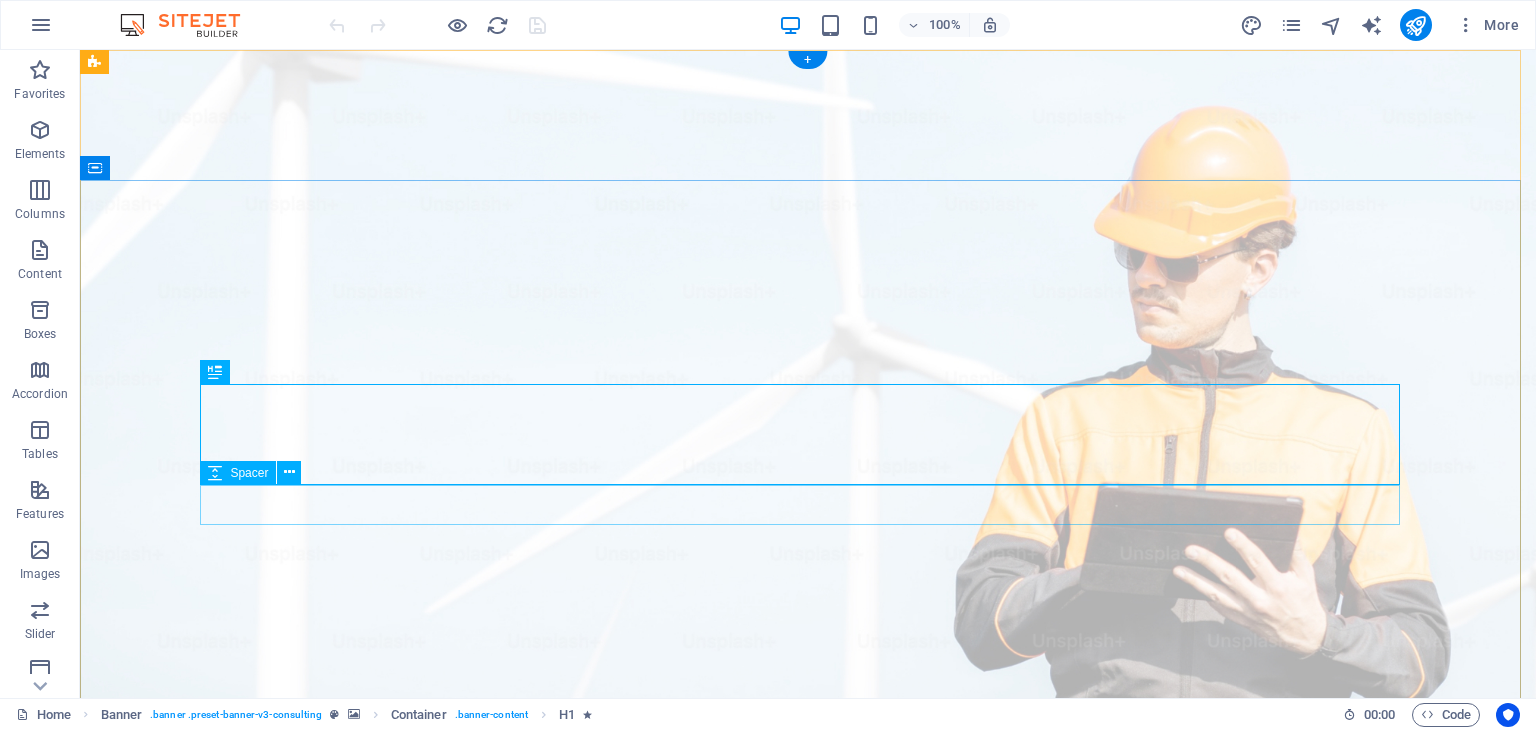 scroll, scrollTop: 0, scrollLeft: 0, axis: both 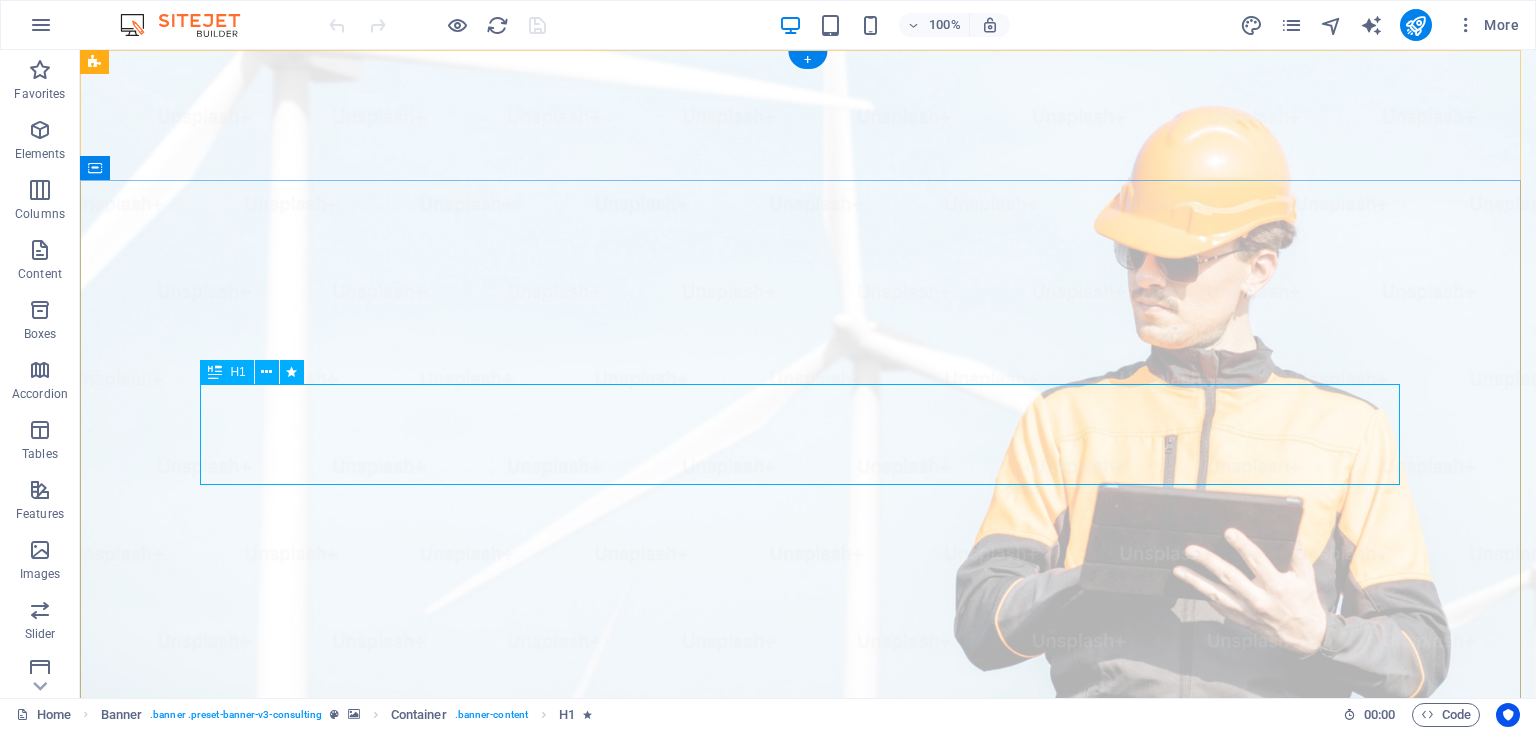 click on "Environmental Management Consulting" at bounding box center [808, 1226] 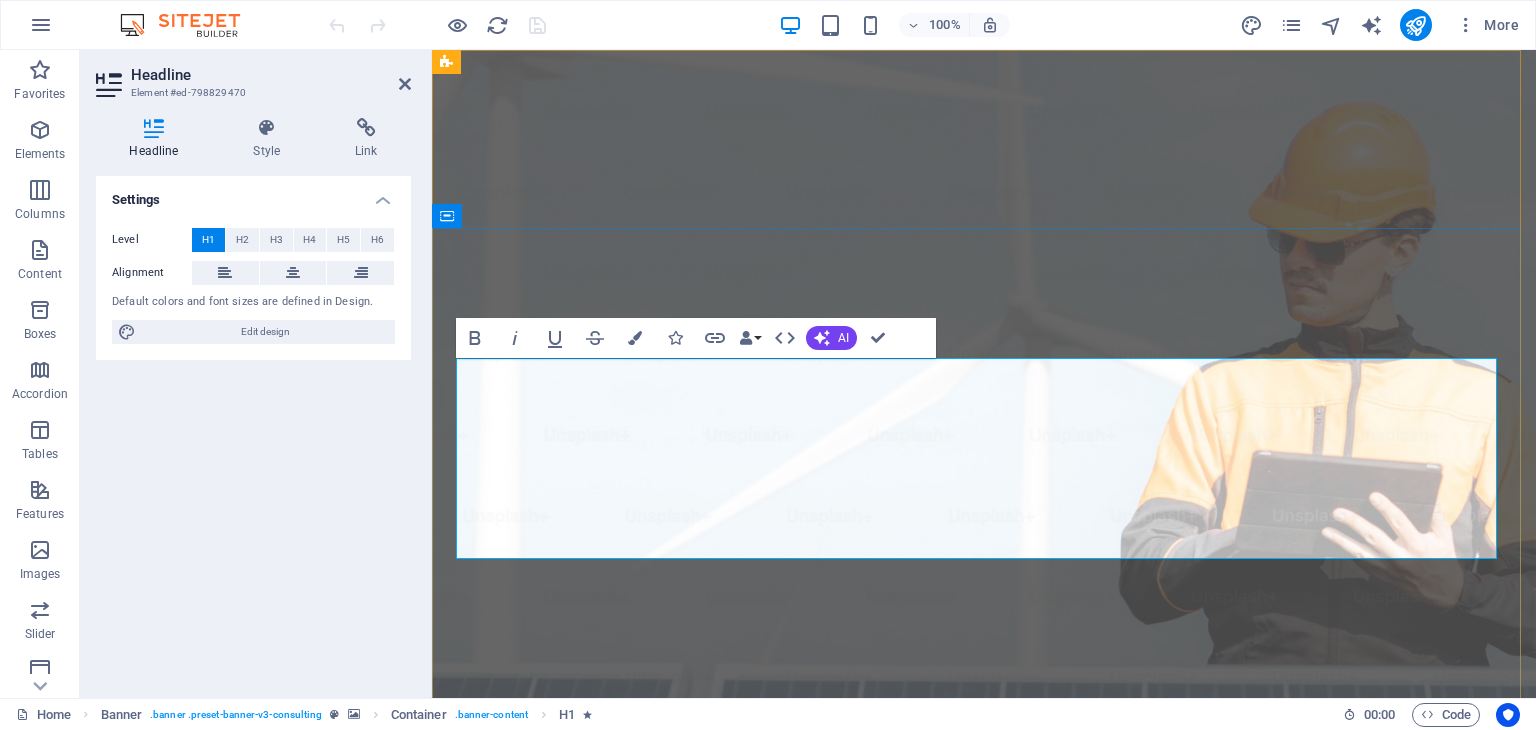 click on "Environmental Management Consulting" at bounding box center (984, 1277) 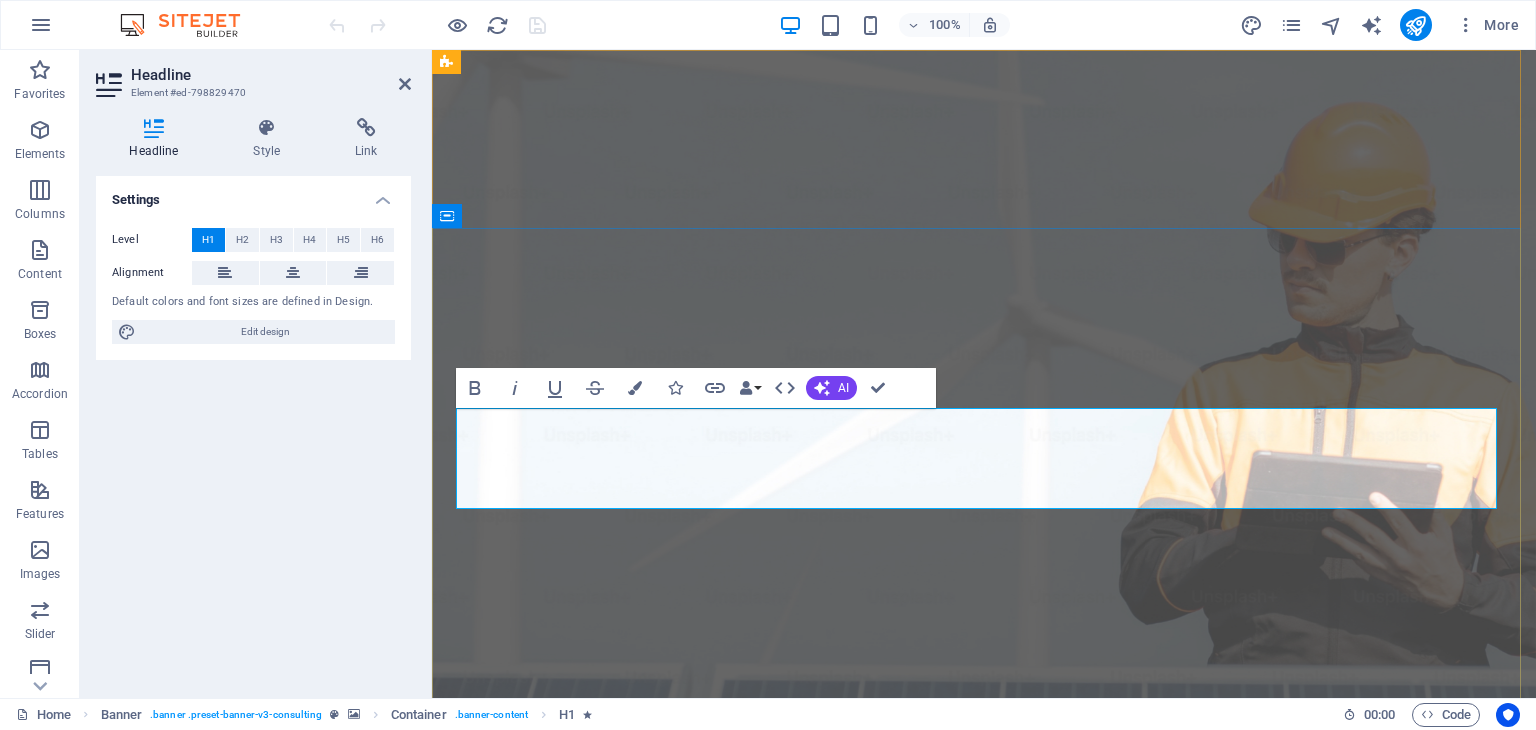 type 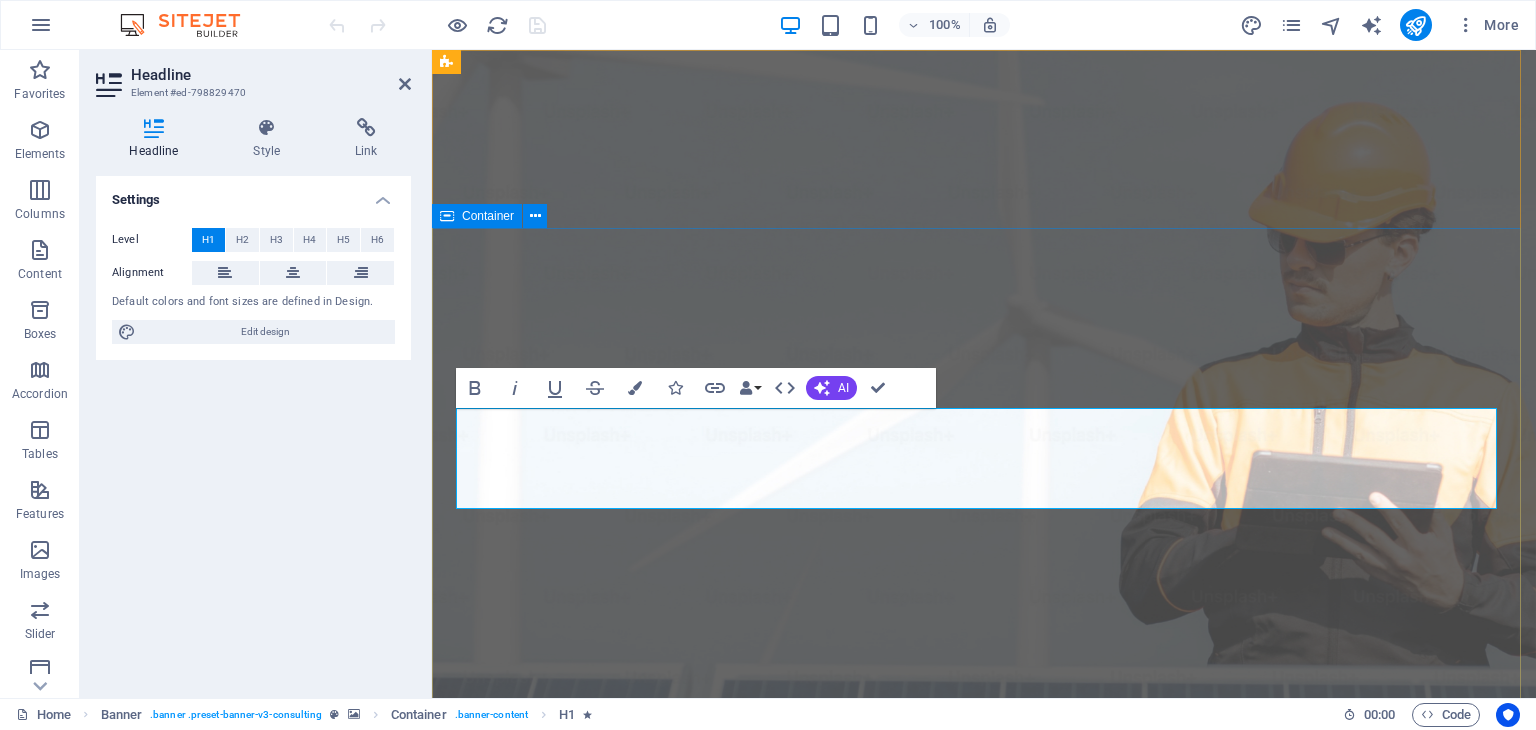 click on "Management & Consulting Empowering businesses for a greener future and strategic growth Get Started" at bounding box center (984, 1357) 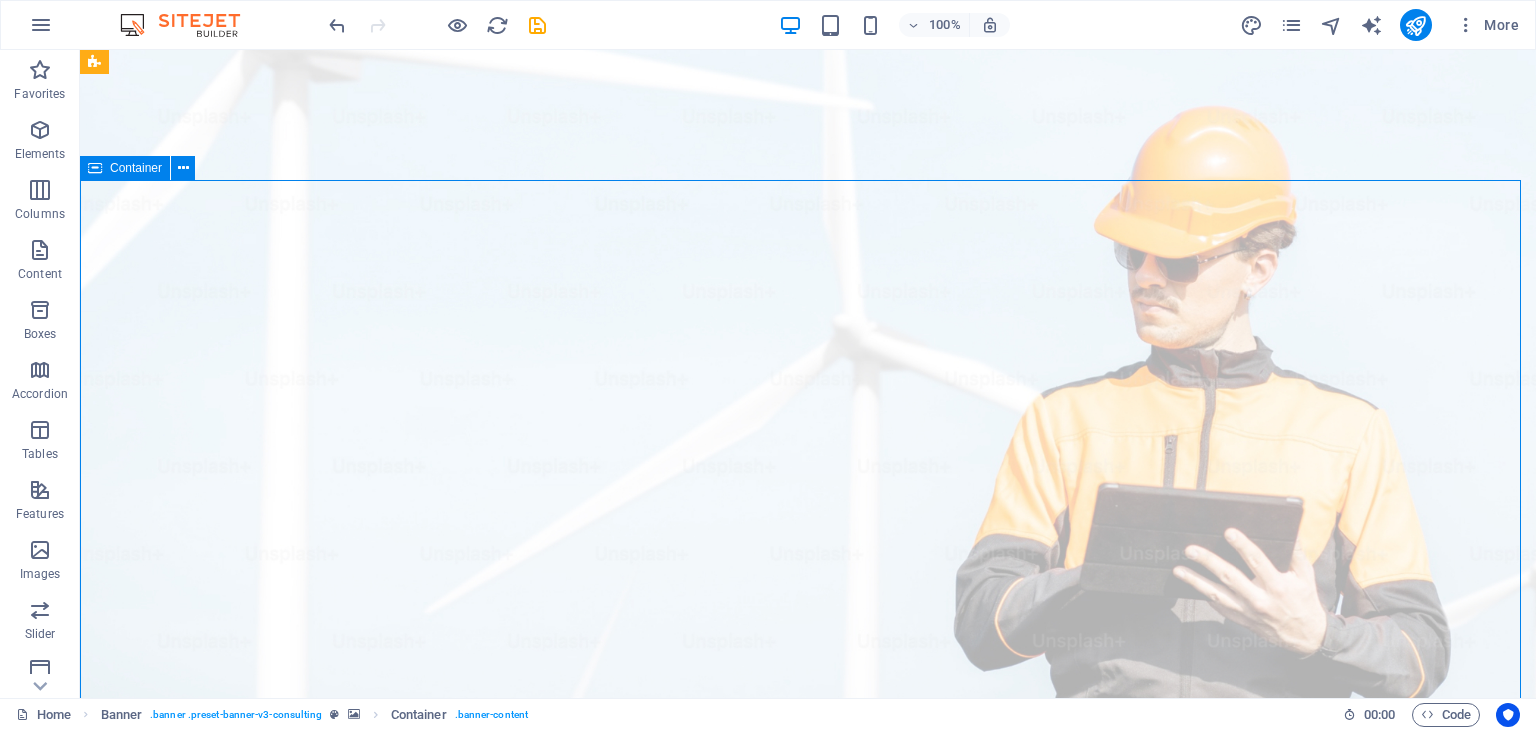 click on "Management & Consulting Empowering businesses for a greener future and strategic growth Get Started" at bounding box center (808, 1357) 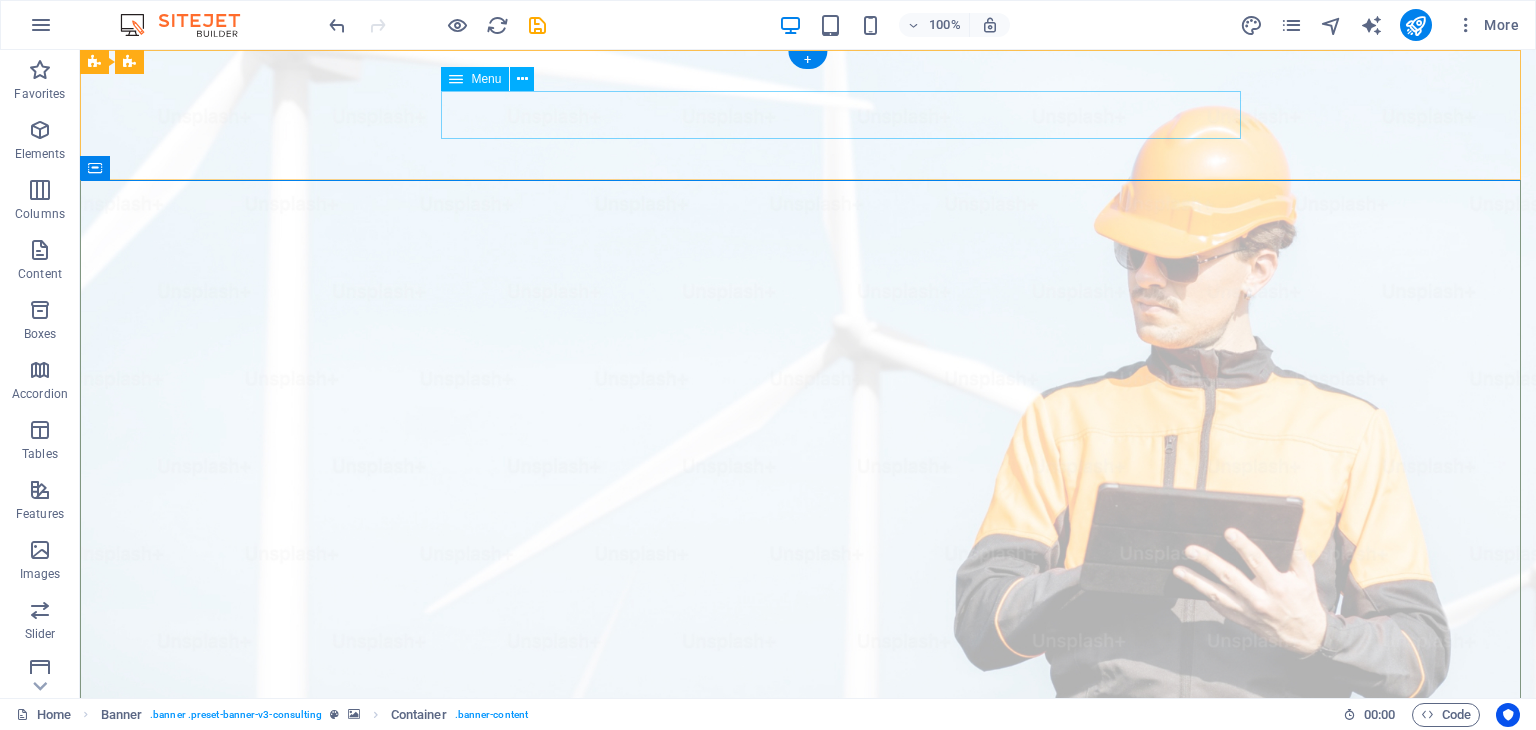 click on "Our Story Our Team Our Services Projects Contact Us" at bounding box center (808, 1072) 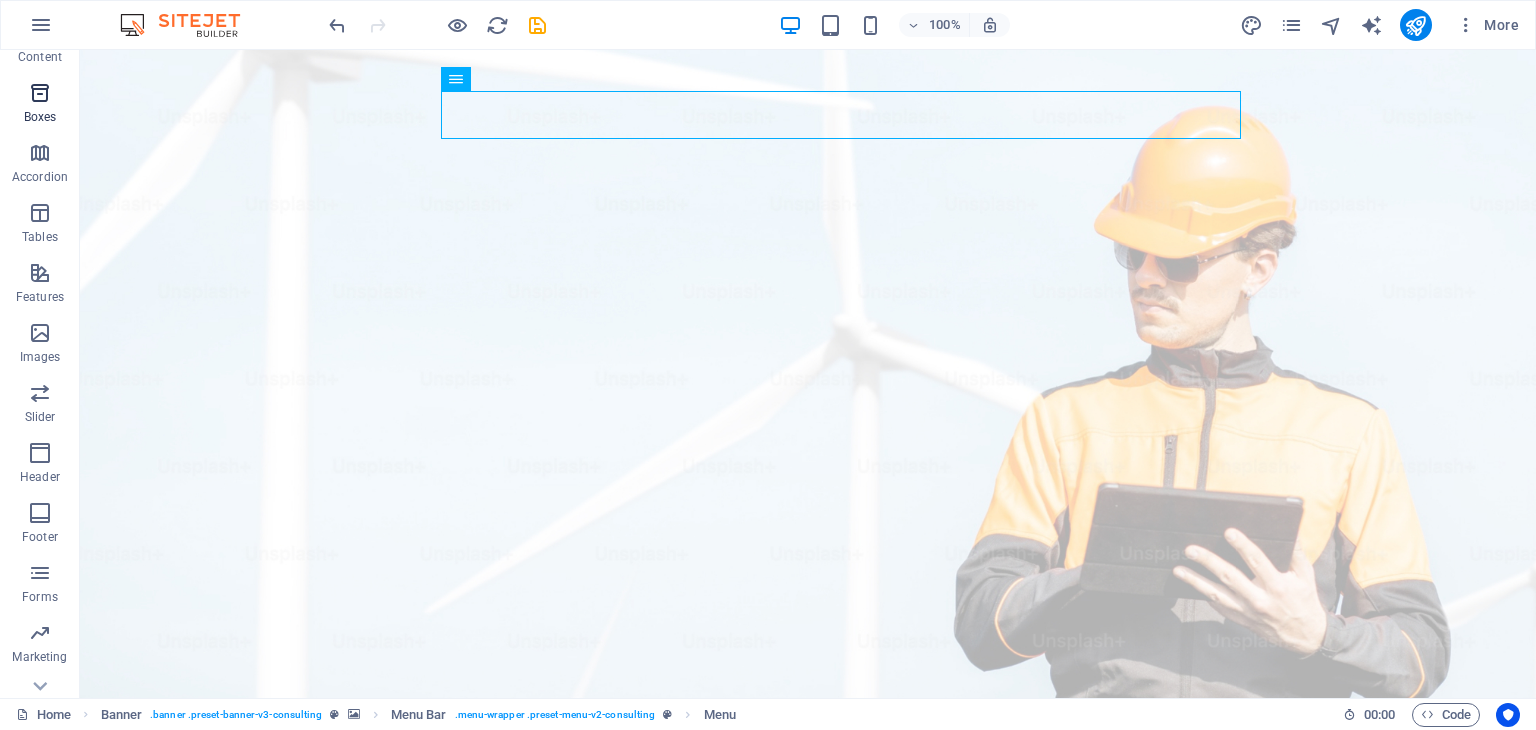 scroll, scrollTop: 252, scrollLeft: 0, axis: vertical 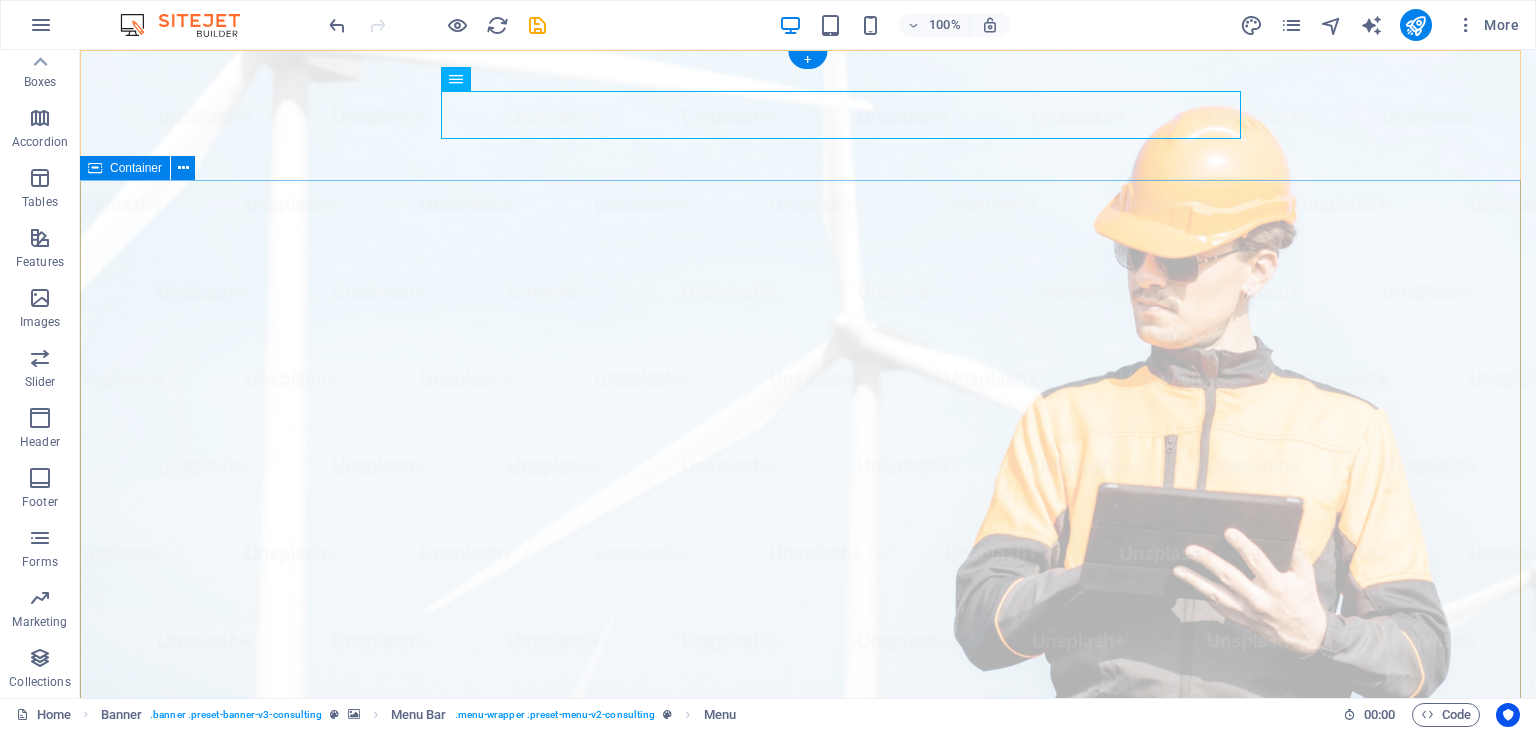 click on "Management & Consulting Empowering businesses for a greener future and strategic growth Get Started" at bounding box center [808, 1357] 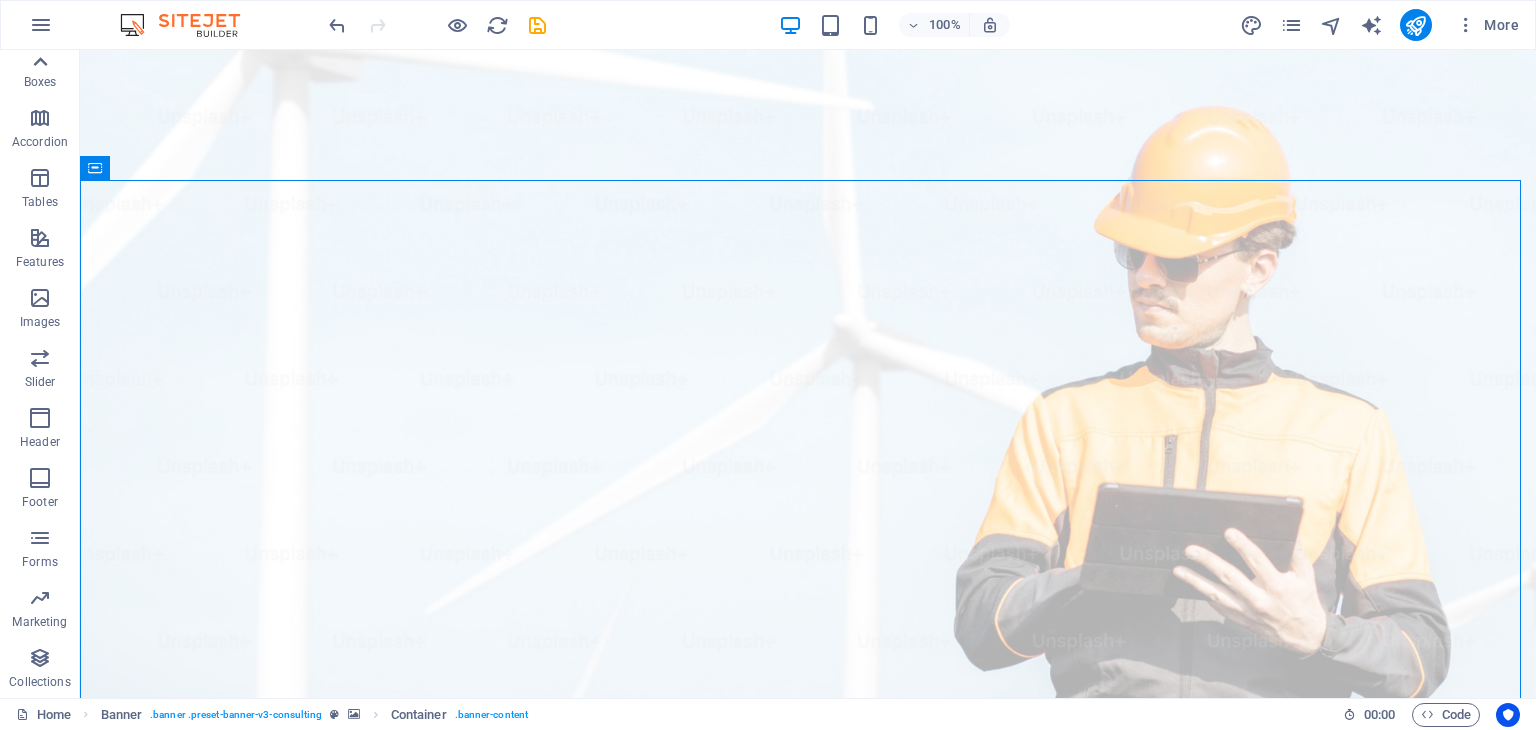 click 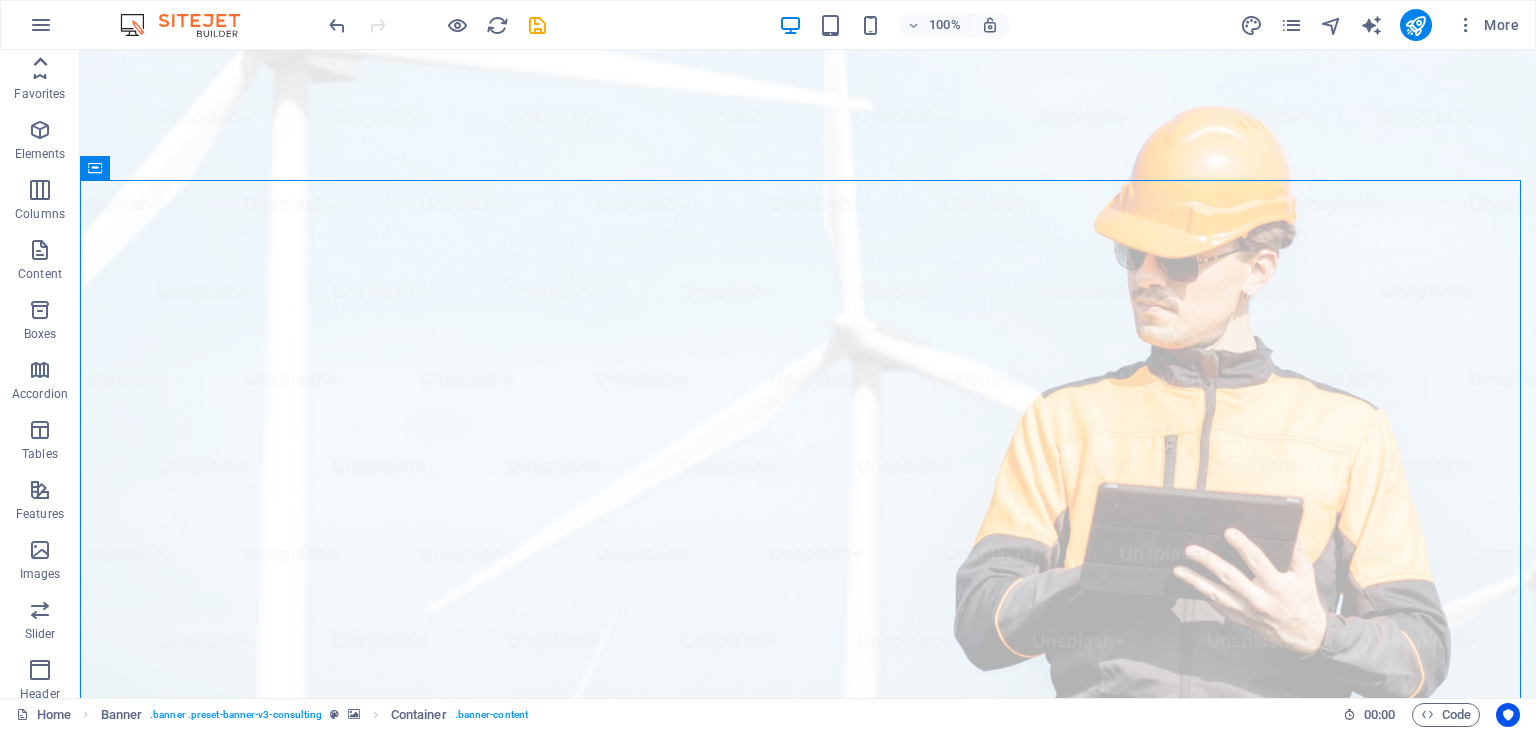 scroll, scrollTop: 0, scrollLeft: 0, axis: both 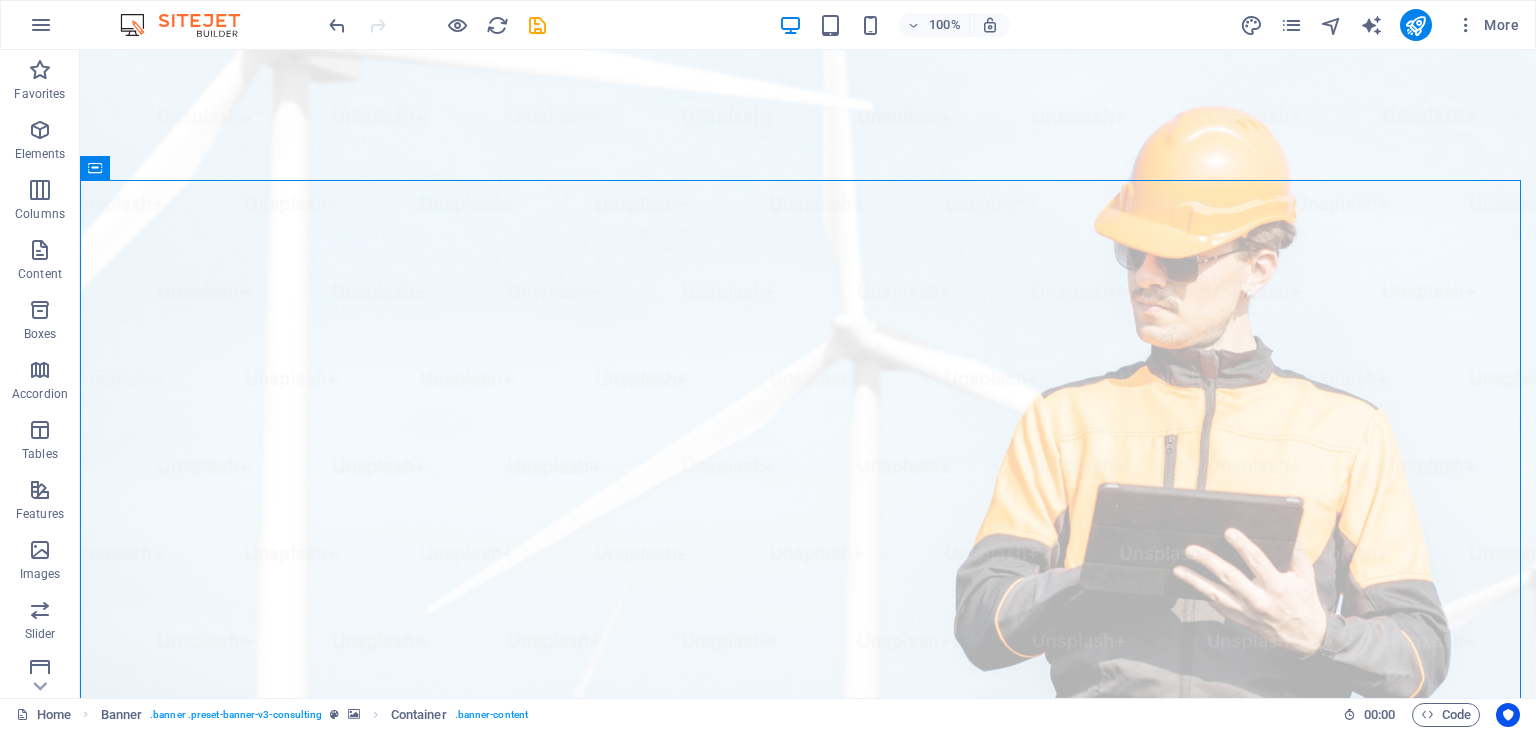 click on "More" at bounding box center [1383, 25] 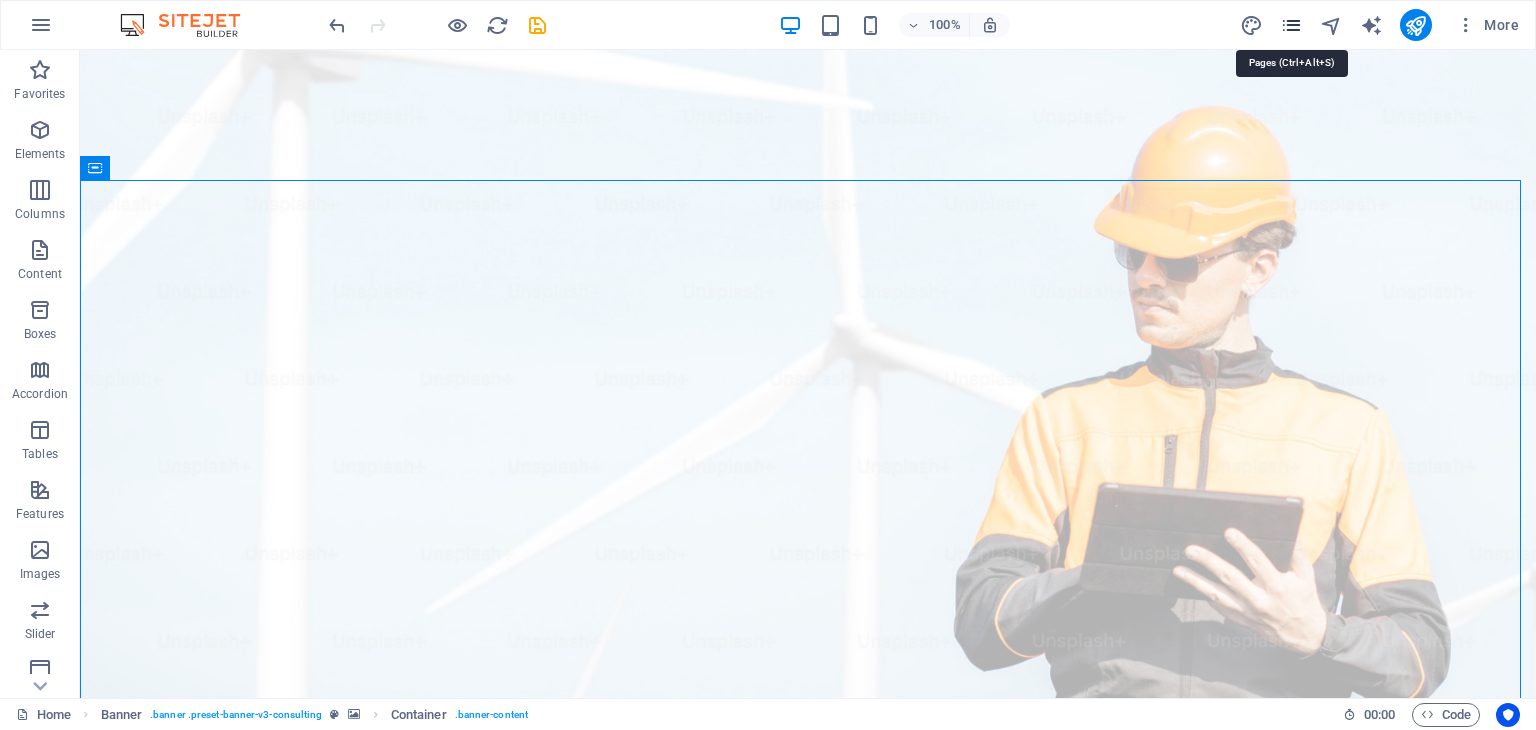 click at bounding box center (1291, 25) 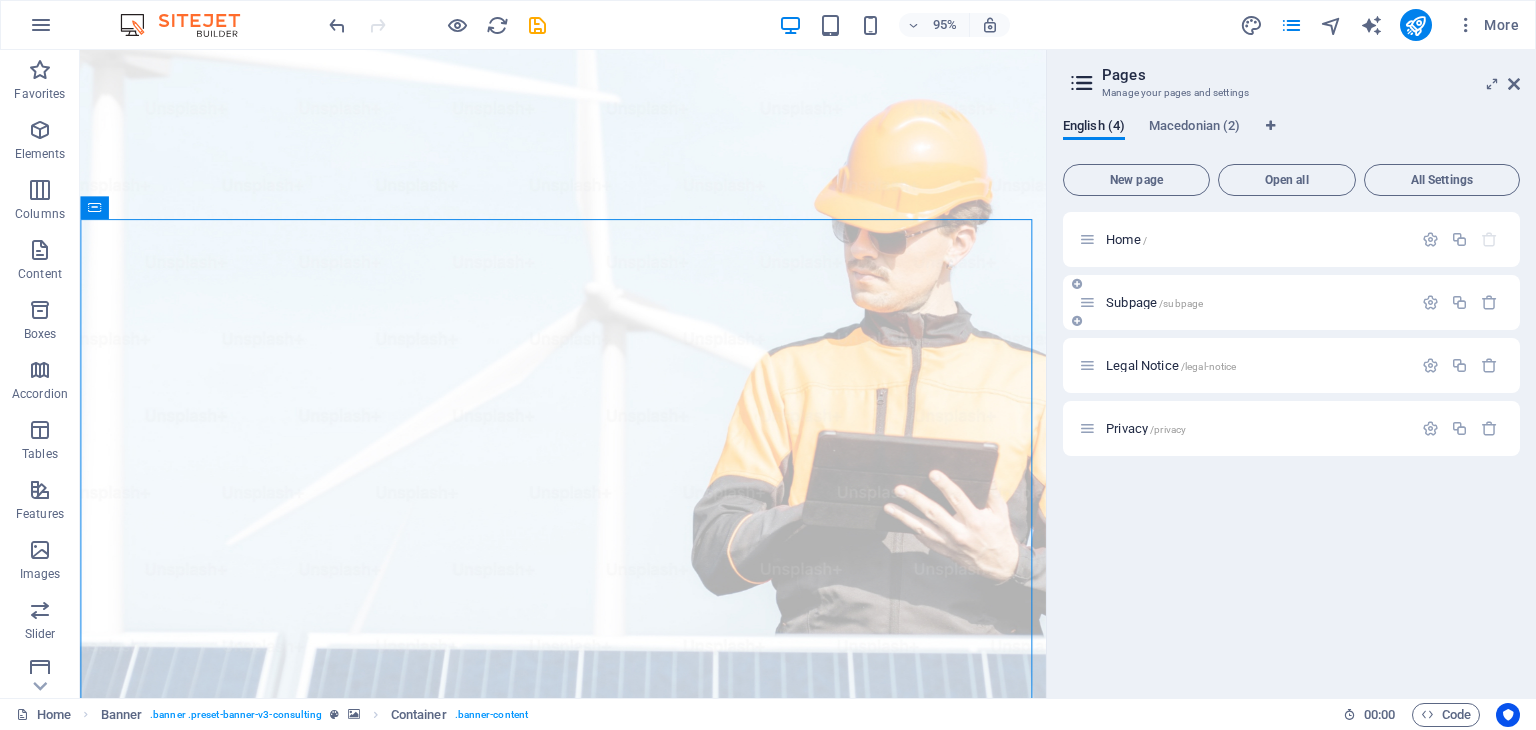 click on "Subpage /subpage" at bounding box center (1256, 302) 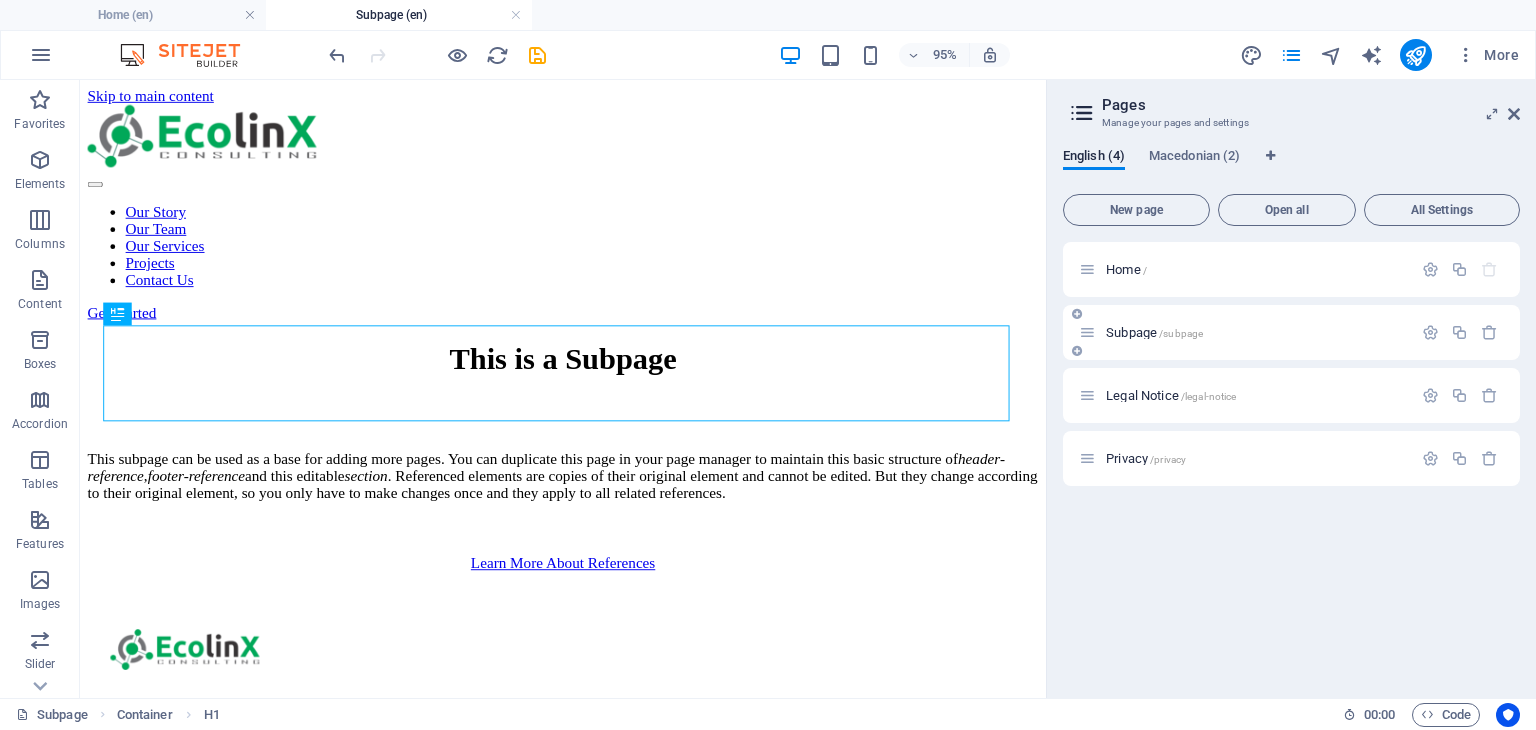 scroll, scrollTop: 0, scrollLeft: 0, axis: both 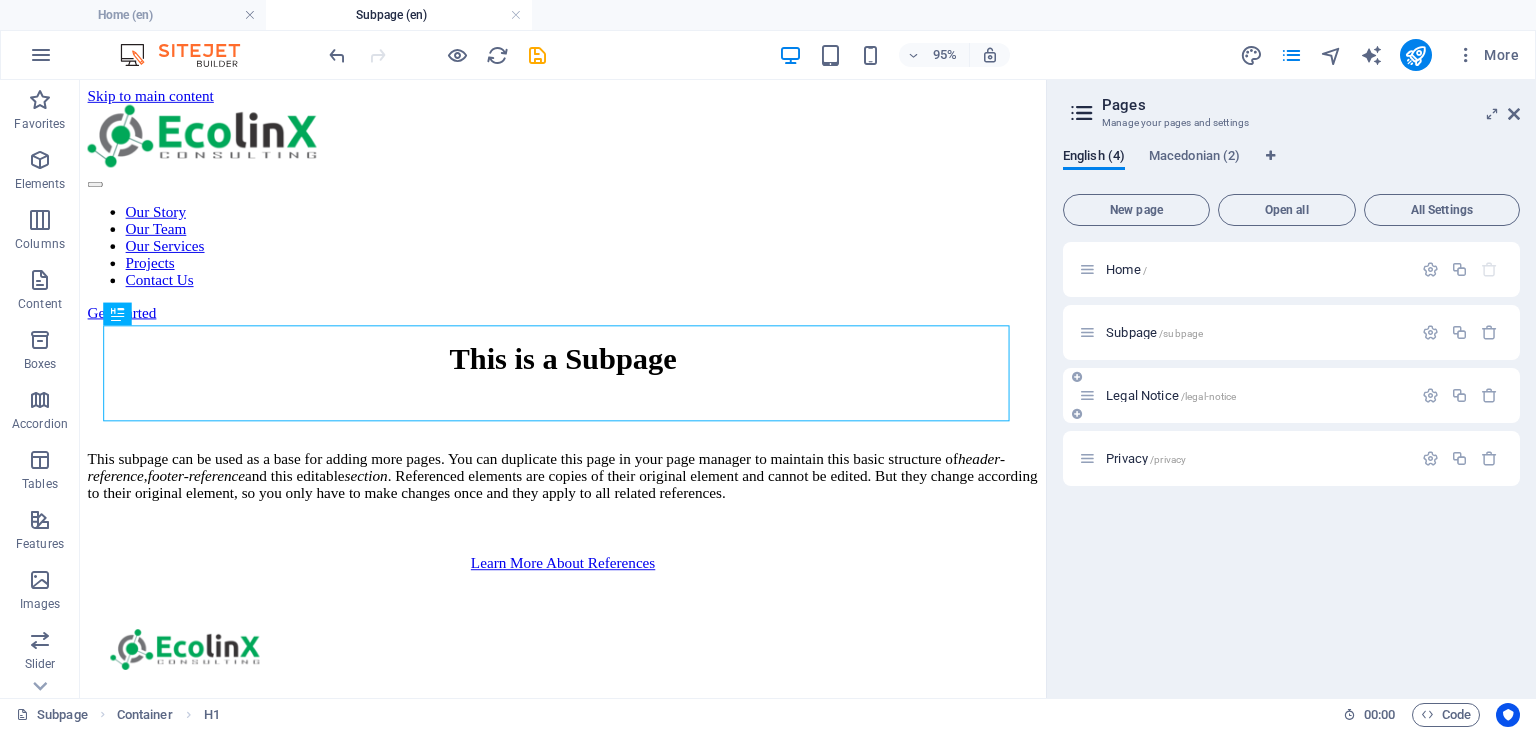 click on "Legal Notice /legal-notice" at bounding box center [1245, 395] 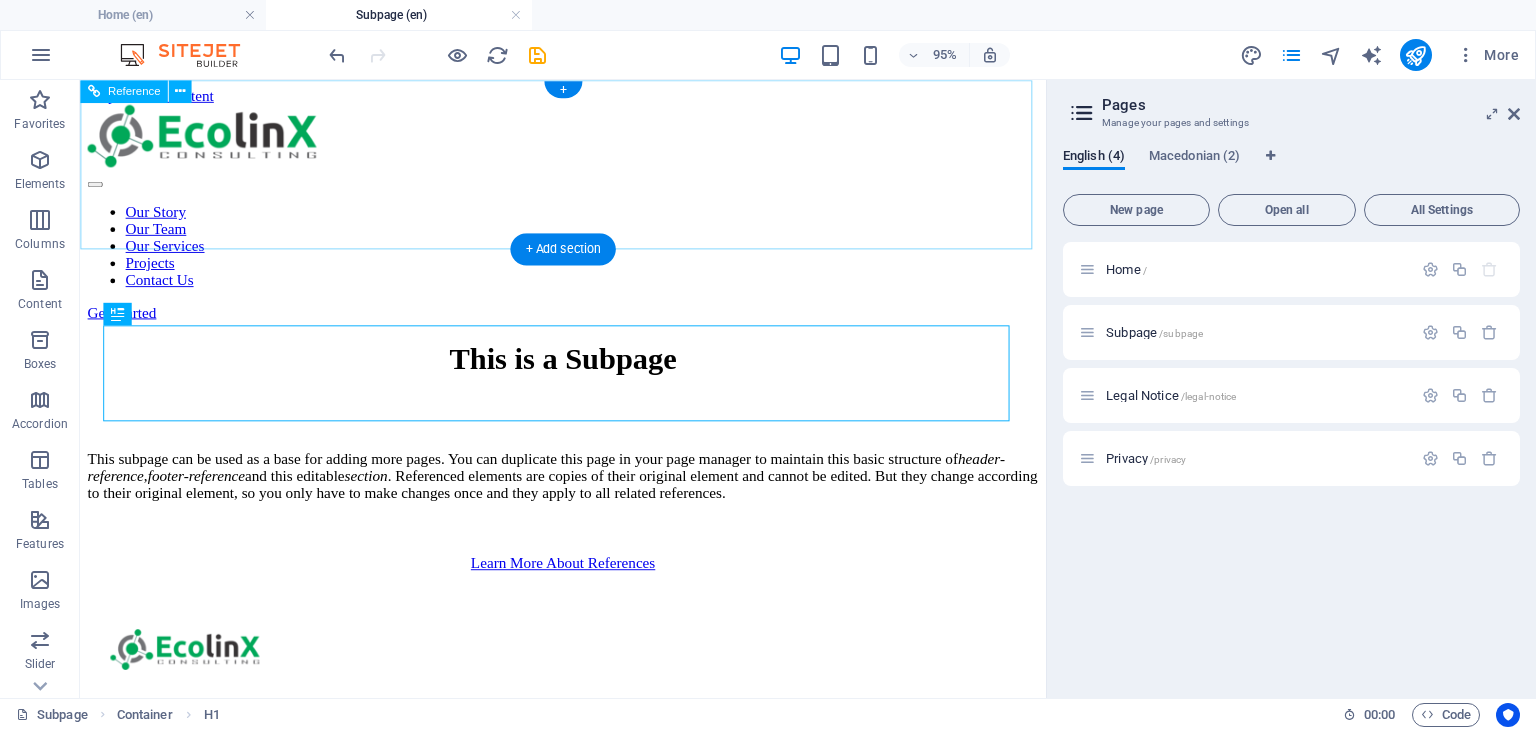 click on "Our Story Our Team Our Services Projects Contact Us Get Started" at bounding box center (588, 220) 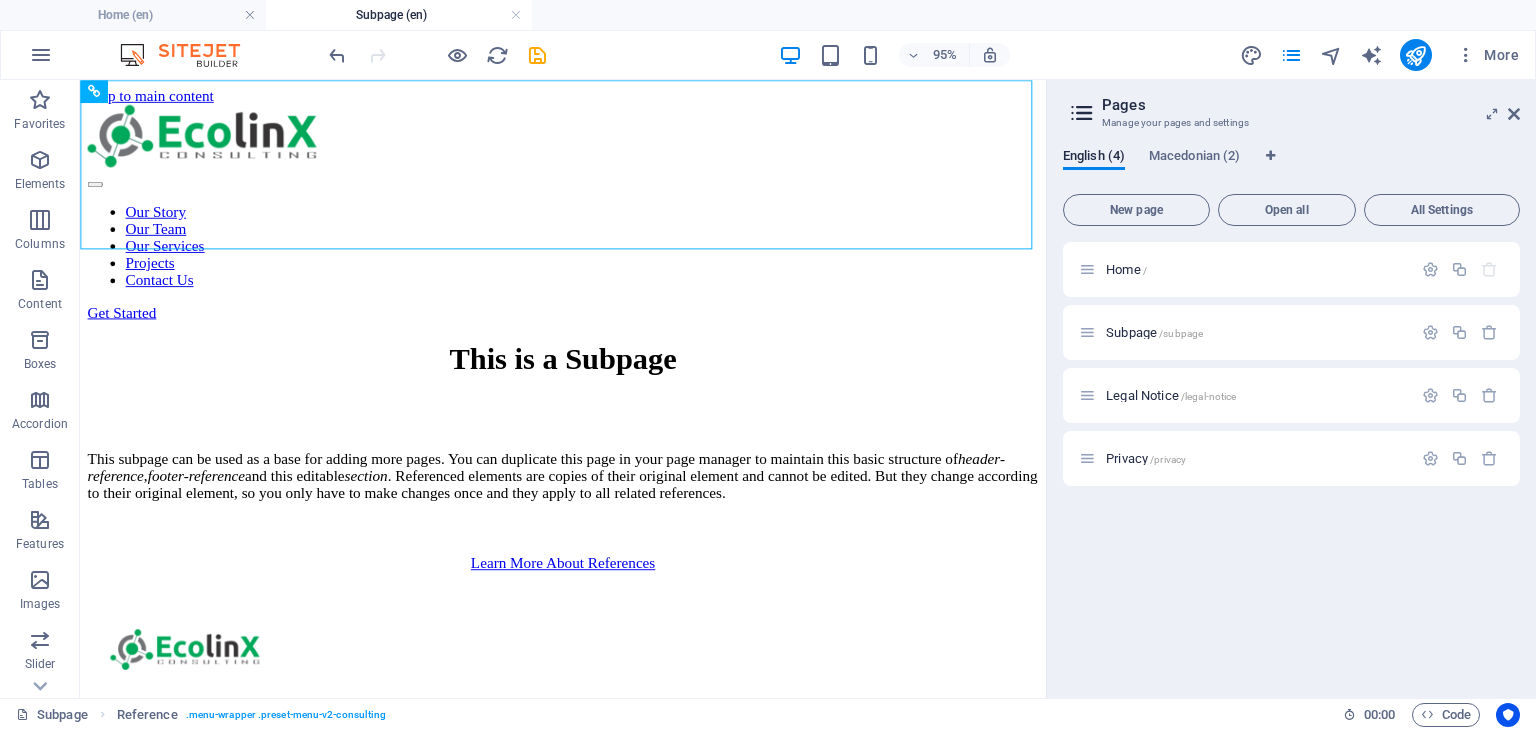 drag, startPoint x: 1199, startPoint y: 162, endPoint x: 1140, endPoint y: 165, distance: 59.07622 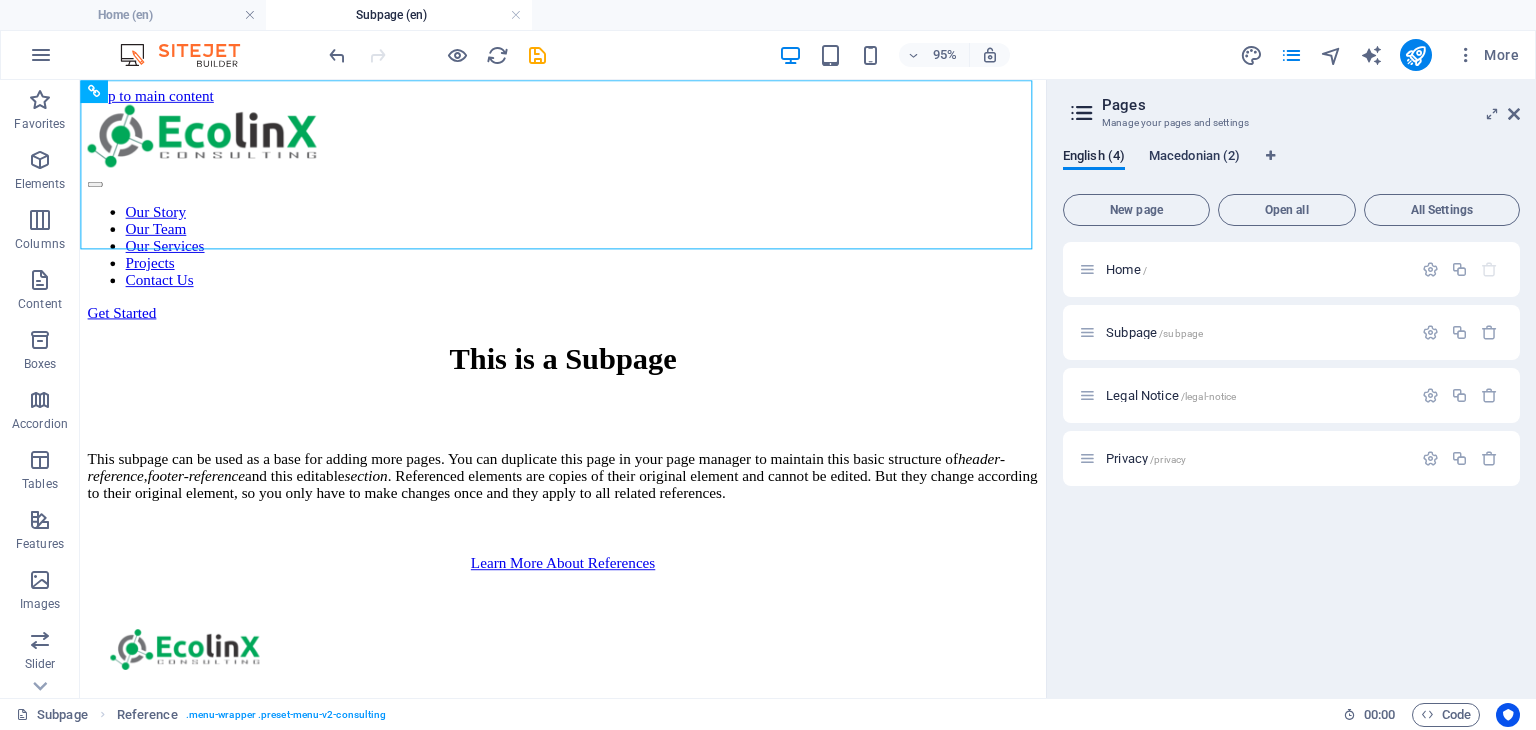 click on "Macedonian (2)" at bounding box center (1194, 158) 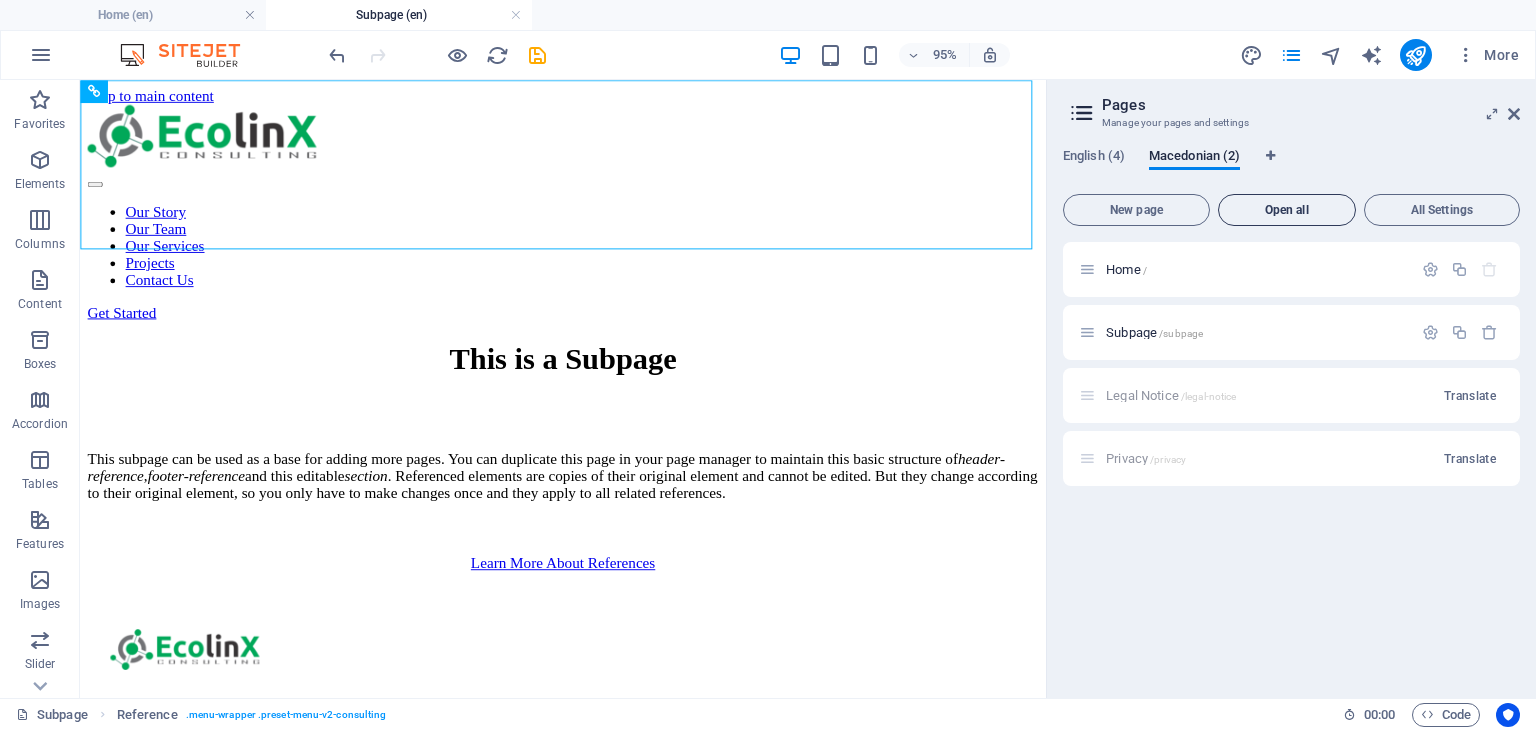 click on "Open all" at bounding box center (1287, 210) 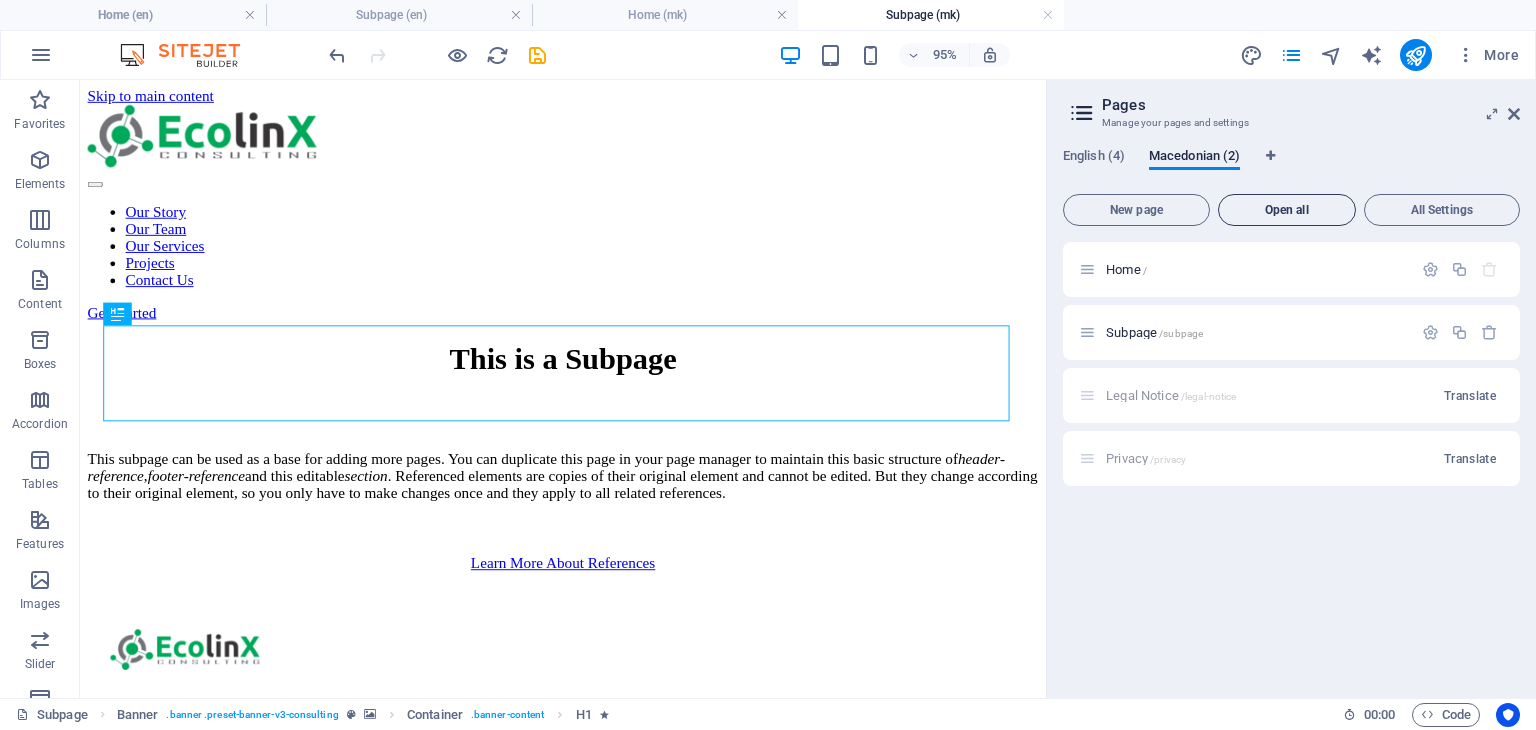 scroll, scrollTop: 0, scrollLeft: 0, axis: both 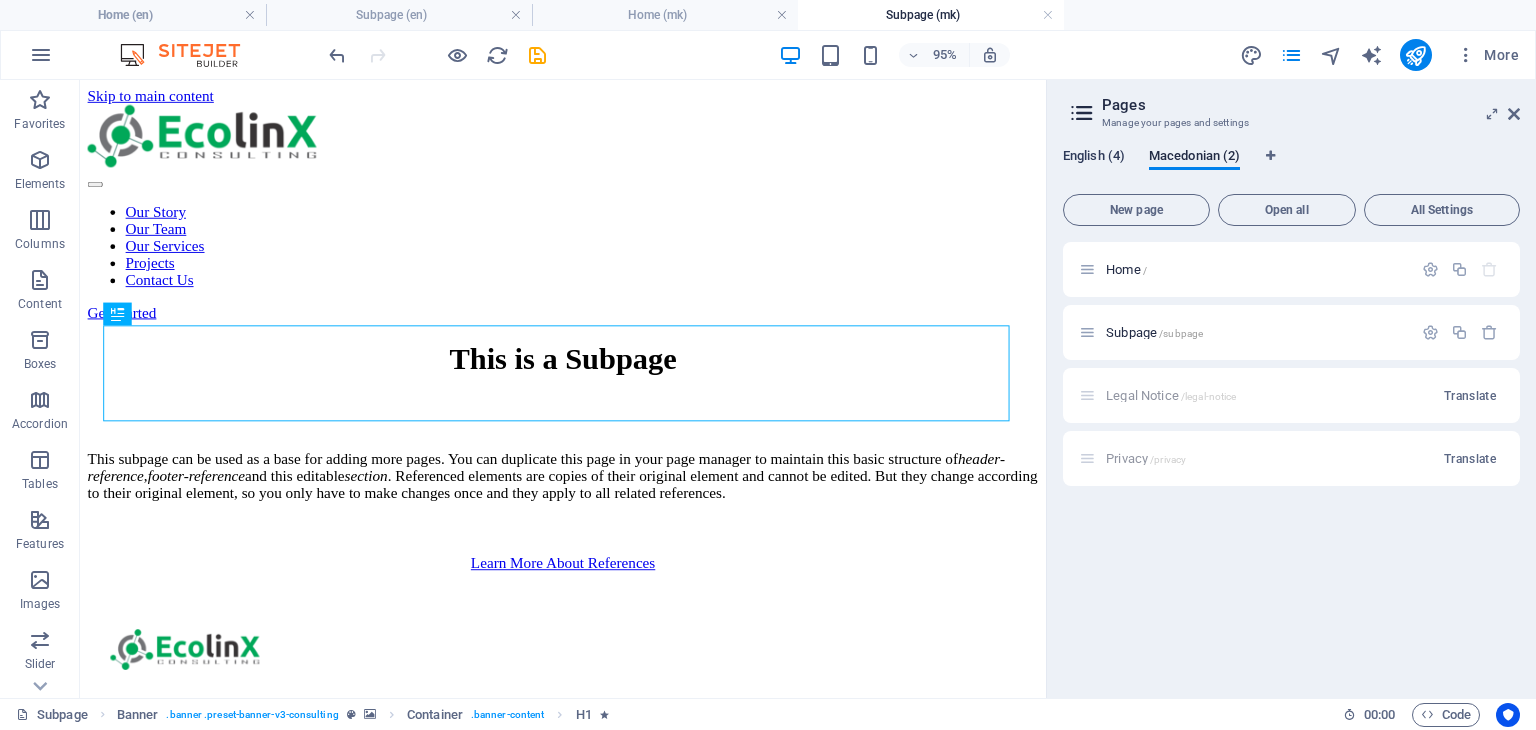 click on "English (4)" at bounding box center [1094, 158] 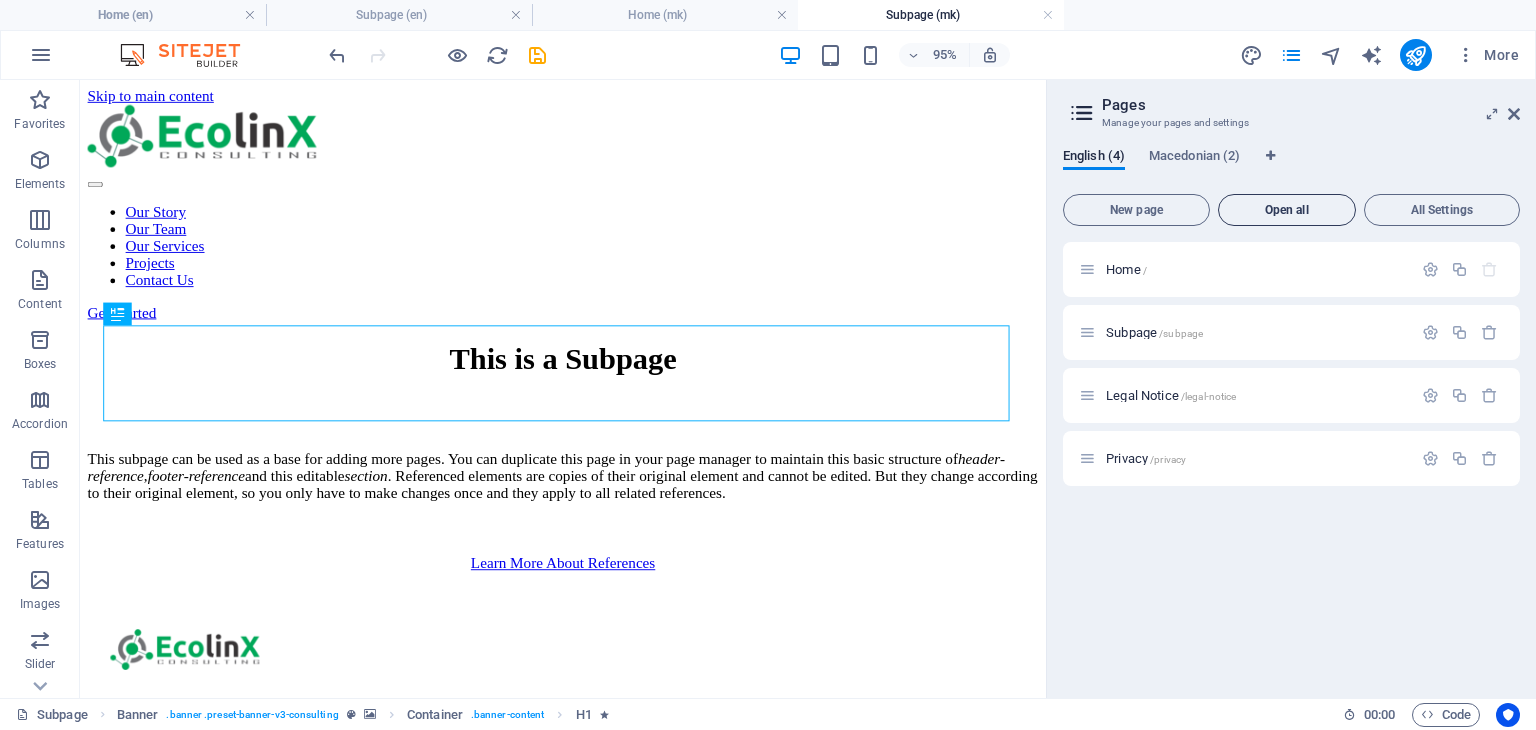 click on "Open all" at bounding box center (1287, 210) 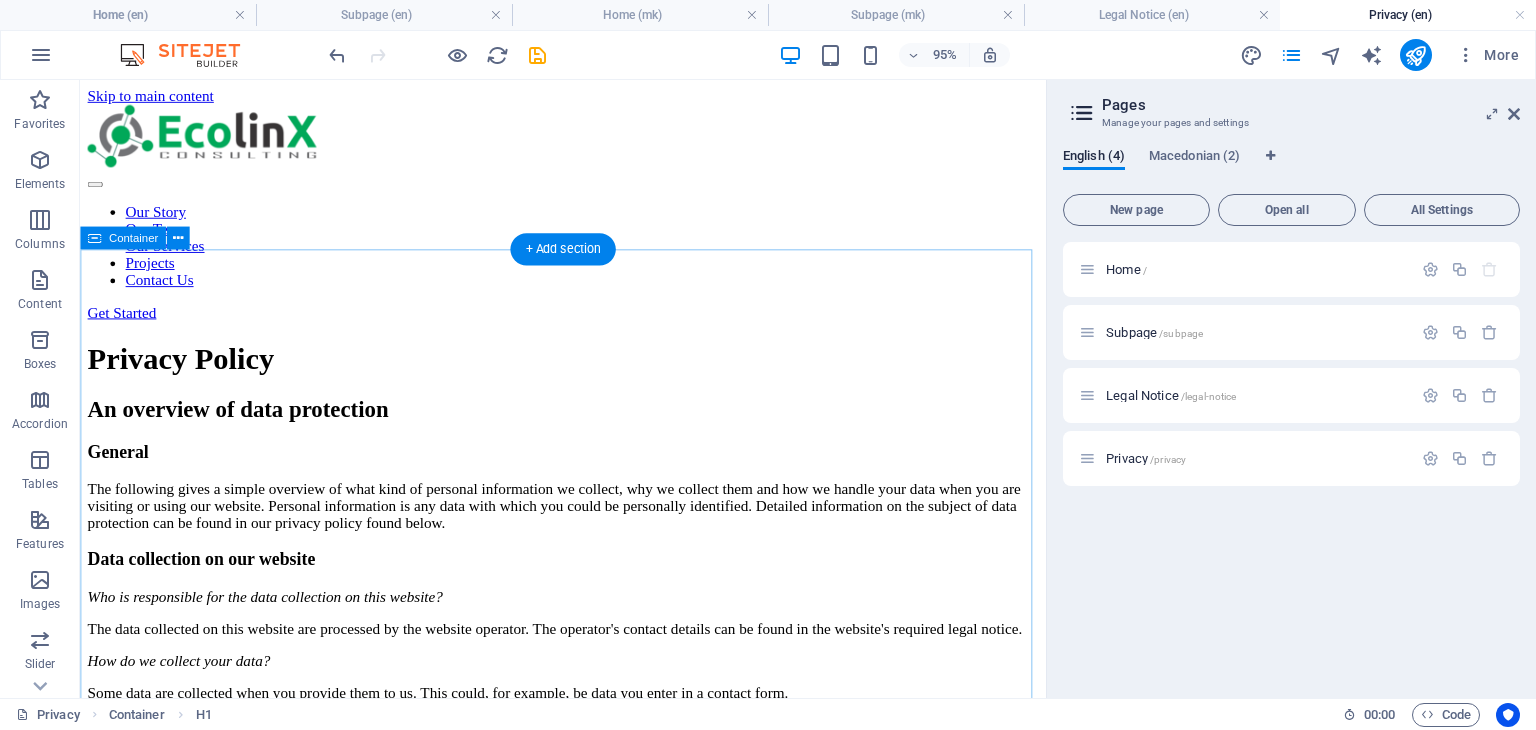 scroll, scrollTop: 0, scrollLeft: 0, axis: both 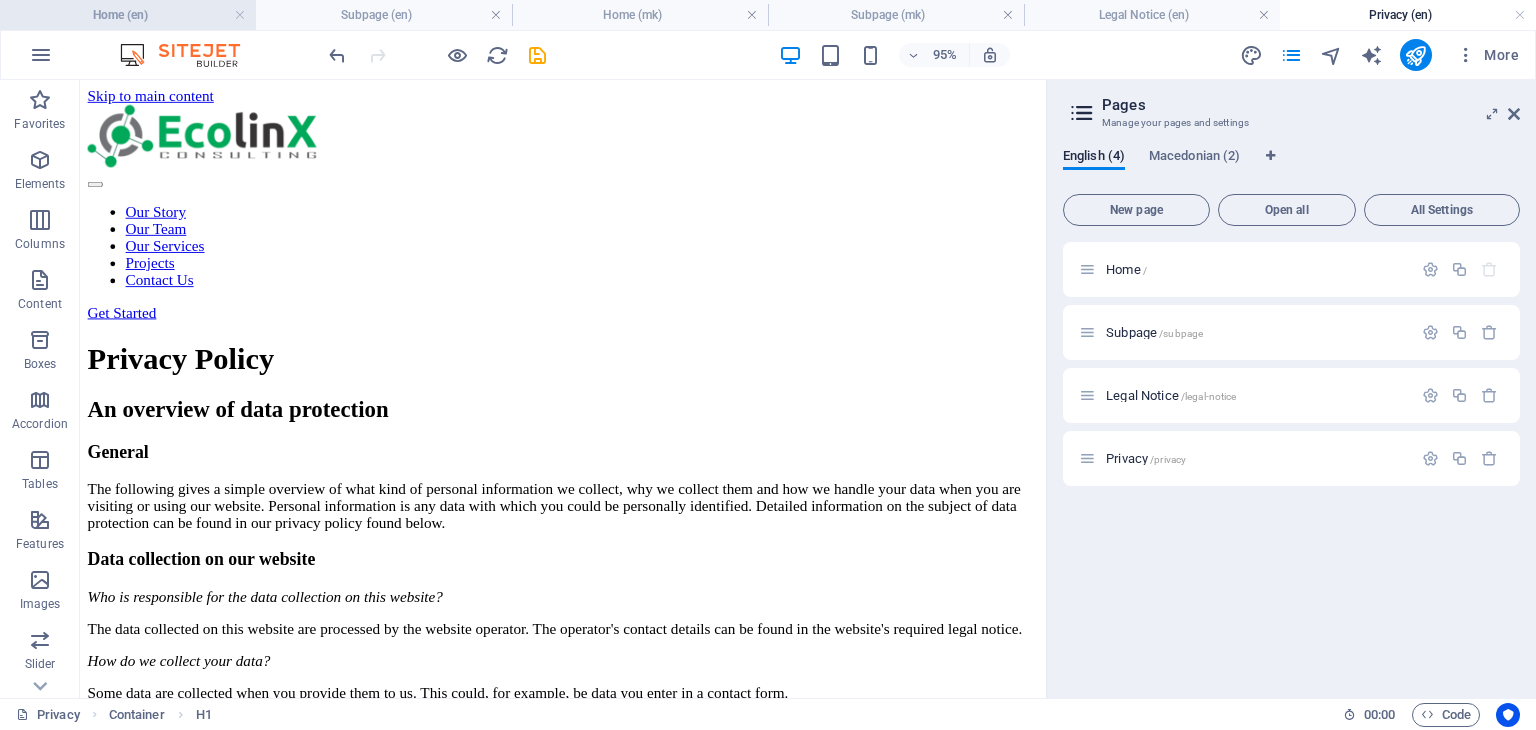 click on "Home (en)" at bounding box center (128, 15) 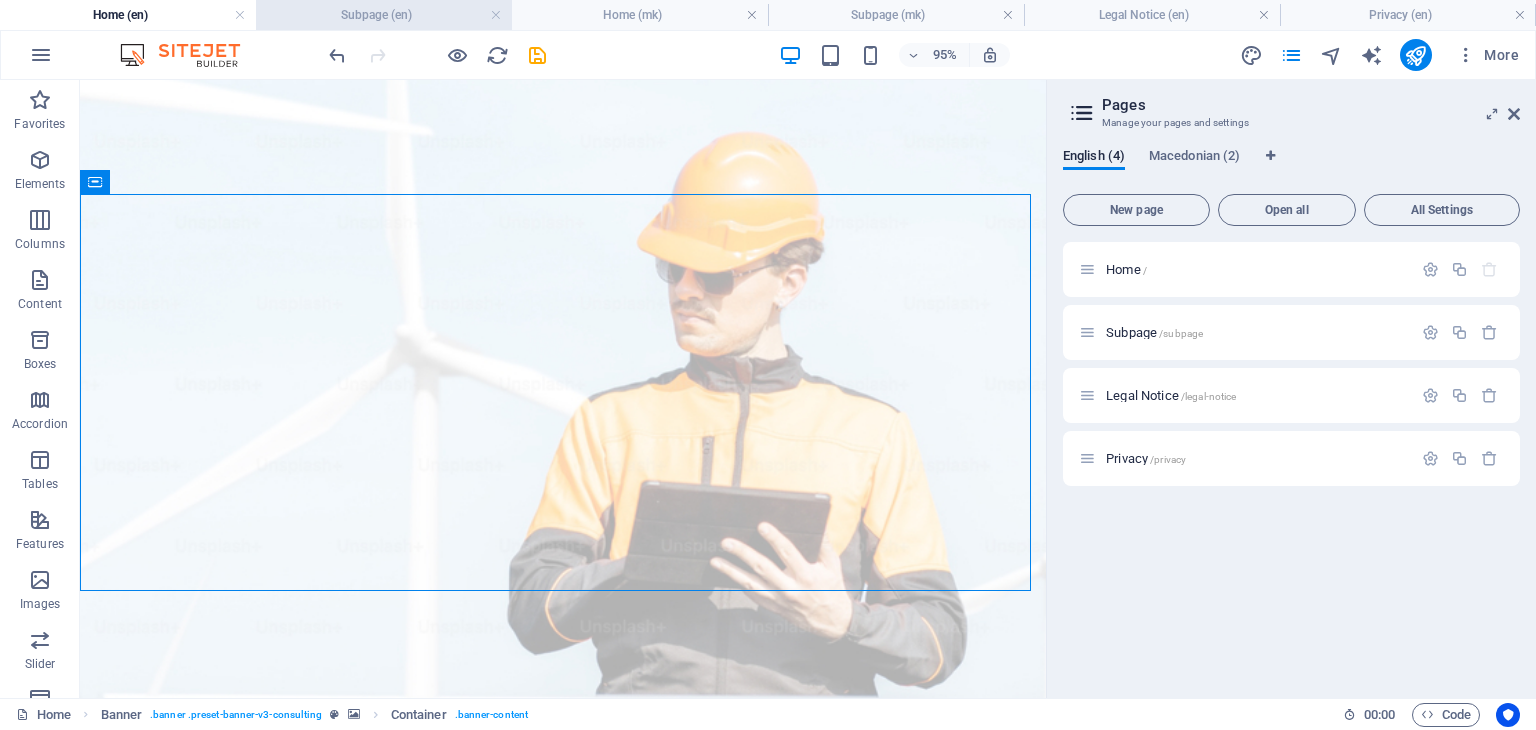 click on "Subpage (en)" at bounding box center [384, 15] 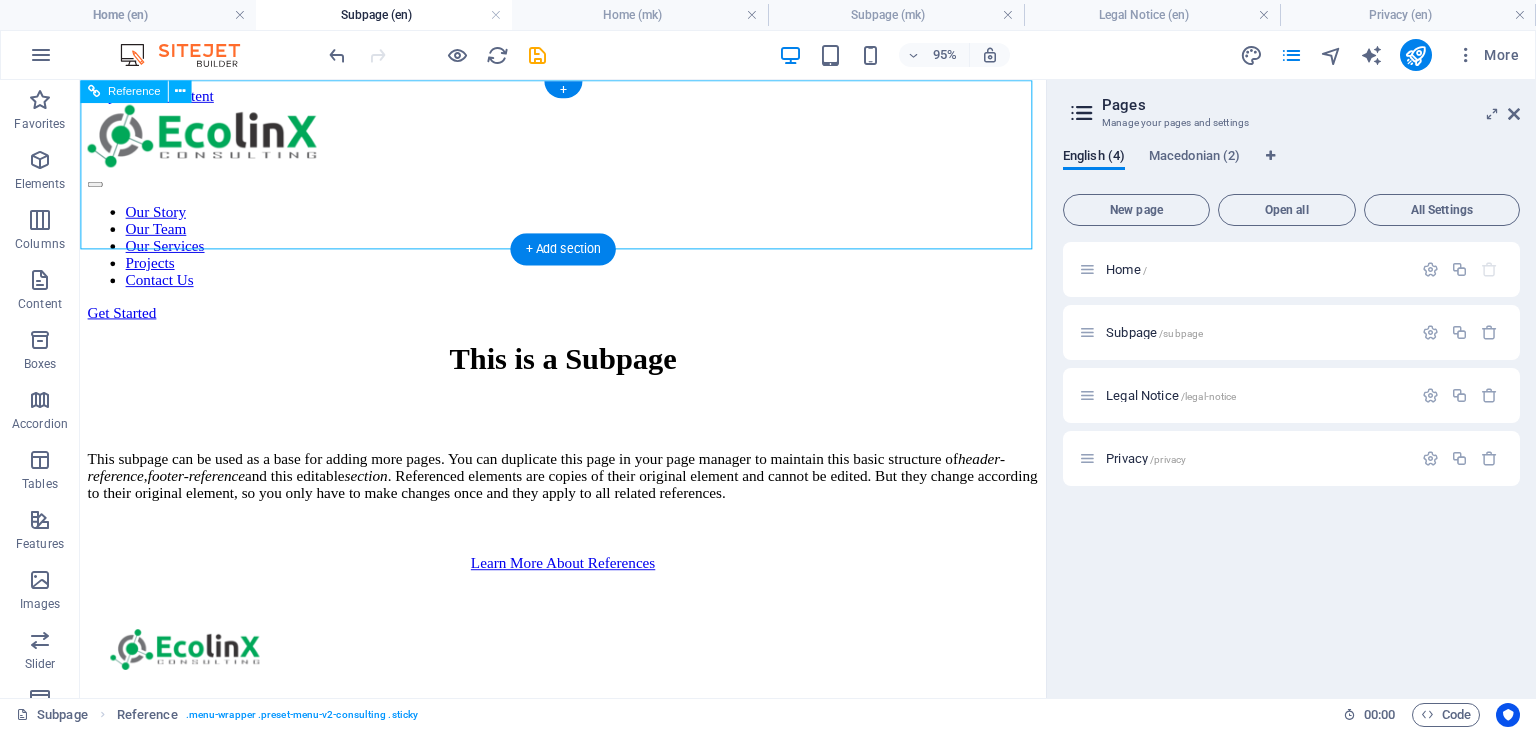 click on "Our Story Our Team Our Services Projects Contact Us" at bounding box center (588, 255) 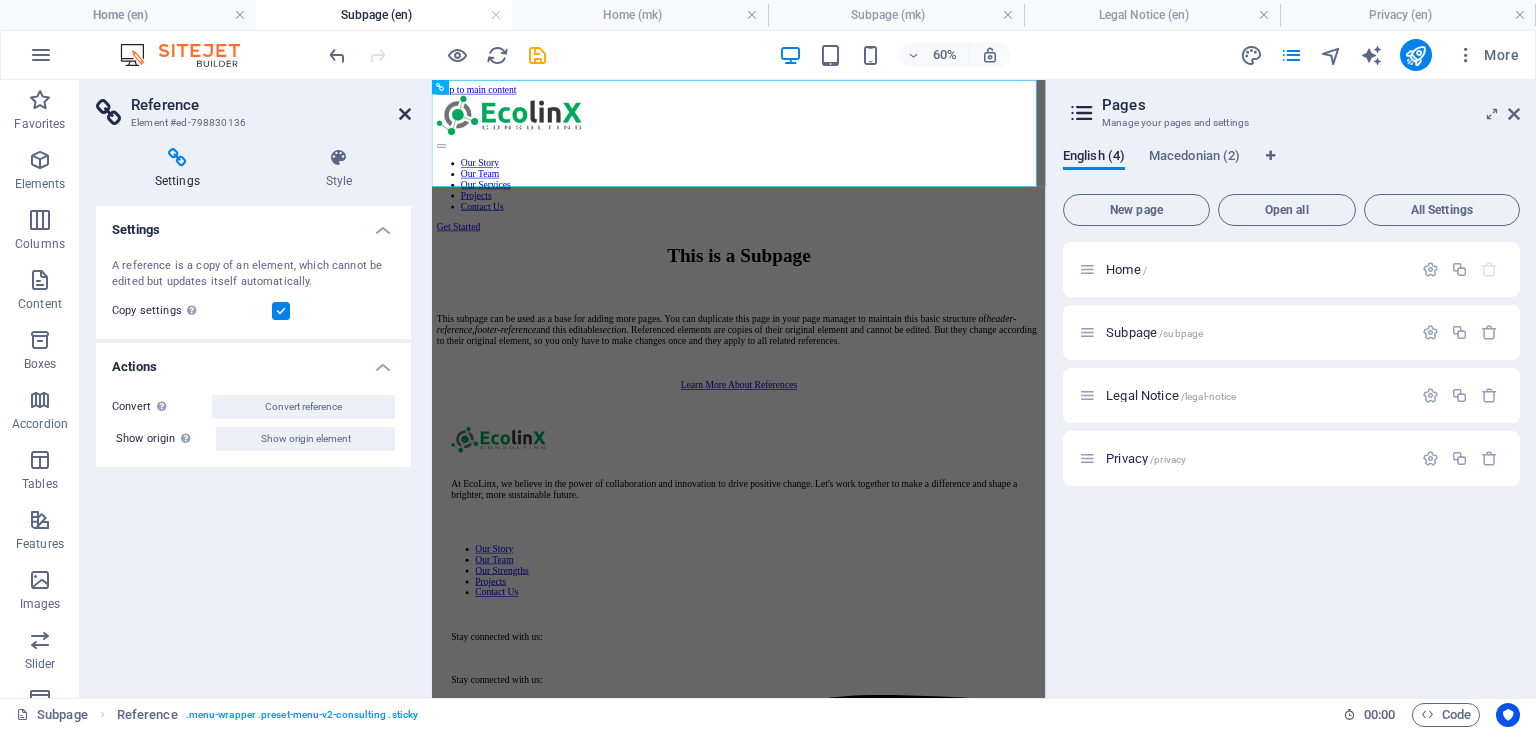 click at bounding box center [405, 114] 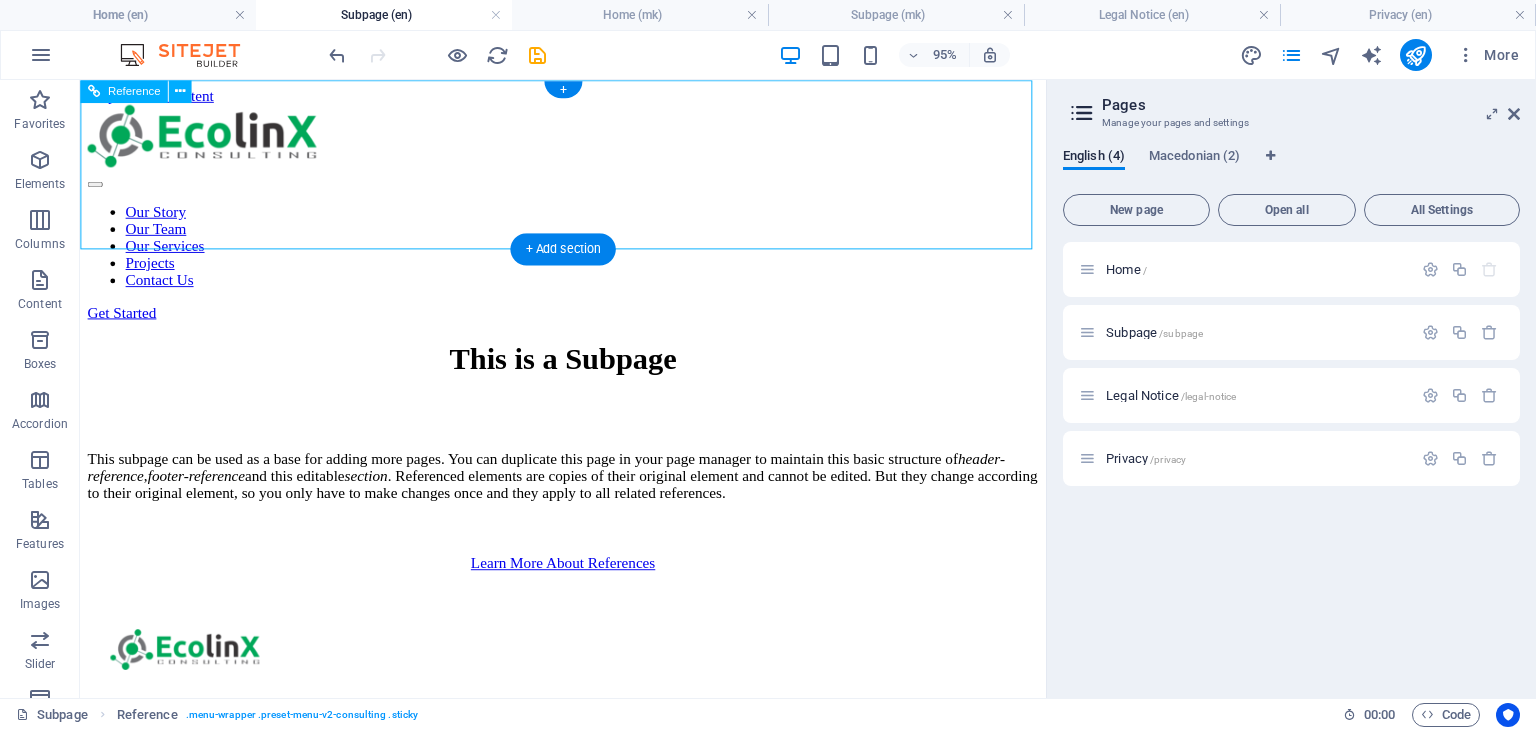click on "Our Story Our Team Our Services Projects Contact Us" at bounding box center [588, 255] 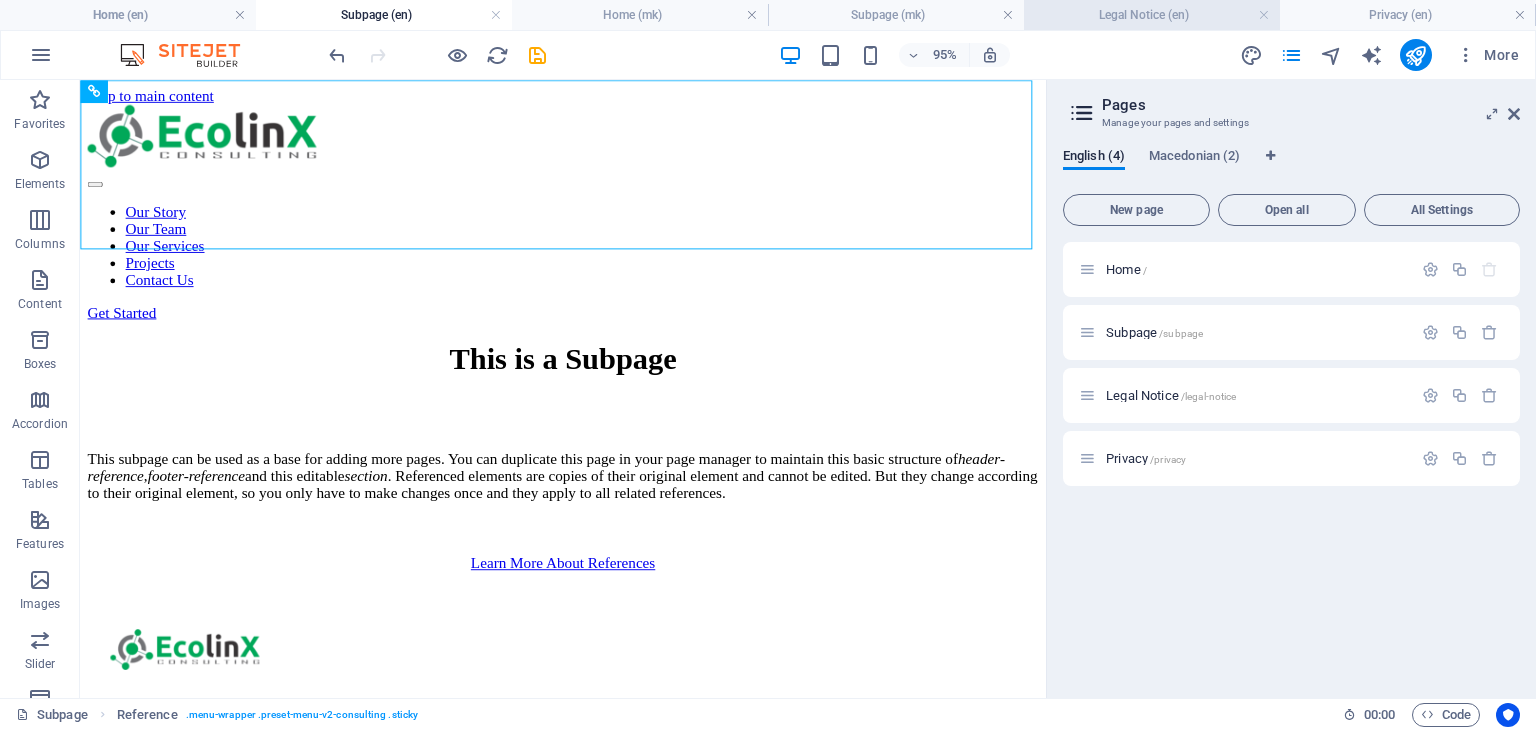 click on "Legal Notice (en)" at bounding box center [1152, 15] 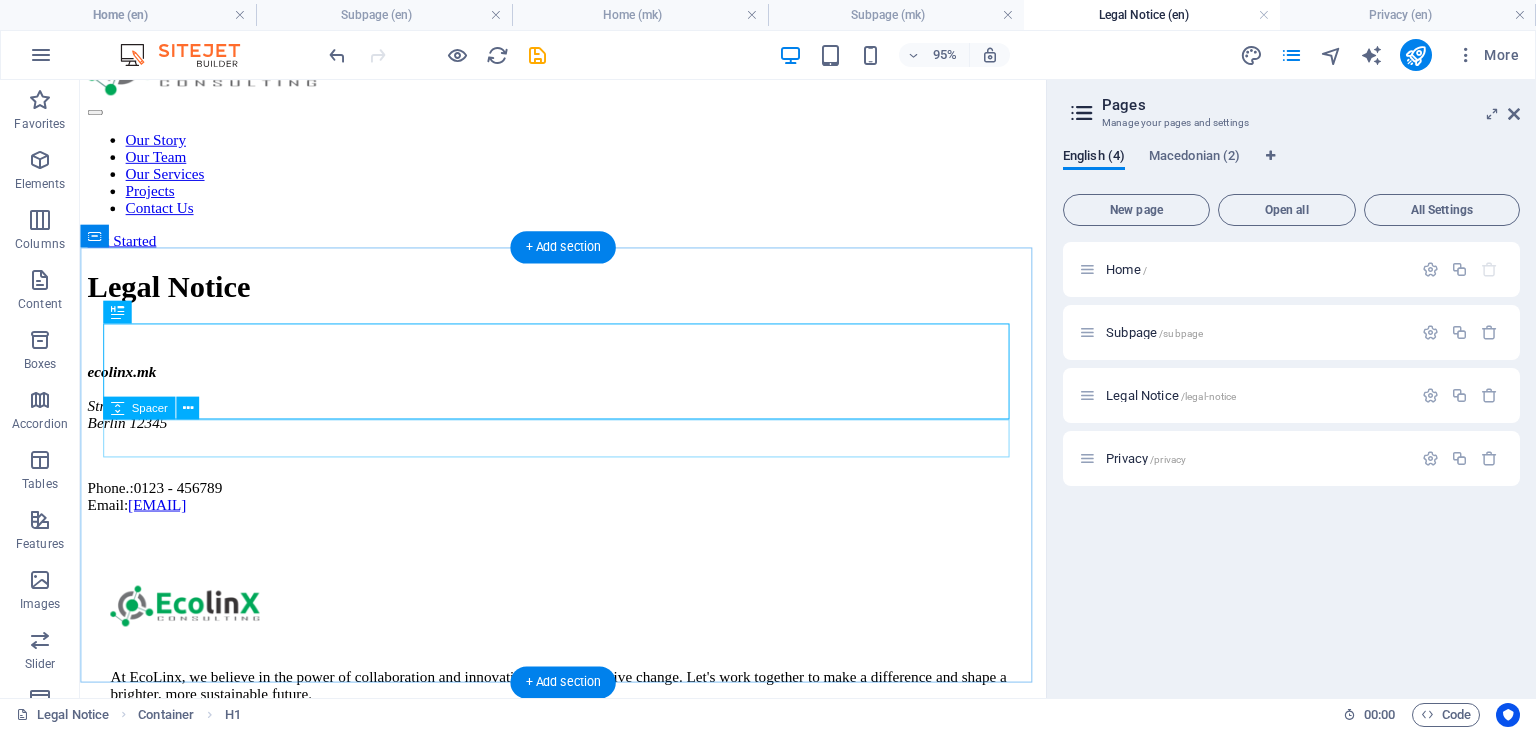 scroll, scrollTop: 100, scrollLeft: 0, axis: vertical 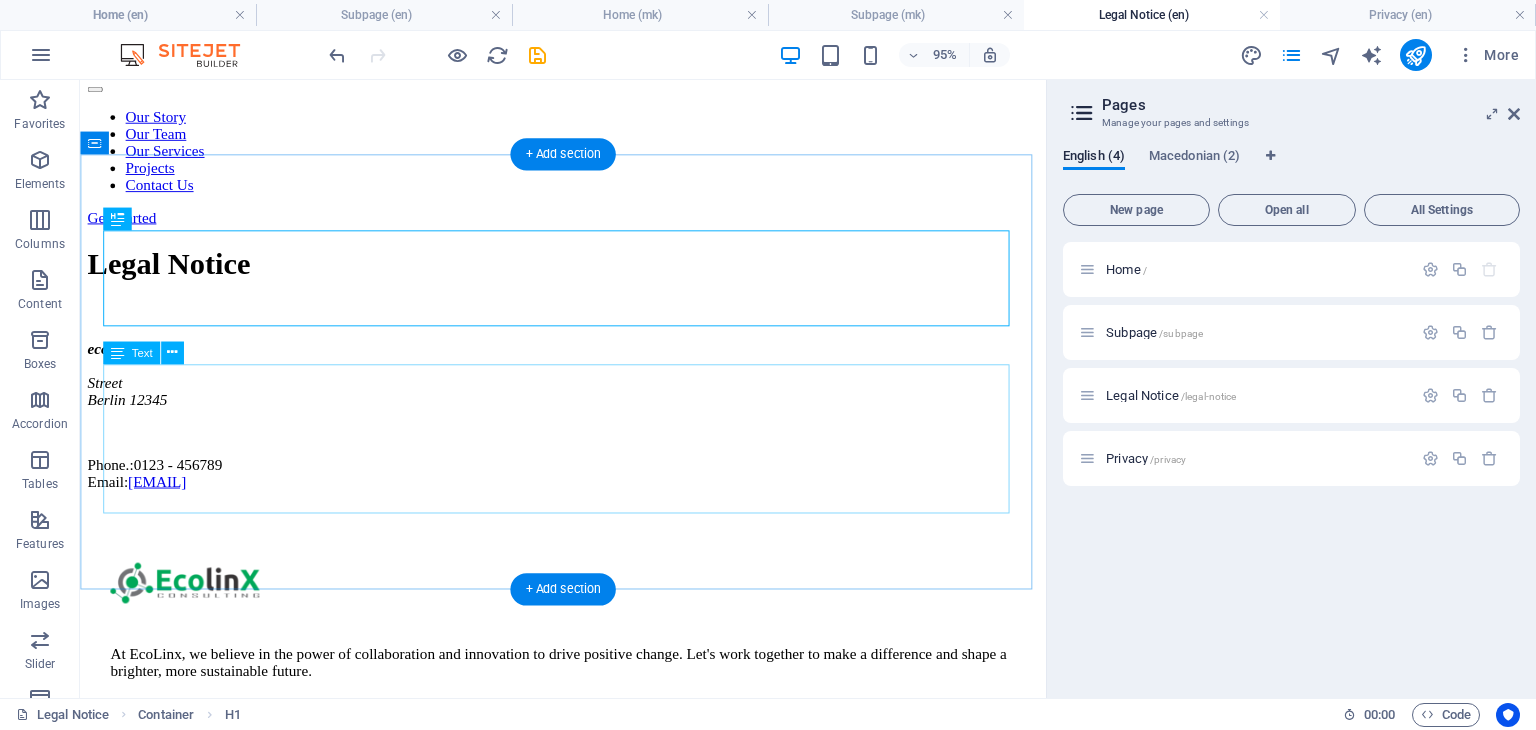click on "ecolinx.mk   Street Berlin   12345
Phone.:  0123 - 456789 Email:  c69ca09ae8bfb57c732d43288cb795@cpanel.local" at bounding box center [588, 433] 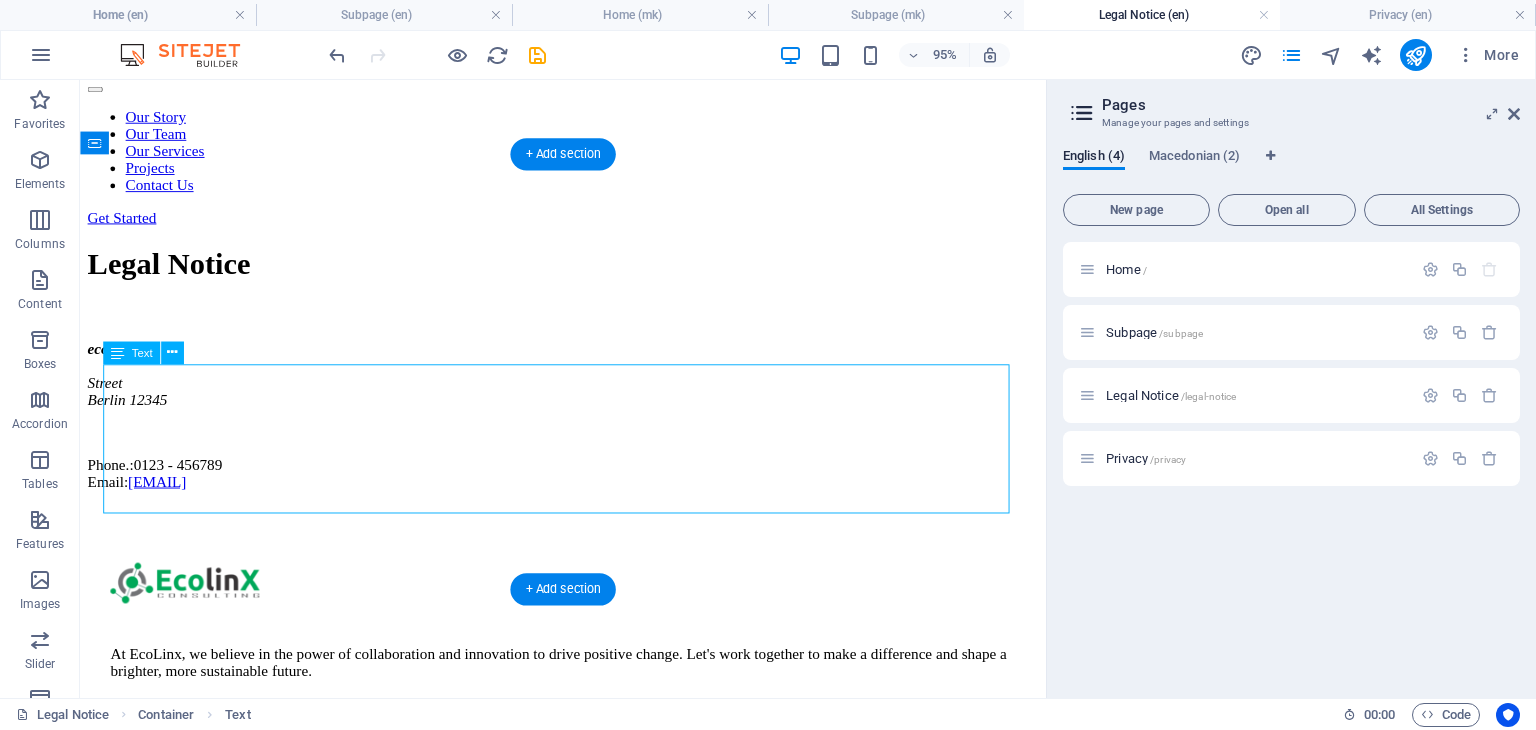 click on "ecolinx.mk   Street Berlin   12345
Phone.:  0123 - 456789 Email:  c69ca09ae8bfb57c732d43288cb795@cpanel.local" at bounding box center (588, 433) 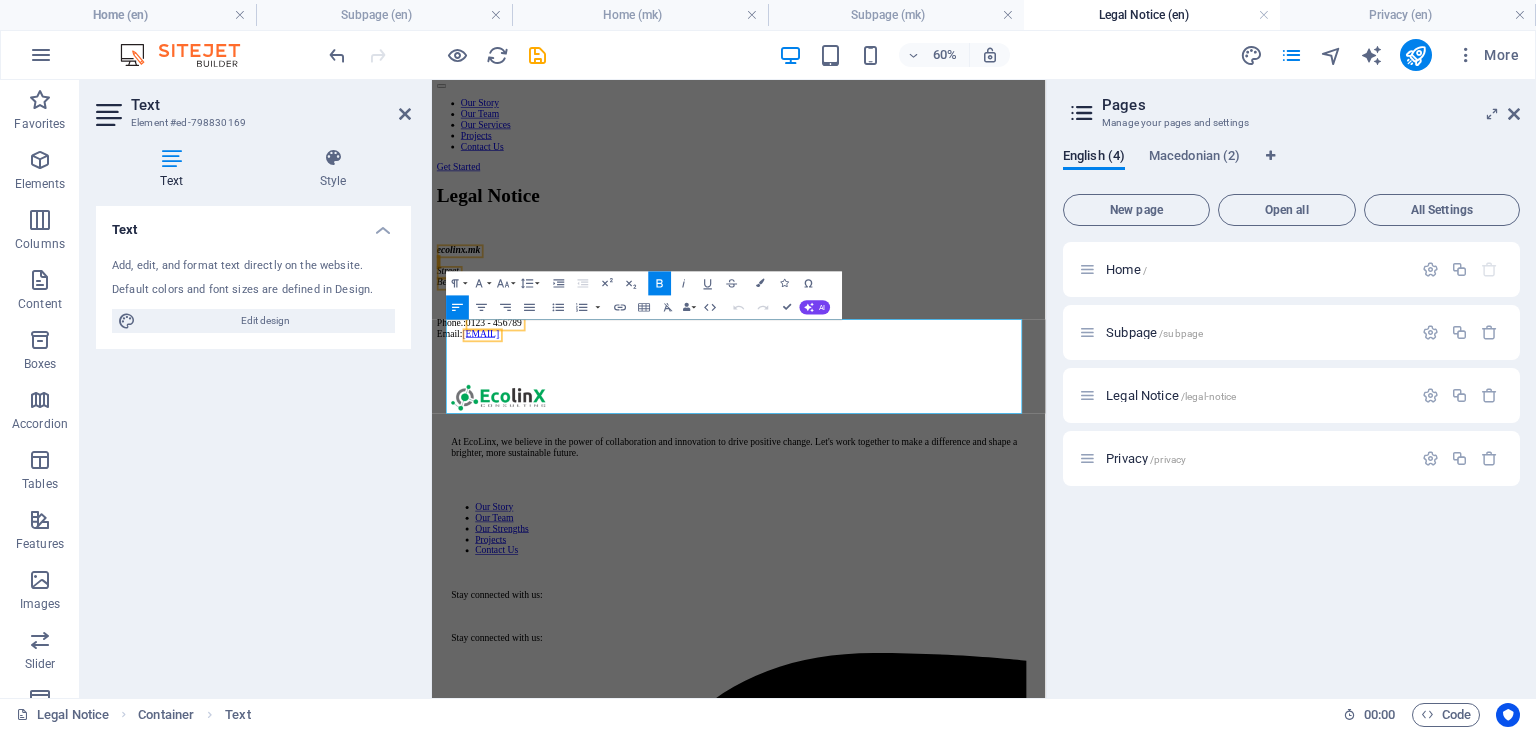 scroll, scrollTop: 0, scrollLeft: 0, axis: both 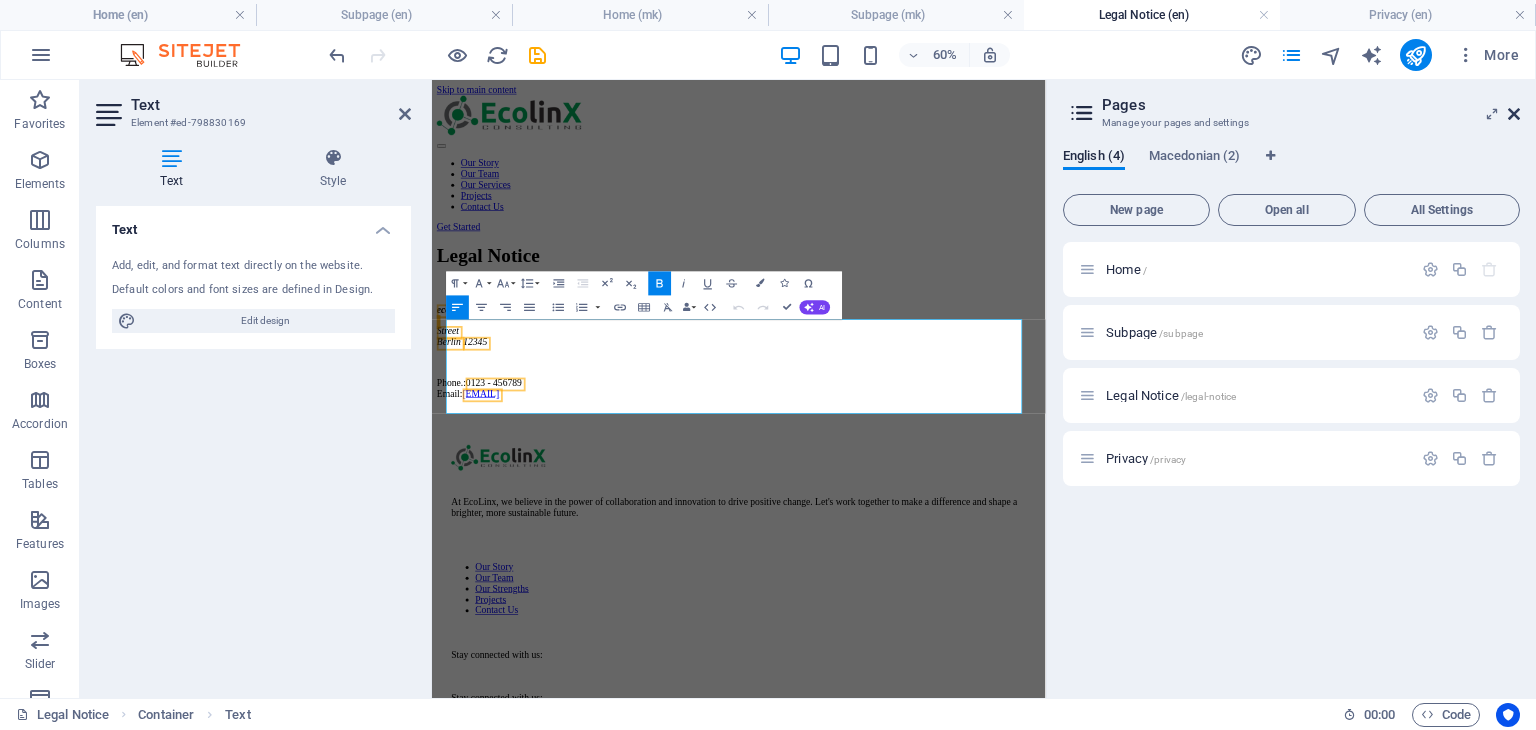 drag, startPoint x: 1512, startPoint y: 113, endPoint x: 699, endPoint y: 115, distance: 813.00244 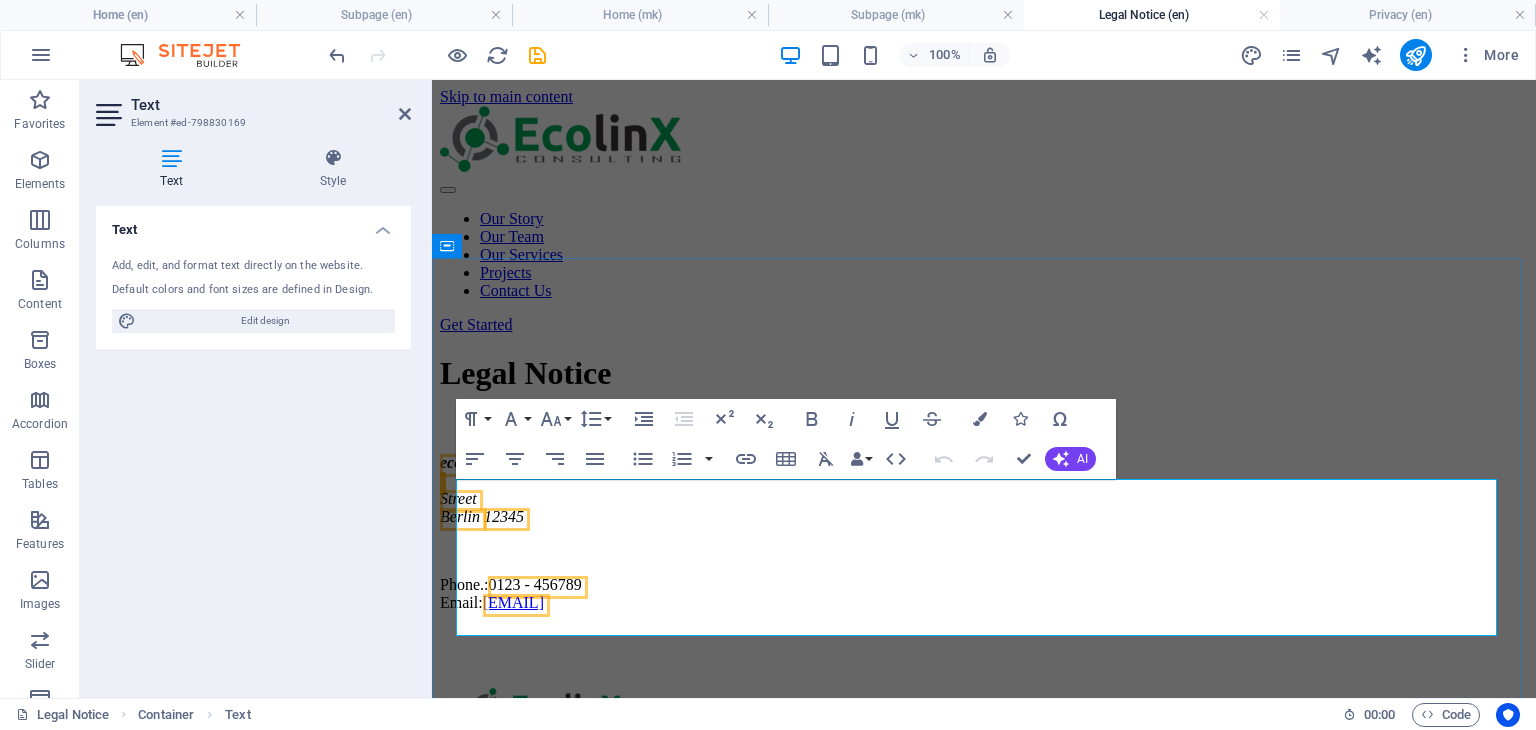 click on "ecolinx.mk   Street Berlin   12345" at bounding box center [984, 490] 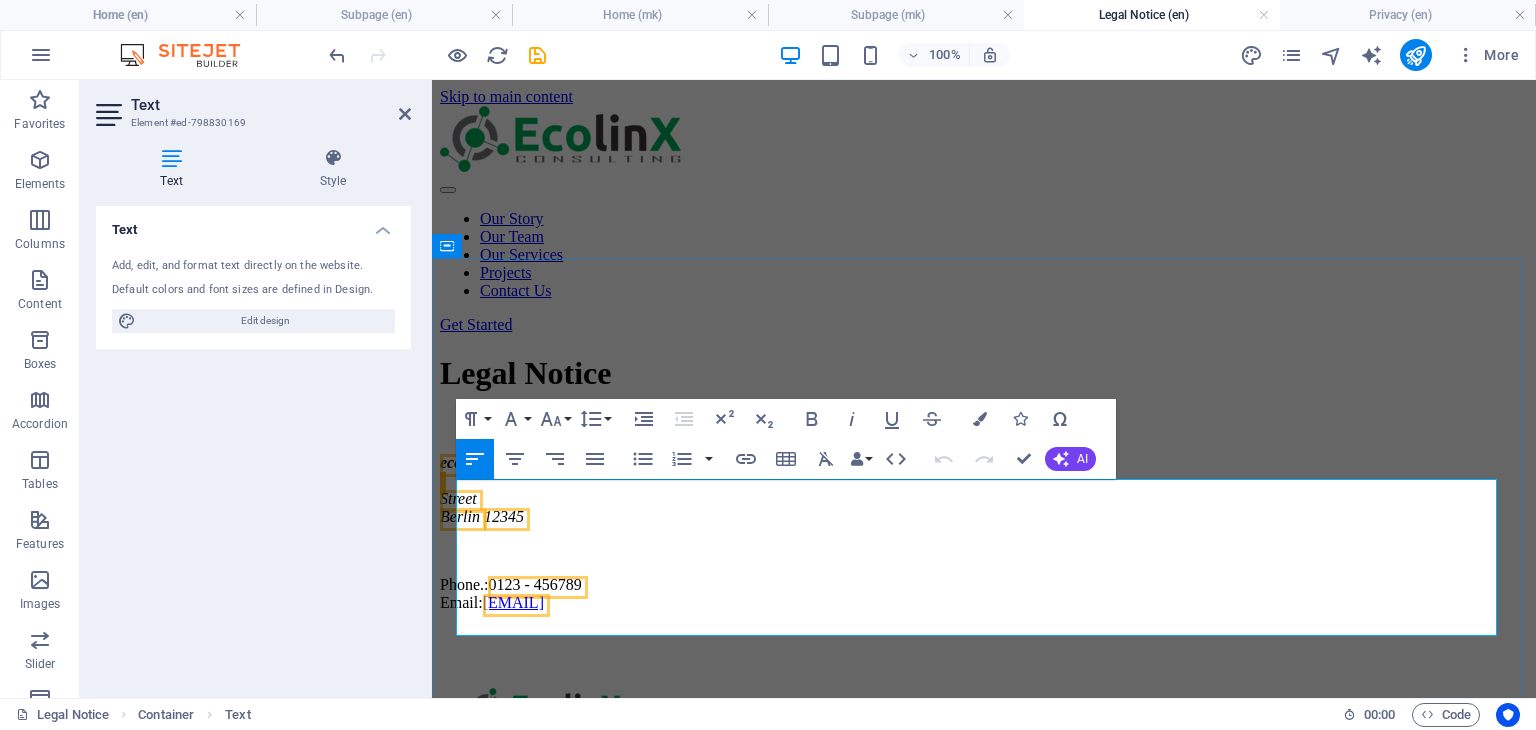 click on "ecolinx.mk   Street Berlin   12345" at bounding box center (984, 490) 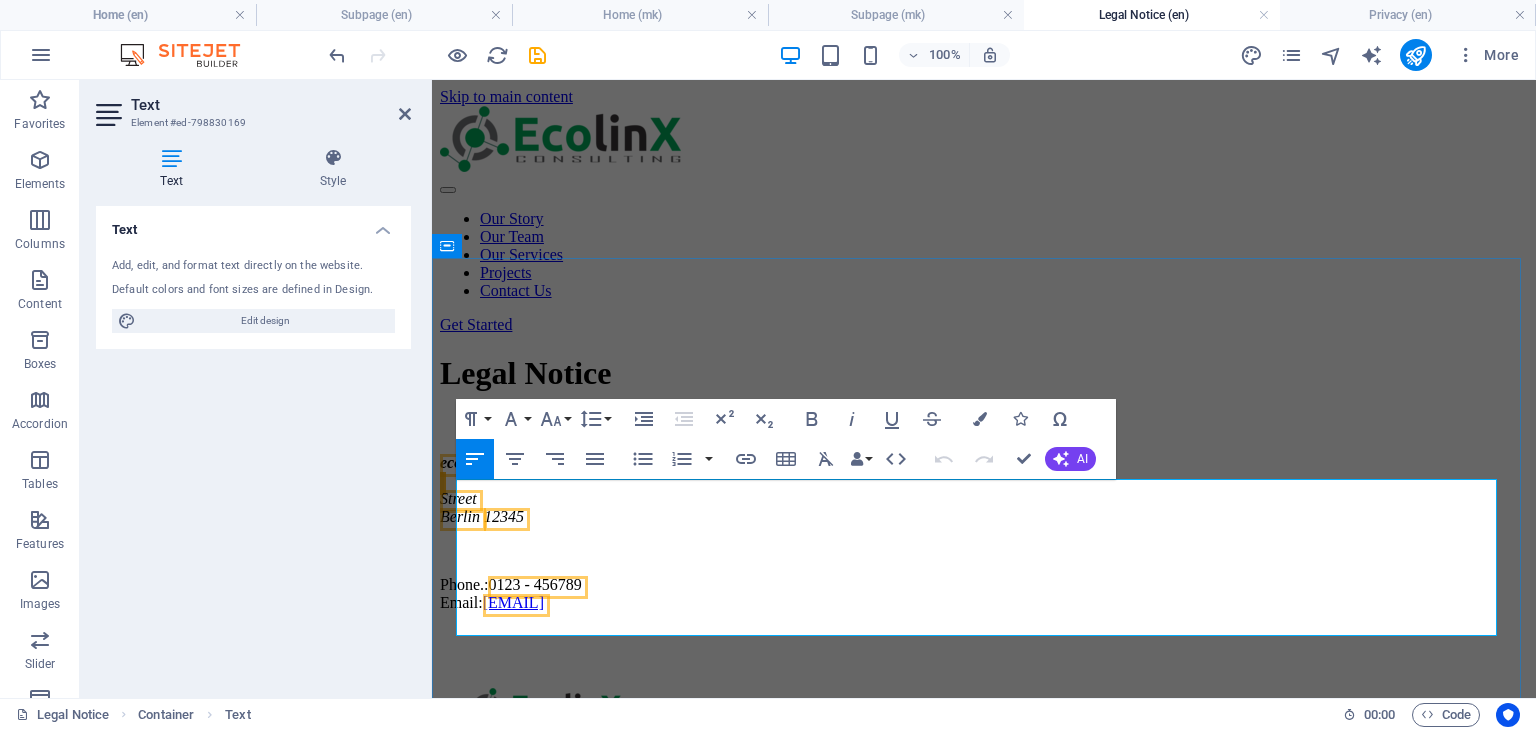 click on "ecolinx.mk   Street Berlin   12345" at bounding box center (984, 490) 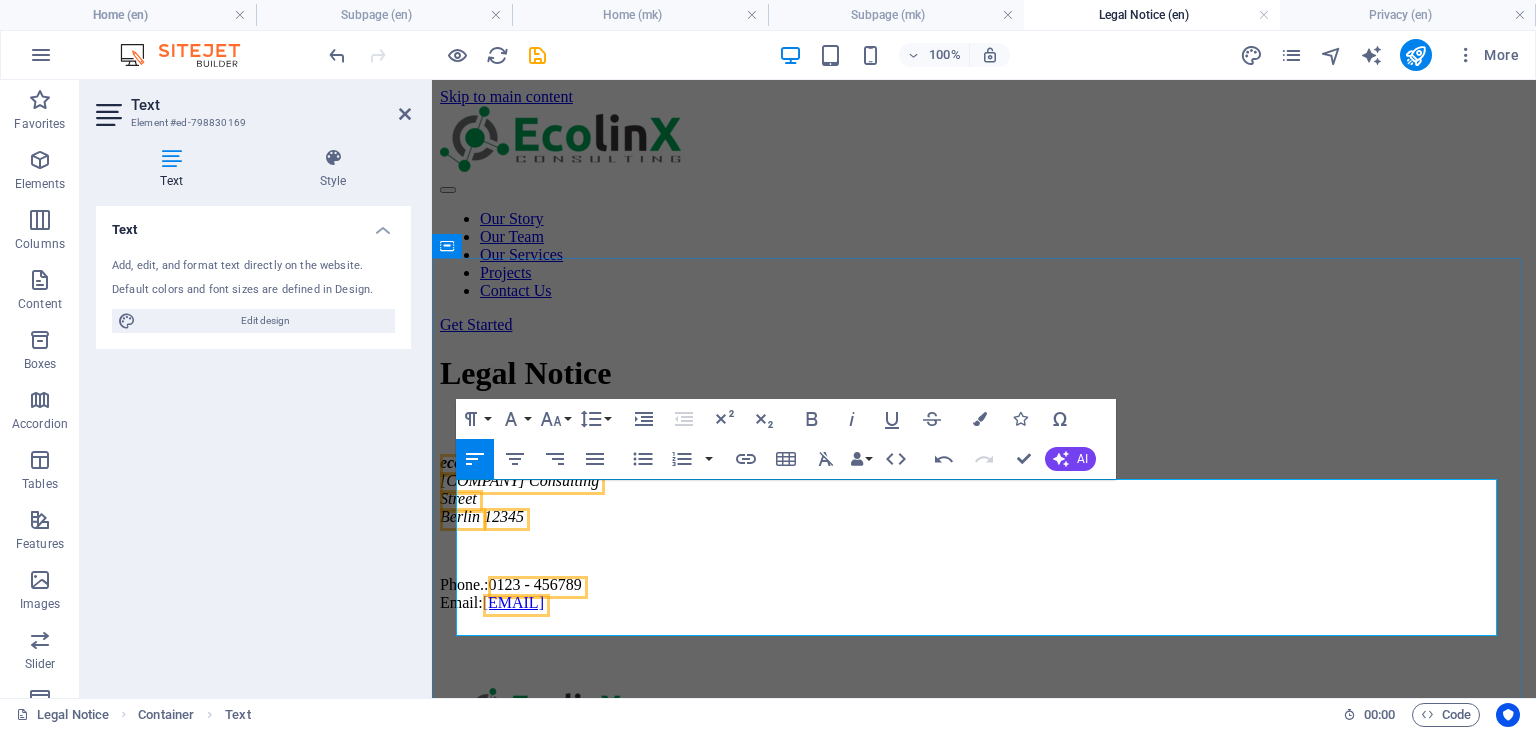 click on "Street" at bounding box center [458, 498] 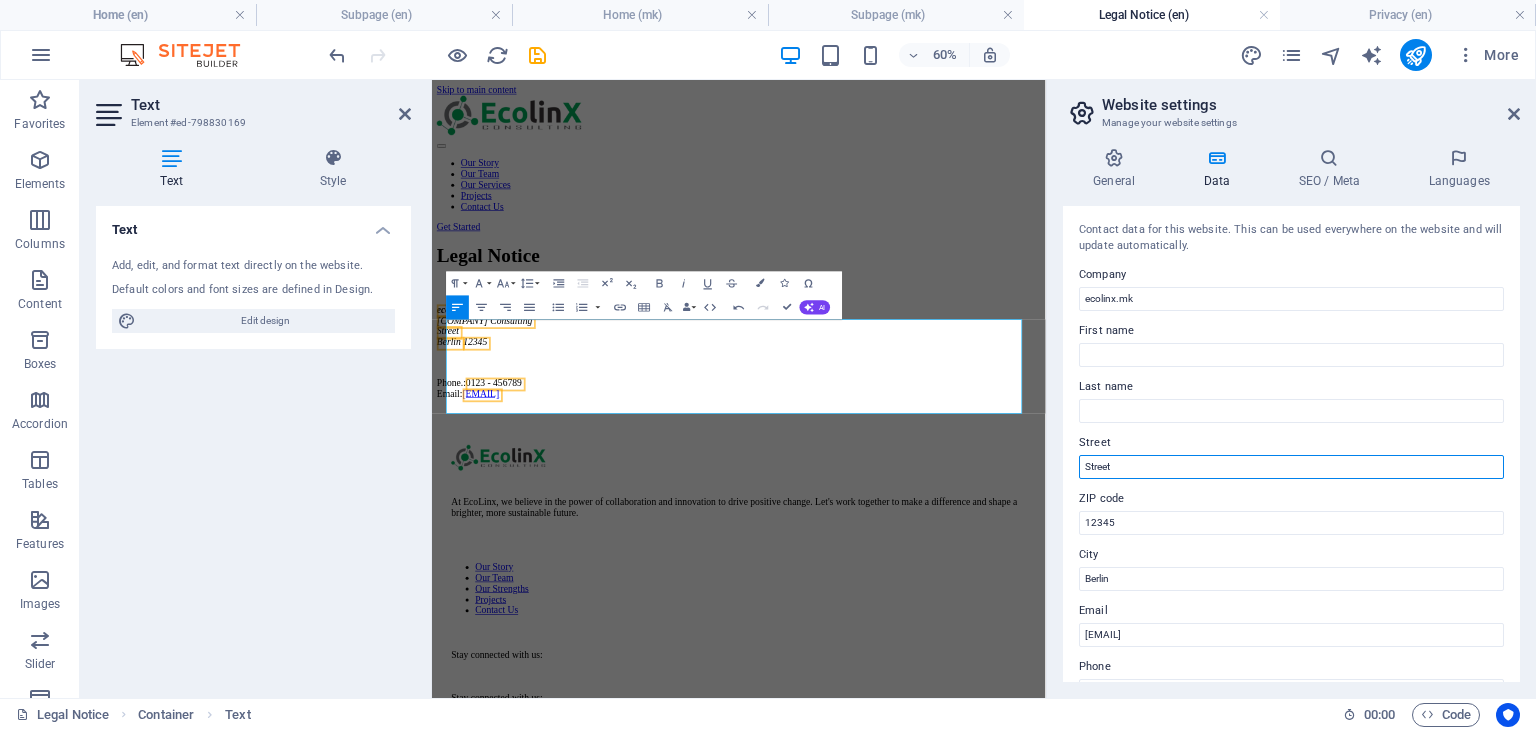 click on "Street" at bounding box center (1291, 467) 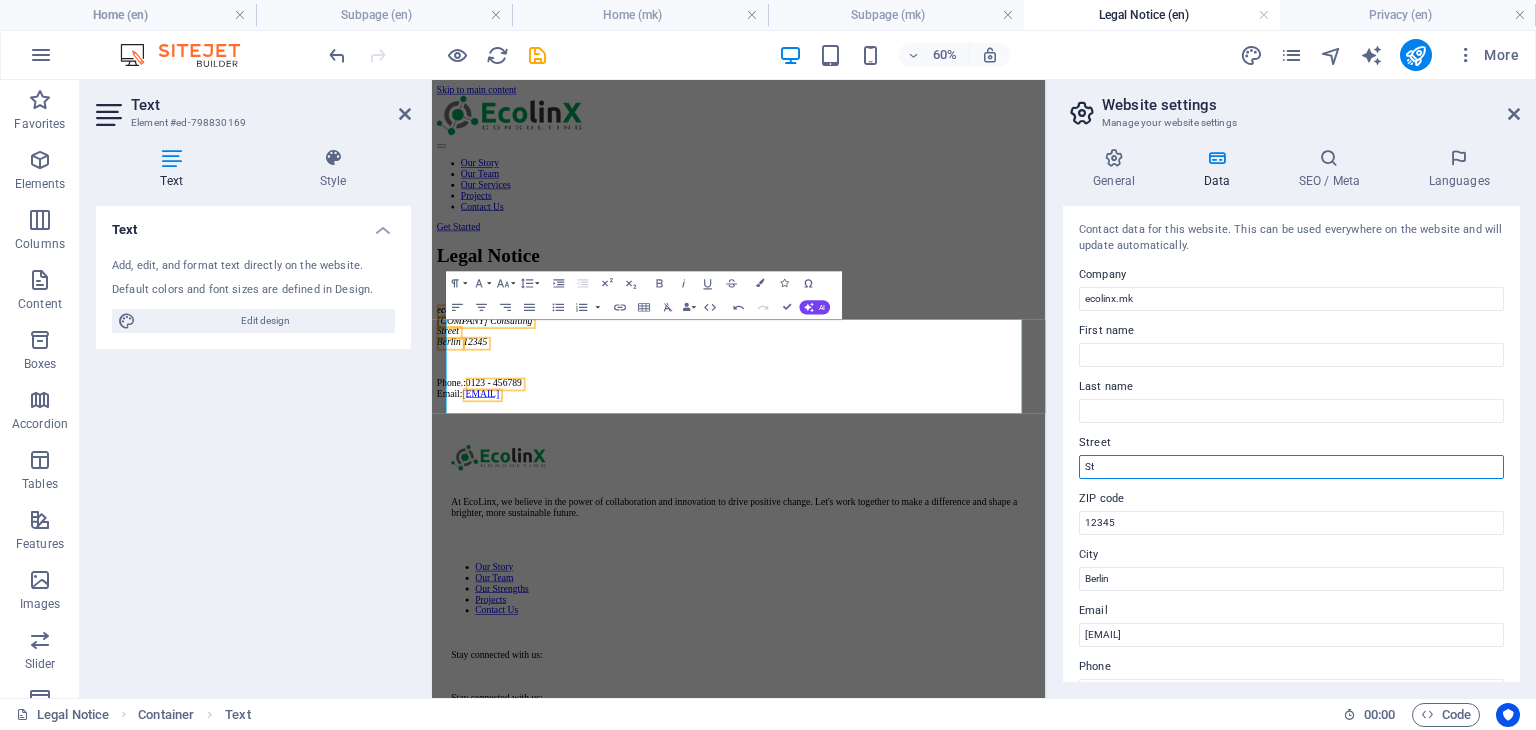 type on "S" 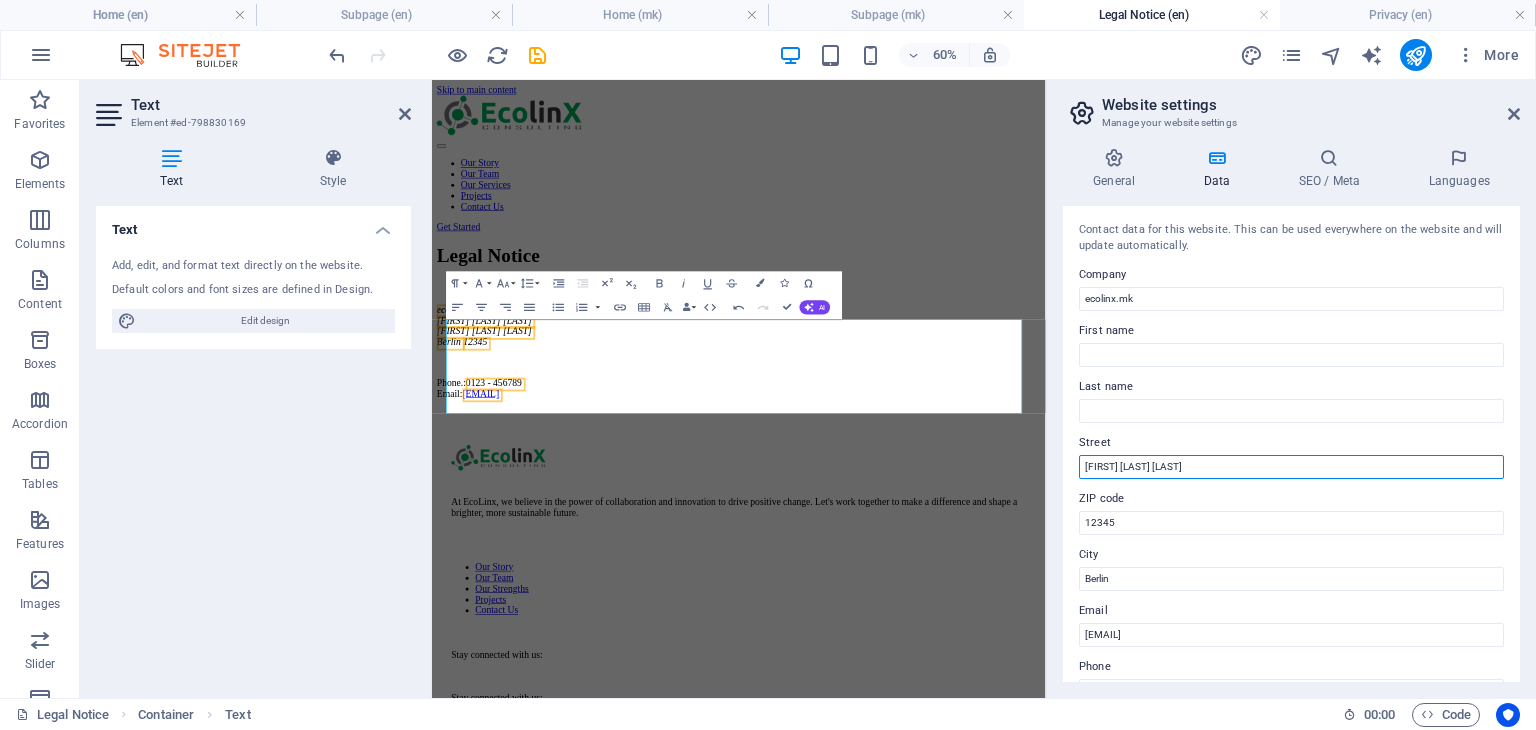 type on "Naum Naumovski Borce 26" 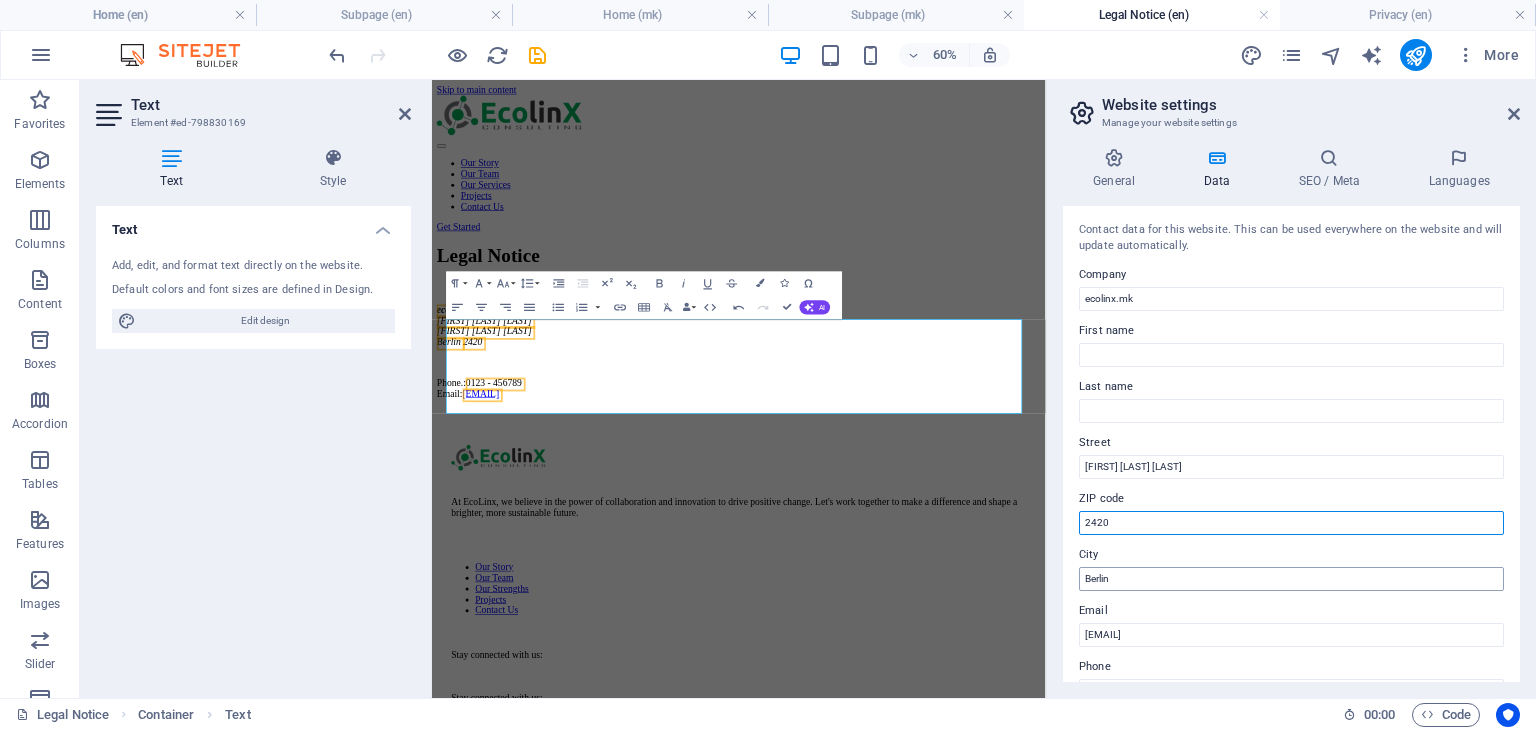 type on "2420" 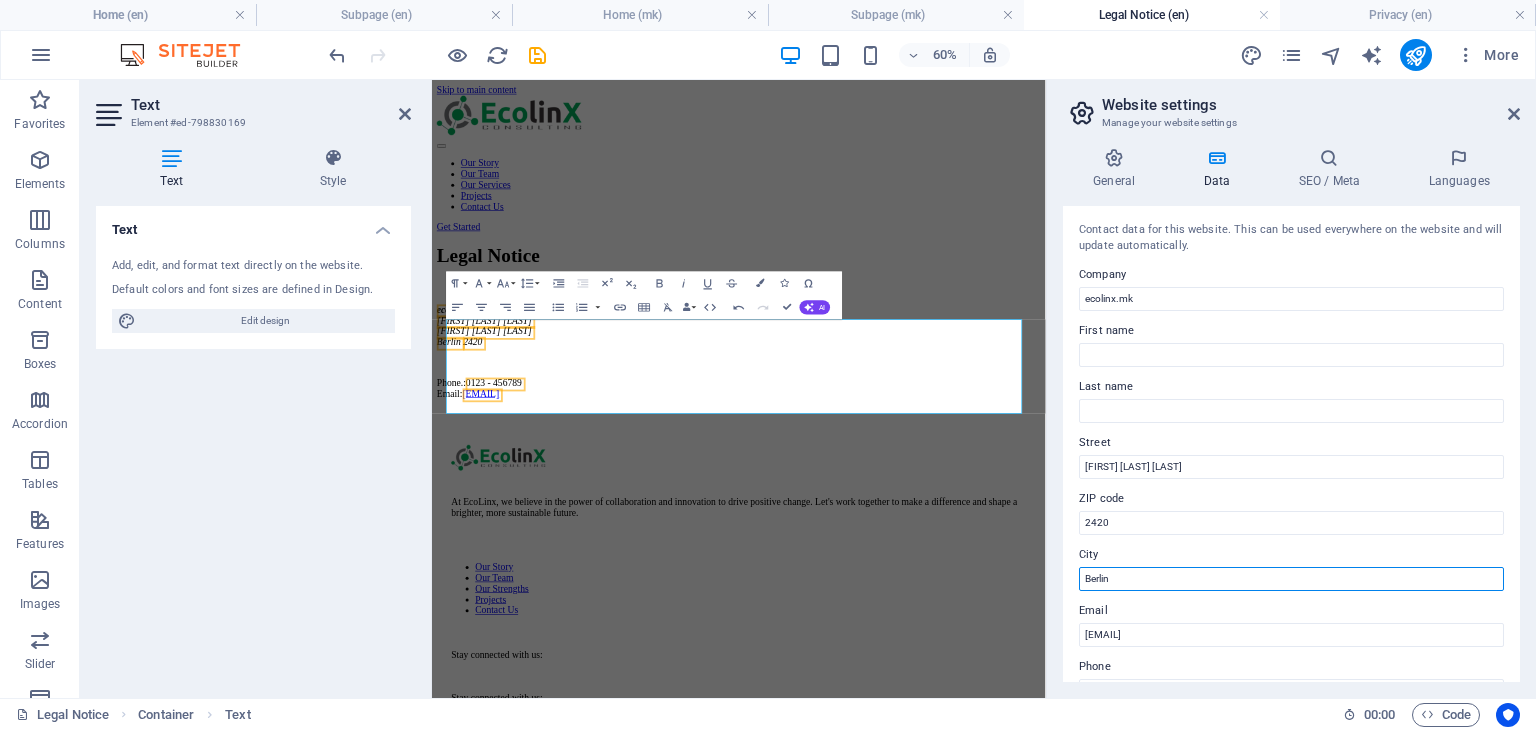 click on "Berlin" at bounding box center [1291, 579] 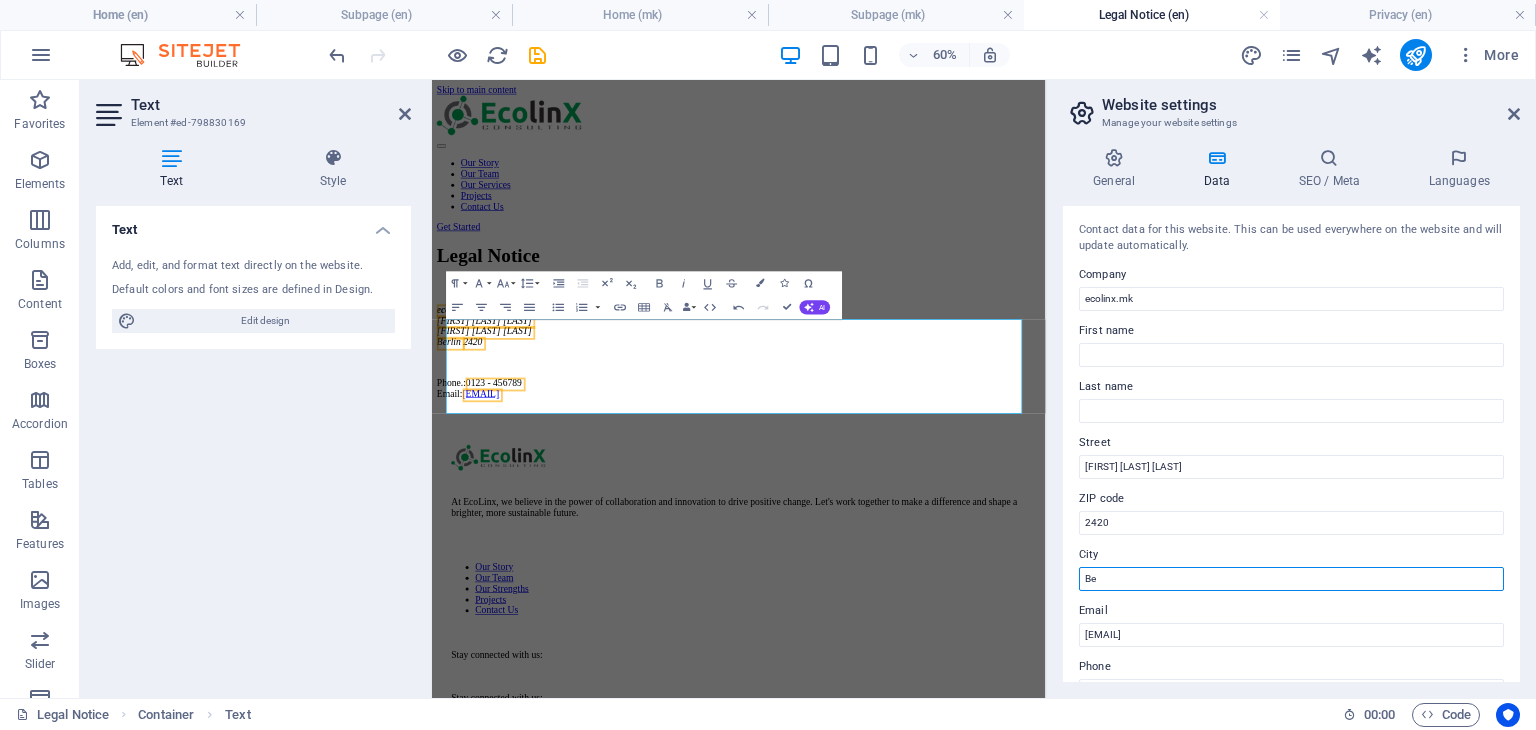 type on "B" 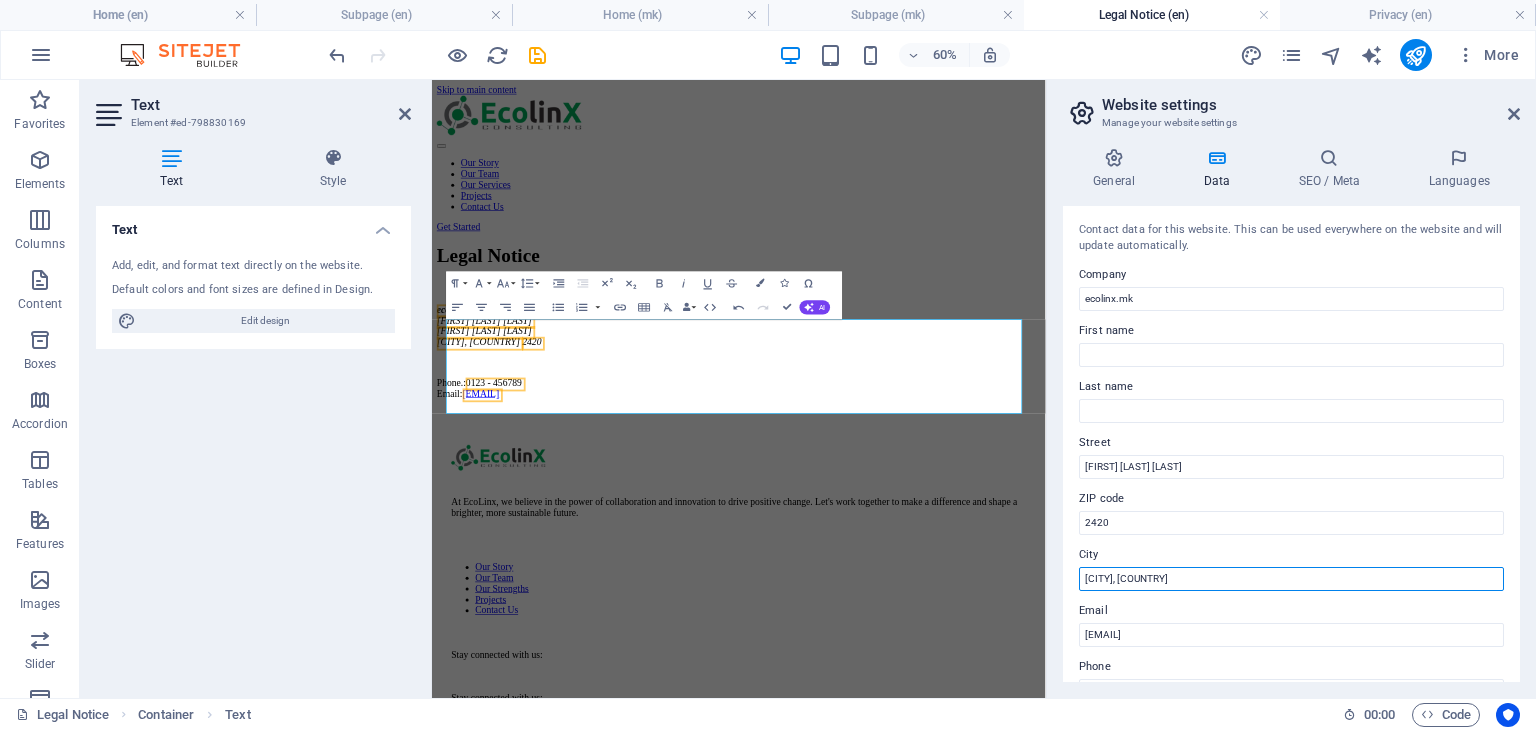 type on "Radovis, North Macedonia" 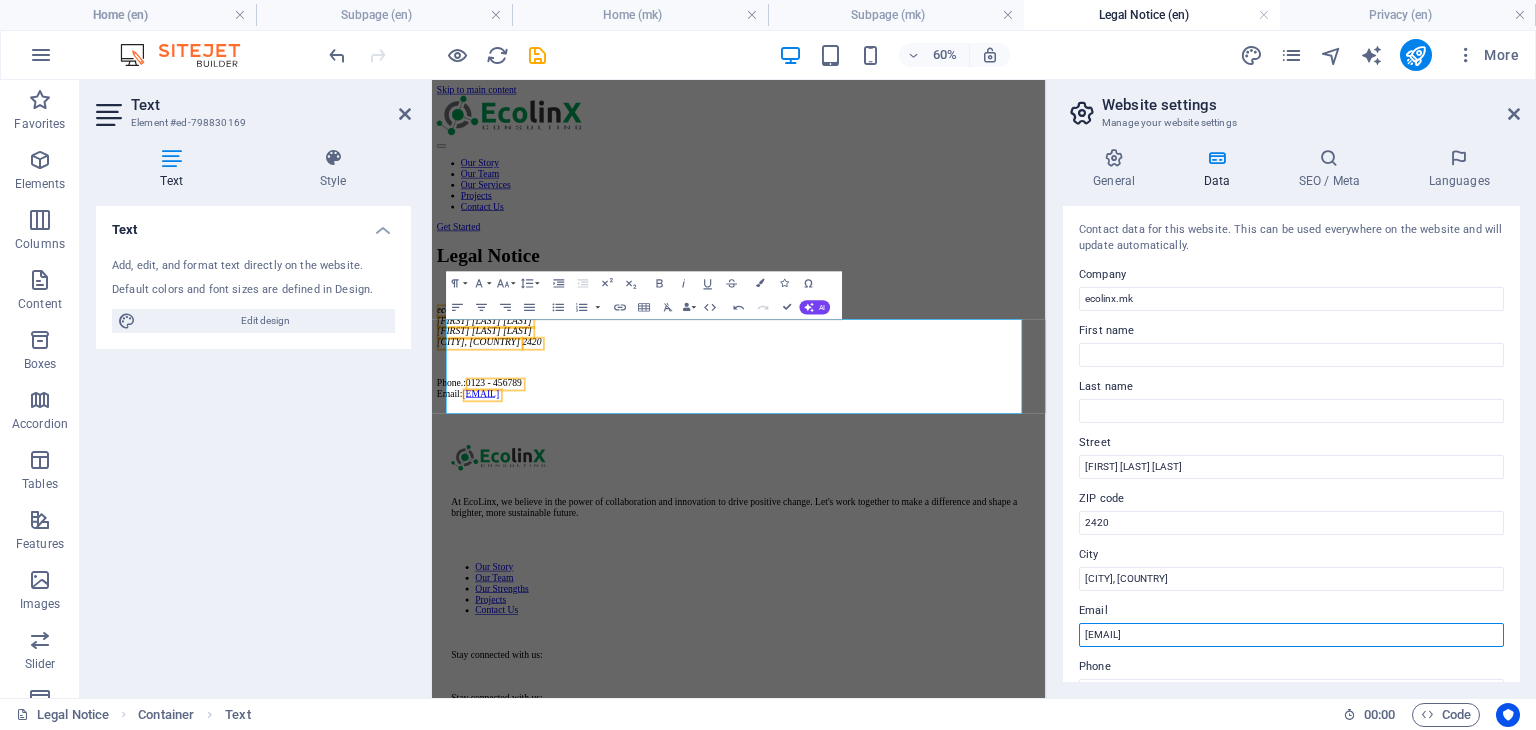 drag, startPoint x: 1322, startPoint y: 633, endPoint x: 1083, endPoint y: 633, distance: 239 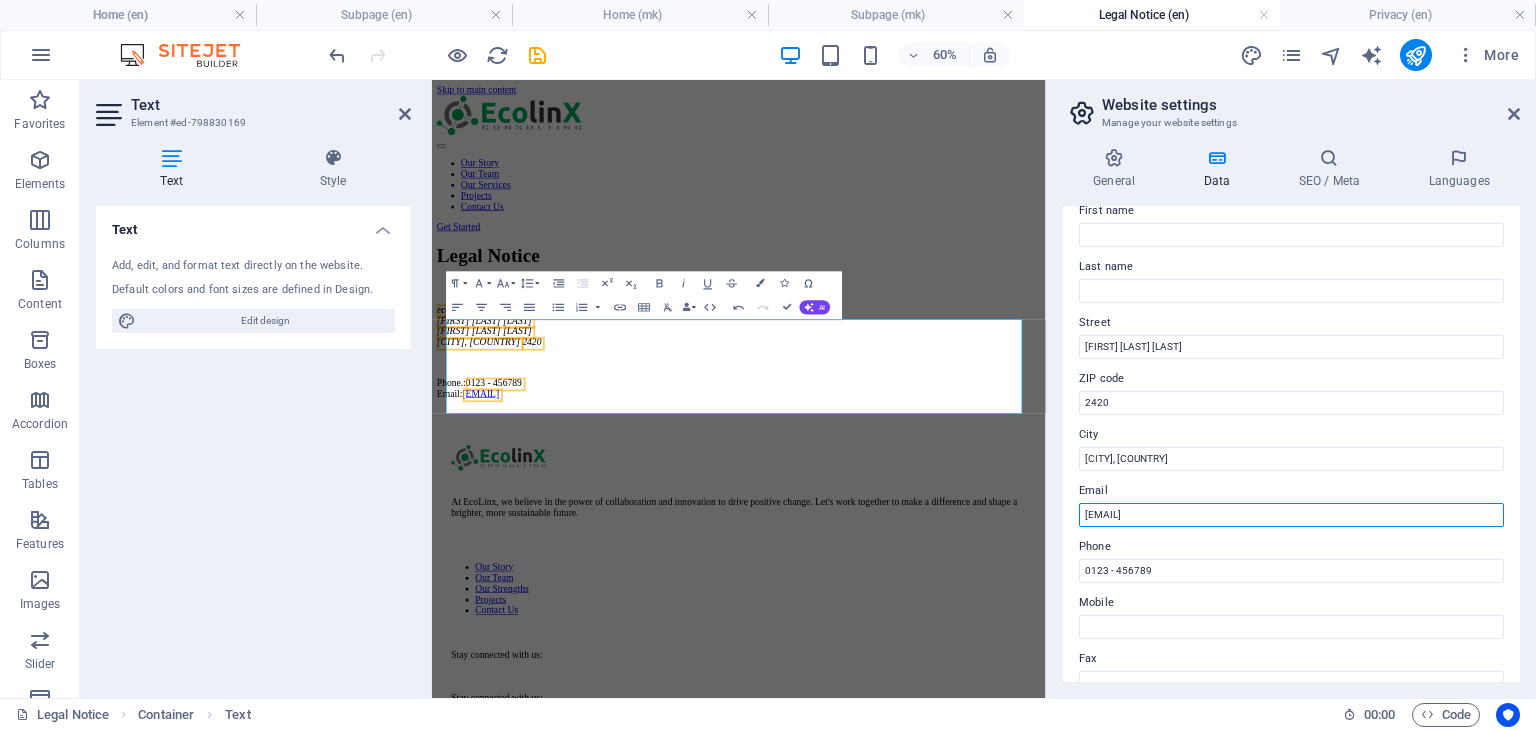 scroll, scrollTop: 200, scrollLeft: 0, axis: vertical 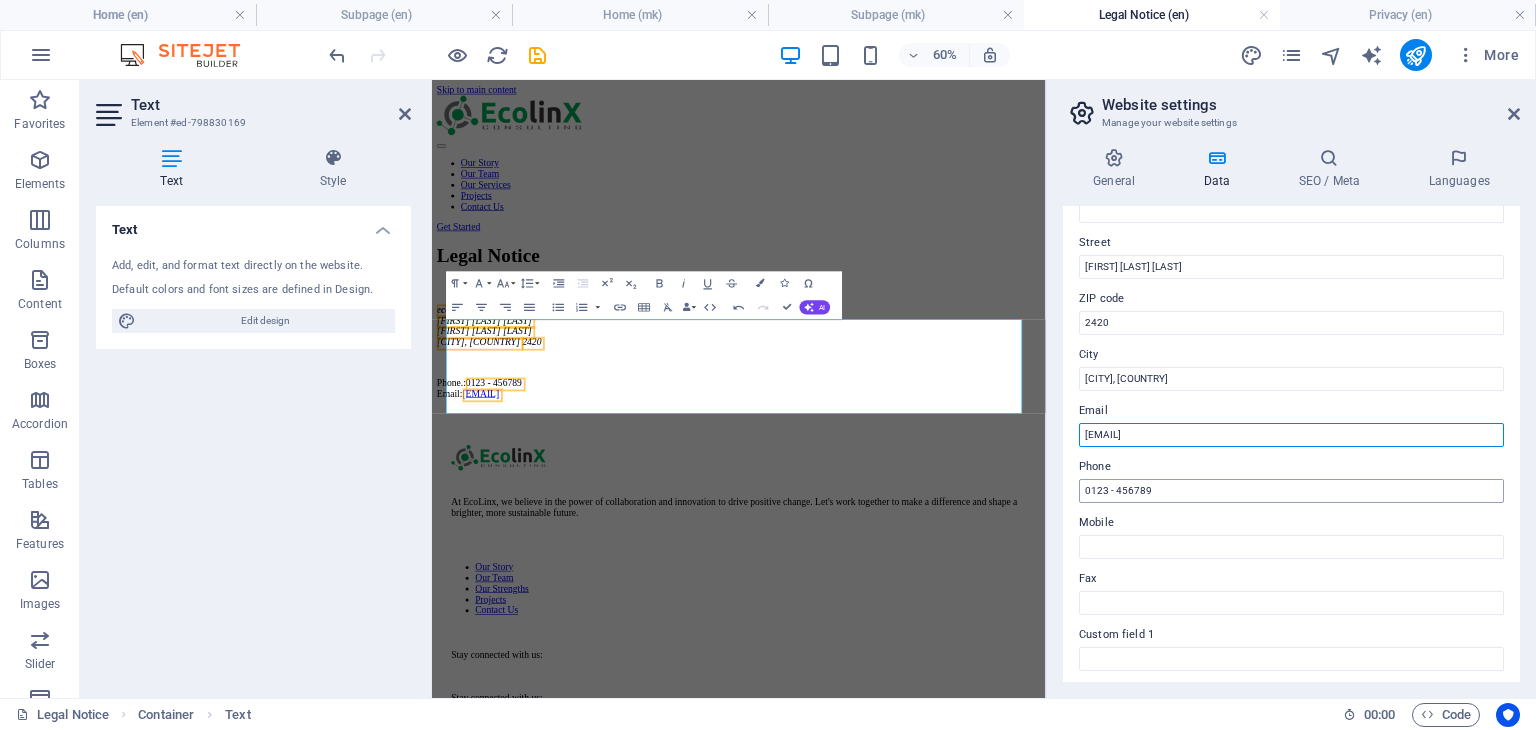 type on "ecolinksmk@gmail.com" 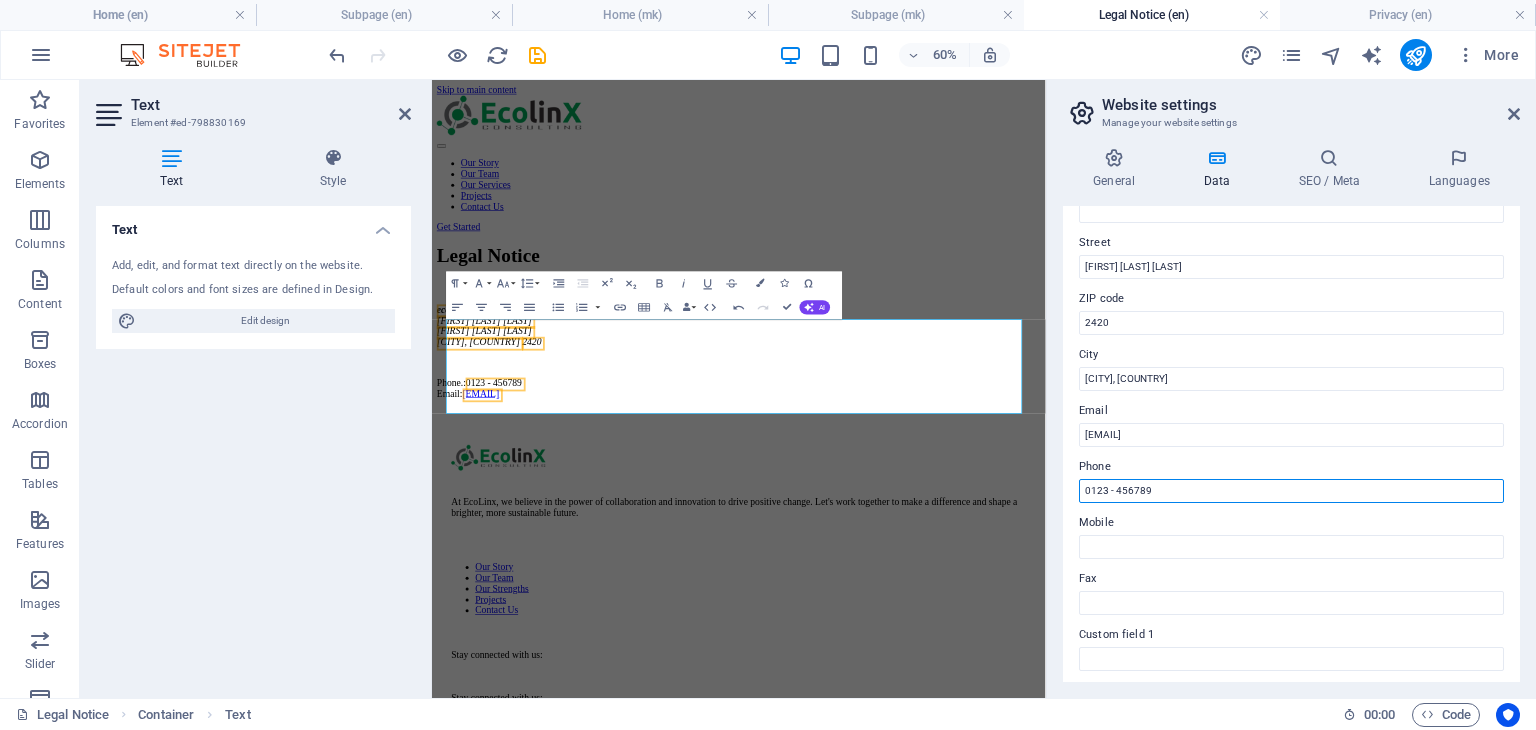 drag, startPoint x: 1175, startPoint y: 485, endPoint x: 1046, endPoint y: 487, distance: 129.0155 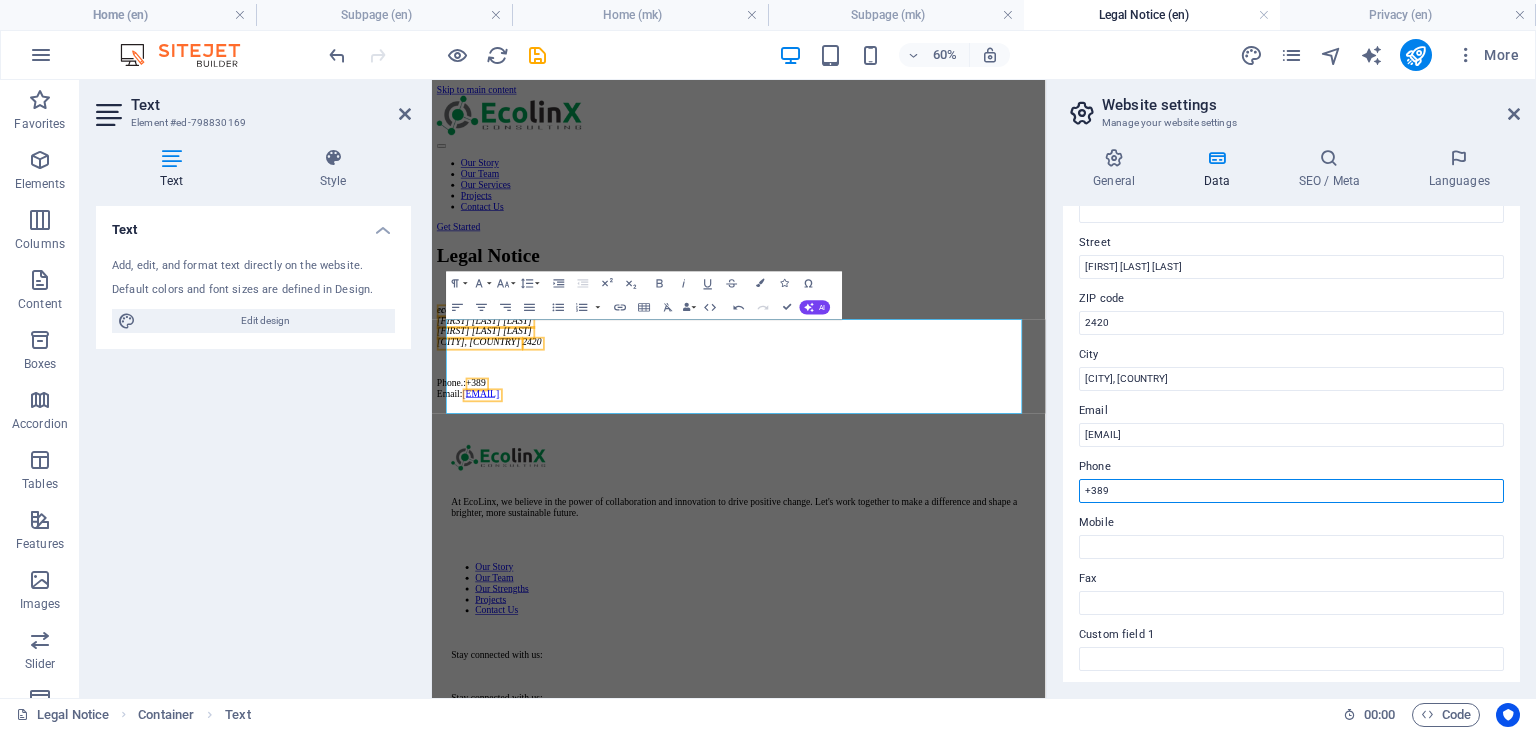 type on "+389" 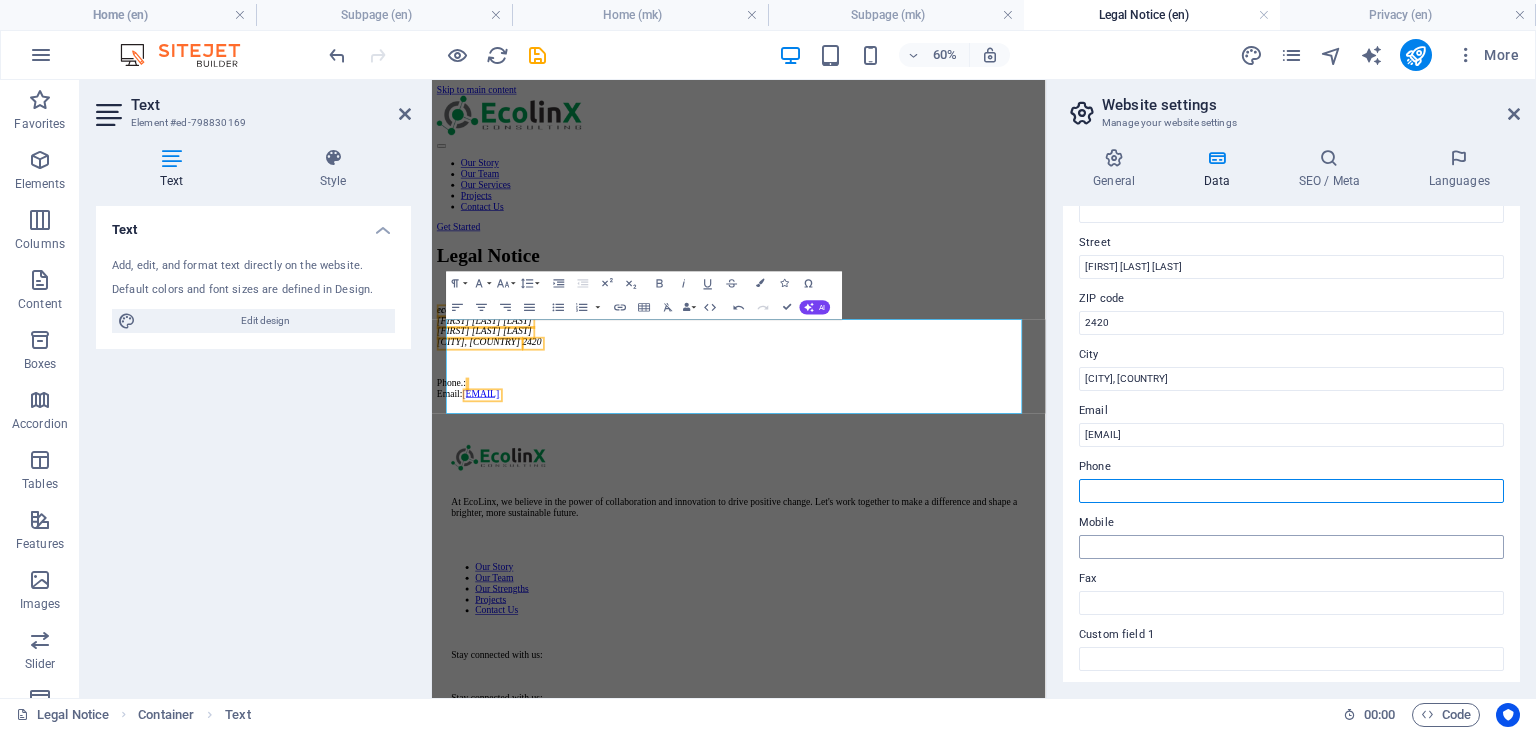 type 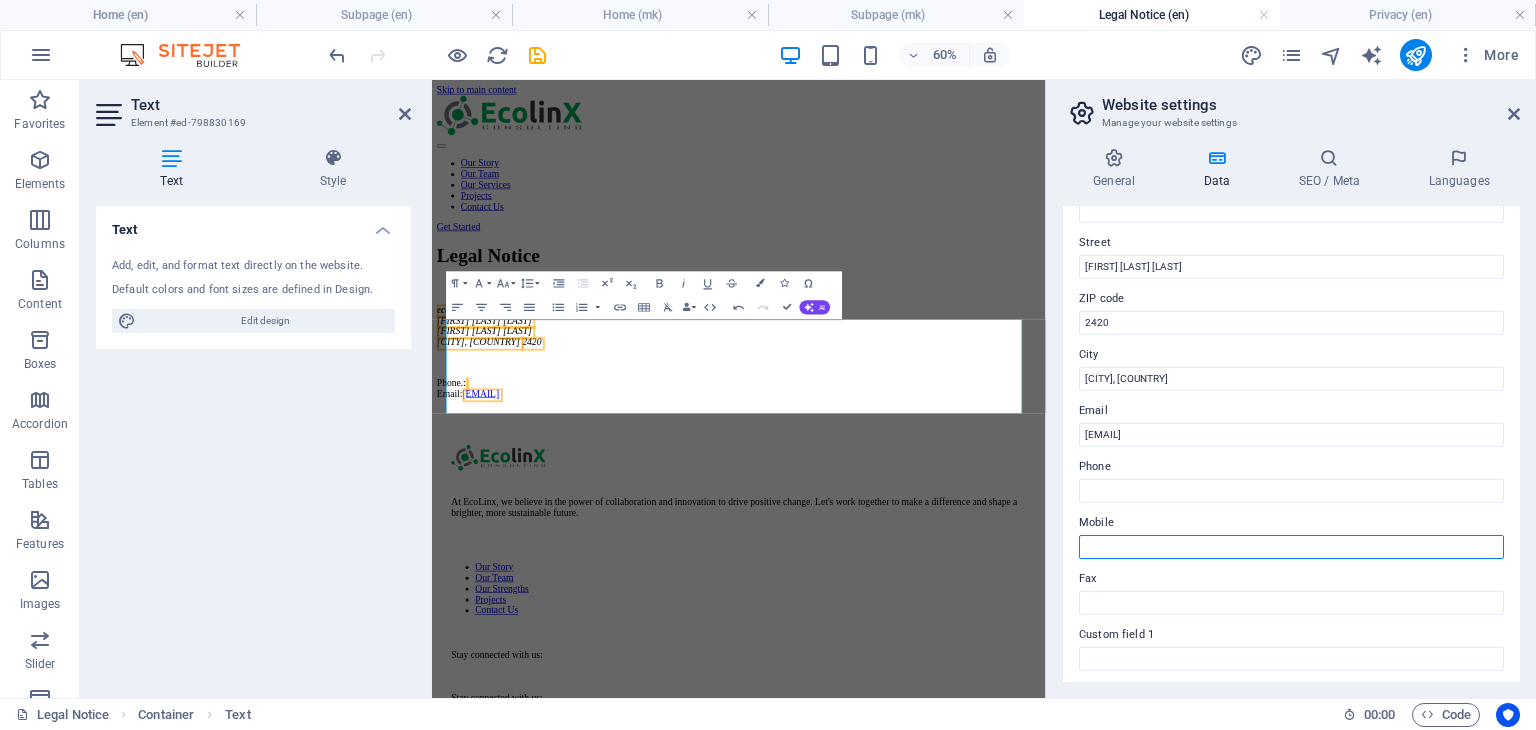 click on "Mobile" at bounding box center [1291, 547] 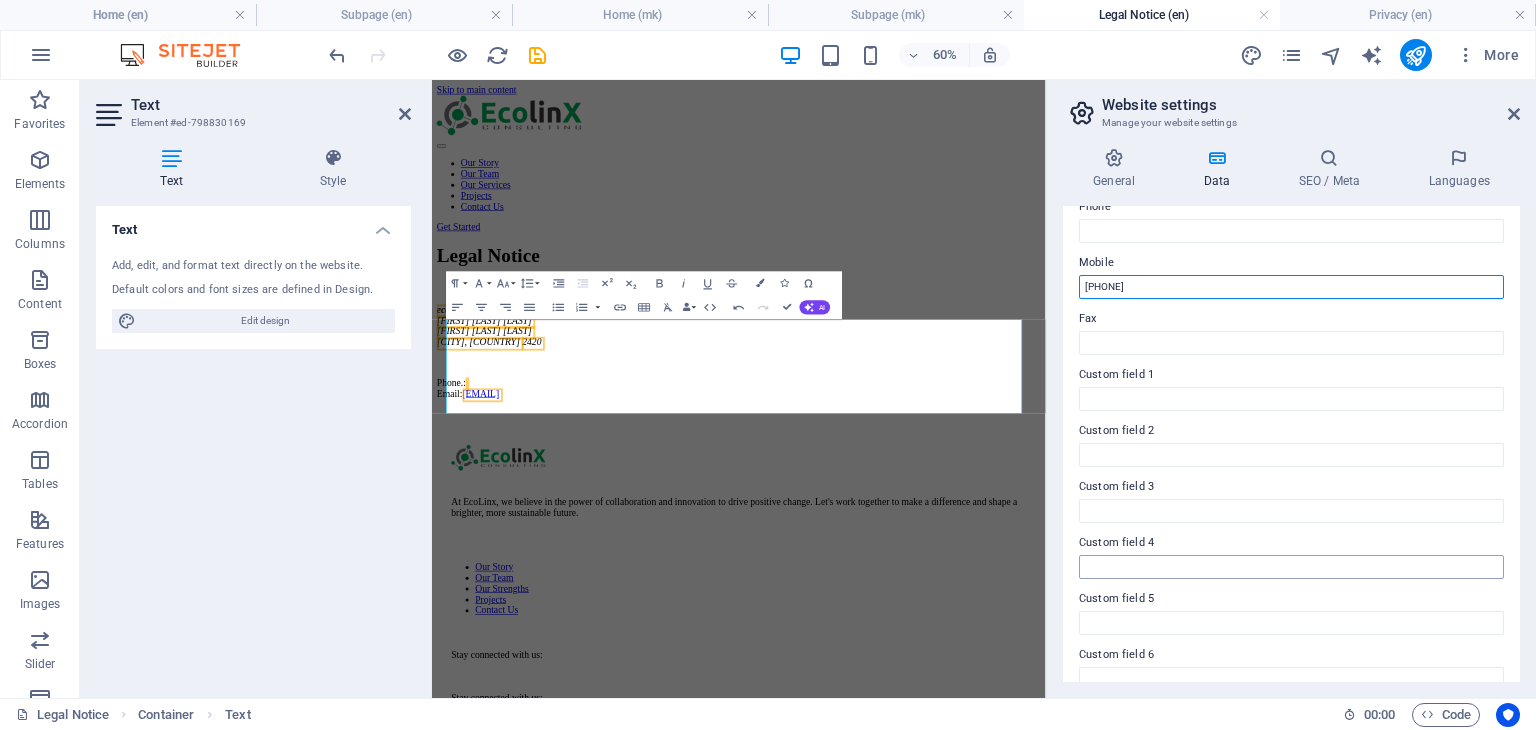 scroll, scrollTop: 484, scrollLeft: 0, axis: vertical 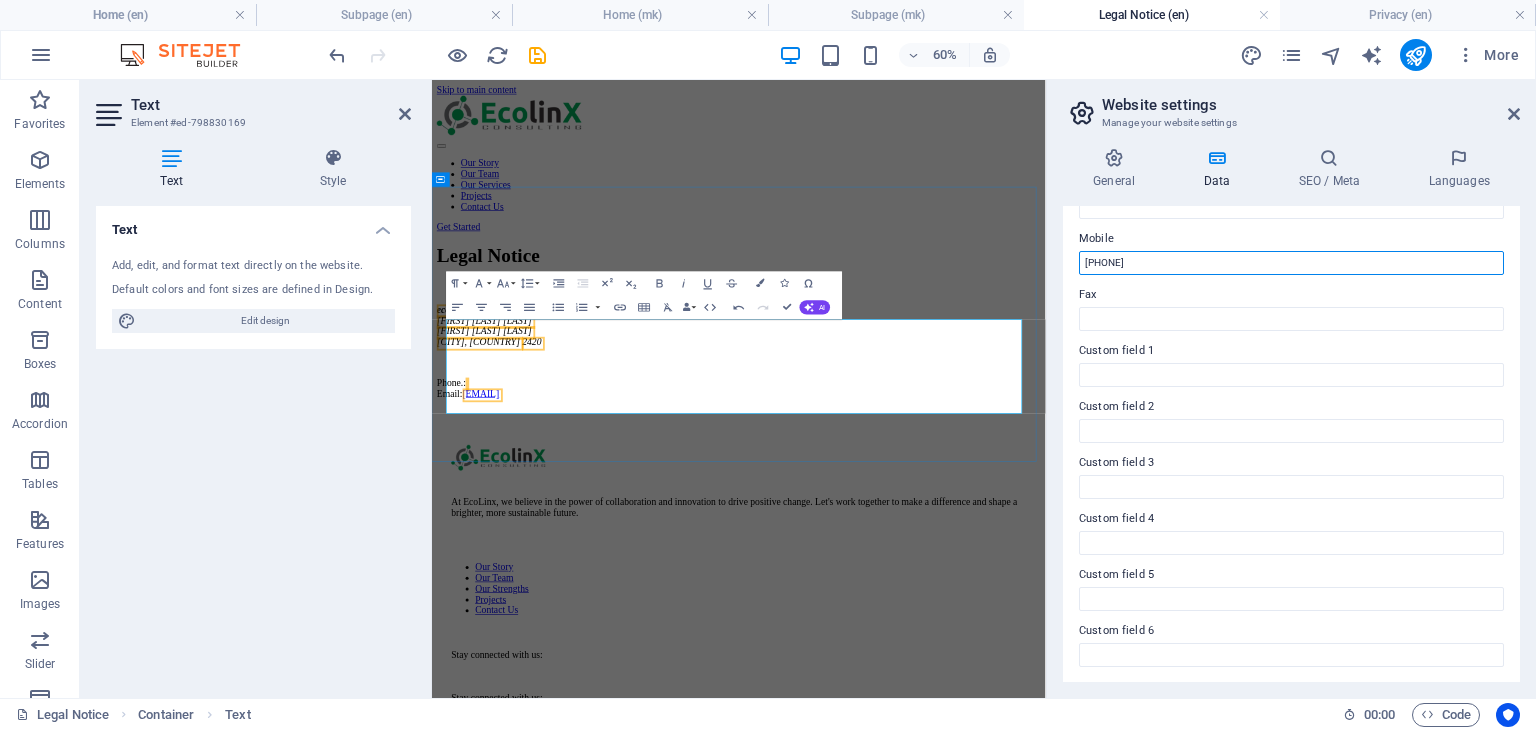 type on "+38978462262" 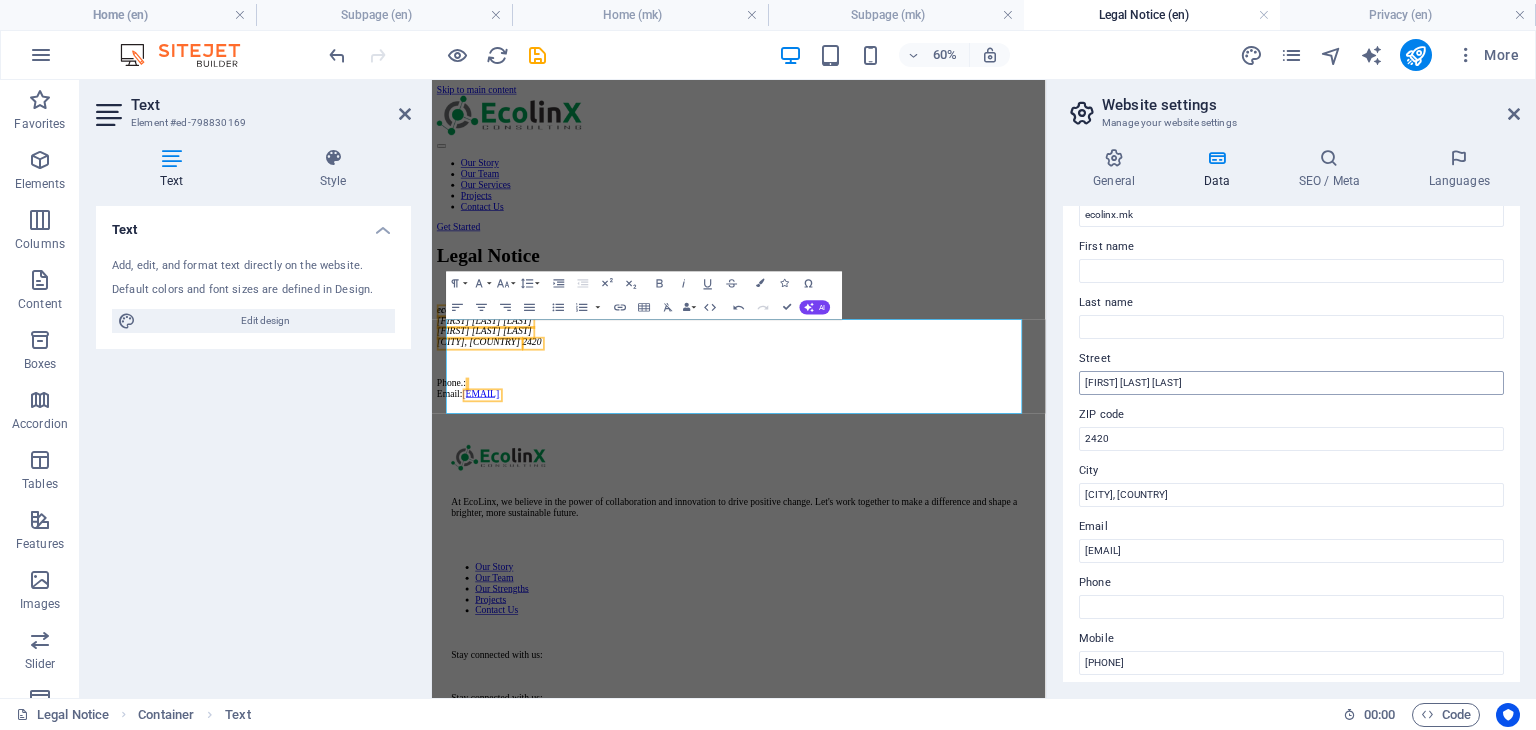 scroll, scrollTop: 0, scrollLeft: 0, axis: both 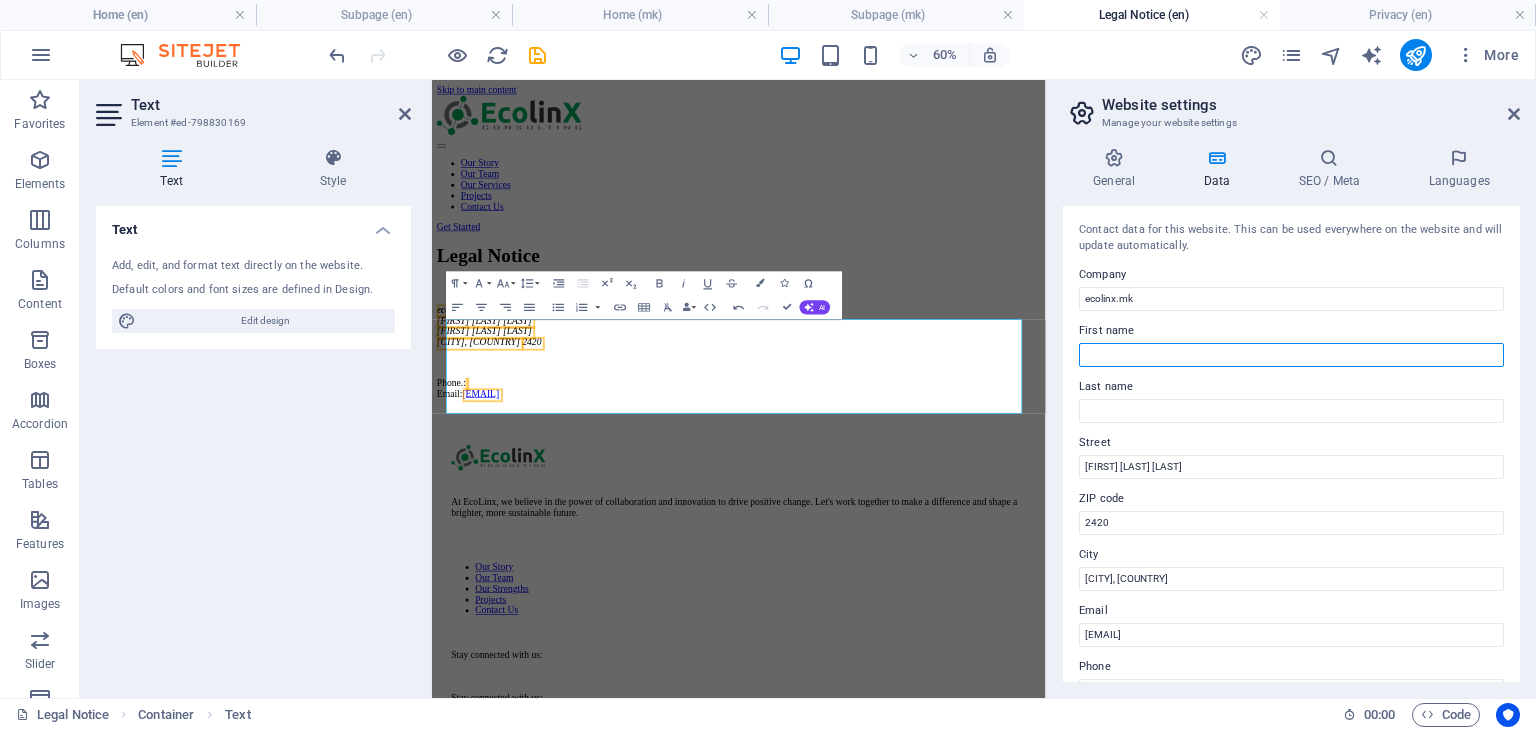 click on "First name" at bounding box center [1291, 355] 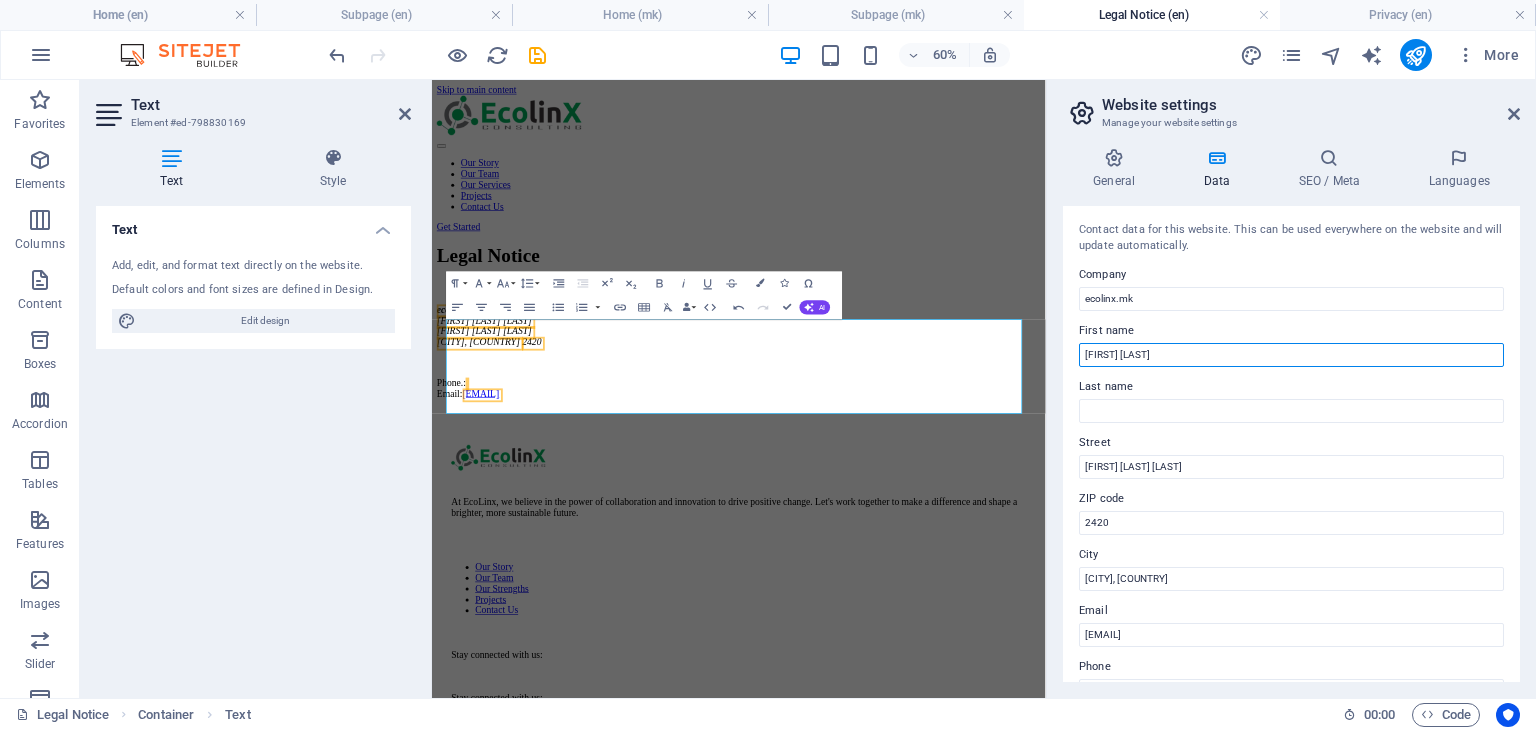 type on "ECOLINKS KONCALTING" 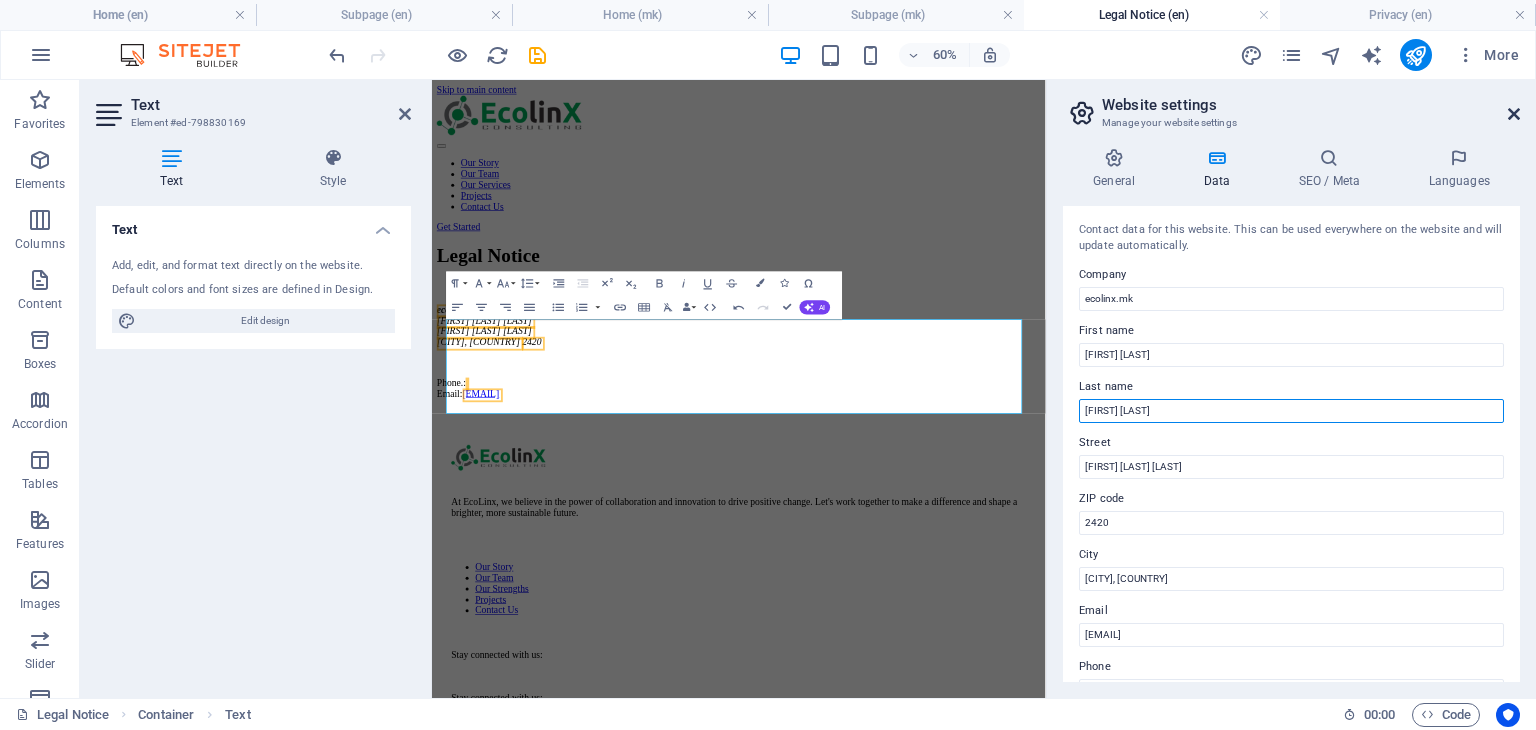 type on "ECOLINX CONSULTING" 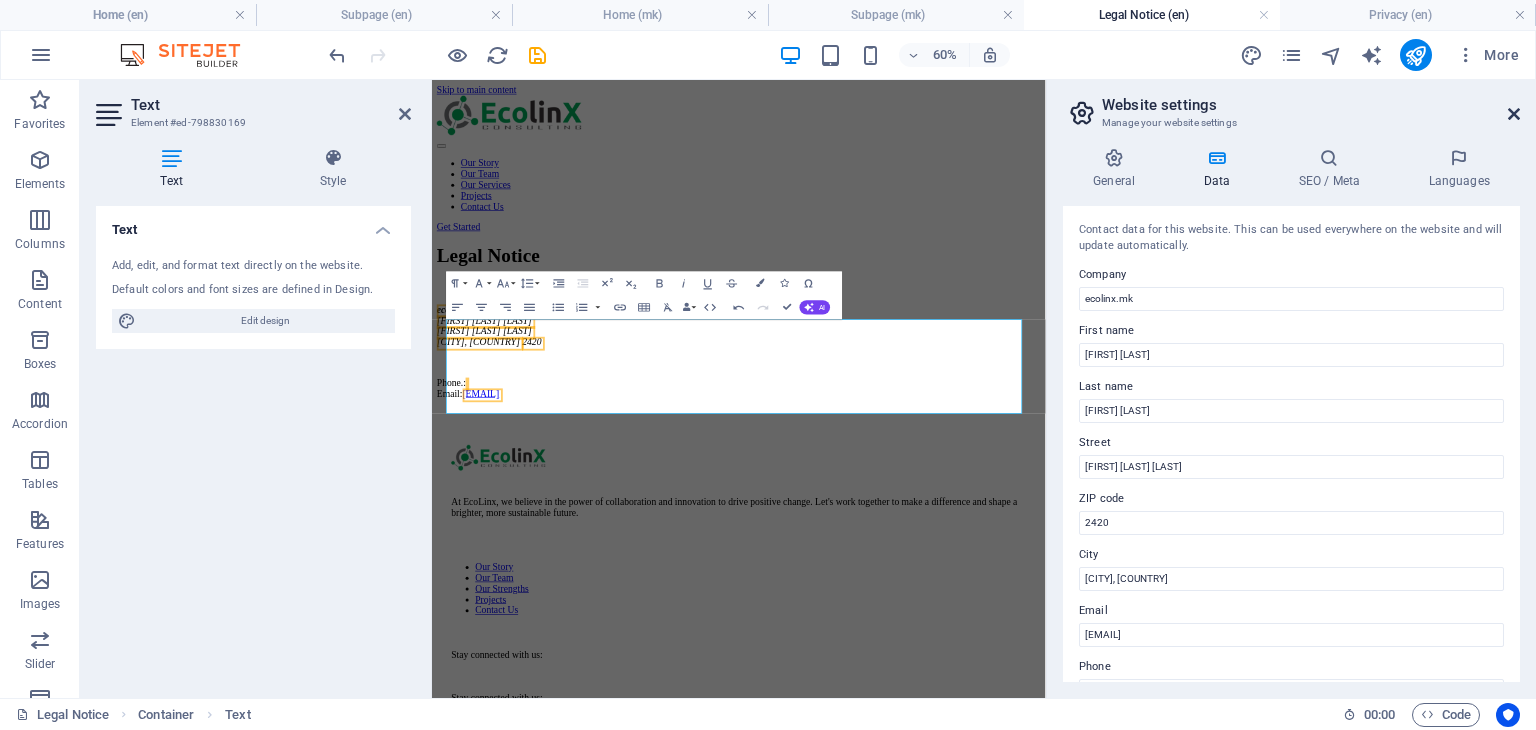 click at bounding box center [1514, 114] 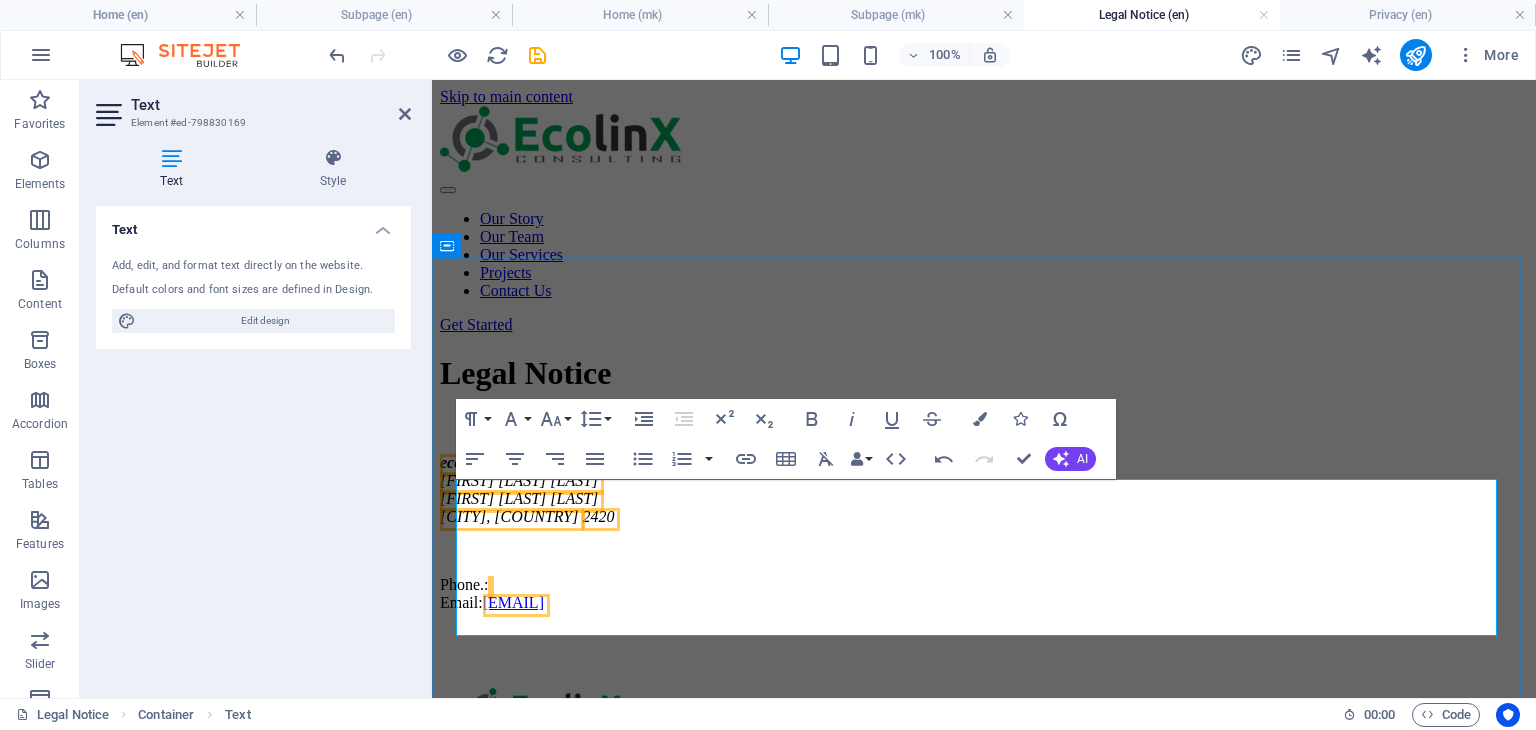 click on "Naum Naumovski Borce 26" at bounding box center (519, 480) 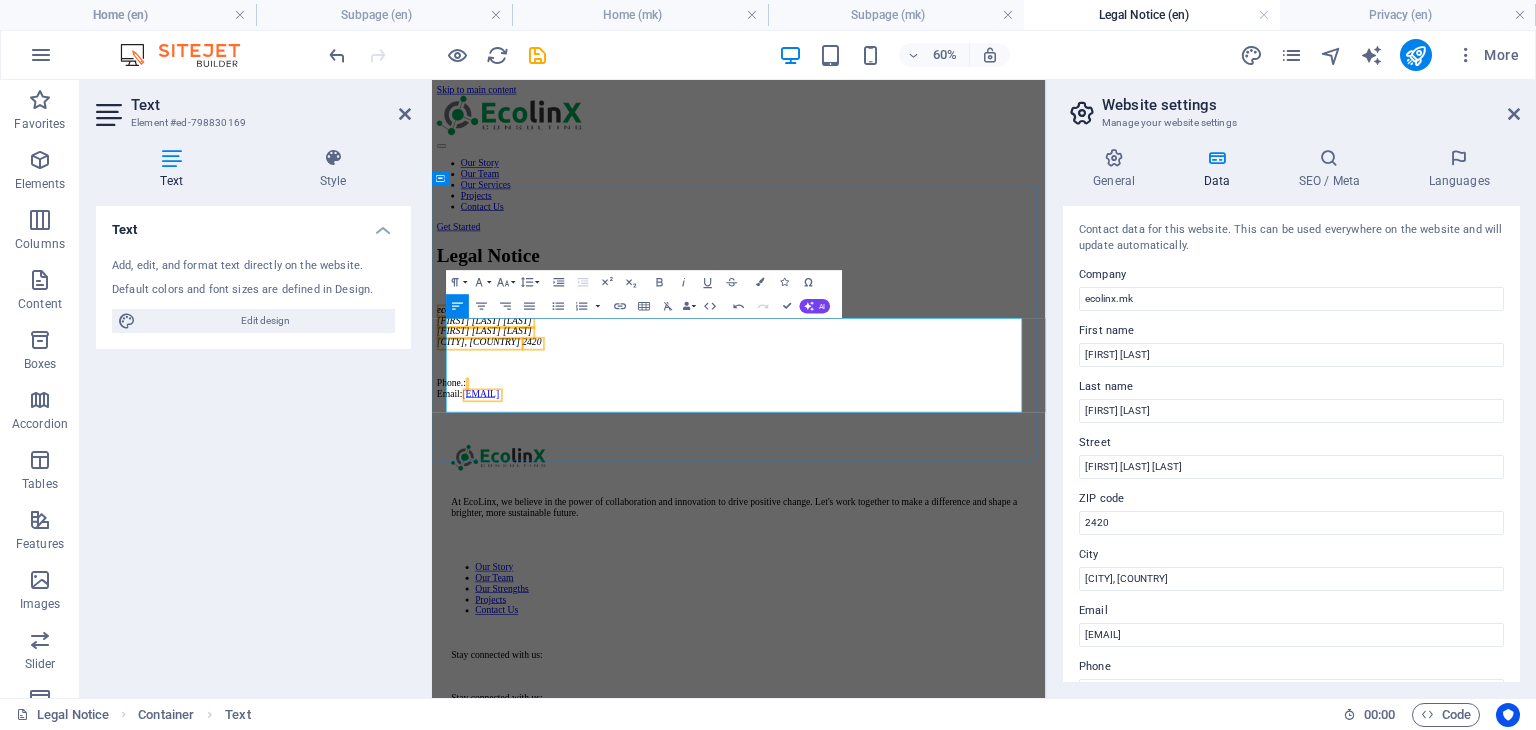 scroll, scrollTop: 4, scrollLeft: 0, axis: vertical 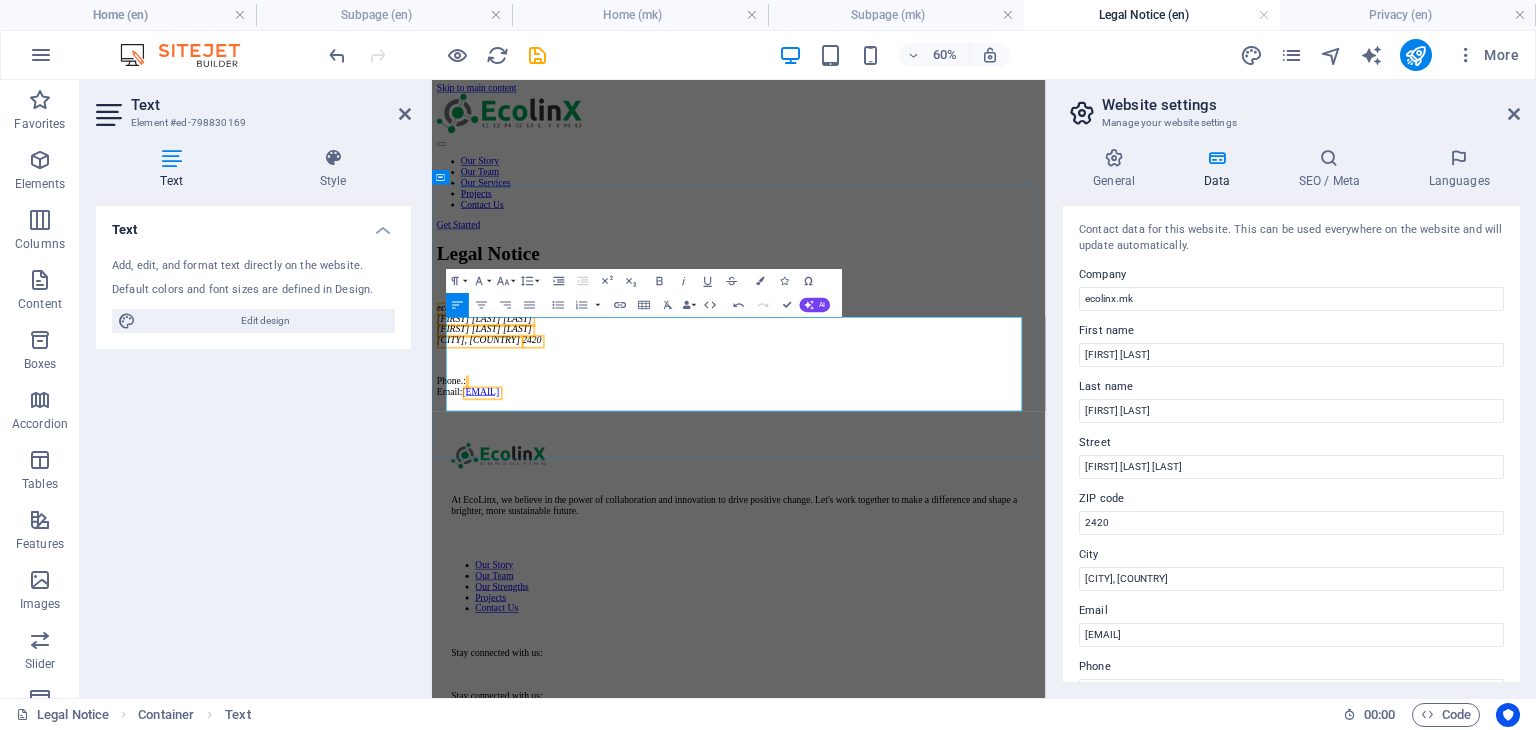 click on "Phone.:  Email:  ecolinksmk@gmail.com" at bounding box center [943, 590] 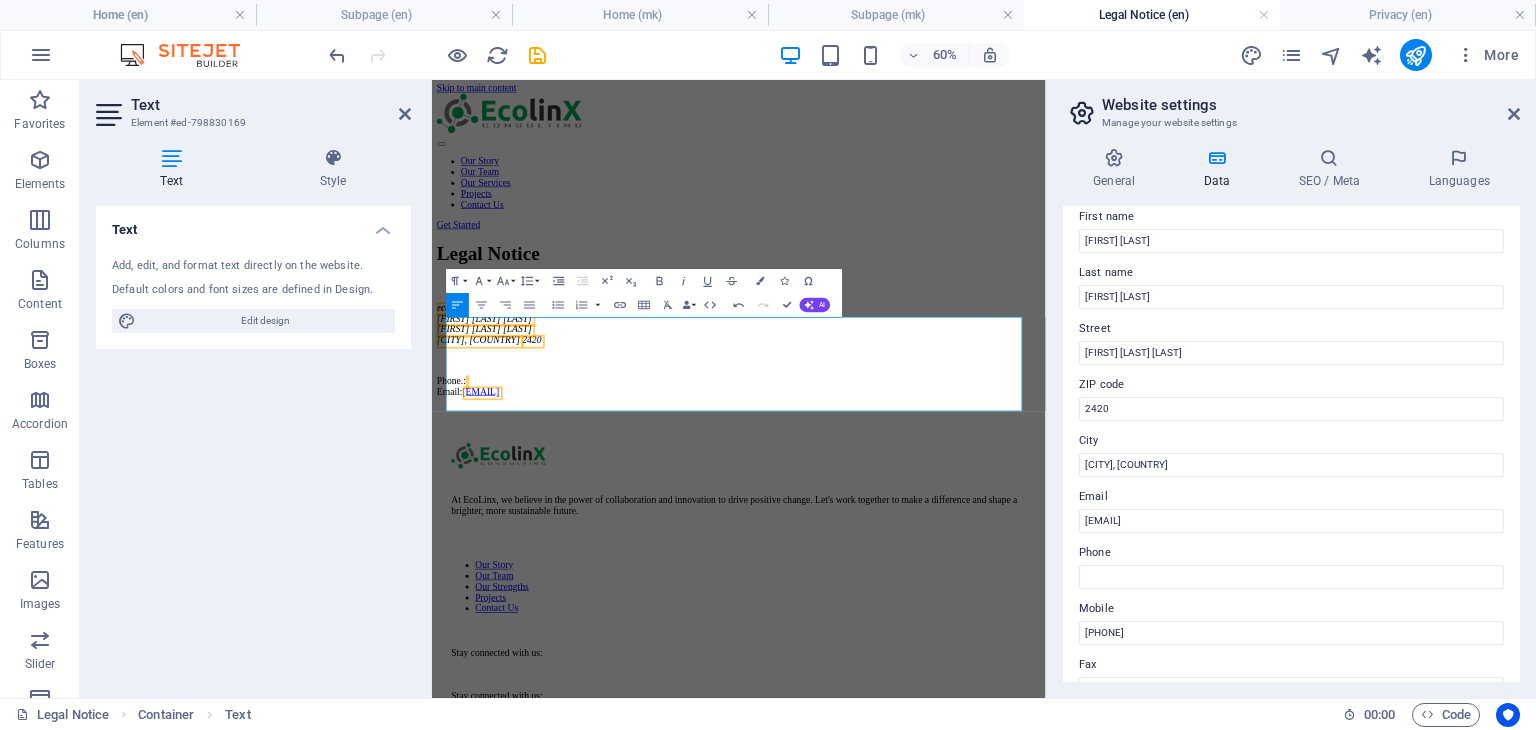 scroll, scrollTop: 200, scrollLeft: 0, axis: vertical 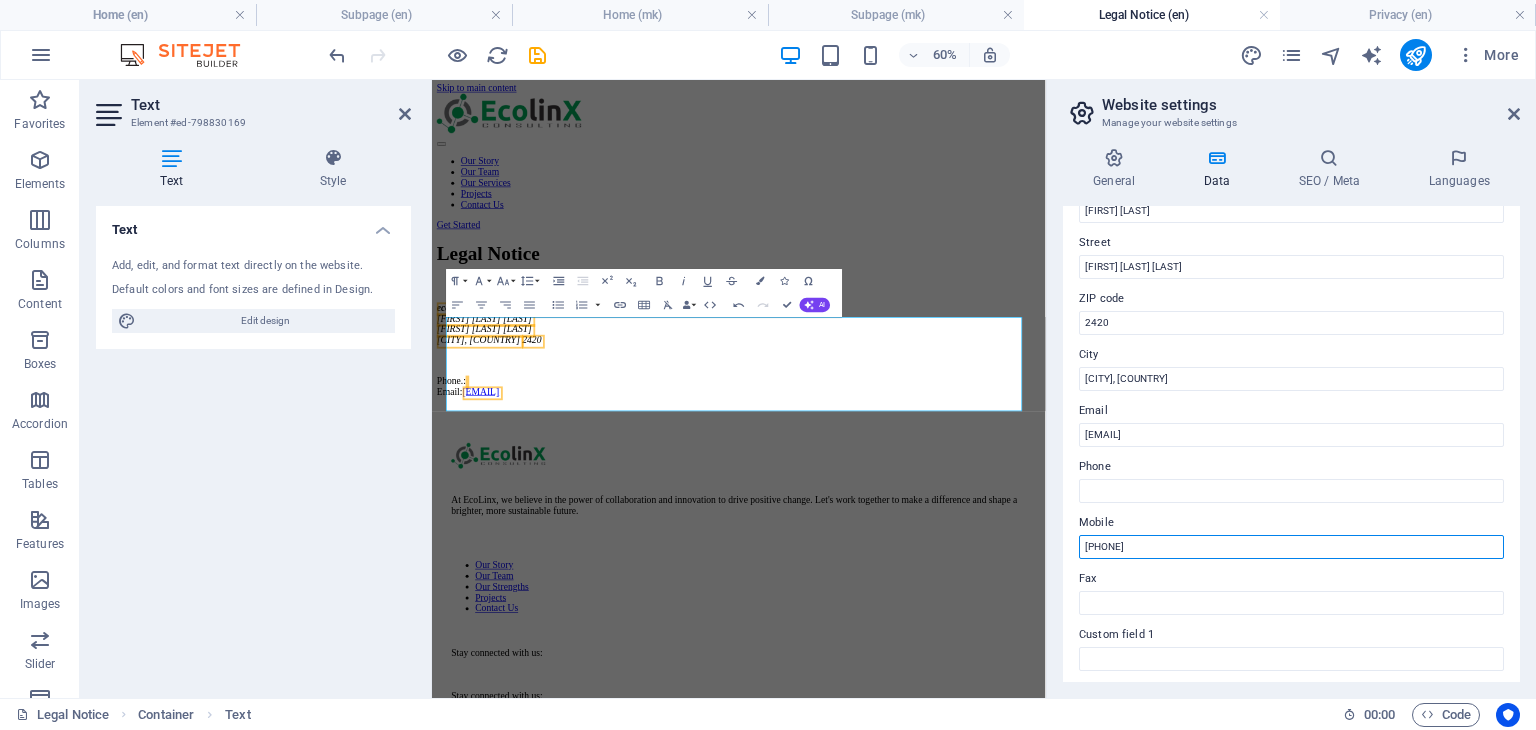 drag, startPoint x: 1174, startPoint y: 549, endPoint x: 1070, endPoint y: 545, distance: 104.0769 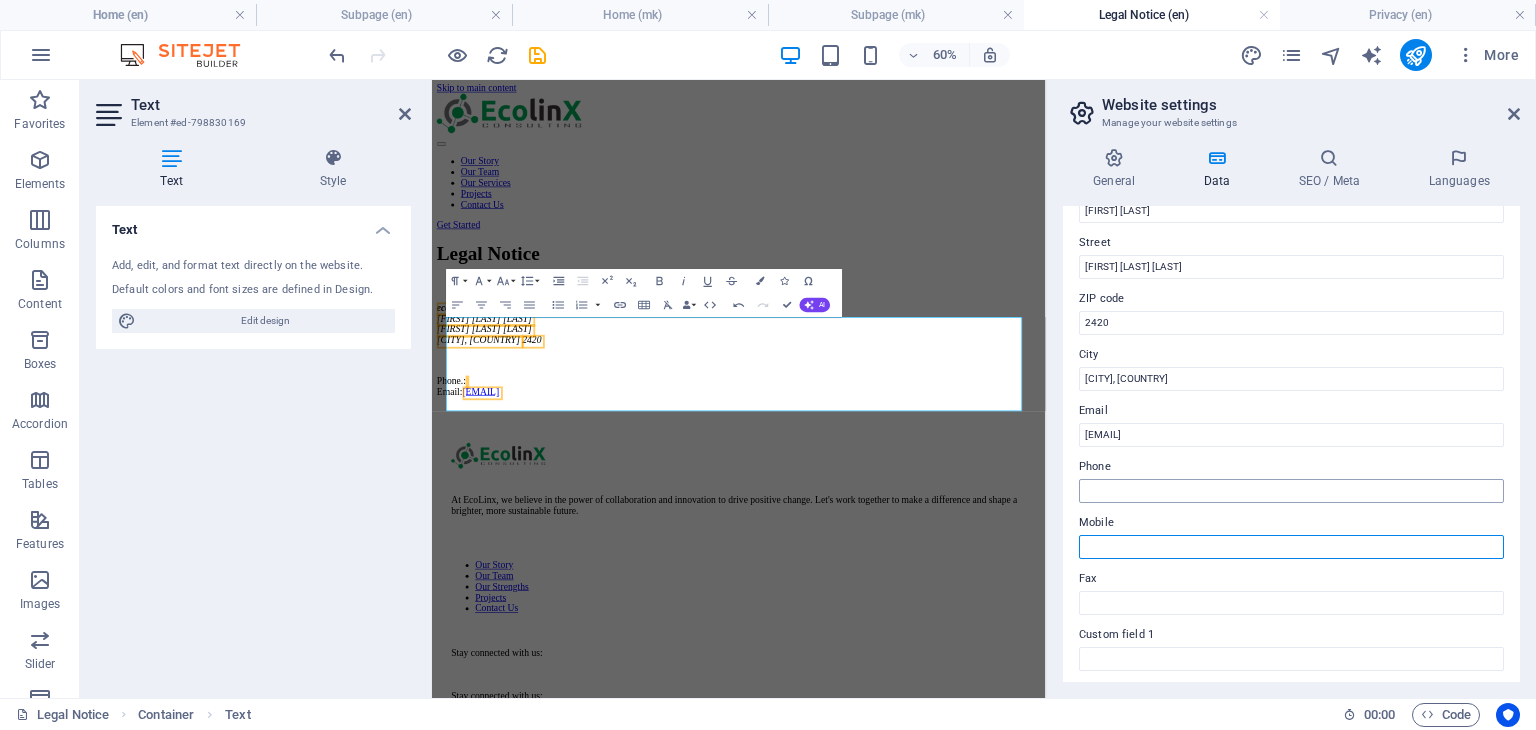 type 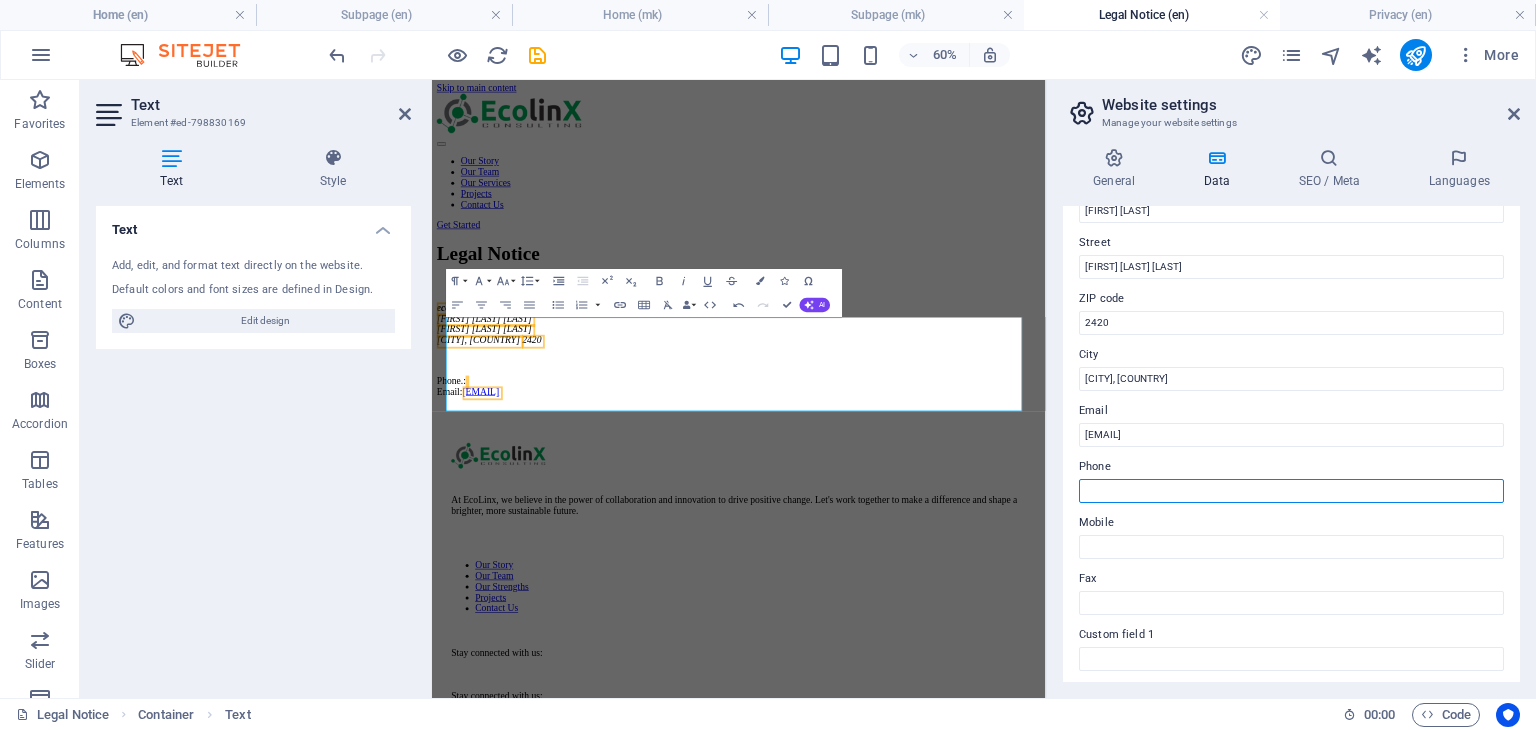 click on "Phone" at bounding box center (1291, 491) 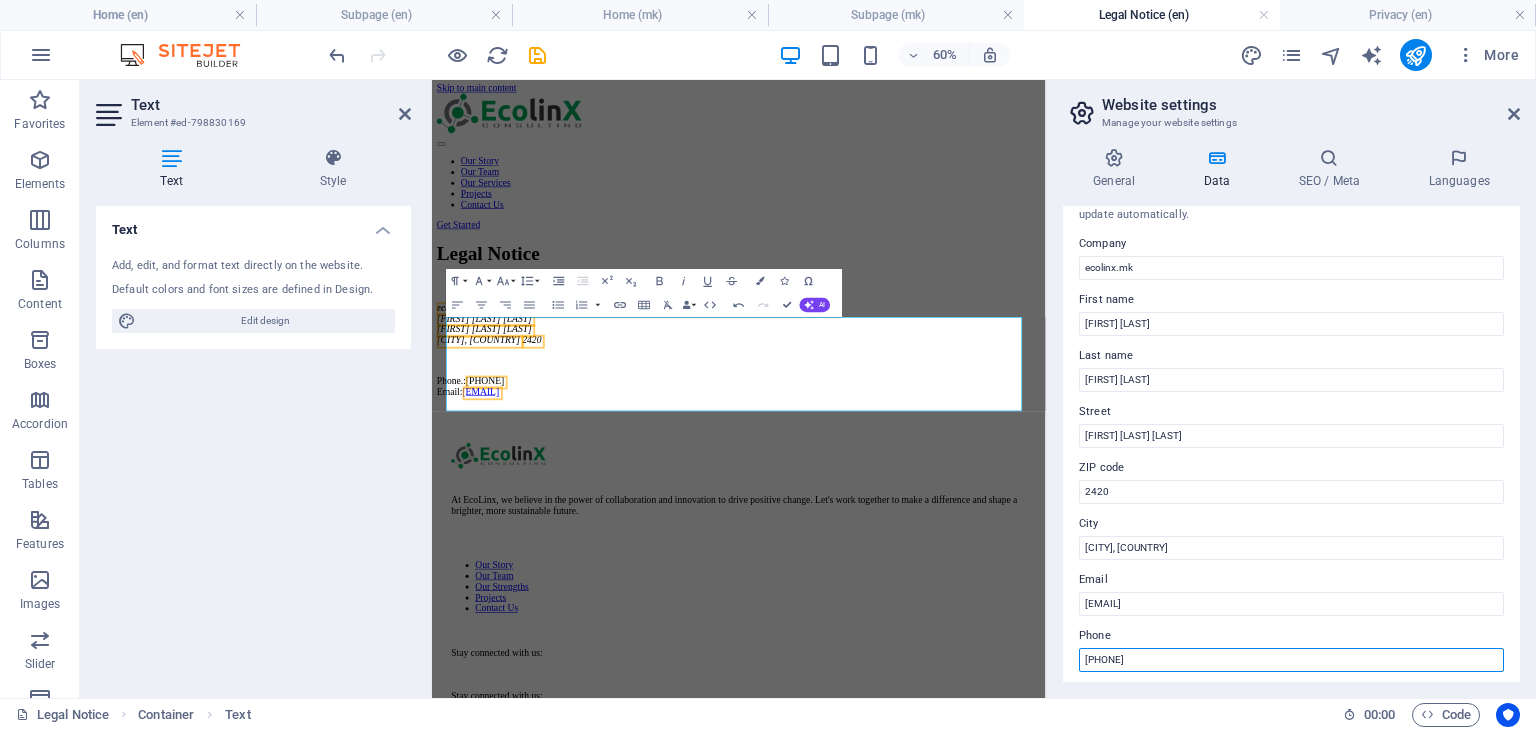scroll, scrollTop: 0, scrollLeft: 0, axis: both 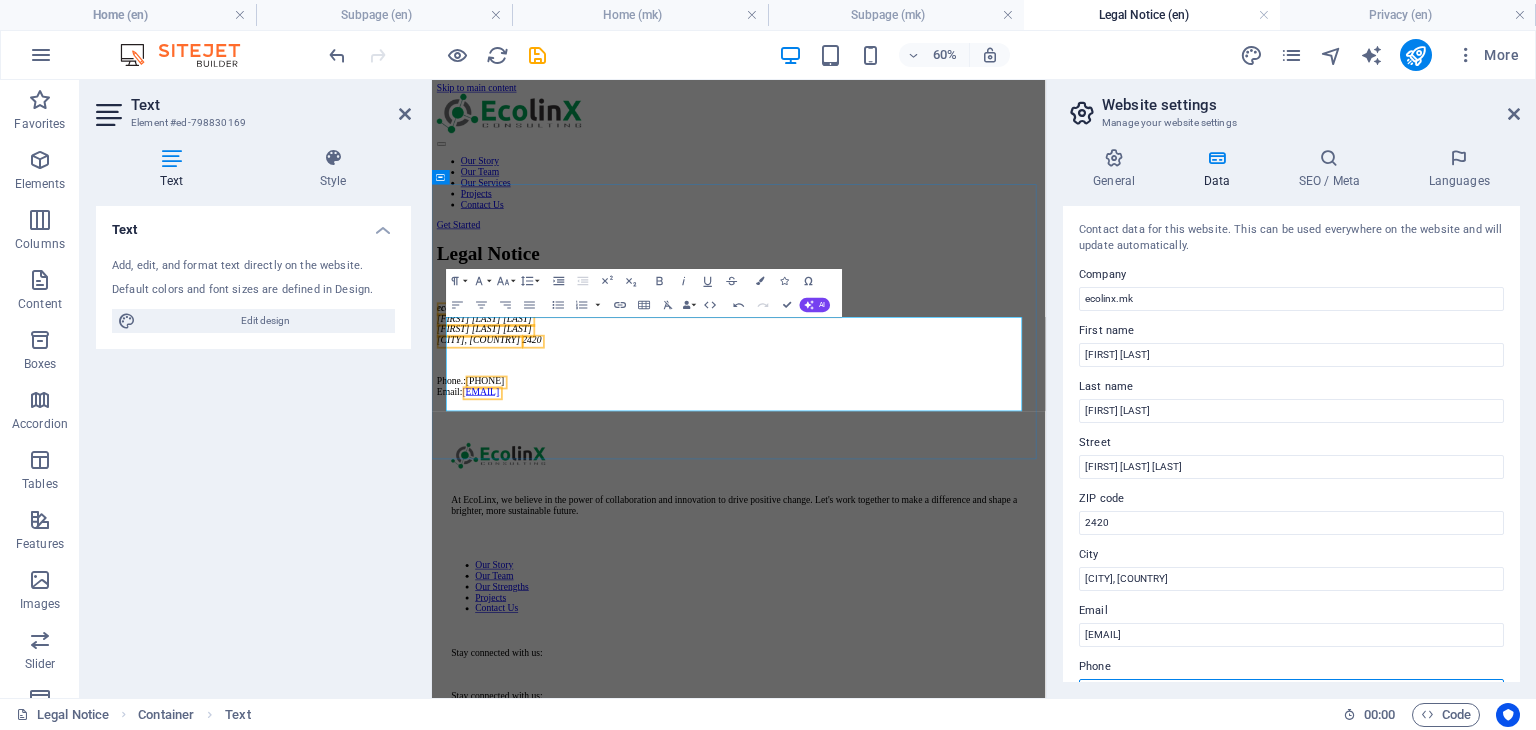 type on "+38978462262" 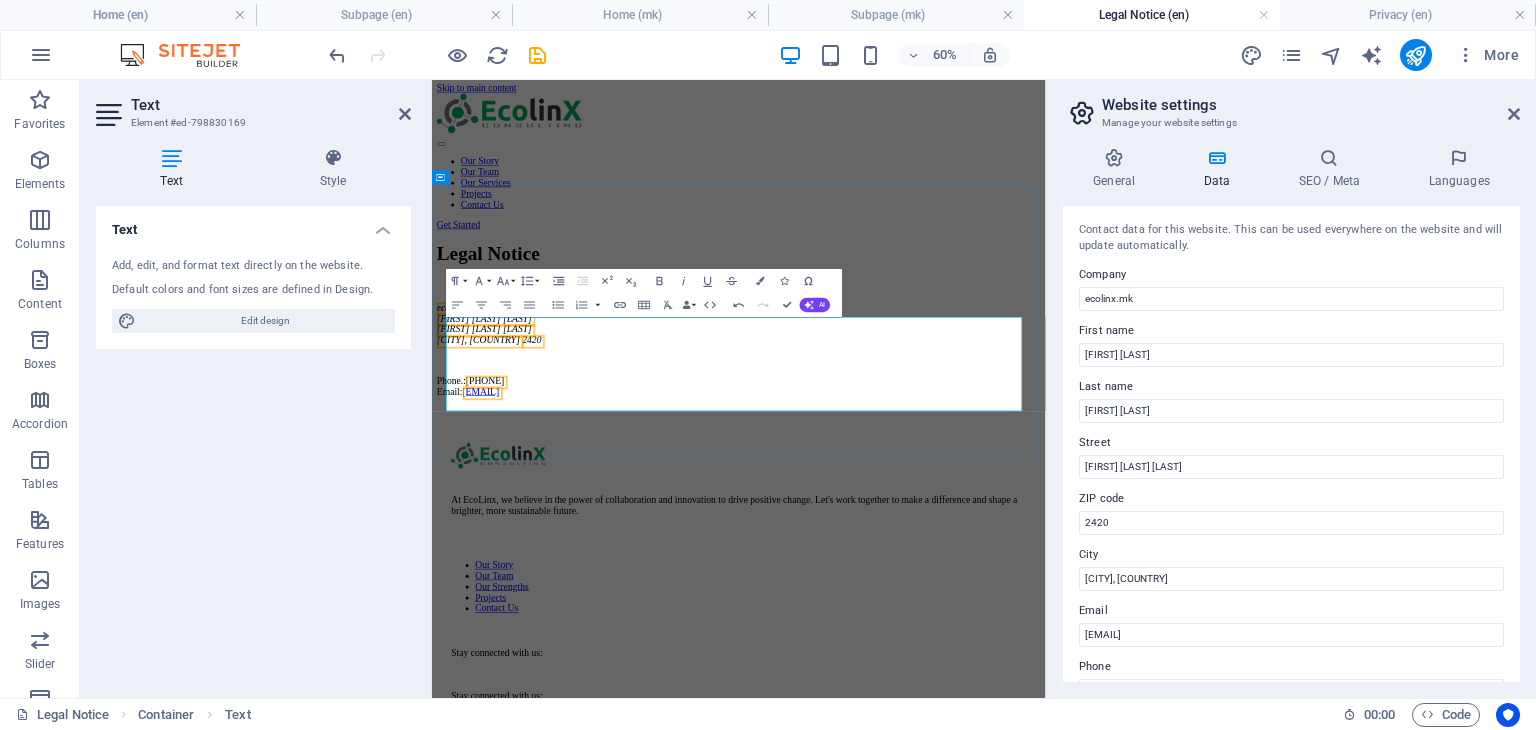click on "Naum Naumovski Borce 26" at bounding box center (519, 494) 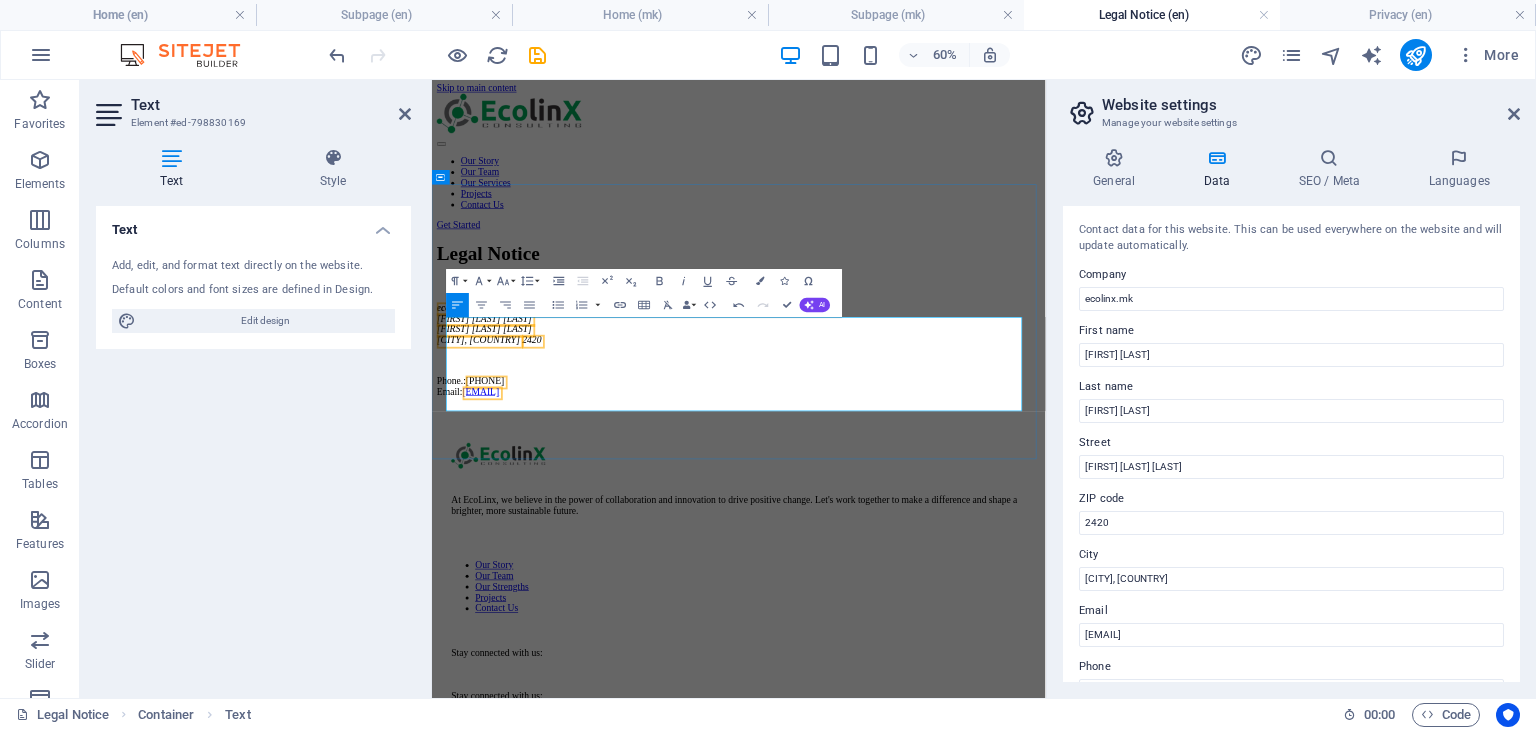 click on "Naum Naumovski Borce 26" at bounding box center (519, 476) 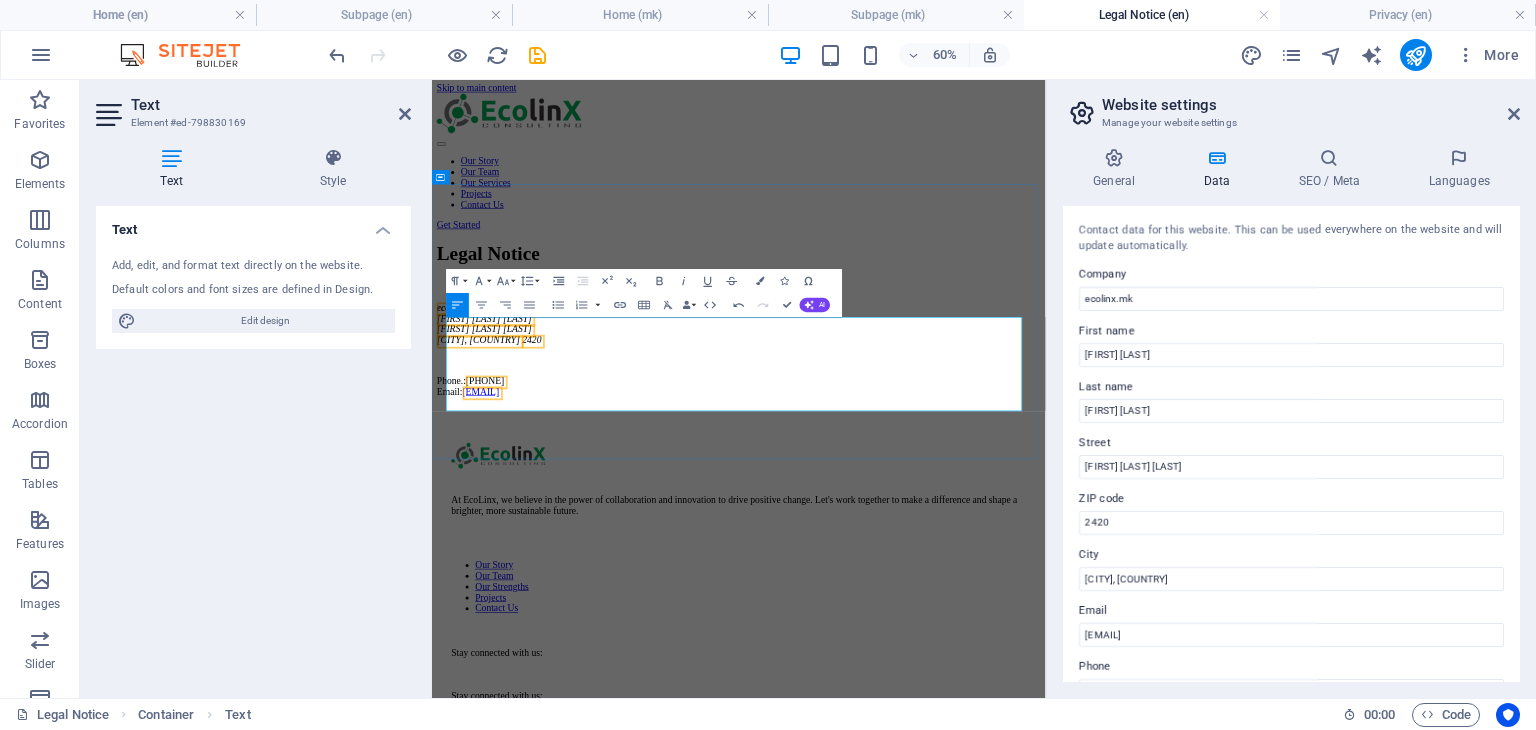 click on "ecolinx.mk   Naum Naumovski Borce 26" at bounding box center [943, 468] 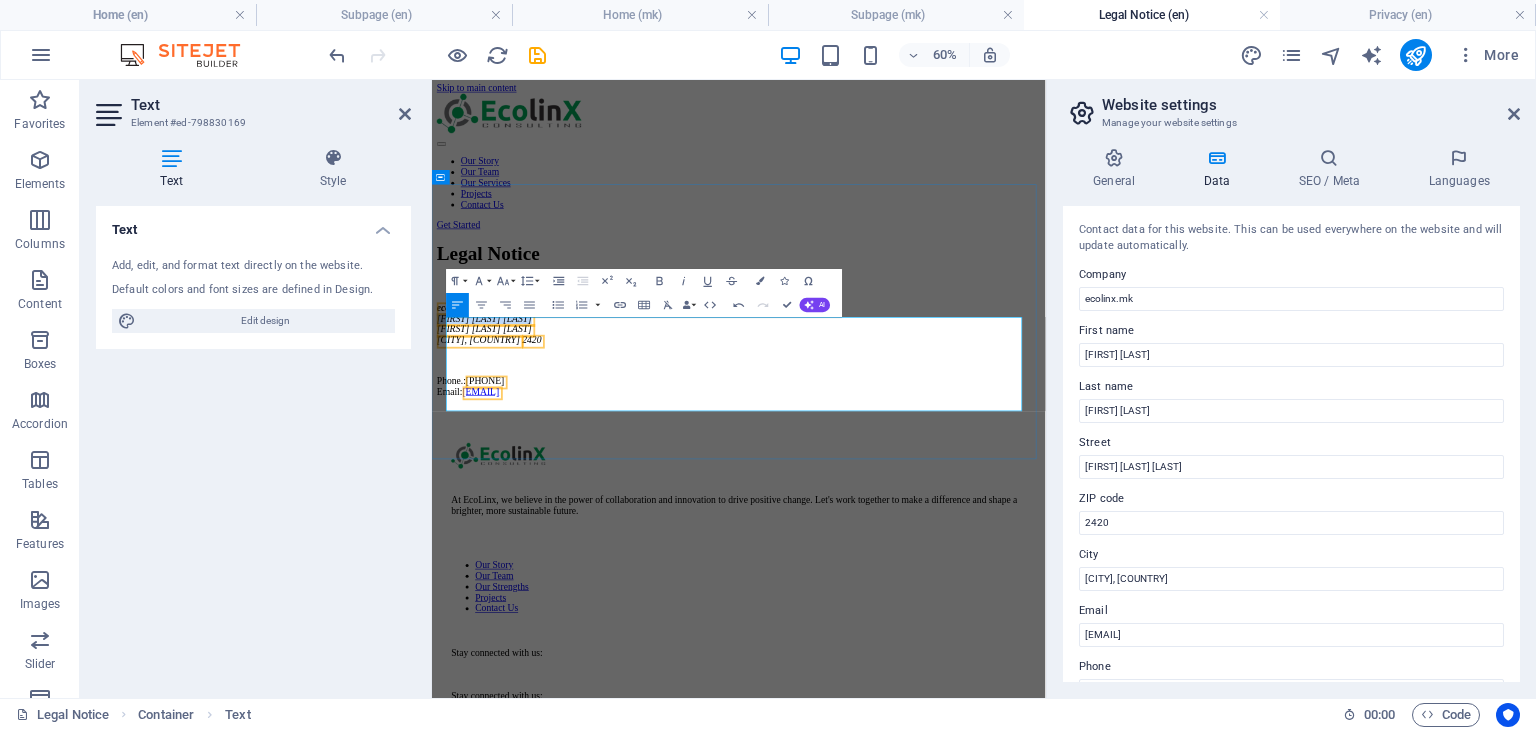 drag, startPoint x: 690, startPoint y: 505, endPoint x: 473, endPoint y: 504, distance: 217.0023 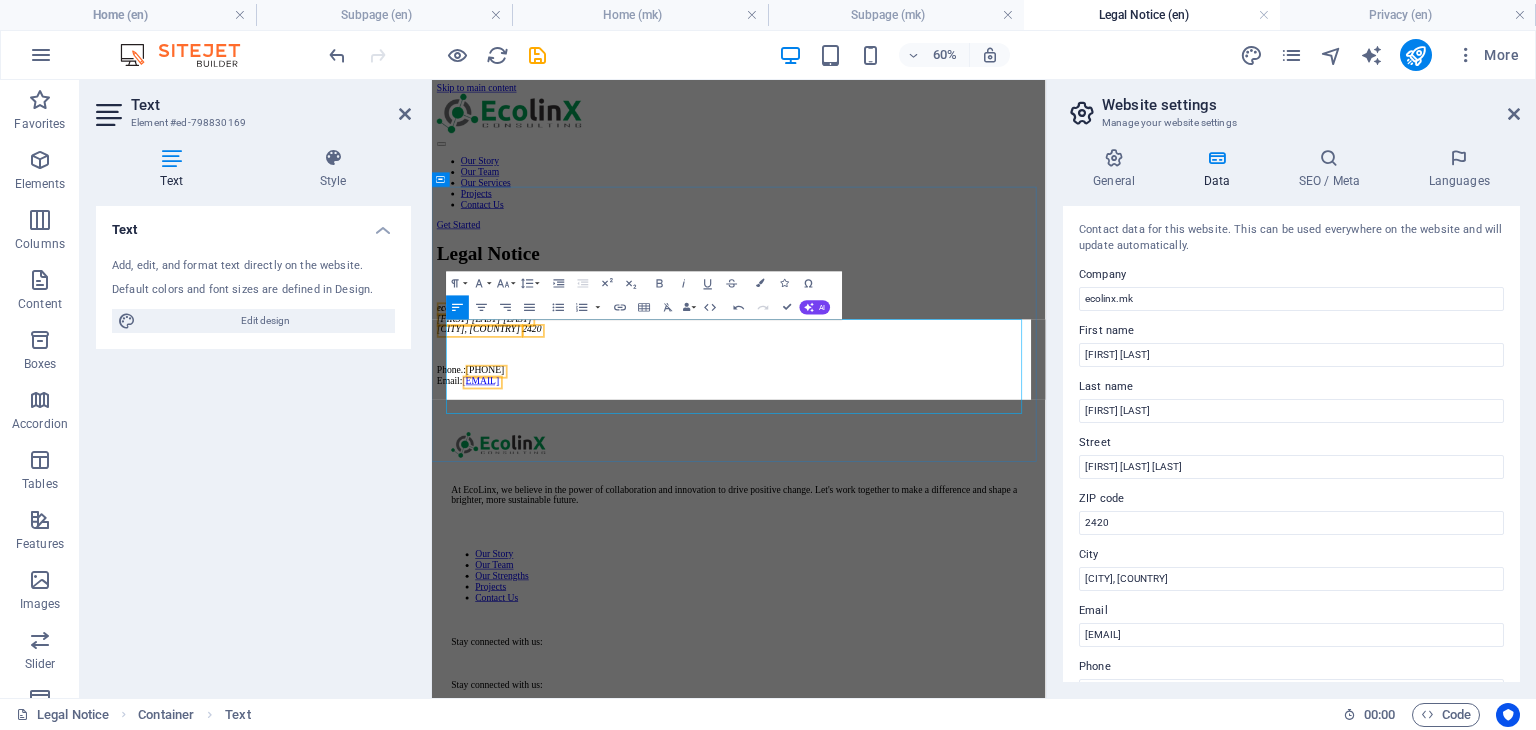 scroll, scrollTop: 0, scrollLeft: 0, axis: both 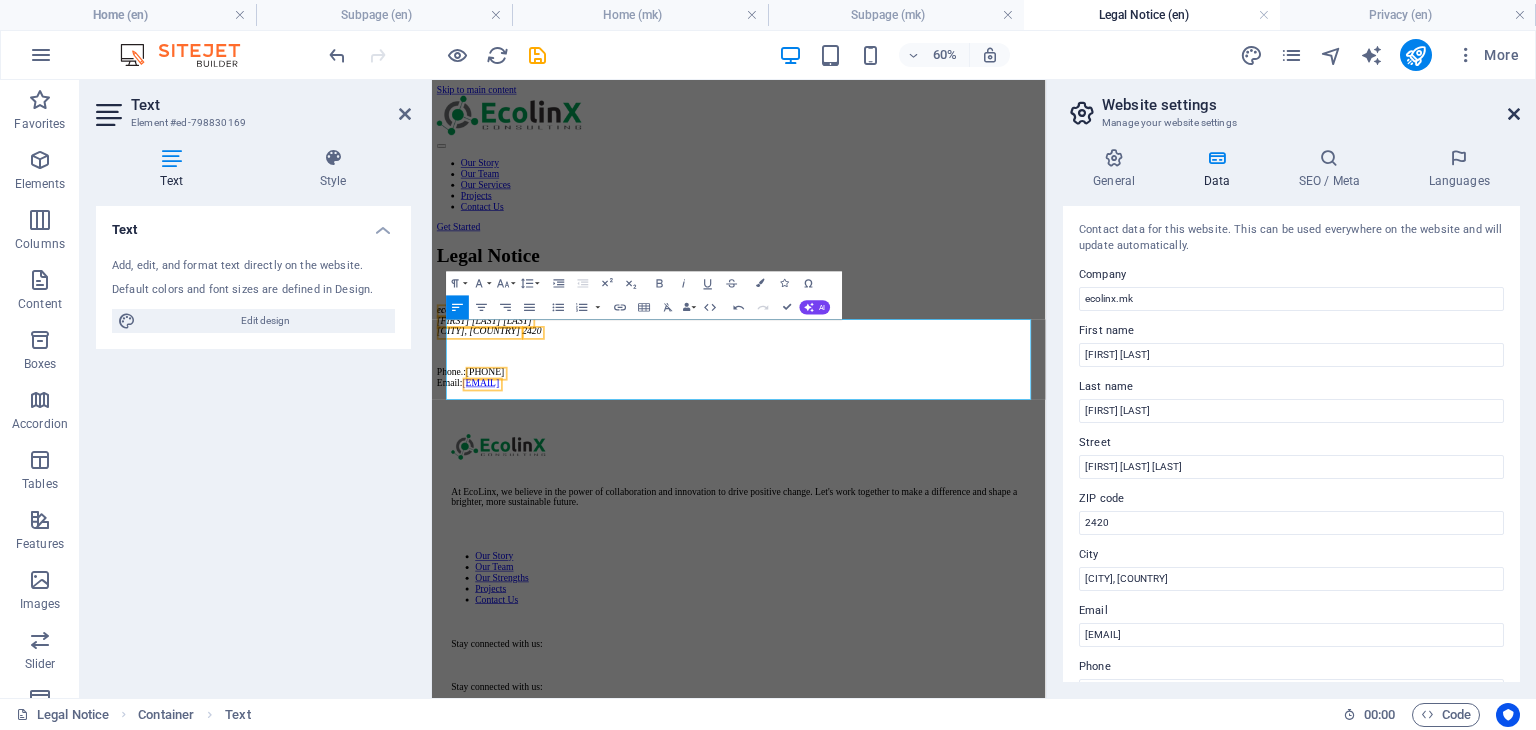 click at bounding box center [1514, 114] 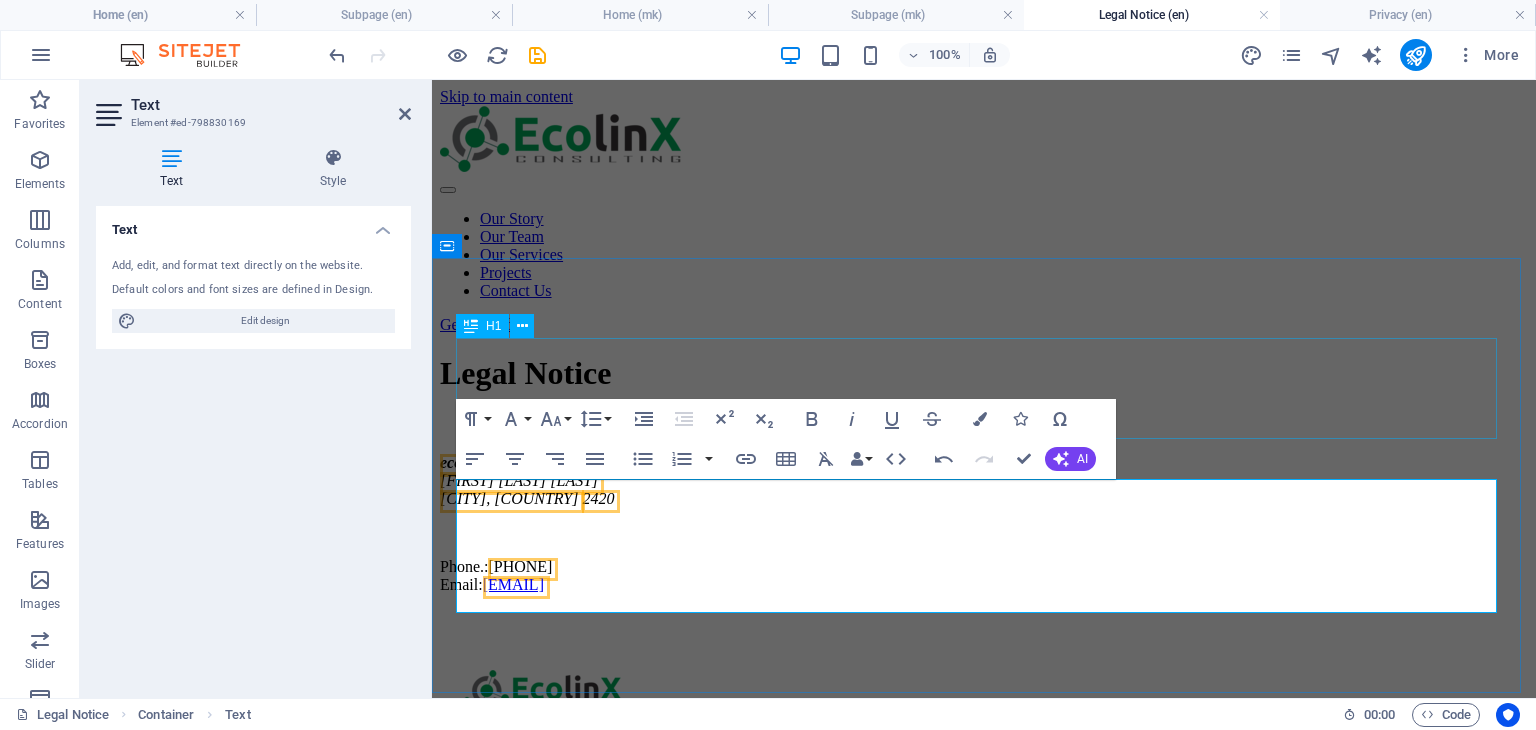 click on "Legal Notice" at bounding box center [984, 373] 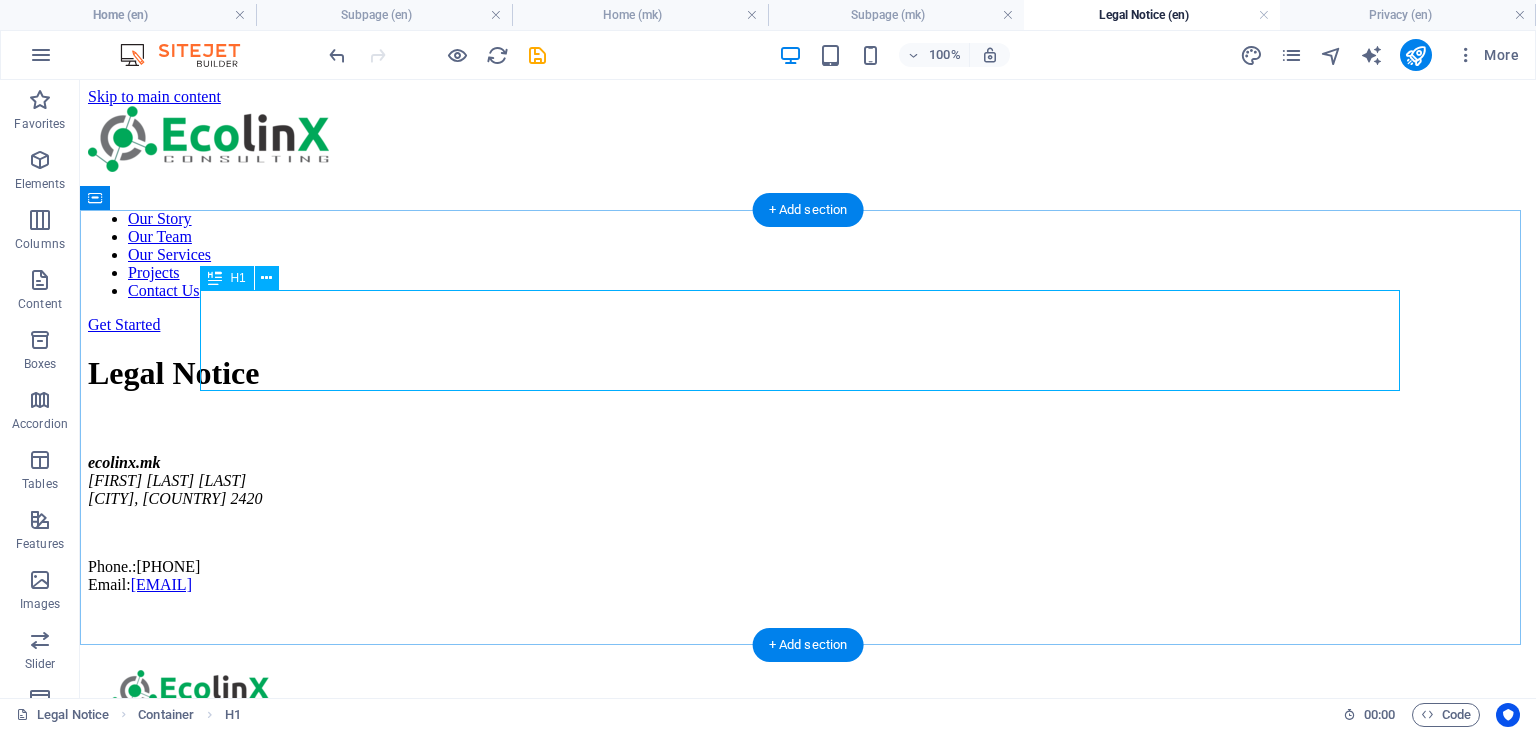 click on "Legal Notice" at bounding box center [808, 373] 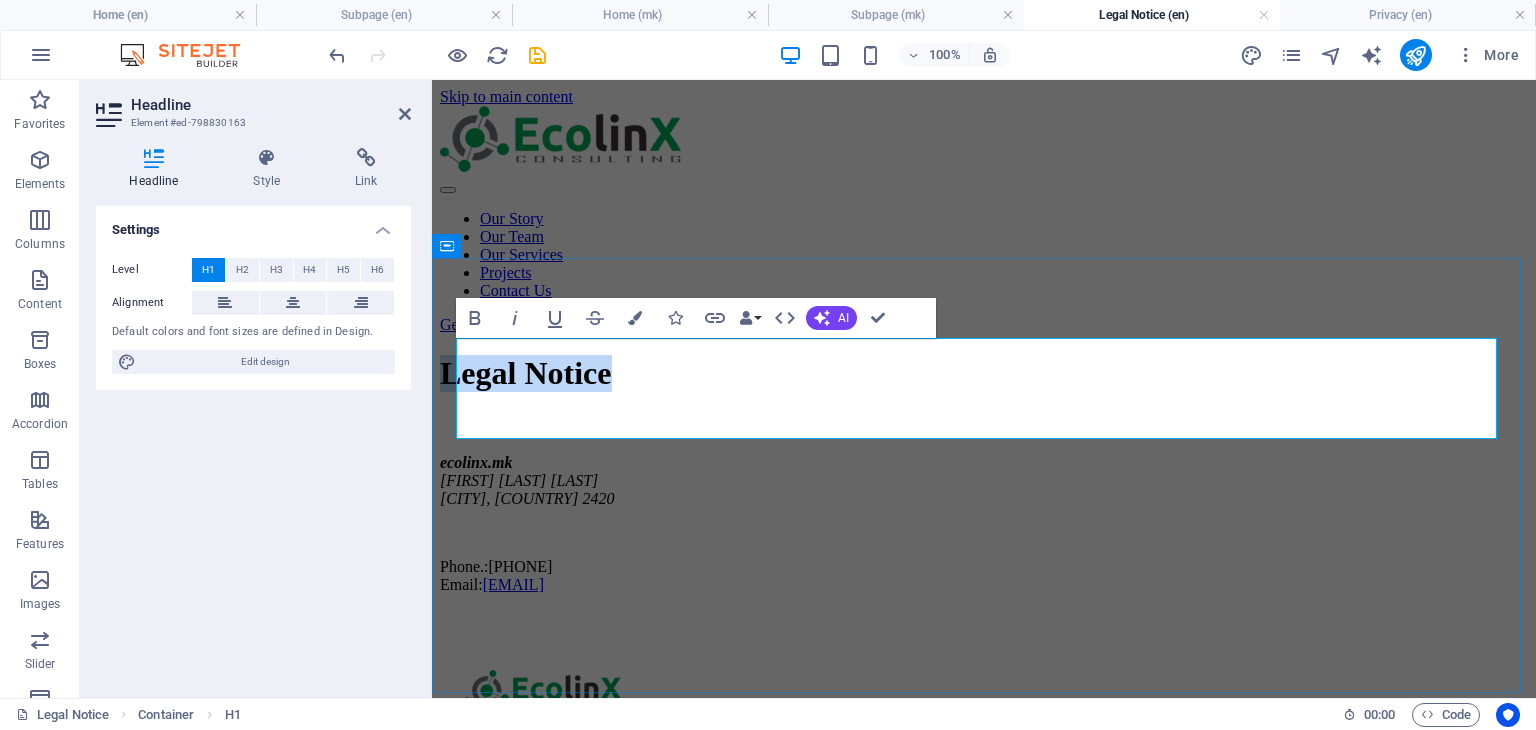 click on "Legal Notice" at bounding box center (984, 373) 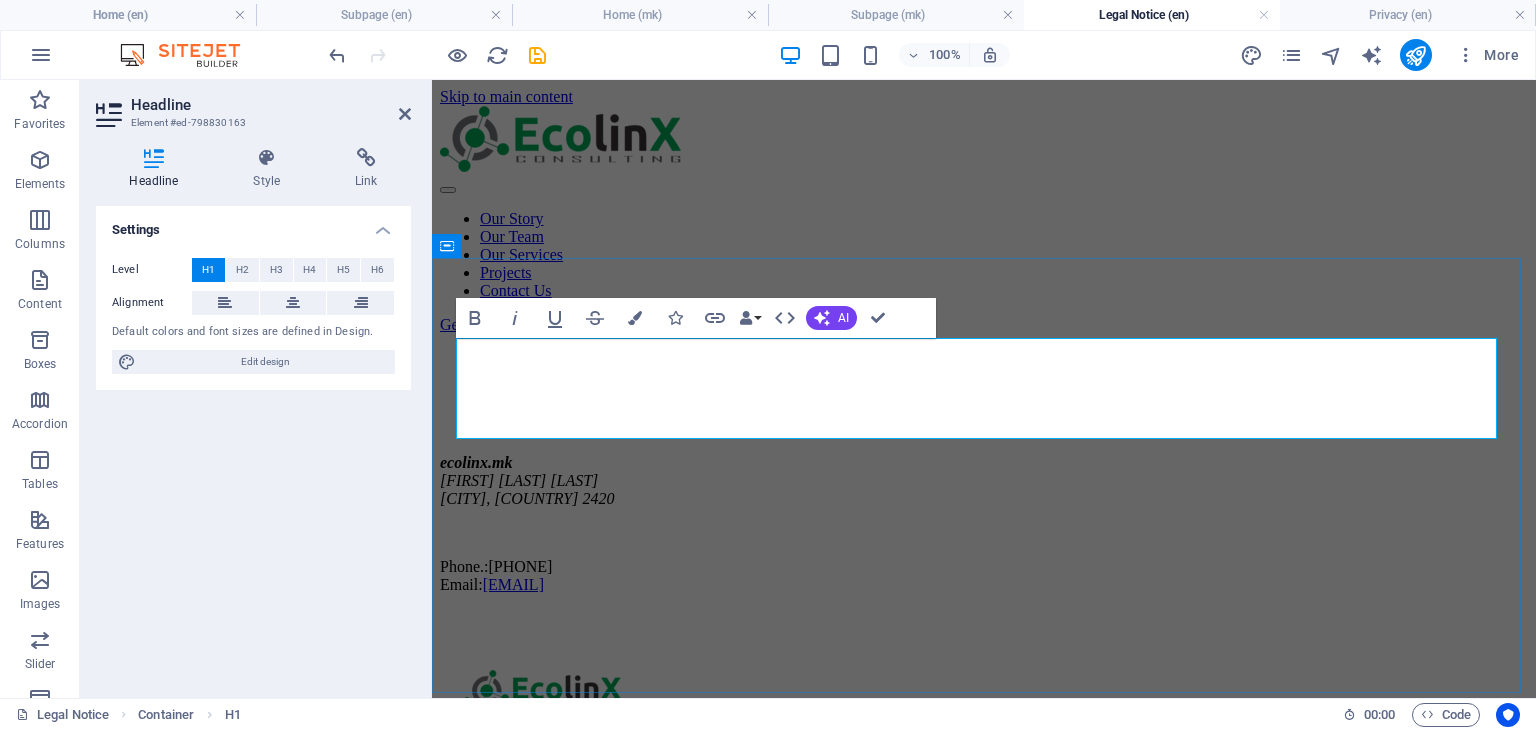 type 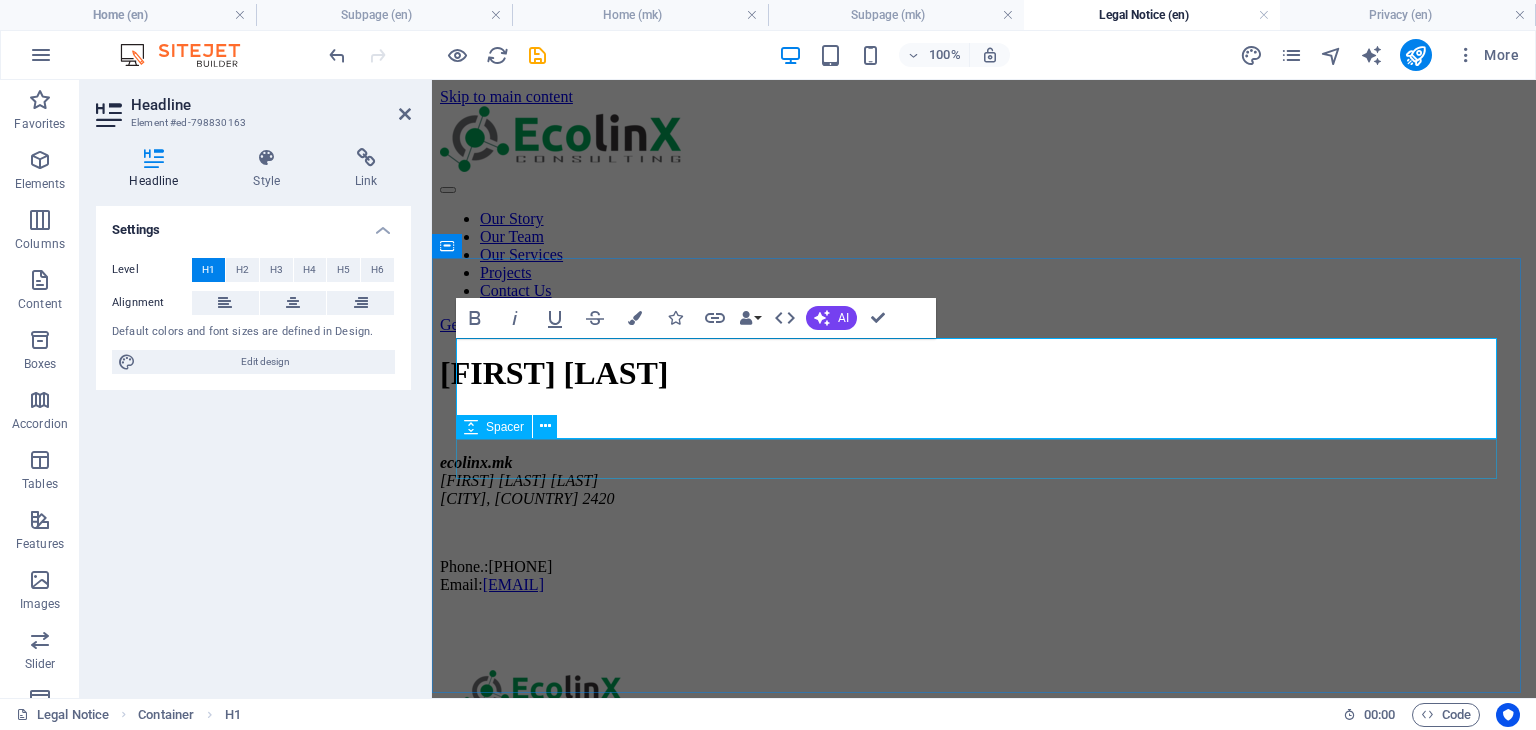 click at bounding box center [984, 434] 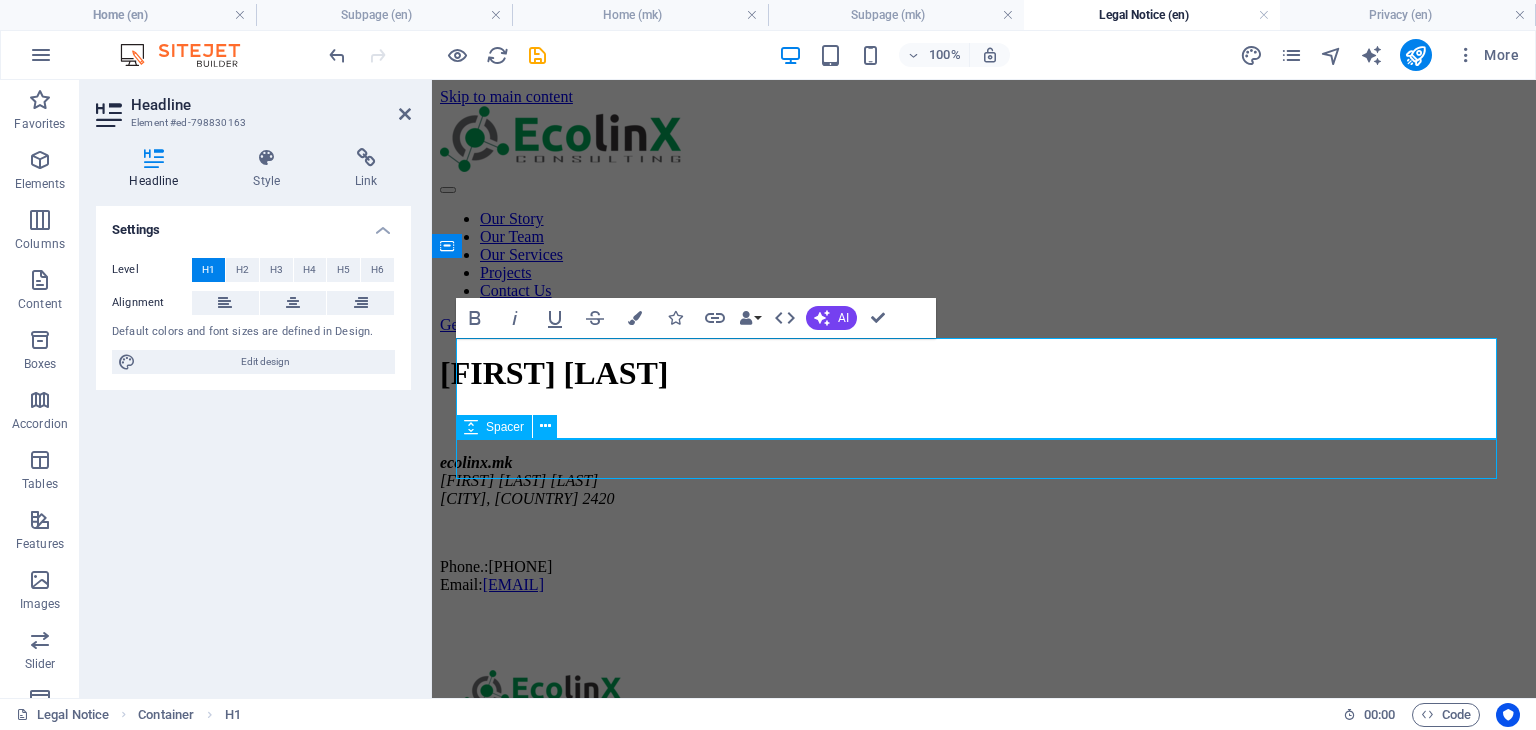 click at bounding box center [984, 434] 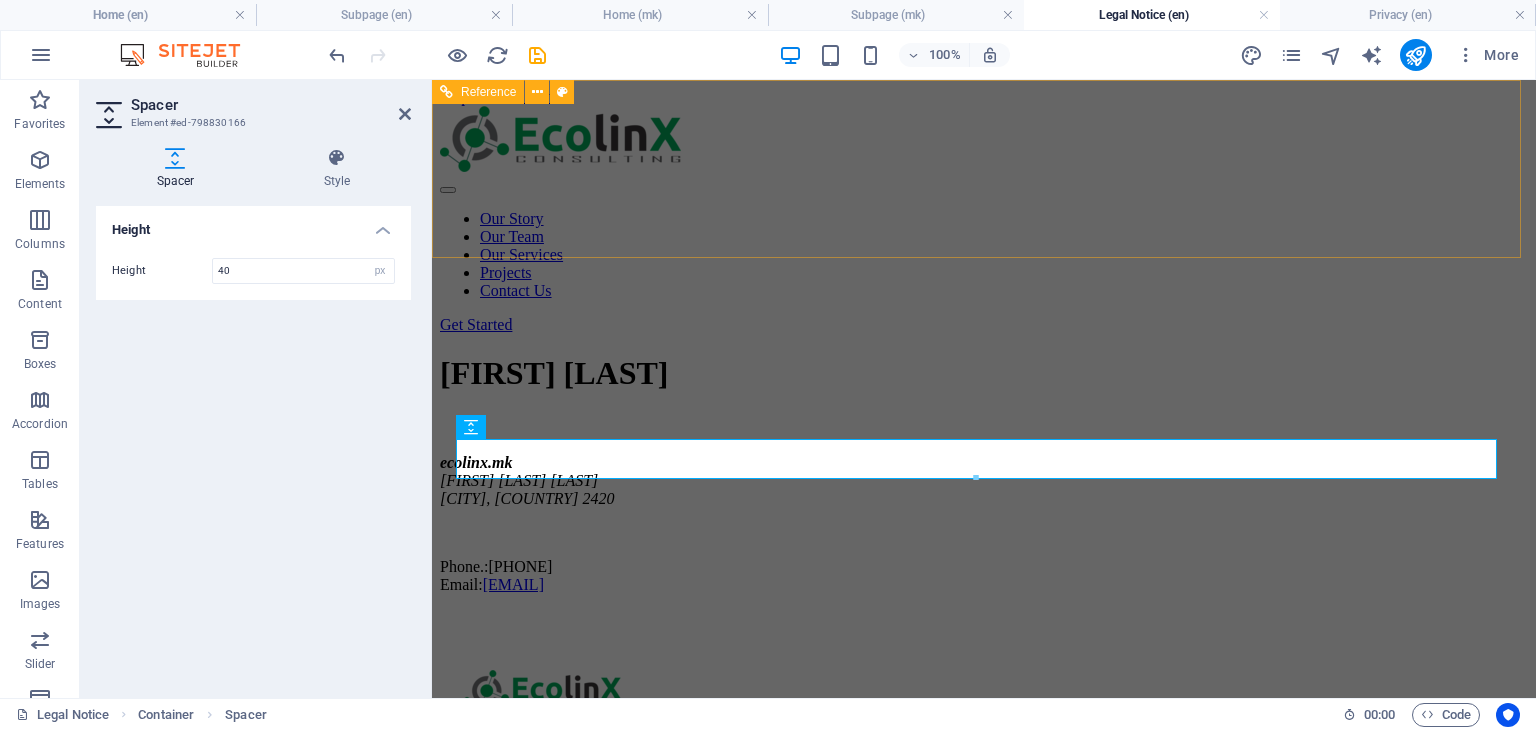 click on "Our Story Our Team Our Services Projects Contact Us Get Started" at bounding box center [984, 220] 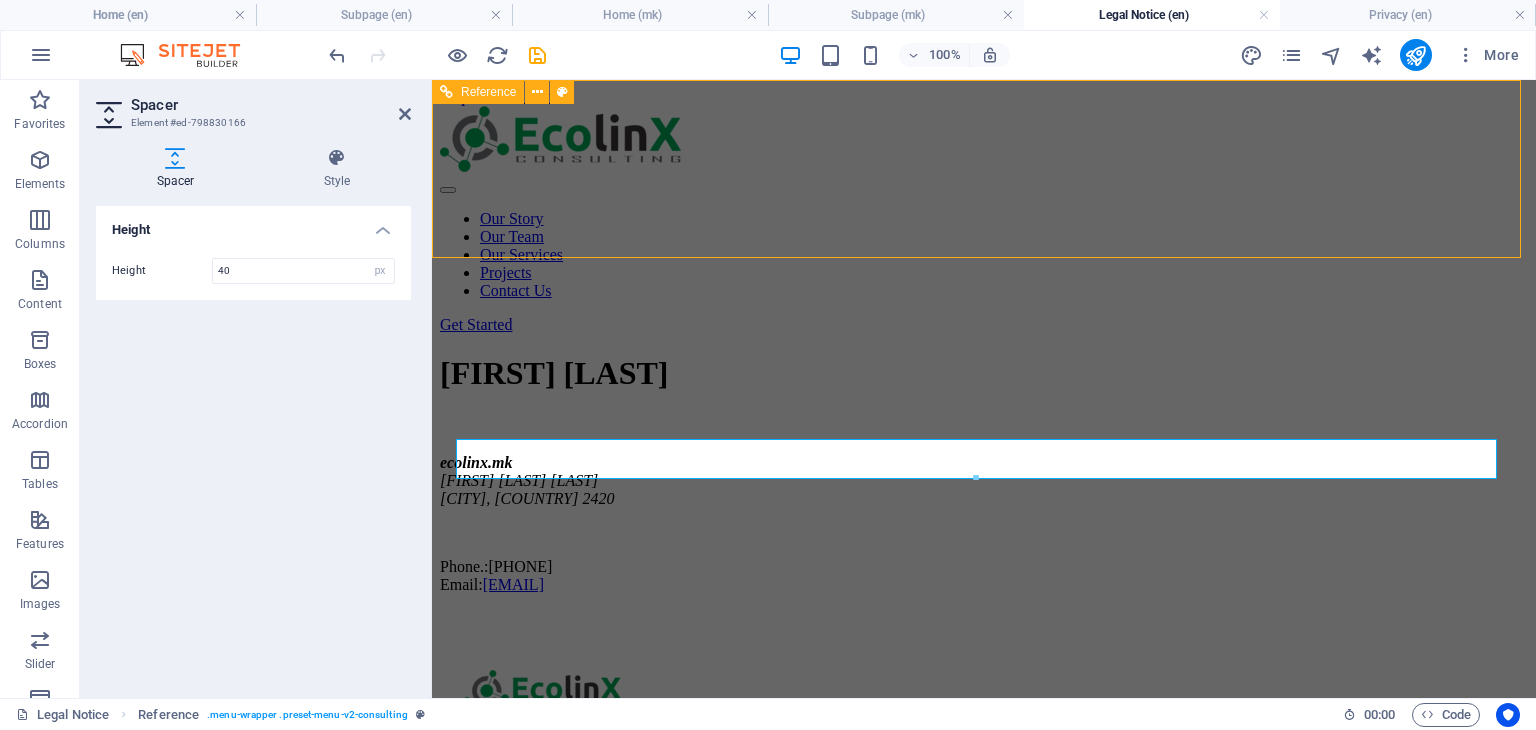 click on "Our Story Our Team Our Services Projects Contact Us Get Started" at bounding box center (984, 220) 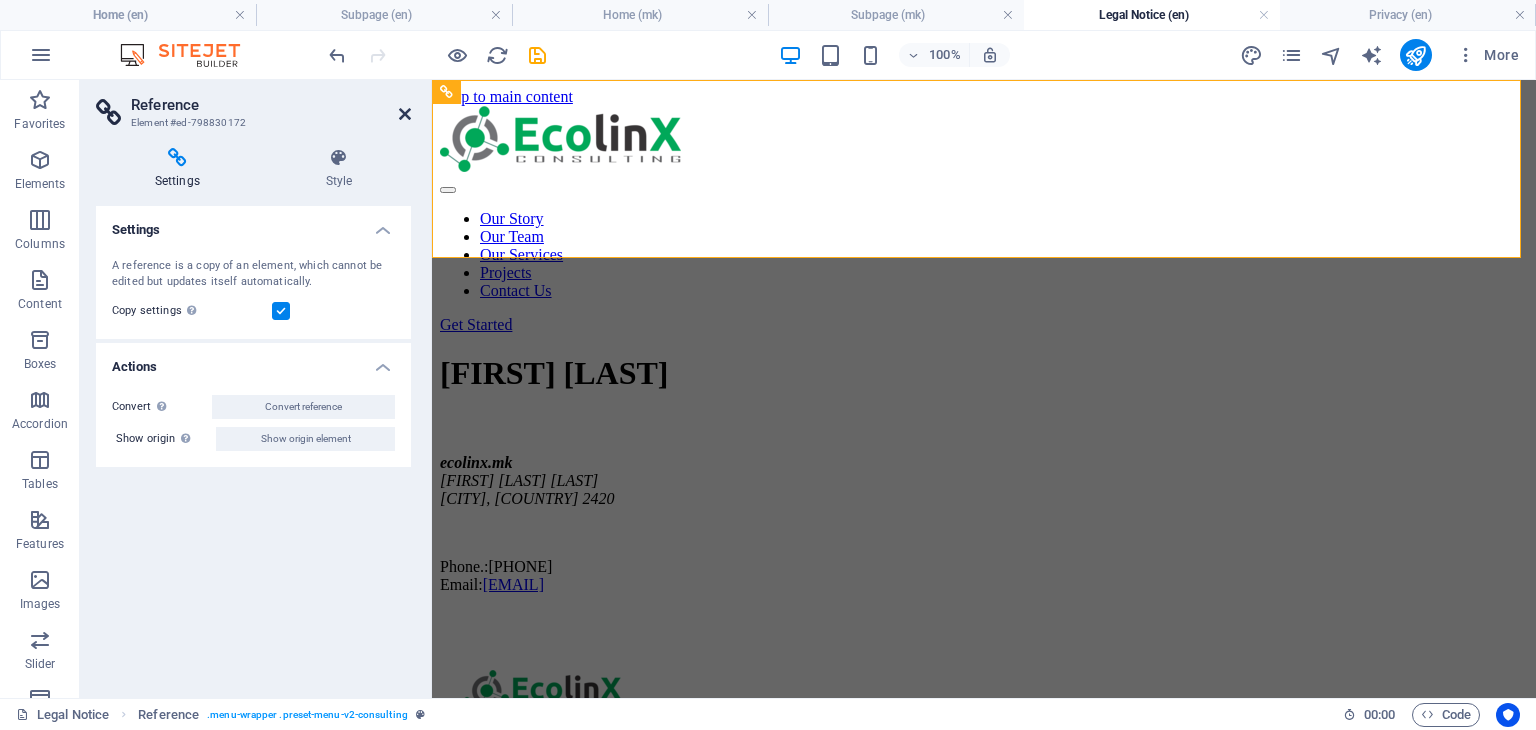 click at bounding box center [405, 114] 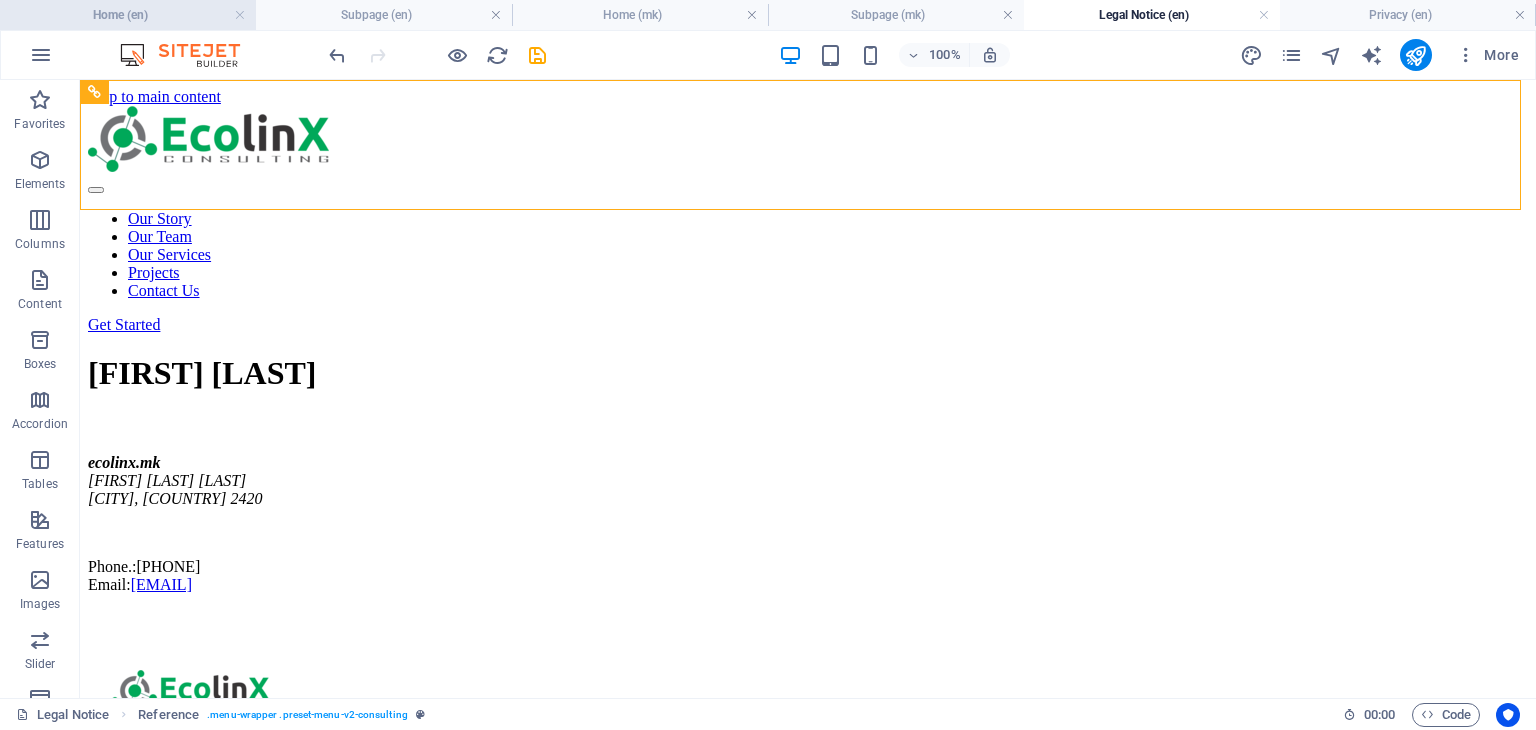 click on "Home (en)" at bounding box center [128, 15] 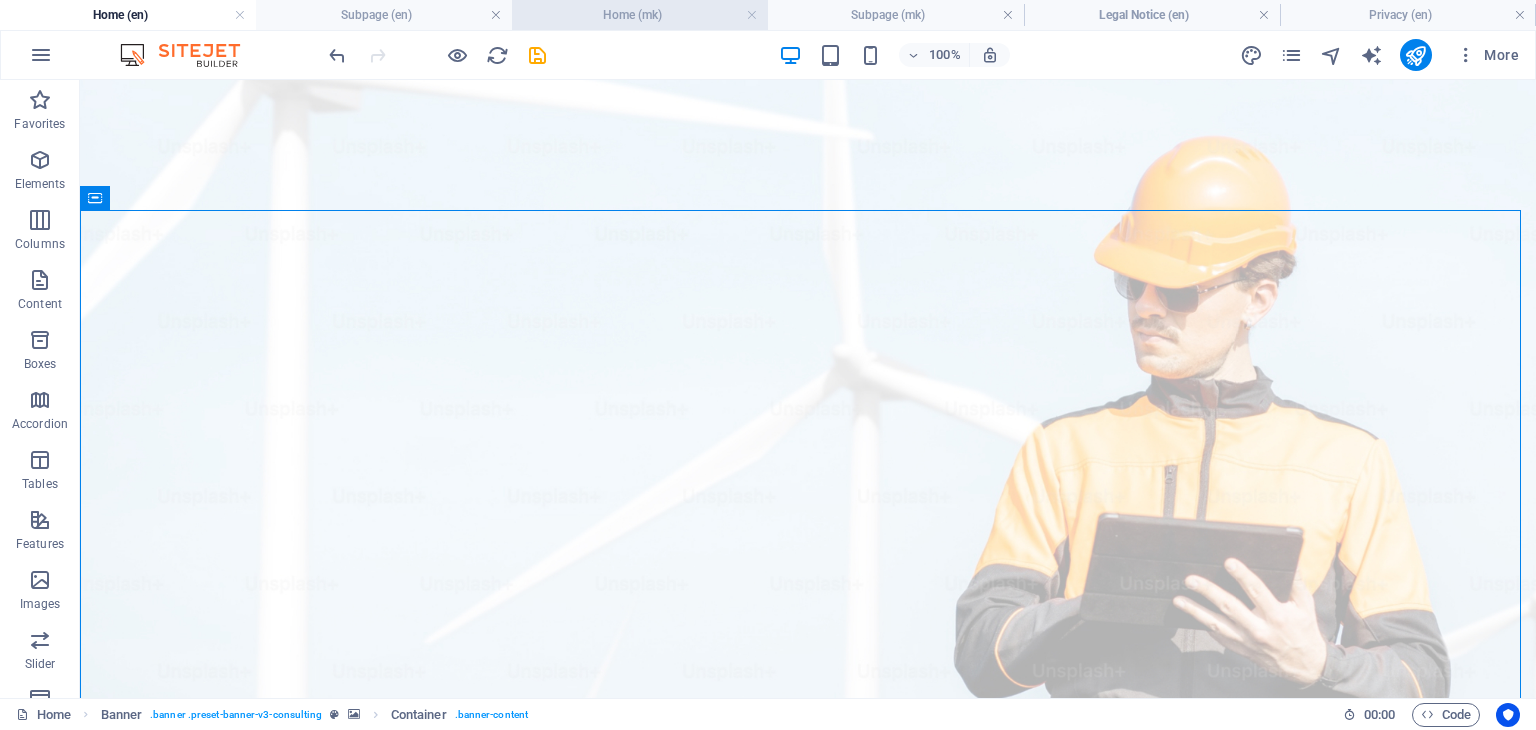 click on "Home (mk)" at bounding box center [640, 15] 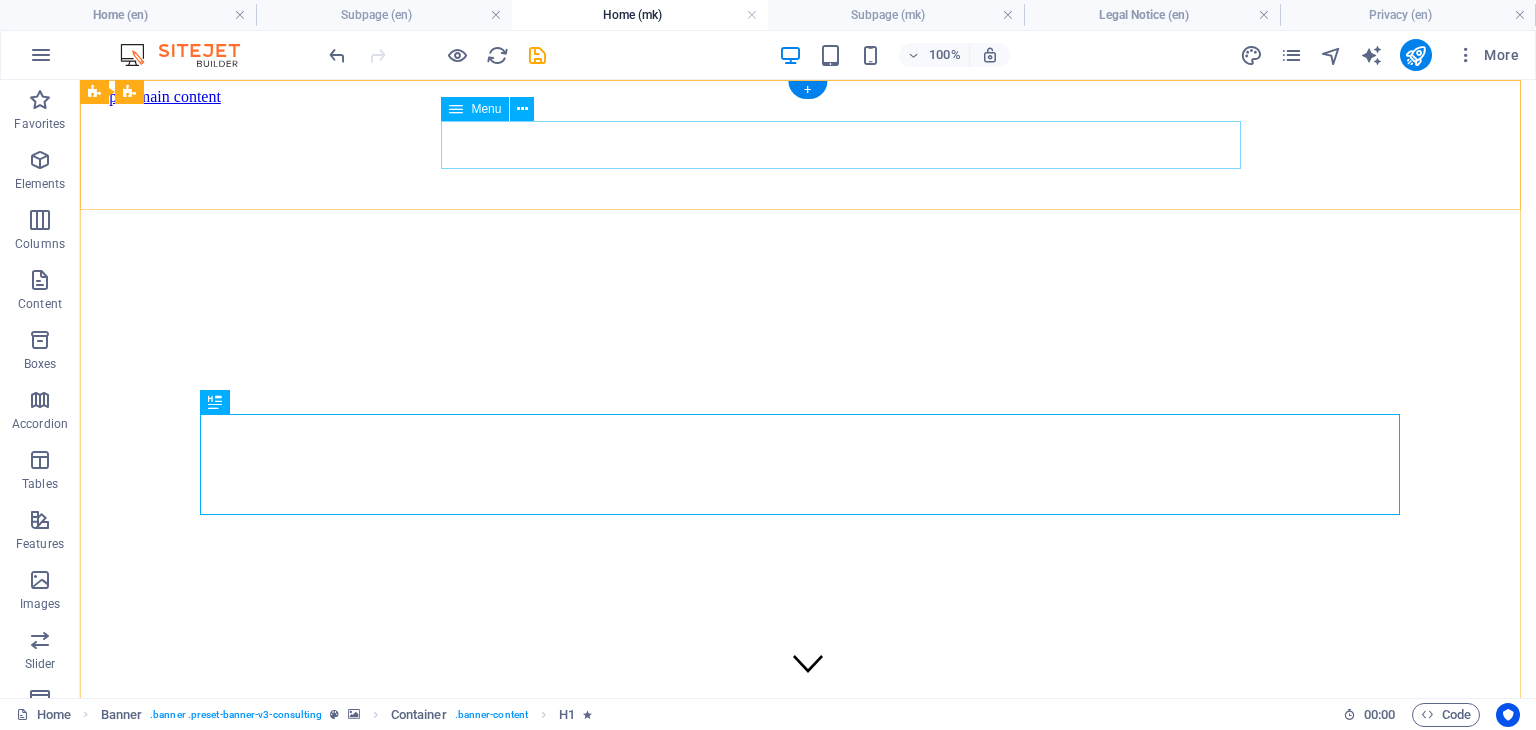 click on "Our Story Our Team Our Services Projects Contact Us" at bounding box center [808, 1155] 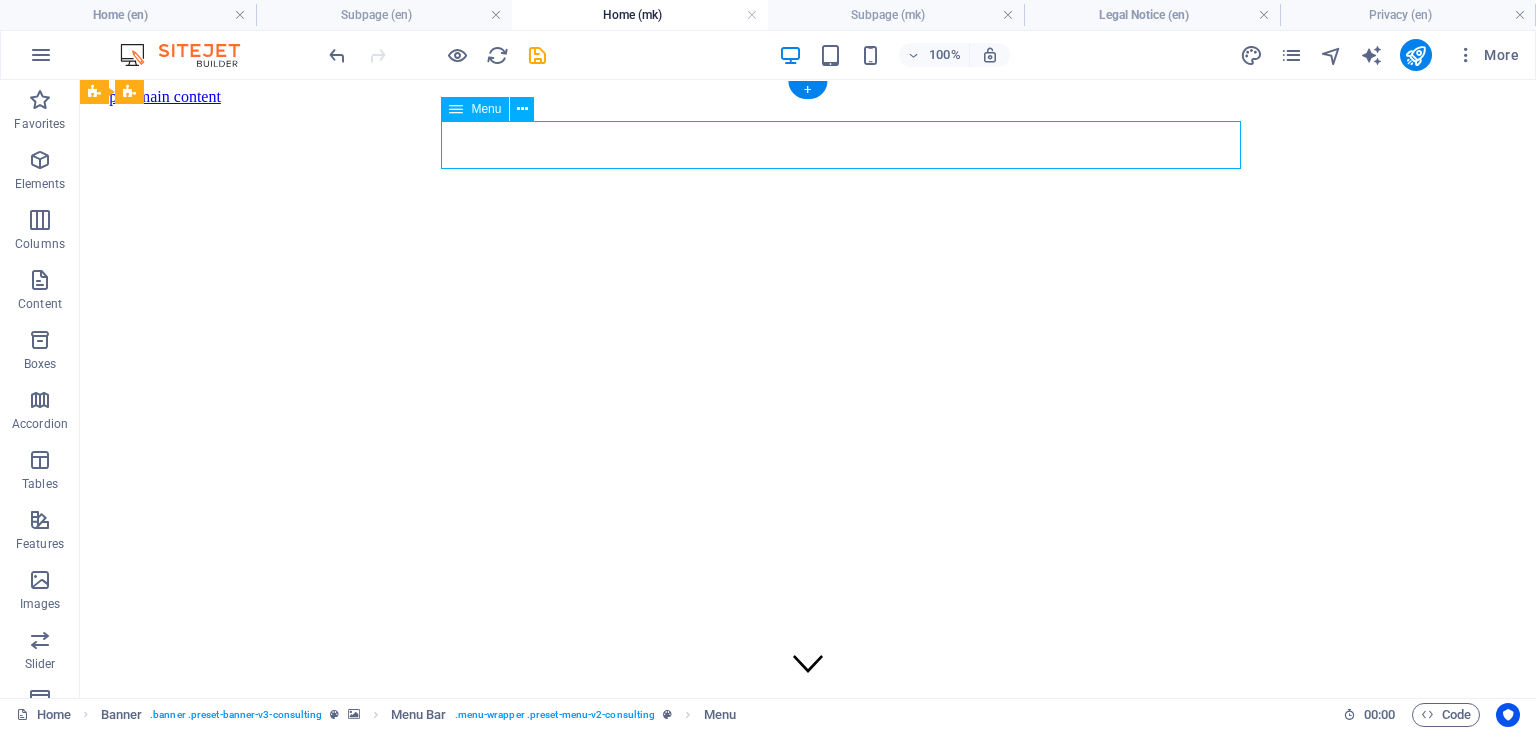 click on "Our Story Our Team Our Services Projects Contact Us" at bounding box center (808, 1155) 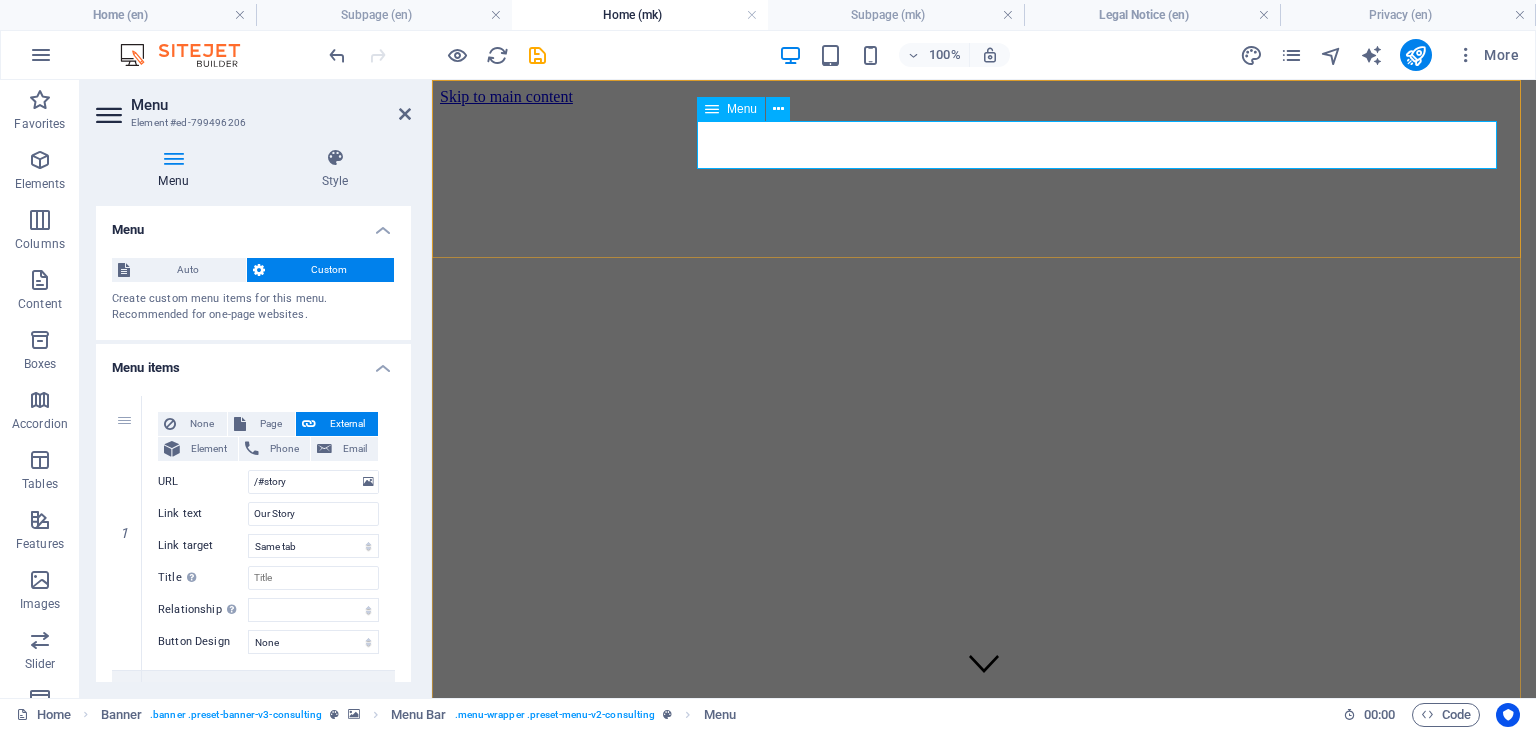 click on "Our Story Our Team Our Services Projects Contact Us" at bounding box center [984, 1155] 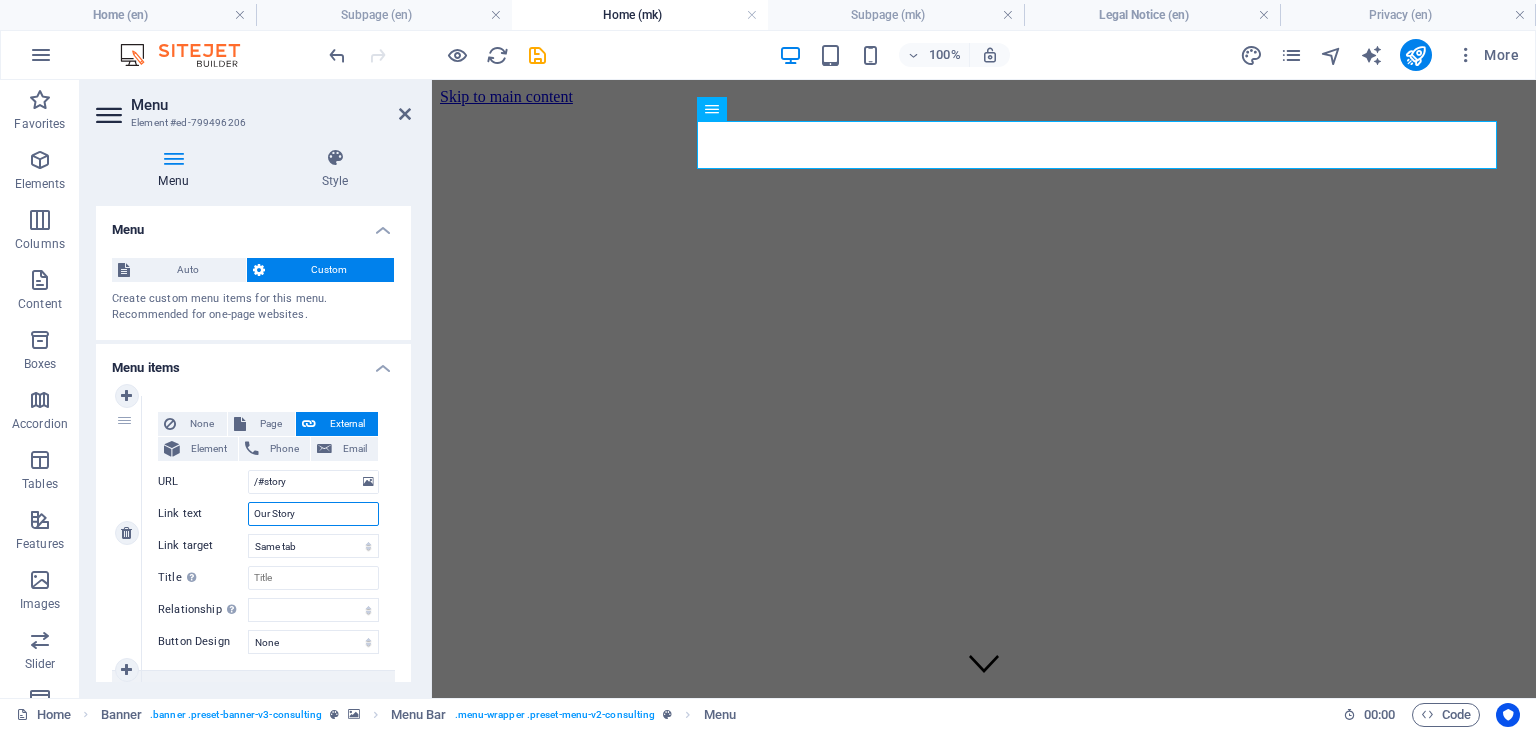 drag, startPoint x: 332, startPoint y: 512, endPoint x: 243, endPoint y: 512, distance: 89 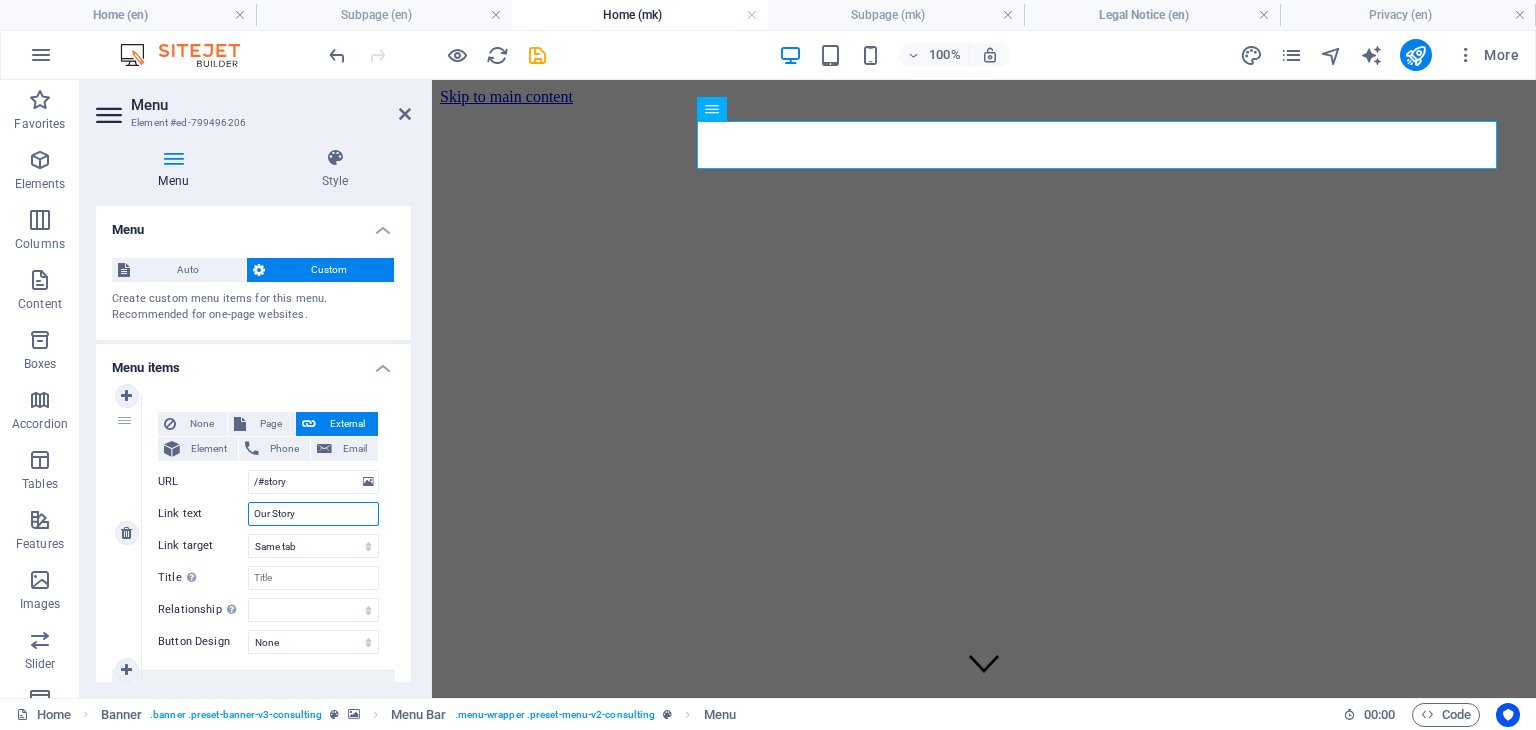 click on "Link text Our Story" at bounding box center [268, 514] 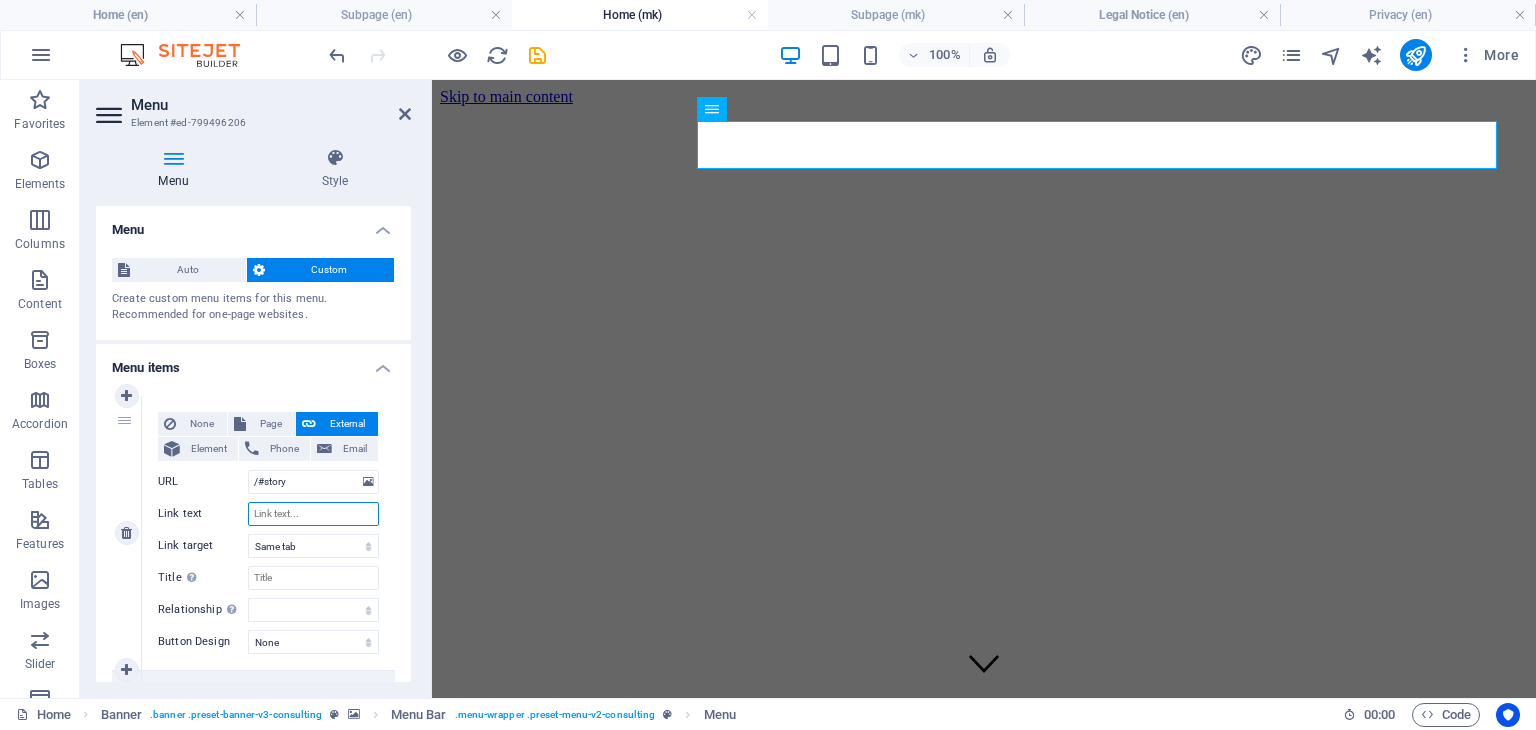 type on "Z" 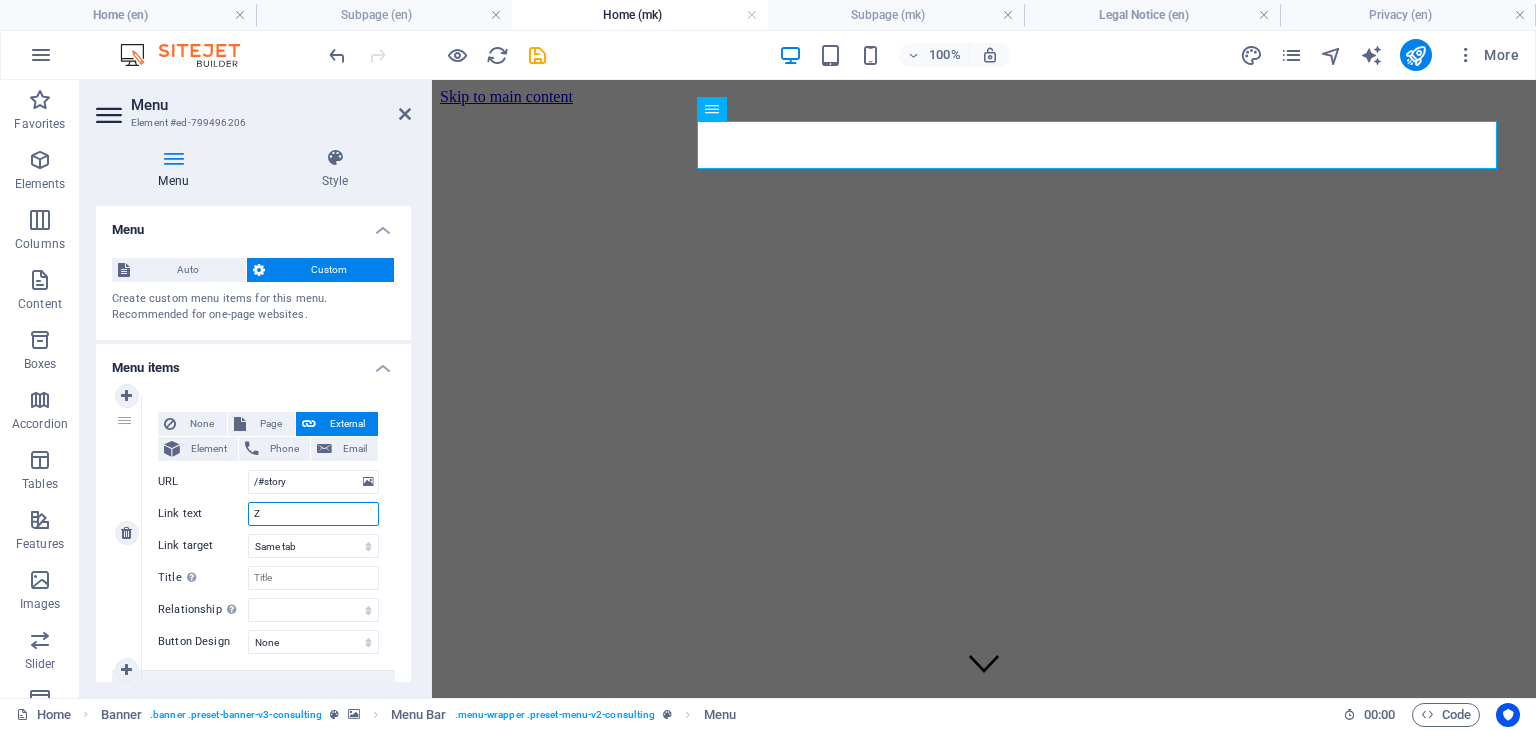 select 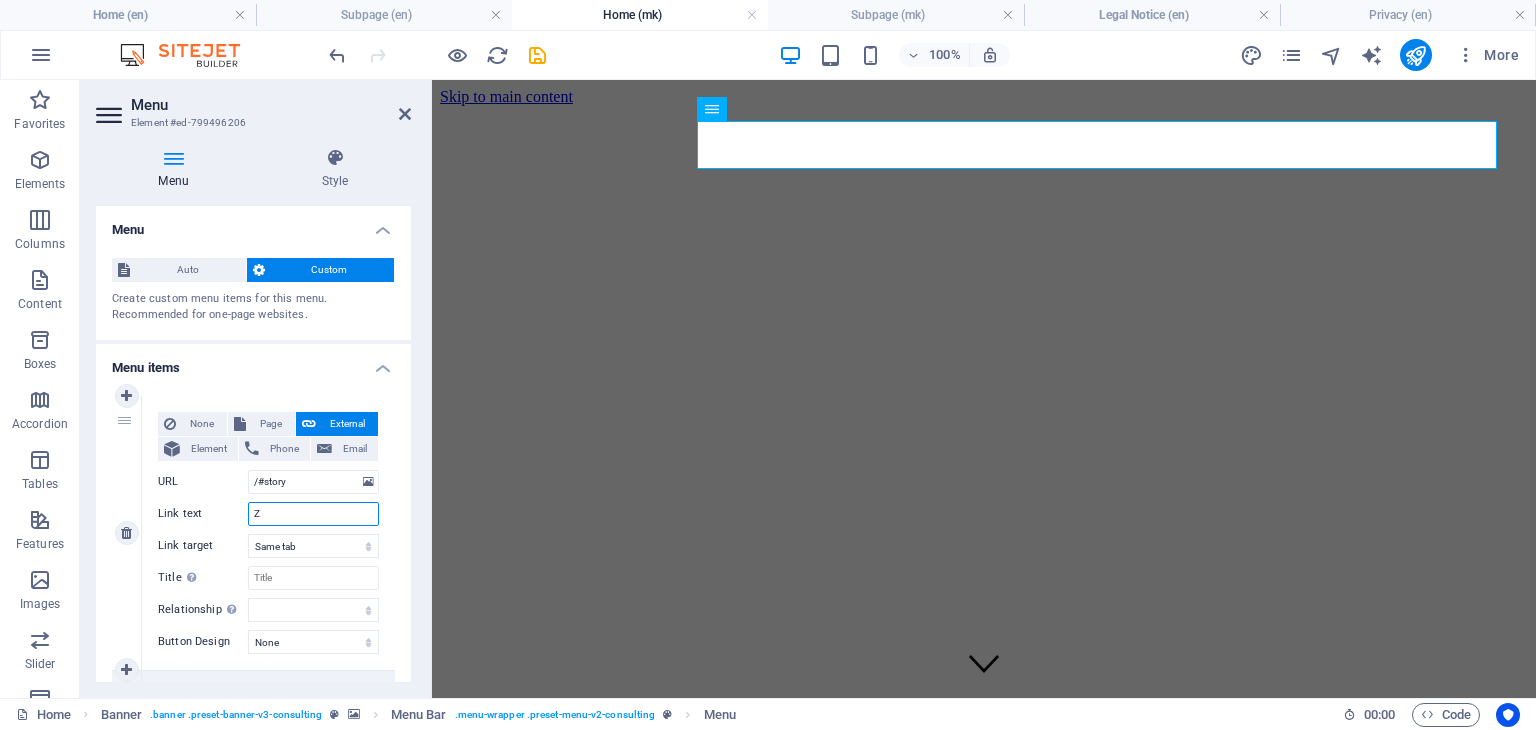 select 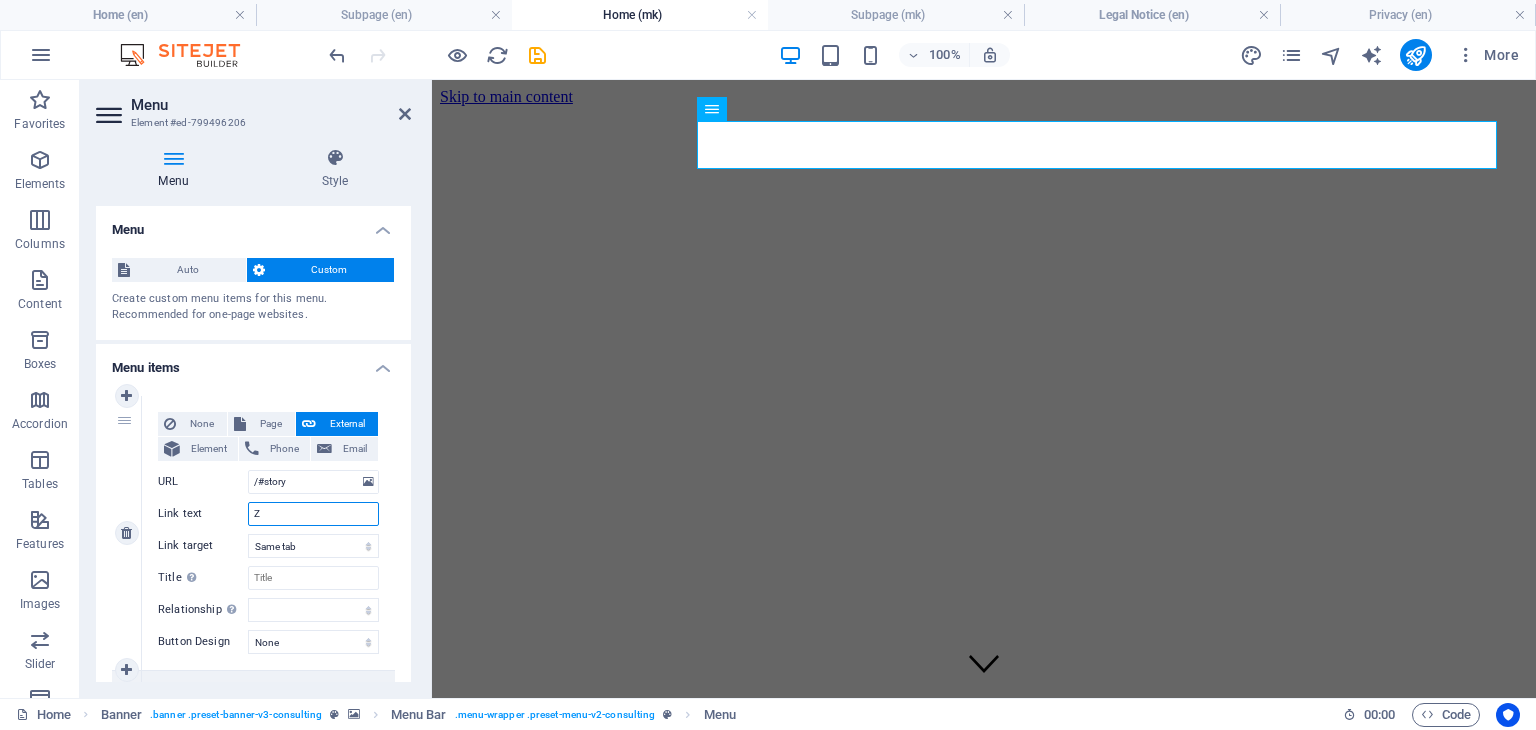select 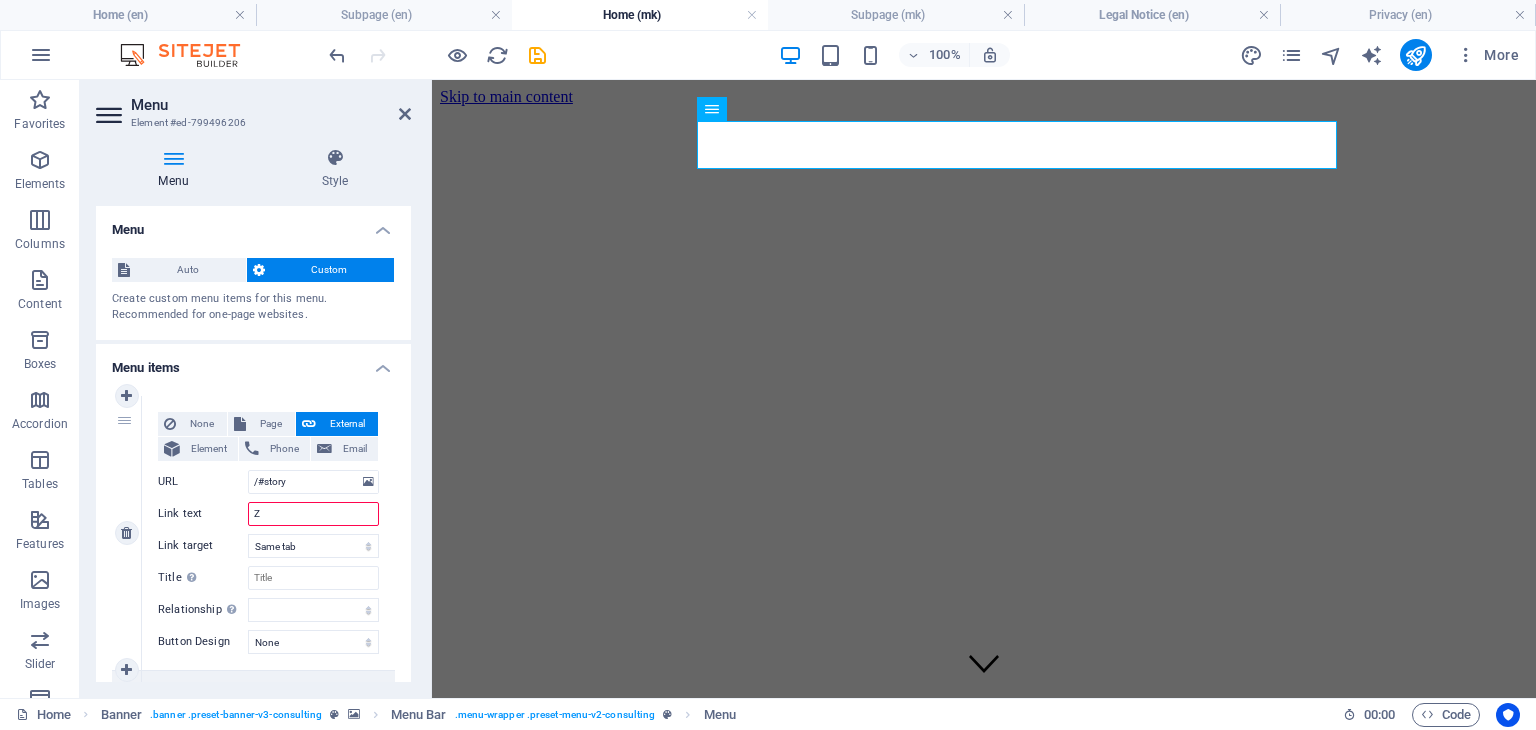 select 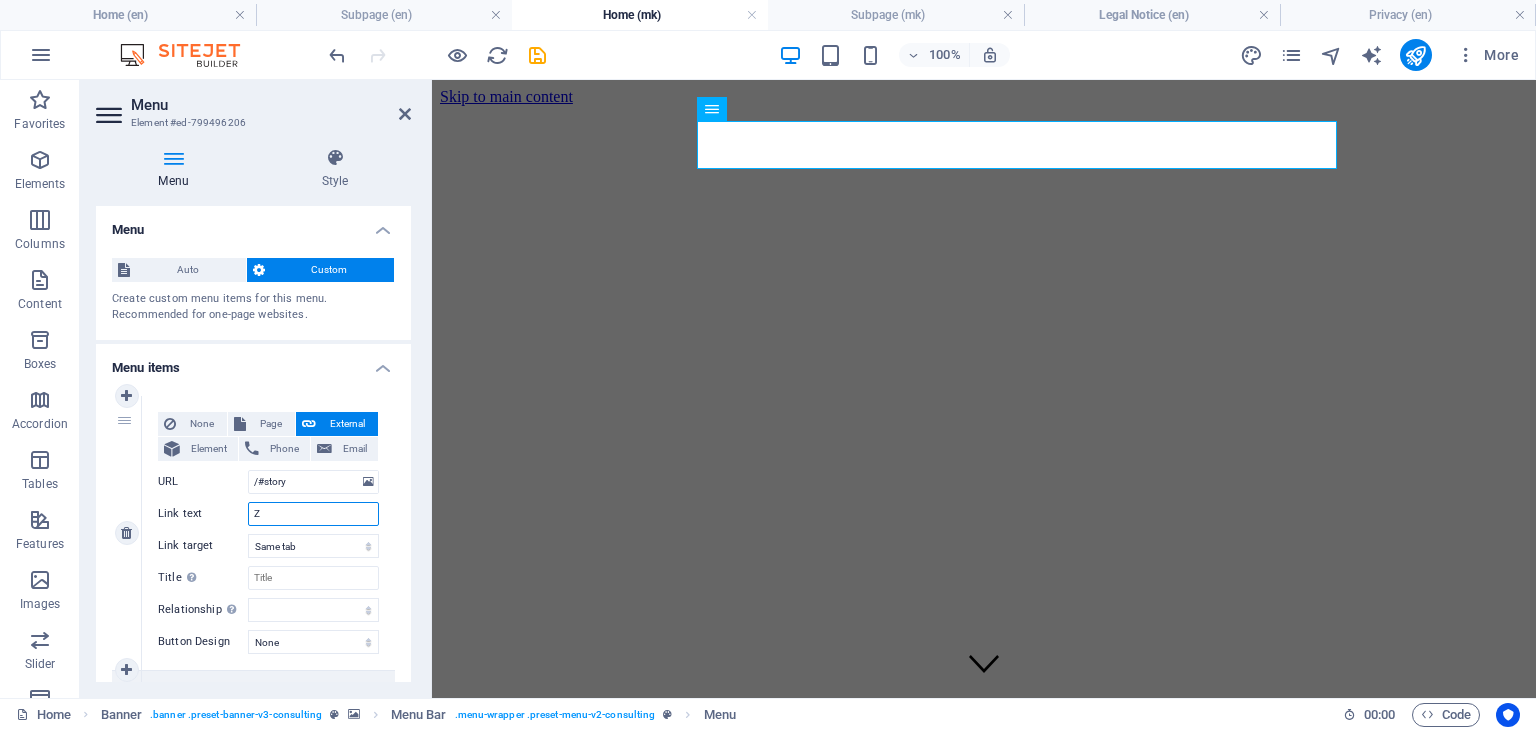 type 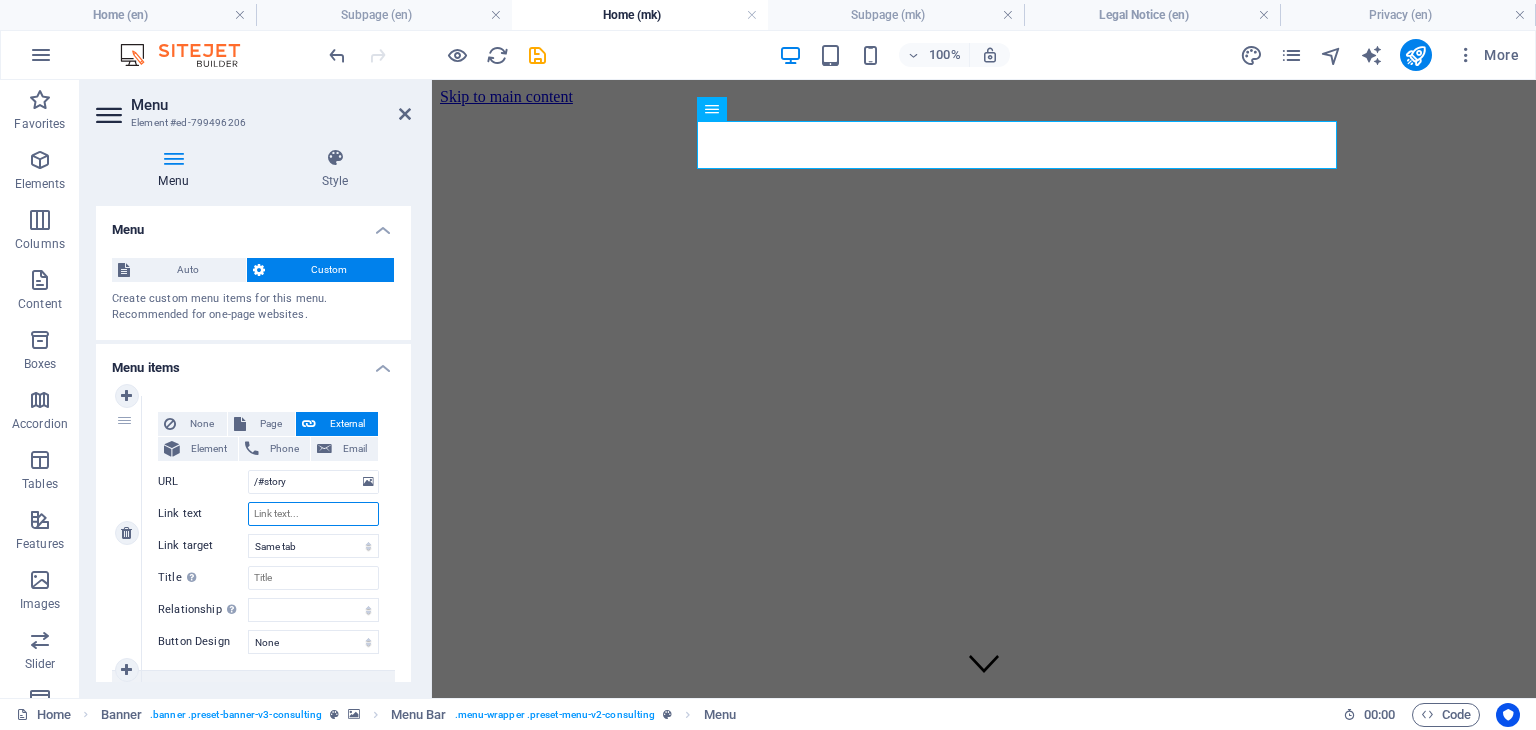 select 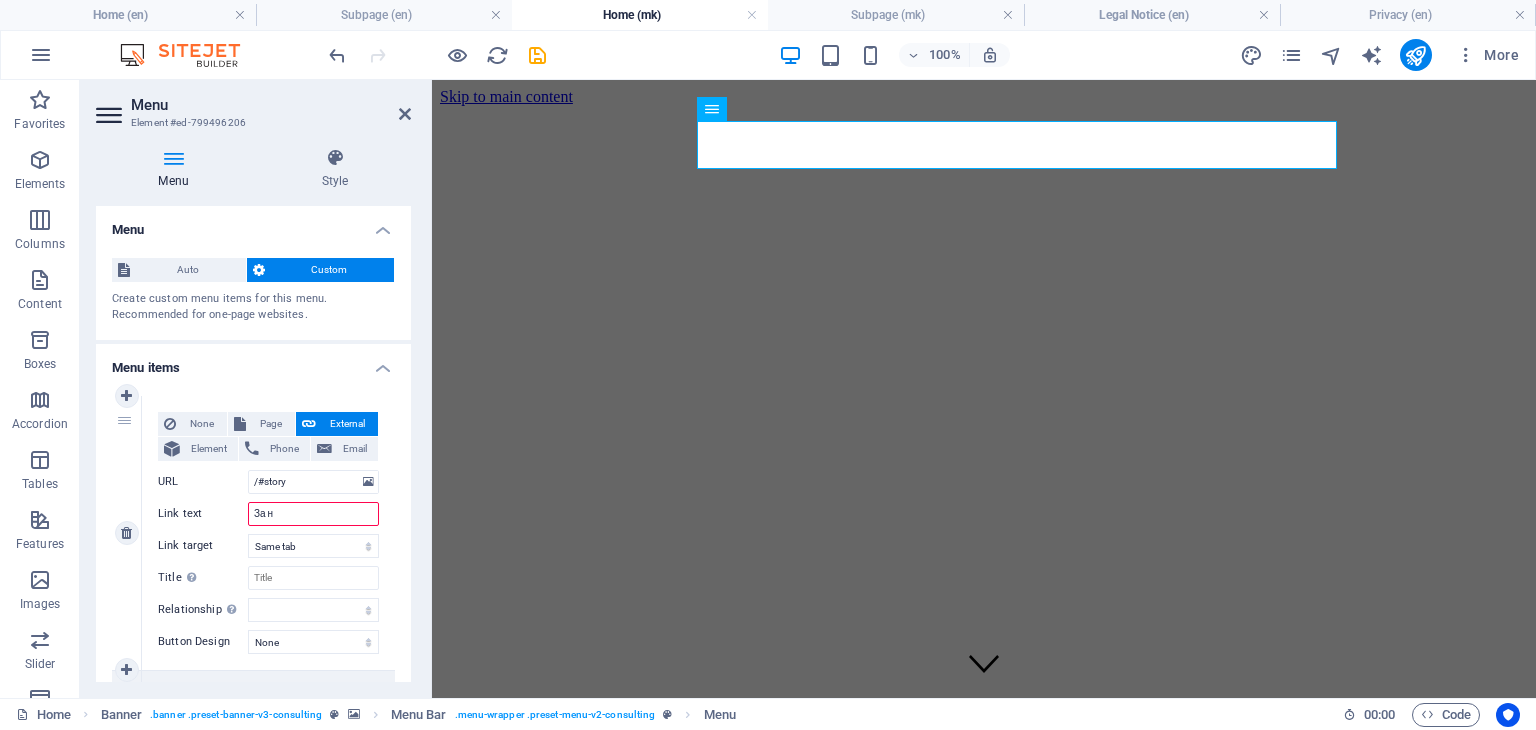 type on "За на" 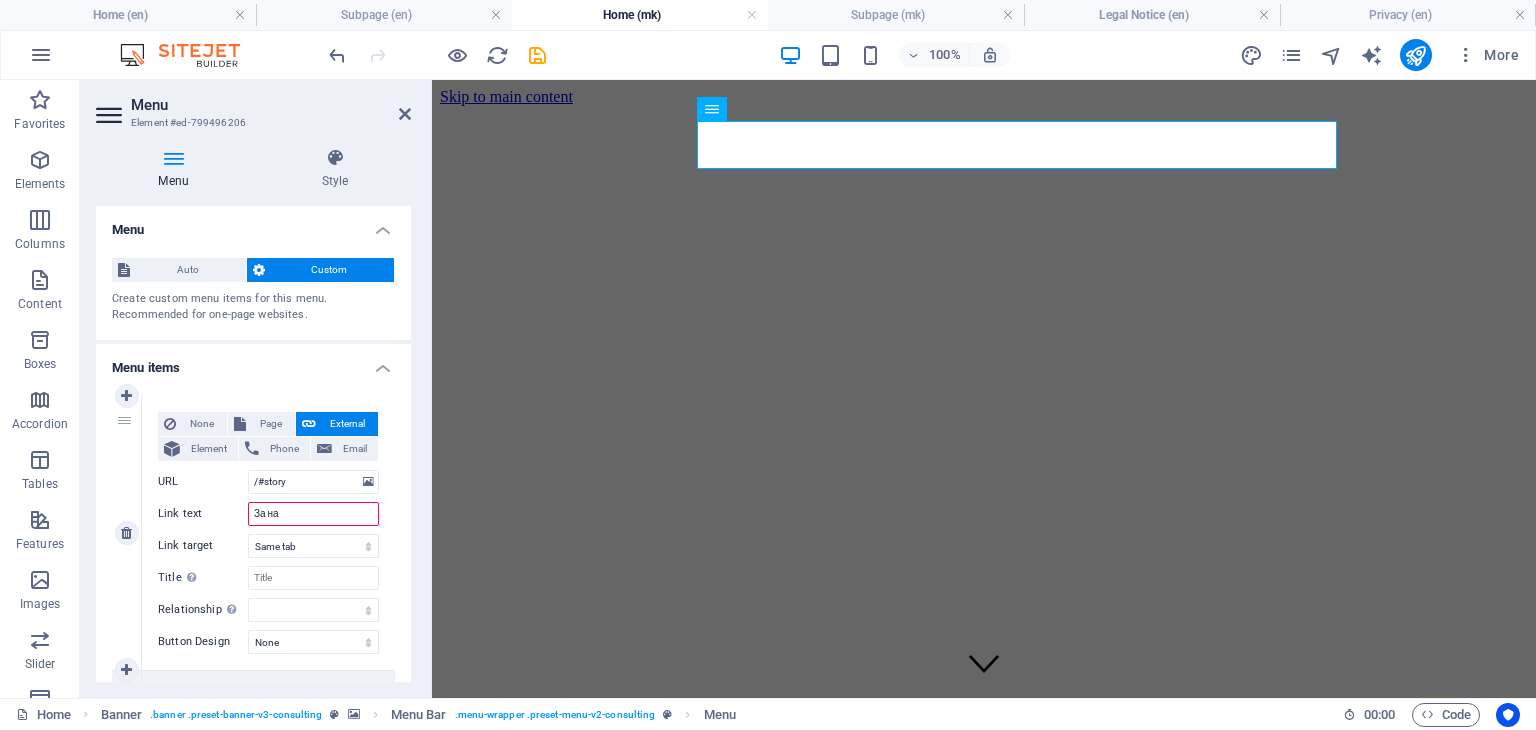 select 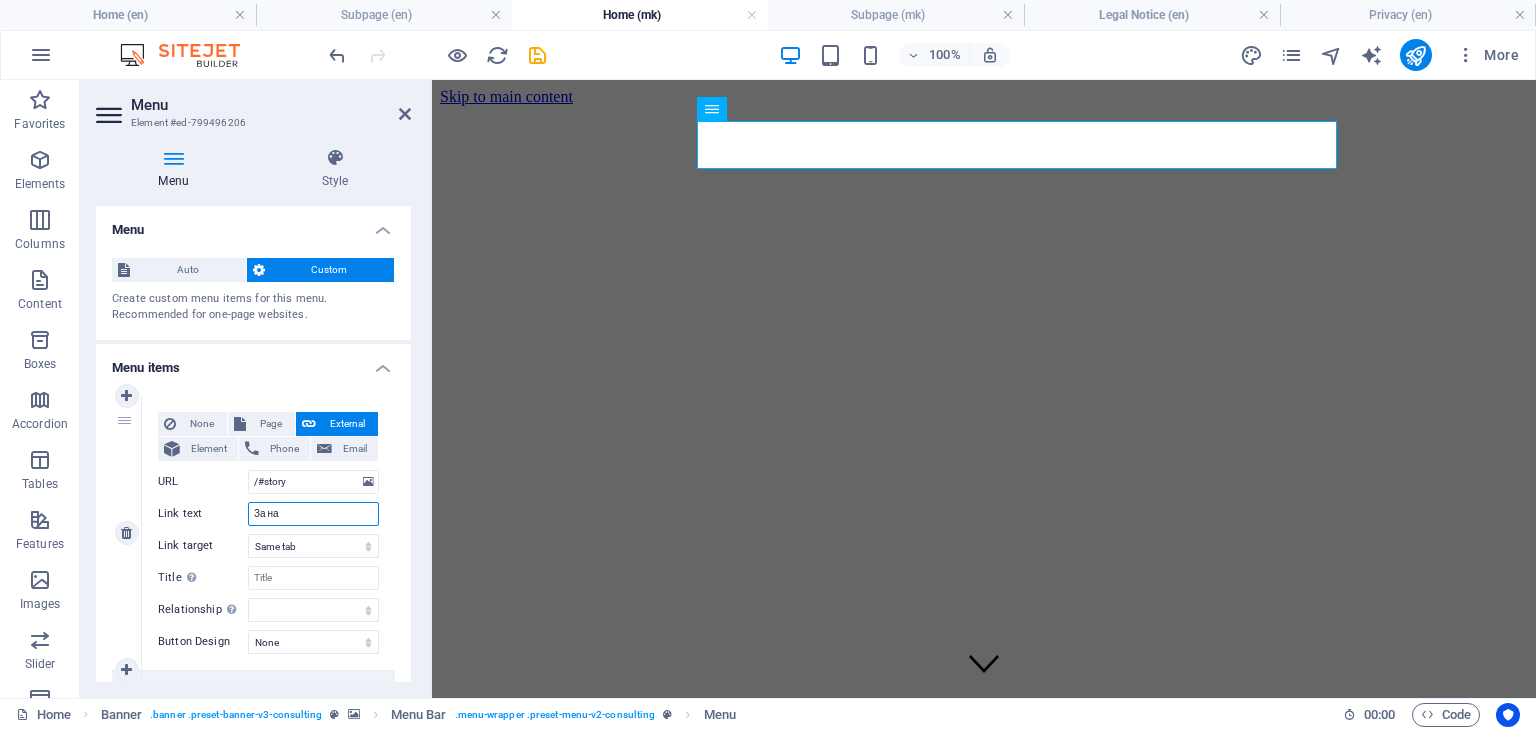 type on "За нас" 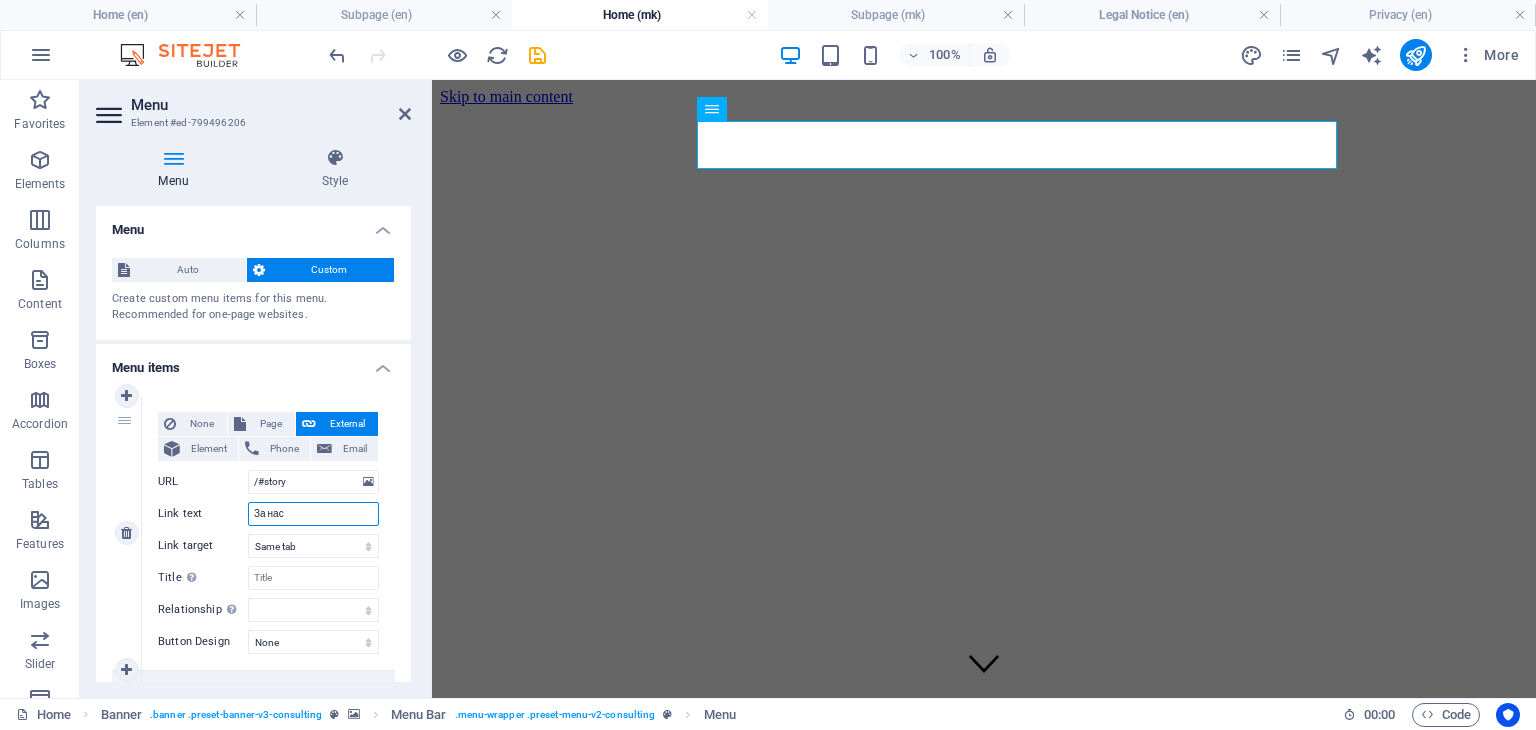 select 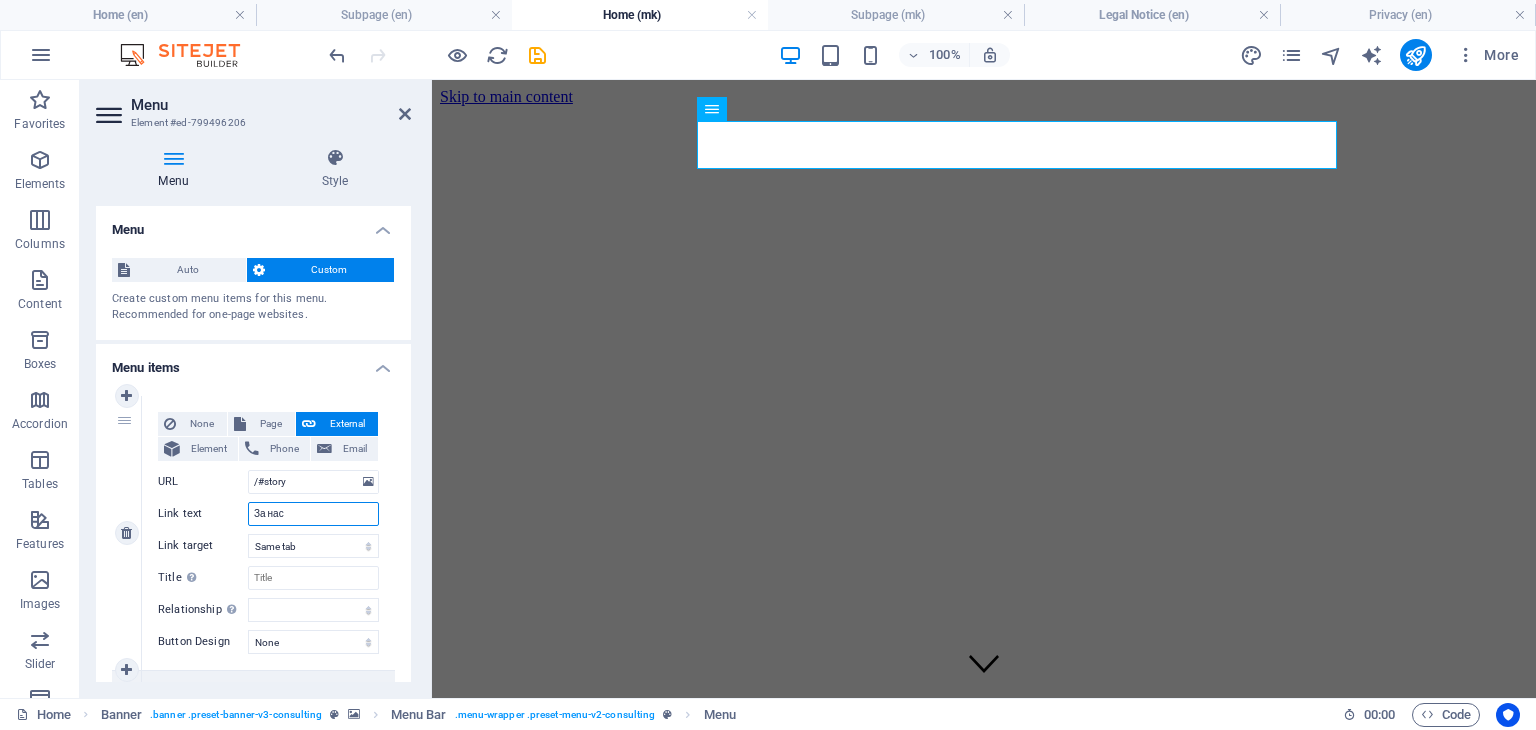 select 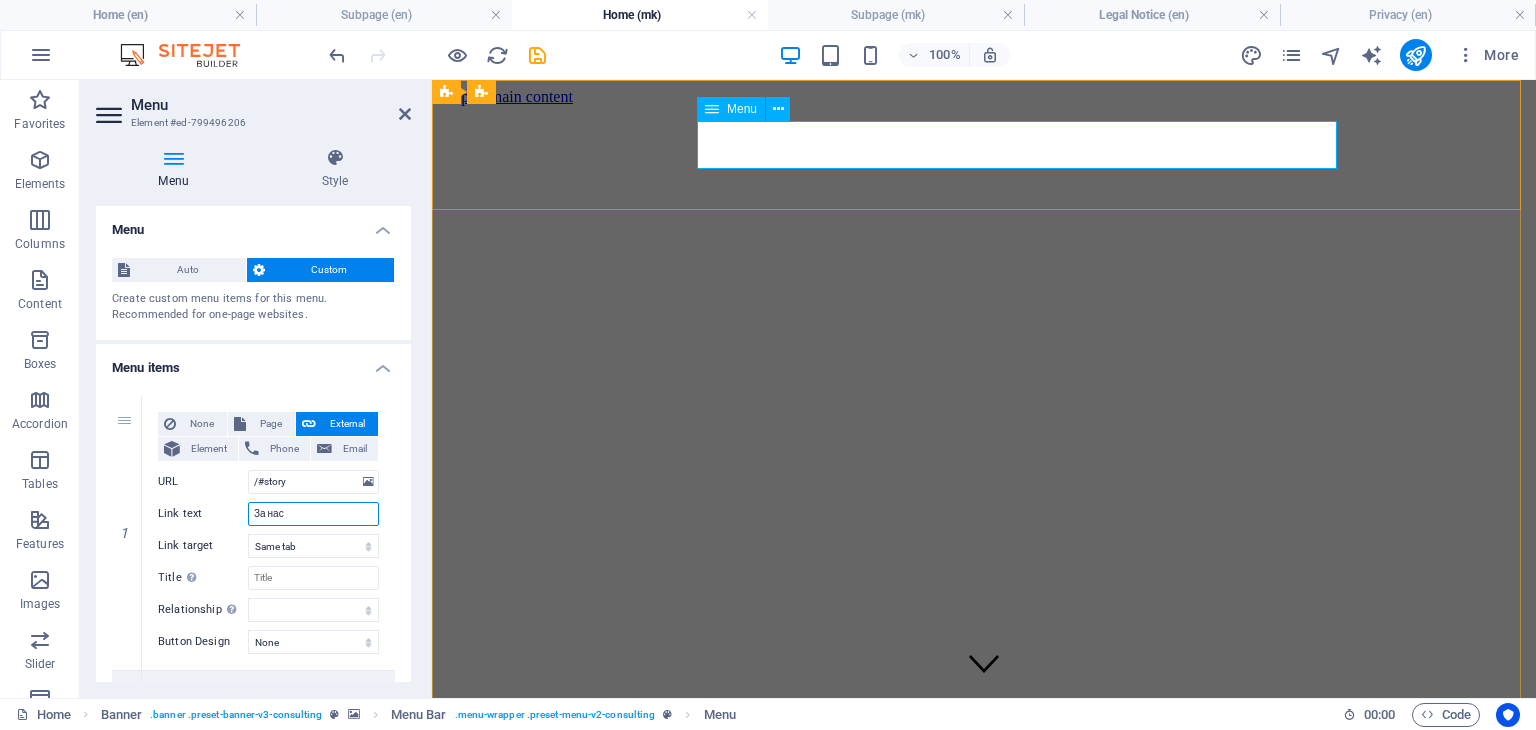 type on "За нас" 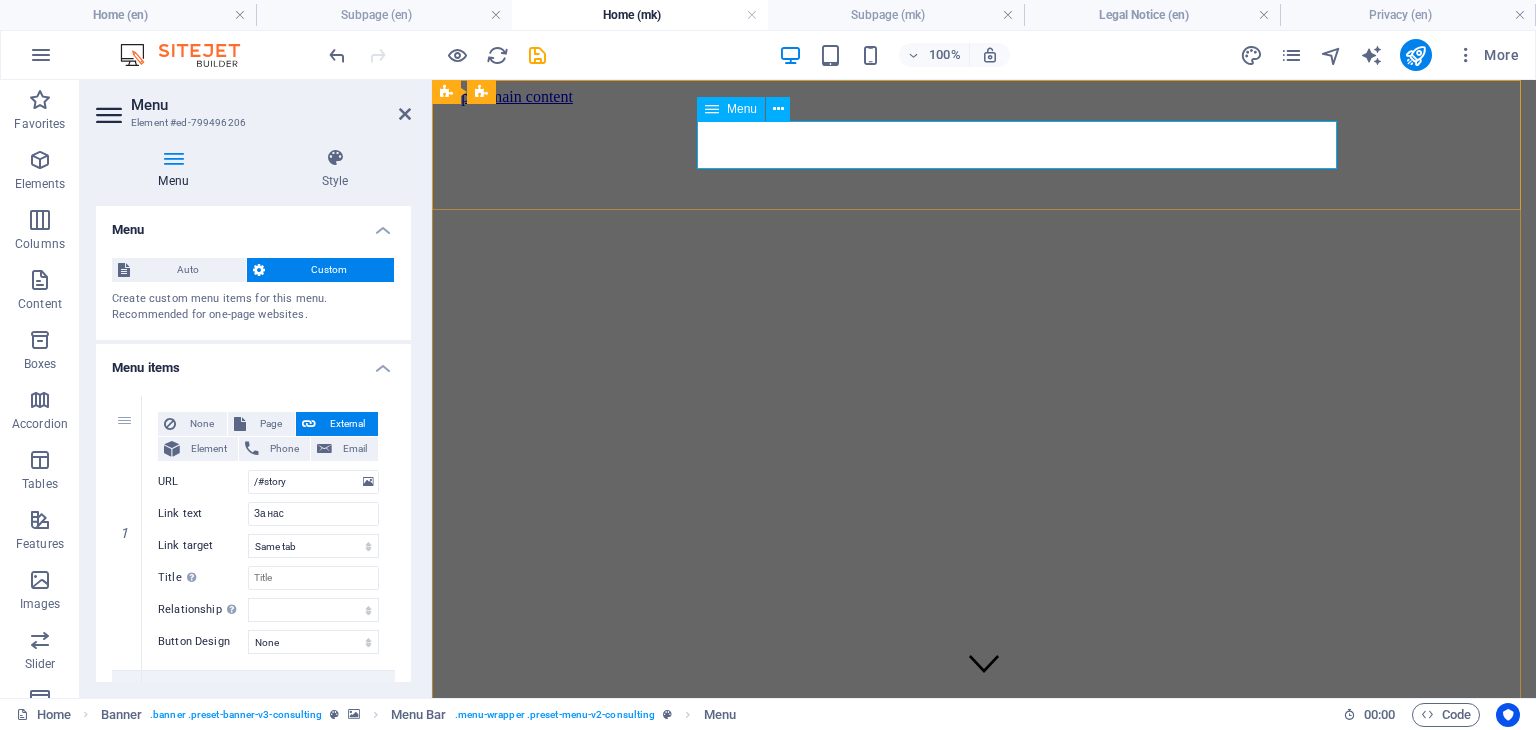 click on "За нас Our Team Our Services Projects Contact Us" at bounding box center [984, 1155] 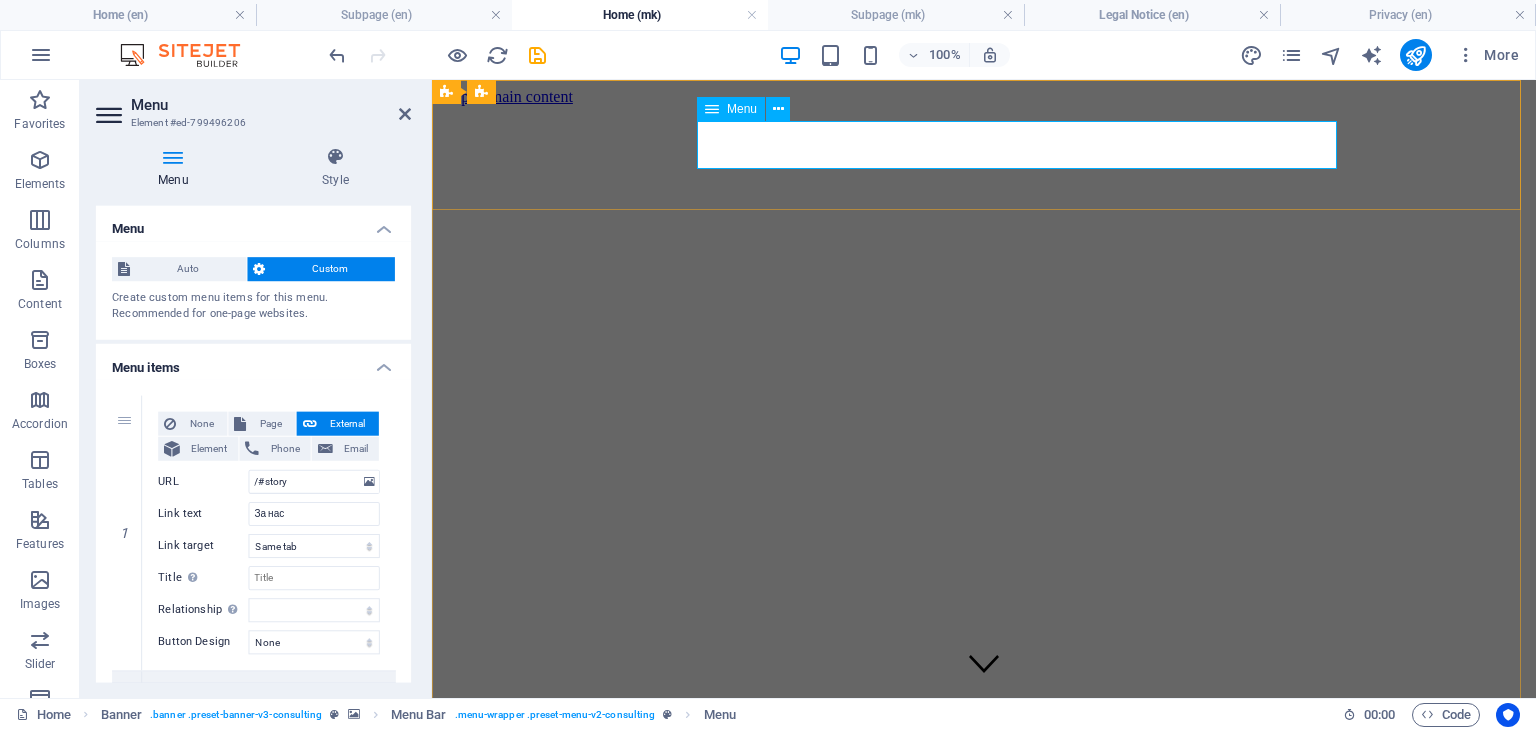 click on "За нас Our Team Our Services Projects Contact Us" at bounding box center [984, 1155] 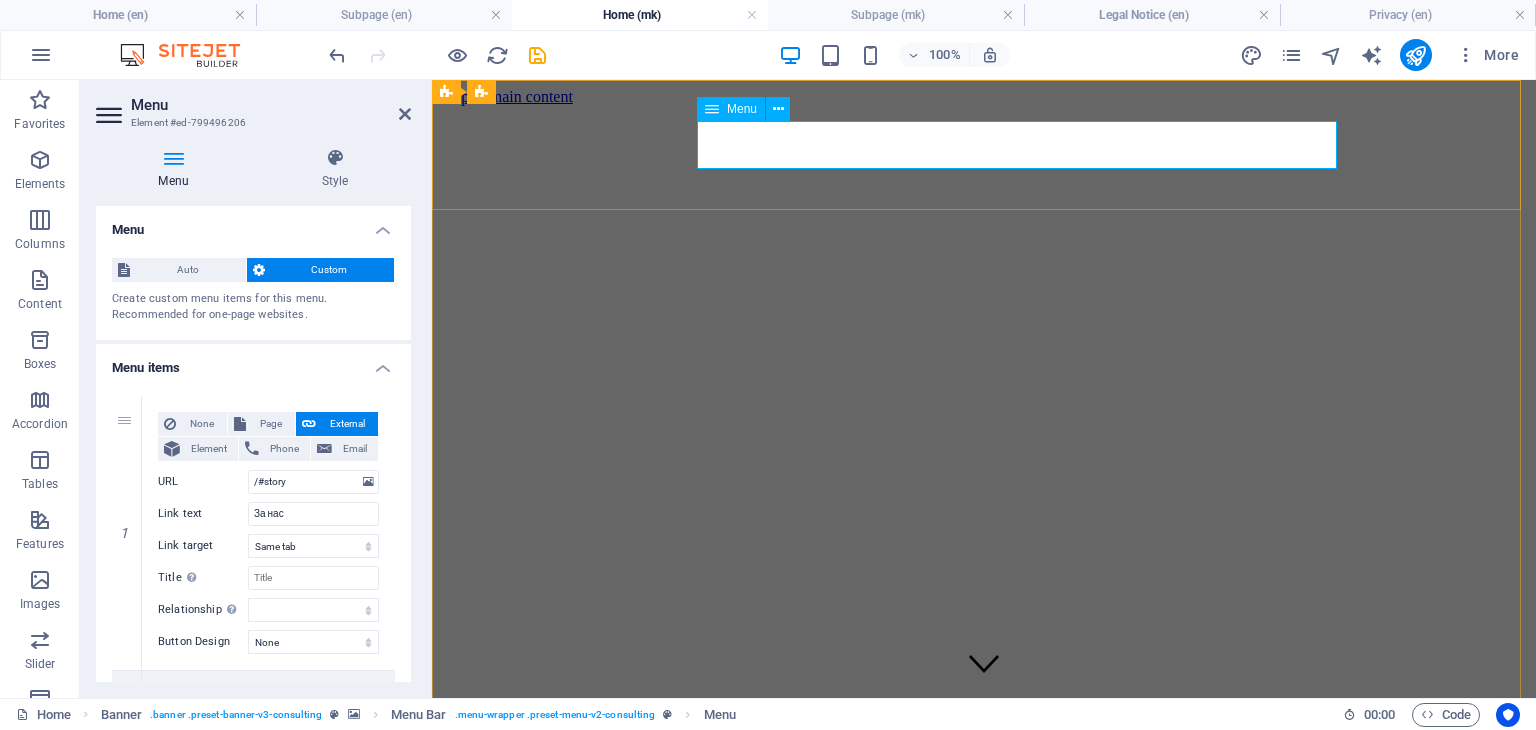 click on "За нас Our Team Our Services Projects Contact Us" at bounding box center [984, 1155] 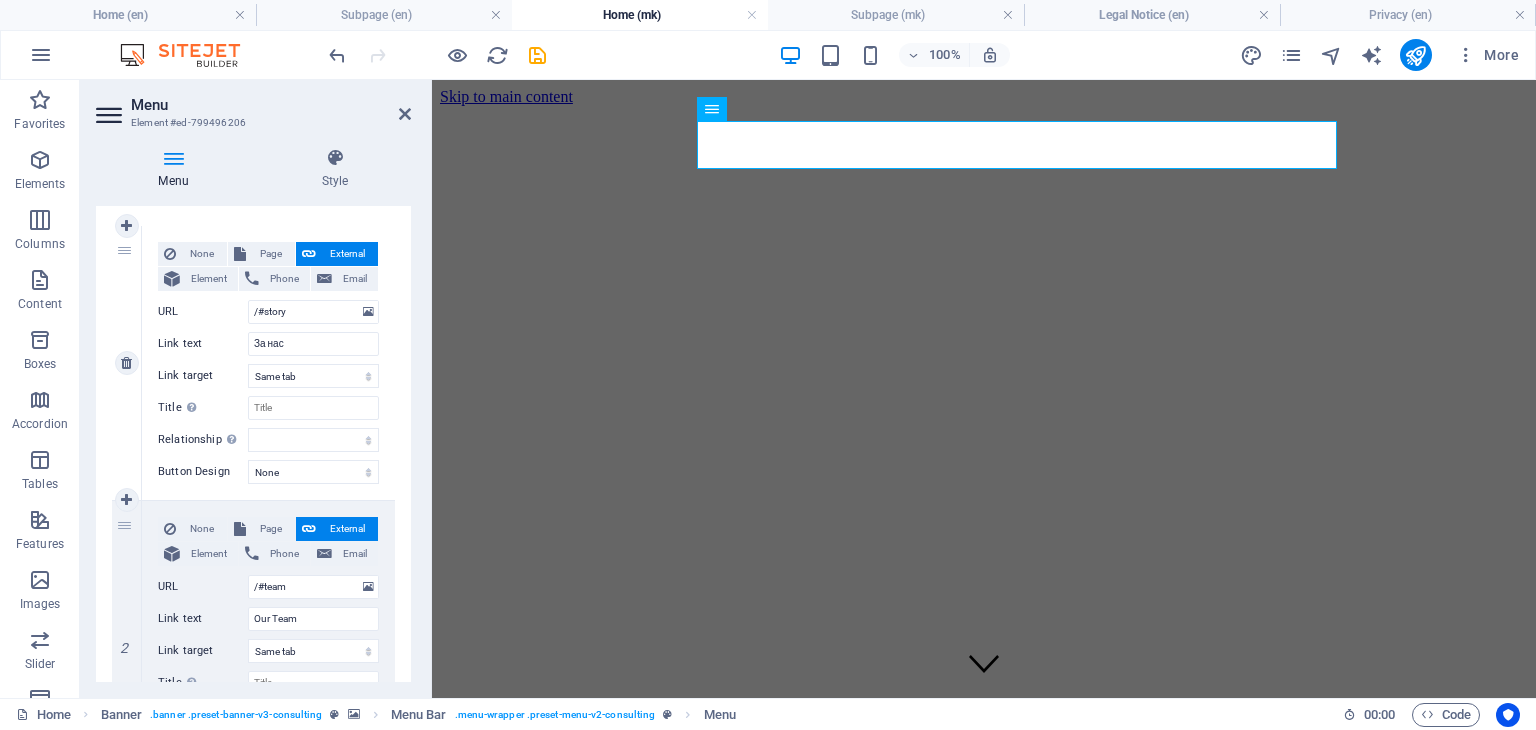 scroll, scrollTop: 200, scrollLeft: 0, axis: vertical 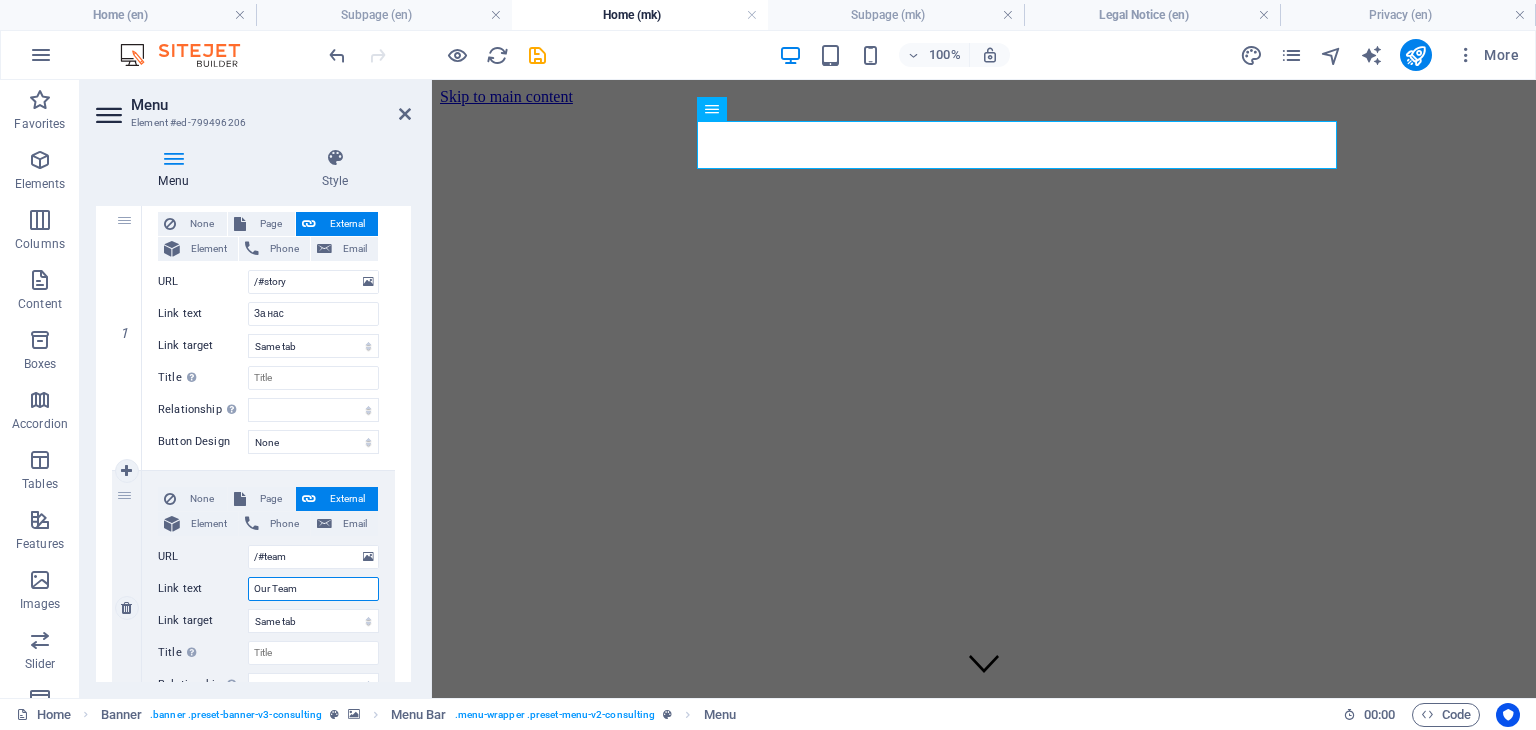 drag, startPoint x: 311, startPoint y: 586, endPoint x: 242, endPoint y: 587, distance: 69.00725 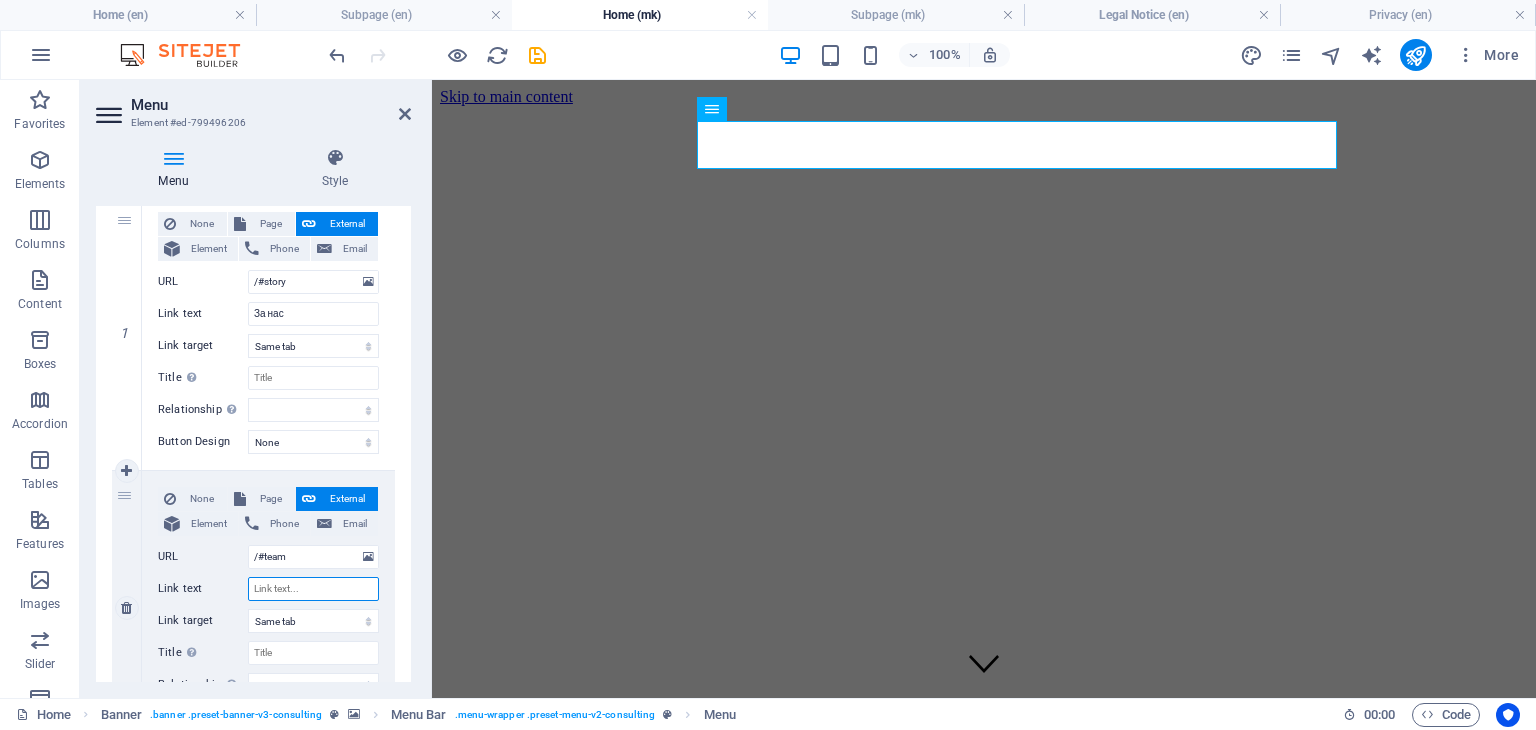 select 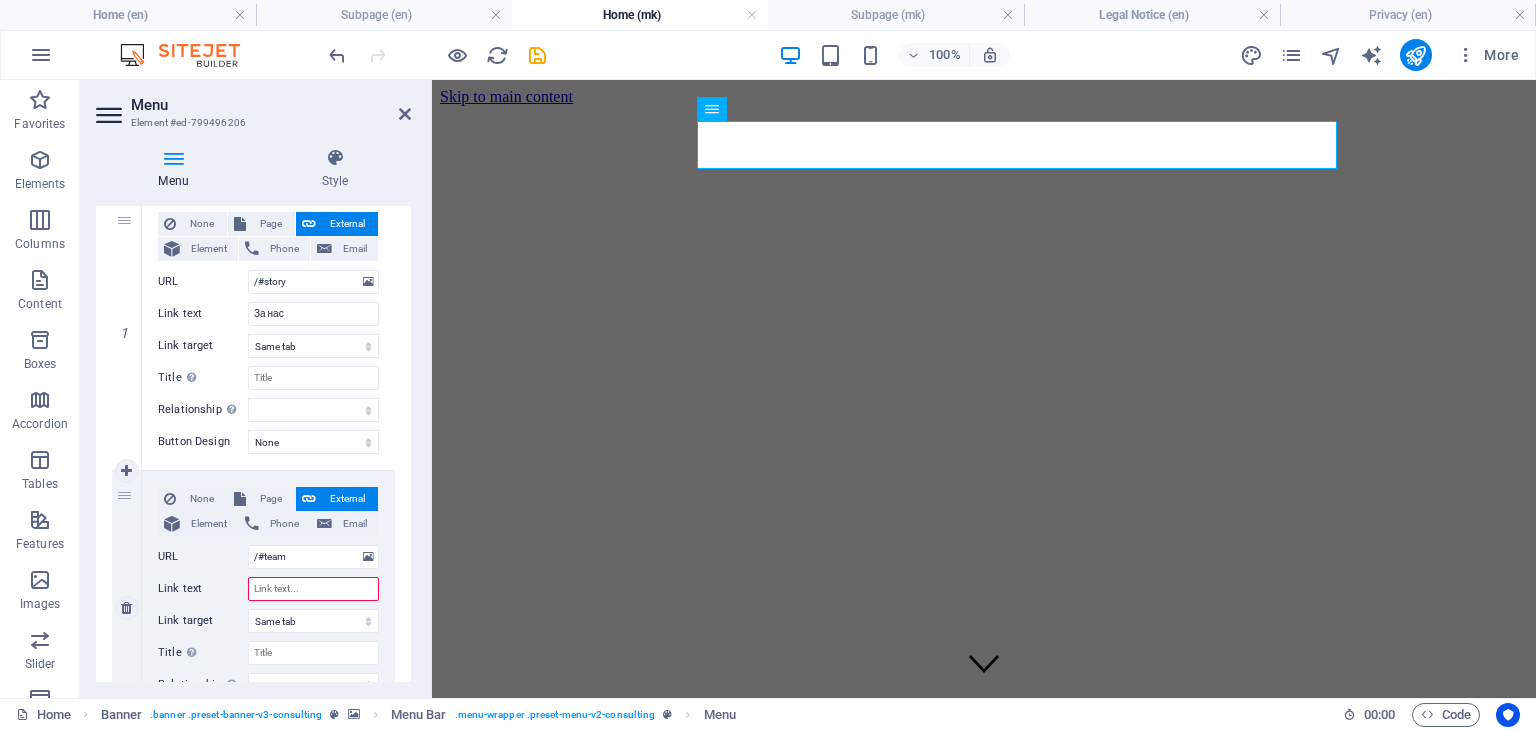 type on "Н" 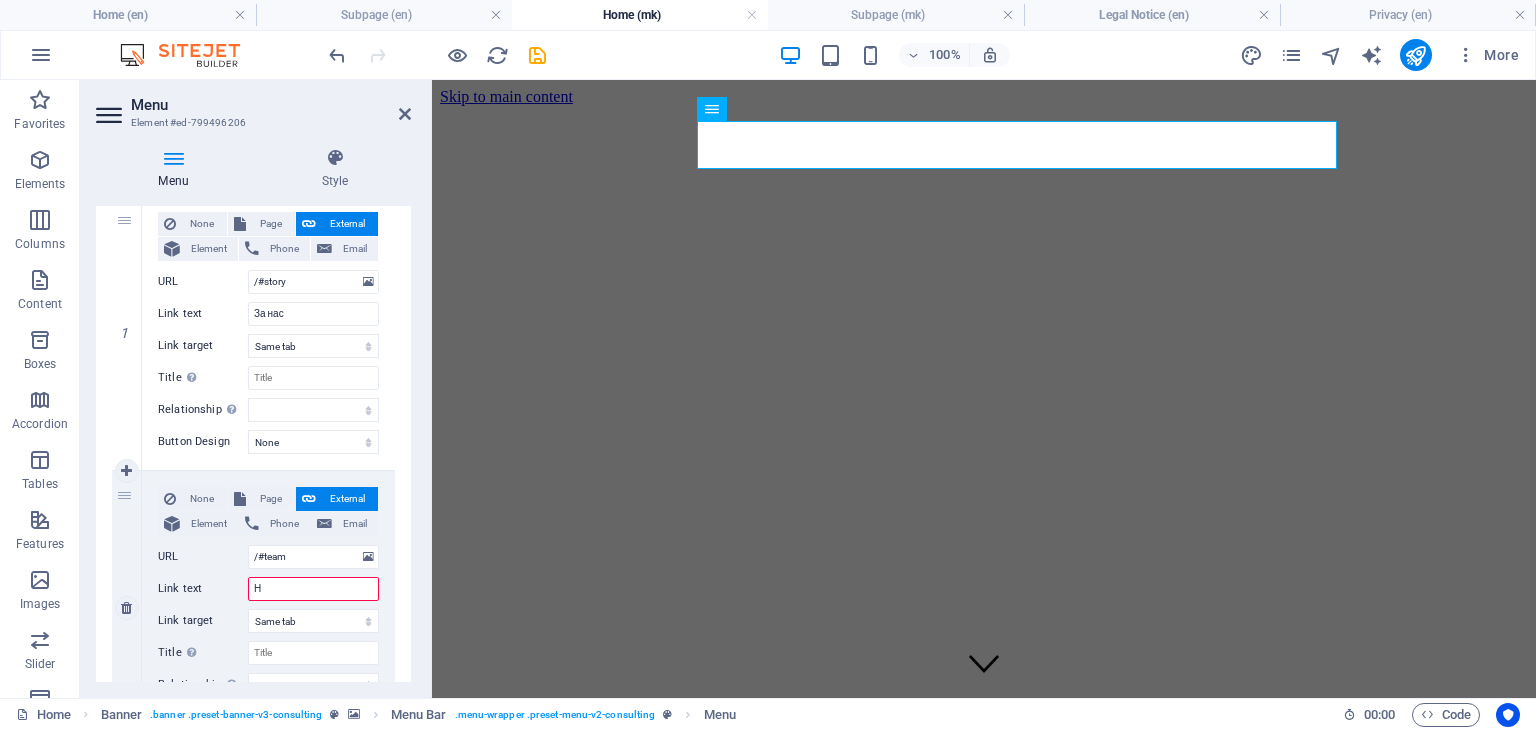 select 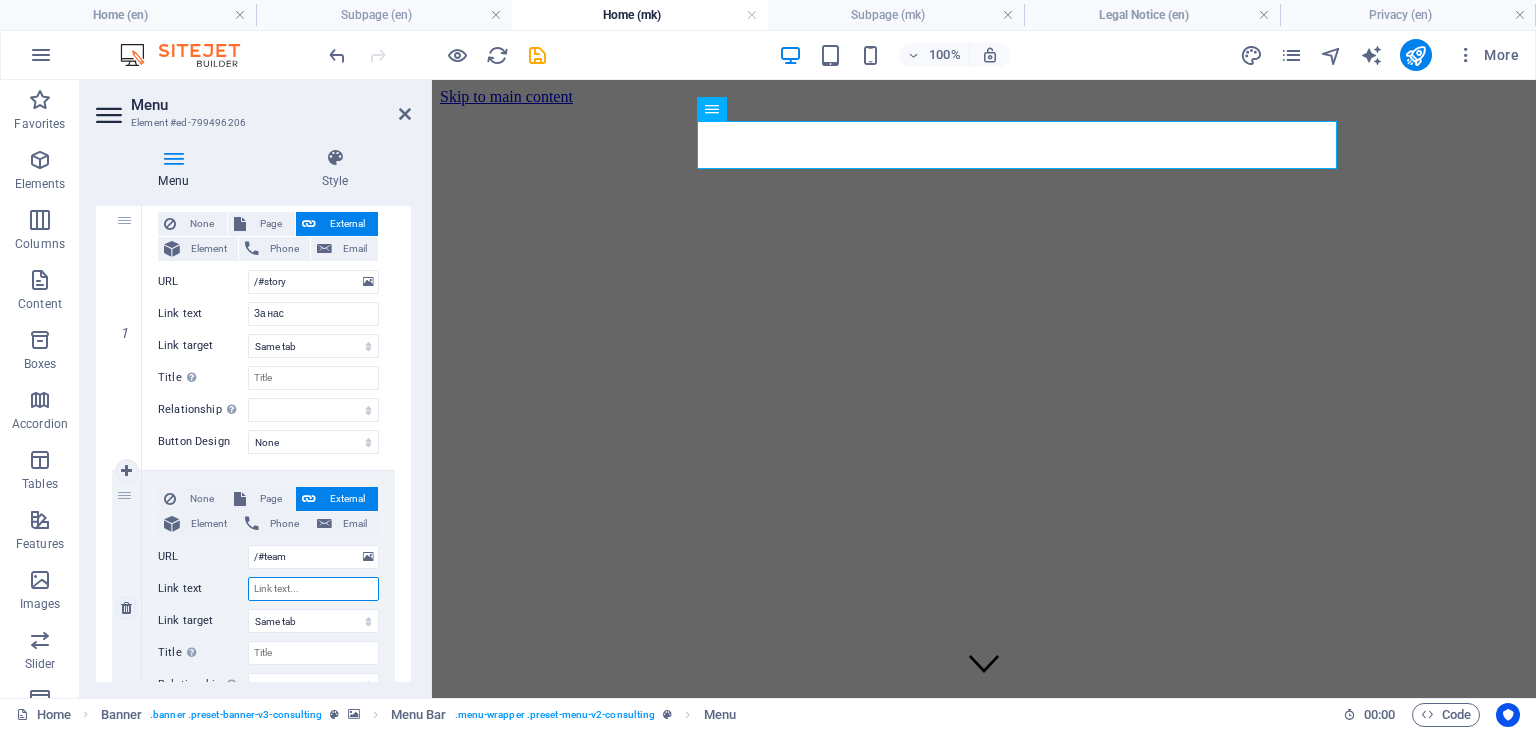 select 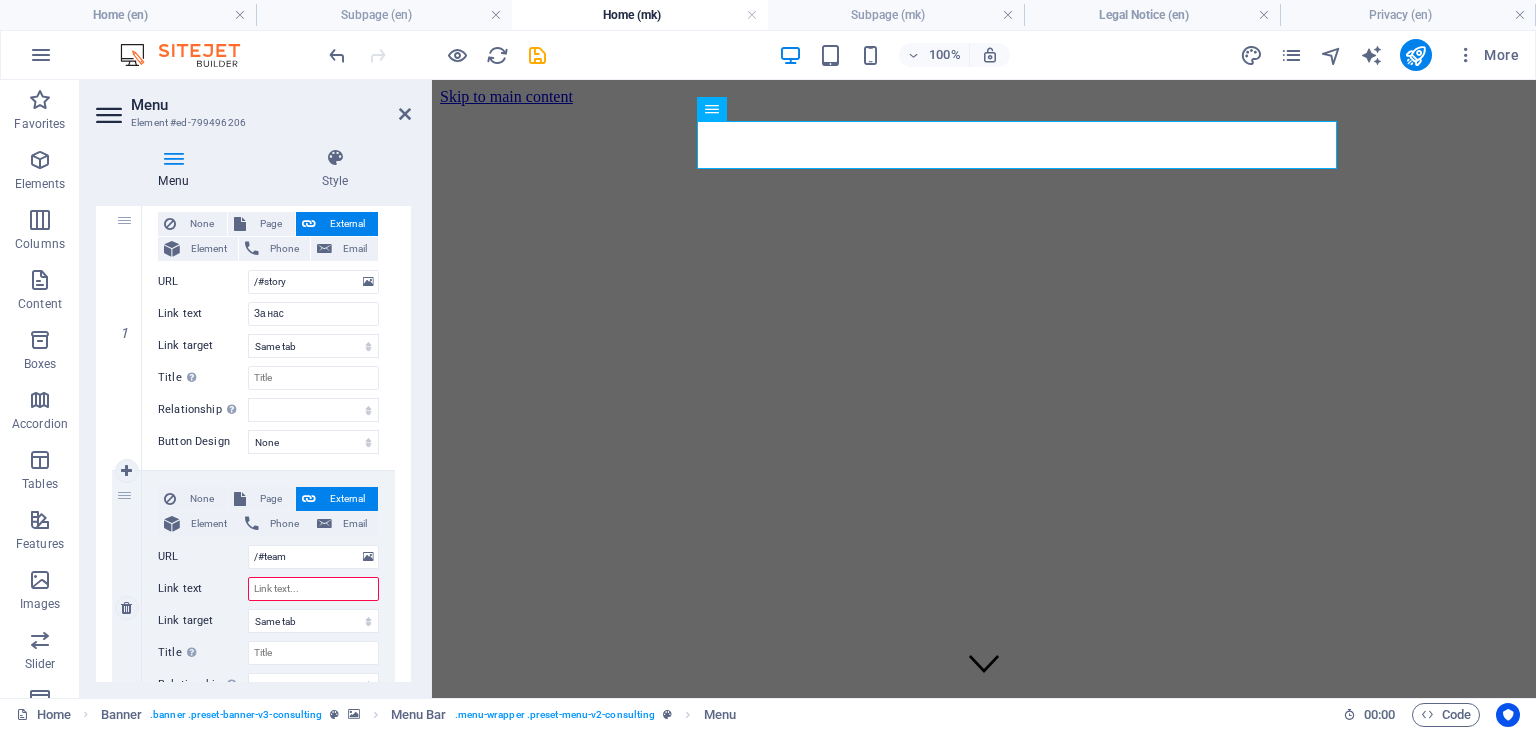 type on "Н" 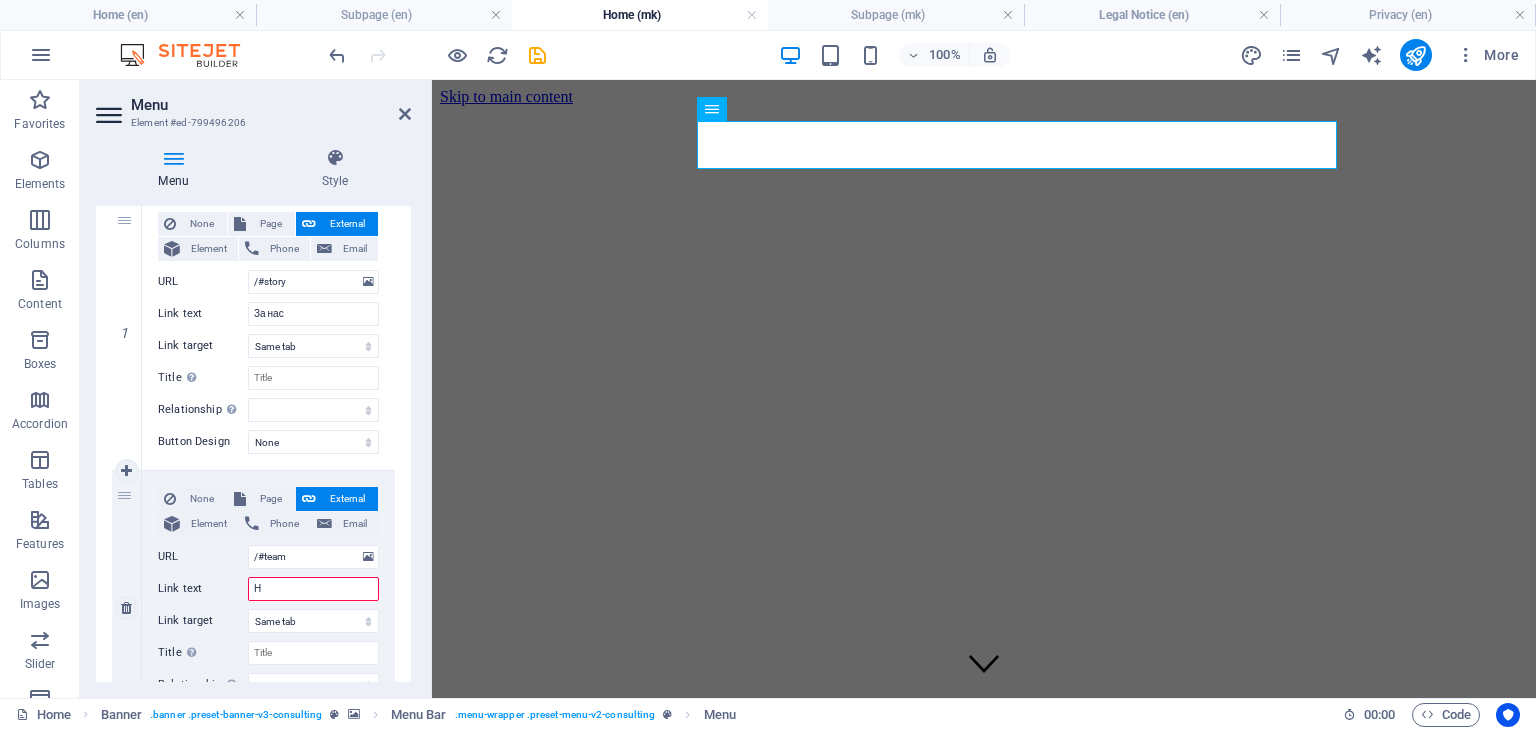 select 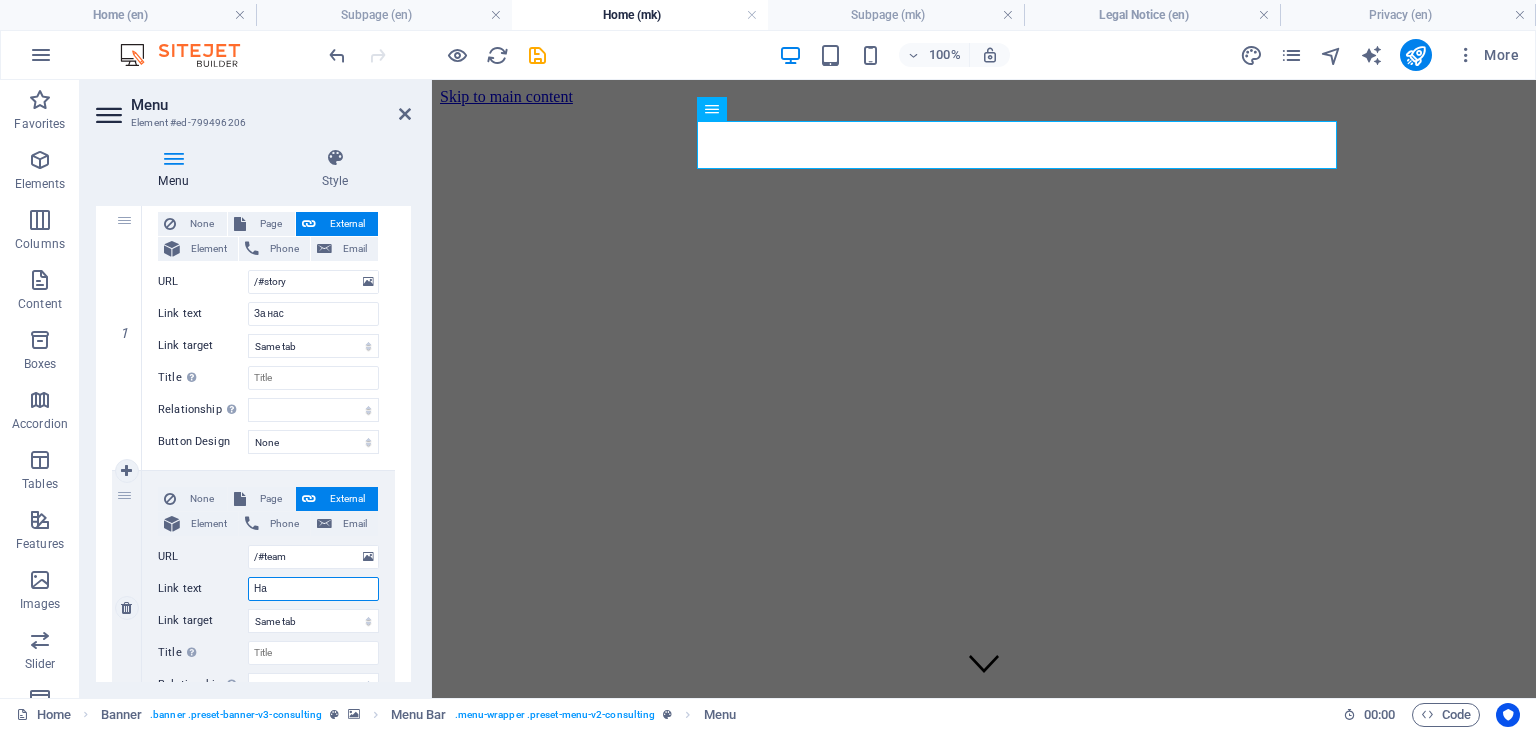 type on "Наш" 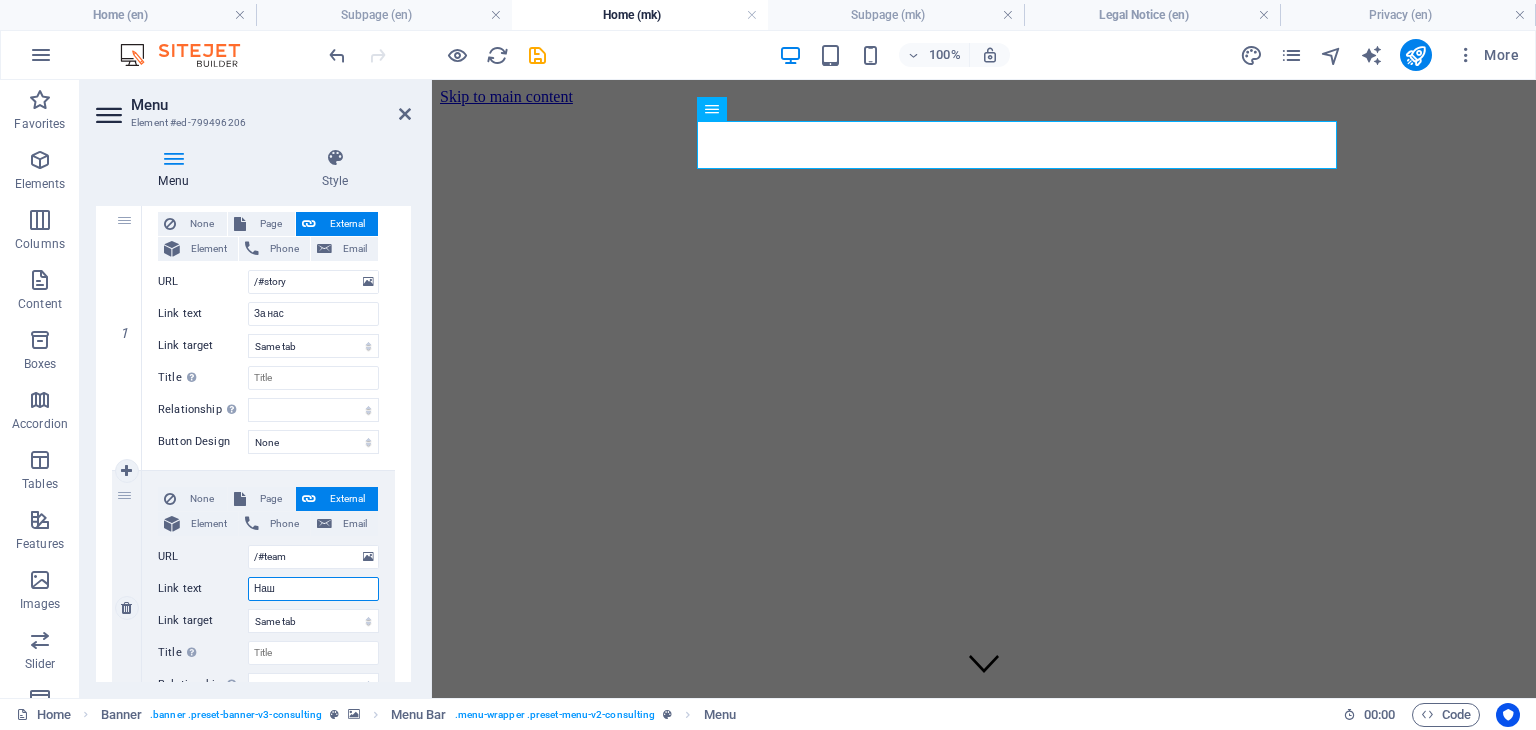 select 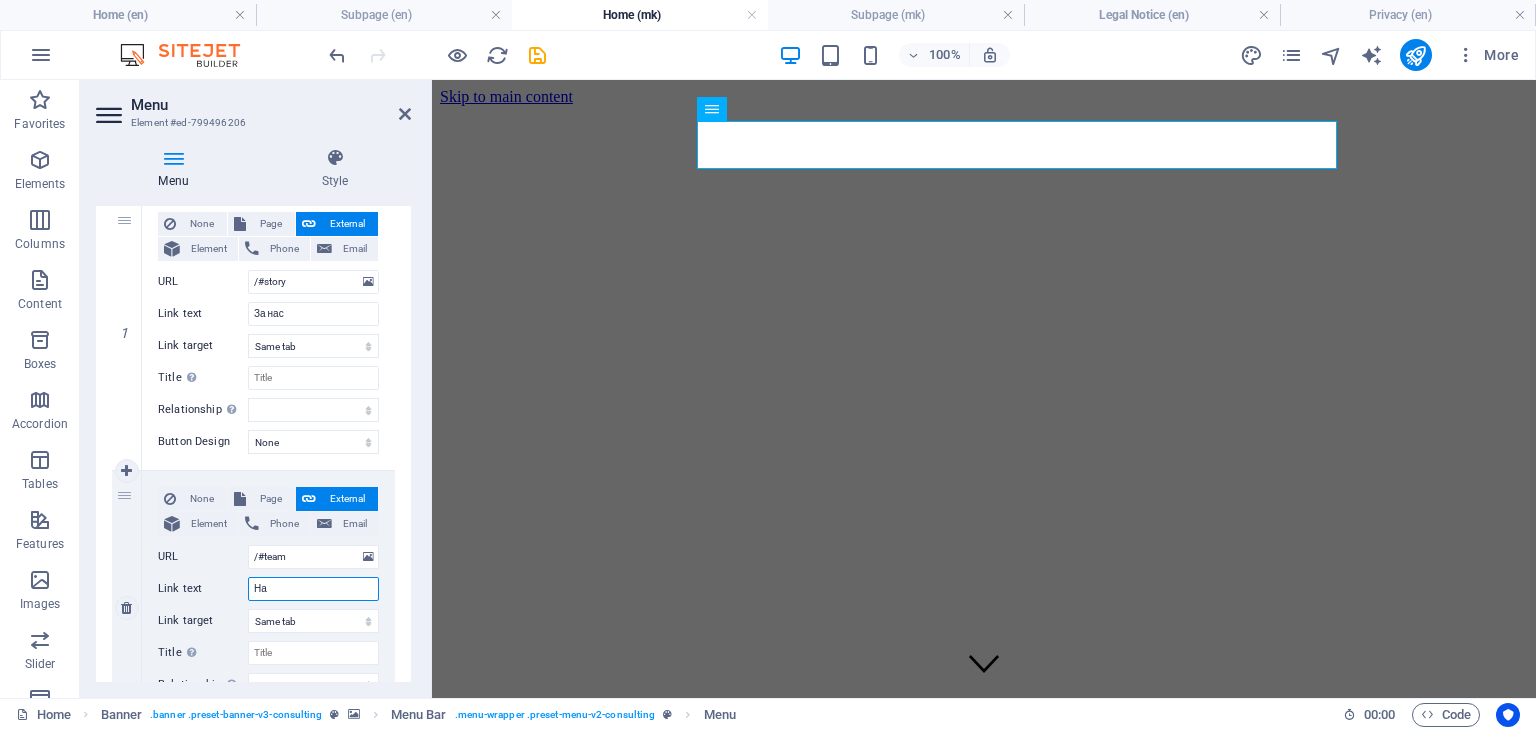 type on "Н" 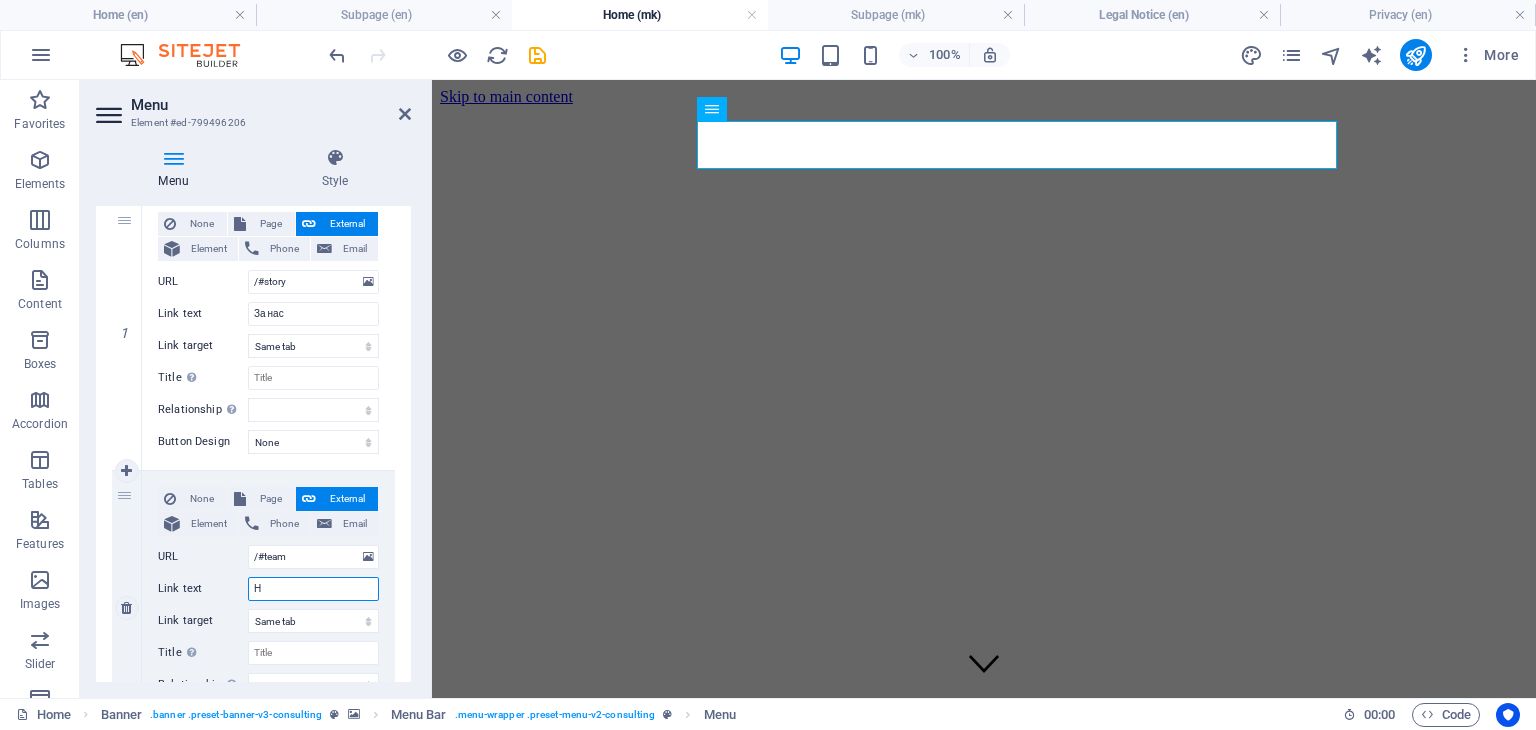 type 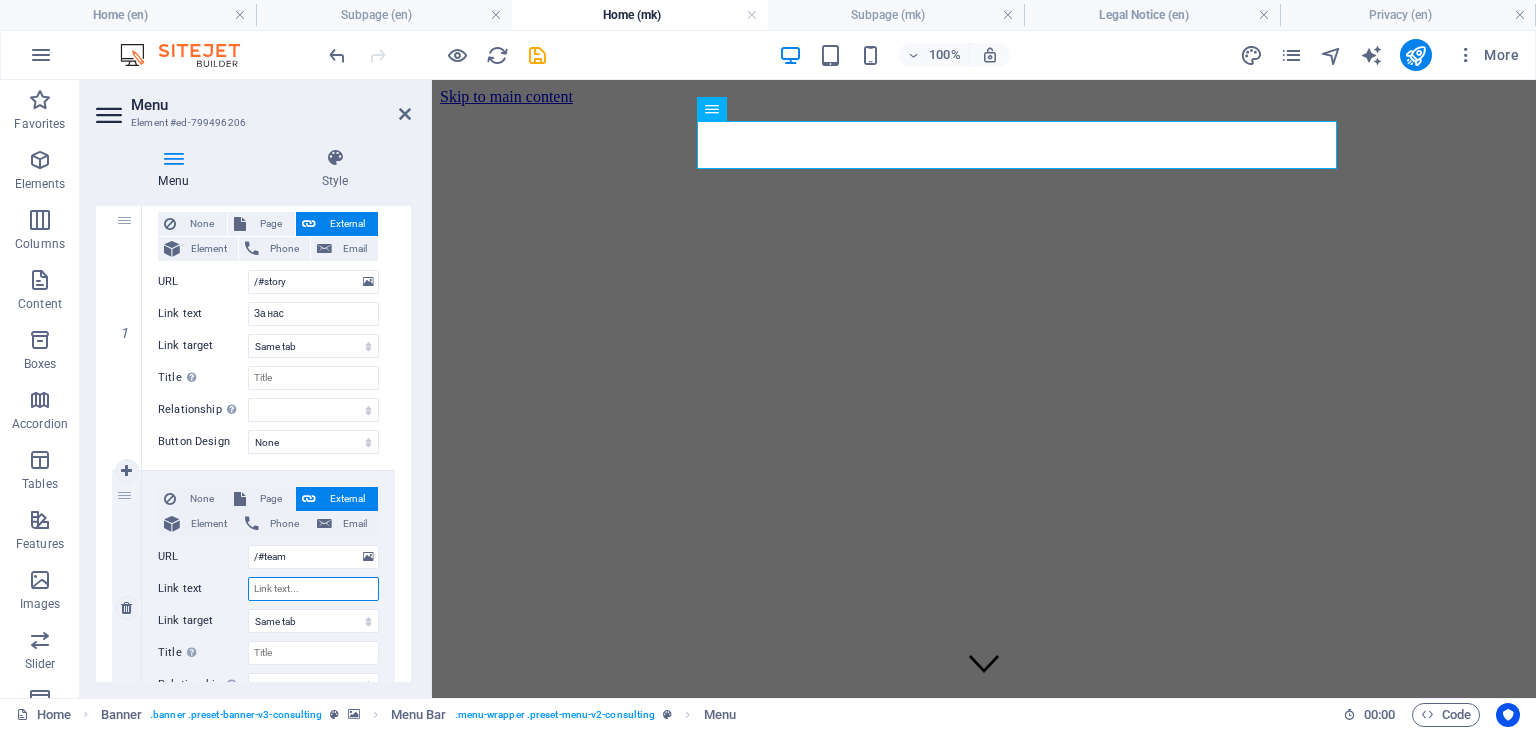 select 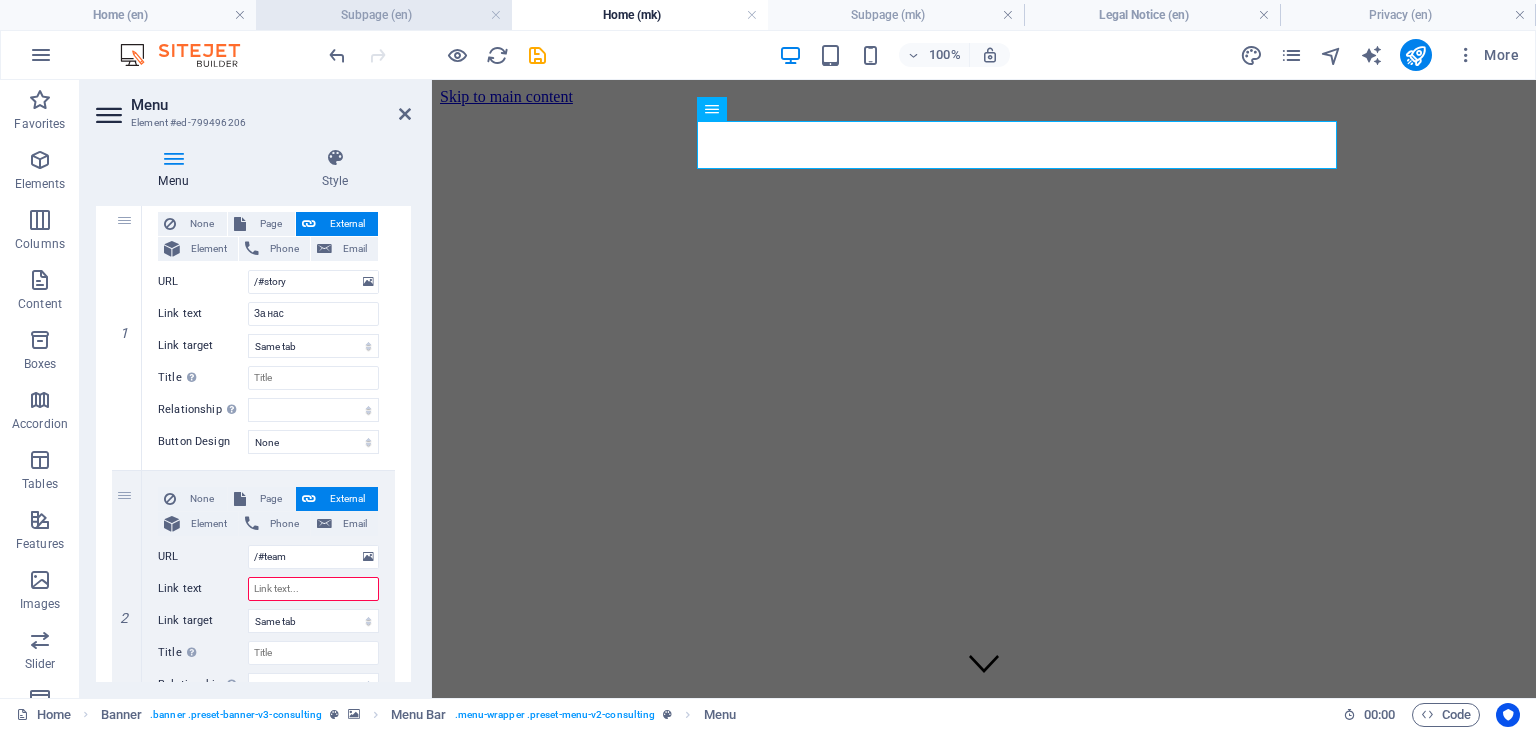 type 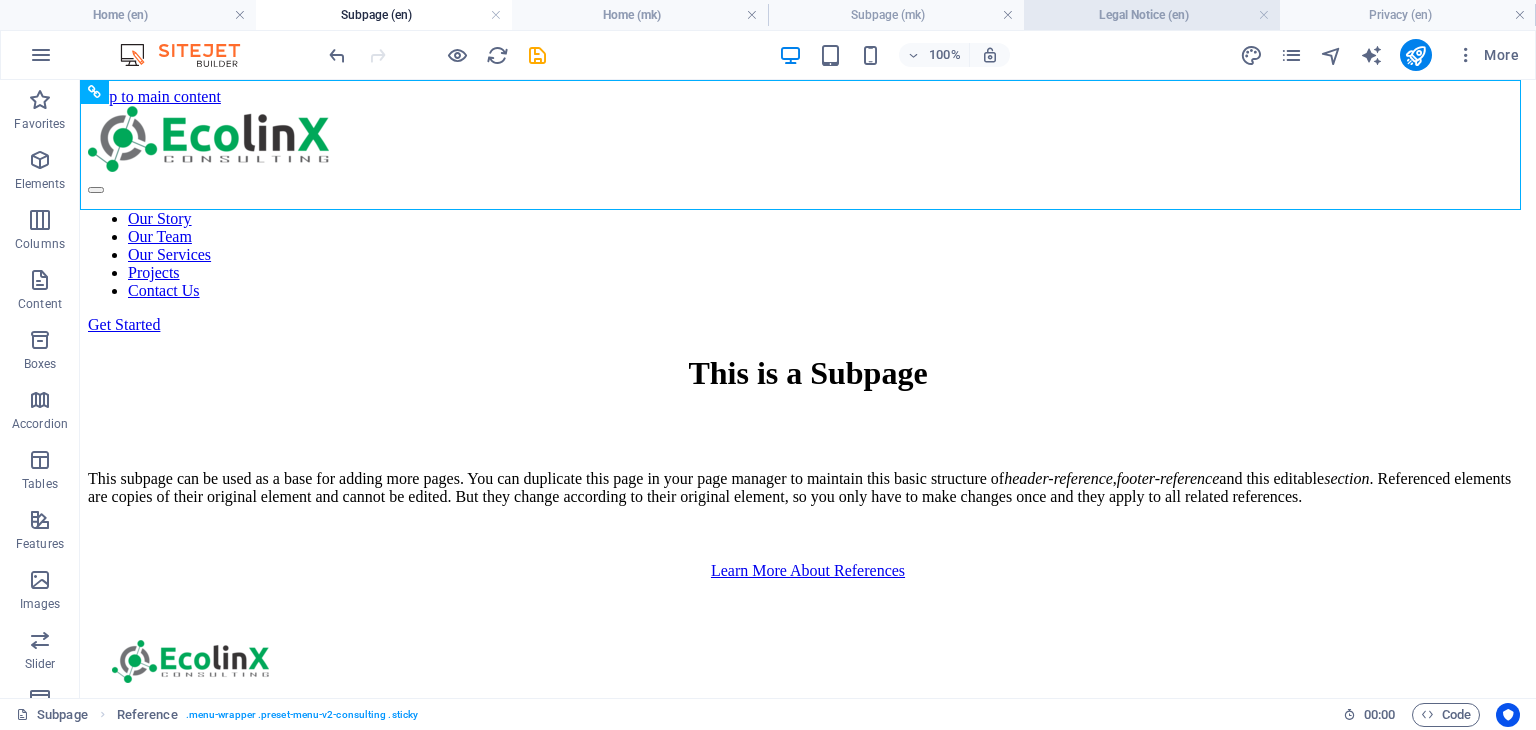 click on "Legal Notice (en)" at bounding box center (1152, 15) 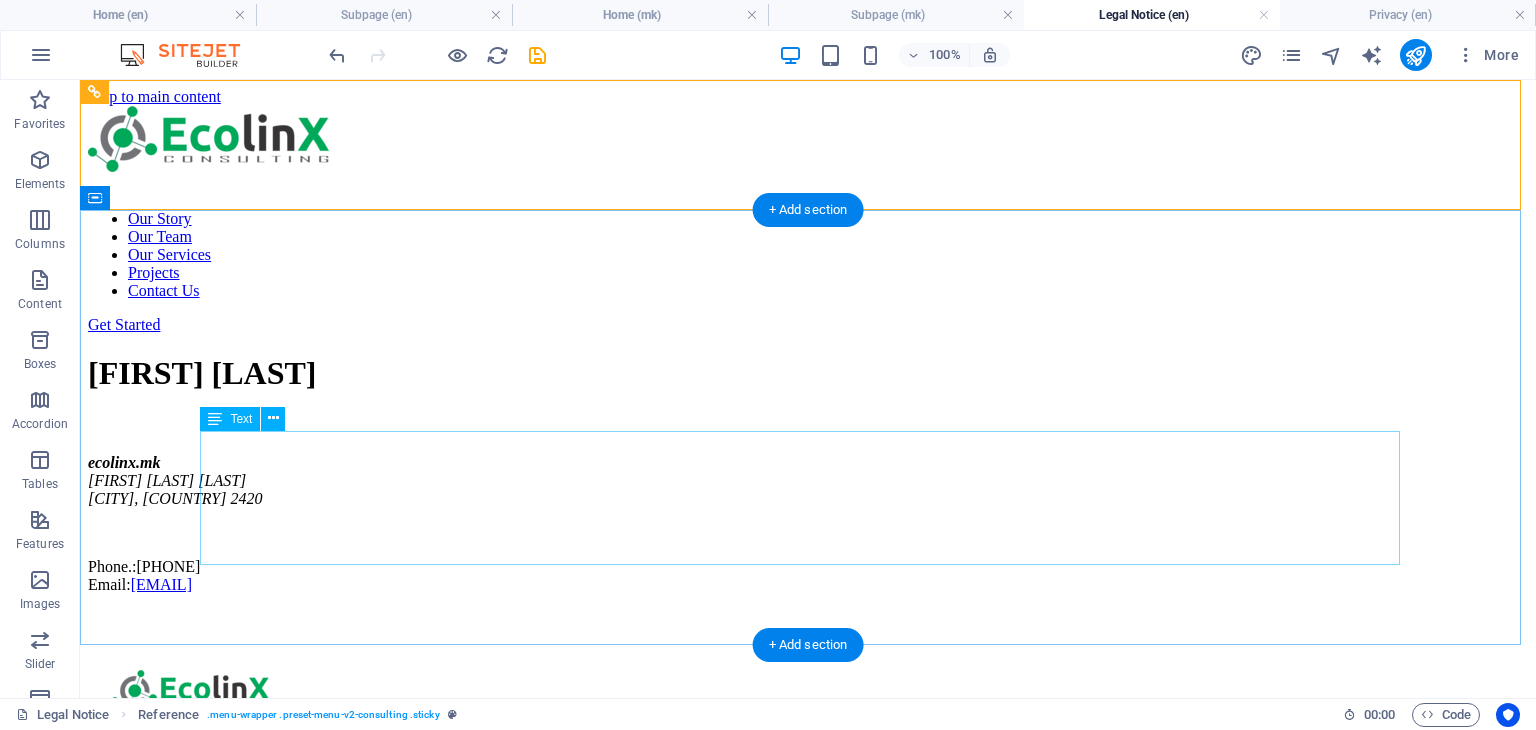 click on "ecolinx.mk   Naum Naumovski Borce 26 Radovis, North Macedonia   2420
Phone.:  +38978462262 Email:  ecolinksmk@gmail.com" at bounding box center [808, 524] 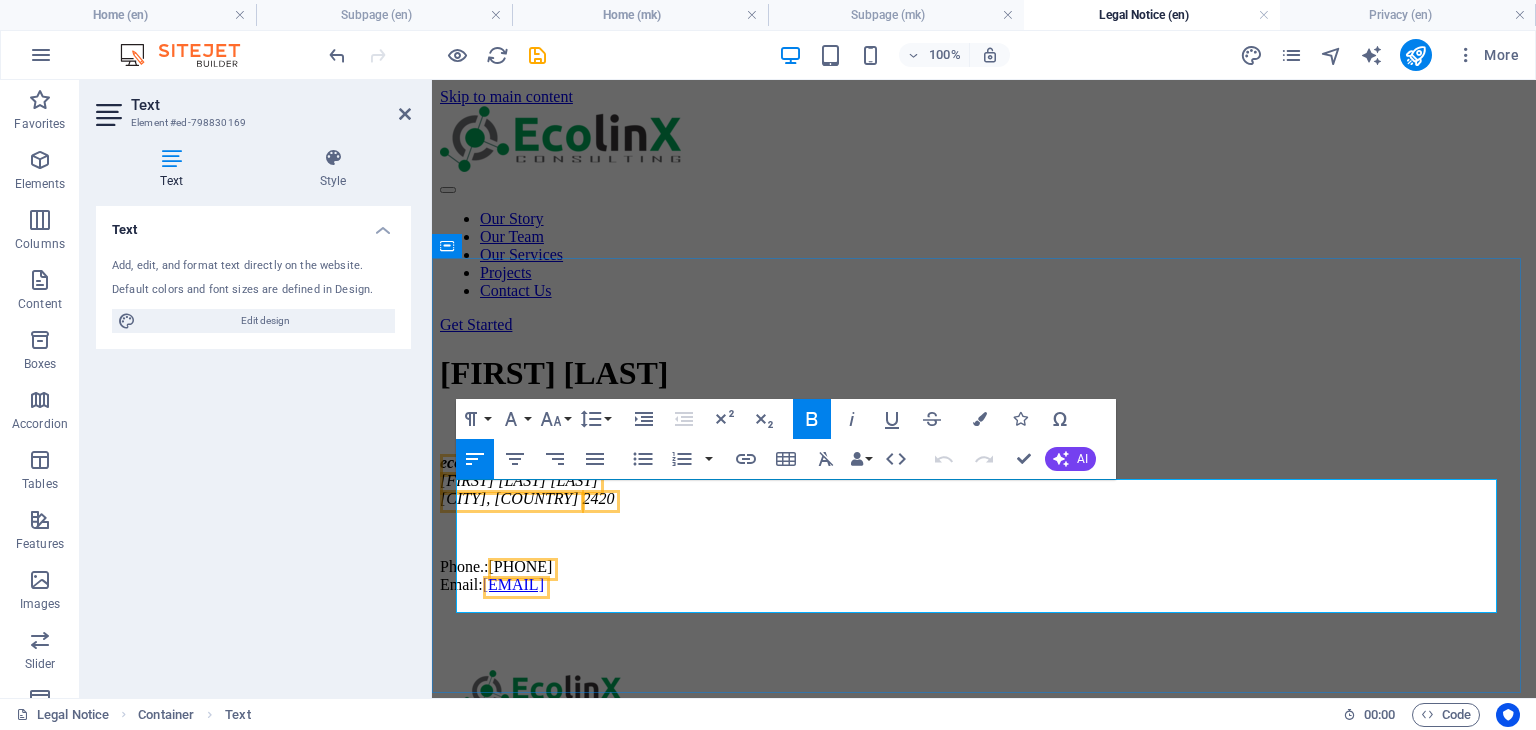 click on "ecolinksmk@gmail.com" at bounding box center [513, 584] 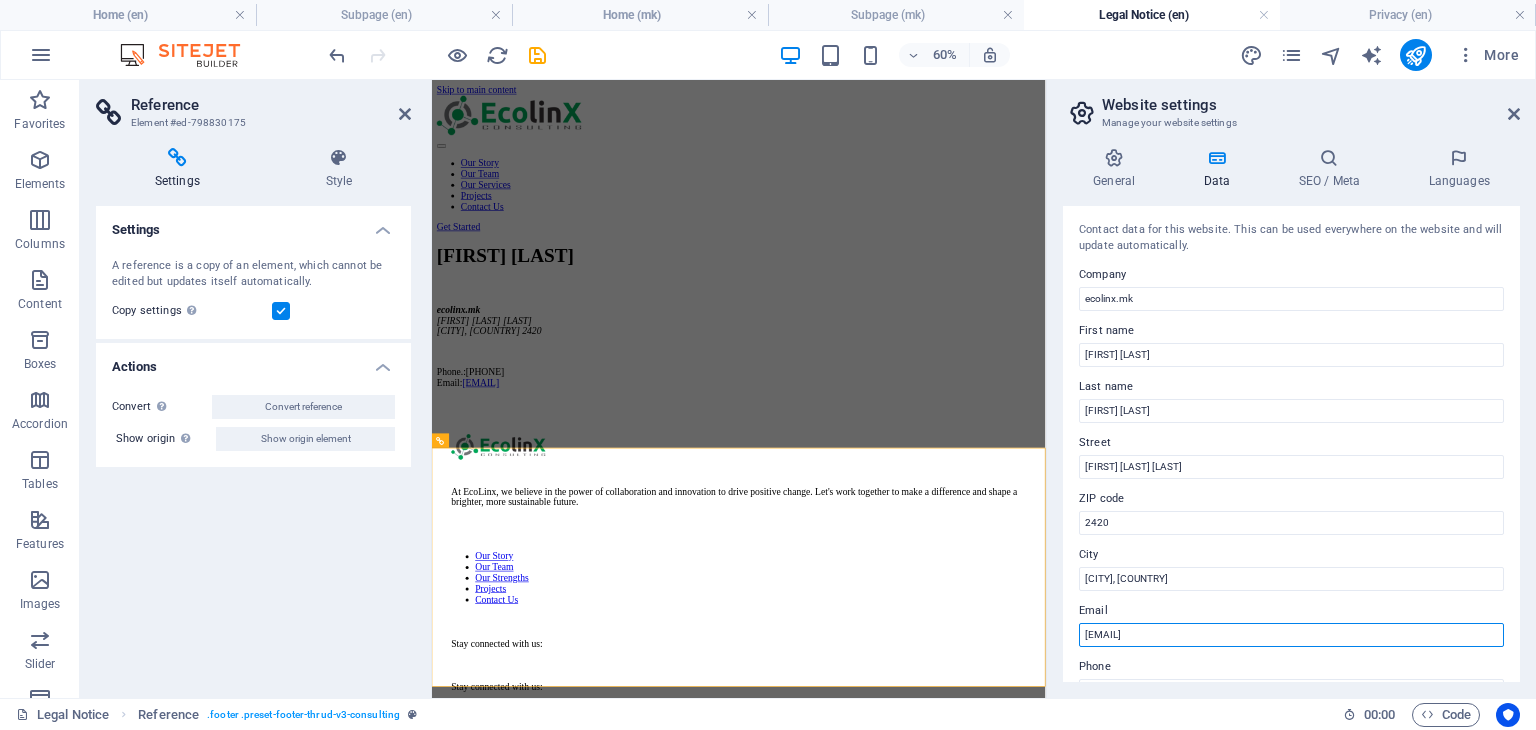 click on "ecolinksmk@gmail.com" at bounding box center [1291, 635] 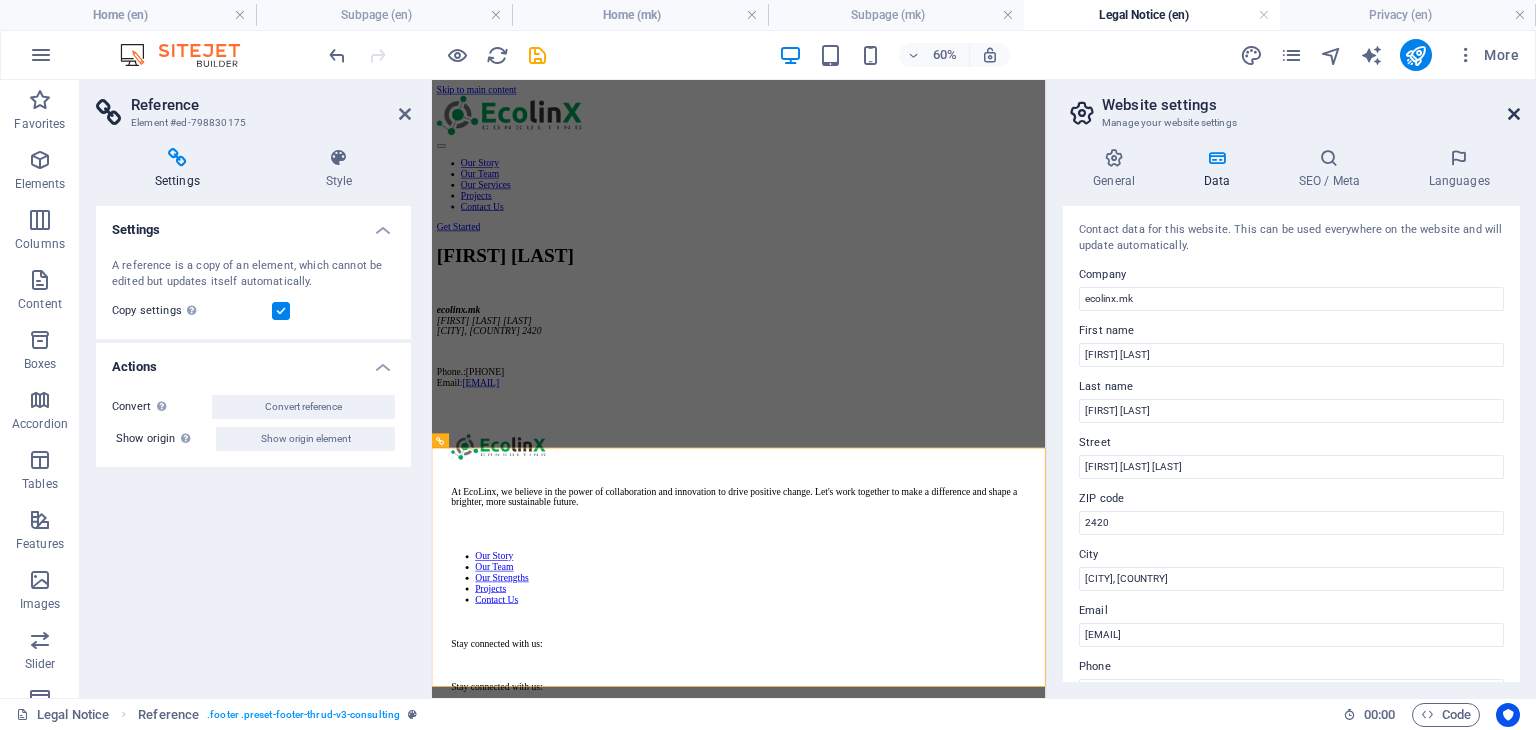 drag, startPoint x: 1513, startPoint y: 108, endPoint x: 988, endPoint y: 73, distance: 526.16534 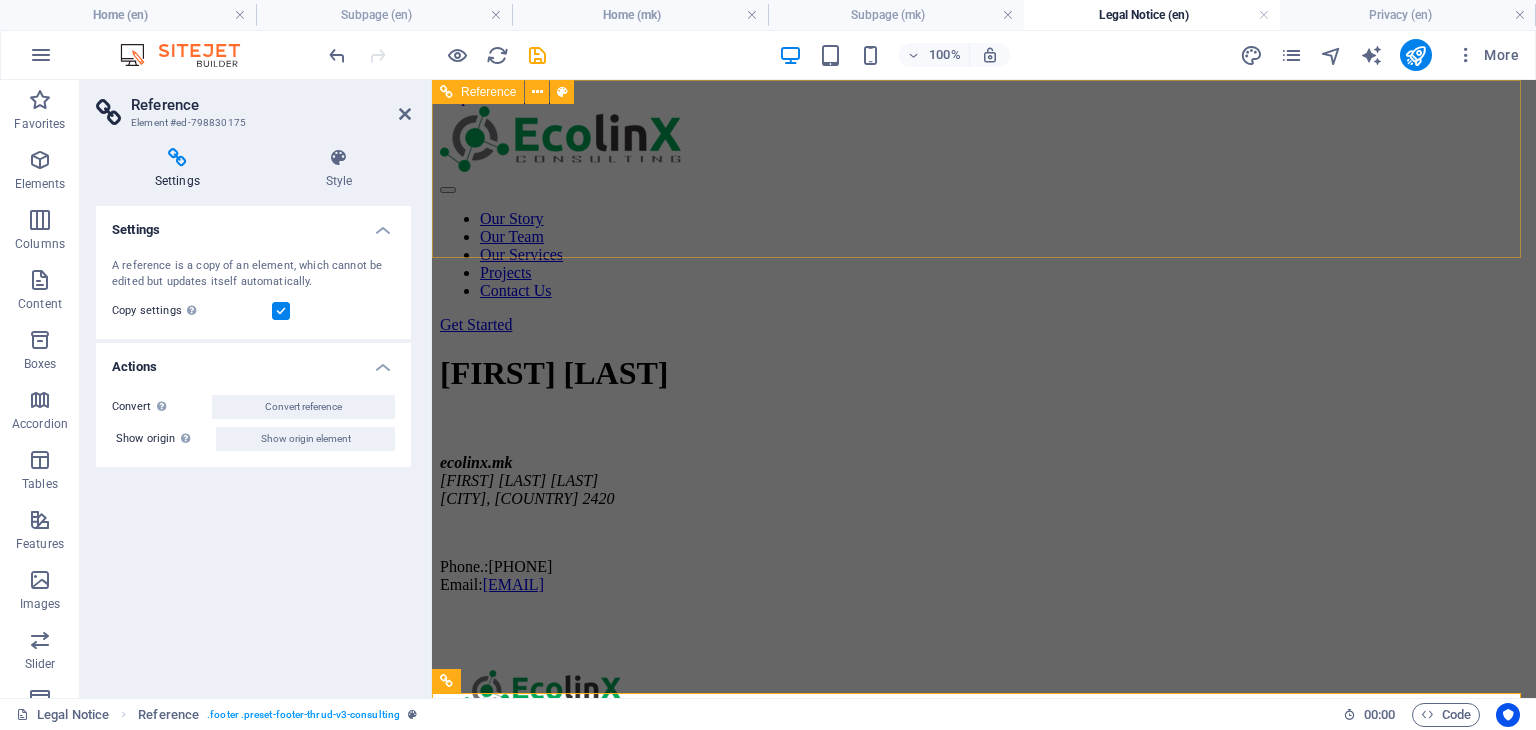 click on "Our Story Our Team Our Services Projects Contact Us Get Started" at bounding box center (984, 220) 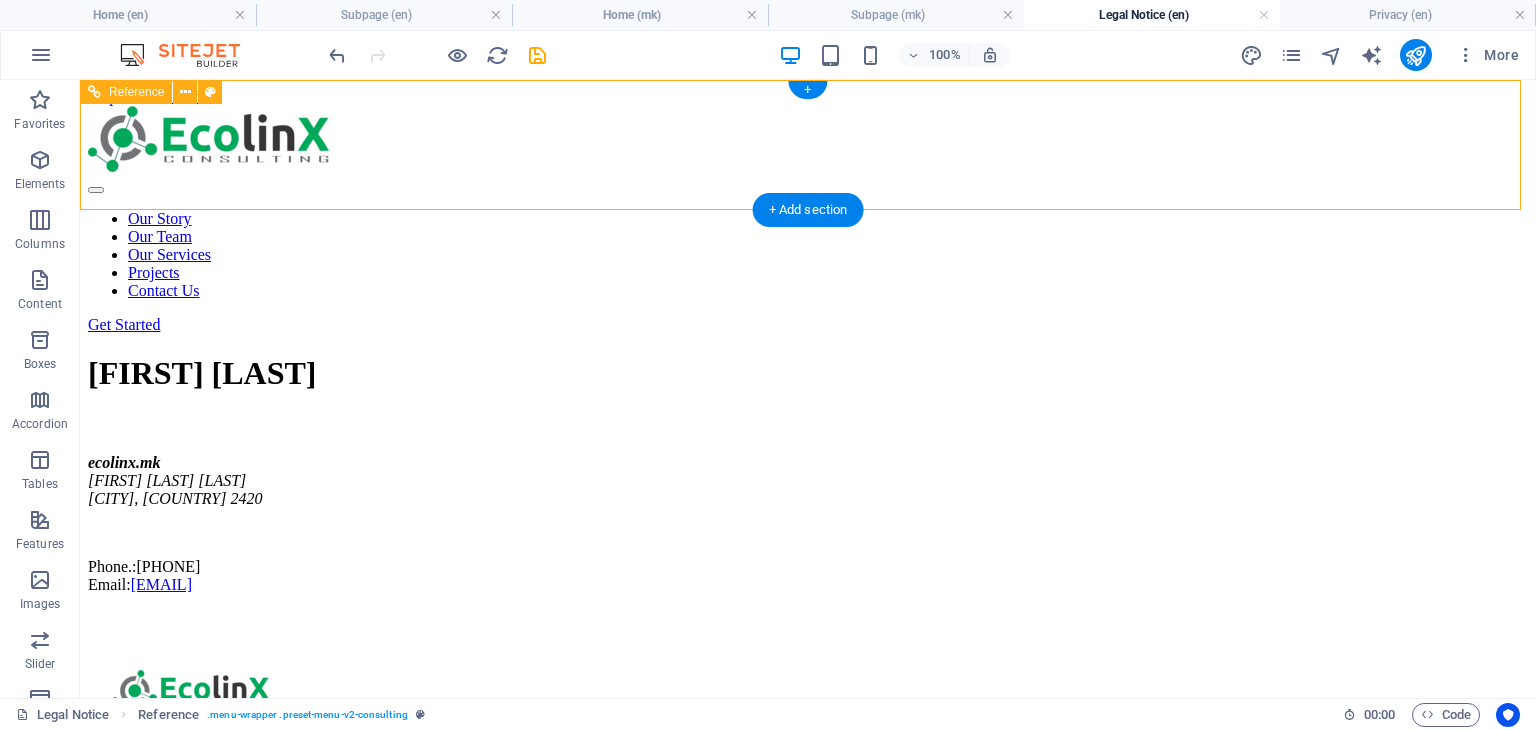 click on "Our Story Our Team Our Services Projects Contact Us" at bounding box center [808, 255] 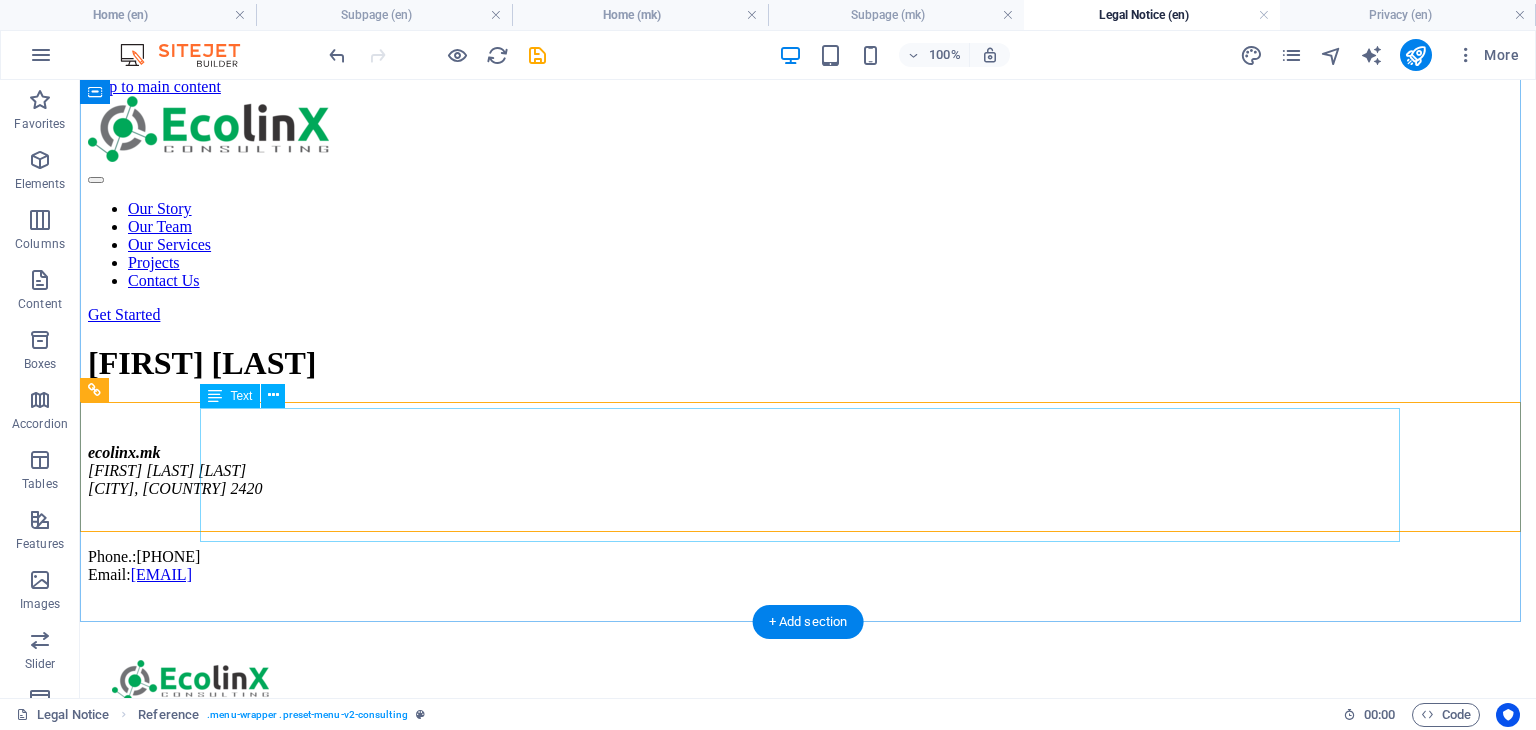 scroll, scrollTop: 0, scrollLeft: 0, axis: both 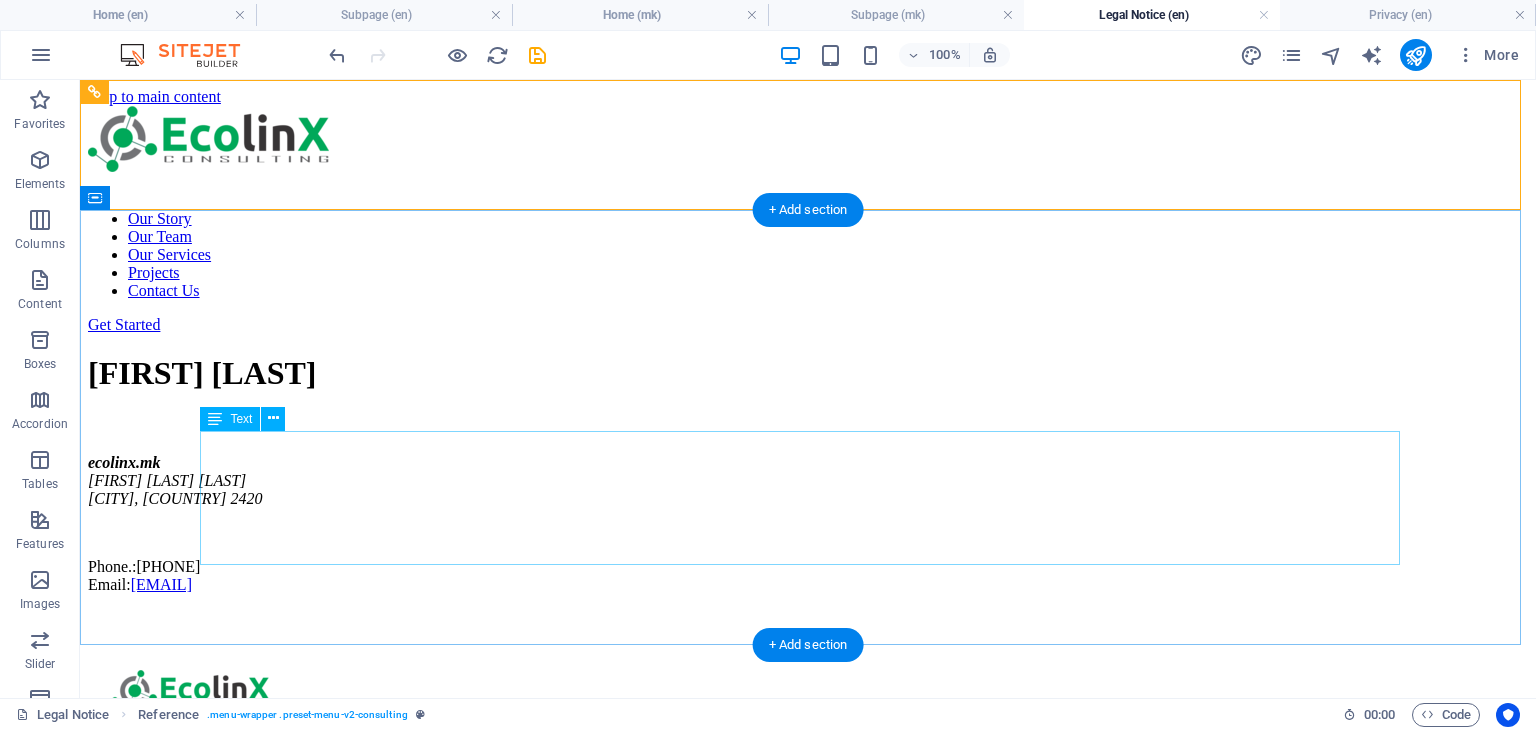 click on "ecolinx.mk   Naum Naumovski Borce 26 Radovis, North Macedonia   2420
Phone.:  +38978462262 Email:  ecolinksmk@gmail.com" at bounding box center [808, 524] 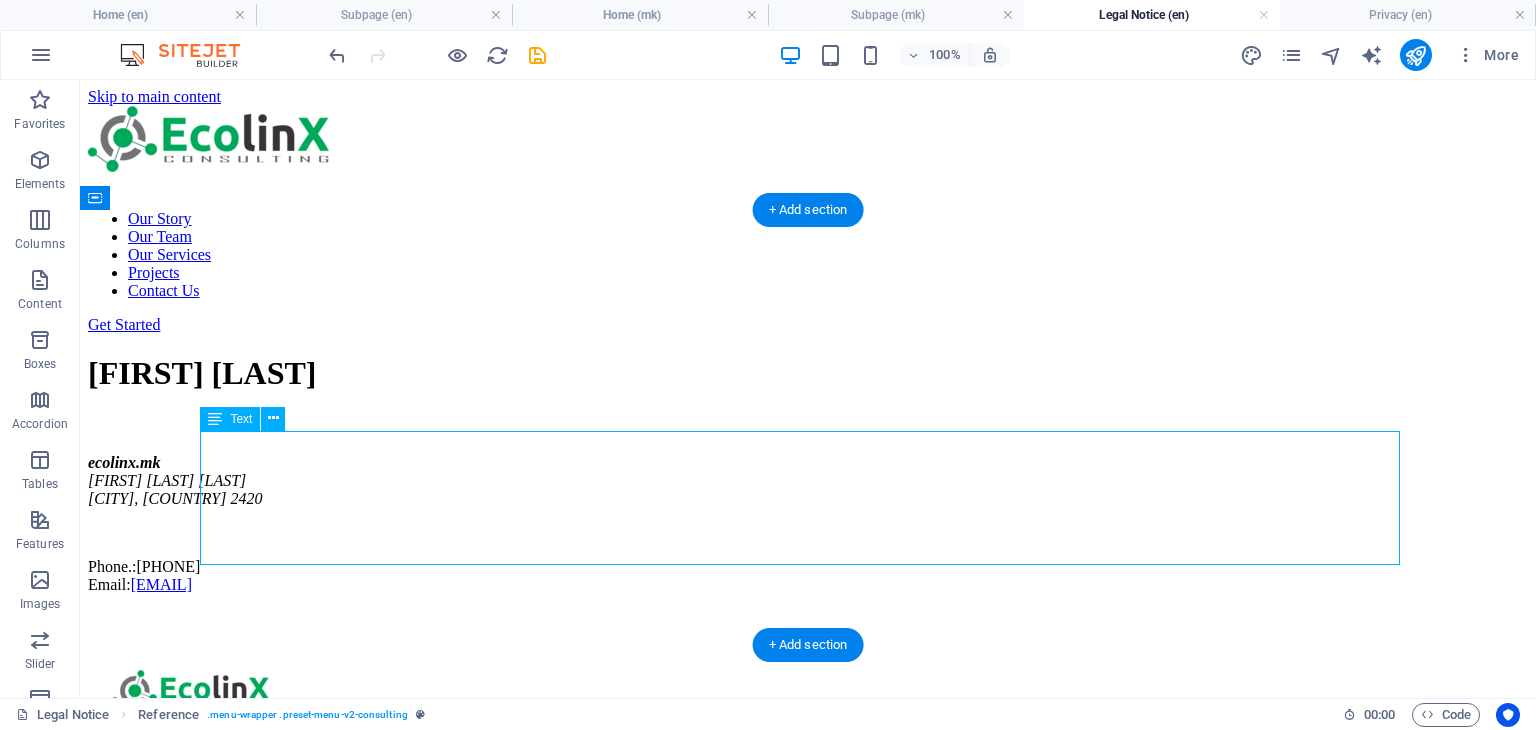 click on "ecolinx.mk   Naum Naumovski Borce 26 Radovis, North Macedonia   2420
Phone.:  +38978462262 Email:  ecolinksmk@gmail.com" at bounding box center (808, 524) 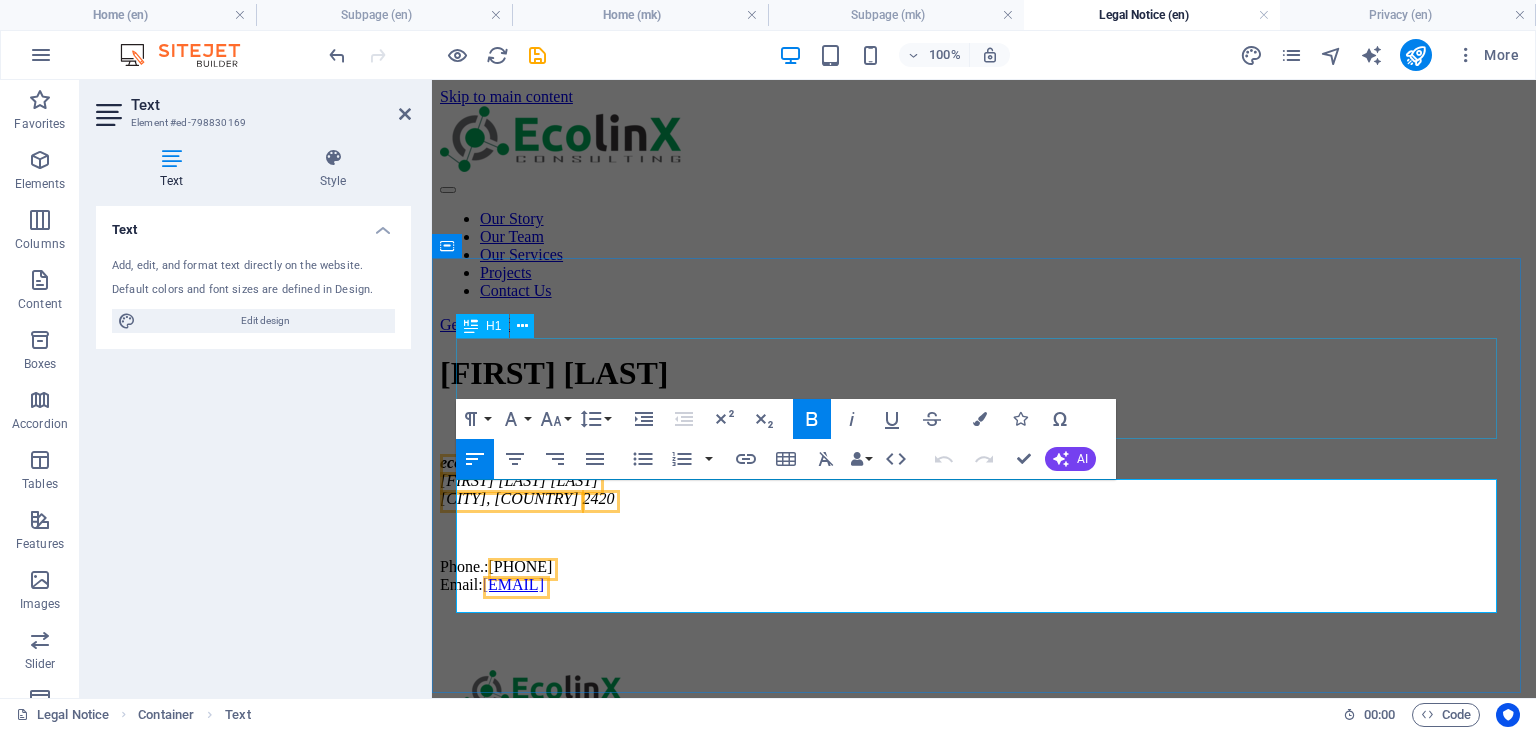 click on "ECOLINX CONSULTING" at bounding box center [984, 373] 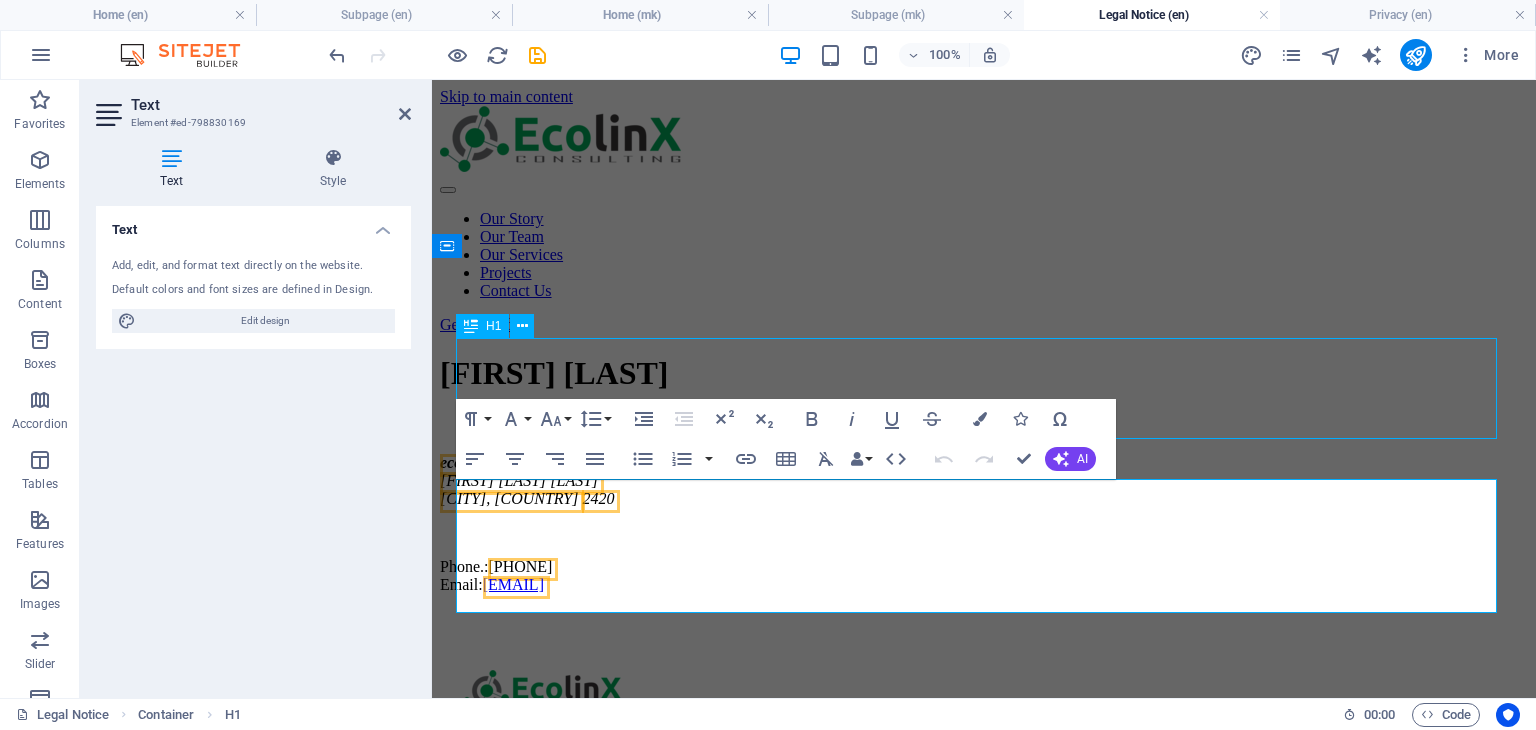 click on "ECOLINX CONSULTING" at bounding box center (984, 373) 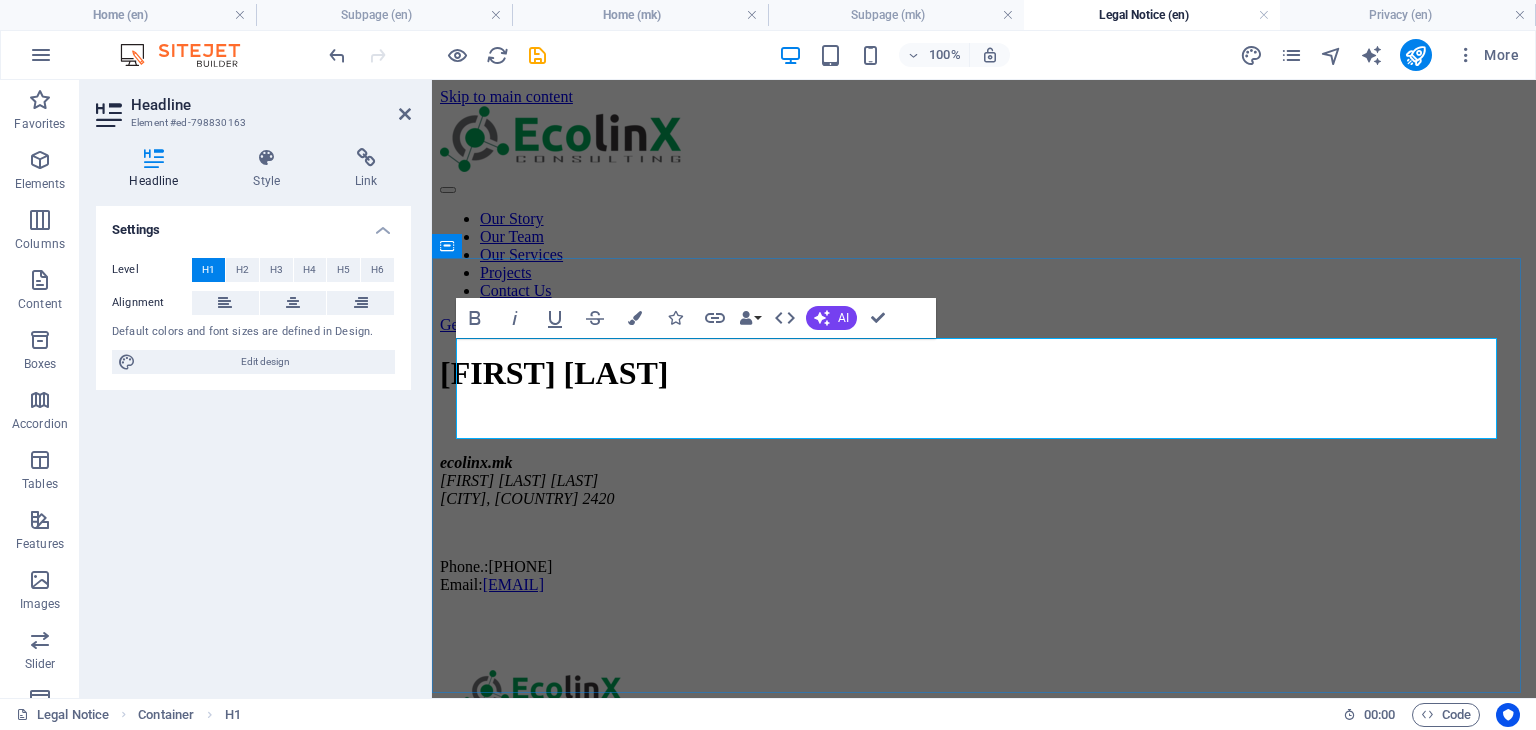 click on "ECOLINX CONSULTING" at bounding box center [984, 373] 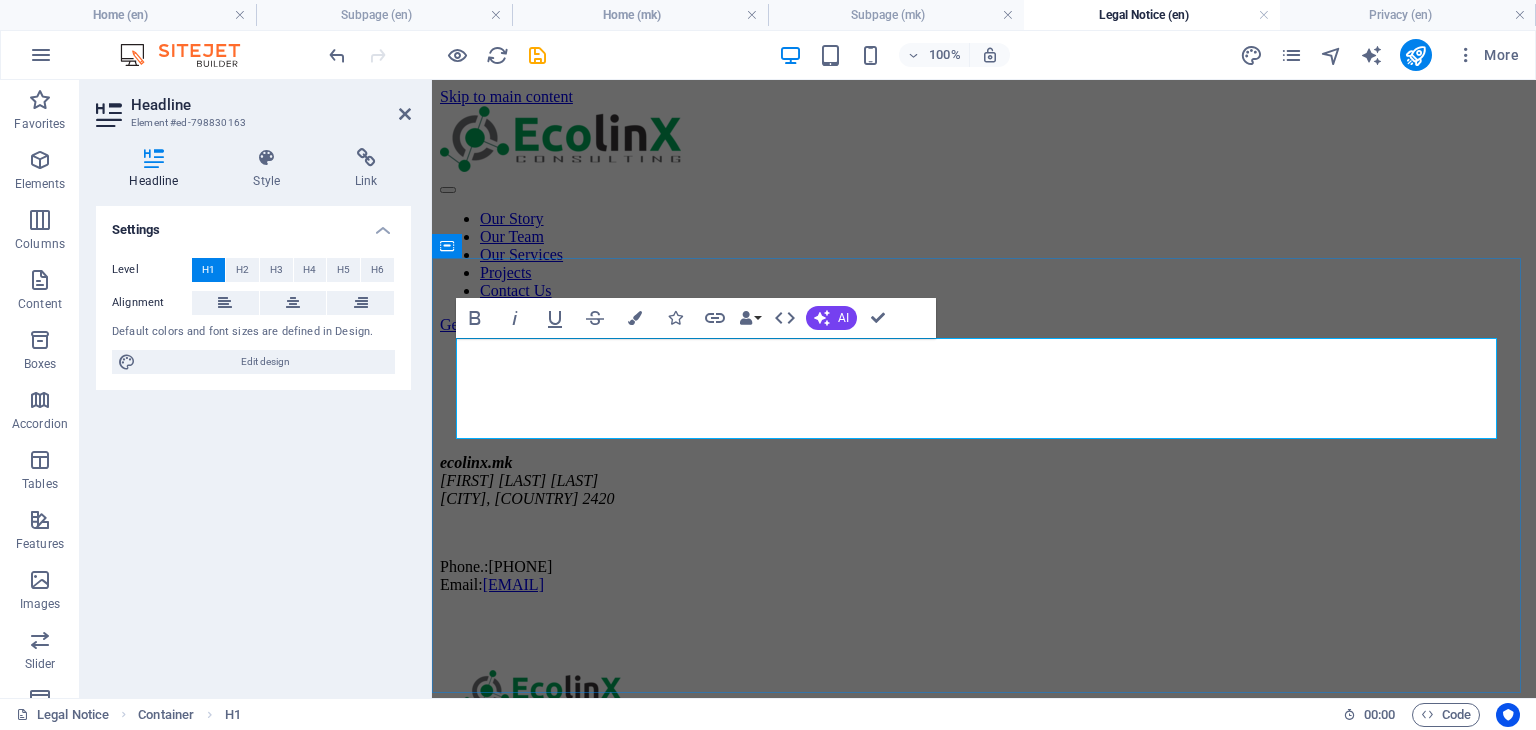 type 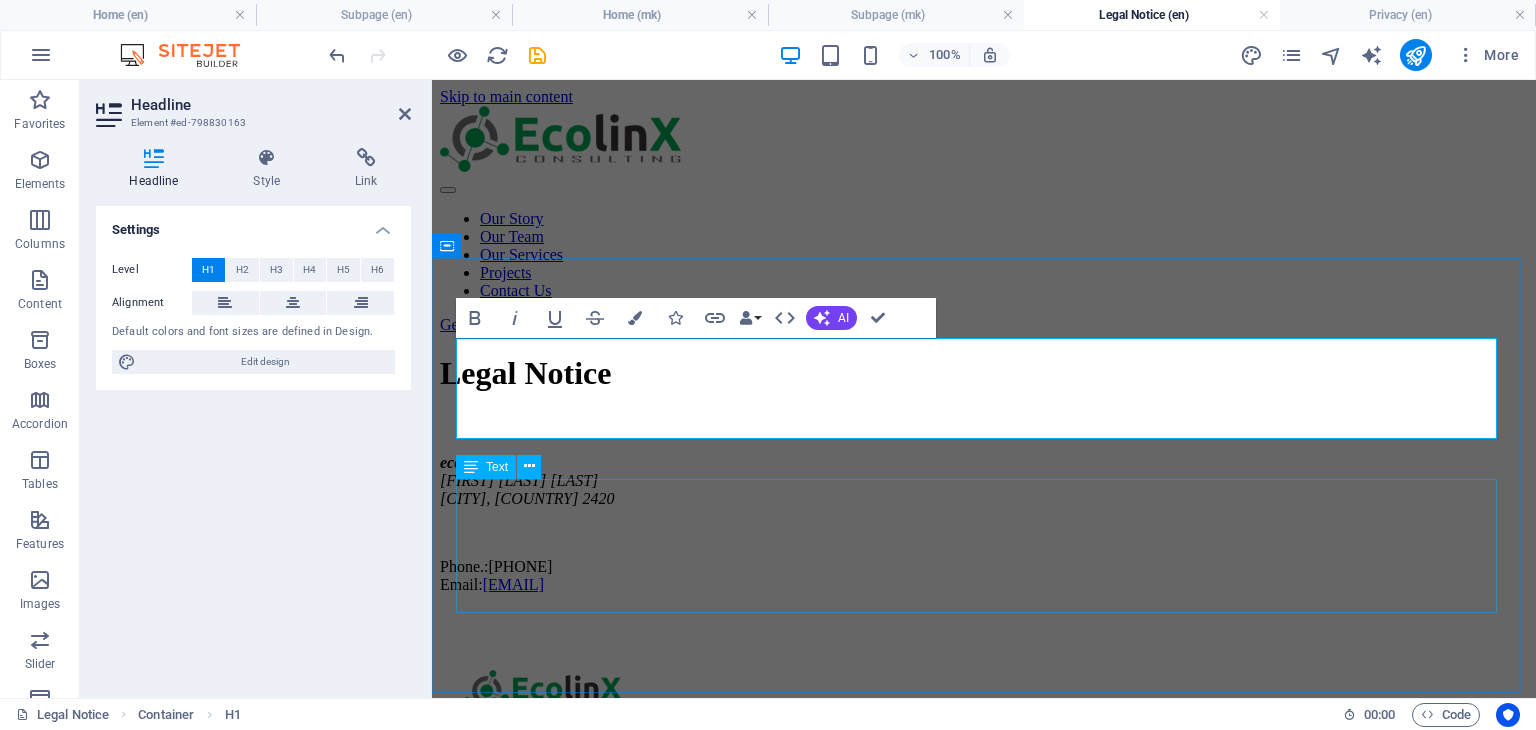 click on "ecolinx.mk   Naum Naumovski Borce 26 Radovis, North Macedonia   2420
Phone.:  +38978462262 Email:  ecolinksmk@gmail.com" at bounding box center (984, 524) 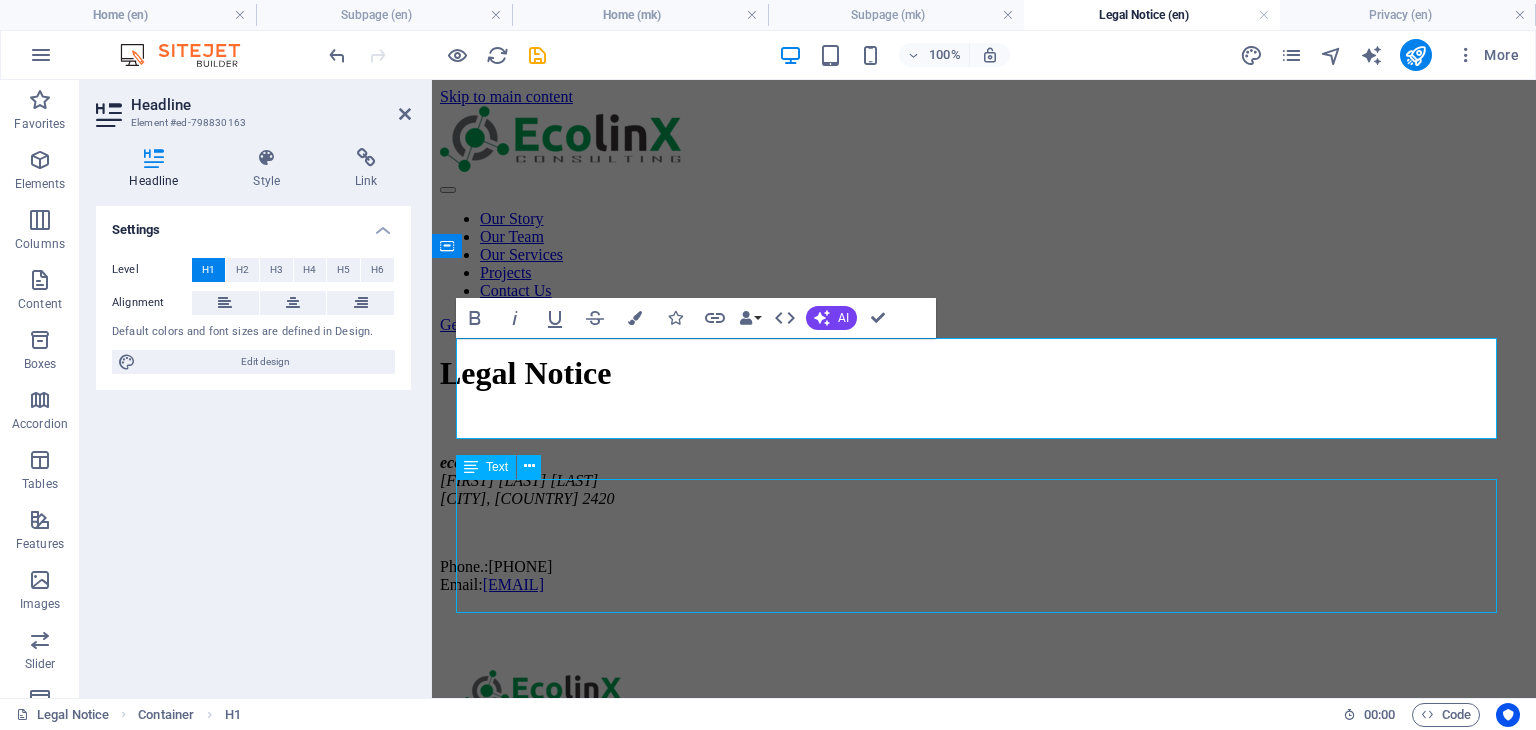 click on "ecolinx.mk   Naum Naumovski Borce 26 Radovis, North Macedonia   2420
Phone.:  +38978462262 Email:  ecolinksmk@gmail.com" at bounding box center (984, 524) 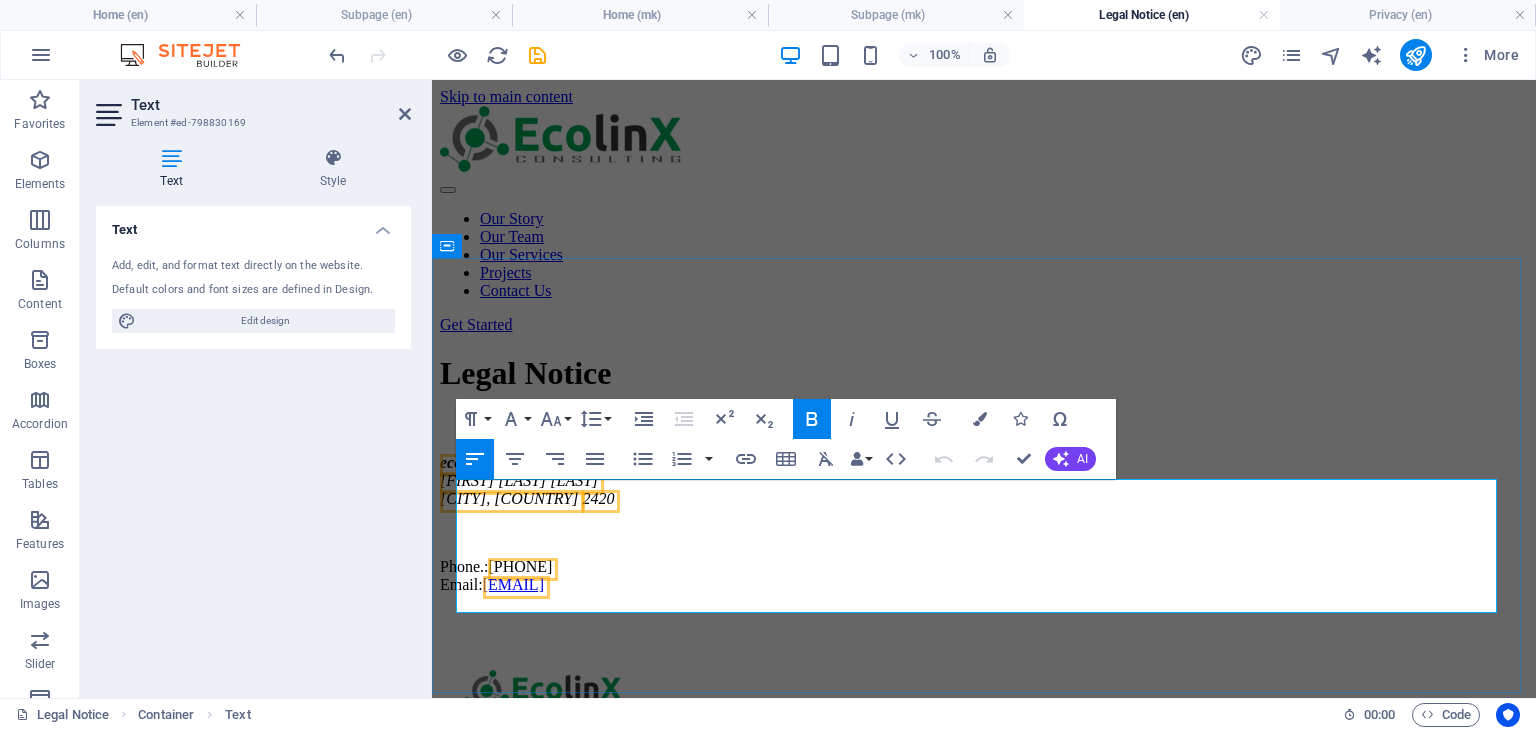 click on "ecolinx.mk" at bounding box center [984, 463] 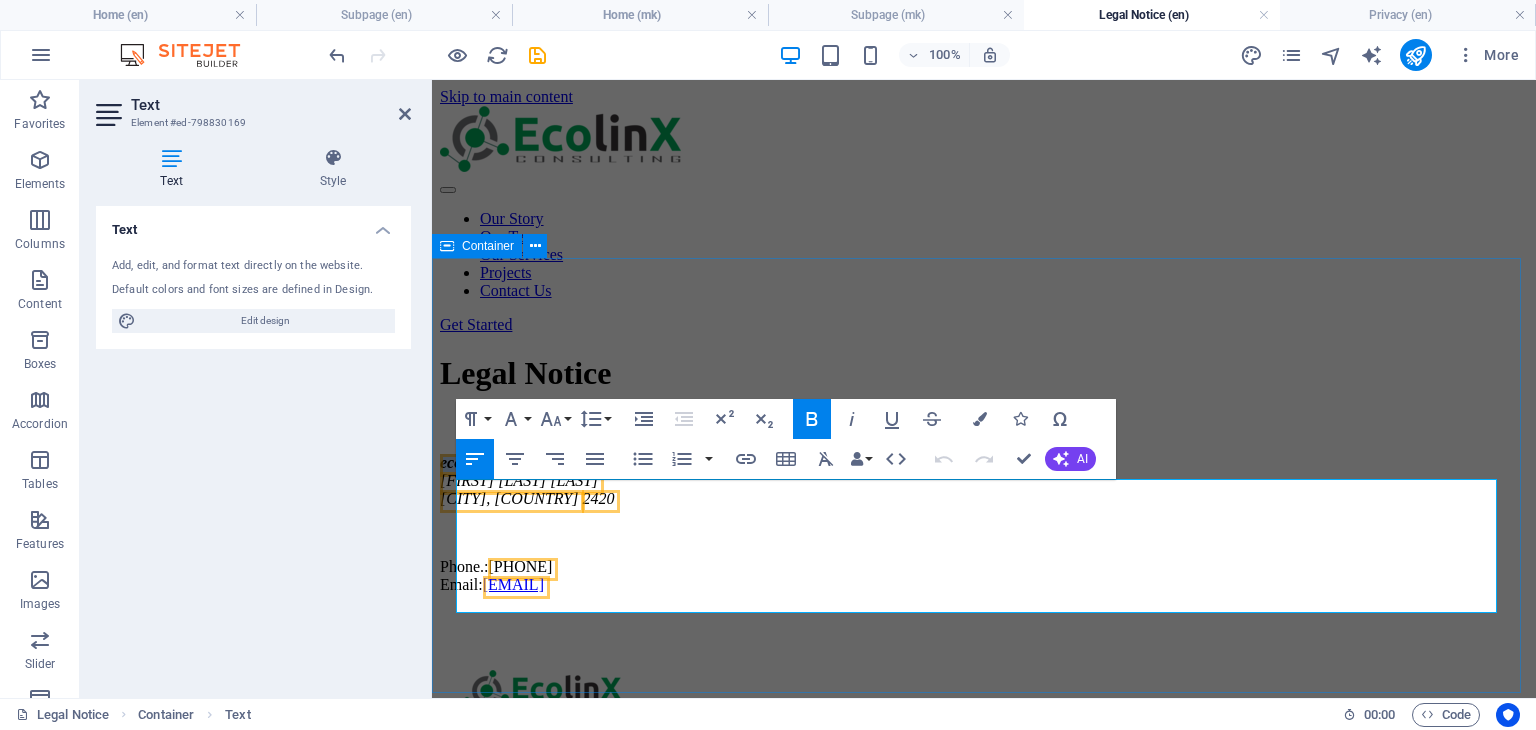 drag, startPoint x: 564, startPoint y: 488, endPoint x: 455, endPoint y: 481, distance: 109.22454 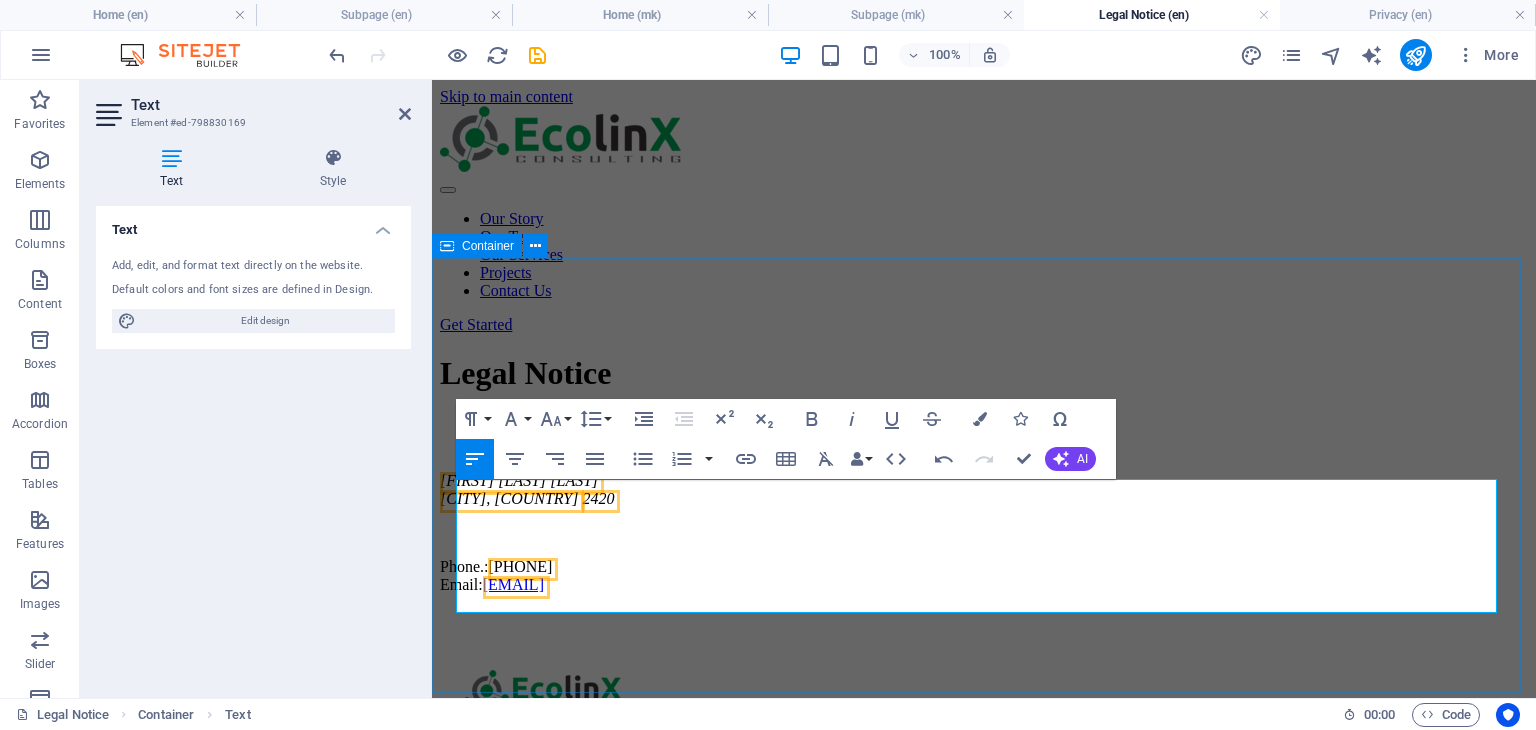 type 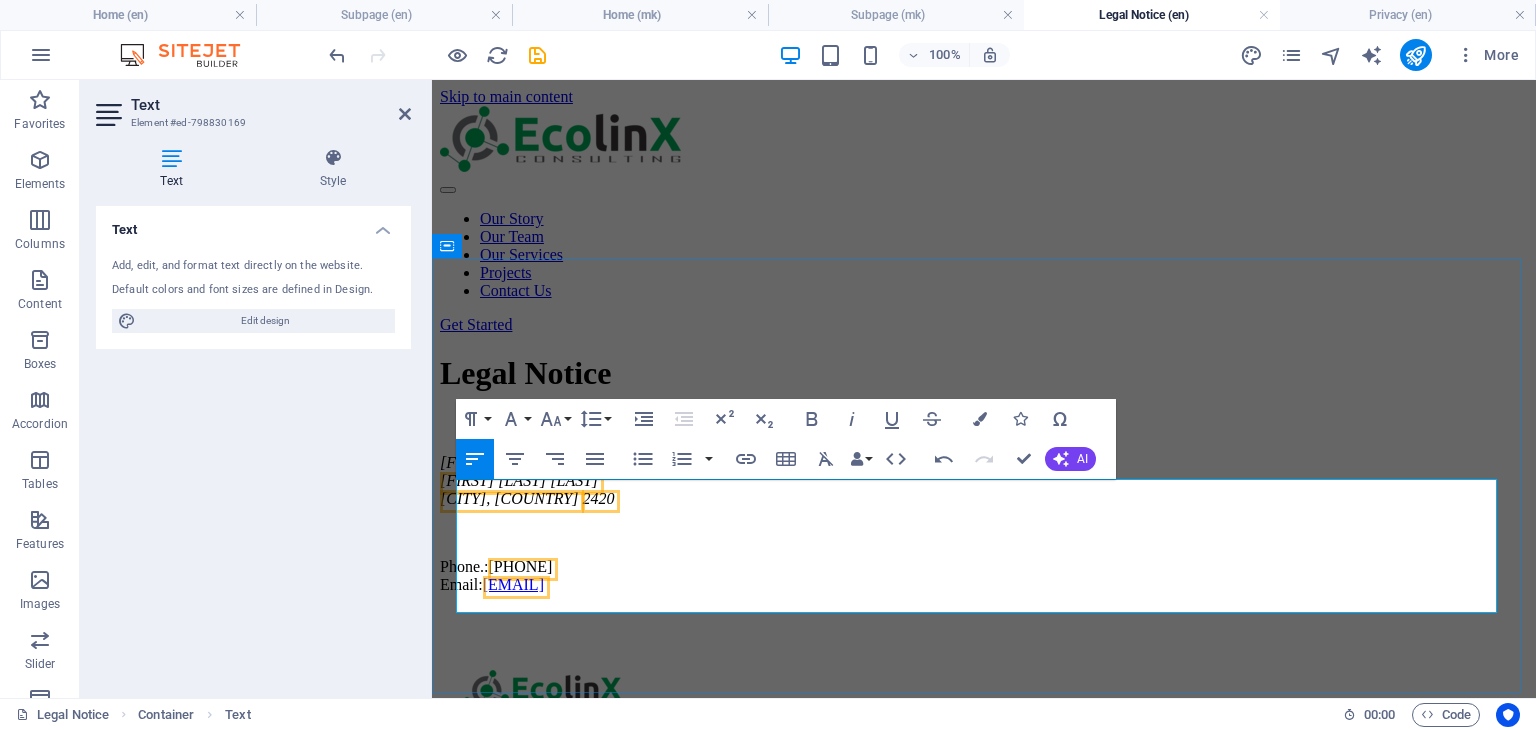 click on "Radovis, North Macedonia" at bounding box center (509, 498) 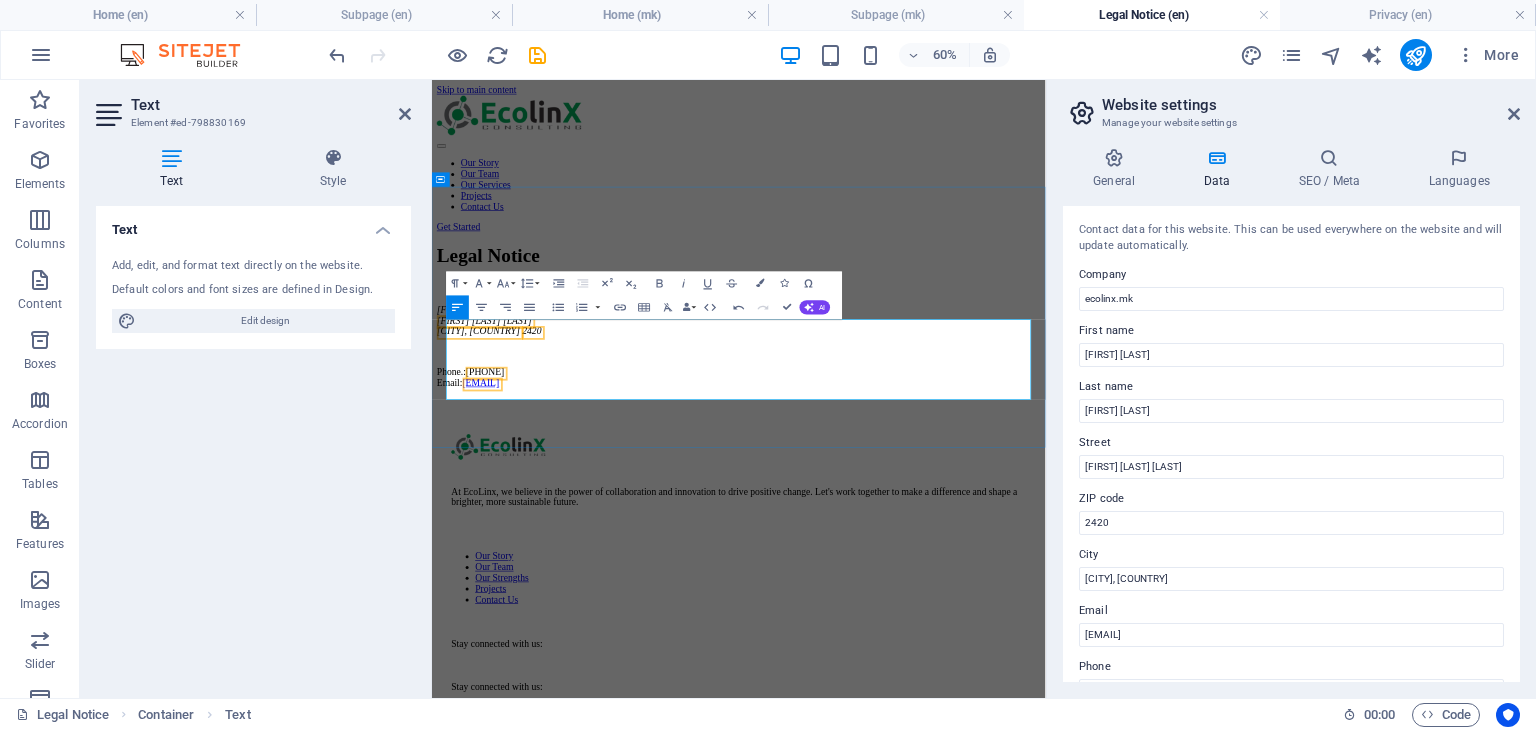 click on "2420" at bounding box center [598, 498] 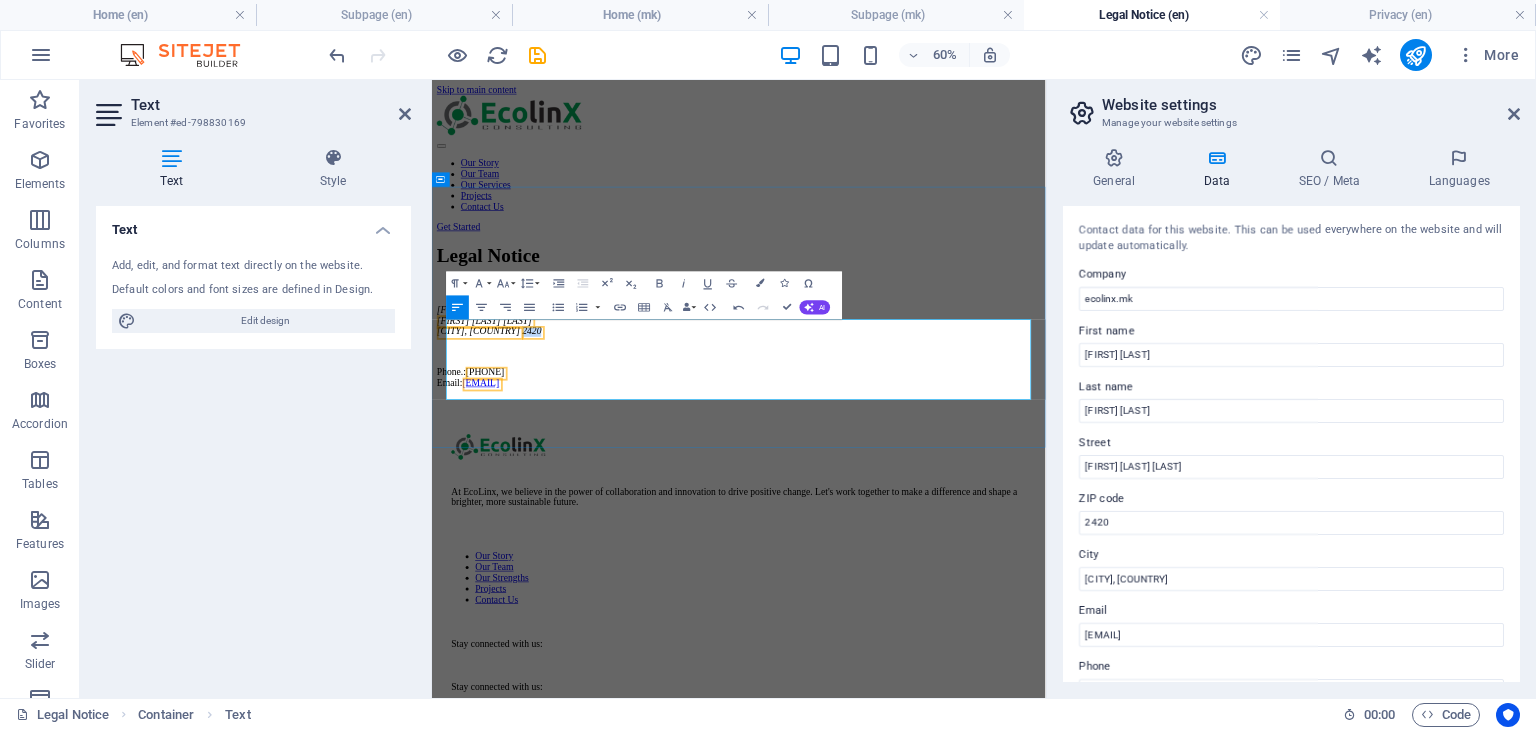 click on "2420" at bounding box center [598, 498] 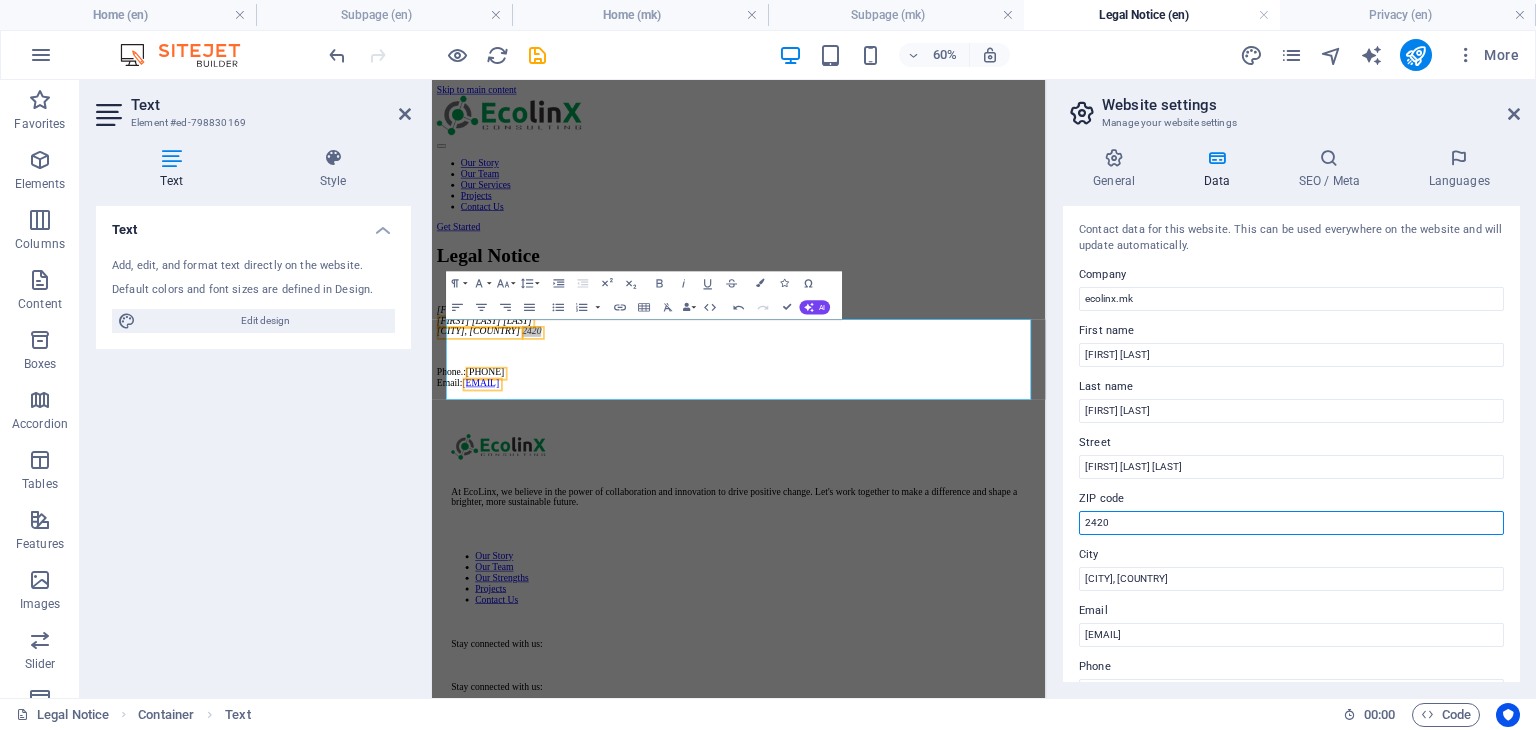 drag, startPoint x: 1111, startPoint y: 525, endPoint x: 1045, endPoint y: 525, distance: 66 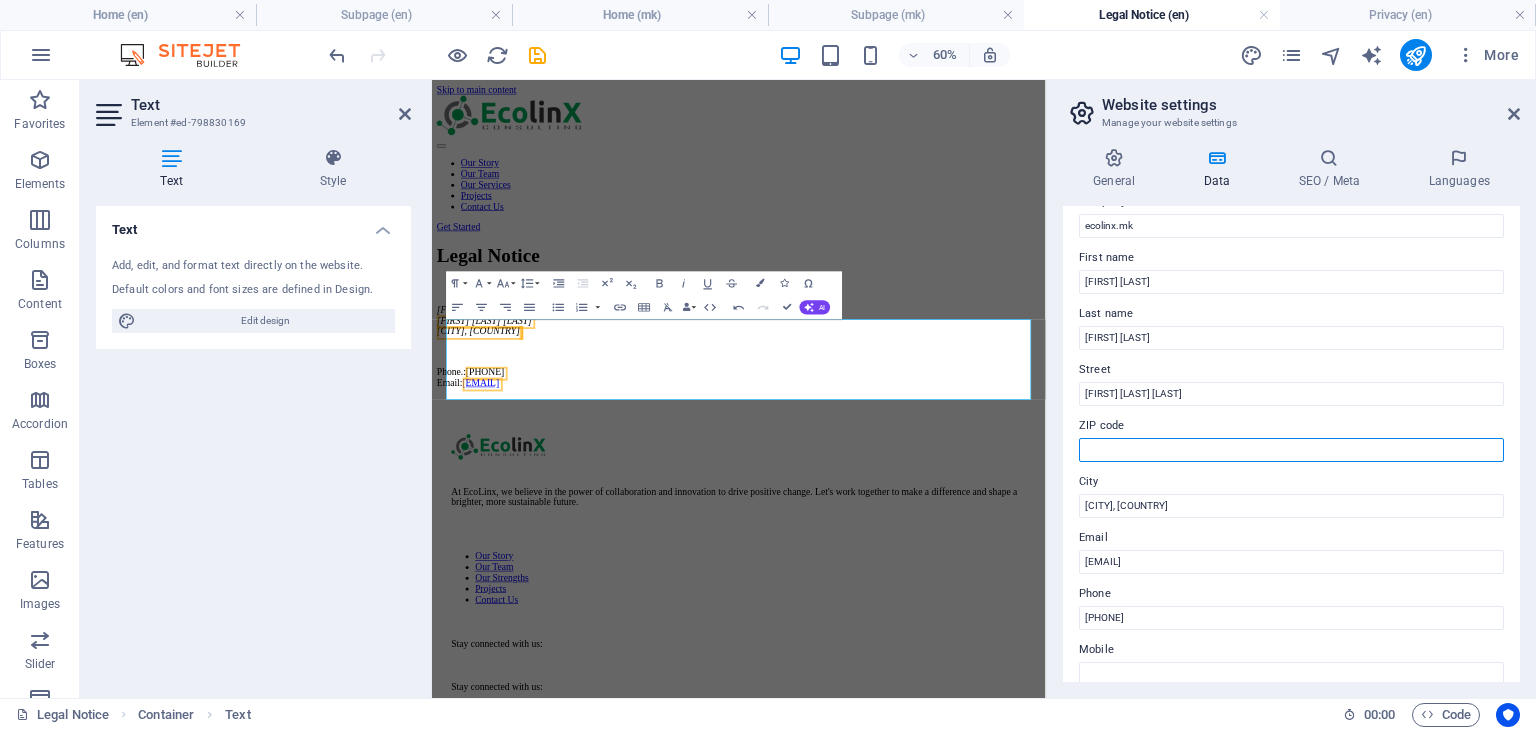 scroll, scrollTop: 100, scrollLeft: 0, axis: vertical 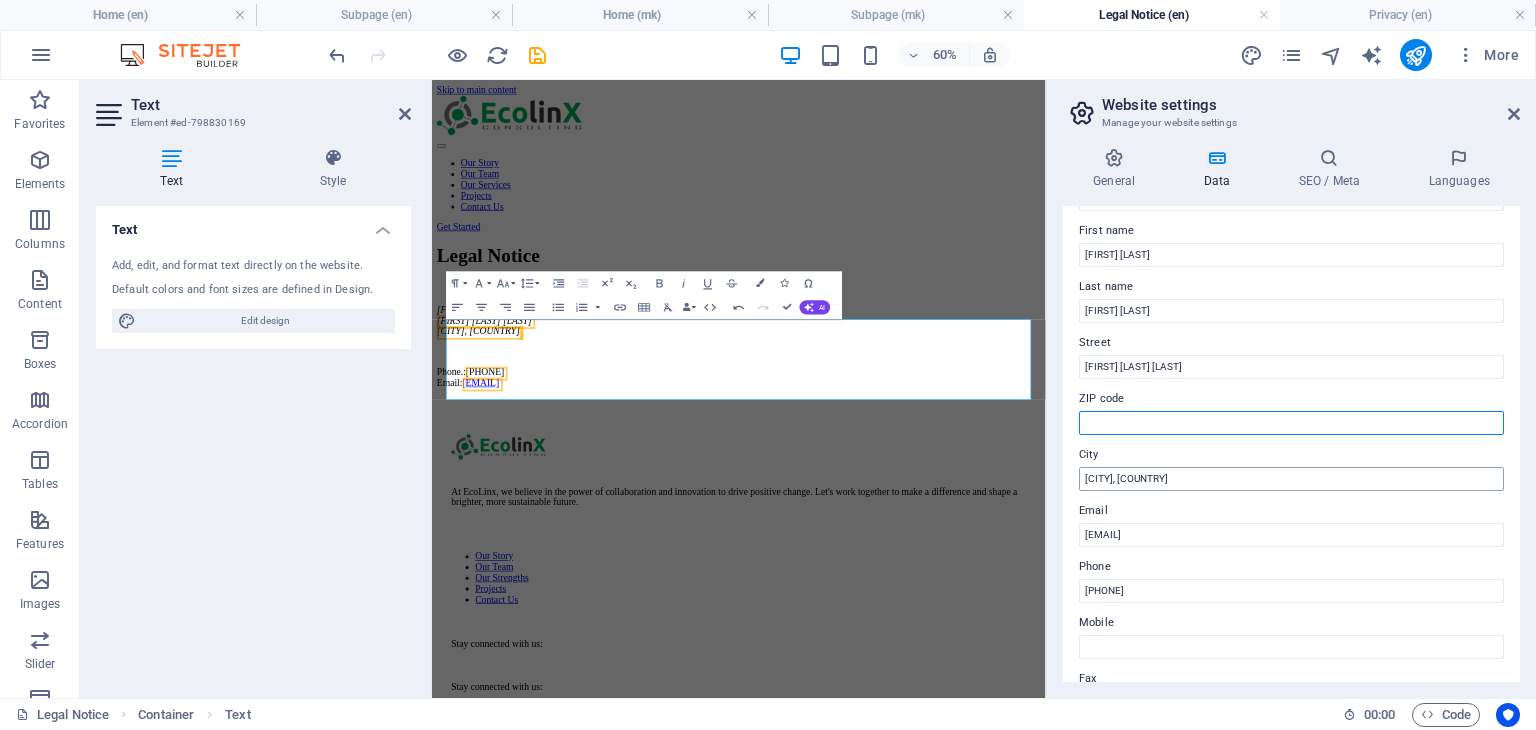 type 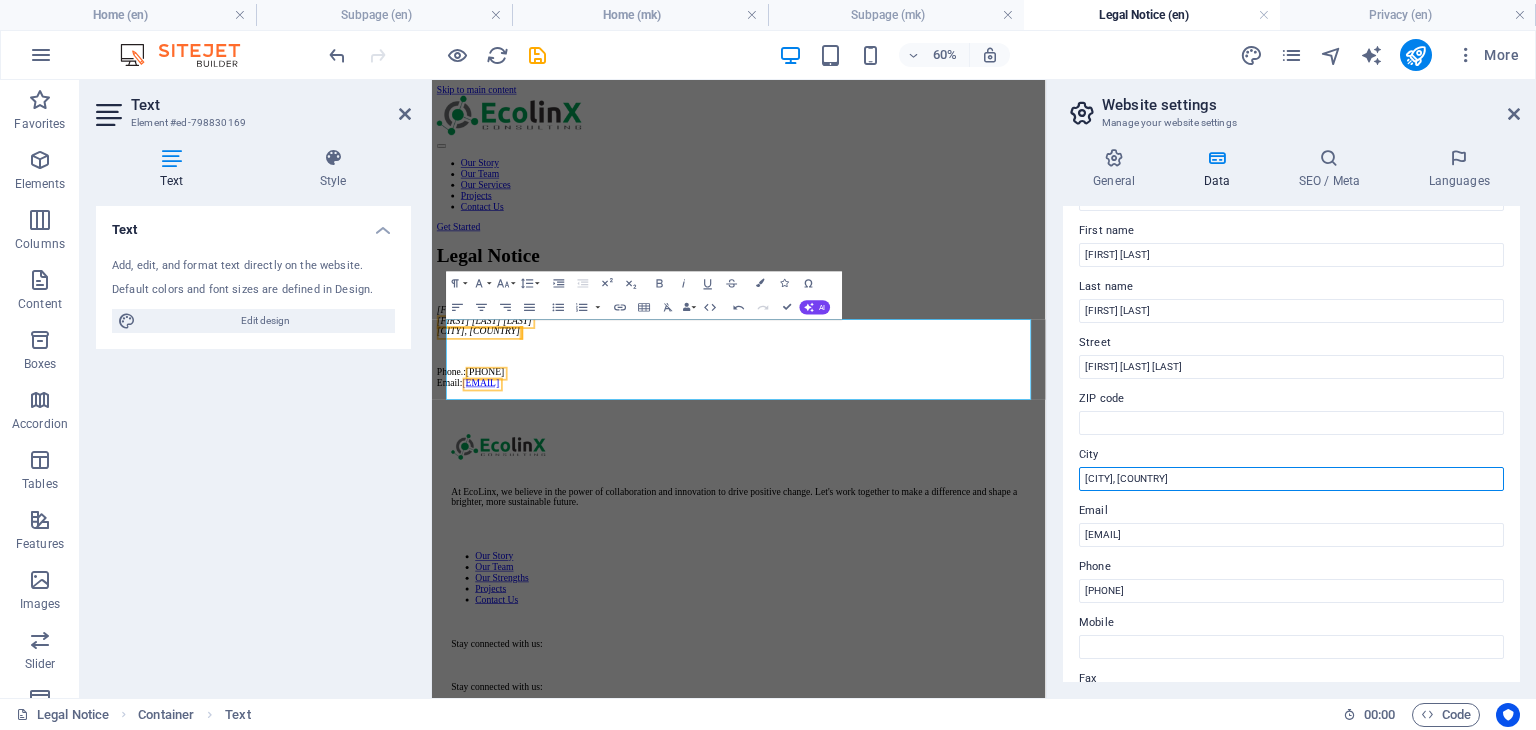 click on "Radovis, North Macedonia" at bounding box center (1291, 479) 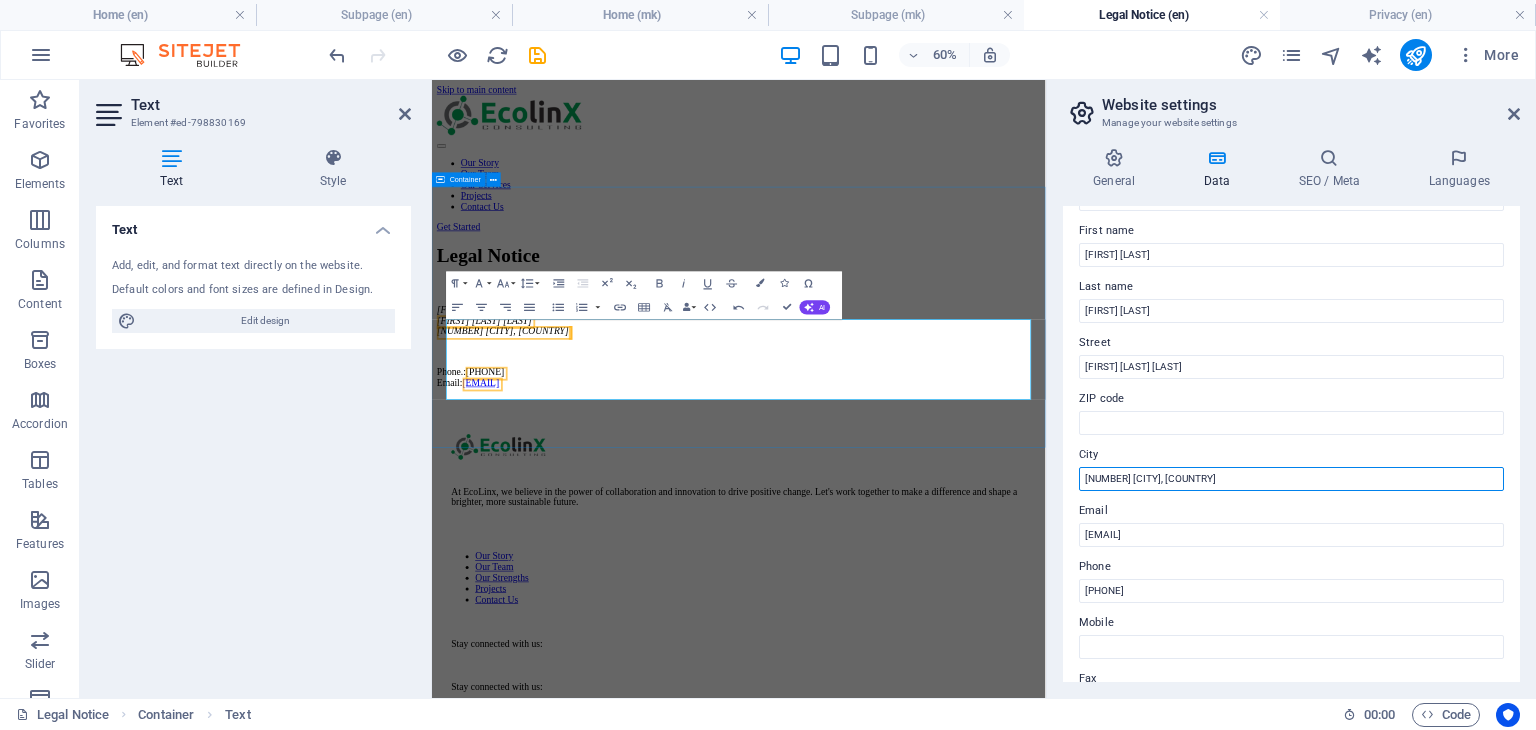type on "2420 Radovis, North Macedonia" 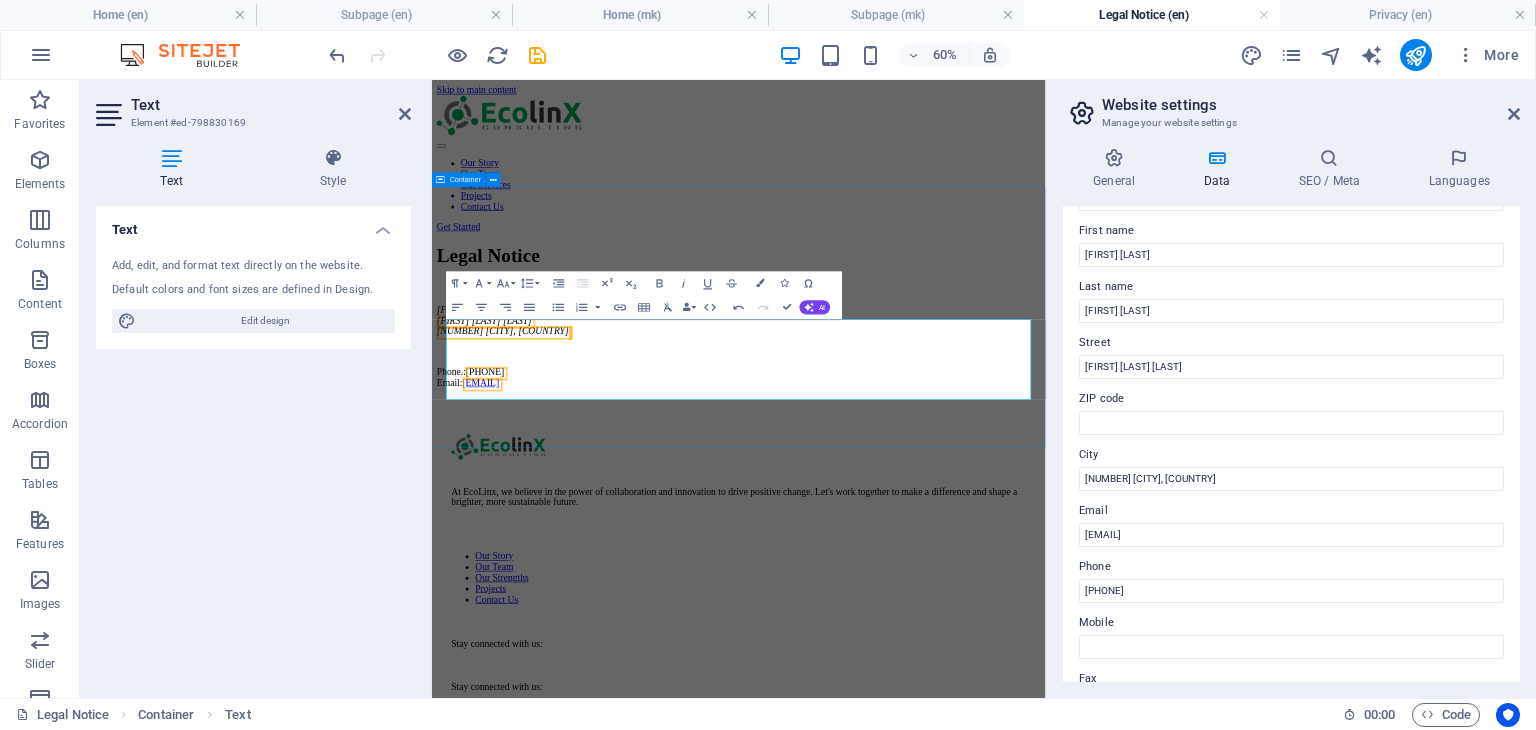 click on "Legal Notice ECOLINX CONSULTING   Naum Naumovski Borce 26 2420 Radovis, North Macedonia
Phone.:  +38978462262 Email:  ecolinksmk@gmail.com" at bounding box center (943, 474) 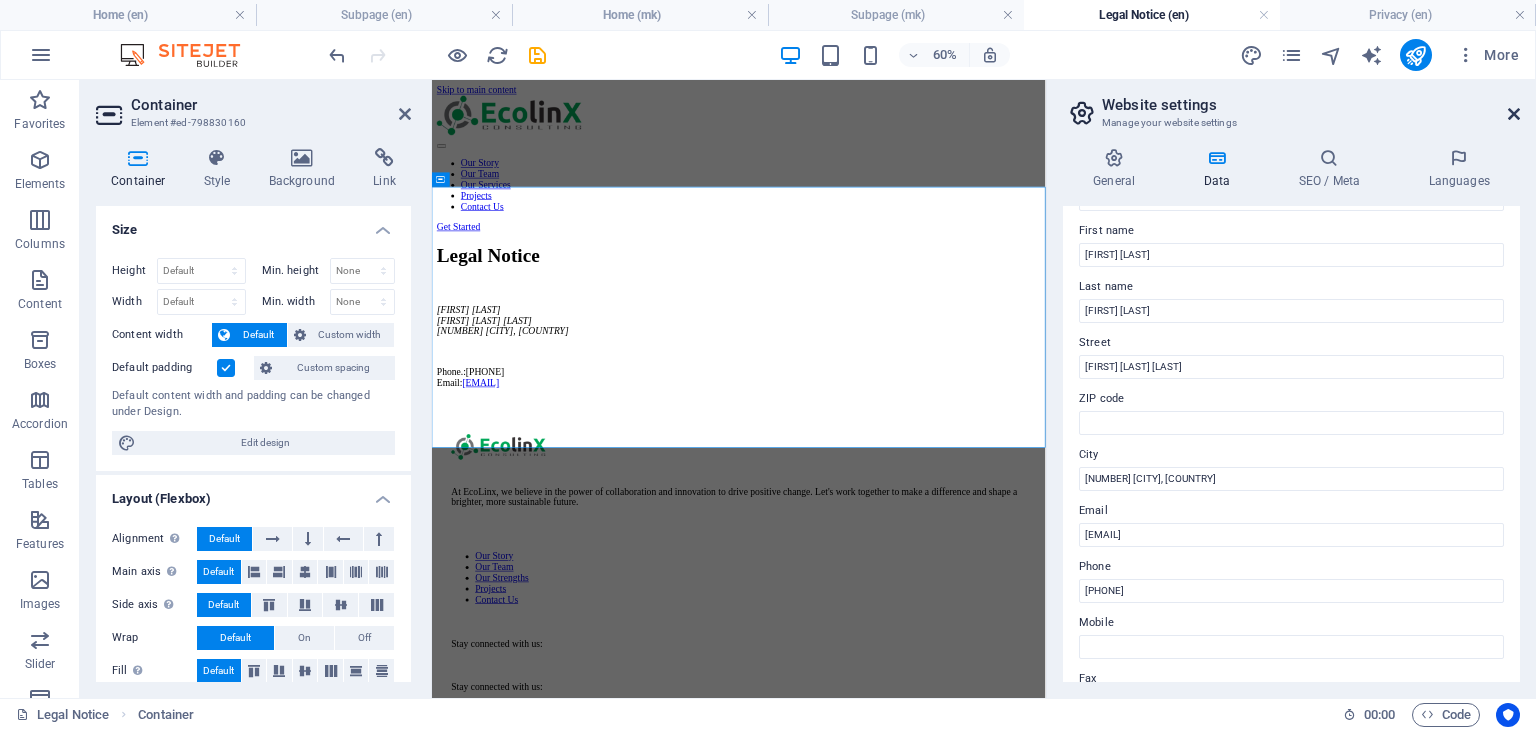 click at bounding box center (1514, 114) 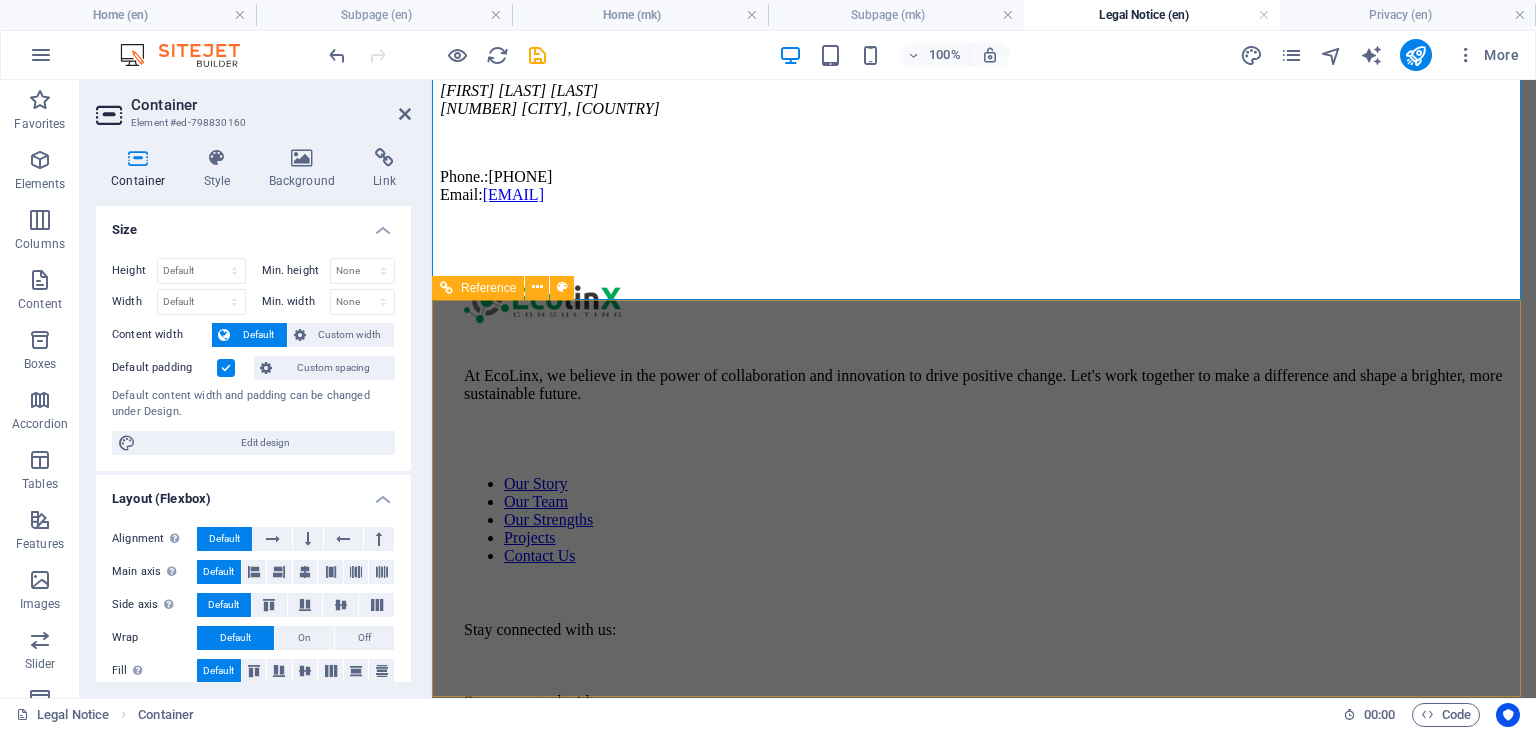 scroll, scrollTop: 393, scrollLeft: 0, axis: vertical 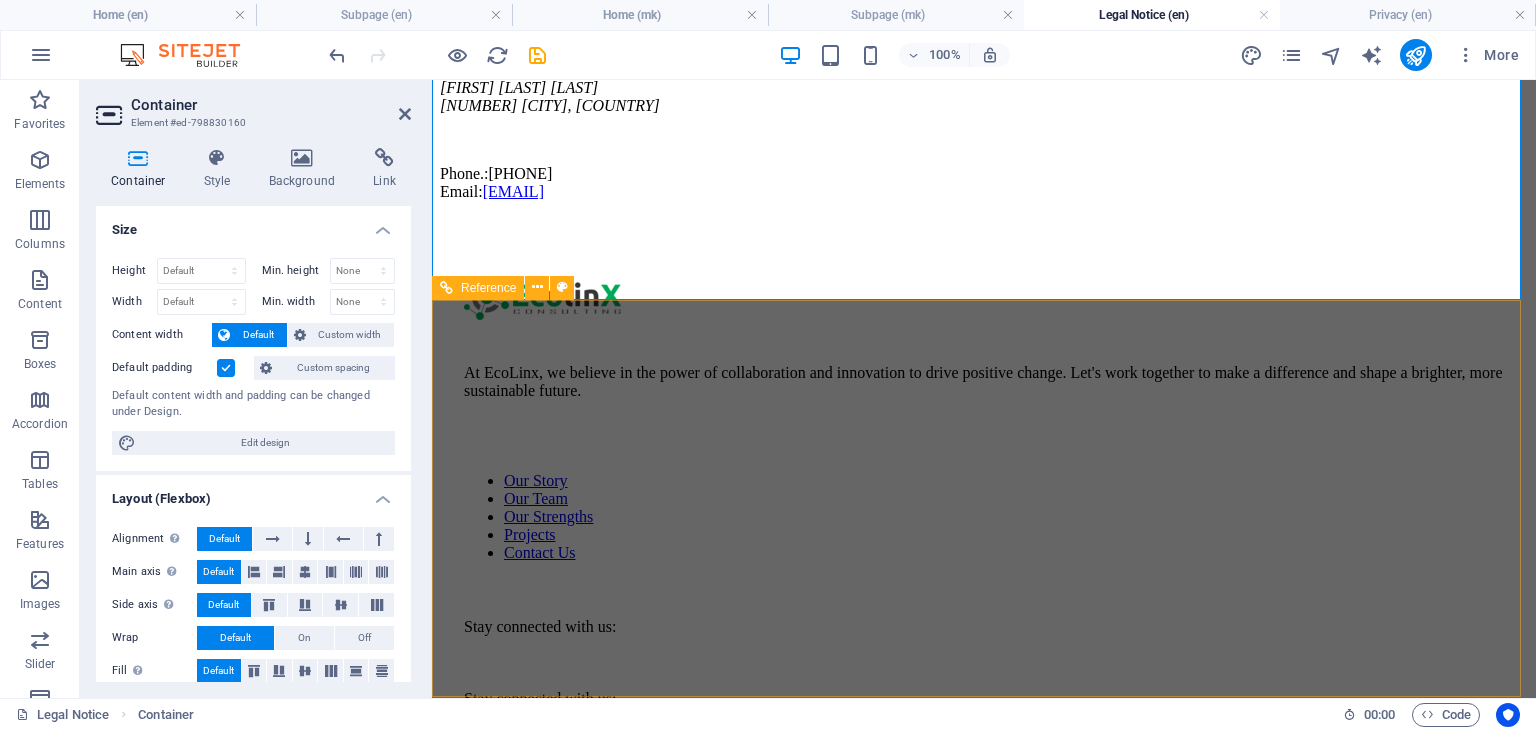 click on "Privacy Policy" at bounding box center [984, 6163] 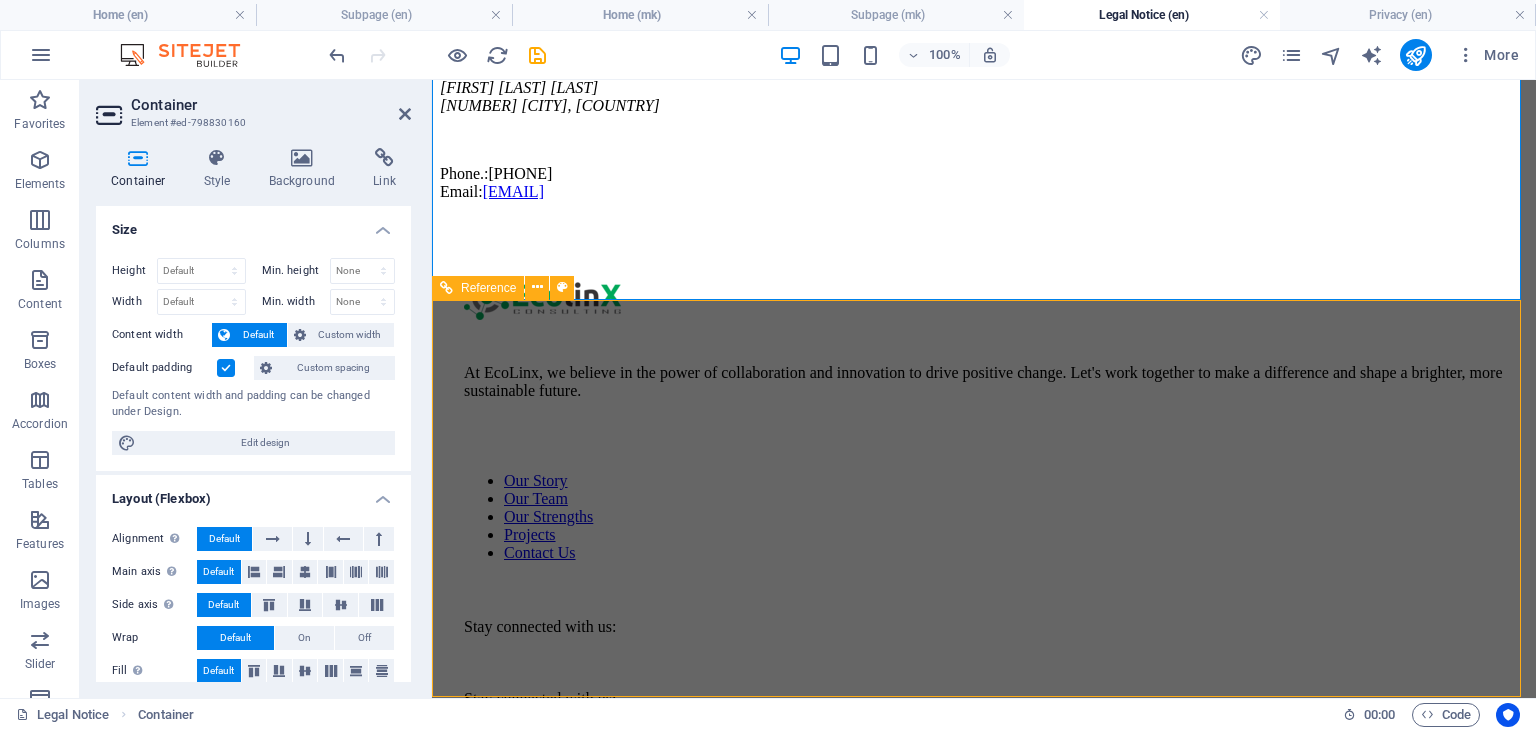 click on "Privacy Policy" at bounding box center (984, 6163) 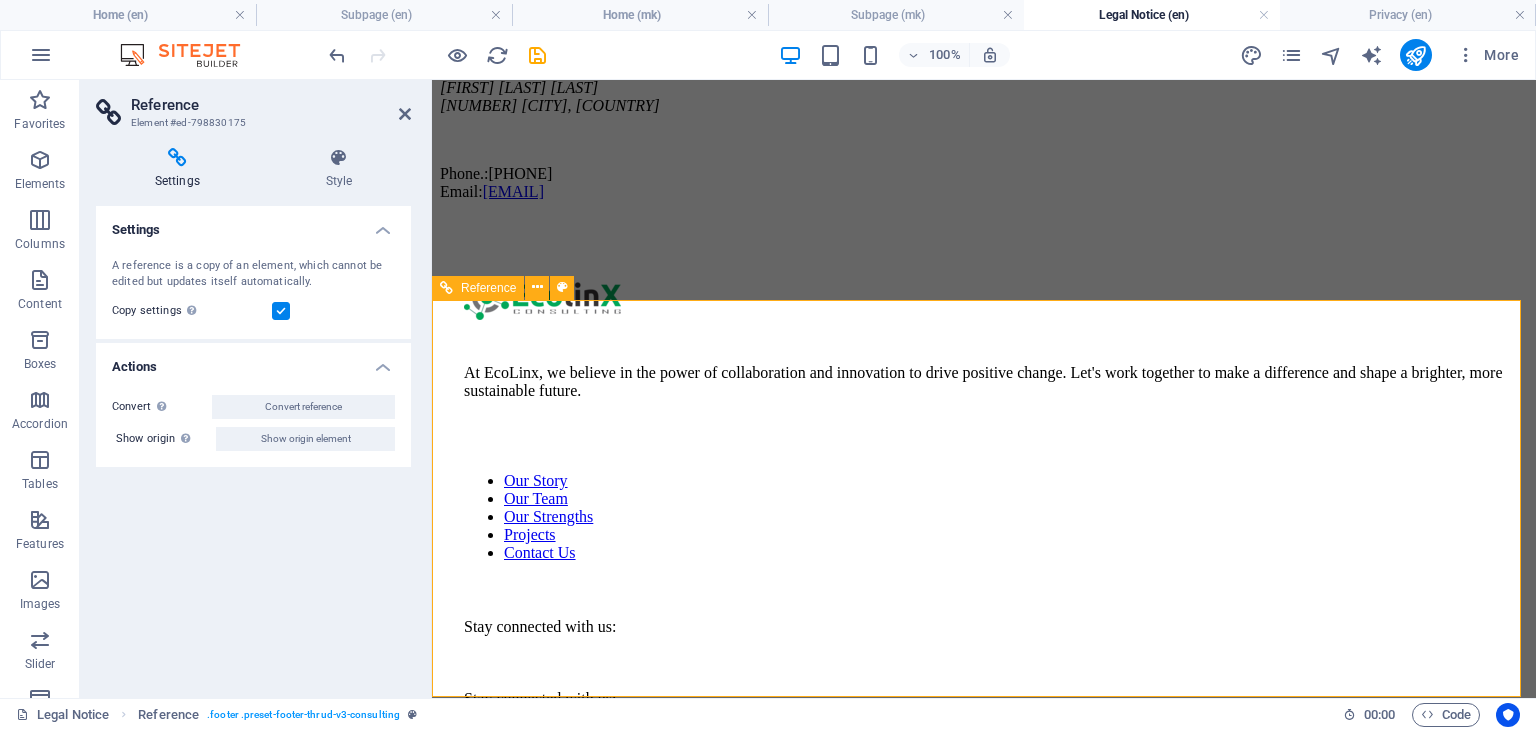 click on "Privacy Policy" at bounding box center [984, 6163] 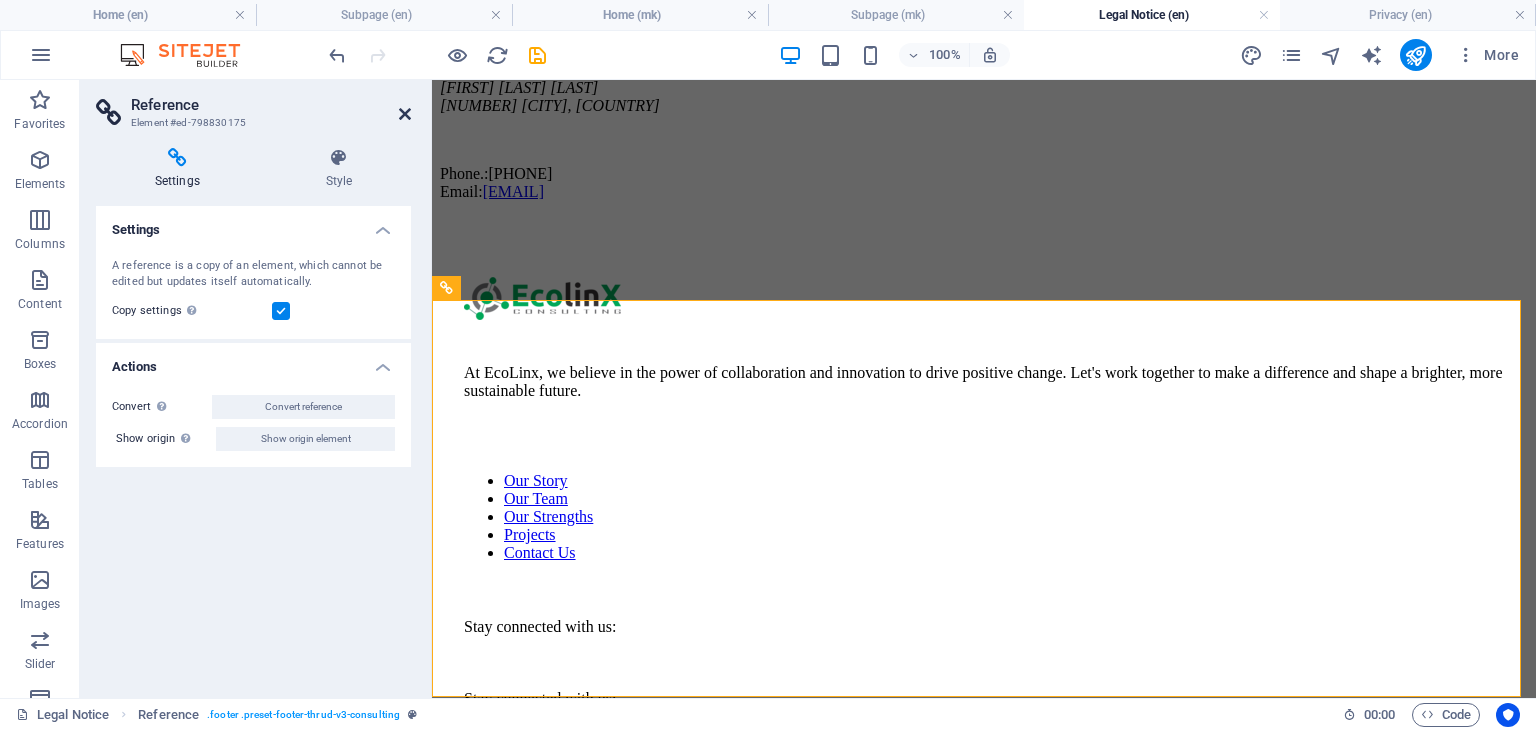 click at bounding box center (405, 114) 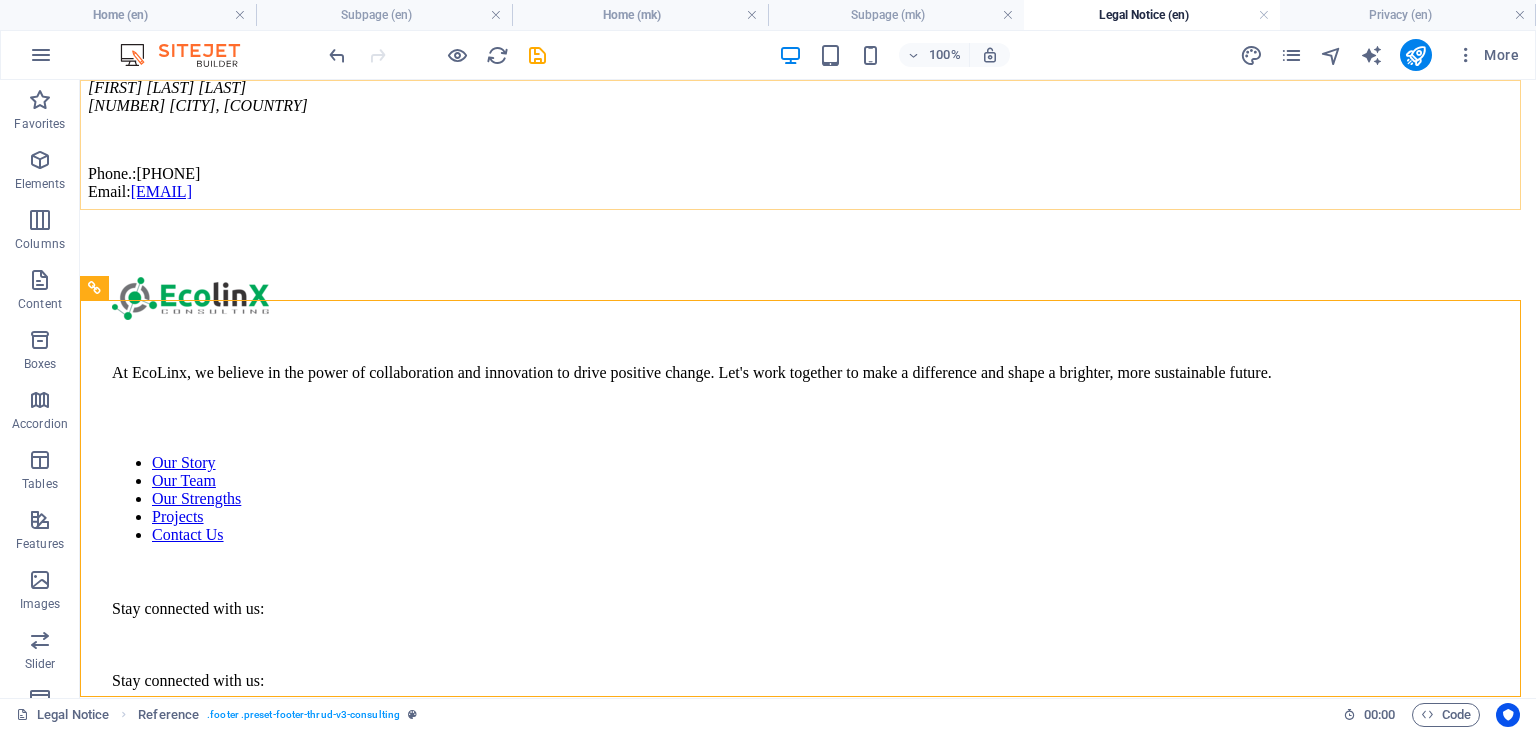 scroll, scrollTop: 345, scrollLeft: 0, axis: vertical 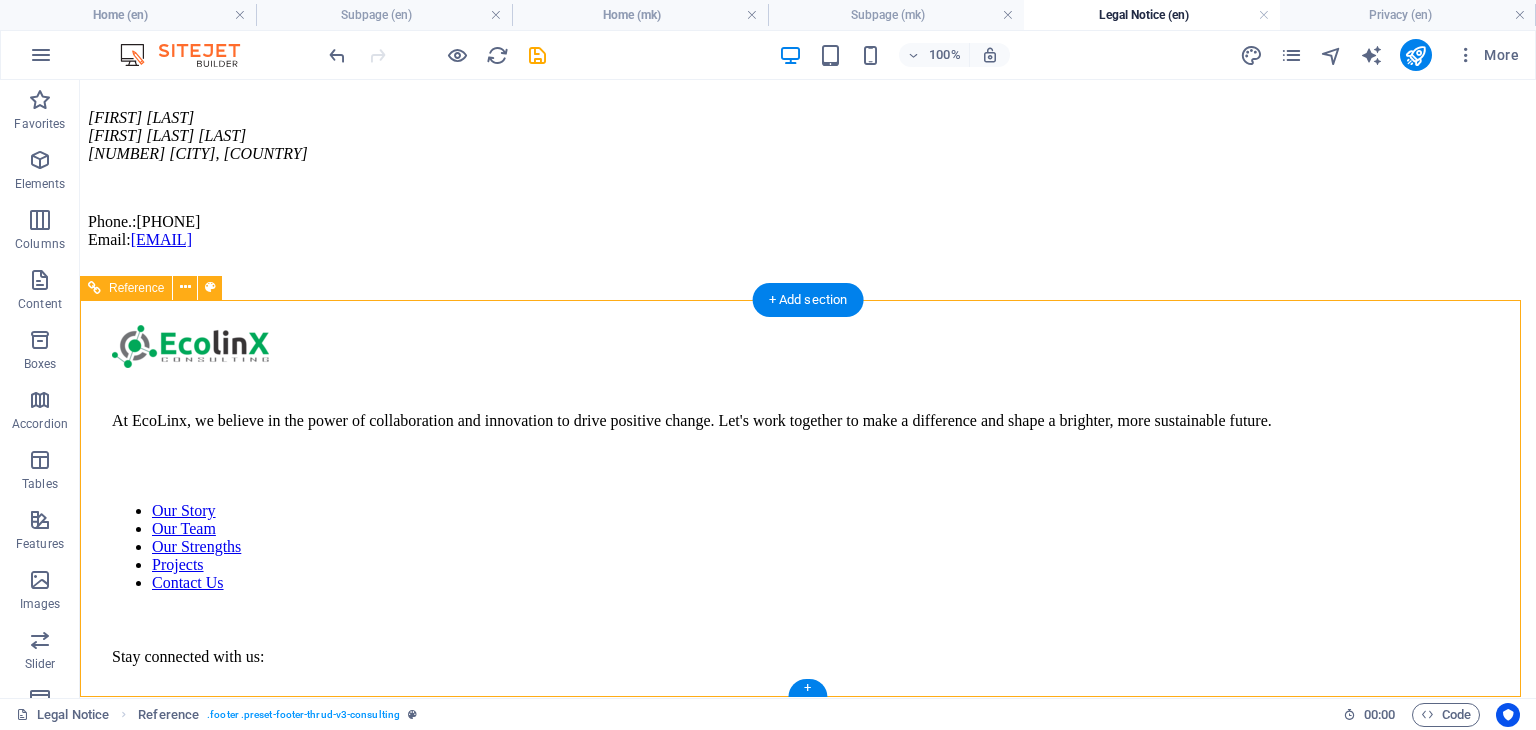 click at bounding box center (808, 2106) 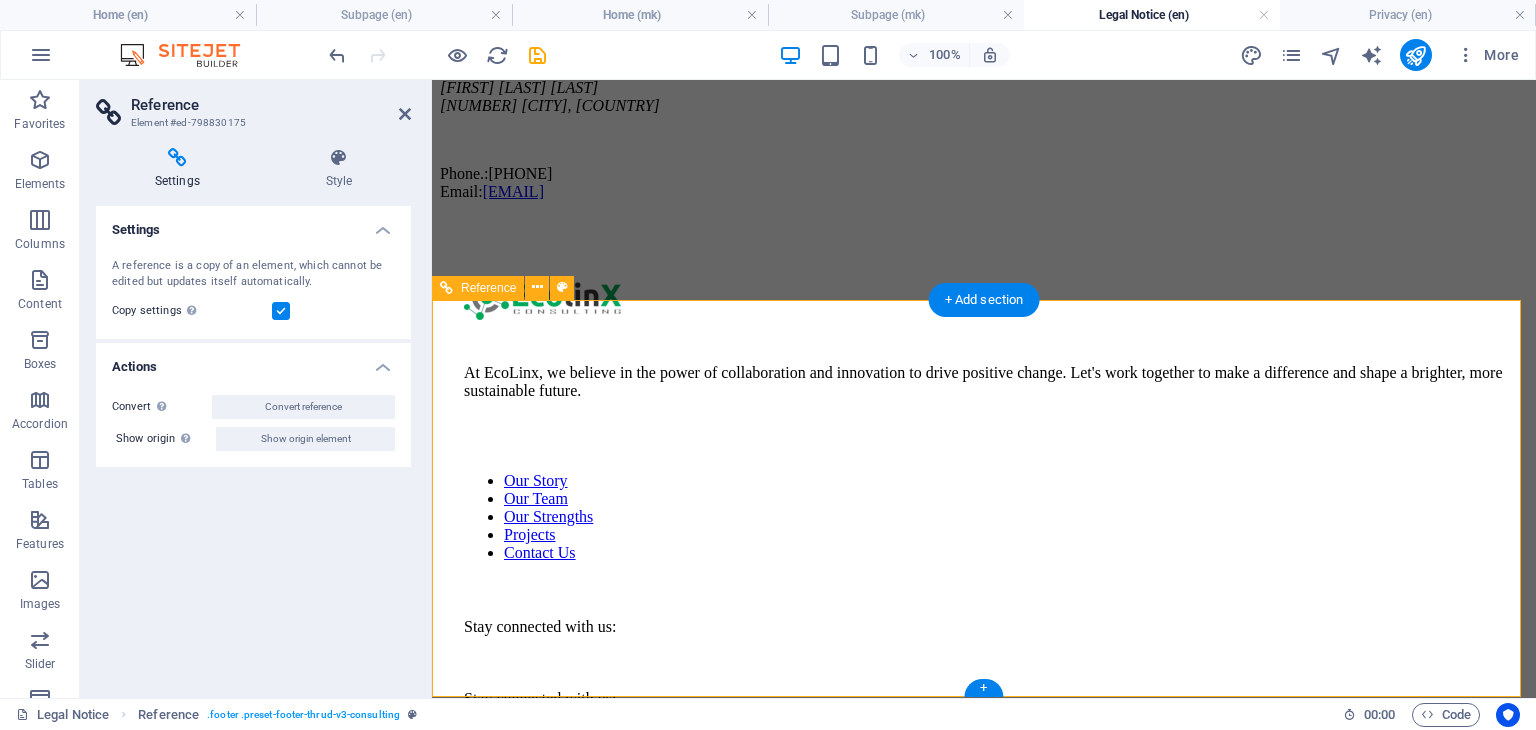 click at bounding box center (984, 1734) 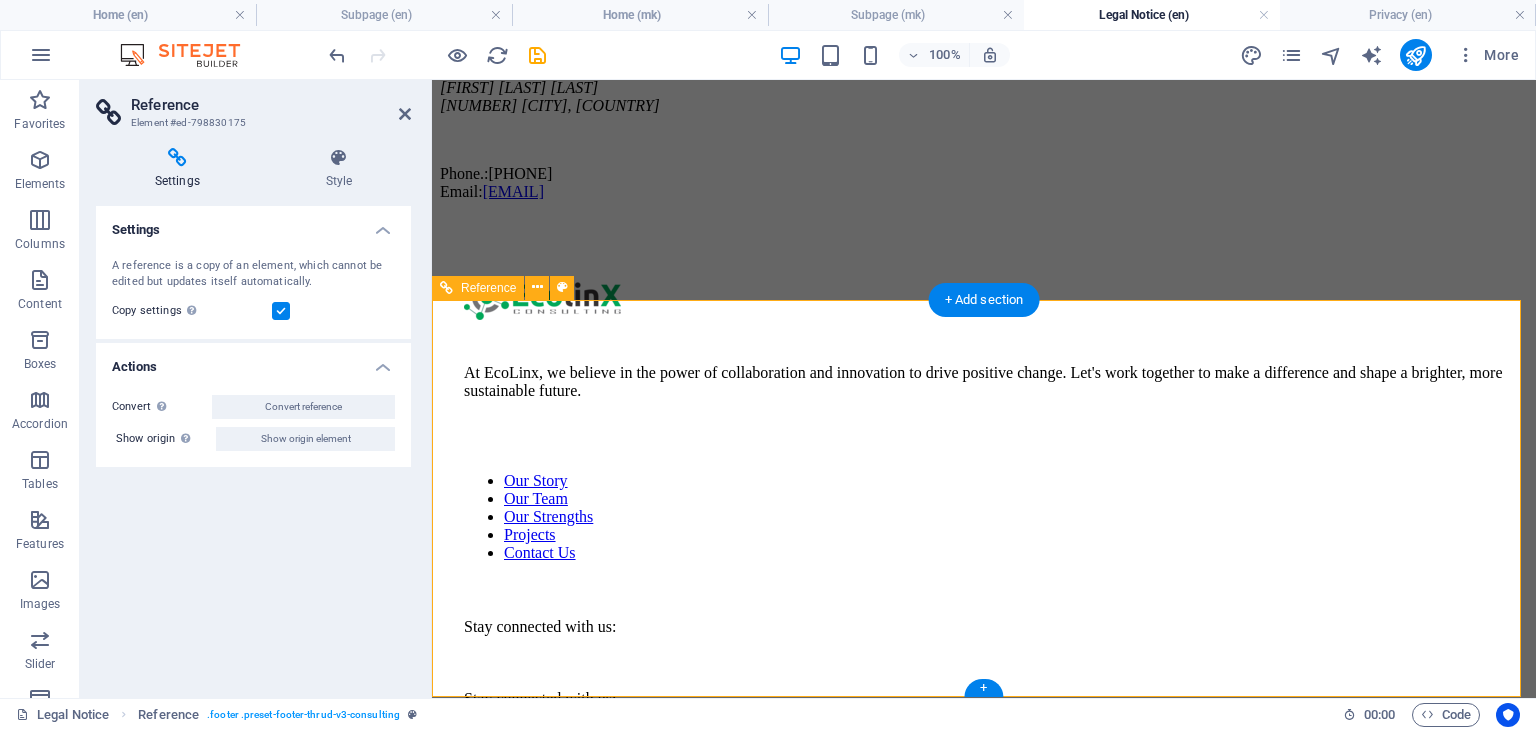 click at bounding box center (984, 4533) 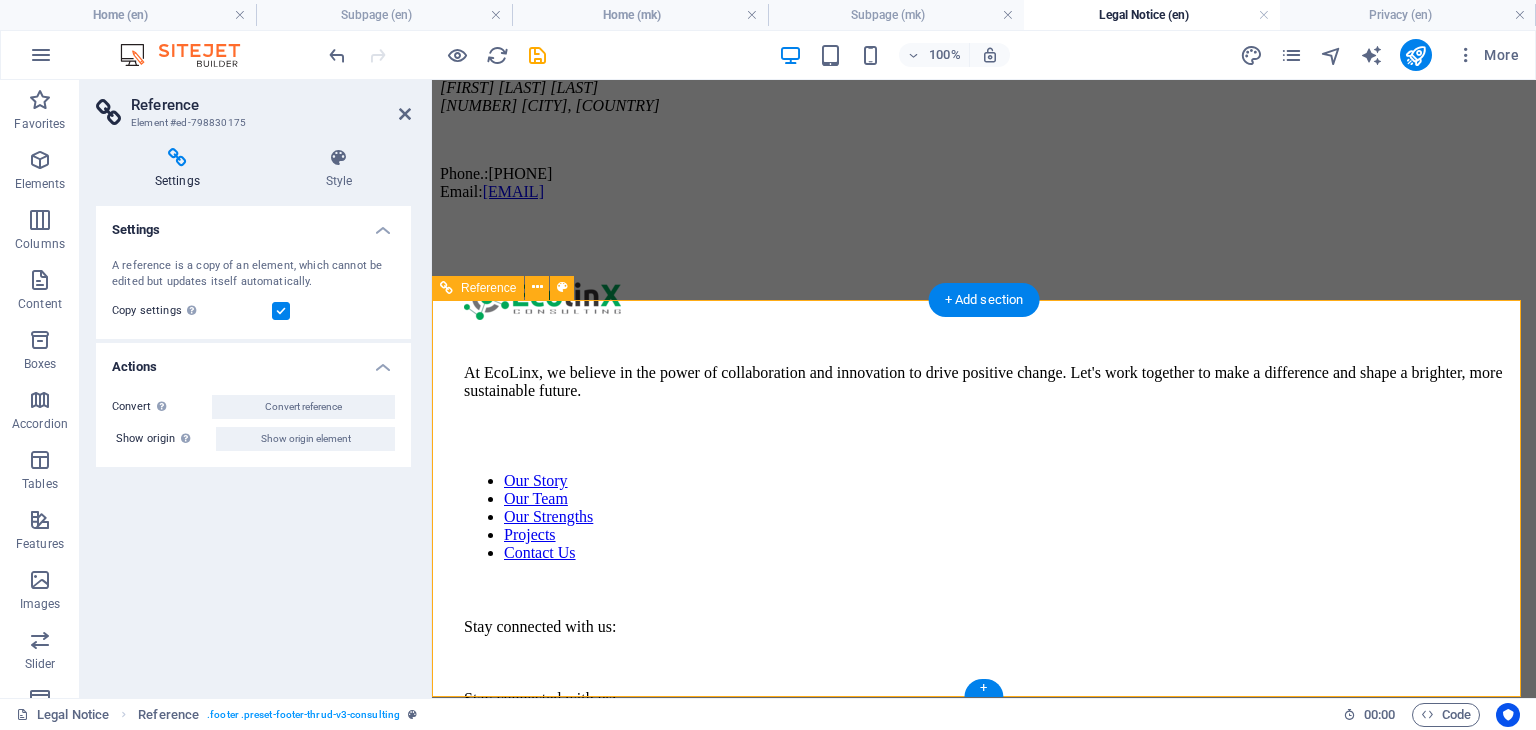 click at bounding box center (984, 1734) 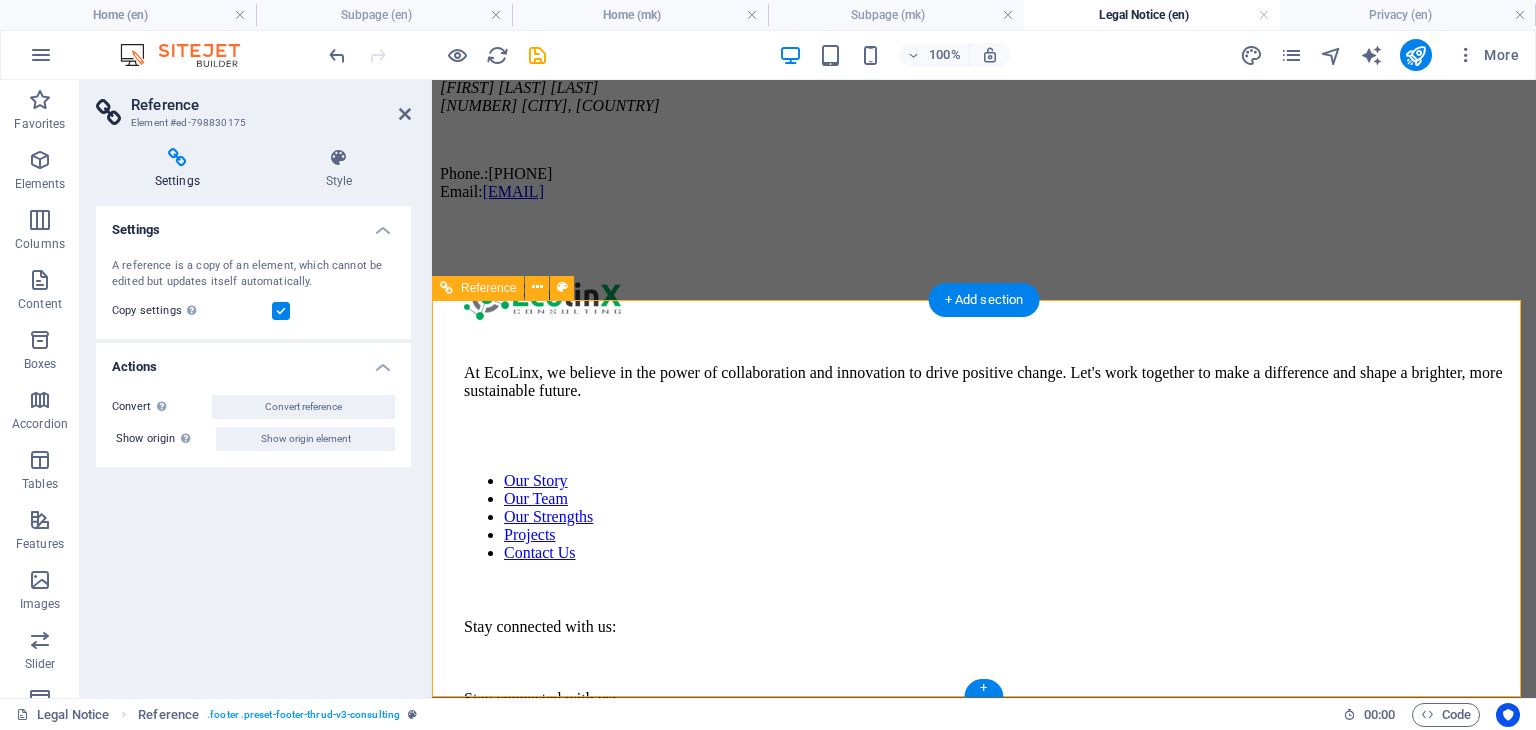 click at bounding box center [984, 1734] 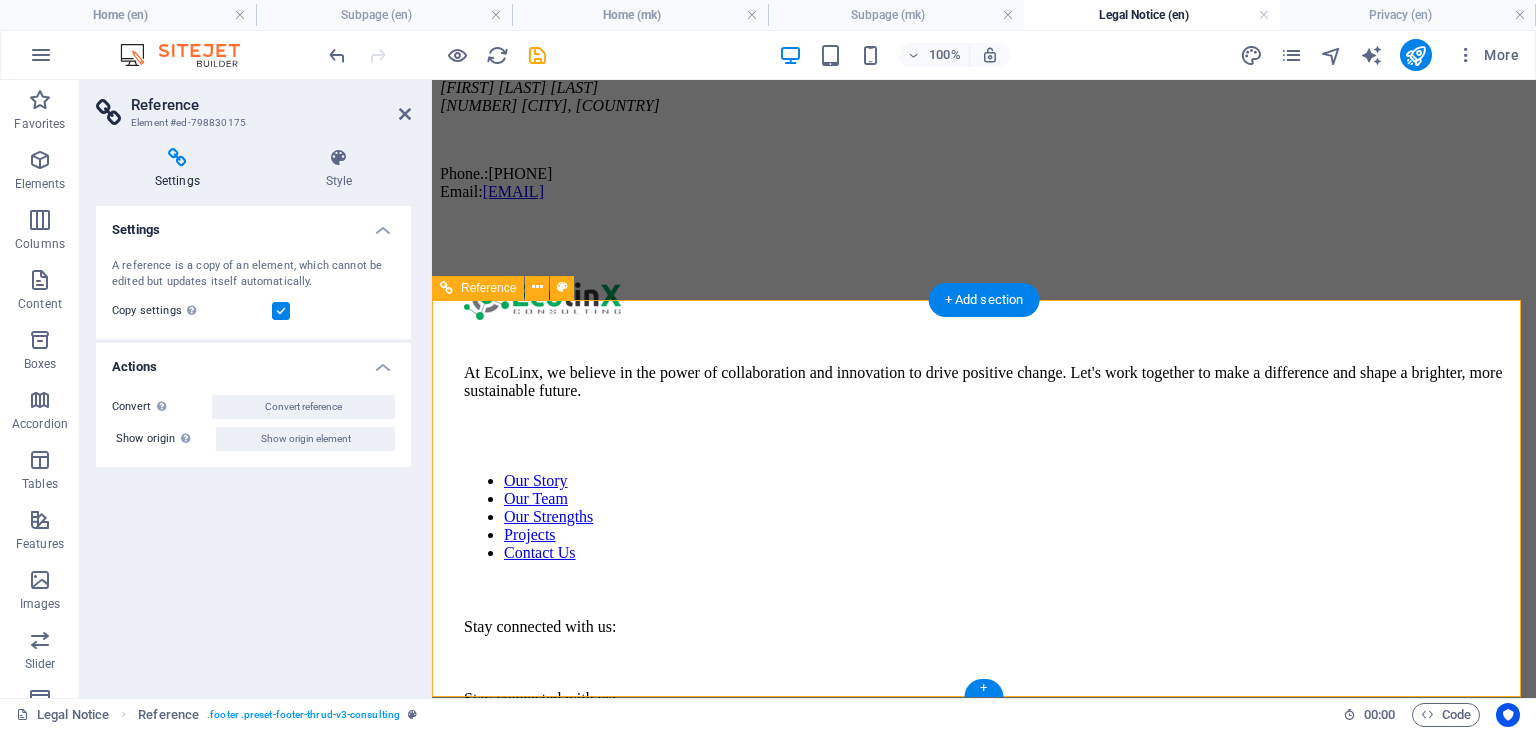 click at bounding box center [984, 4533] 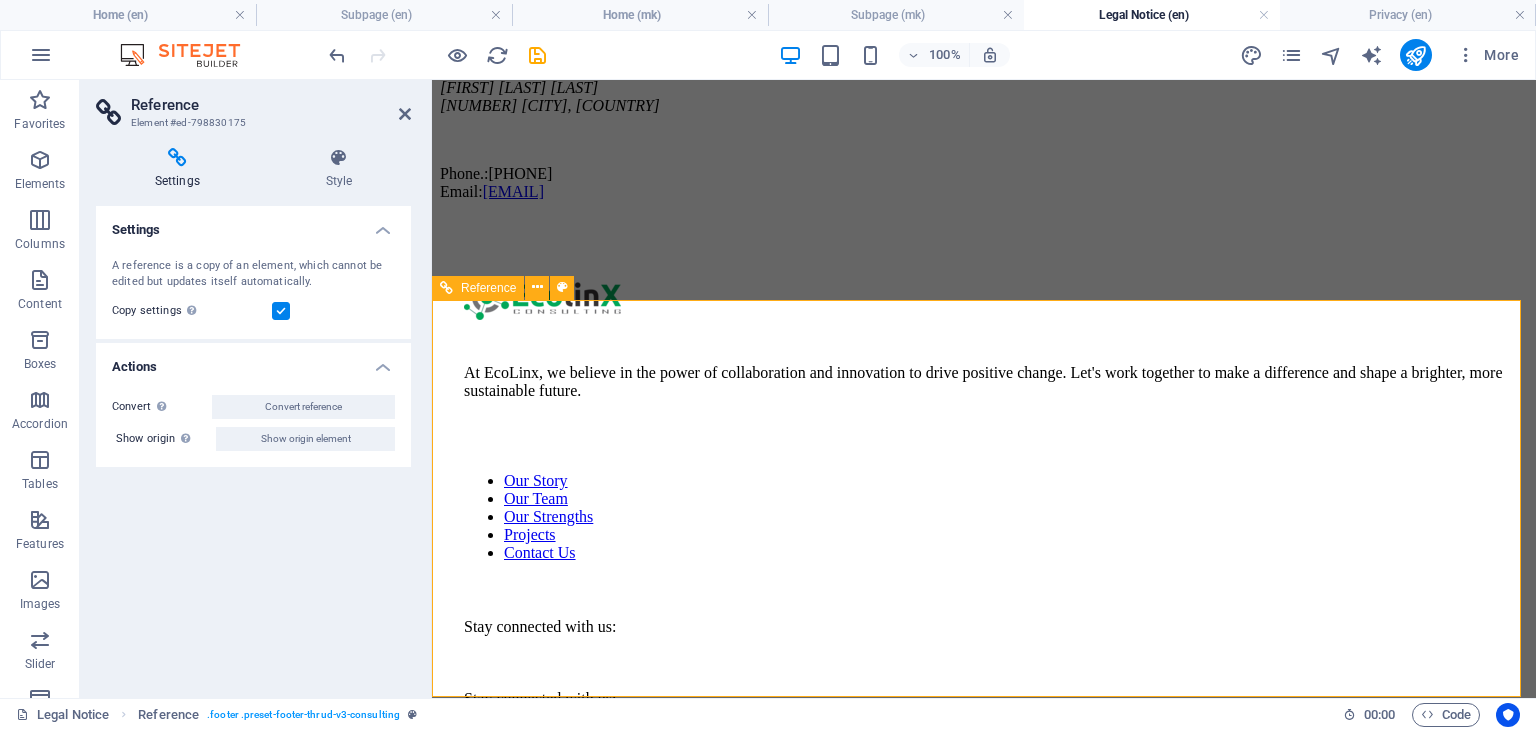 click on "Our Story Our Team Our Strengths Projects Contact Us" at bounding box center [984, 517] 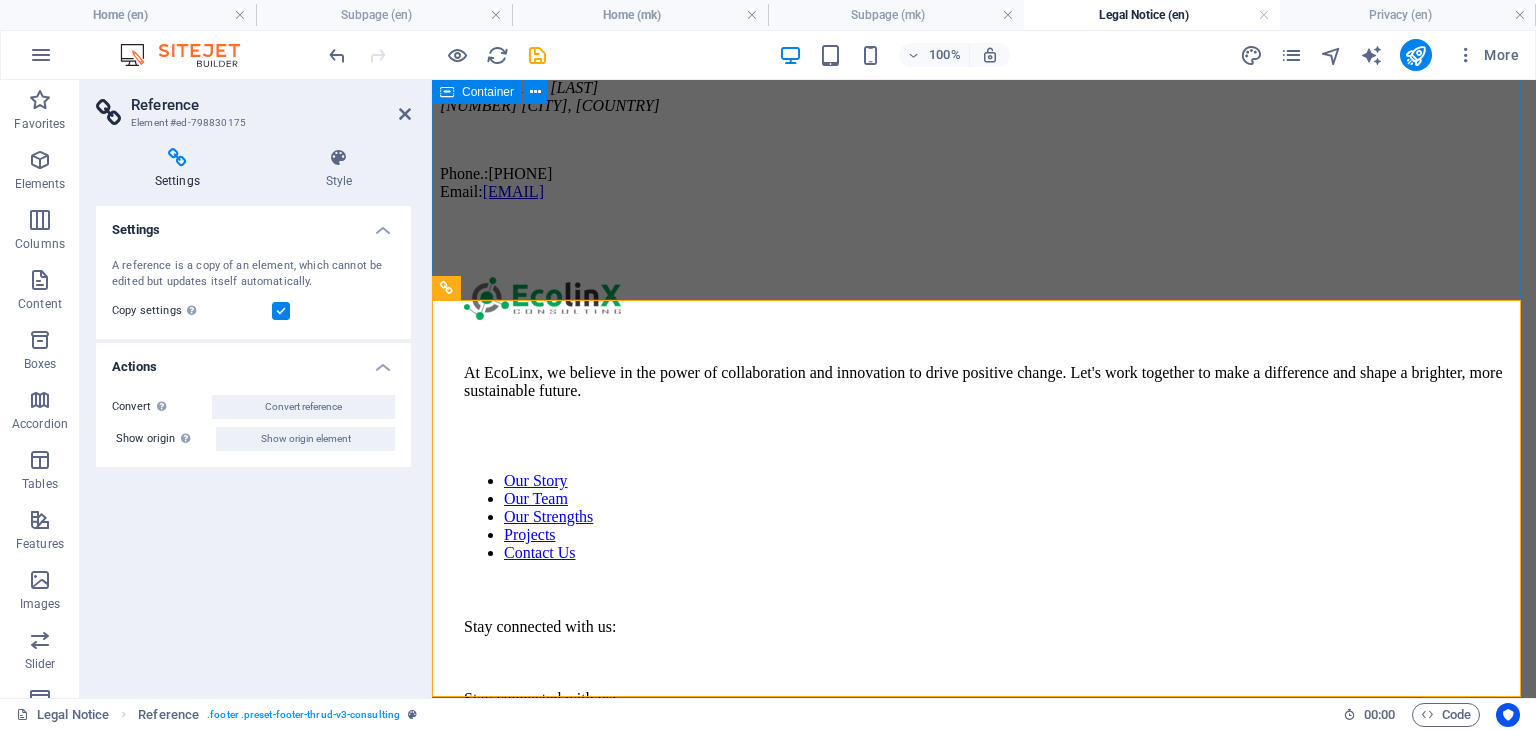 click on "Legal Notice ECOLINX CONSULTING  Naum Naumovski Borce 26 2420 Radovis, North Macedonia
Phone.:  +38978462262 Email:  ecolinksmk@gmail.com" at bounding box center (984, 81) 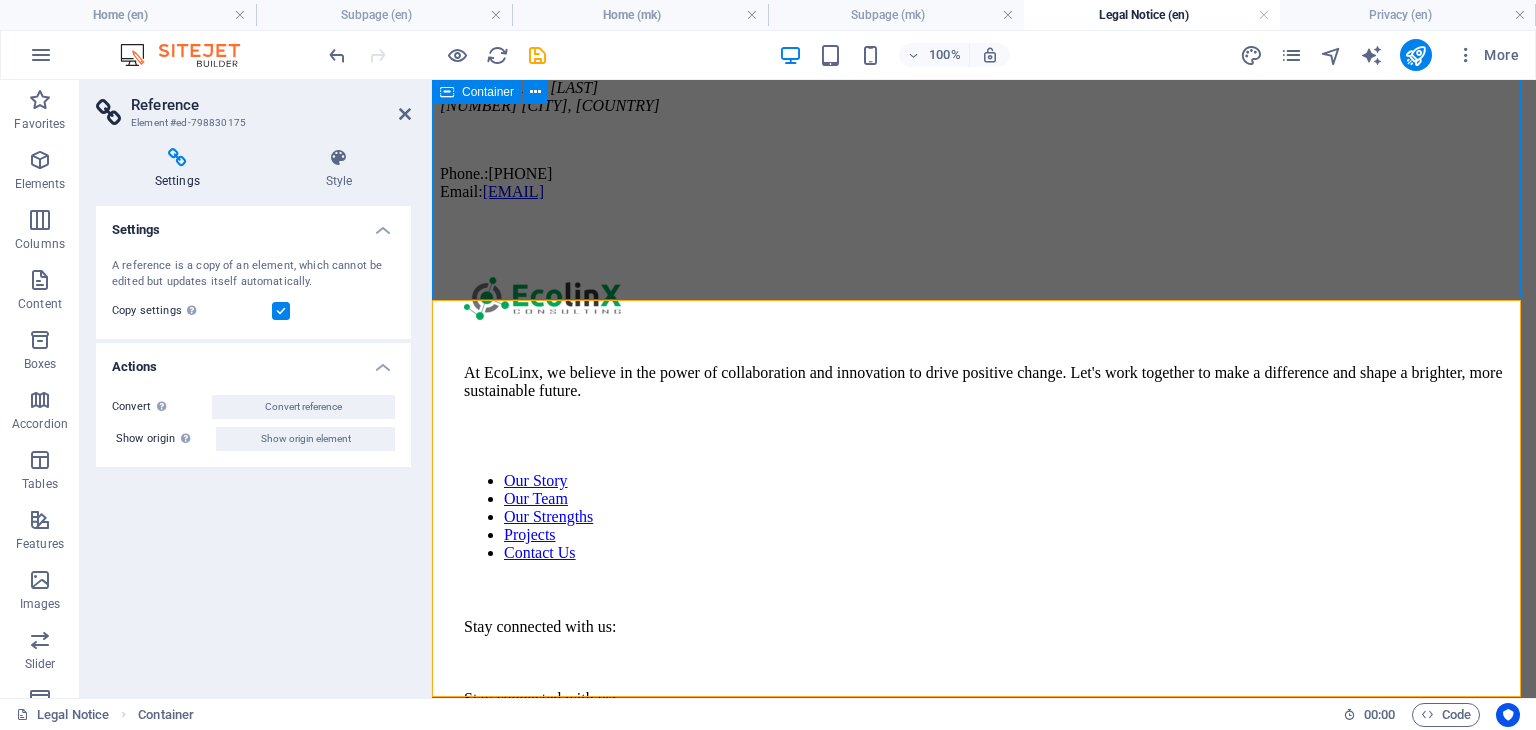 scroll, scrollTop: 345, scrollLeft: 0, axis: vertical 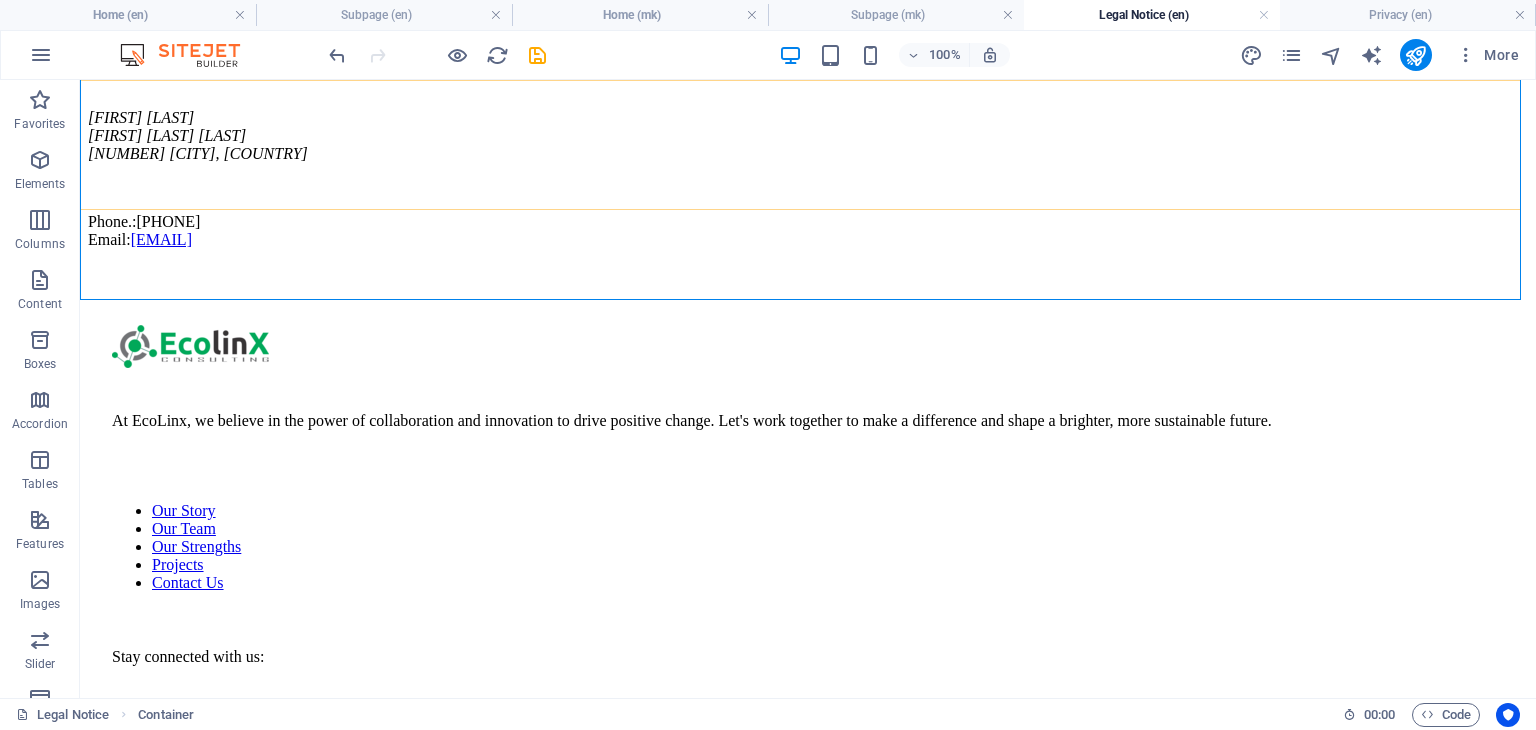 click on "Our Story Our Team Our Services Projects Contact Us" at bounding box center (808, -90) 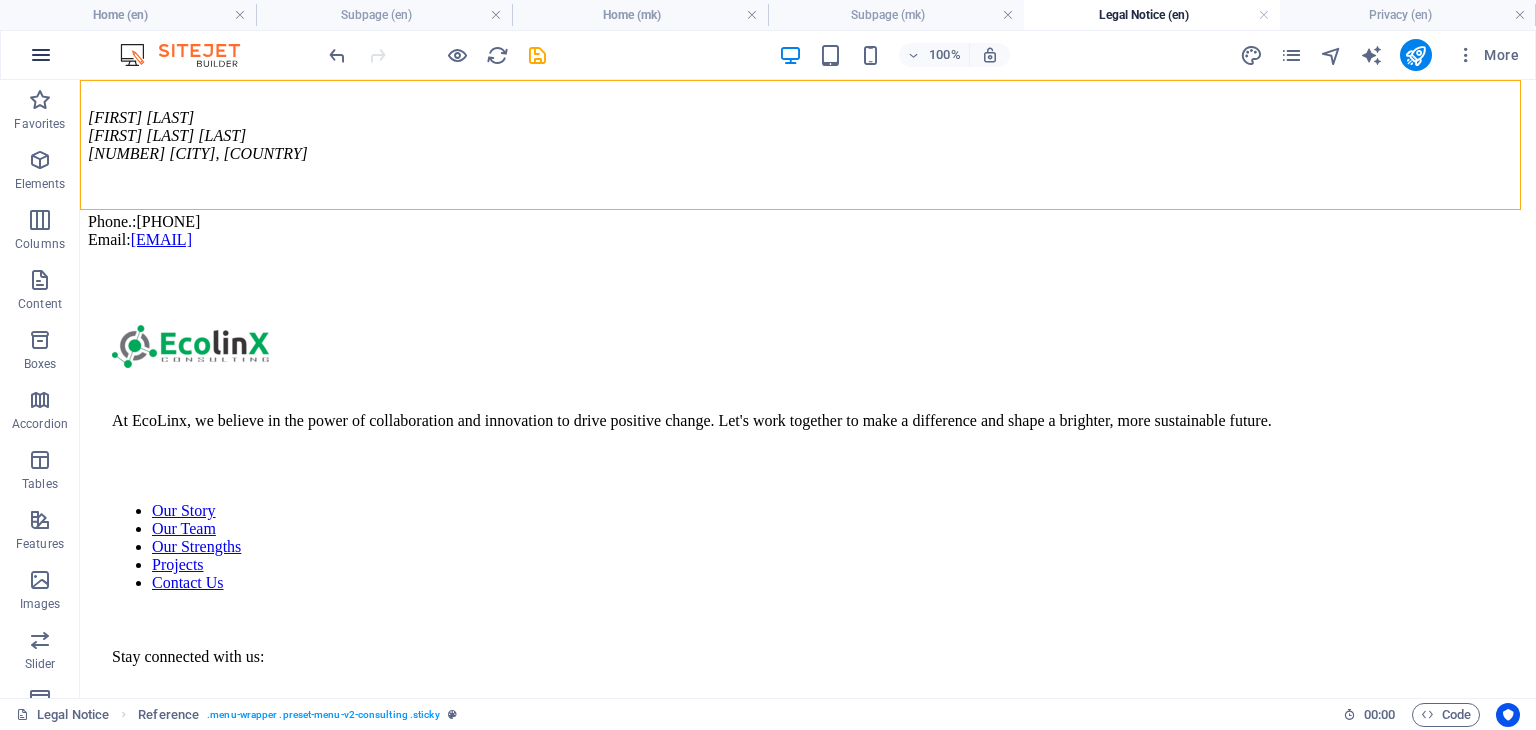 click at bounding box center (41, 55) 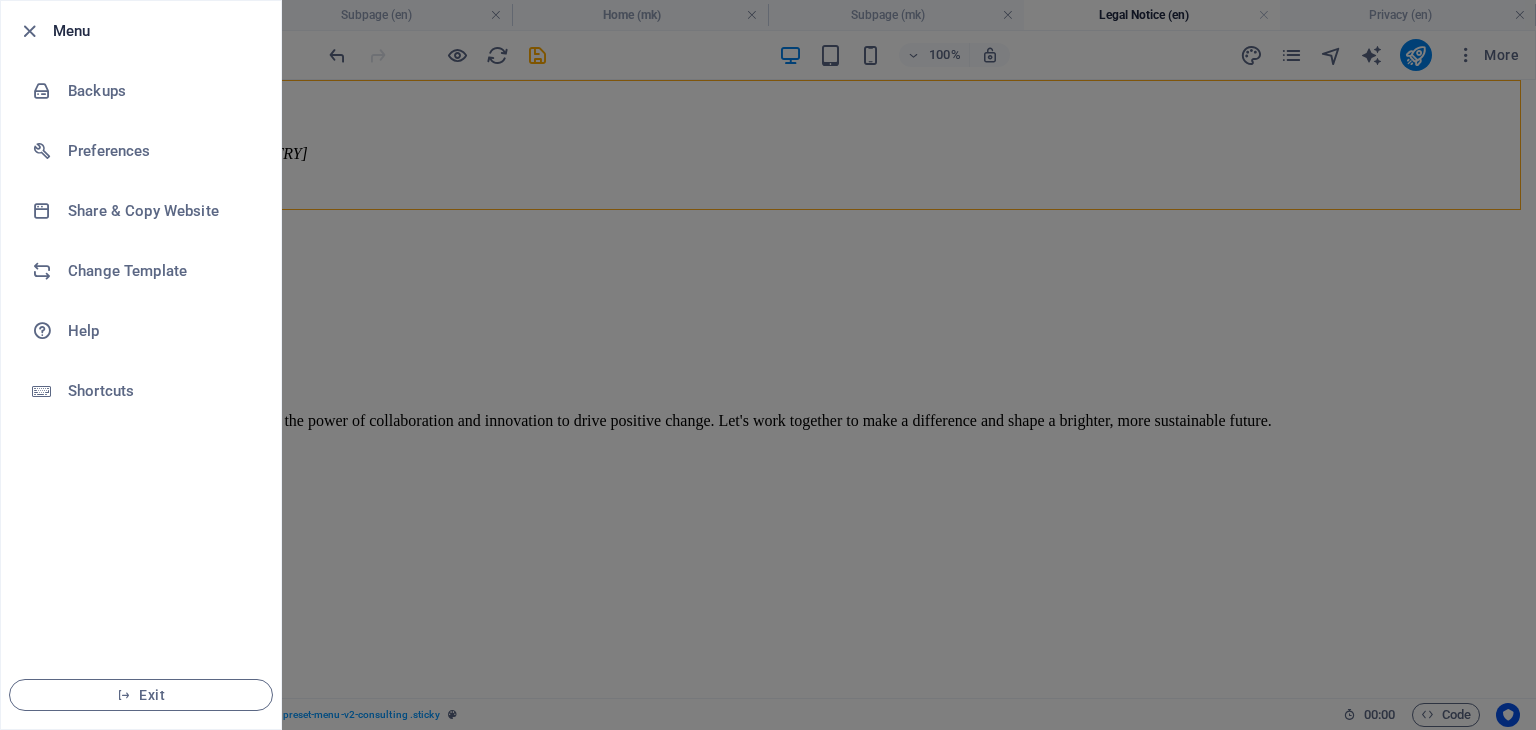 click at bounding box center [768, 365] 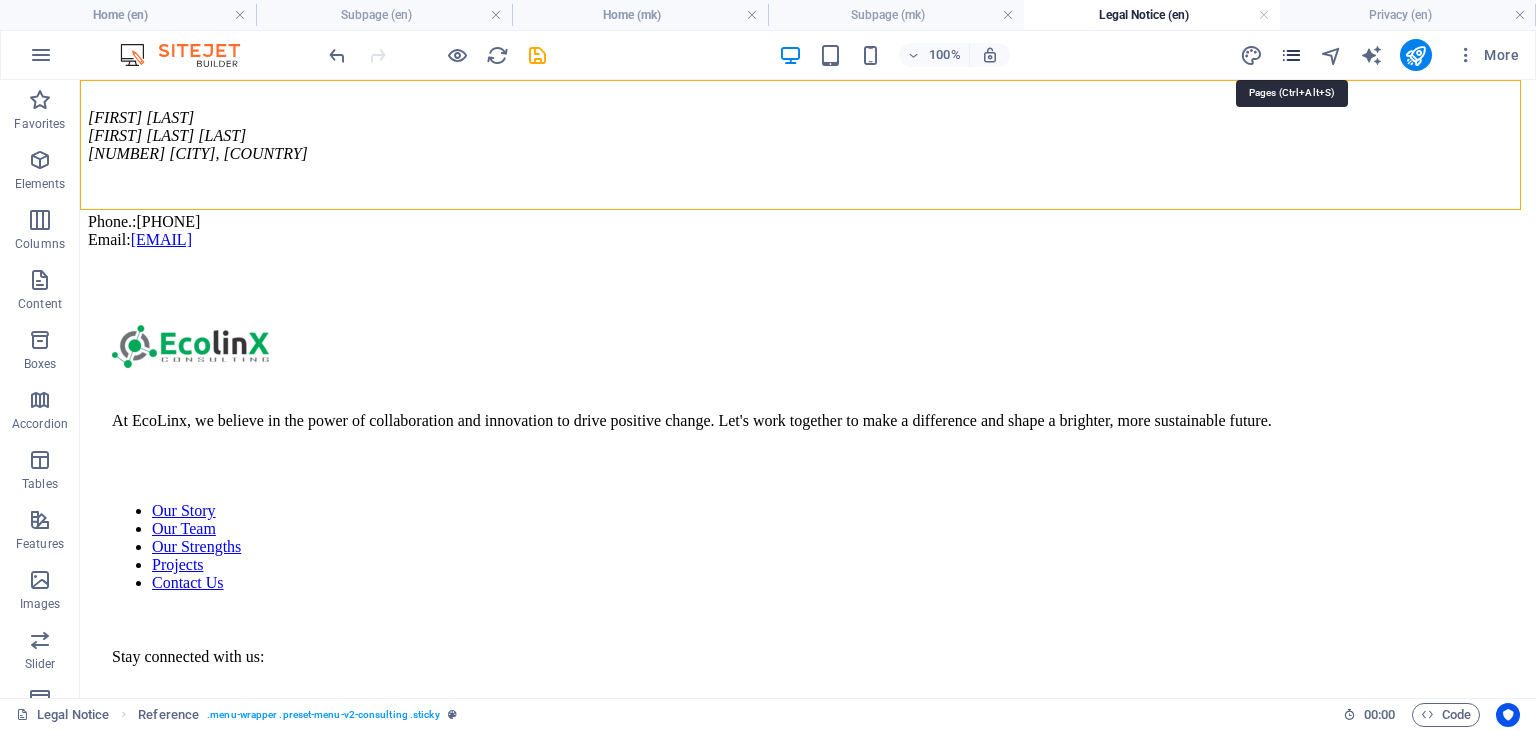 click at bounding box center (1291, 55) 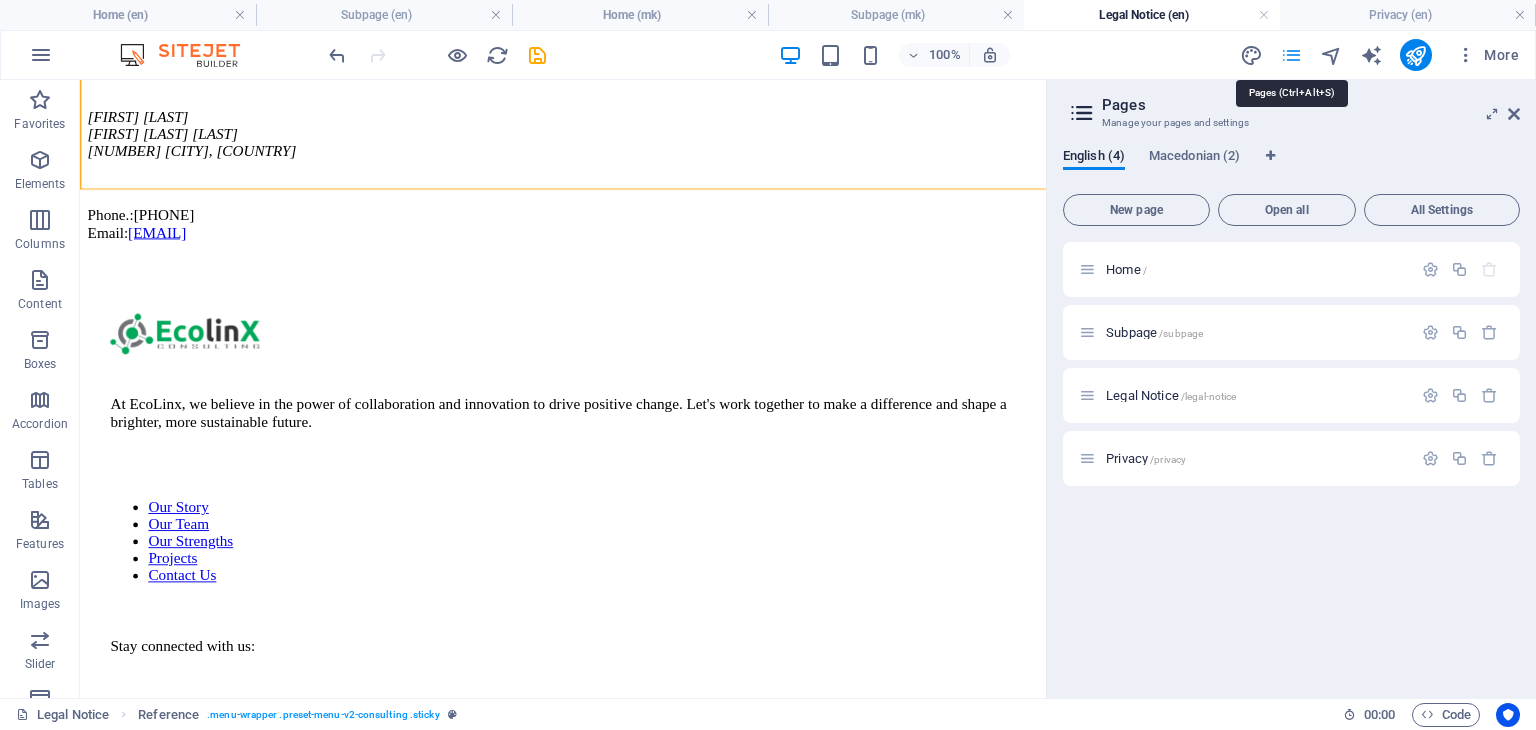 scroll, scrollTop: 360, scrollLeft: 0, axis: vertical 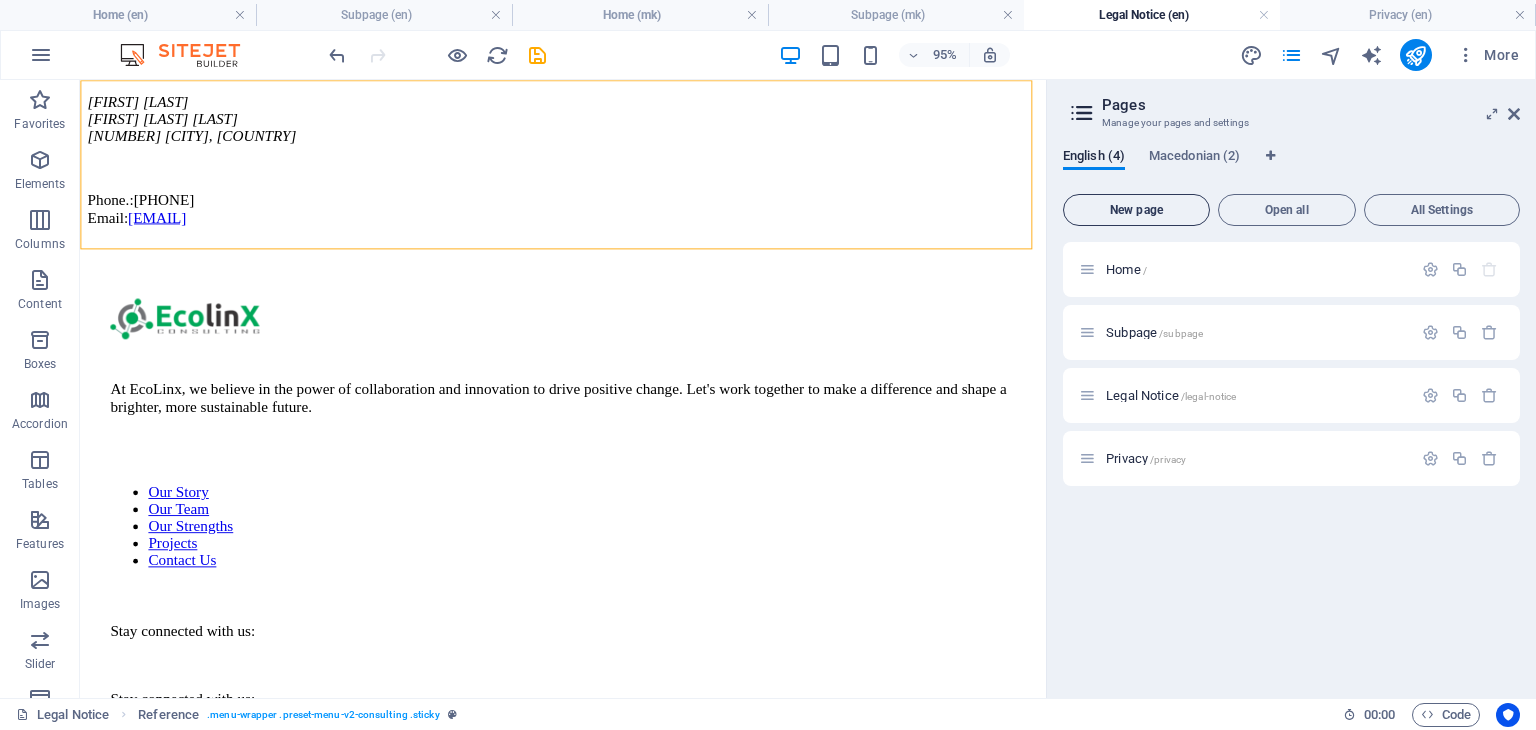 click on "New page" at bounding box center (1136, 210) 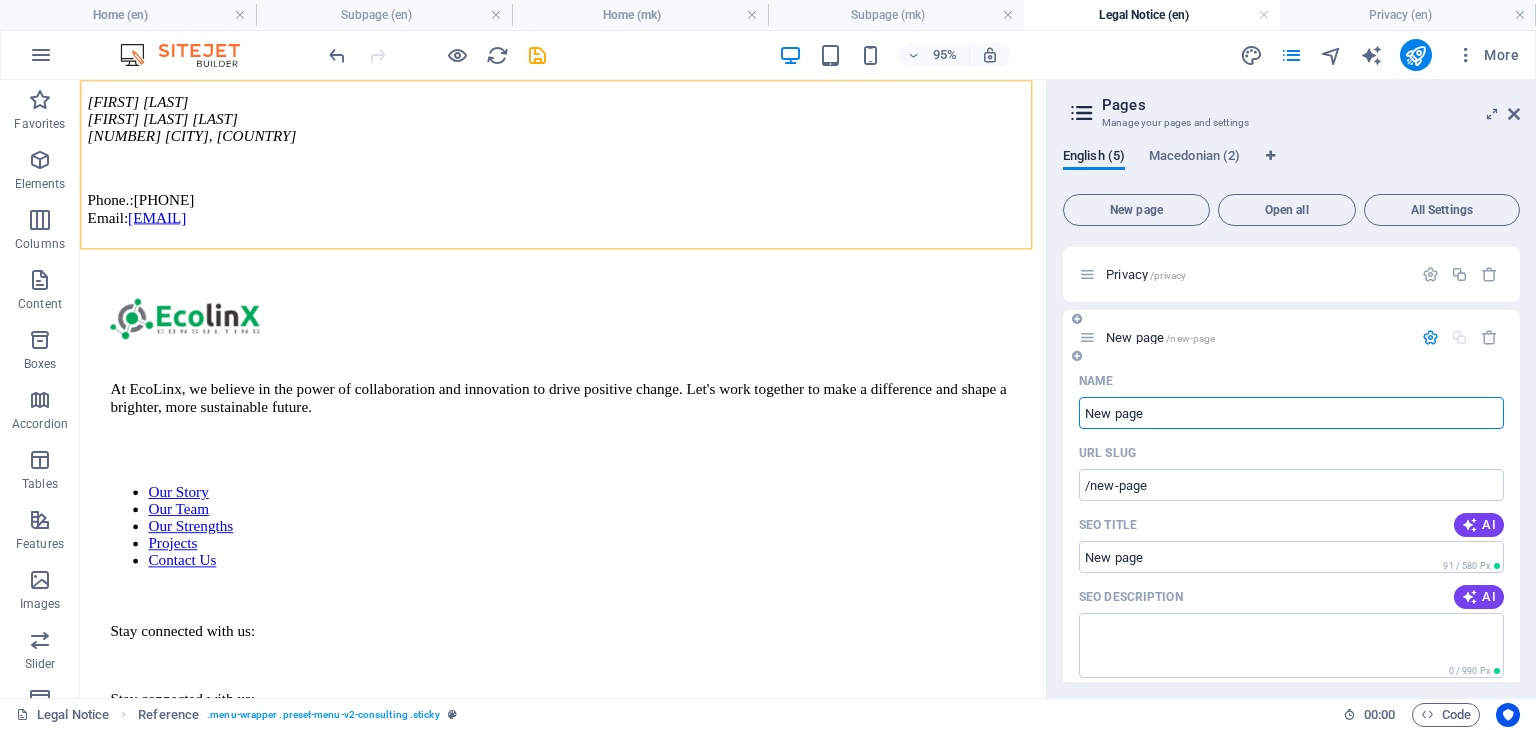 scroll, scrollTop: 200, scrollLeft: 0, axis: vertical 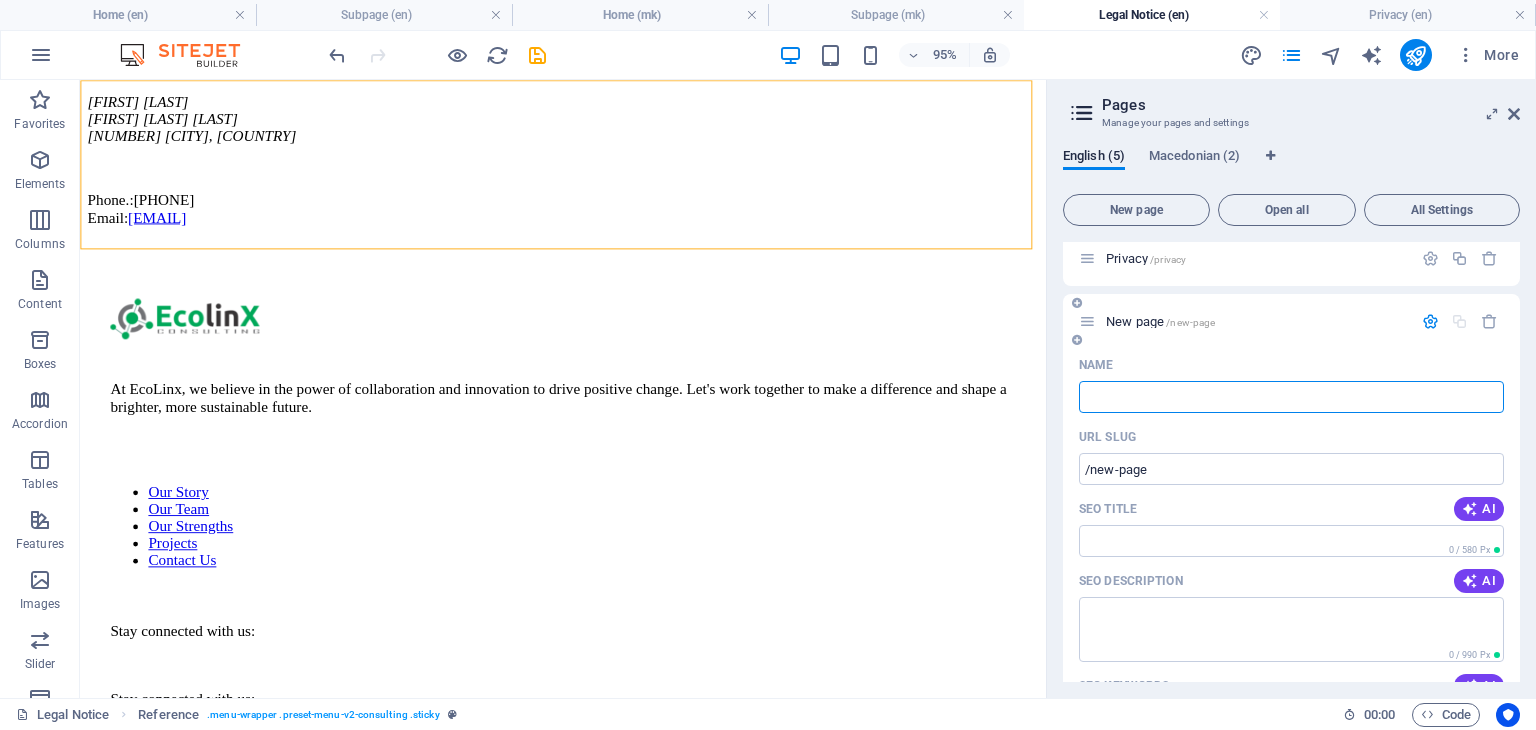 type on "О" 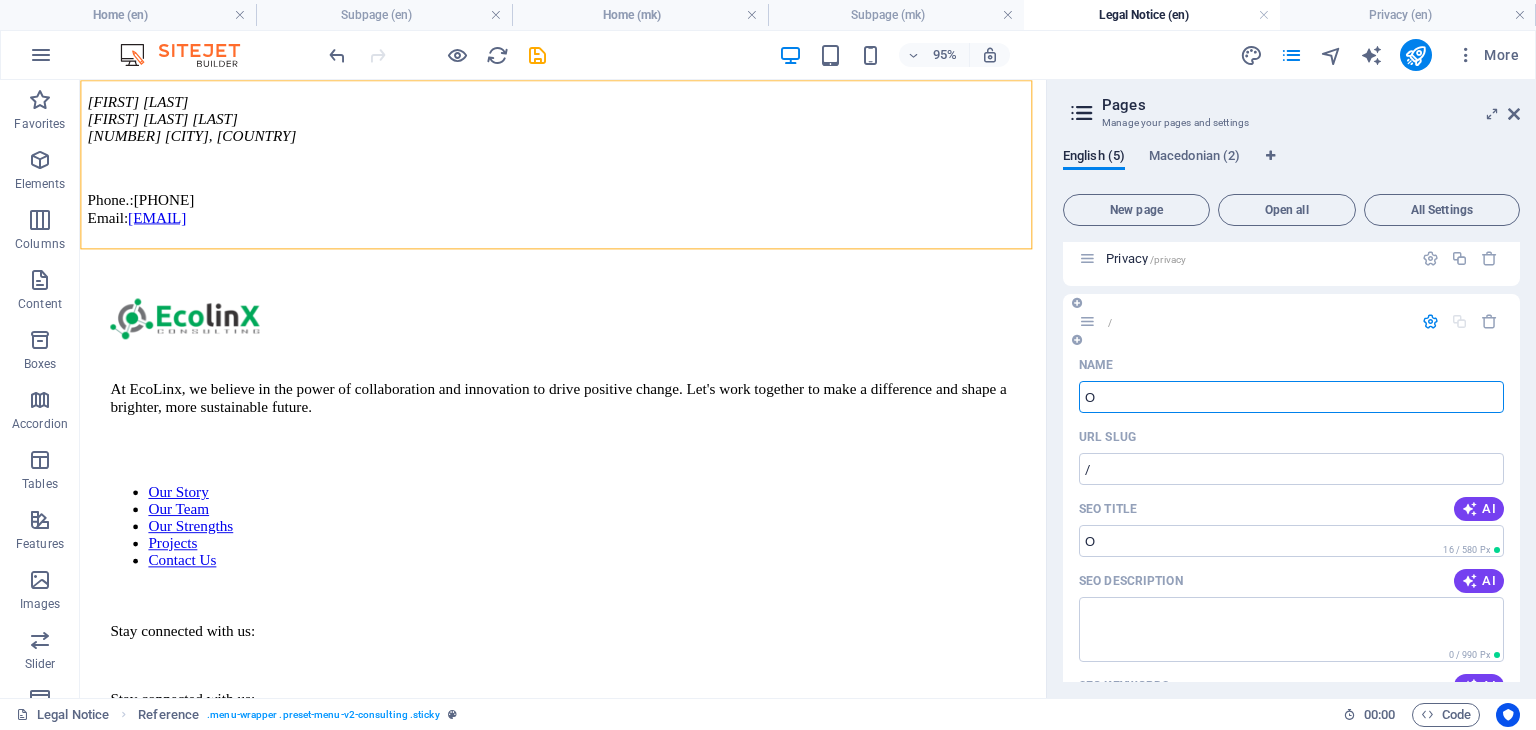 type on "/" 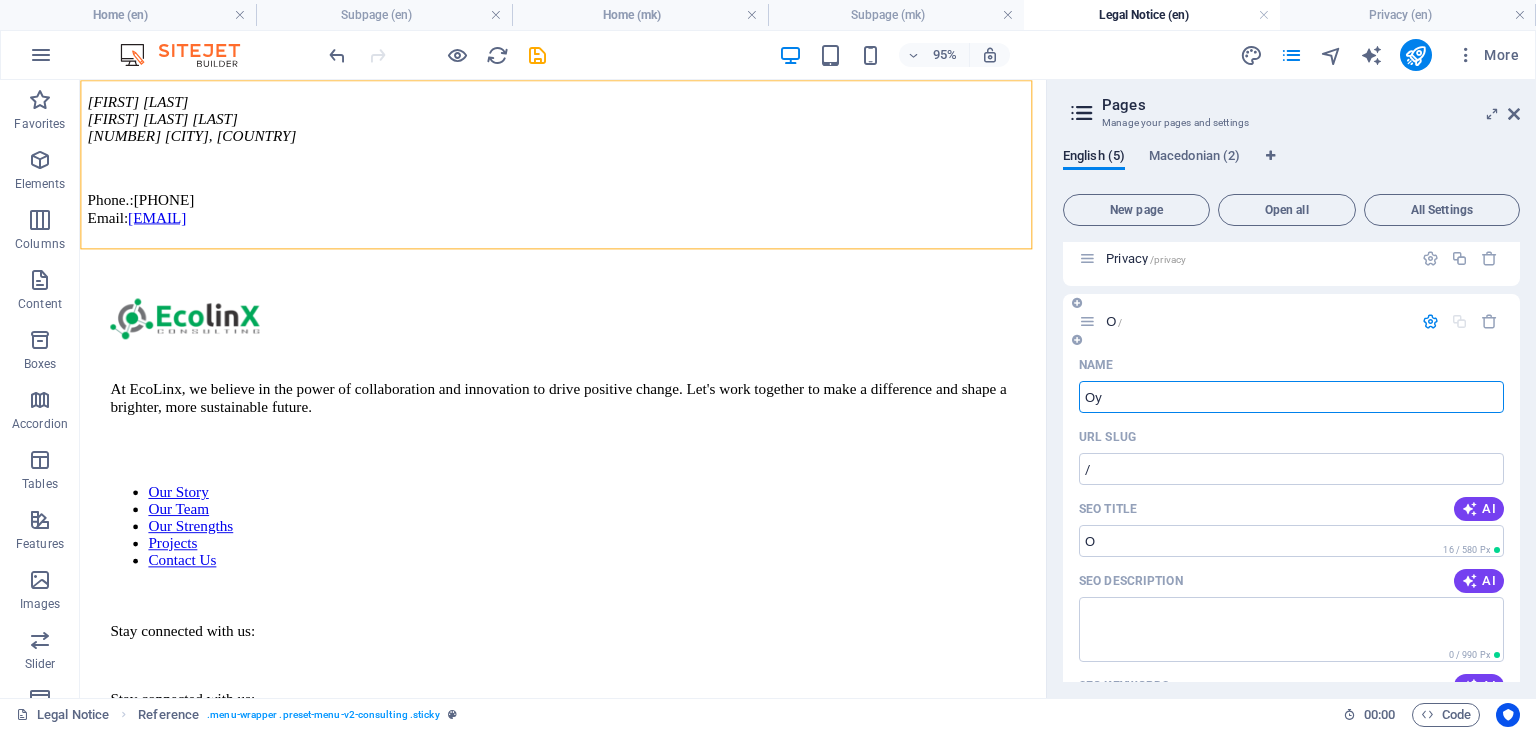 type on "О" 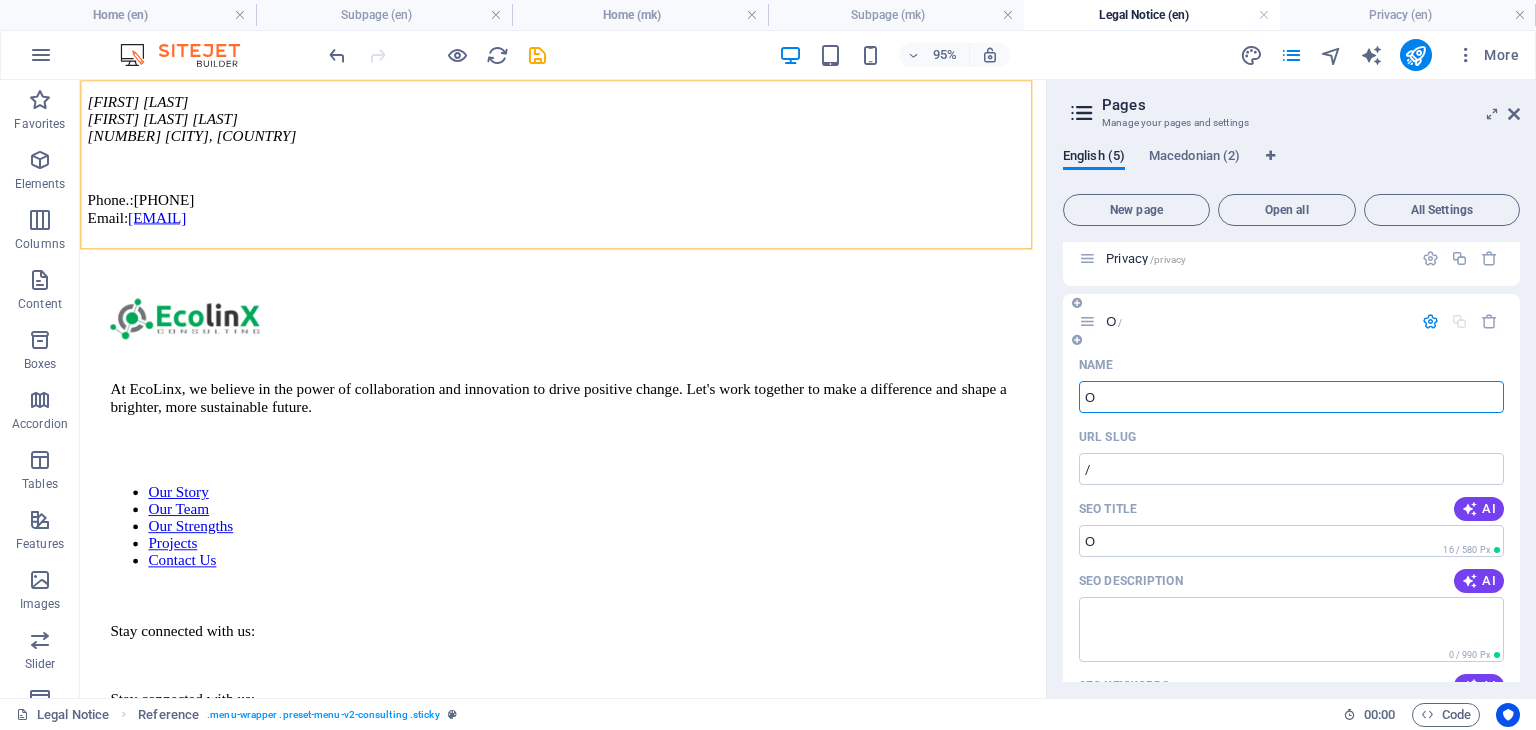 type 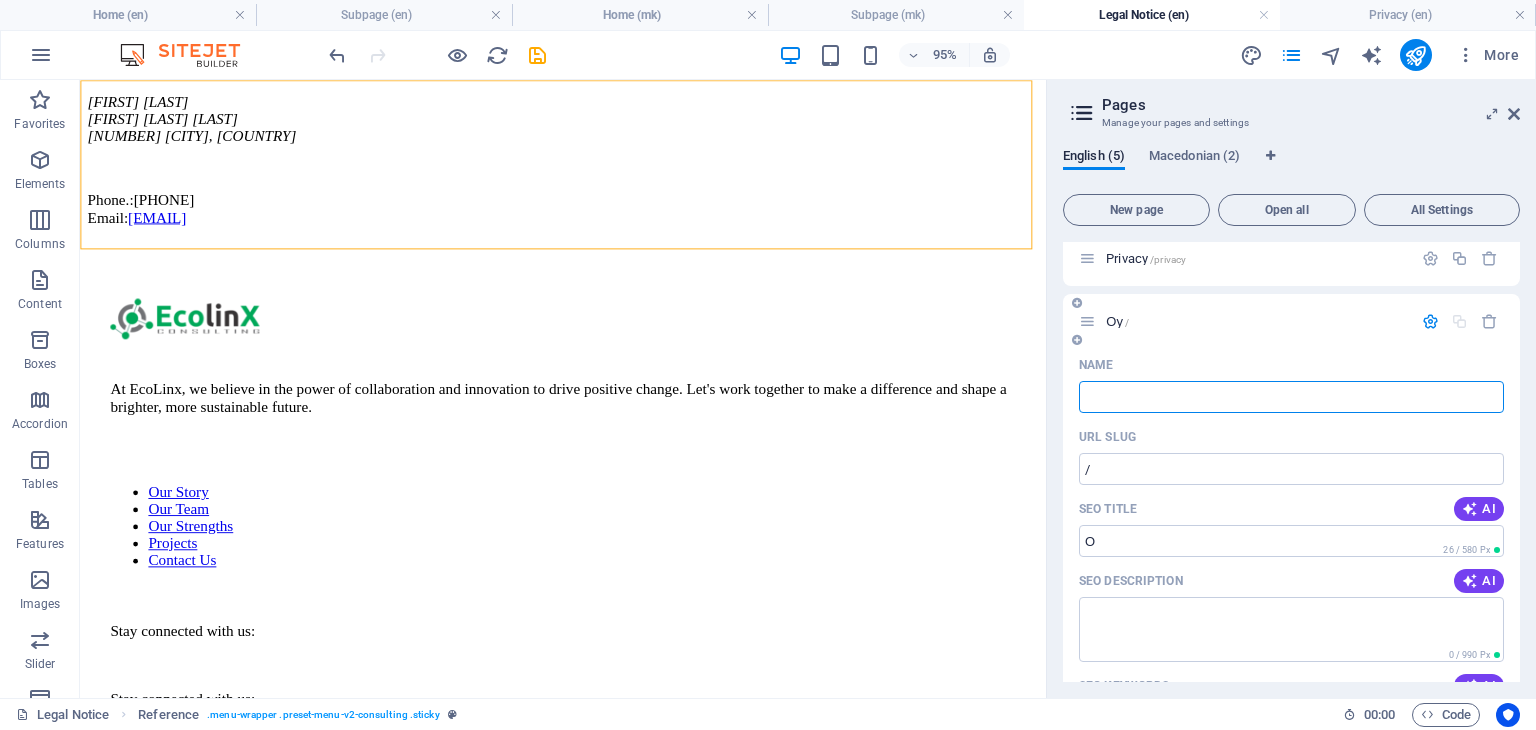 type on "Оу" 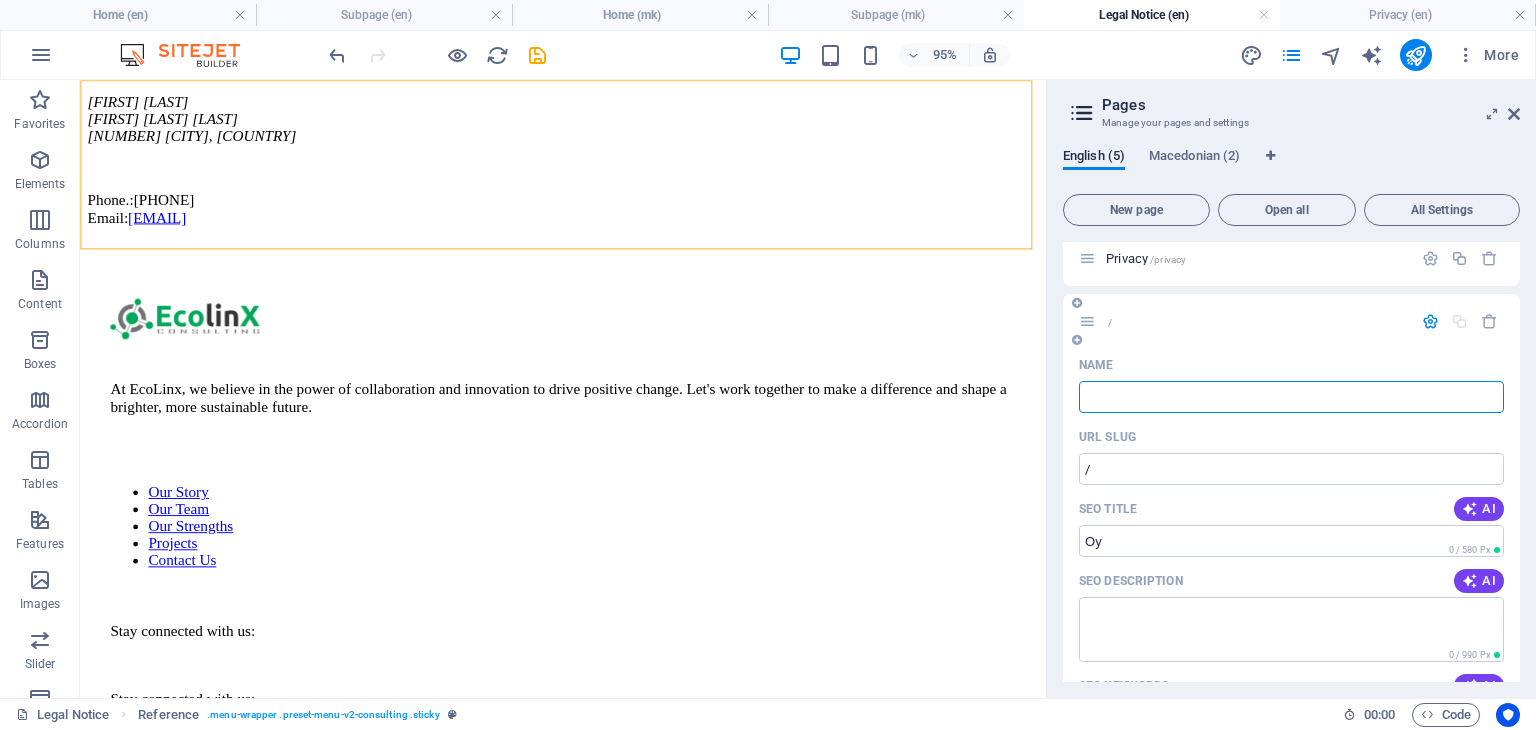 type 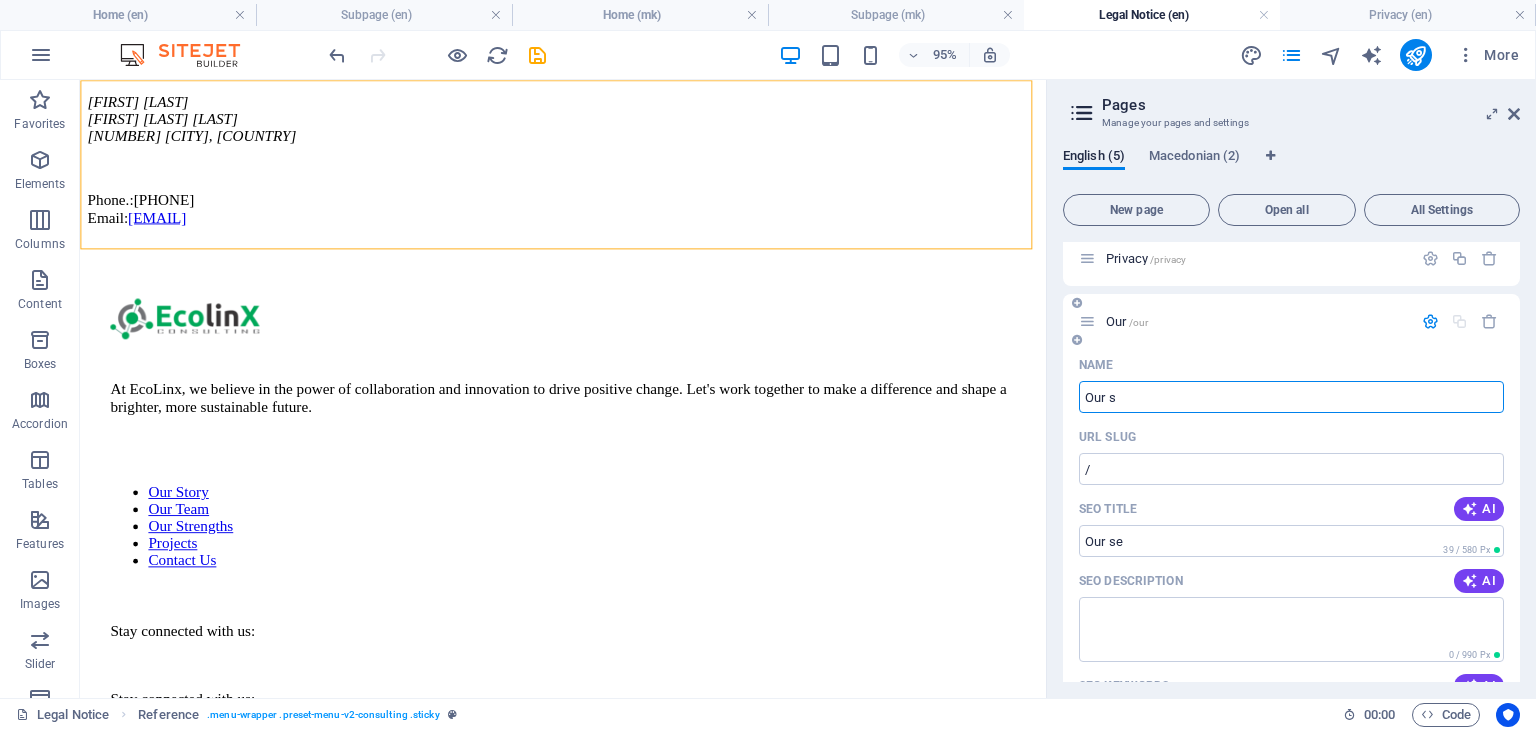 type on "Our se" 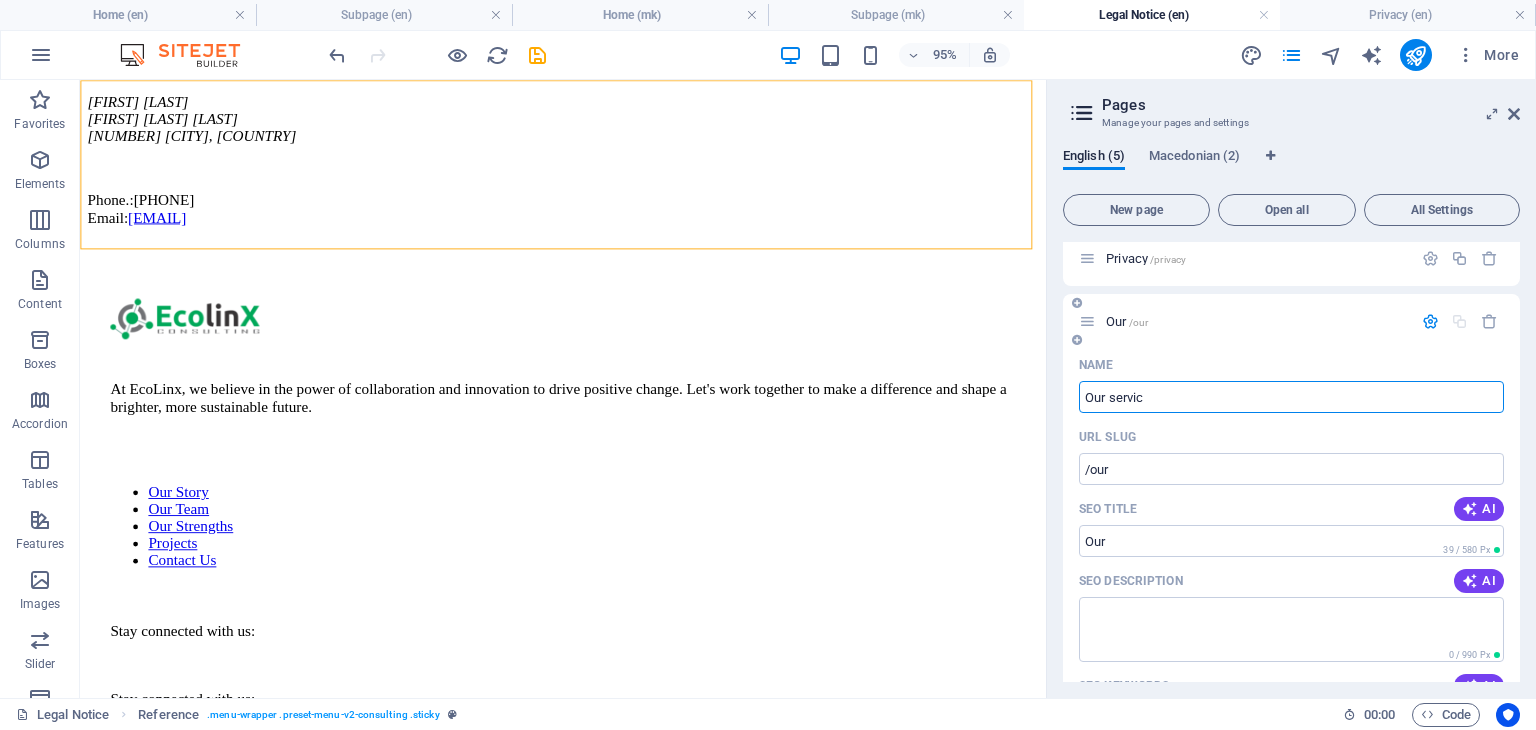 type on "Our servica" 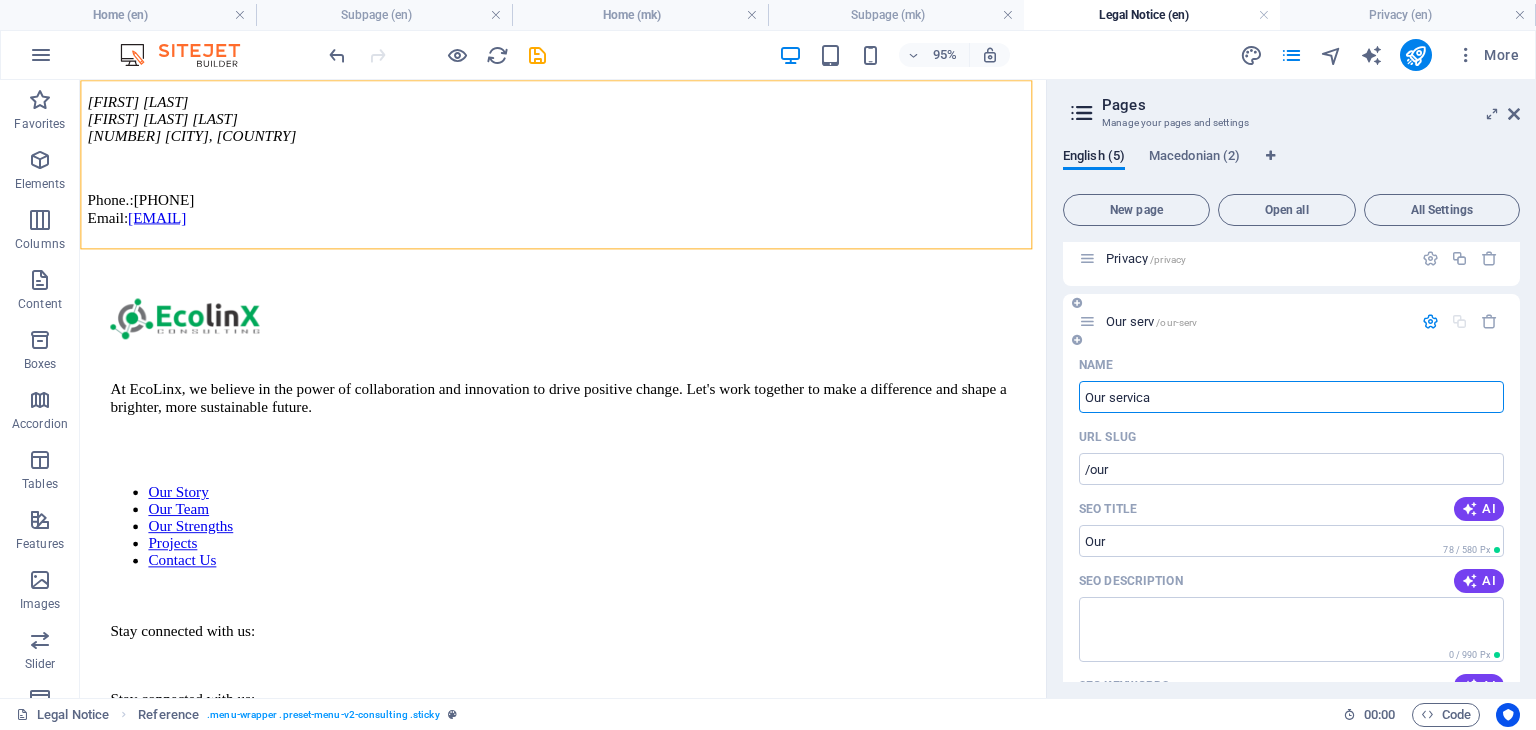 type on "/our-serv" 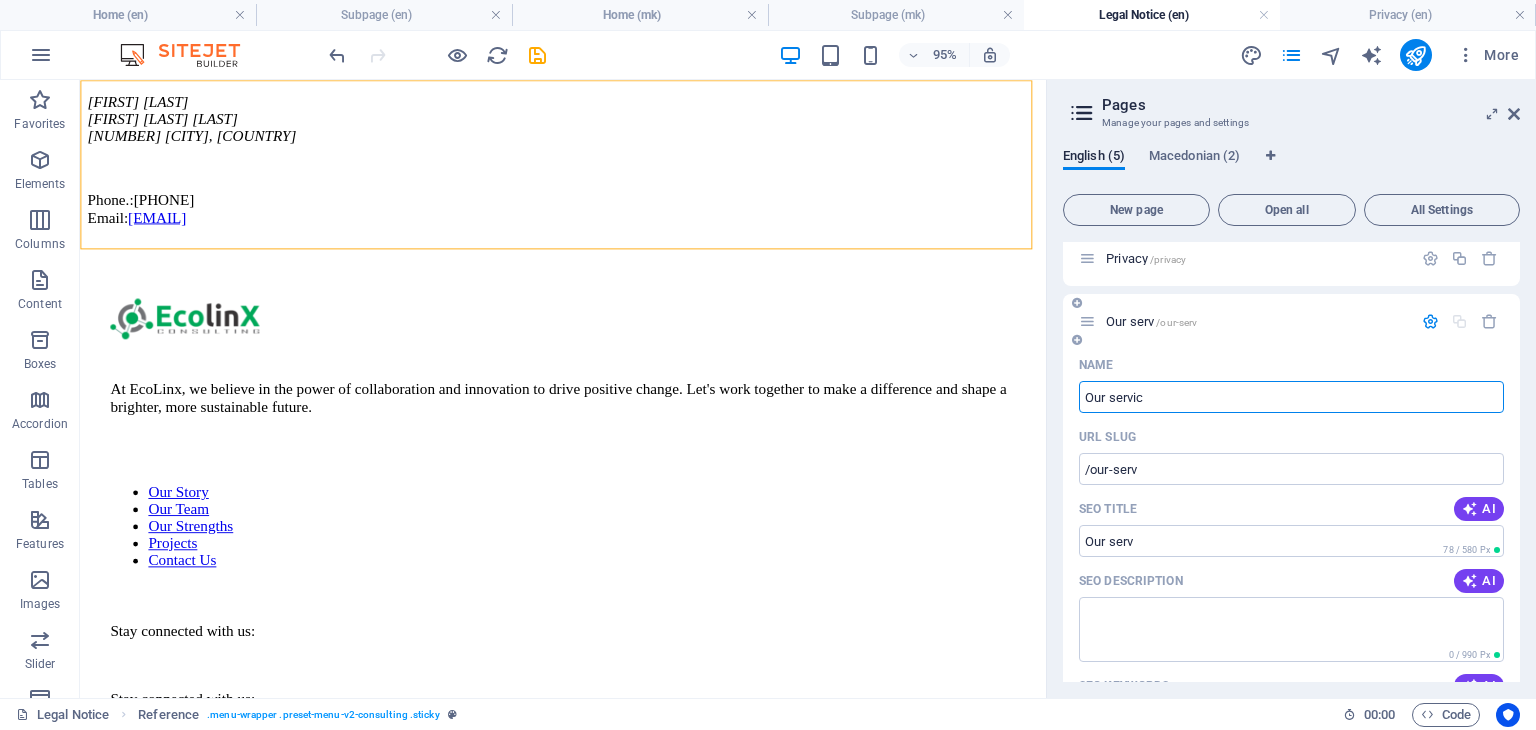 type on "Our servi" 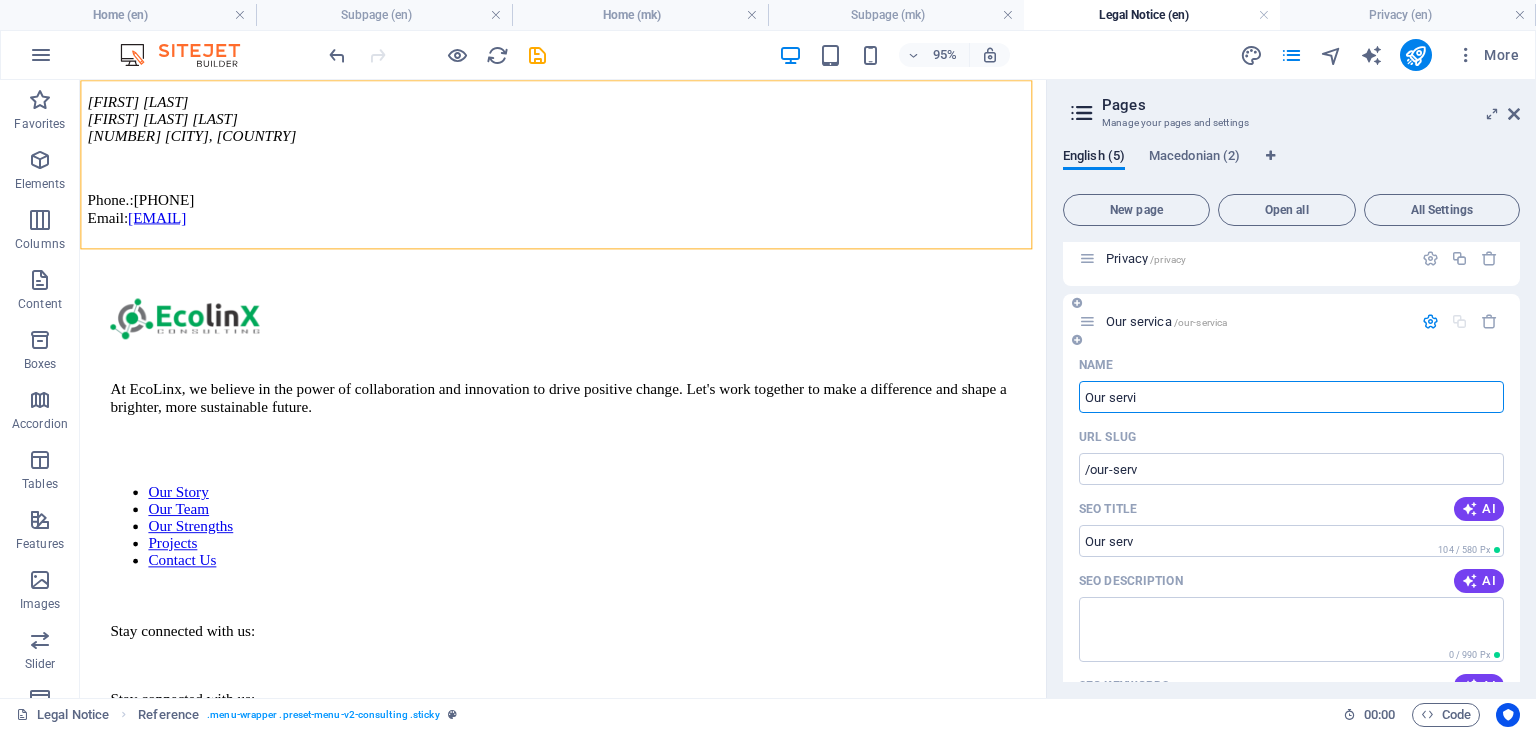 type on "/our-servica" 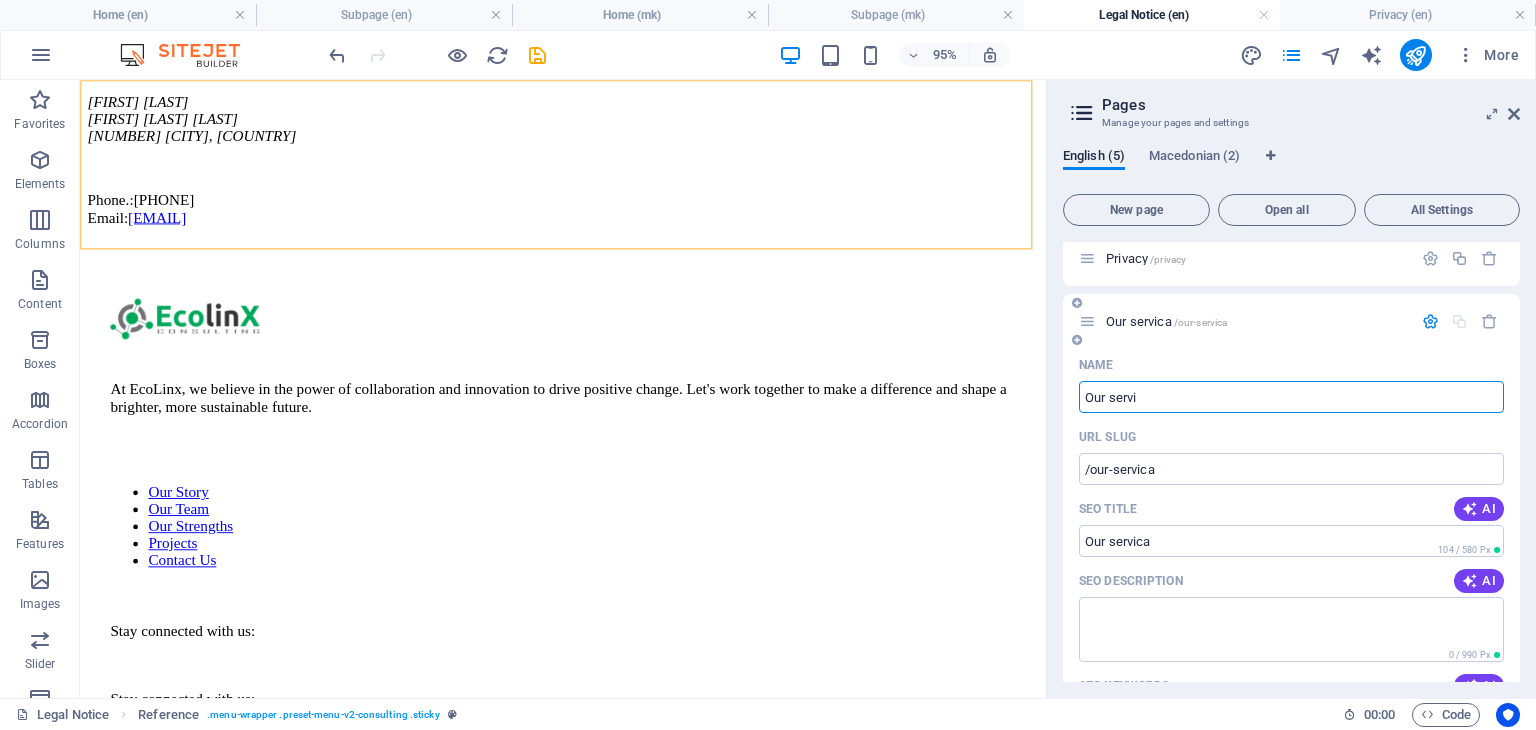 type on "Our servi" 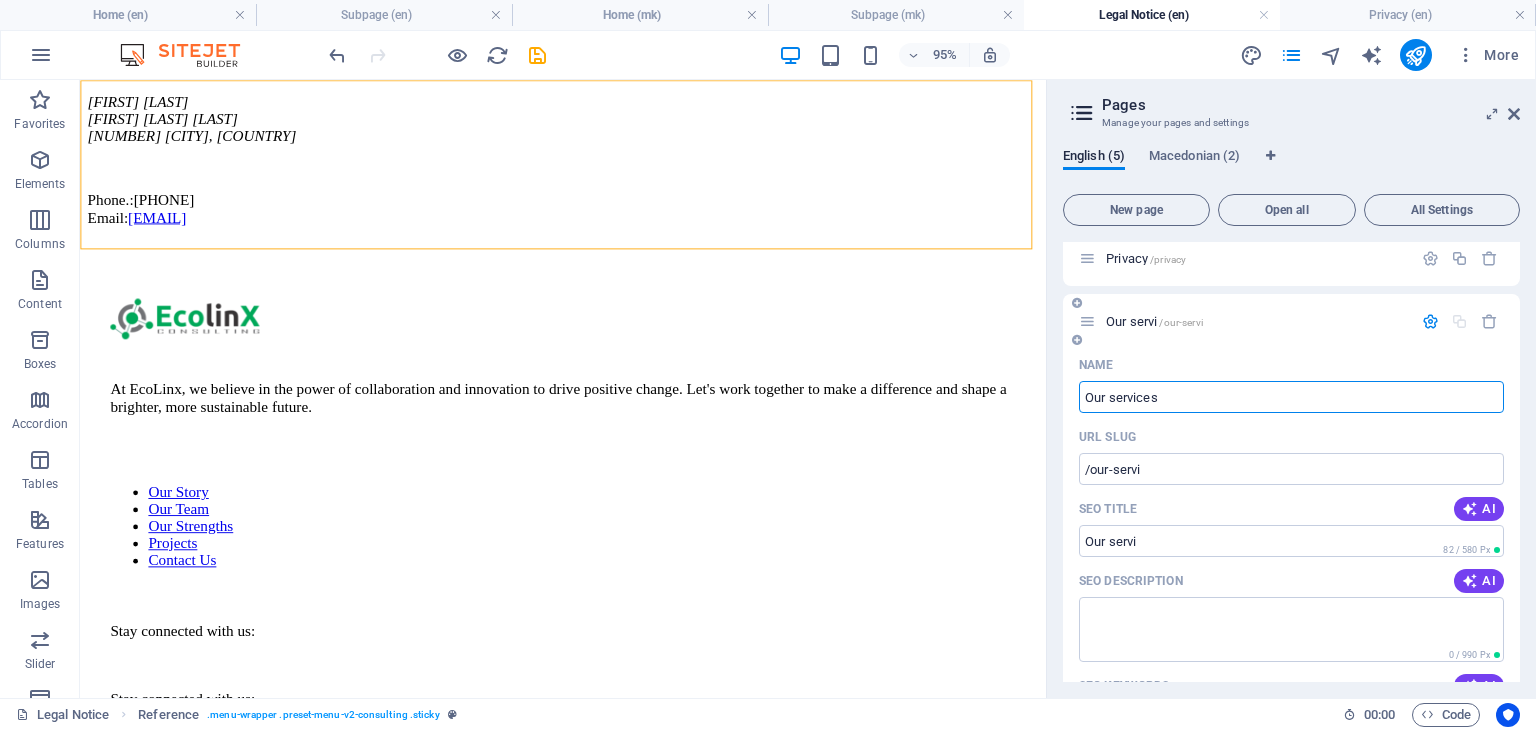 type on "Our services" 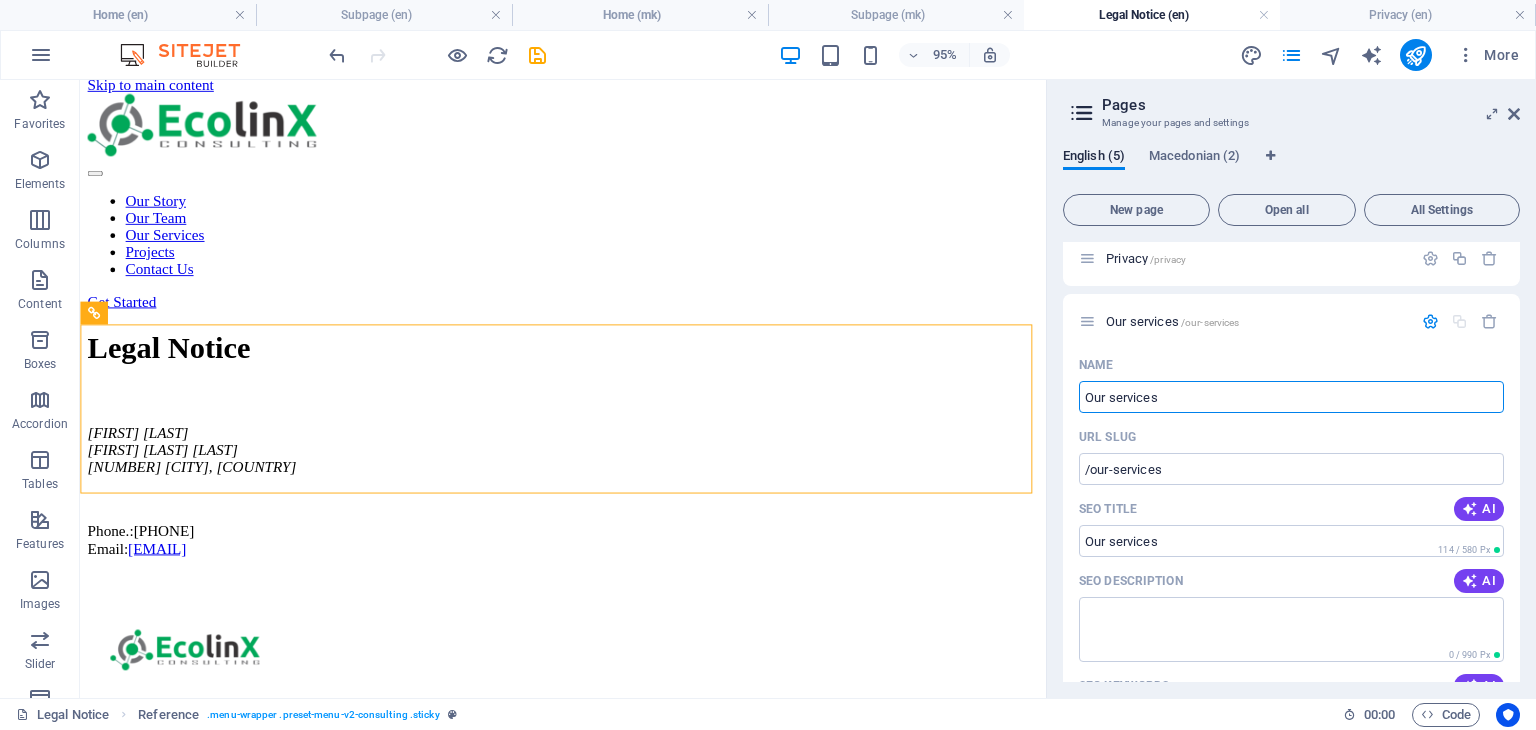 scroll, scrollTop: 0, scrollLeft: 0, axis: both 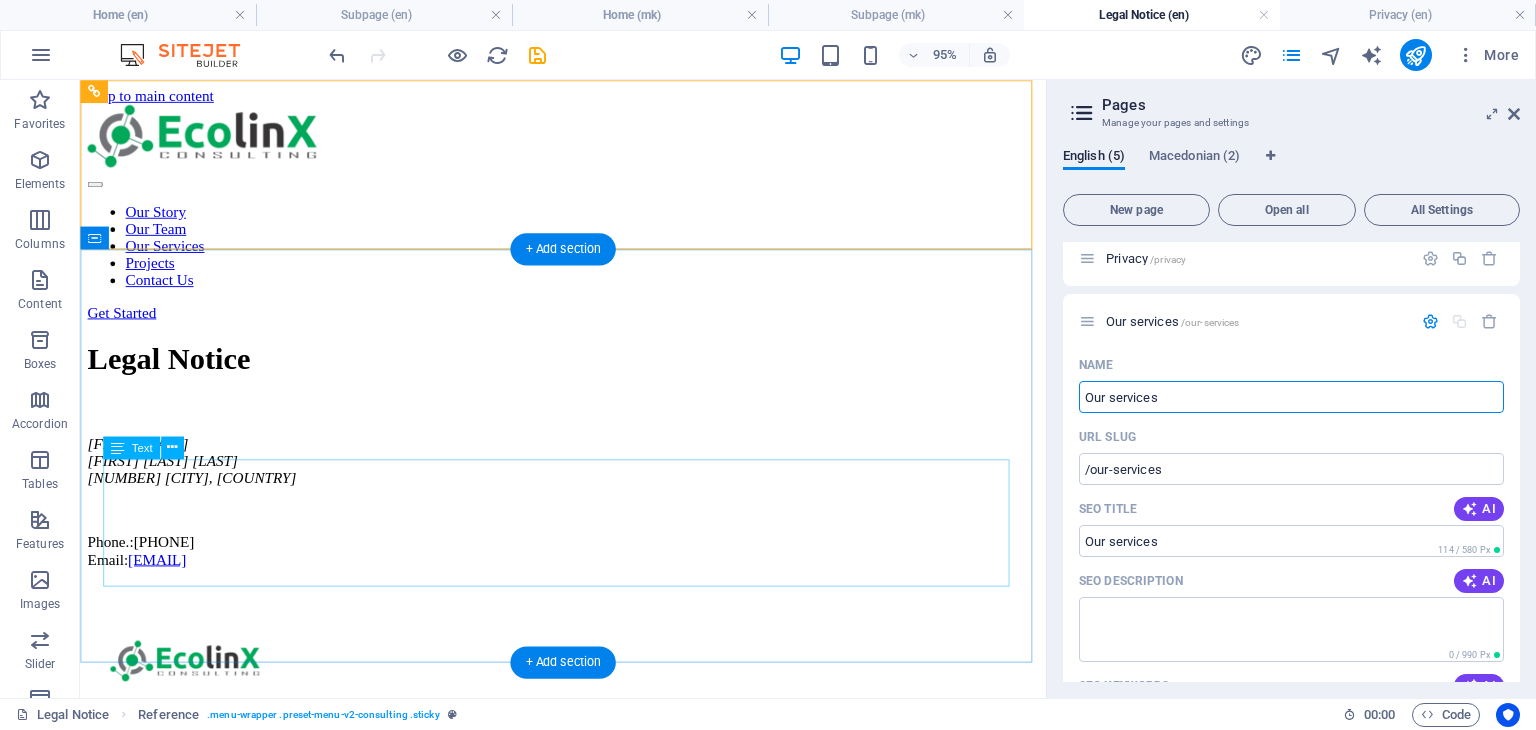 type on "Our services" 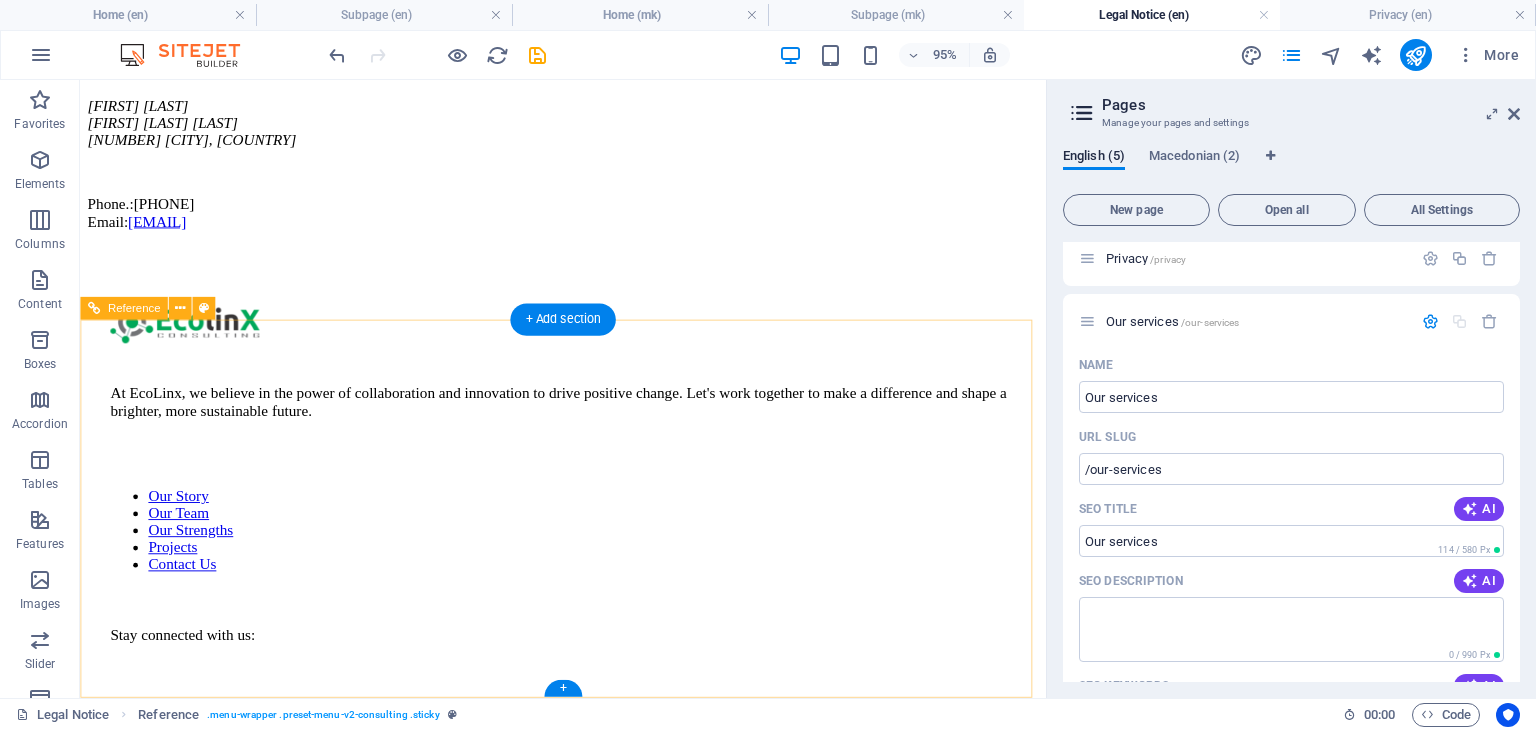 scroll, scrollTop: 360, scrollLeft: 0, axis: vertical 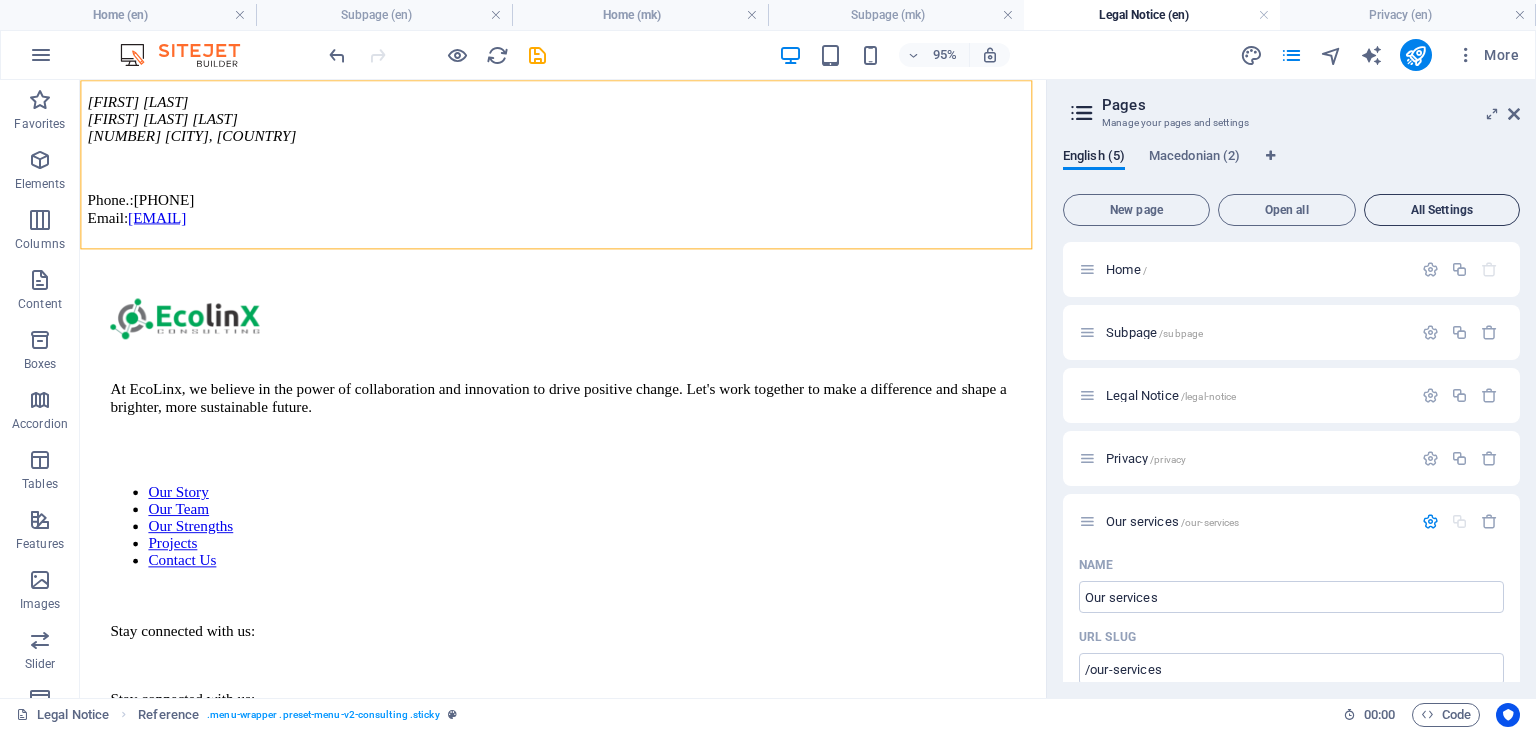 click on "All Settings" at bounding box center (1442, 210) 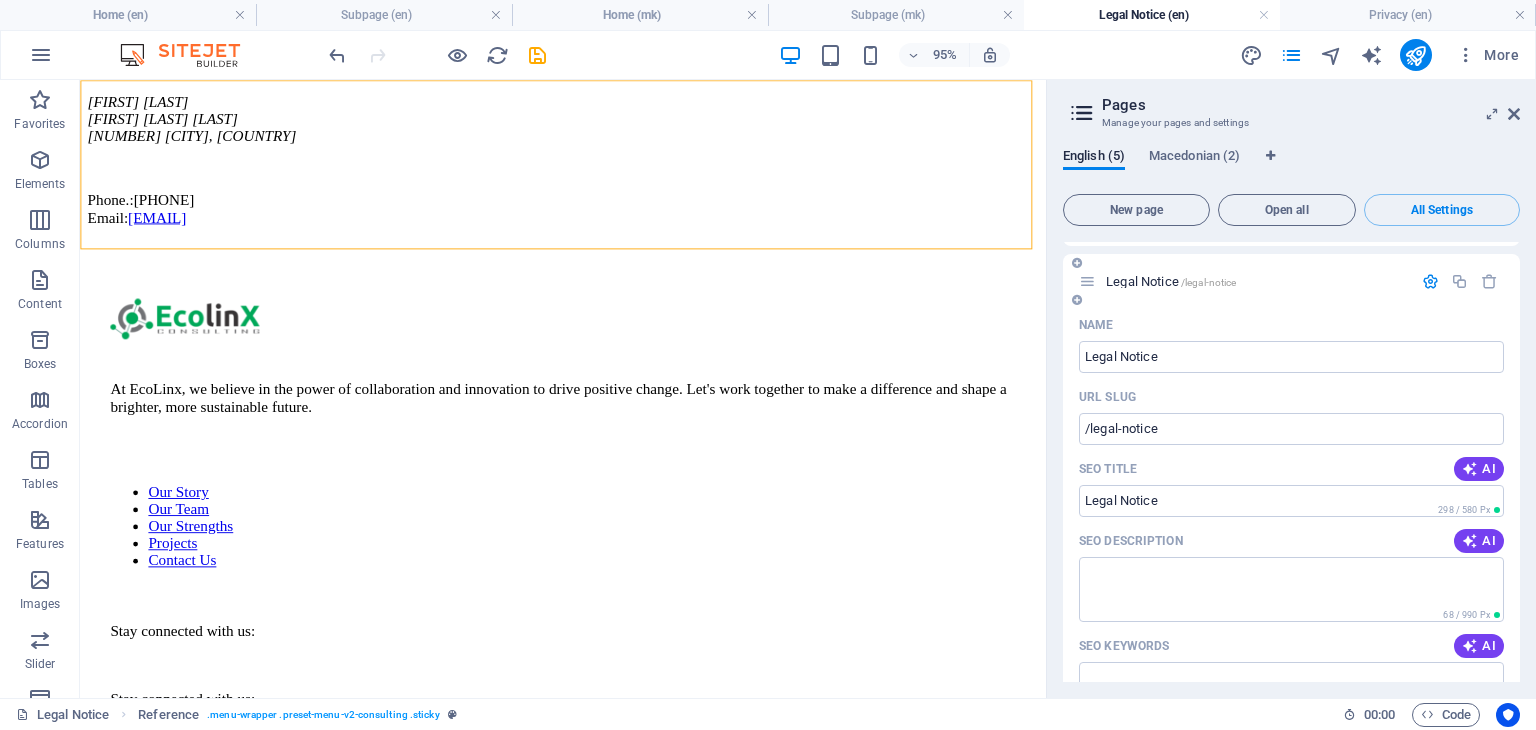 scroll, scrollTop: 1535, scrollLeft: 0, axis: vertical 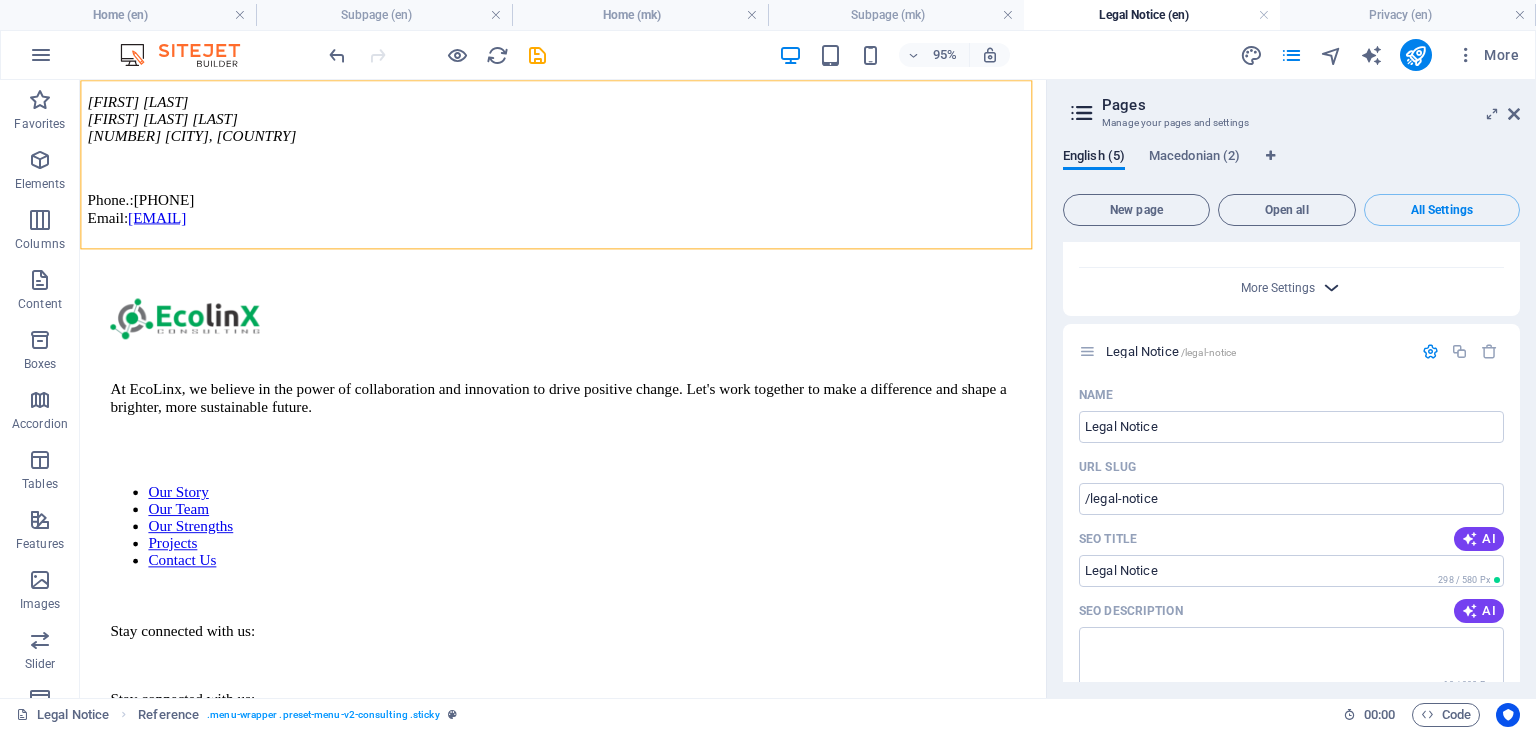 click at bounding box center [1331, 287] 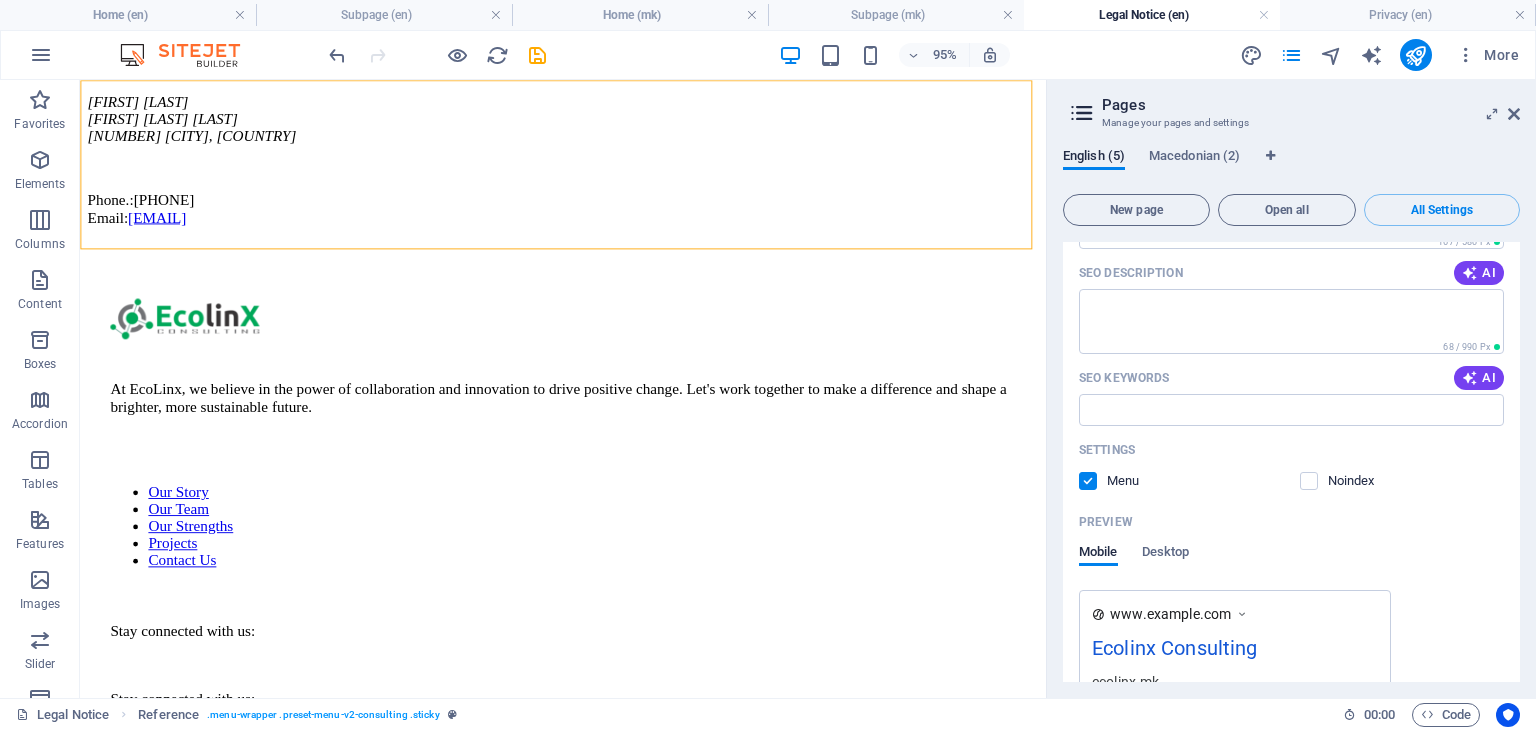 scroll, scrollTop: 235, scrollLeft: 0, axis: vertical 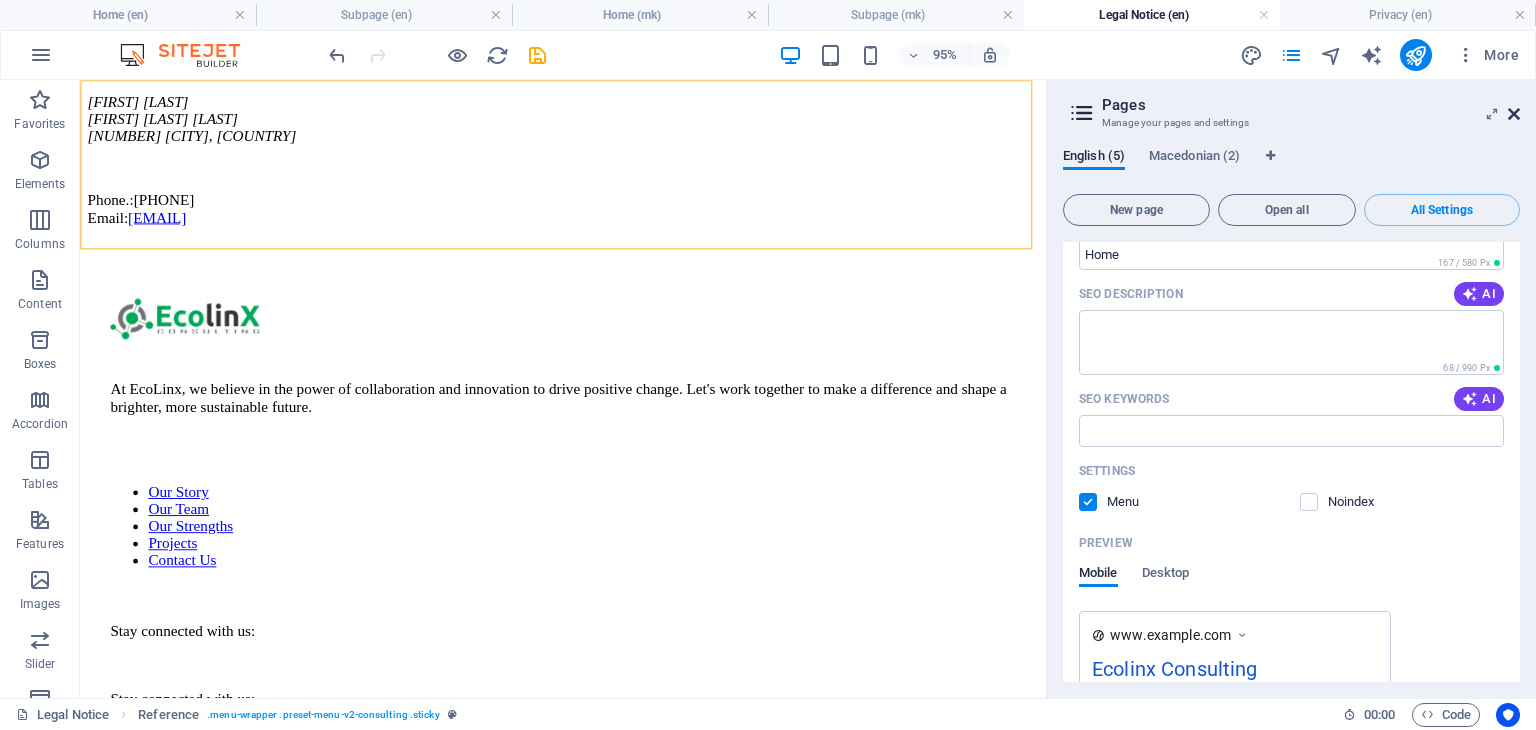 click at bounding box center [1514, 114] 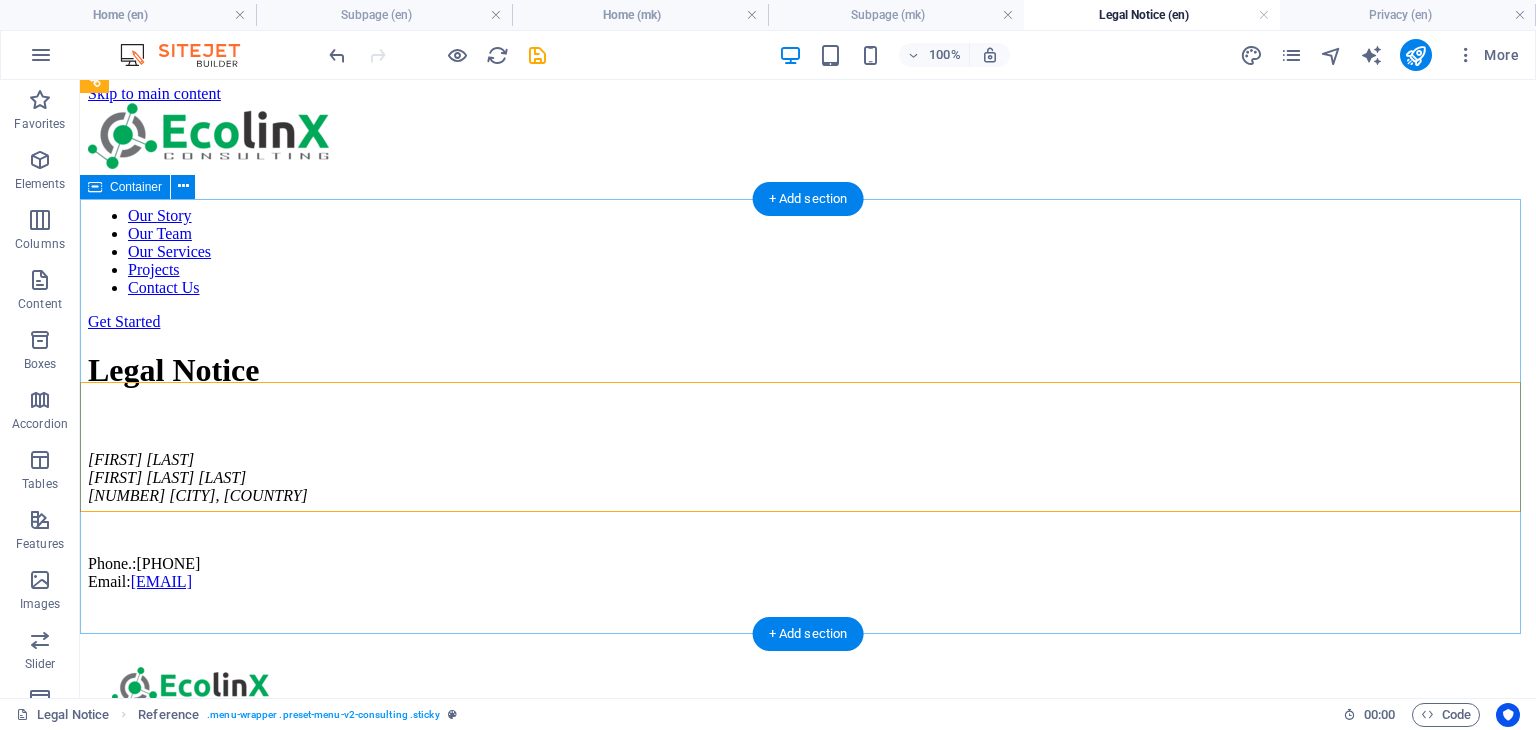 scroll, scrollTop: 0, scrollLeft: 0, axis: both 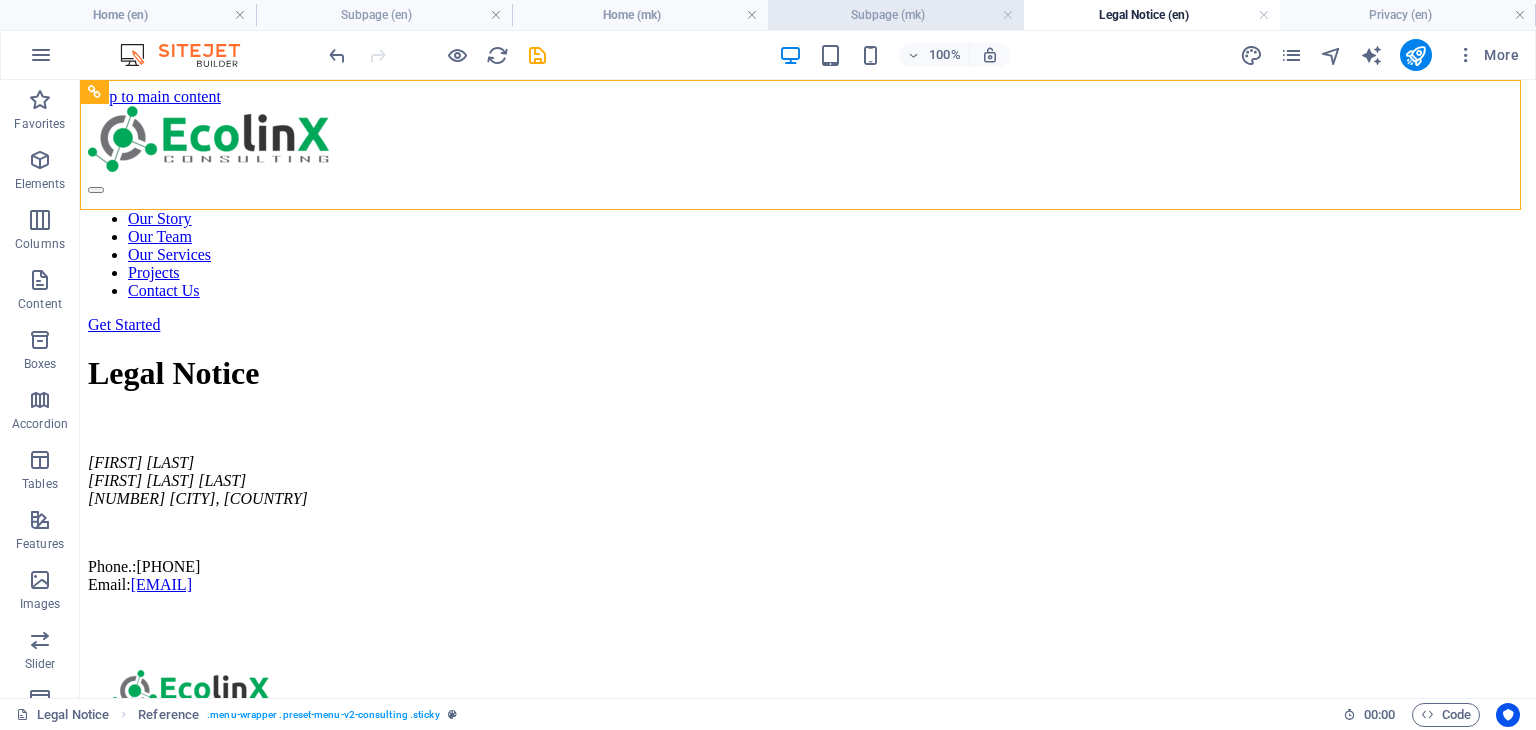 click on "Subpage (mk)" at bounding box center (896, 15) 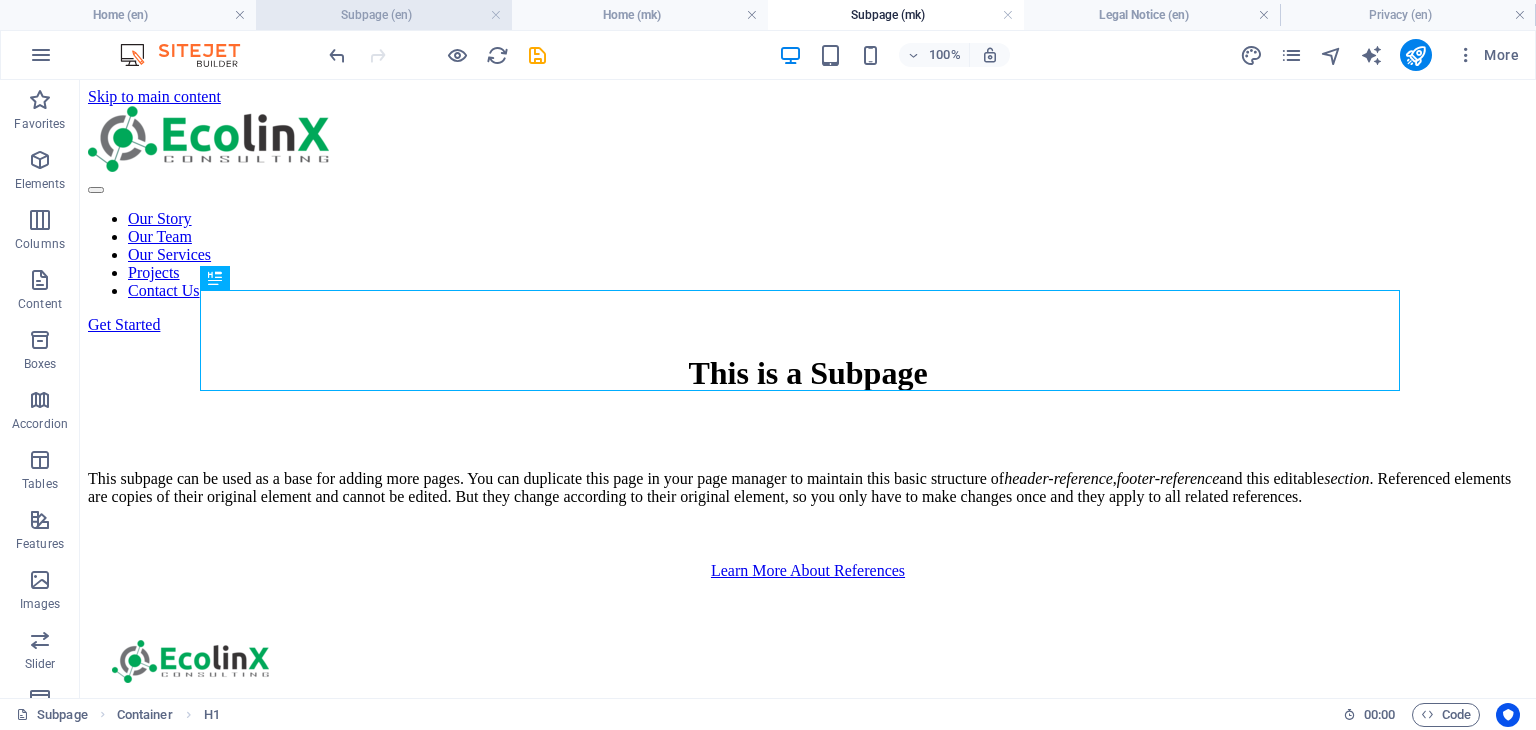 click on "Subpage (en)" at bounding box center (384, 15) 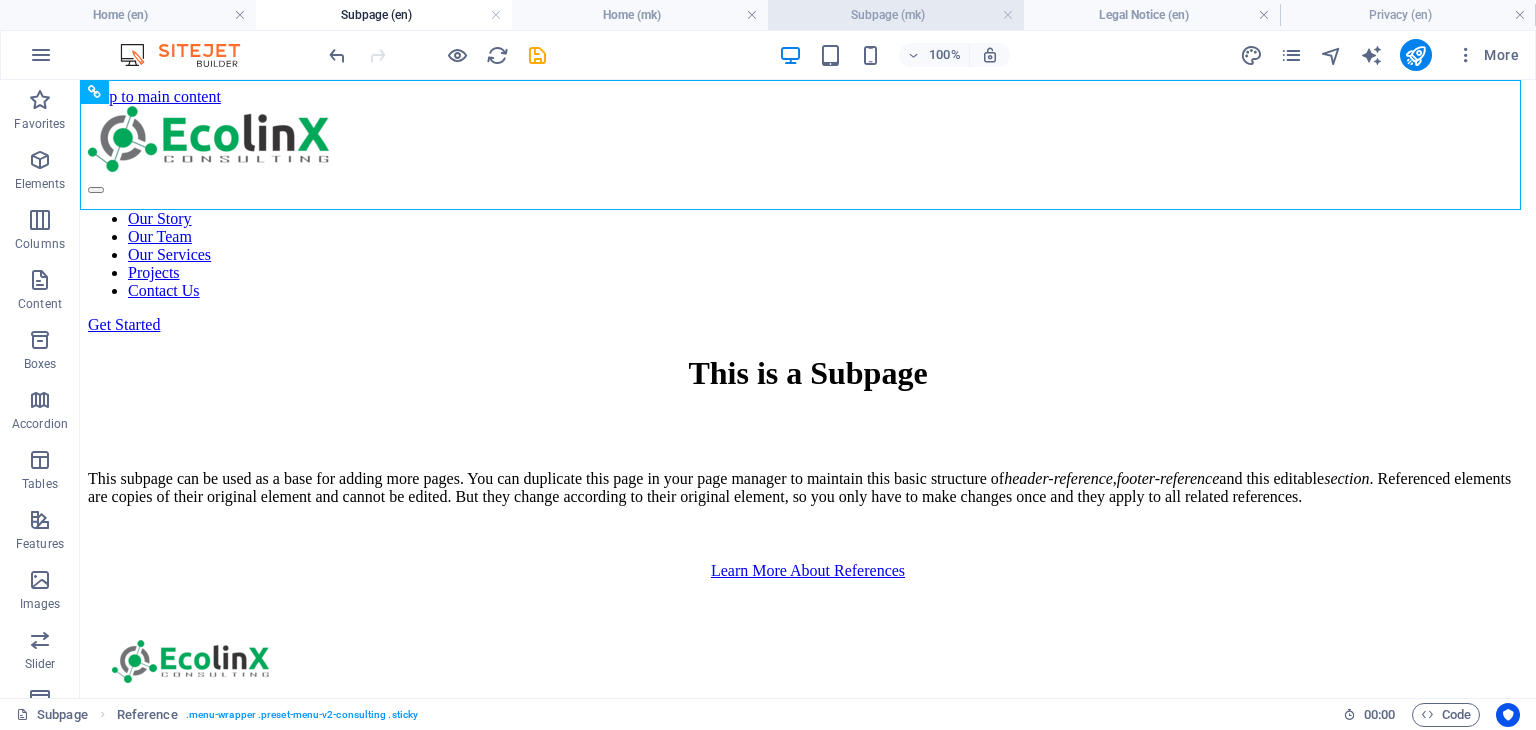 click on "Subpage (mk)" at bounding box center [896, 15] 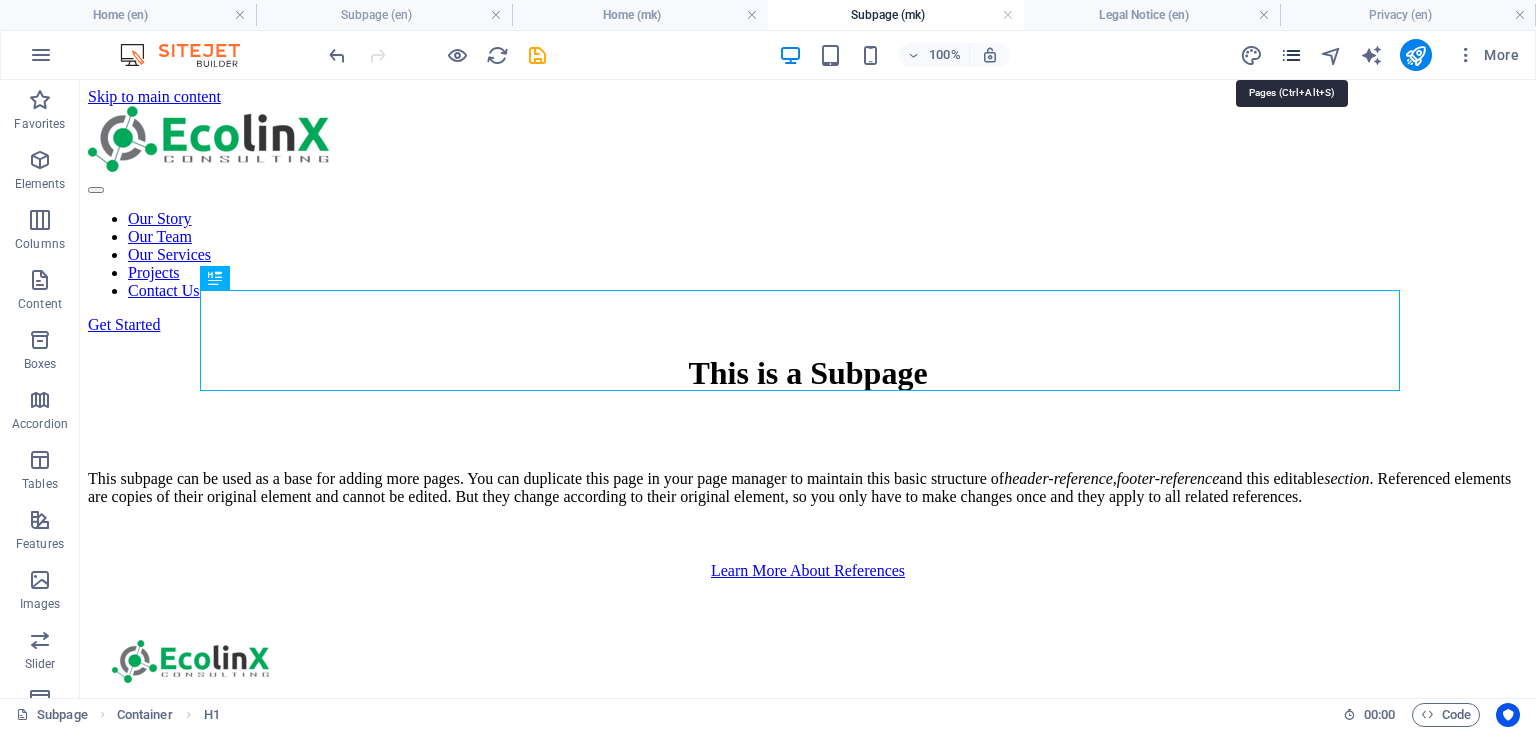 click at bounding box center [1291, 55] 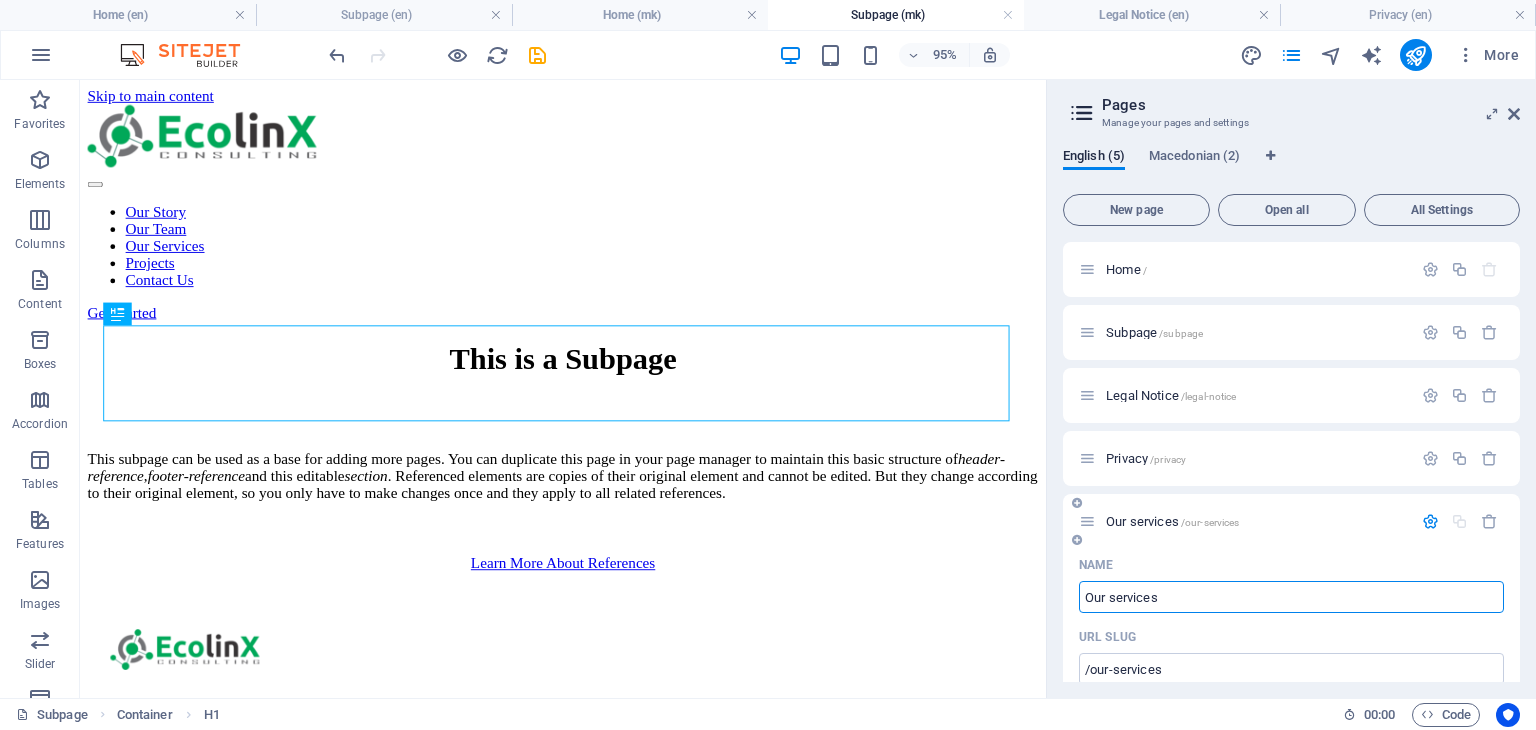 click on "/our-services" at bounding box center (1210, 522) 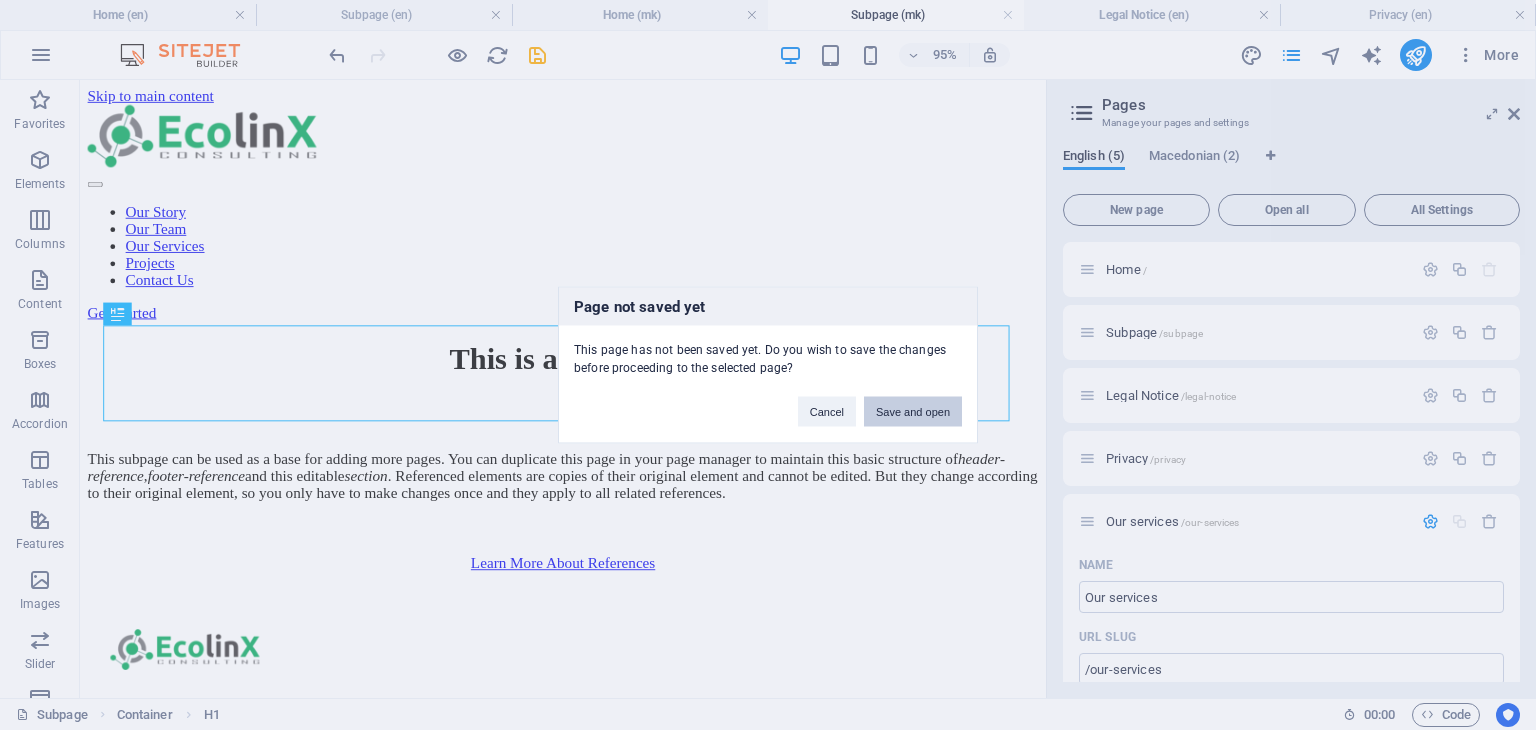 click on "Save and open" at bounding box center [913, 412] 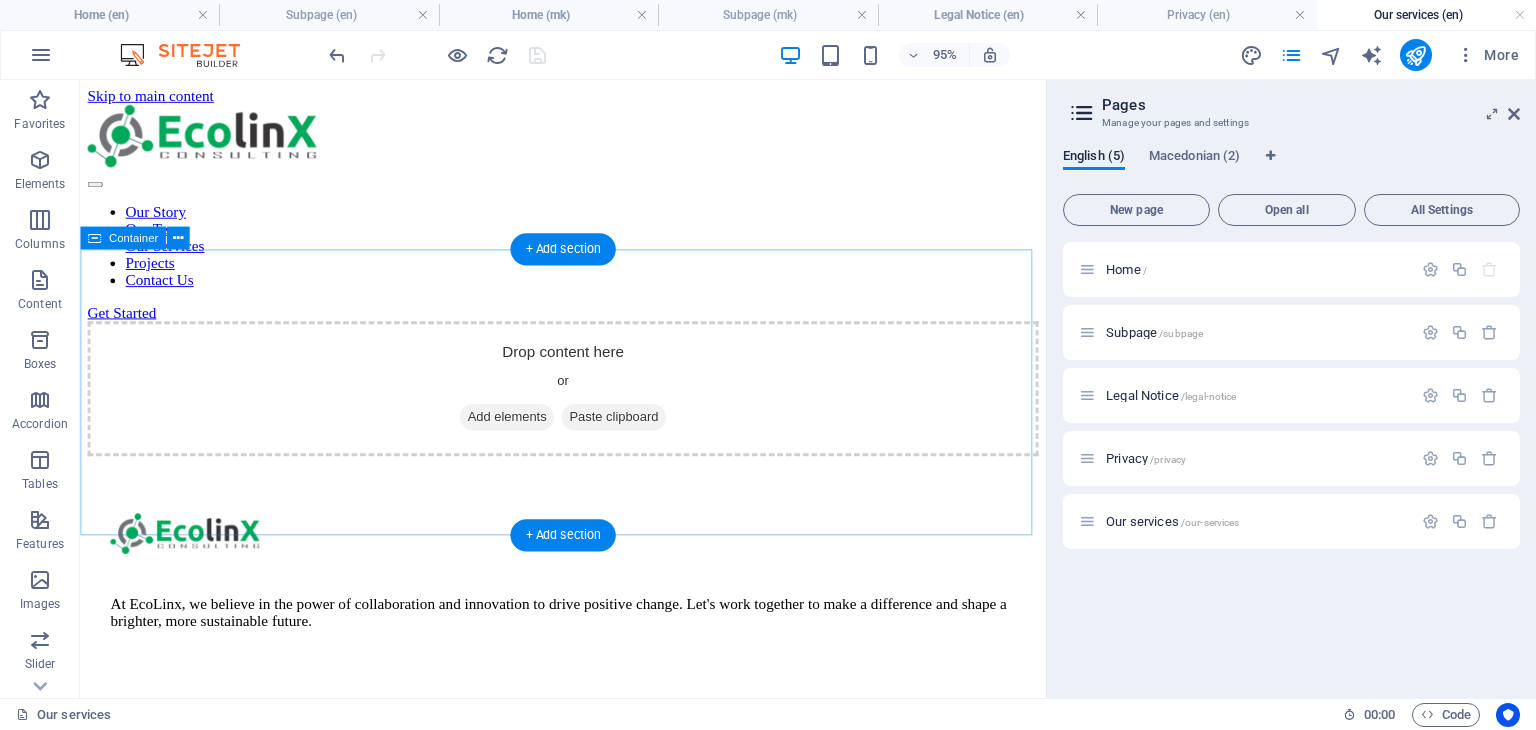 scroll, scrollTop: 0, scrollLeft: 0, axis: both 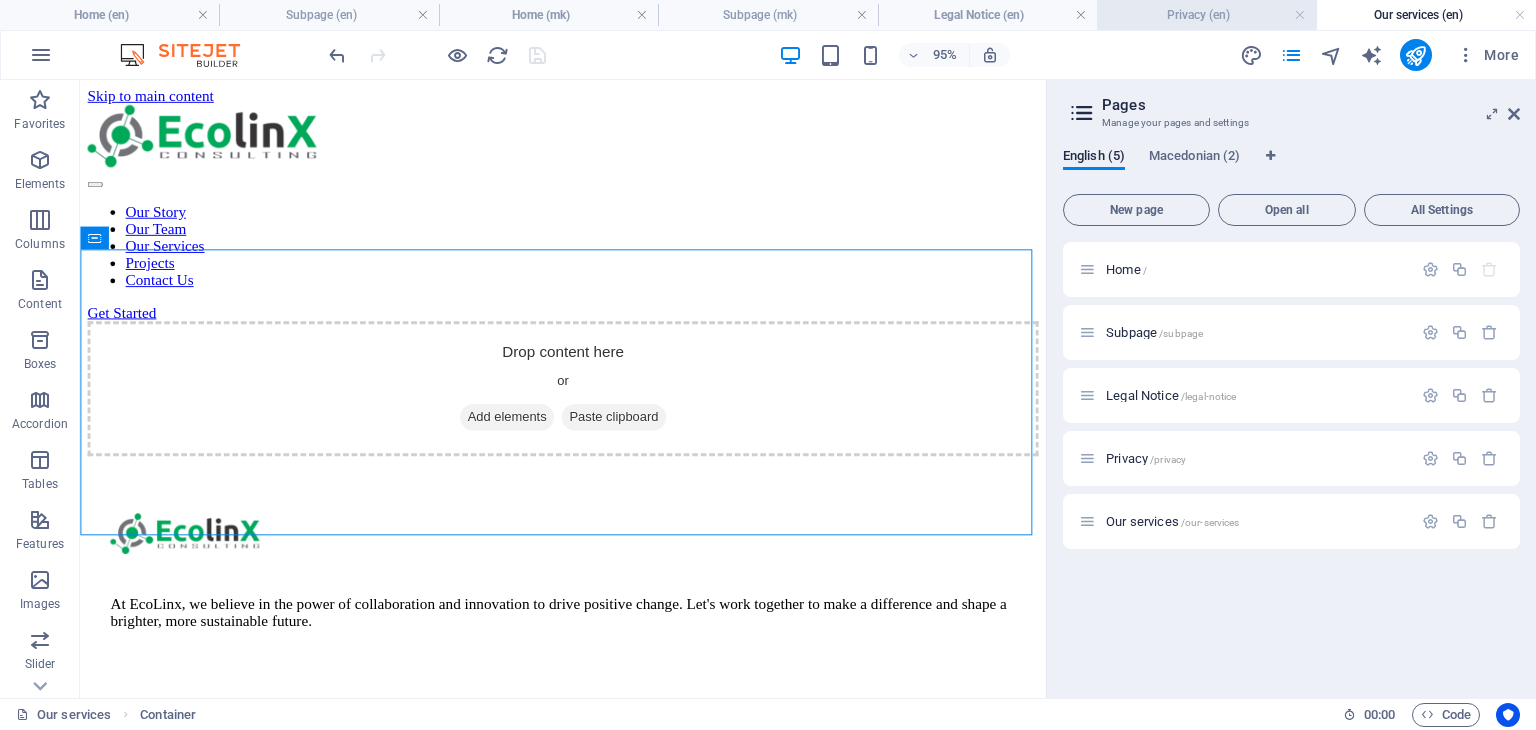 click on "Privacy (en)" at bounding box center (1206, 15) 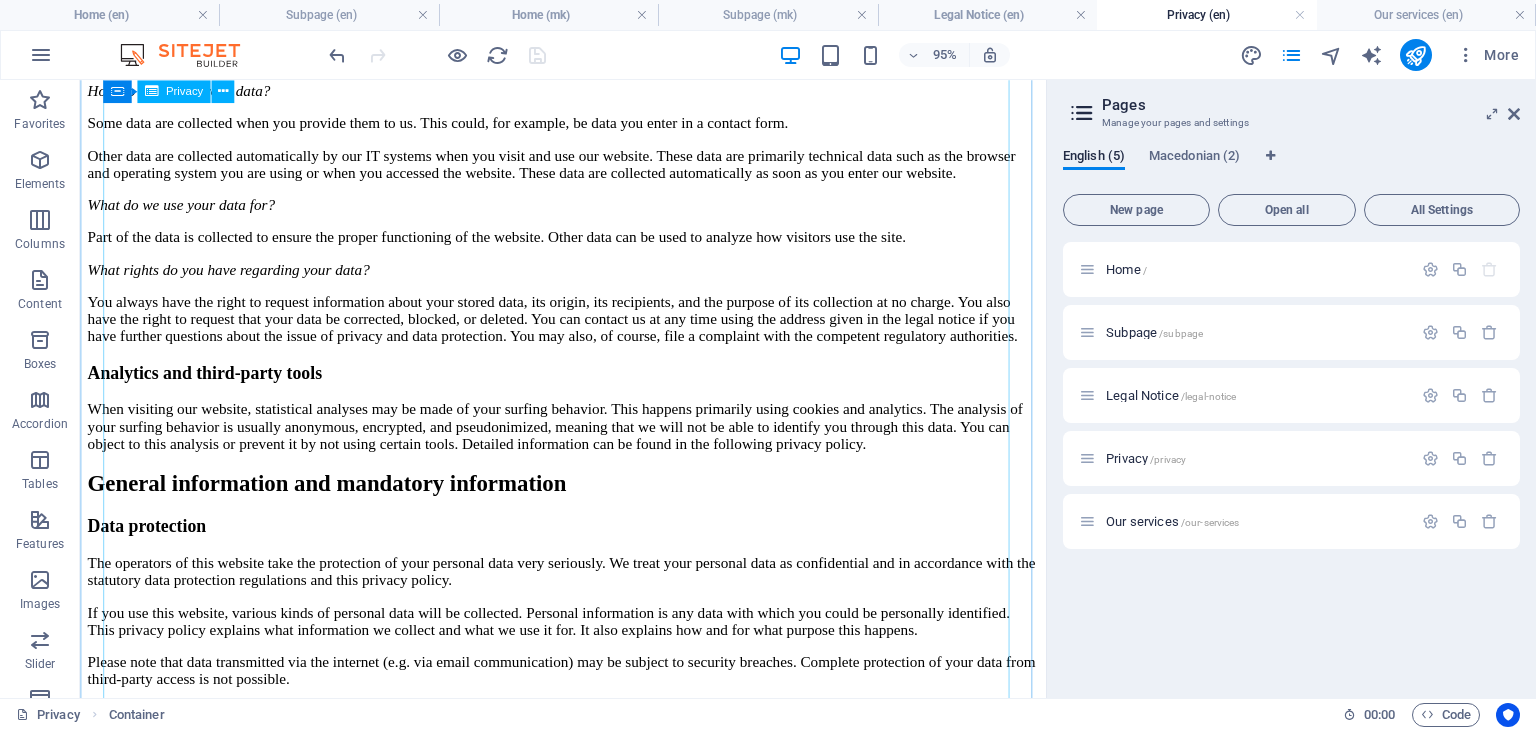 scroll, scrollTop: 300, scrollLeft: 0, axis: vertical 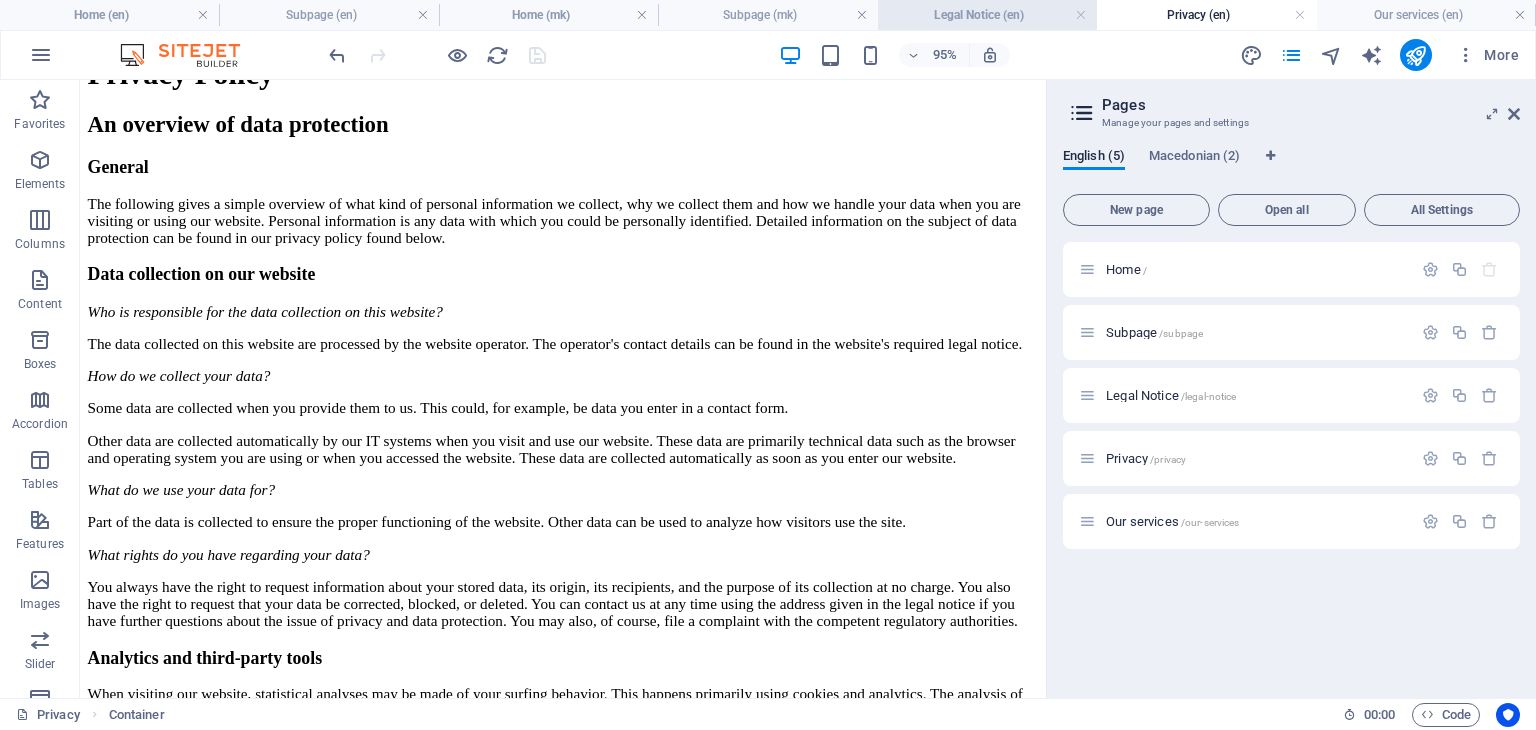 click on "Legal Notice (en)" at bounding box center (987, 15) 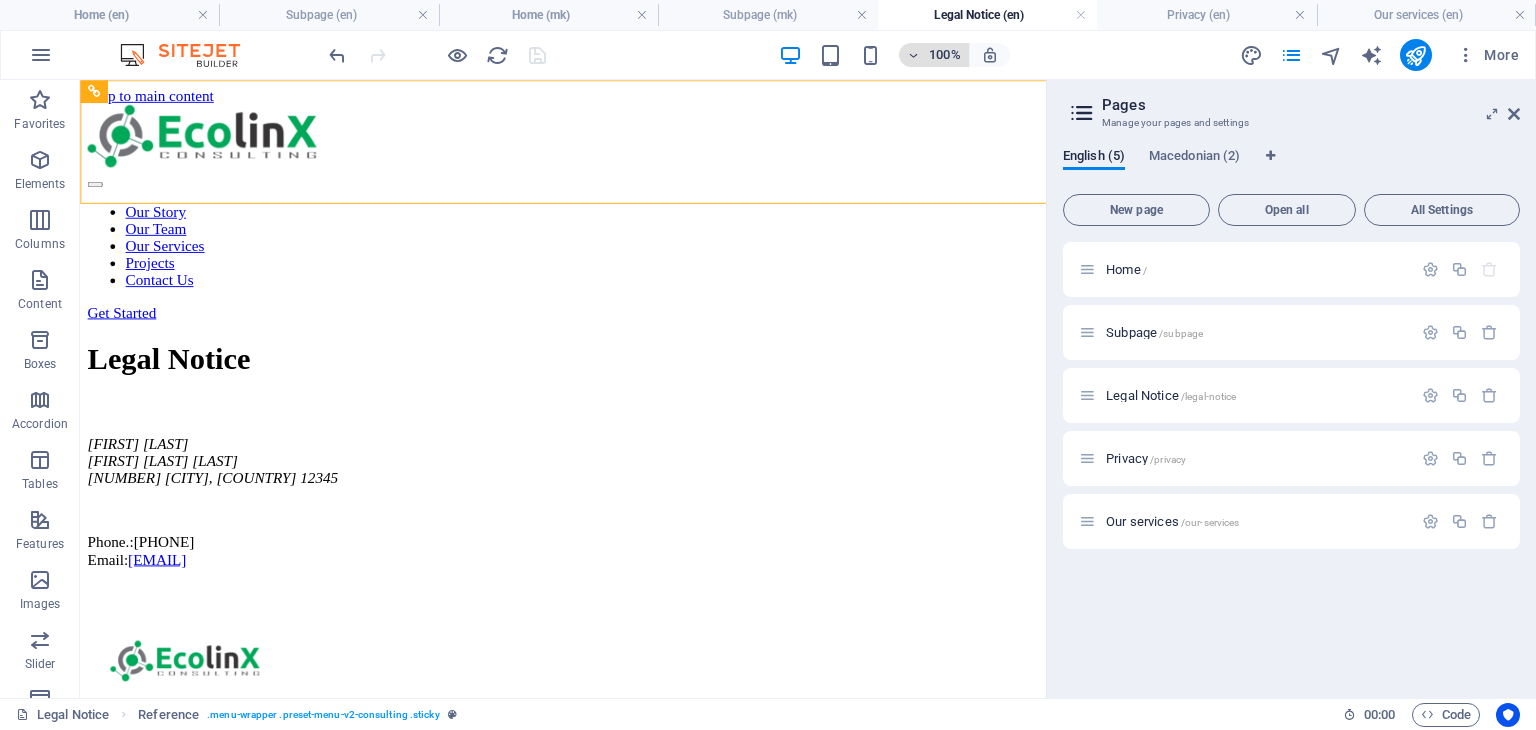 scroll, scrollTop: 0, scrollLeft: 0, axis: both 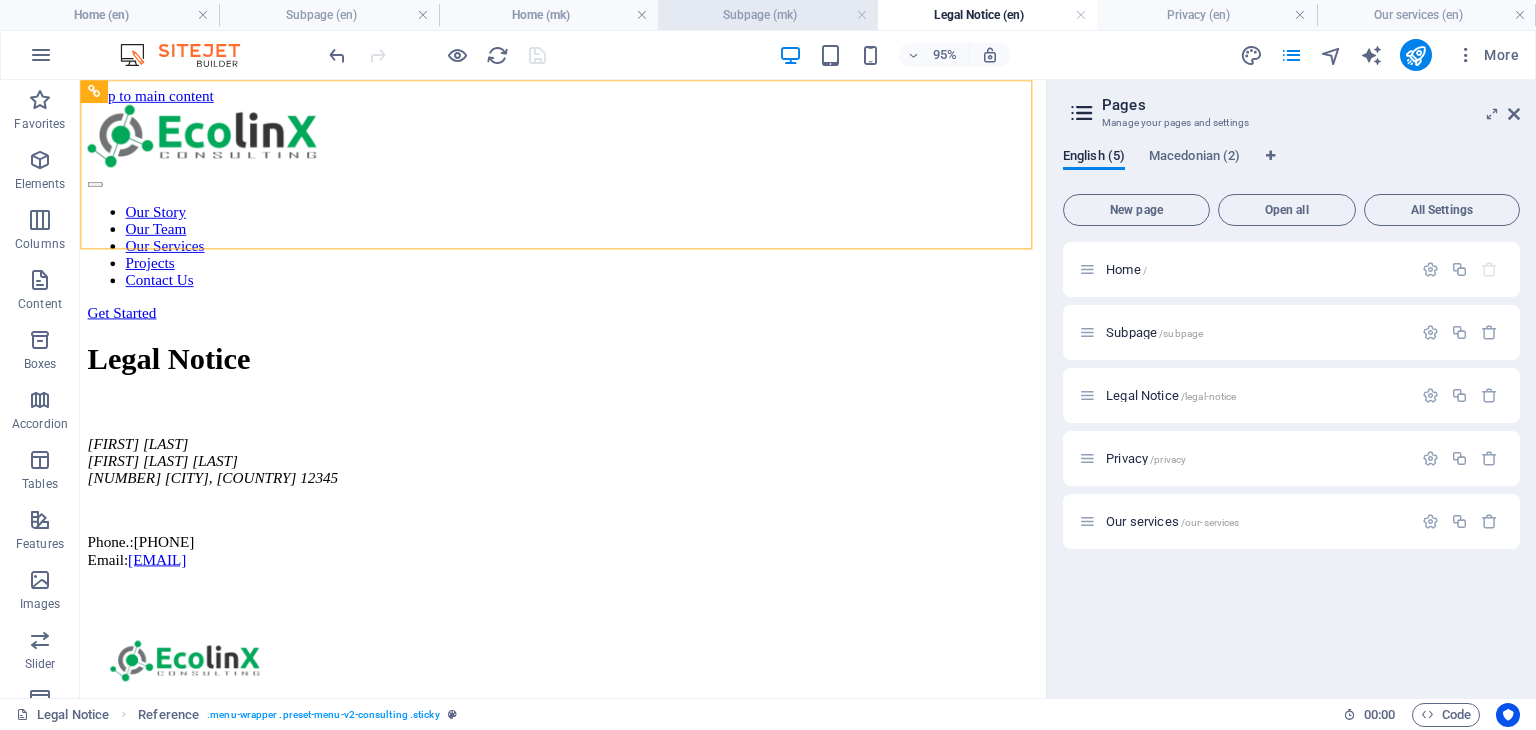 click on "Subpage (mk)" at bounding box center (767, 15) 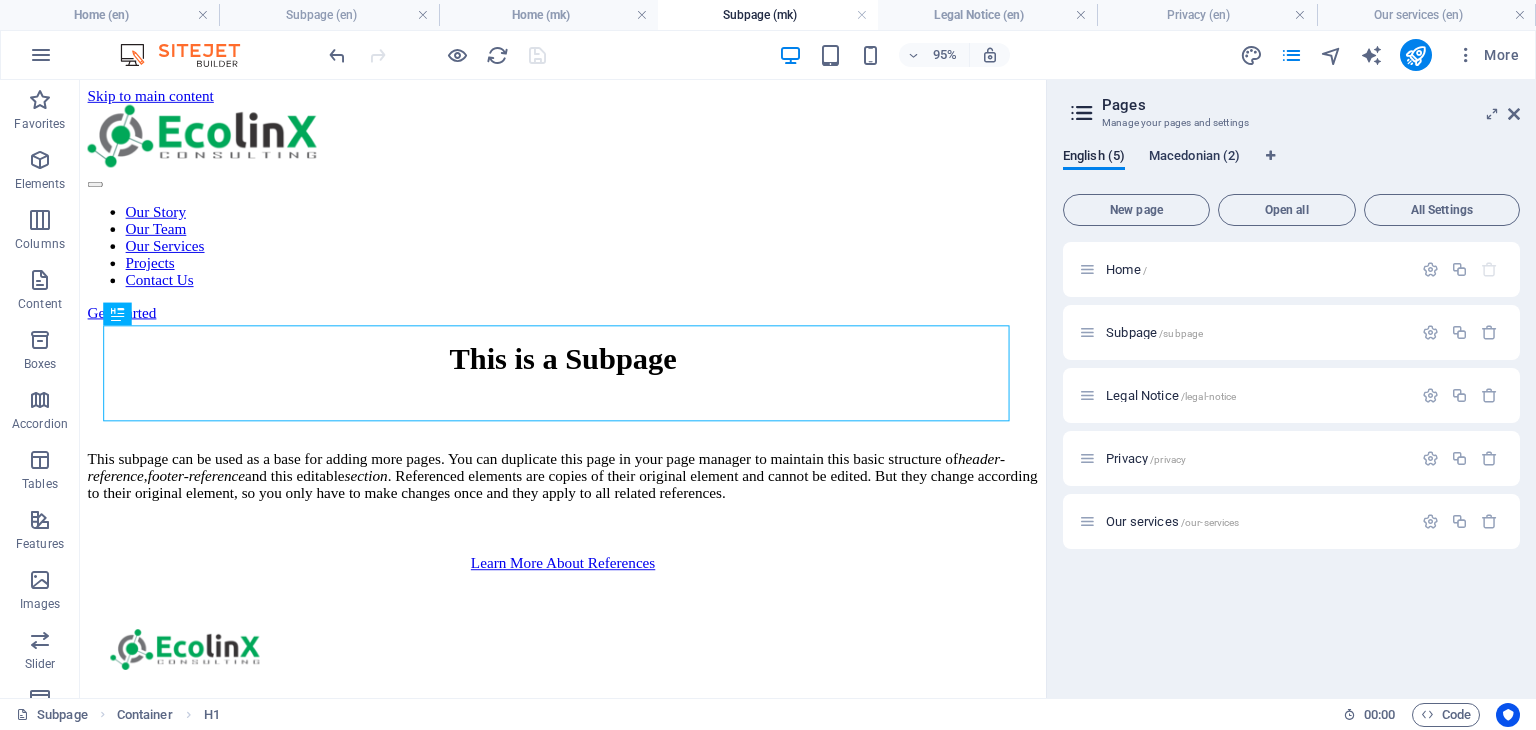 click on "Macedonian (2)" at bounding box center [1194, 158] 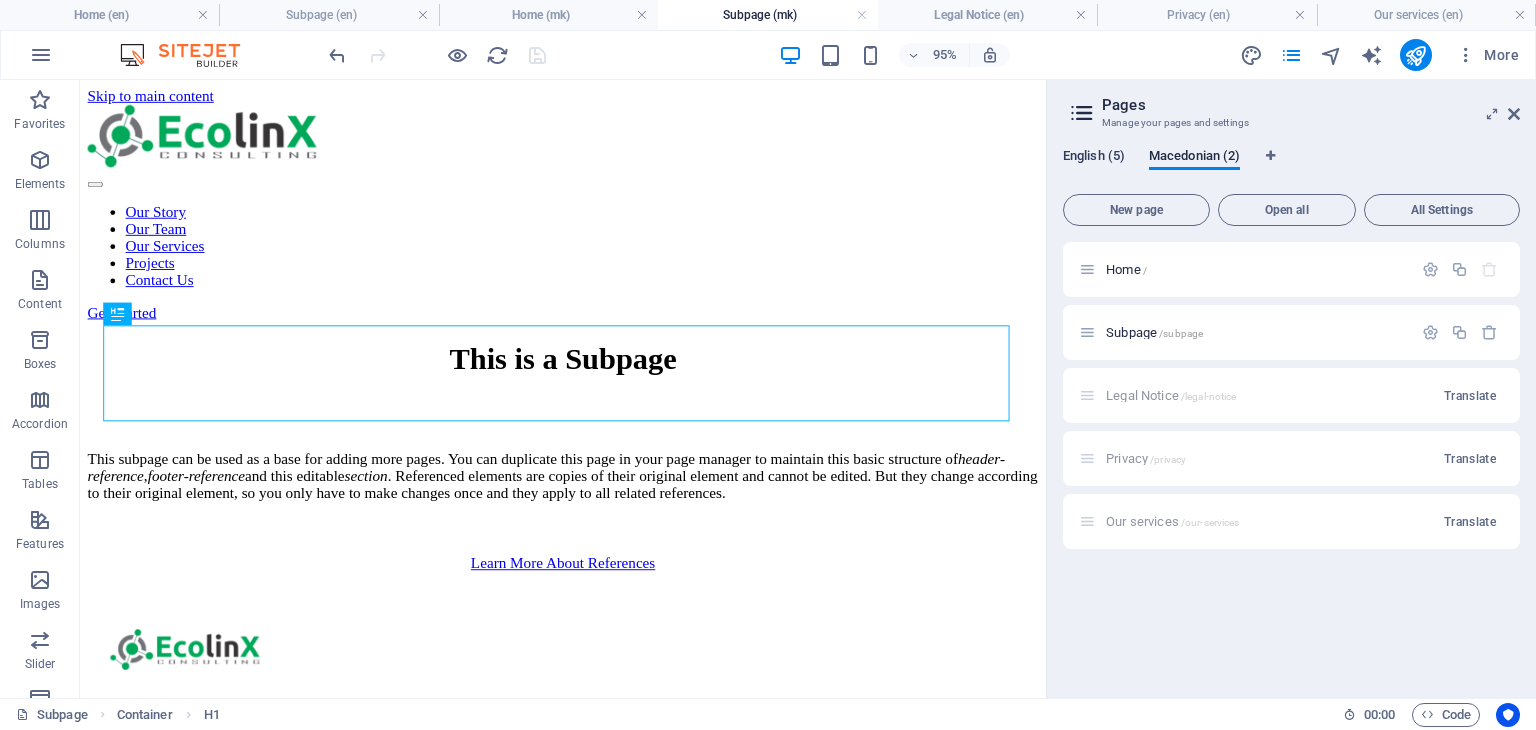 click on "English (5)" at bounding box center (1094, 158) 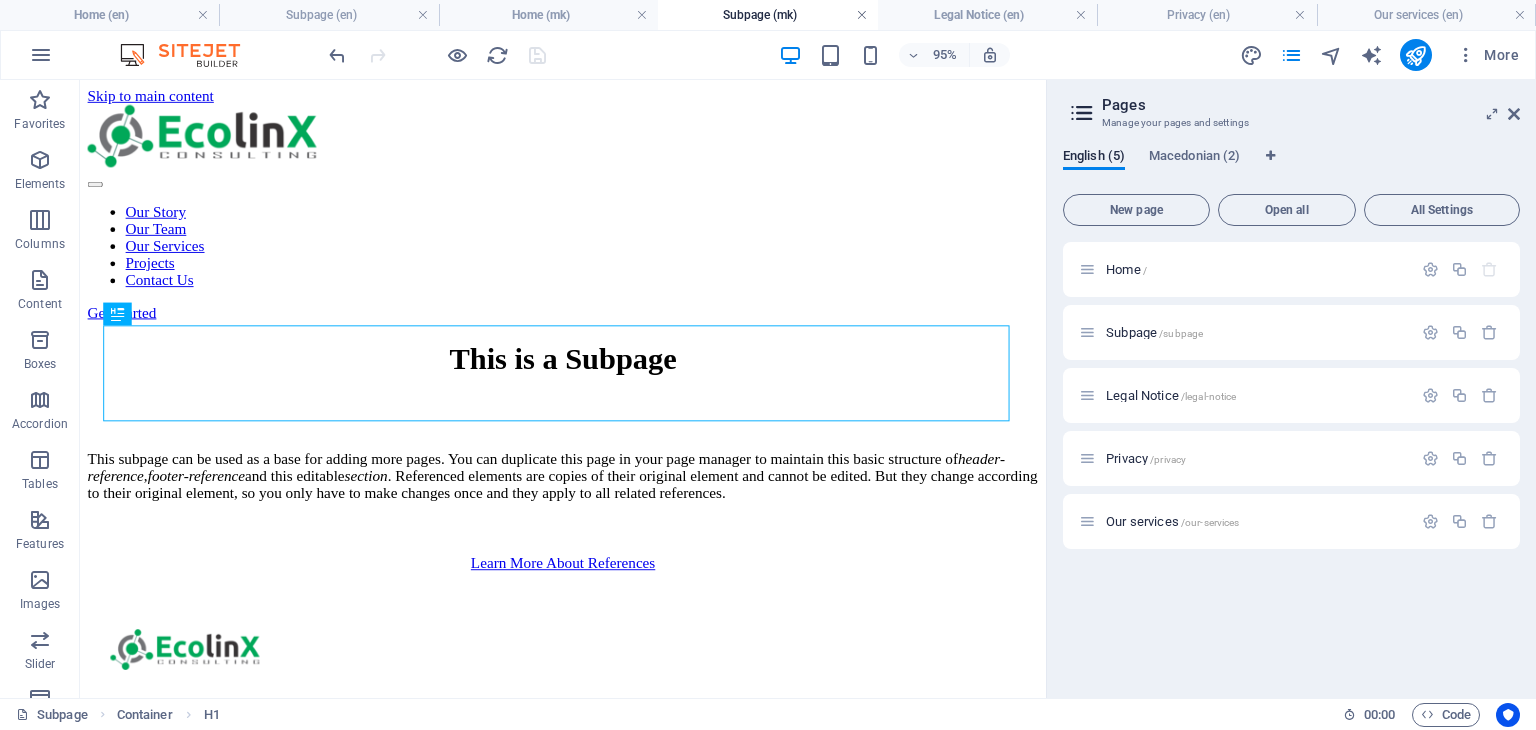 click at bounding box center (862, 15) 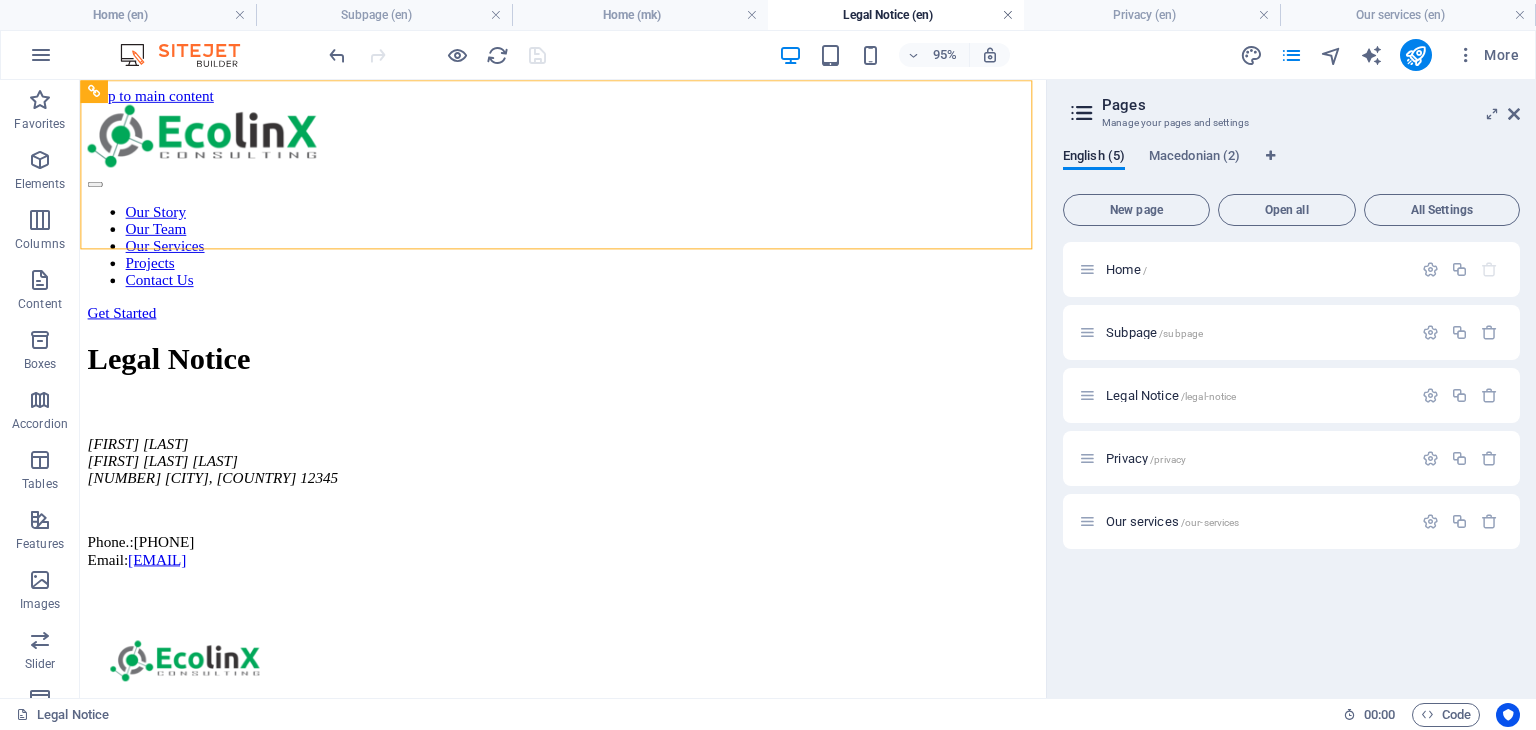 click at bounding box center (1008, 15) 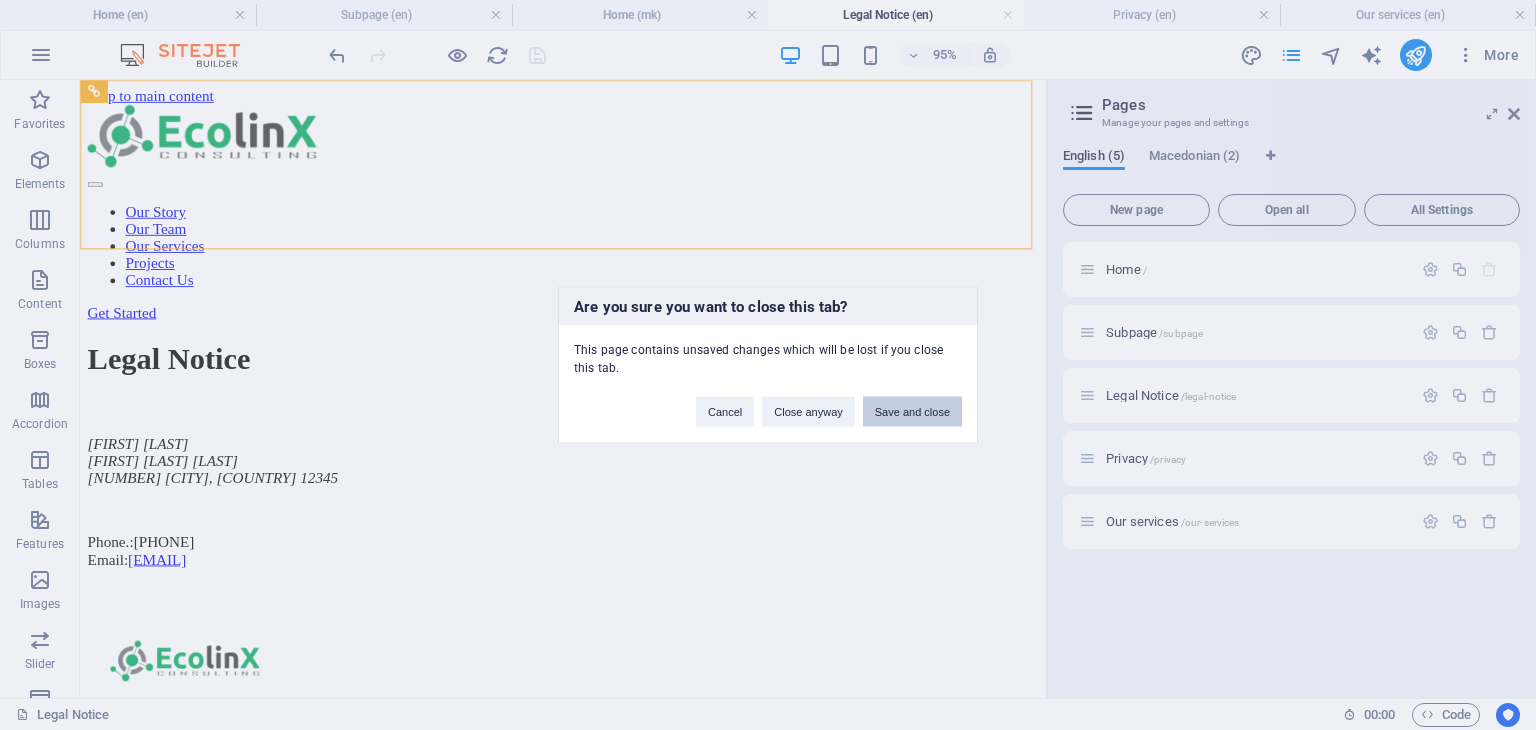 drag, startPoint x: 920, startPoint y: 410, endPoint x: 830, endPoint y: 344, distance: 111.60645 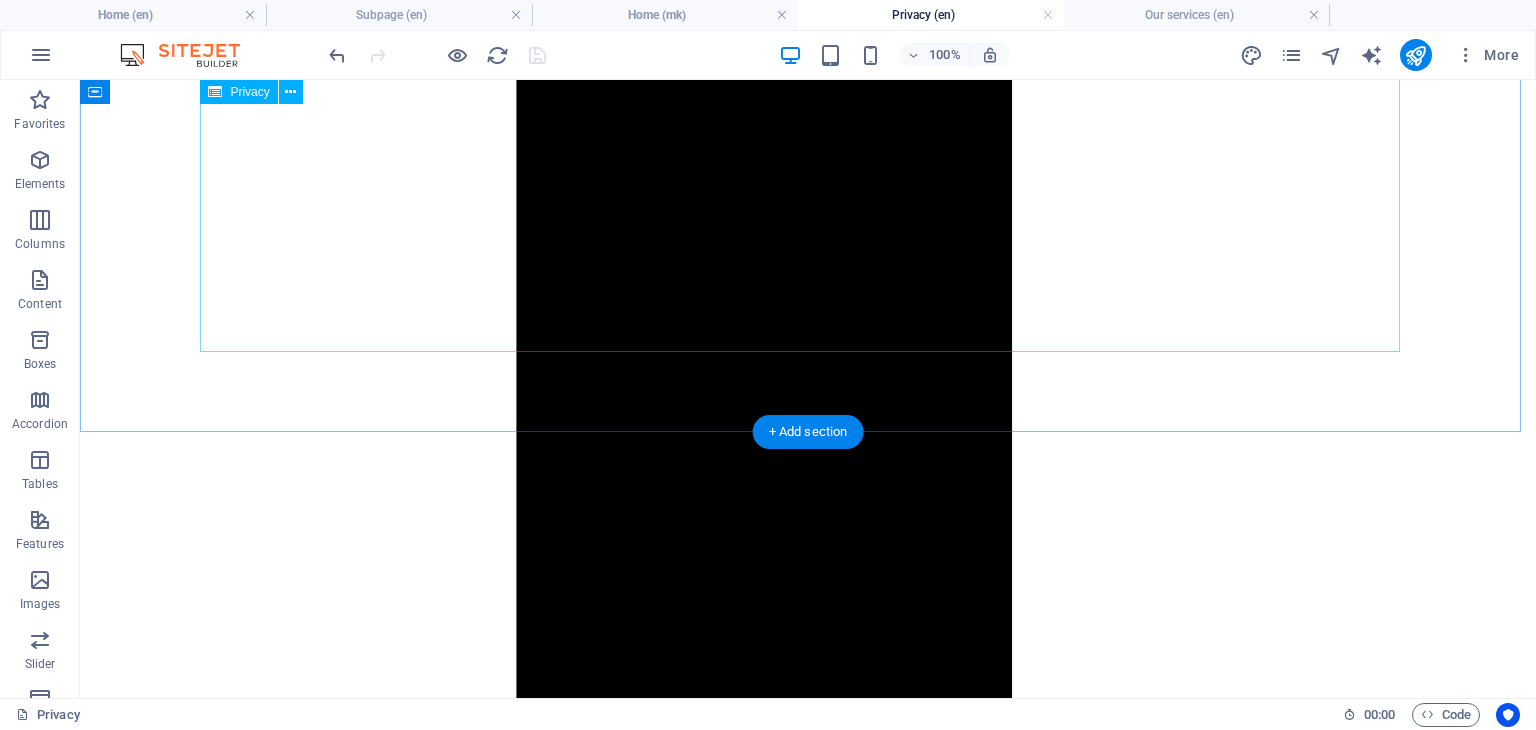 scroll, scrollTop: 5683, scrollLeft: 0, axis: vertical 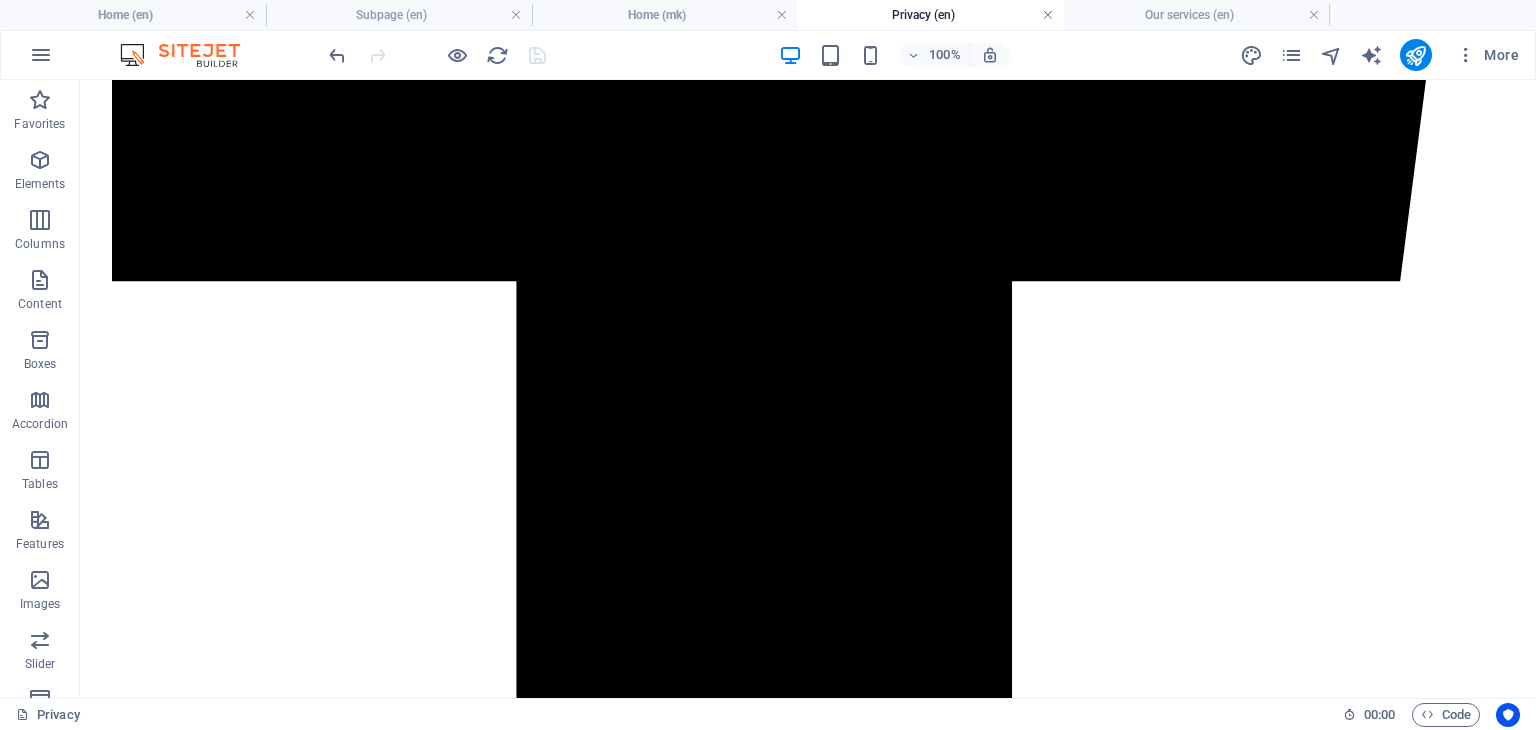 click at bounding box center [1048, 15] 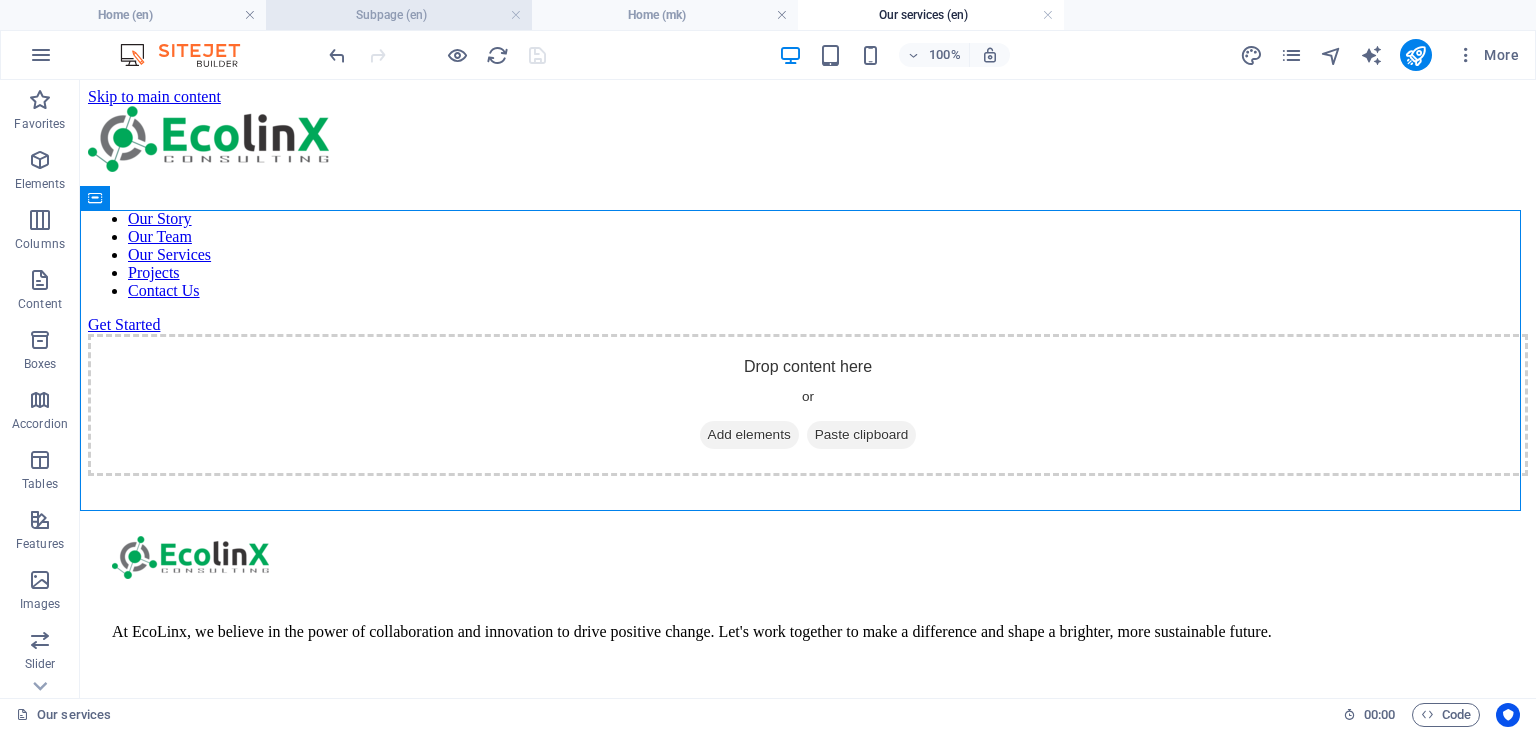 click on "Subpage (en)" at bounding box center [399, 15] 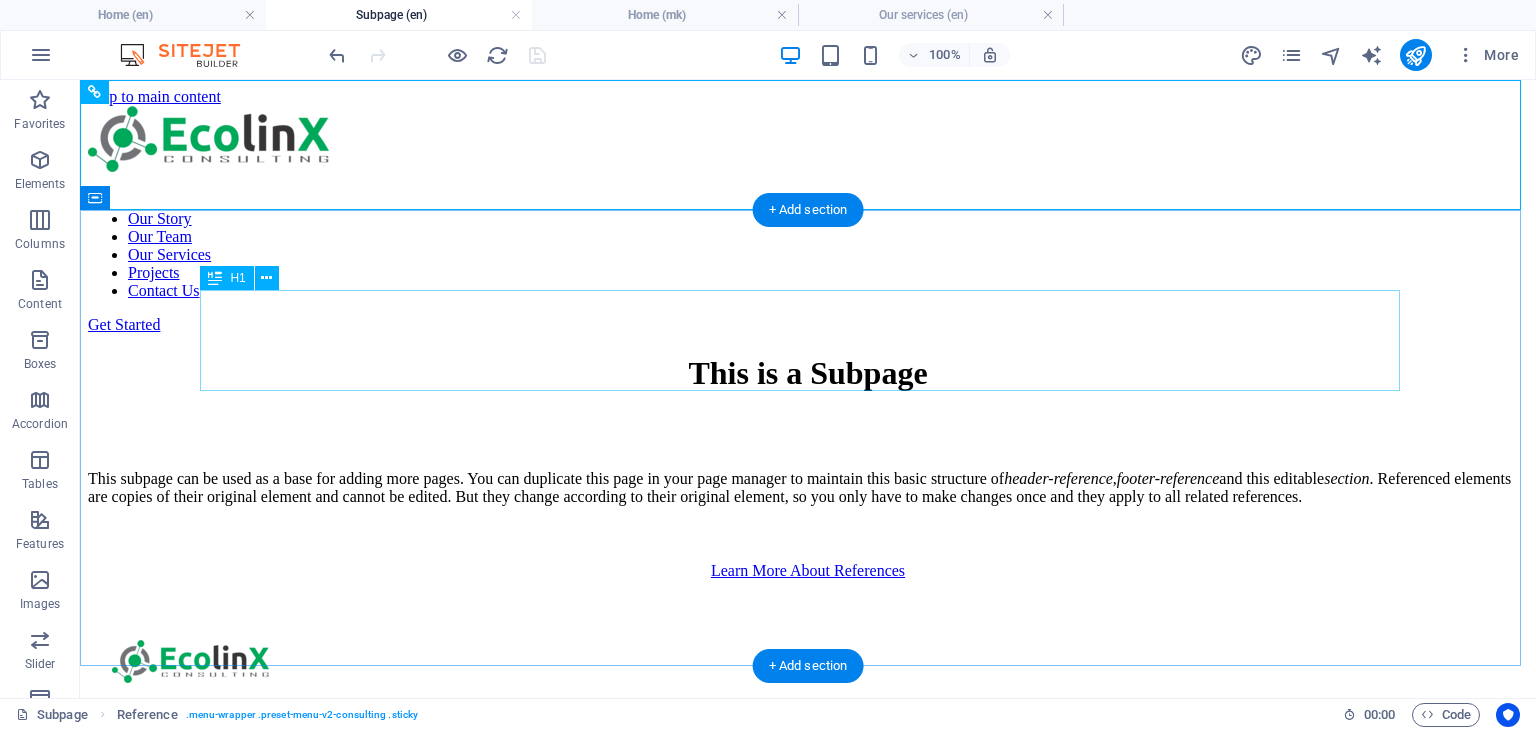 click on "This is a Subpage" at bounding box center [808, 373] 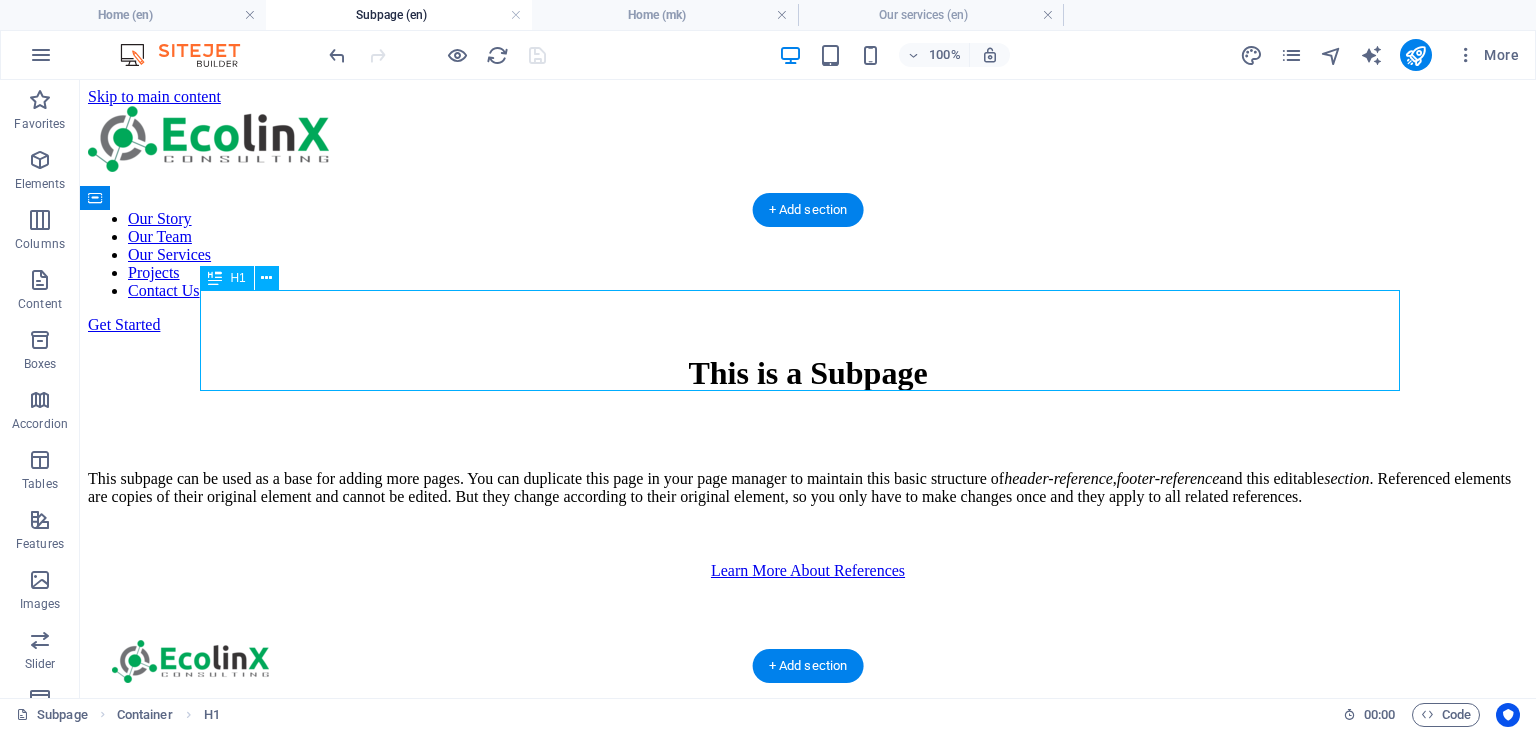 click on "This is a Subpage" at bounding box center [808, 373] 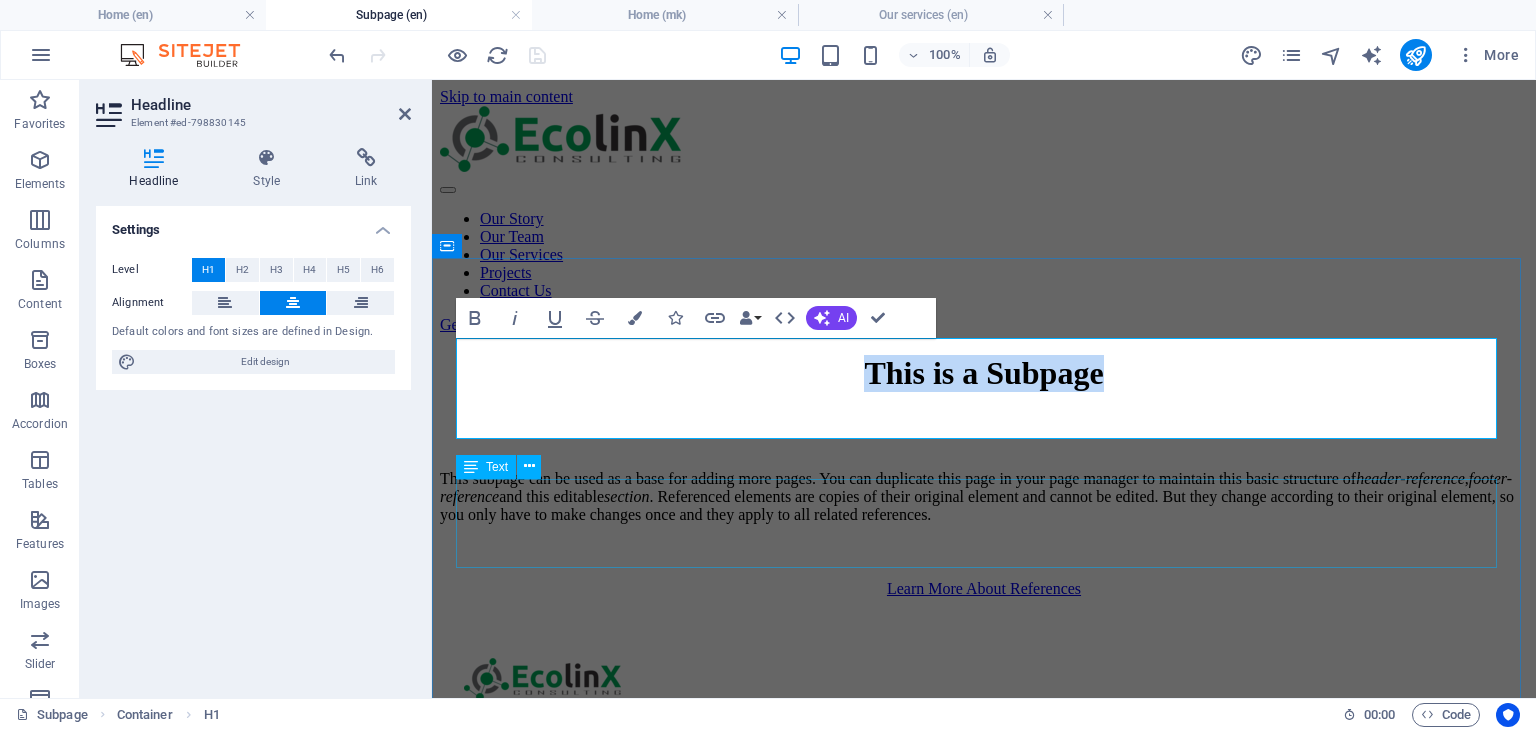 click on "This subpage can be used as a base for adding more pages. You can duplicate this page in your page manager to maintain this basic structure of  header-reference ,  footer-reference  and this editable  section . Referenced elements are copies of their original element and cannot be edited. But they change according to their original element, so you only have to make changes once and they apply to all related references." at bounding box center (984, 497) 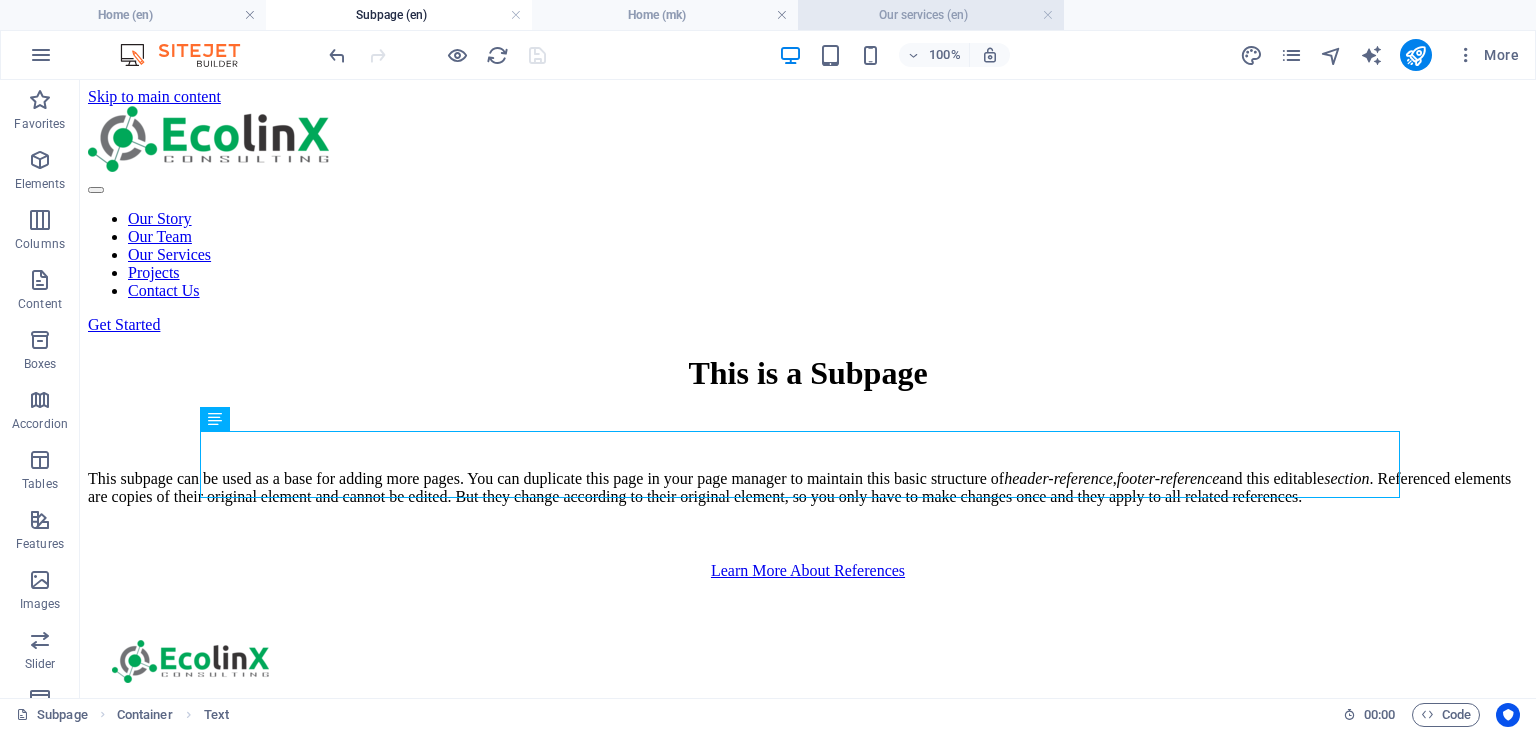 click on "Our services (en)" at bounding box center (931, 15) 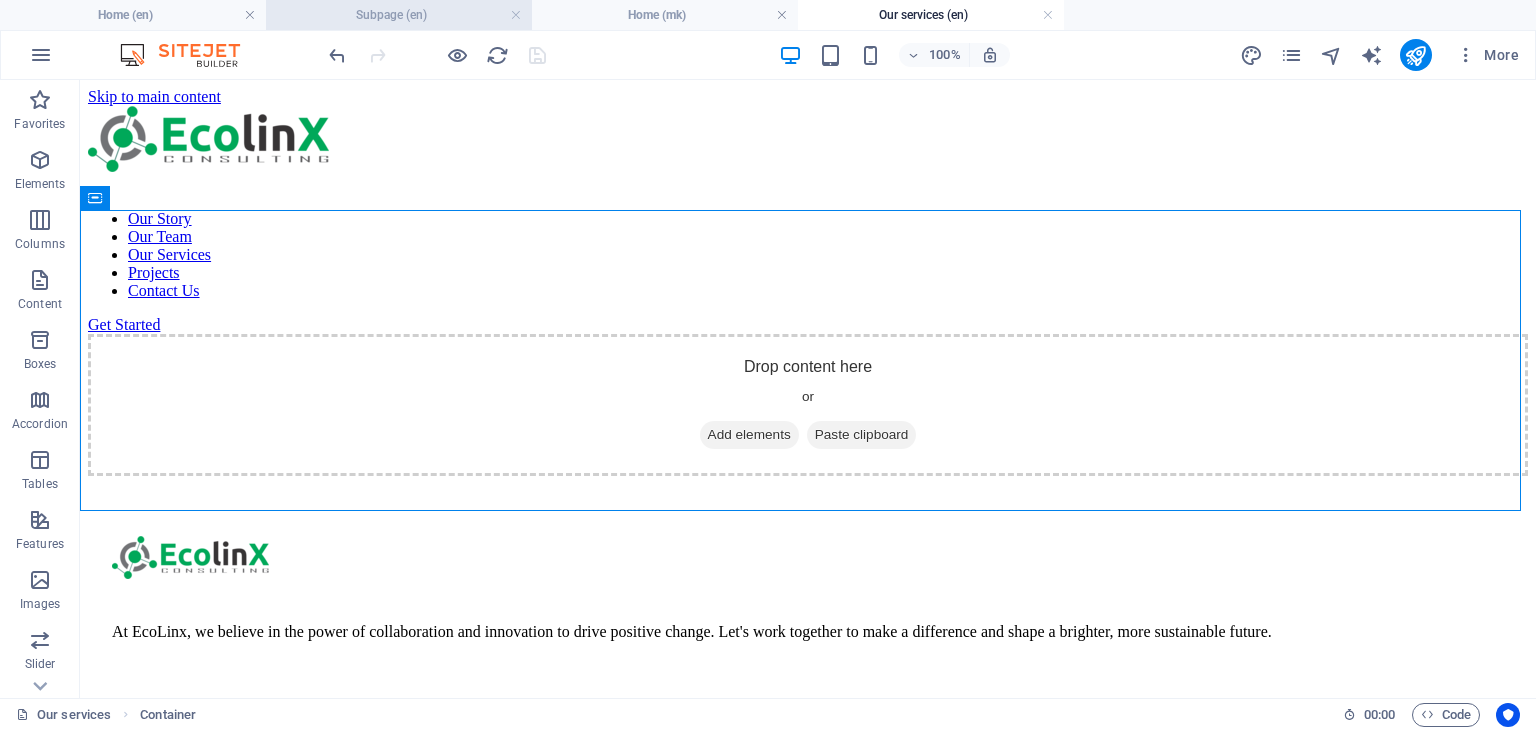 click on "Subpage (en)" at bounding box center [399, 15] 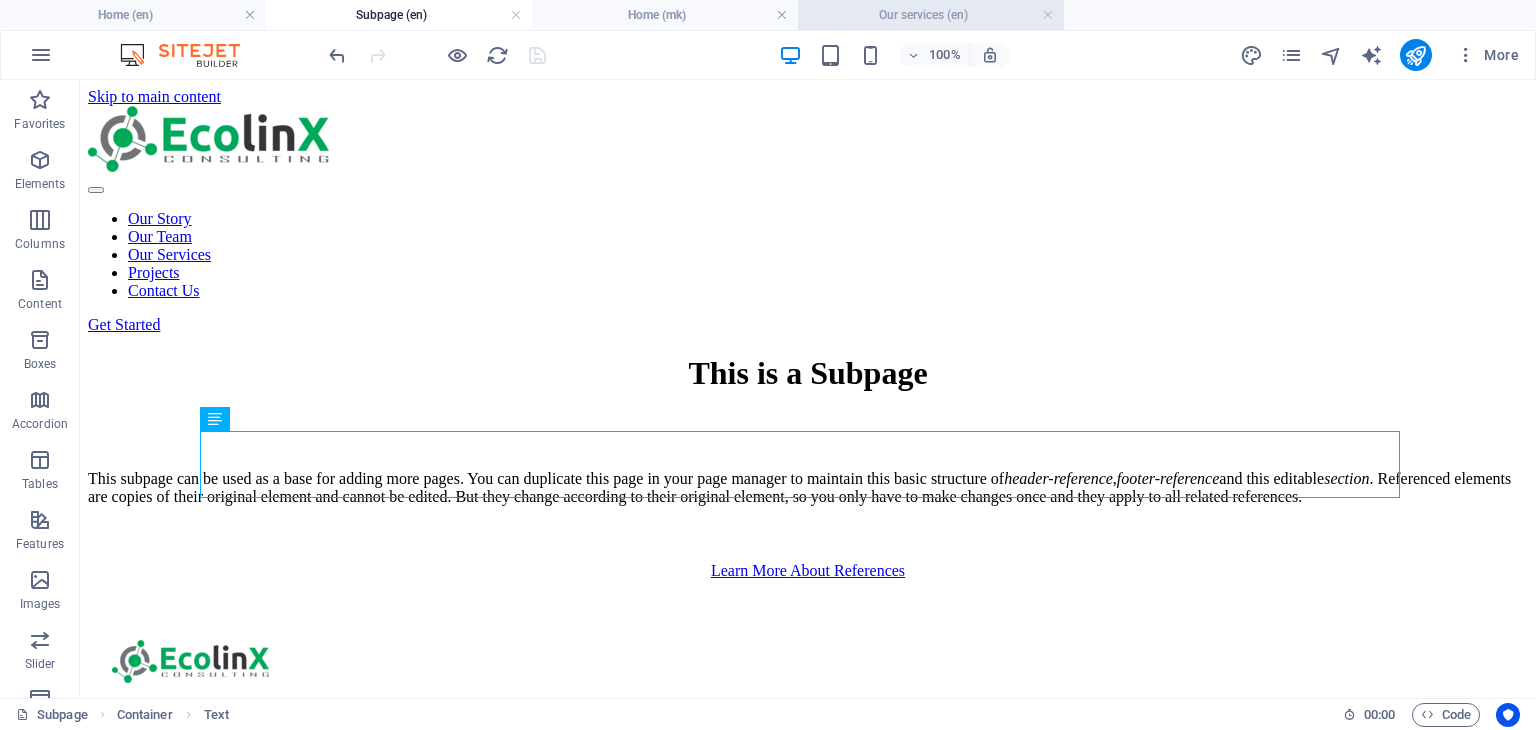 click on "Our services (en)" at bounding box center [931, 15] 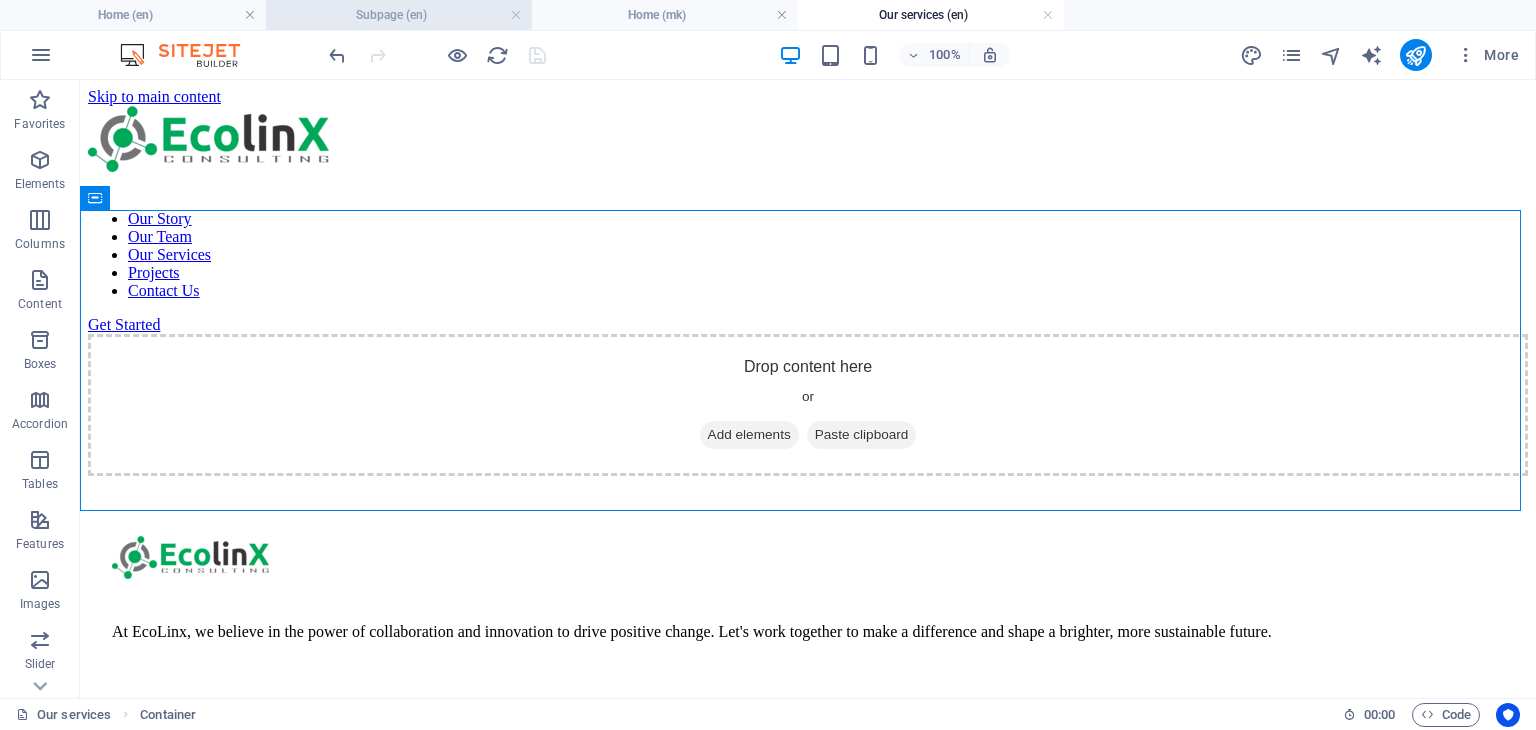 click on "Subpage (en)" at bounding box center [399, 15] 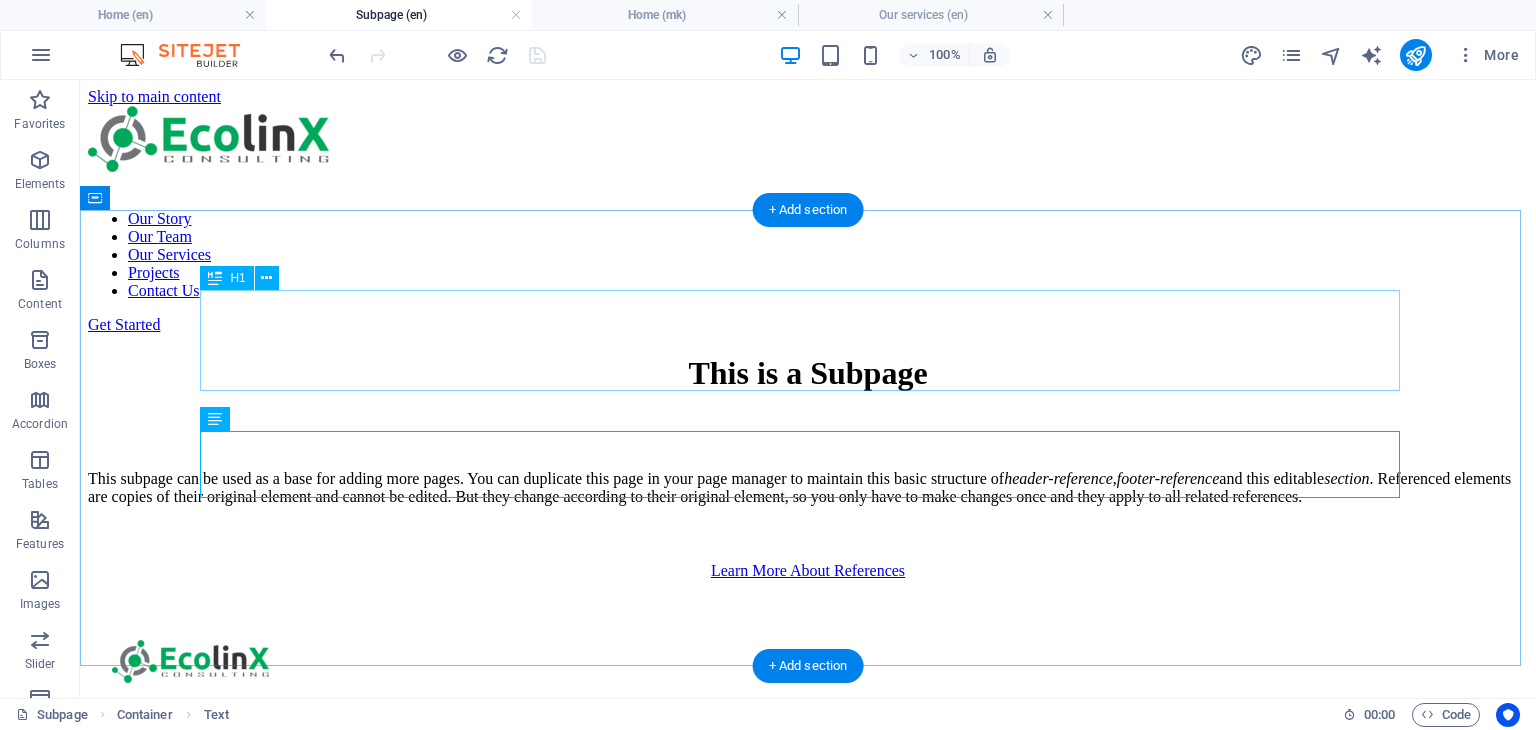 click on "This is a Subpage" at bounding box center [808, 373] 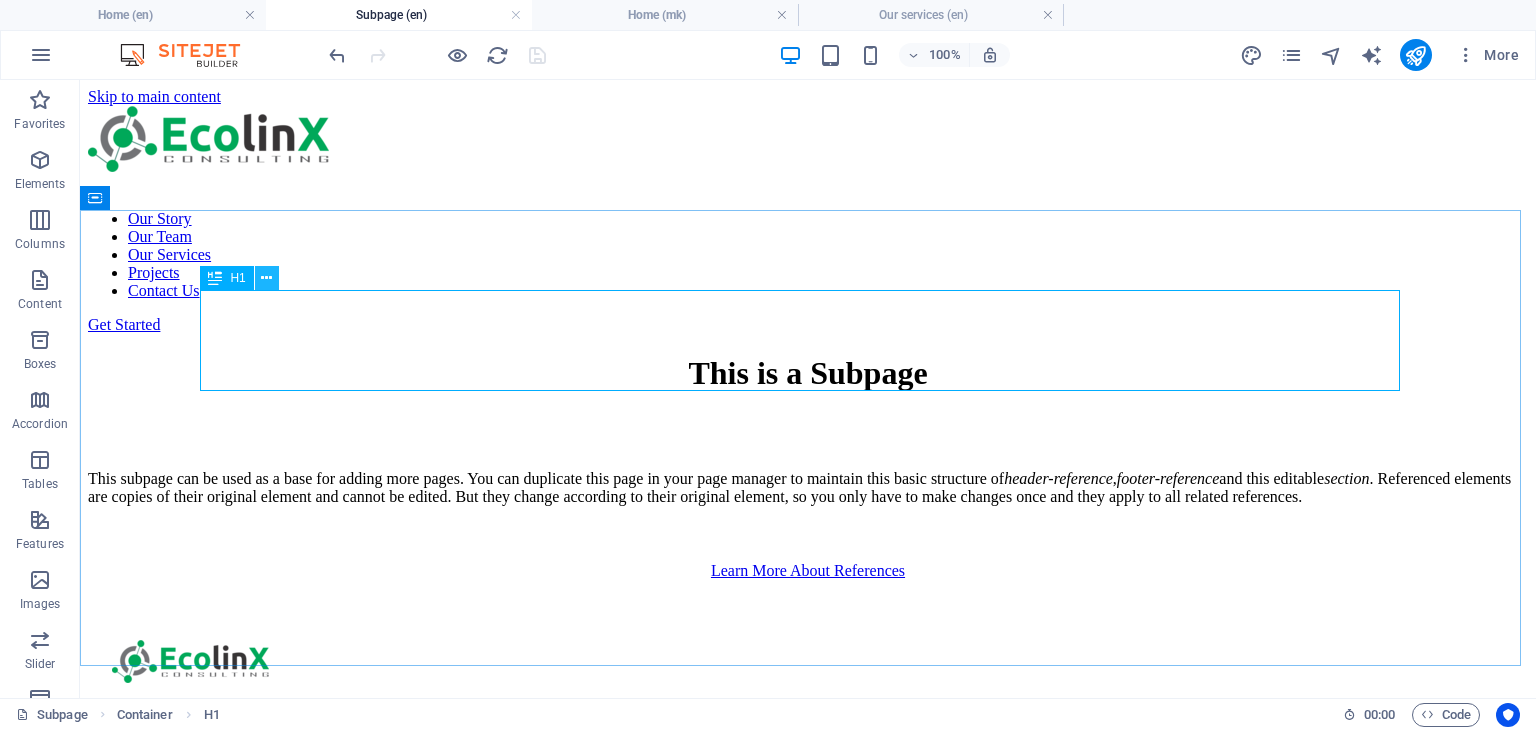 click at bounding box center [266, 278] 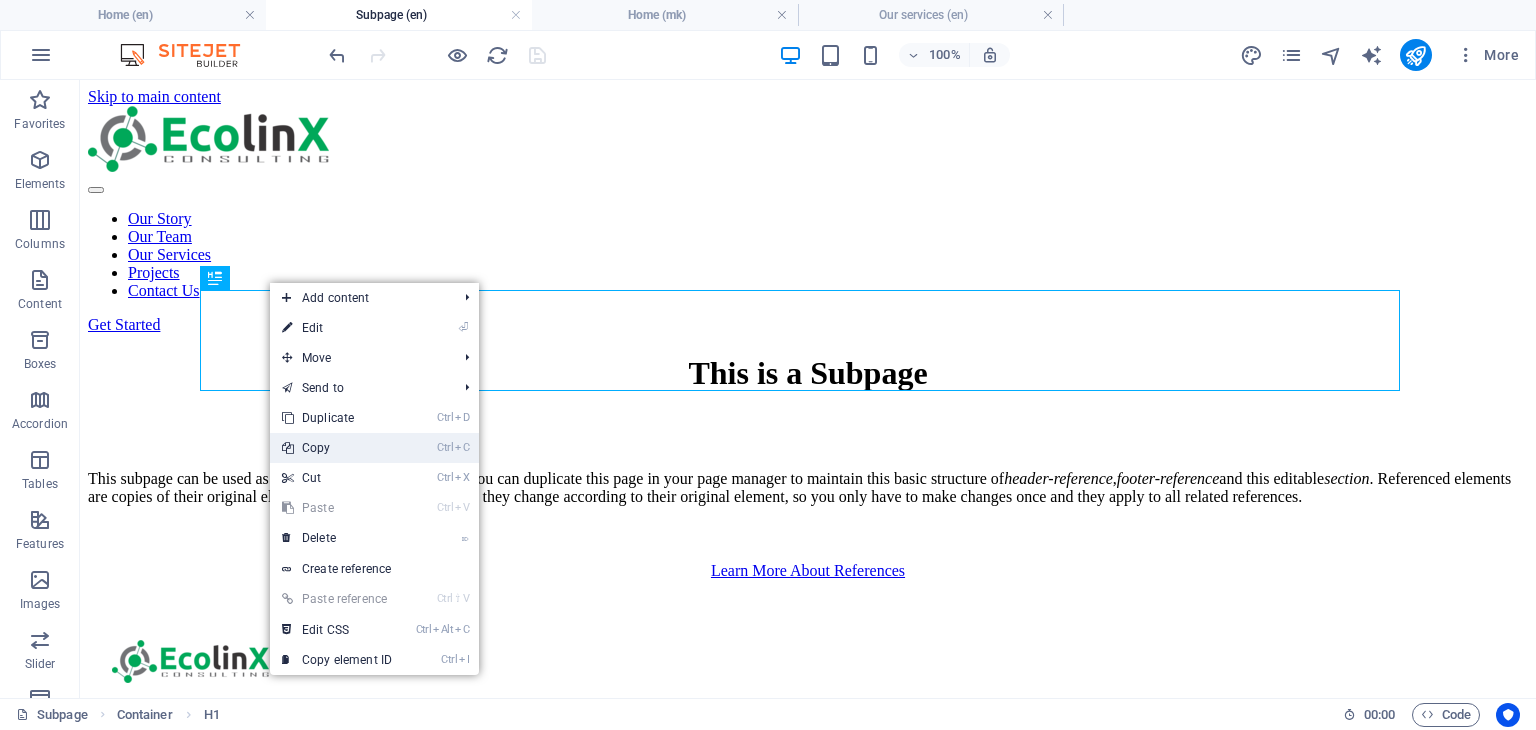 click on "Ctrl C  Copy" at bounding box center (337, 448) 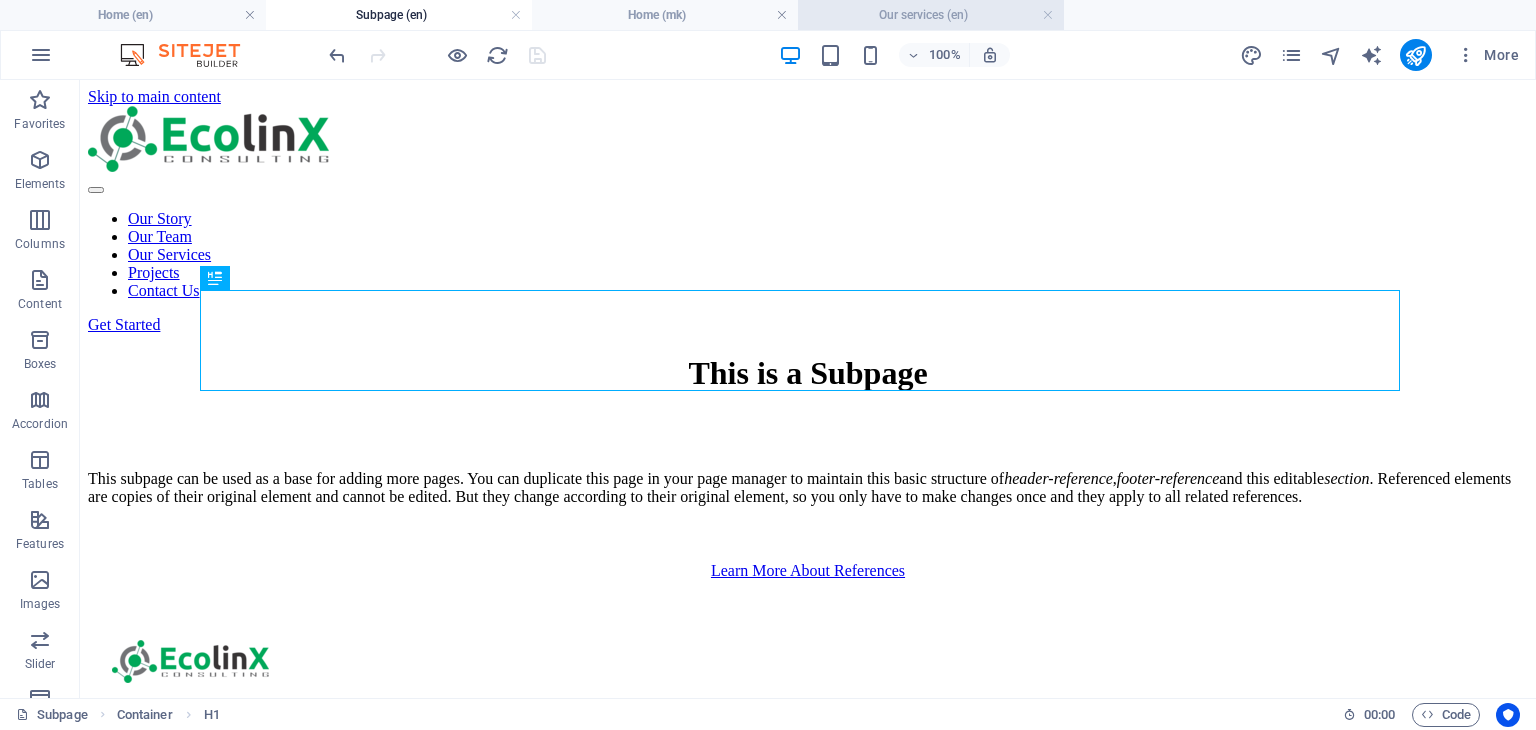 click on "Our services (en)" at bounding box center [931, 15] 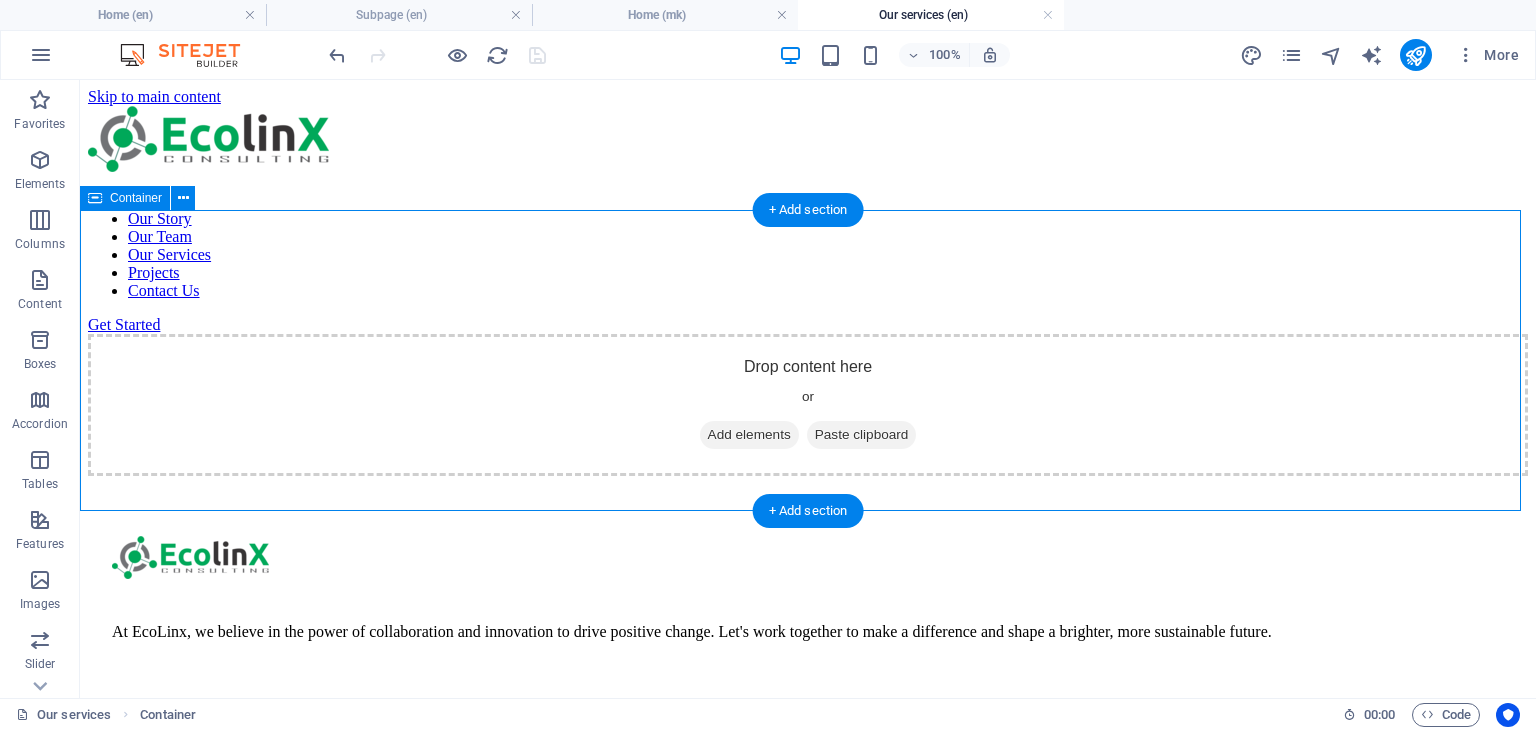 click on "Drop content here or  Add elements  Paste clipboard" at bounding box center [808, 405] 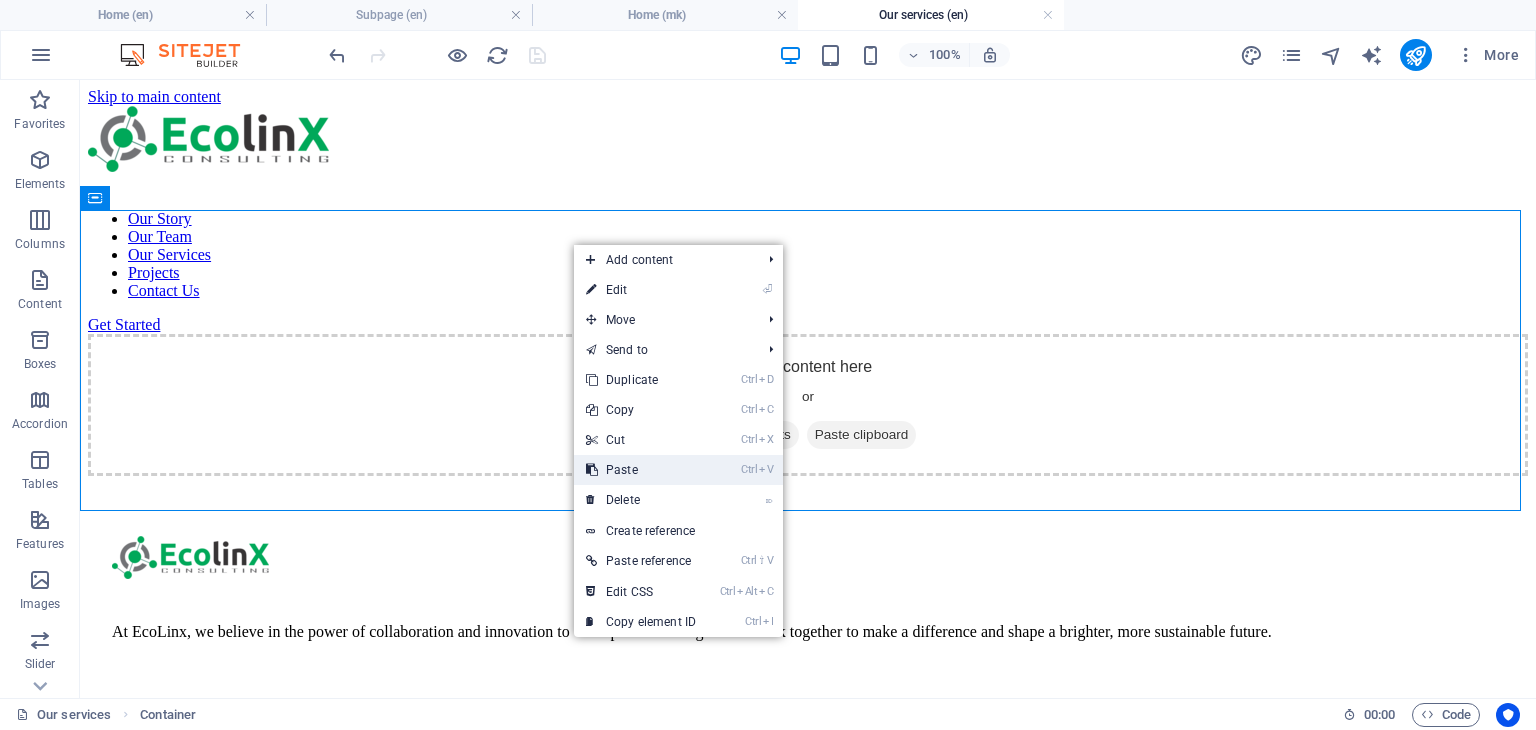 click on "Ctrl V  Paste" at bounding box center (641, 470) 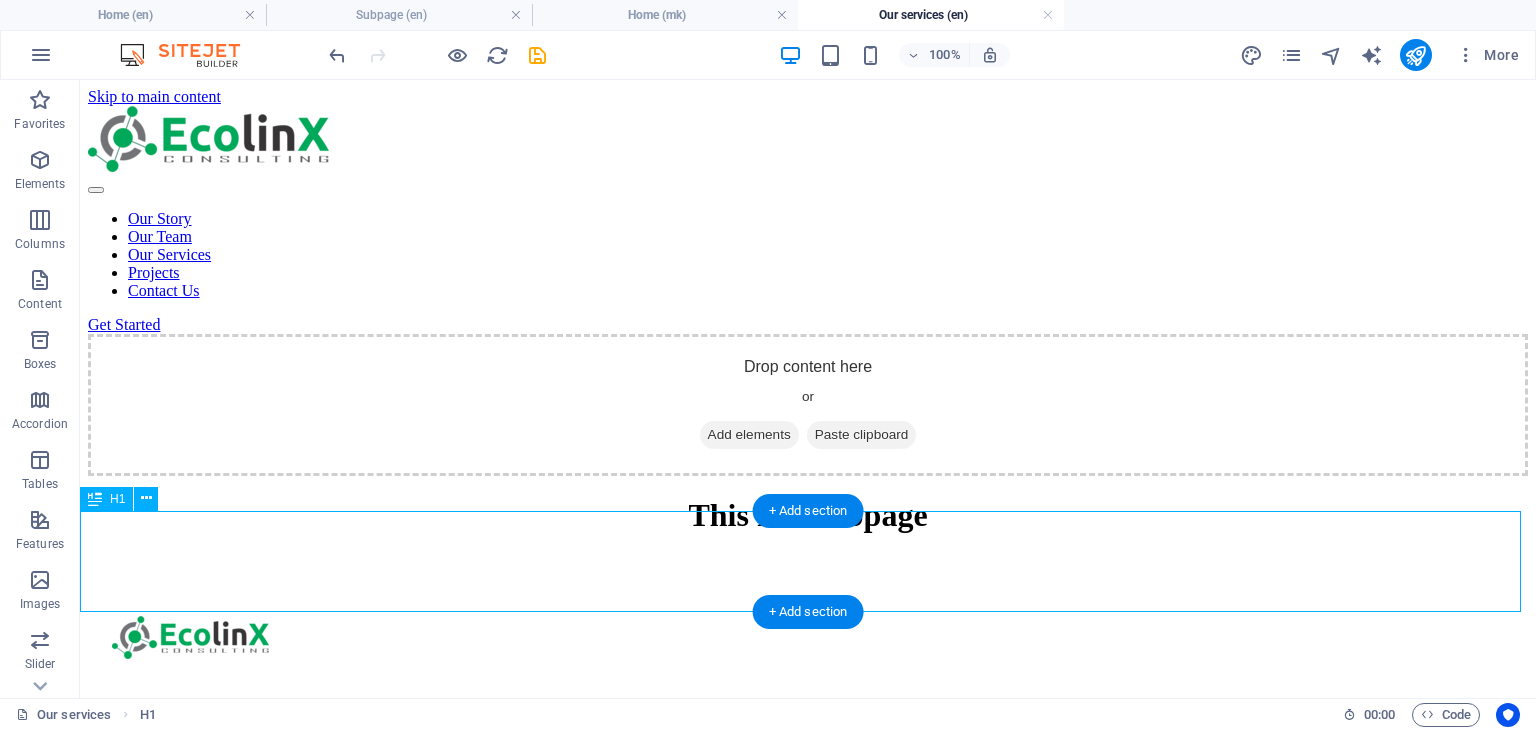 click on "This is a Subpage" at bounding box center (808, 515) 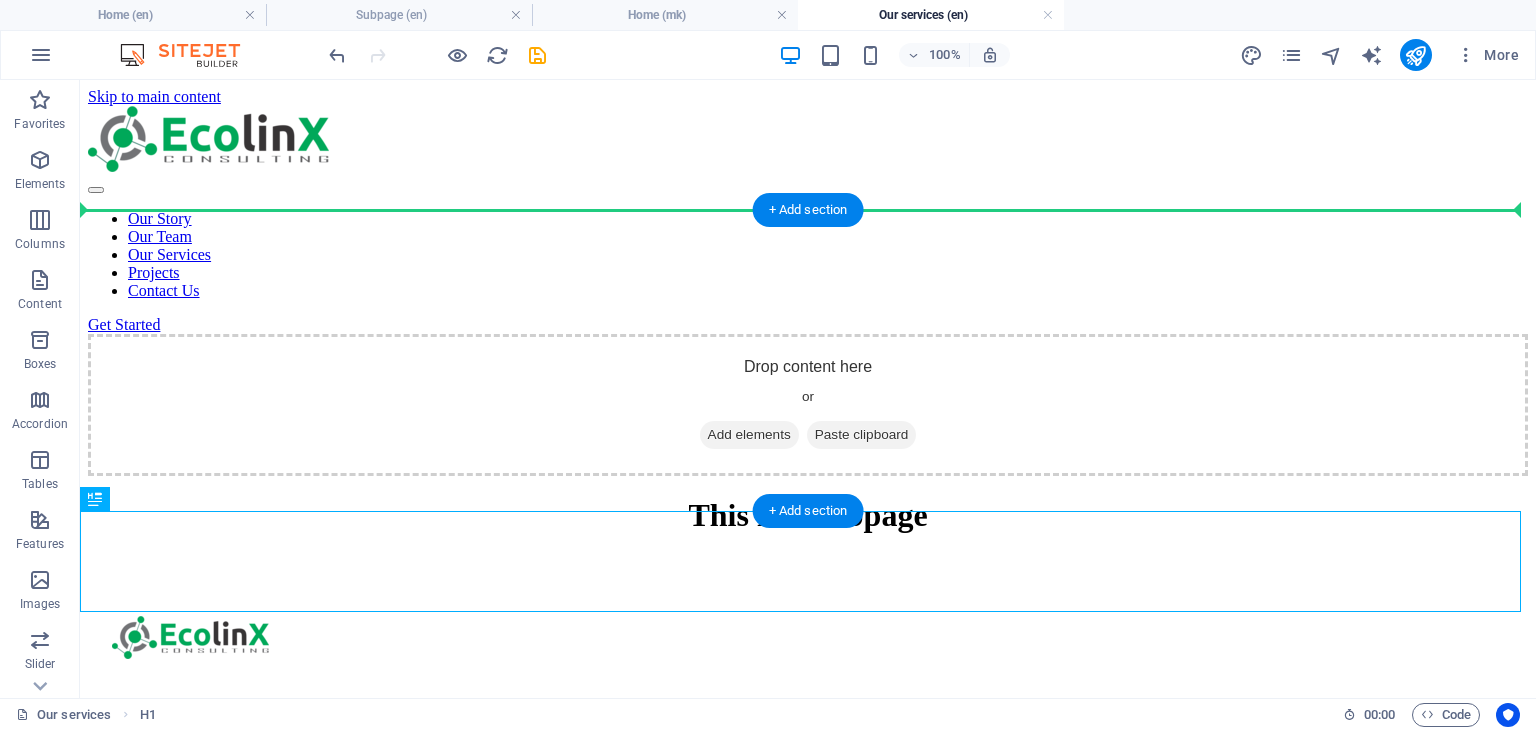 drag, startPoint x: 189, startPoint y: 586, endPoint x: 177, endPoint y: 250, distance: 336.2142 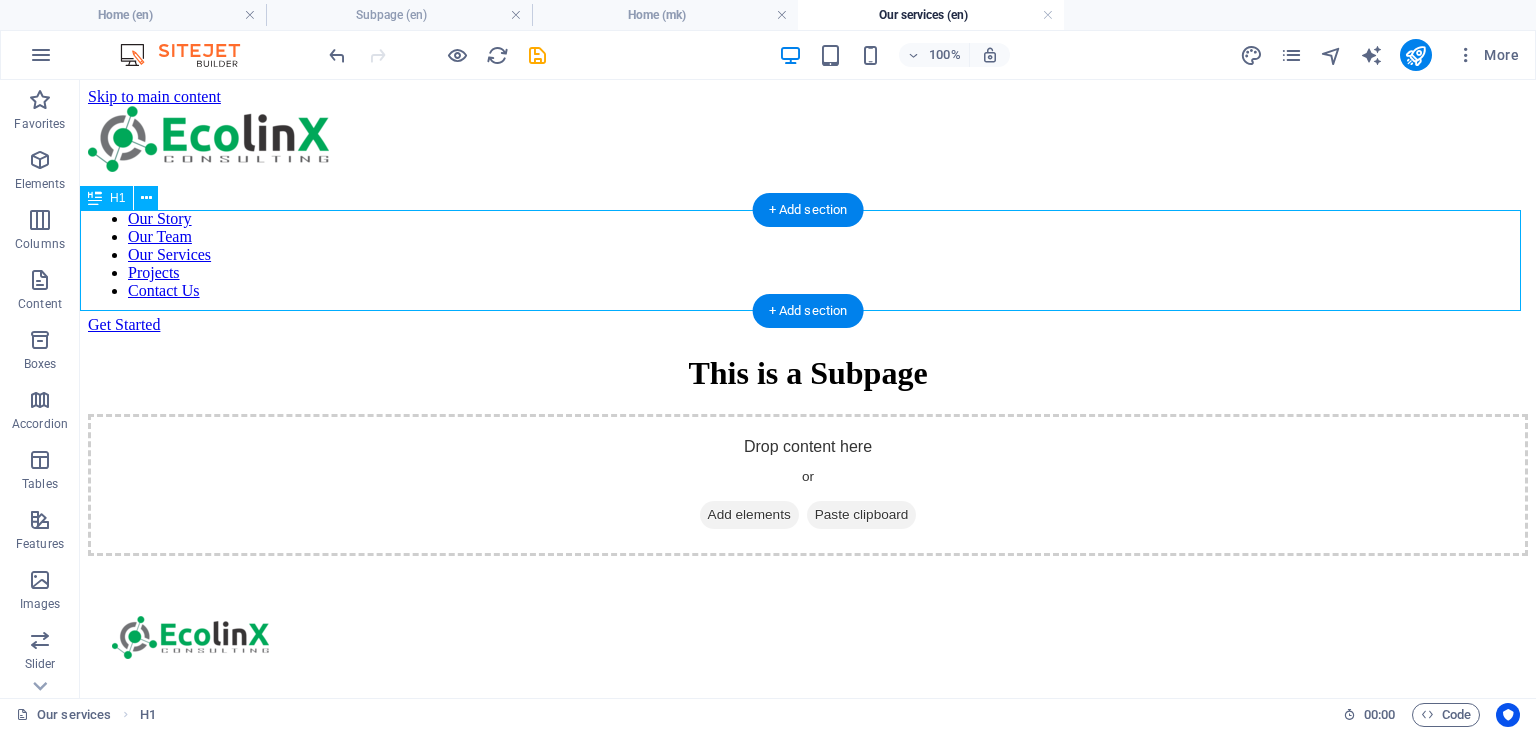 drag, startPoint x: 1060, startPoint y: 262, endPoint x: 1025, endPoint y: 269, distance: 35.69314 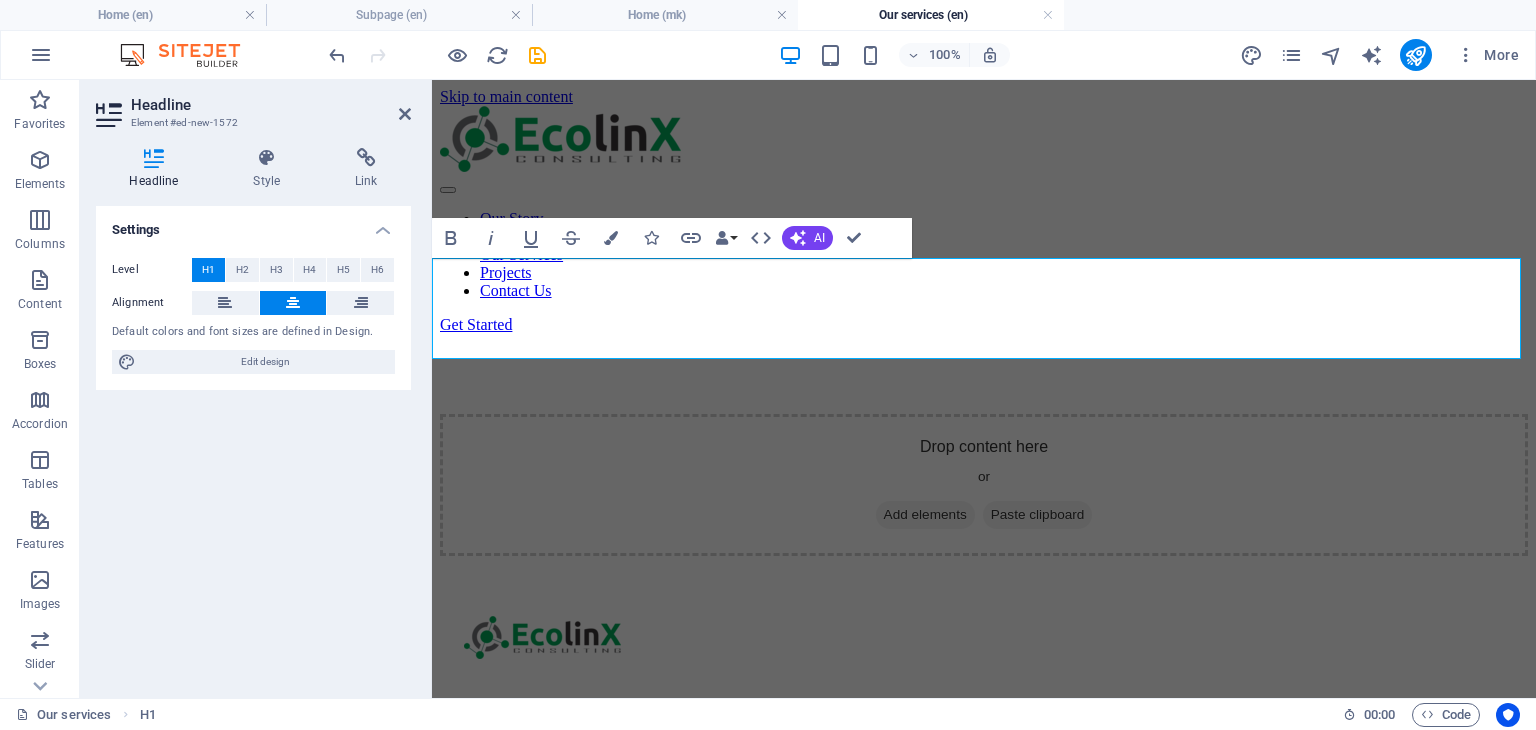 type 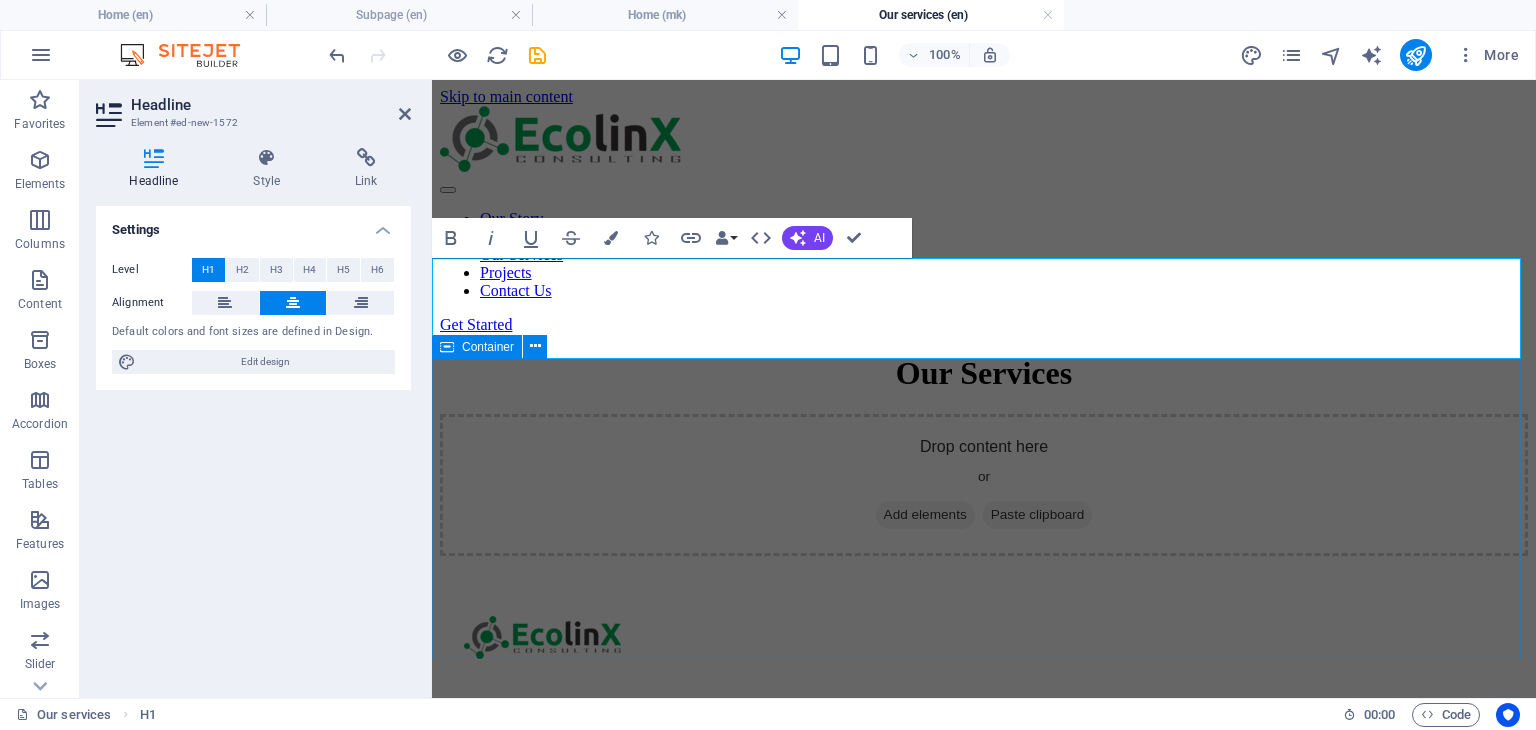 click on "Drop content here or  Add elements  Paste clipboard" at bounding box center (984, 485) 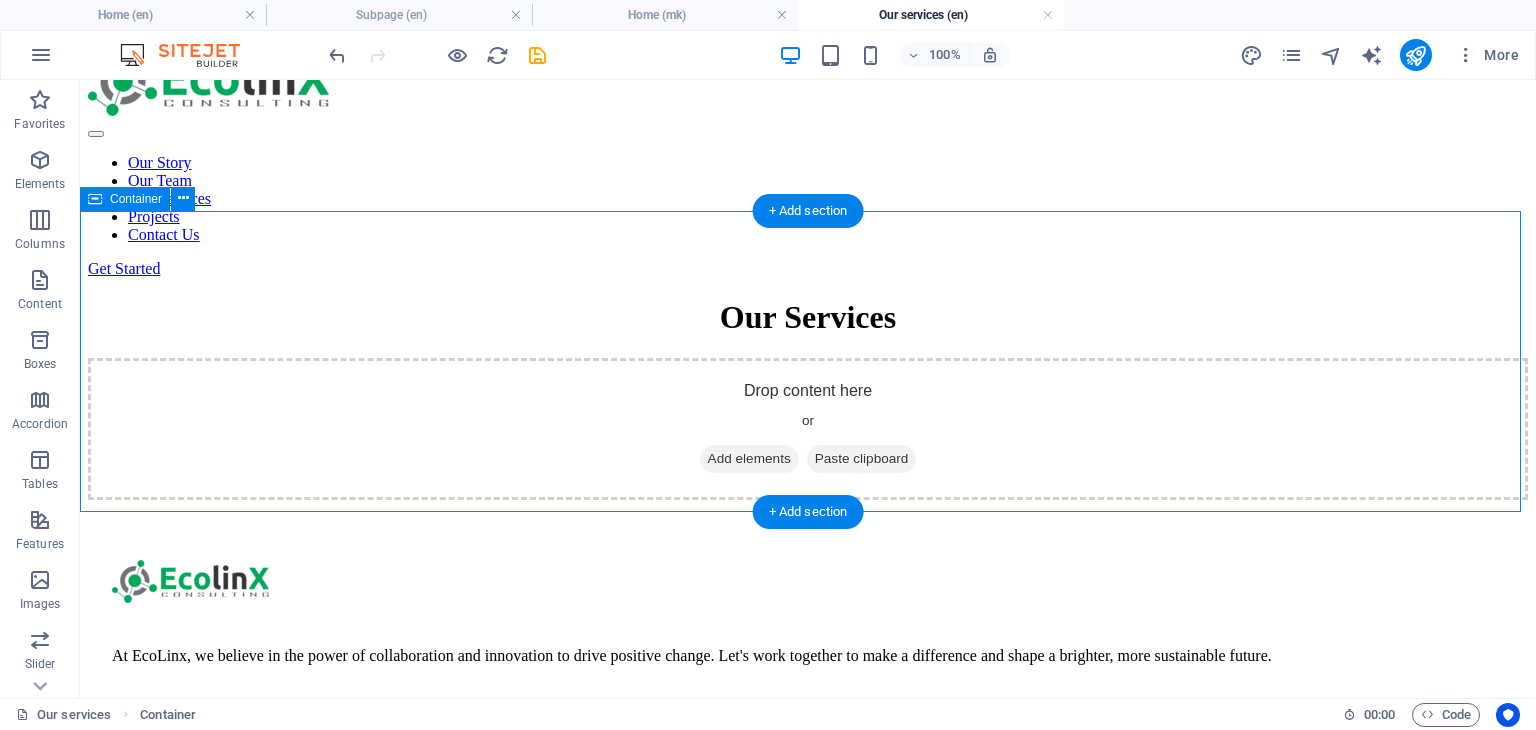 scroll, scrollTop: 100, scrollLeft: 0, axis: vertical 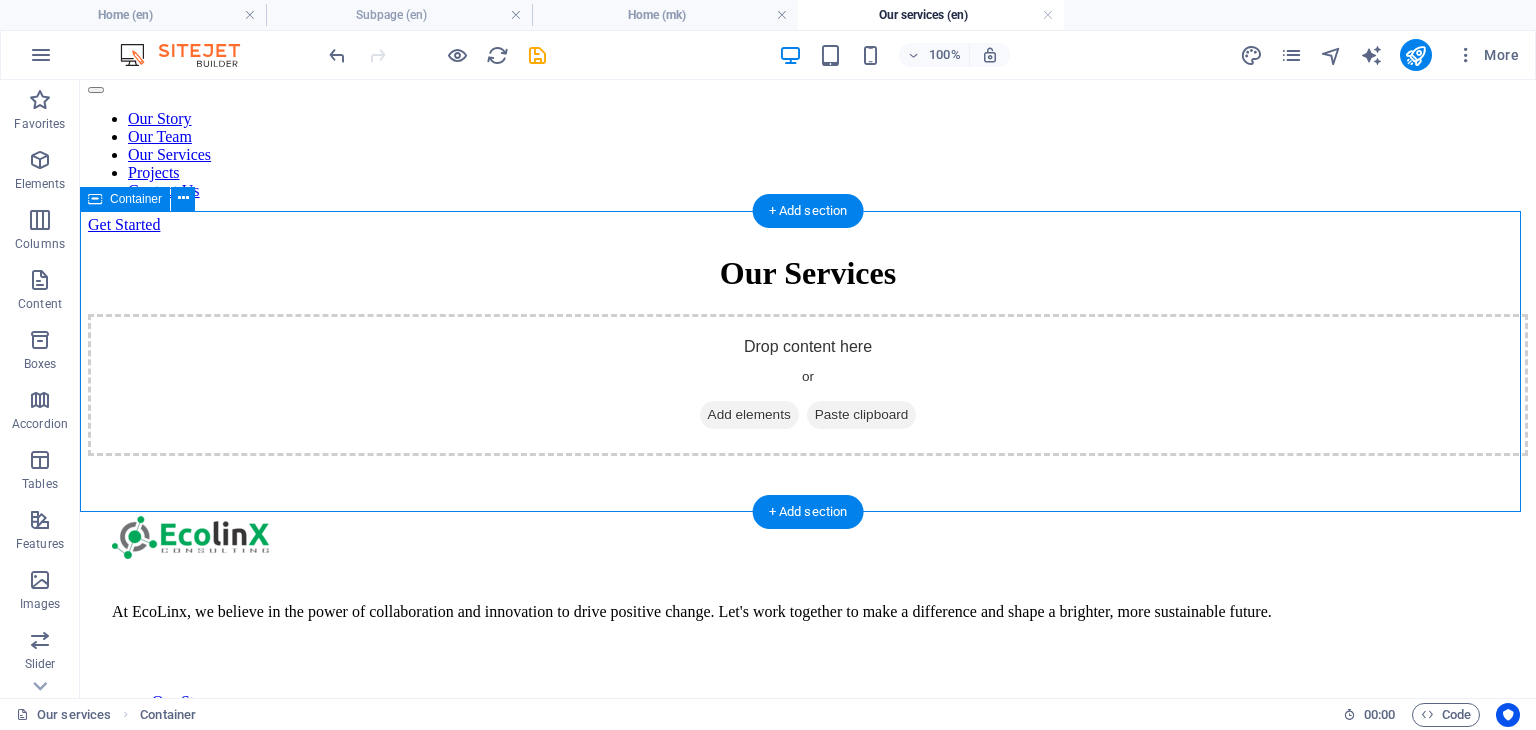 click on "Add elements" at bounding box center (749, 415) 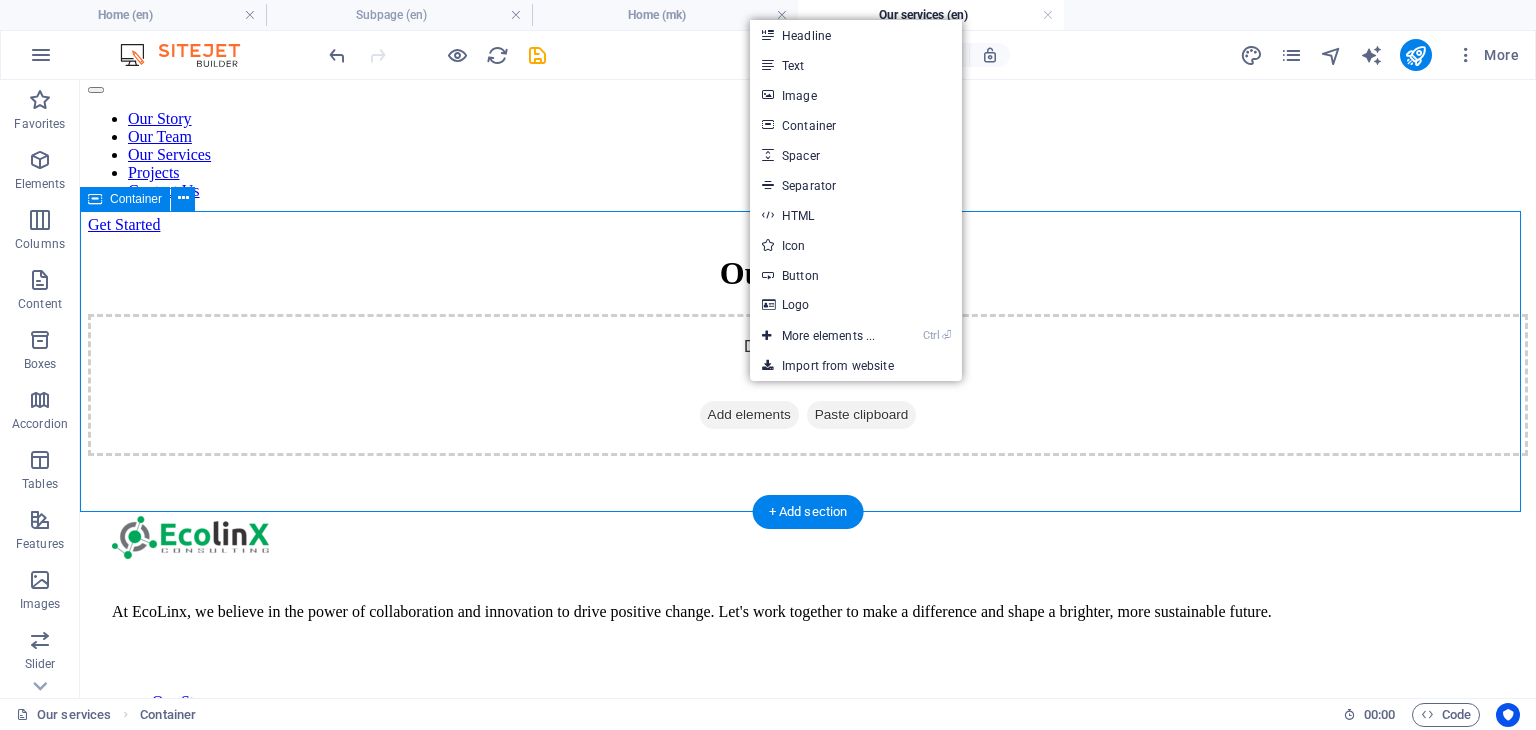 click on "Drop content here or  Add elements  Paste clipboard" at bounding box center (808, 385) 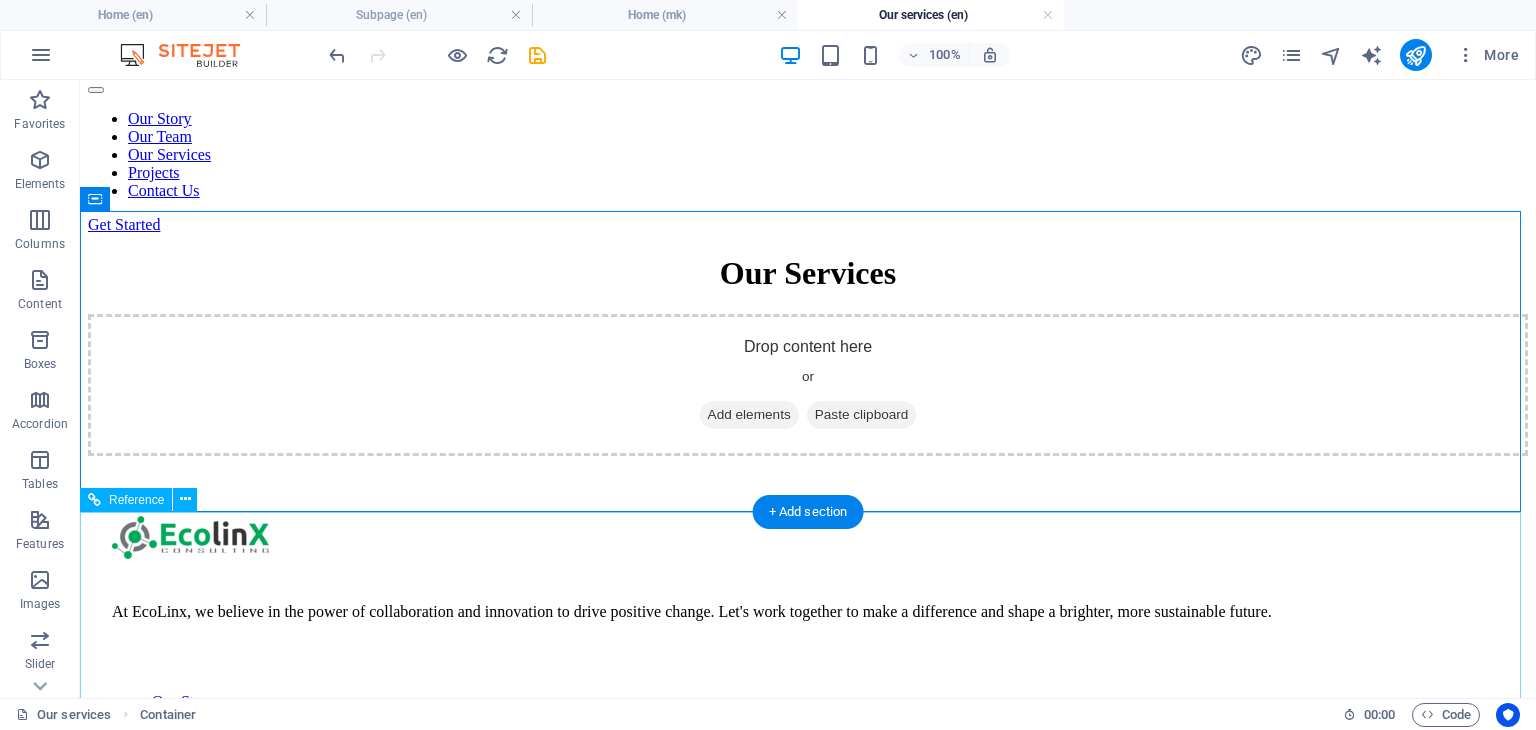 click on "At EcoLinx, we believe in the power of collaboration and innovation to drive positive change. Let's work together to make a difference and shape a brighter, more sustainable future. Our Story Our Team Our Strengths Projects Contact Us Stay connected with us: Stay connected with us:
Privacy Policy Terms of Service   ecolinx.mk" at bounding box center [808, 4390] 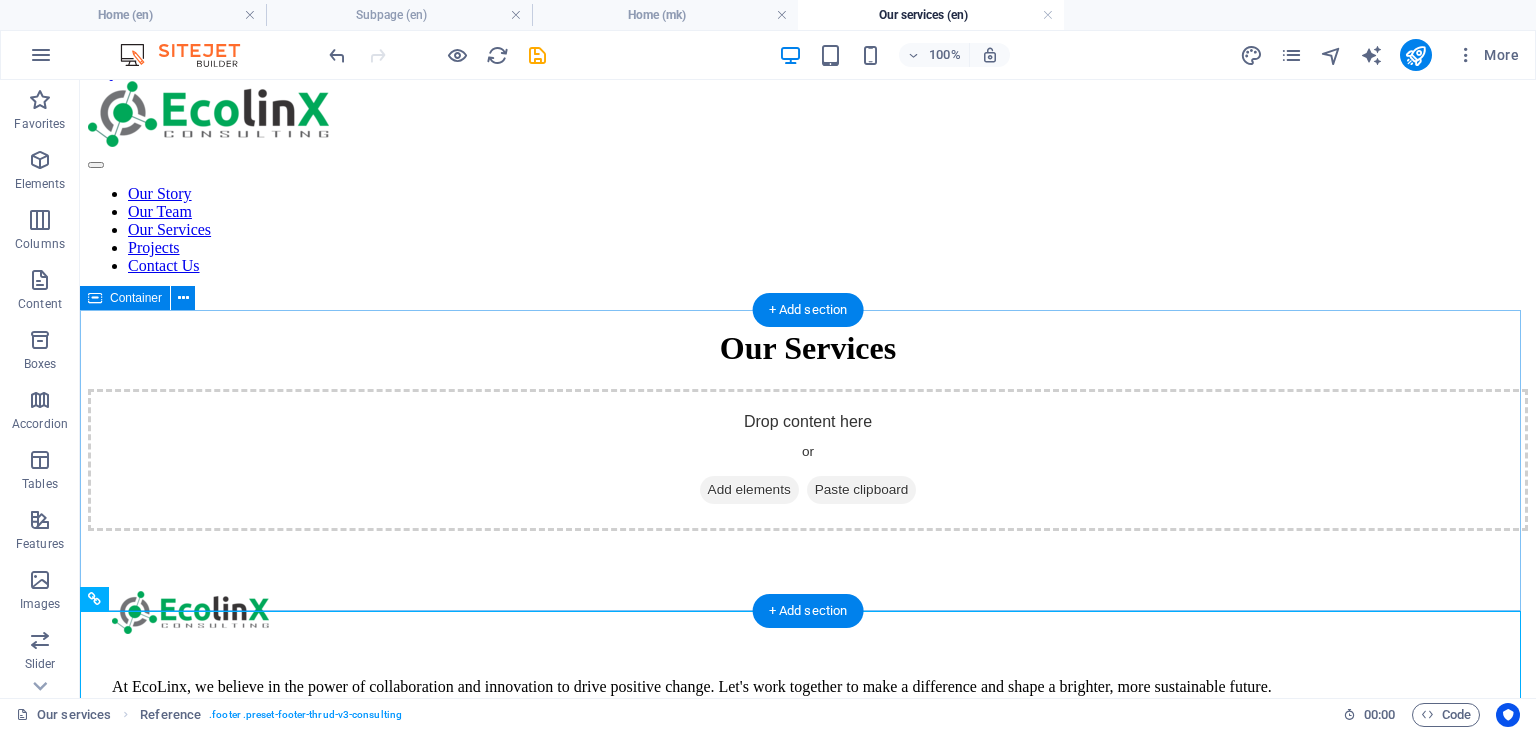 scroll, scrollTop: 0, scrollLeft: 0, axis: both 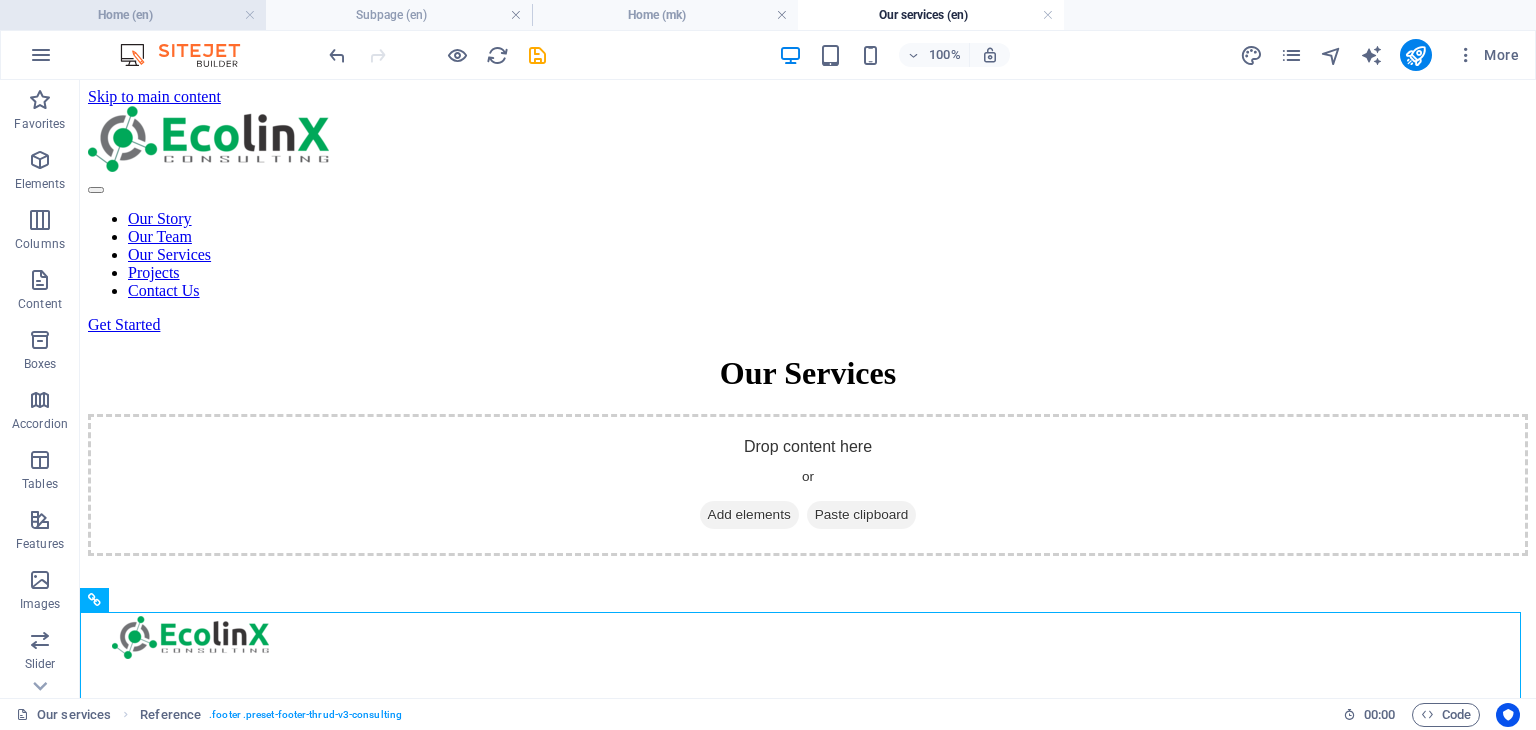 click on "Home (en)" at bounding box center (133, 15) 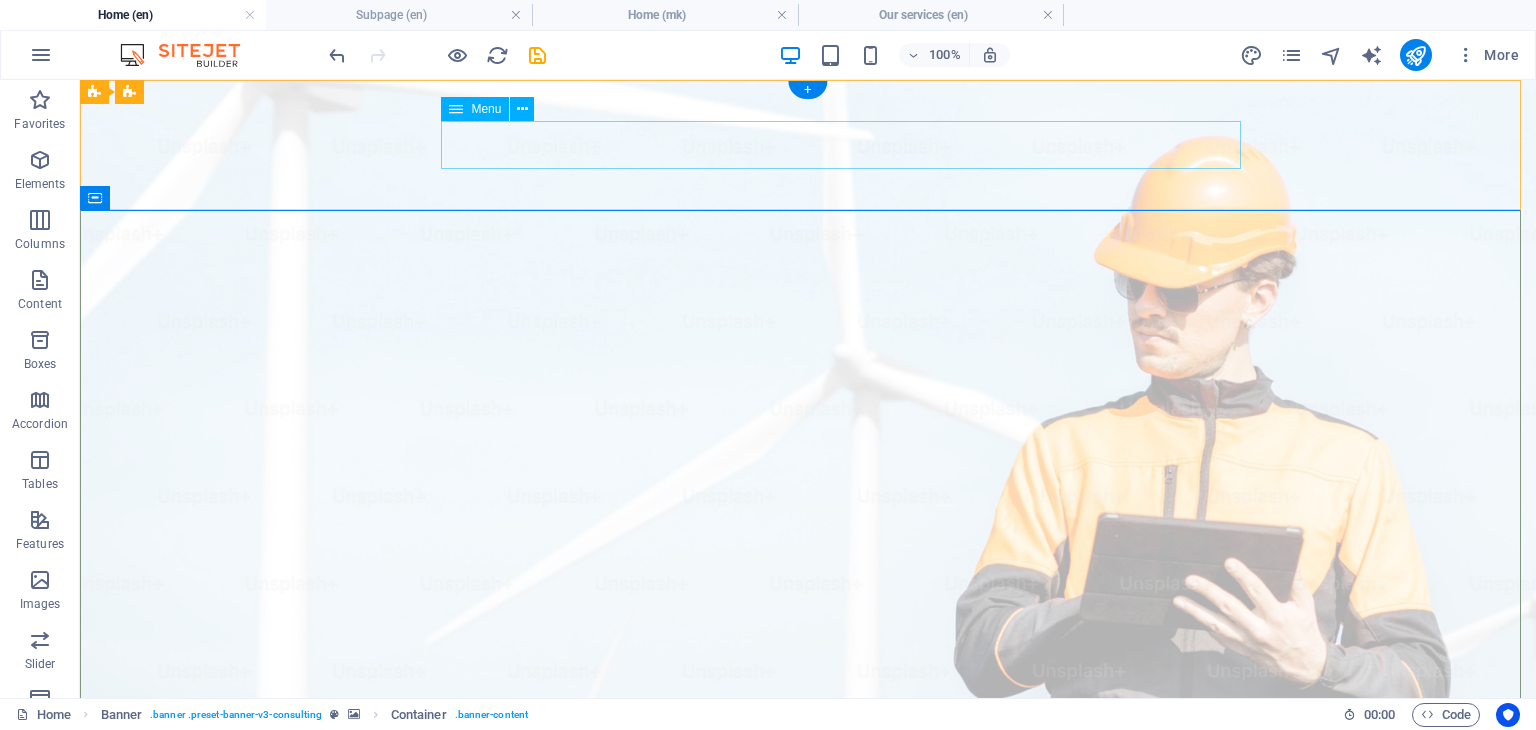click on "Our Story Our Team Our Services Projects Contact Us" at bounding box center (808, 1102) 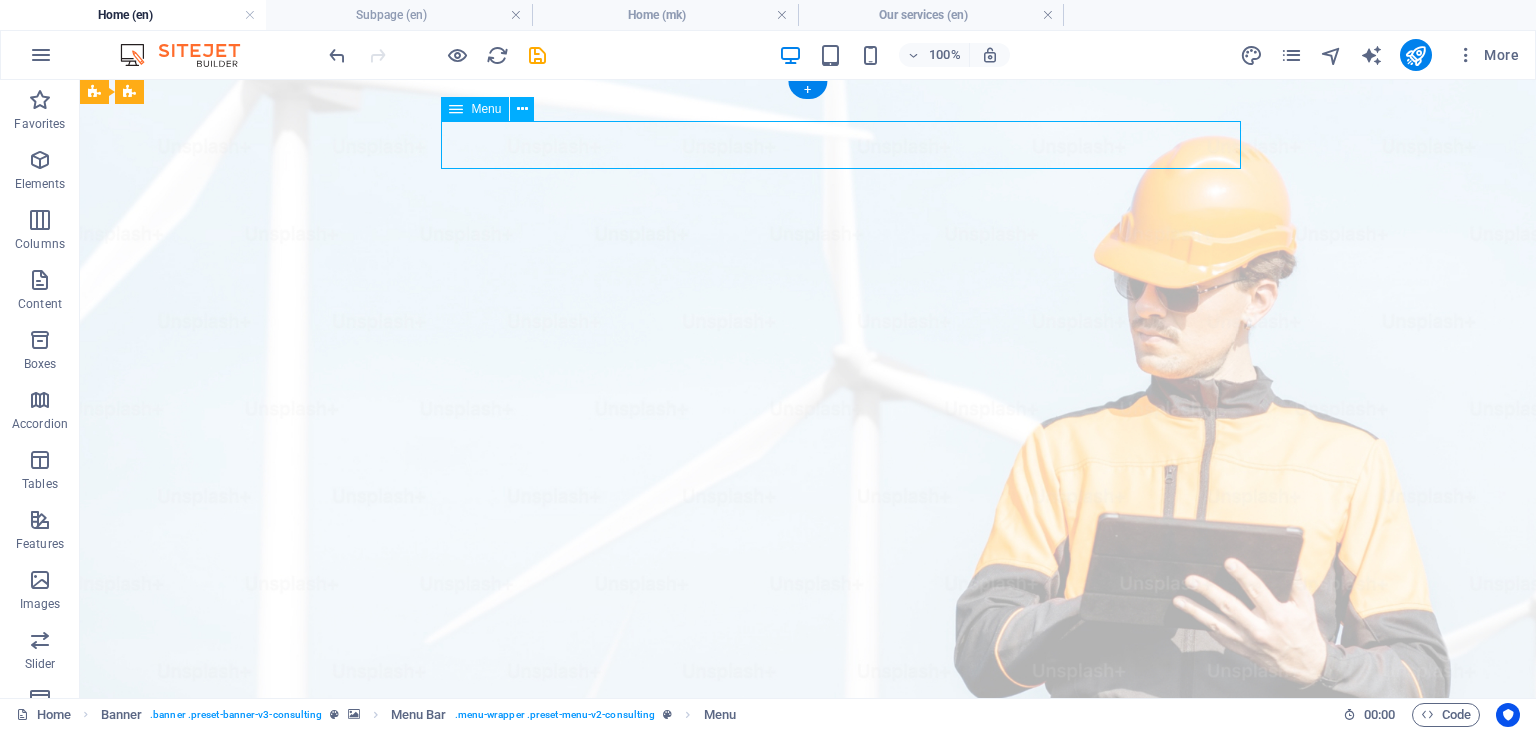 click on "Our Story Our Team Our Services Projects Contact Us" at bounding box center (808, 1102) 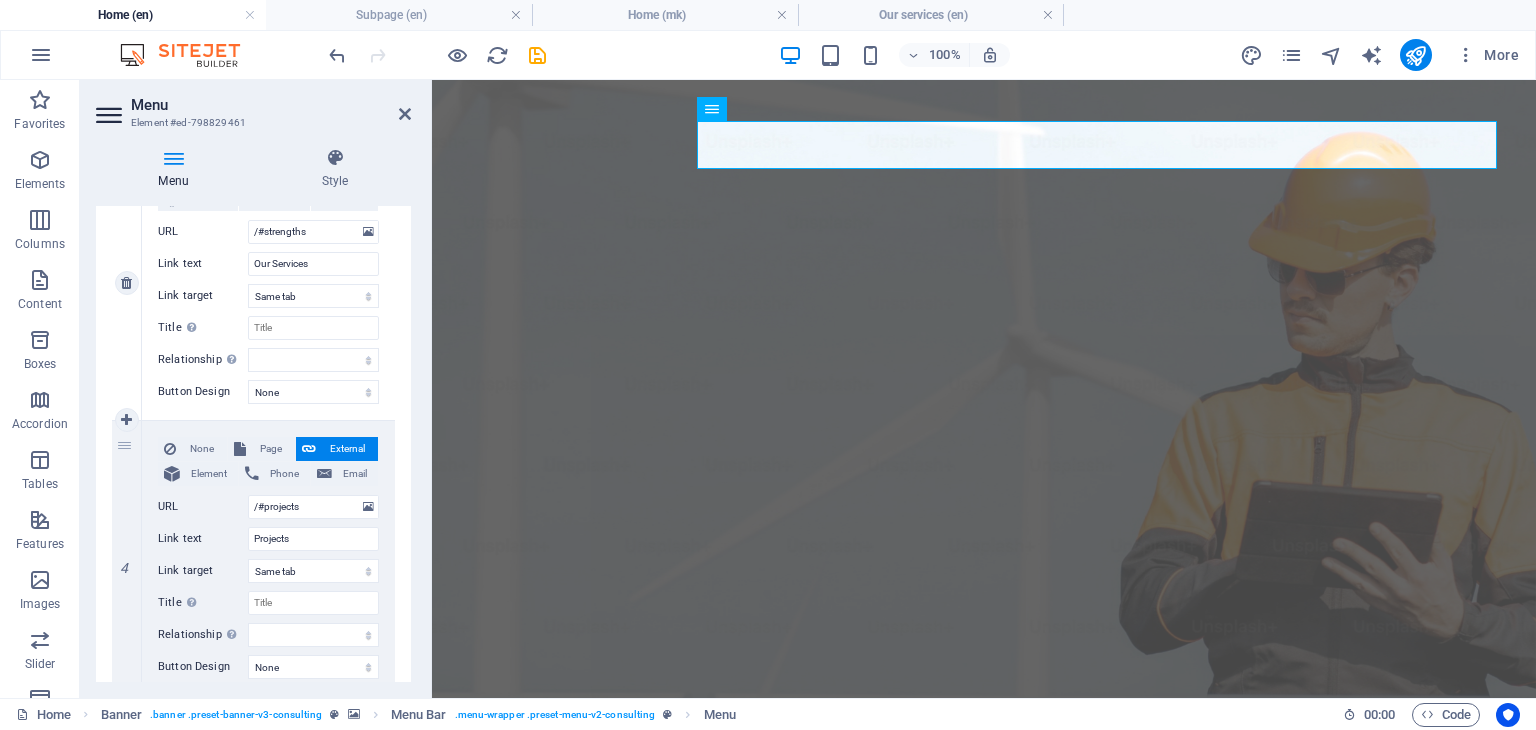 scroll, scrollTop: 700, scrollLeft: 0, axis: vertical 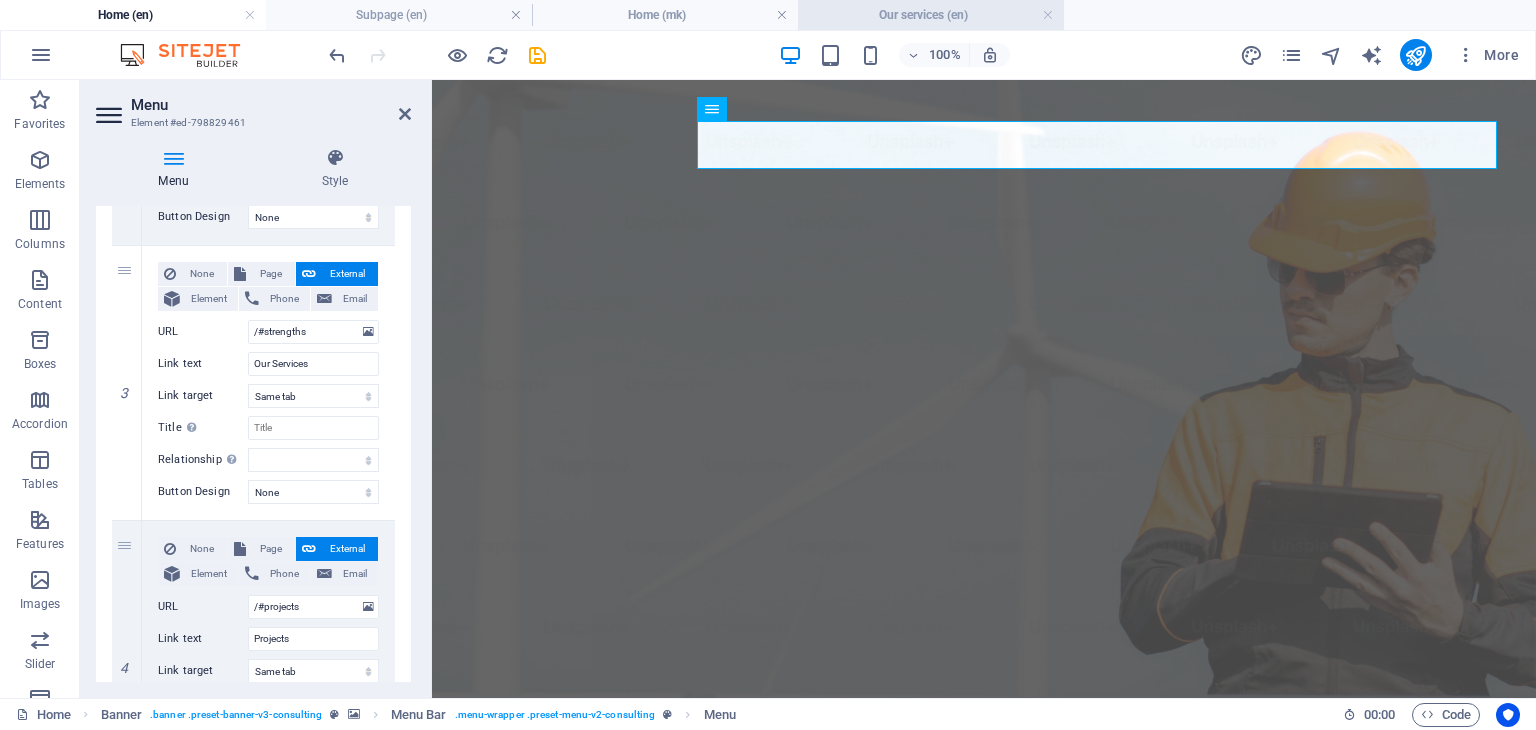 click on "Our services (en)" at bounding box center [931, 15] 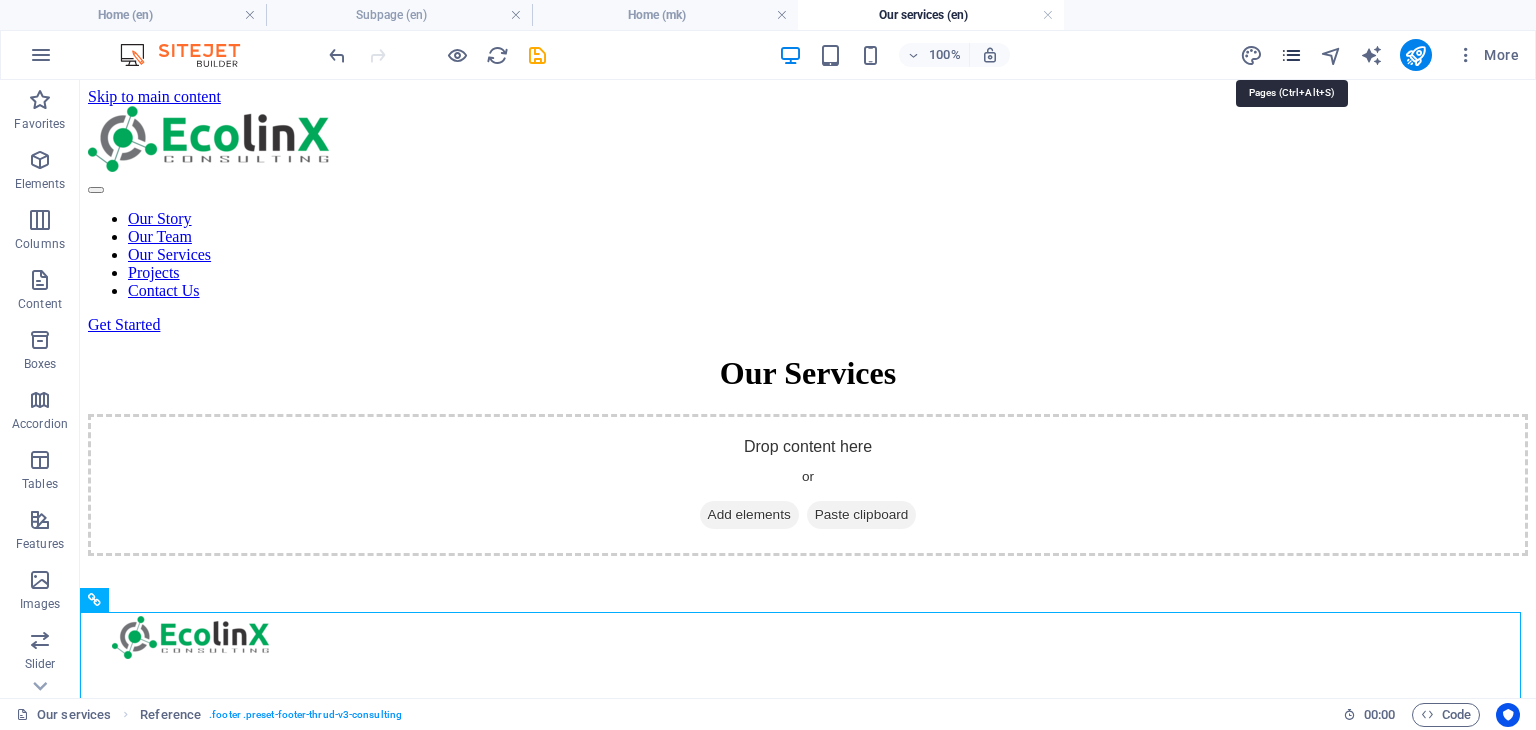 click at bounding box center (1291, 55) 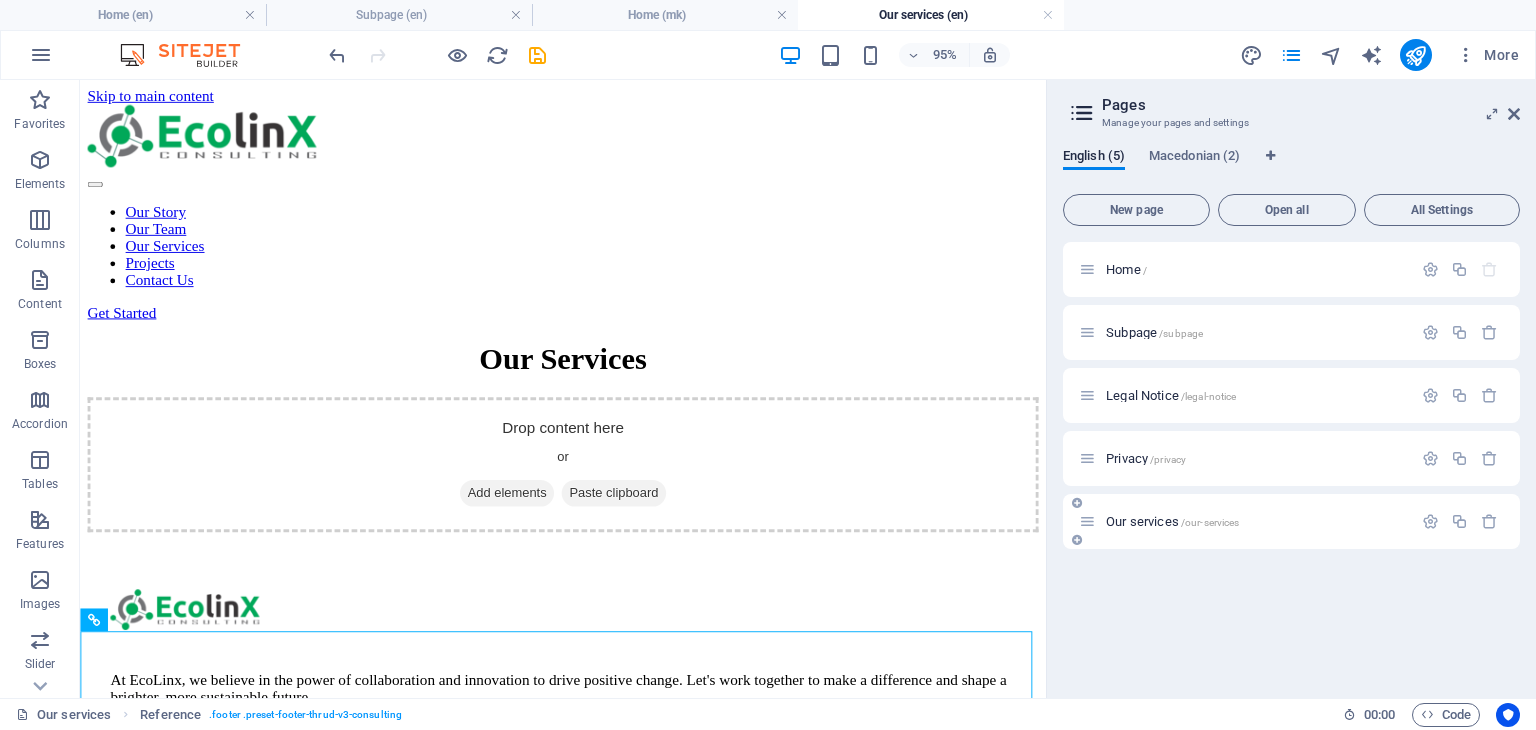 click on "Our services /our-services" at bounding box center (1245, 521) 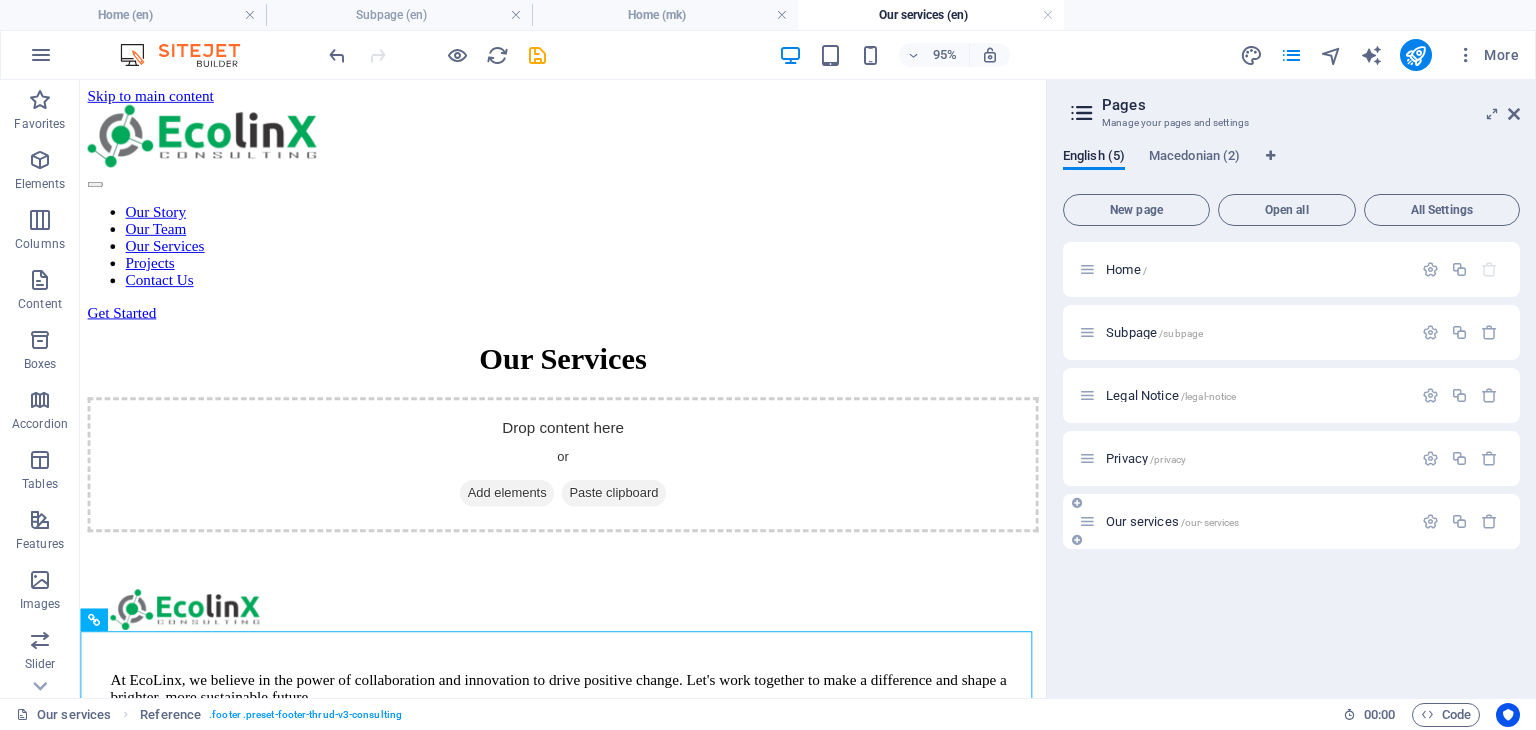 click on "Our services /our-services" at bounding box center [1256, 521] 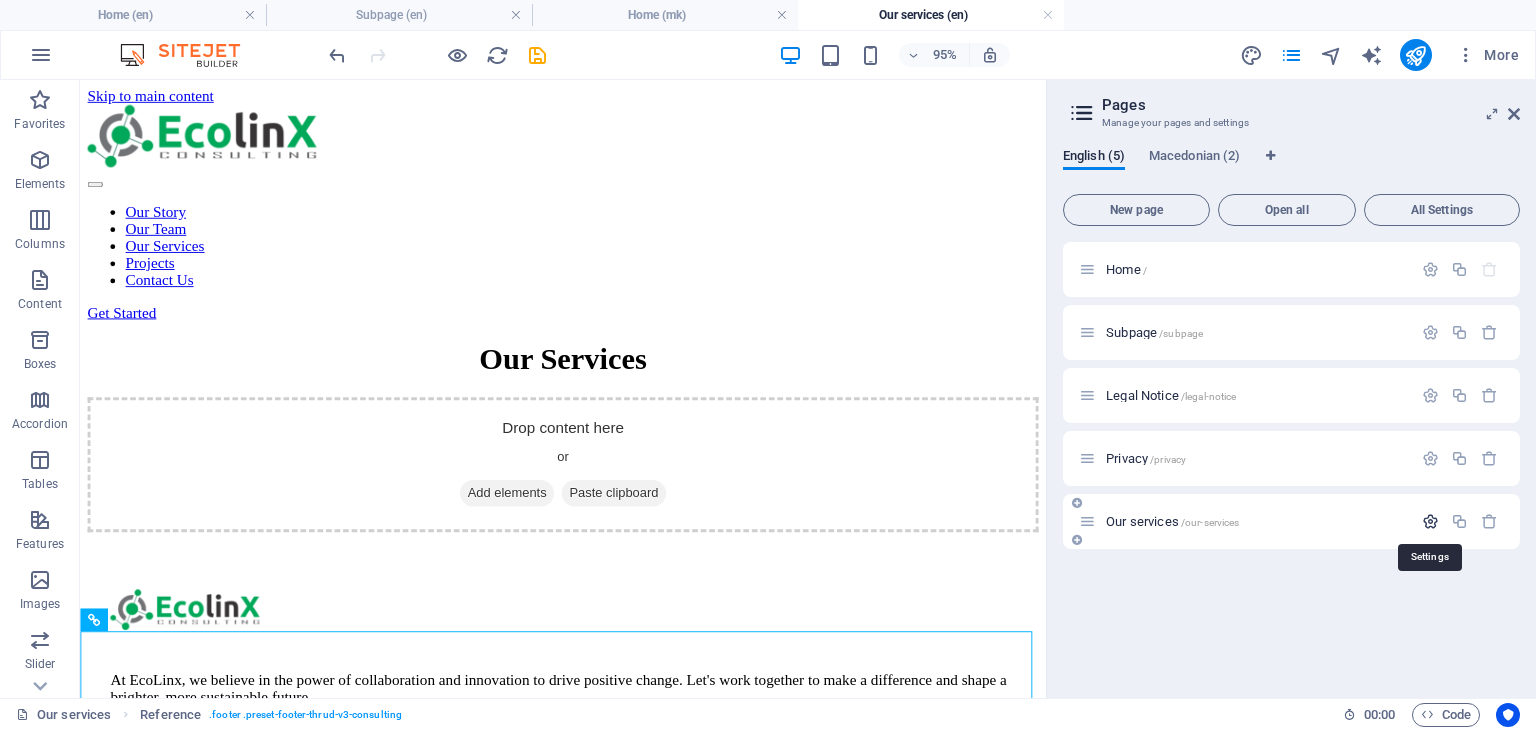click at bounding box center [1430, 521] 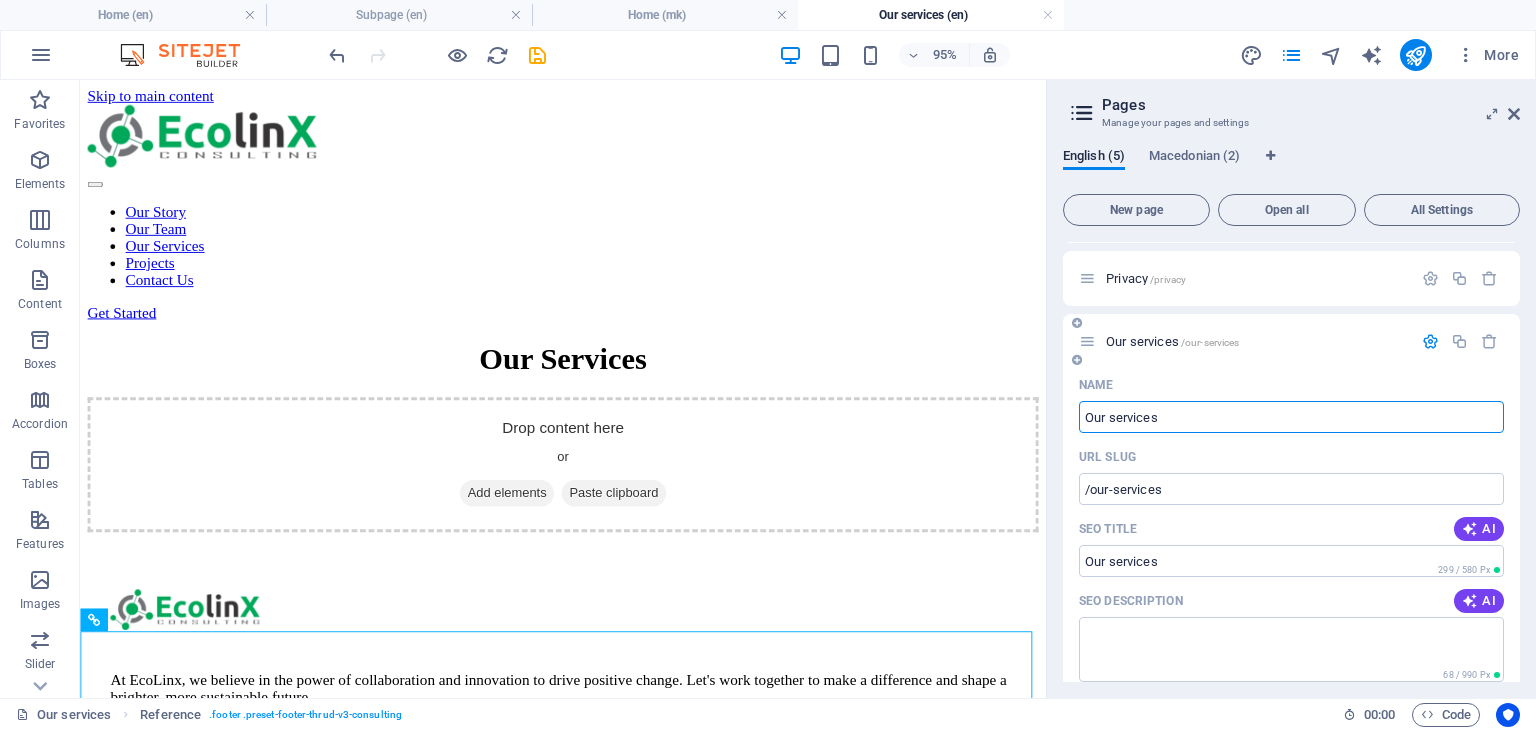 scroll, scrollTop: 300, scrollLeft: 0, axis: vertical 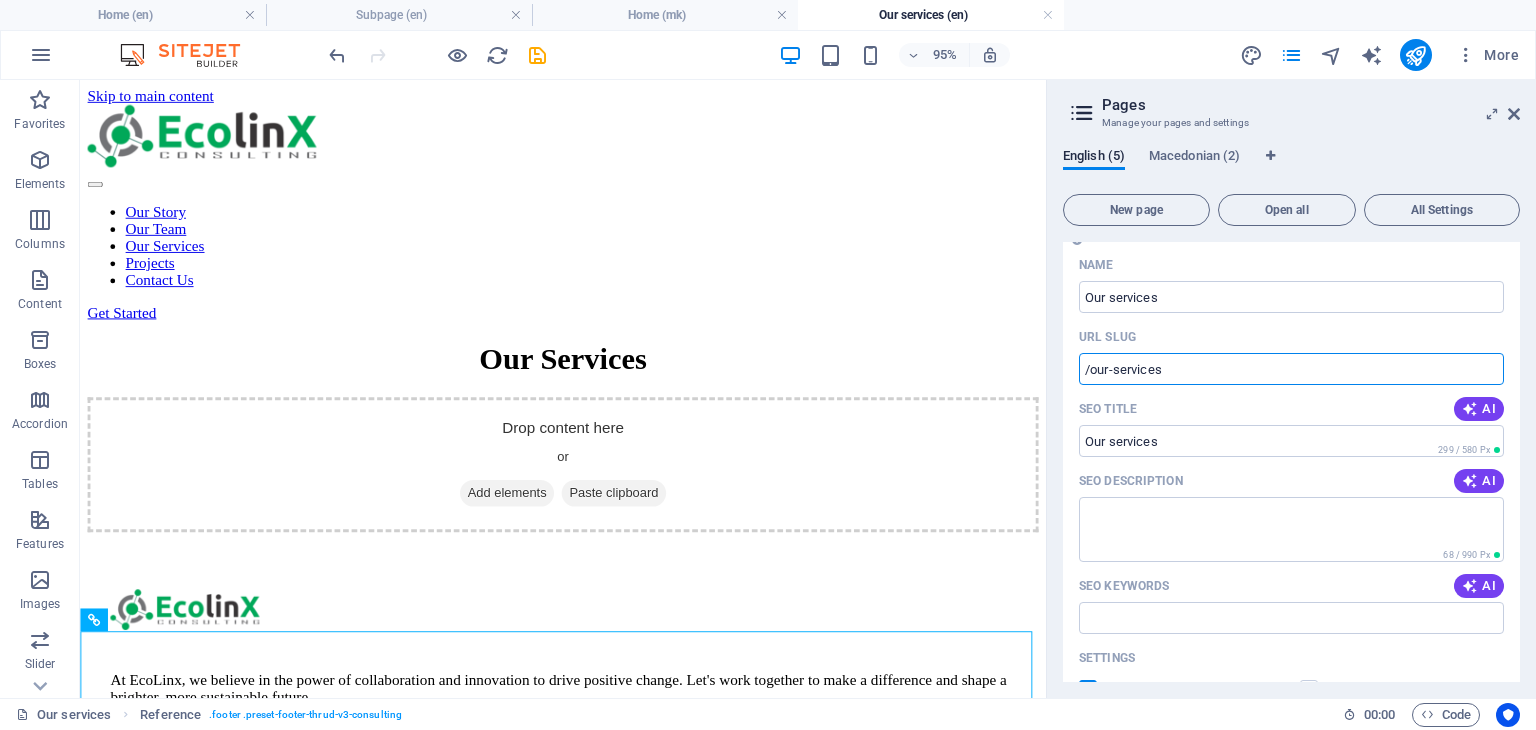 drag, startPoint x: 1189, startPoint y: 376, endPoint x: 1076, endPoint y: 373, distance: 113.03982 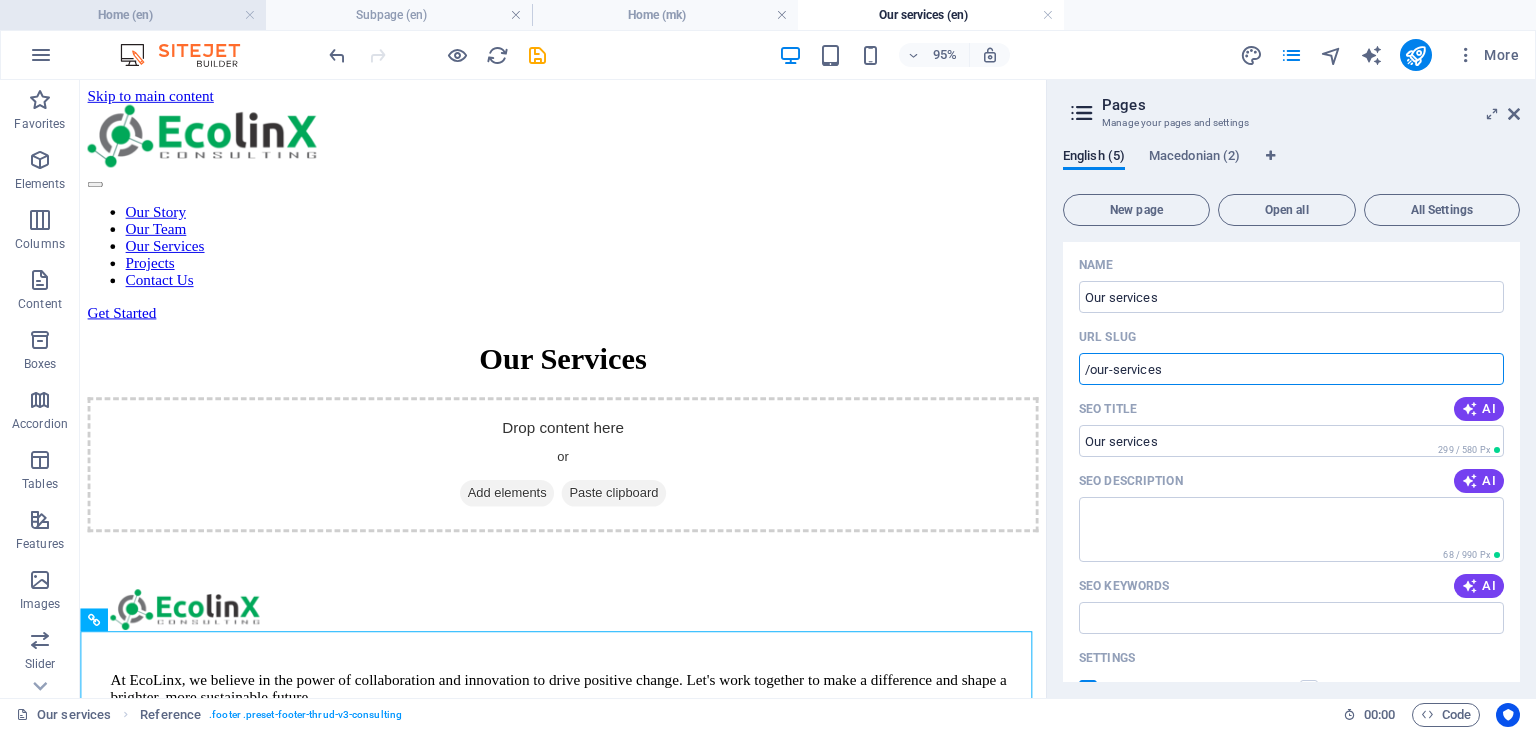 click on "Home (en)" at bounding box center [133, 15] 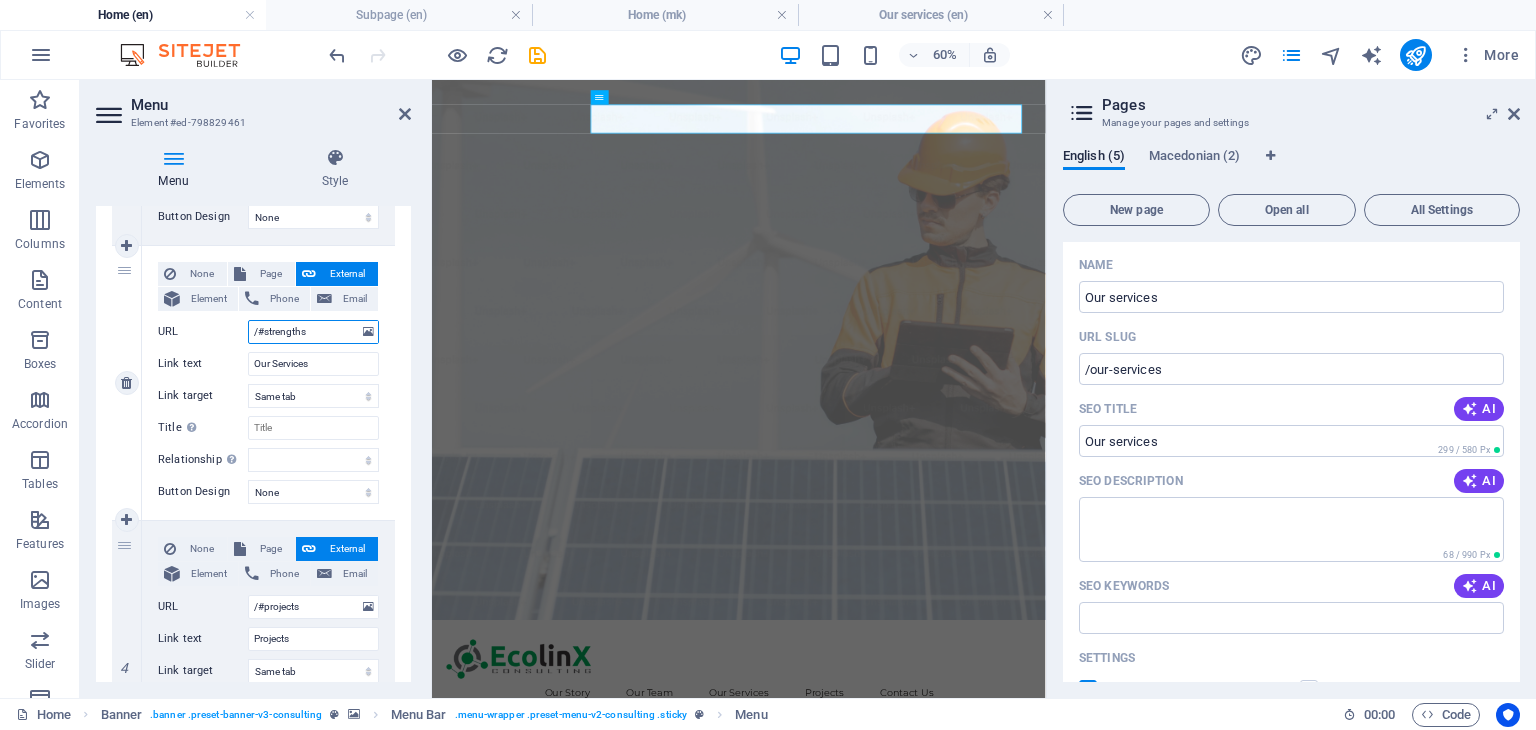 drag, startPoint x: 315, startPoint y: 332, endPoint x: 251, endPoint y: 328, distance: 64.12488 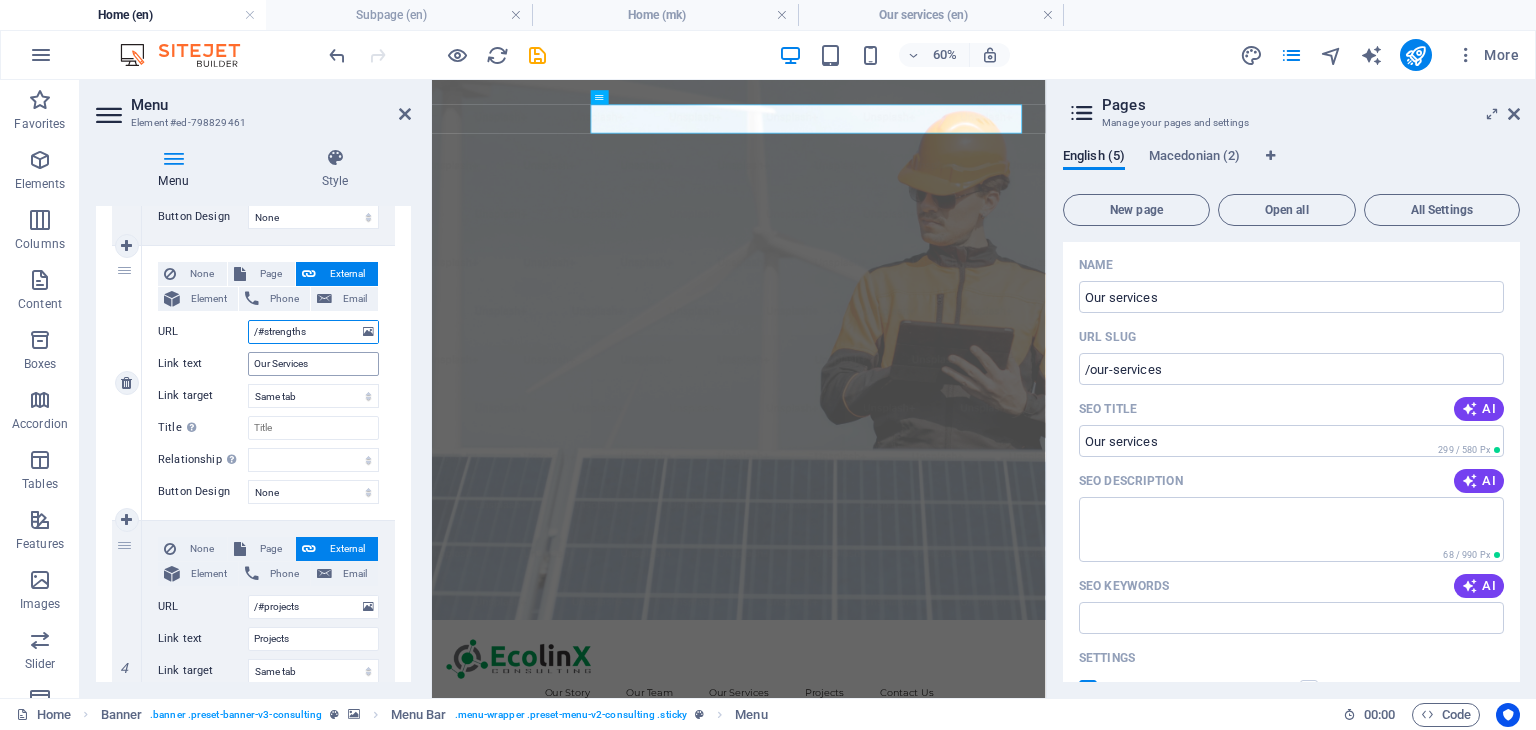 type on "/our-services" 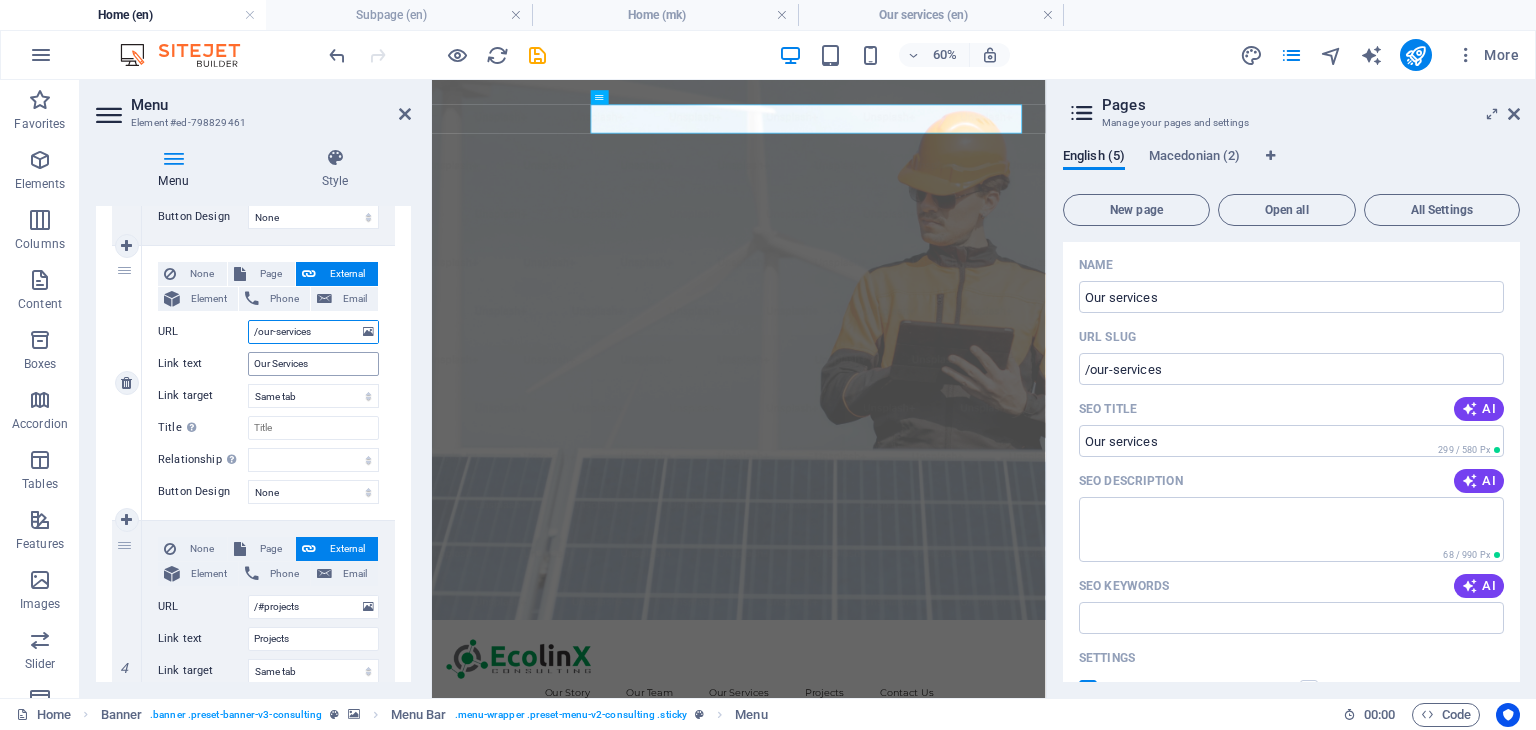 select 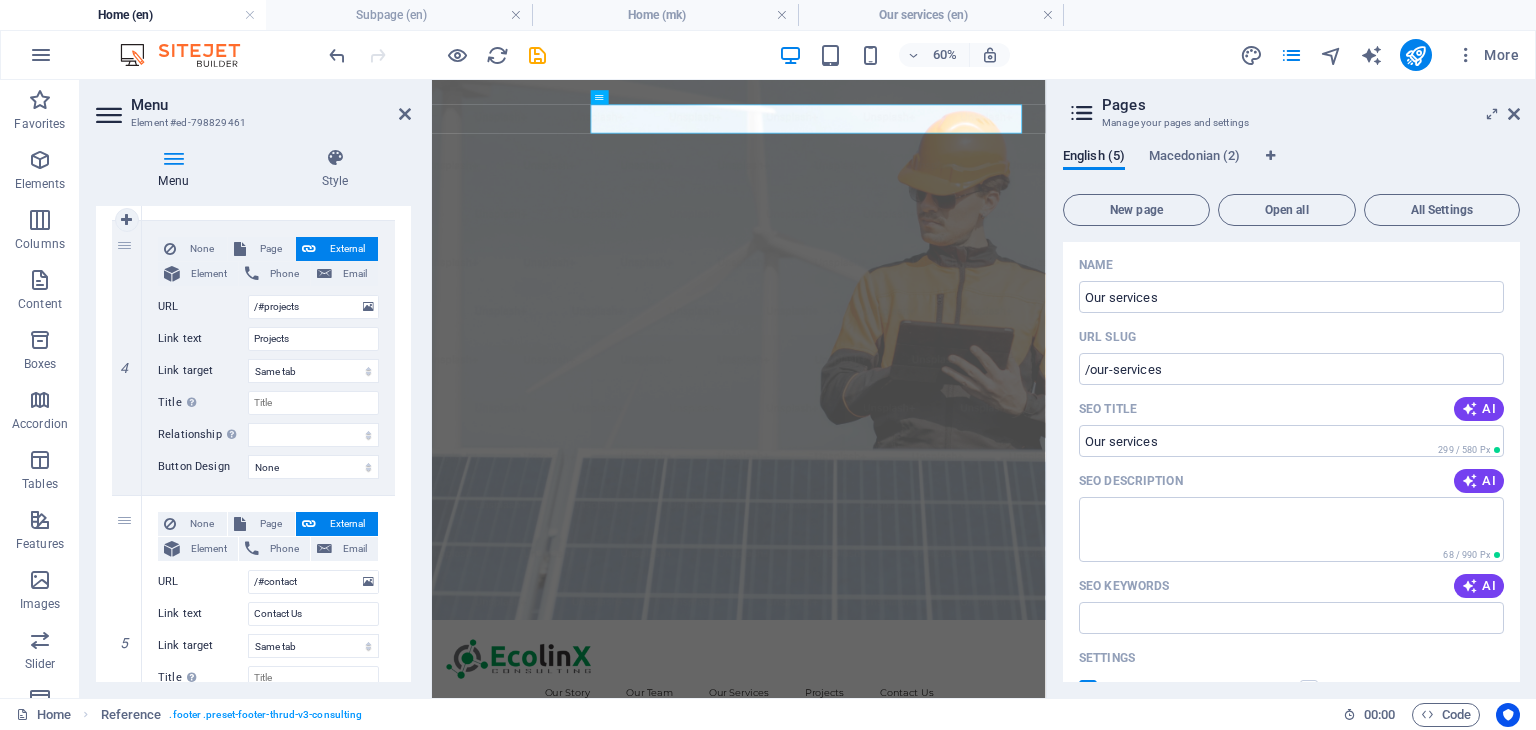scroll, scrollTop: 1100, scrollLeft: 0, axis: vertical 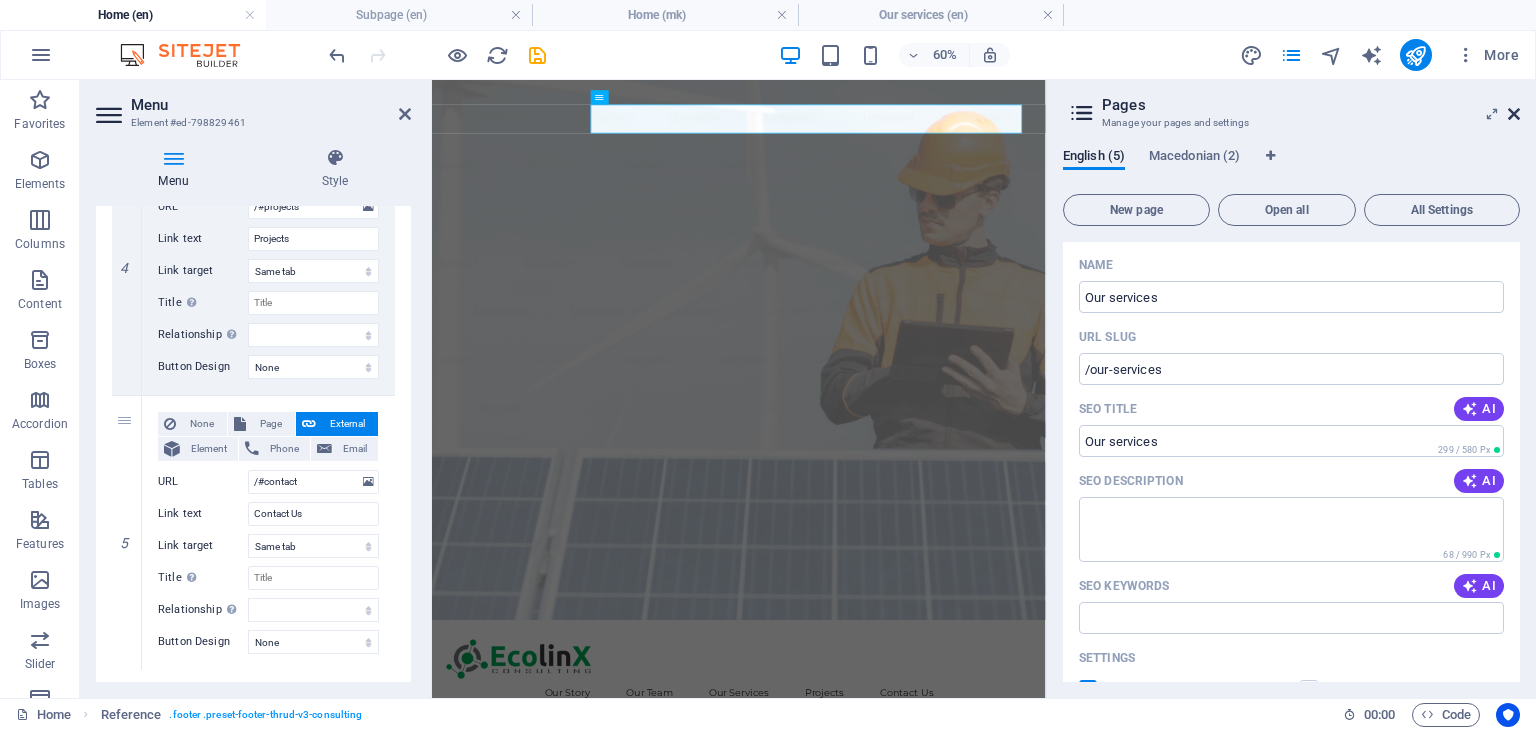 type on "/our-services" 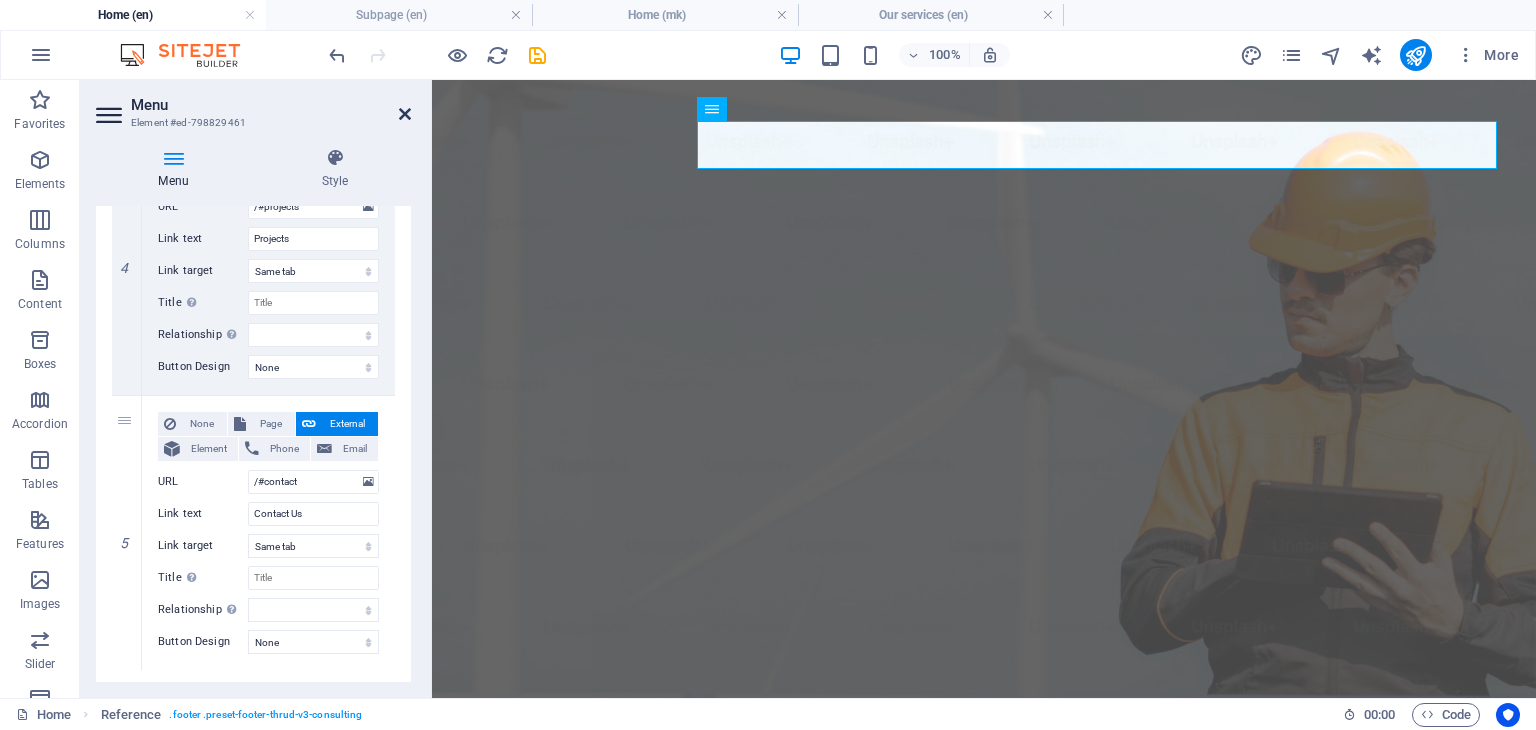 click at bounding box center (405, 114) 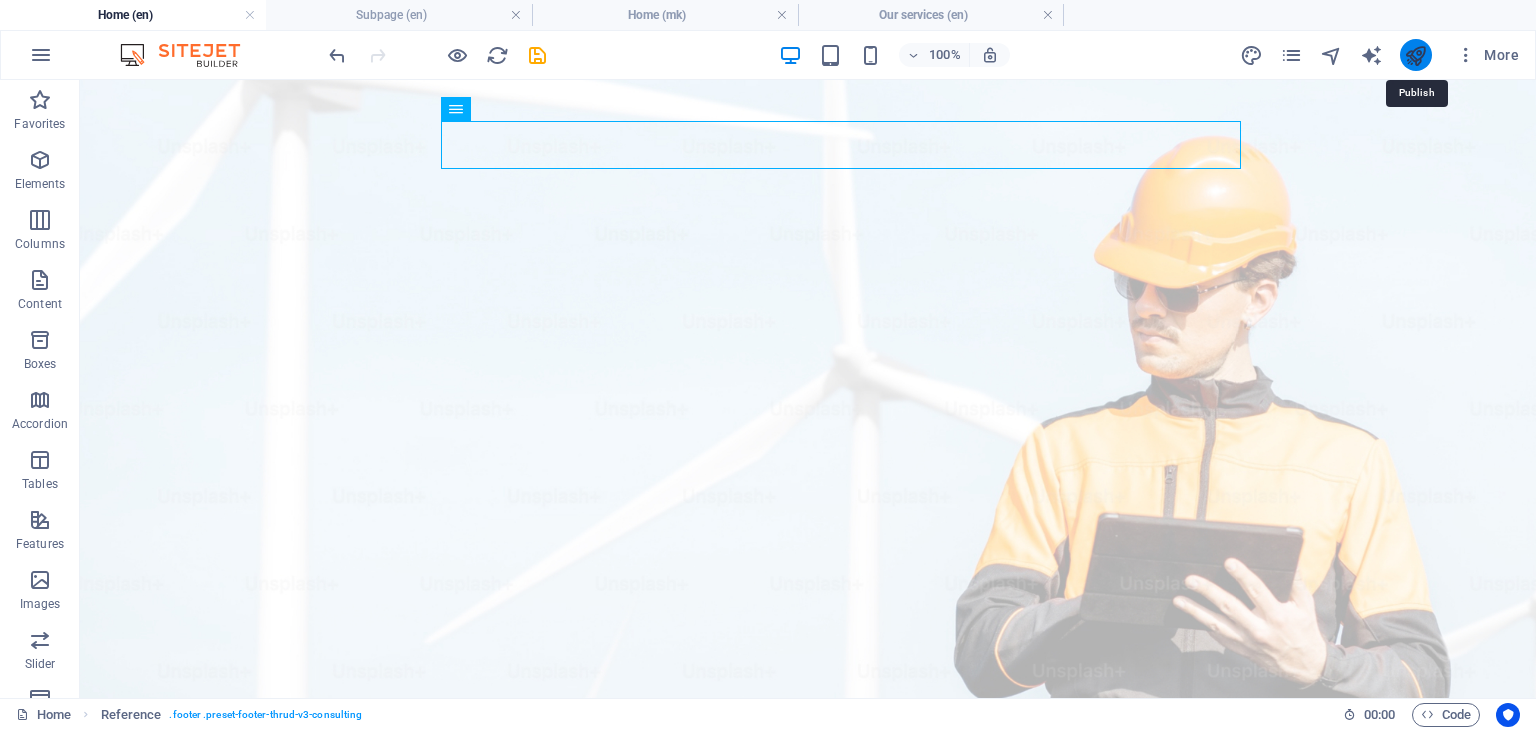 drag, startPoint x: 1423, startPoint y: 58, endPoint x: 1264, endPoint y: 30, distance: 161.44658 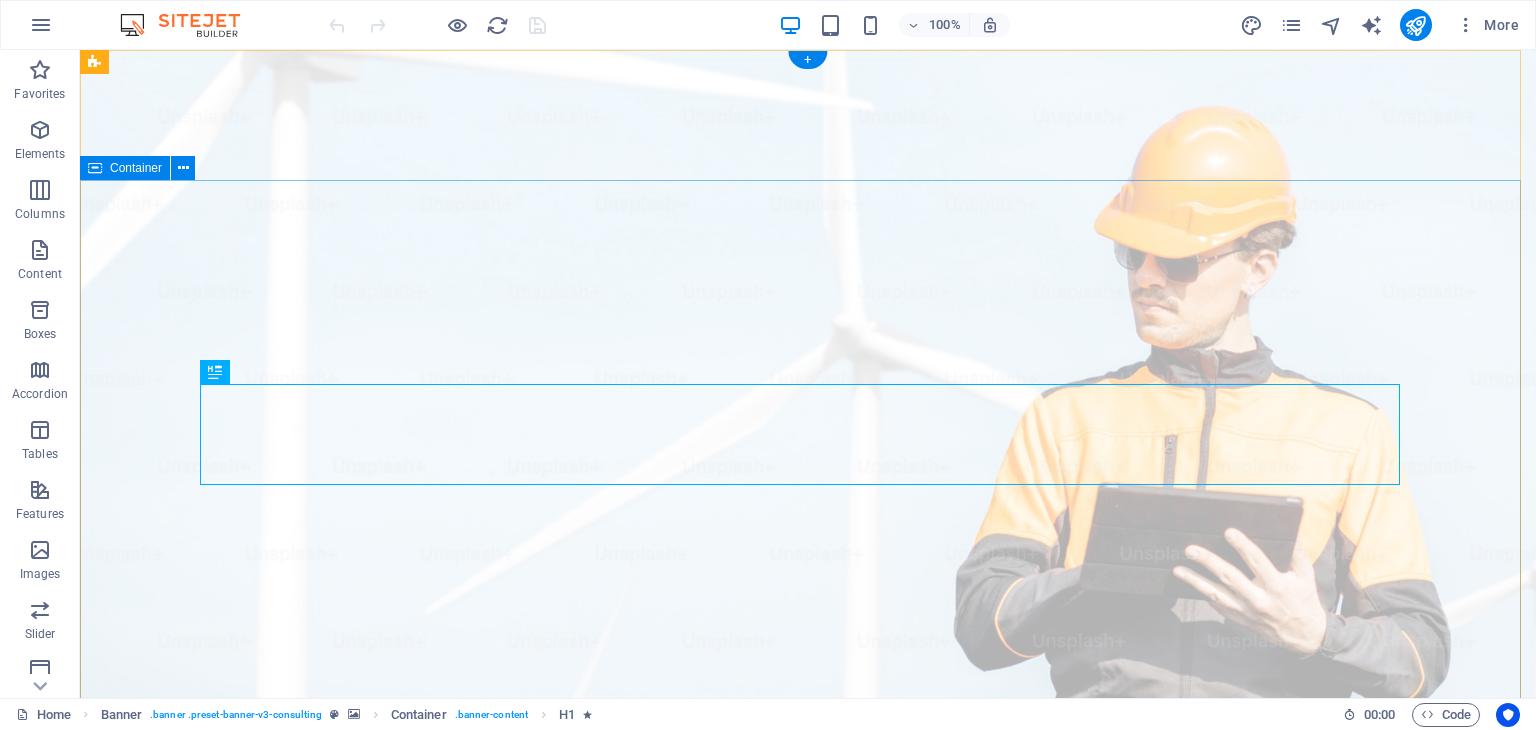 scroll, scrollTop: 0, scrollLeft: 0, axis: both 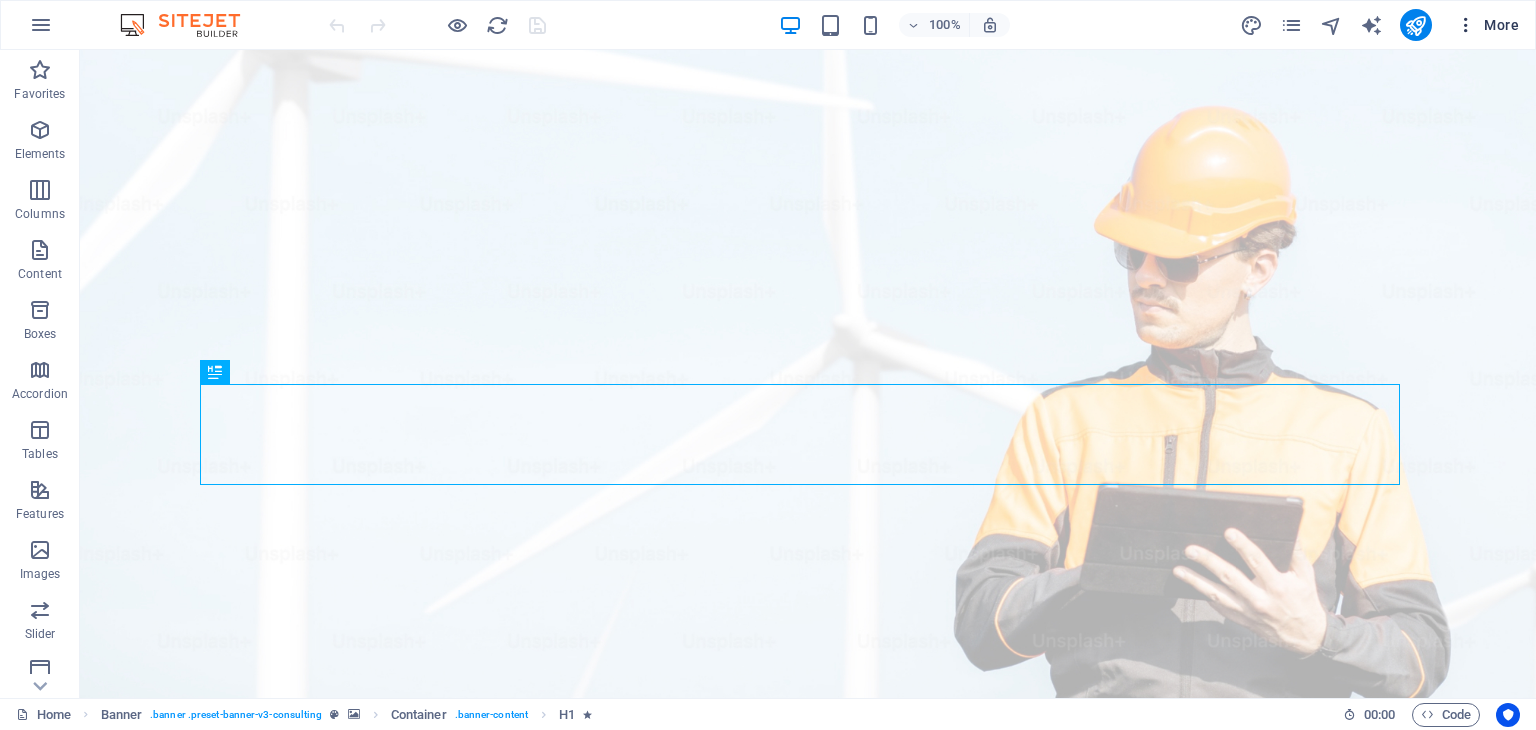 click at bounding box center [1466, 25] 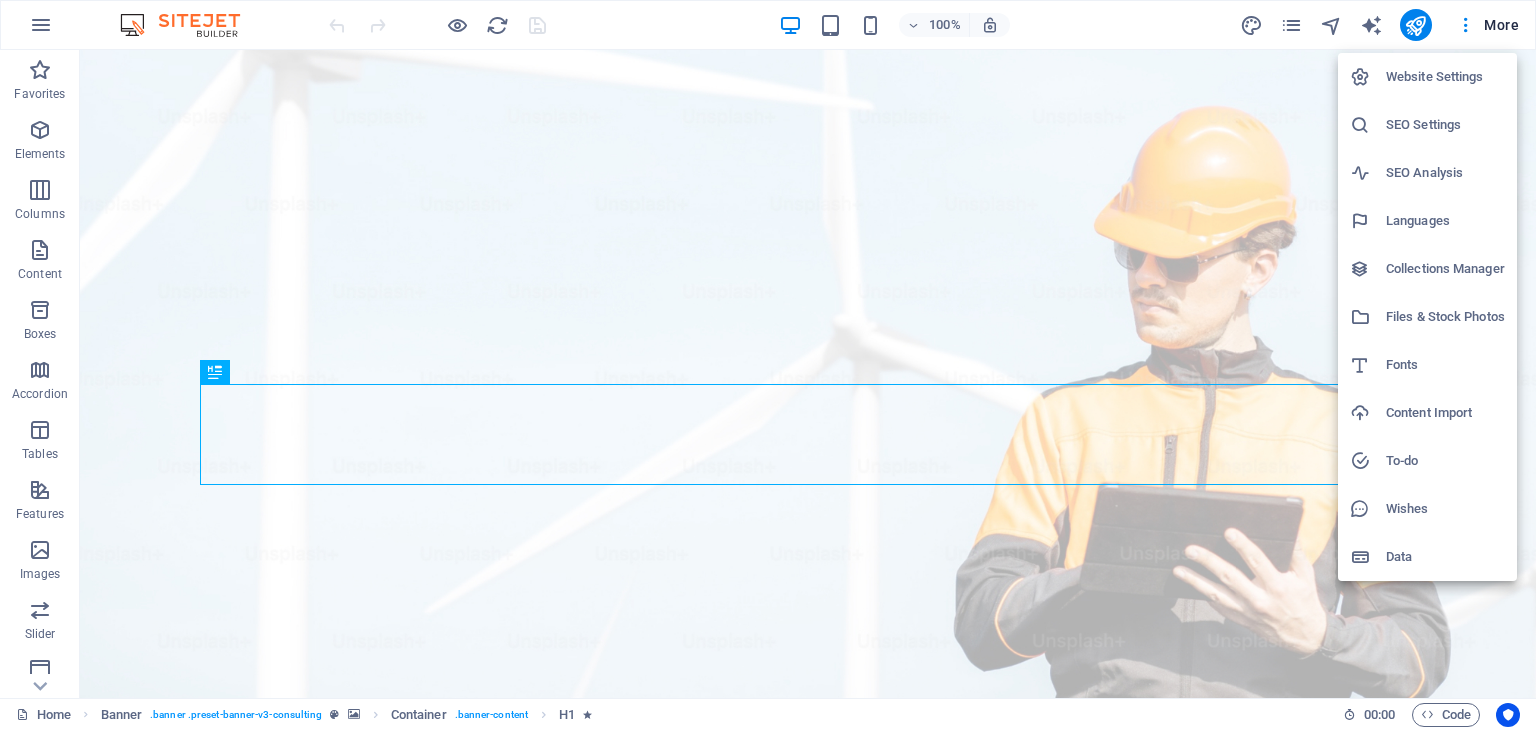 click at bounding box center (768, 365) 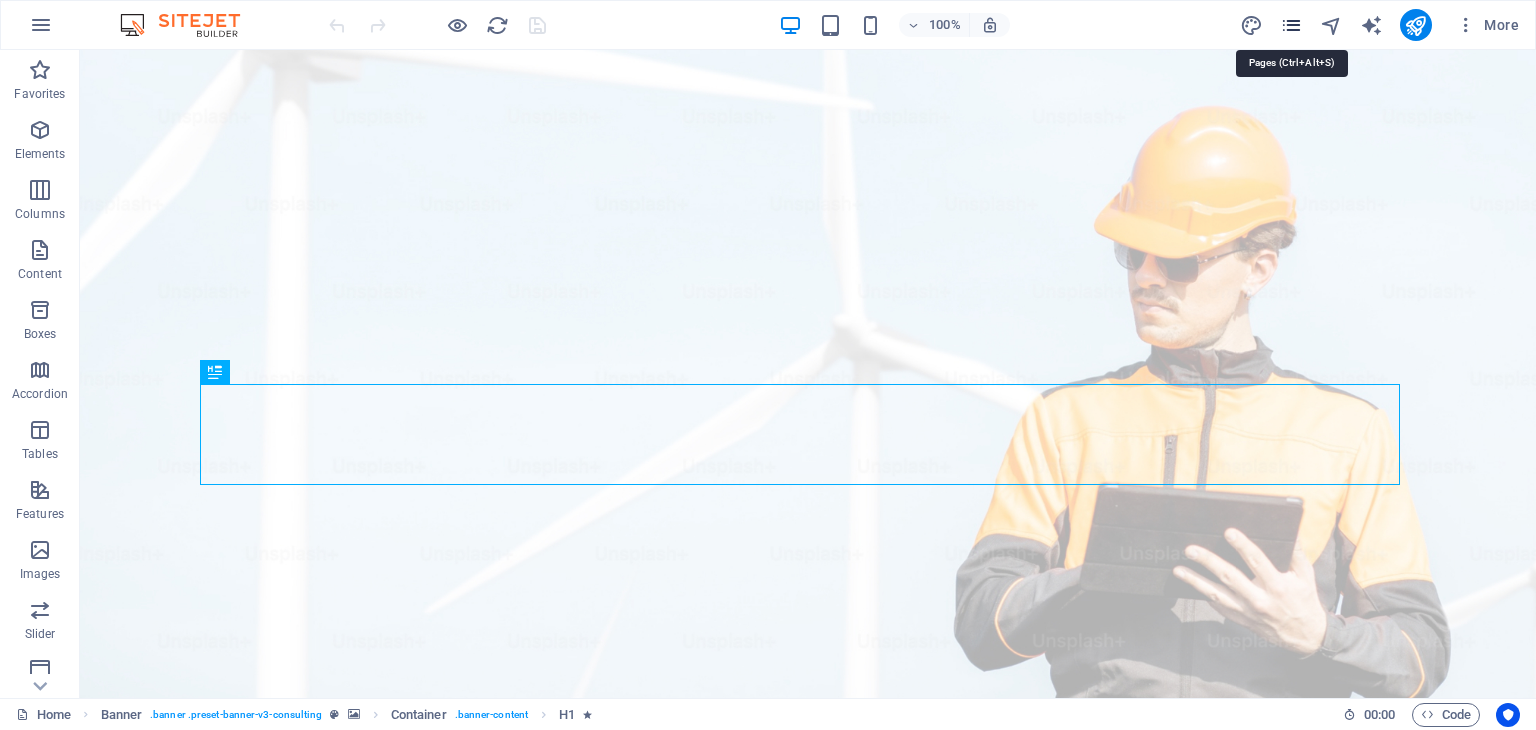 click at bounding box center [1291, 25] 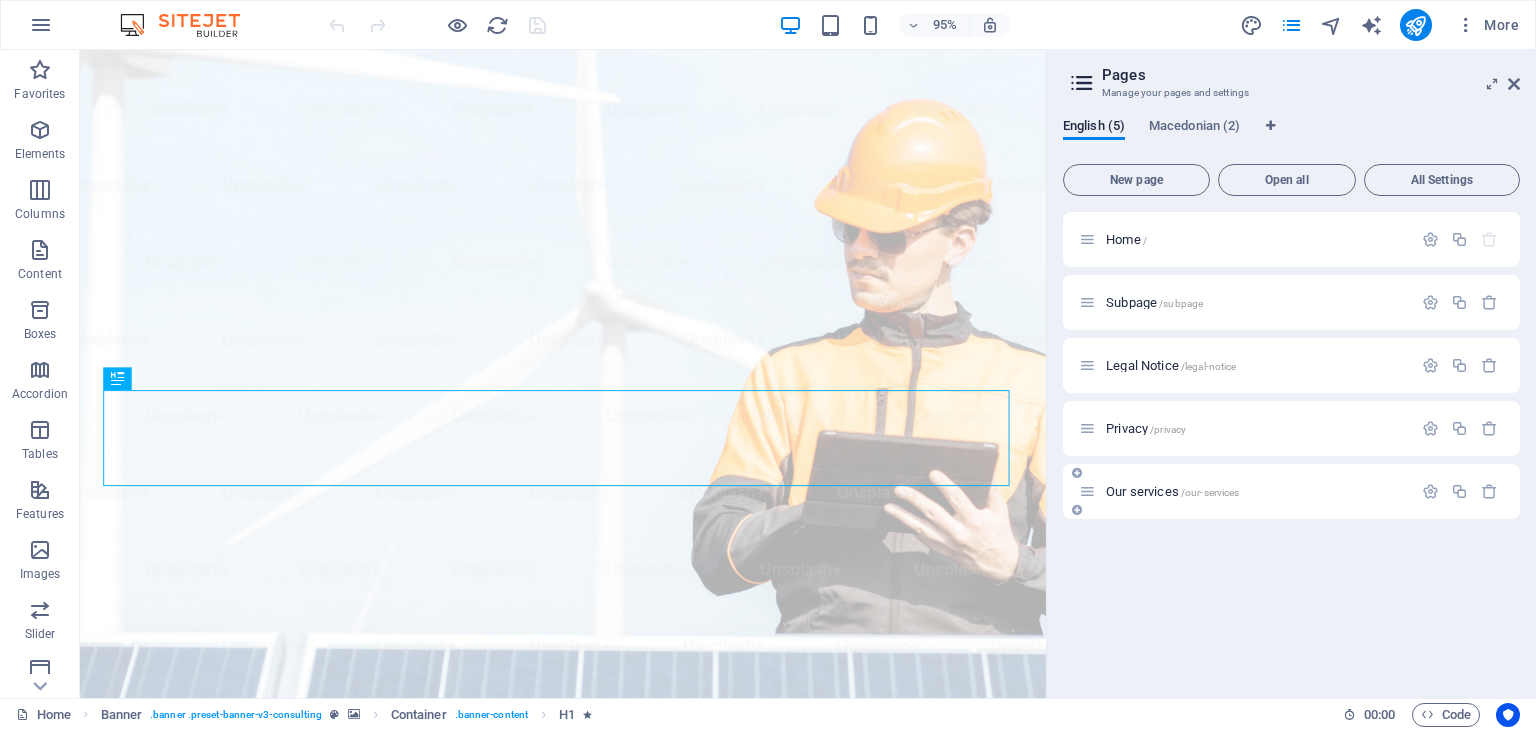 click on "/our-services" at bounding box center (1210, 492) 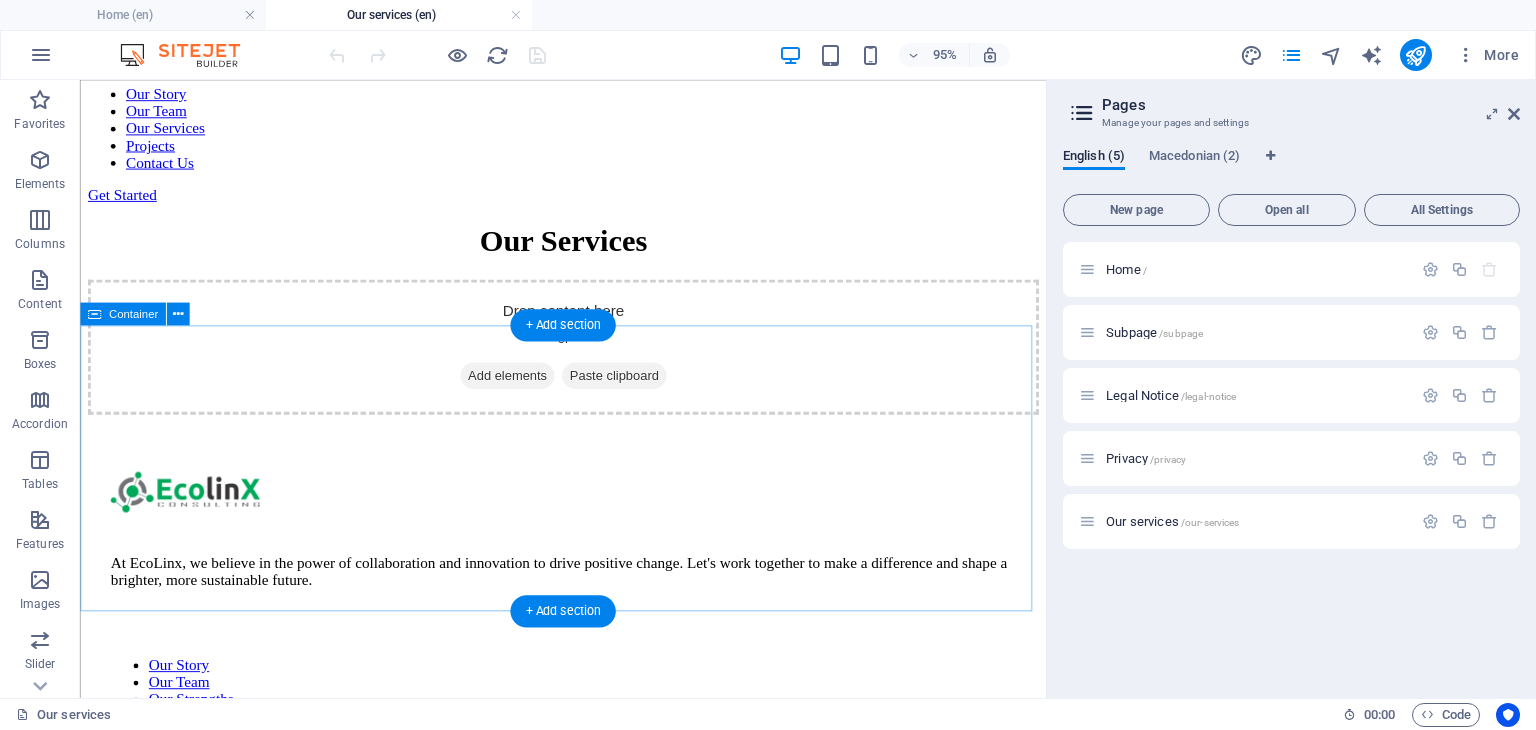 scroll, scrollTop: 0, scrollLeft: 0, axis: both 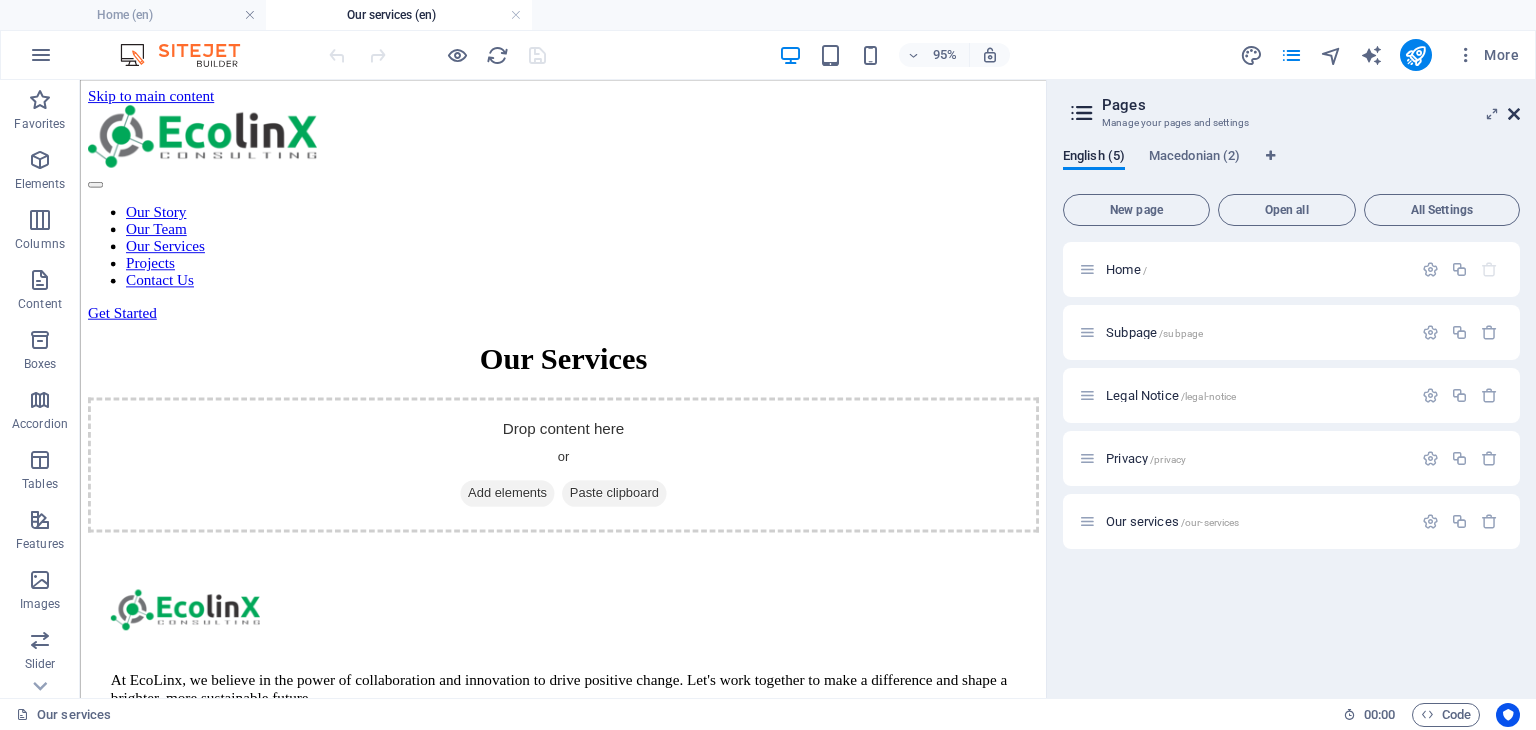click at bounding box center (1514, 114) 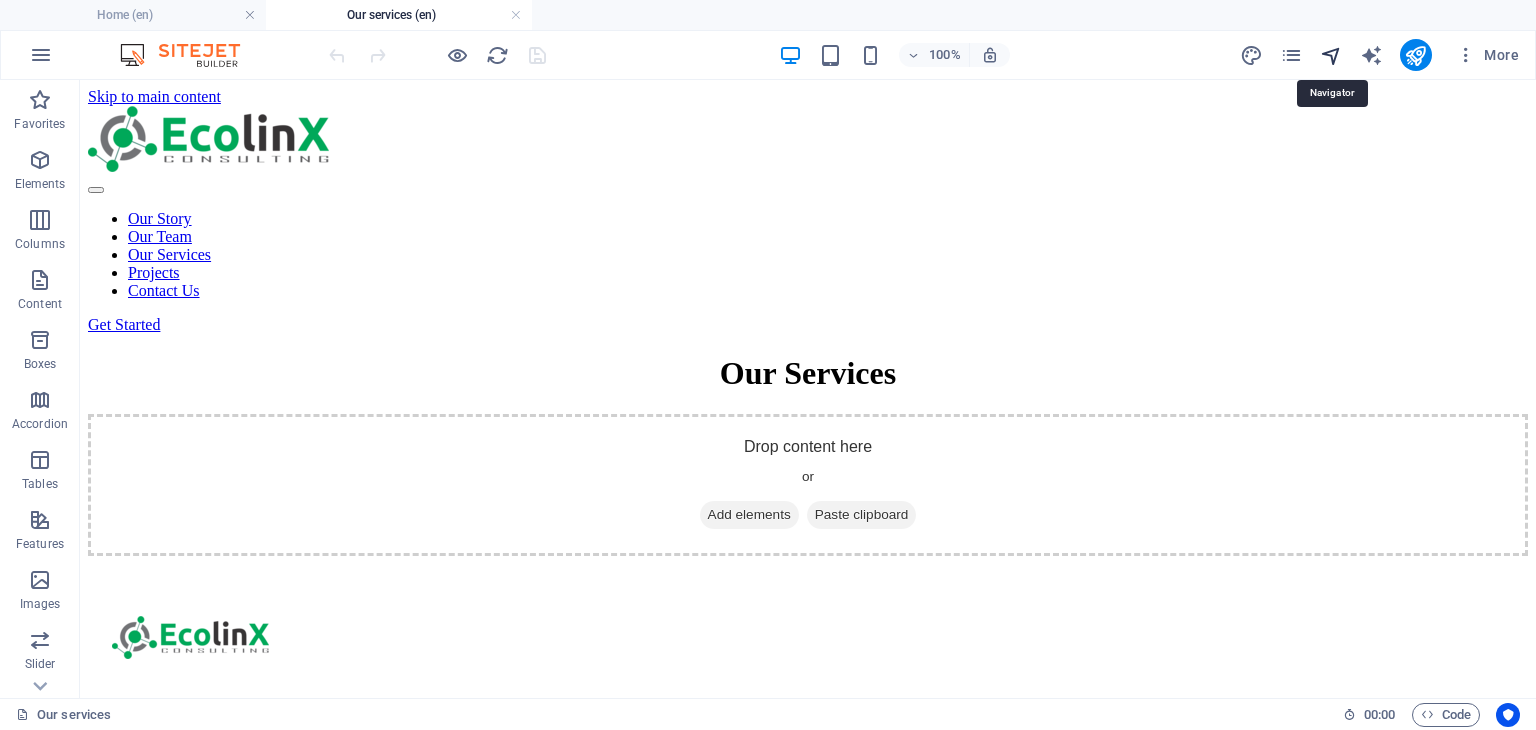 click at bounding box center [1331, 55] 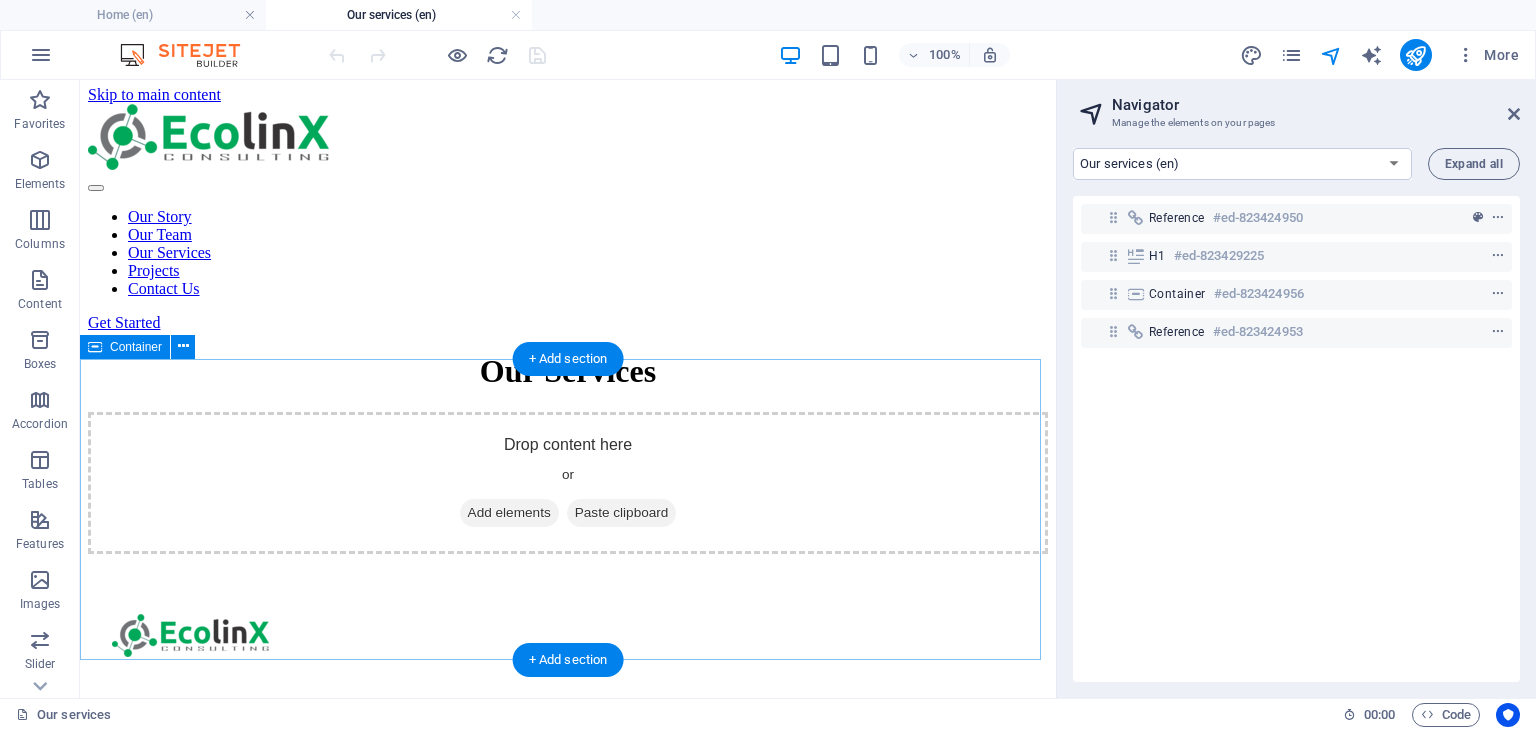 scroll, scrollTop: 0, scrollLeft: 0, axis: both 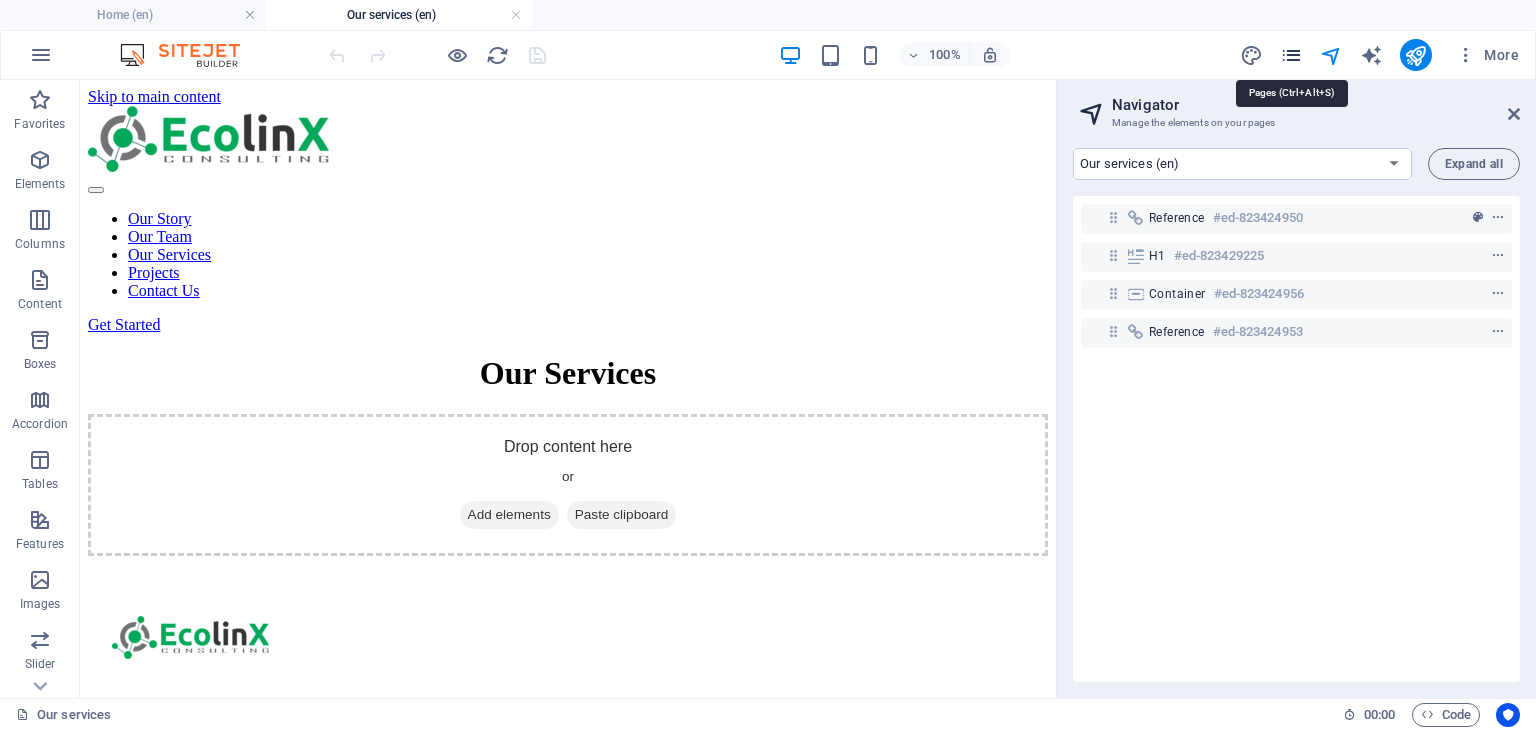 click at bounding box center [1291, 55] 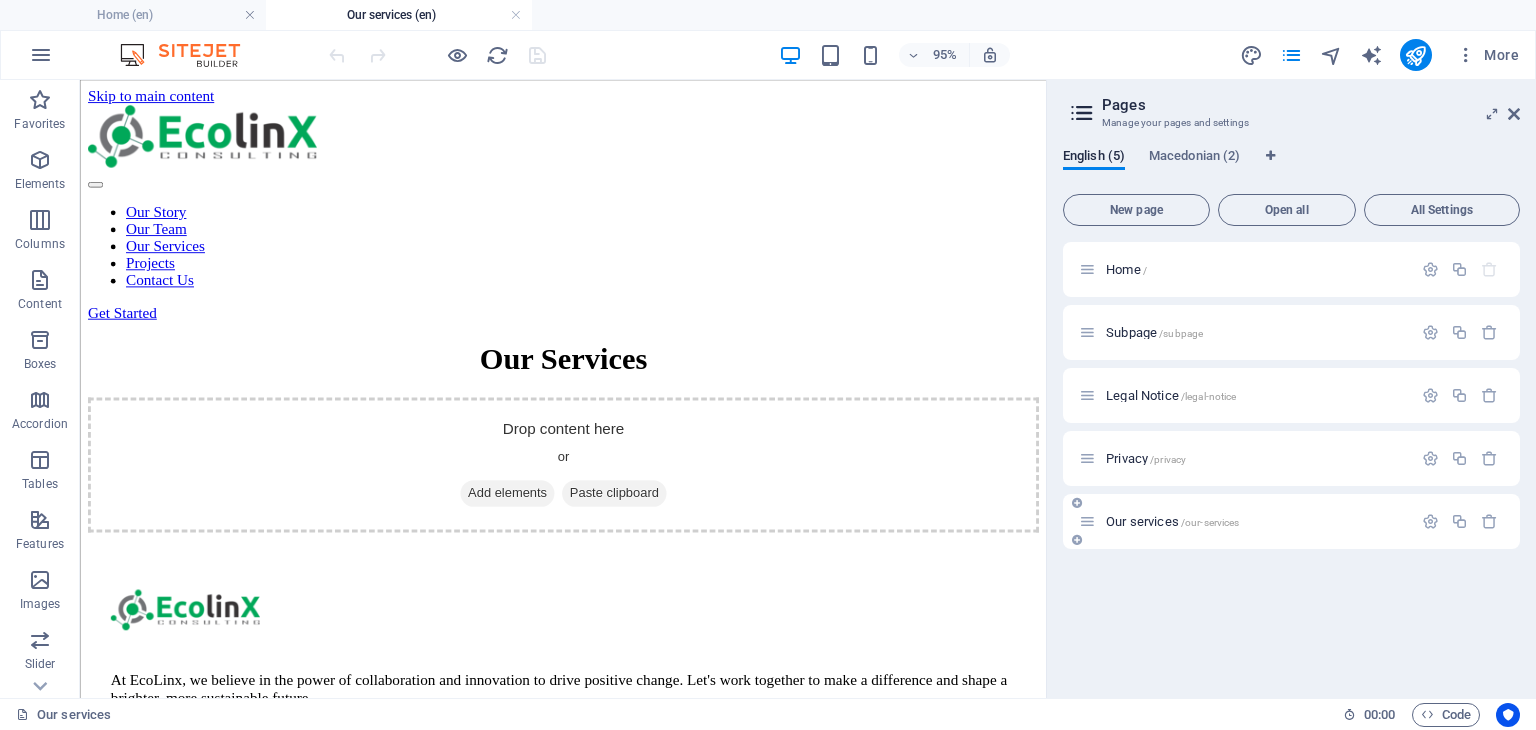 click on "Our services /our-services" at bounding box center (1172, 521) 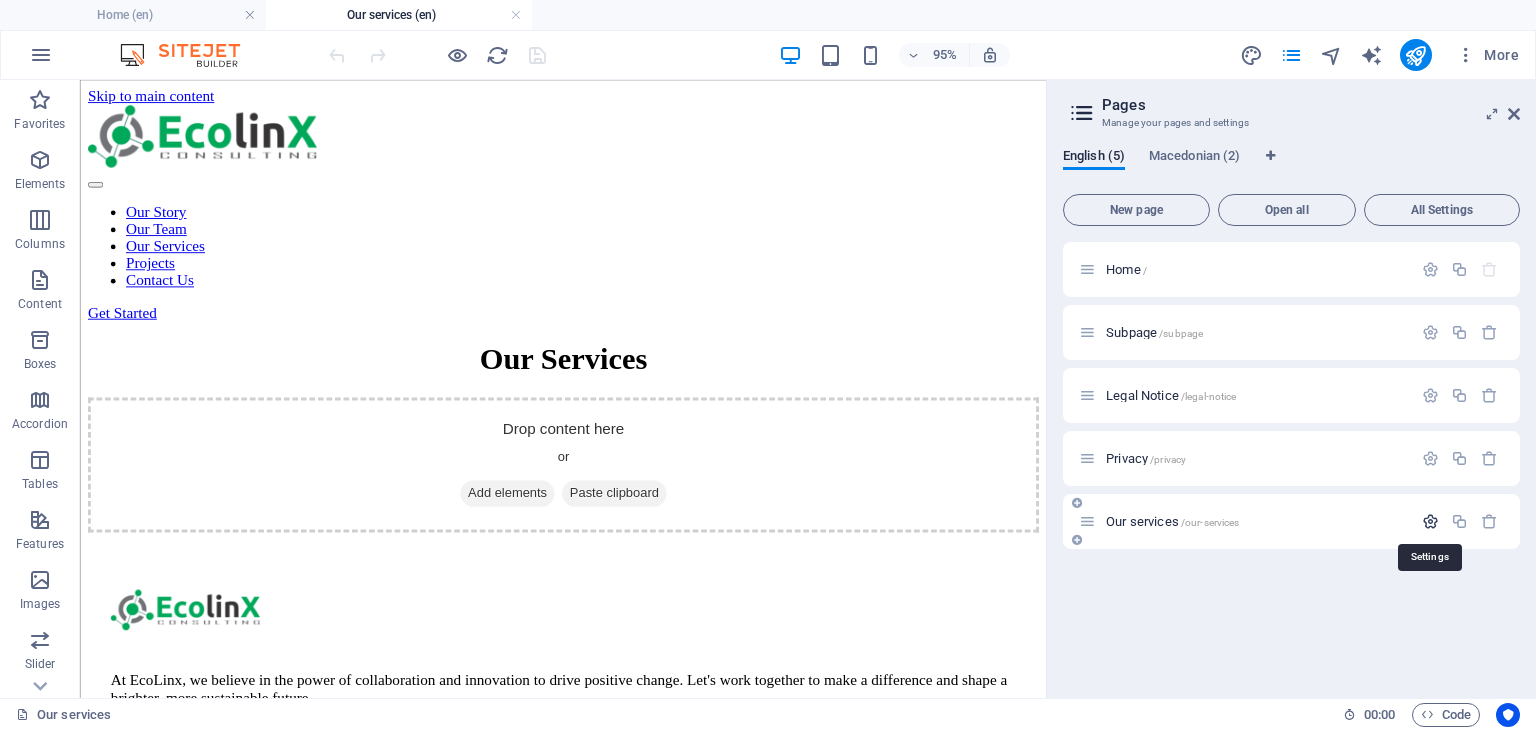 click at bounding box center (1430, 521) 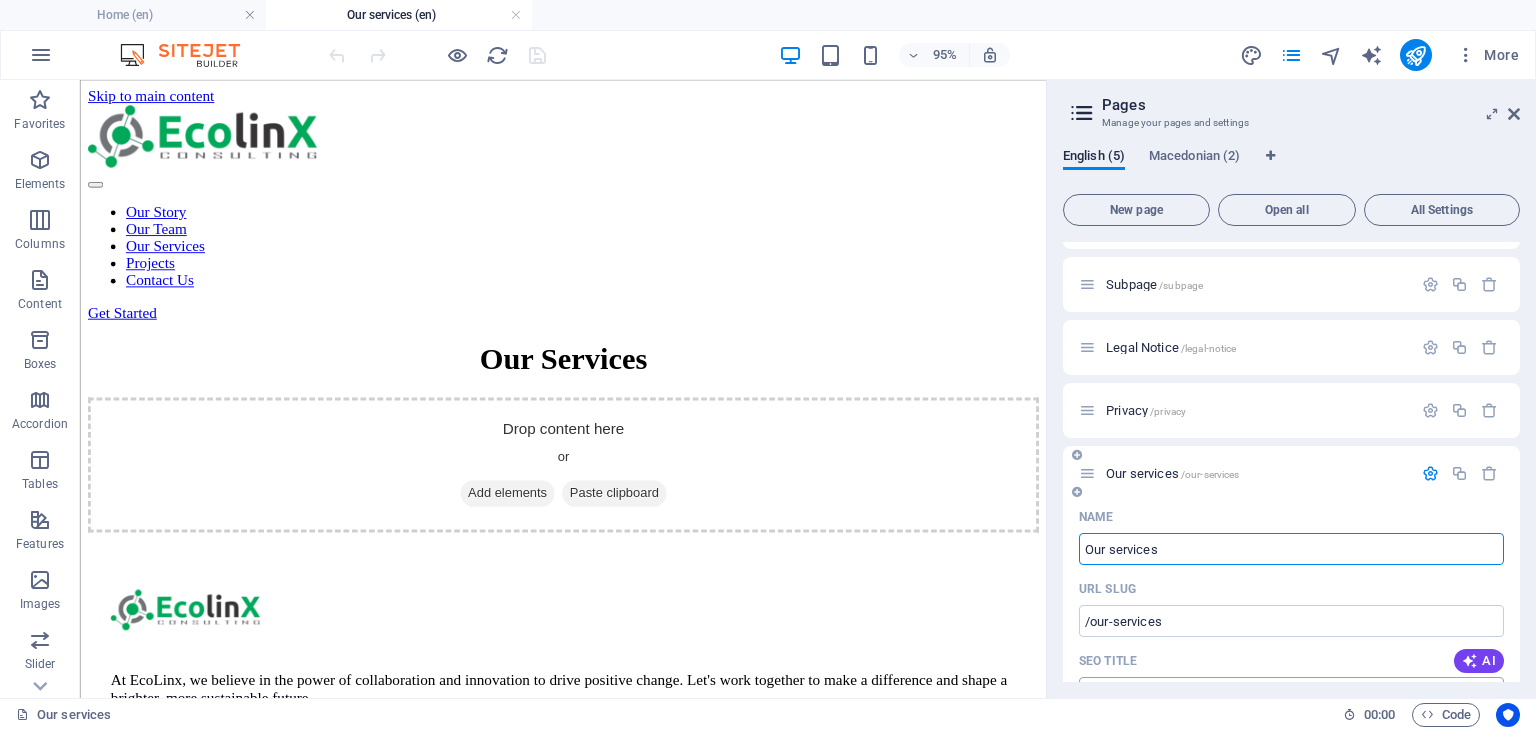 scroll, scrollTop: 0, scrollLeft: 0, axis: both 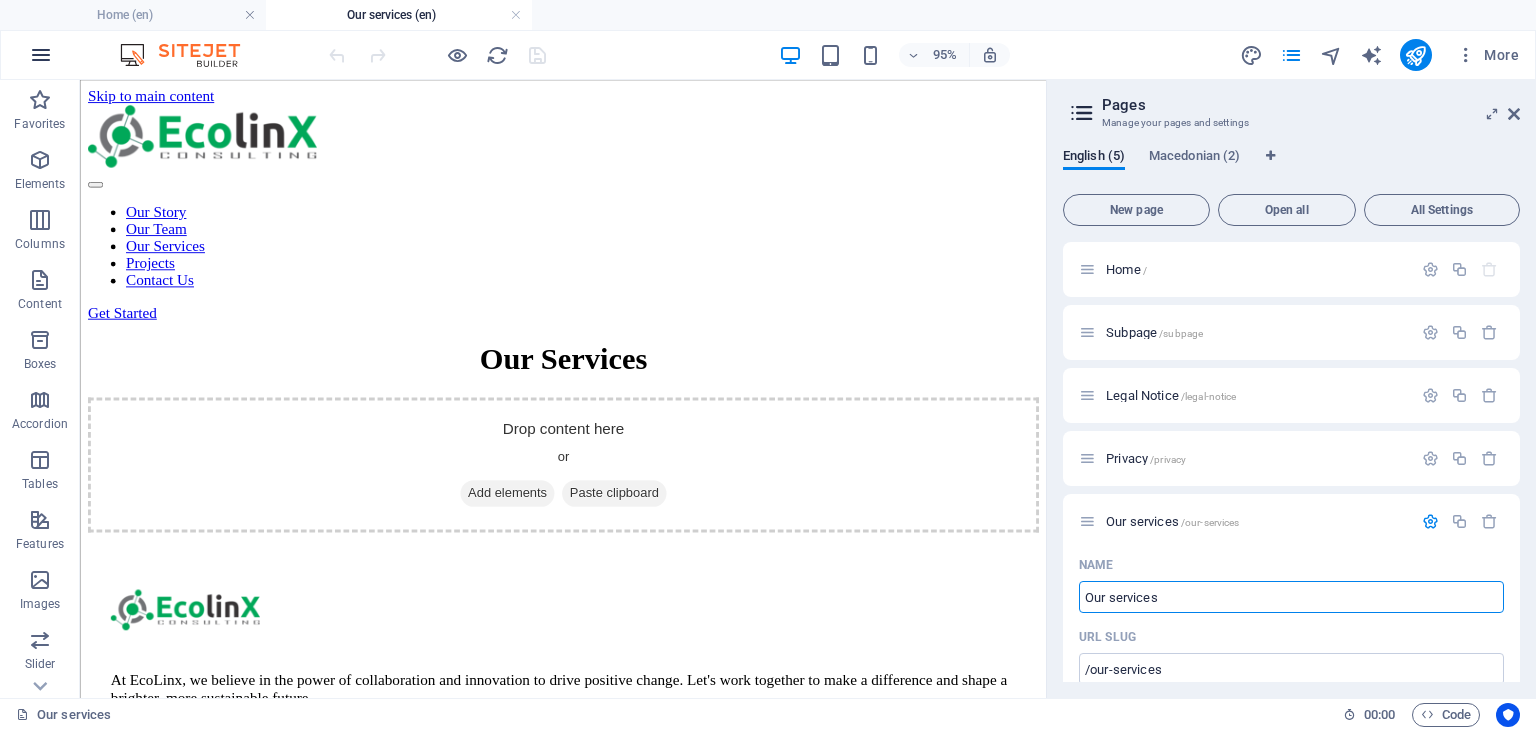 click at bounding box center [41, 55] 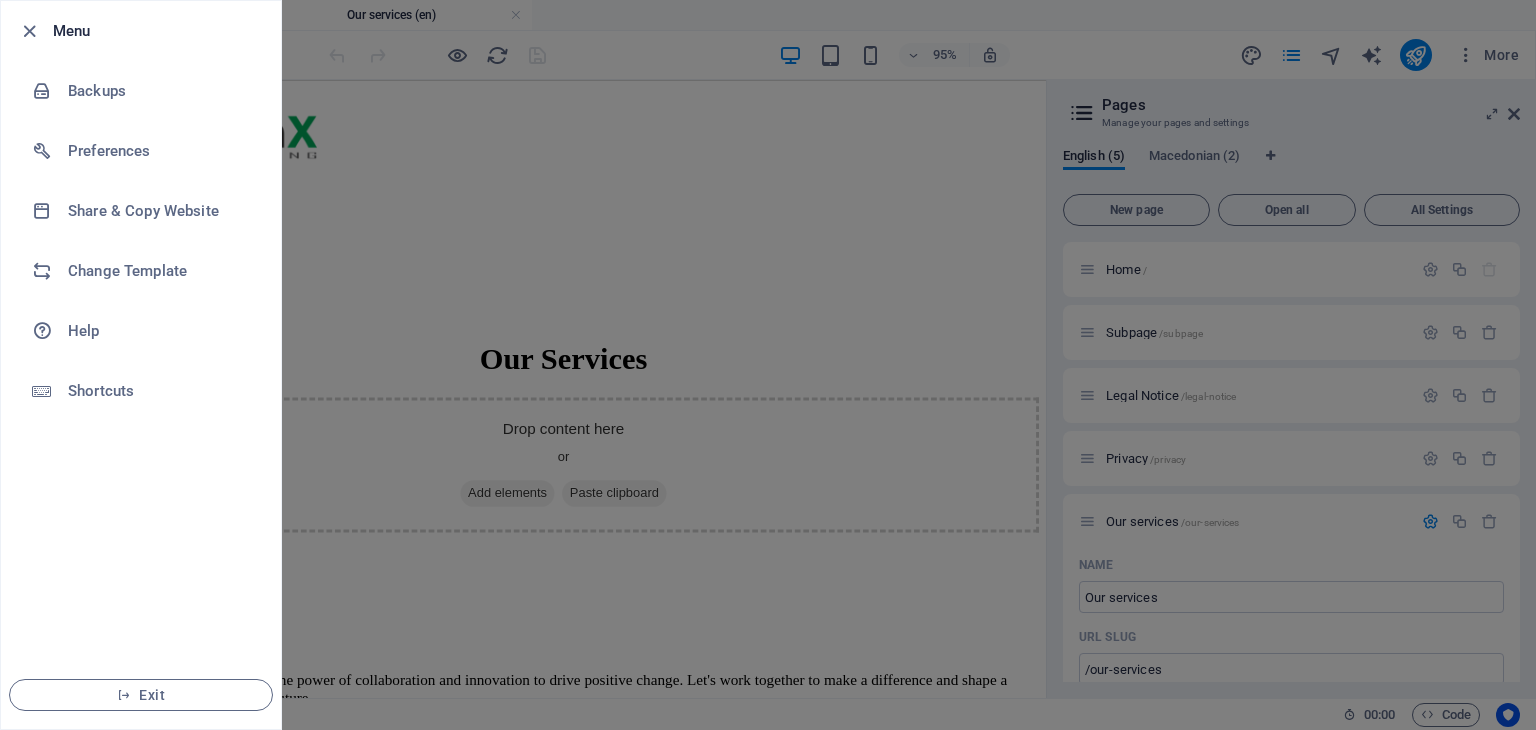 click at bounding box center (768, 365) 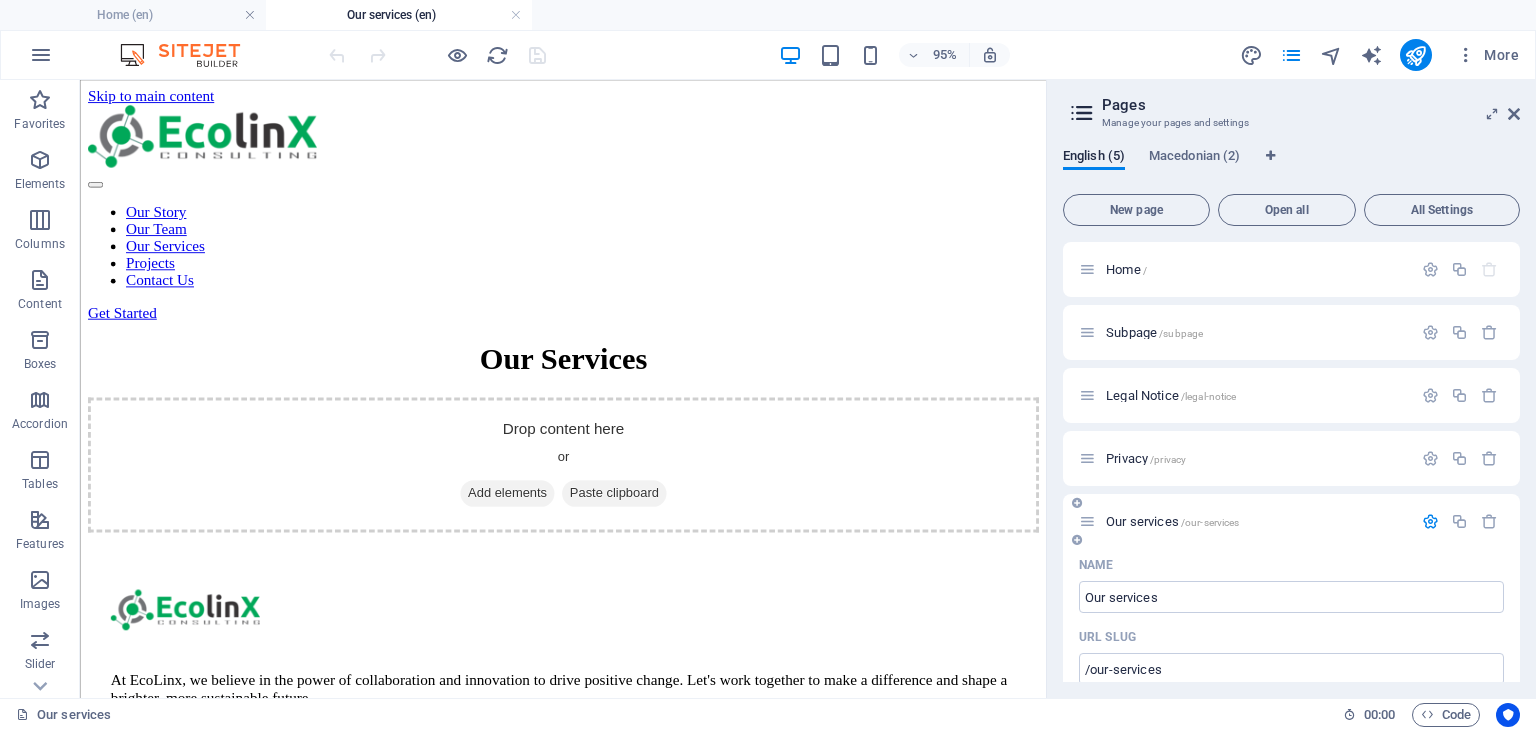 click at bounding box center [1430, 521] 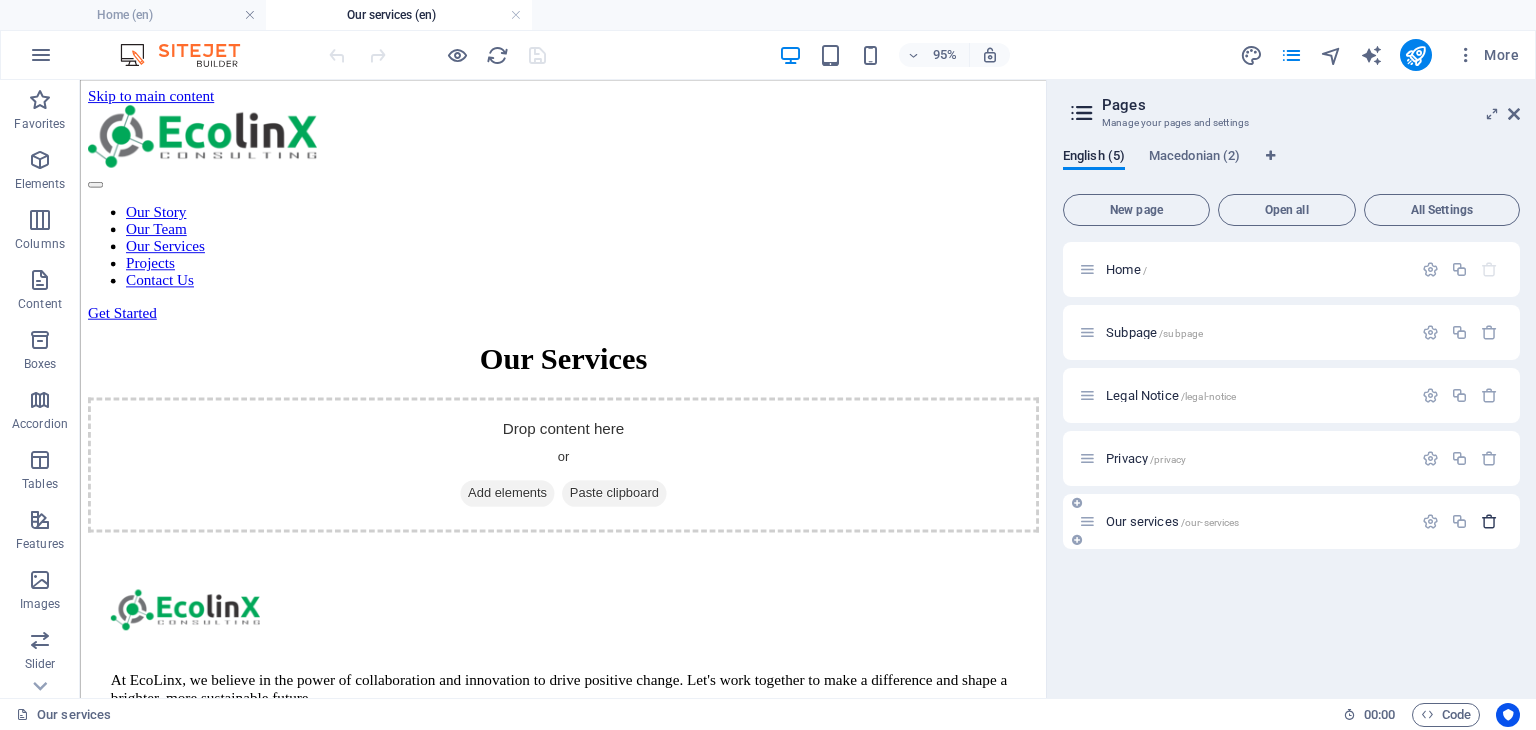 click at bounding box center (1489, 521) 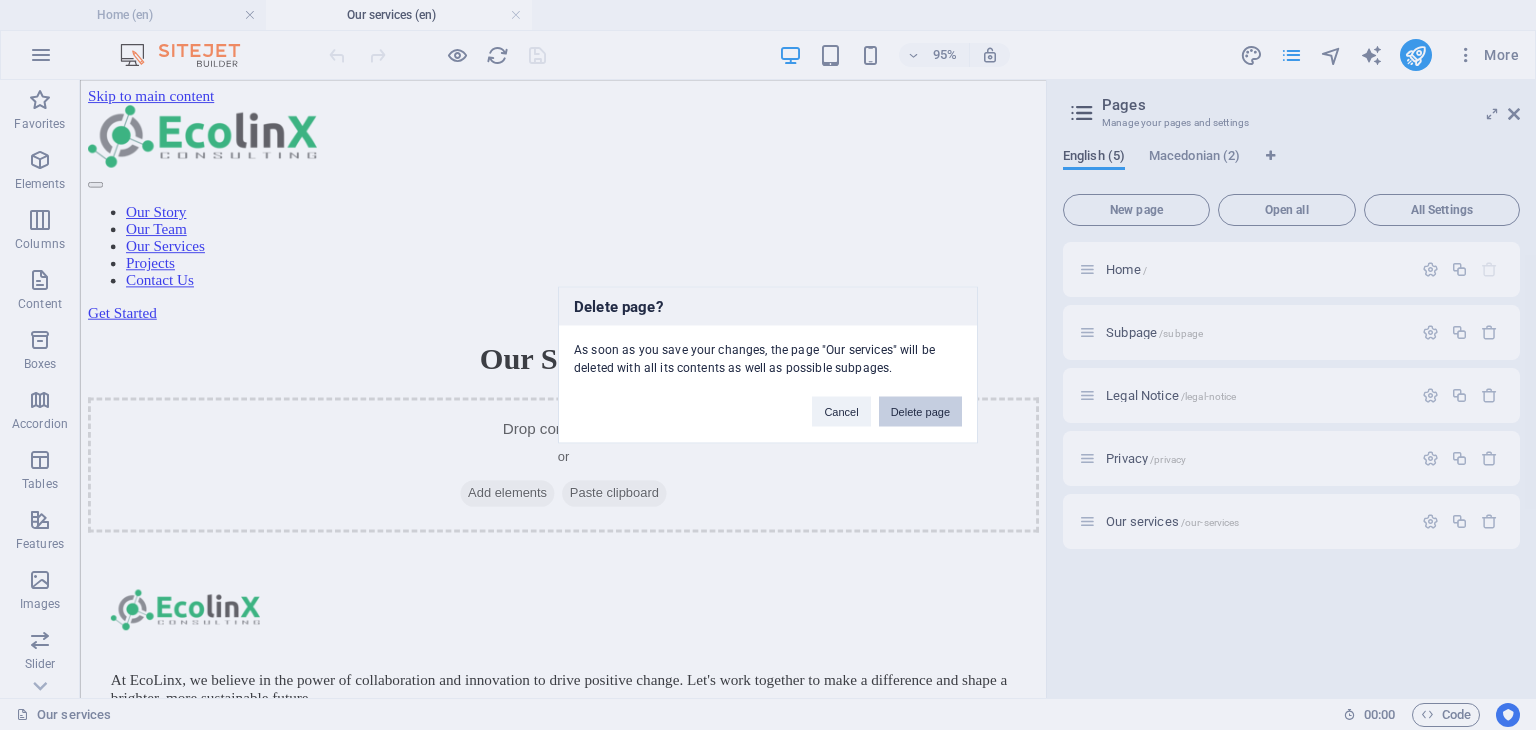 click on "Delete page" at bounding box center (920, 412) 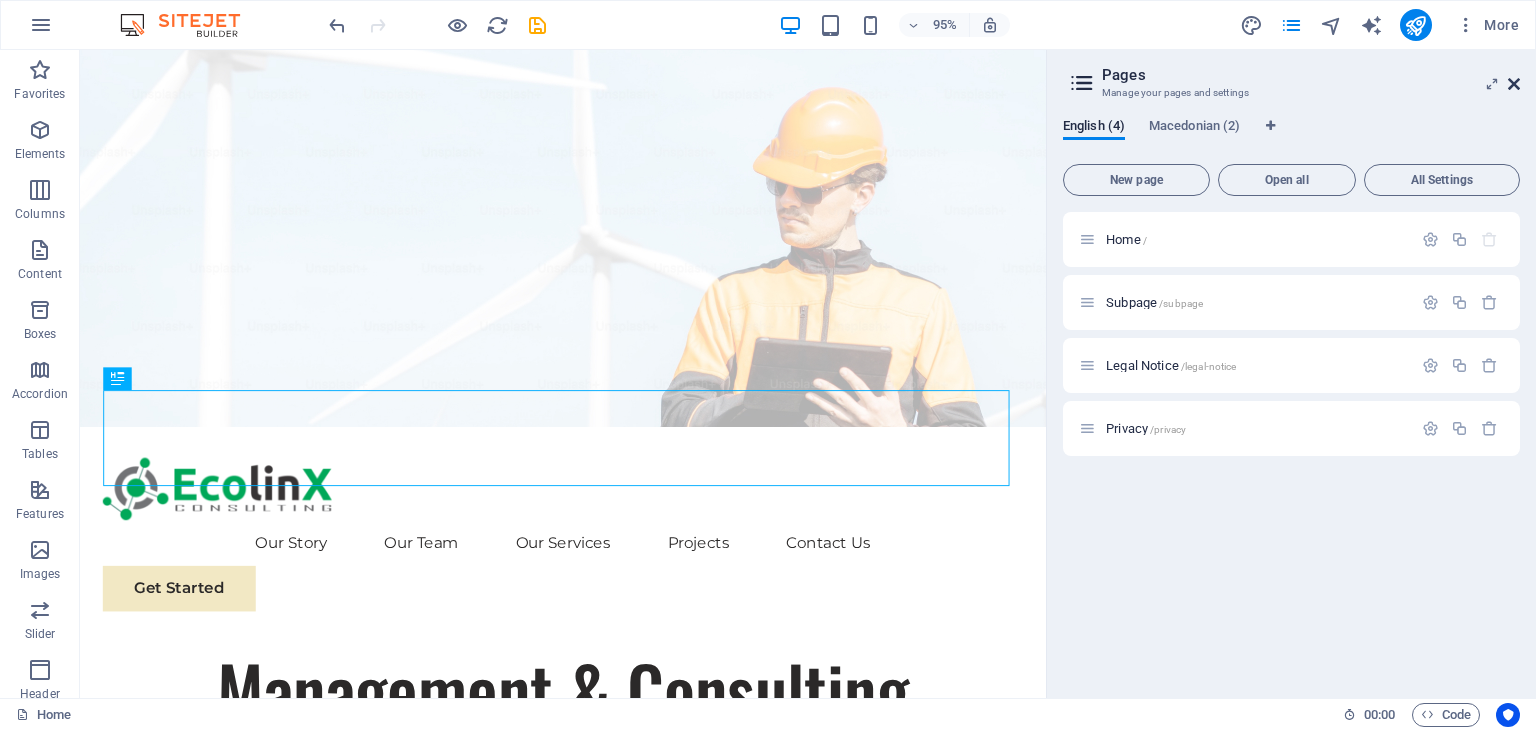 drag, startPoint x: 1516, startPoint y: 89, endPoint x: 1428, endPoint y: 39, distance: 101.21265 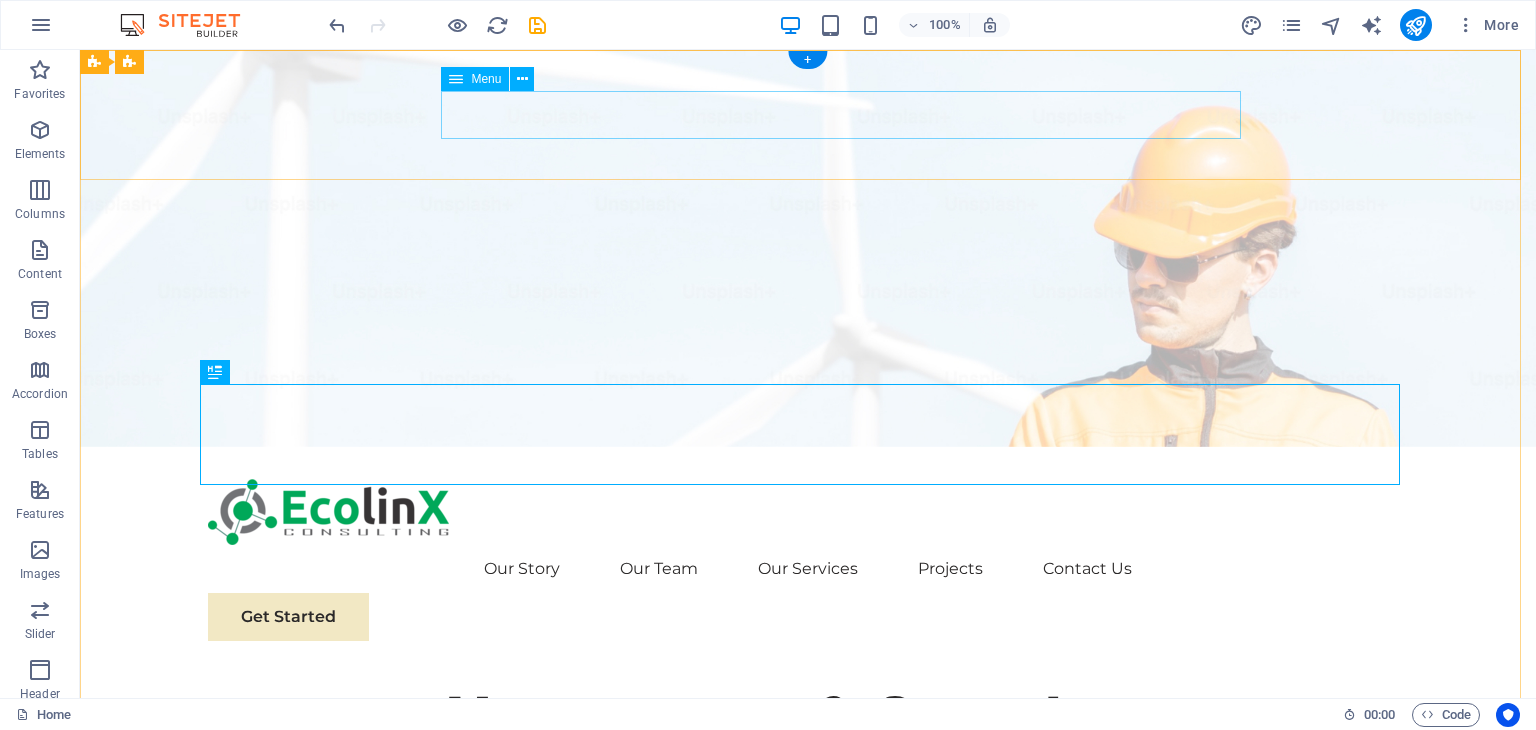click on "Our Story Our Team Our Services Projects Contact Us" at bounding box center (808, 569) 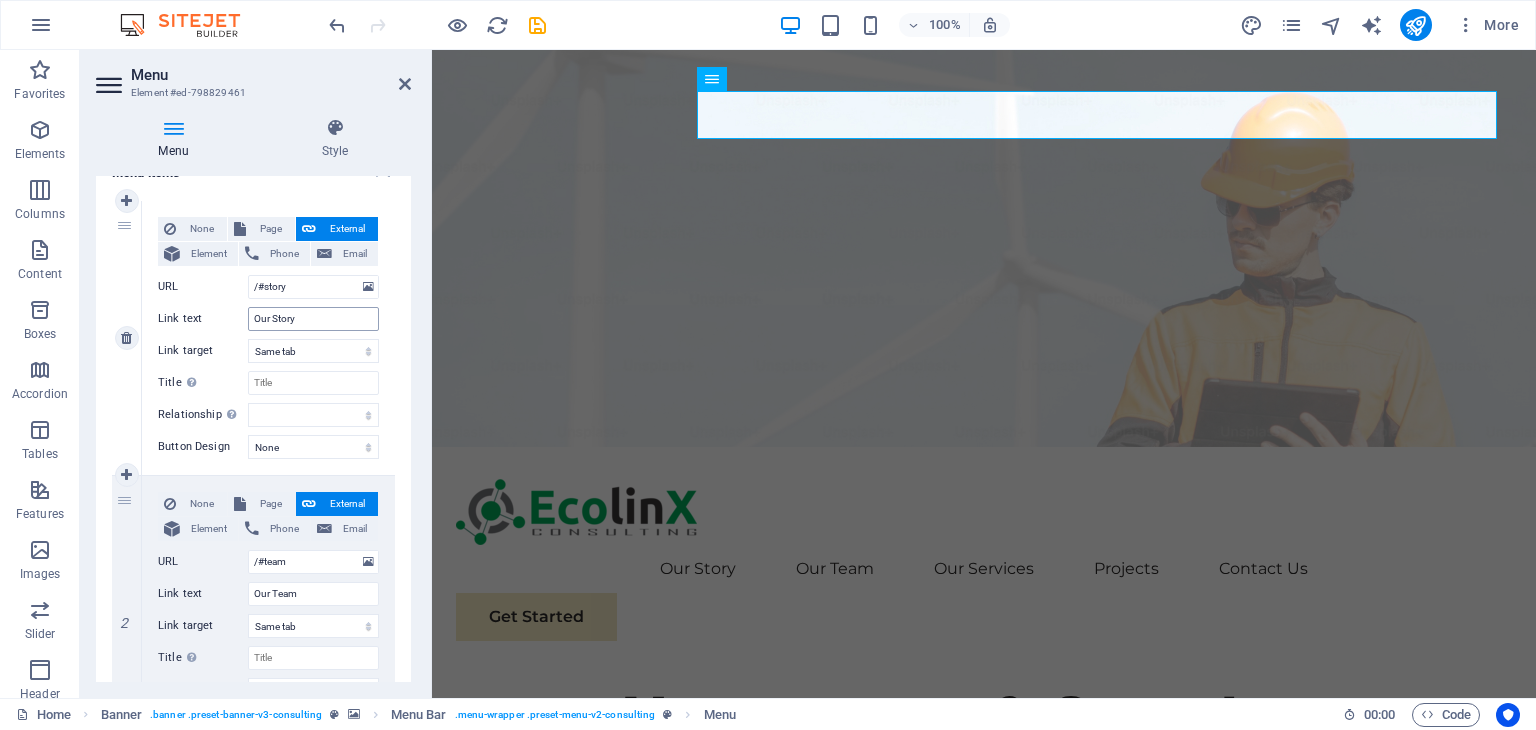 scroll, scrollTop: 200, scrollLeft: 0, axis: vertical 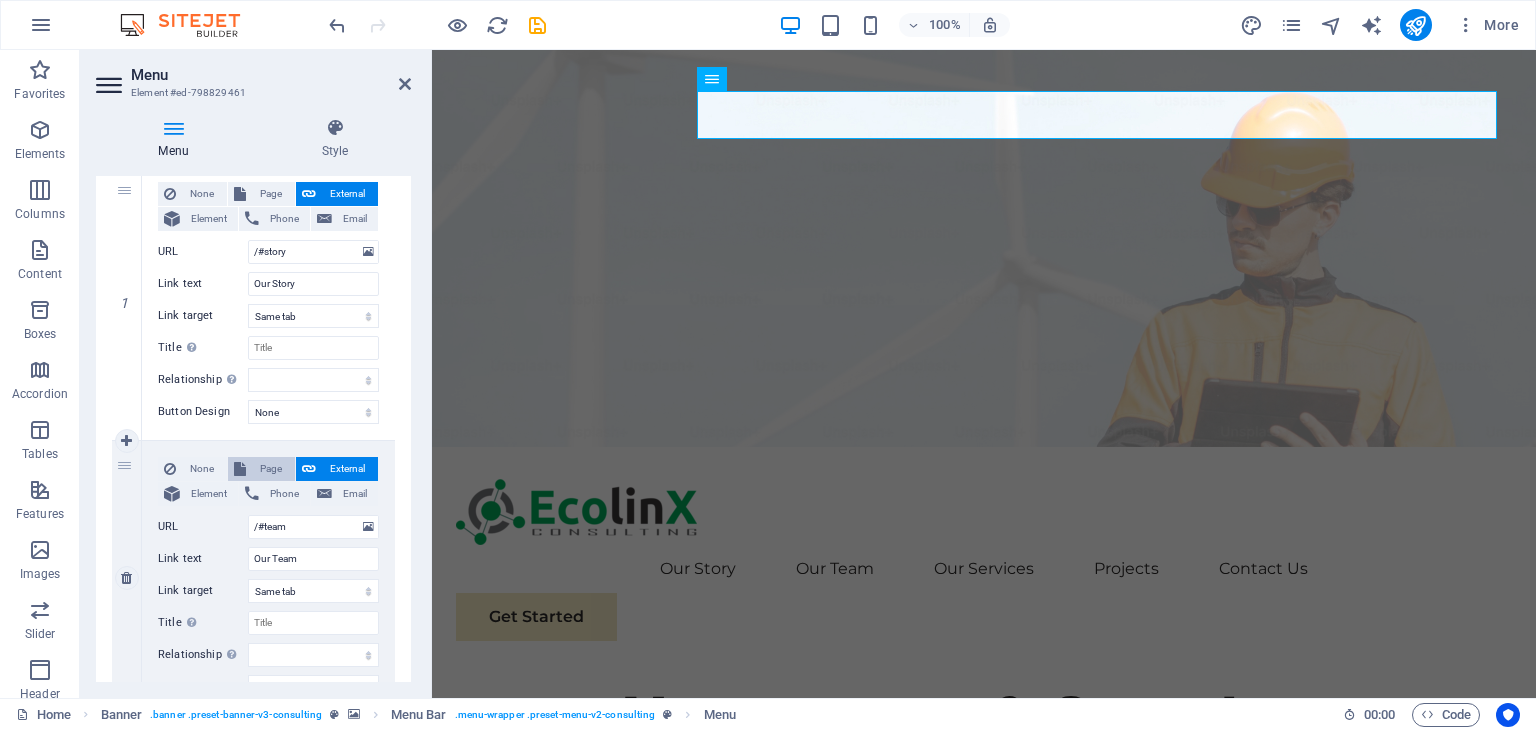 click on "Page" at bounding box center (270, 469) 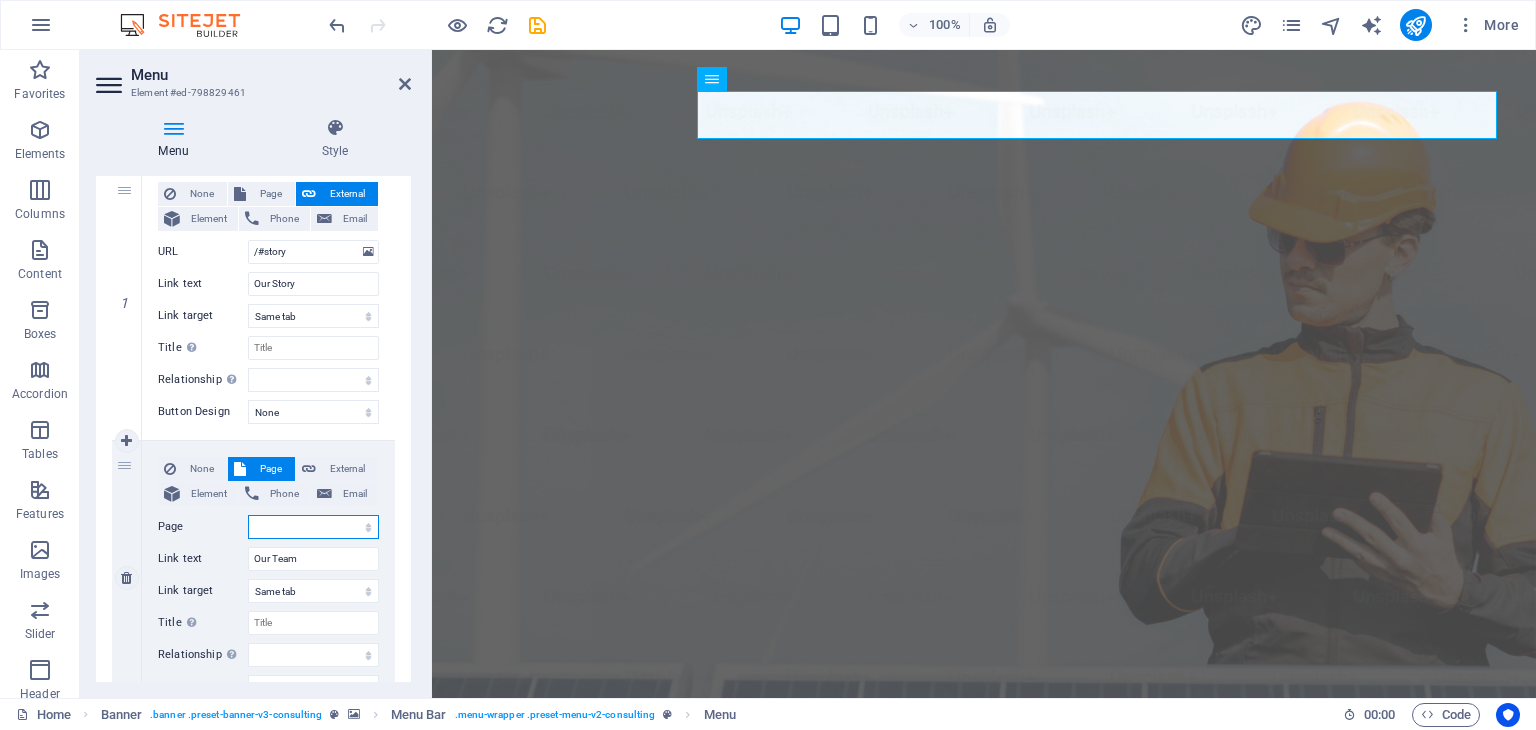 click on "Home Subpage Legal Notice Privacy Home Subpage" at bounding box center [313, 527] 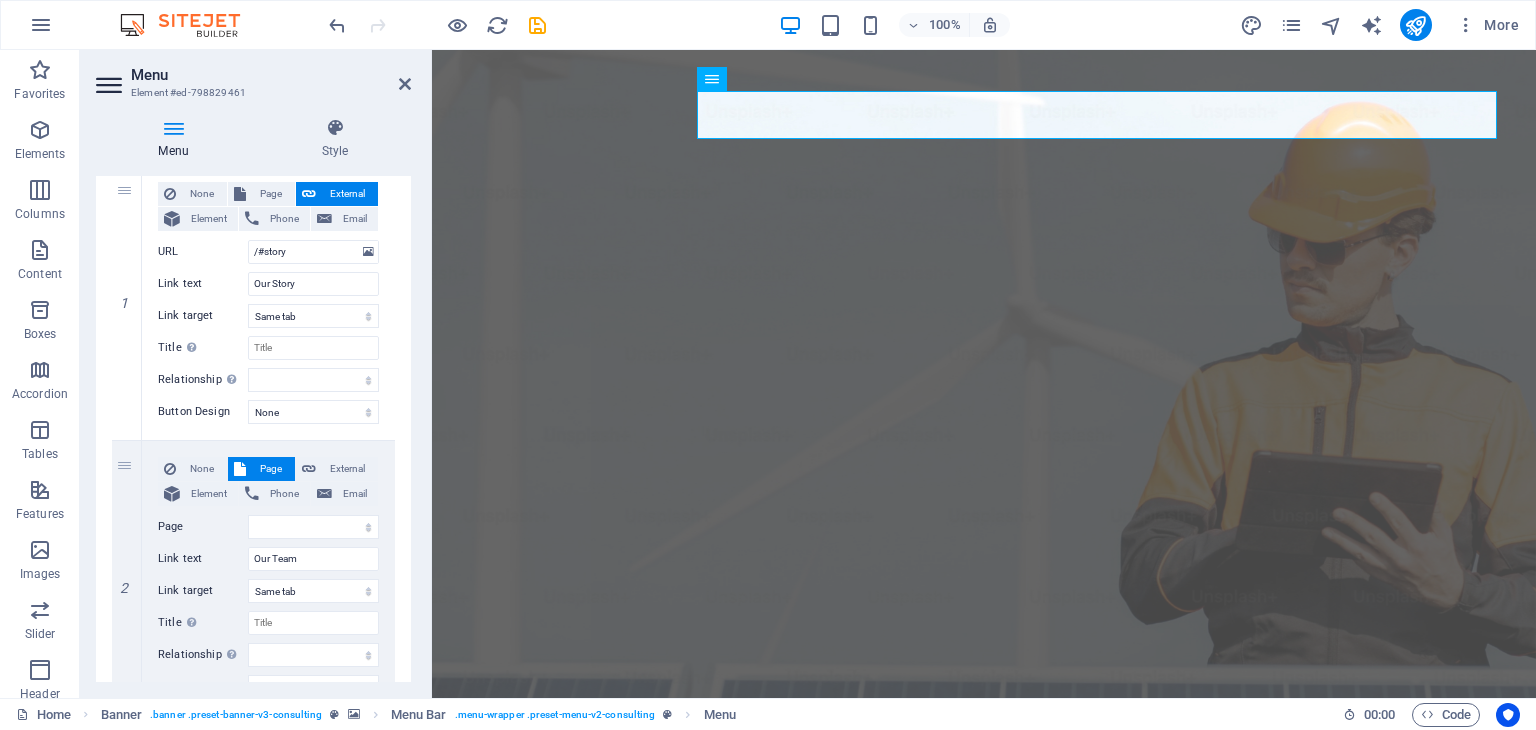 click on "1 None Page External Element Phone Email Page Home Subpage Legal Notice Privacy Home Subpage Element
URL /#story Phone Email Link text Our Story Link target New tab Same tab Overlay Title Additional link description, should not be the same as the link text. The title is most often shown as a tooltip text when the mouse moves over the element. Leave empty if uncertain. Relationship Sets the  relationship of this link to the link target . For example, the value "nofollow" instructs search engines not to follow the link. Can be left empty. alternate author bookmark external help license next nofollow noreferrer noopener prev search tag Button Design None Default Primary Secondary 2 None Page External Element Phone Email Page Home Subpage Legal Notice Privacy Home Subpage Element
URL /#team Phone Email Link text Our Team Link target New tab Same tab Overlay Title Relationship Sets the  relationship of this link to the link target alternate author bookmark external 3" at bounding box center (253, 853) 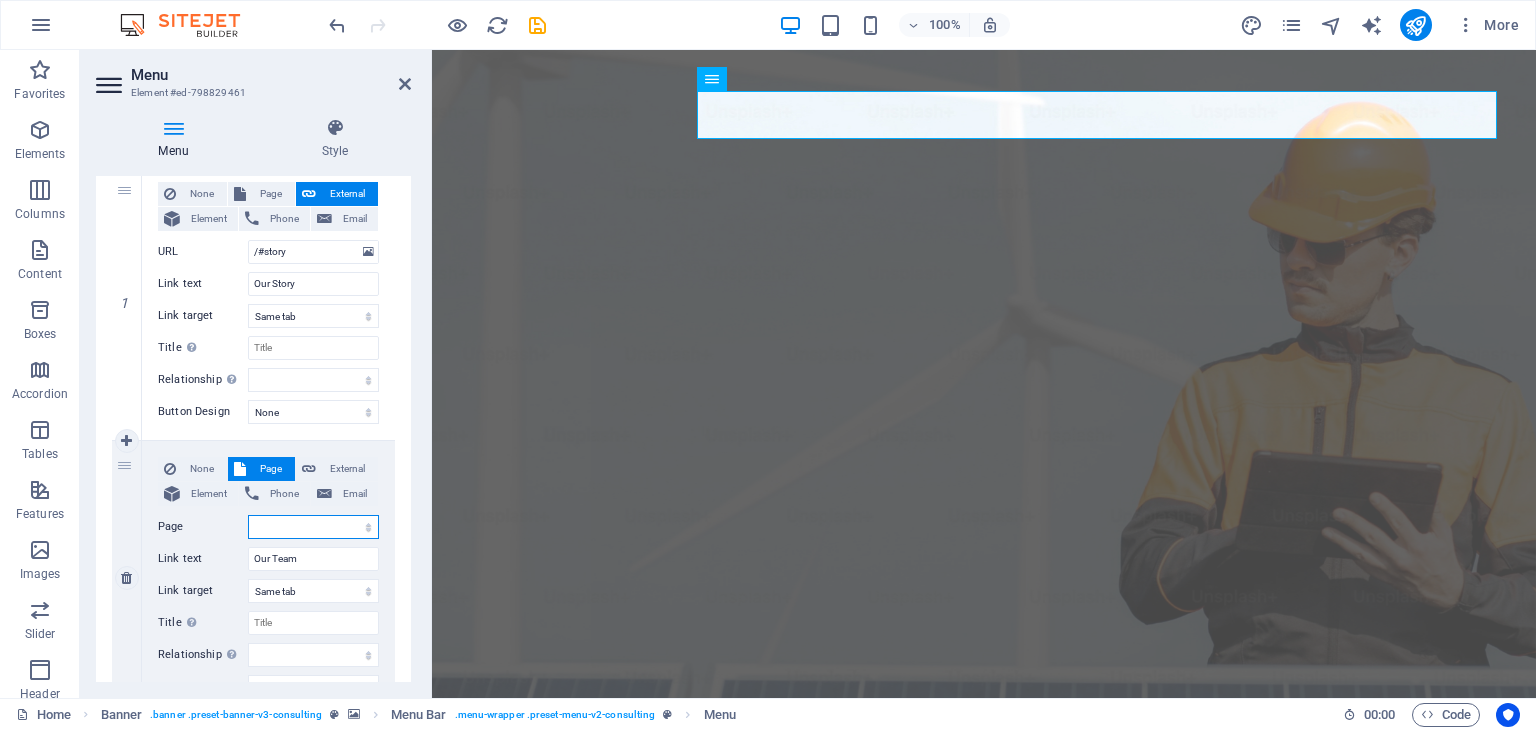 click on "Home Subpage Legal Notice Privacy Home Subpage" at bounding box center [313, 527] 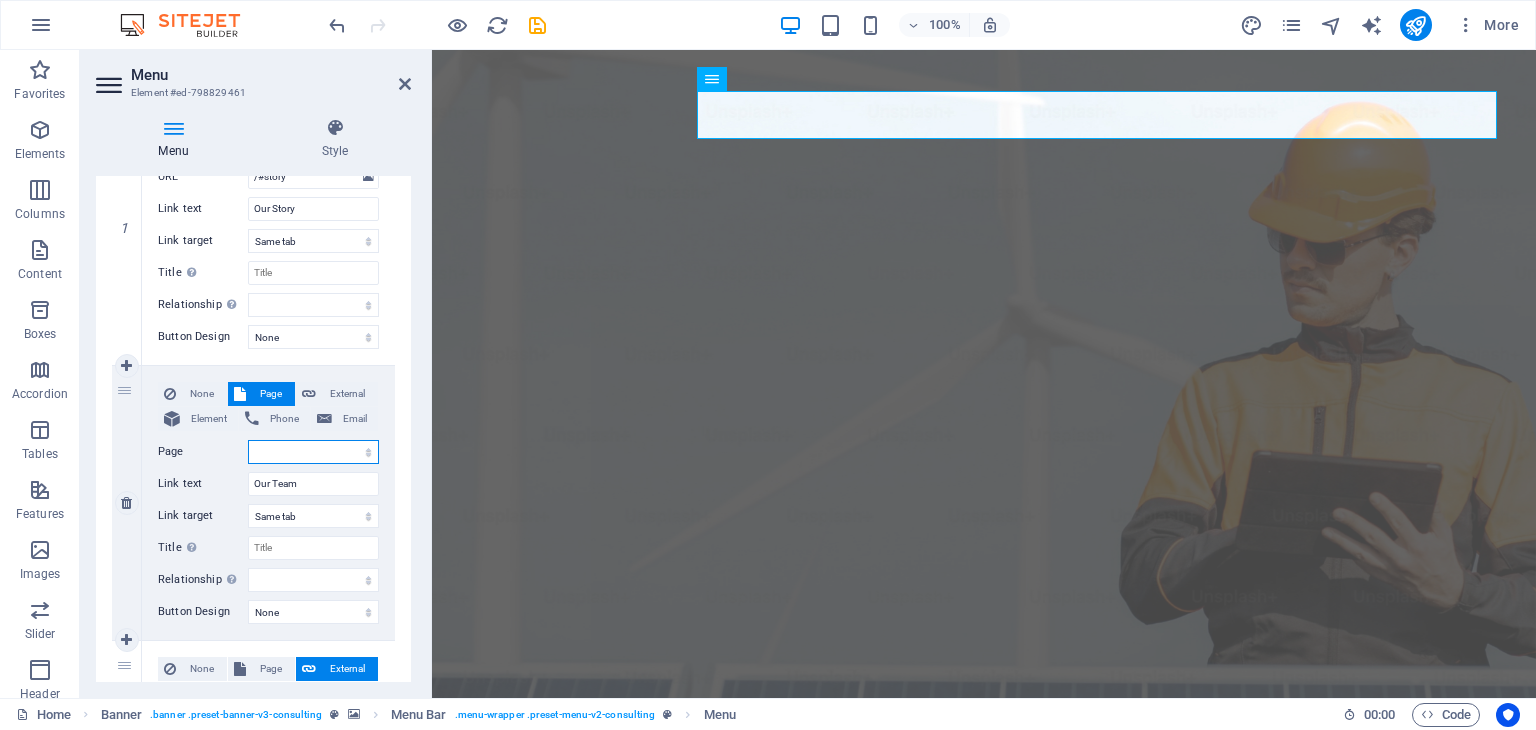 scroll, scrollTop: 300, scrollLeft: 0, axis: vertical 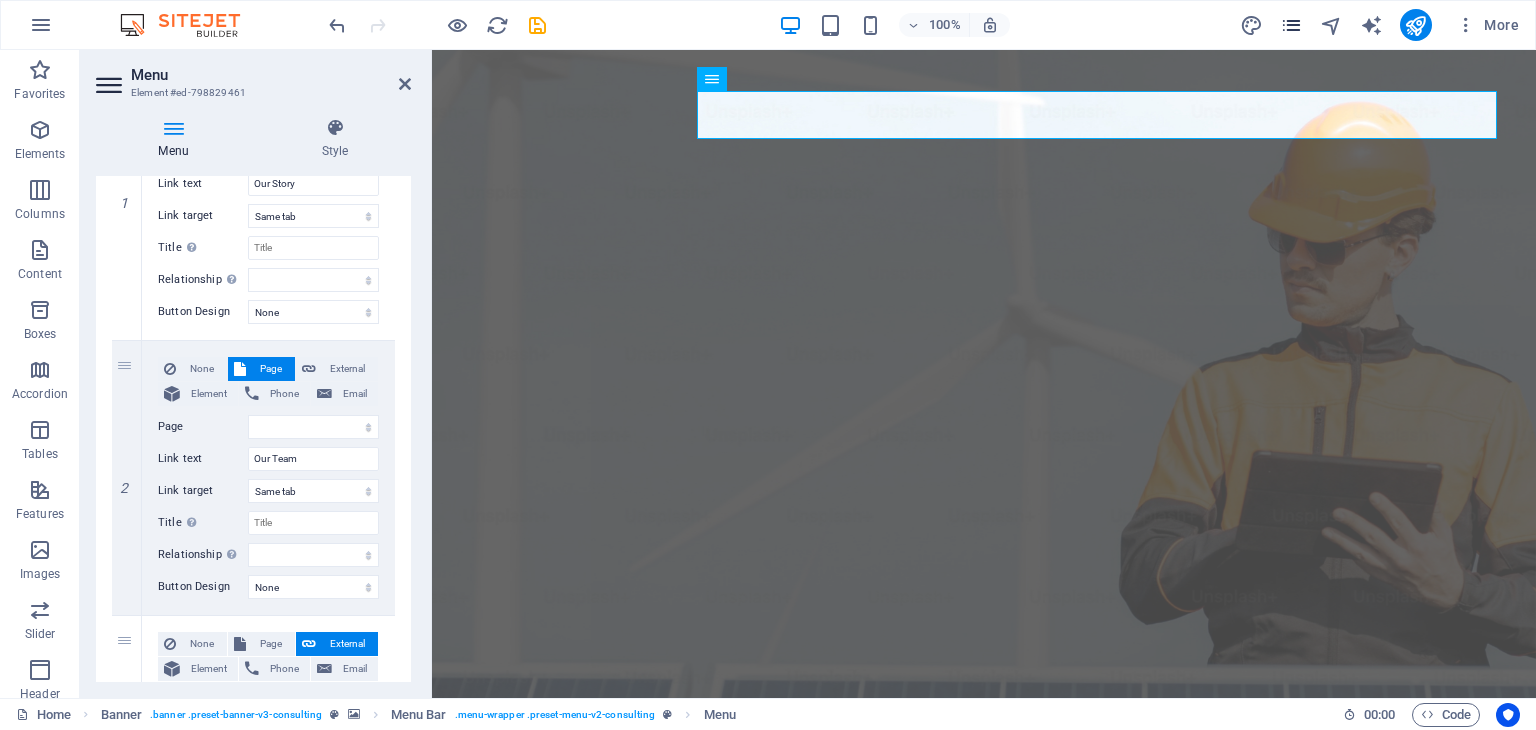click at bounding box center [1291, 25] 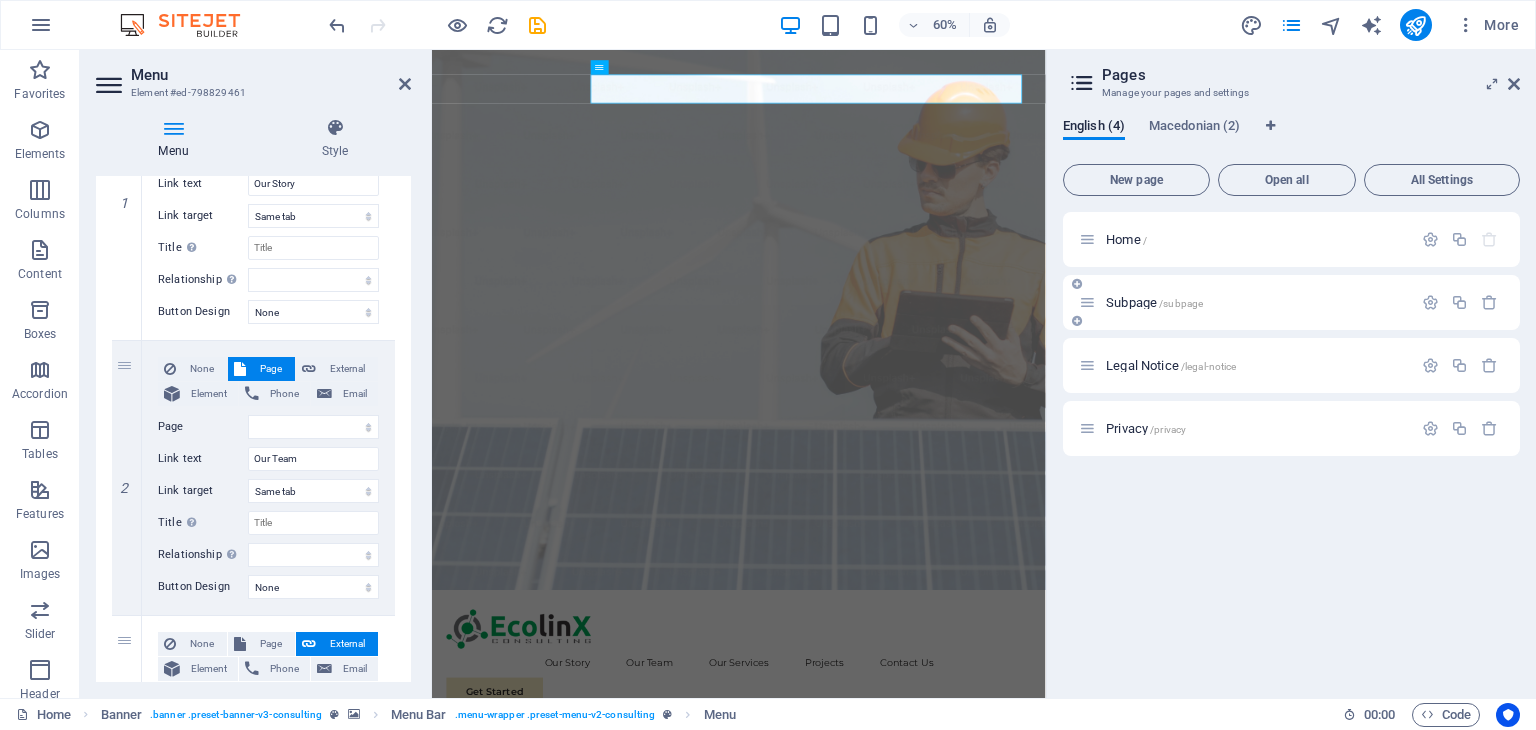 click on "Subpage /subpage" at bounding box center [1256, 302] 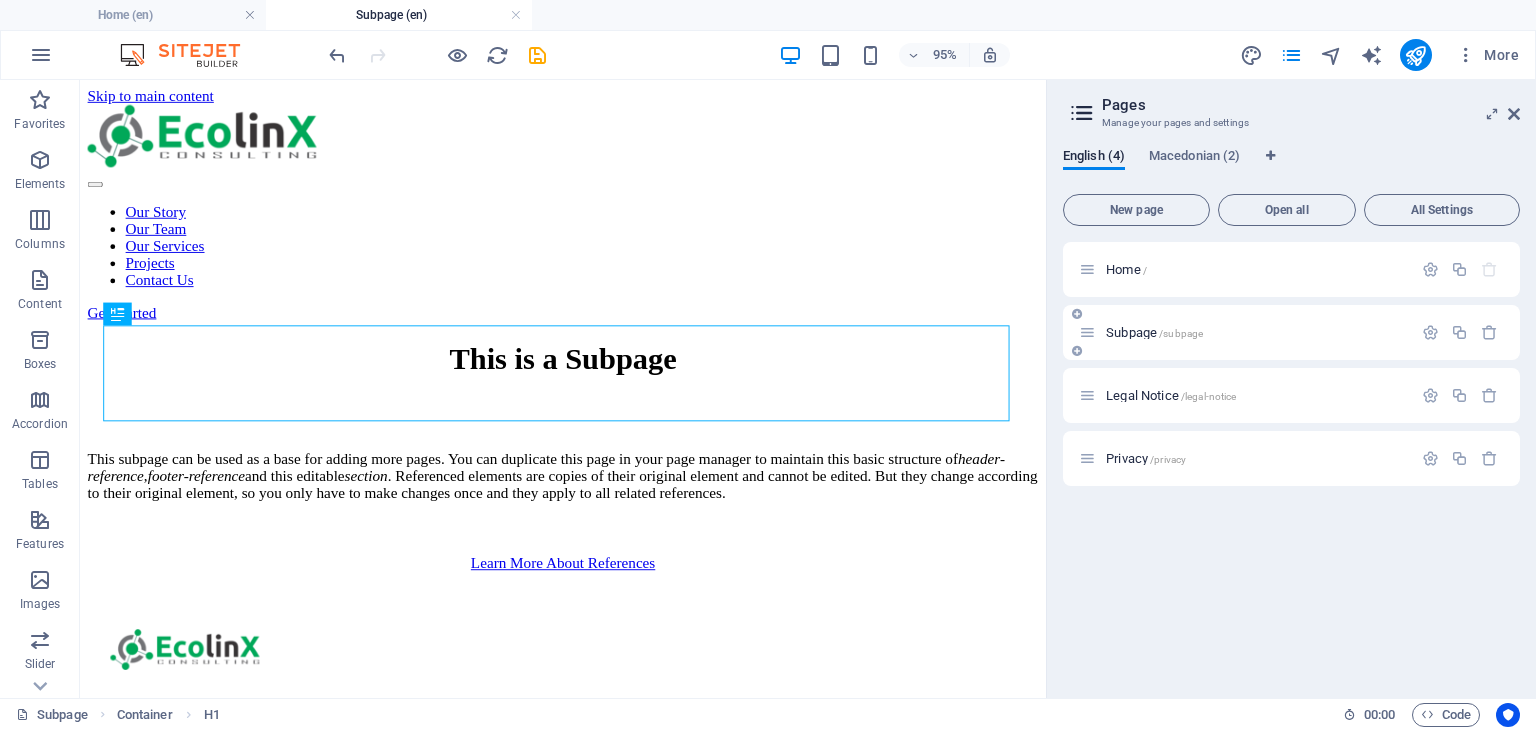 scroll, scrollTop: 0, scrollLeft: 0, axis: both 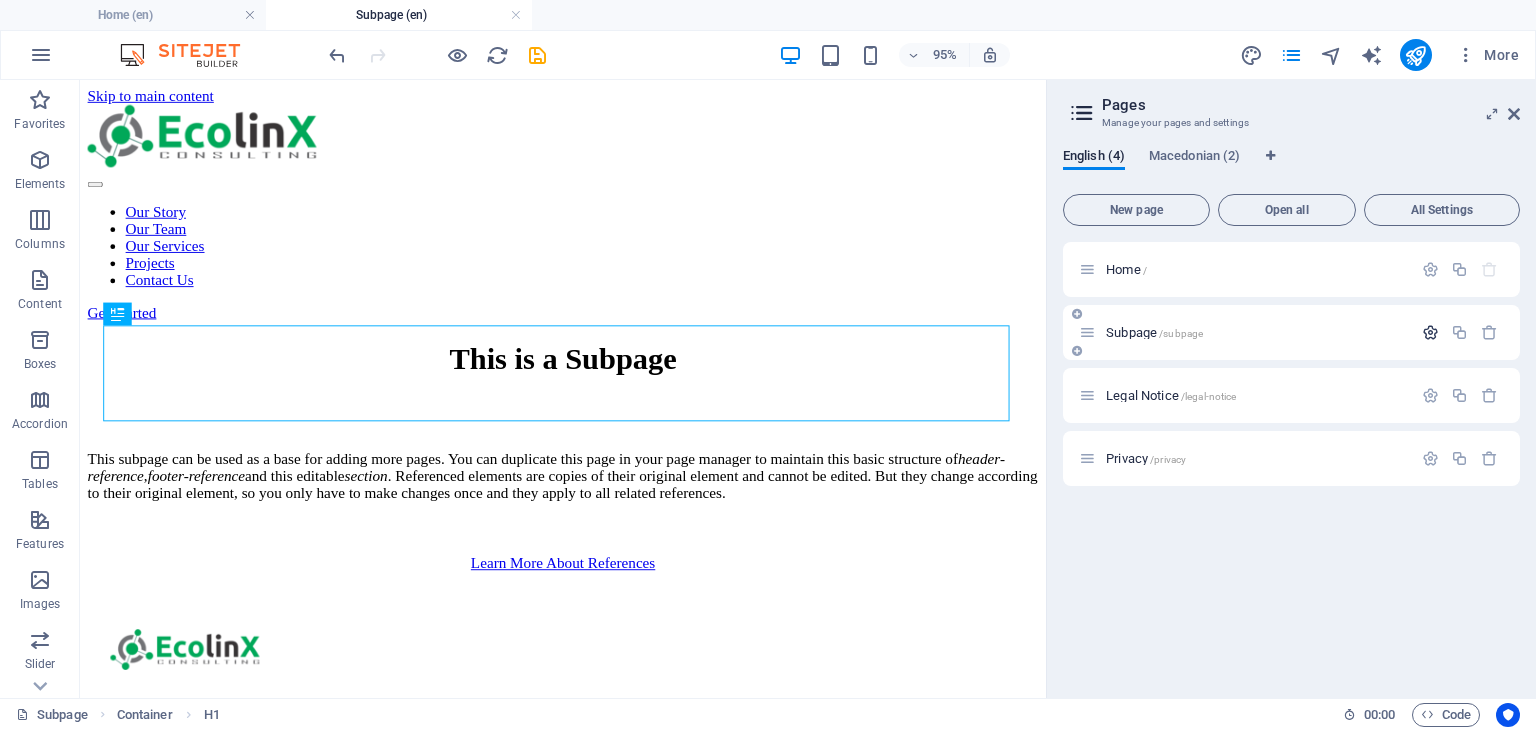 click at bounding box center [1430, 332] 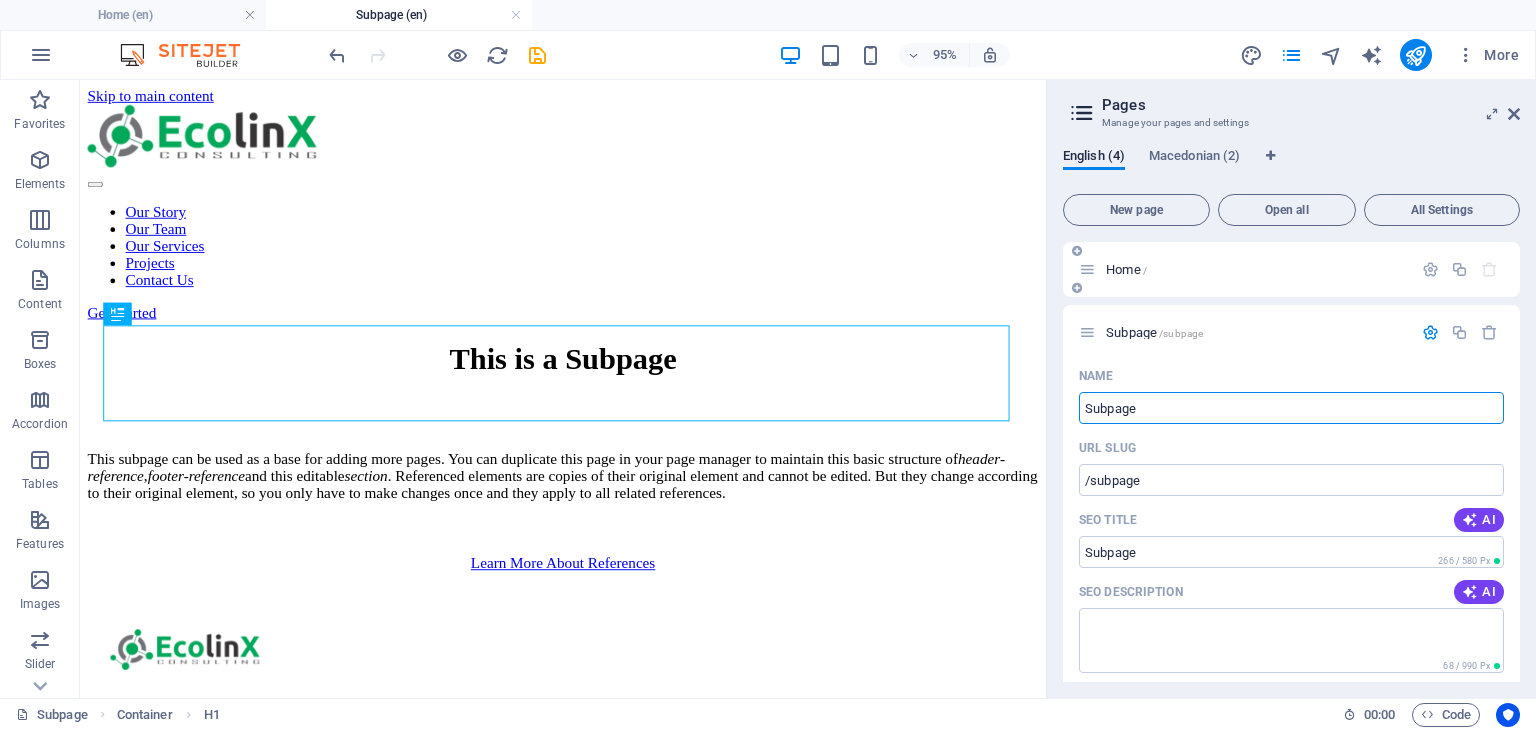 click on "Home /" at bounding box center (1256, 269) 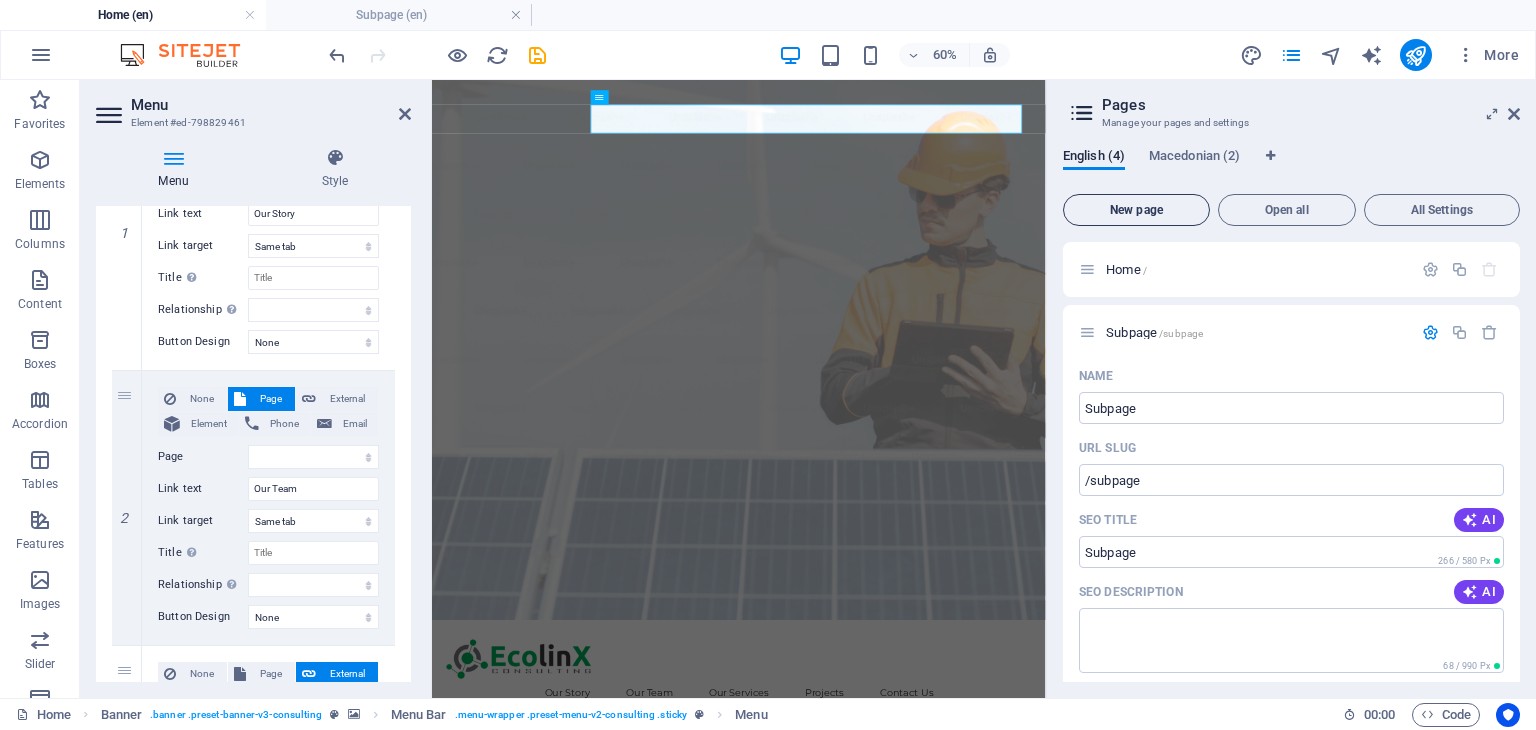 click on "New page" at bounding box center [1136, 210] 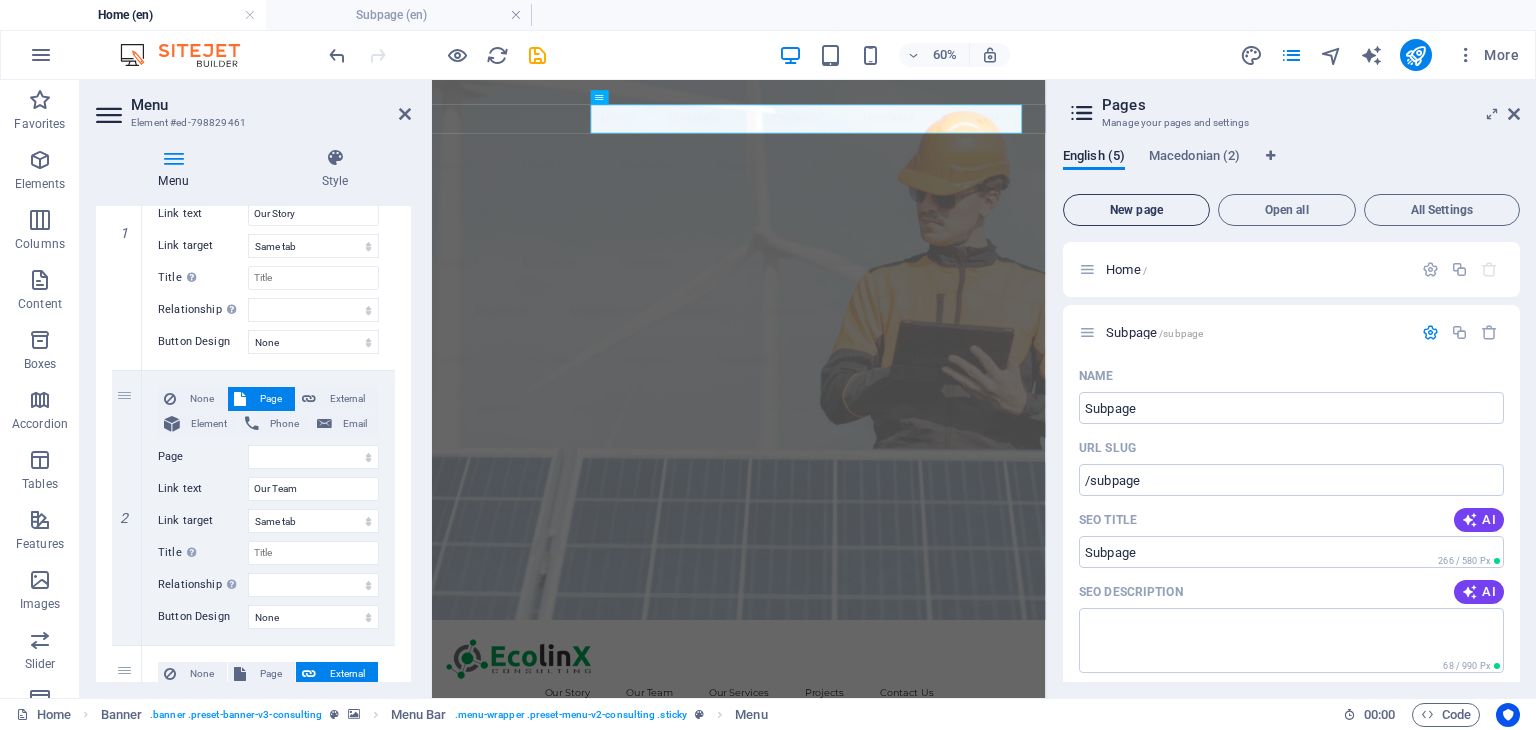scroll, scrollTop: 880, scrollLeft: 0, axis: vertical 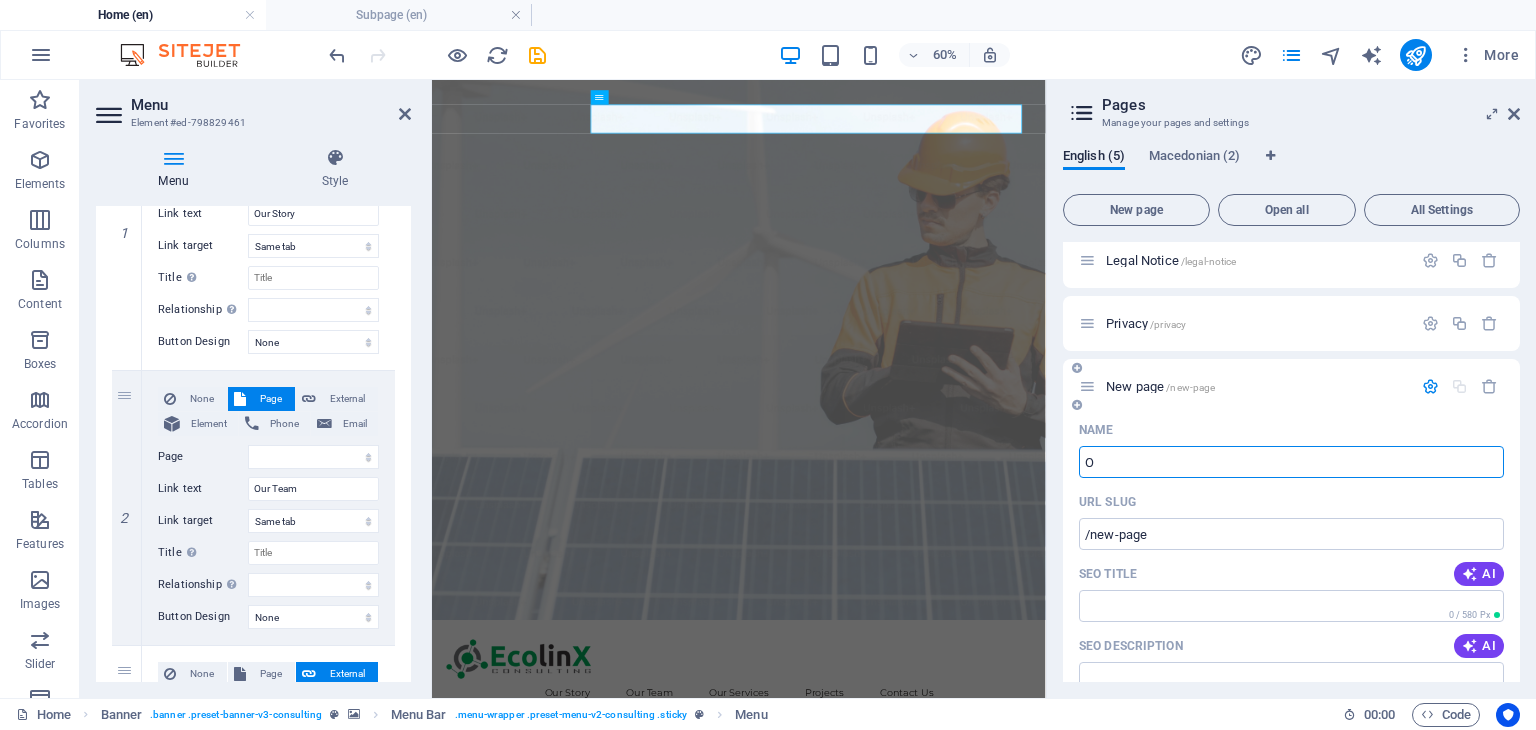 type on "Ou" 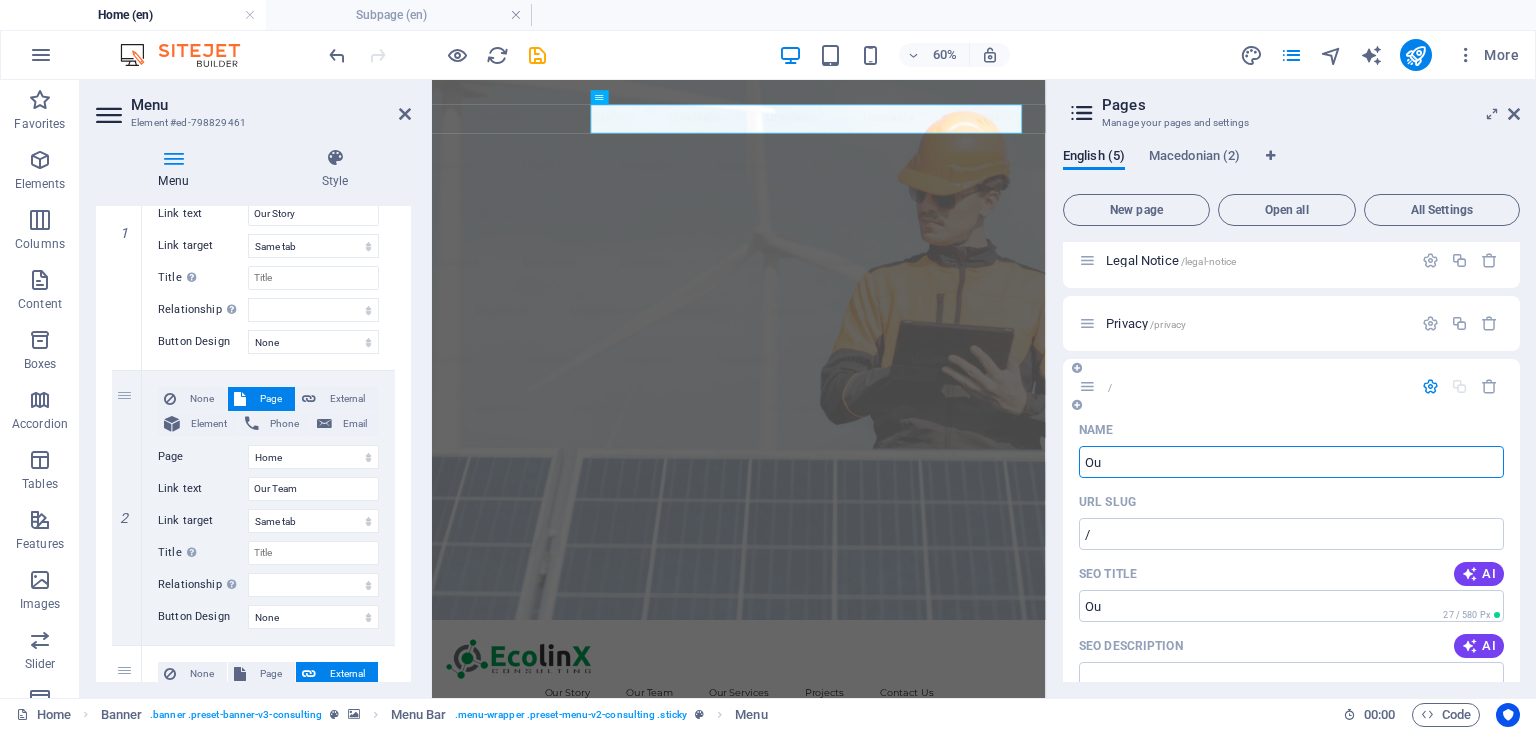 select 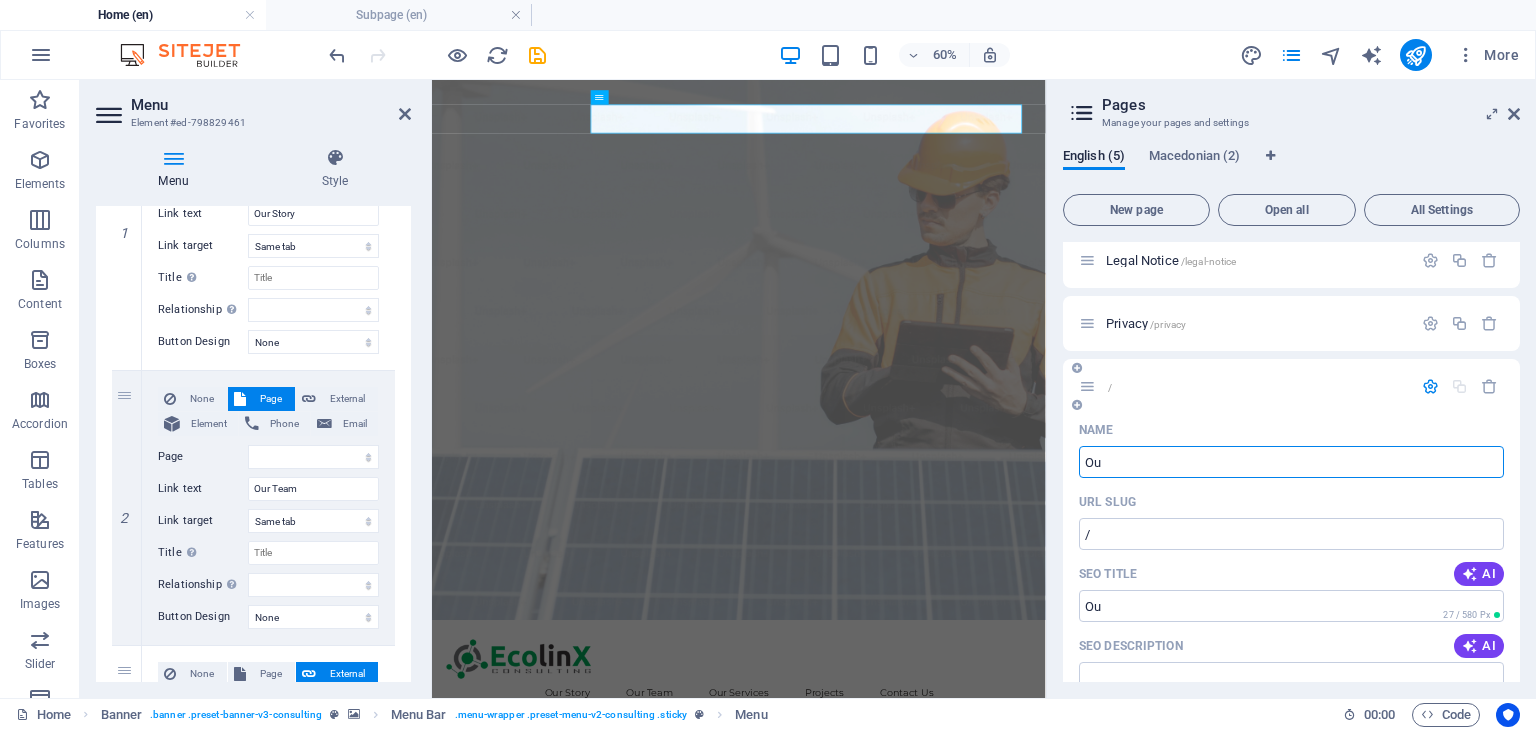 type on "Ou" 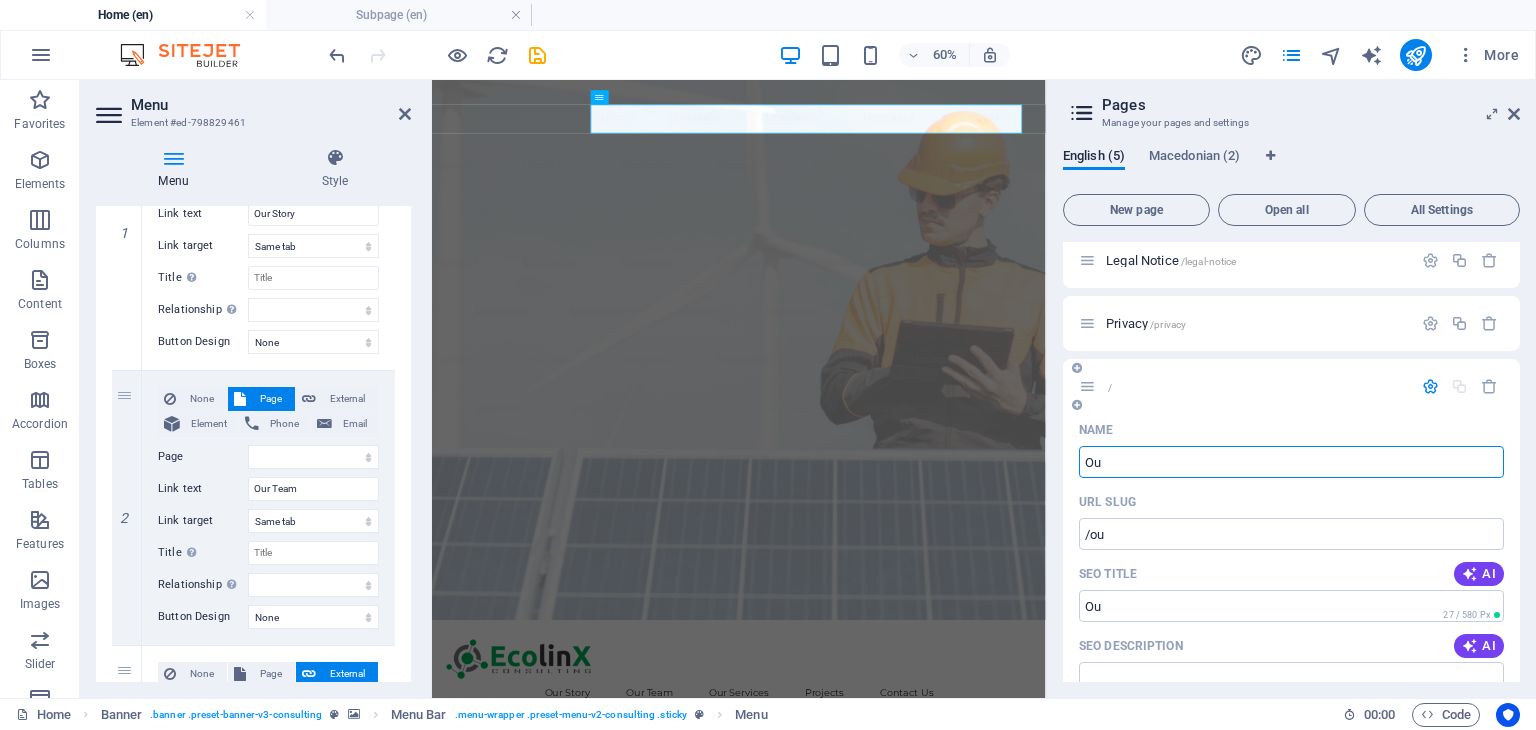 select 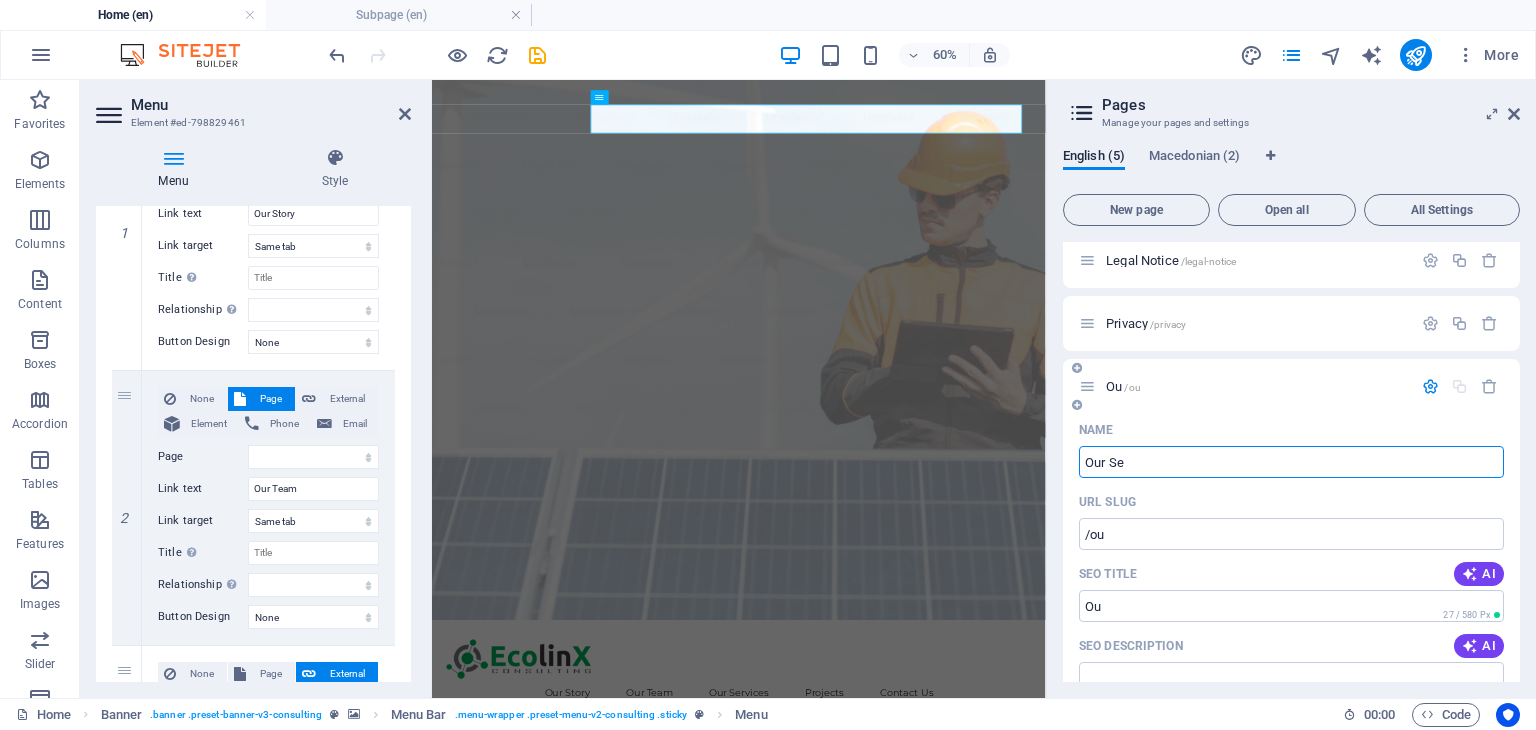 type on "Our Ser" 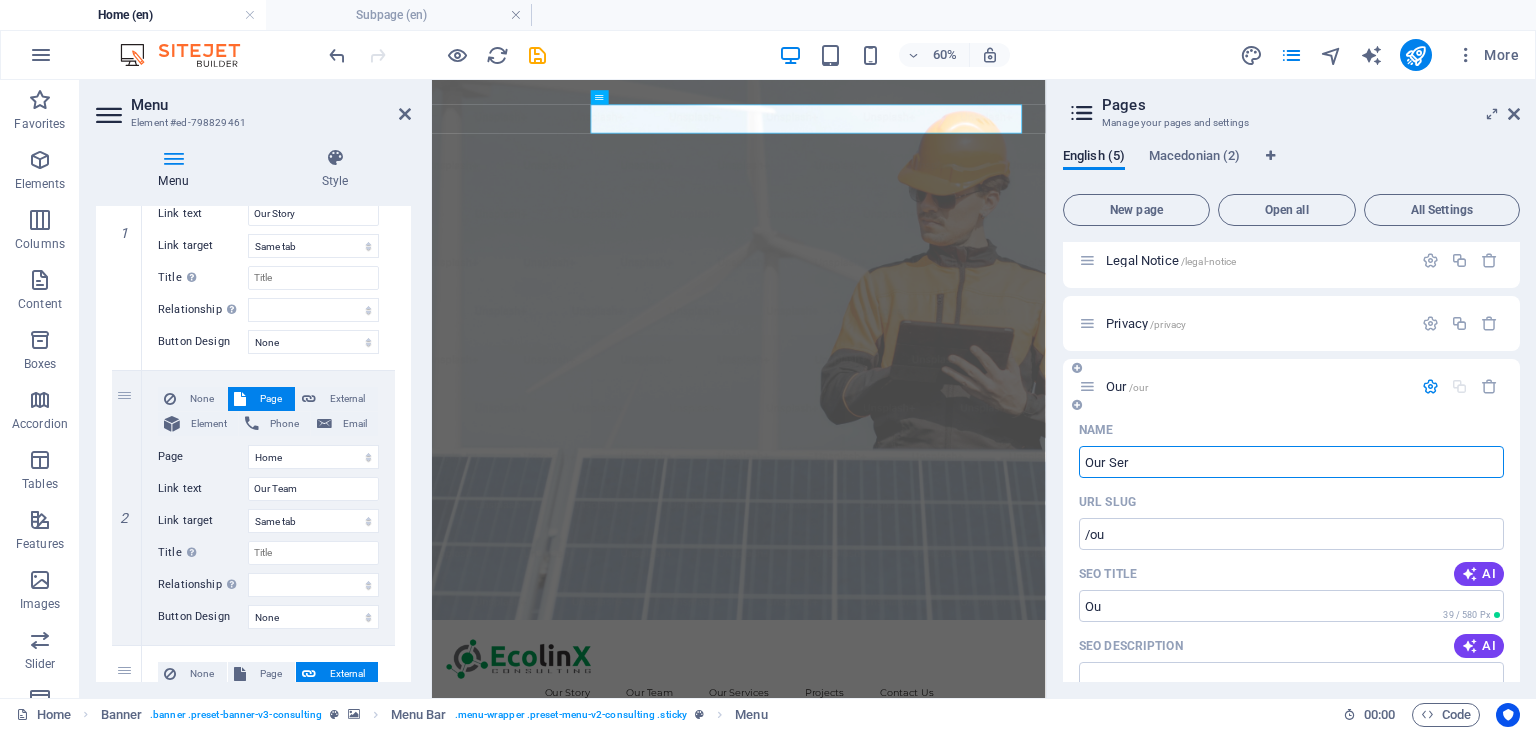select 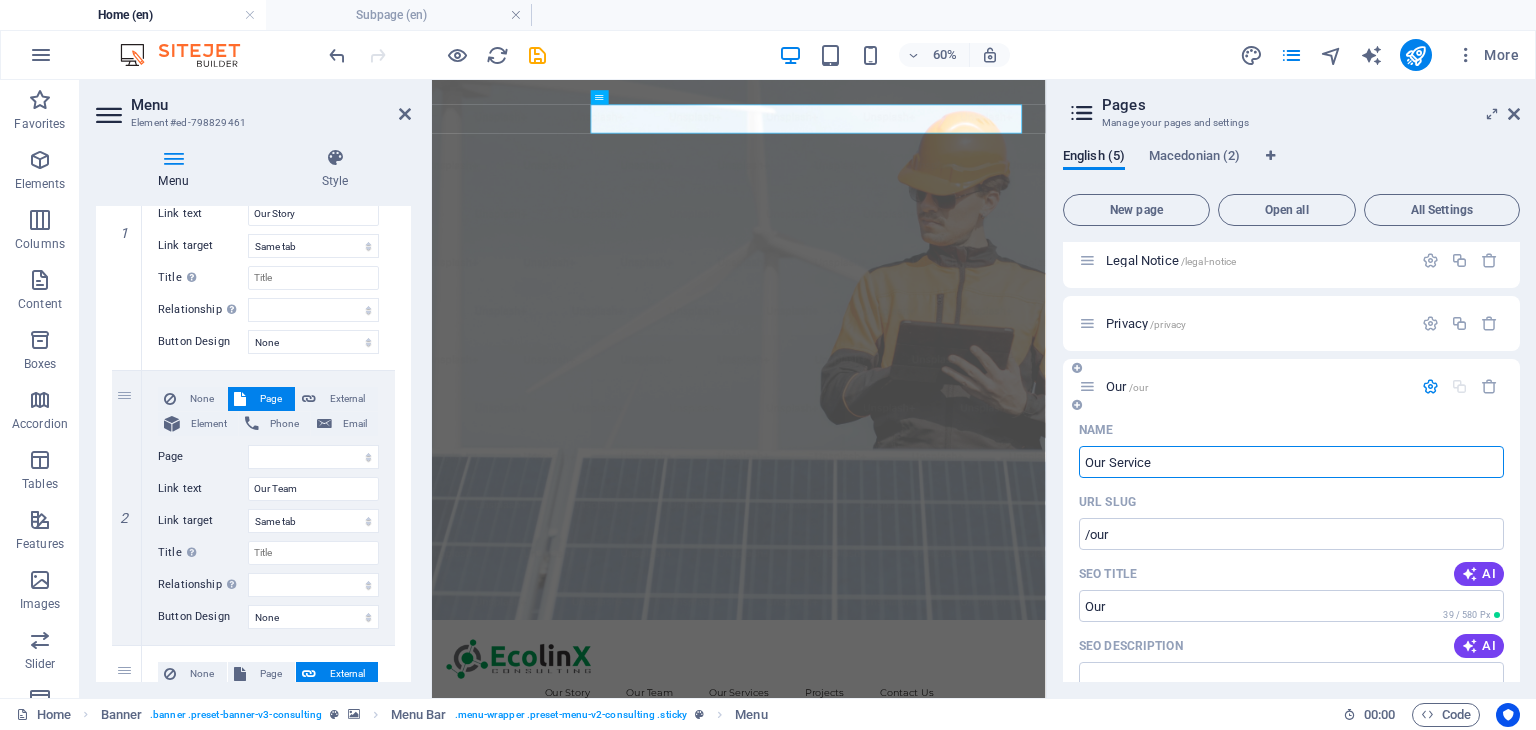 type on "Our Service" 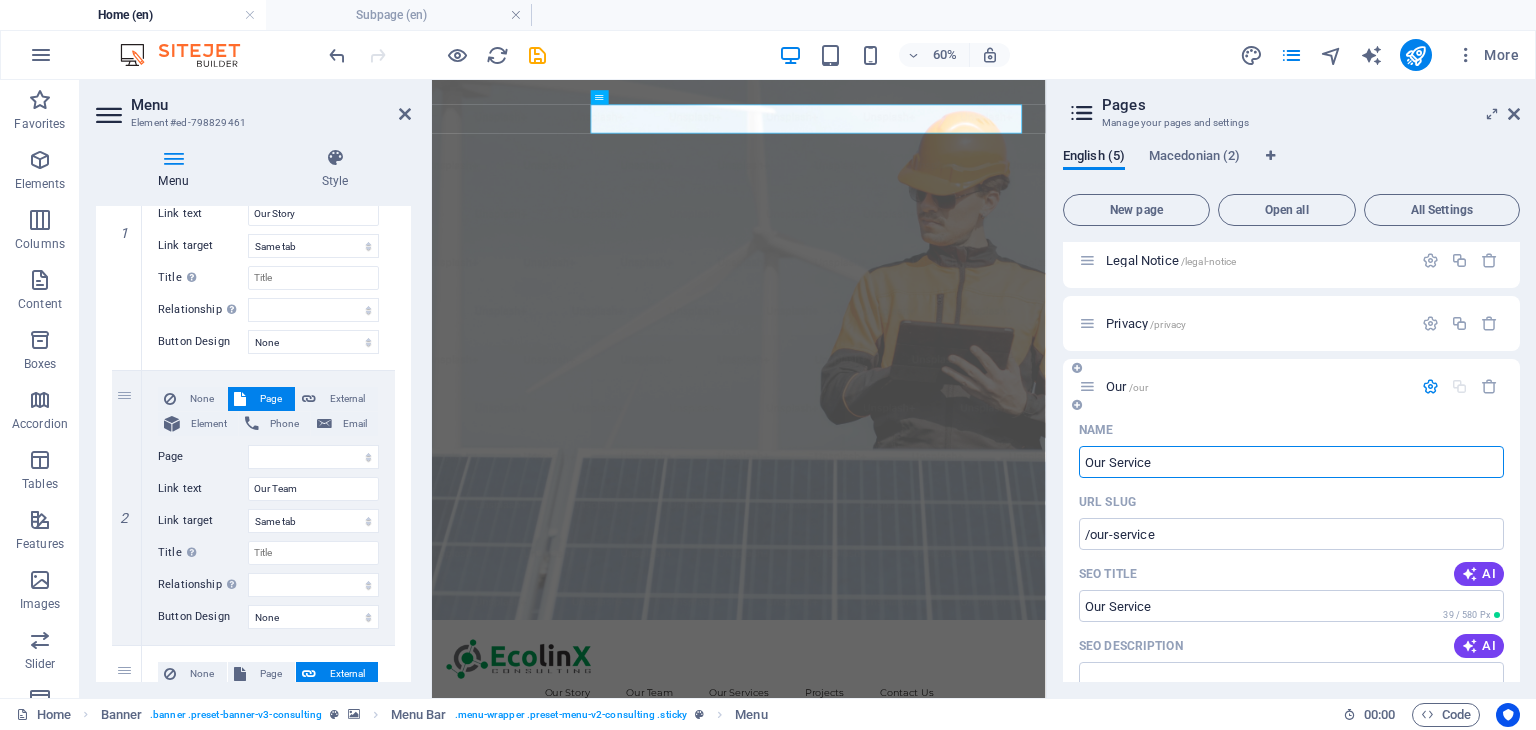 select 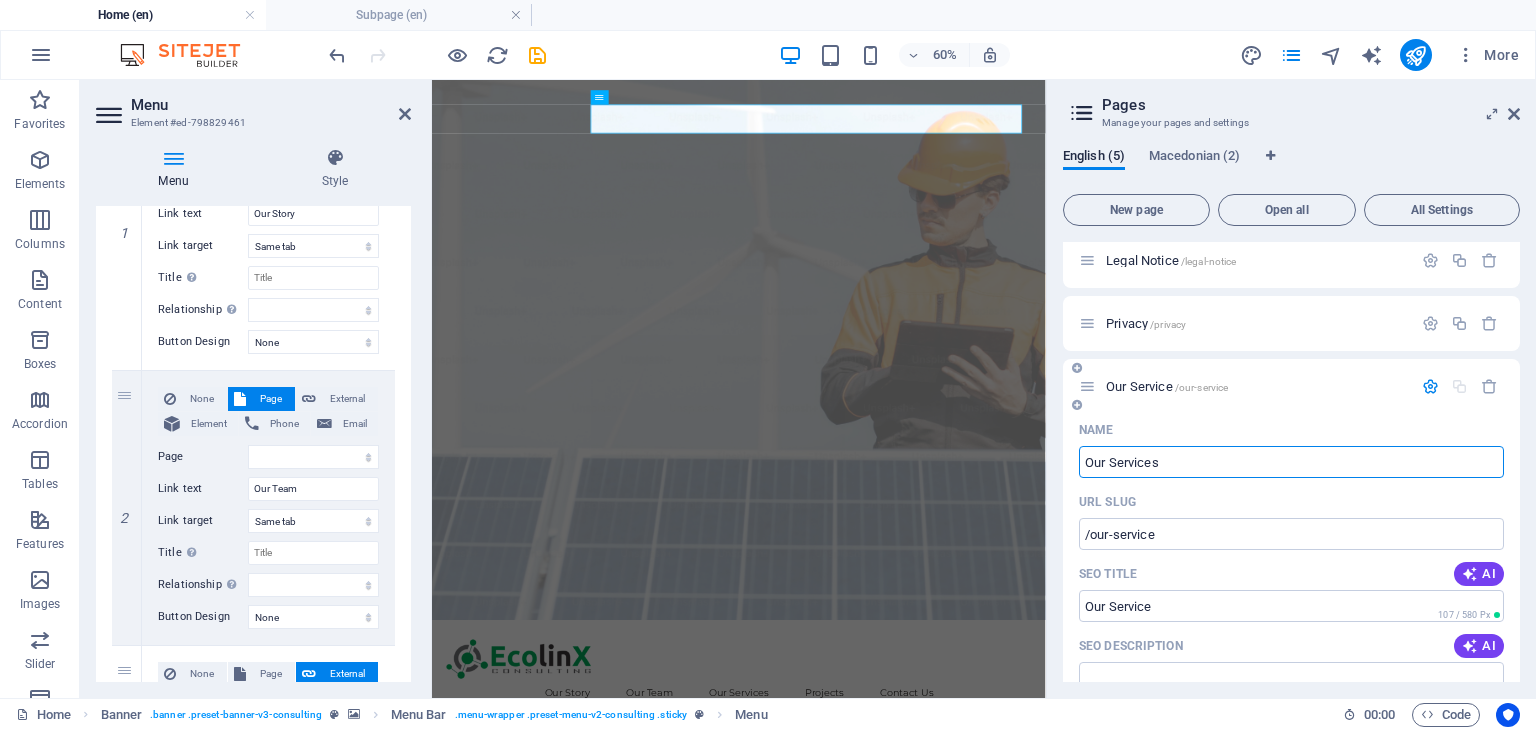 type on "Our Services" 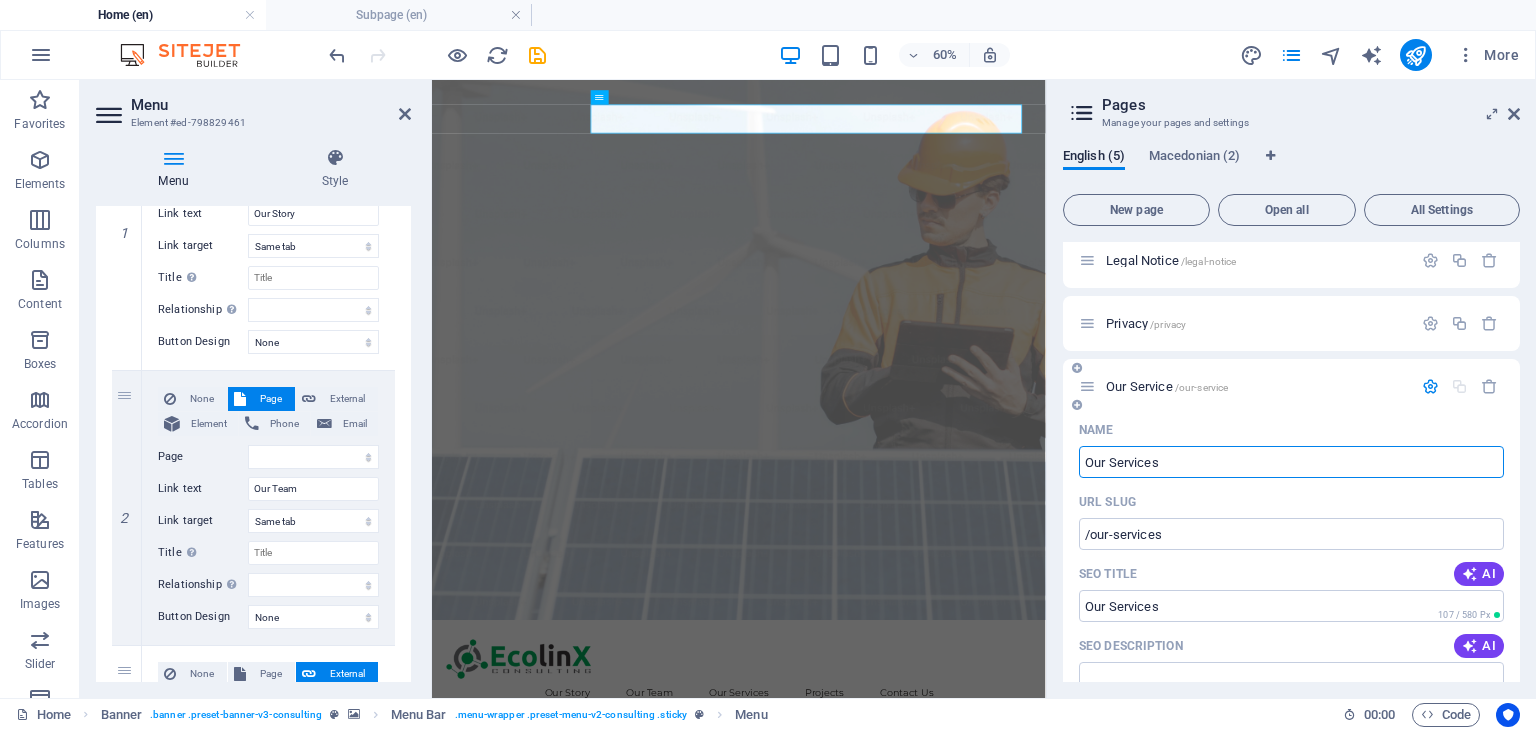 select 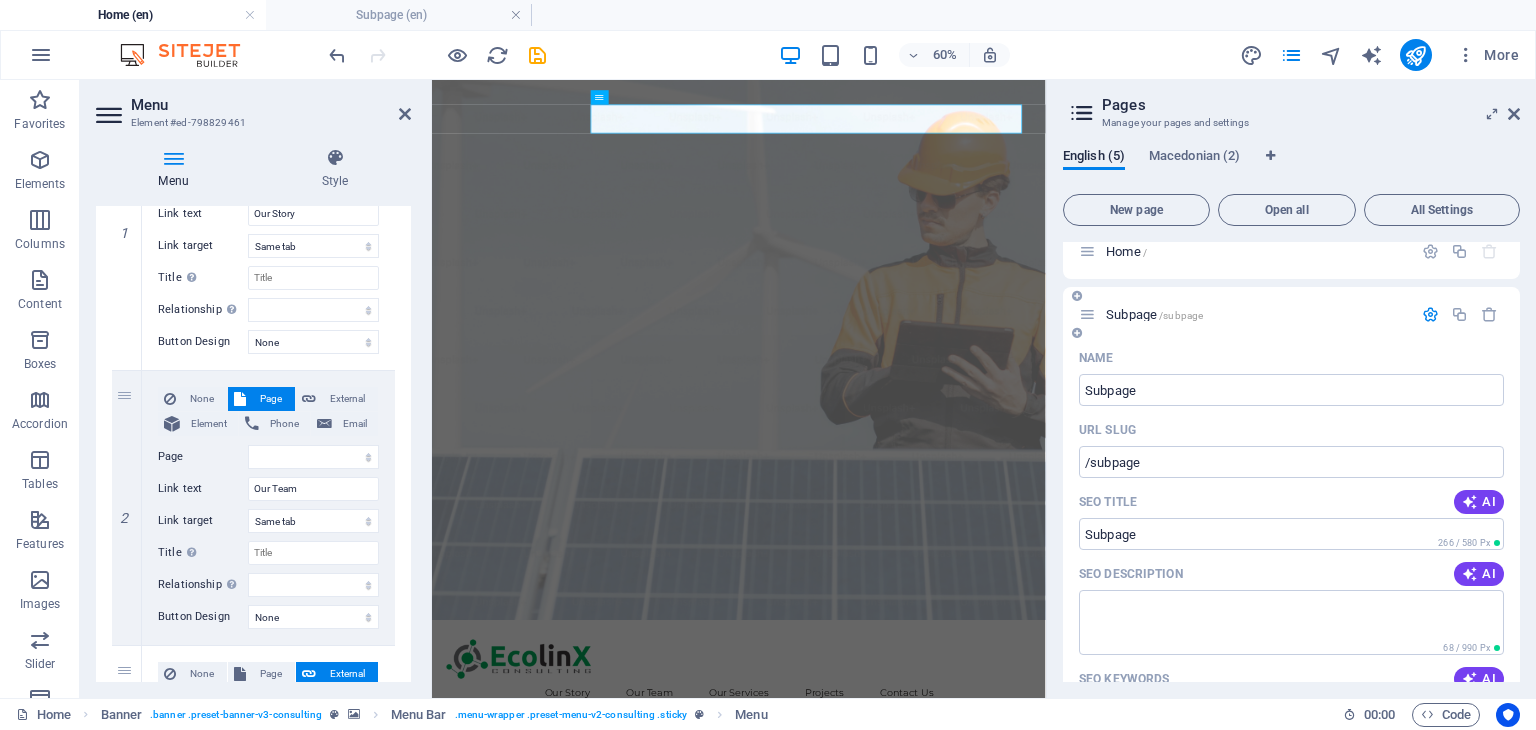 scroll, scrollTop: 0, scrollLeft: 0, axis: both 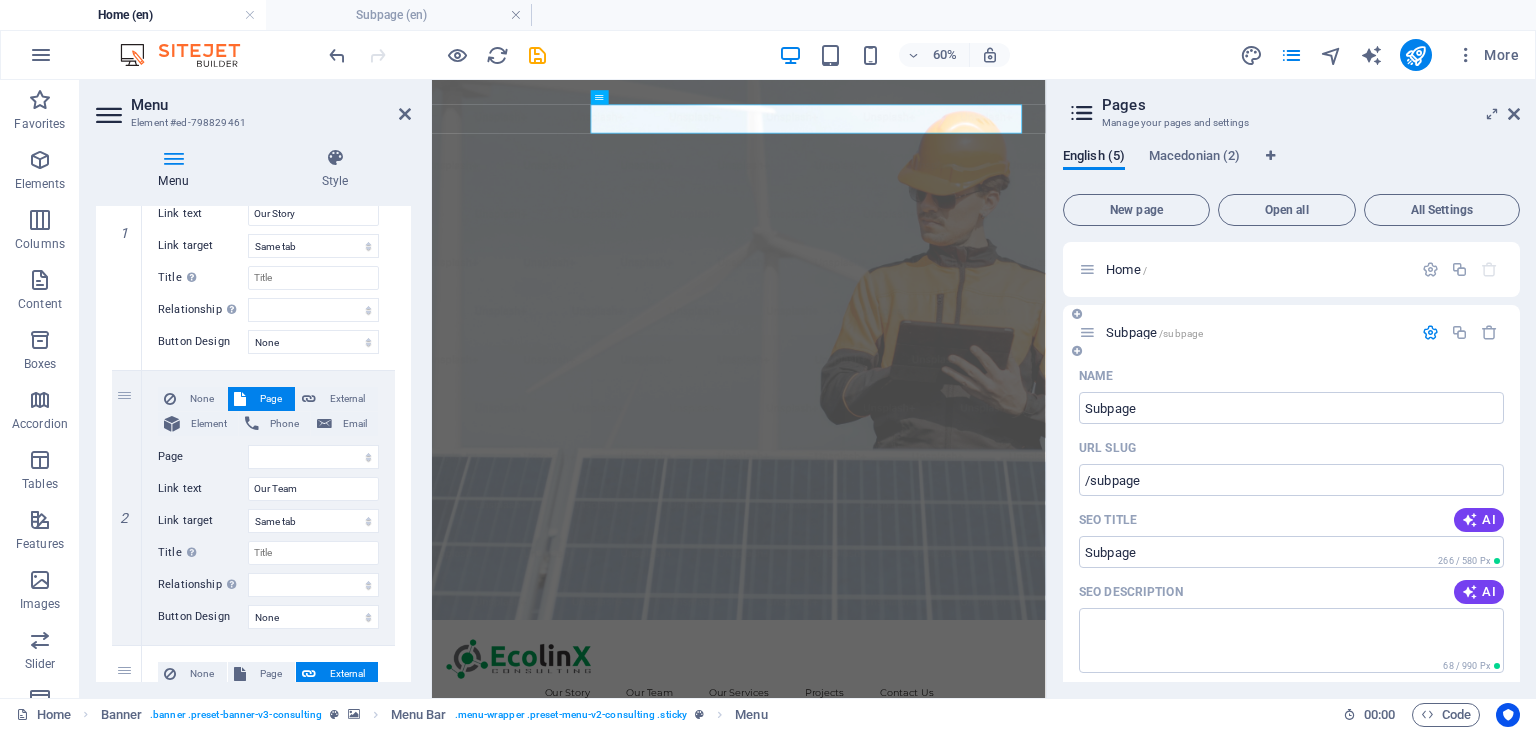 type on "Our Services" 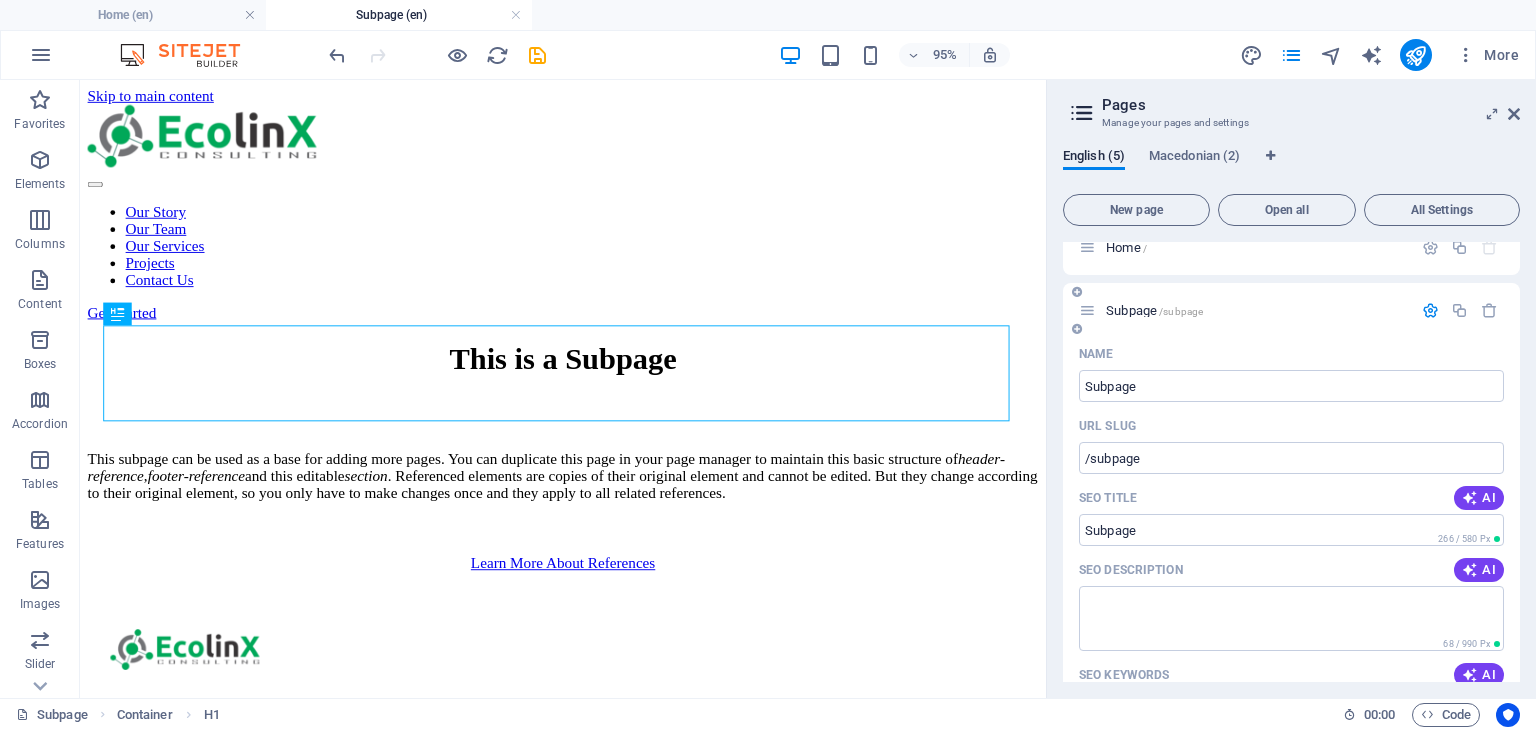 scroll, scrollTop: 0, scrollLeft: 0, axis: both 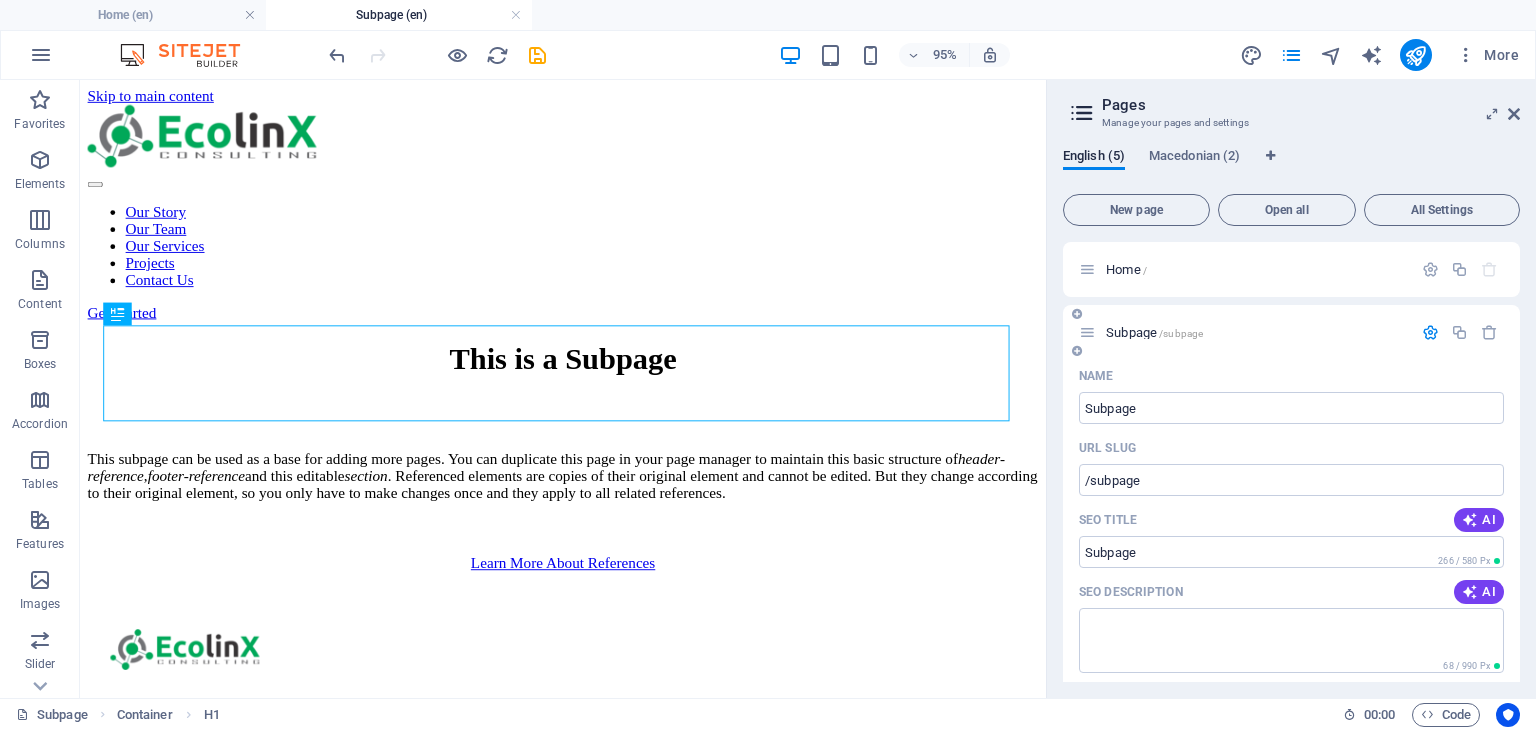 click on "Subpage /subpage" at bounding box center (1154, 332) 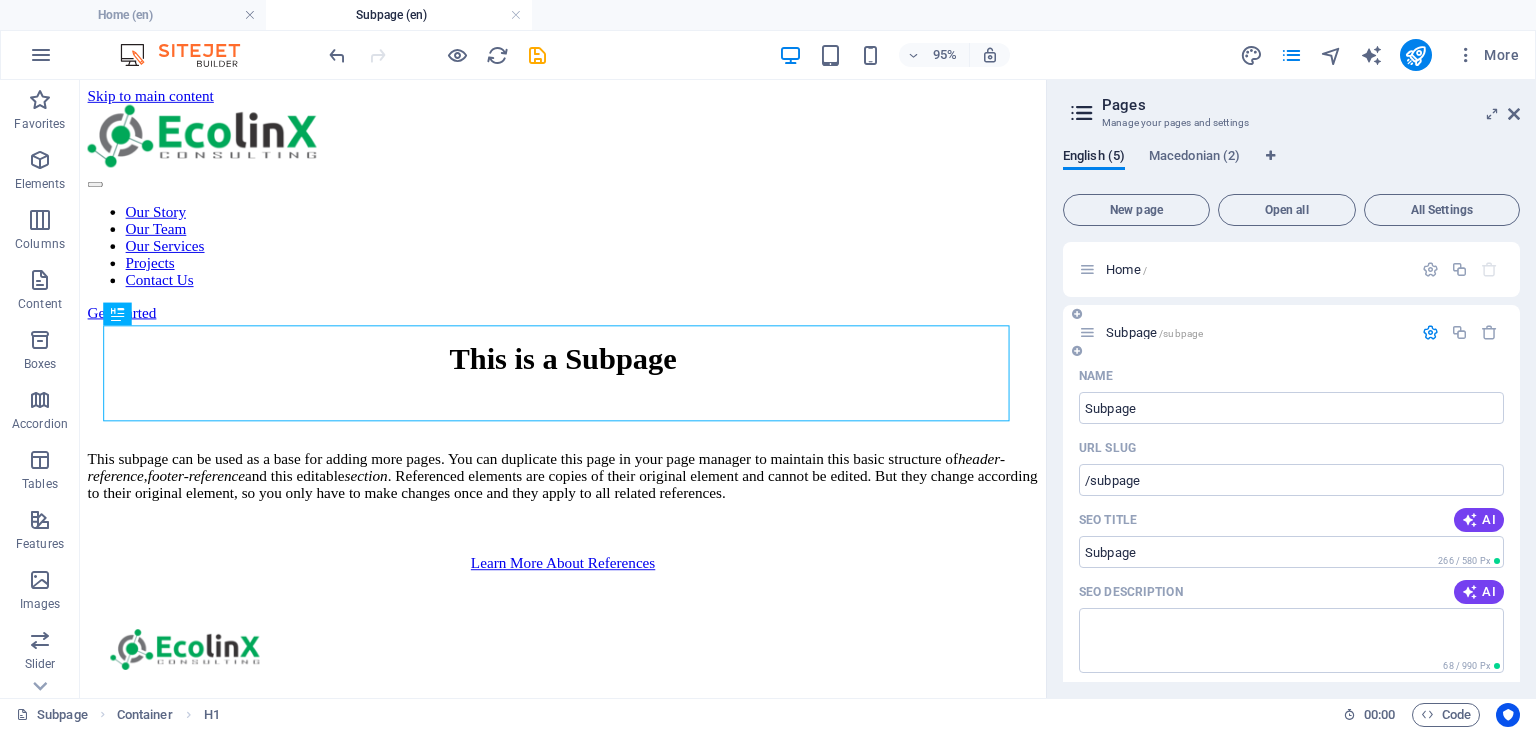 click at bounding box center (1077, 351) 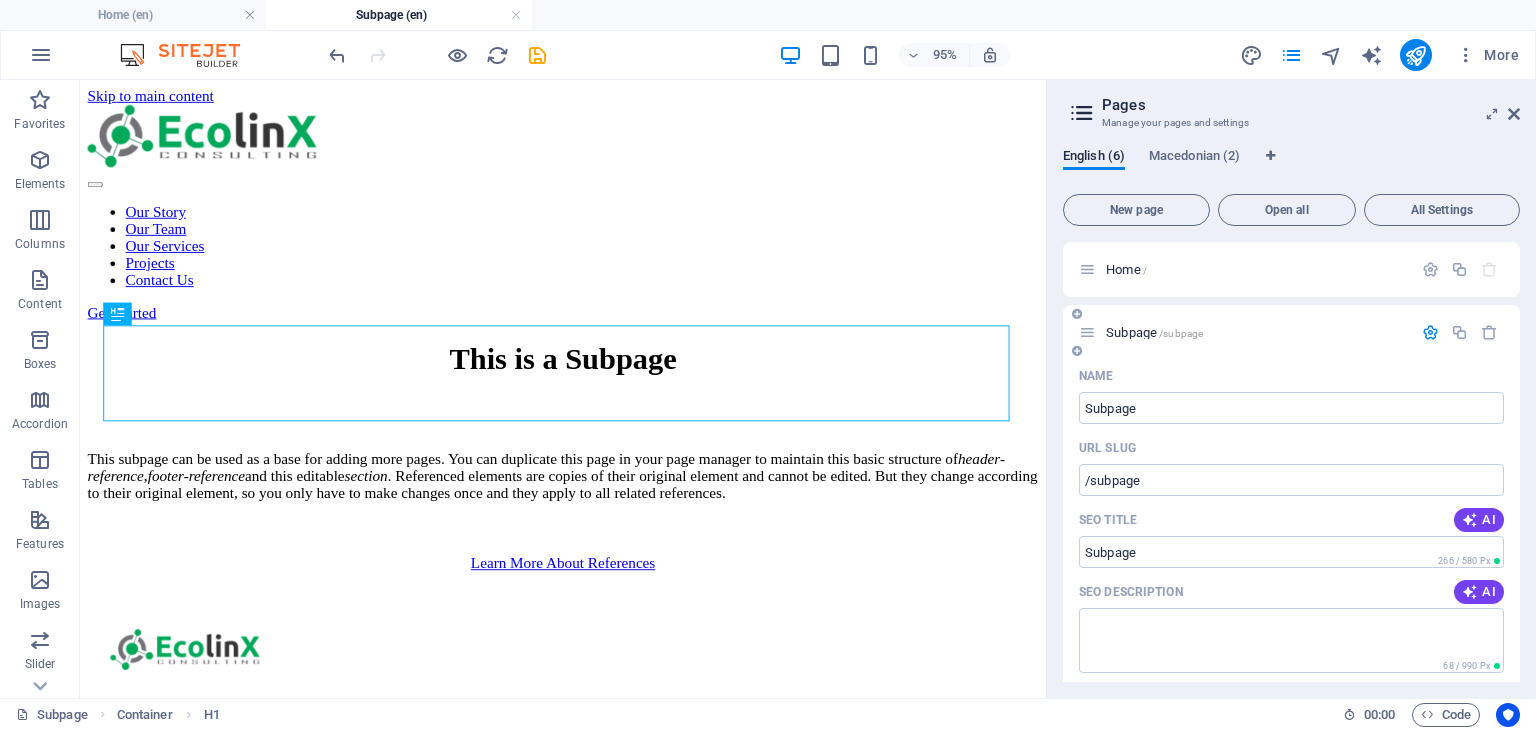 scroll, scrollTop: 754, scrollLeft: 0, axis: vertical 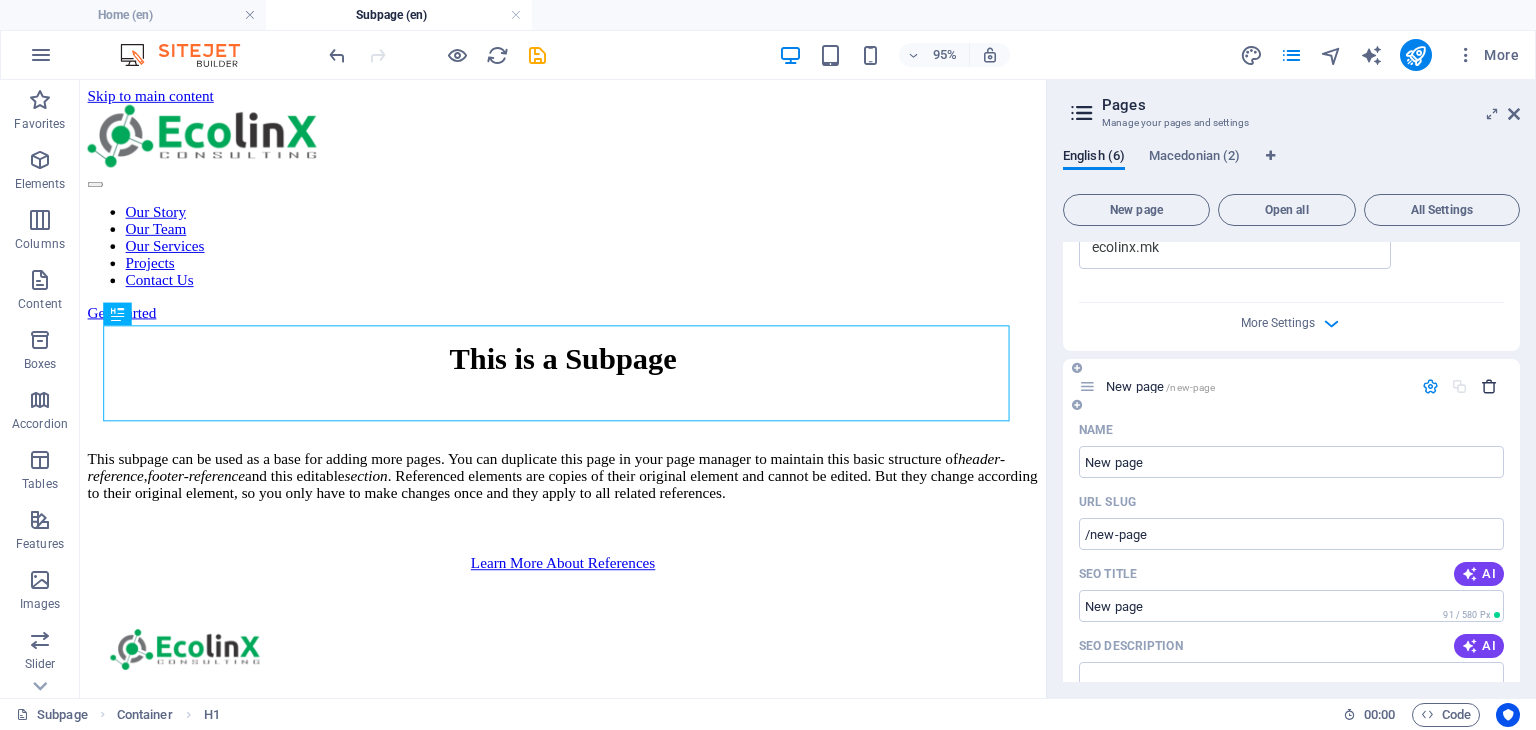 click at bounding box center [1489, 386] 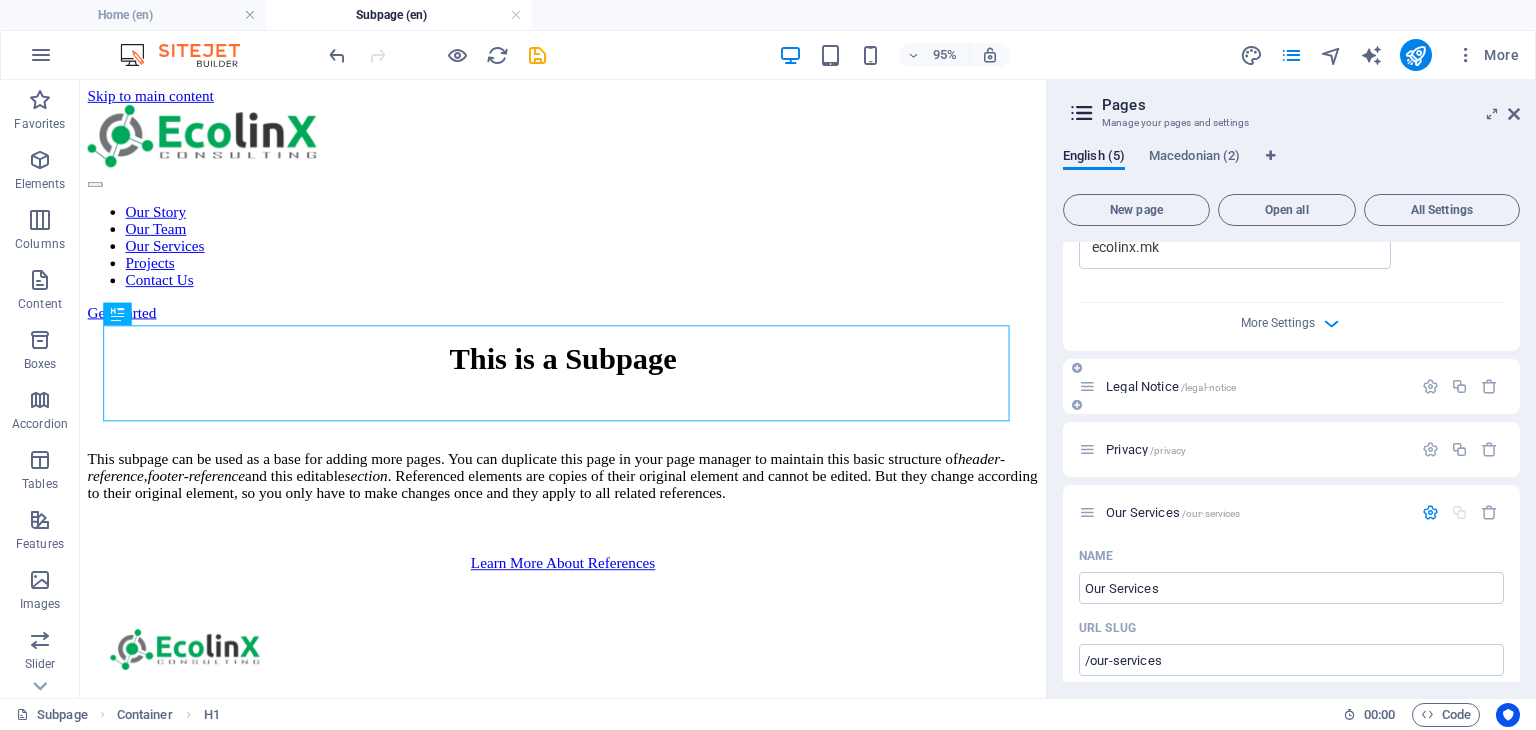 drag, startPoint x: 1265, startPoint y: 505, endPoint x: 1270, endPoint y: 378, distance: 127.09839 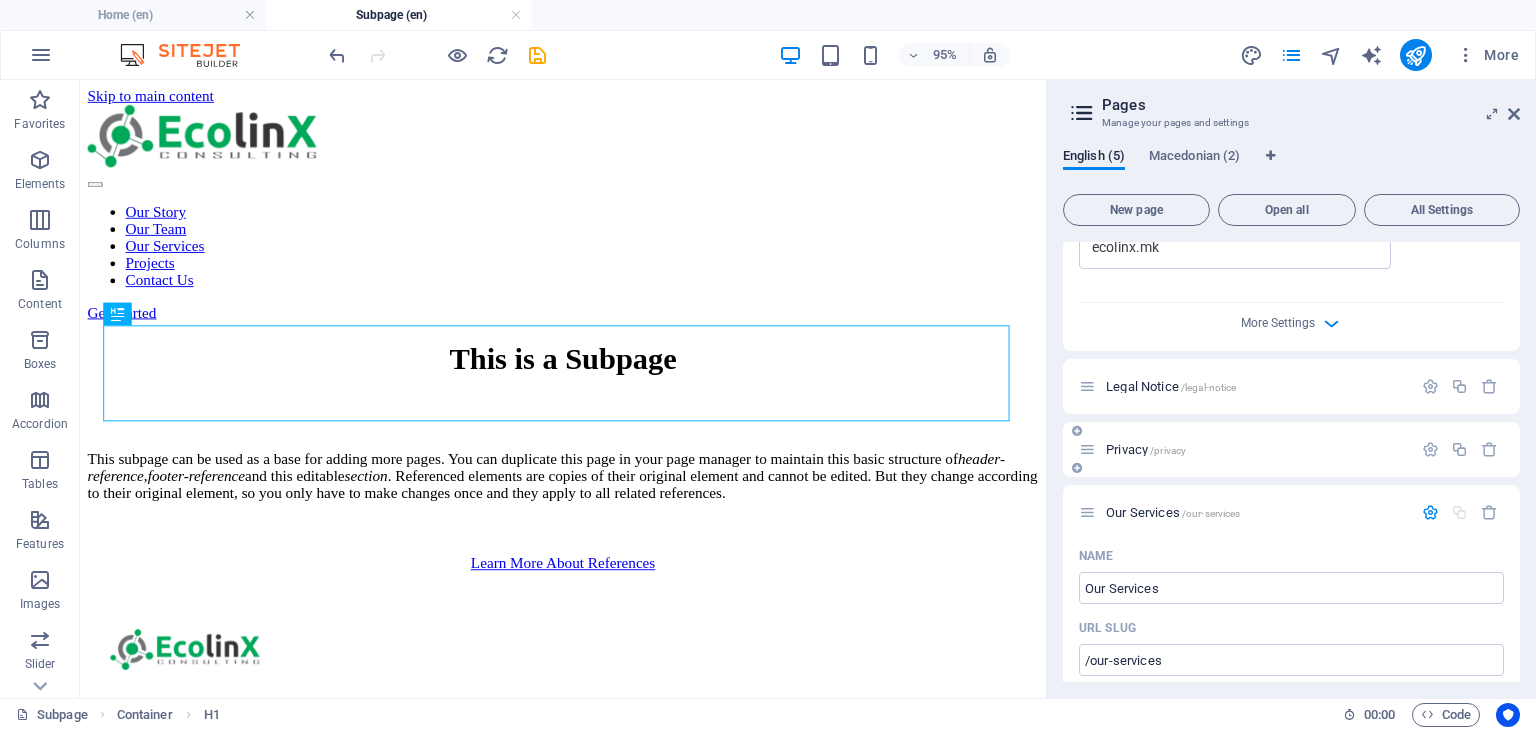 drag, startPoint x: 1151, startPoint y: 511, endPoint x: 1142, endPoint y: 422, distance: 89.453896 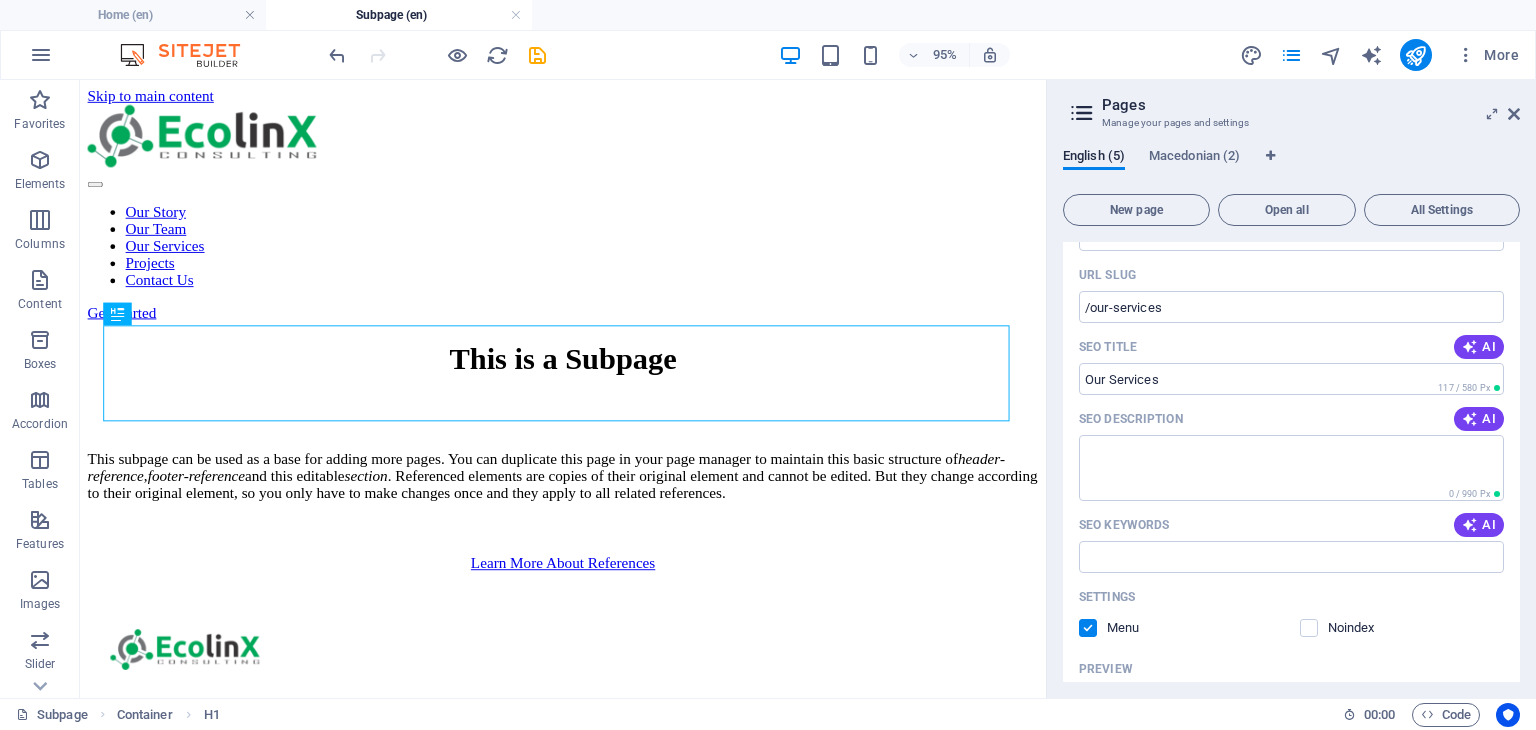 scroll, scrollTop: 1154, scrollLeft: 0, axis: vertical 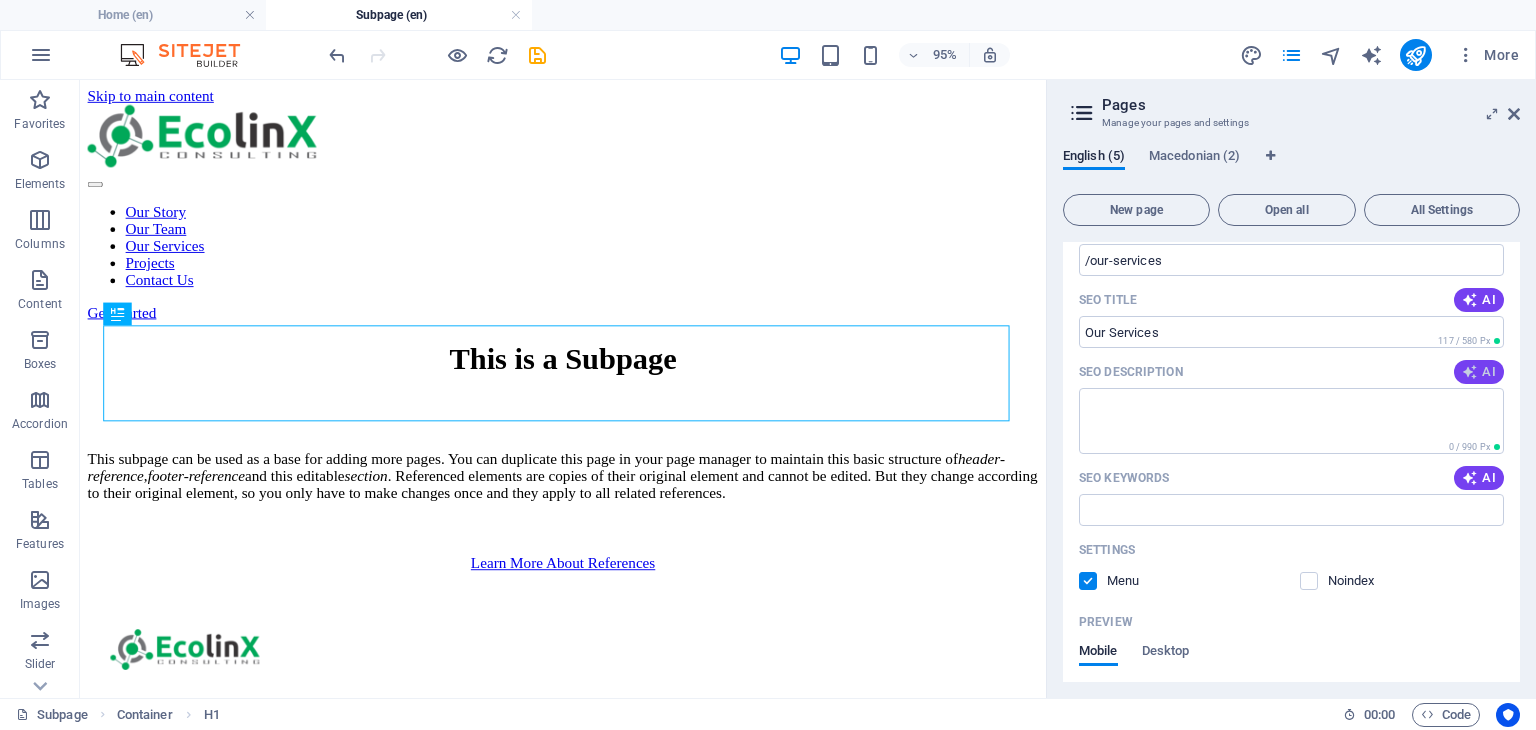 click on "AI" at bounding box center [1479, 372] 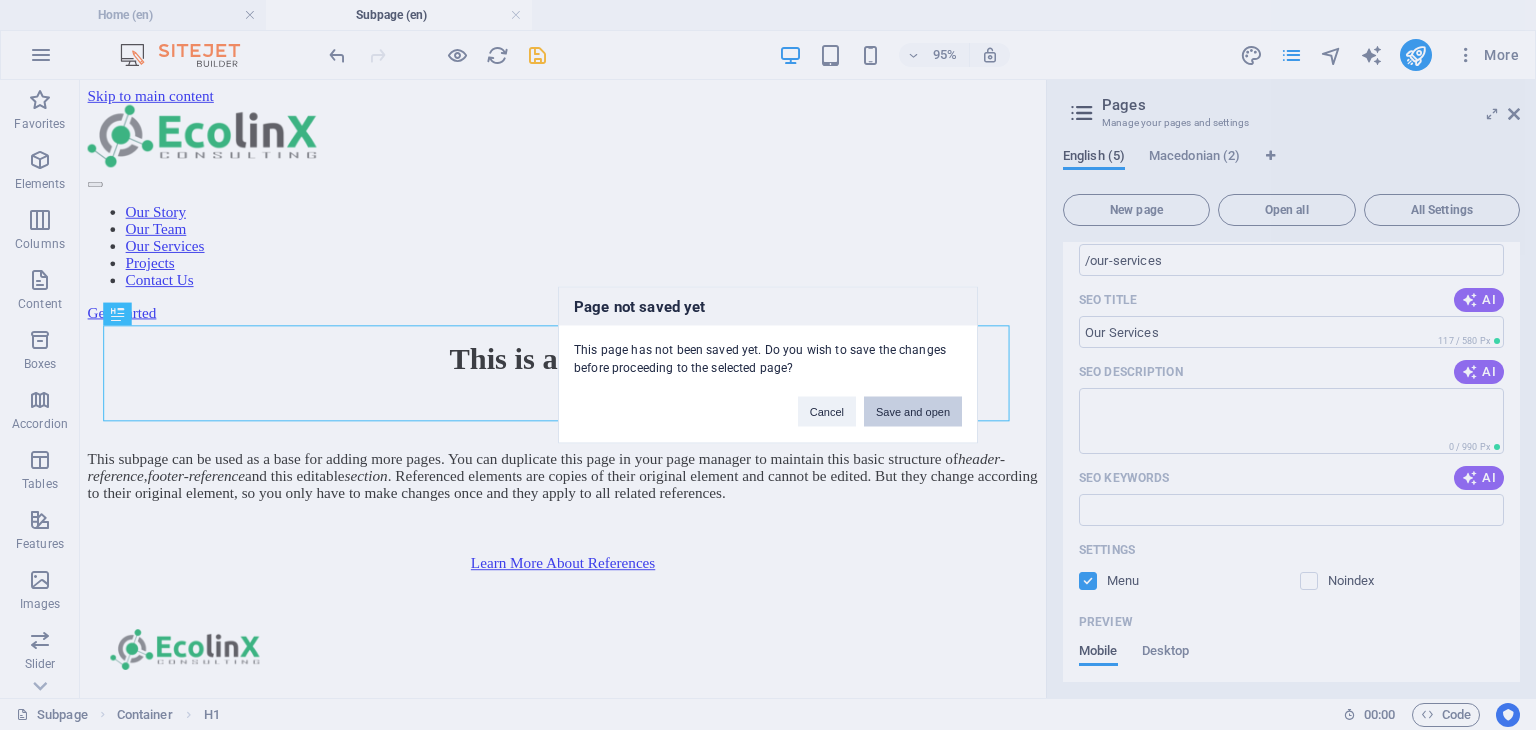click on "Save and open" at bounding box center (913, 412) 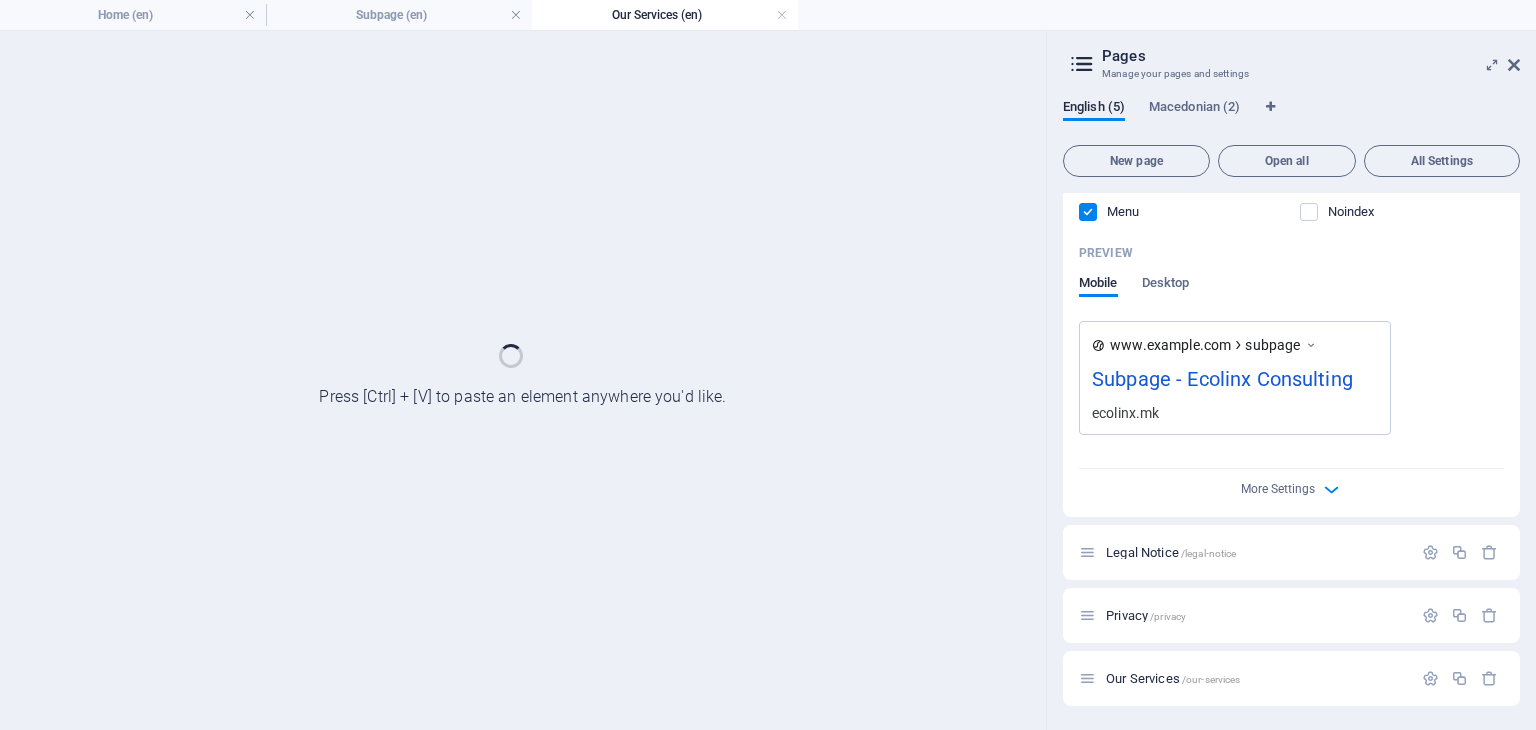 scroll, scrollTop: 539, scrollLeft: 0, axis: vertical 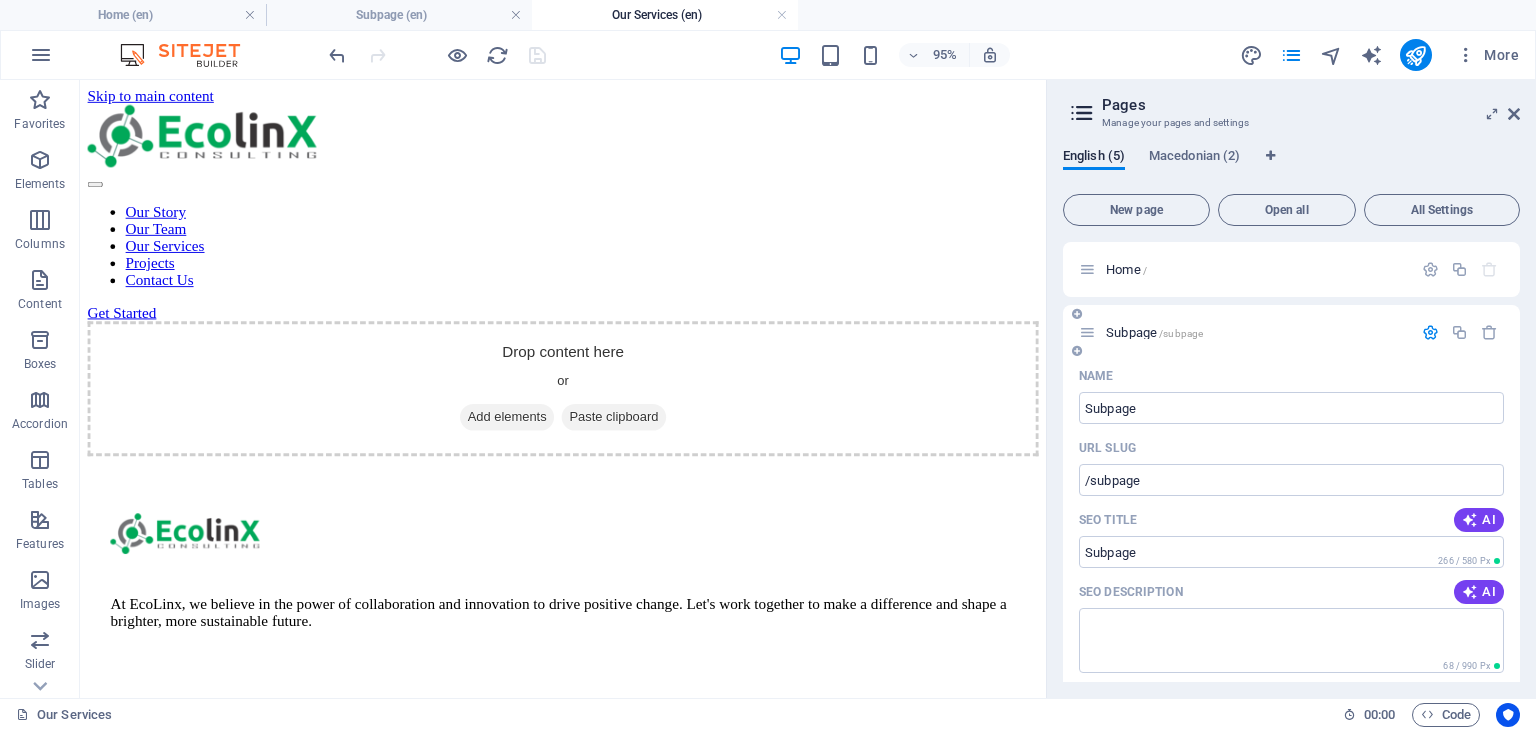 click on "Subpage /subpage" at bounding box center [1256, 332] 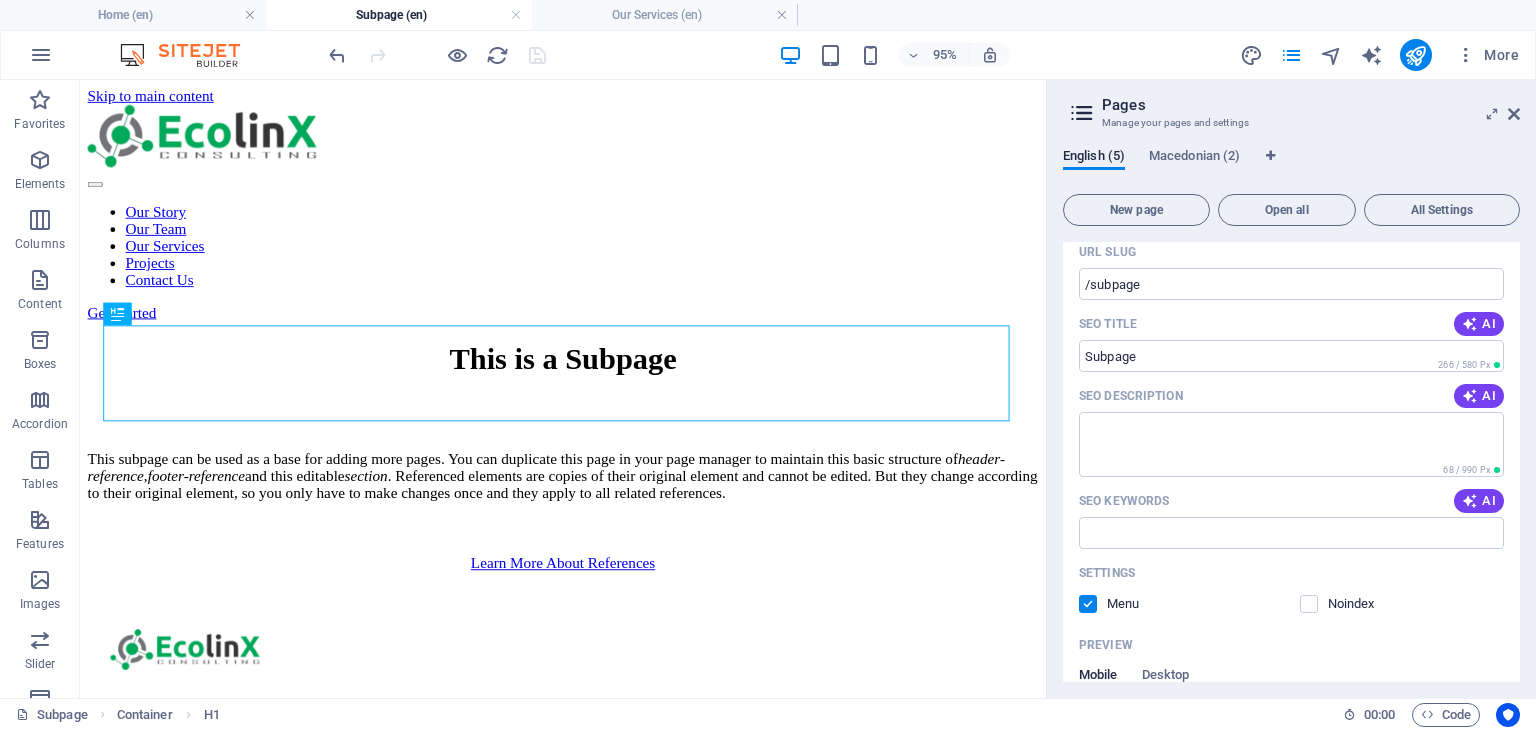 scroll, scrollTop: 0, scrollLeft: 0, axis: both 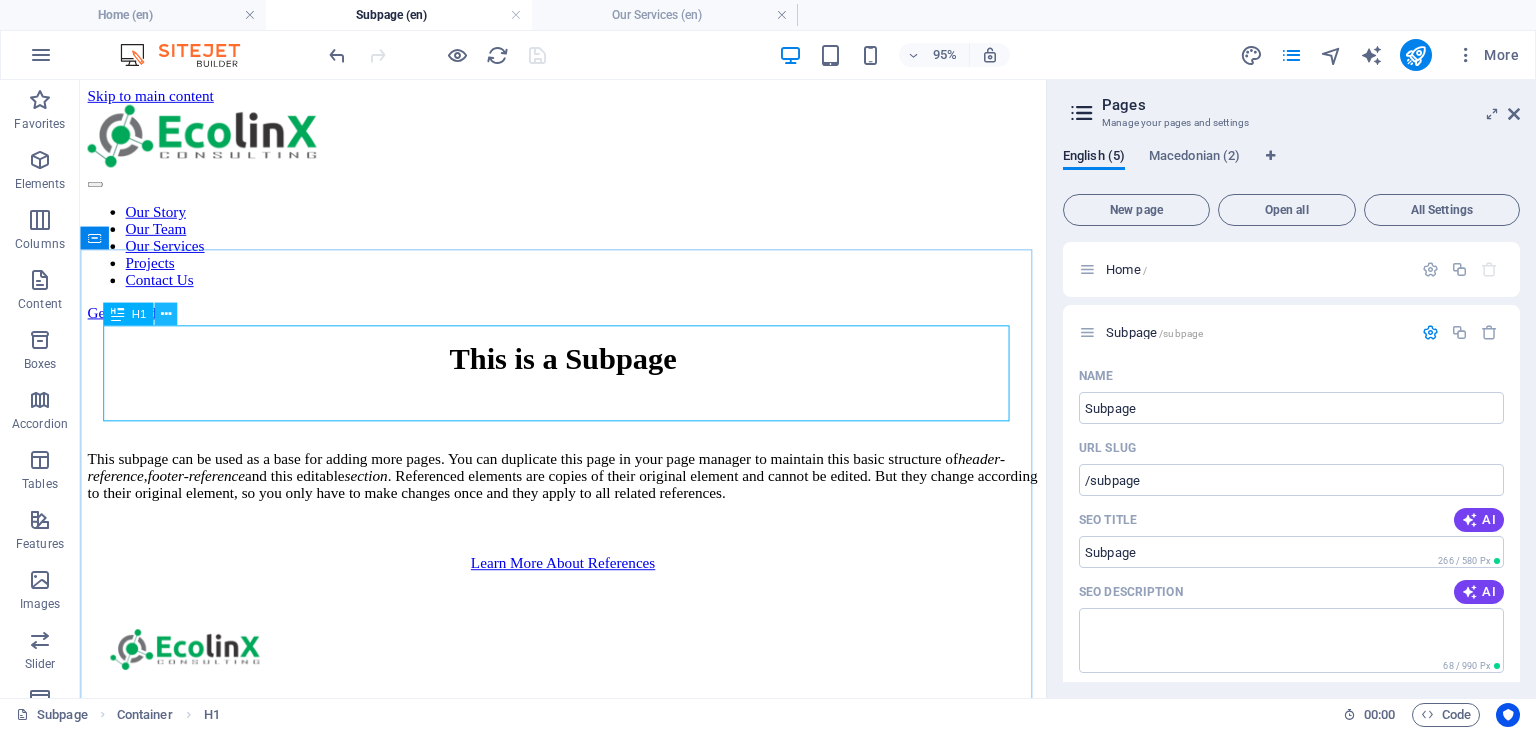 click at bounding box center [166, 314] 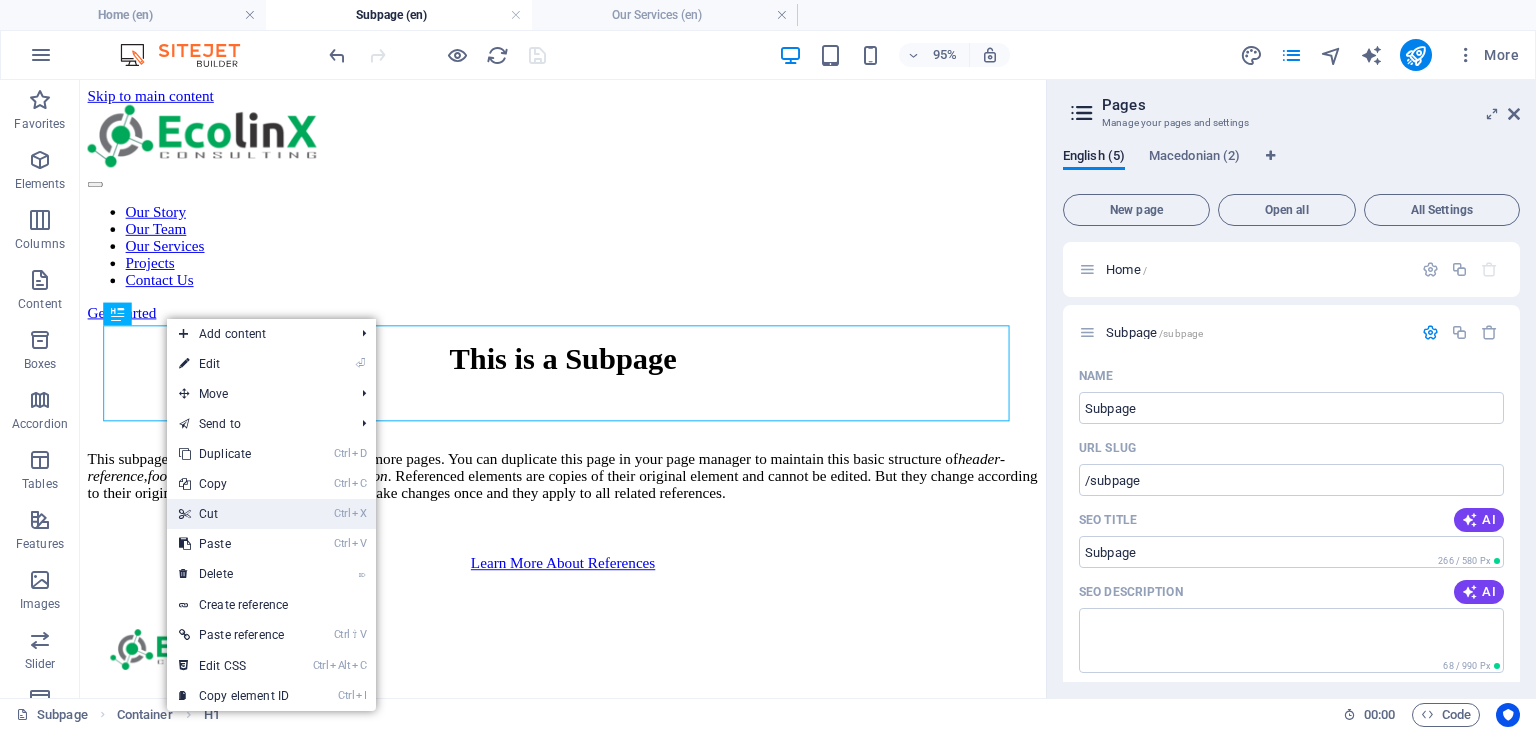 drag, startPoint x: 242, startPoint y: 511, endPoint x: 186, endPoint y: 460, distance: 75.74299 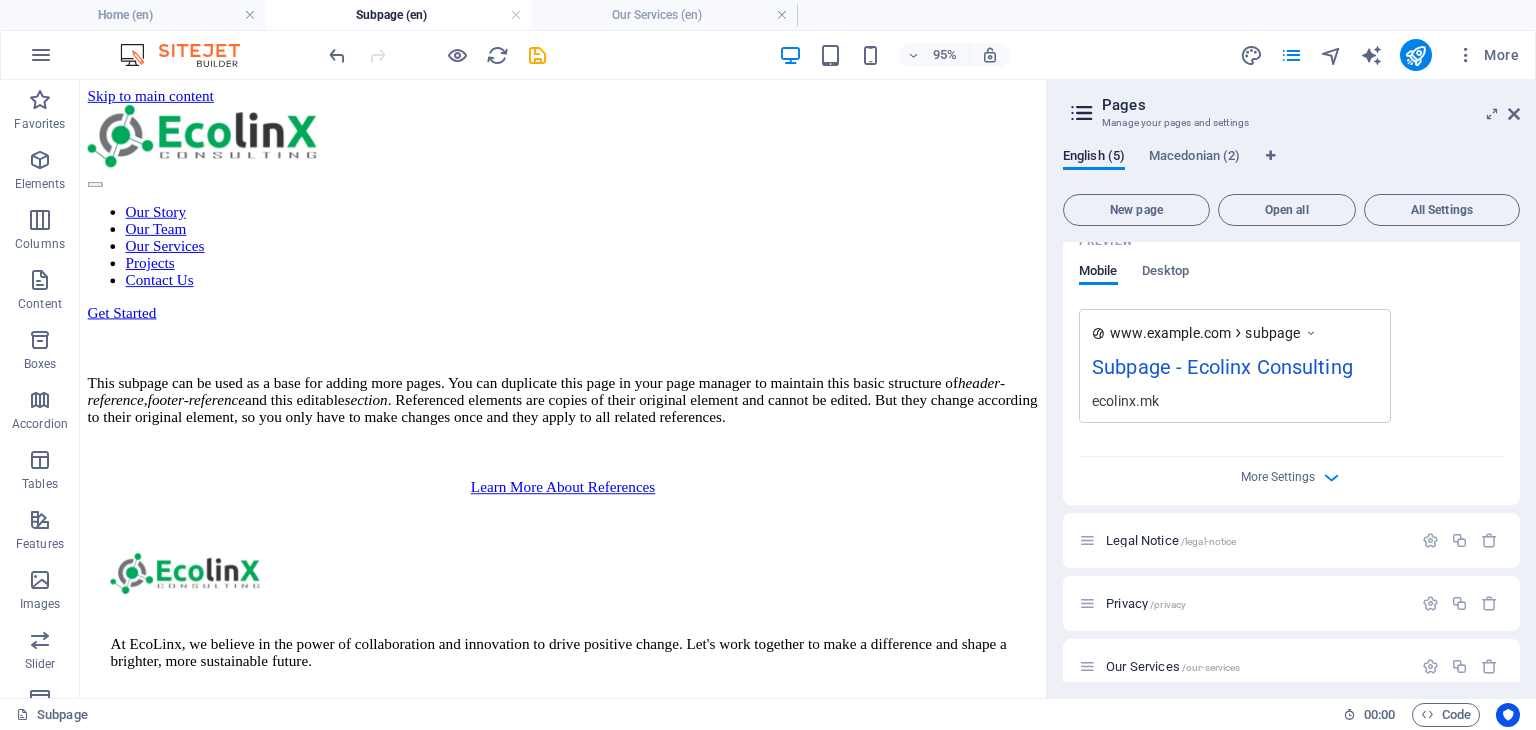 scroll, scrollTop: 620, scrollLeft: 0, axis: vertical 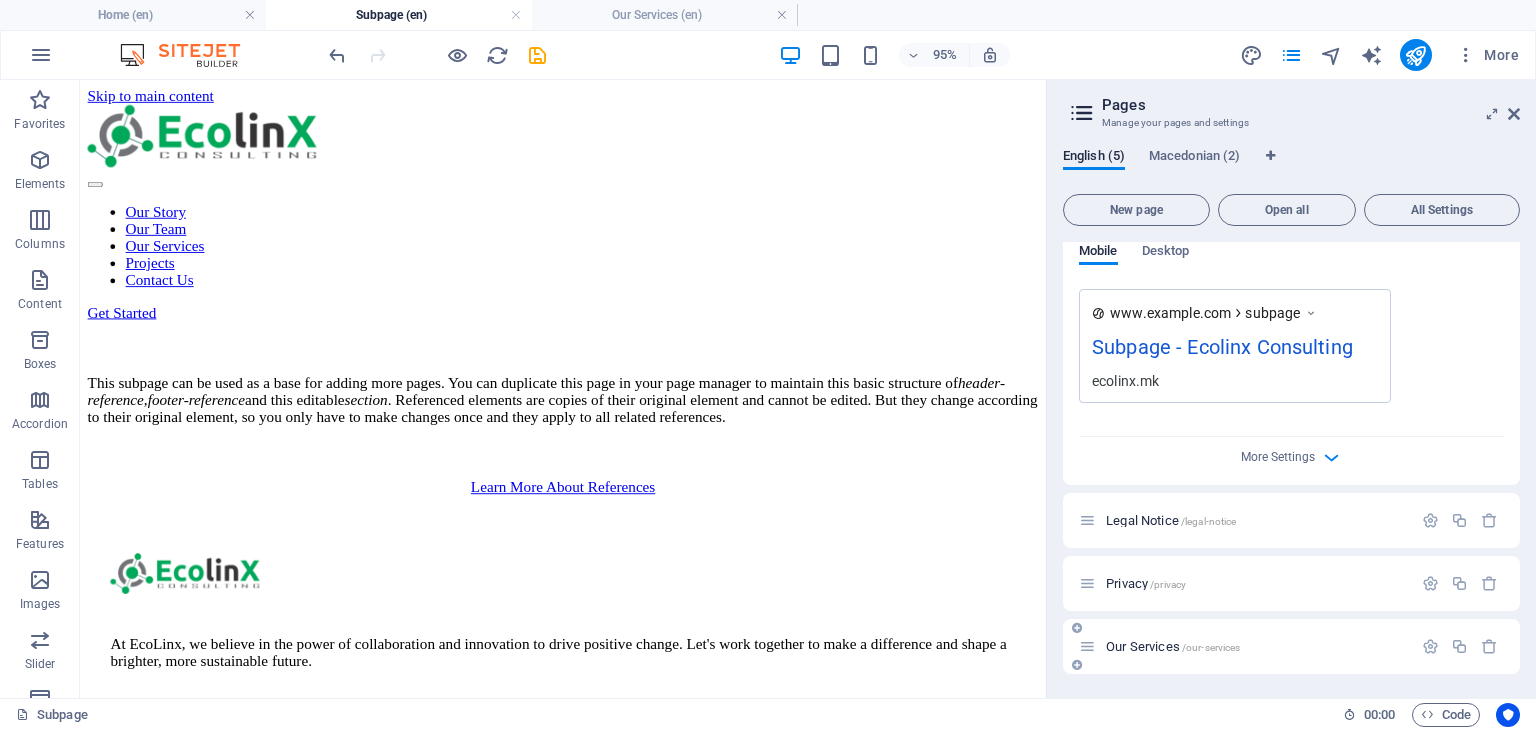 click on "Our Services /our-services" at bounding box center [1256, 646] 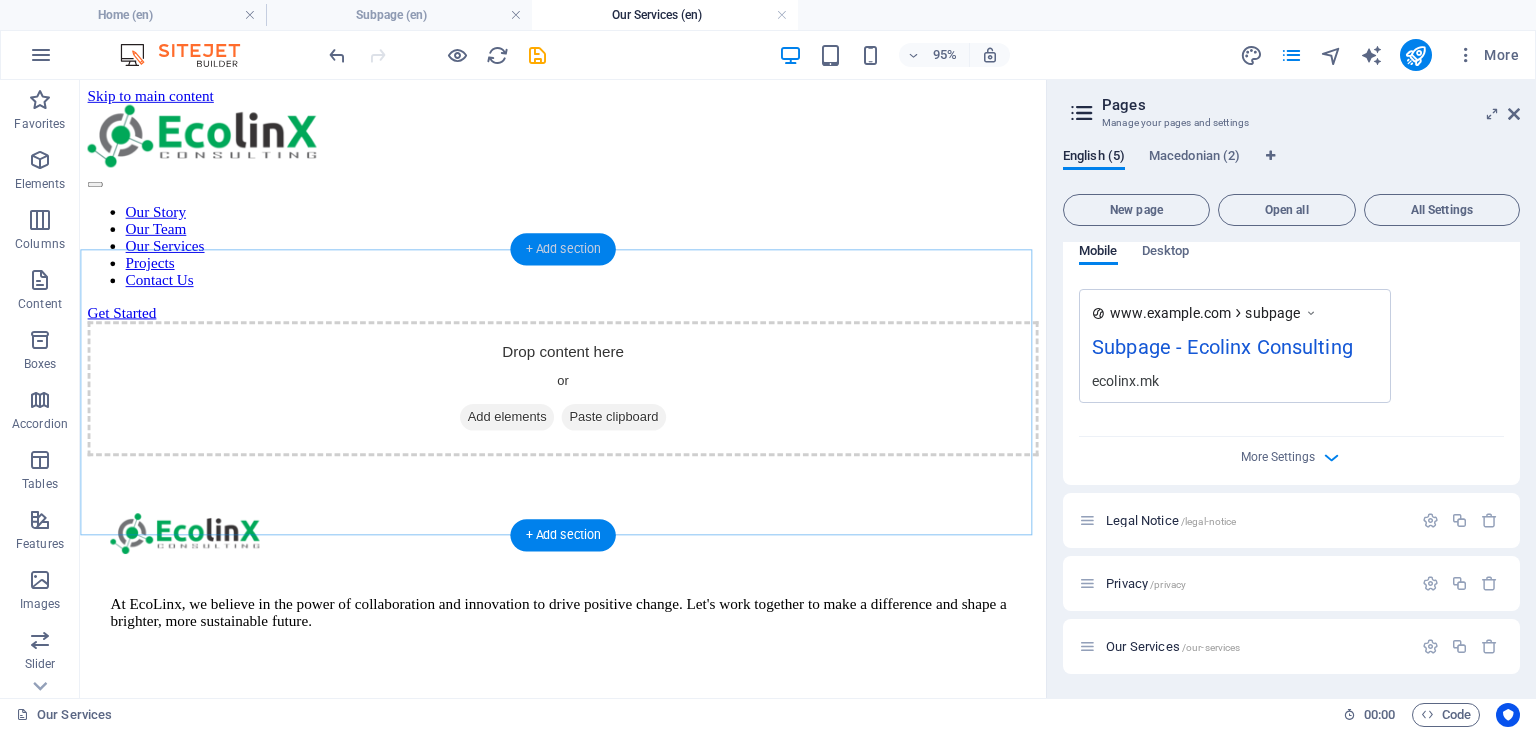 click on "+ Add section" at bounding box center (562, 249) 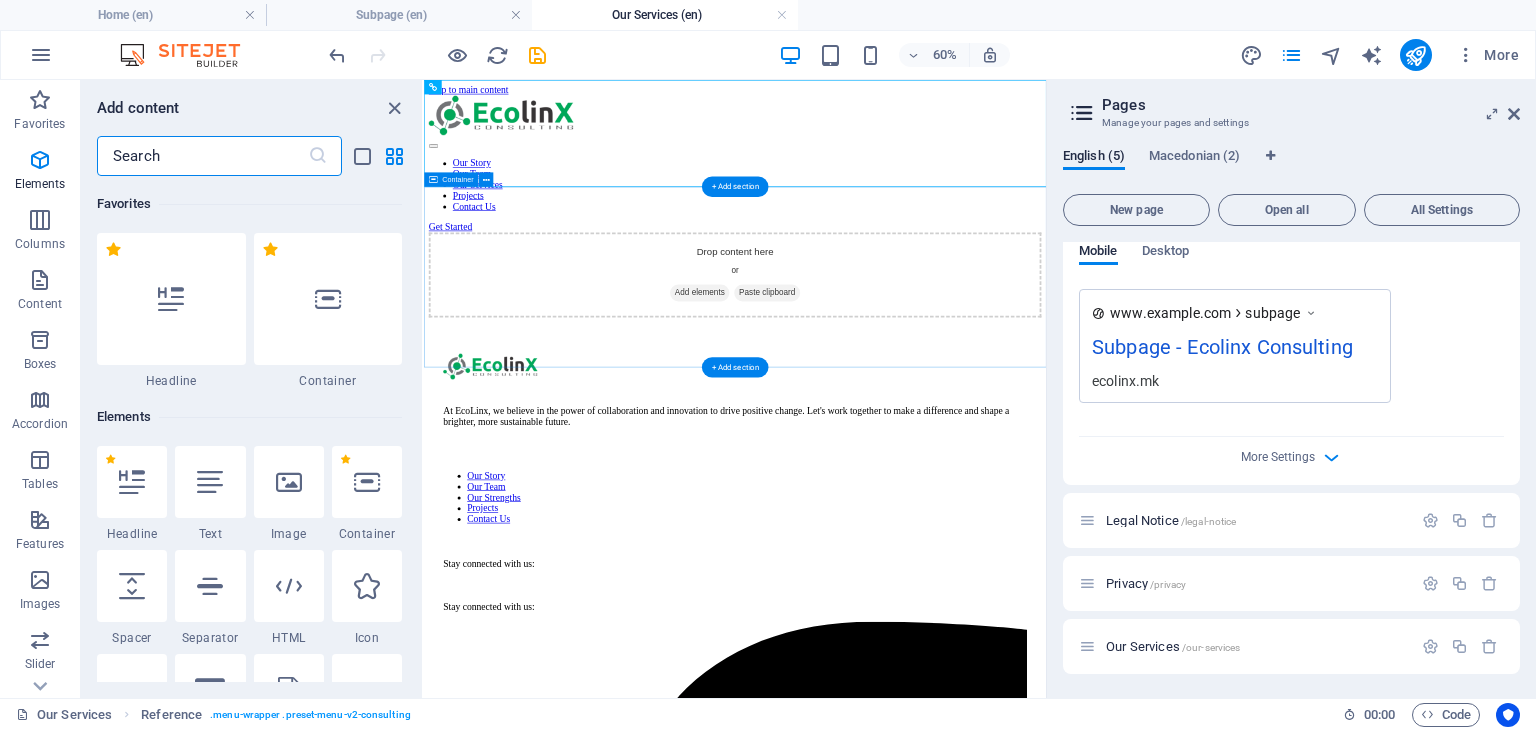 scroll, scrollTop: 3499, scrollLeft: 0, axis: vertical 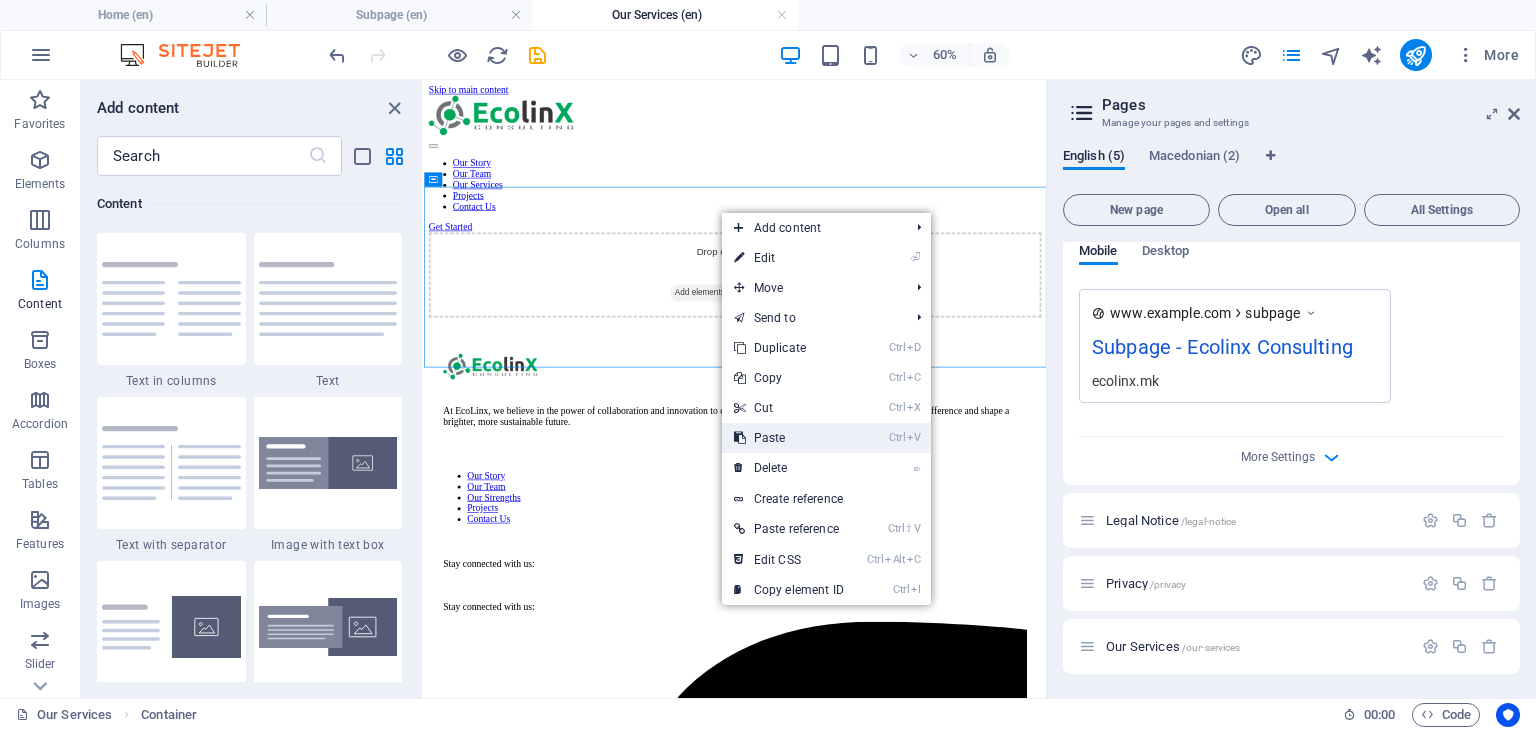 click on "Ctrl V  Paste" at bounding box center (789, 438) 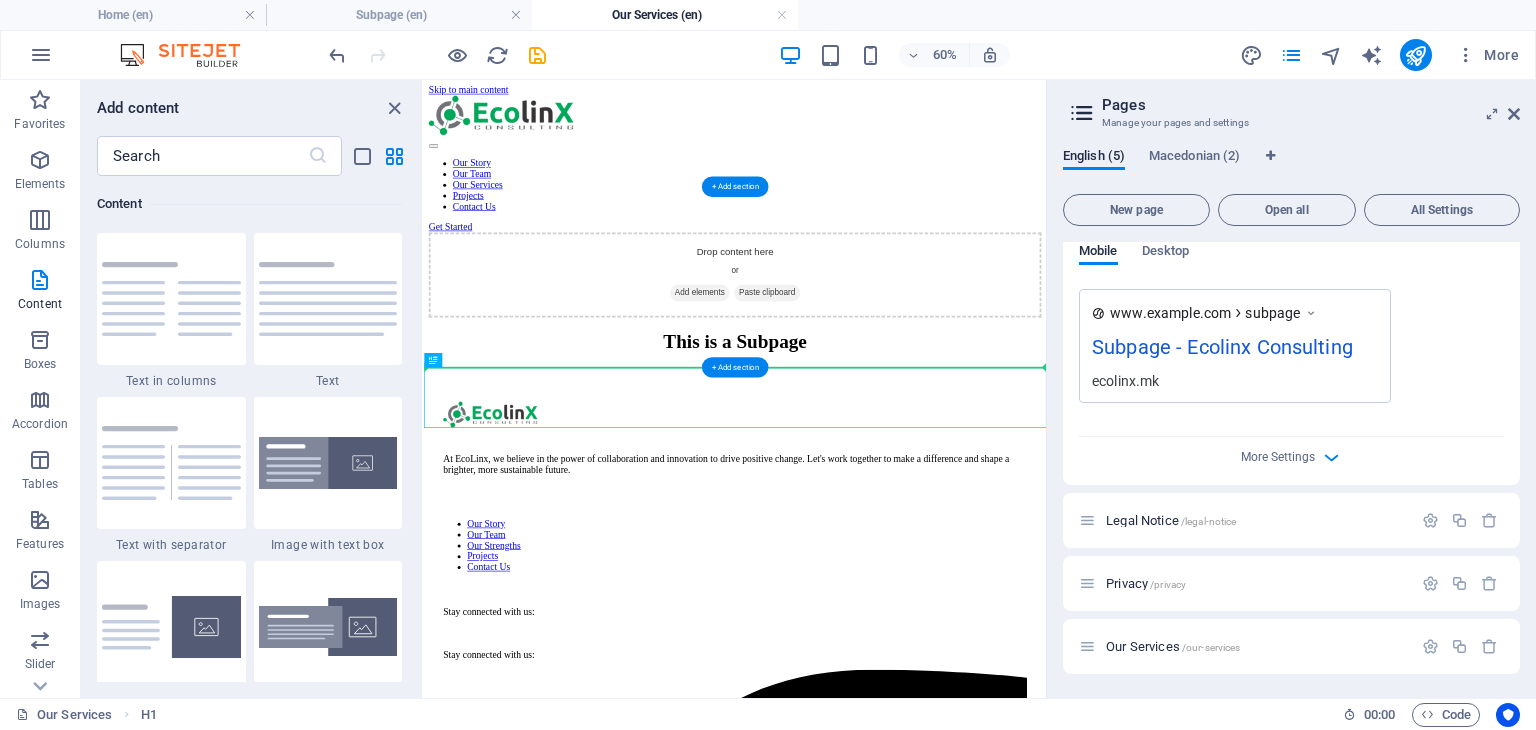 drag, startPoint x: 979, startPoint y: 628, endPoint x: 633, endPoint y: 545, distance: 355.81595 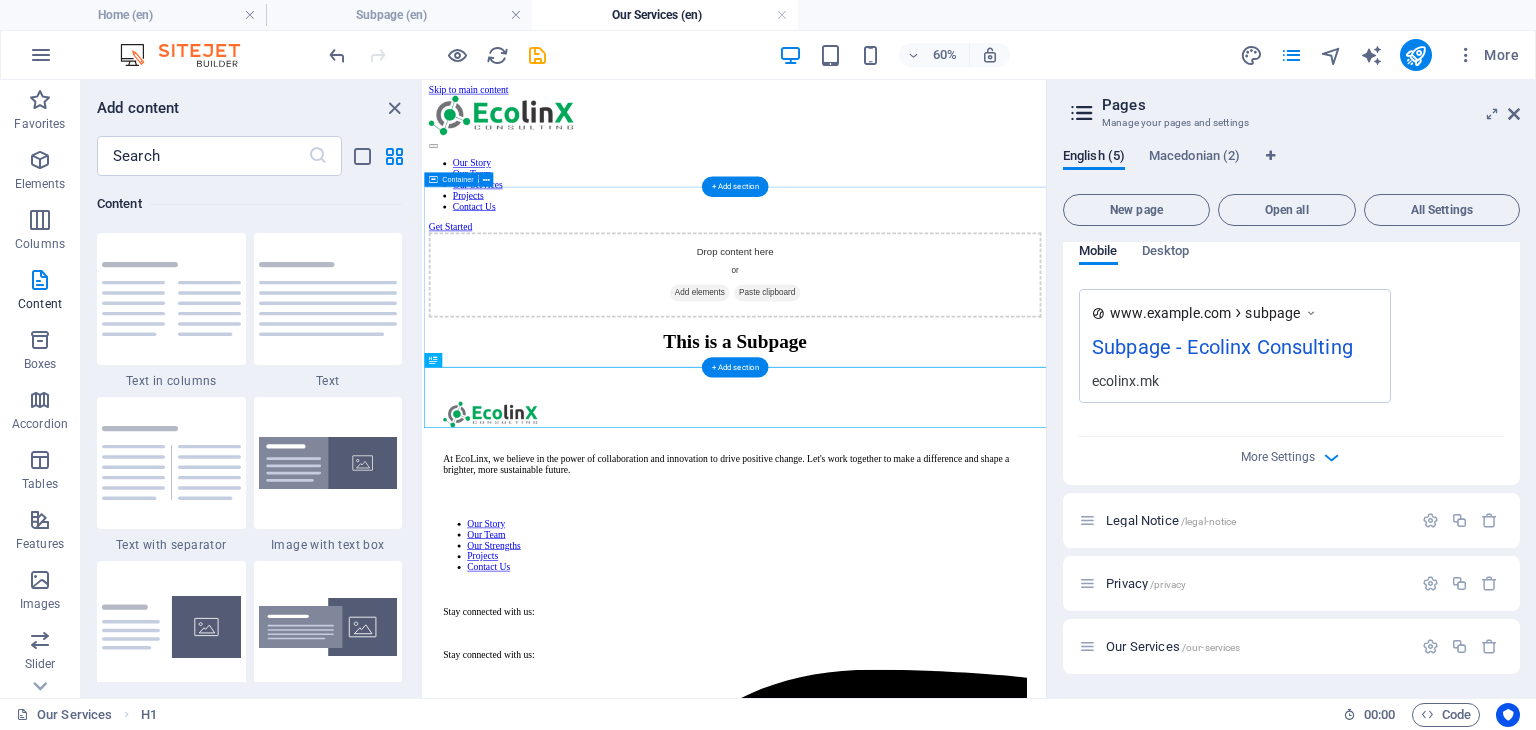 drag, startPoint x: 885, startPoint y: 440, endPoint x: 534, endPoint y: 373, distance: 357.33737 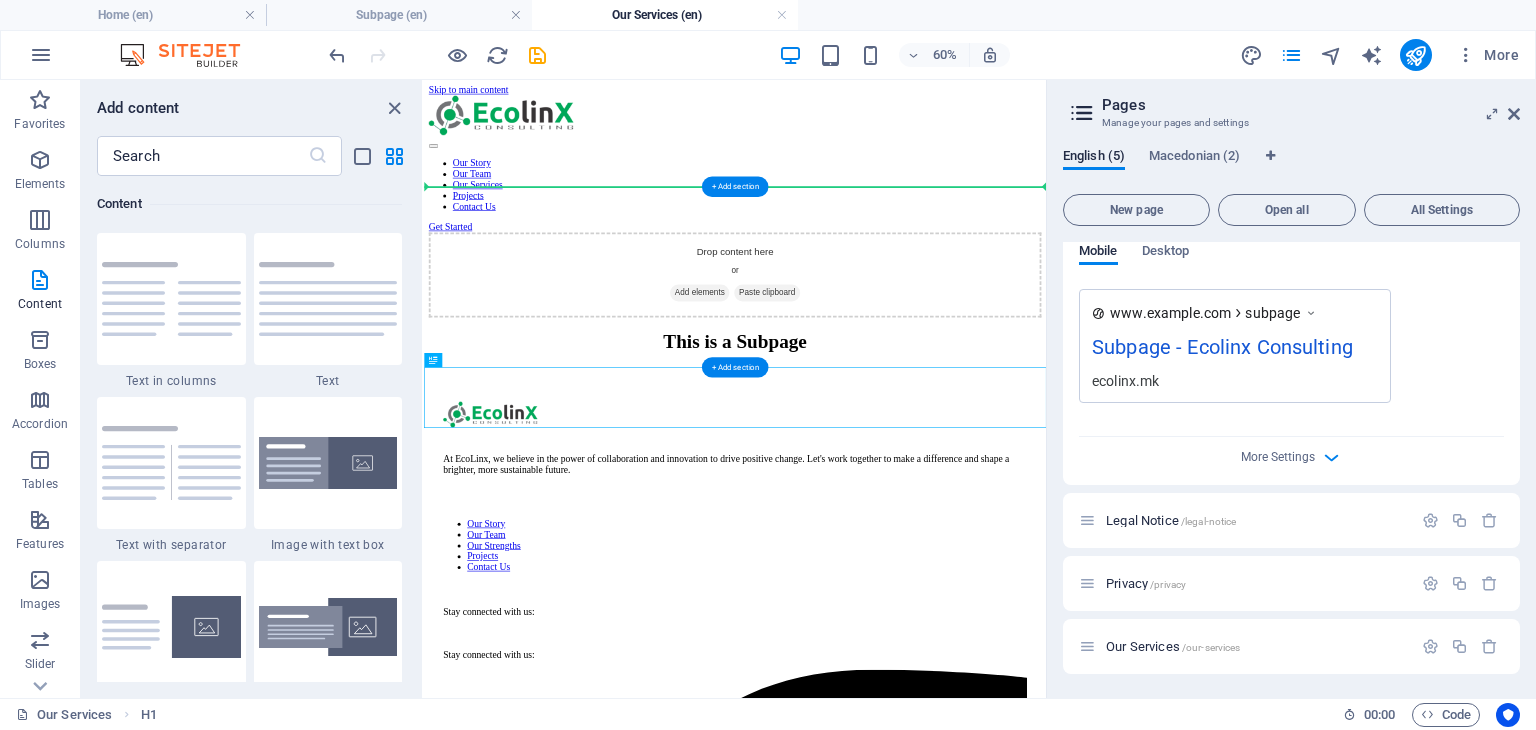 drag, startPoint x: 857, startPoint y: 439, endPoint x: 510, endPoint y: 274, distance: 384.2317 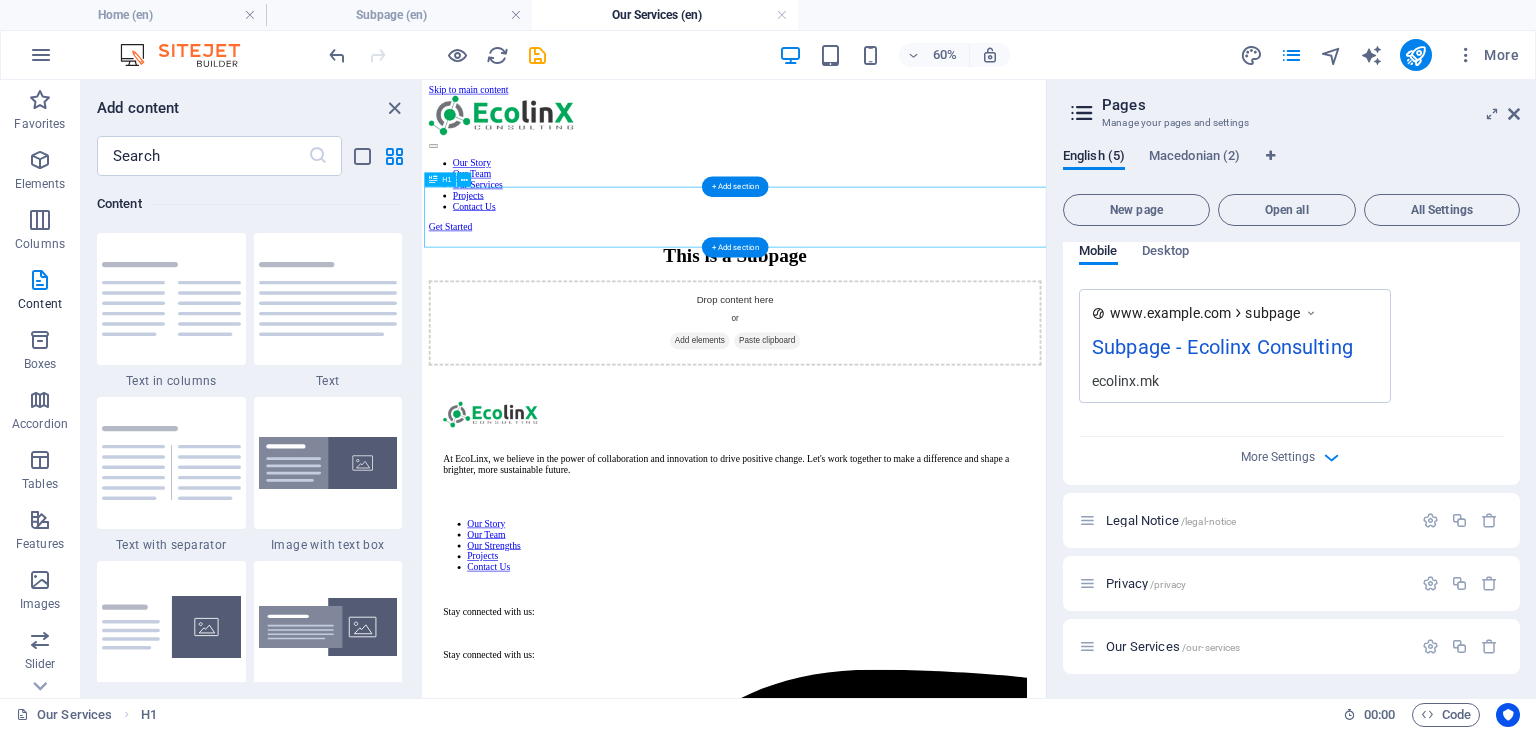 click on "This is a Subpage" at bounding box center [942, 373] 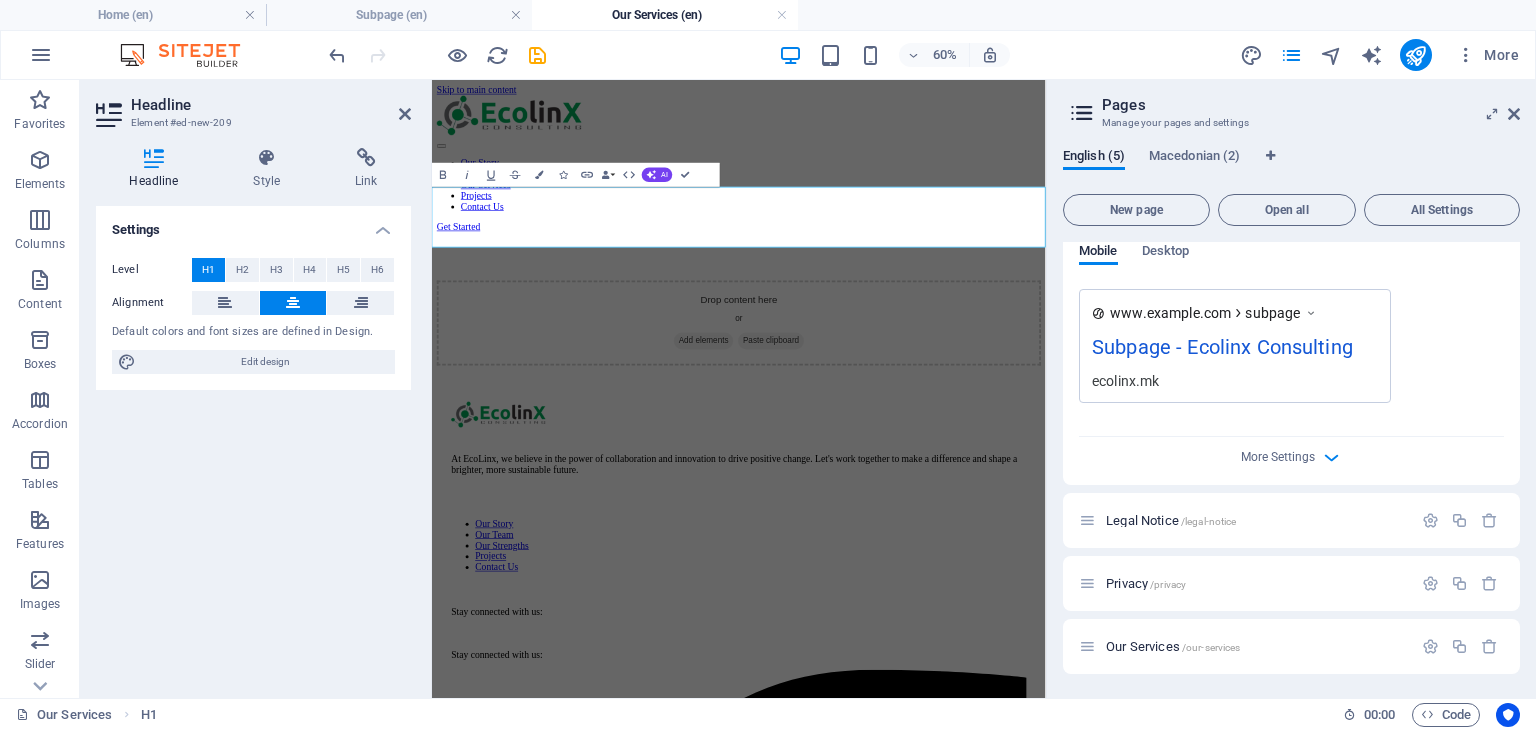 type 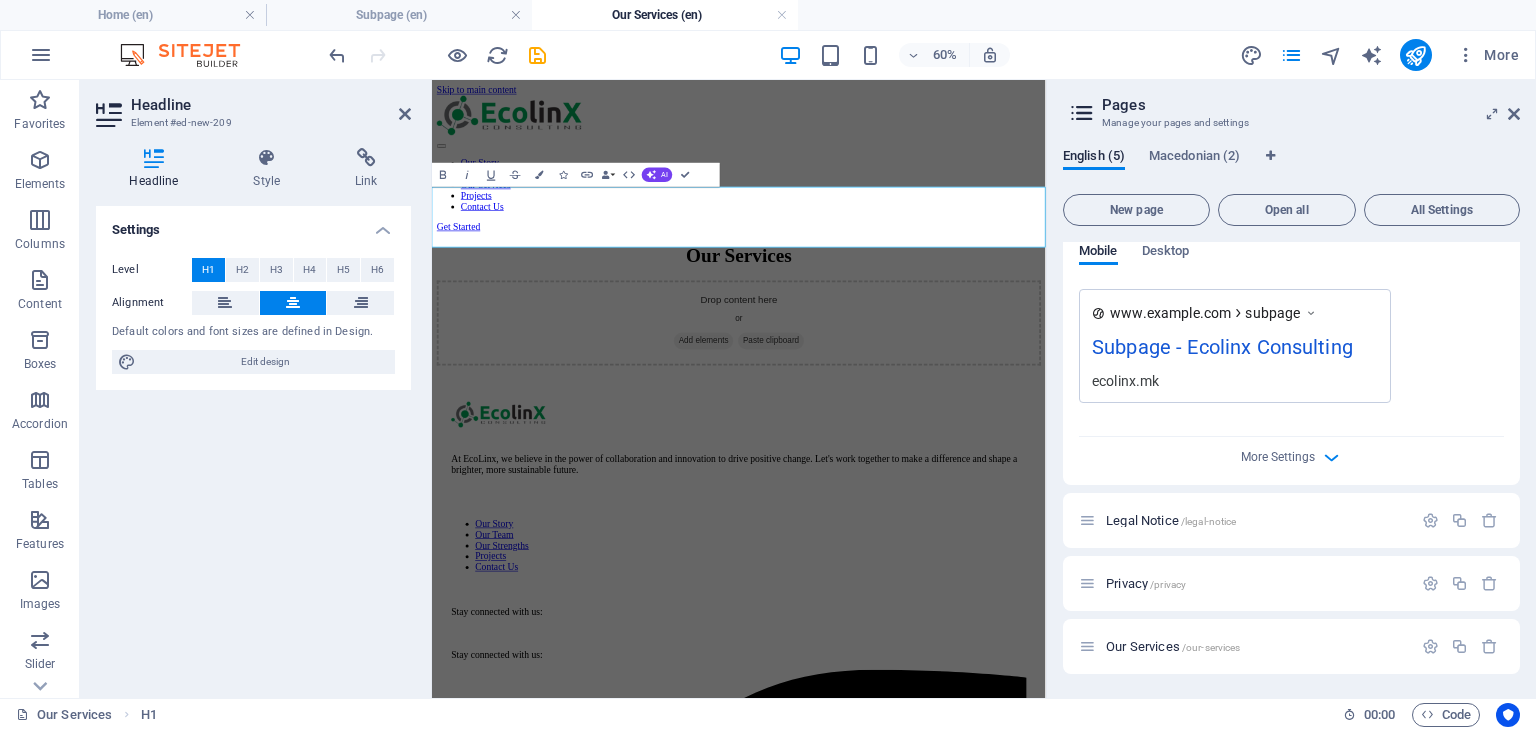 click on "English (5) Macedonian (2) New page Open all All Settings Home / Subpage /subpage Name Subpage ​ URL SLUG /subpage ​ SEO Title AI ​ 266 / 580 Px SEO Description AI ​ 68 / 990 Px SEO Keywords AI ​ Settings Menu Noindex Preview Mobile Desktop www.example.com subpage Subpage - Ecolinx Consulting ecolinx.mk Meta tags ​ Preview Image (Open Graph) Drag files here, click to choose files or select files from Files or our free stock photos & videos More Settings Legal Notice /legal-notice Privacy /privacy Our Services /our-services" at bounding box center [1291, 415] 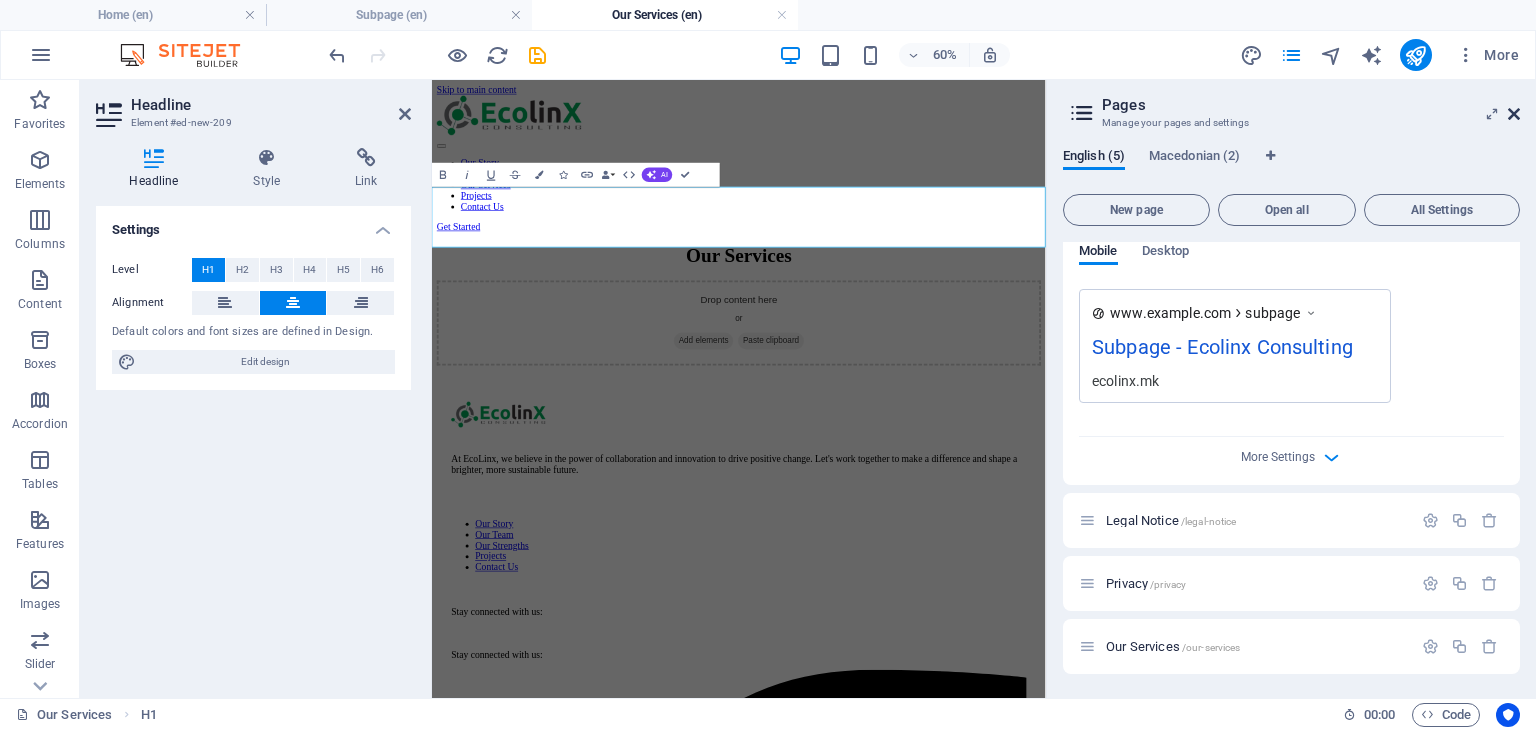 click at bounding box center (1514, 114) 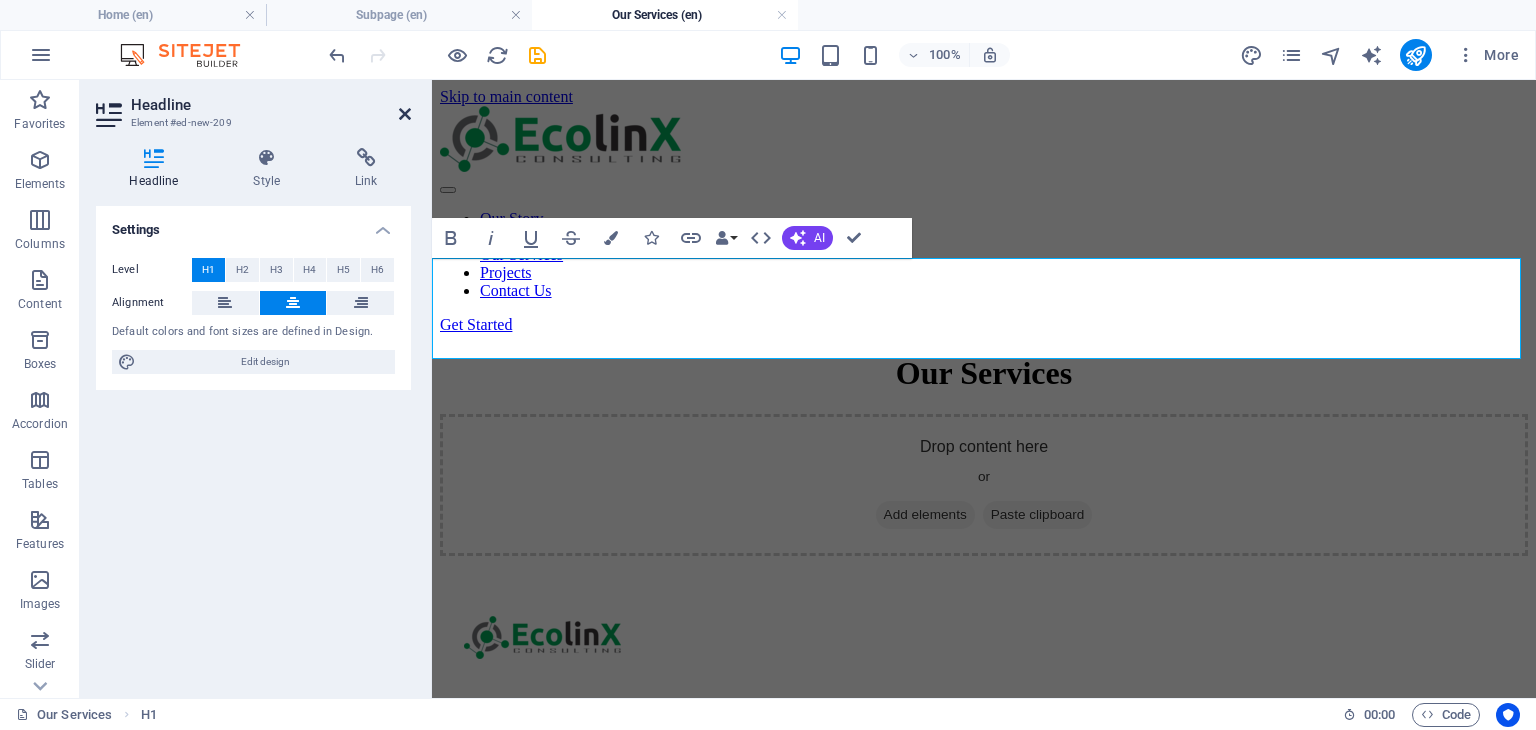 click at bounding box center (405, 114) 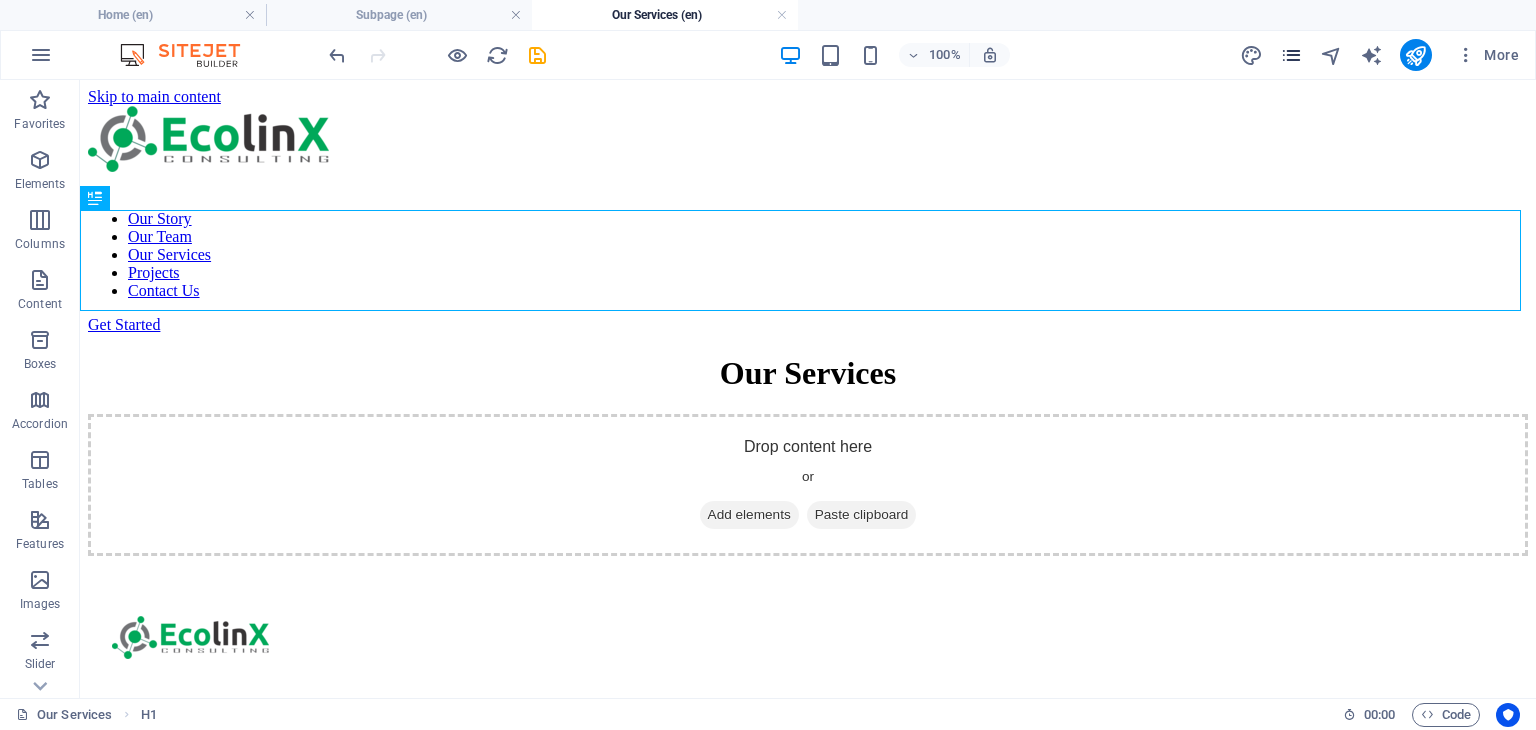 click at bounding box center [1291, 55] 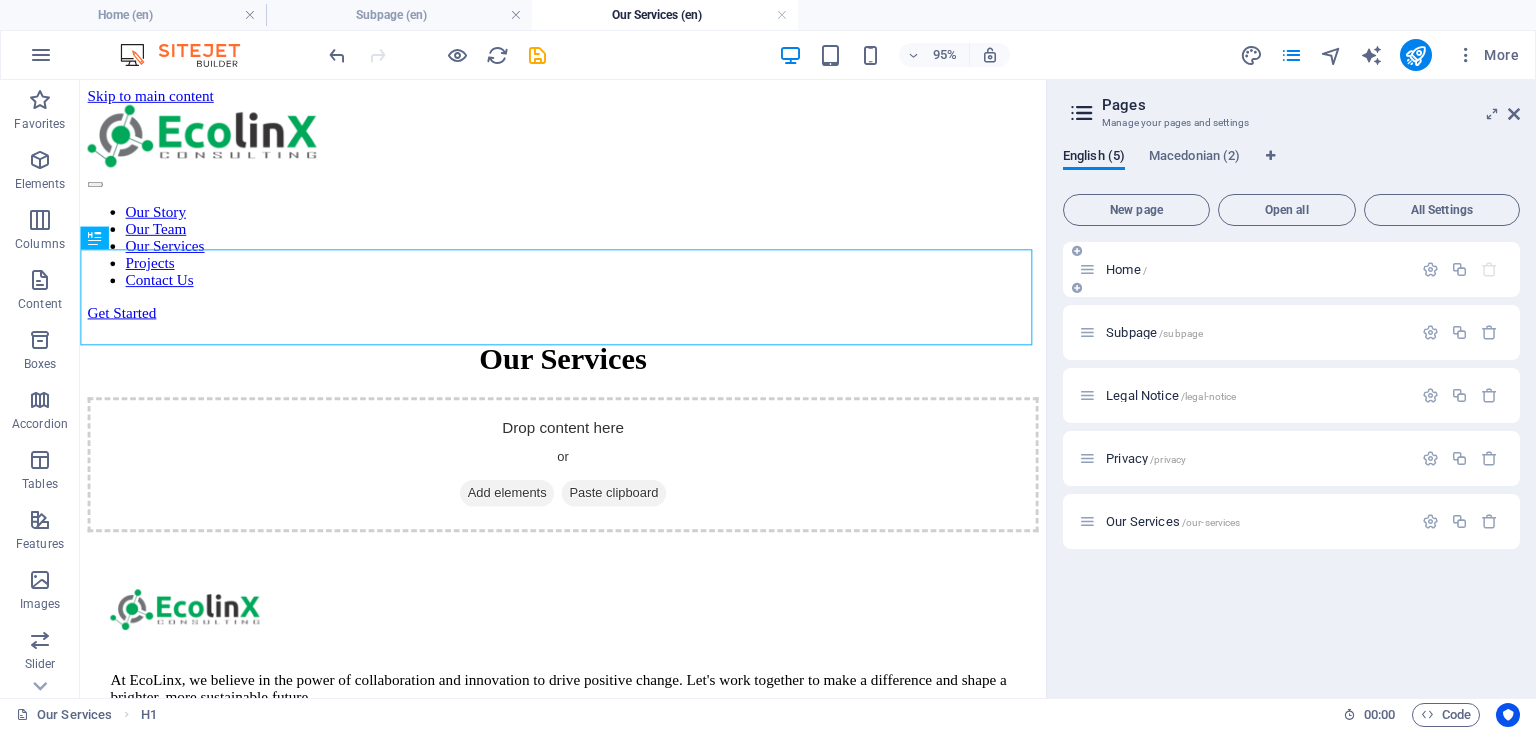 click on "Home /" at bounding box center [1126, 269] 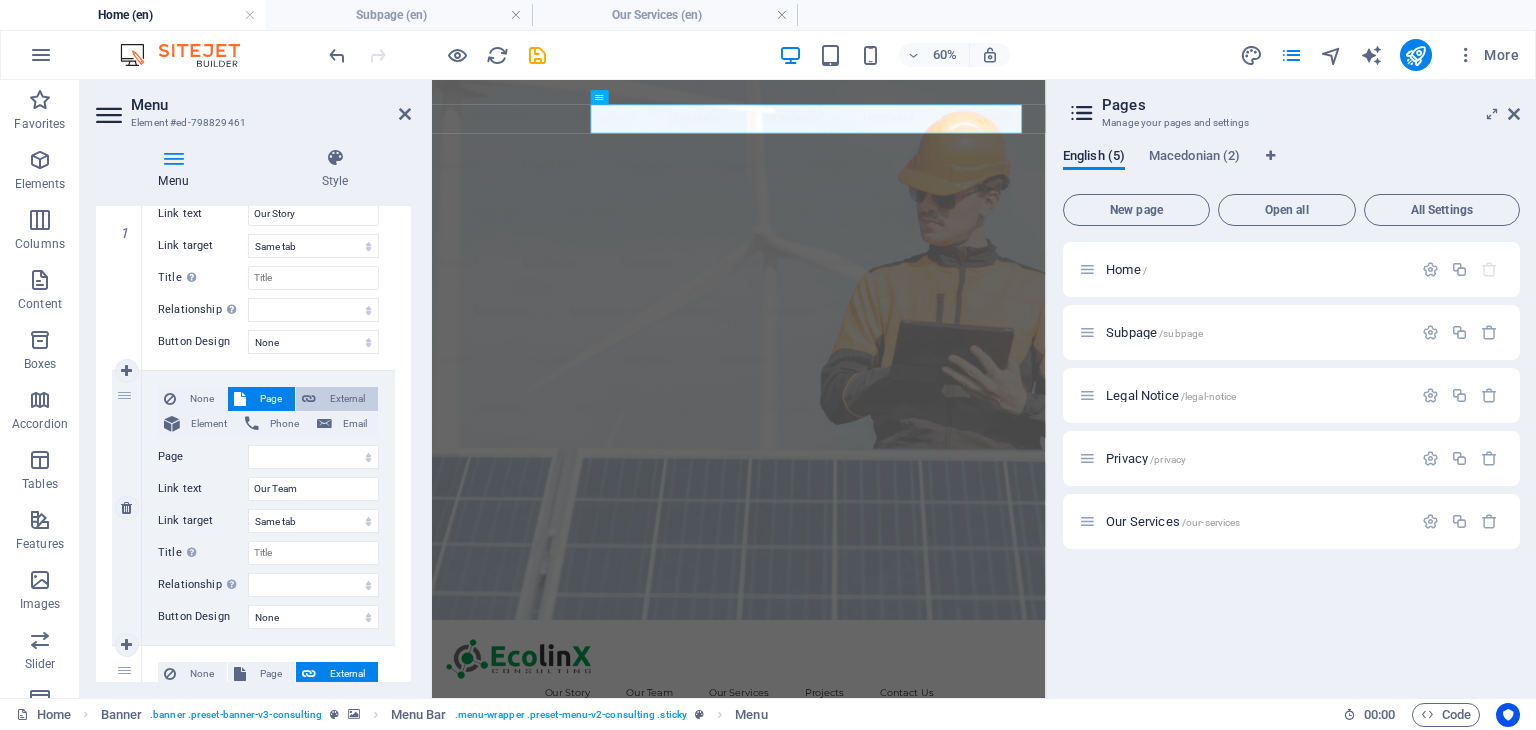 click on "External" at bounding box center [347, 399] 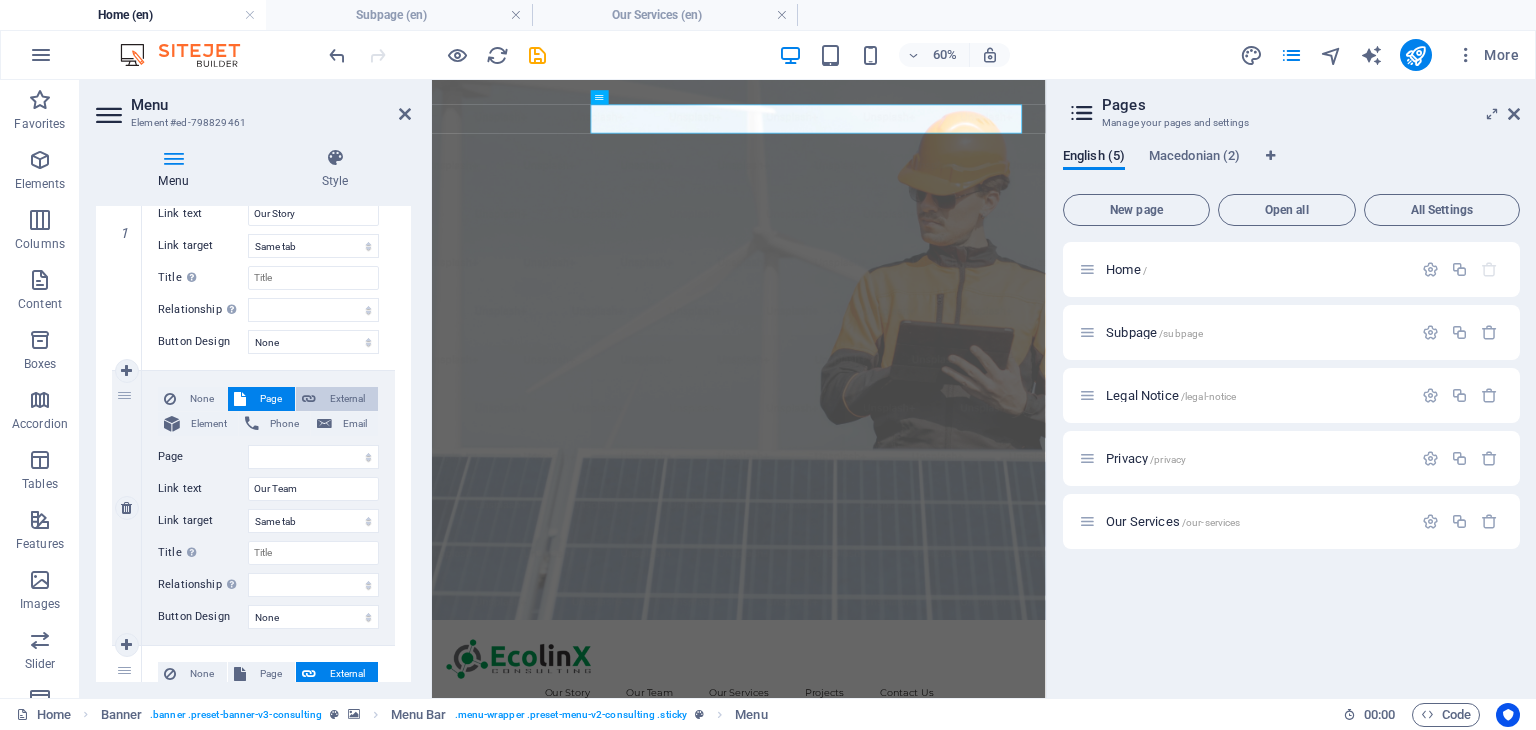 select on "blank" 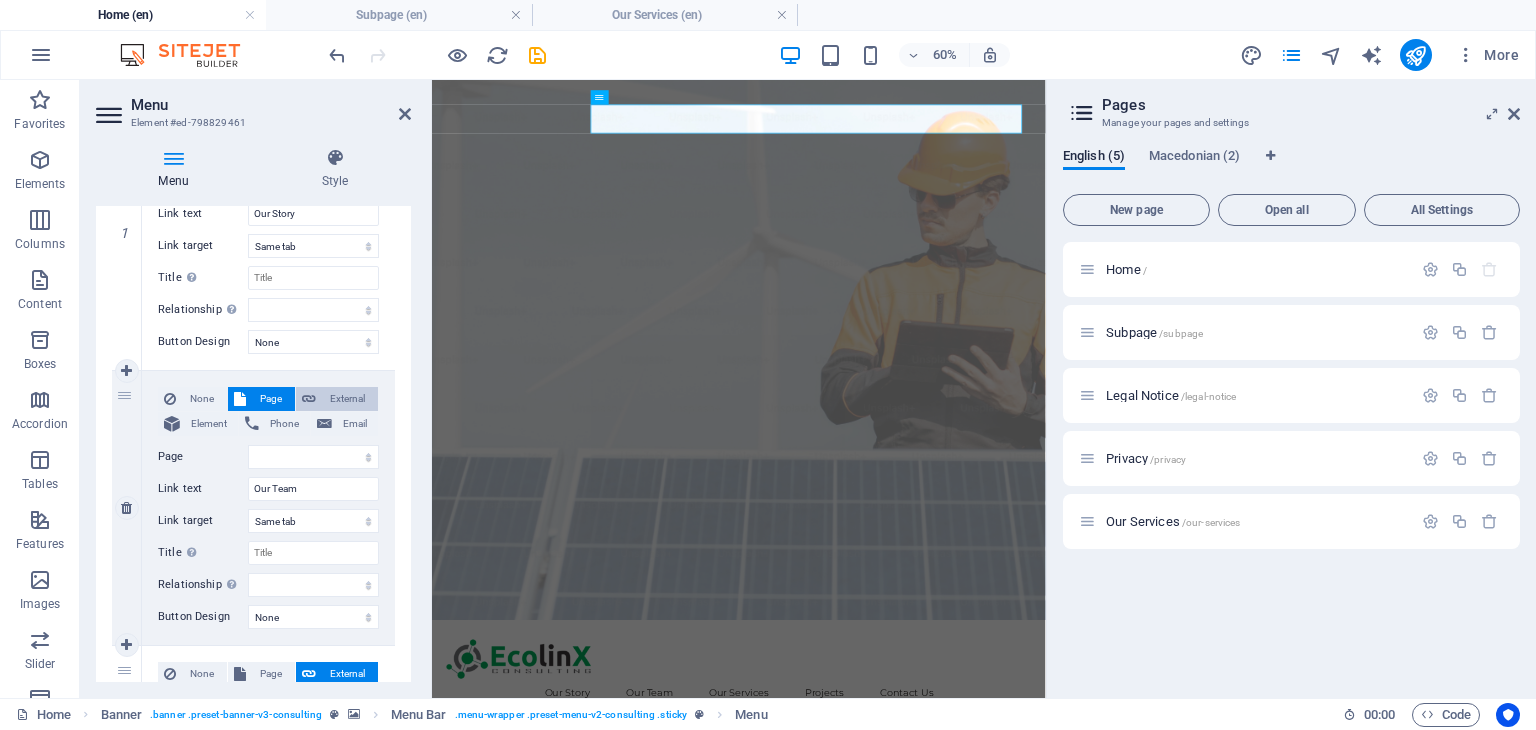select 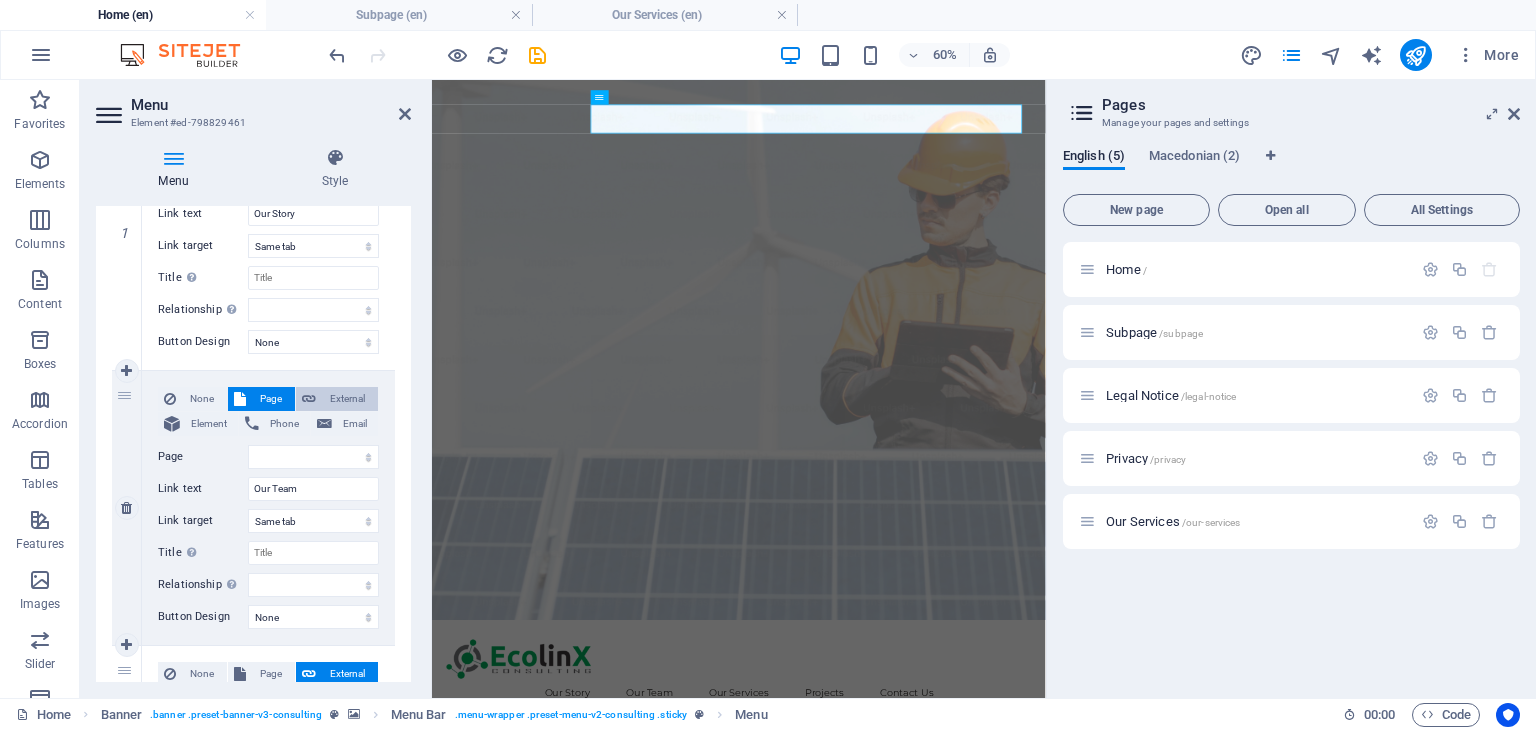 select 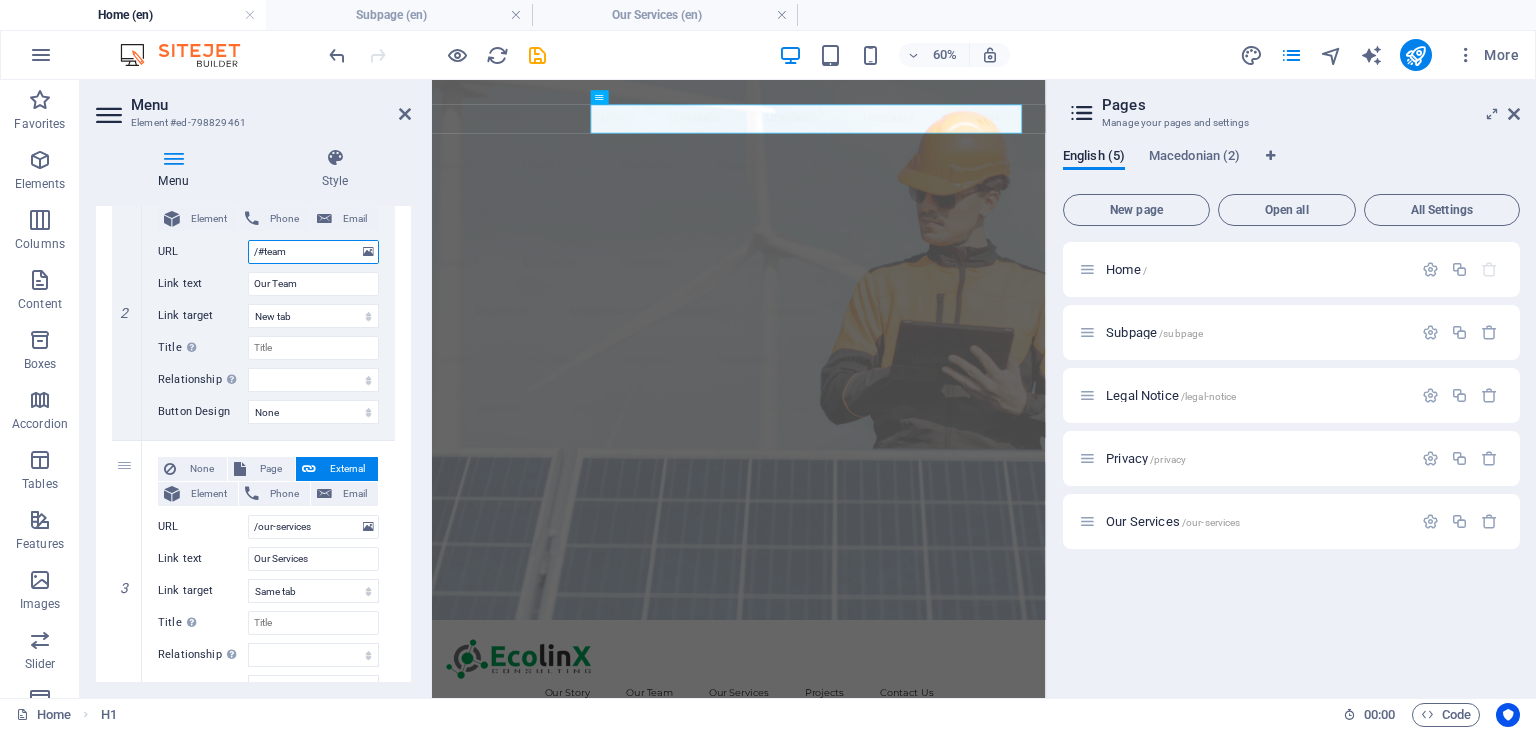 scroll, scrollTop: 600, scrollLeft: 0, axis: vertical 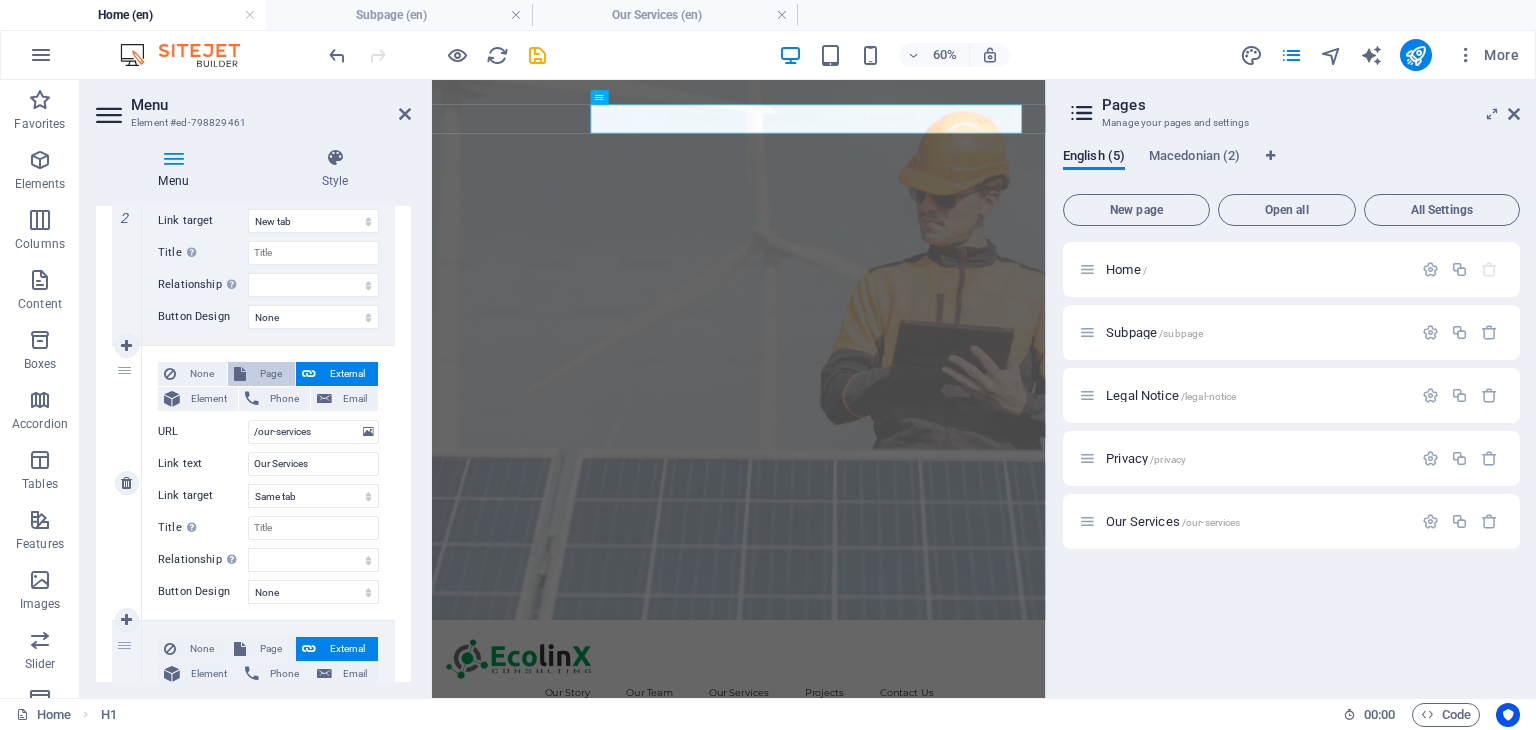 click on "Page" at bounding box center [270, 374] 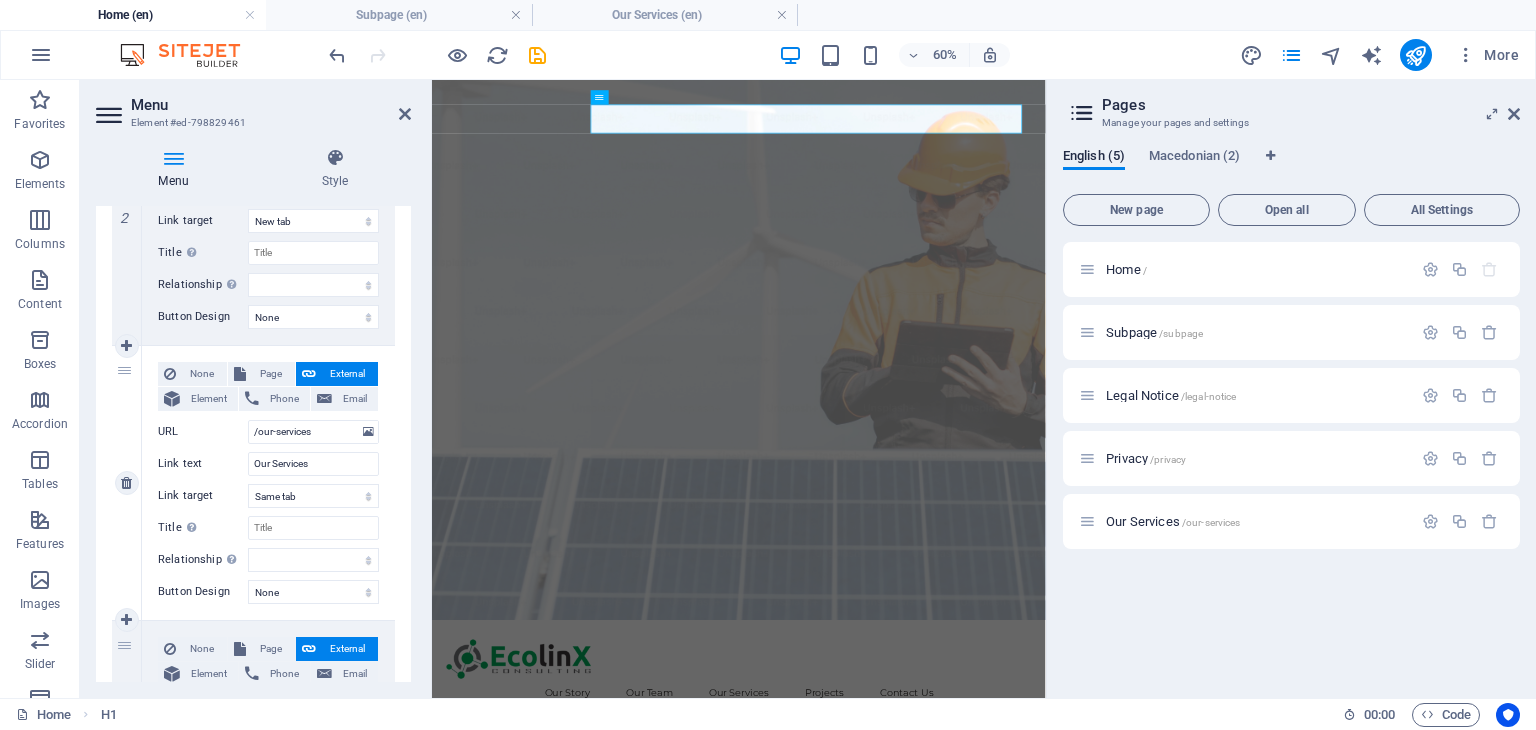 select 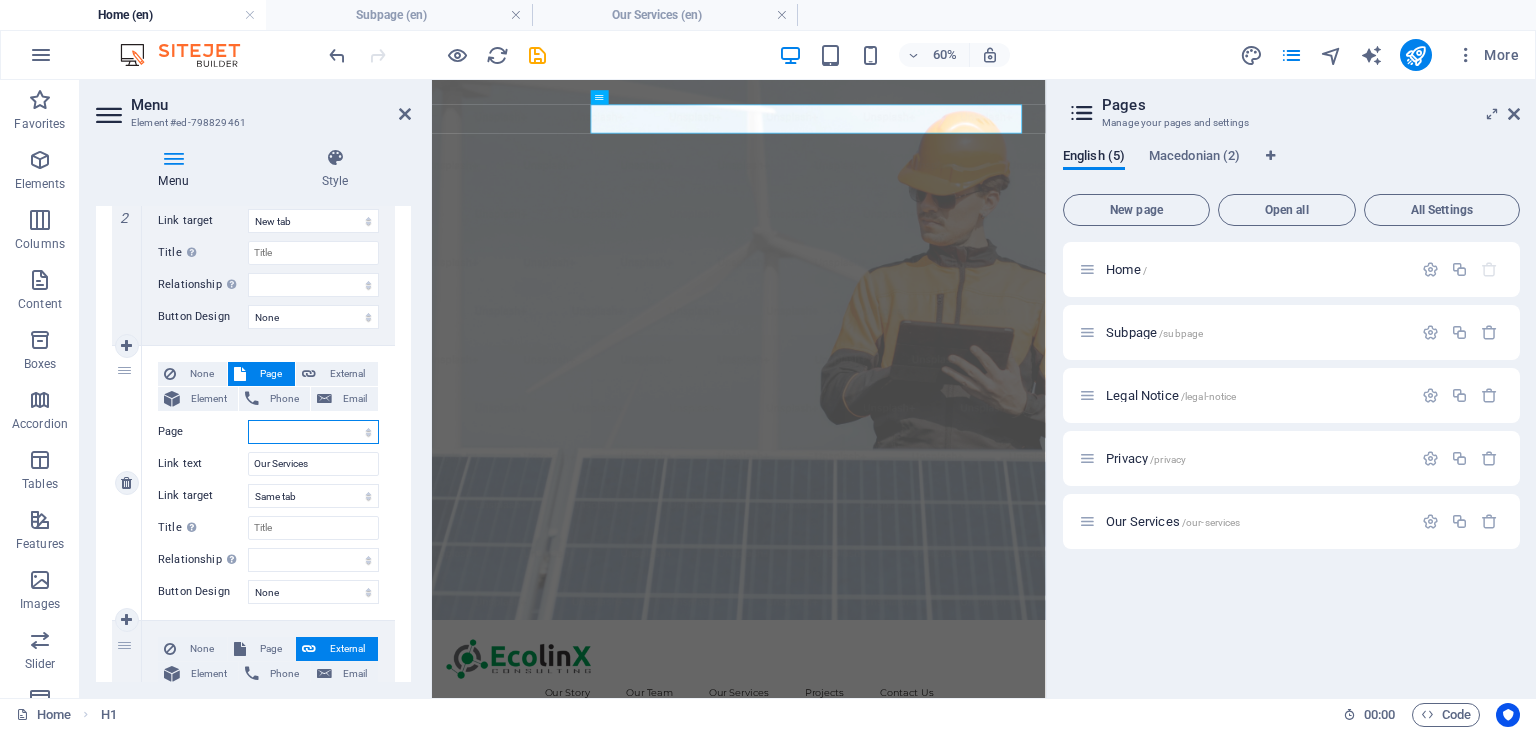 click on "Home Subpage Legal Notice Privacy Our Services Home Subpage" at bounding box center (313, 432) 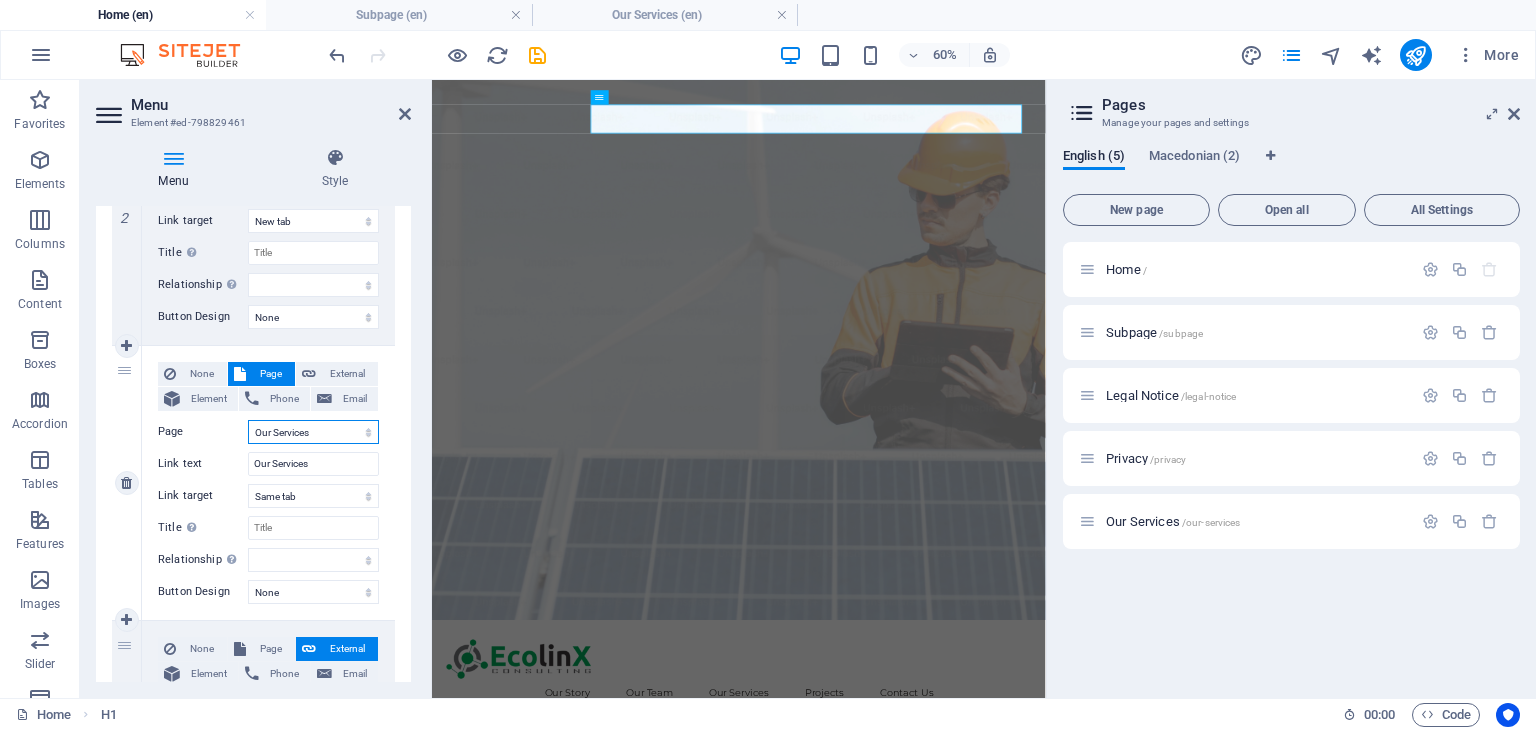 click on "Home Subpage Legal Notice Privacy Our Services Home Subpage" at bounding box center (313, 432) 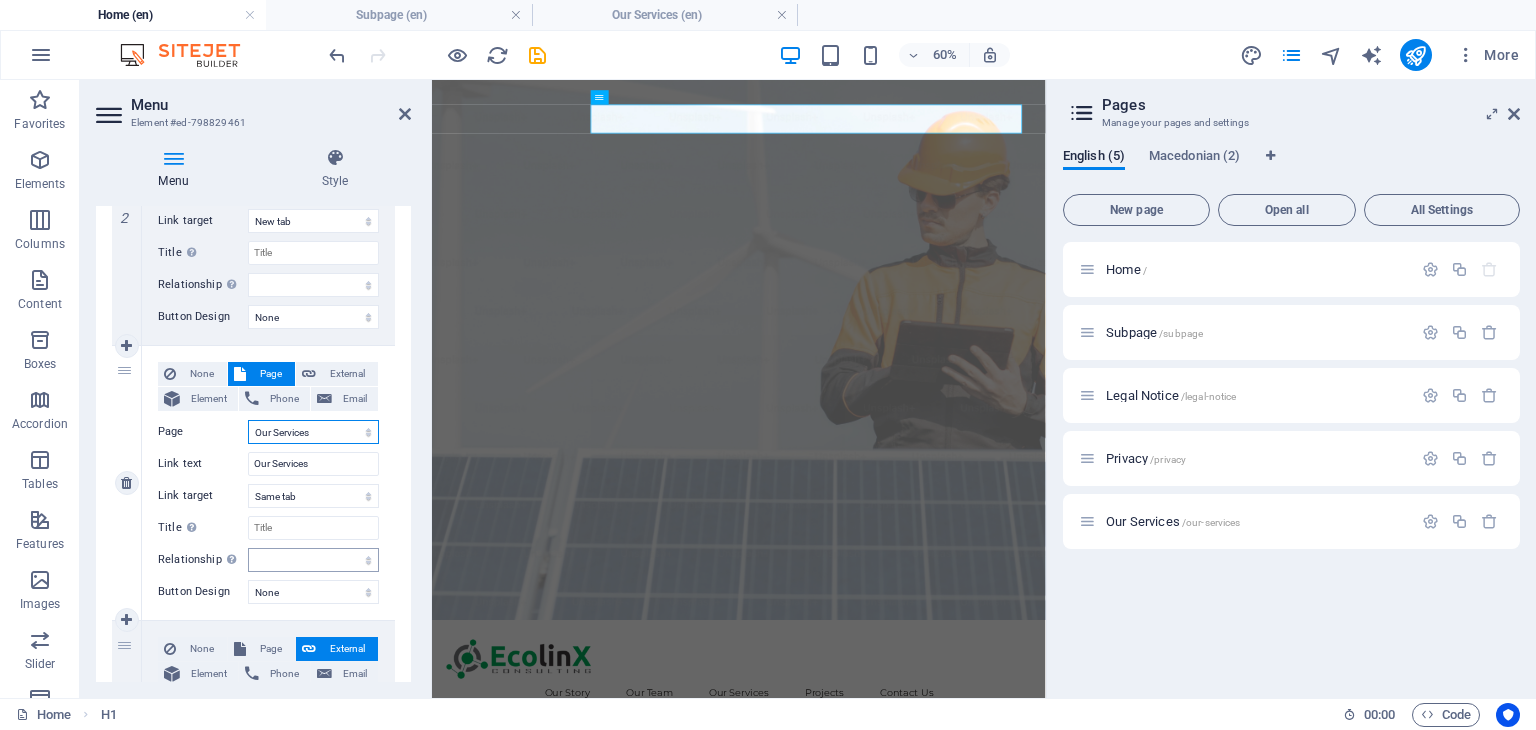 scroll, scrollTop: 700, scrollLeft: 0, axis: vertical 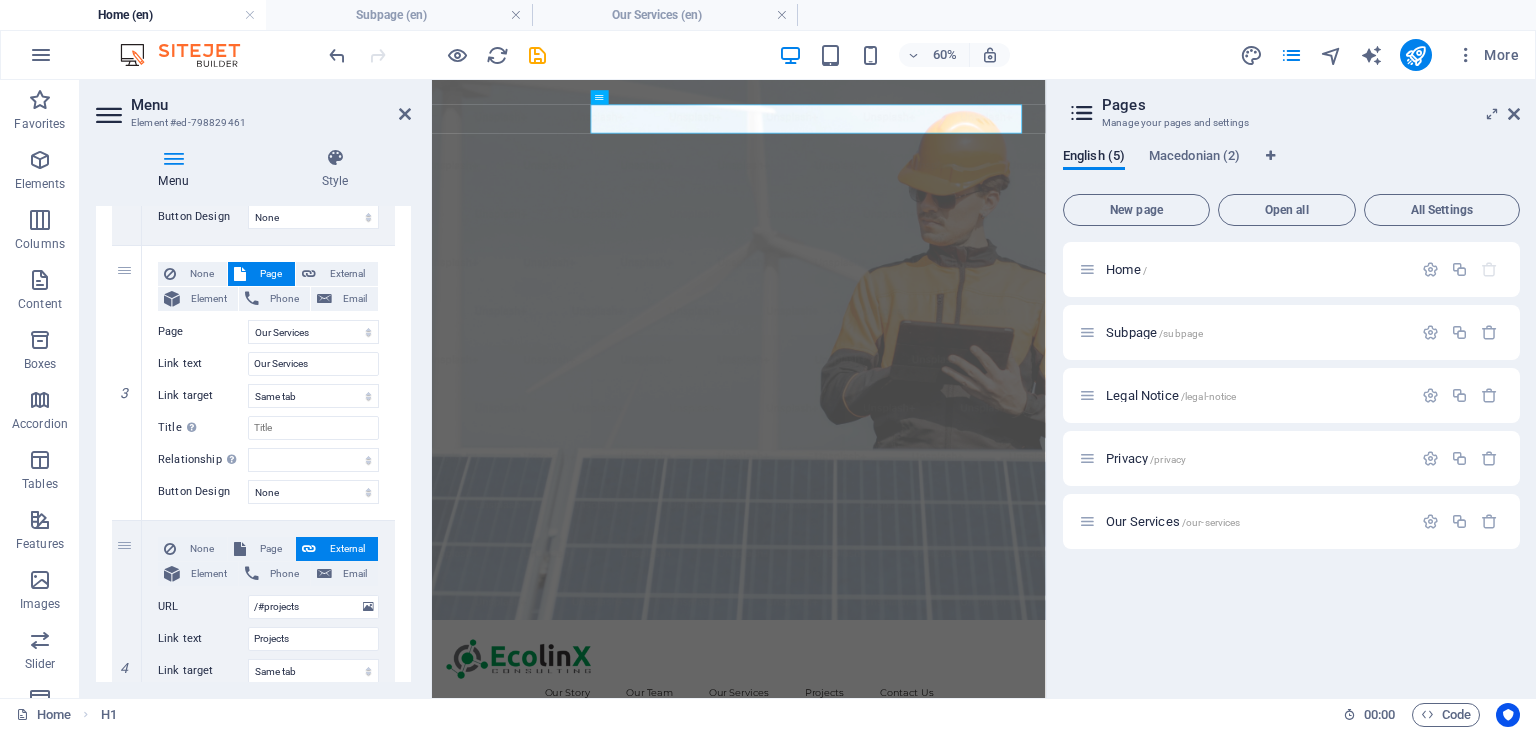 click on "Home / Subpage /subpage Legal Notice /legal-notice Privacy /privacy Our Services /our-services" at bounding box center [1291, 462] 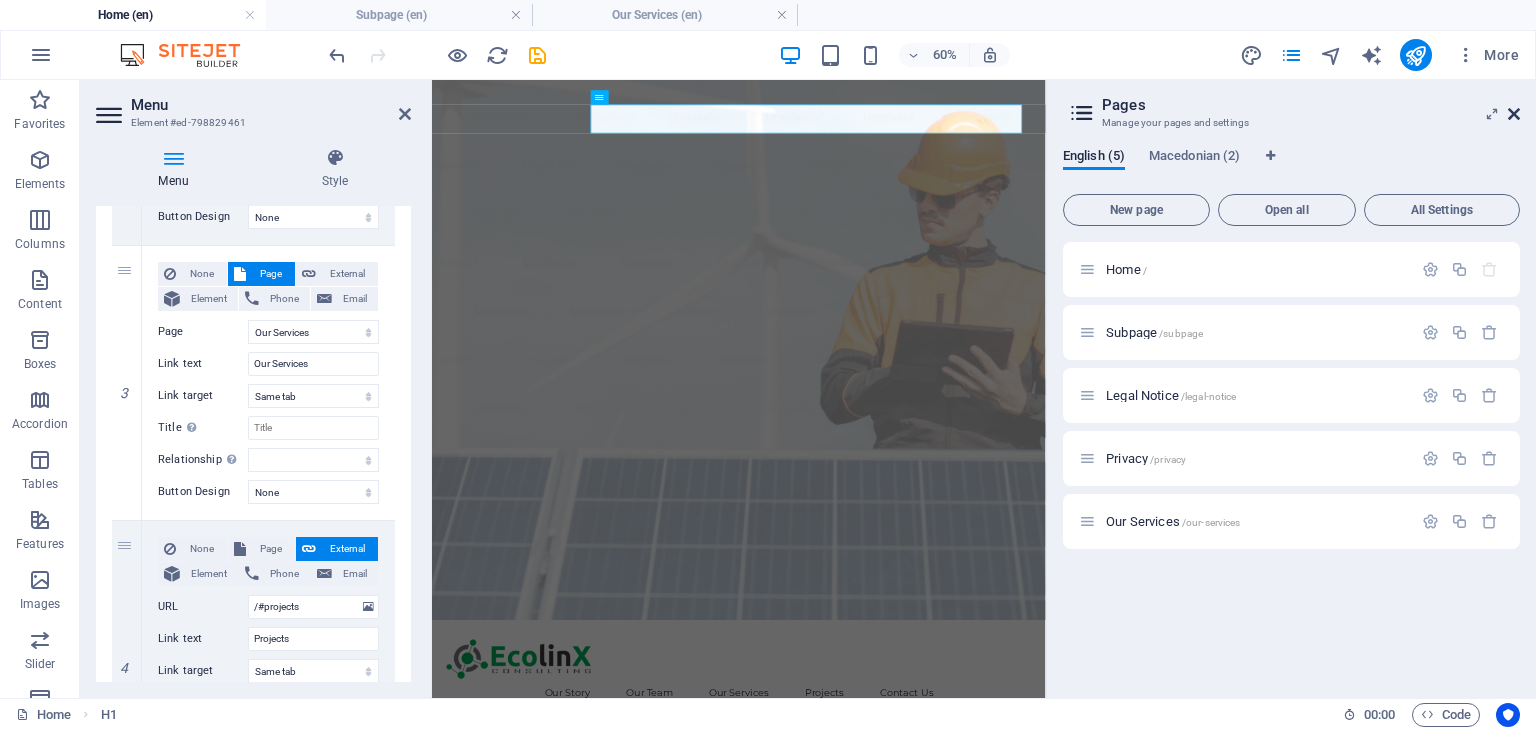 click at bounding box center (1514, 114) 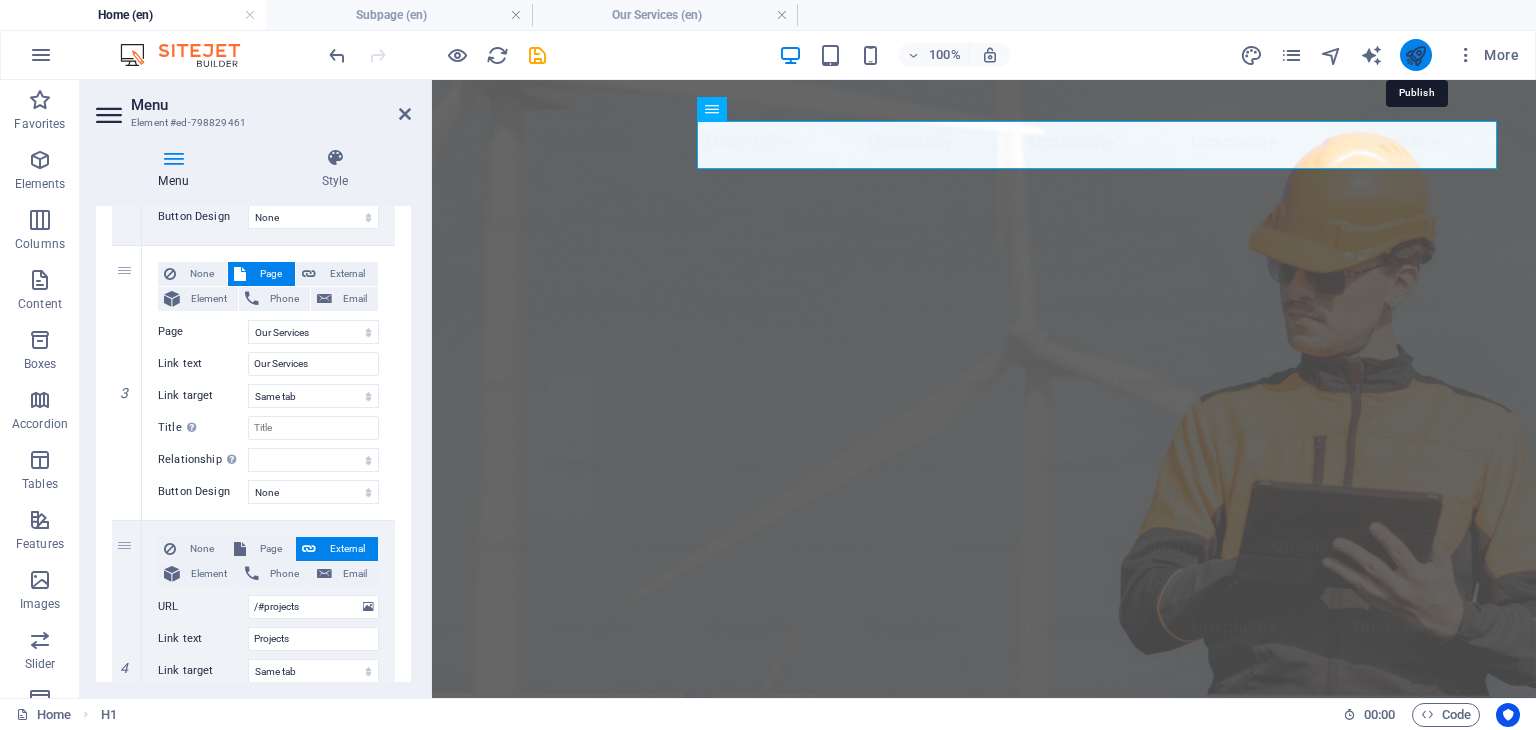drag, startPoint x: 1409, startPoint y: 53, endPoint x: 1230, endPoint y: 33, distance: 180.11385 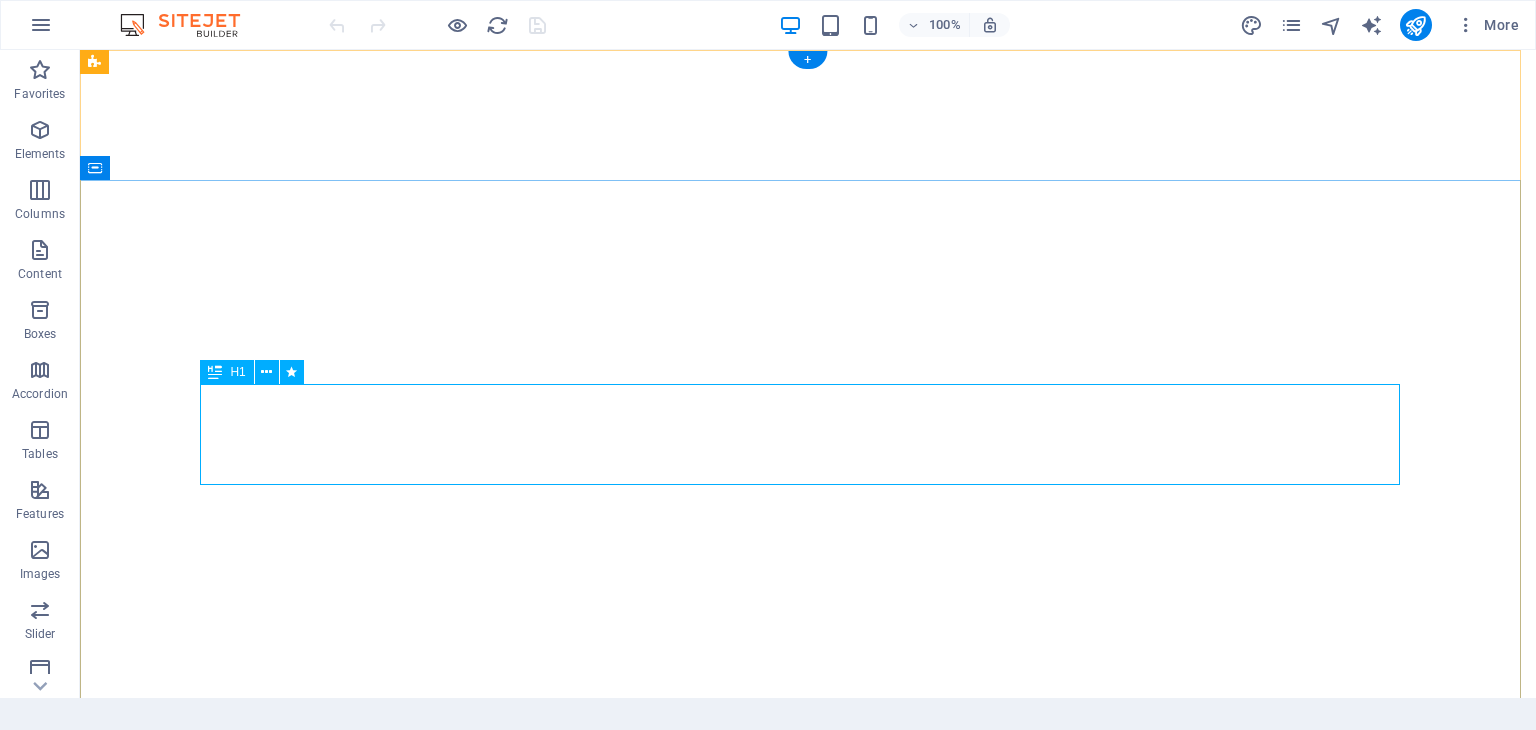 scroll, scrollTop: 0, scrollLeft: 0, axis: both 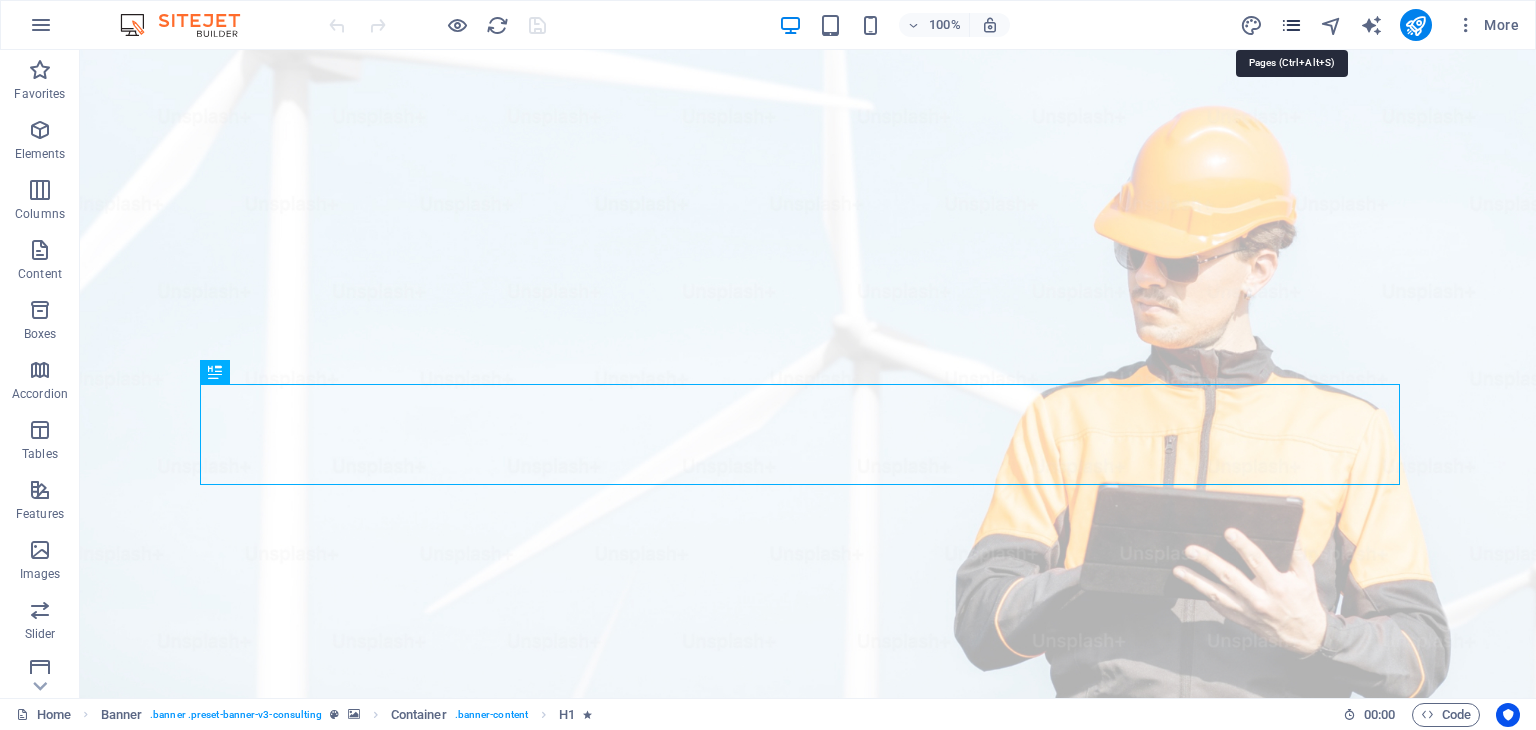 click at bounding box center (1291, 25) 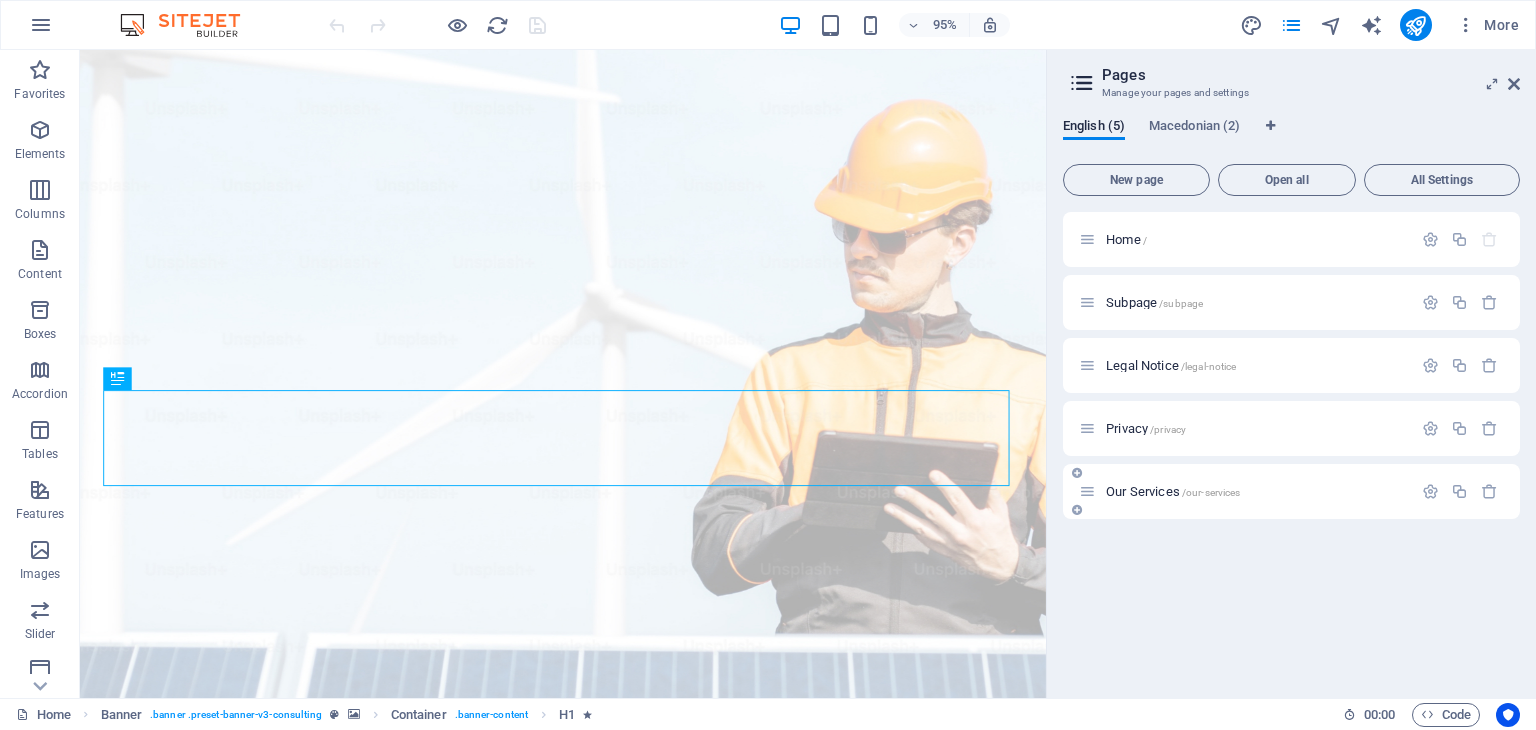 click on "/our-services" at bounding box center [1211, 492] 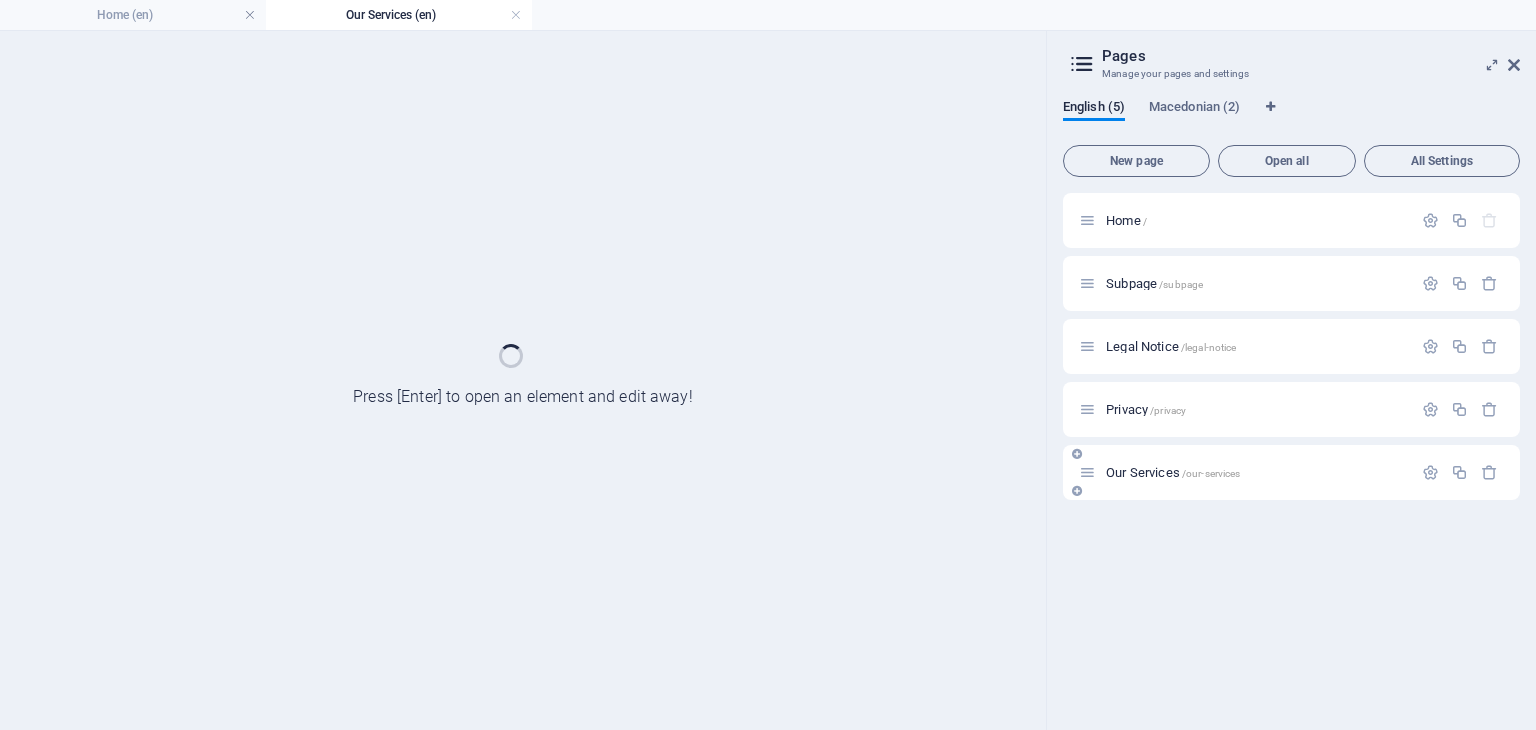 click on "Our Services /our-services" at bounding box center (1291, 472) 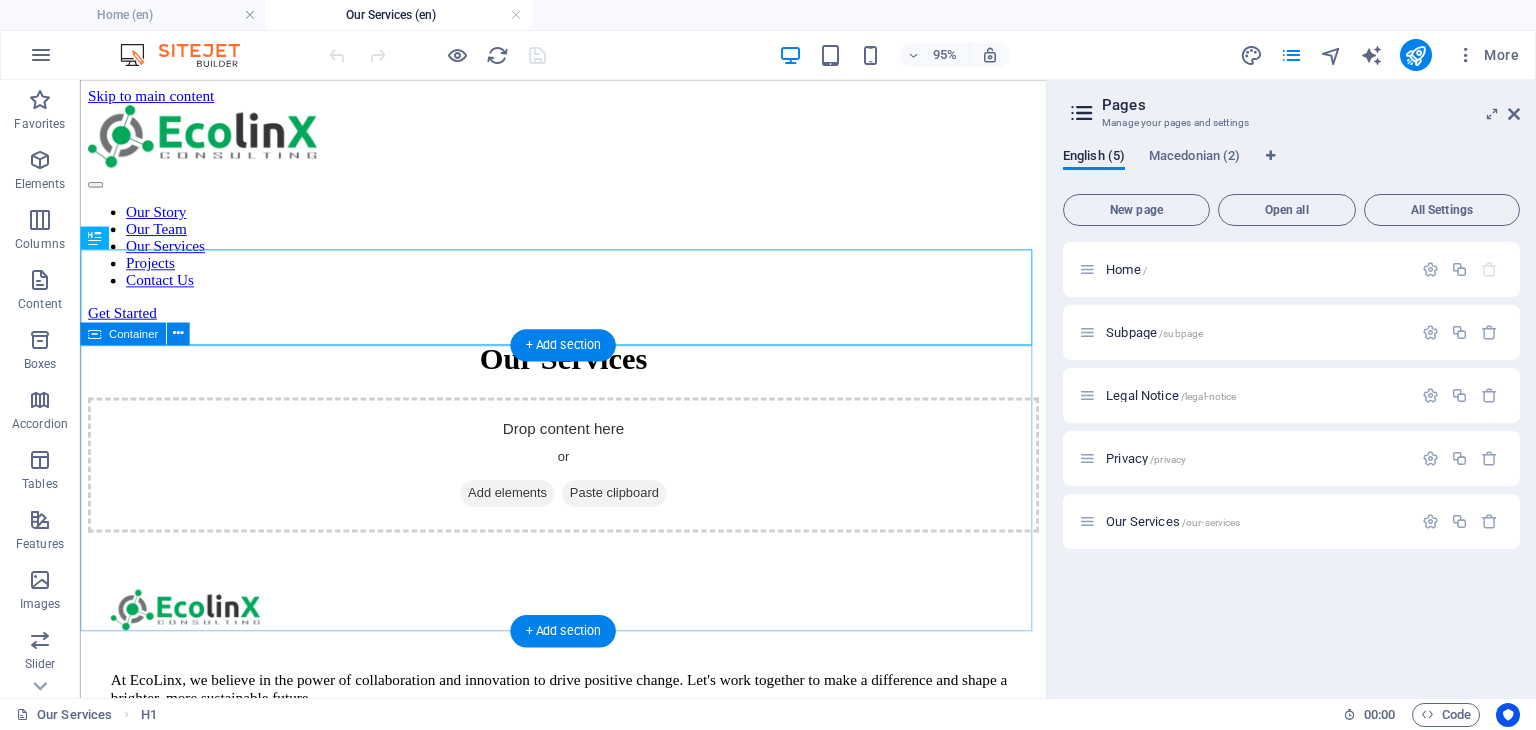 scroll, scrollTop: 0, scrollLeft: 0, axis: both 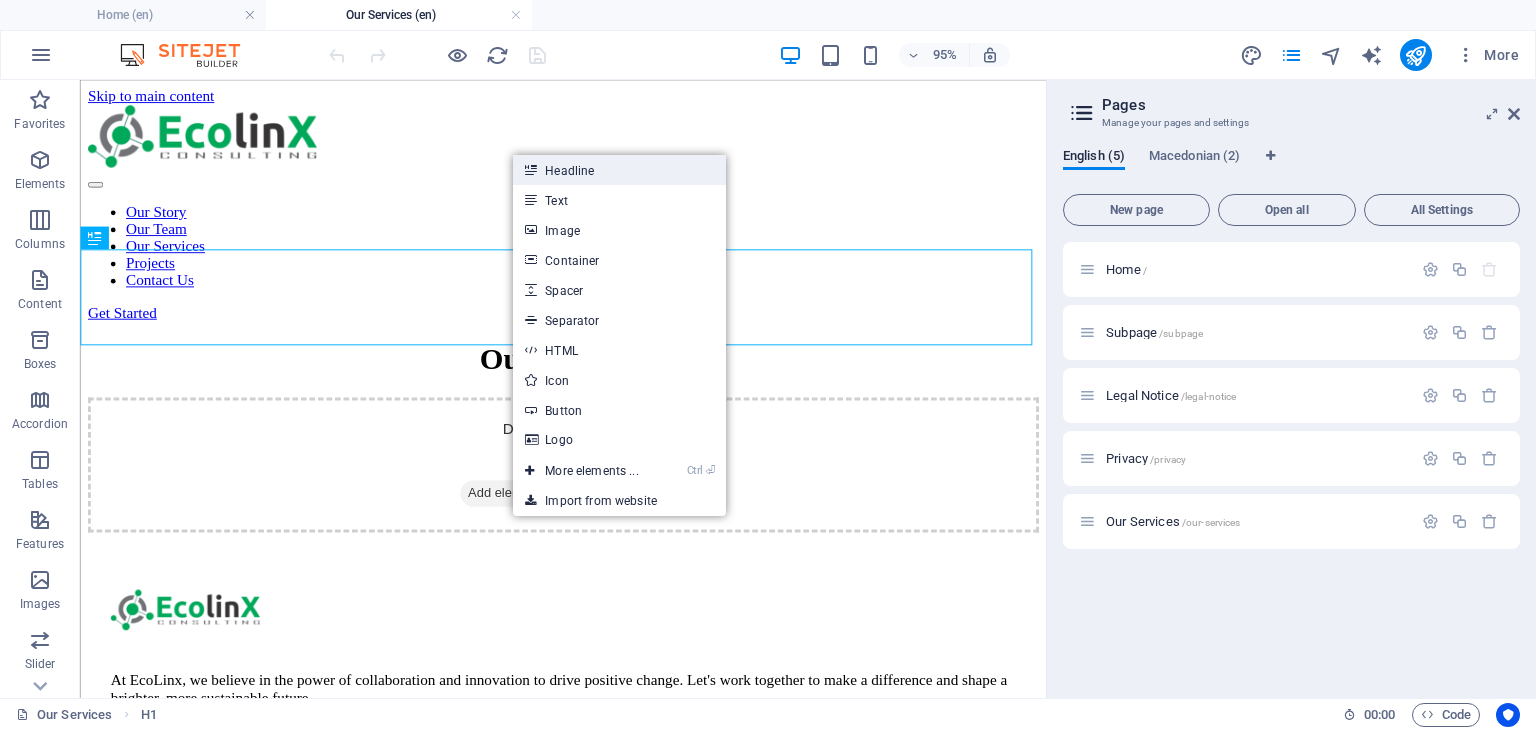 click on "Headline" at bounding box center [619, 170] 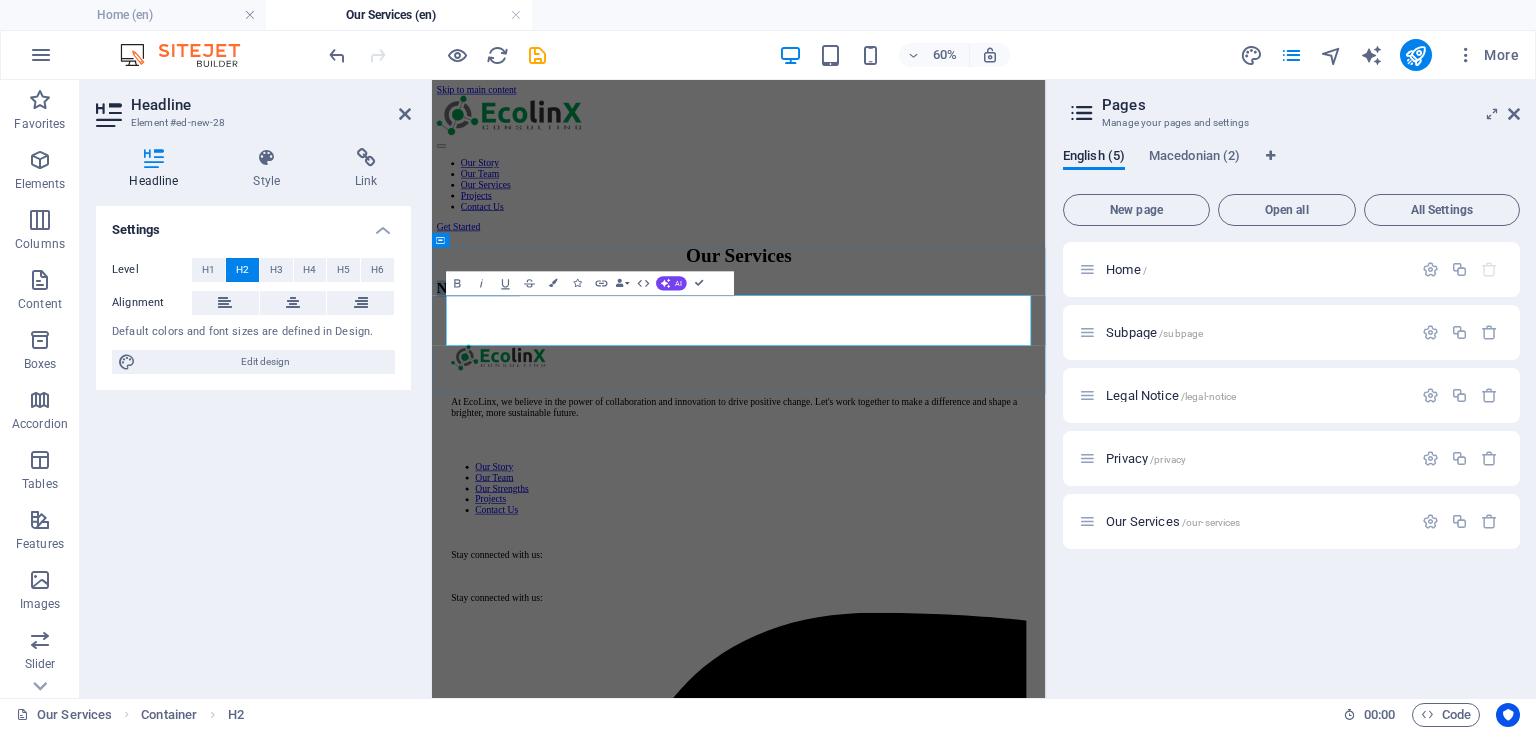 click on "New headline" at bounding box center [943, 427] 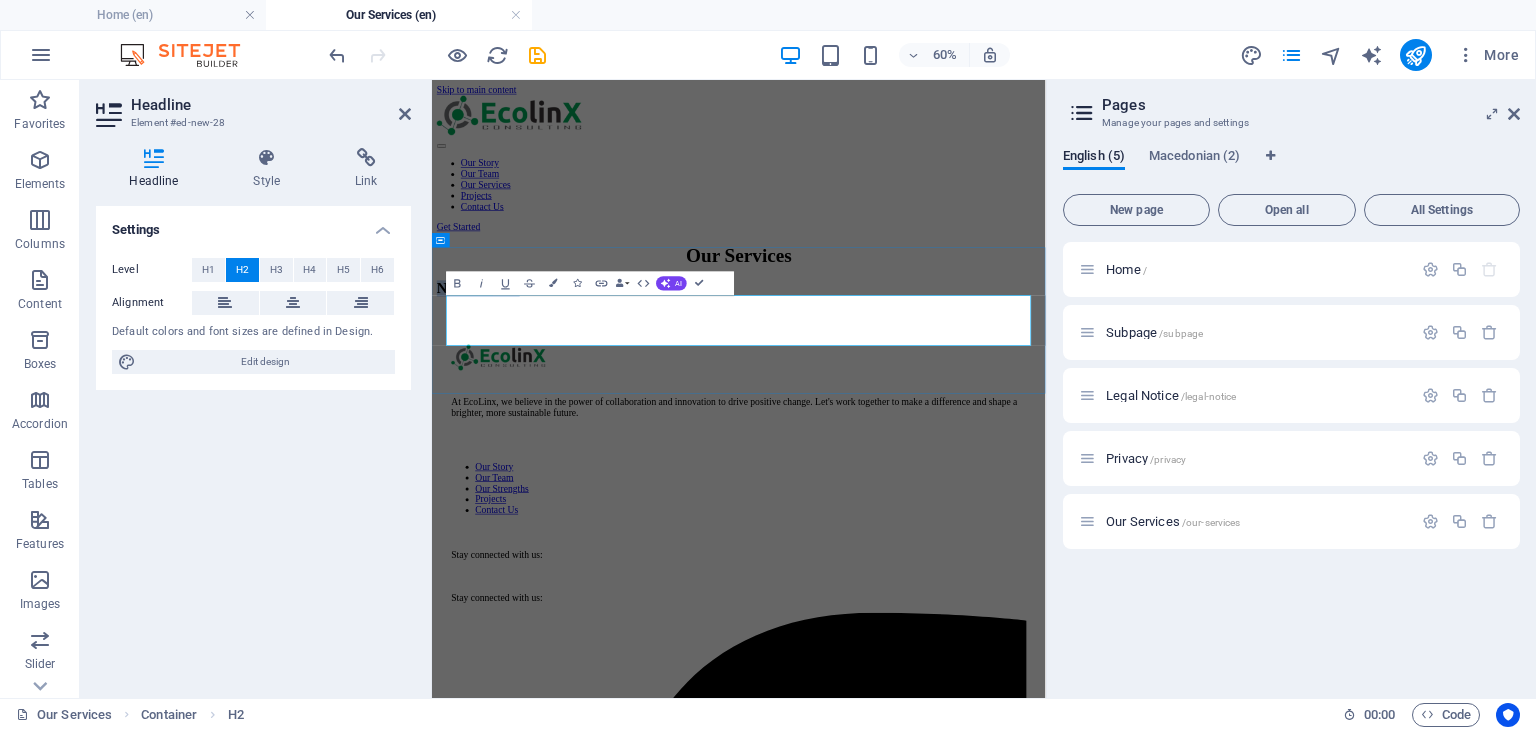 drag, startPoint x: 797, startPoint y: 492, endPoint x: 467, endPoint y: 481, distance: 330.1833 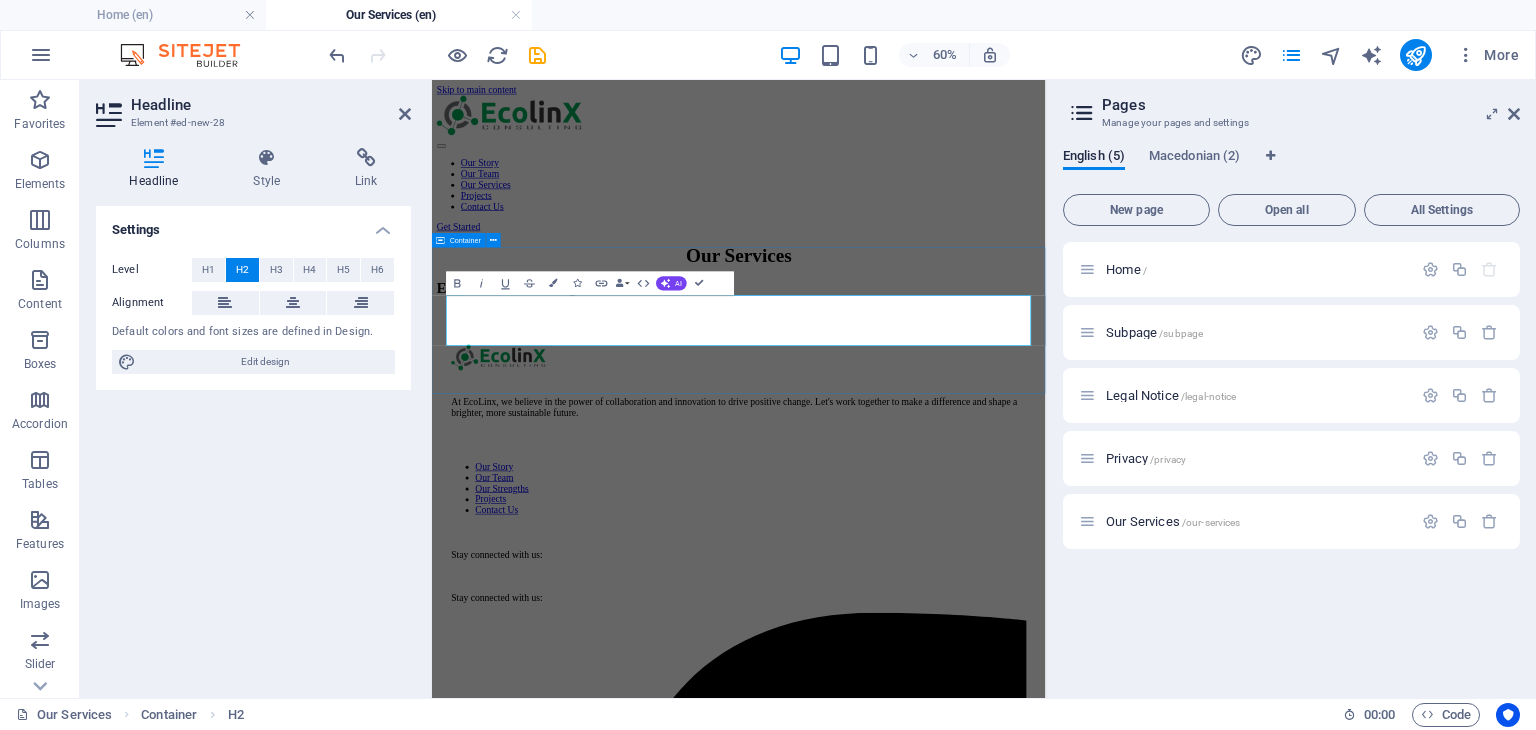 click on "Environmental Management Services" at bounding box center (943, 427) 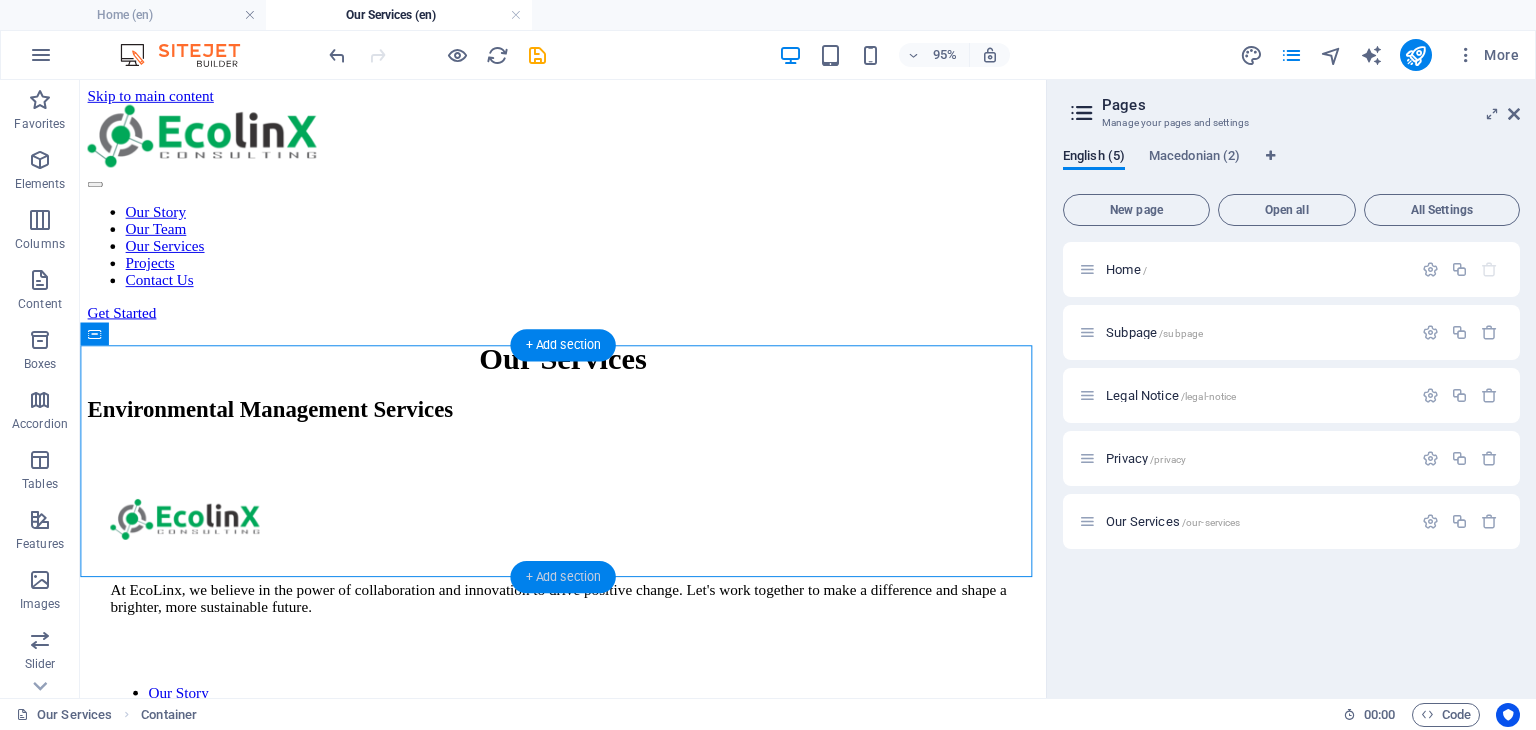 click on "+ Add section" at bounding box center [562, 577] 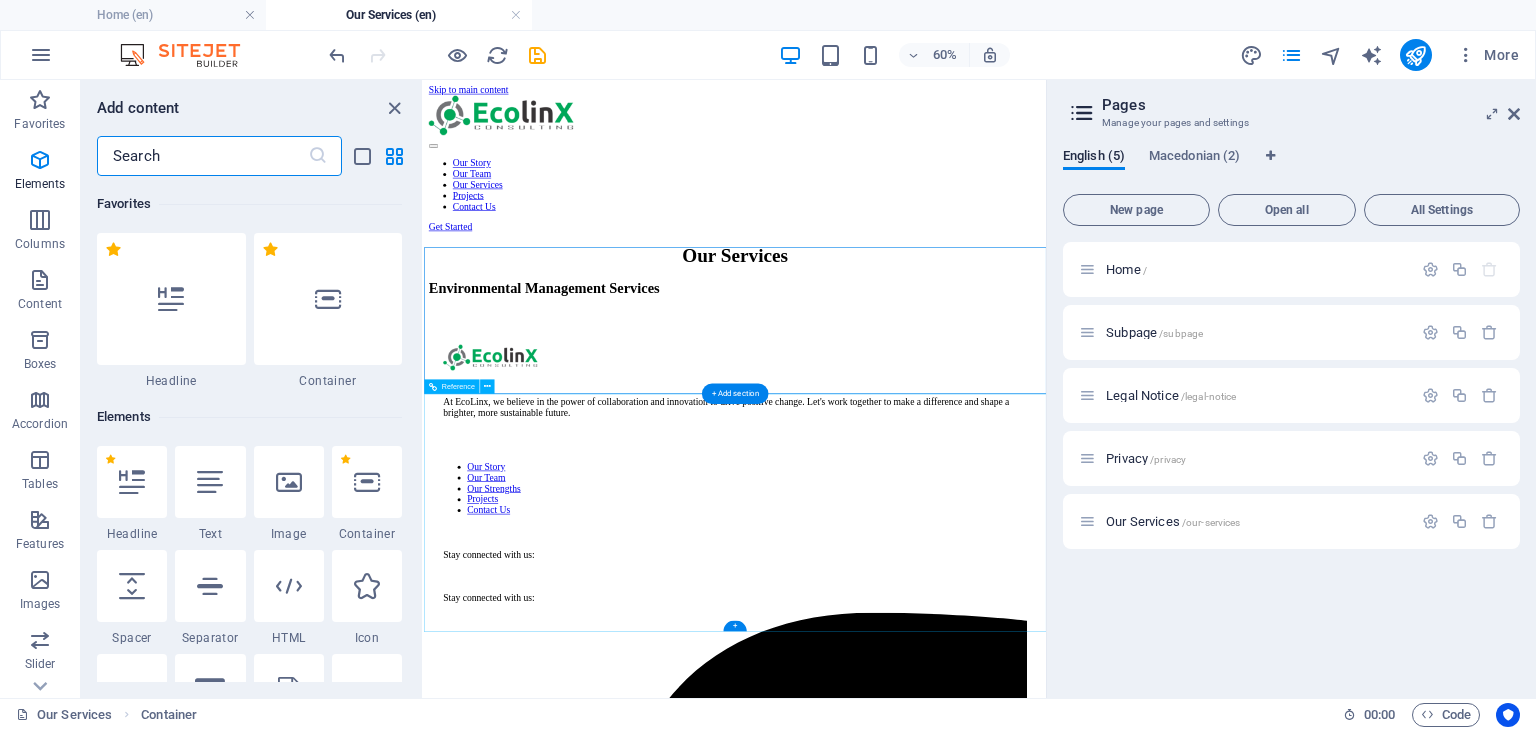 scroll, scrollTop: 3499, scrollLeft: 0, axis: vertical 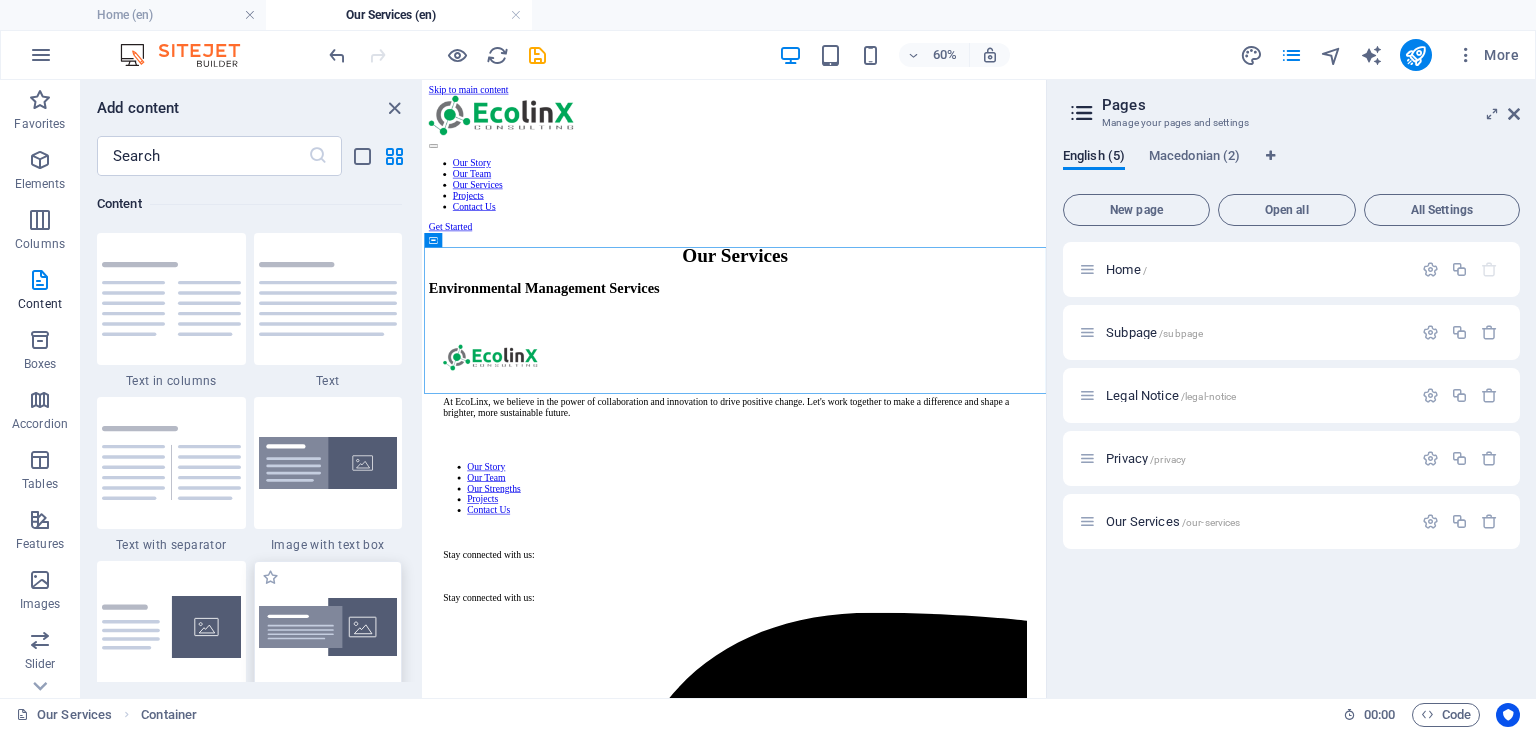 drag, startPoint x: 321, startPoint y: 624, endPoint x: 457, endPoint y: 677, distance: 145.96233 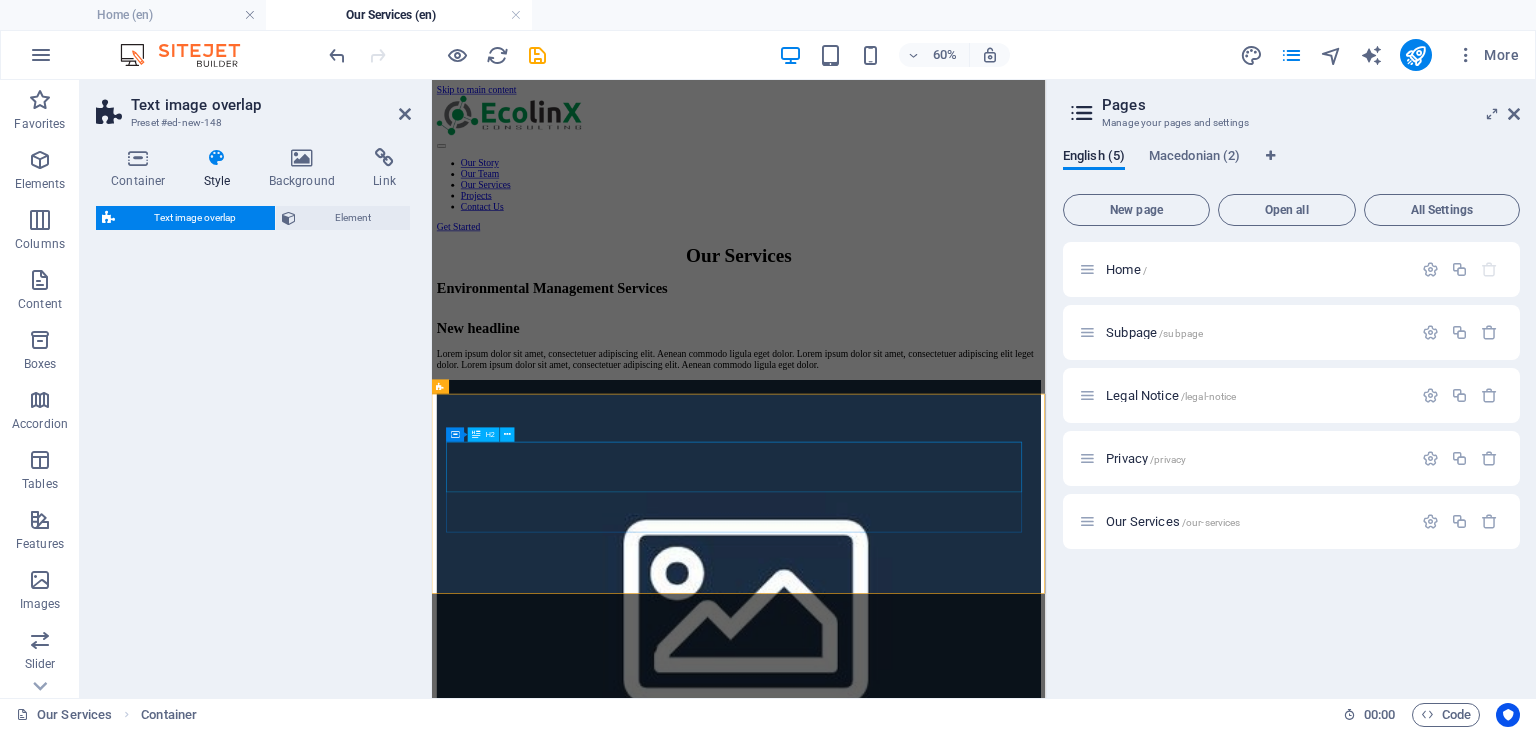select on "rem" 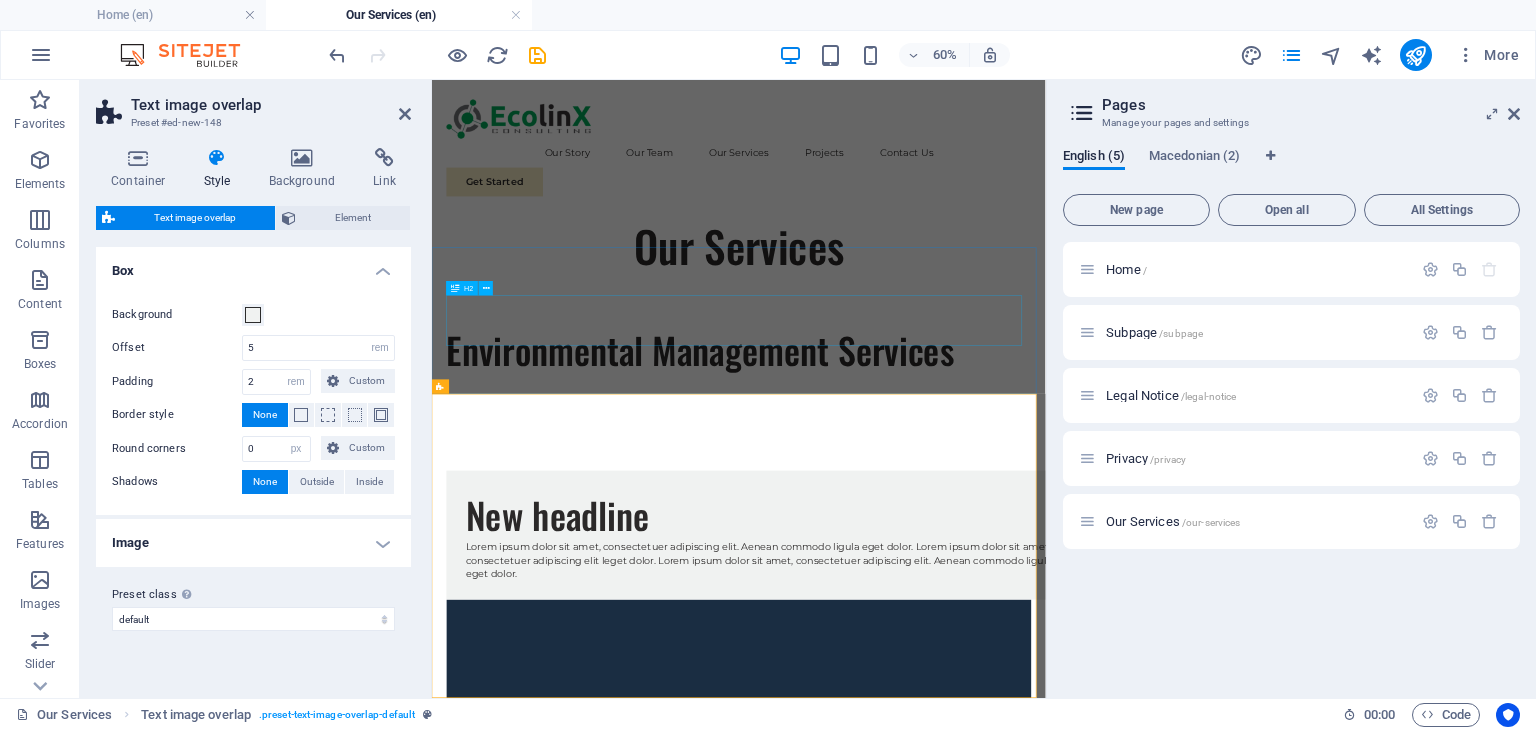 click on "Environmental Management Services" at bounding box center (943, 529) 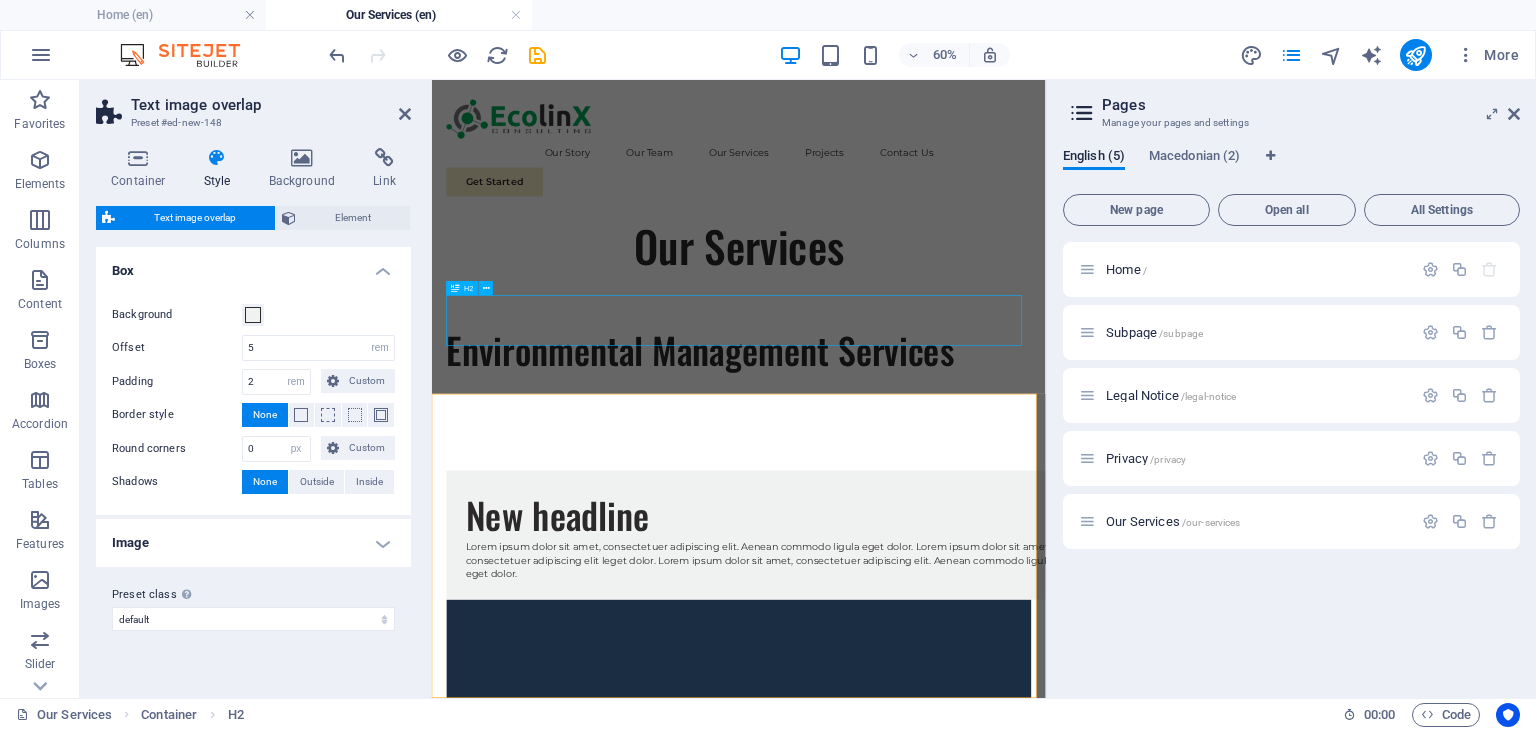 click on "Environmental Management Services" at bounding box center [943, 529] 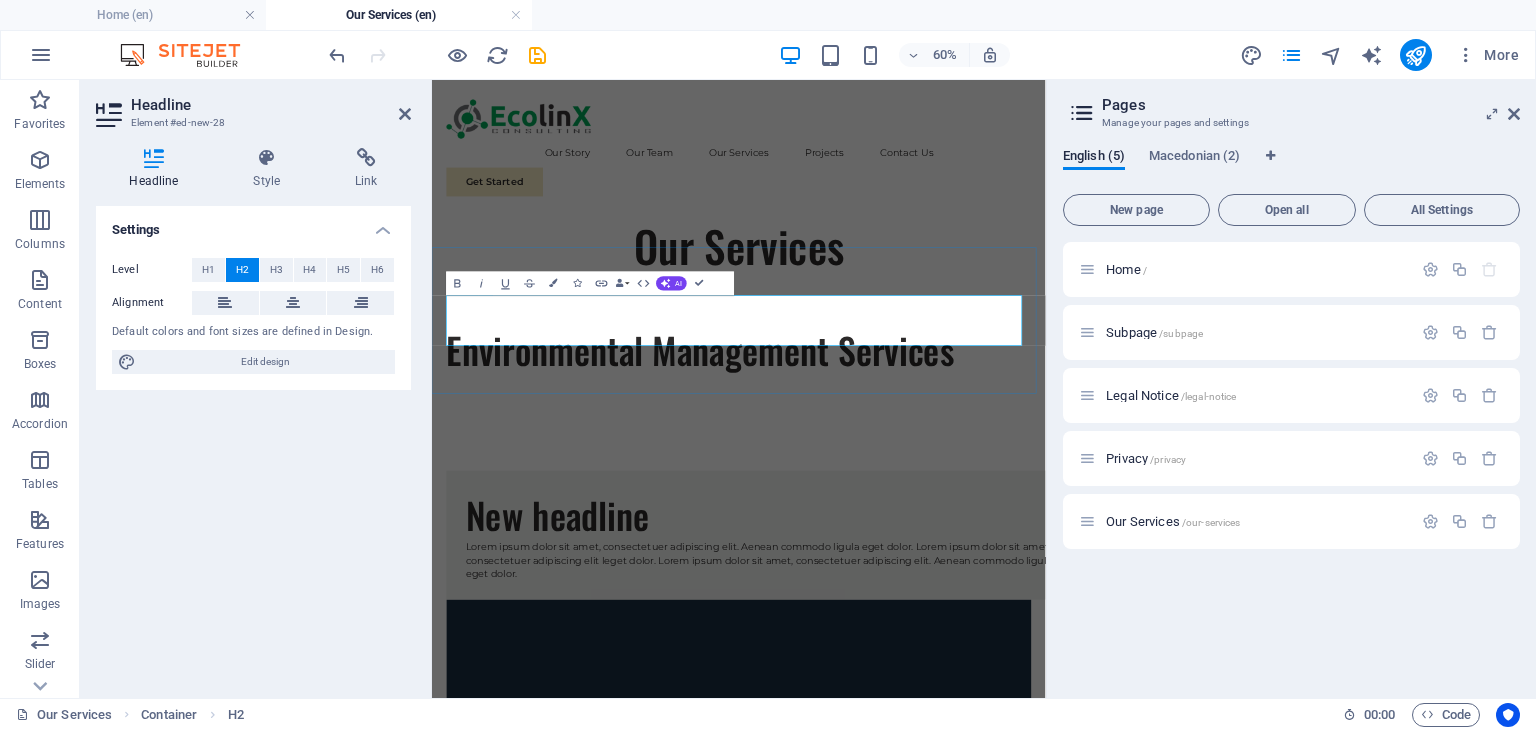 click on "Environmental Management Services" at bounding box center [943, 529] 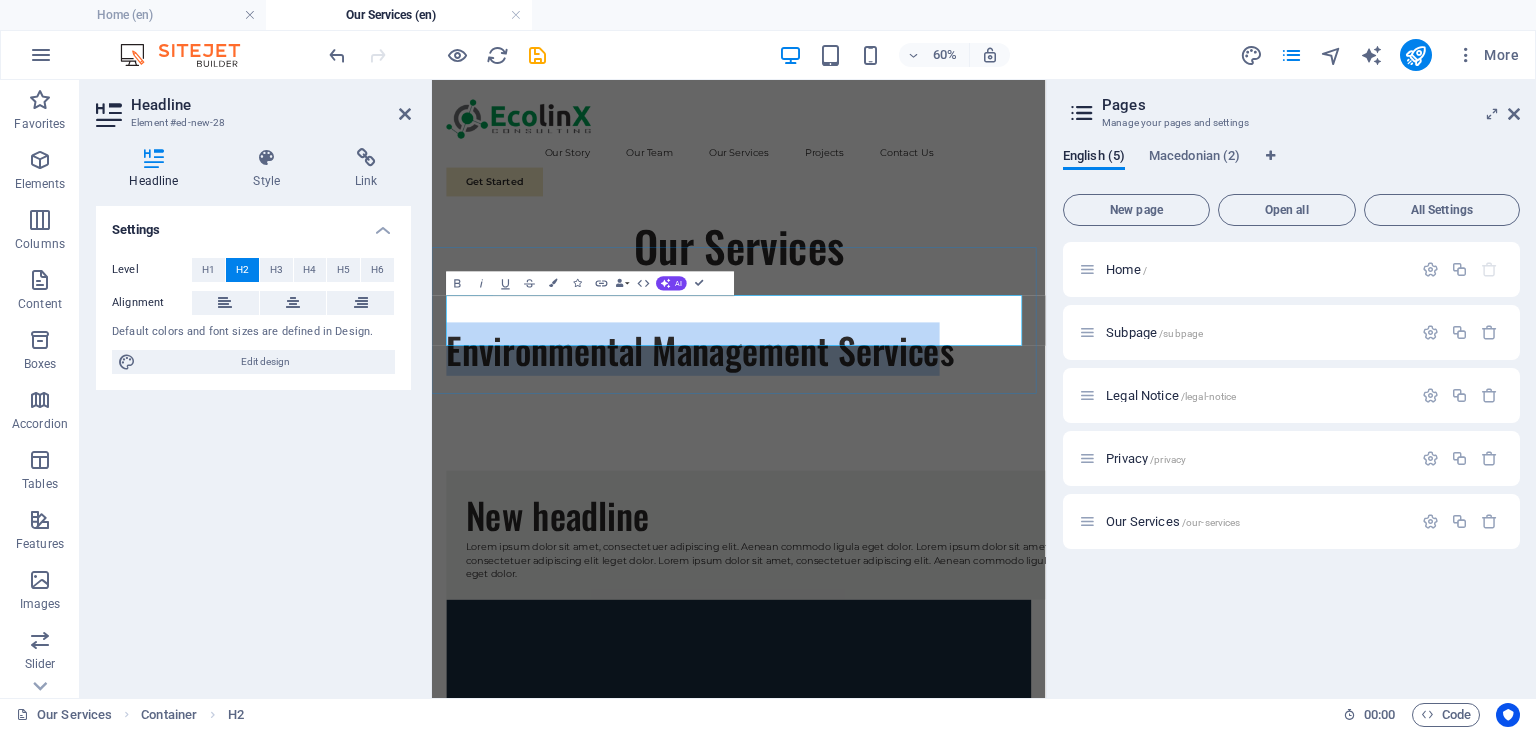 drag, startPoint x: 1289, startPoint y: 496, endPoint x: 459, endPoint y: 488, distance: 830.0386 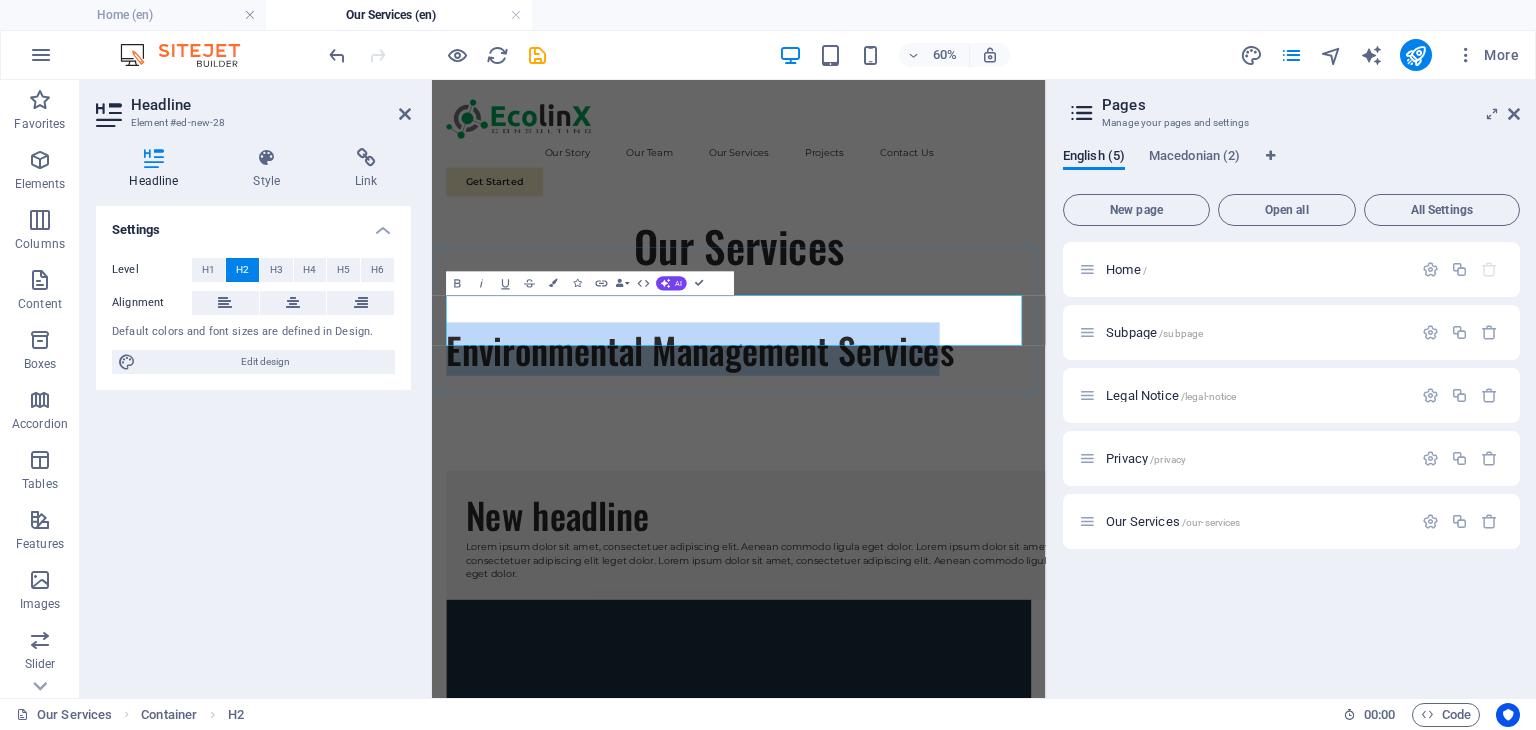 copy on "Environmental Management Service" 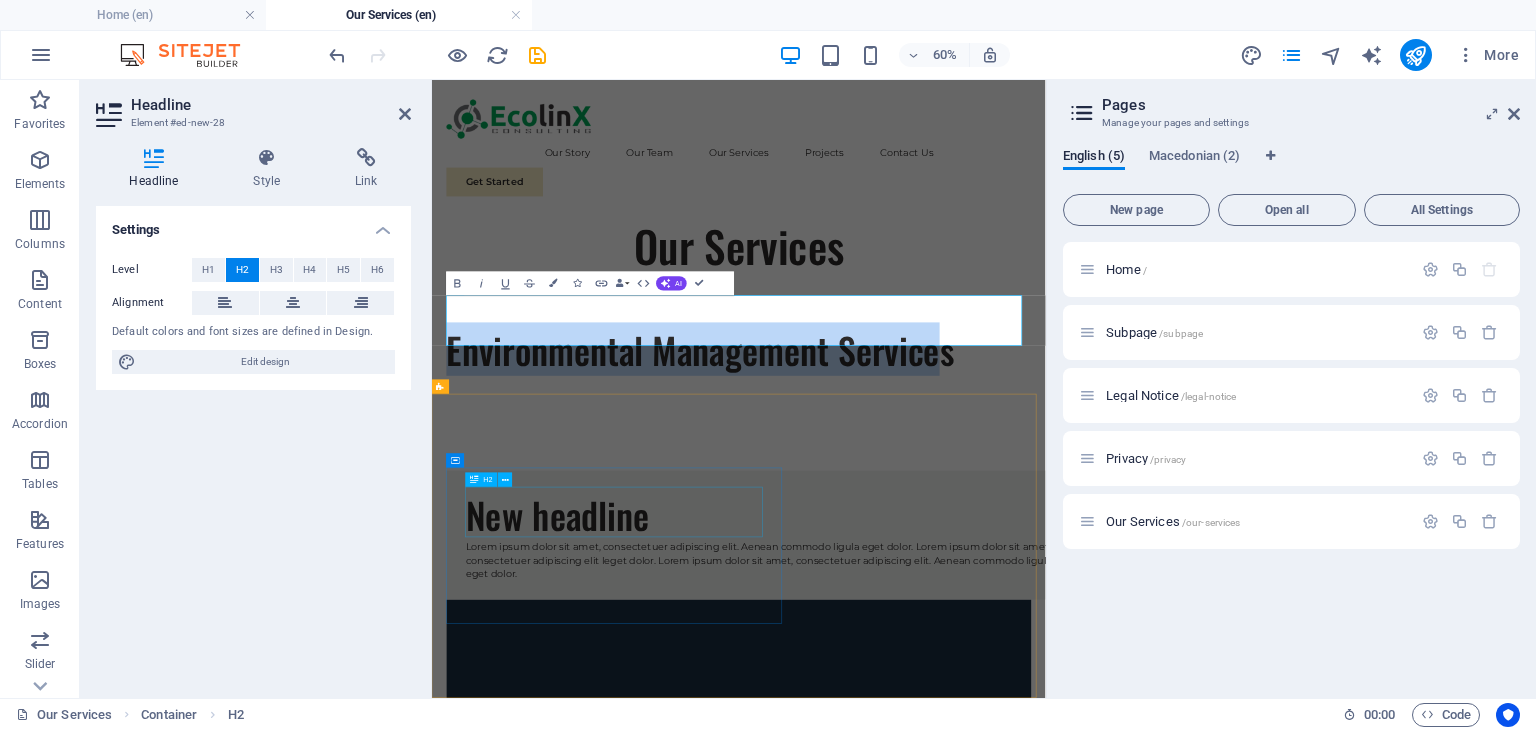 click on "New headline" at bounding box center (983, 805) 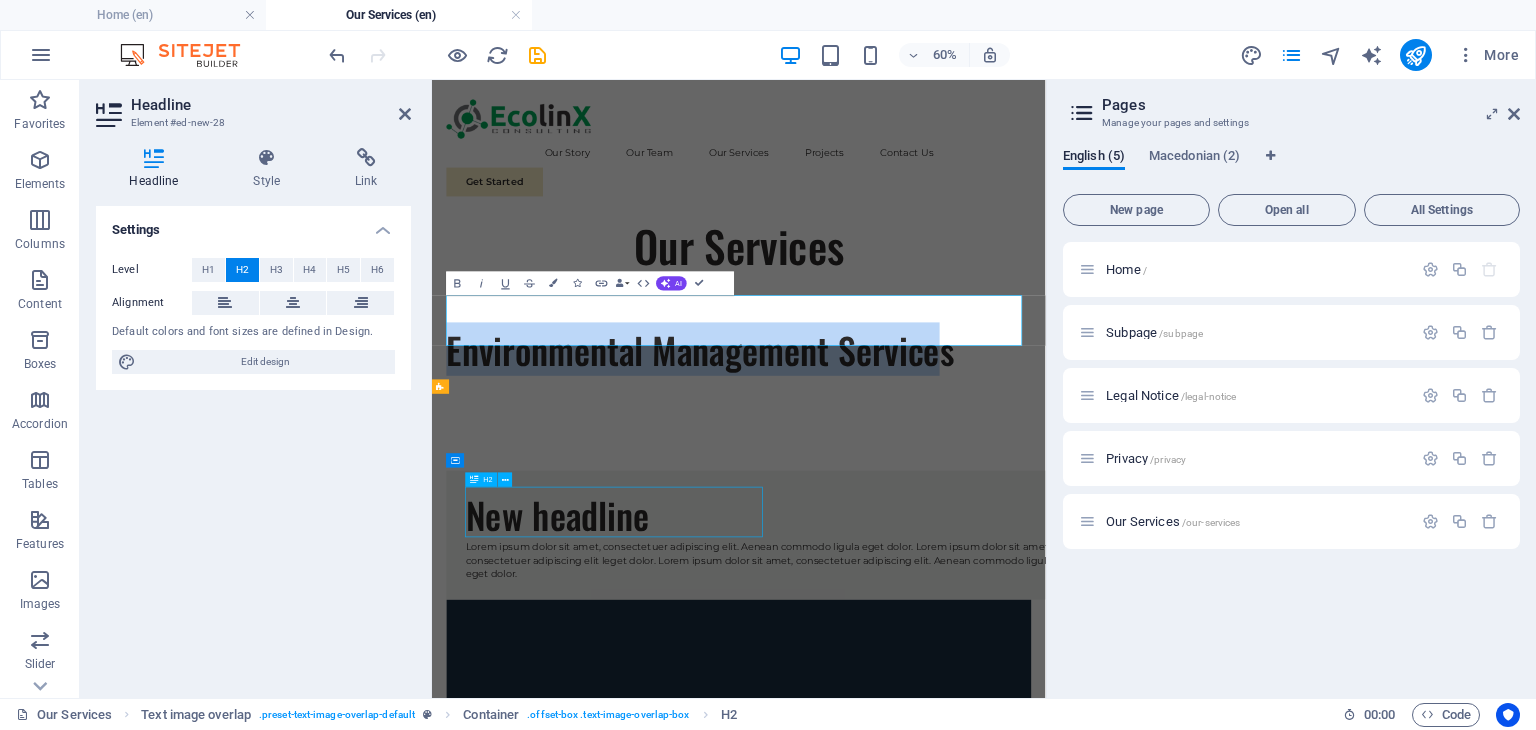 click on "New headline" at bounding box center (983, 805) 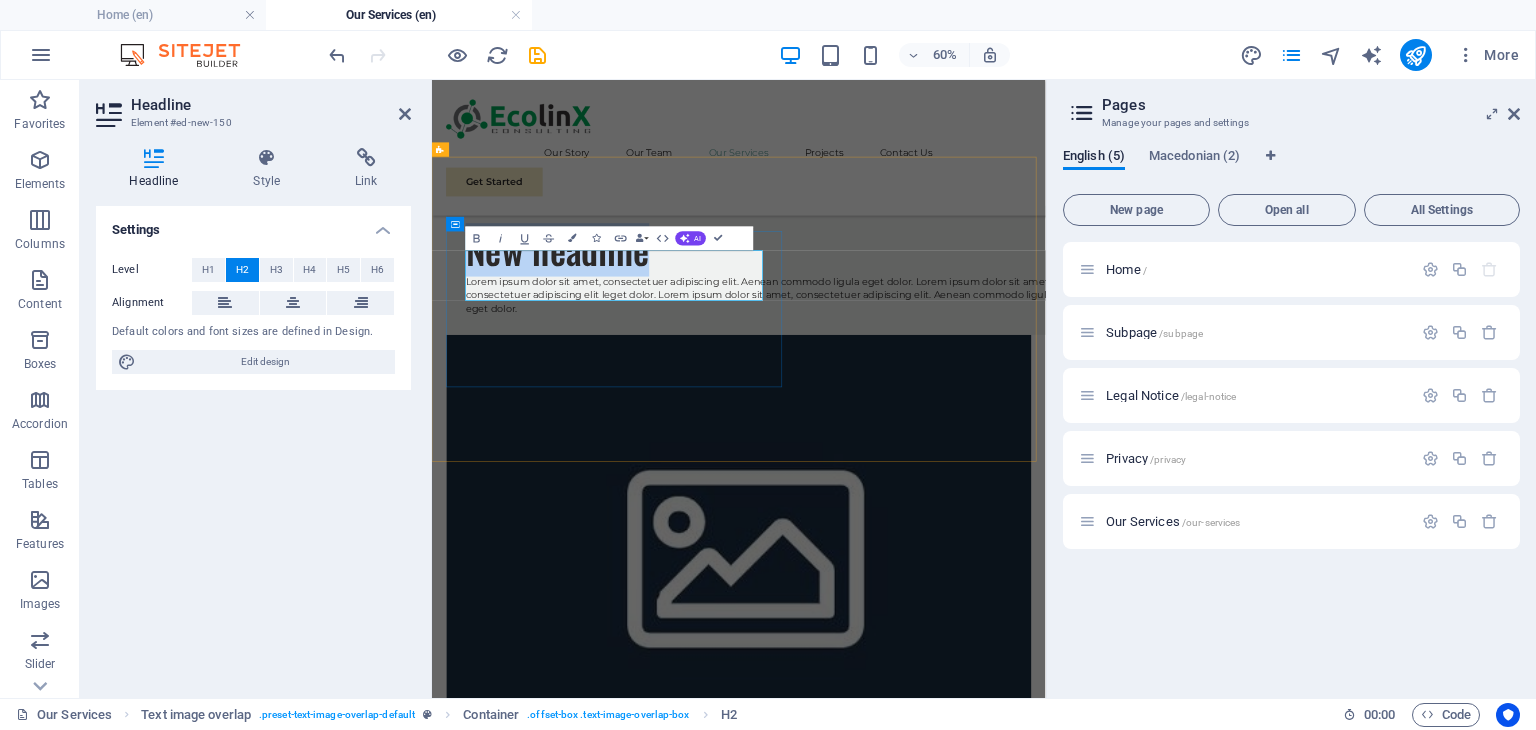 scroll, scrollTop: 352, scrollLeft: 0, axis: vertical 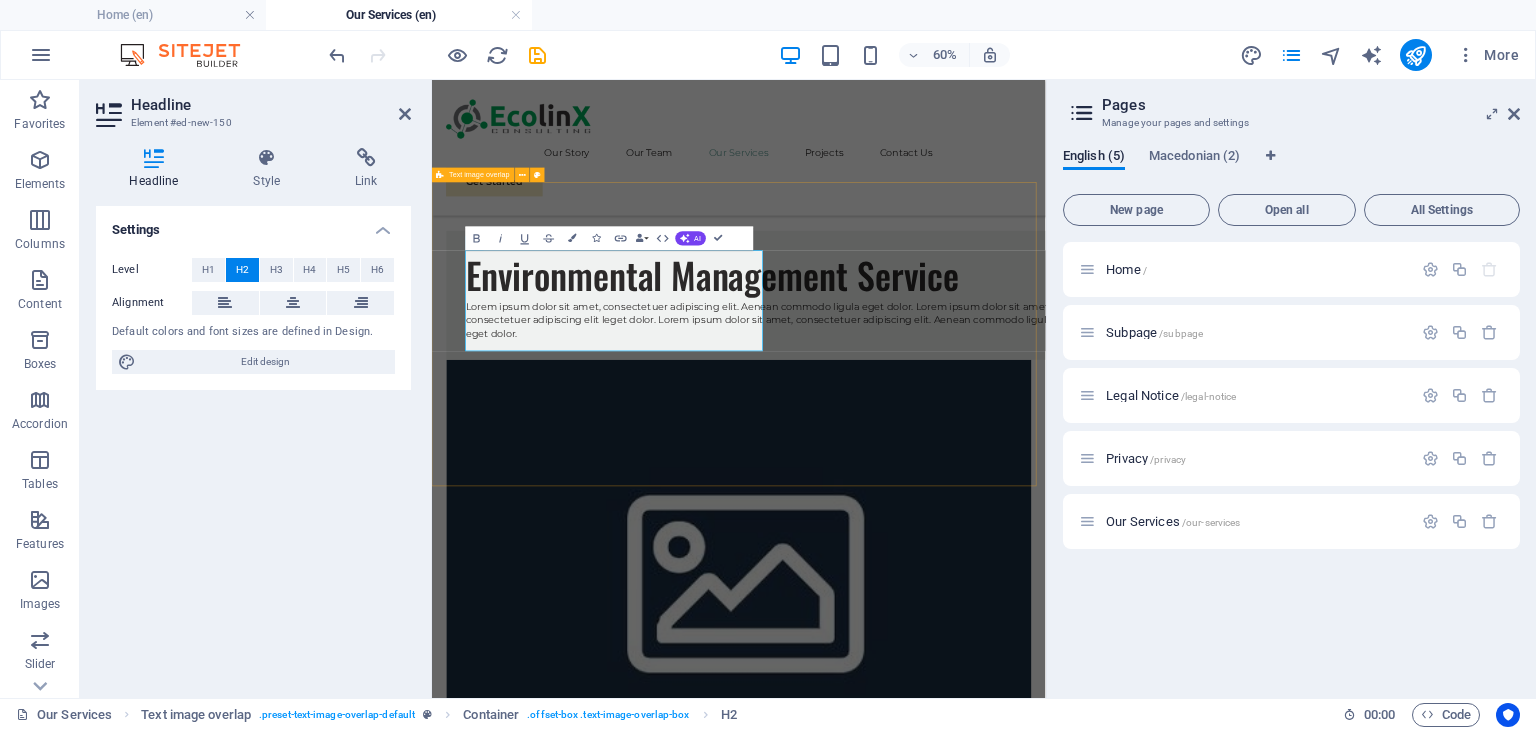 click on "Environmental Management Service Lorem ipsum dolor sit amet, consectetuer adipiscing elit. Aenean commodo ligula eget dolor. Lorem ipsum dolor sit amet, consectetuer adipiscing elit leget dolor. Lorem ipsum dolor sit amet, consectetuer adipiscing elit. Aenean commodo ligula eget dolor." at bounding box center (943, 791) 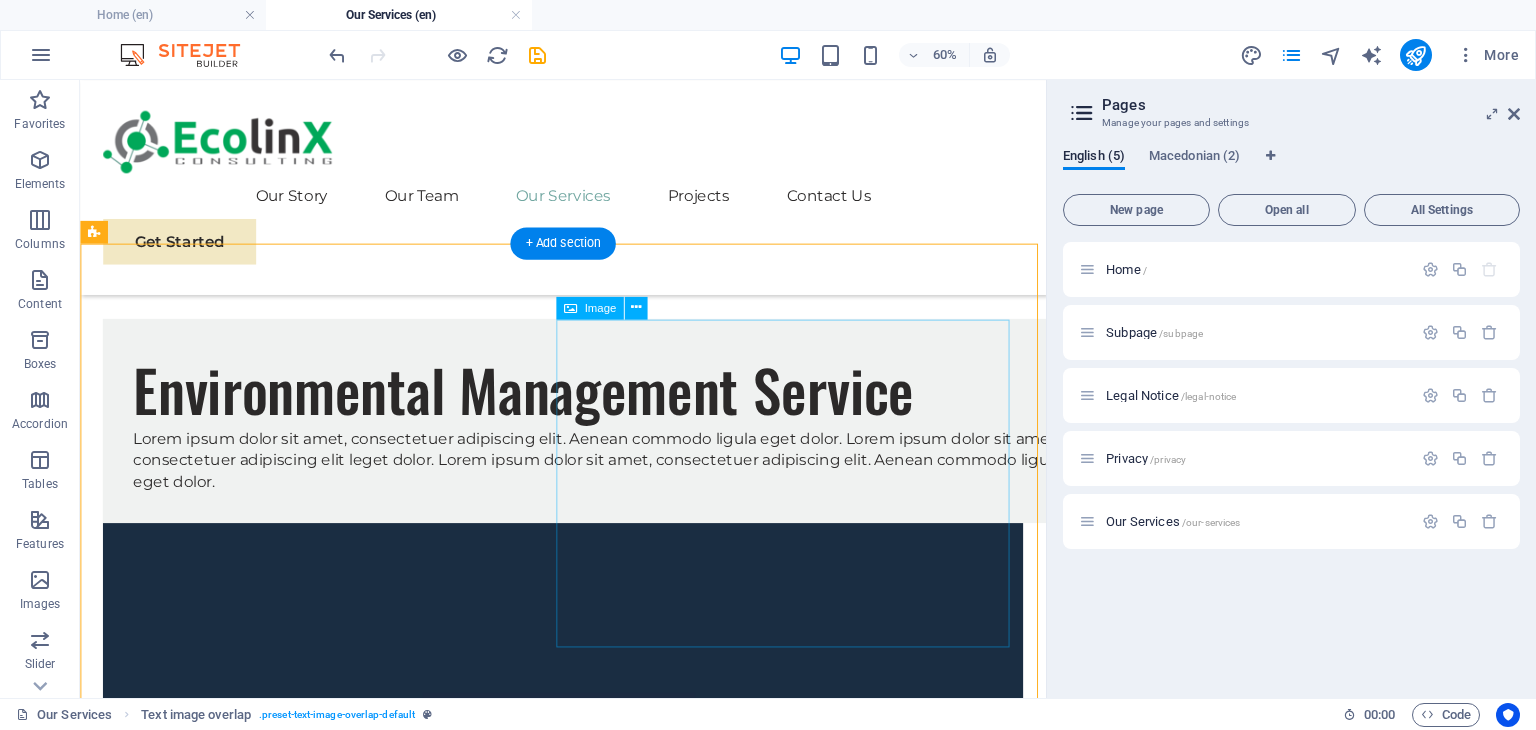 scroll, scrollTop: 351, scrollLeft: 0, axis: vertical 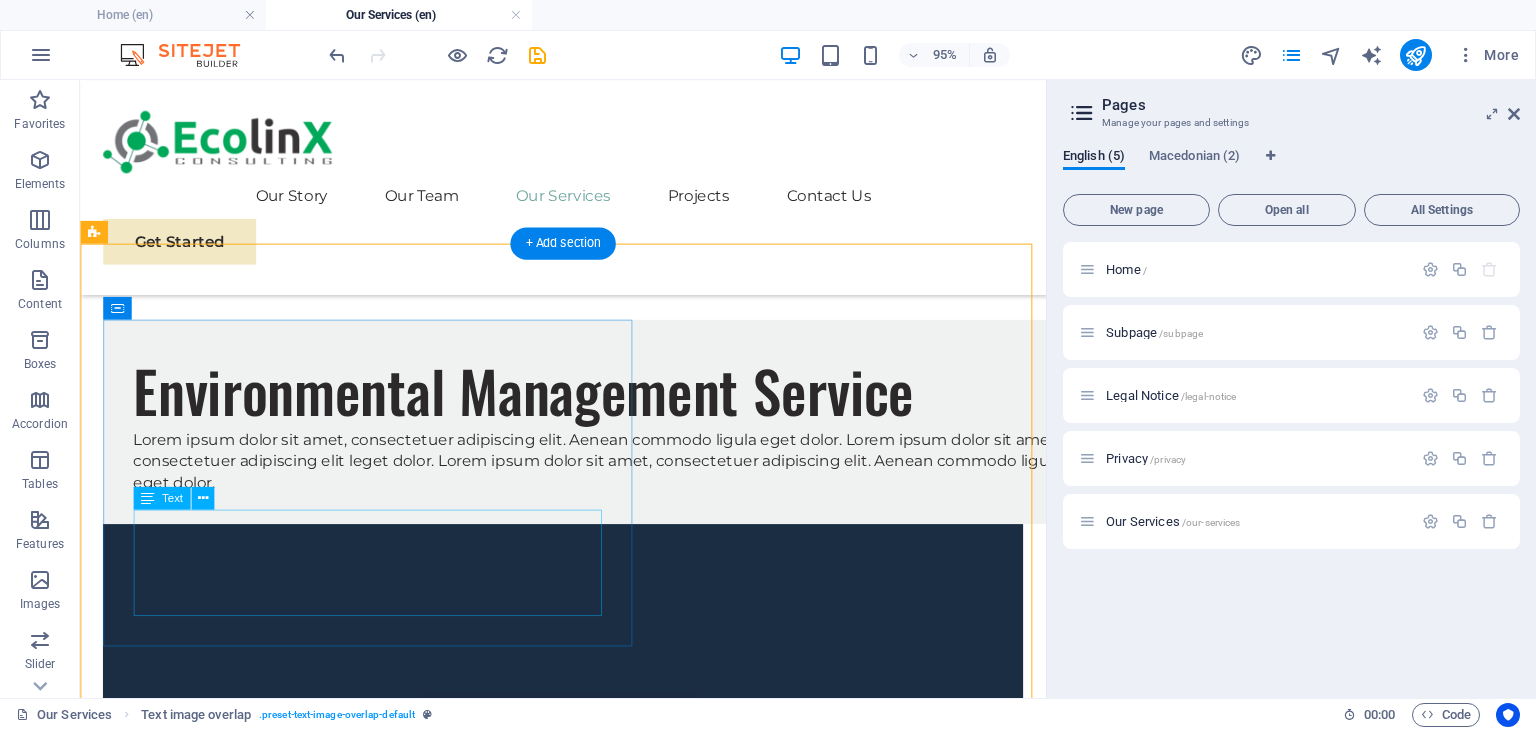 click on "Lorem ipsum dolor sit amet, consectetuer adipiscing elit. Aenean commodo ligula eget dolor. Lorem ipsum dolor sit amet, consectetuer adipiscing elit leget dolor. Lorem ipsum dolor sit amet, consectetuer adipiscing elit. Aenean commodo ligula eget dolor." at bounding box center (628, 481) 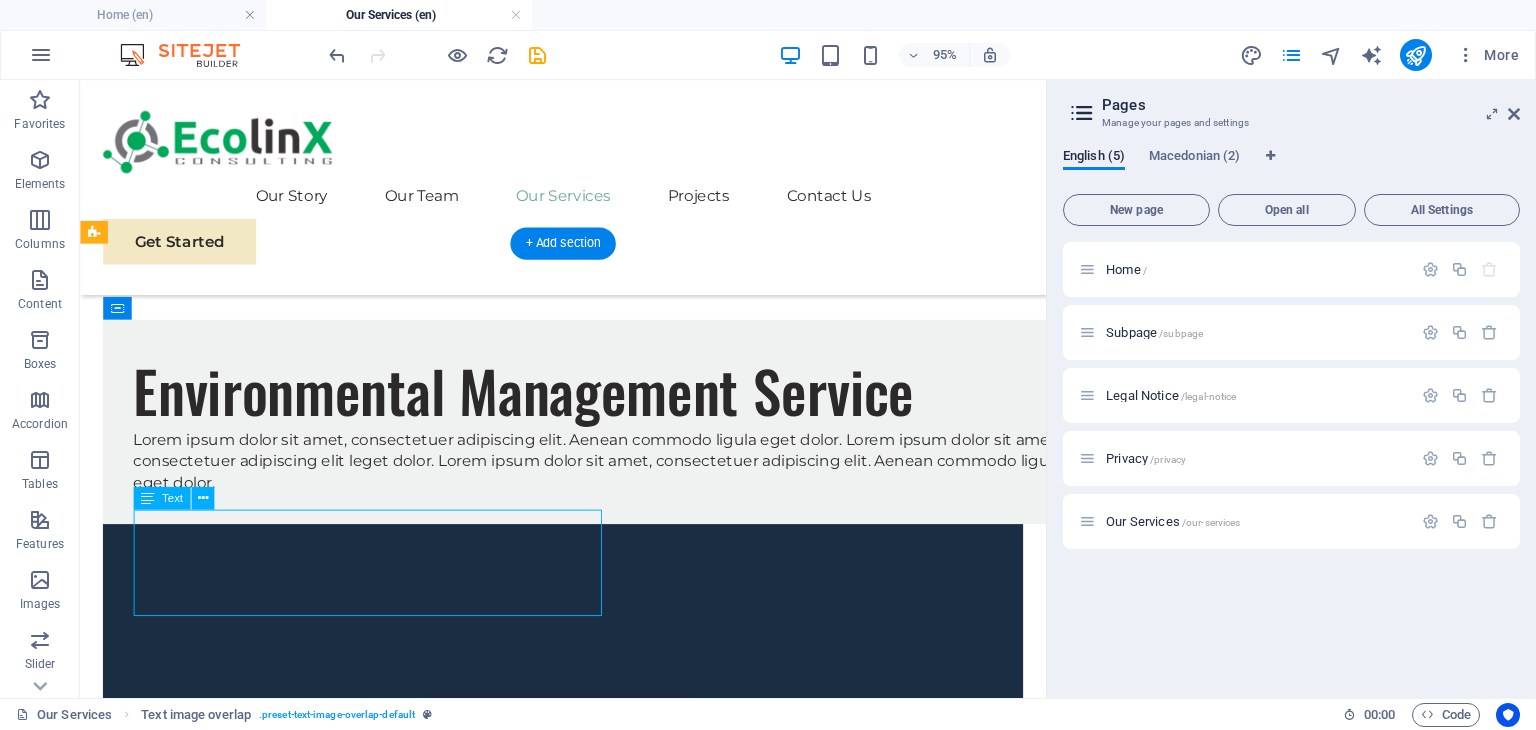 click on "Lorem ipsum dolor sit amet, consectetuer adipiscing elit. Aenean commodo ligula eget dolor. Lorem ipsum dolor sit amet, consectetuer adipiscing elit leget dolor. Lorem ipsum dolor sit amet, consectetuer adipiscing elit. Aenean commodo ligula eget dolor." at bounding box center [628, 481] 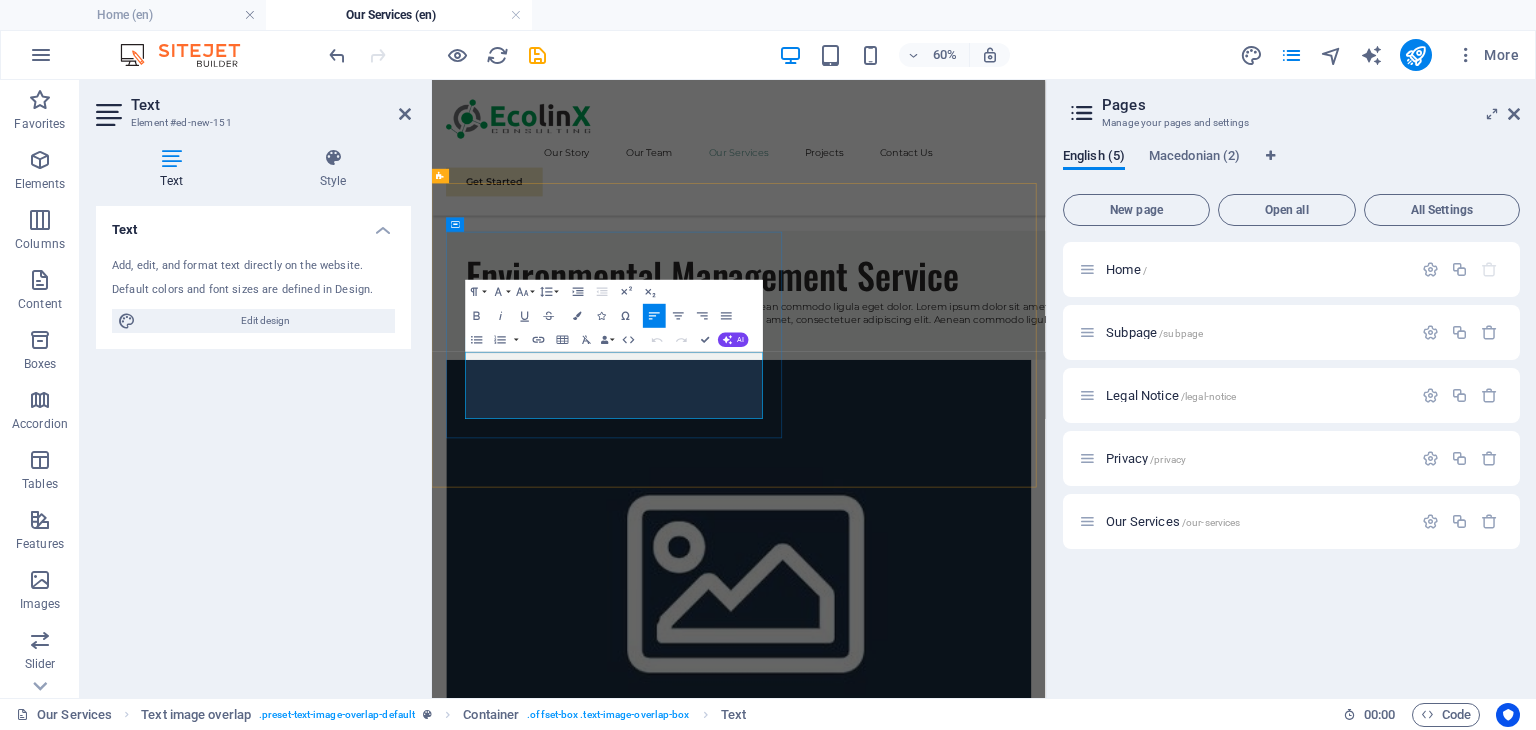 click on "Lorem ipsum dolor sit amet, consectetuer adipiscing elit. Aenean commodo ligula eget dolor. Lorem ipsum dolor sit amet, consectetuer adipiscing elit leget dolor. Lorem ipsum dolor sit amet, consectetuer adipiscing elit. Aenean commodo ligula eget dolor." at bounding box center (983, 481) 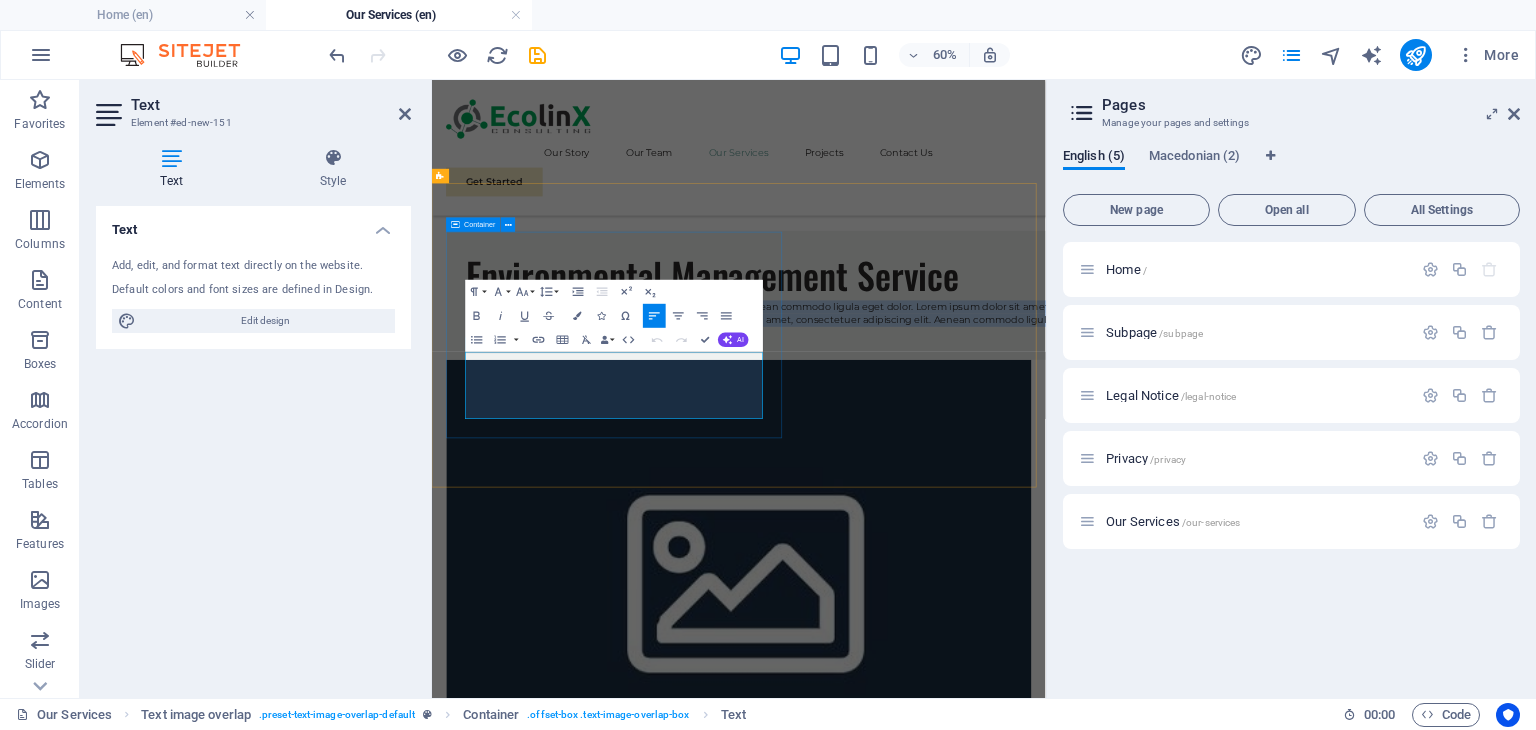drag, startPoint x: 725, startPoint y: 629, endPoint x: 485, endPoint y: 521, distance: 263.18054 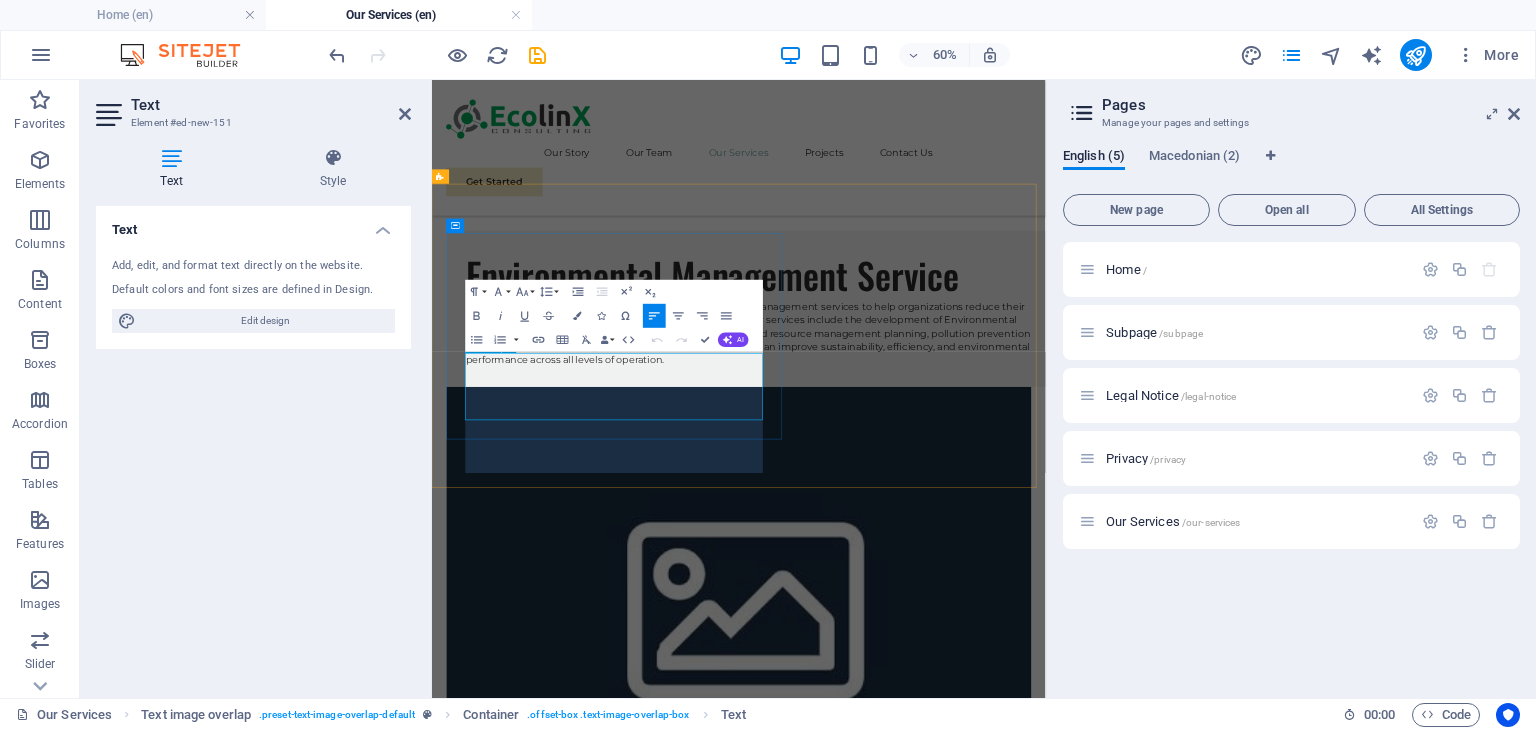 scroll, scrollTop: 349, scrollLeft: 0, axis: vertical 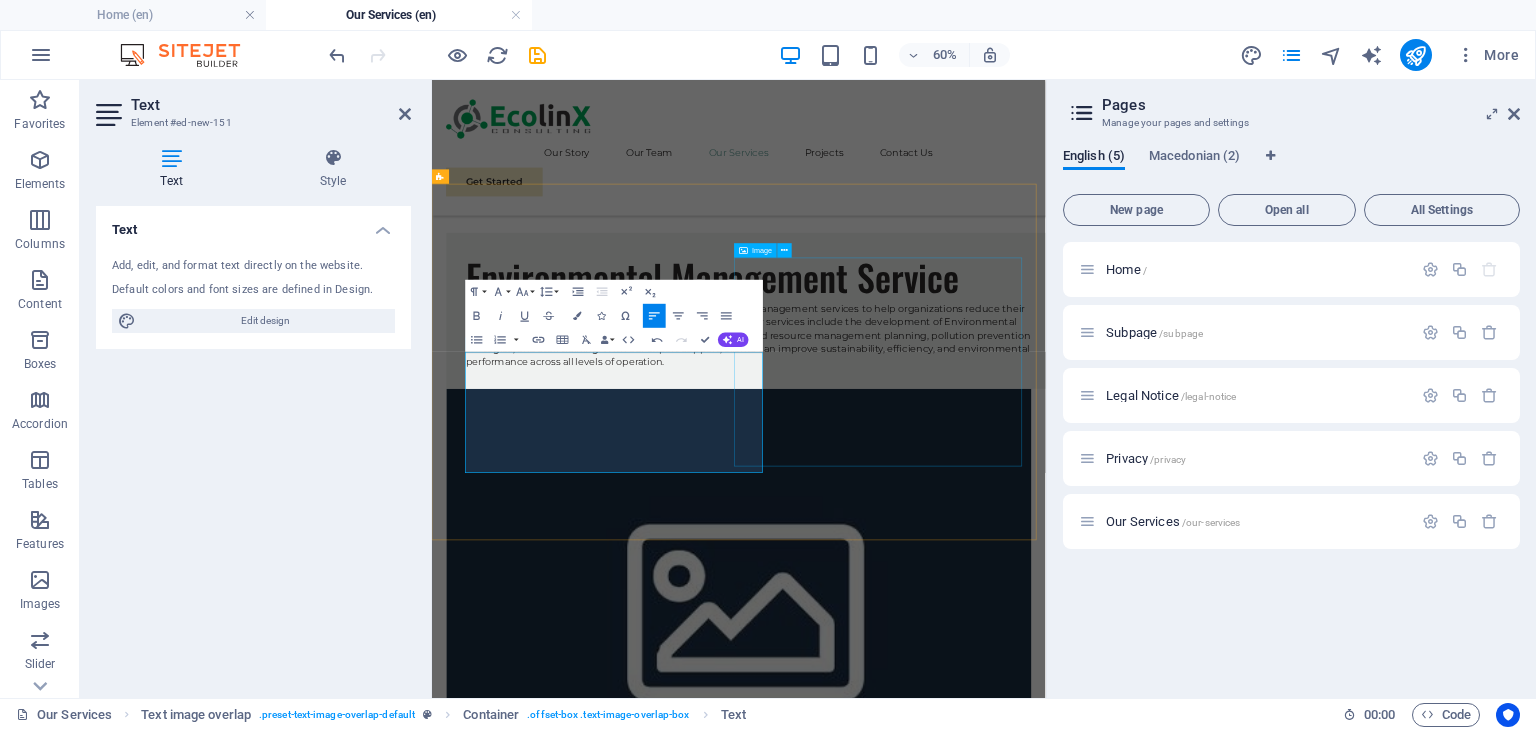click at bounding box center (943, 946) 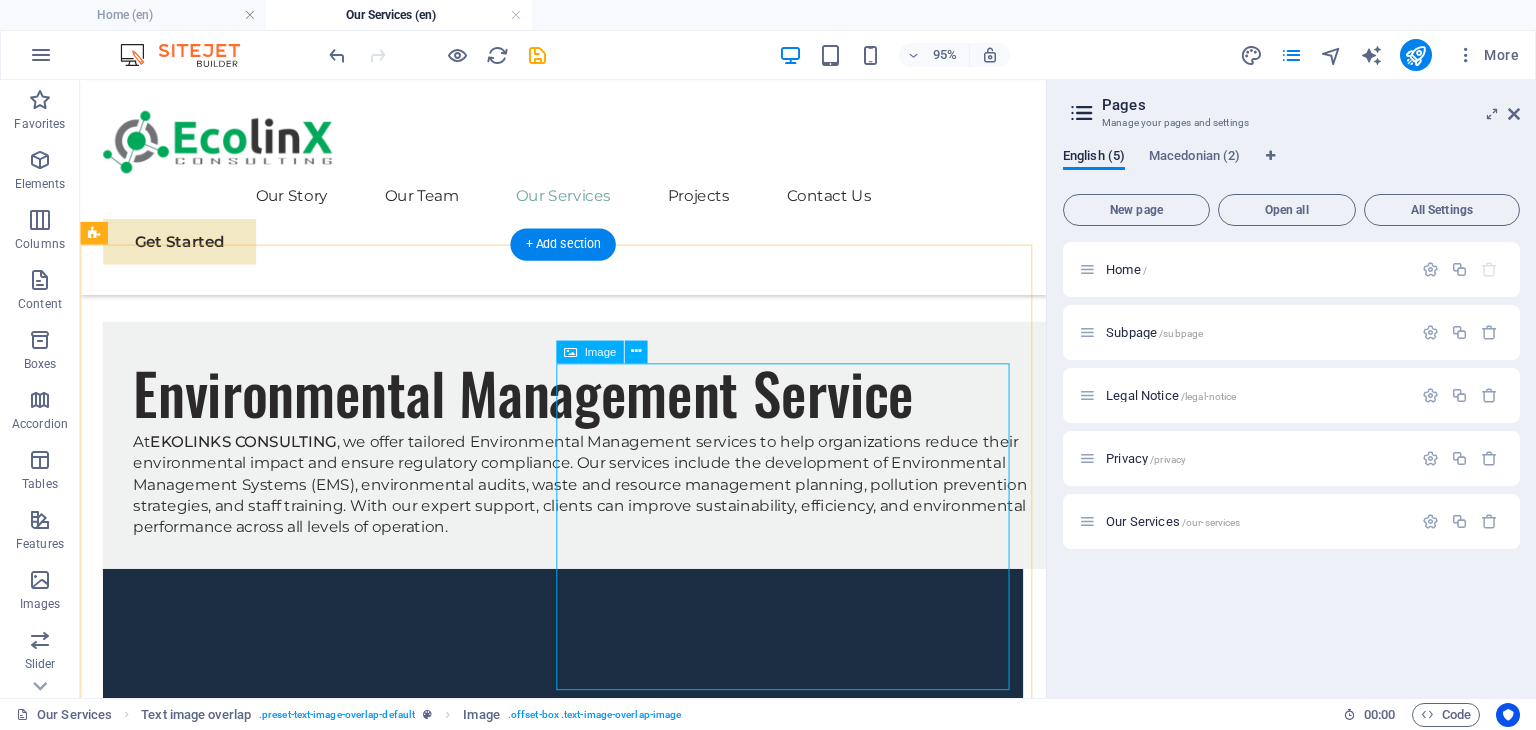 click at bounding box center [588, 944] 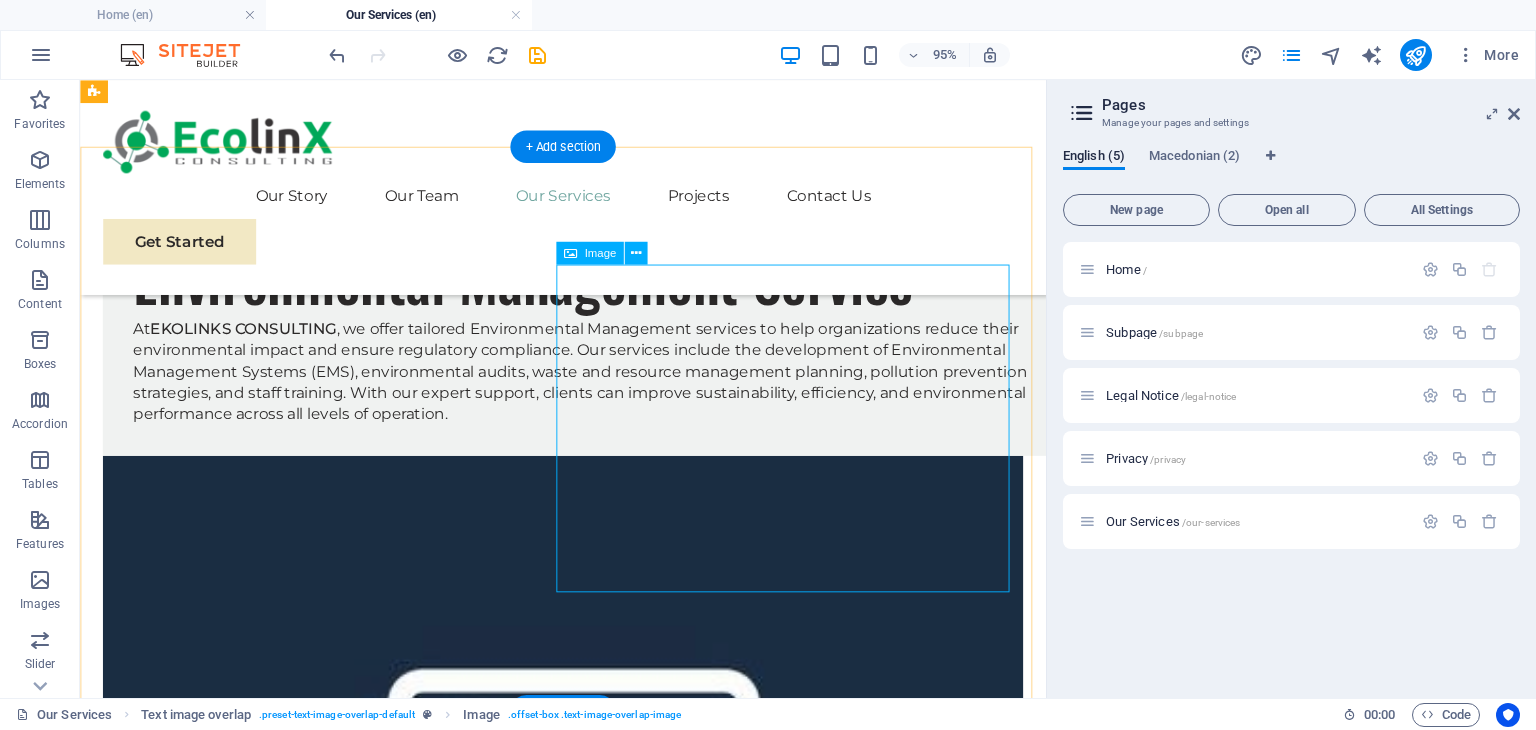 scroll, scrollTop: 449, scrollLeft: 0, axis: vertical 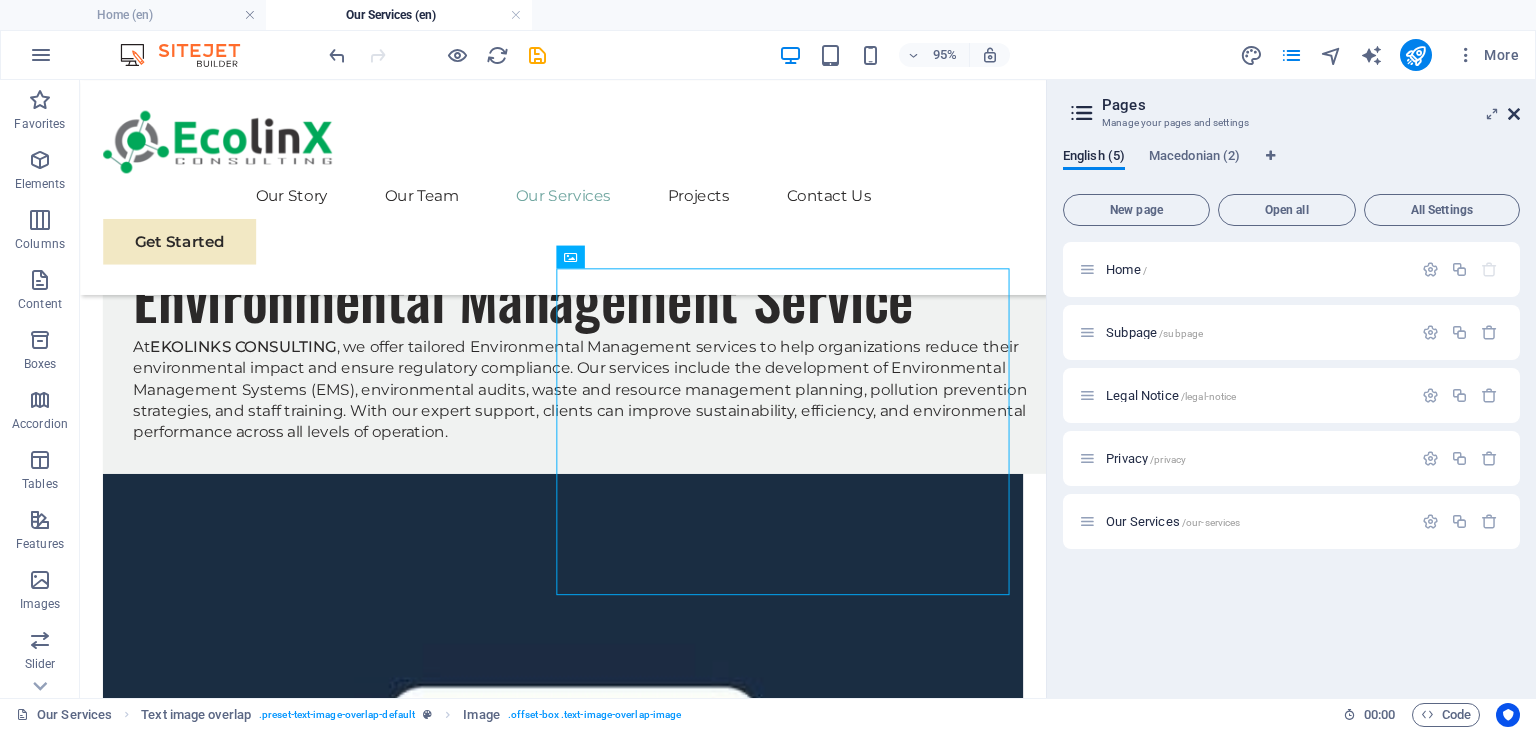 click at bounding box center [1514, 114] 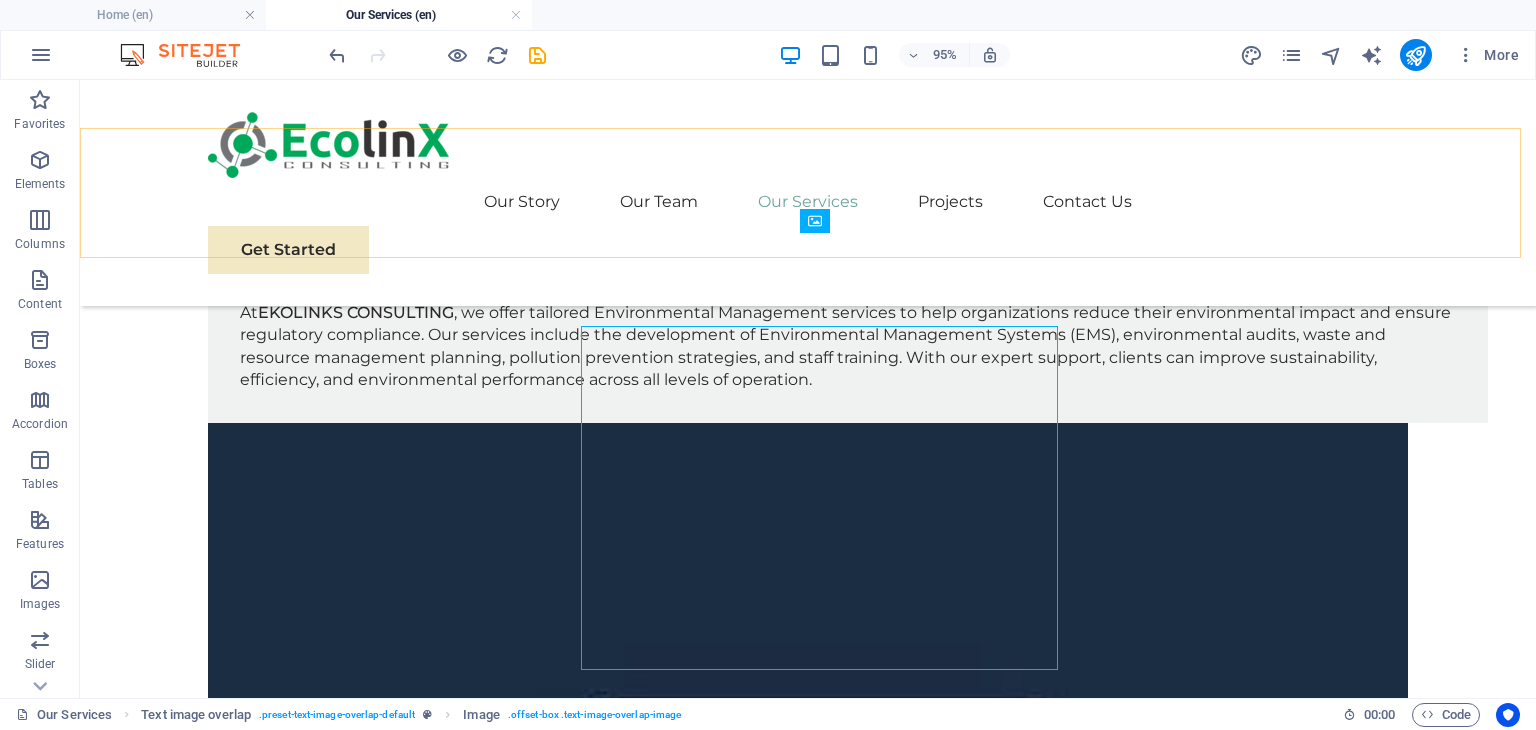 scroll, scrollTop: 401, scrollLeft: 0, axis: vertical 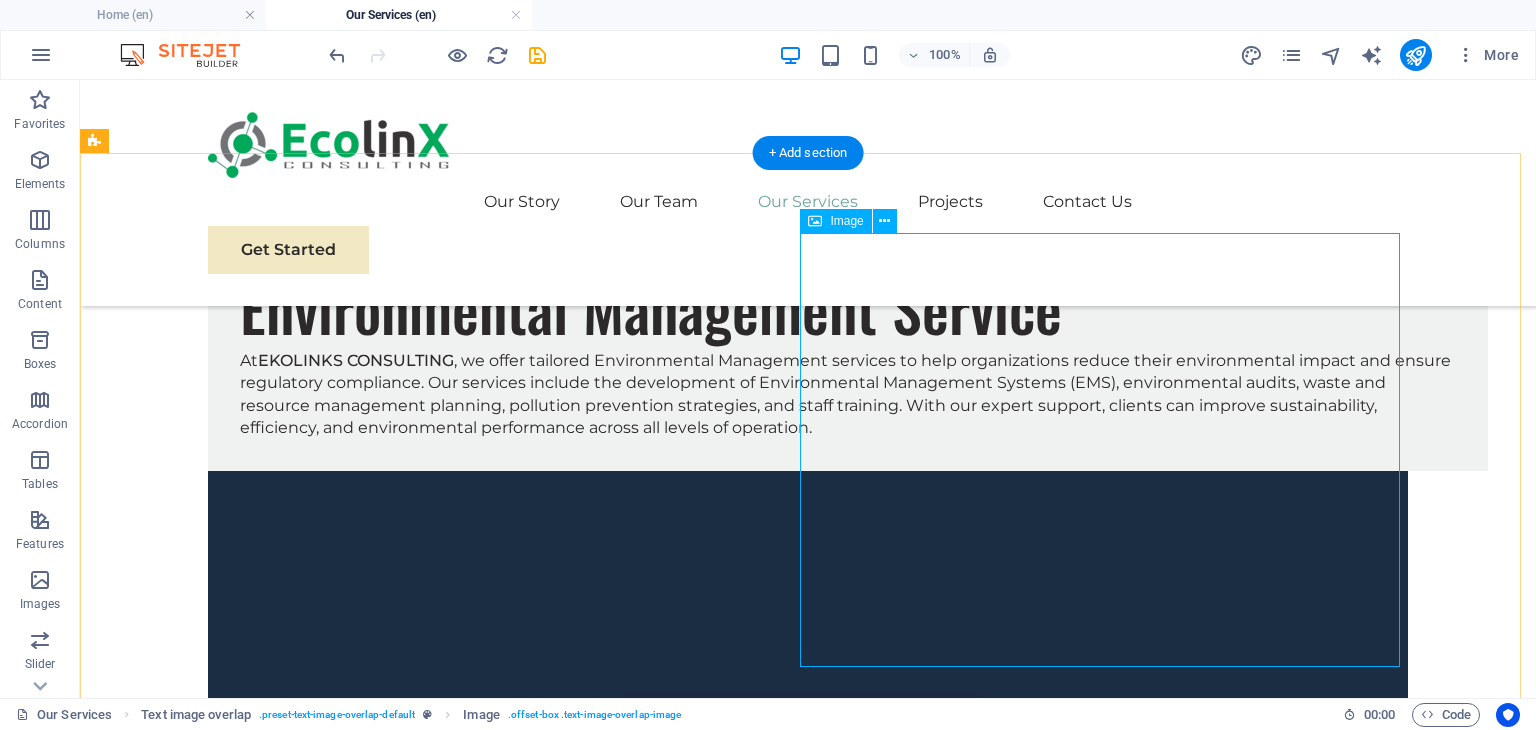 click at bounding box center [808, 905] 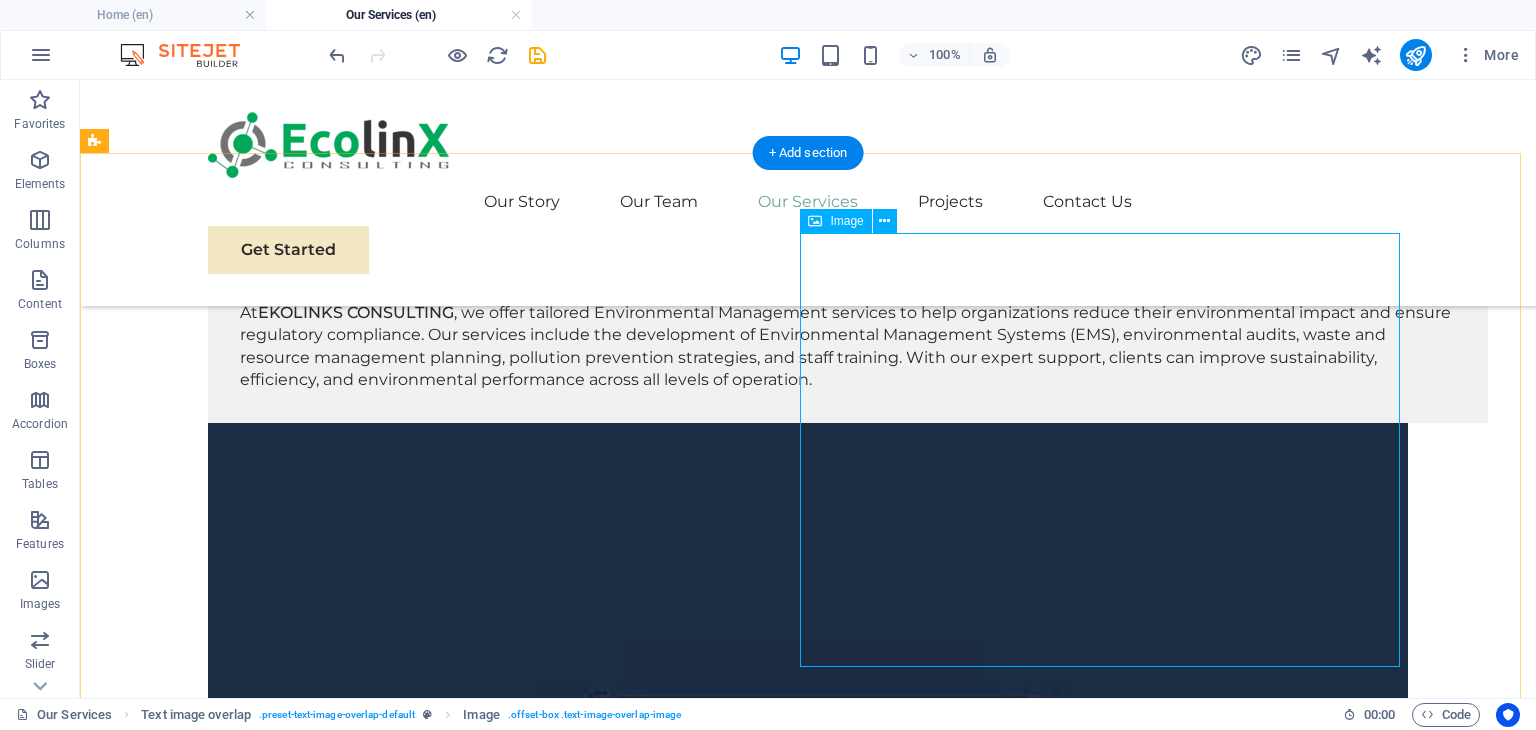 select on "%" 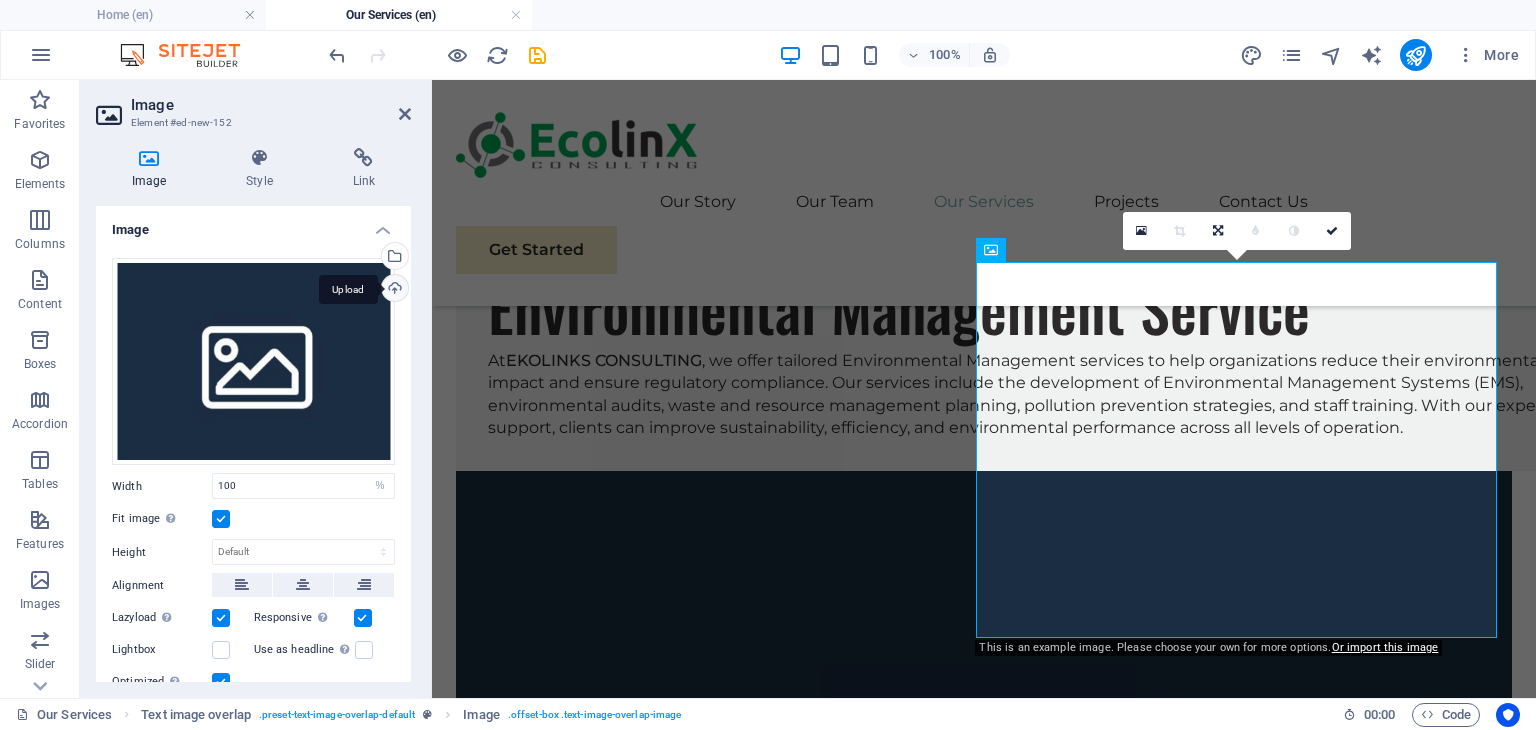 click on "Upload" at bounding box center [393, 290] 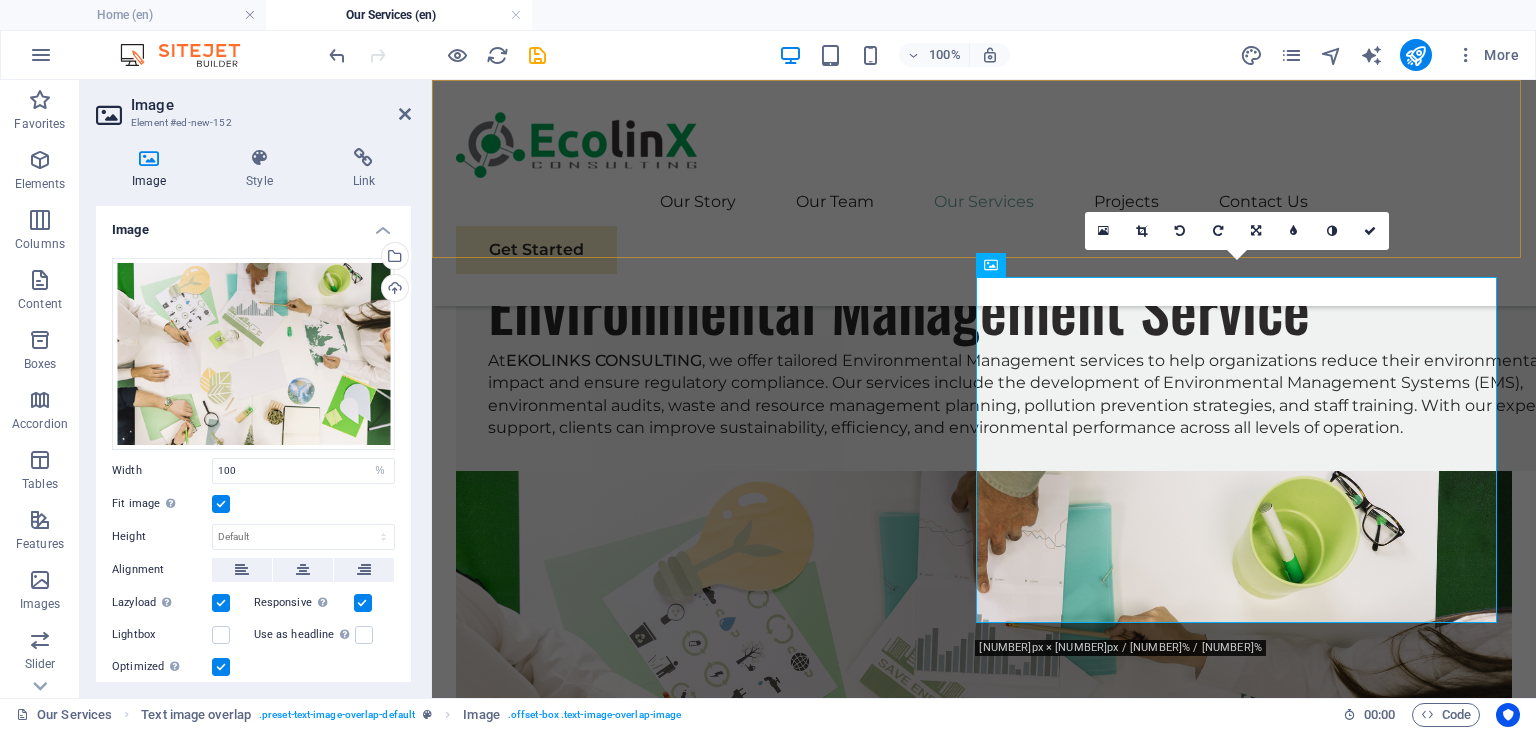 click on "Our Story Our Team Our Services Projects Contact Us Get Started" at bounding box center (984, 193) 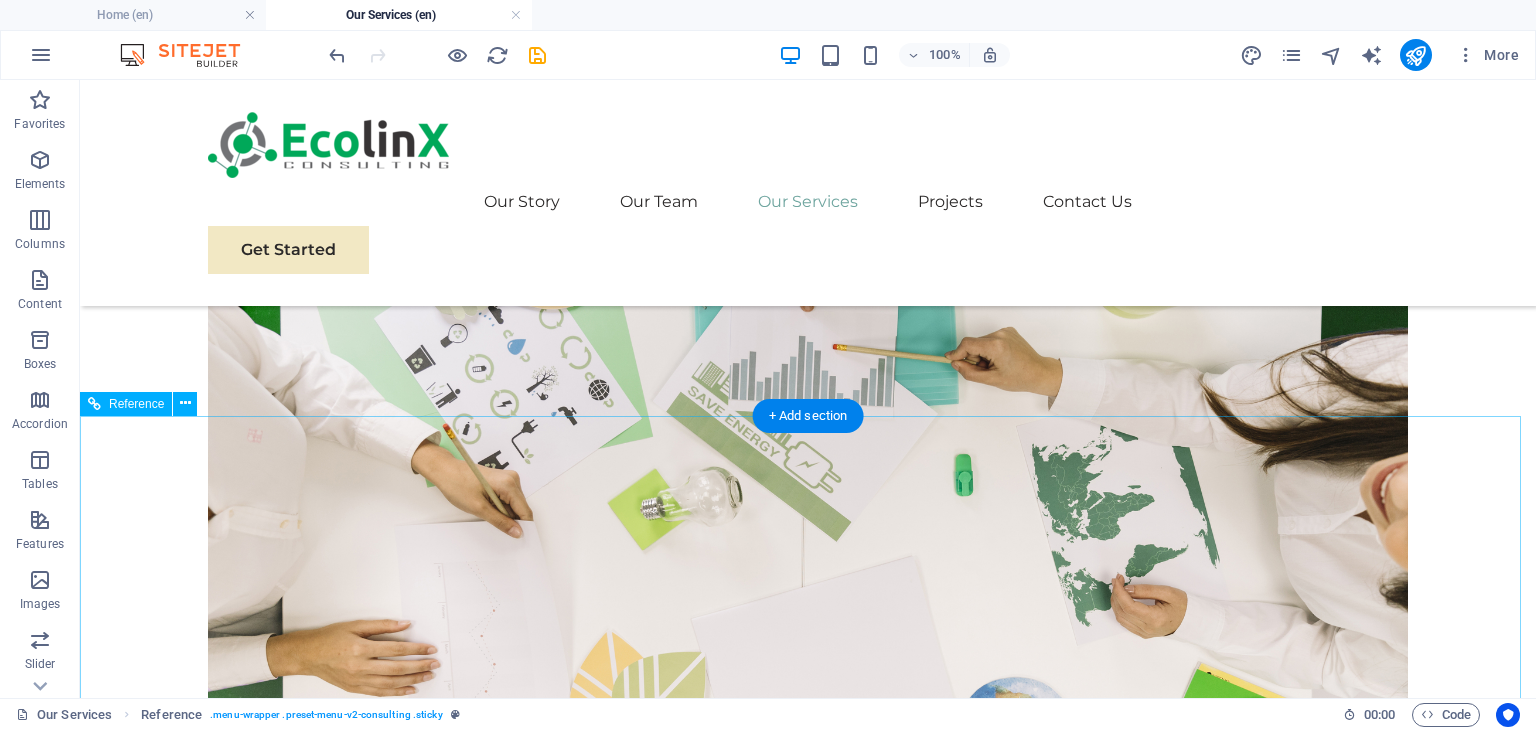 scroll, scrollTop: 700, scrollLeft: 0, axis: vertical 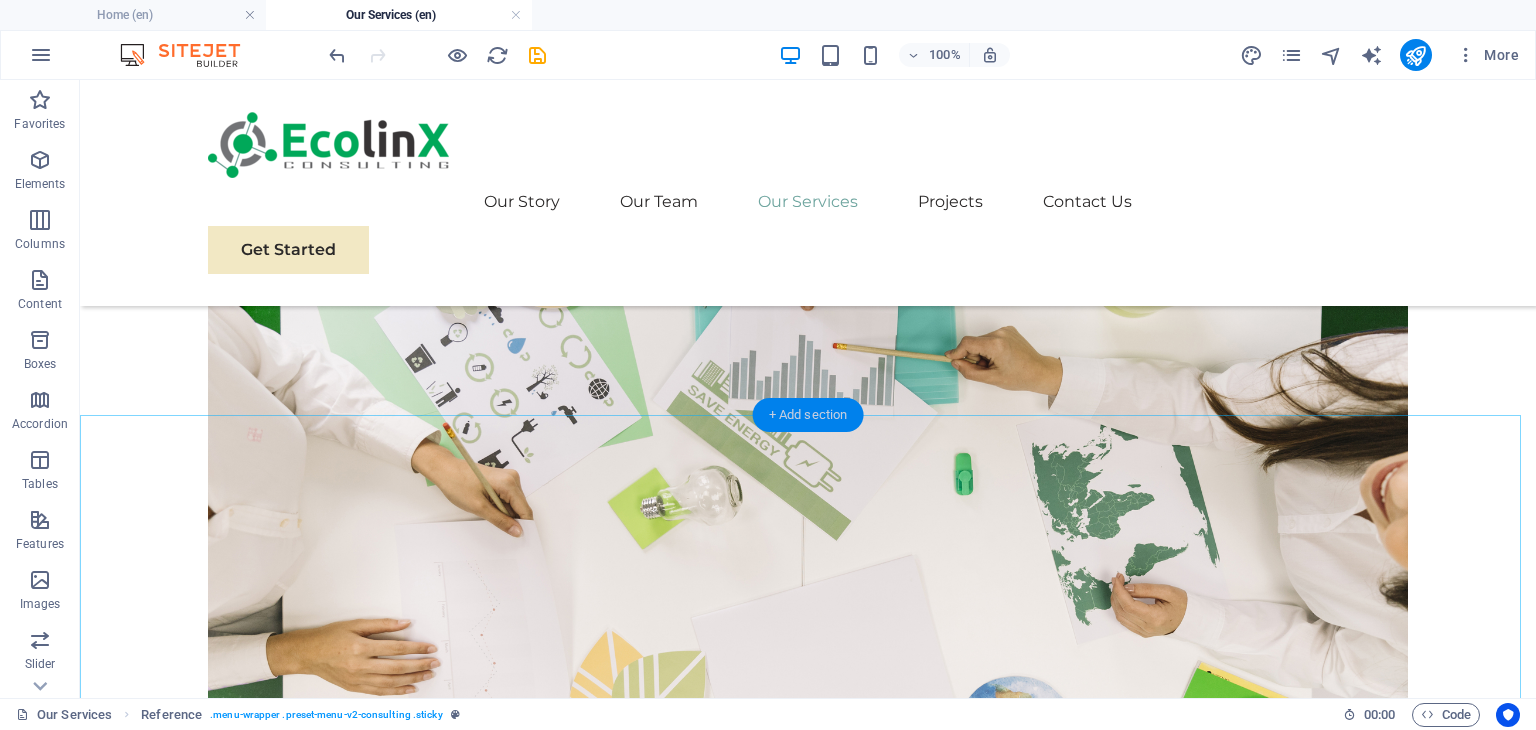 click on "+ Add section" at bounding box center [808, 415] 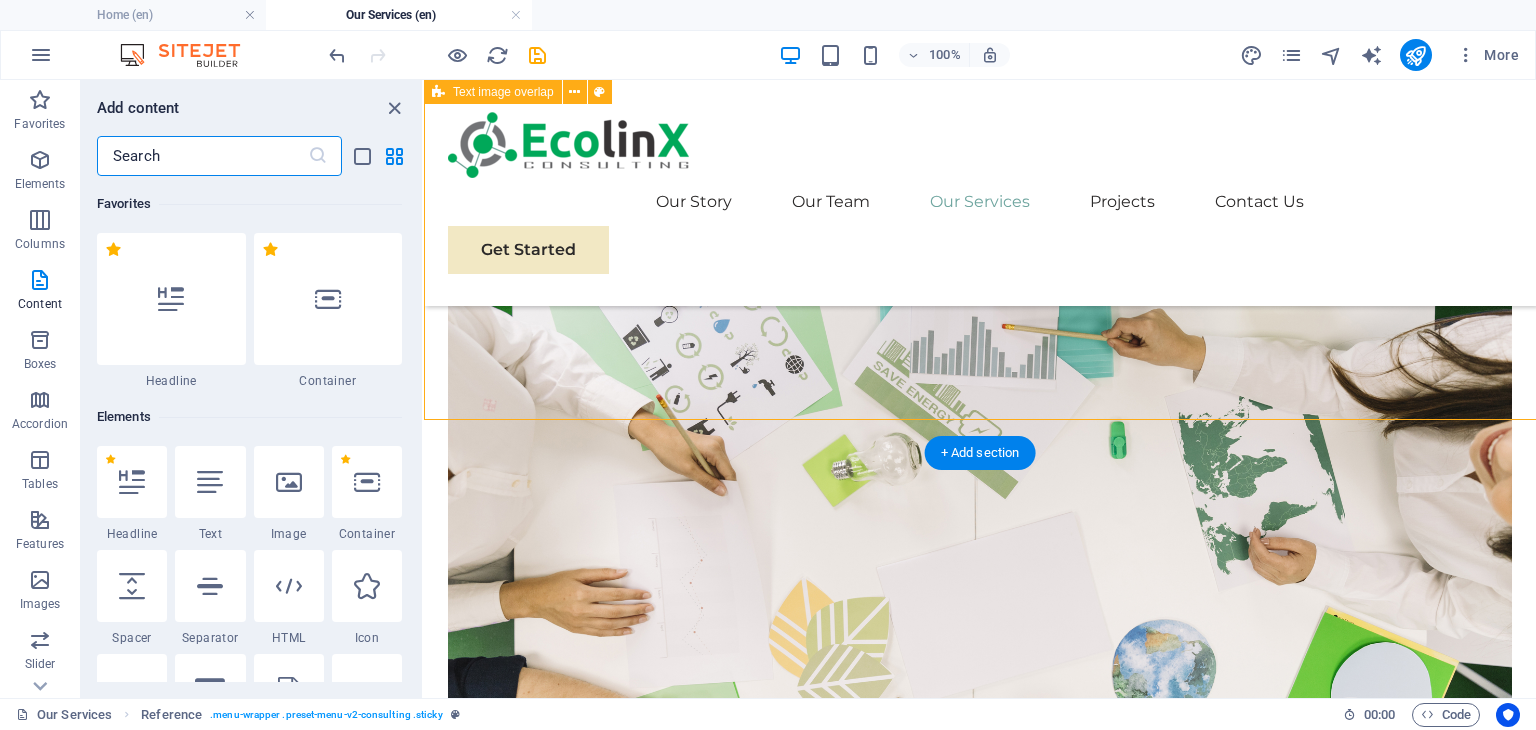 scroll, scrollTop: 695, scrollLeft: 0, axis: vertical 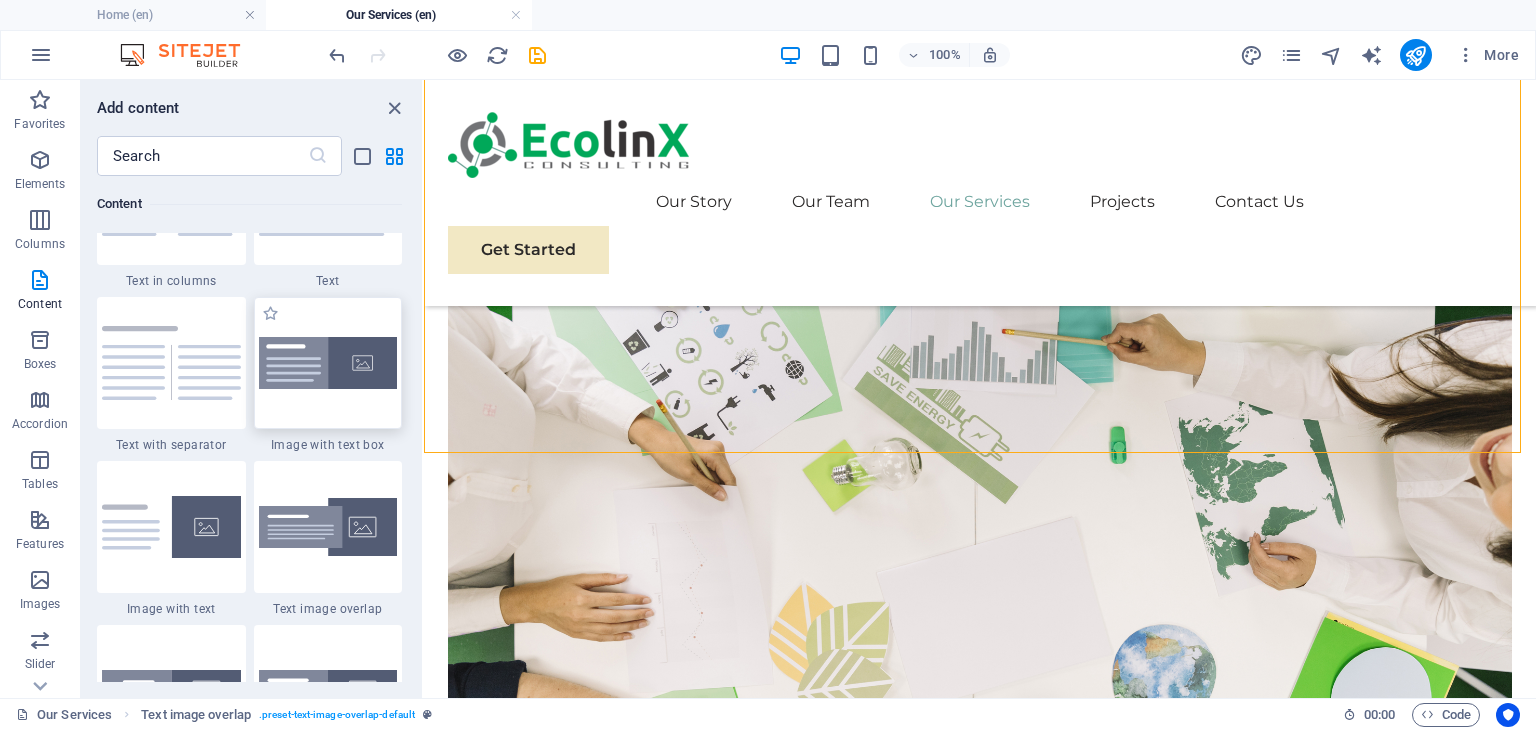 click at bounding box center (328, 363) 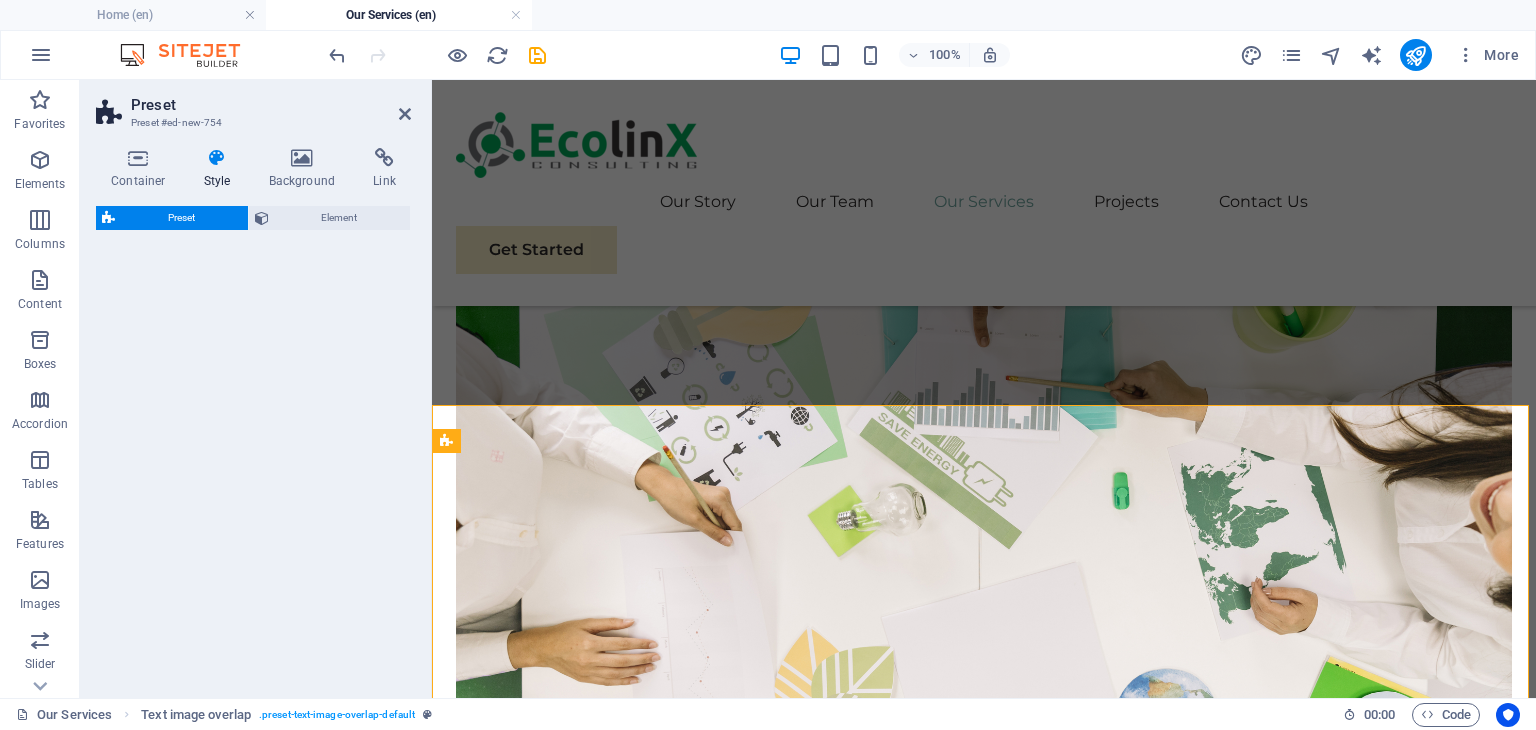 select on "rem" 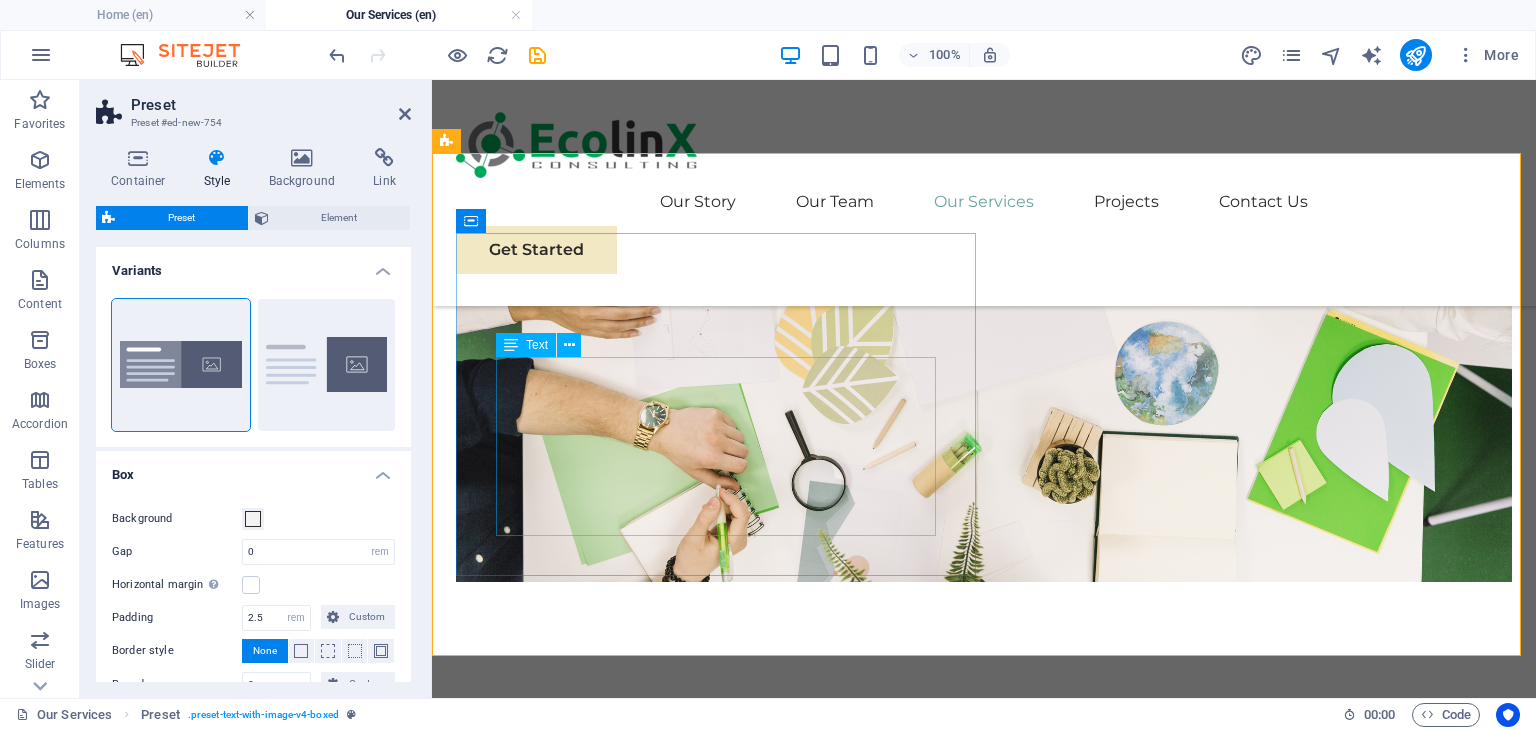 scroll, scrollTop: 1043, scrollLeft: 0, axis: vertical 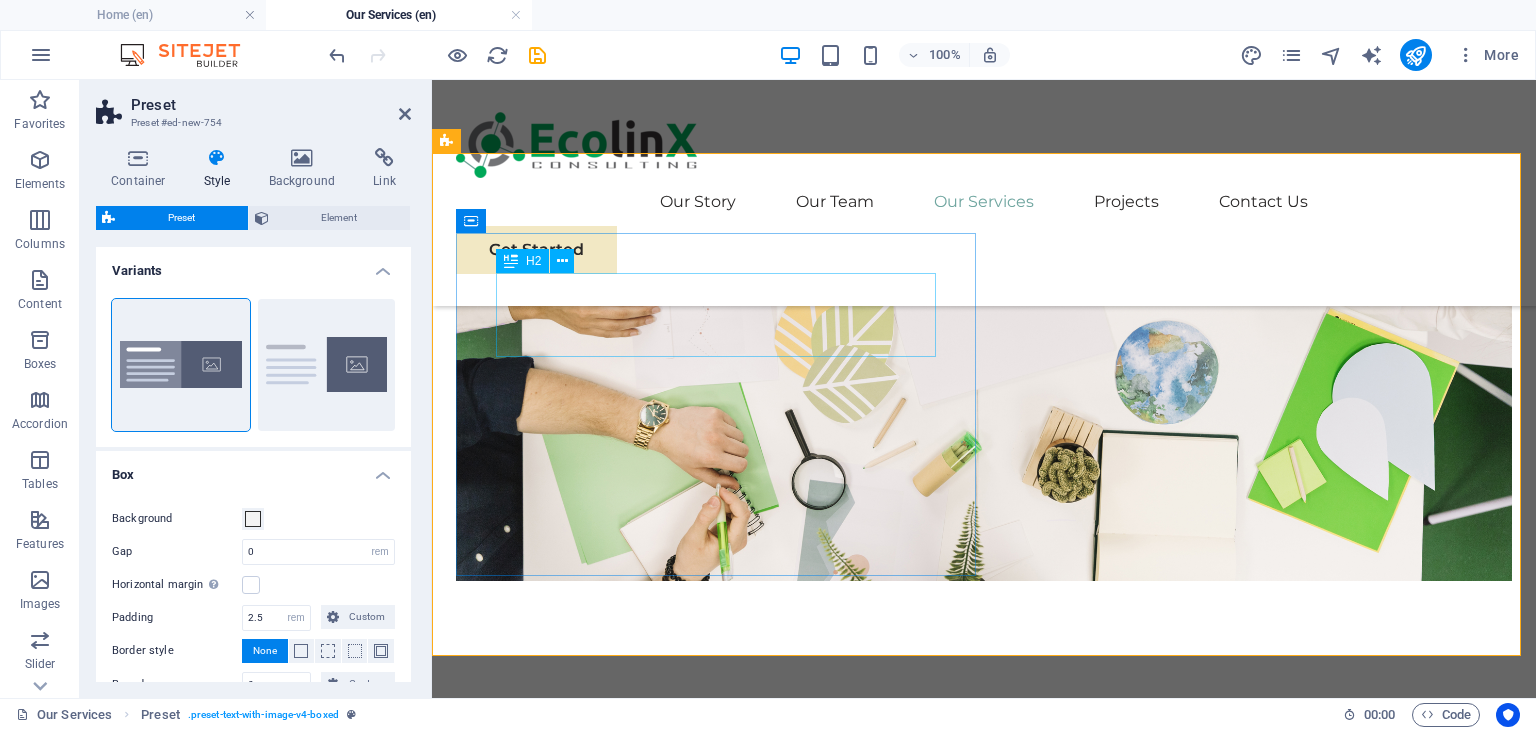 click on "New headline" at bounding box center [984, 823] 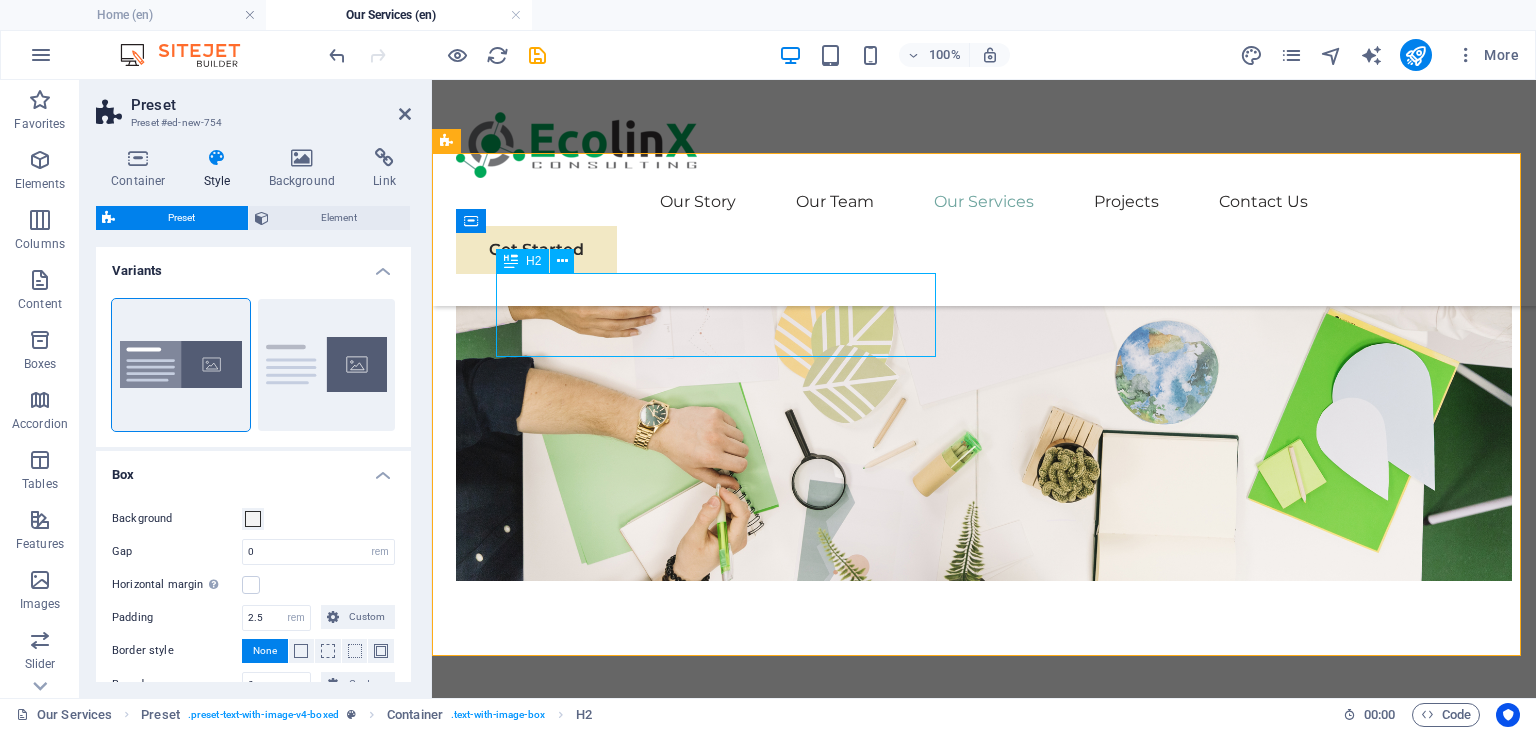 click on "New headline" at bounding box center (984, 823) 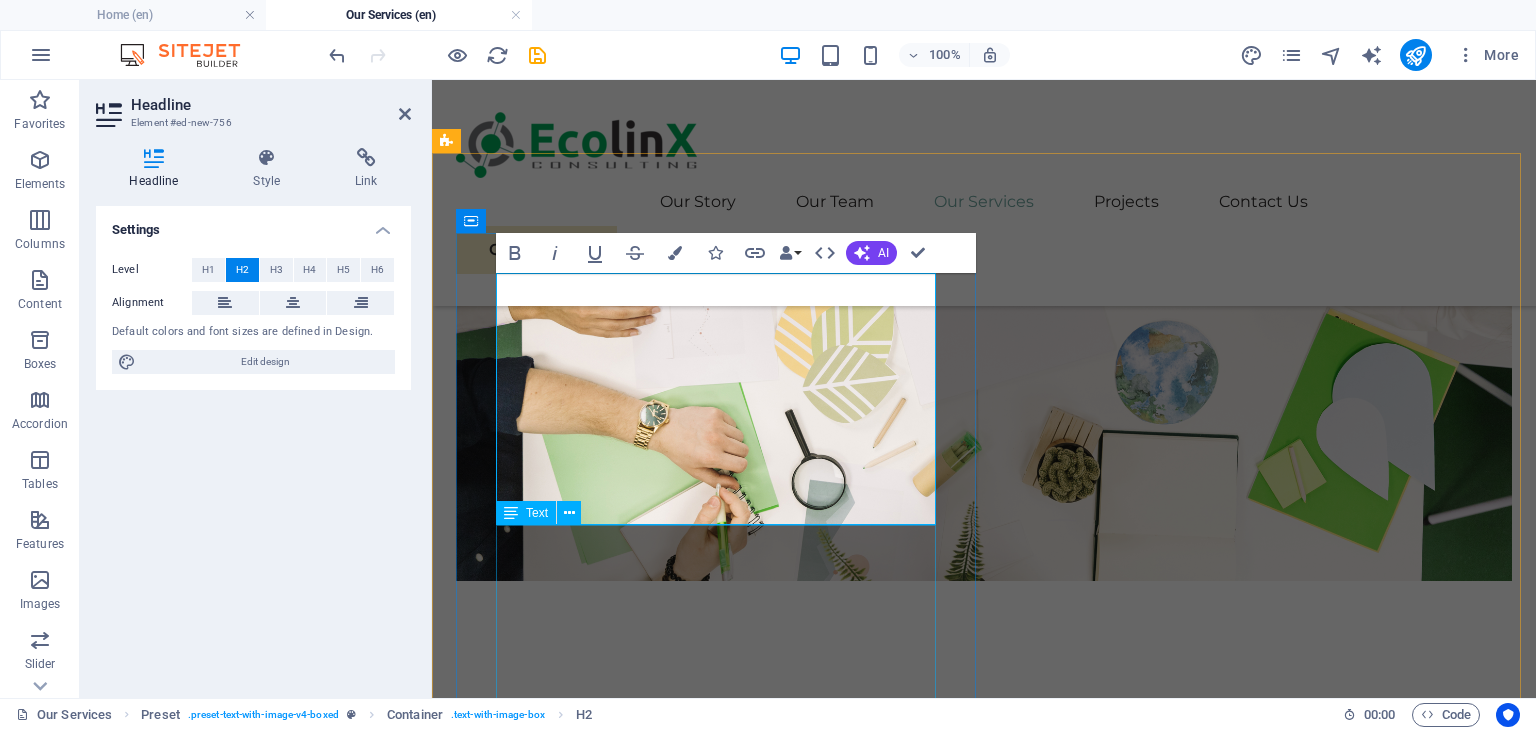 click on "Lorem ipsum dolor sit amet, consectetuer adipiscing elit. Aenean commodo ligula eget dolor. Lorem ipsum dolor sit amet, consectetuer adipiscing elit leget dolor. Lorem ipsum dolor sit amet, consectetuer adipiscing elit. Aenean commodo ligula eget dolor. Lorem ipsum dolor sit amet, consectetuer adipiscing elit dolor consectetuer adipiscing elit leget dolor. Lorem elit saget ipsum dolor sit amet, consectetuer." at bounding box center (984, 994) 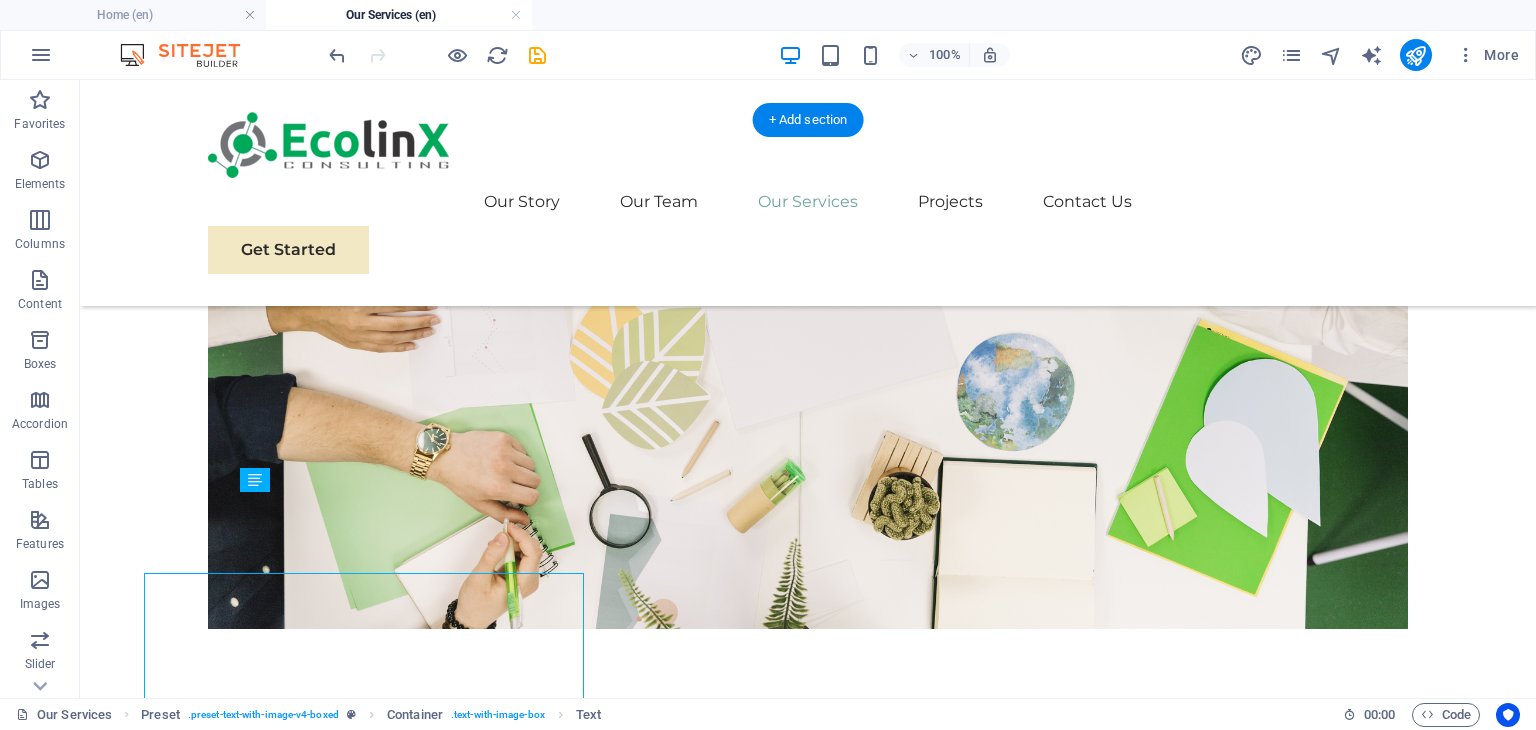 scroll, scrollTop: 995, scrollLeft: 0, axis: vertical 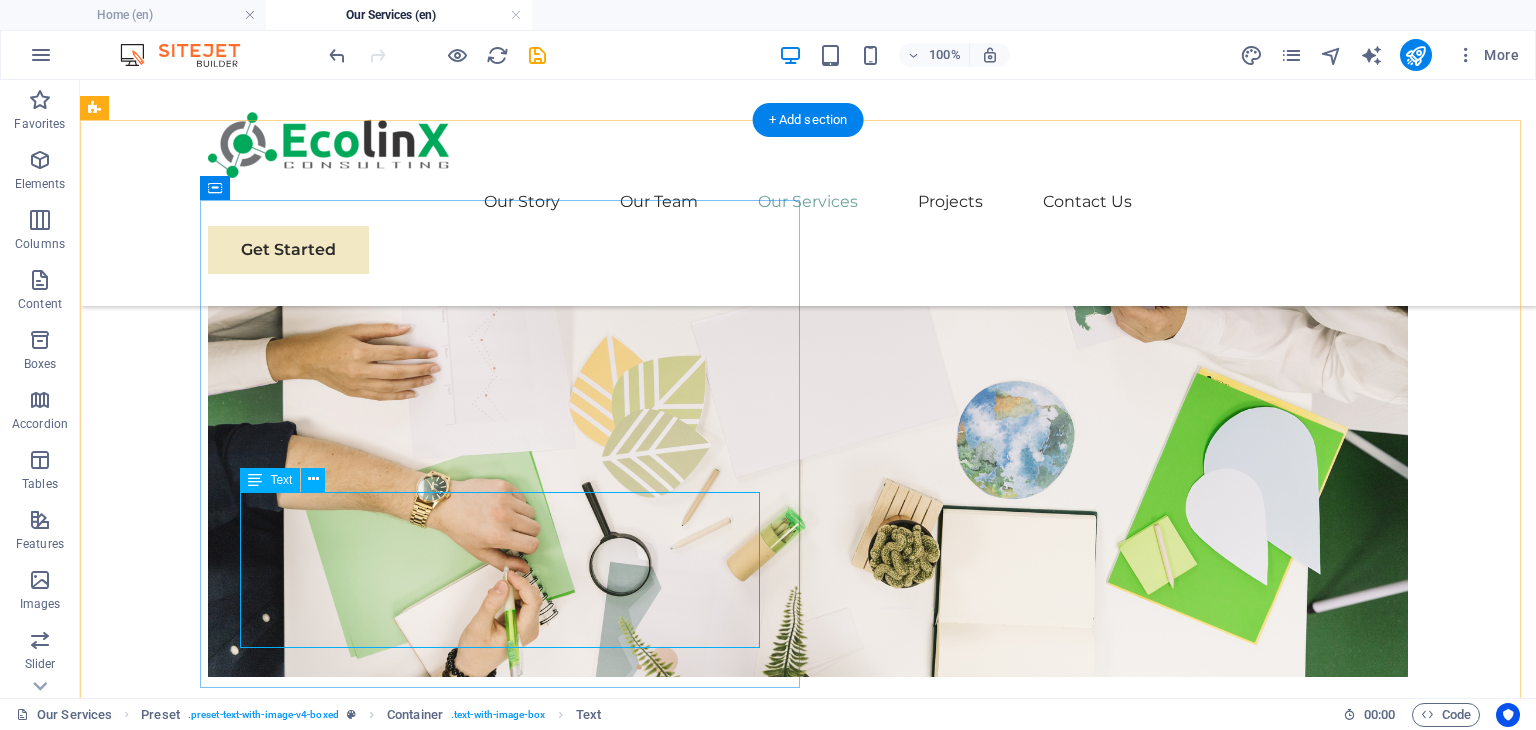 click on "Lorem ipsum dolor sit amet, consectetuer adipiscing elit. Aenean commodo ligula eget dolor. Lorem ipsum dolor sit amet, consectetuer adipiscing elit leget dolor. Lorem ipsum dolor sit amet, consectetuer adipiscing elit. Aenean commodo ligula eget dolor. Lorem ipsum dolor sit amet, consectetuer adipiscing elit dolor consectetuer adipiscing elit leget dolor. Lorem elit saget ipsum dolor sit amet, consectetuer." at bounding box center [704, 994] 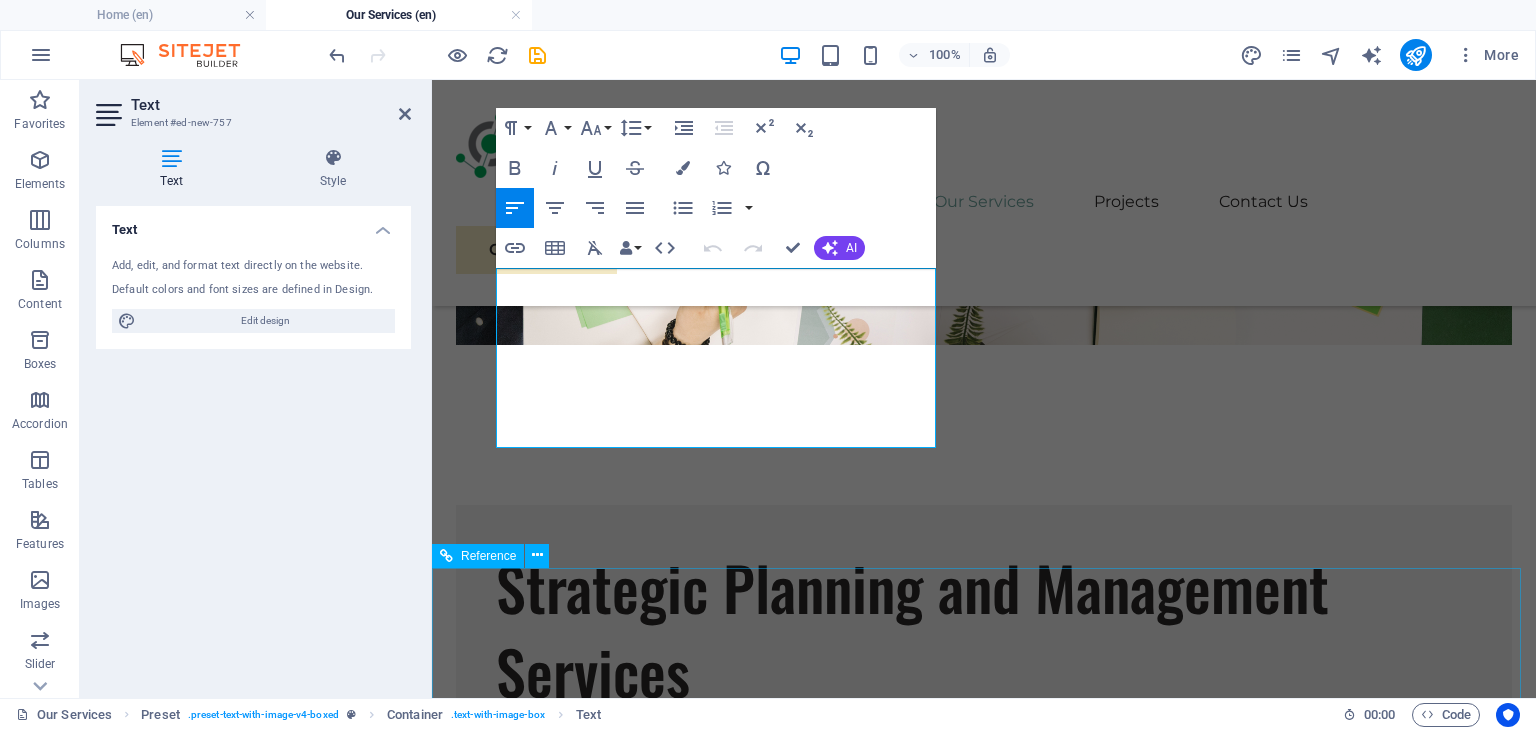 scroll, scrollTop: 1343, scrollLeft: 0, axis: vertical 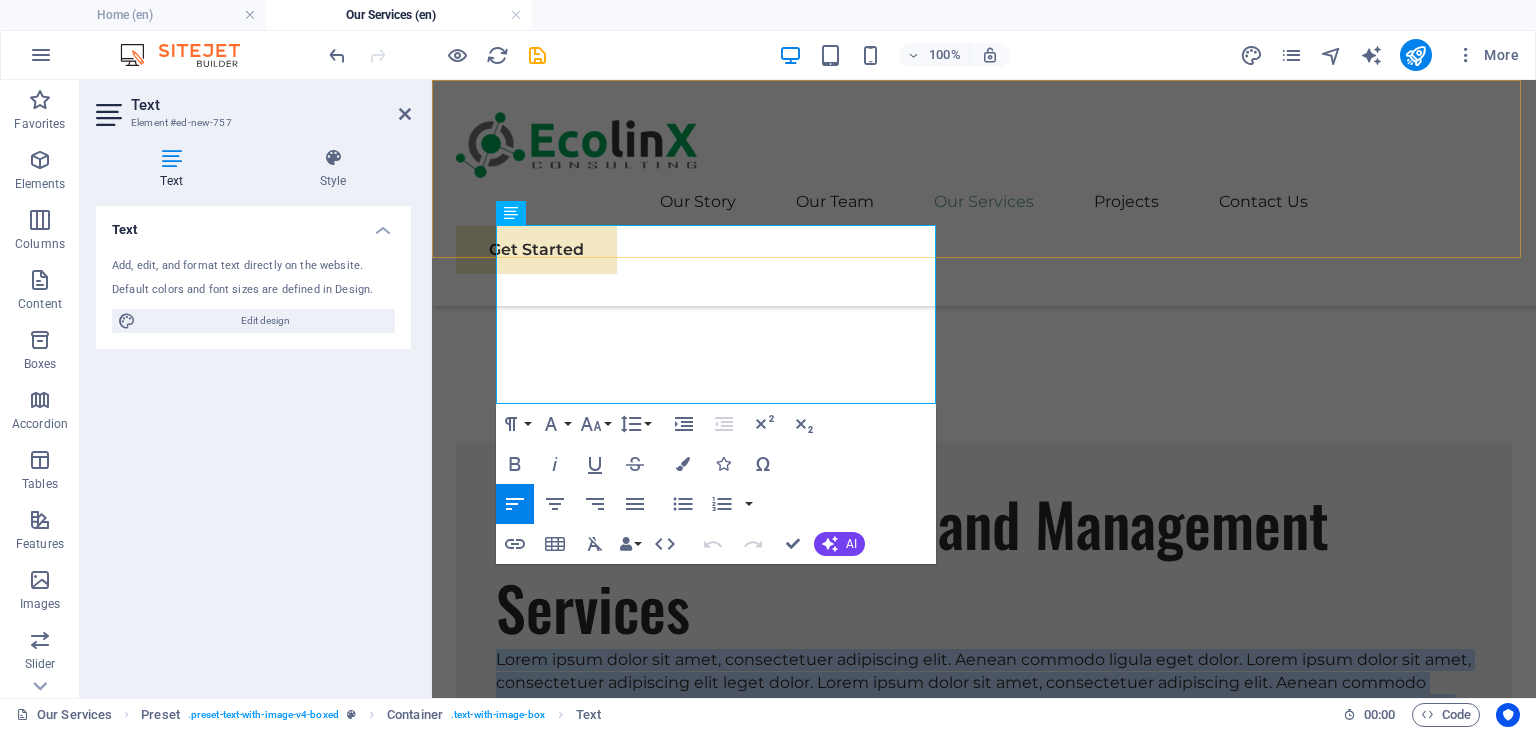 drag, startPoint x: 862, startPoint y: 398, endPoint x: 484, endPoint y: 225, distance: 415.70782 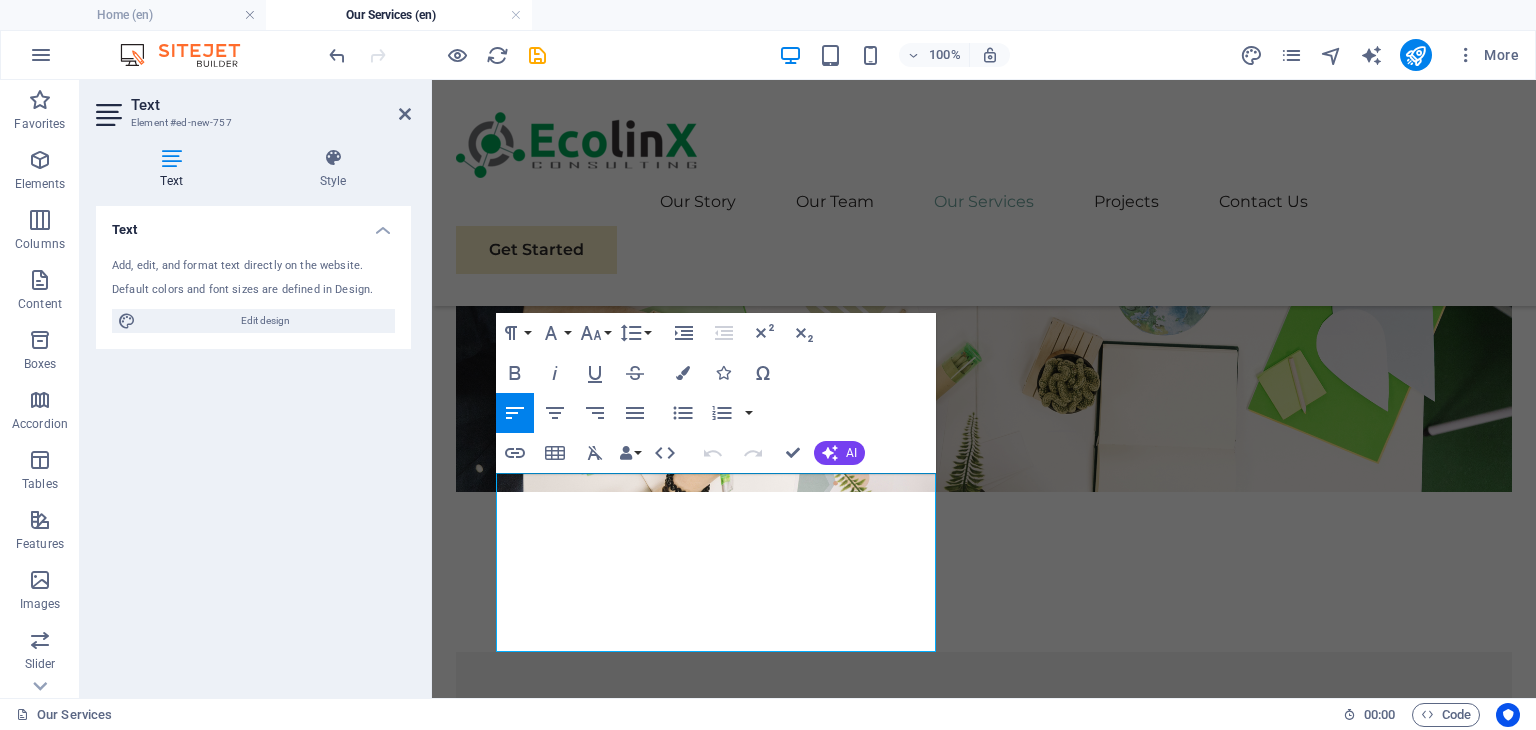 scroll, scrollTop: 1143, scrollLeft: 0, axis: vertical 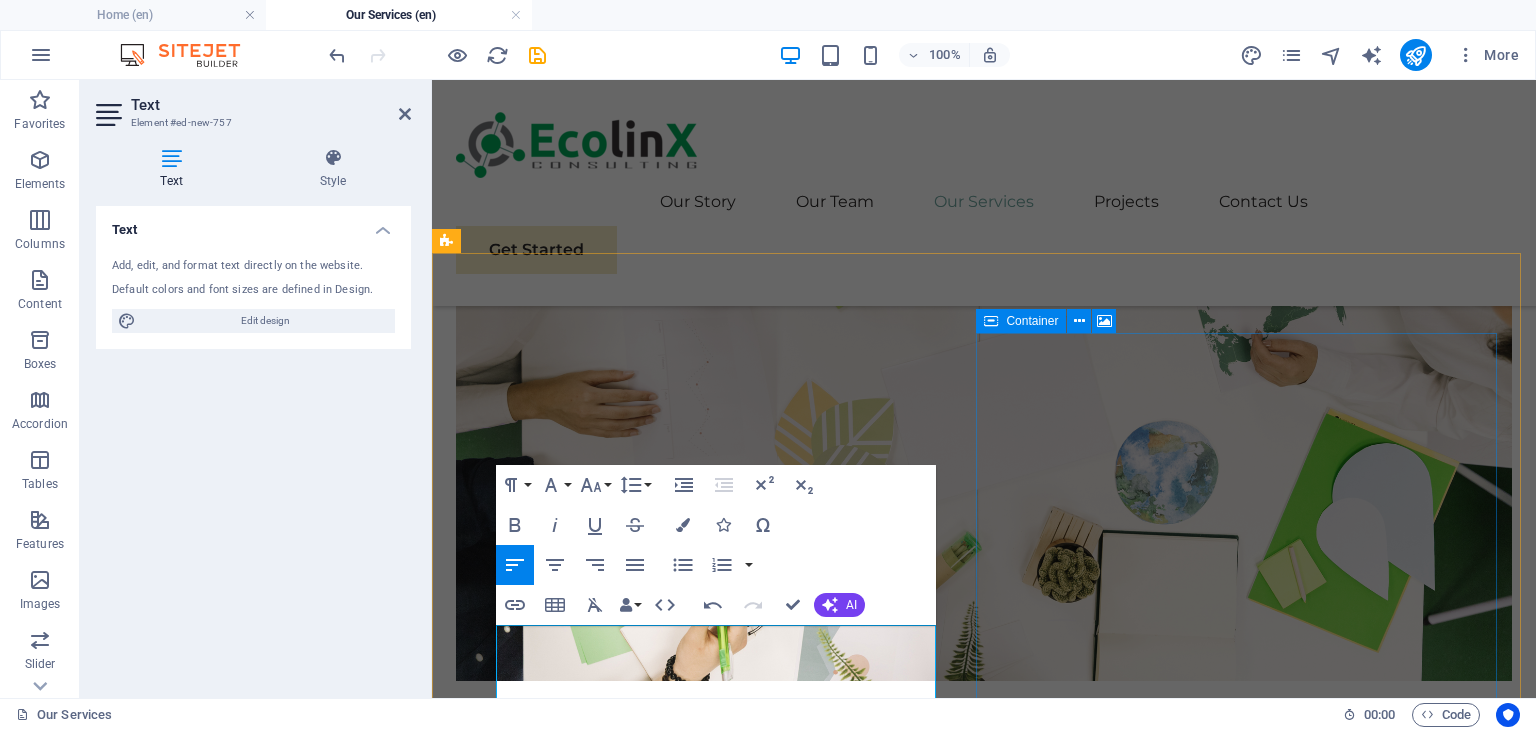 click on "Add elements" at bounding box center [925, 1858] 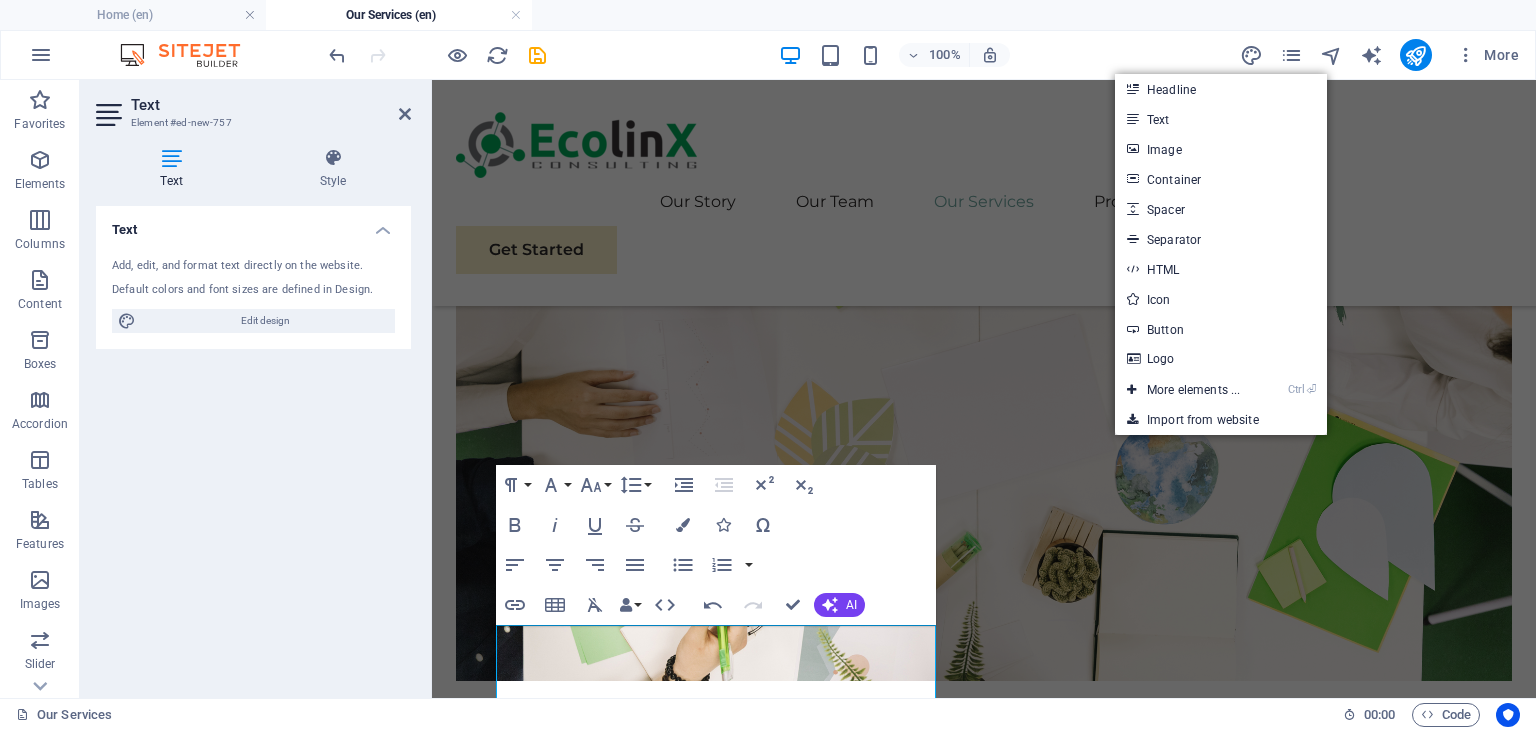 click at bounding box center (984, 1479) 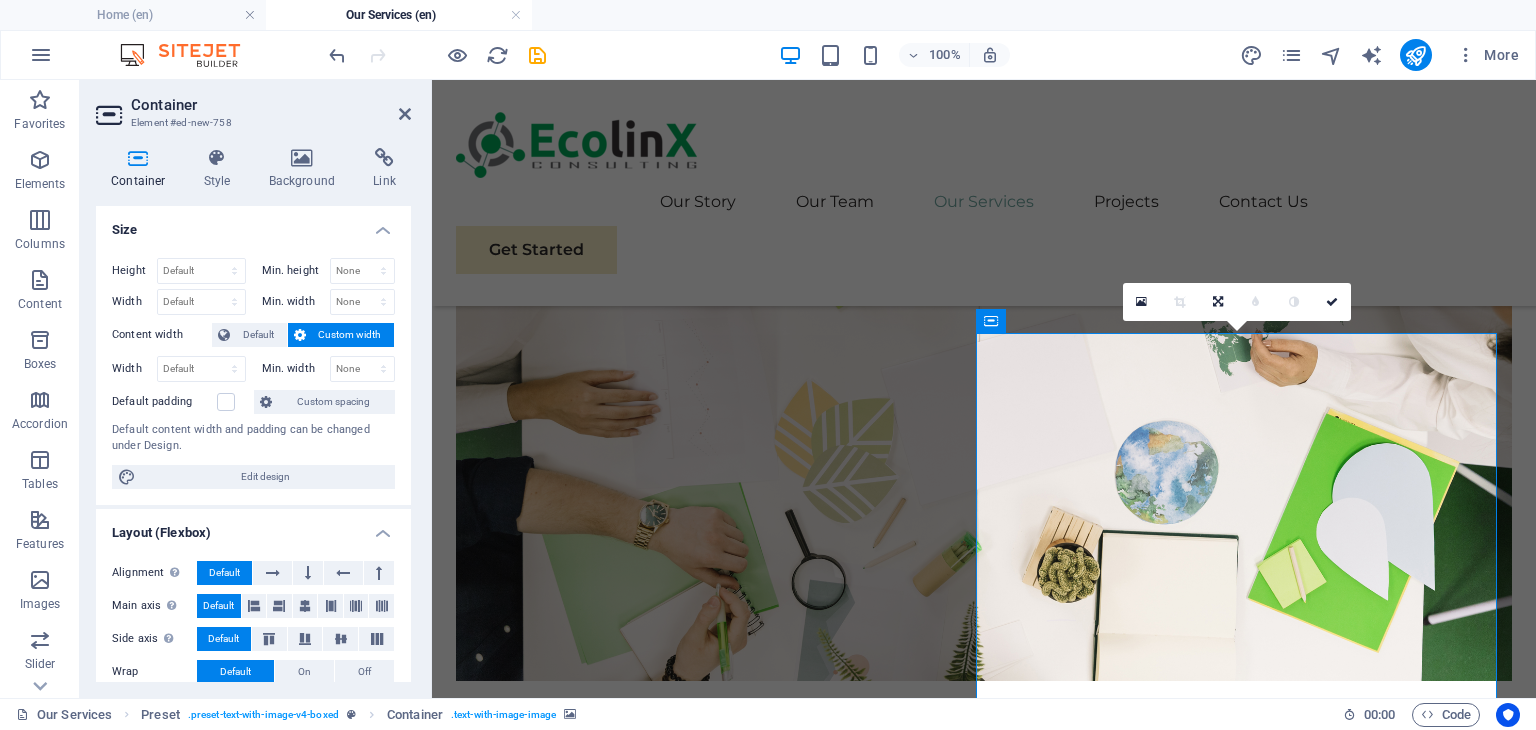 click at bounding box center (984, 1468) 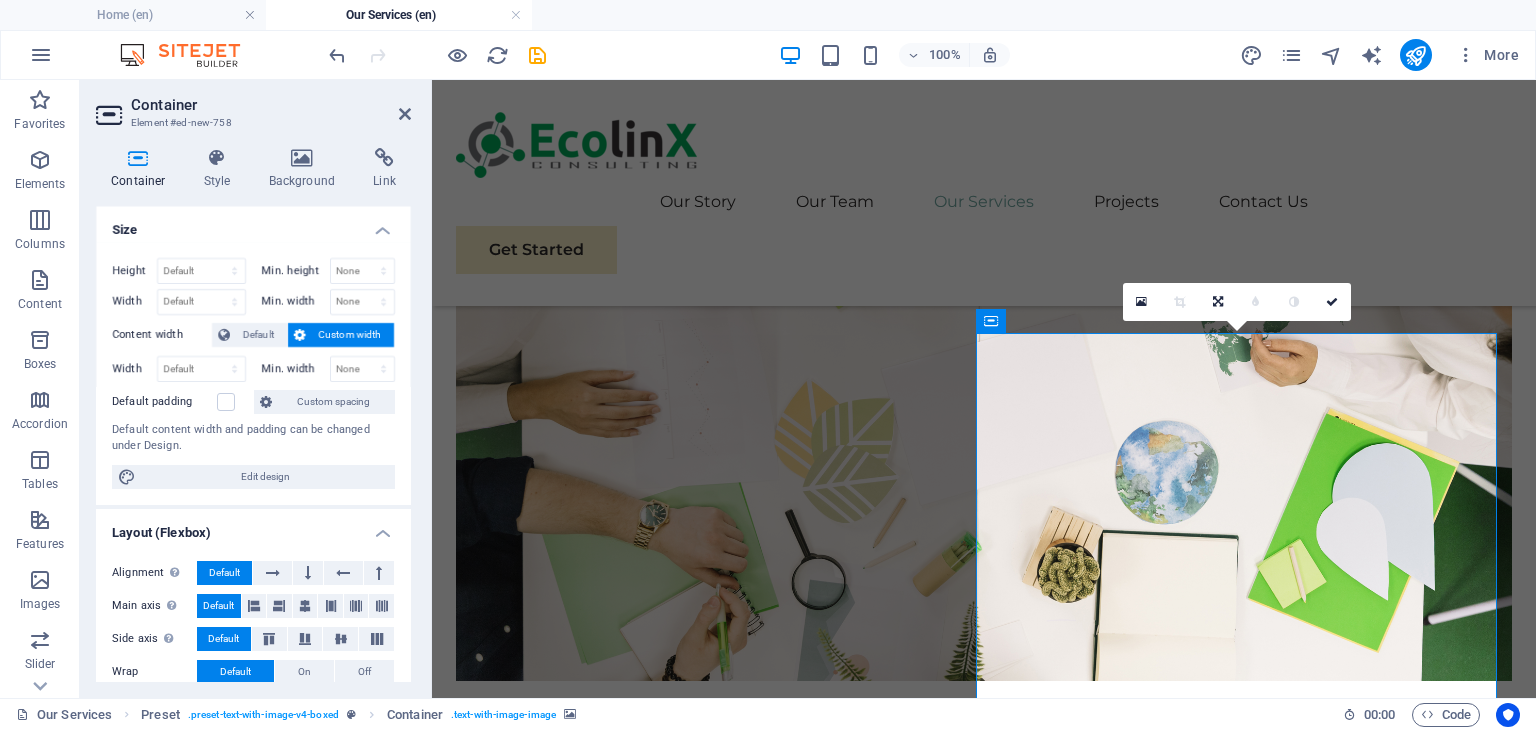 click at bounding box center [984, 1468] 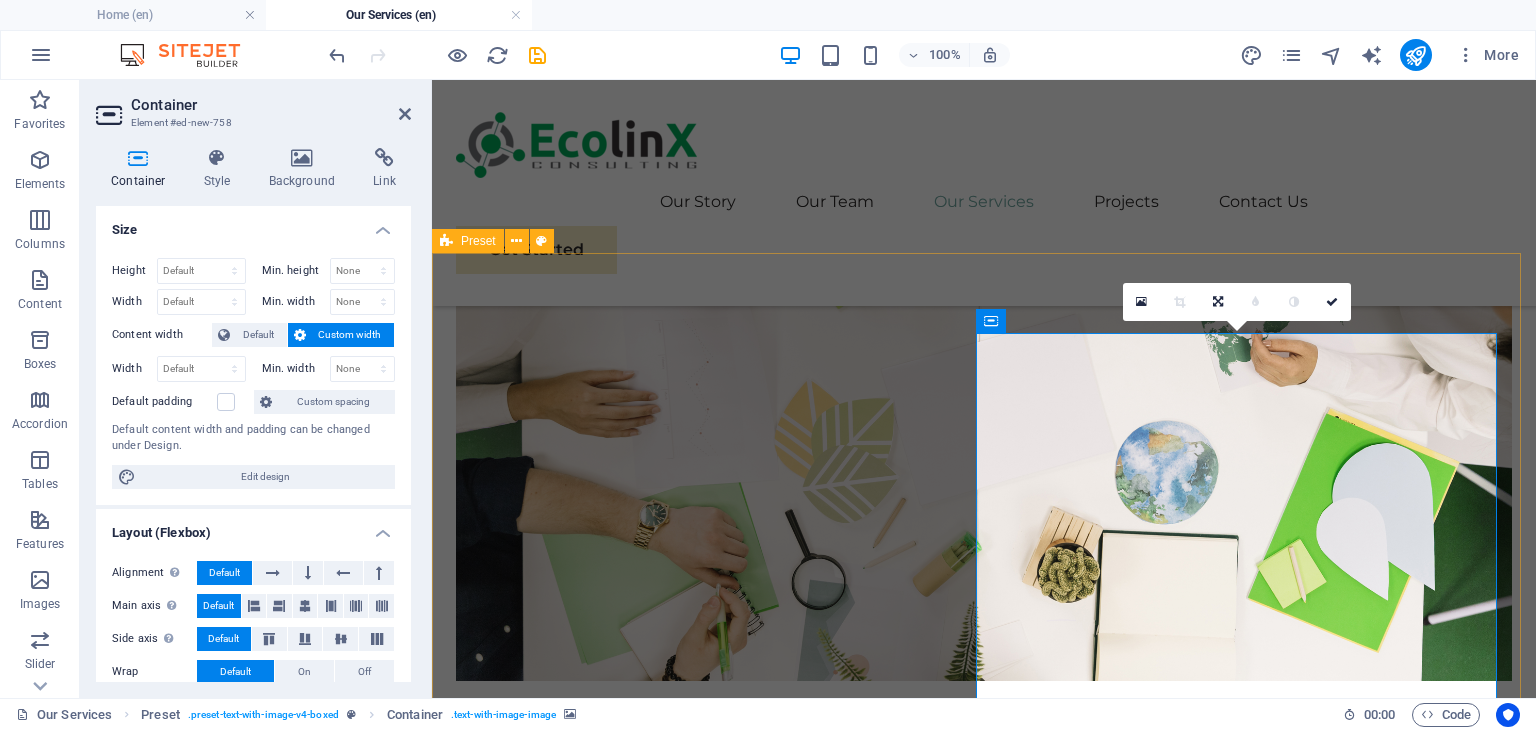 click on "Strategic Planning and Management Services EKOLINKS CONSULTING  provides expert support in developing strategic environmental plans, programs, and policies that align with national priorities and EU standards. Our services include the preparation of sustainable development strategies, action plans, and intervention programs for environmental improvement. We help public institutions and private organizations set clear environmental goals, identify priority actions, and implement effective management frameworks for long-term impact and compliance. Drop content here or  Add elements  Paste clipboard" at bounding box center (984, 1359) 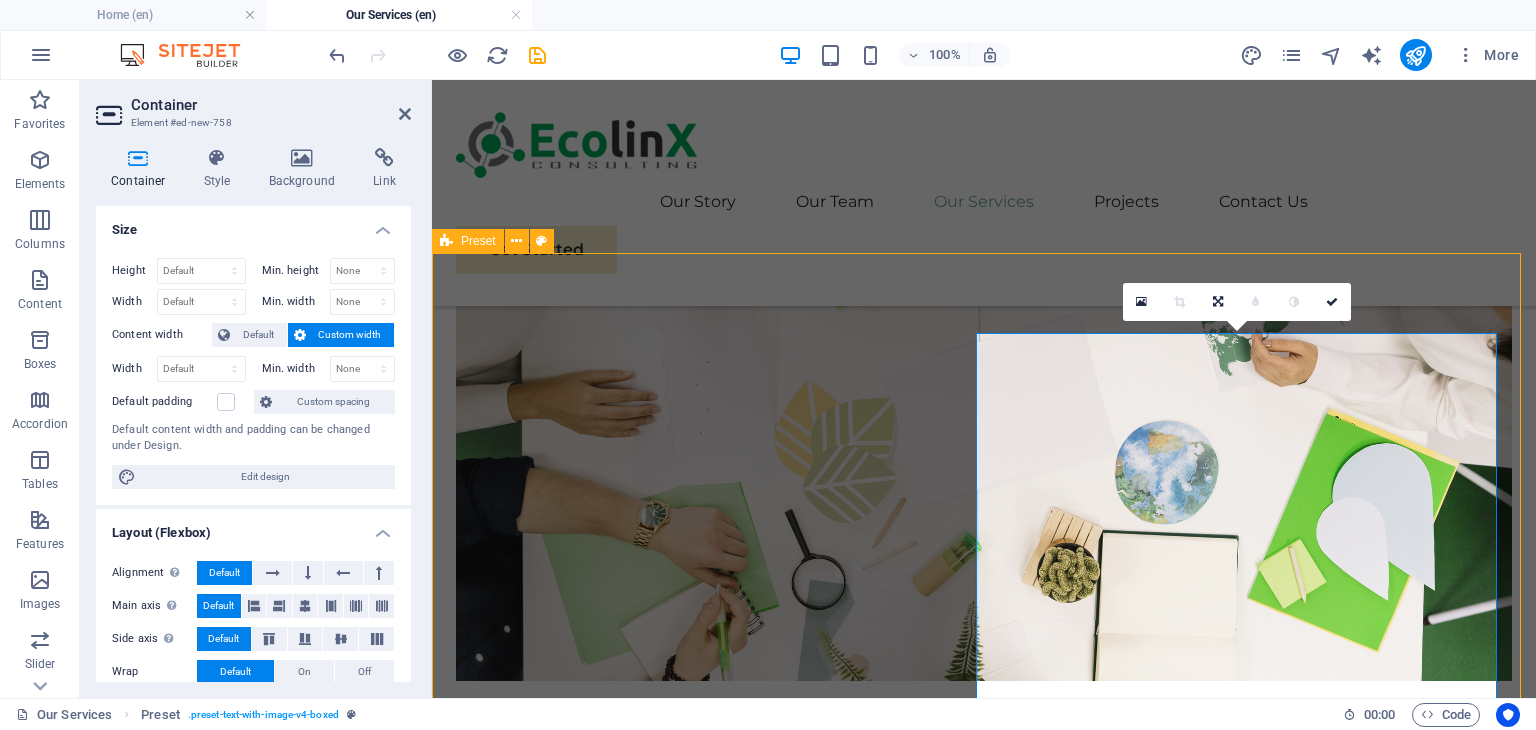 click on "Strategic Planning and Management Services EKOLINKS CONSULTING  provides expert support in developing strategic environmental plans, programs, and policies that align with national priorities and EU standards. Our services include the preparation of sustainable development strategies, action plans, and intervention programs for environmental improvement. We help public institutions and private organizations set clear environmental goals, identify priority actions, and implement effective management frameworks for long-term impact and compliance. Drop content here or  Add elements  Paste clipboard" at bounding box center [984, 1359] 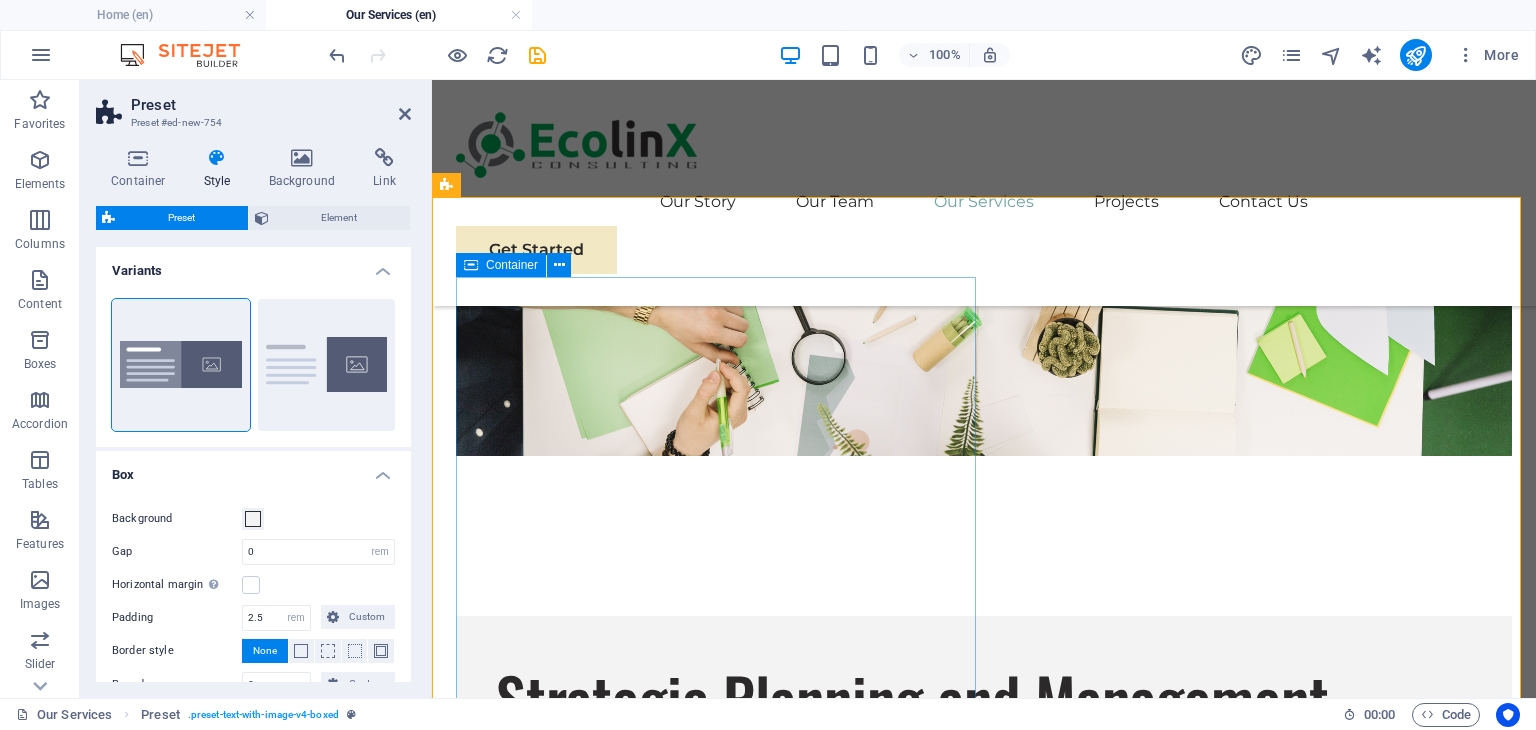 scroll, scrollTop: 1243, scrollLeft: 0, axis: vertical 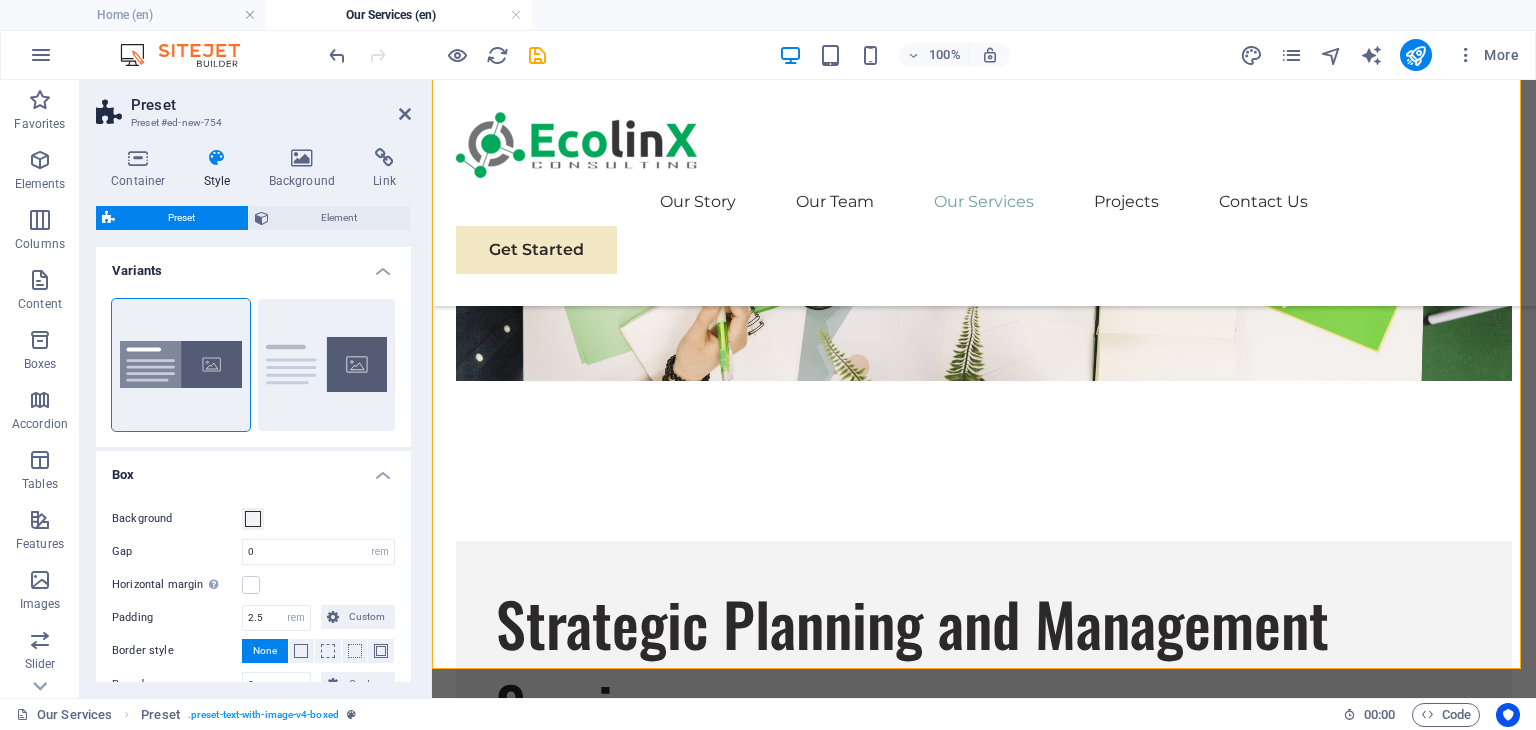 click at bounding box center [984, 1179] 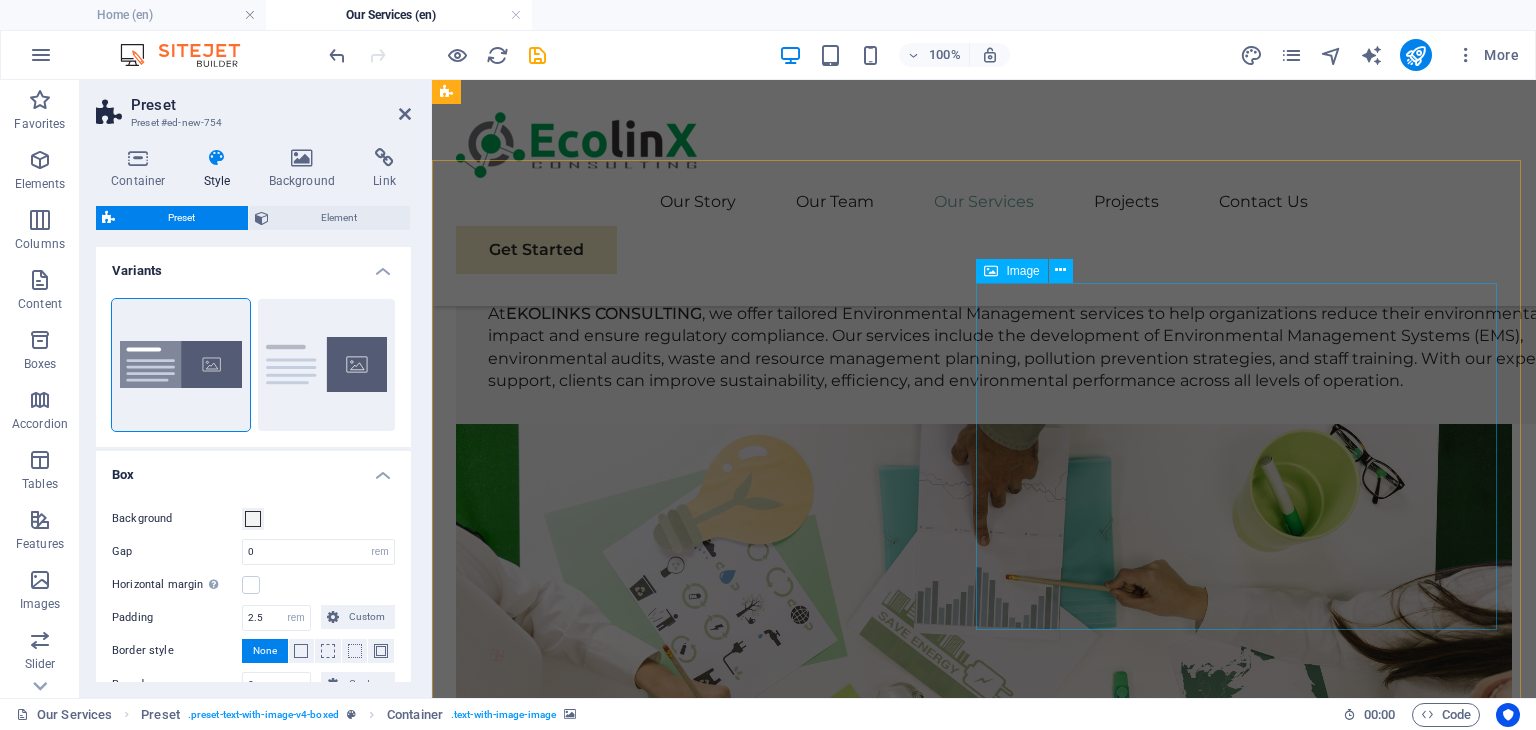 scroll, scrollTop: 443, scrollLeft: 0, axis: vertical 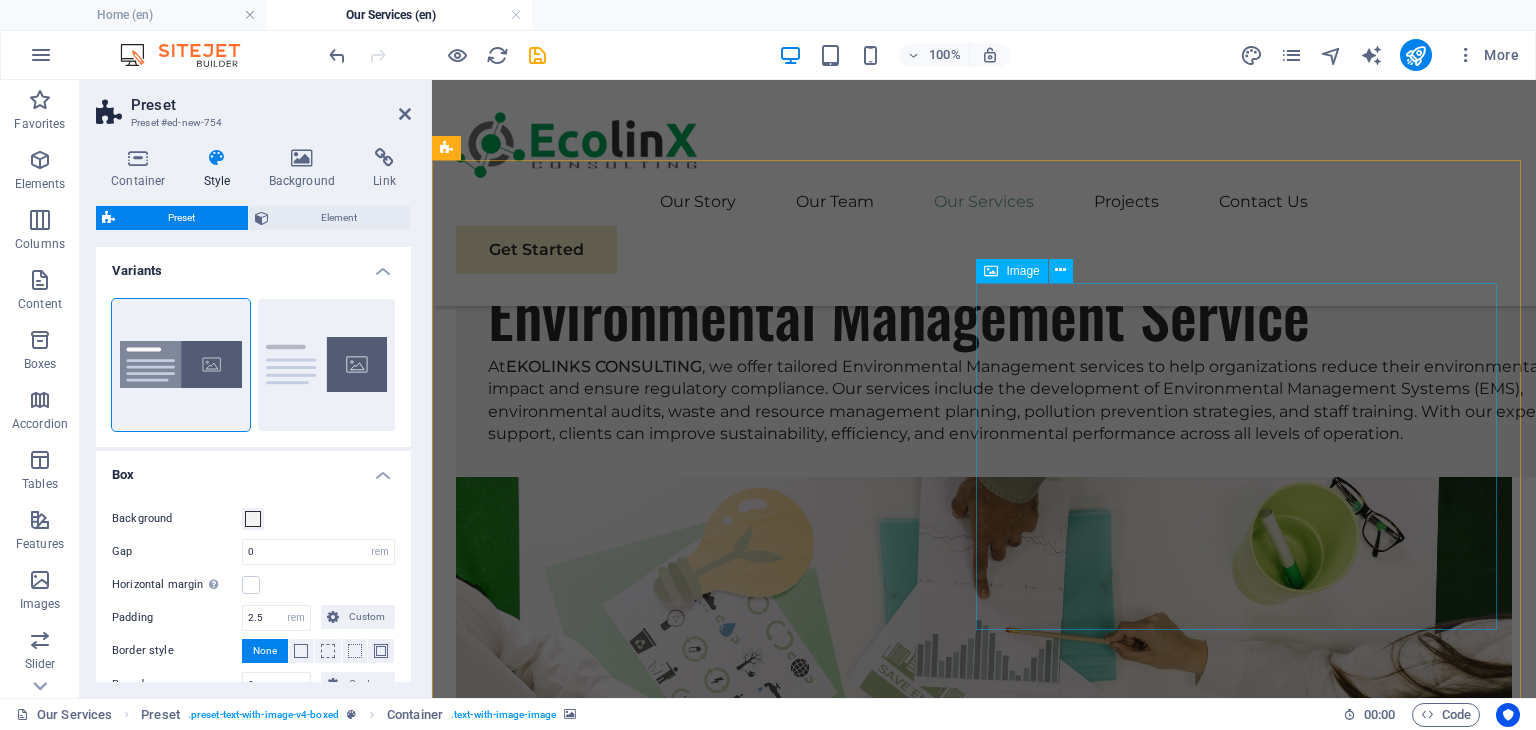 click at bounding box center (984, 829) 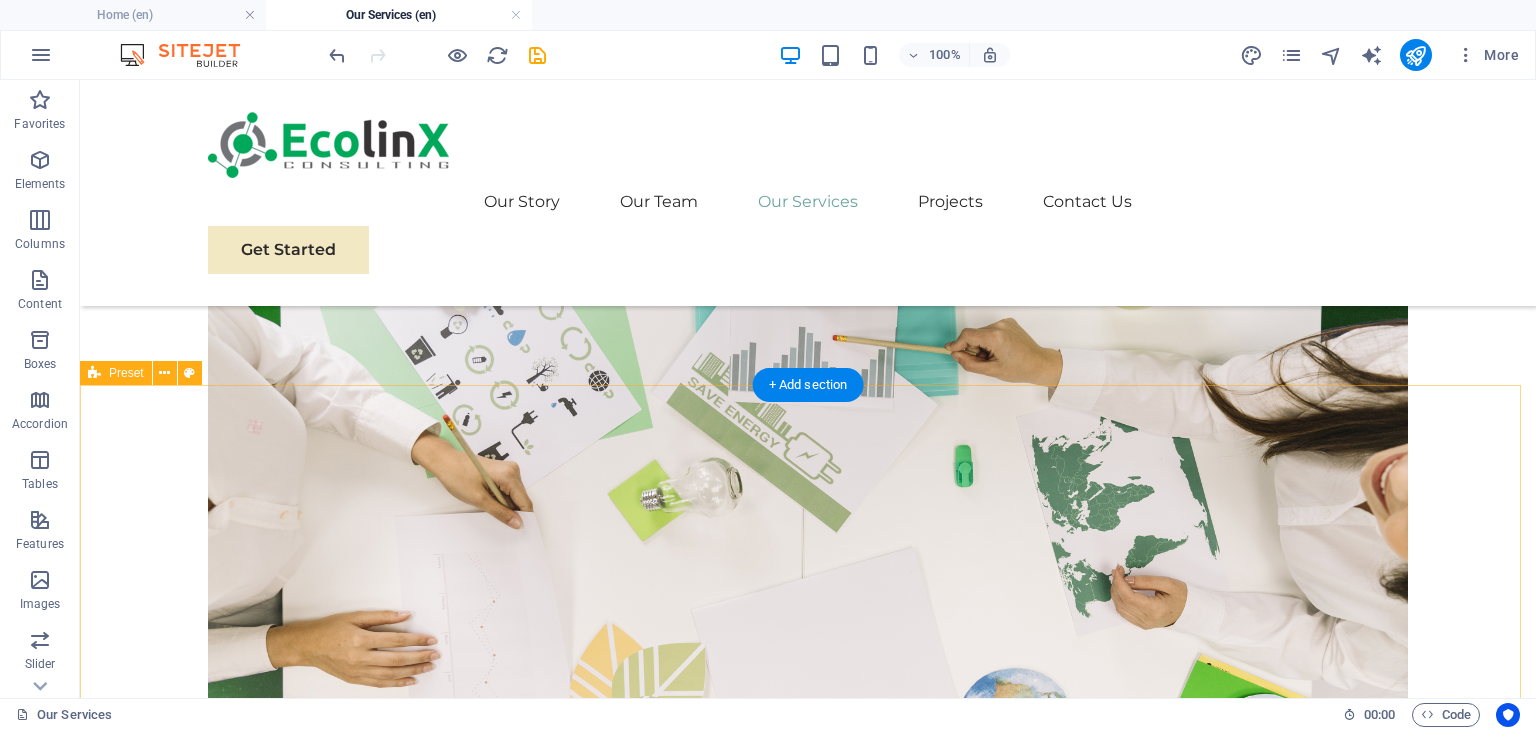 scroll, scrollTop: 695, scrollLeft: 0, axis: vertical 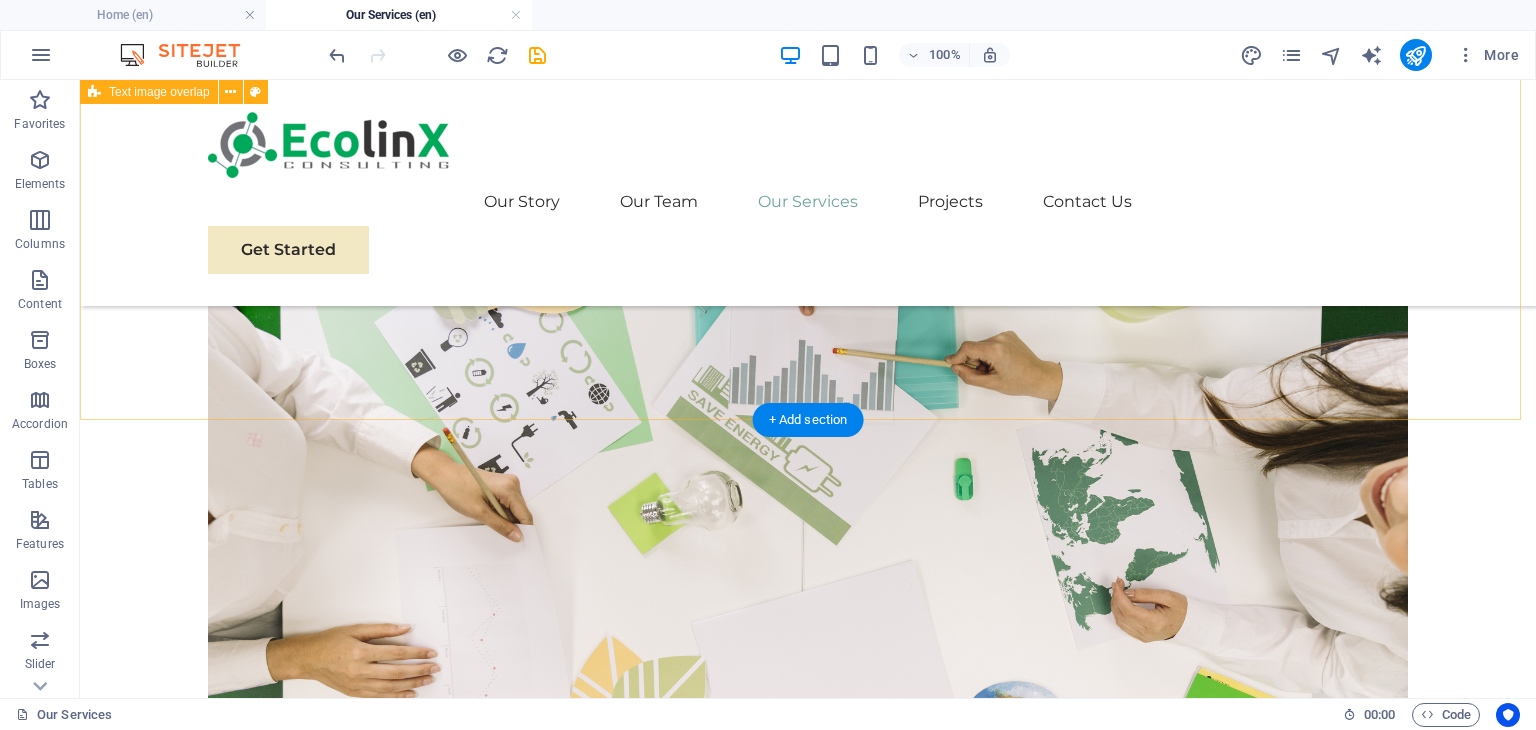 click on "Environmental Management Service At EKOLINKS CONSULTING, we offer tailored Environmental Management services to help organizations reduce their environmental impact and ensure regulatory compliance. Our services include the development of Environmental Management Systems (EMS), environmental audits, waste and resource management planning, pollution prevention strategies, and staff training. With our expert support, clients can improve sustainability, efficiency, and environmental performance across all levels of operation." at bounding box center [808, 458] 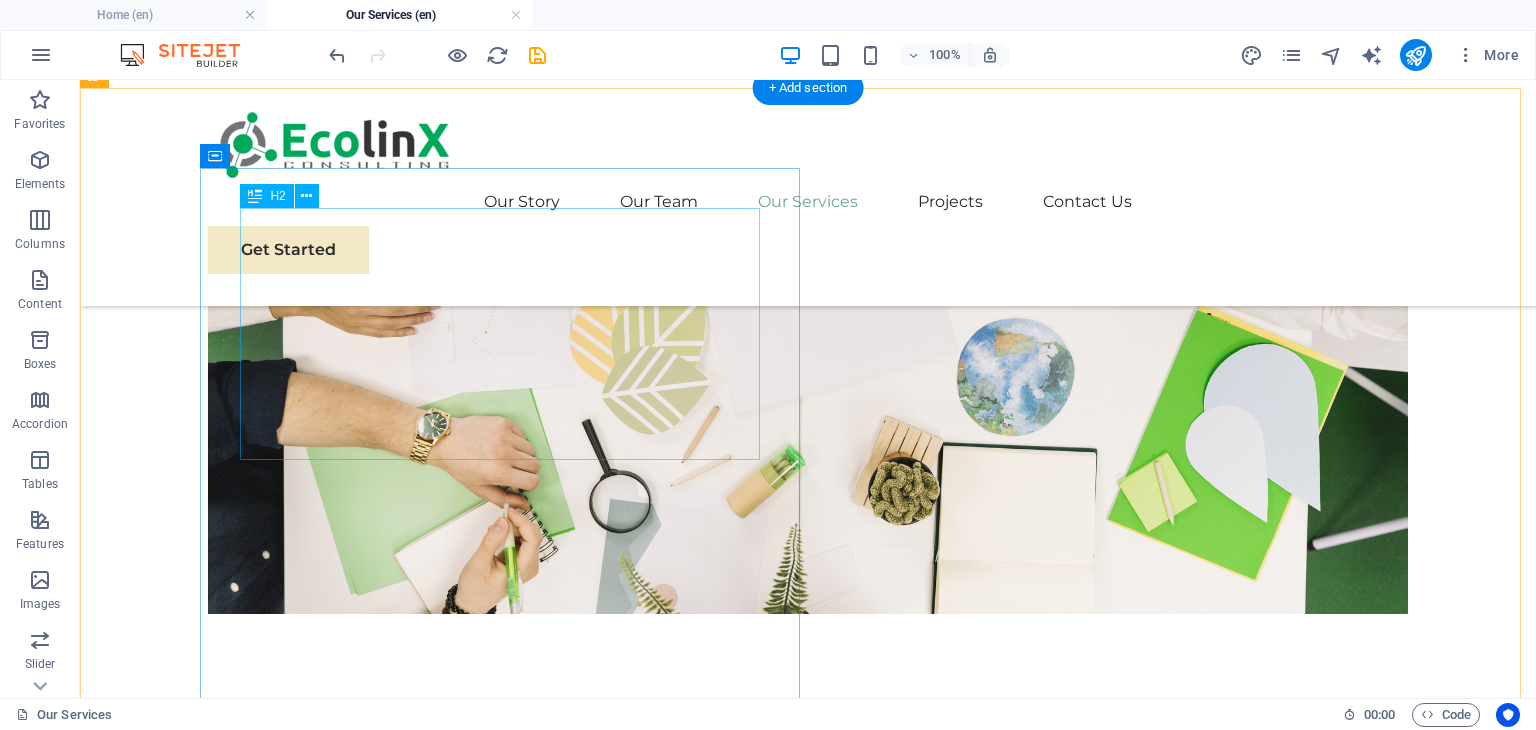 scroll, scrollTop: 1095, scrollLeft: 0, axis: vertical 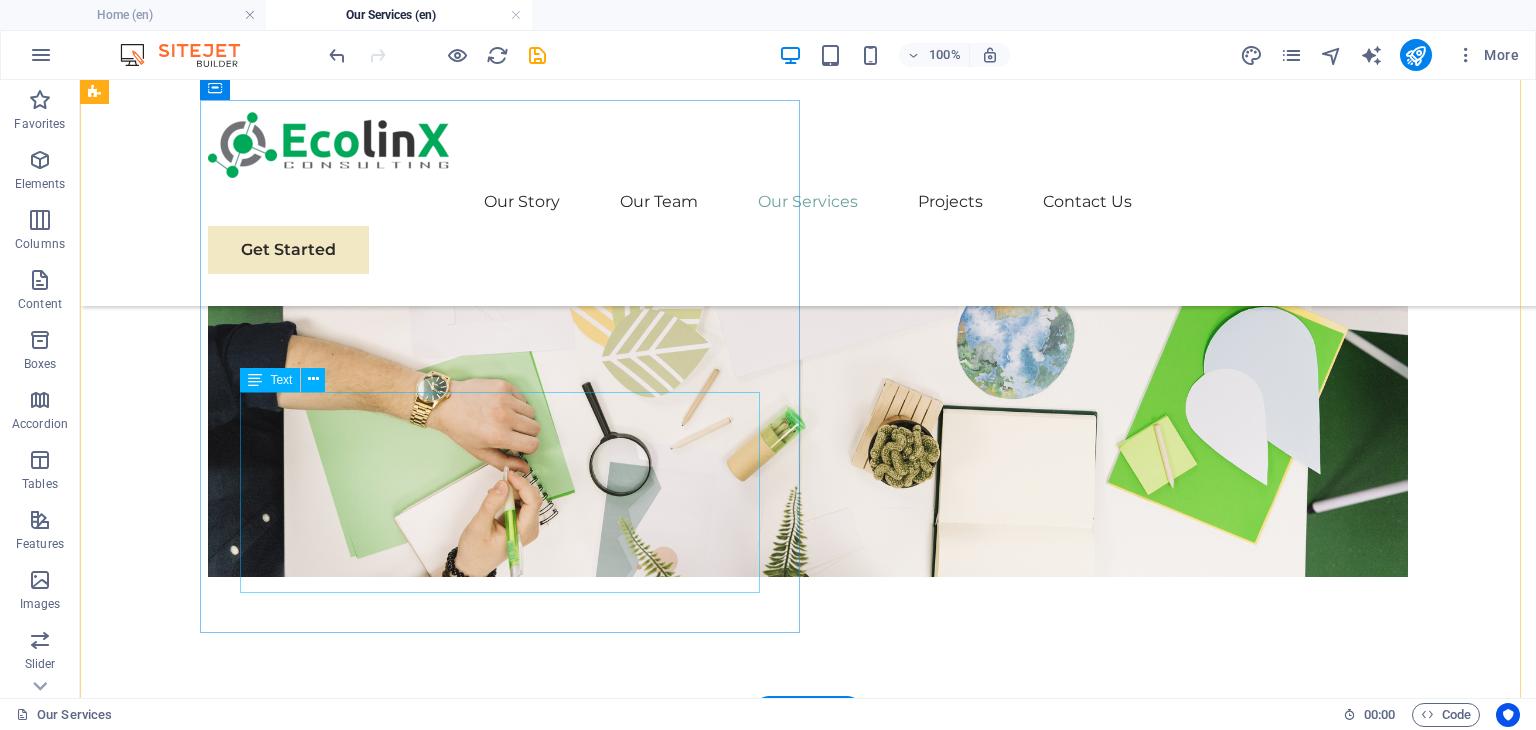click on "EKOLINKS CONSULTING  provides expert support in developing strategic environmental plans, programs, and policies that align with national priorities and EU standards. Our services include the preparation of sustainable development strategies, action plans, and intervention programs for environmental improvement. We help public institutions and private organizations set clear environmental goals, identify priority actions, and implement effective management frameworks for long-term impact and compliance." at bounding box center (704, 906) 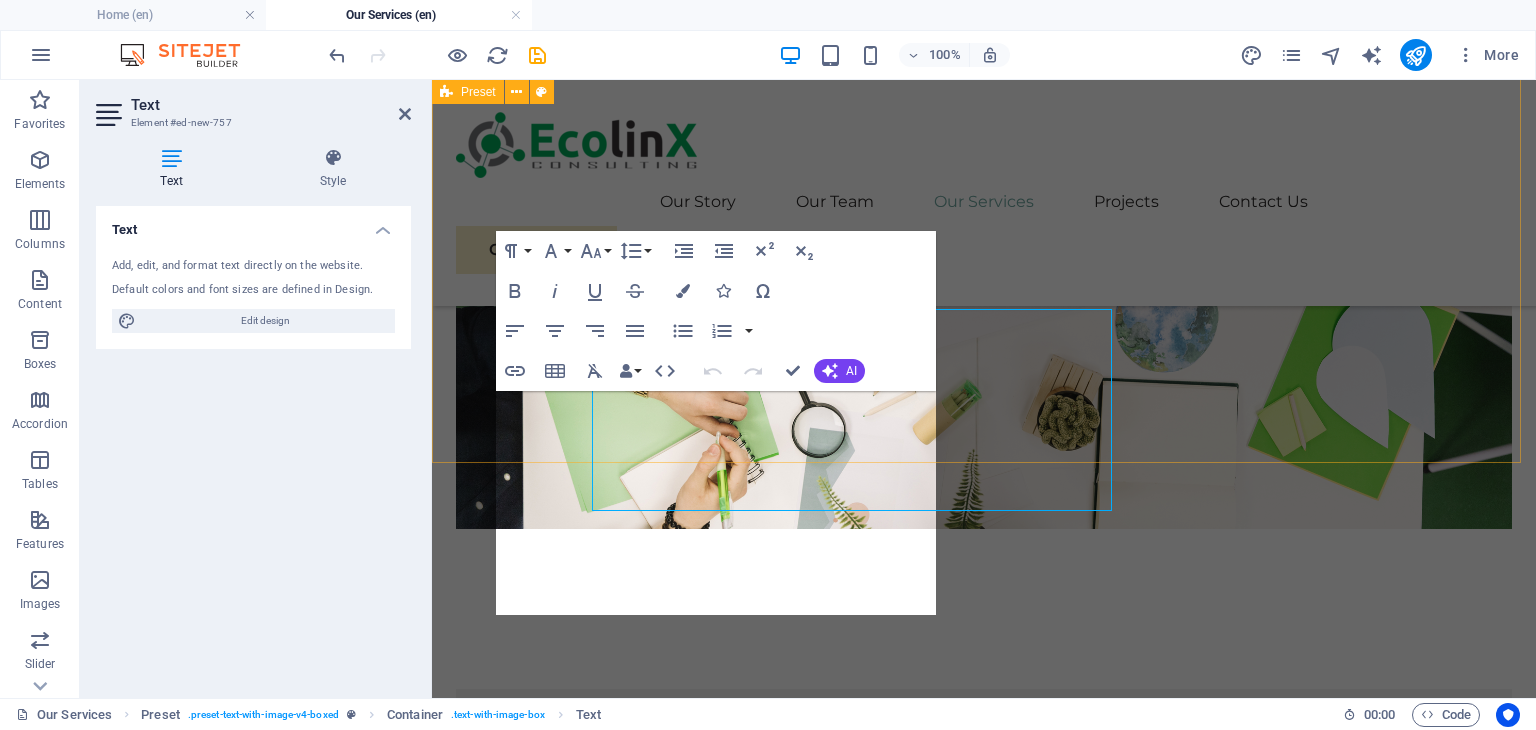 scroll, scrollTop: 1177, scrollLeft: 0, axis: vertical 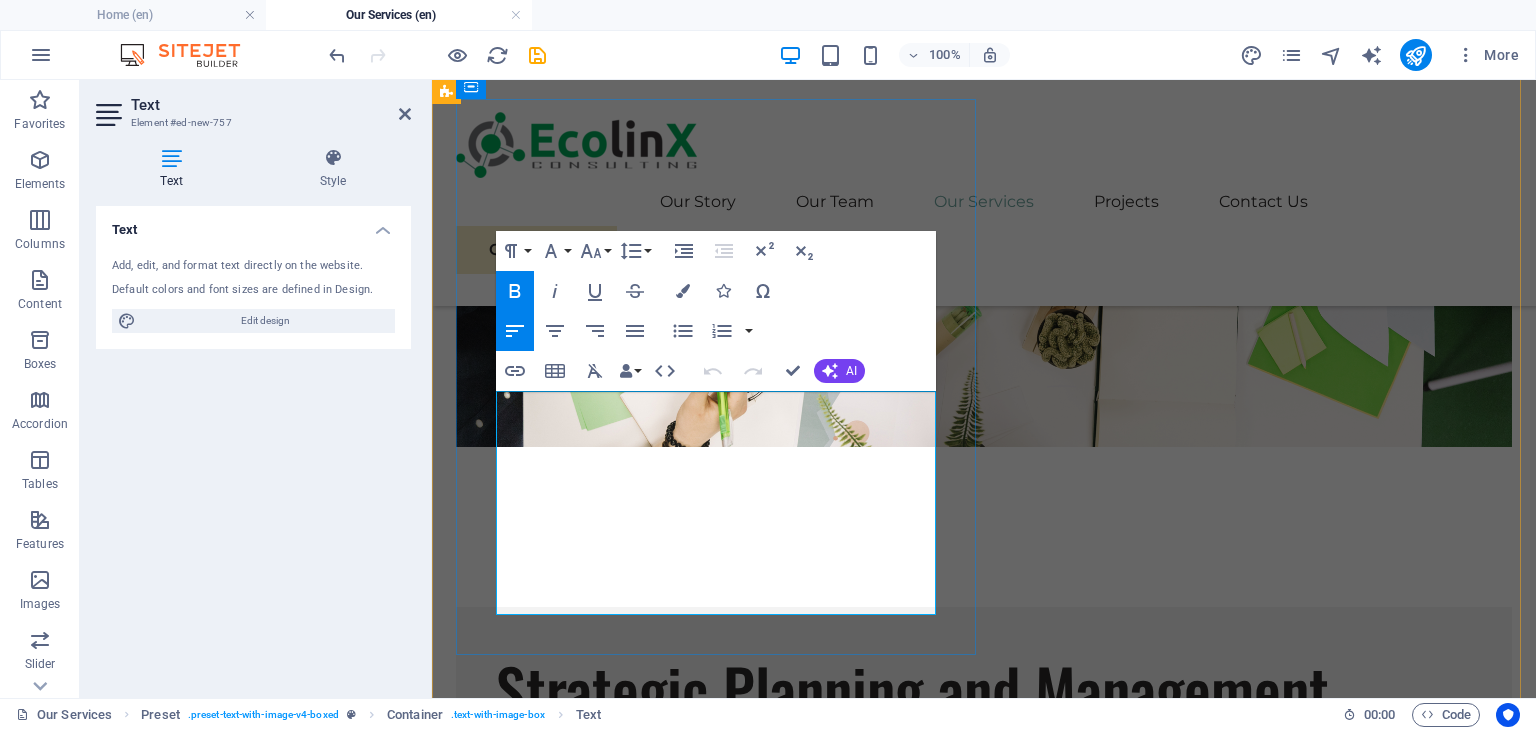 click on "EKOLINKS CONSULTING  provides expert support in developing strategic environmental plans, programs, and policies that align with national priorities and EU standards. Our services include the preparation of sustainable development strategies, action plans, and intervention programs for environmental improvement. We help public institutions and private organizations set clear environmental goals, identify priority actions, and implement effective management frameworks for long-term impact and compliance." at bounding box center [984, 871] 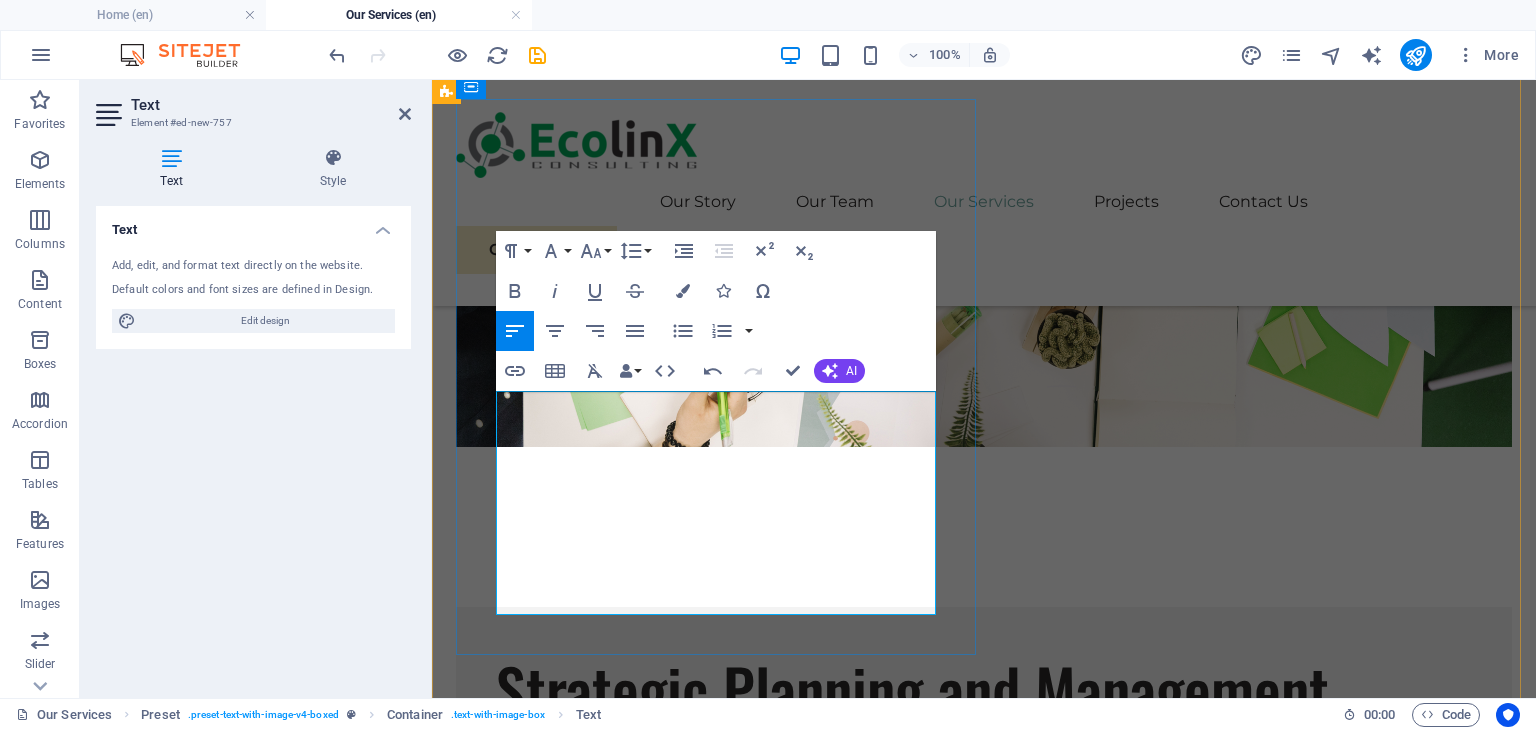 click on "EKOLINKS CONSULTING  provides expert support in developing strategic plans, programs, and policies that align with national priorities and EU standards. Our services include the preparation of sustainable development strategies, action plans, and intervention programs for environmental improvement. We help public institutions and private organizations set clear environmental goals, identify priority actions, and implement effective management frameworks for long-term impact and compliance." at bounding box center (984, 871) 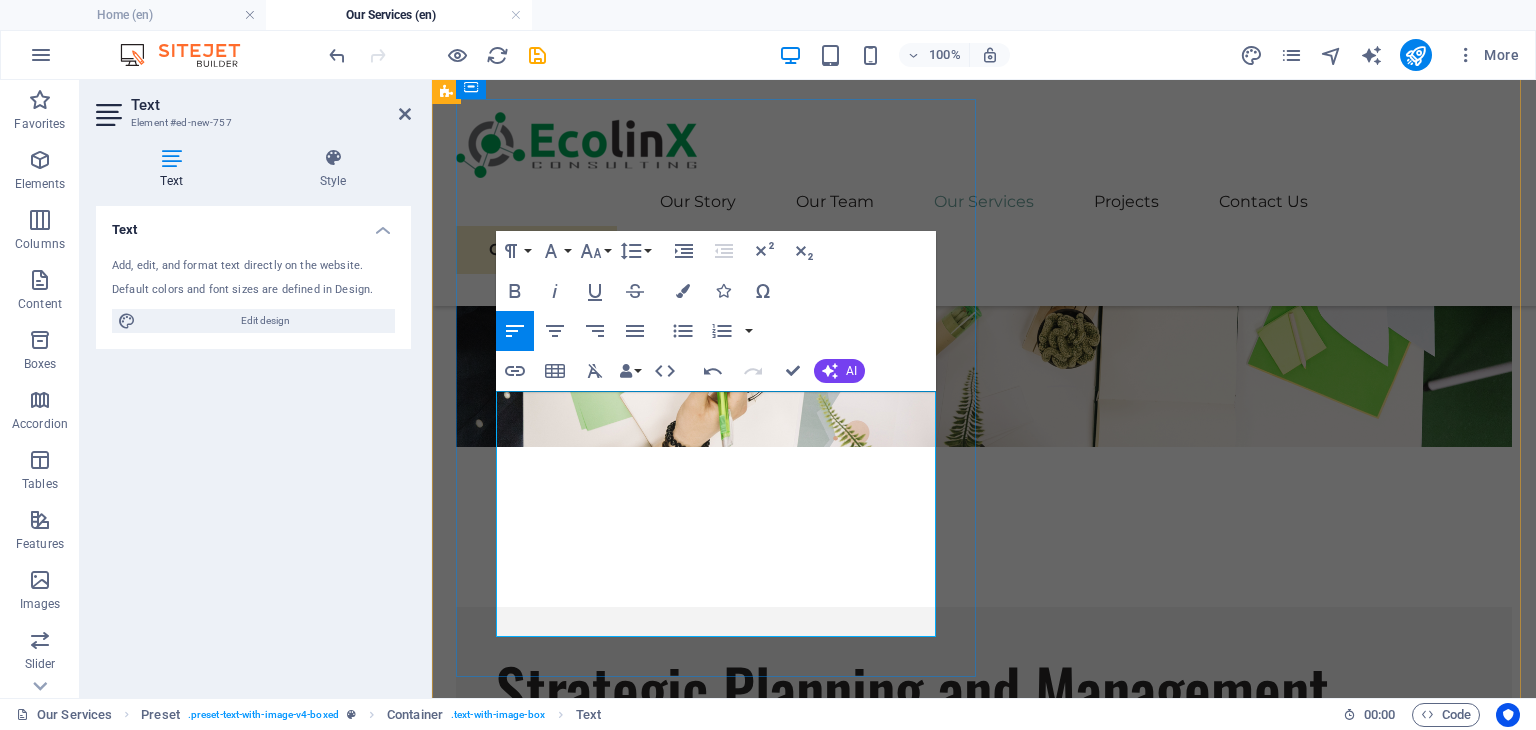 click on "Our services include the preparation of sustainable development strategies, action plans, and intervention programs for development and improvement. We help public institutions, non-governmental organization and private organizations set clear environmental goals, identify priority actions, and implement effective management frameworks for long-term impact and compliance." at bounding box center (984, 905) 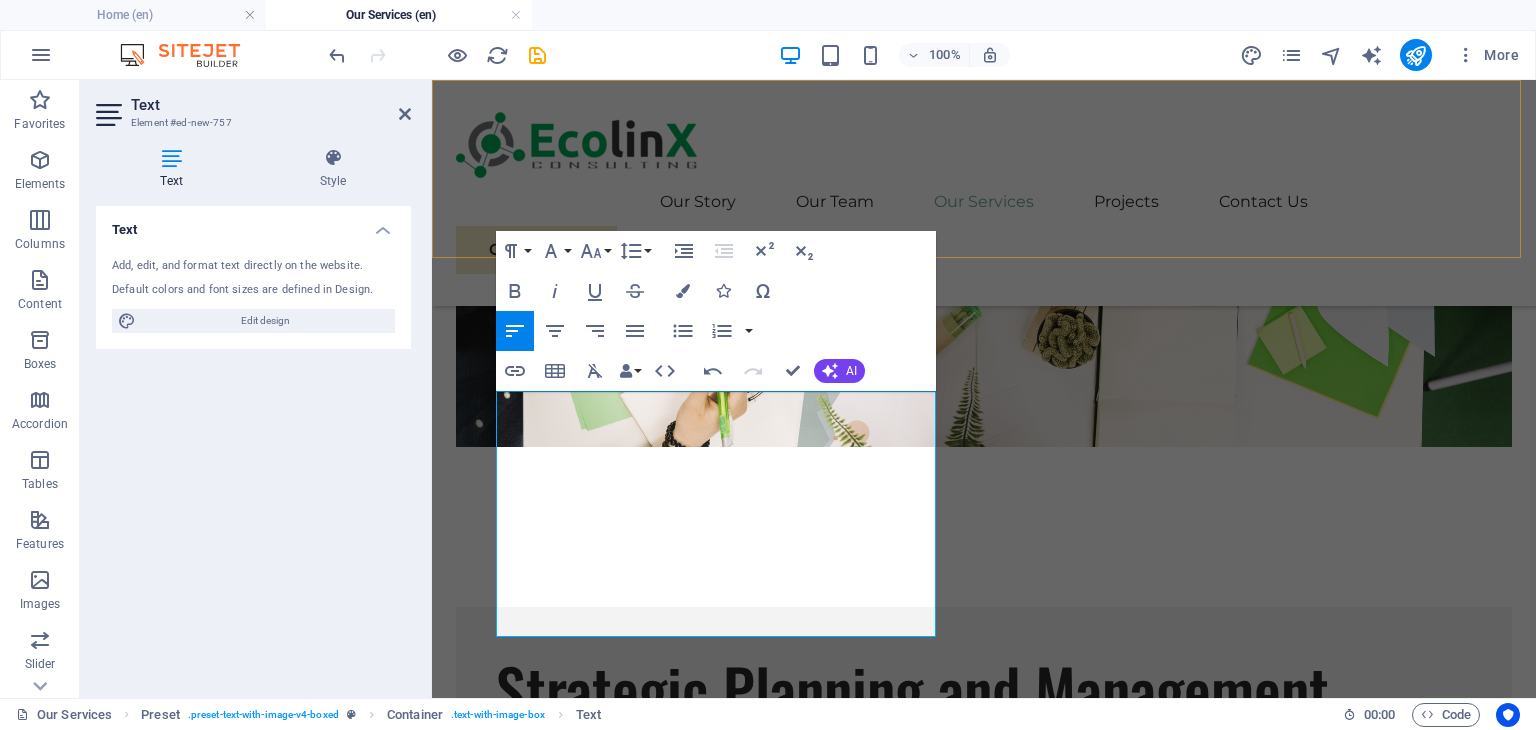 click on "Our Story Our Team Our Services Projects Contact Us Get Started" at bounding box center (984, 193) 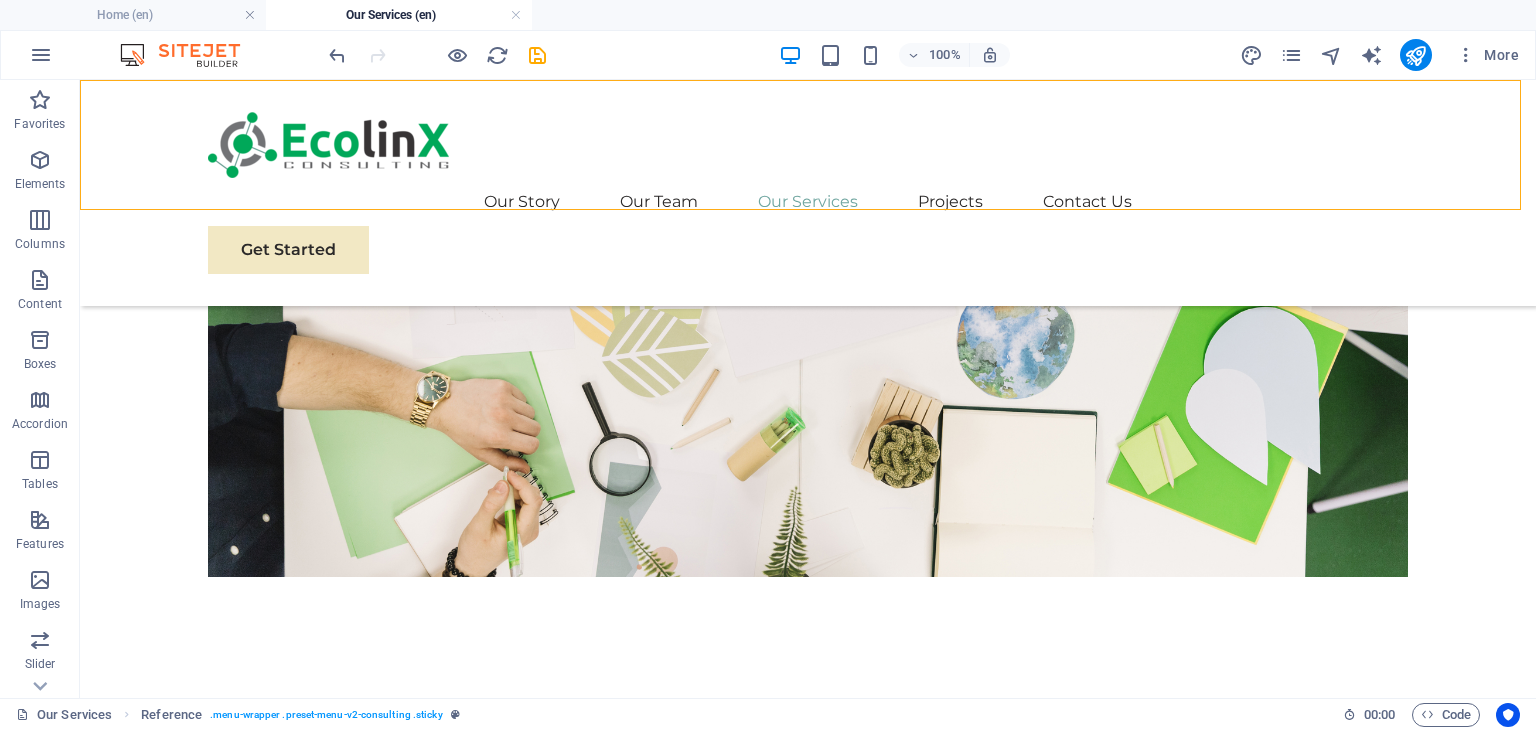 scroll, scrollTop: 795, scrollLeft: 0, axis: vertical 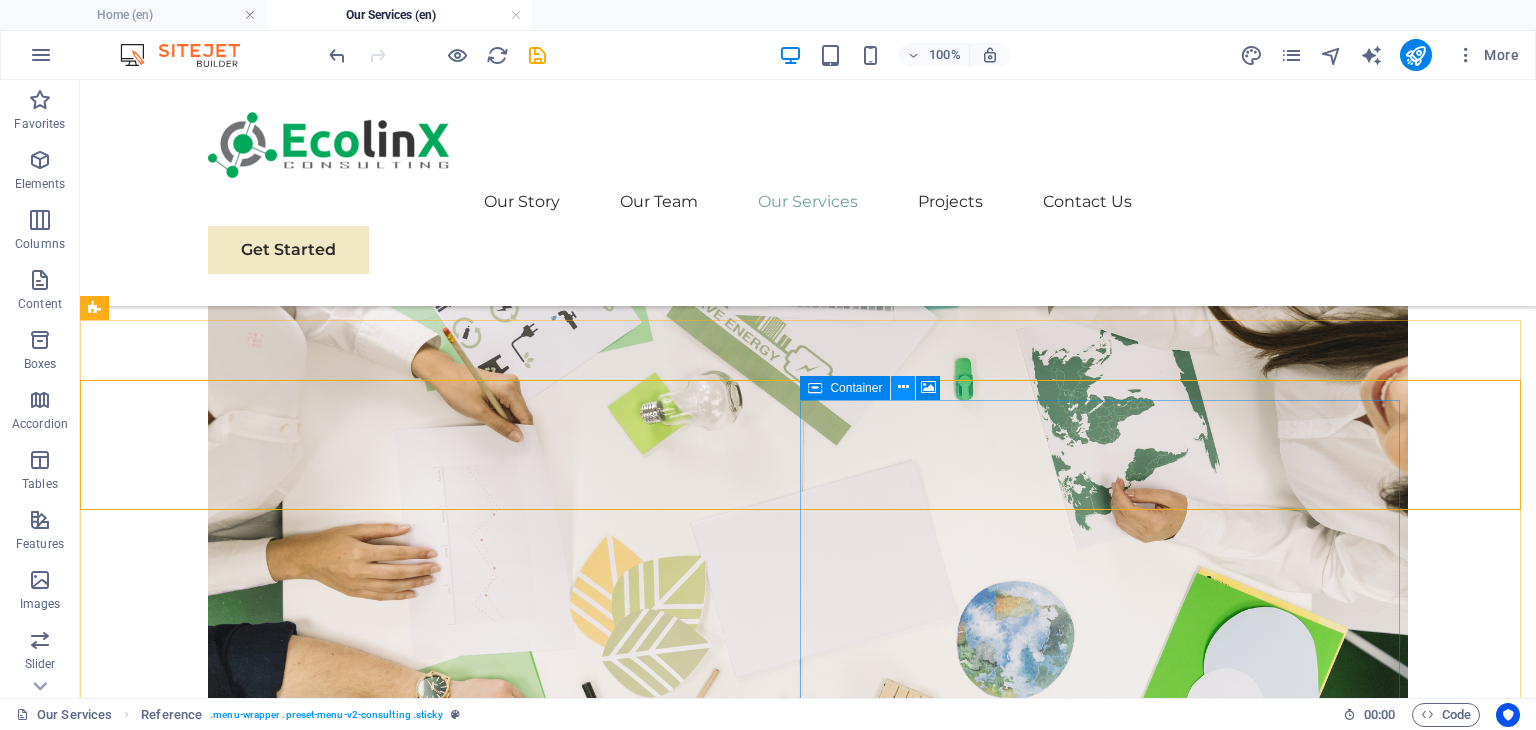 click at bounding box center [903, 387] 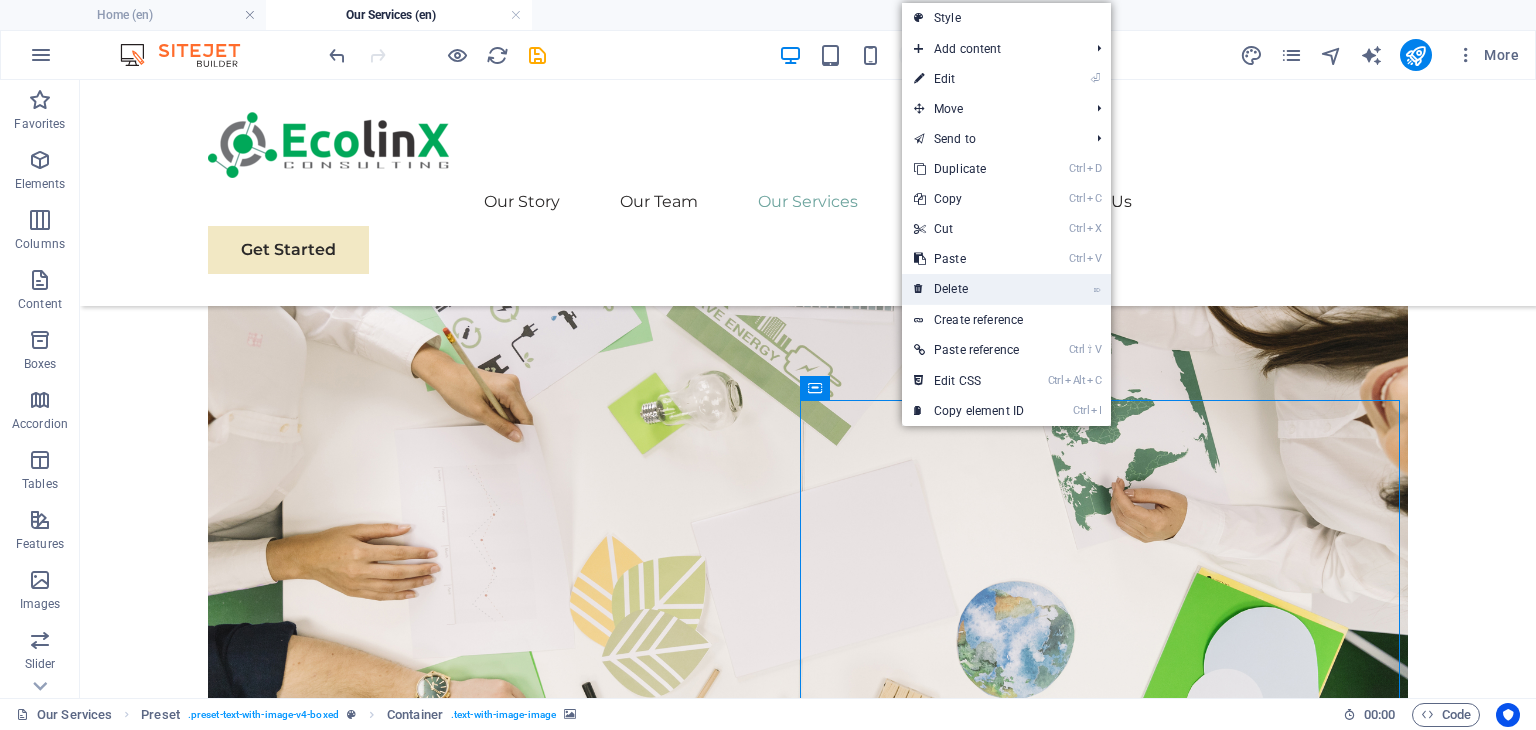 click on "⌦  Delete" at bounding box center [969, 289] 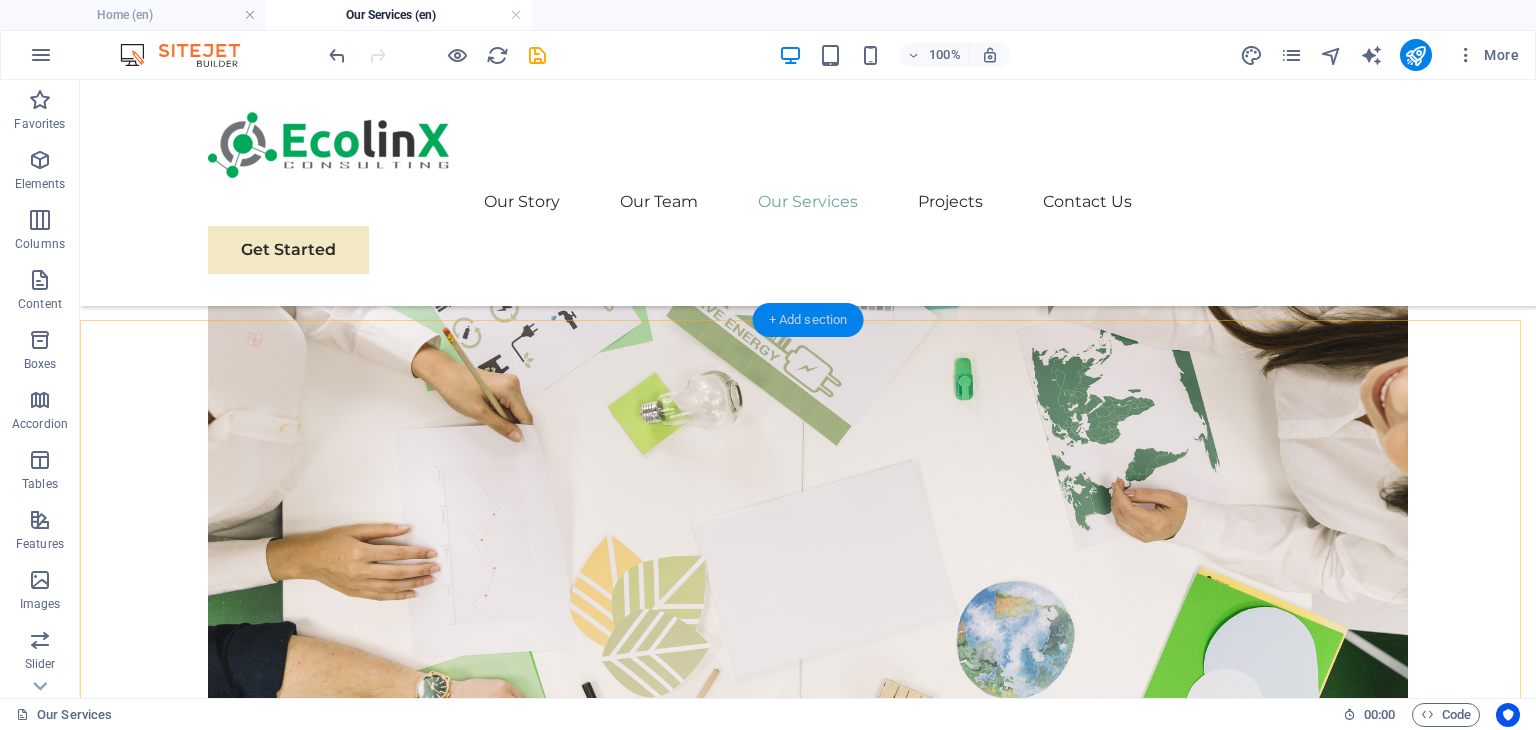 click on "+ Add section" at bounding box center (808, 320) 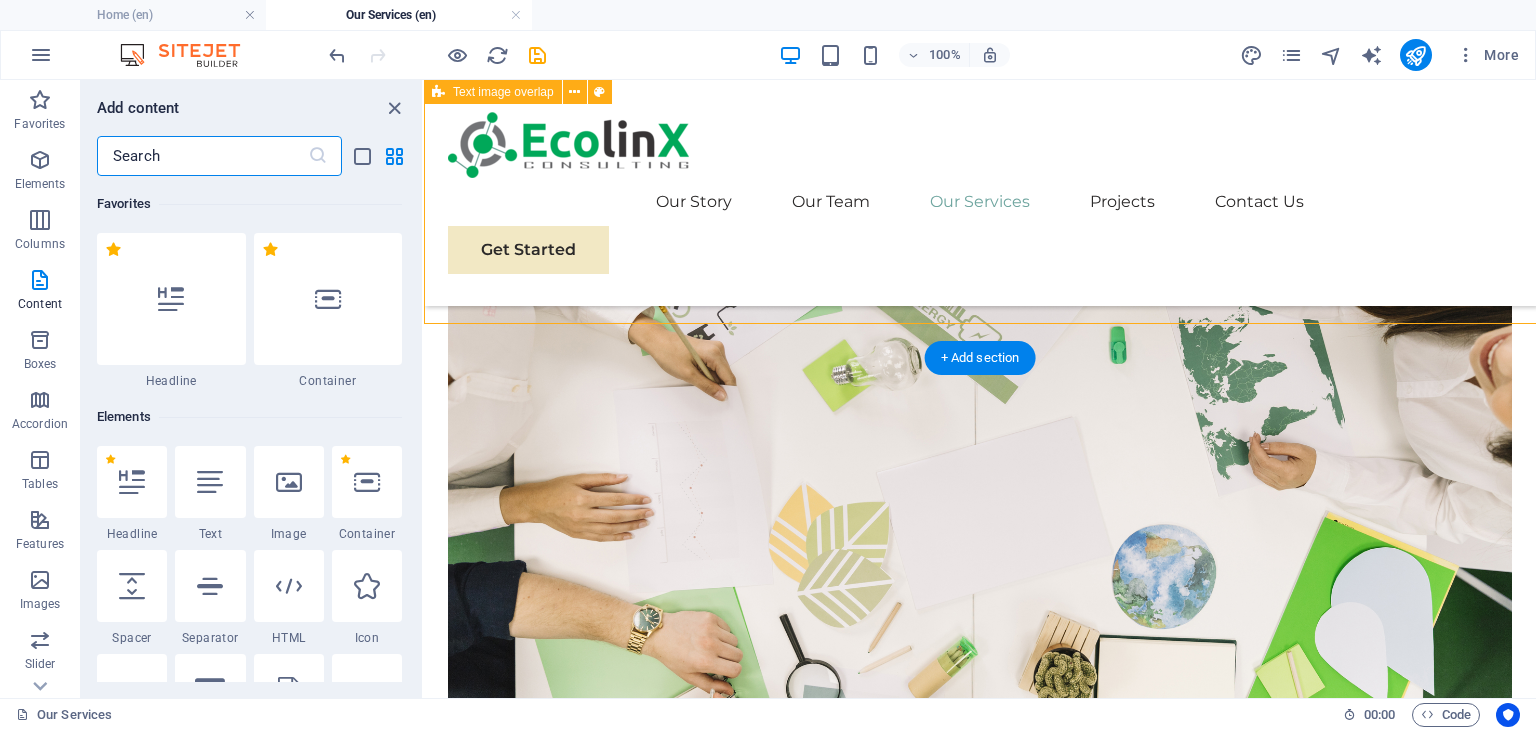 scroll, scrollTop: 790, scrollLeft: 0, axis: vertical 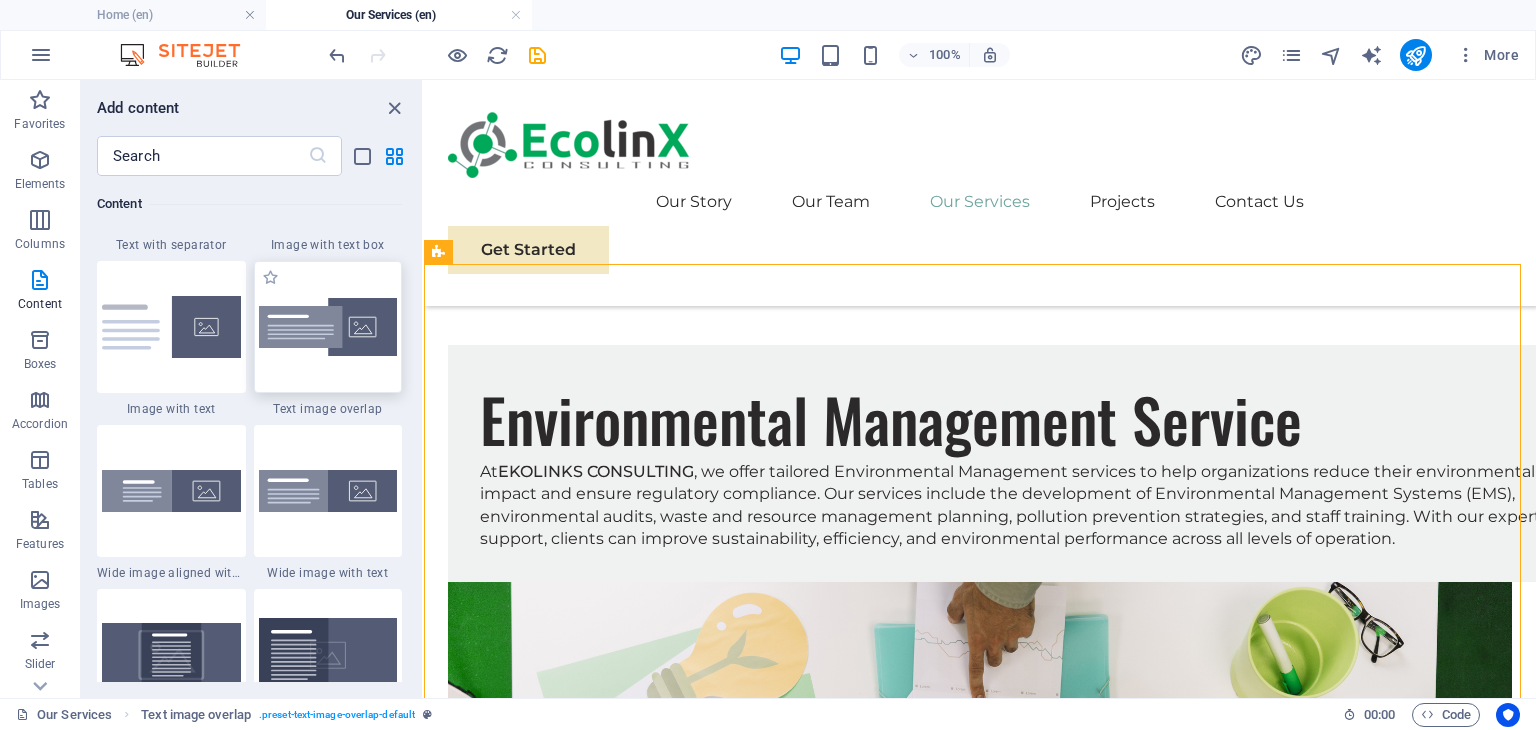 click at bounding box center [328, 327] 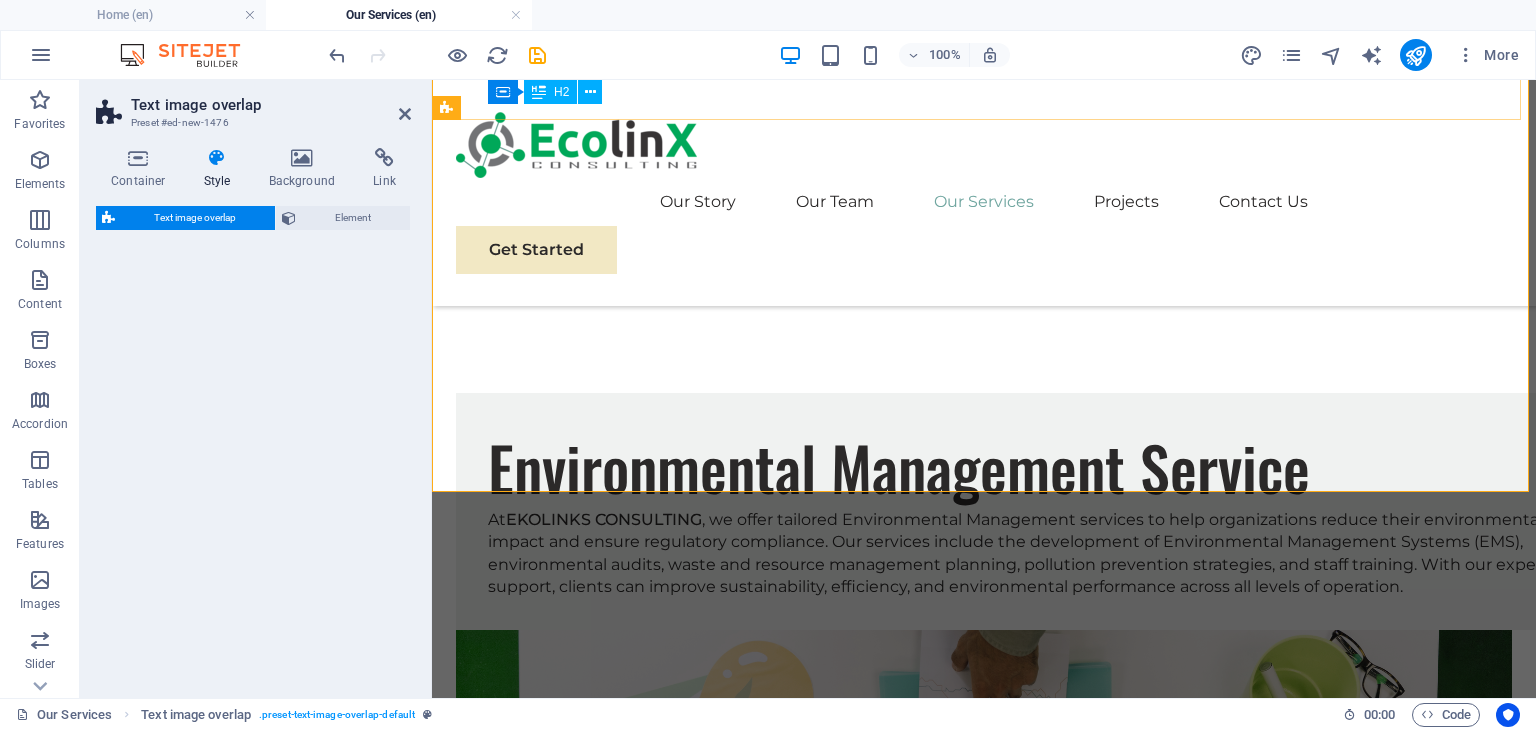 select on "rem" 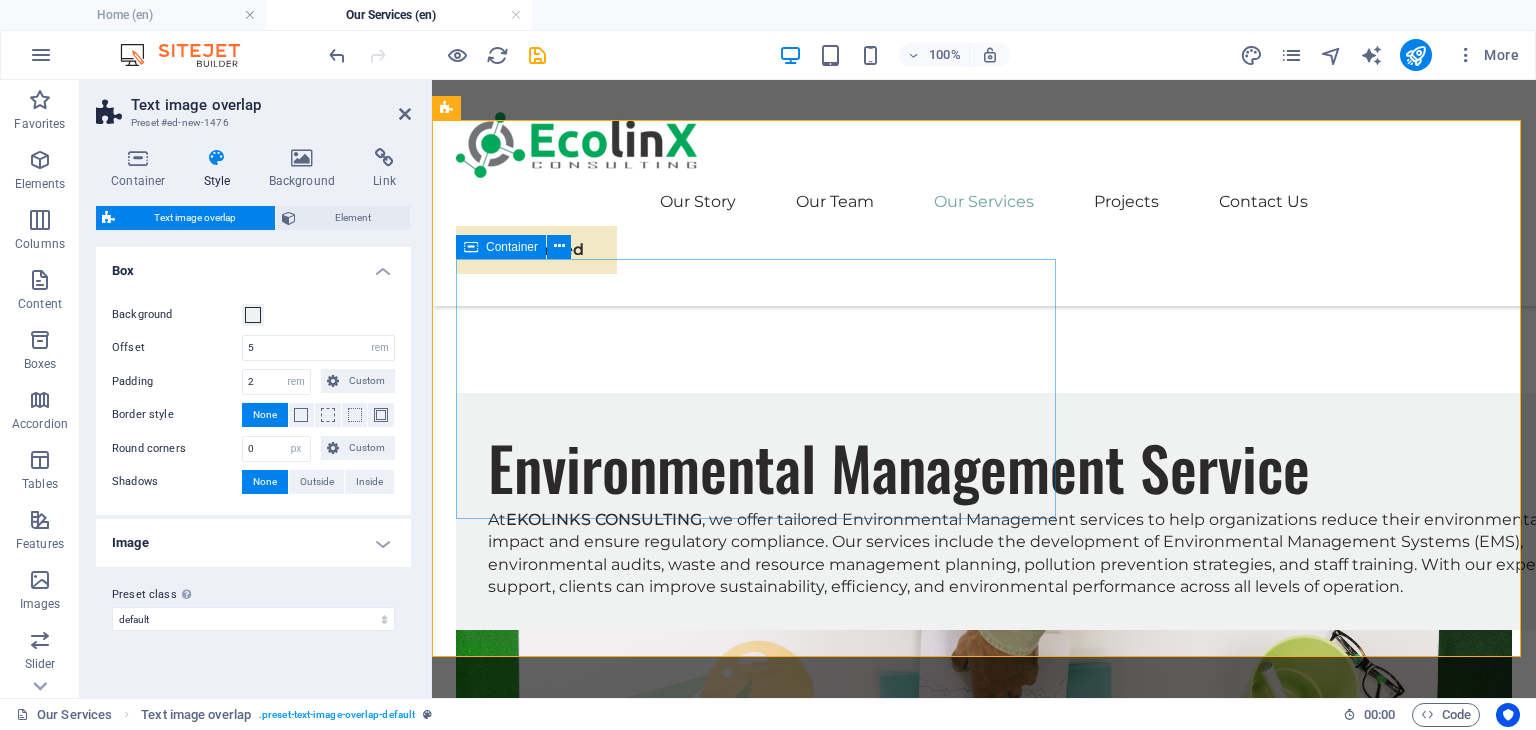 scroll, scrollTop: 1076, scrollLeft: 0, axis: vertical 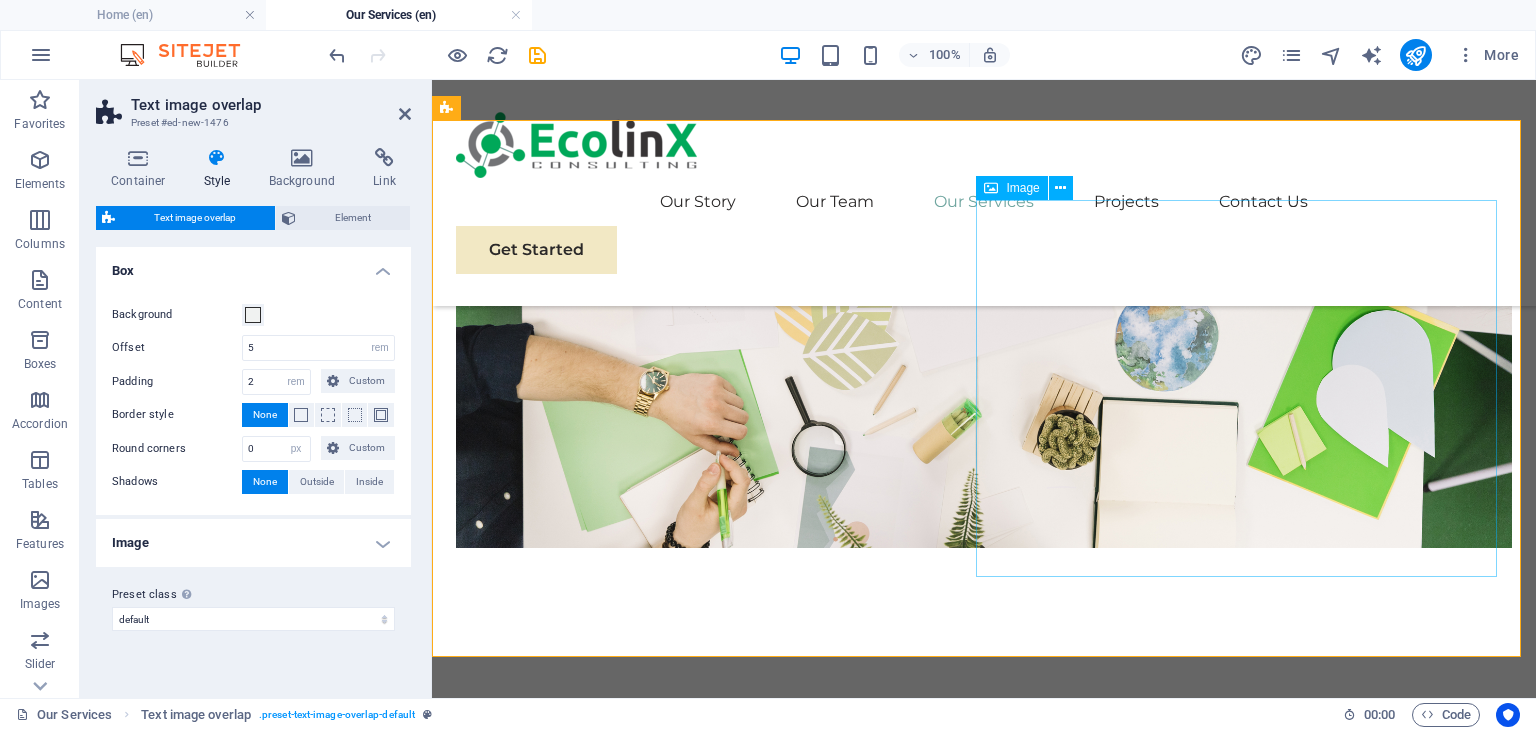 click at bounding box center (984, 1283) 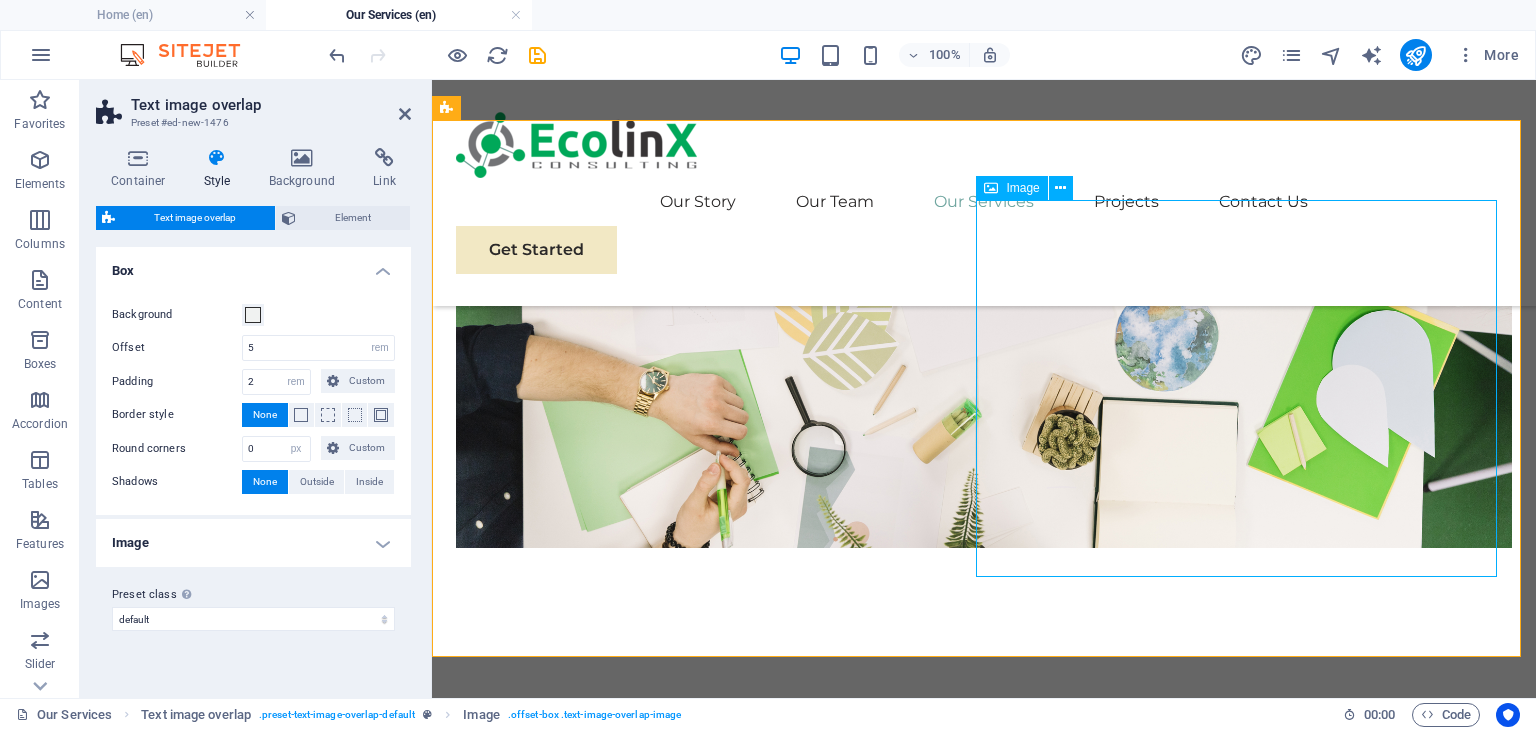 click at bounding box center [984, 1283] 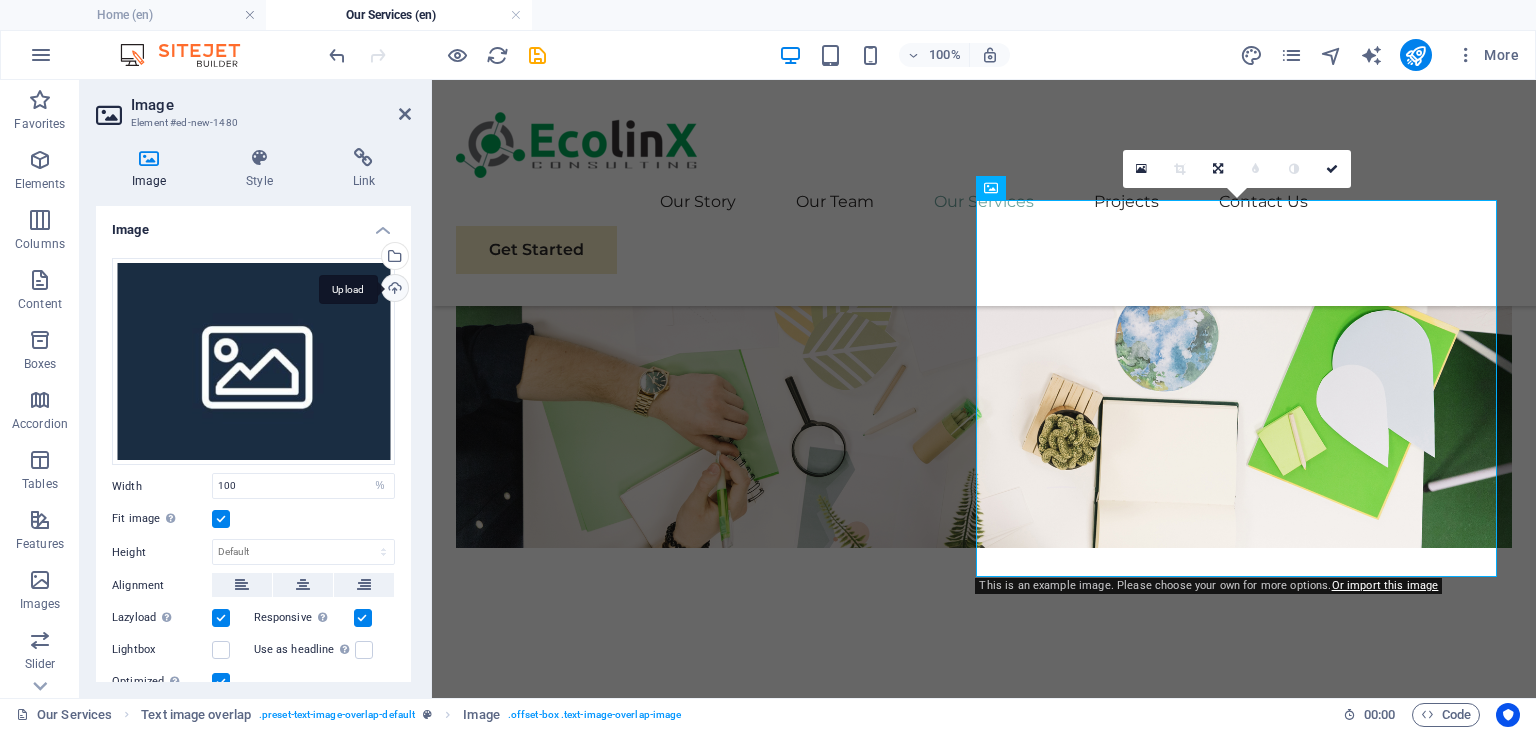 click on "Upload" at bounding box center [393, 290] 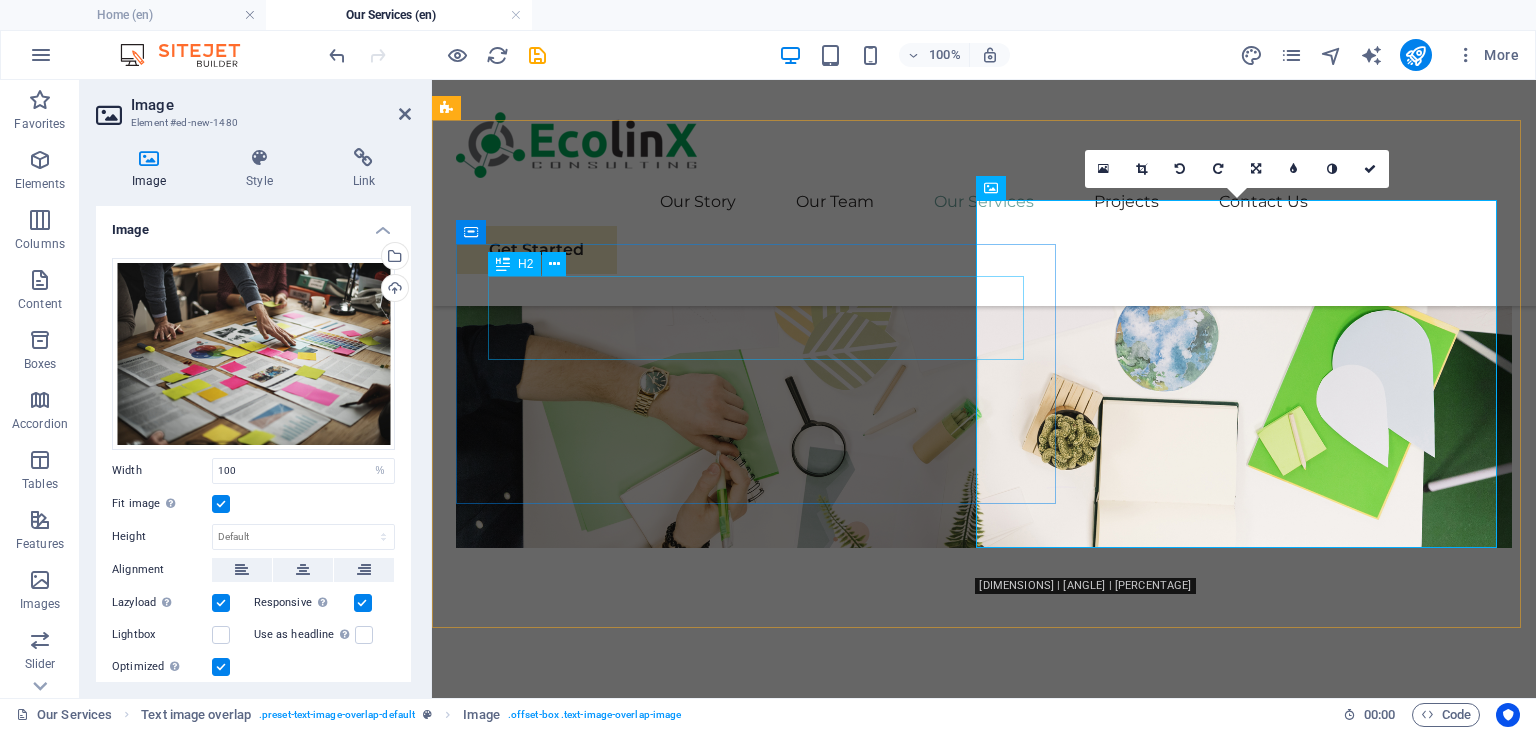 click on "New headline" at bounding box center (1024, 782) 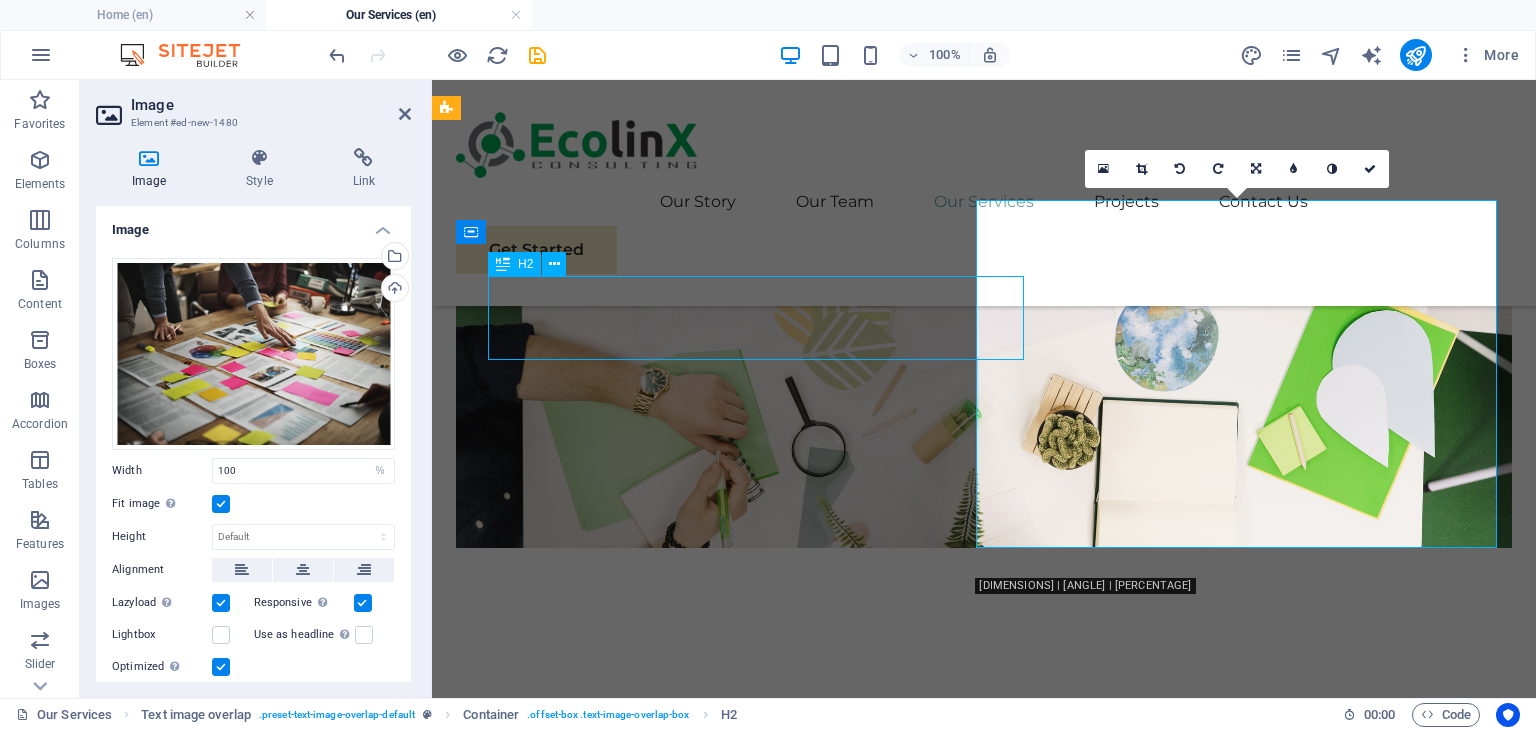 click on "New headline" at bounding box center (1024, 782) 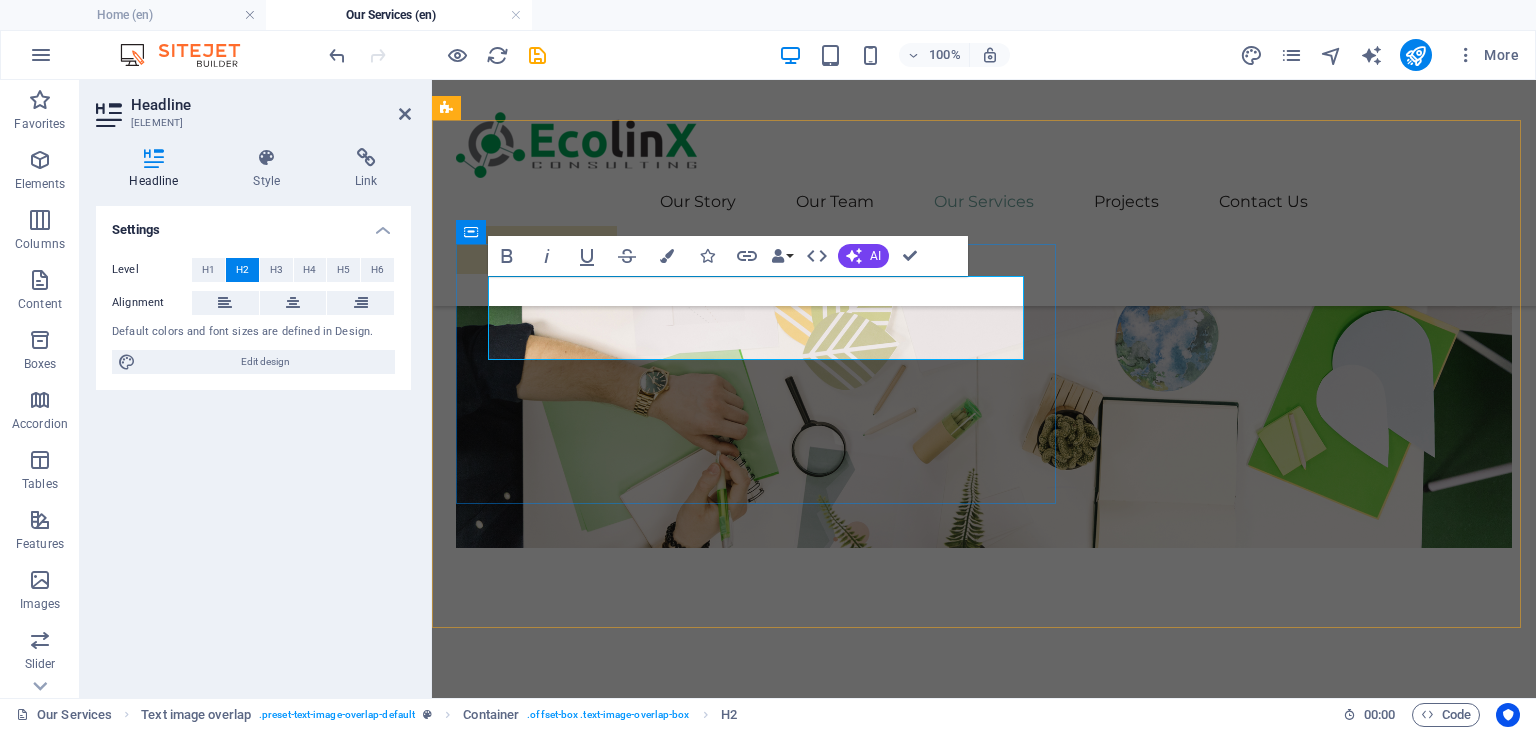 scroll, scrollTop: 1034, scrollLeft: 0, axis: vertical 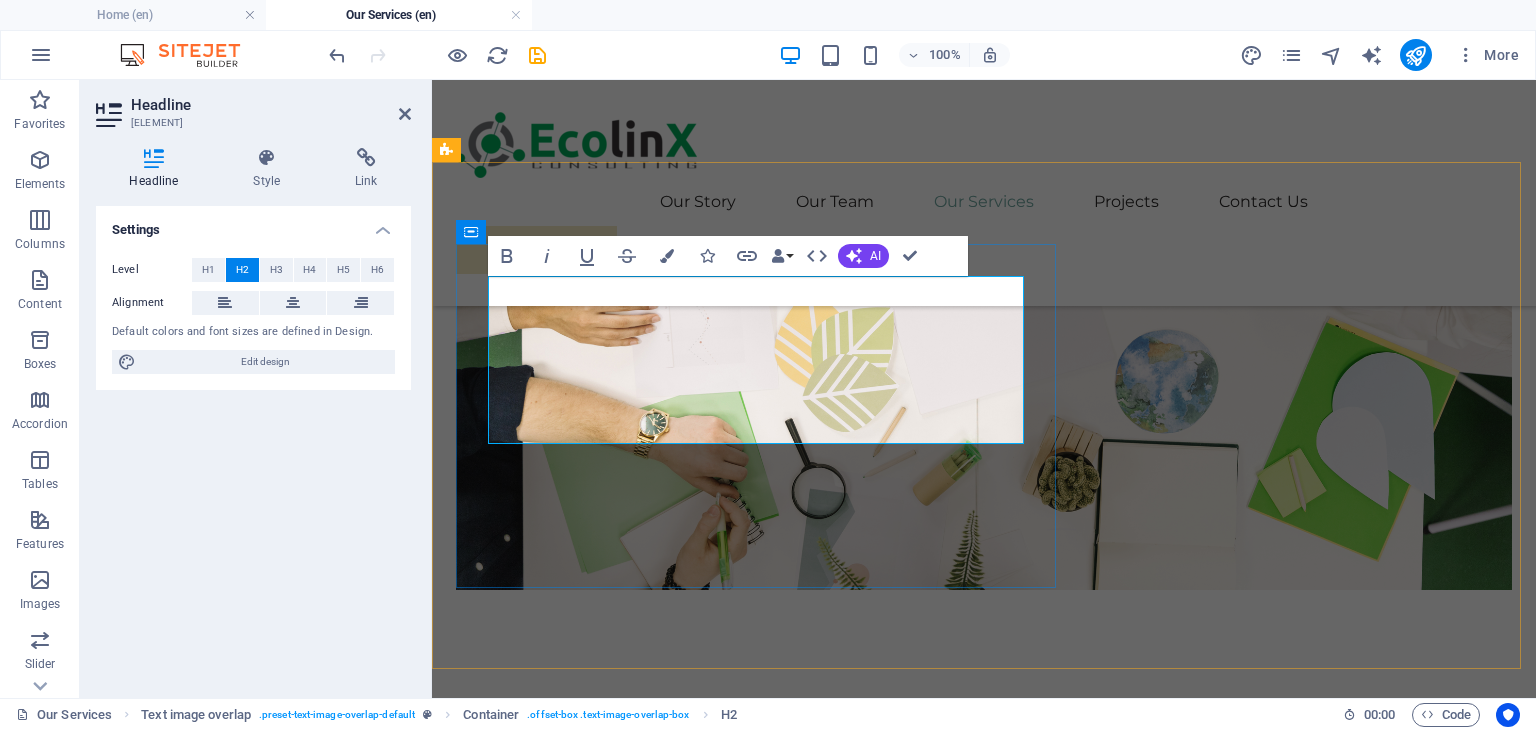 click on "Strategic Planning and Management Services" at bounding box center [1024, 824] 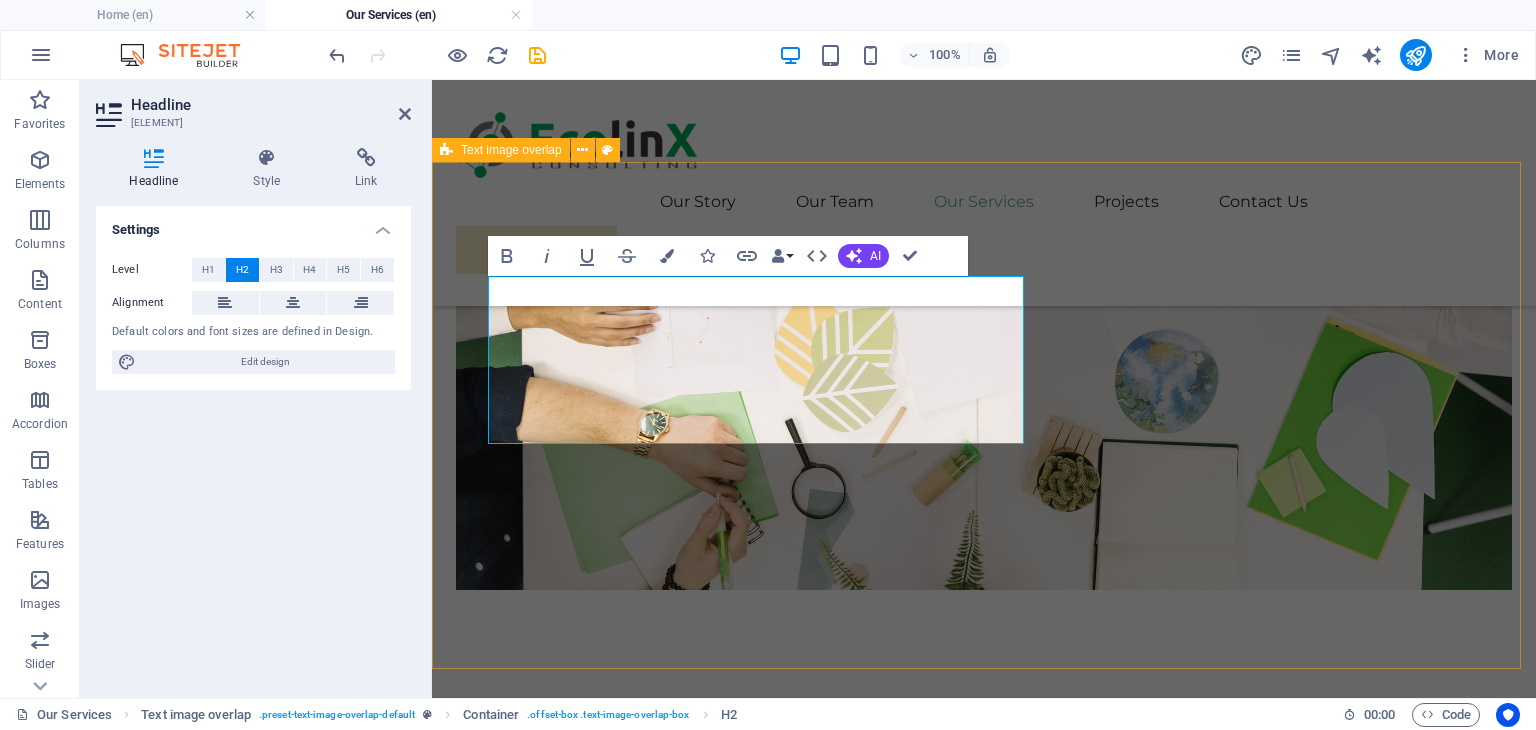 click on "Strategic Planning Management Services Lorem ipsum dolor sit amet, consectetuer adipiscing elit. Aenean commodo ligula eget dolor. Lorem ipsum dolor sit amet, consectetuer adipiscing elit leget dolor. Lorem ipsum dolor sit amet, consectetuer adipiscing elit. Aenean commodo ligula eget dolor." at bounding box center [984, 1199] 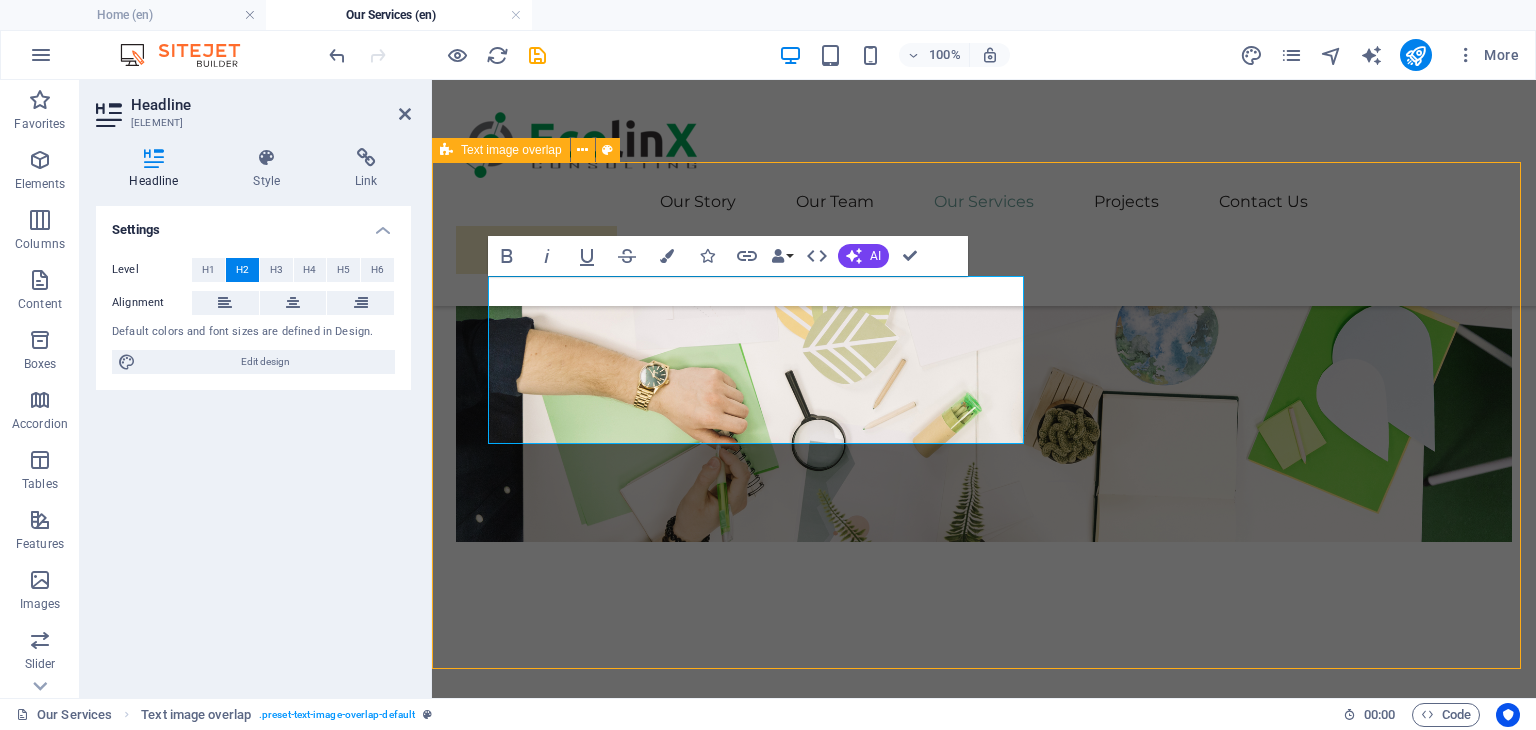scroll, scrollTop: 990, scrollLeft: 0, axis: vertical 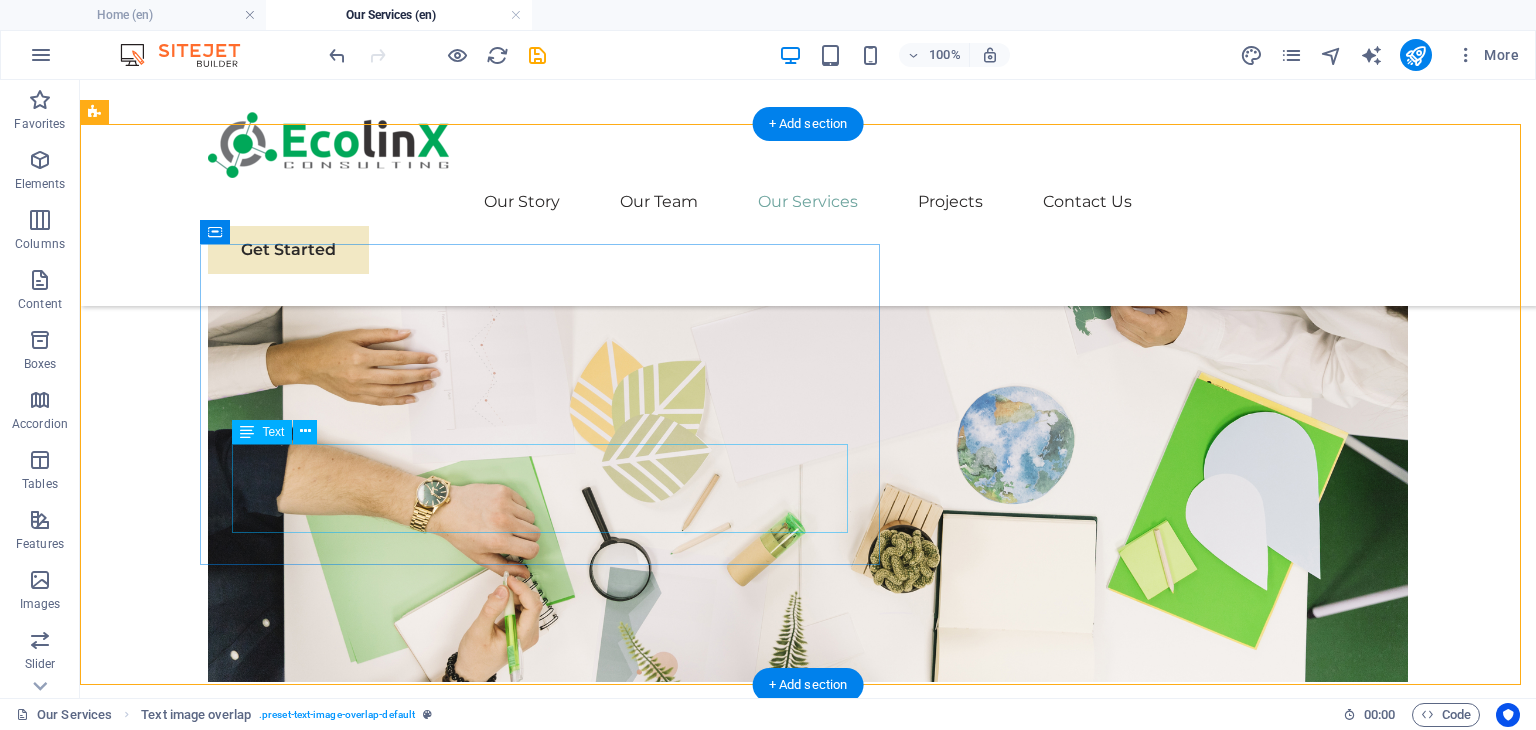 click on "Lorem ipsum dolor sit amet, consectetuer adipiscing elit. Aenean commodo ligula eget dolor. Lorem ipsum dolor sit amet, consectetuer adipiscing elit leget dolor. Lorem ipsum dolor sit amet, consectetuer adipiscing elit. Aenean commodo ligula eget dolor." at bounding box center [848, 980] 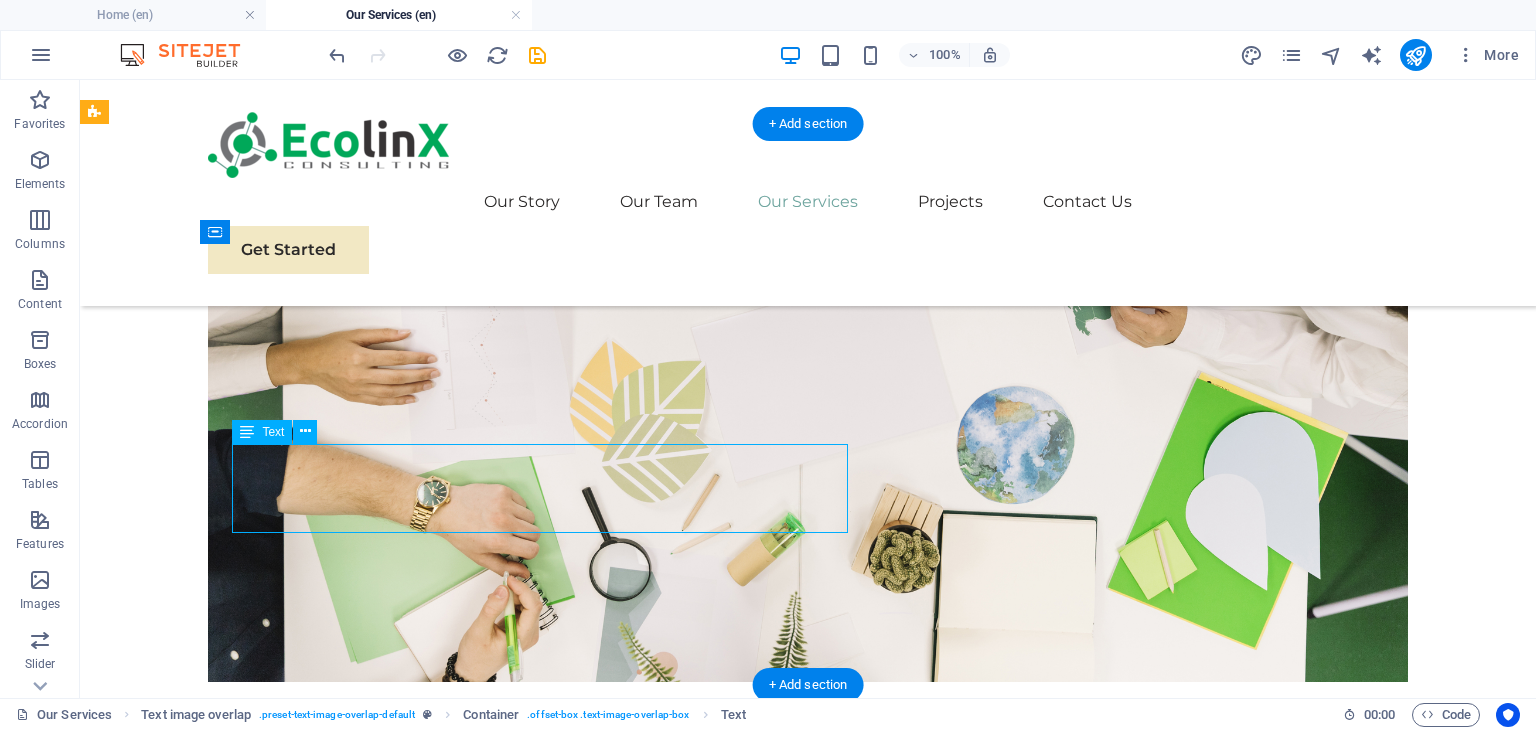 click on "Lorem ipsum dolor sit amet, consectetuer adipiscing elit. Aenean commodo ligula eget dolor. Lorem ipsum dolor sit amet, consectetuer adipiscing elit leget dolor. Lorem ipsum dolor sit amet, consectetuer adipiscing elit. Aenean commodo ligula eget dolor." at bounding box center (848, 980) 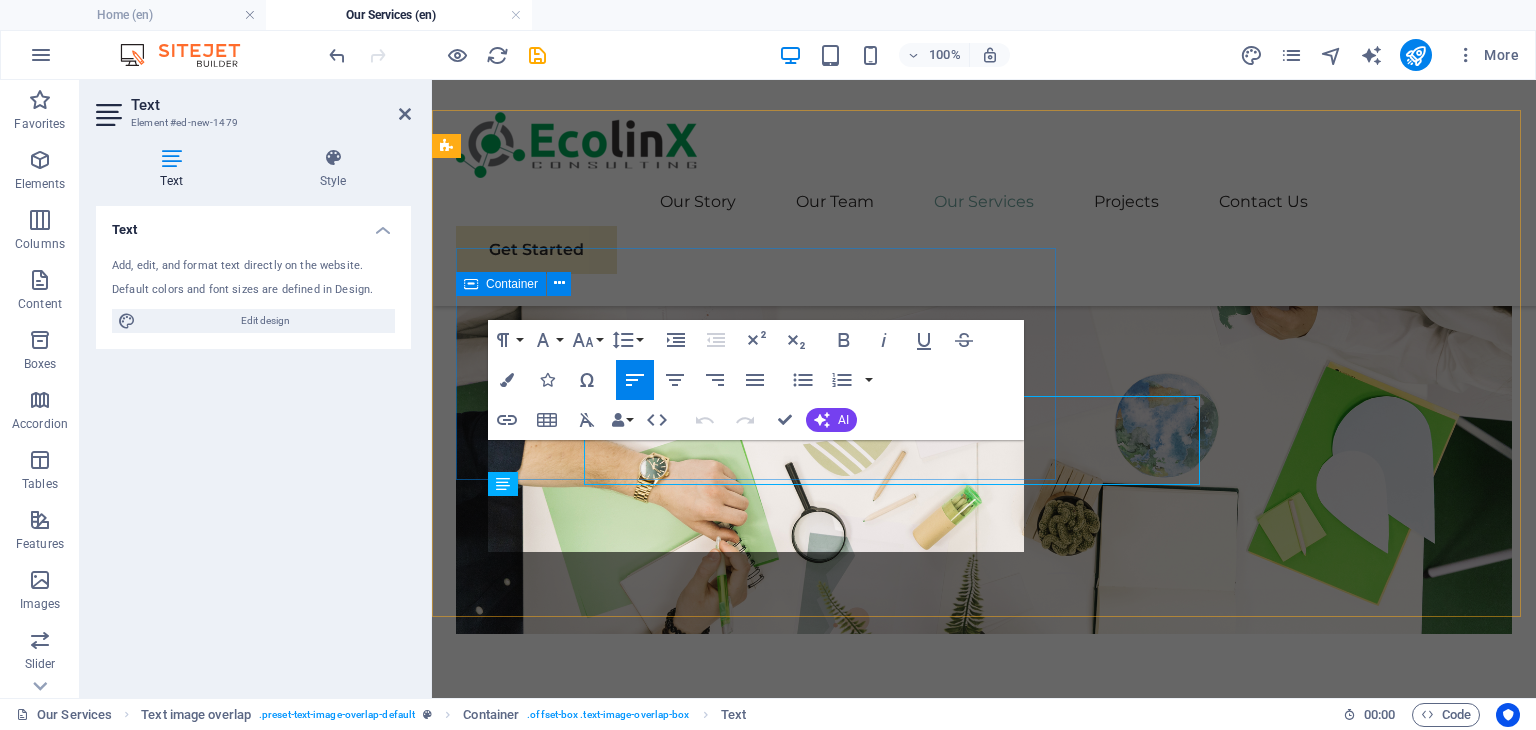 scroll, scrollTop: 1038, scrollLeft: 0, axis: vertical 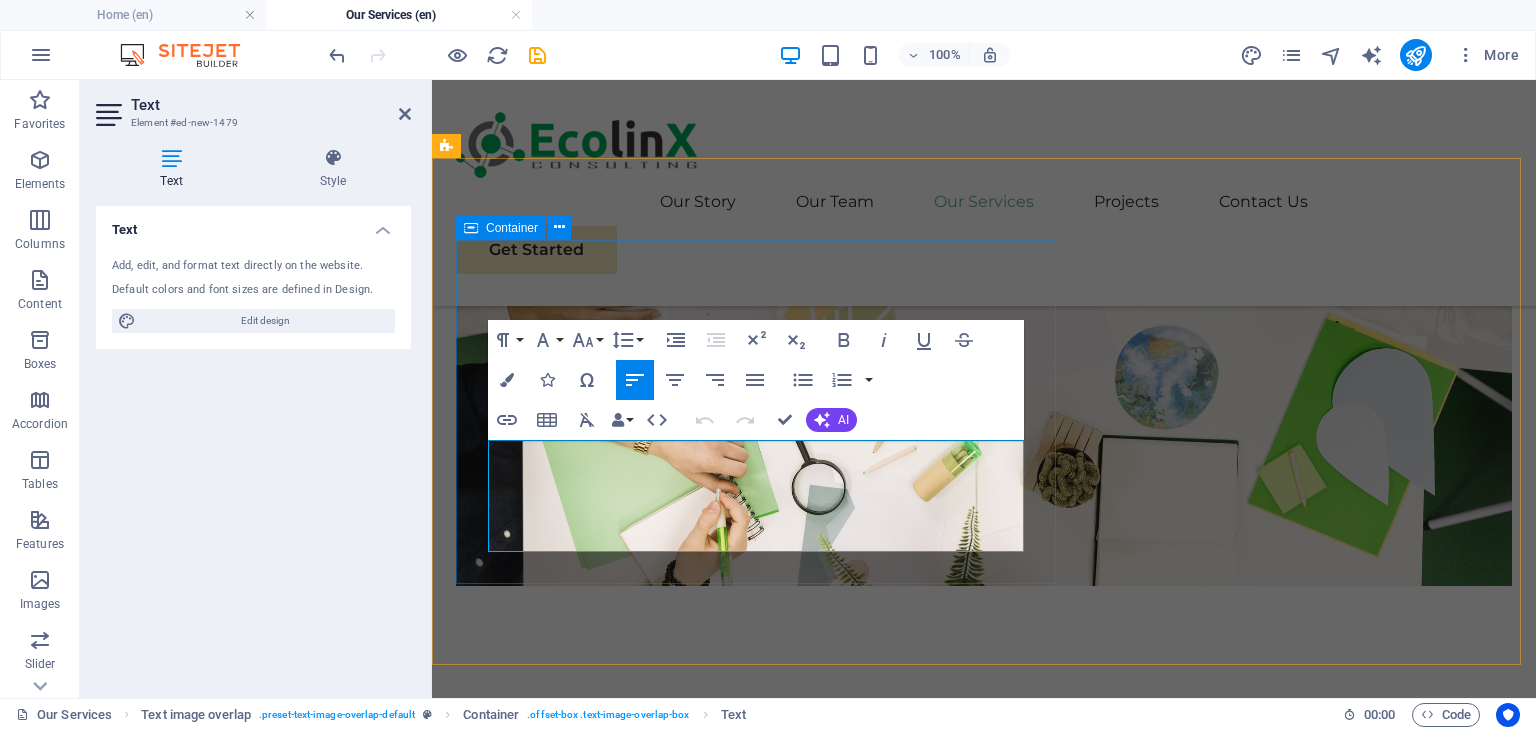 drag, startPoint x: 613, startPoint y: 535, endPoint x: 479, endPoint y: 453, distance: 157.0987 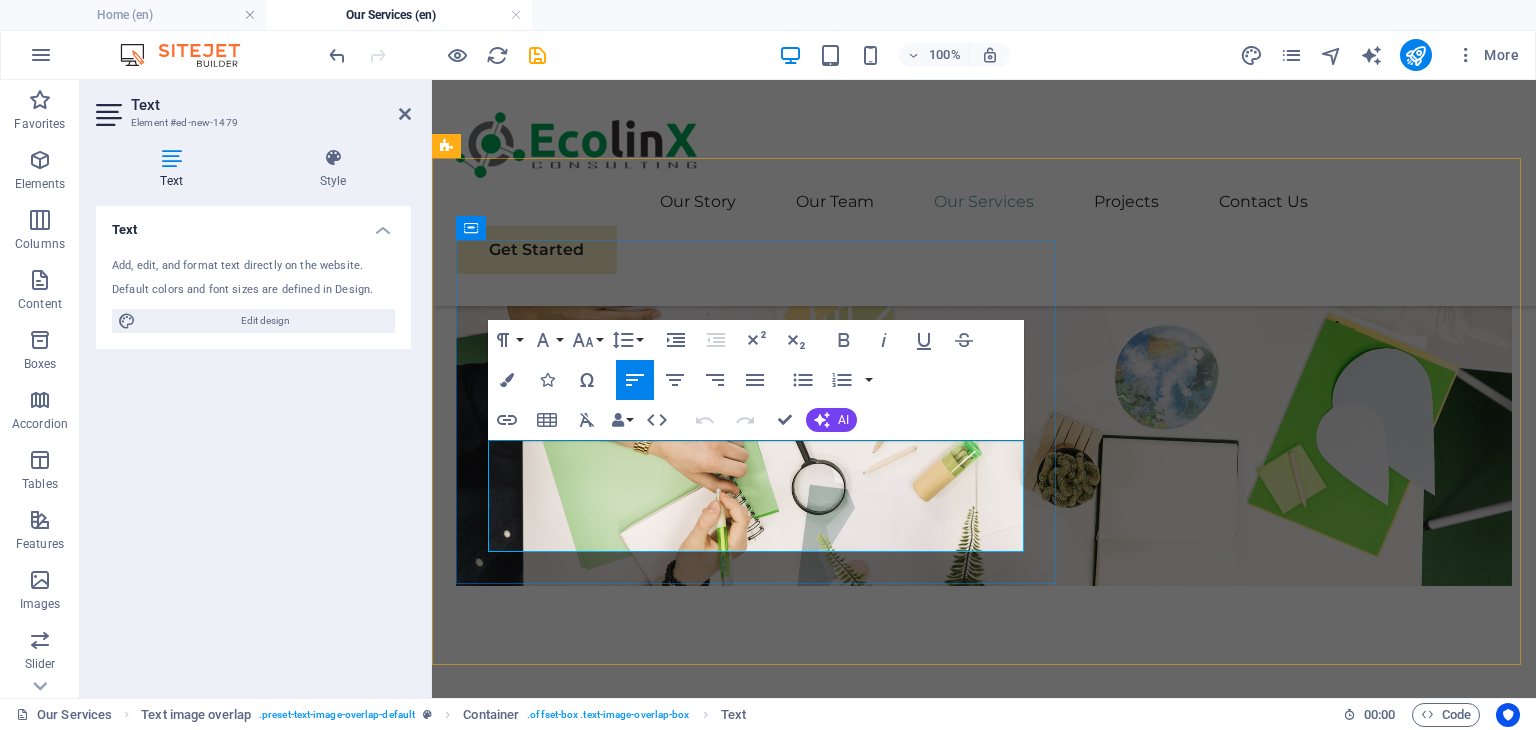 scroll, scrollTop: 1036, scrollLeft: 0, axis: vertical 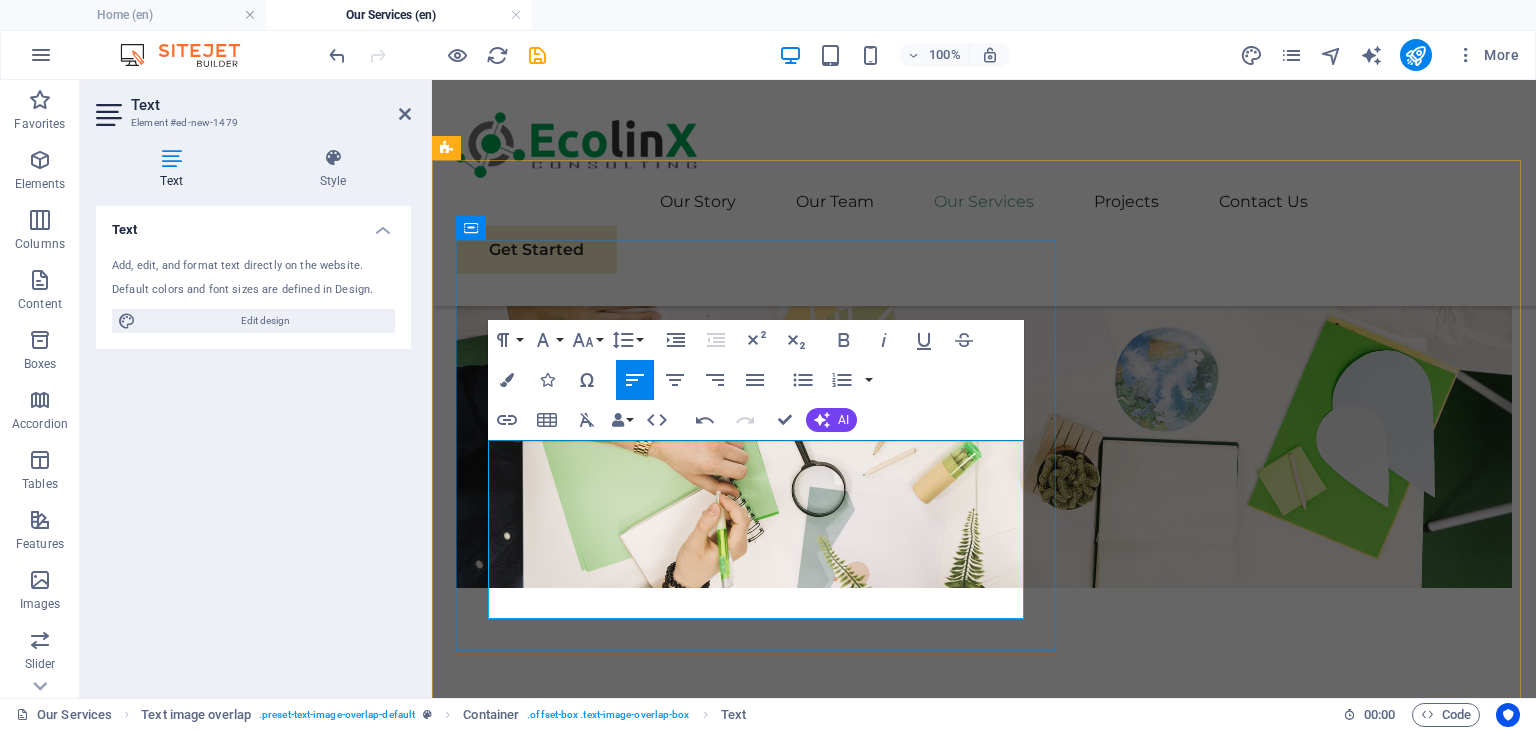 click on "provides expert support in developing strategic environmental plans, programs, and policies that align with national priorities and EU standards. Our services include the preparation of sustainable development strategies, action plans, and intervention programs for environmental improvement. We help public institutions and private organizations set clear environmental goals, identify priority actions, and implement effective management frameworks for long-term impact and compliance." at bounding box center [1024, 909] 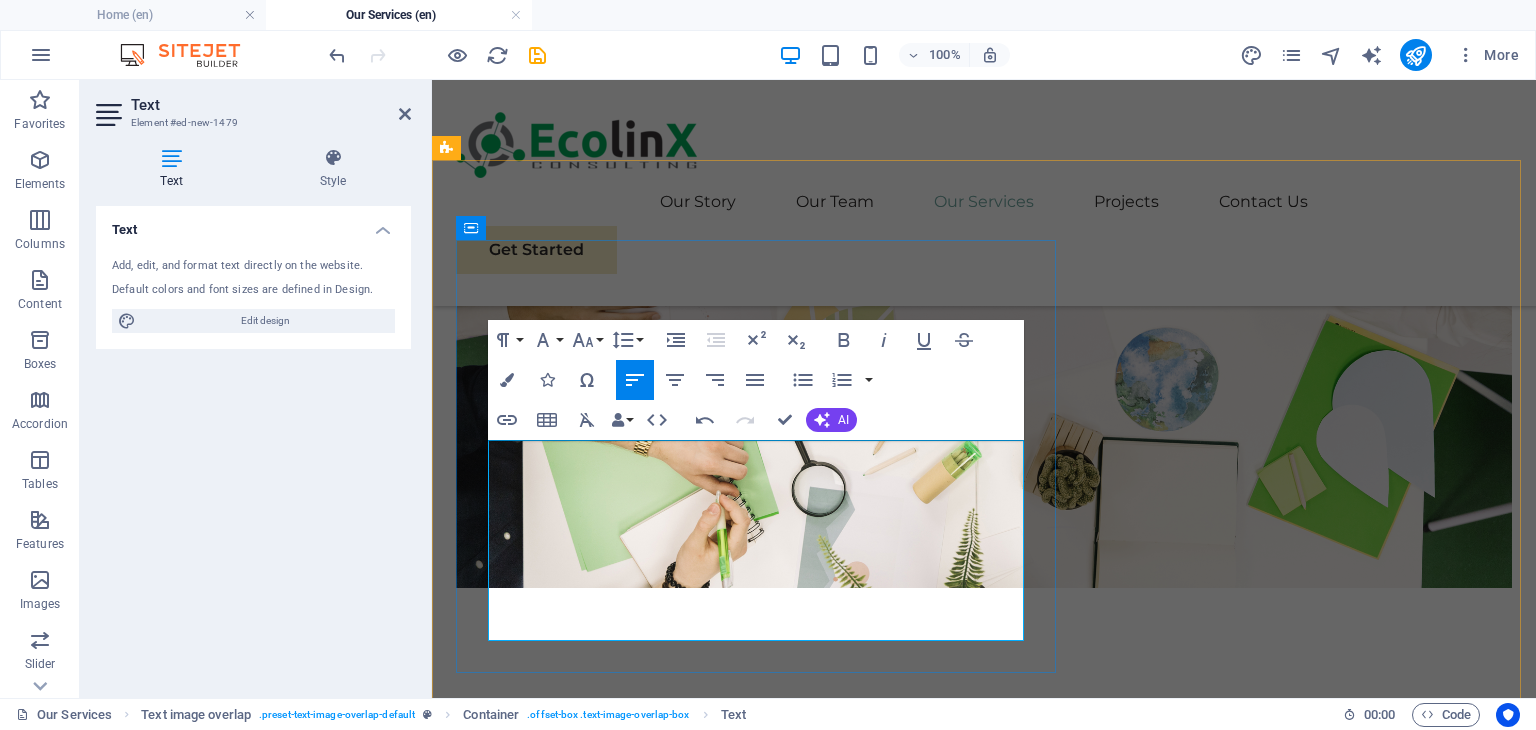 click on "Our services include the preparation of sustainable development strategies, action plans, and intervention programs for environmental improvement. We help public institutions and private organizations set clear environmental goals, identify priority actions, and implement effective management frameworks for long-term impact and compliance." at bounding box center [1024, 942] 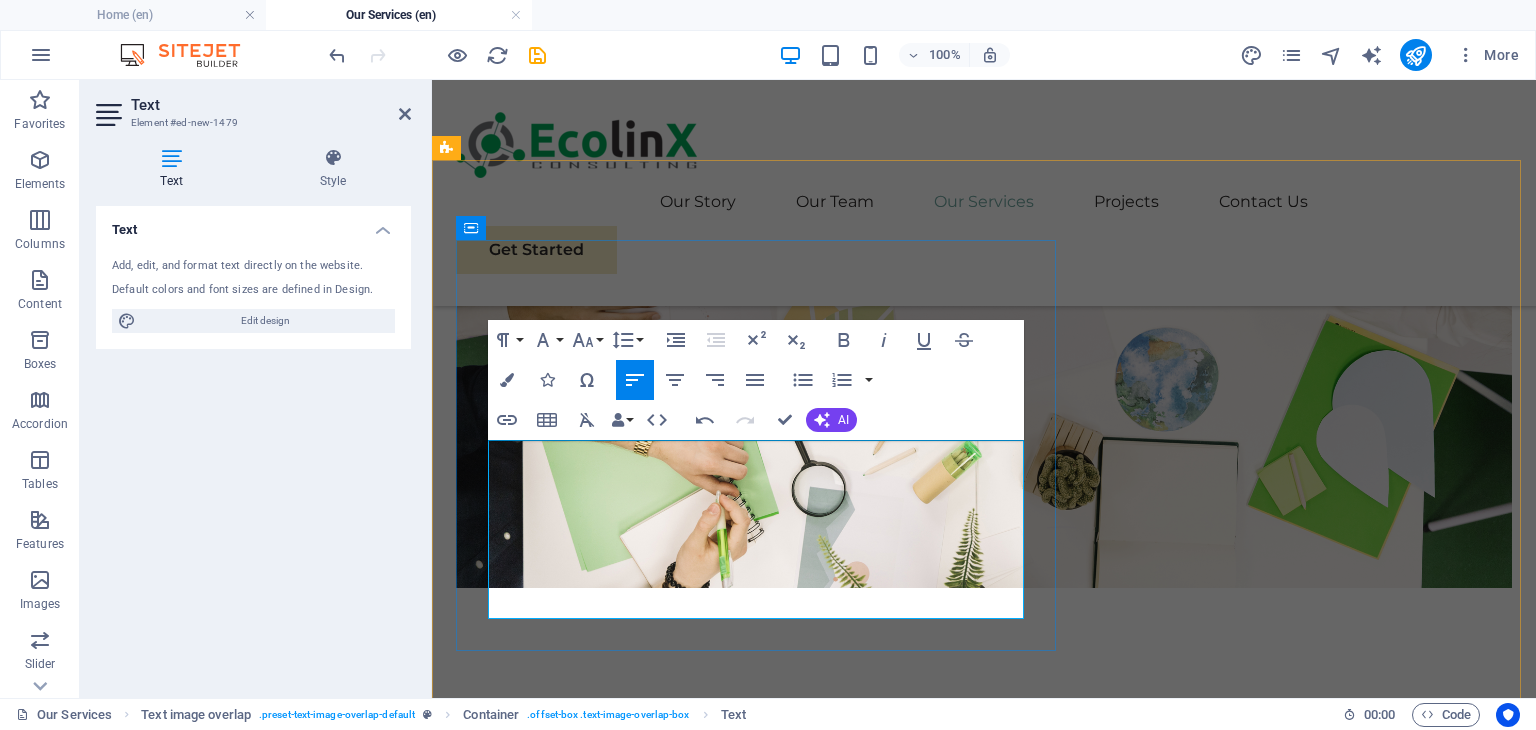 click on "We provides expert support in developing strategic development plans, programs, and policies that align with national priorities and EU standards. Our services include the preparation of sustainable development strategies, action plans, and intervention programs for  improvement. We help public institutions and private organizations set clear environmental goals, identify priority actions, and implement effective management frameworks for long-term impact and compliance." at bounding box center [1024, 909] 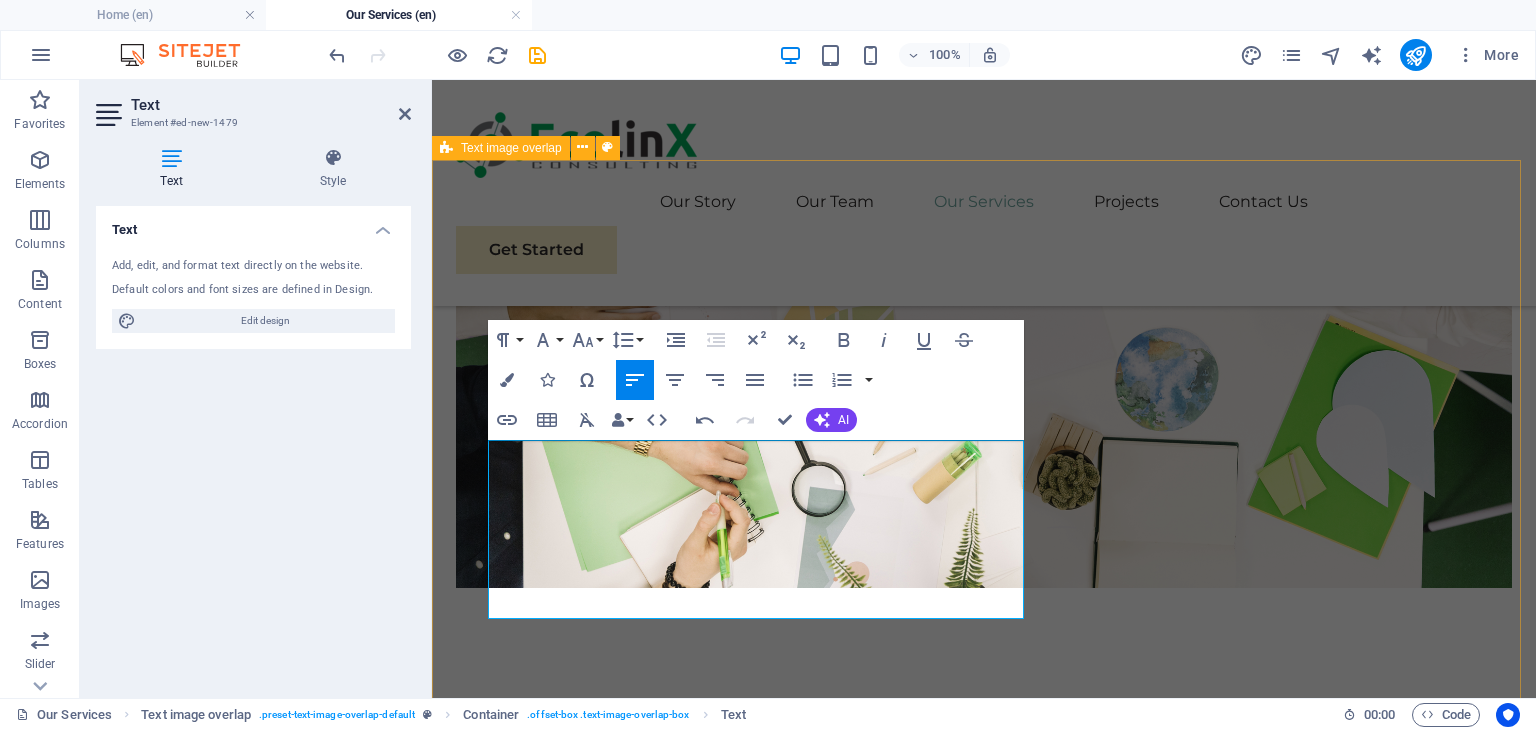 click on "Strategic Planning Management Services We provides expert support in developing strategic development plans, programs, and policies that align with national priorities and EU standards. Our services include the preparation of sustainable development strategies, action plans, and intervention programs for improvement. We help public institutions, non-governmental organizations and business organizations set clear development goals, identify priority actions, and implement effective management frameworks for long-term impact and compliance." at bounding box center (984, 1219) 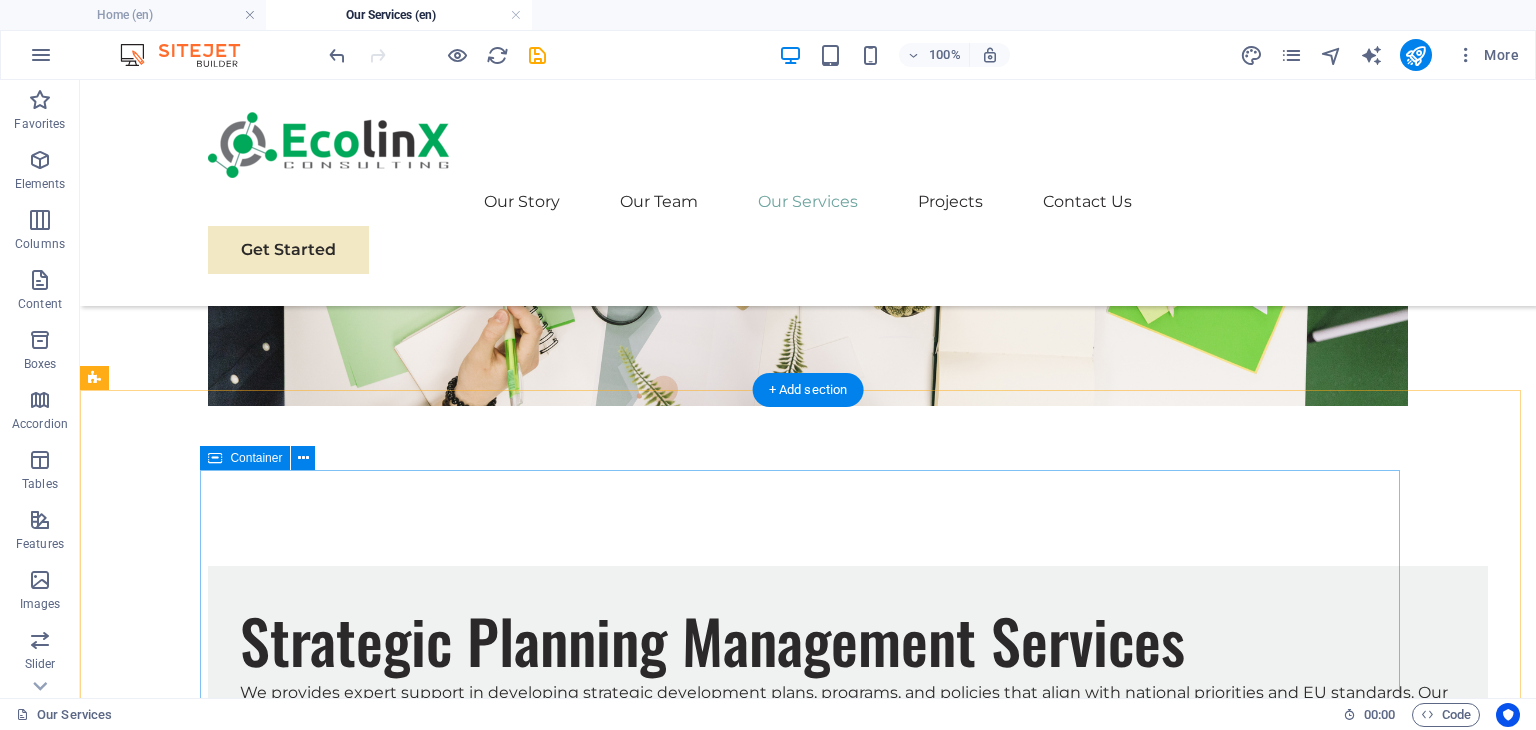 scroll, scrollTop: 1360, scrollLeft: 0, axis: vertical 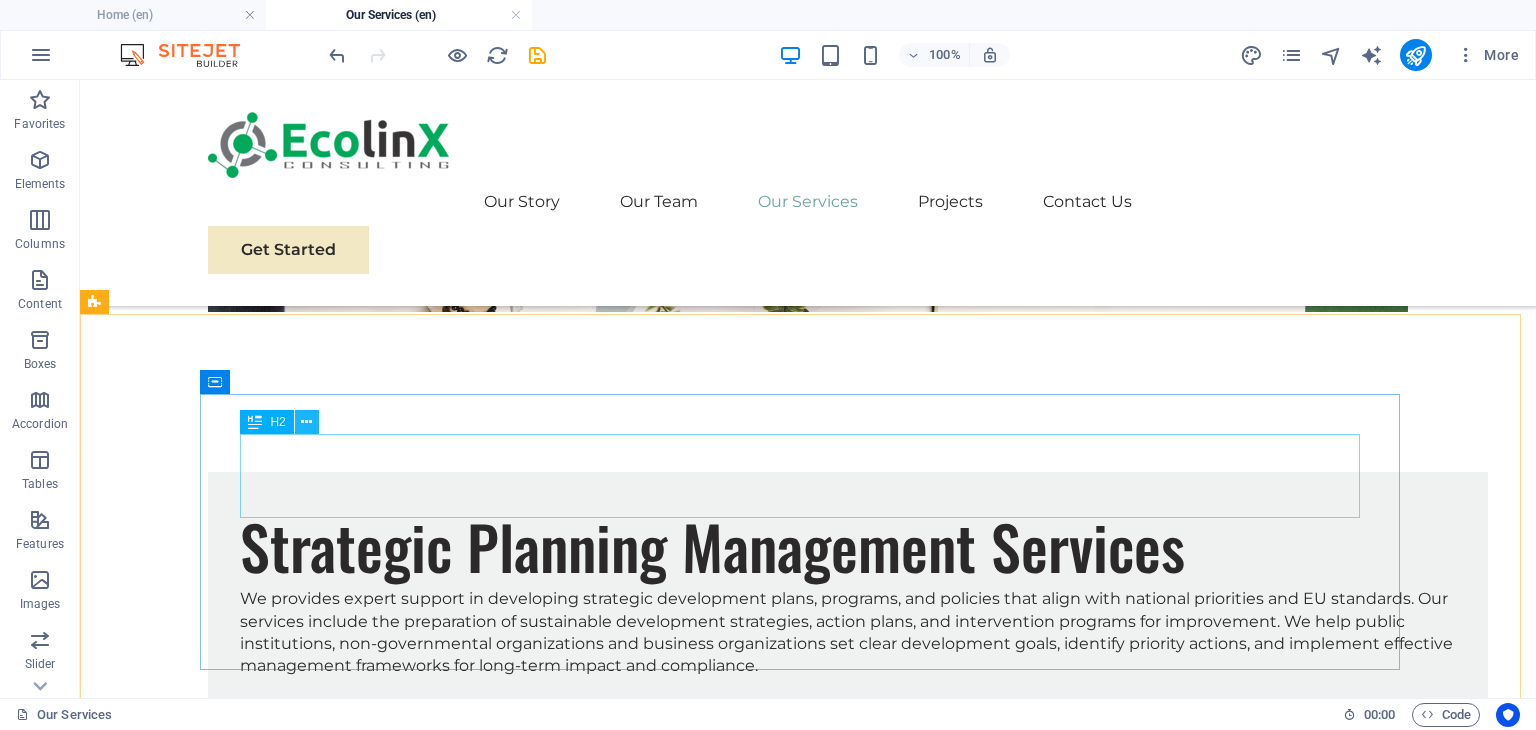 click at bounding box center [307, 422] 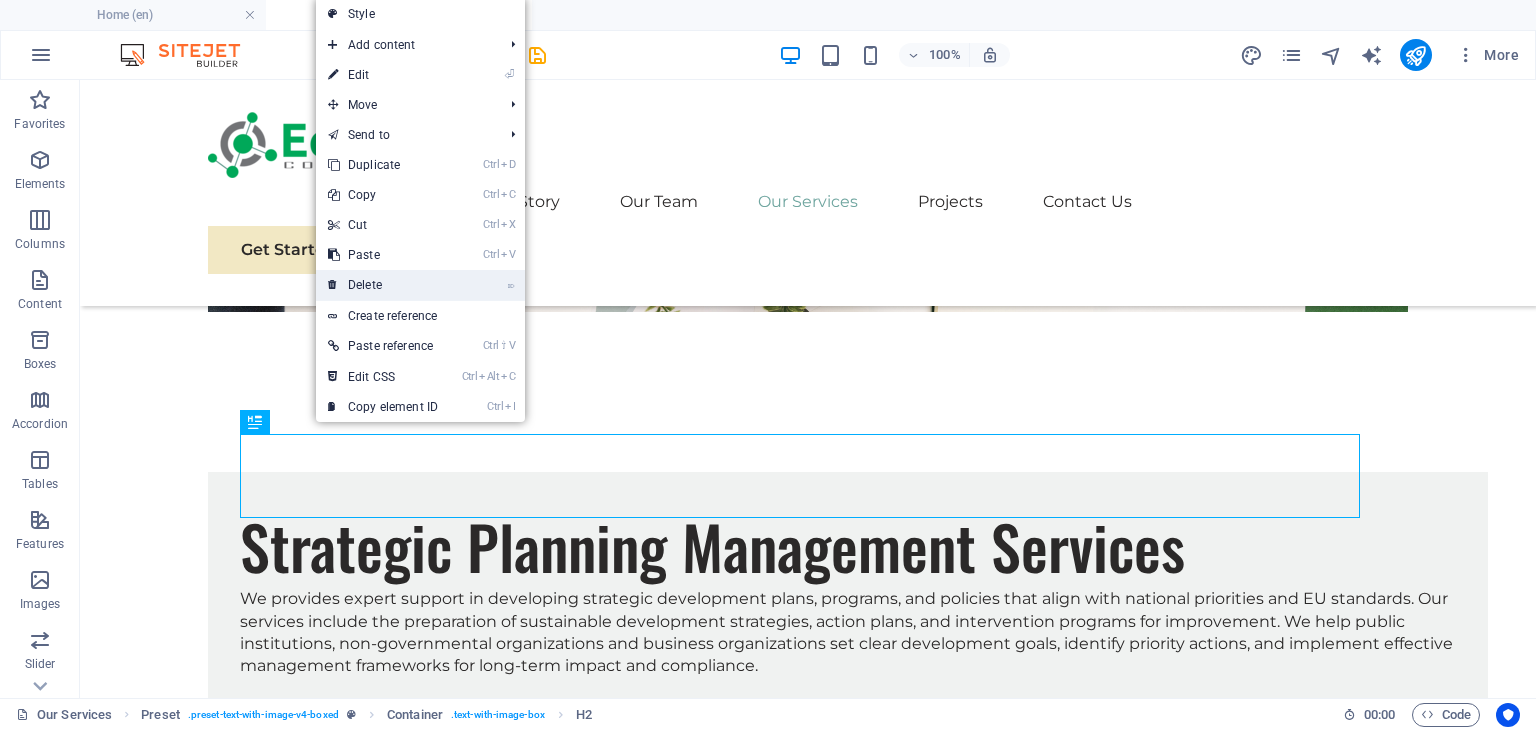 click on "⌦  Delete" at bounding box center [383, 285] 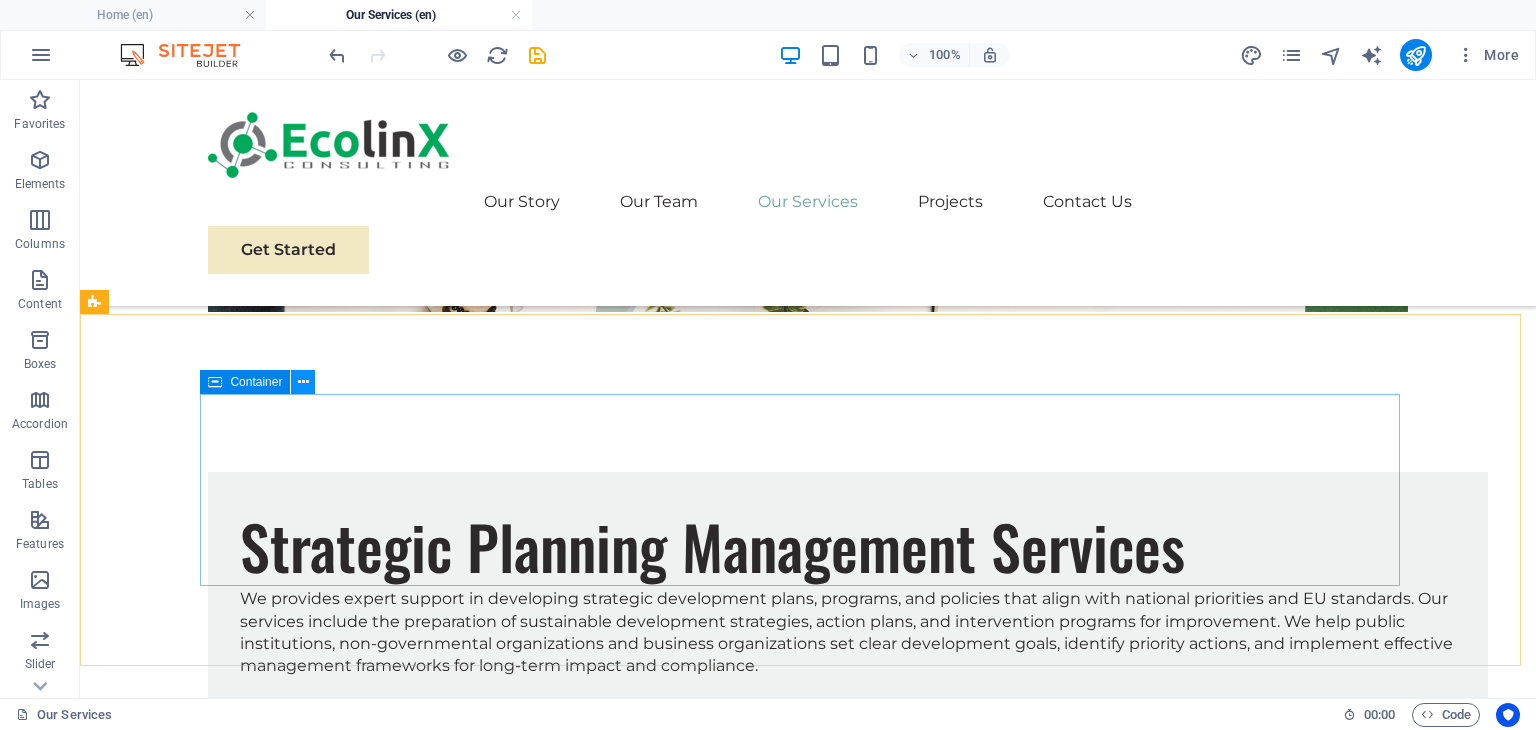 click at bounding box center [303, 382] 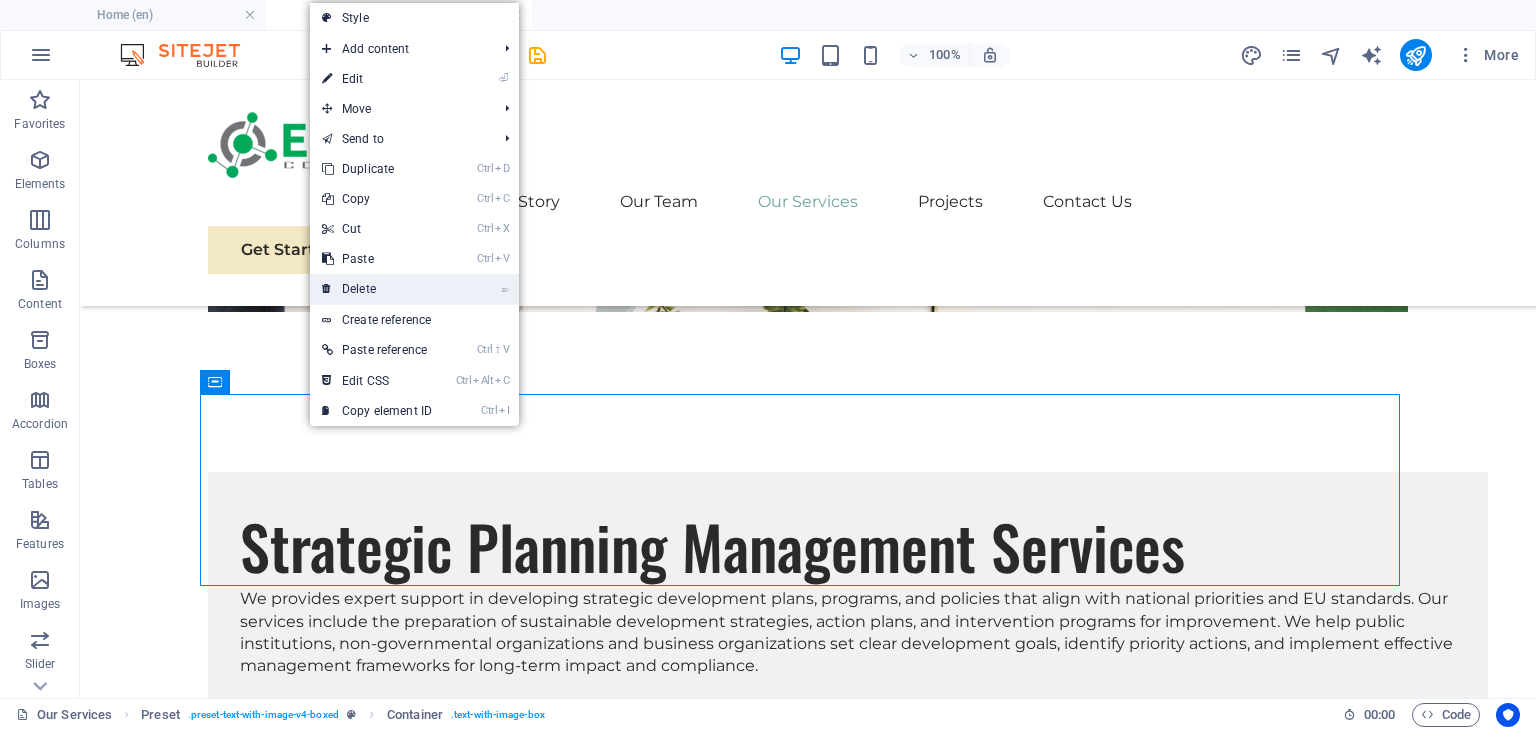click on "⌦  Delete" at bounding box center [377, 289] 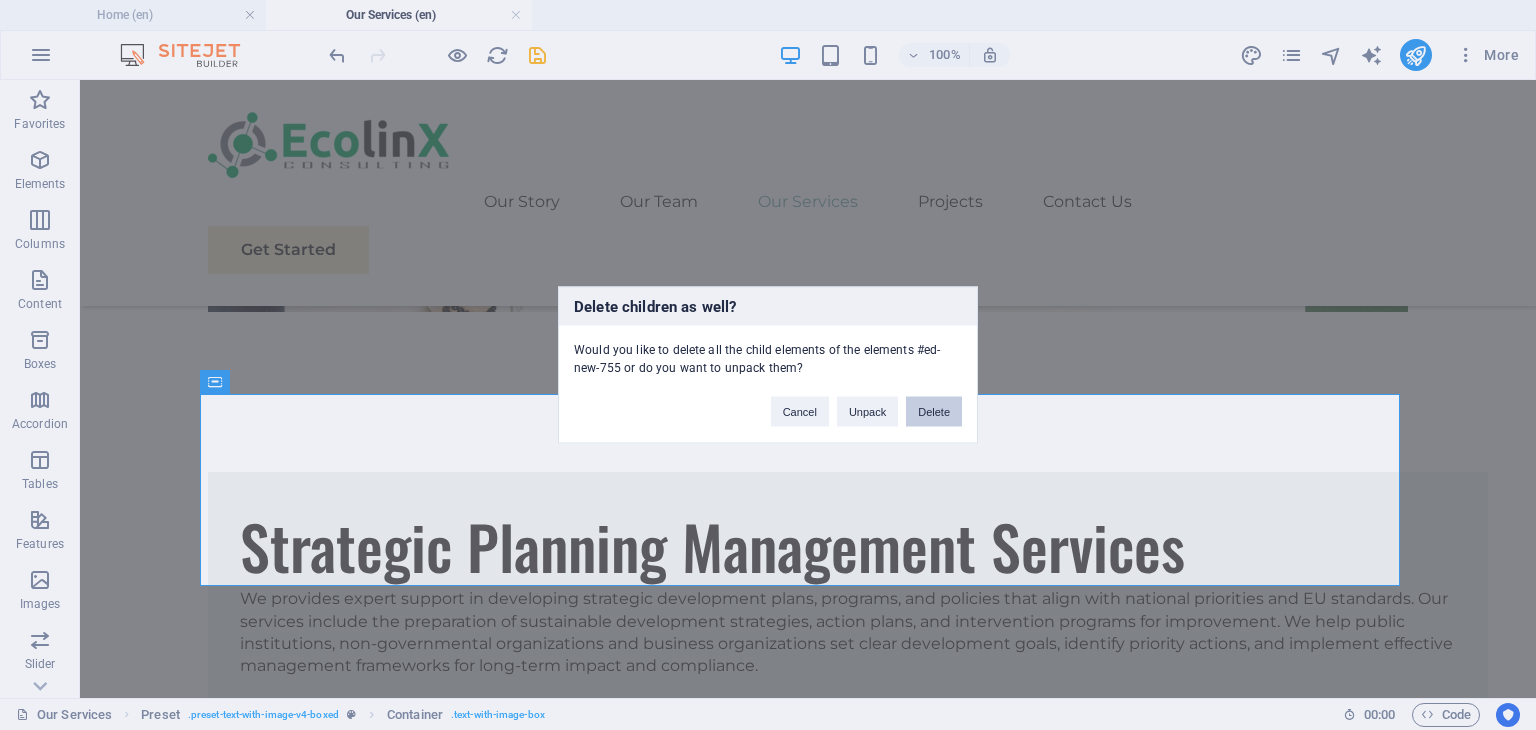 click on "Delete" at bounding box center (934, 412) 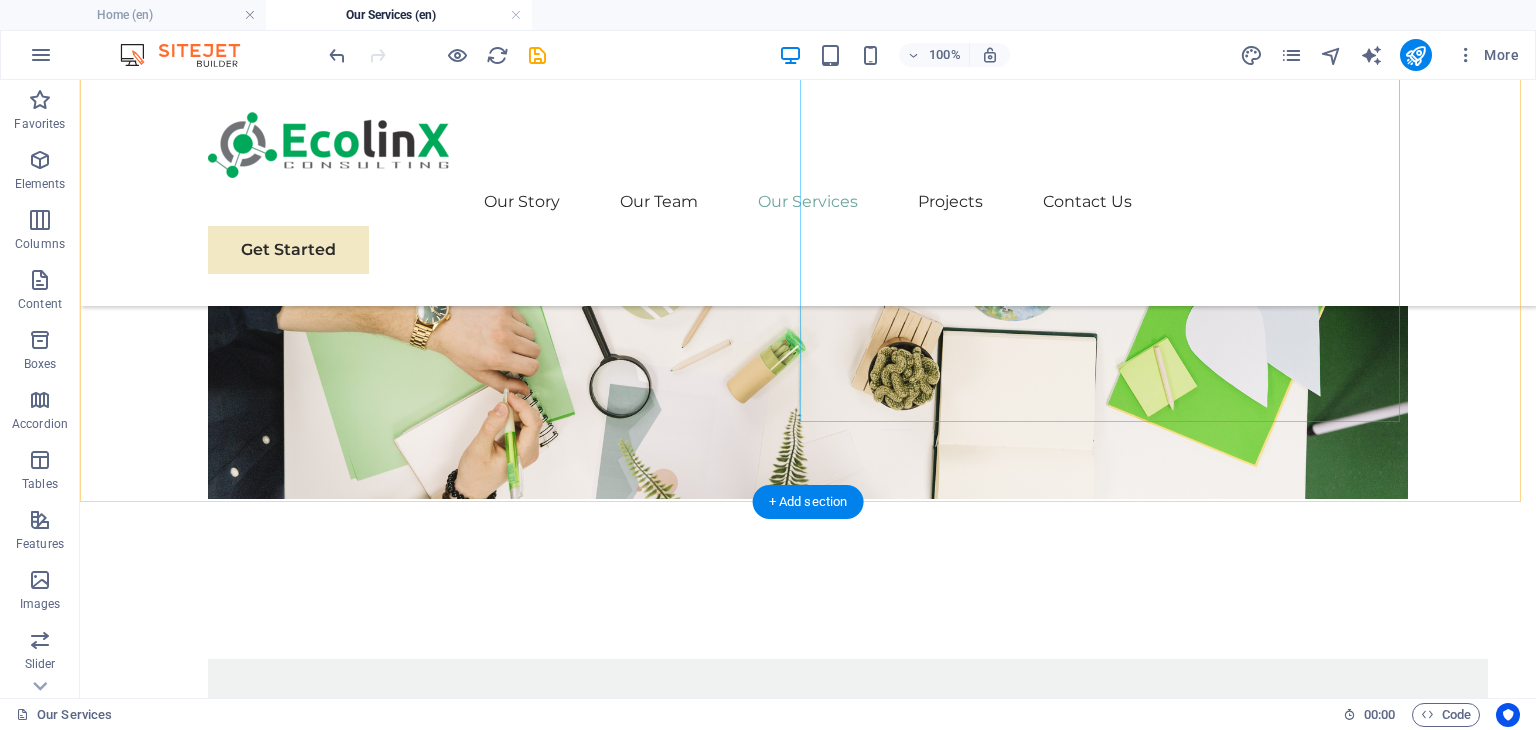 scroll, scrollTop: 1260, scrollLeft: 0, axis: vertical 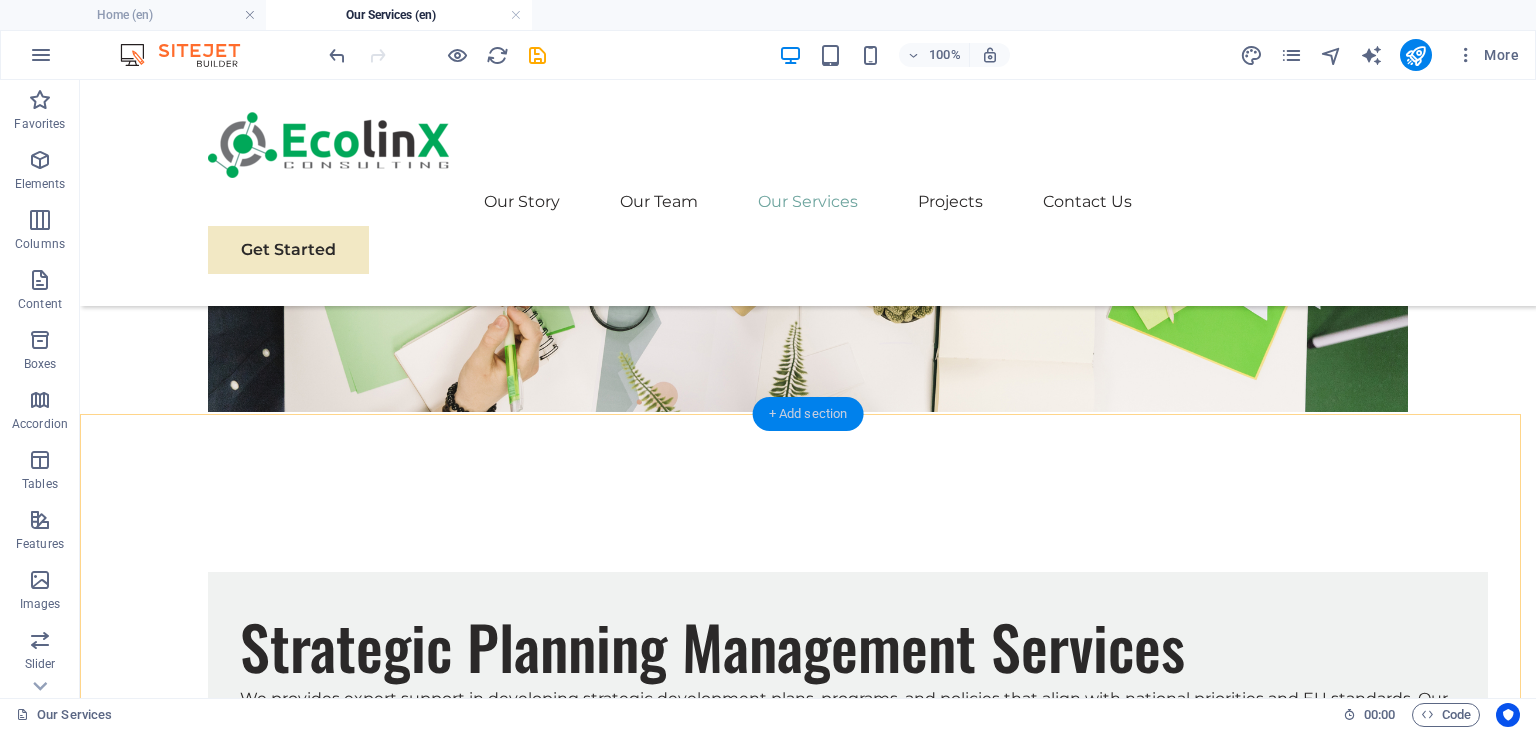 click on "+ Add section" at bounding box center [808, 414] 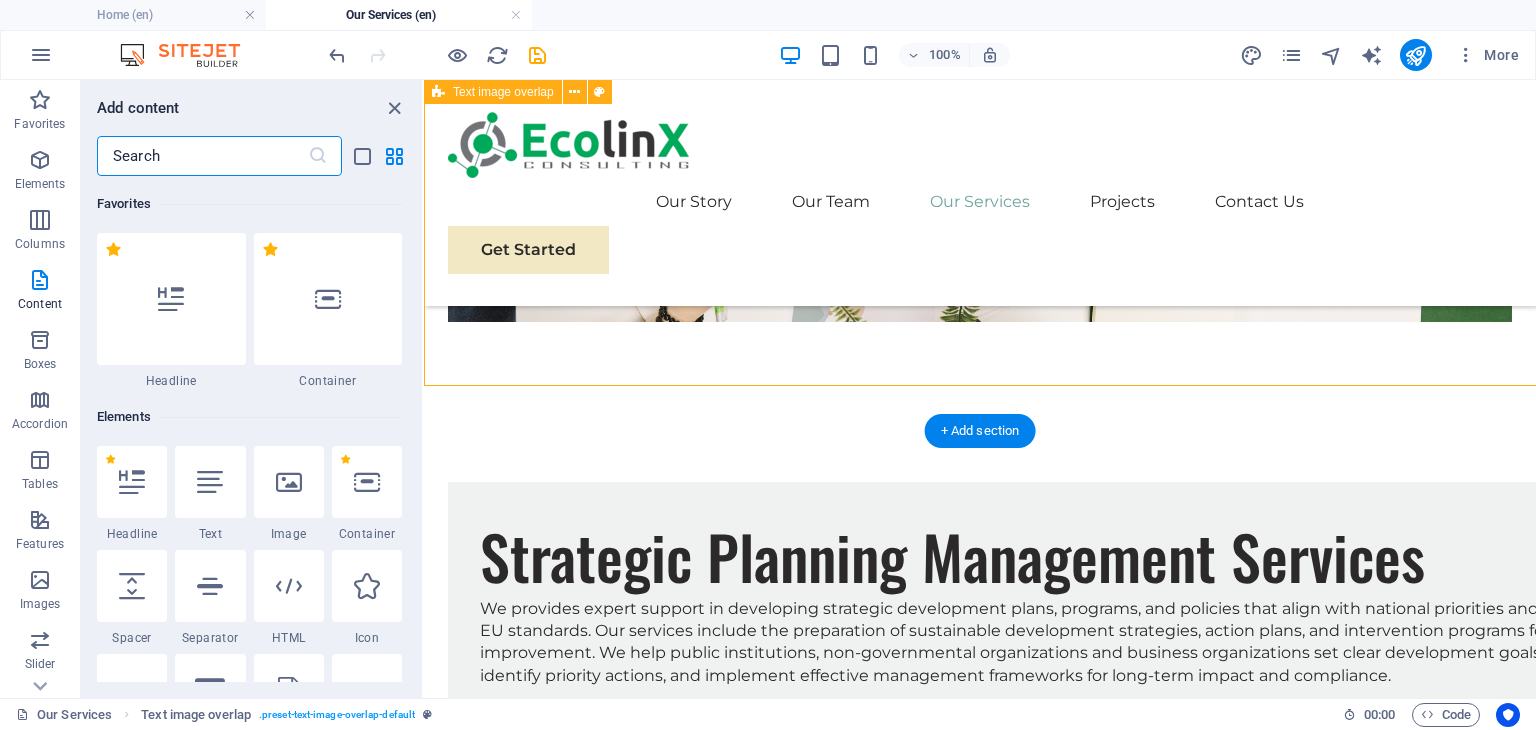 scroll, scrollTop: 1288, scrollLeft: 0, axis: vertical 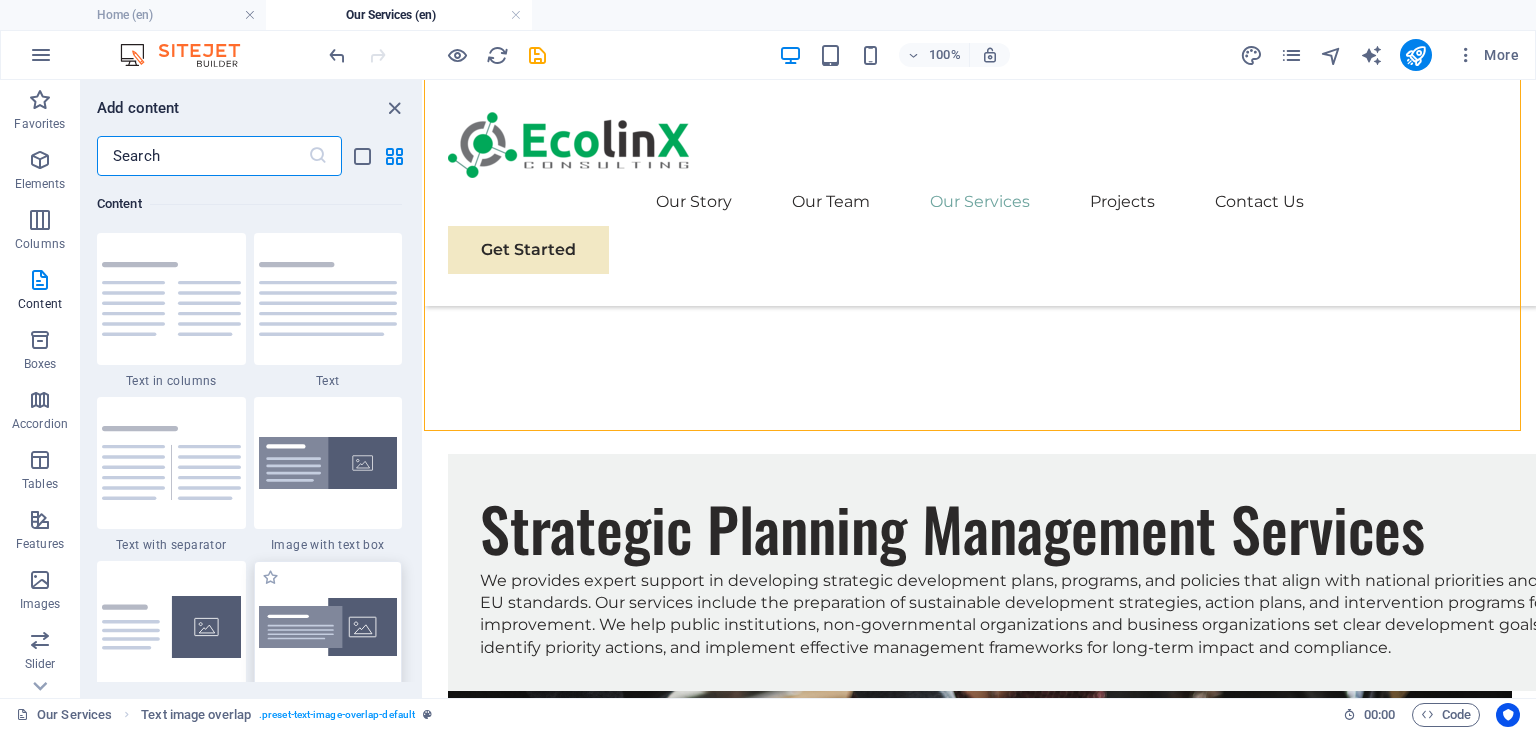 click at bounding box center (328, 627) 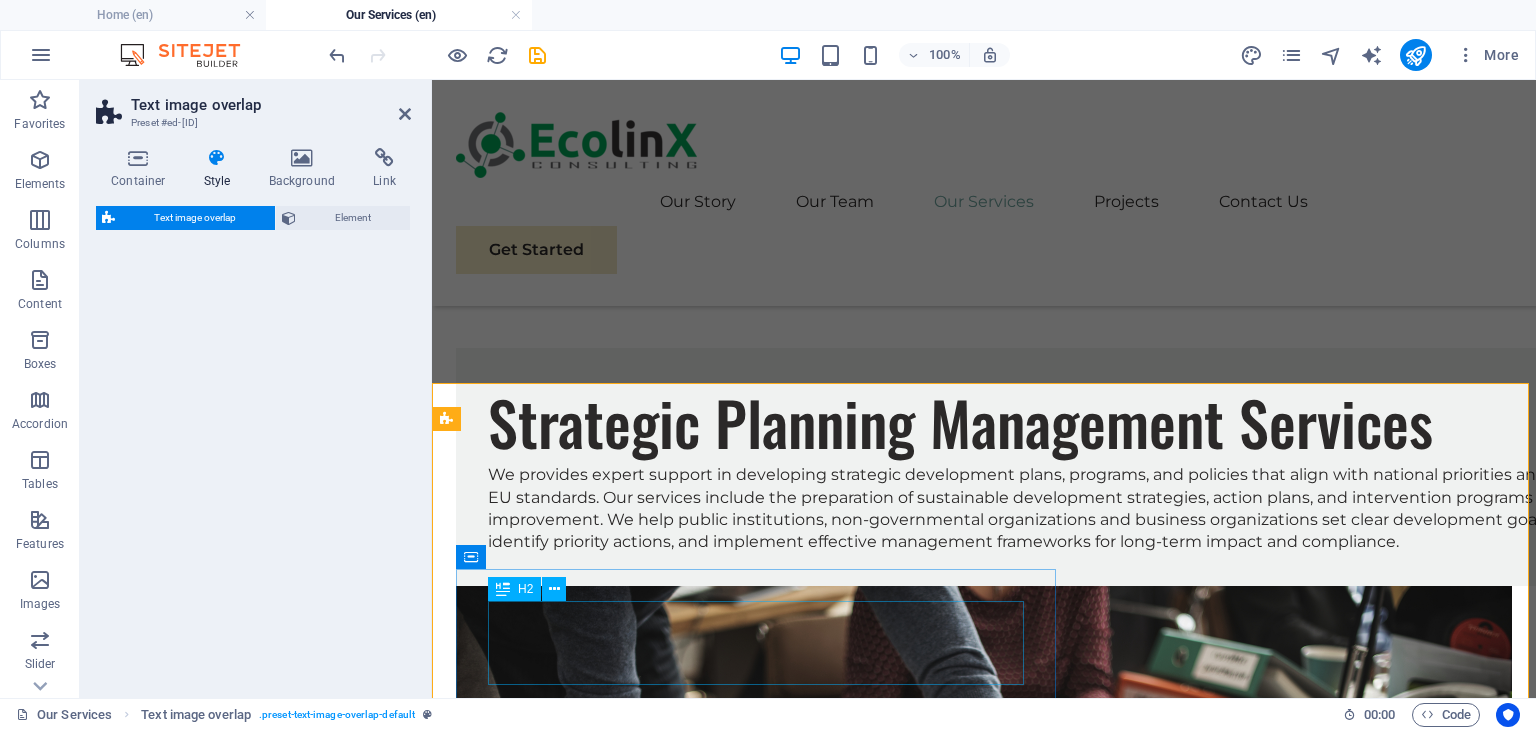 scroll, scrollTop: 1436, scrollLeft: 0, axis: vertical 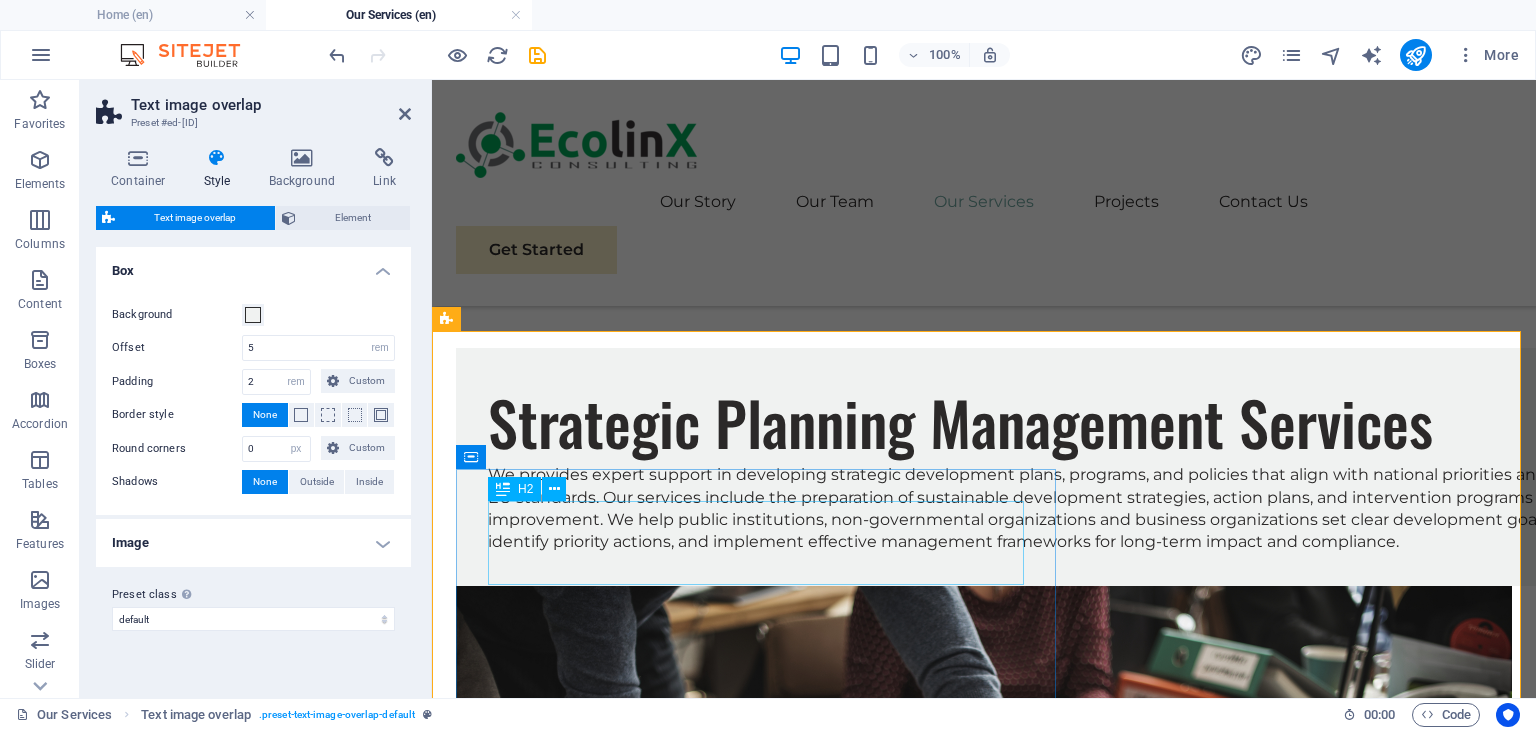 click on "New headline" at bounding box center [1024, 1525] 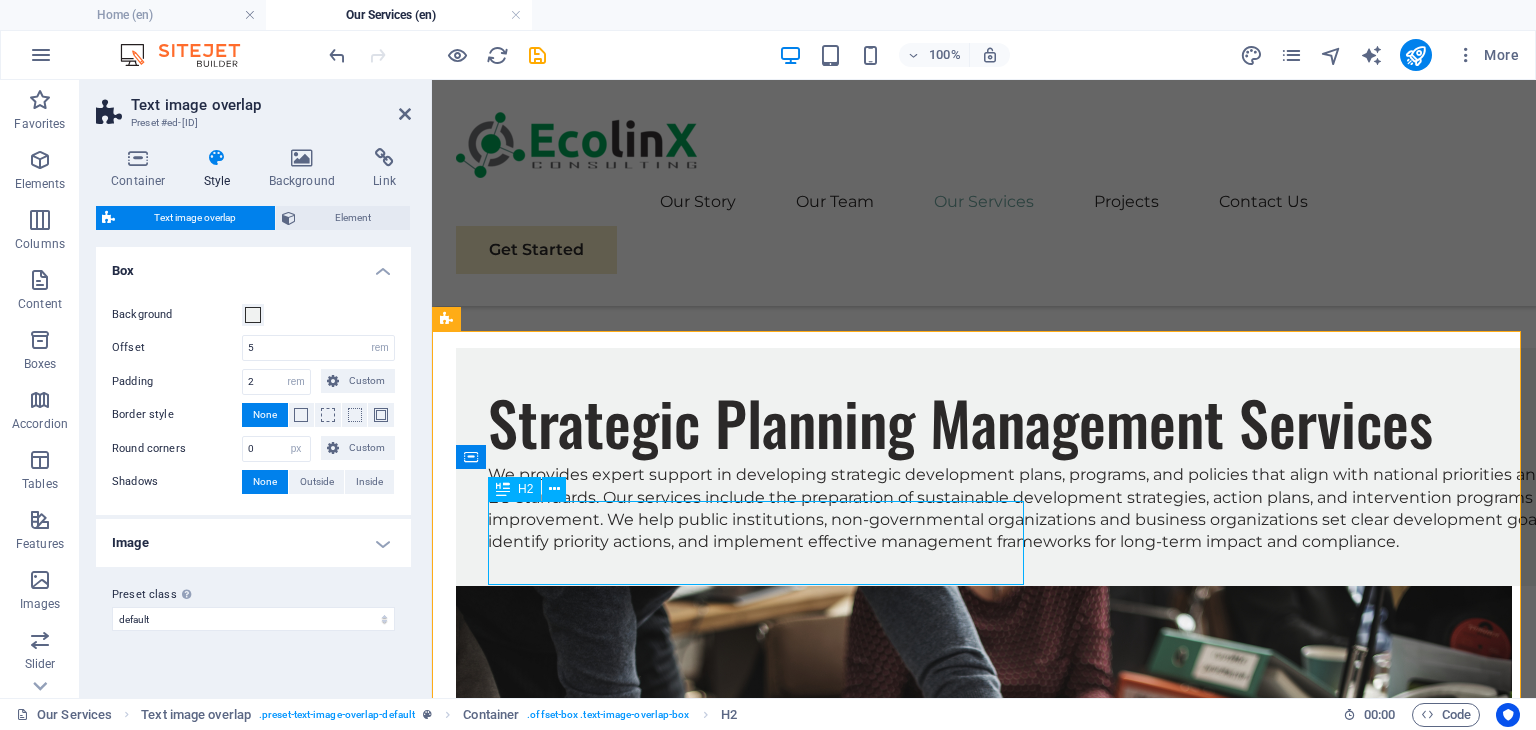 click on "New headline" at bounding box center [1024, 1525] 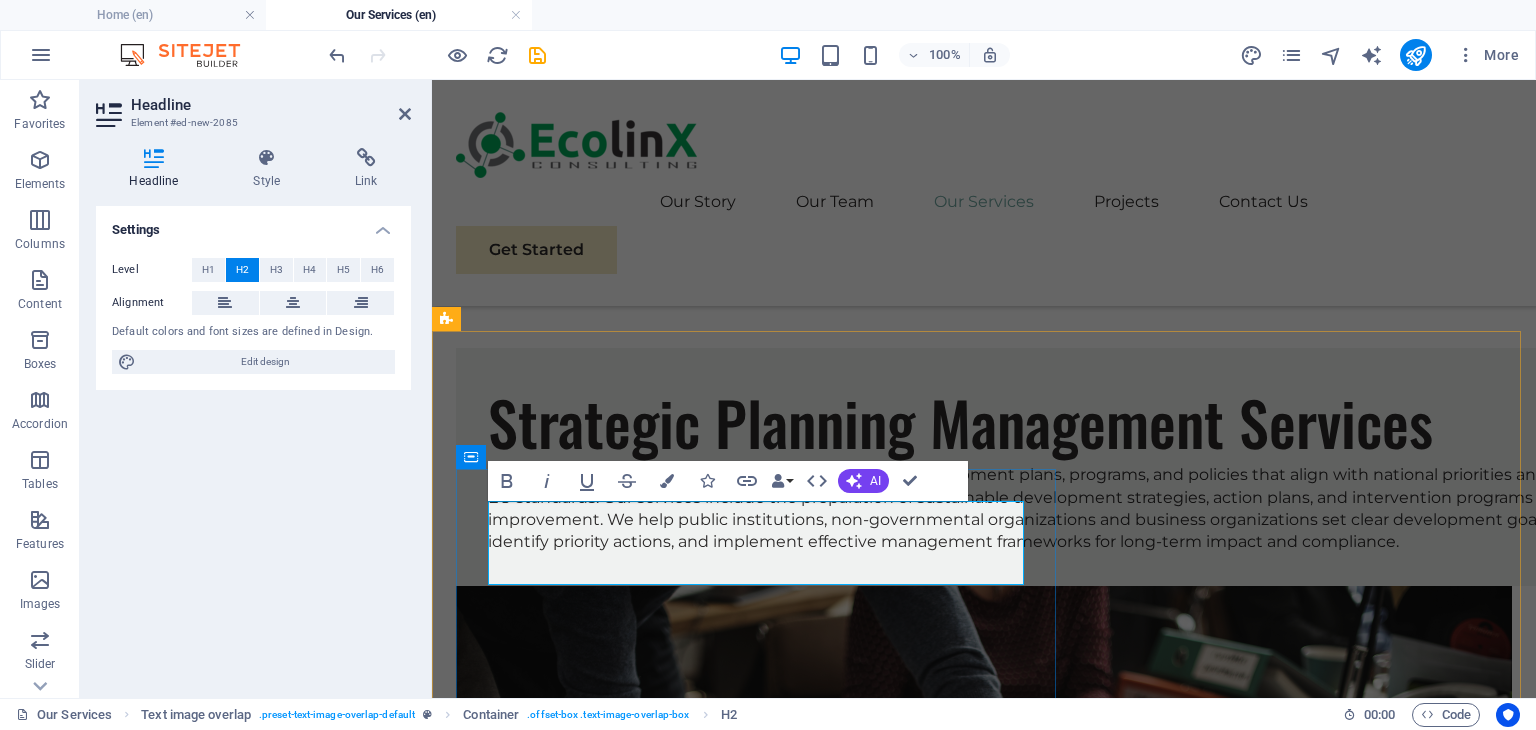 scroll, scrollTop: 1379, scrollLeft: 0, axis: vertical 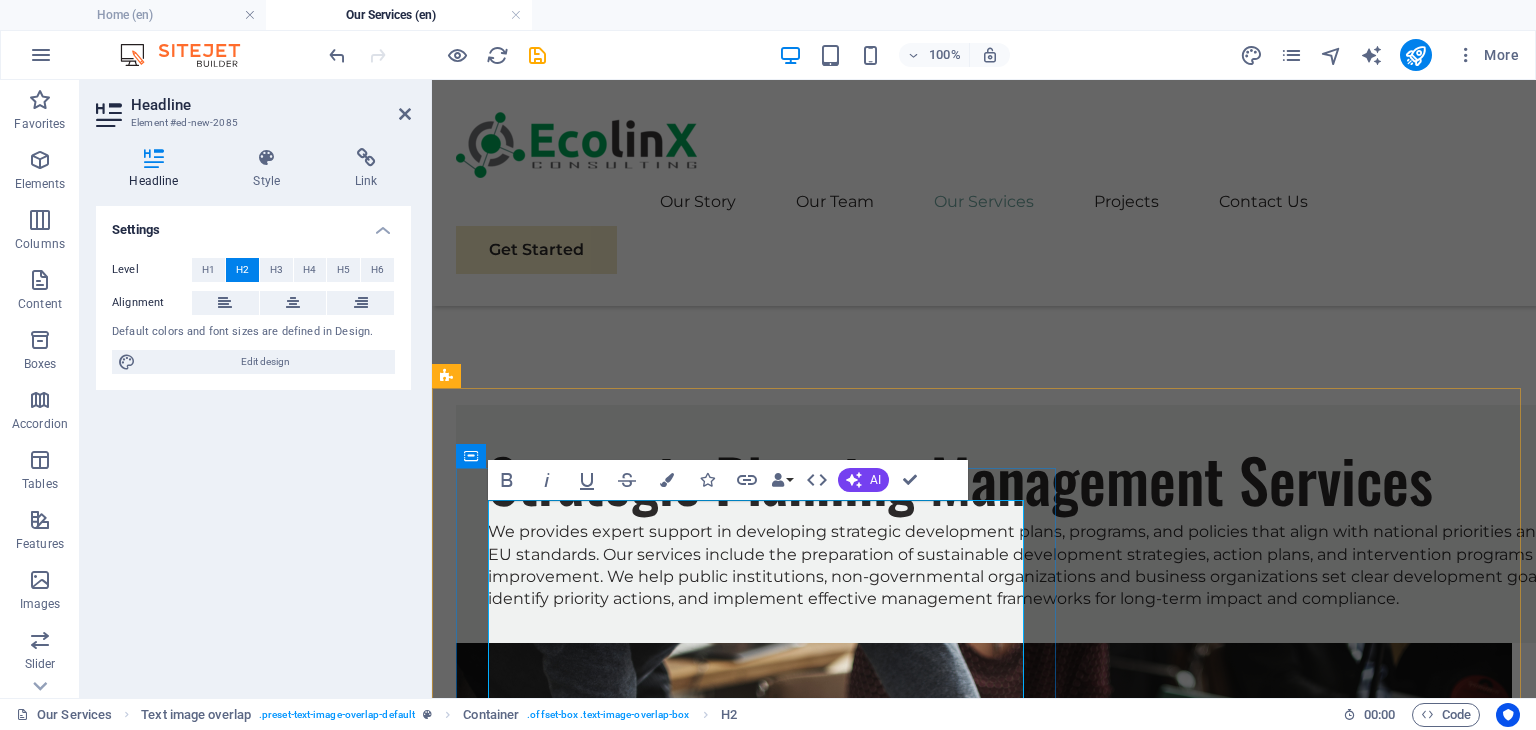 drag, startPoint x: 972, startPoint y: 553, endPoint x: 683, endPoint y: 541, distance: 289.24902 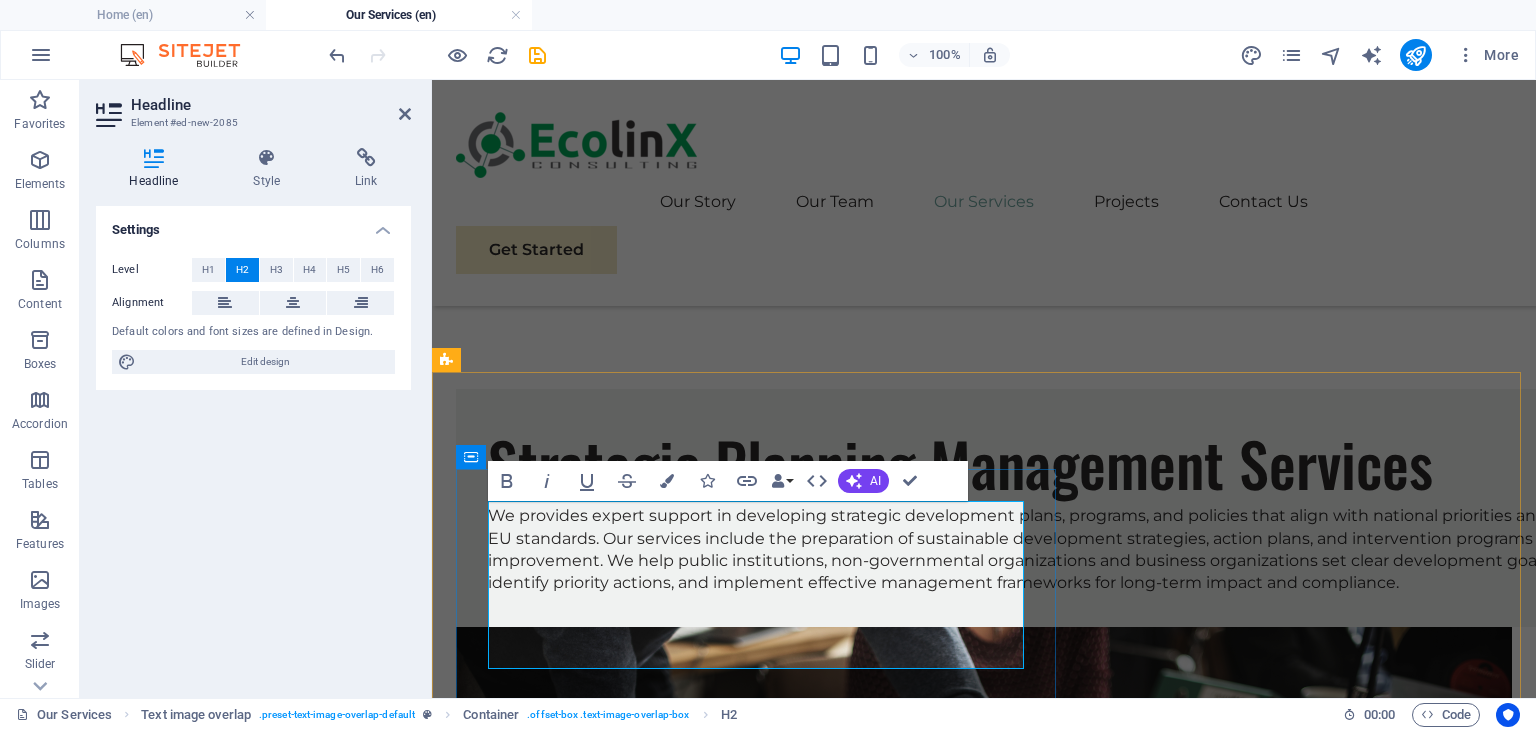 type 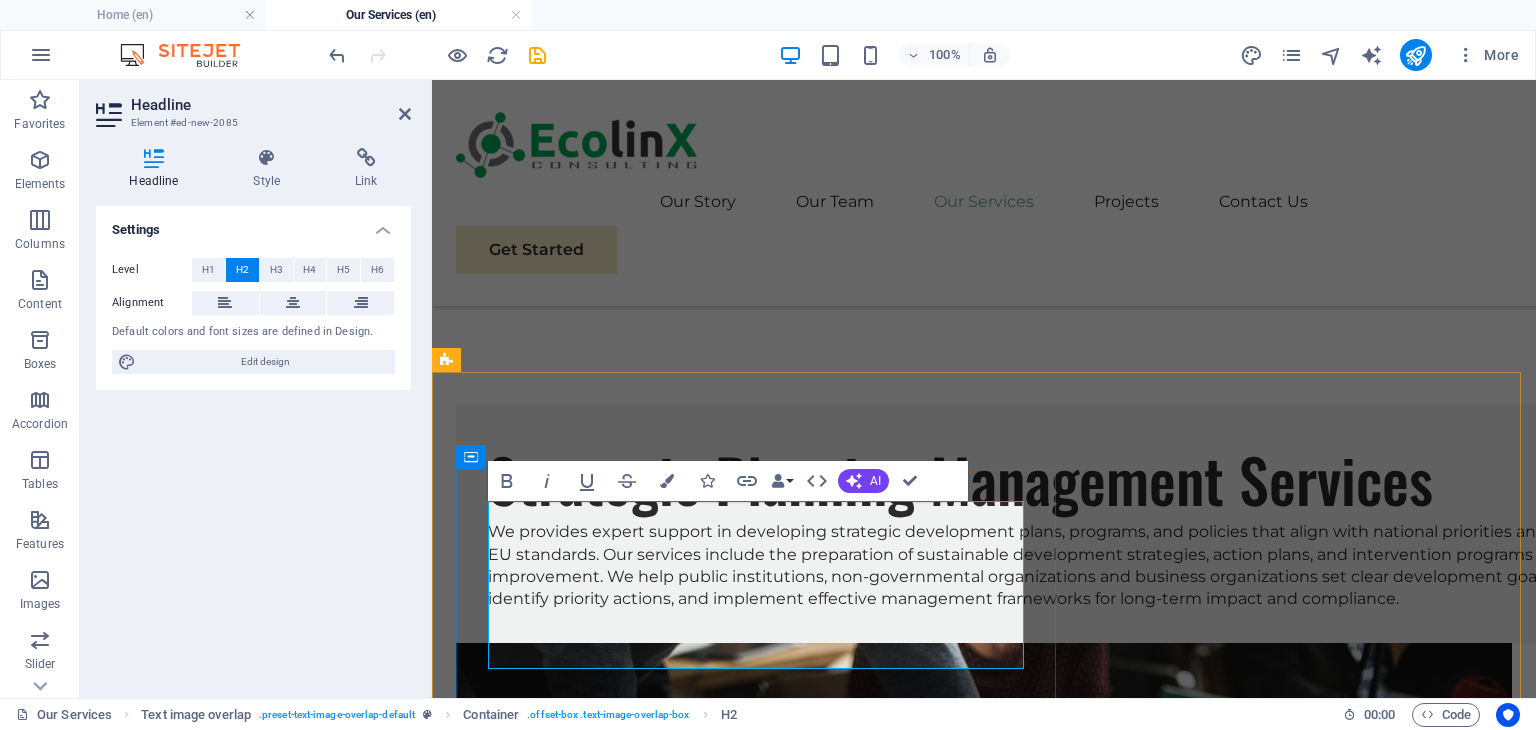 scroll, scrollTop: 1395, scrollLeft: 0, axis: vertical 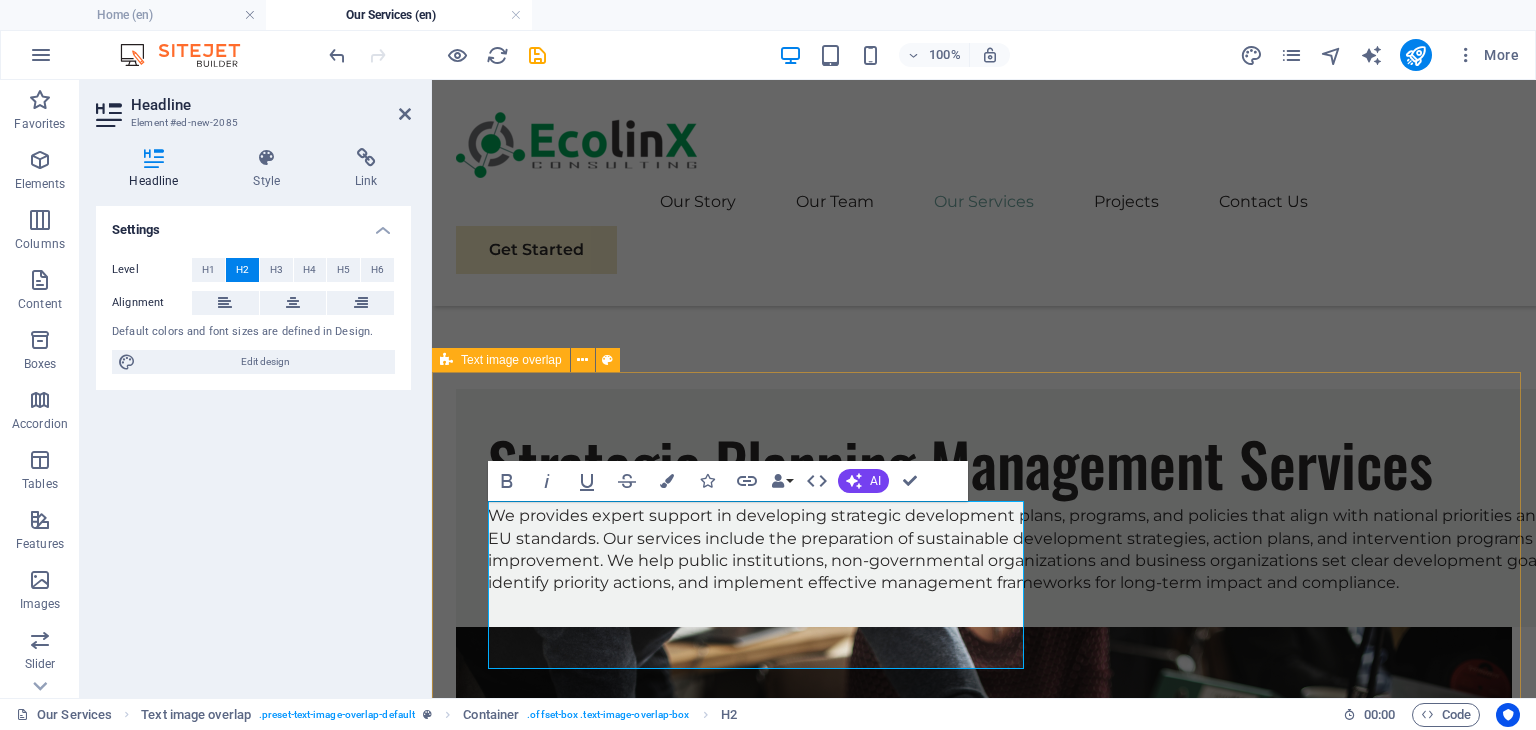 click on "Project Cycle Management Services Lorem ipsum dolor sit amet, consectetuer adipiscing elit. Aenean commodo ligula eget dolor. Lorem ipsum dolor sit amet, consectetuer adipiscing elit leget dolor. Lorem ipsum dolor sit amet, consectetuer adipiscing elit. Aenean commodo ligula eget dolor." at bounding box center (984, 1970) 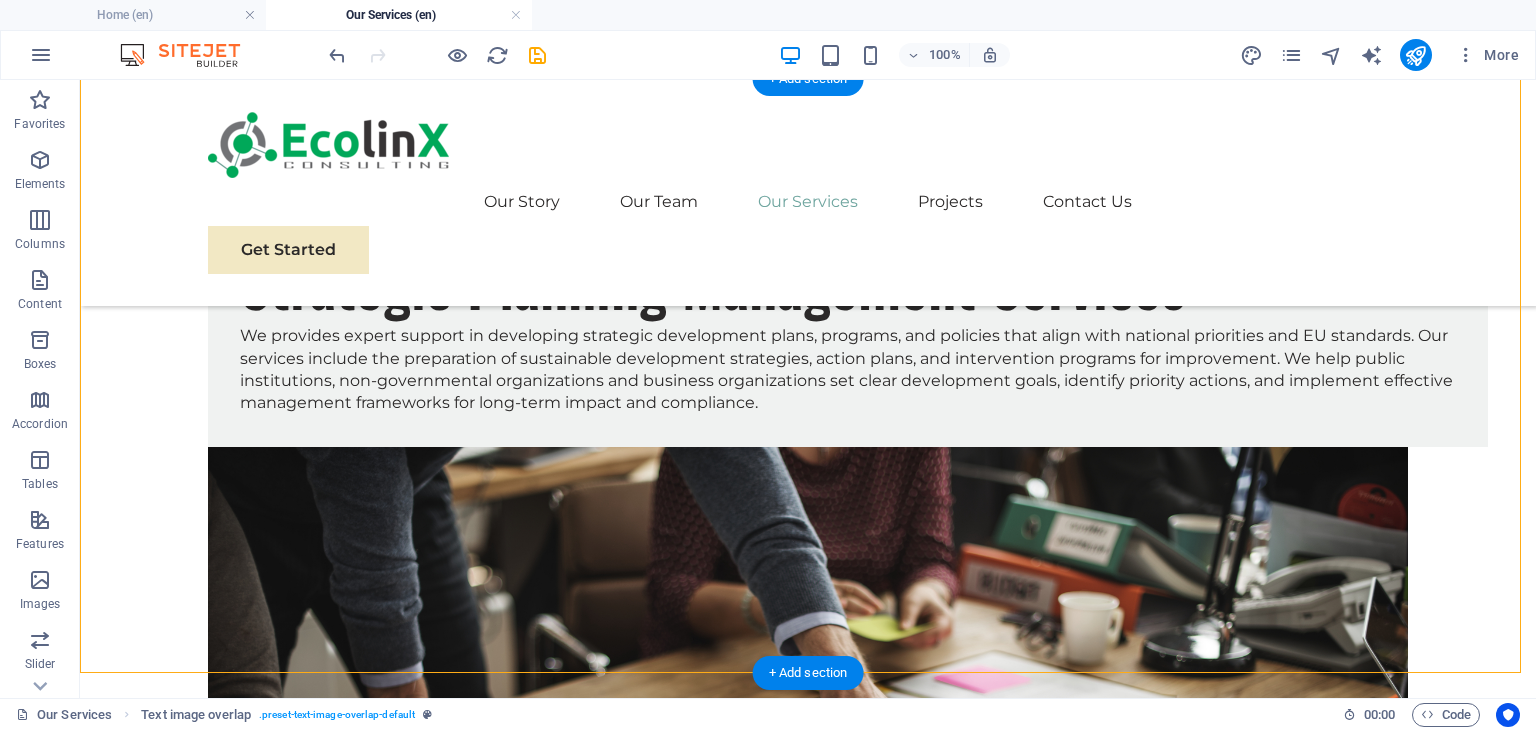 scroll, scrollTop: 1642, scrollLeft: 0, axis: vertical 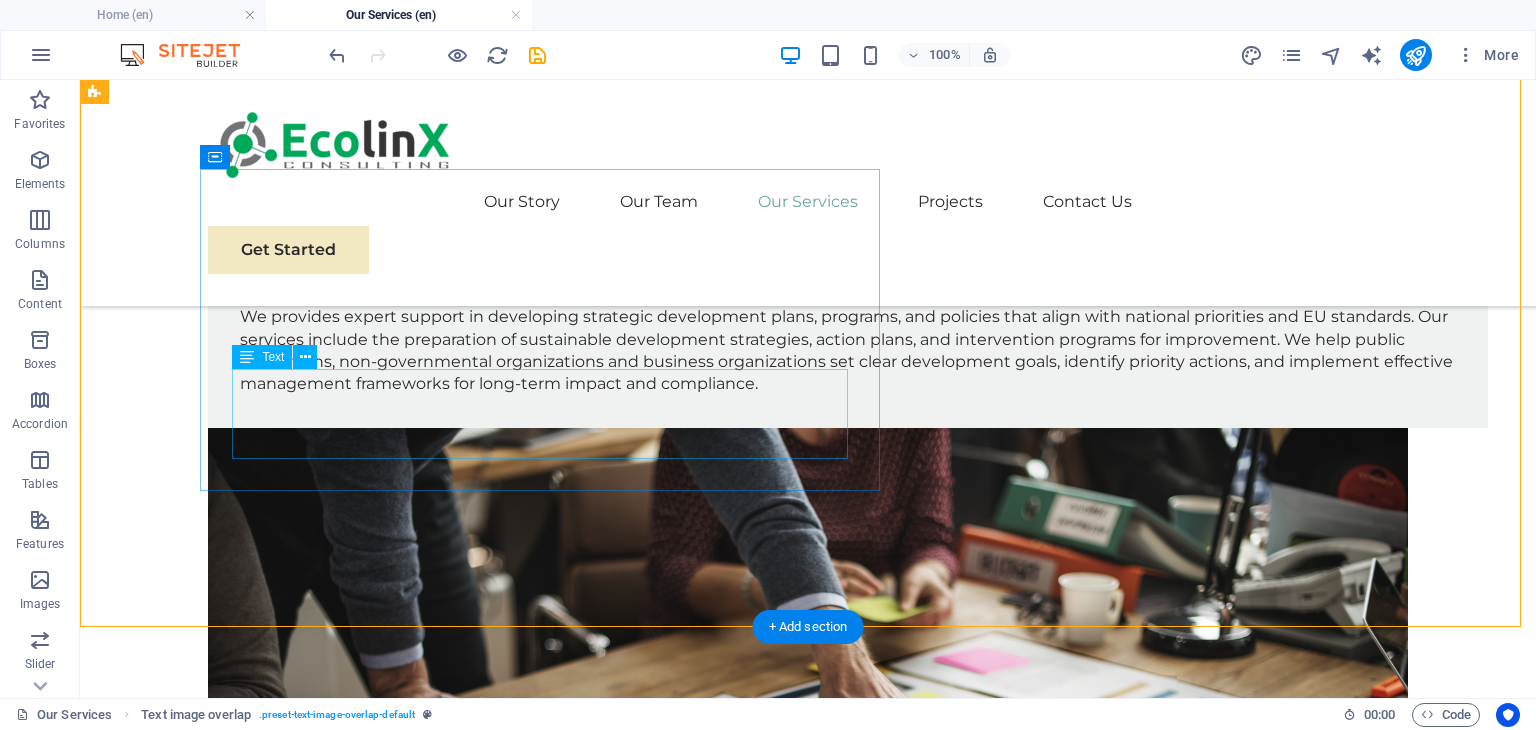 click on "Lorem ipsum dolor sit amet, consectetuer adipiscing elit. Aenean commodo ligula eget dolor. Lorem ipsum dolor sit amet, consectetuer adipiscing elit leget dolor. Lorem ipsum dolor sit amet, consectetuer adipiscing elit. Aenean commodo ligula eget dolor." at bounding box center (848, 1527) 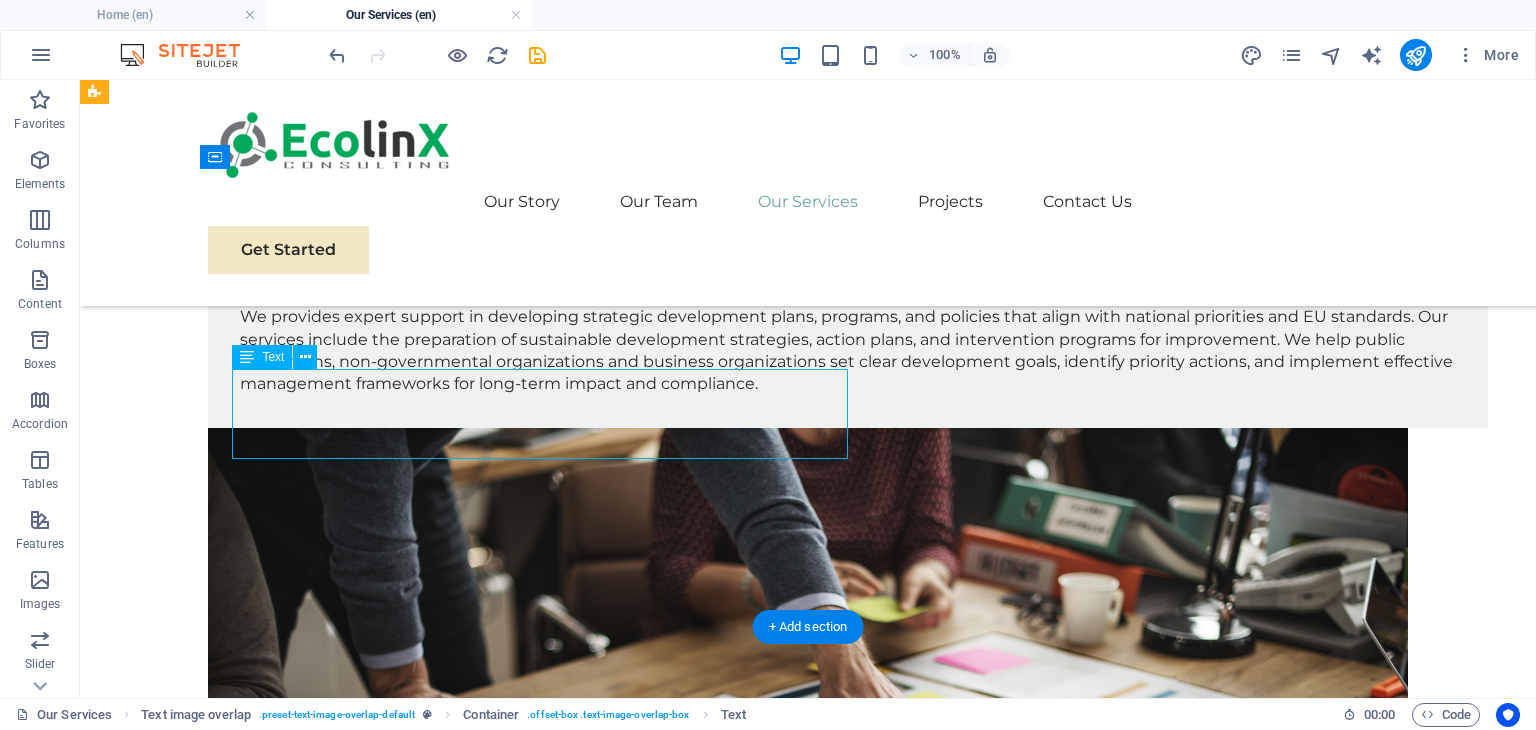 click on "Lorem ipsum dolor sit amet, consectetuer adipiscing elit. Aenean commodo ligula eget dolor. Lorem ipsum dolor sit amet, consectetuer adipiscing elit leget dolor. Lorem ipsum dolor sit amet, consectetuer adipiscing elit. Aenean commodo ligula eget dolor." at bounding box center [848, 1527] 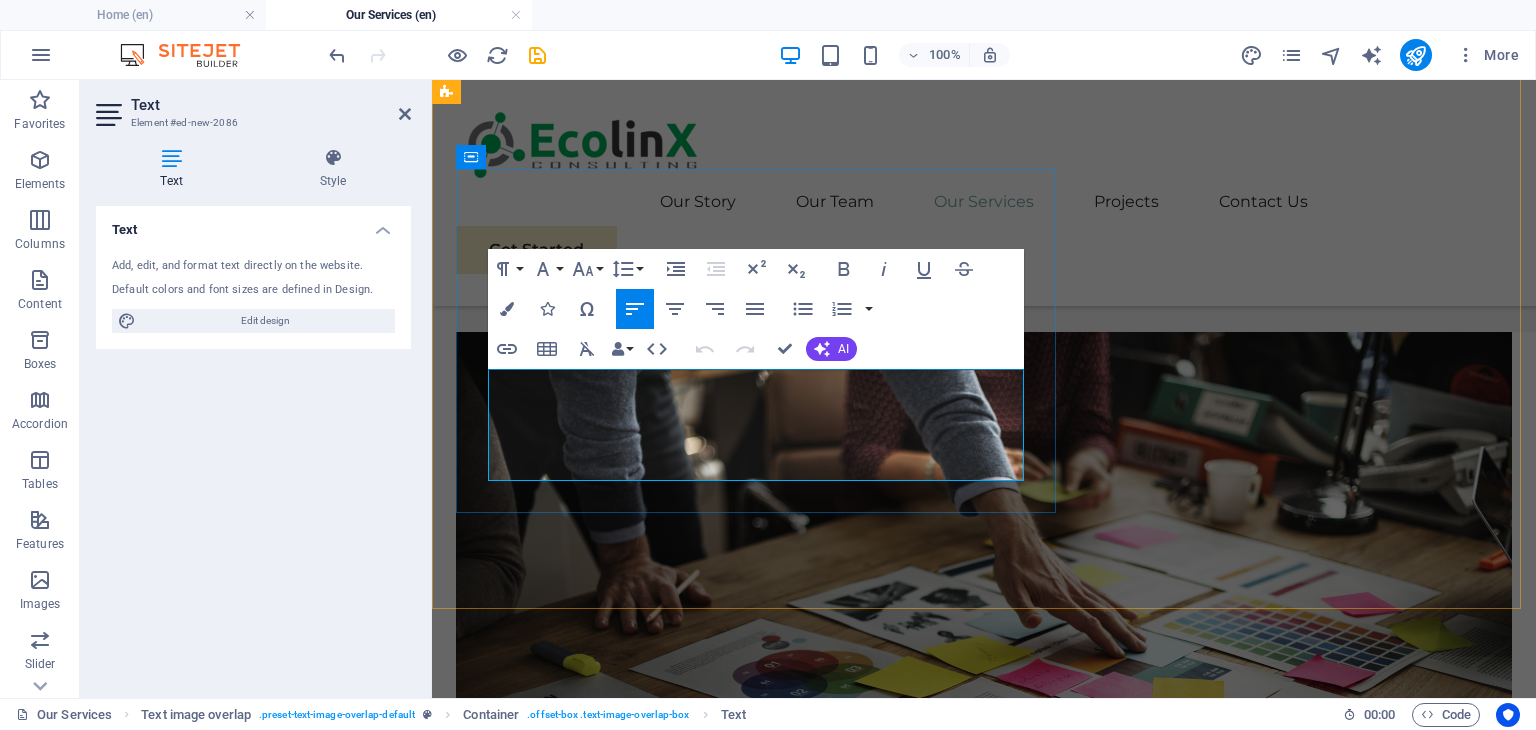 scroll, scrollTop: 1695, scrollLeft: 0, axis: vertical 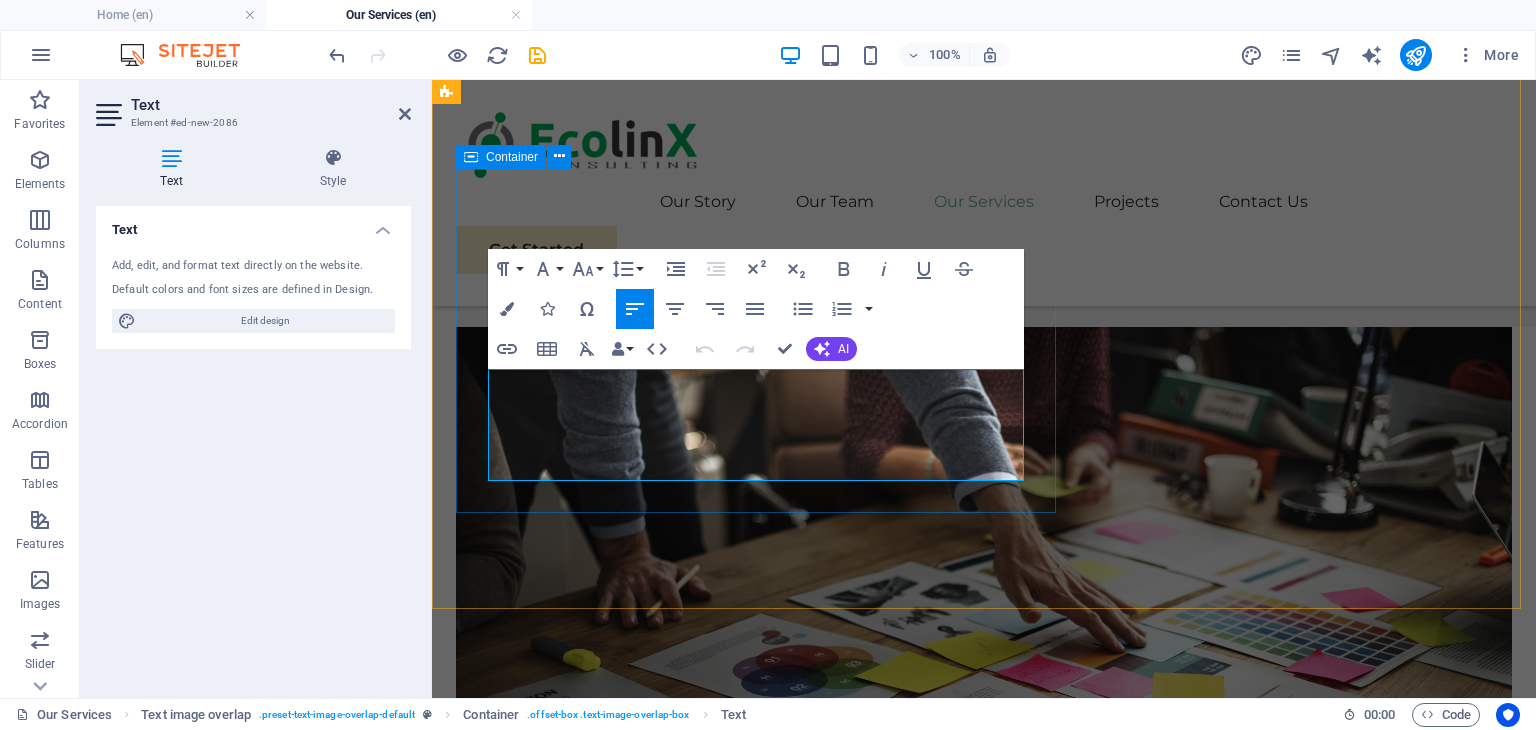 drag, startPoint x: 546, startPoint y: 469, endPoint x: 487, endPoint y: 377, distance: 109.29318 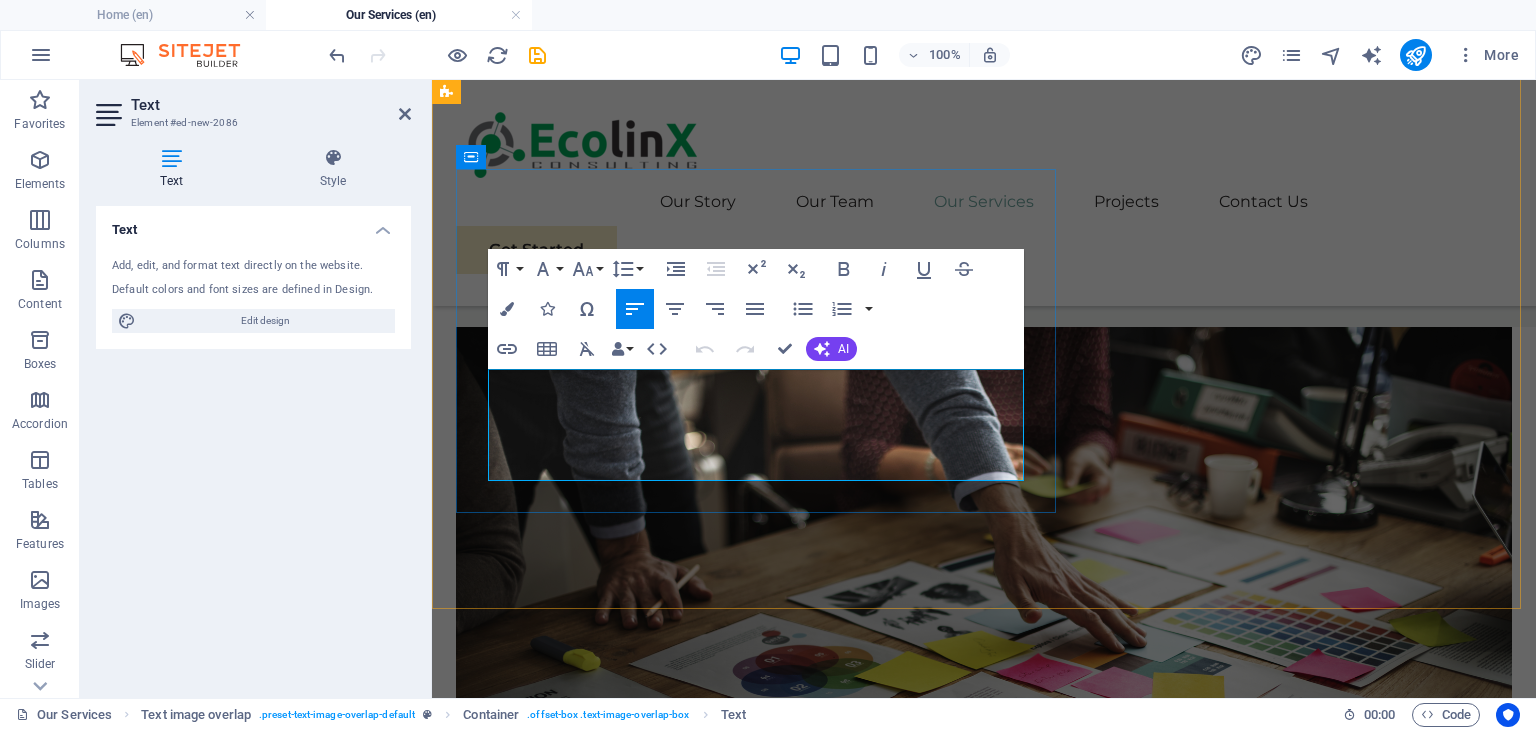scroll, scrollTop: 1679, scrollLeft: 0, axis: vertical 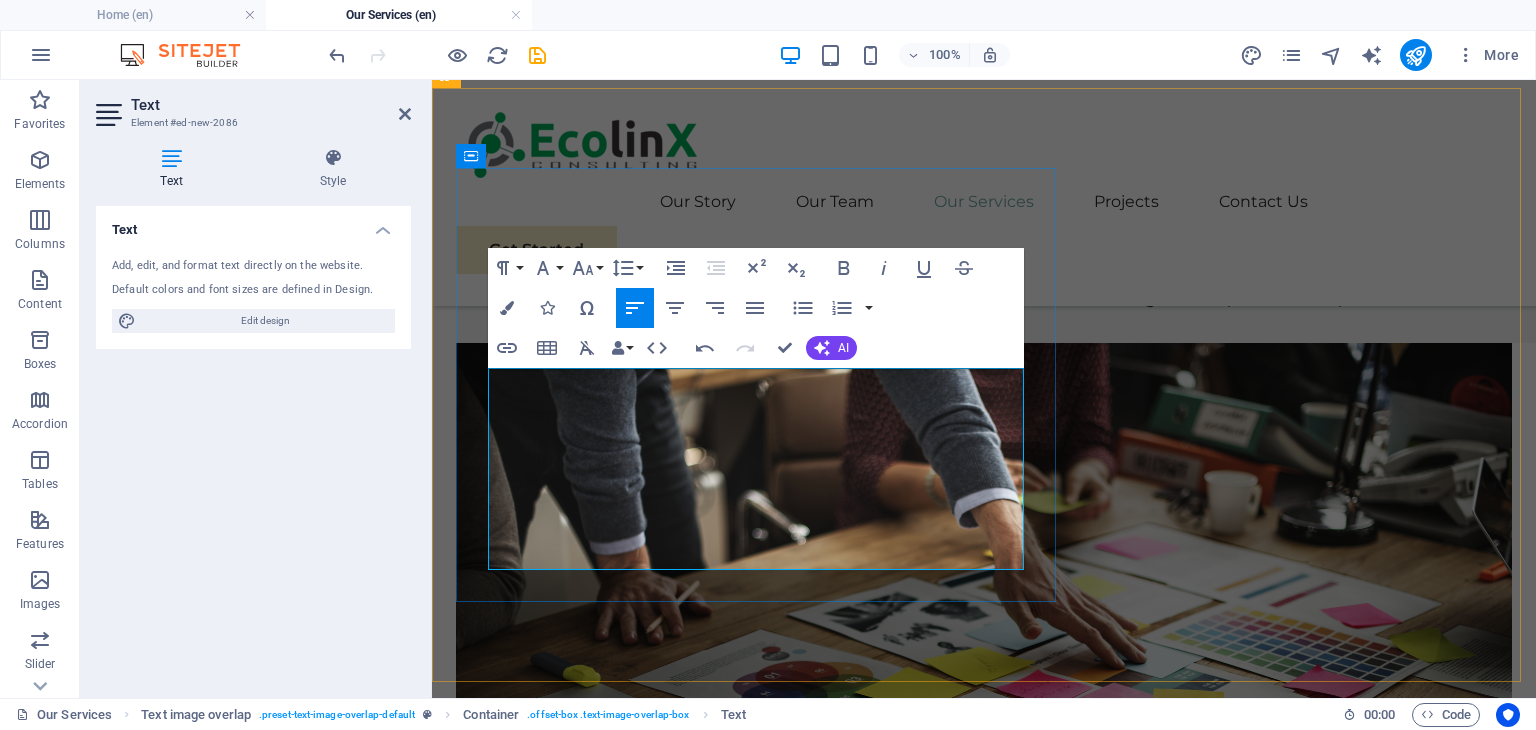 click on "EKOLINKS CONSULTING offers comprehensive support in the development and implementation of environmental projects. Our services include preparing high-quality project proposal applications for EU and donor funding, managing the entire project cycle—from planning and execution to monitoring and evaluation—and ensuring timely and transparent reporting. We help our clients navigate complex funding requirements, maximize project impact, and achieve strategic environmental goals efficiently and effectively." at bounding box center (1024, 1380) 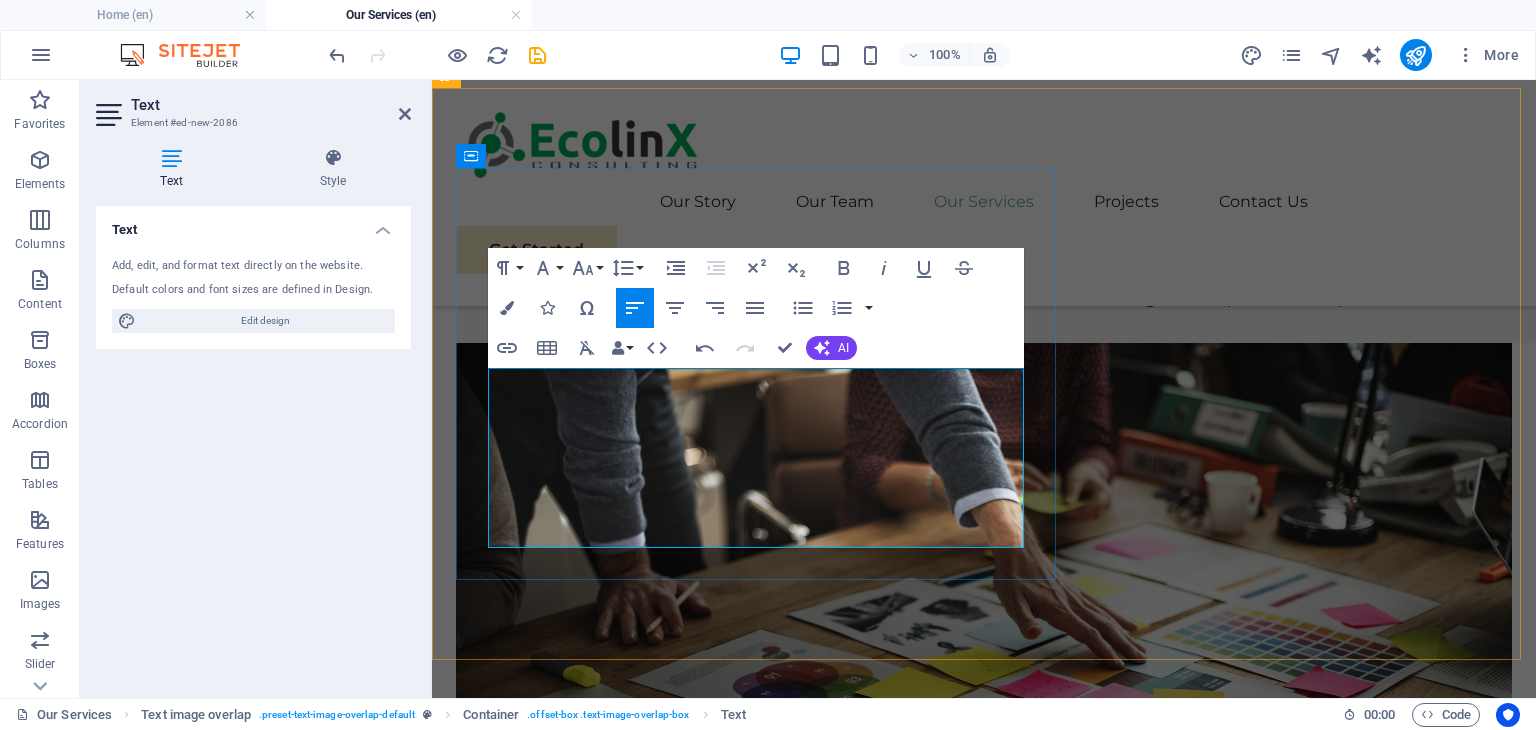 type 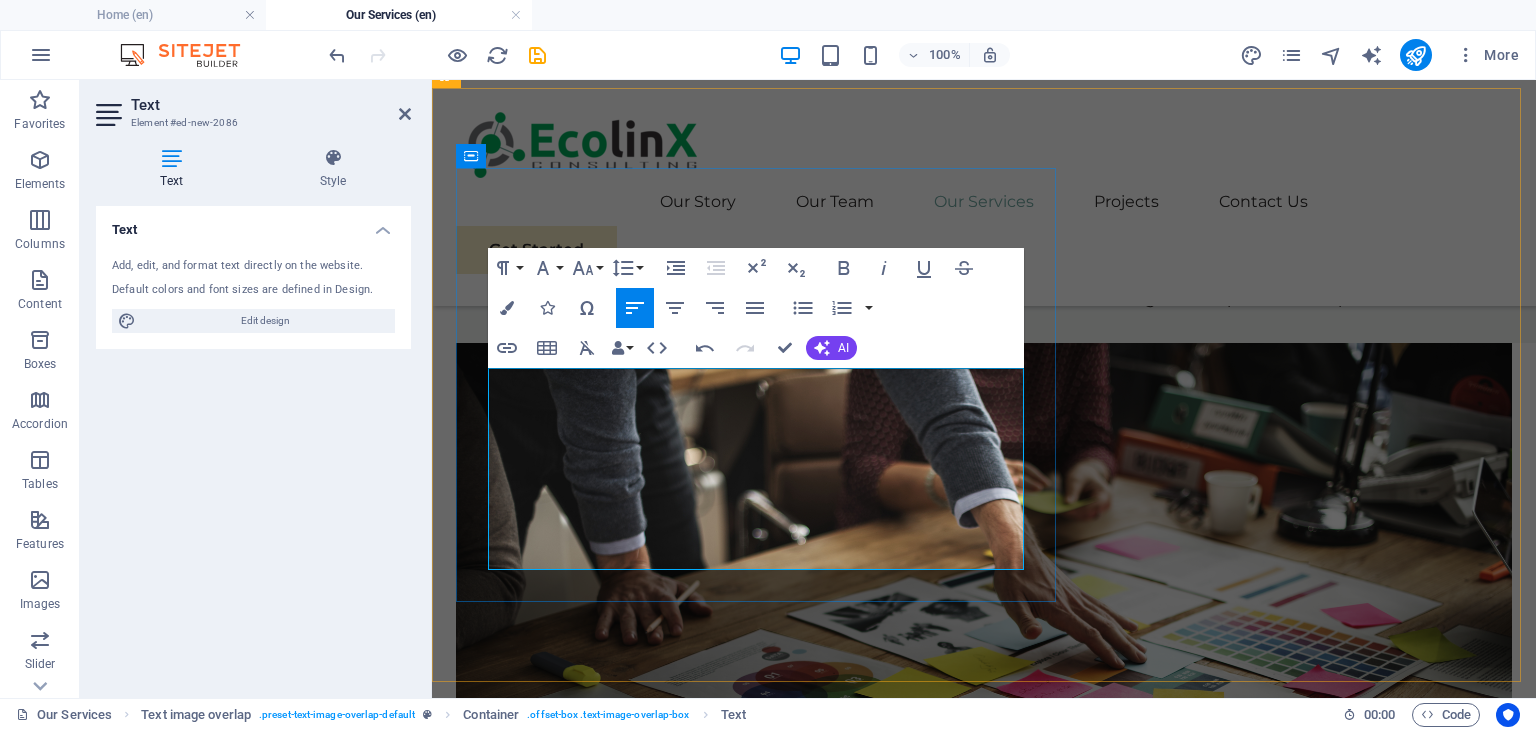 click on "EKOLINKS CONSULTING  offers comprehensive support in the development and implementation of development  projects. Our services include preparing high-quality project proposal applications for EU and donor funding, managing the entire project cycle—from planning and execution to monitoring and evaluation—and ensuring timely and transparent reporting. We help our clients navigate complex funding requirements, maximize project impact, and achieve strategic environmental goals efficiently and effectively." at bounding box center [1024, 1380] 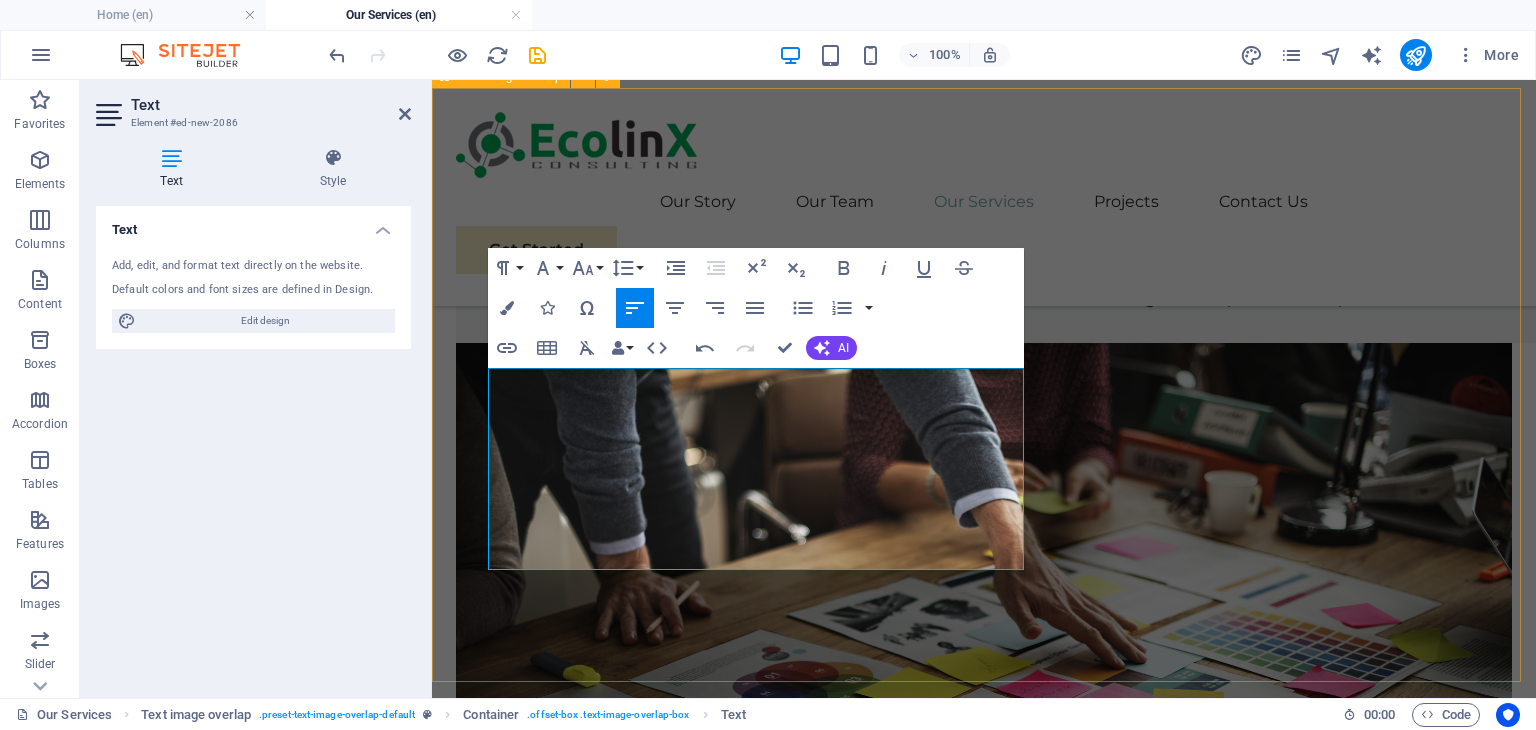 click on "Project Cycle Management Services EKOLINKS CONSULTING offers comprehensive support in the development and implementation of development projects. Our services include preparing high-quality project proposal applications for EU and donor funding, managing the entire project cycle—from planning and execution to monitoring and evaluation—and ensuring timely and transparent reporting. We help our clients navigate complex funding requirements, maximize project impact, and achieve strategic development goals efficiently and effectively." at bounding box center (984, 1720) 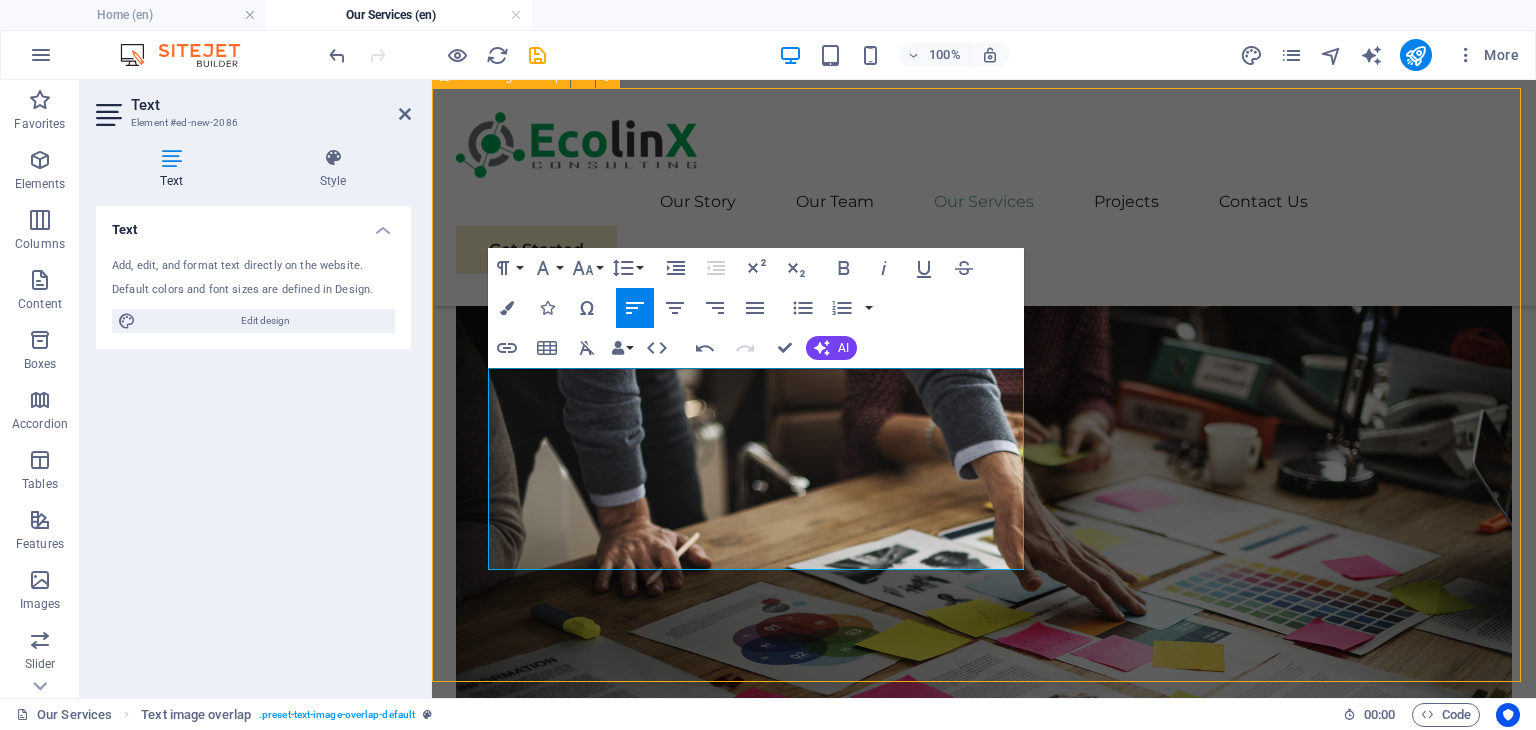 scroll, scrollTop: 1597, scrollLeft: 0, axis: vertical 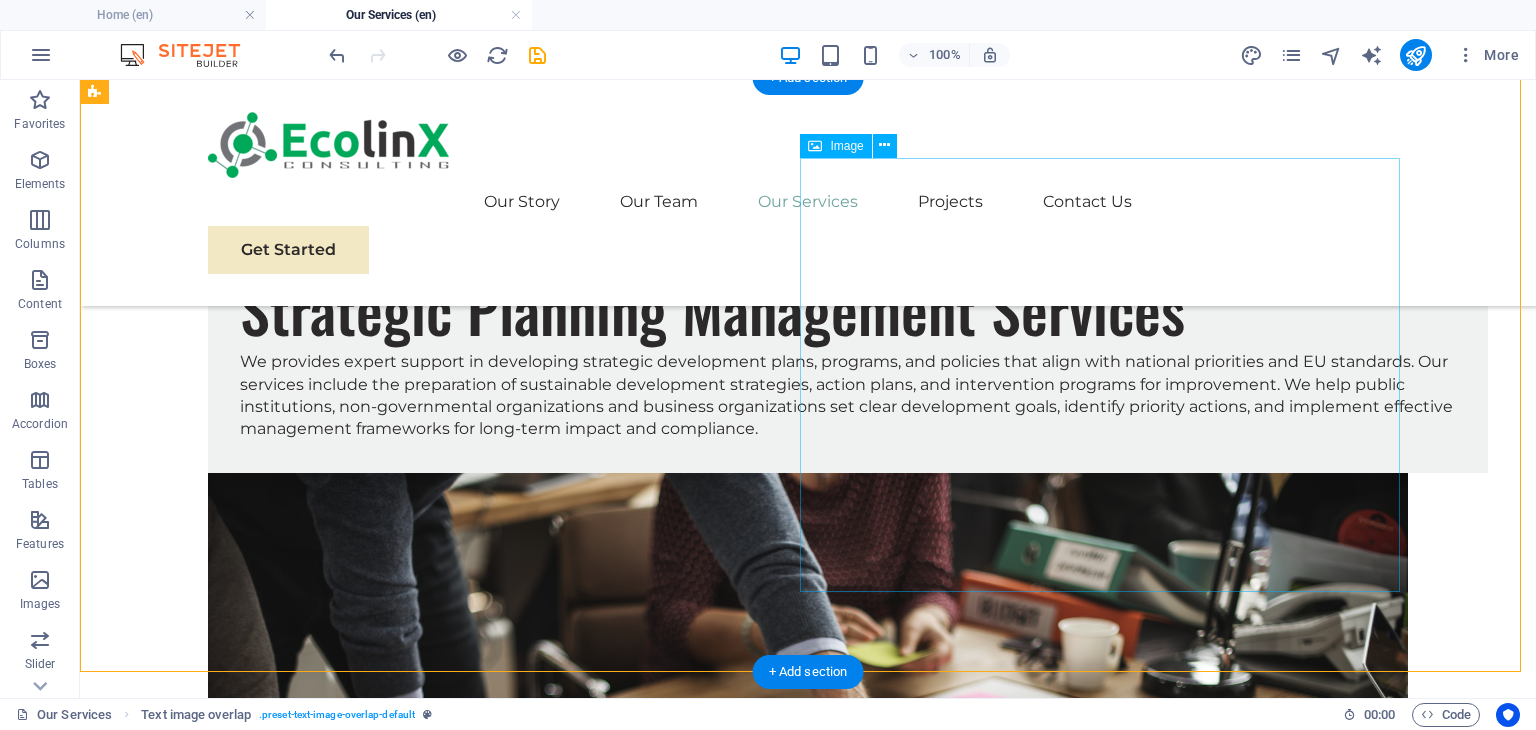 click at bounding box center [808, 2105] 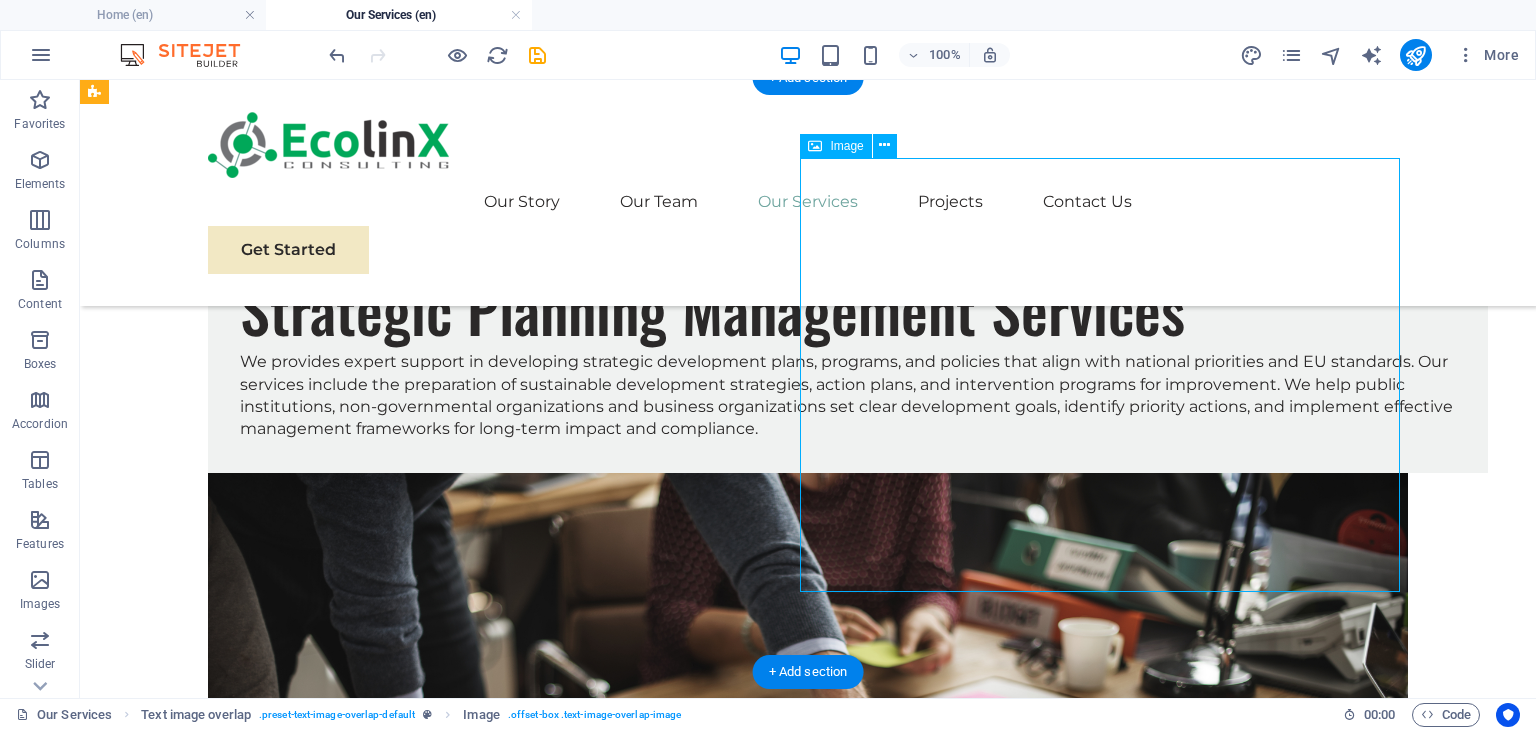 click at bounding box center [808, 2105] 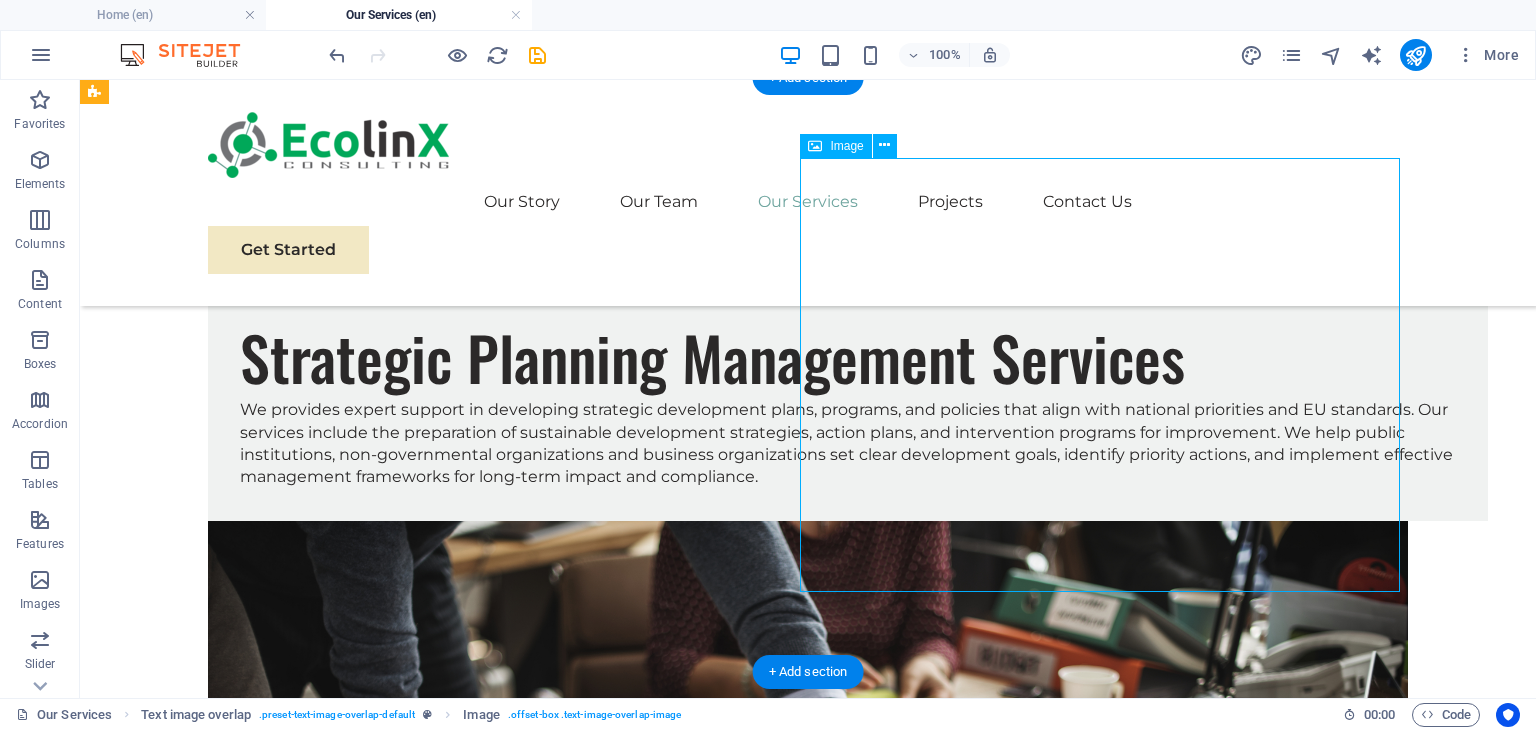 select on "%" 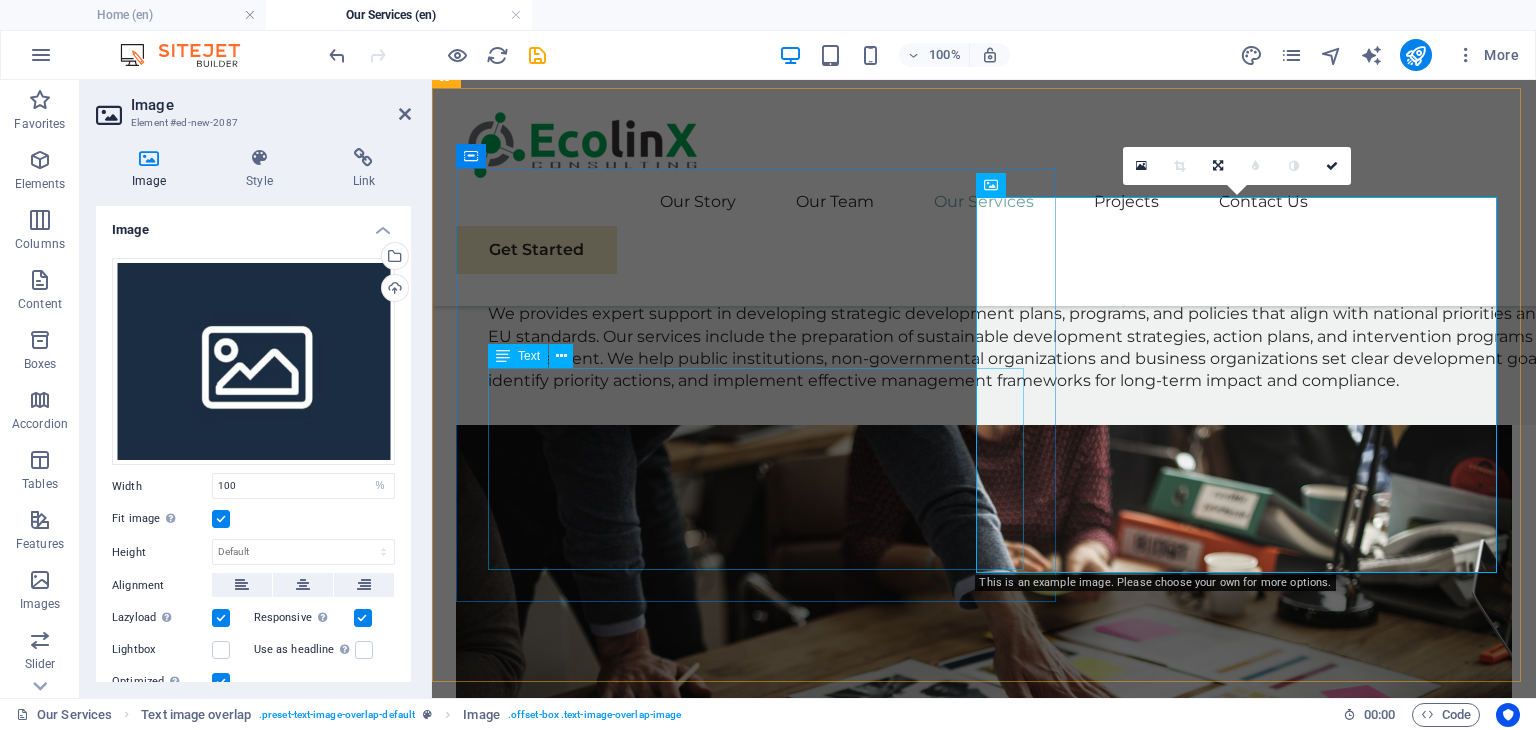 scroll, scrollTop: 1679, scrollLeft: 0, axis: vertical 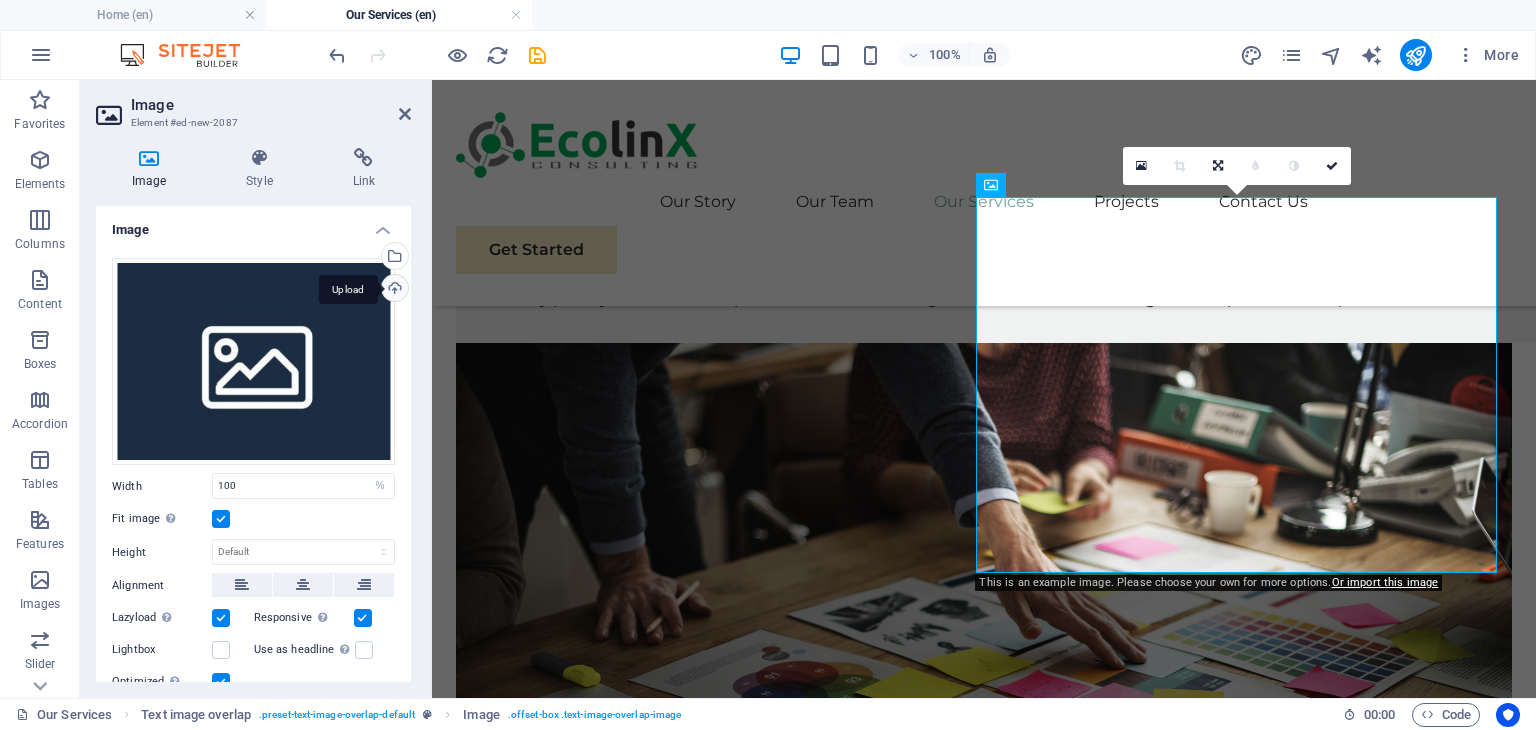 click on "Upload" at bounding box center (393, 290) 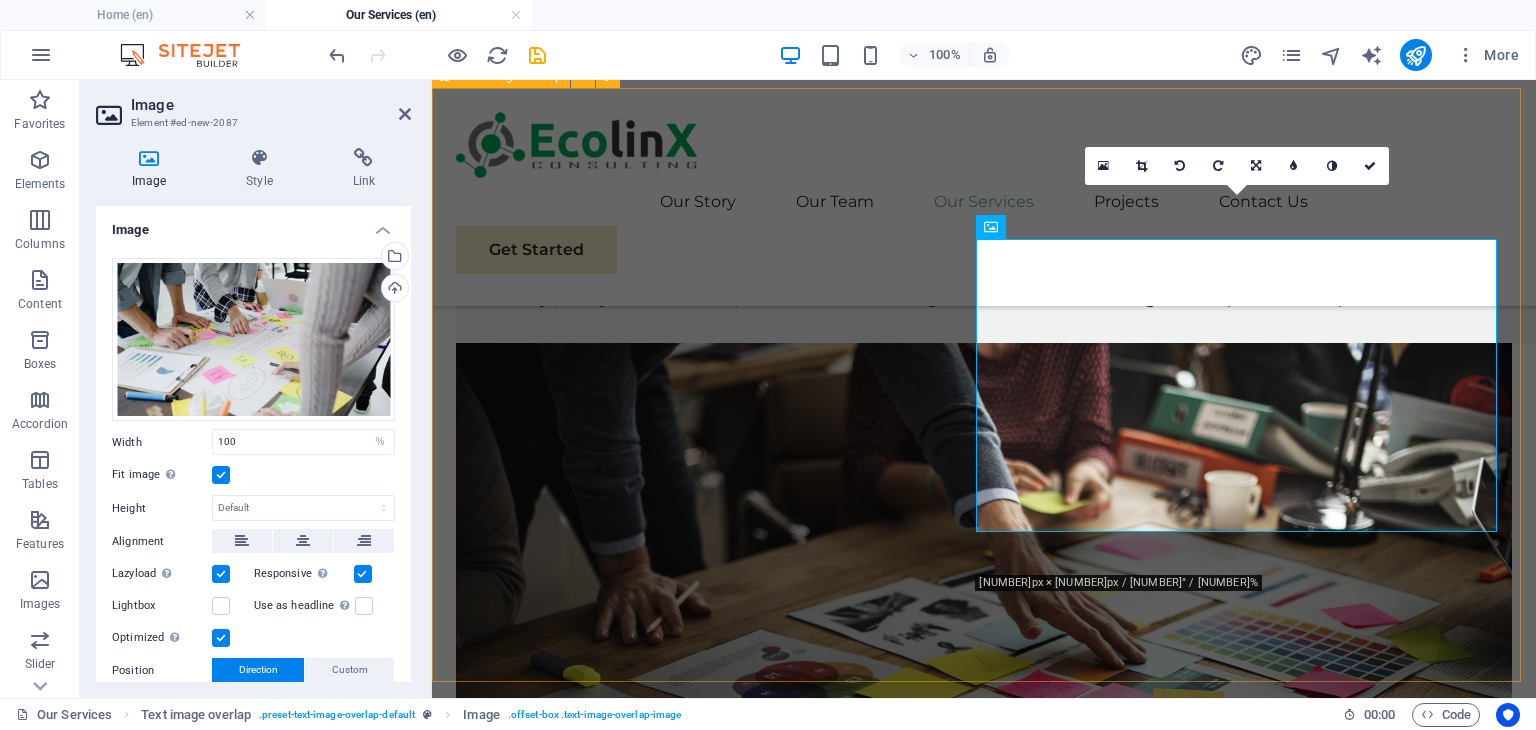 click on "Project Cycle Management Services EKOLINKS CONSULTING offers comprehensive support in the development and implementation of development projects. Our services include preparing high-quality project proposal applications for EU and donor funding, managing the entire project cycle—from planning and execution to monitoring and evaluation—and ensuring timely and transparent reporting. We help our clients navigate complex funding requirements, maximize project impact, and achieve strategic development goals efficiently and effectively." at bounding box center (984, 1635) 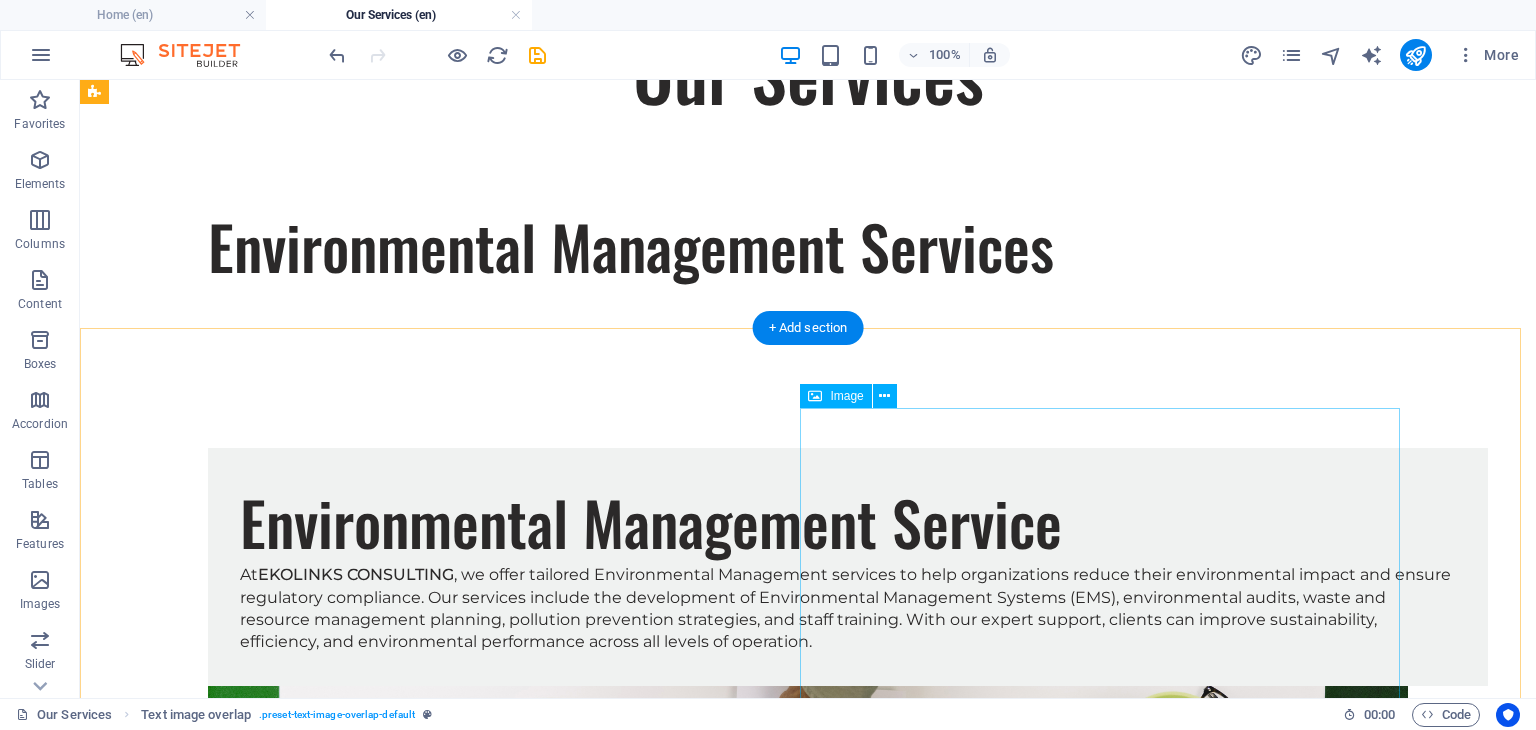 scroll, scrollTop: 86, scrollLeft: 0, axis: vertical 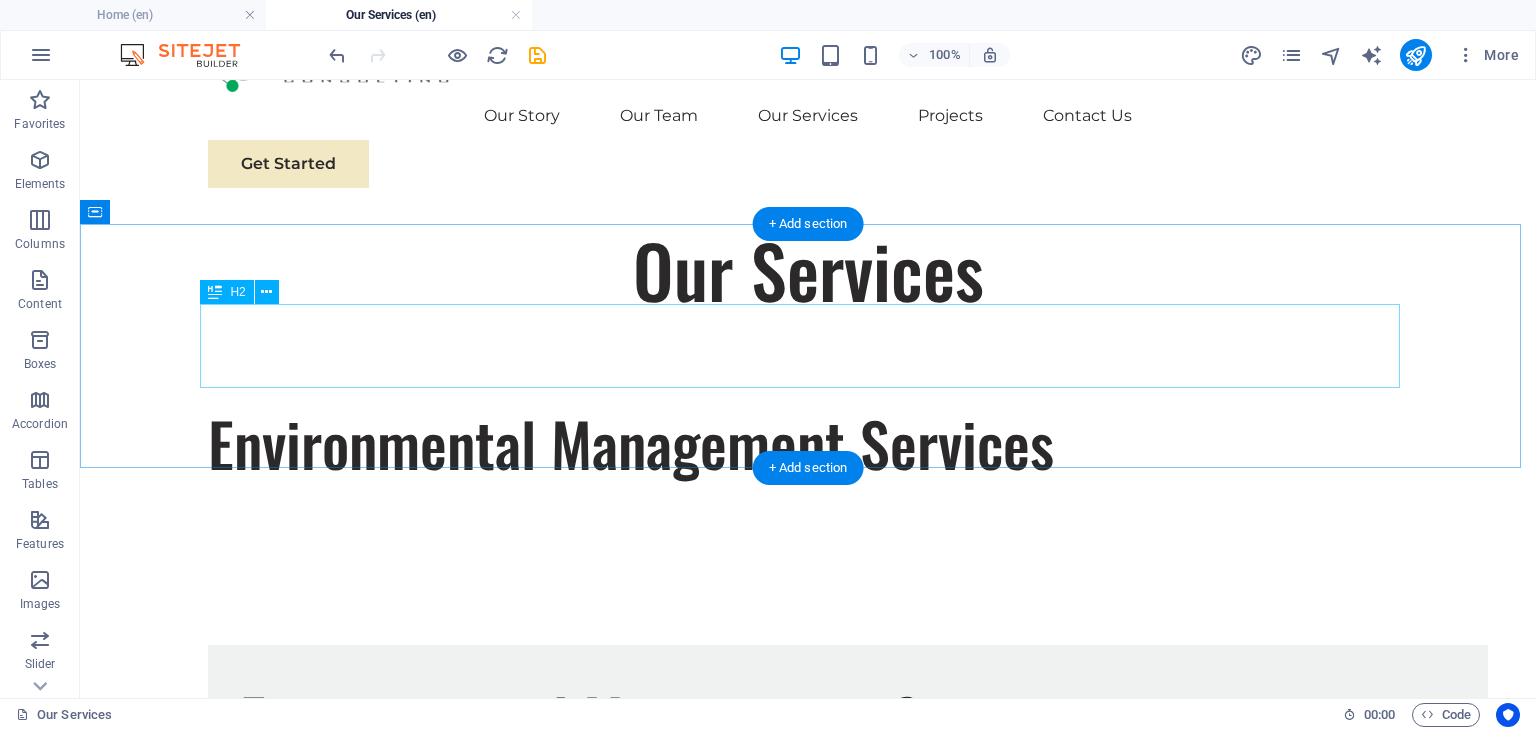 click on "Environmental Management Services" at bounding box center (808, 443) 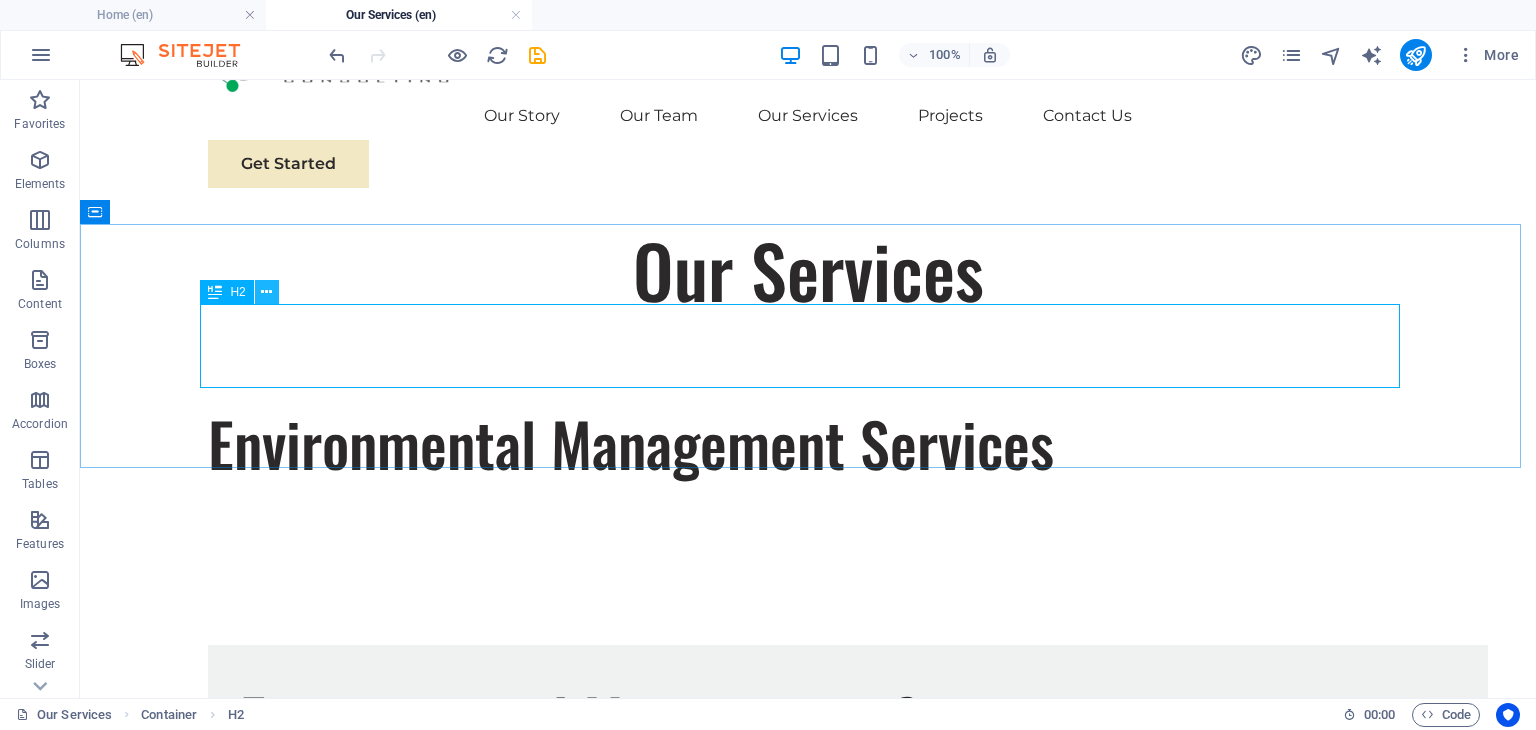 click at bounding box center (266, 292) 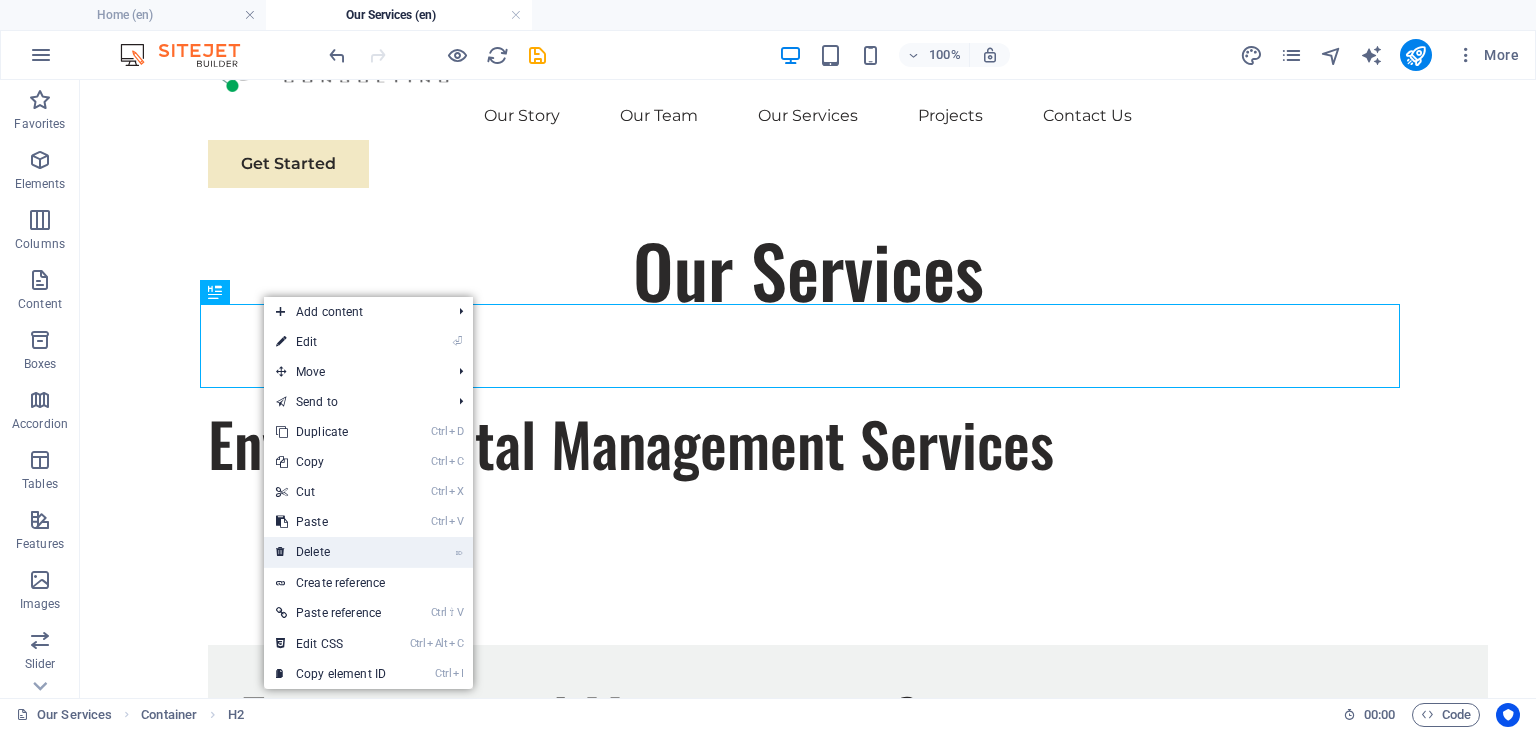 click on "⌦  Delete" at bounding box center (331, 552) 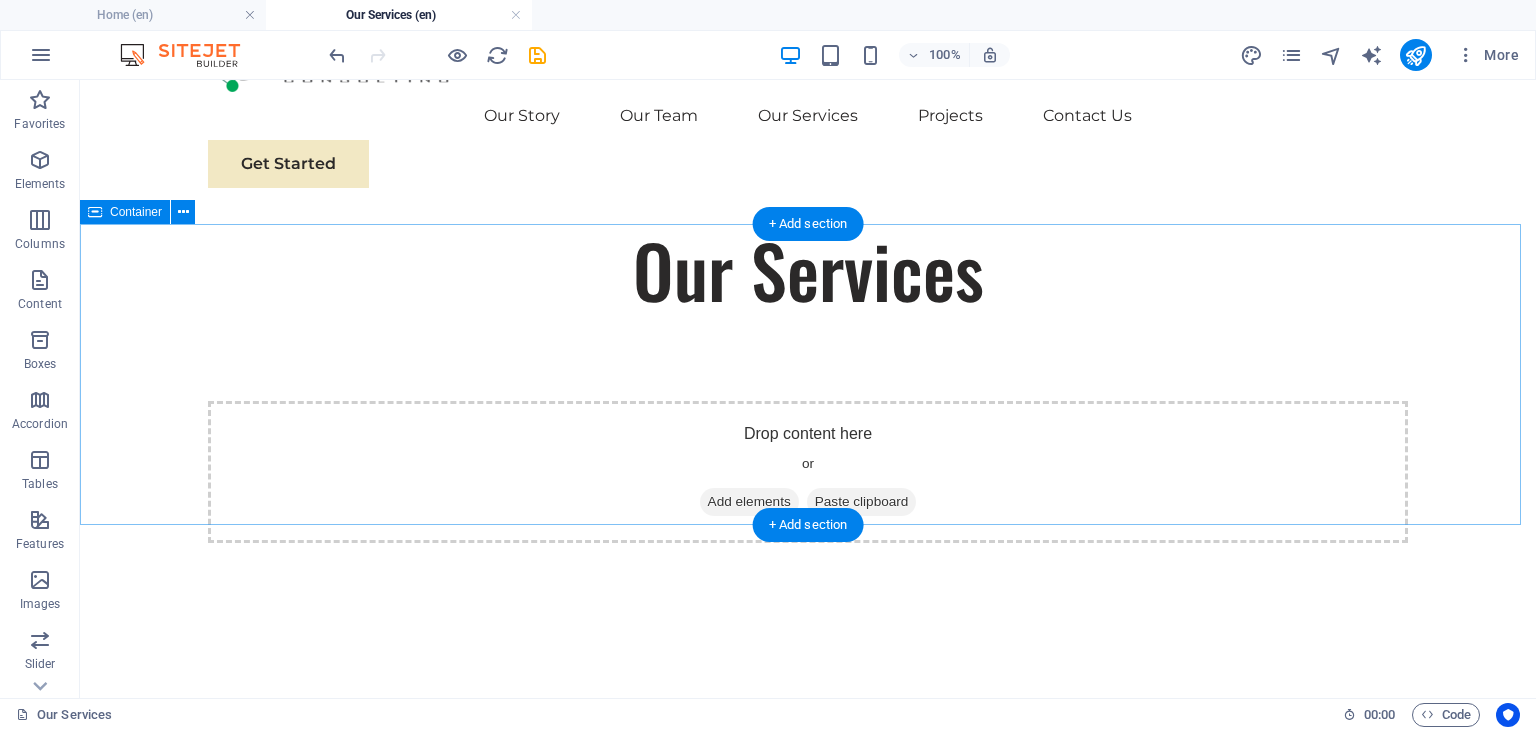 click on "Drop content here or  Add elements  Paste clipboard" at bounding box center (808, 472) 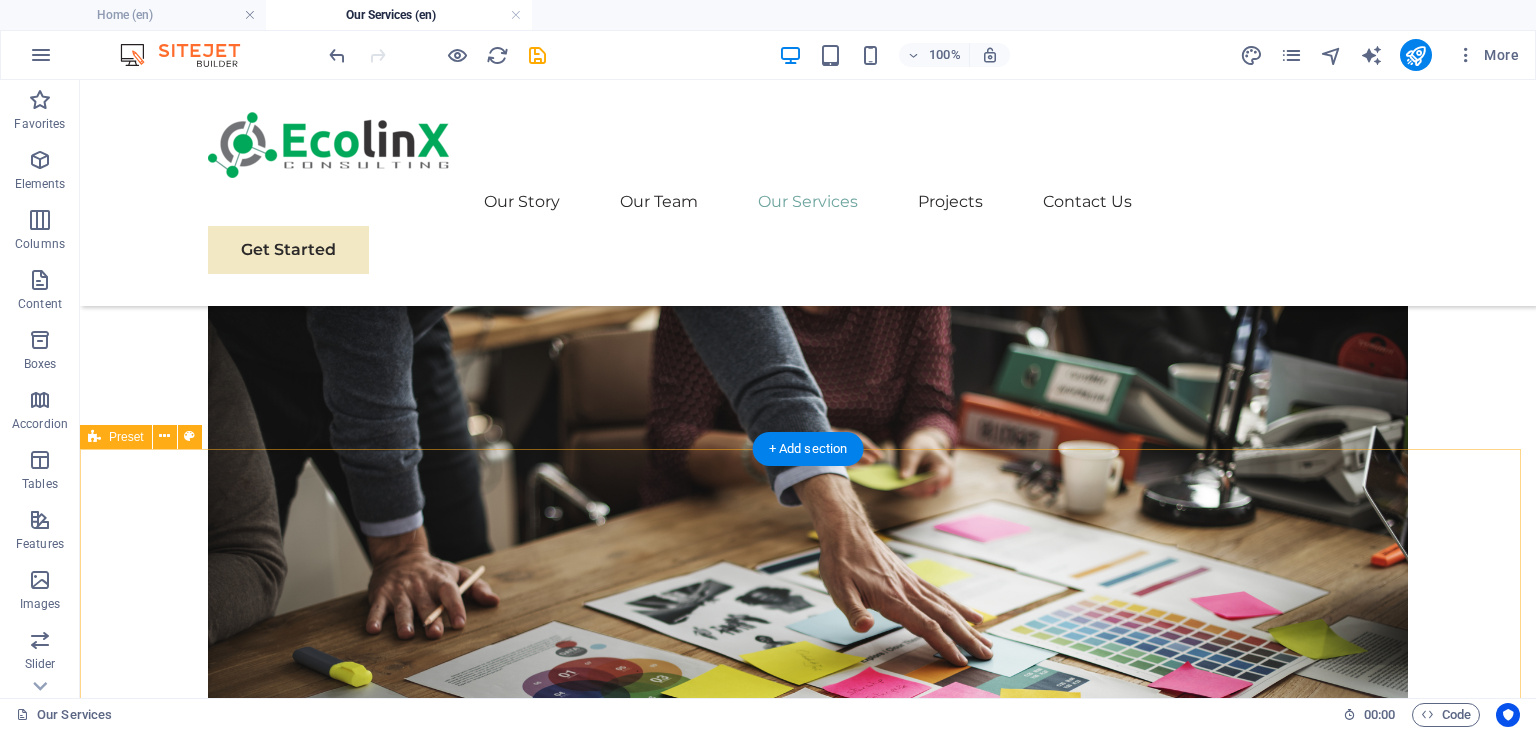 scroll, scrollTop: 1986, scrollLeft: 0, axis: vertical 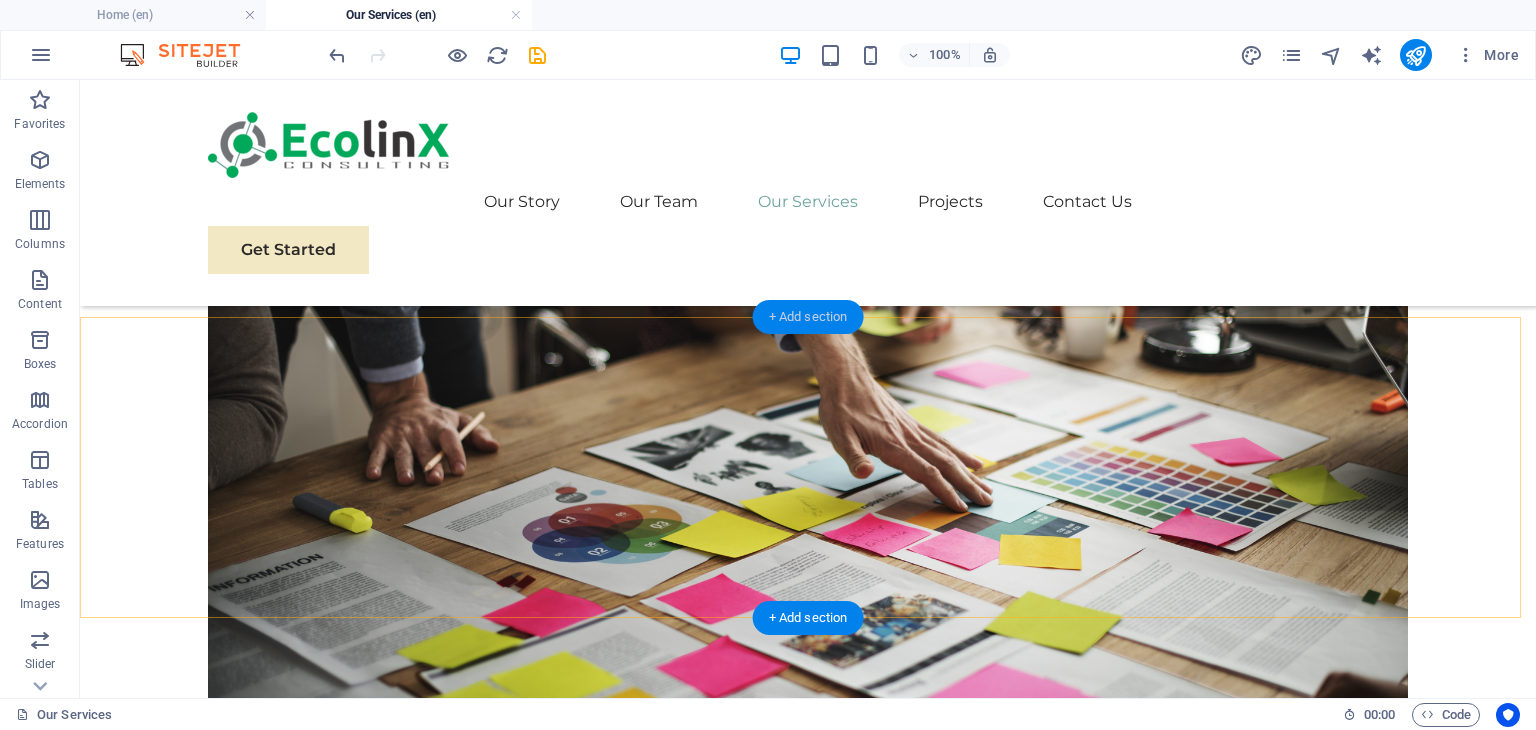 click on "+ Add section" at bounding box center [808, 317] 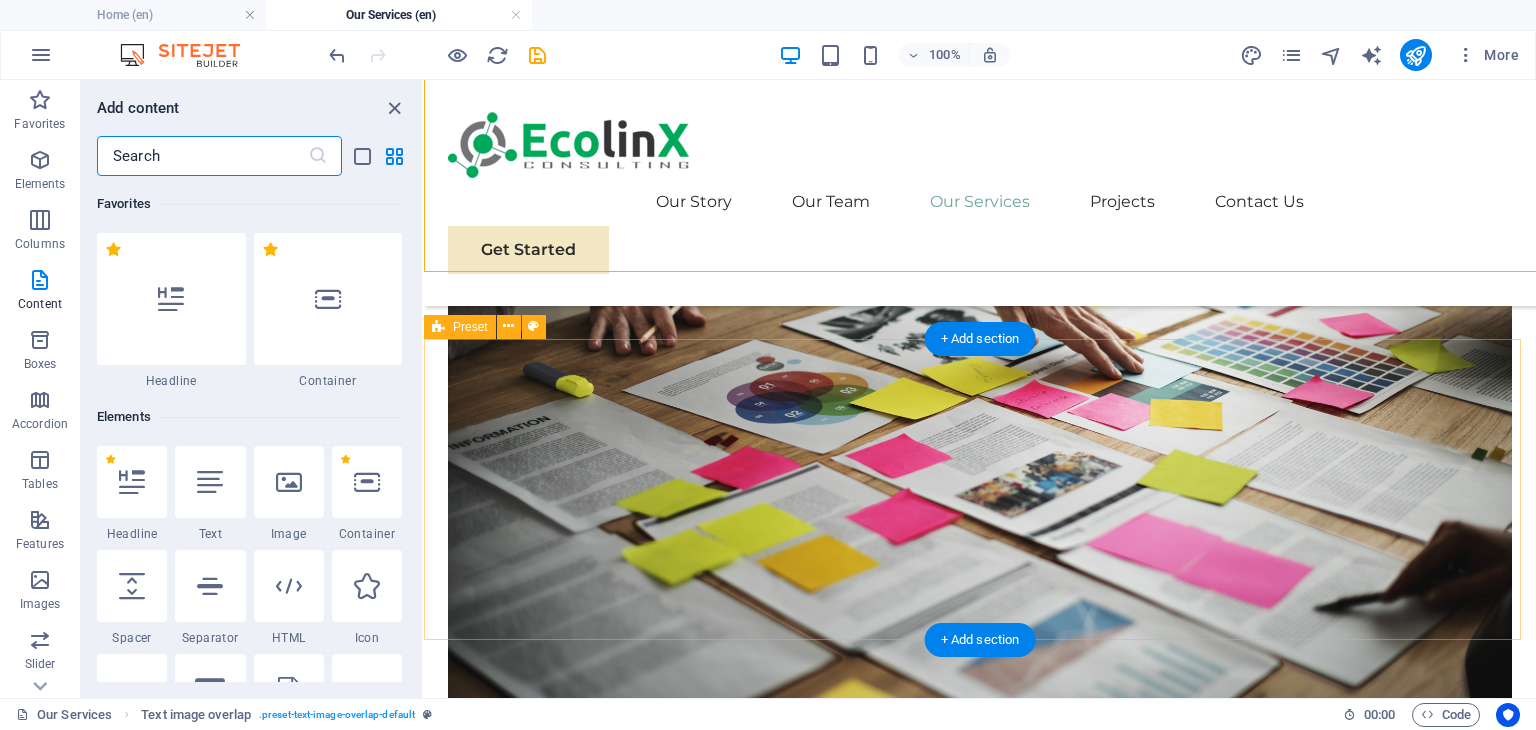 scroll, scrollTop: 2031, scrollLeft: 0, axis: vertical 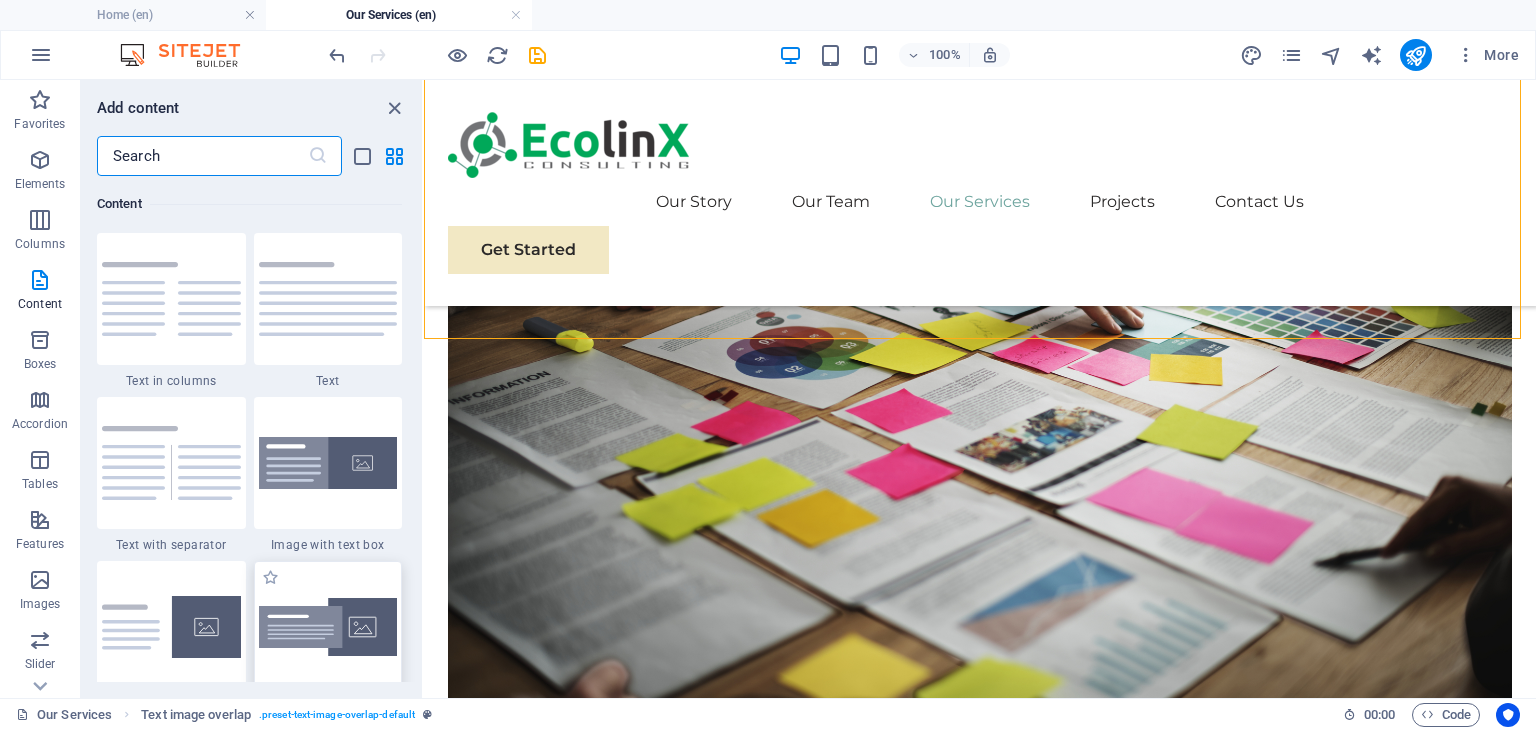 click at bounding box center (328, 627) 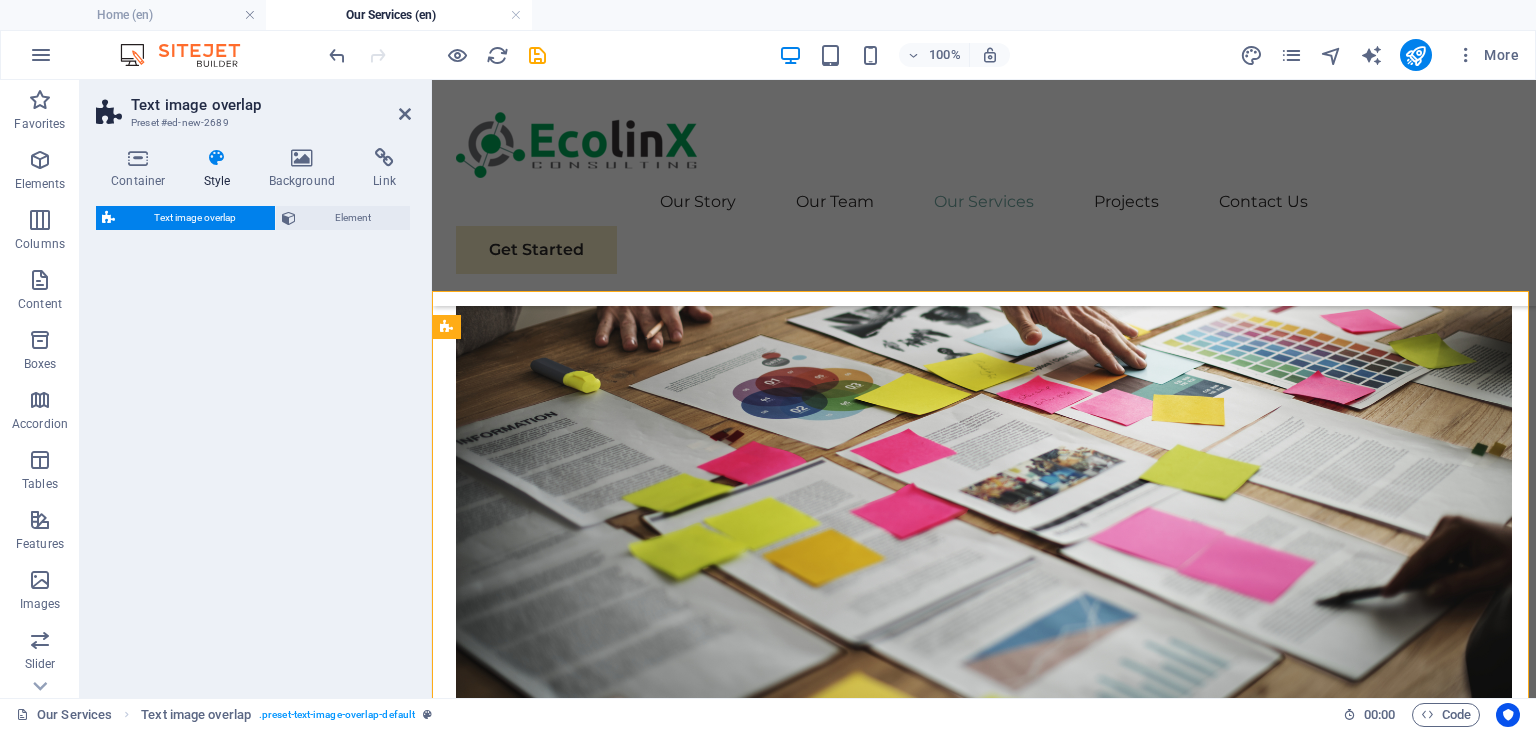 scroll, scrollTop: 2079, scrollLeft: 0, axis: vertical 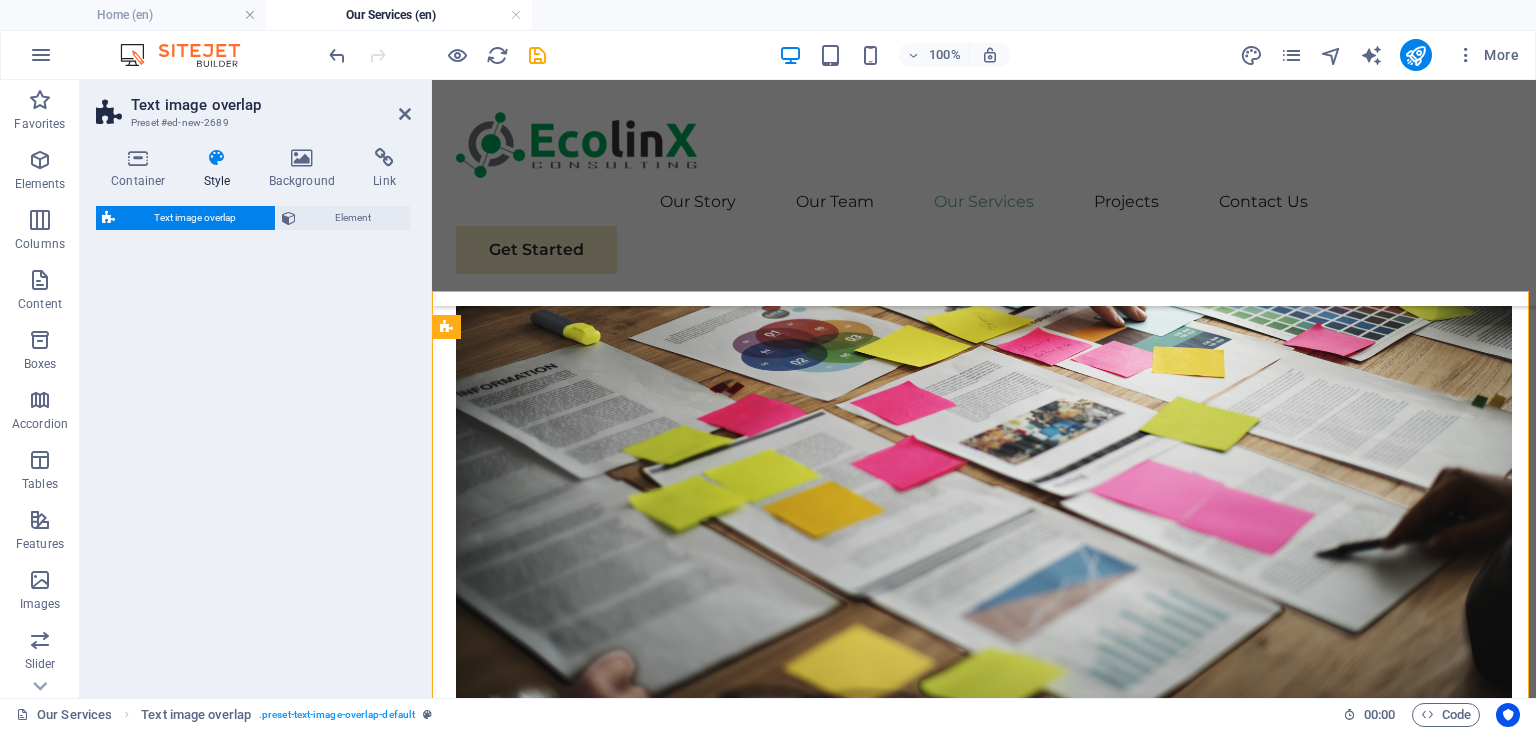 select on "rem" 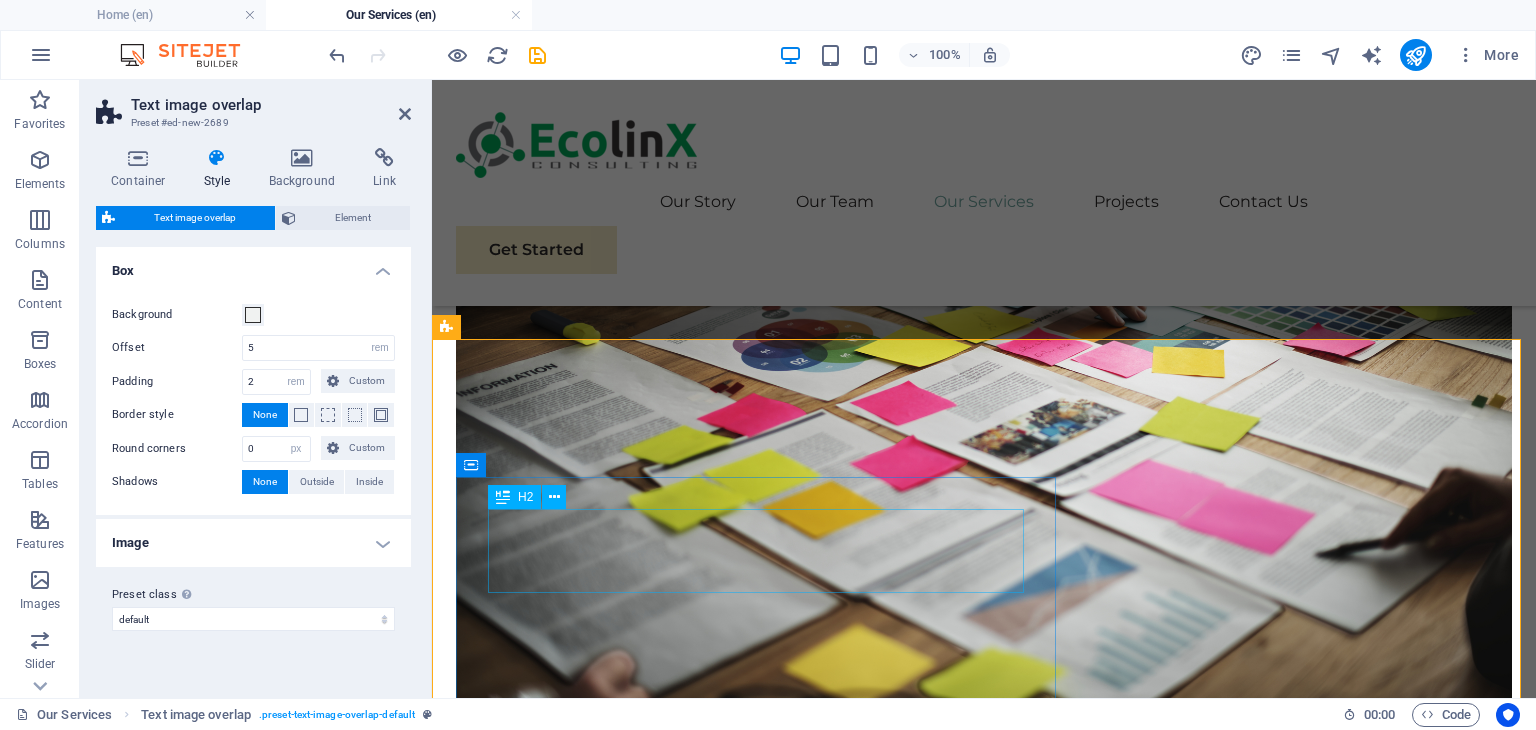 click on "New headline" at bounding box center [1024, 1954] 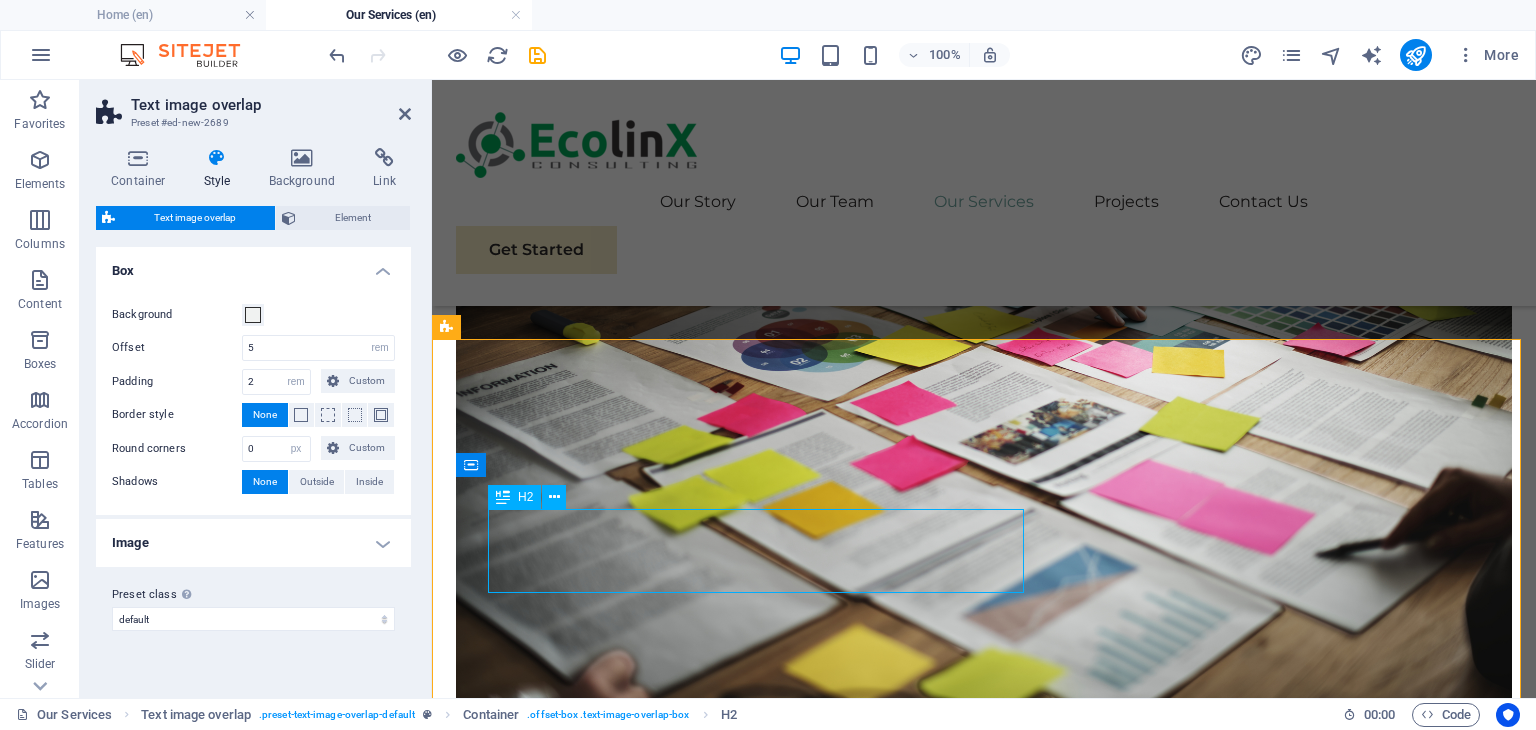 click on "New headline" at bounding box center (1024, 1954) 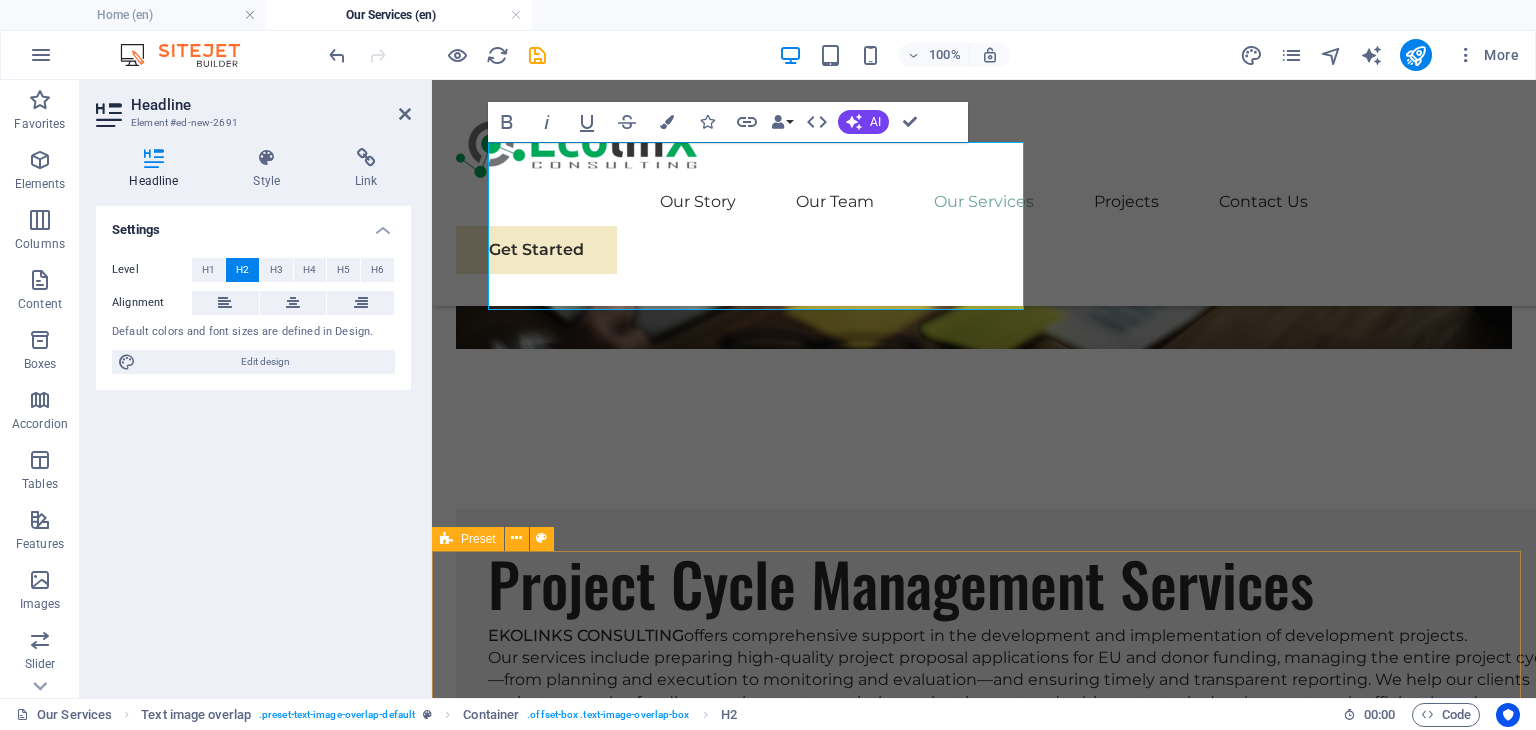 scroll, scrollTop: 2437, scrollLeft: 0, axis: vertical 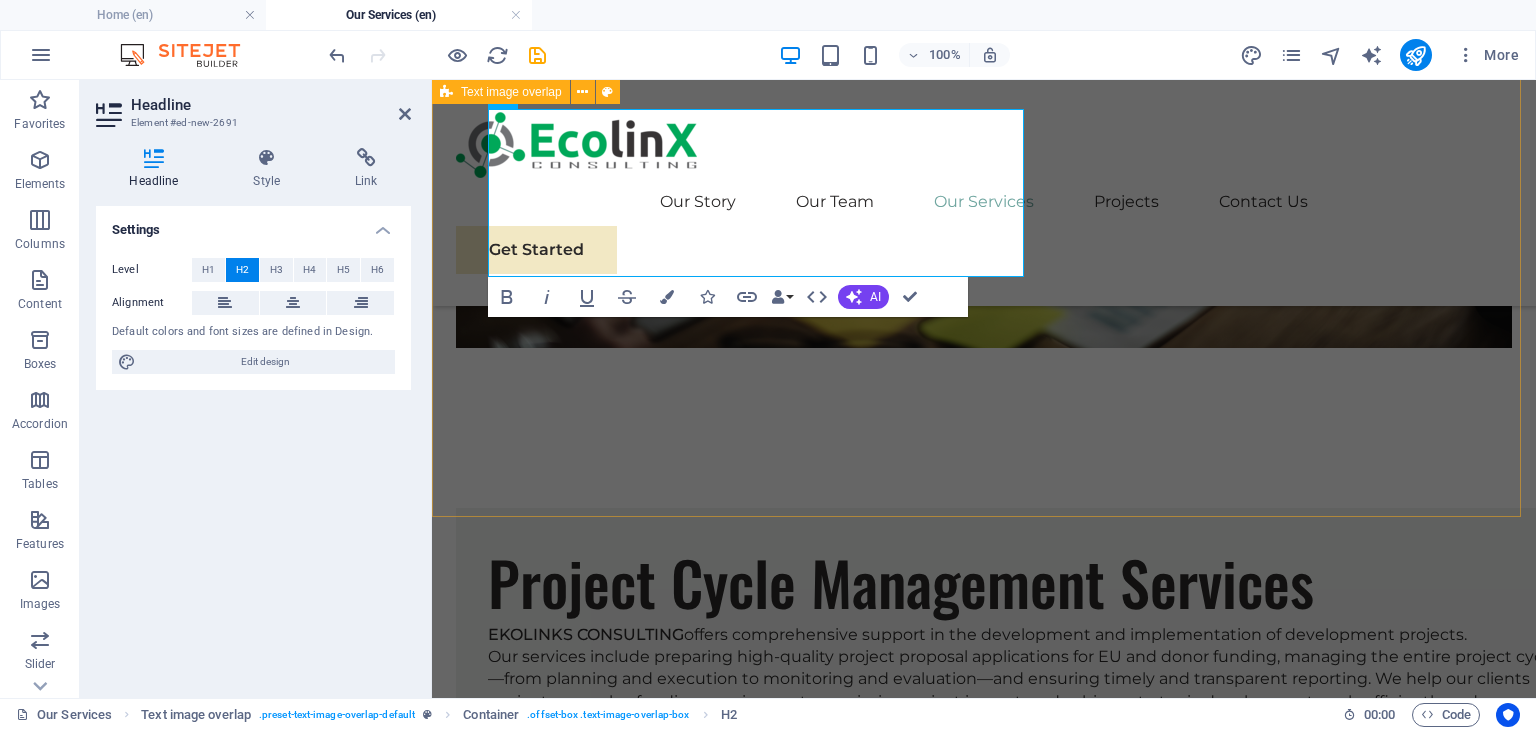 click on "Event Management Services Lorem ipsum dolor sit amet, consectetuer adipiscing elit. Aenean commodo ligula eget dolor. Lorem ipsum dolor sit amet, consectetuer adipiscing elit leget dolor. Lorem ipsum dolor sit amet, consectetuer adipiscing elit. Aenean commodo ligula eget dolor." at bounding box center (984, 2000) 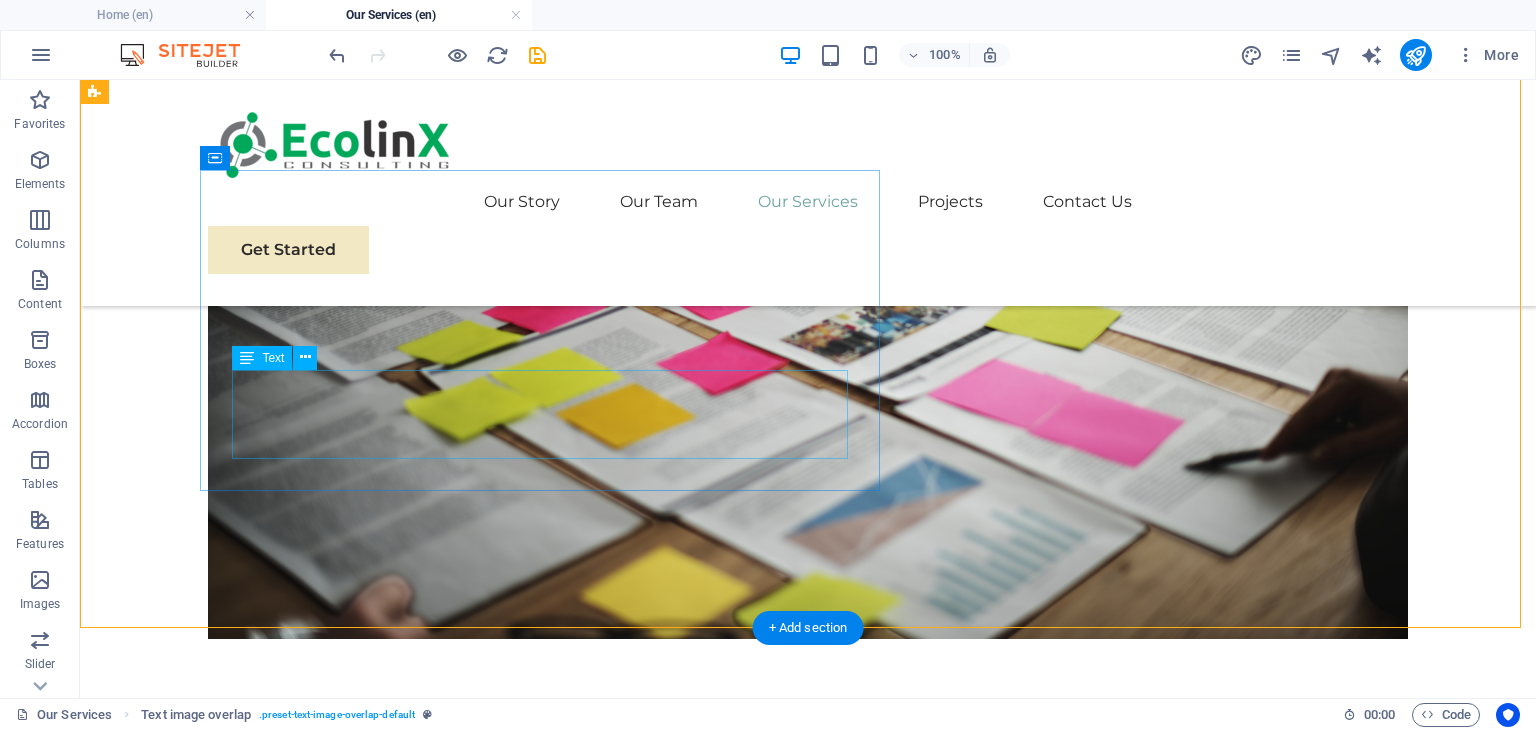 scroll, scrollTop: 2262, scrollLeft: 0, axis: vertical 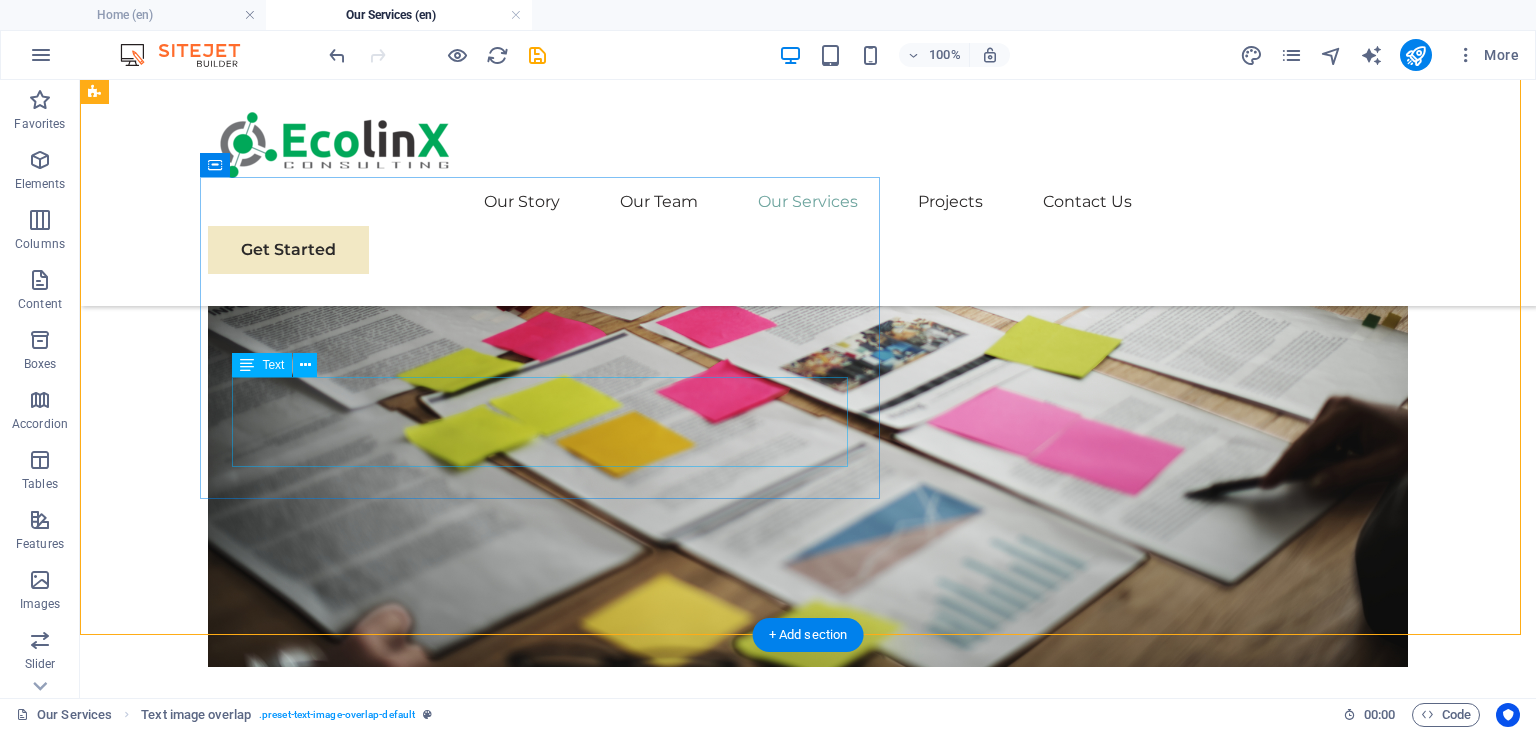 click on "Lorem ipsum dolor sit amet, consectetuer adipiscing elit. Aenean commodo ligula eget dolor. Lorem ipsum dolor sit amet, consectetuer adipiscing elit leget dolor. Lorem ipsum dolor sit amet, consectetuer adipiscing elit. Aenean commodo ligula eget dolor." at bounding box center (848, 2037) 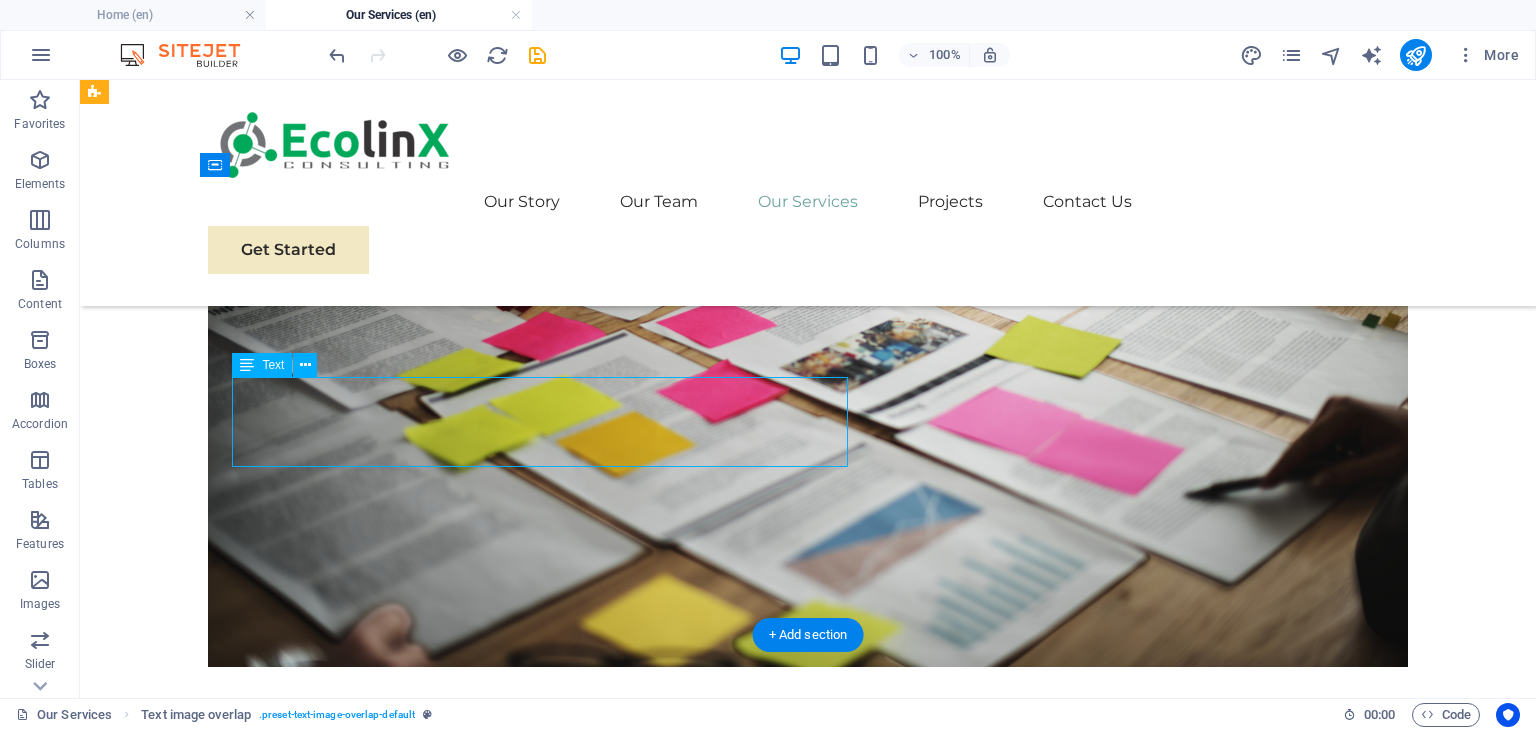 click on "Lorem ipsum dolor sit amet, consectetuer adipiscing elit. Aenean commodo ligula eget dolor. Lorem ipsum dolor sit amet, consectetuer adipiscing elit leget dolor. Lorem ipsum dolor sit amet, consectetuer adipiscing elit. Aenean commodo ligula eget dolor." at bounding box center (848, 2037) 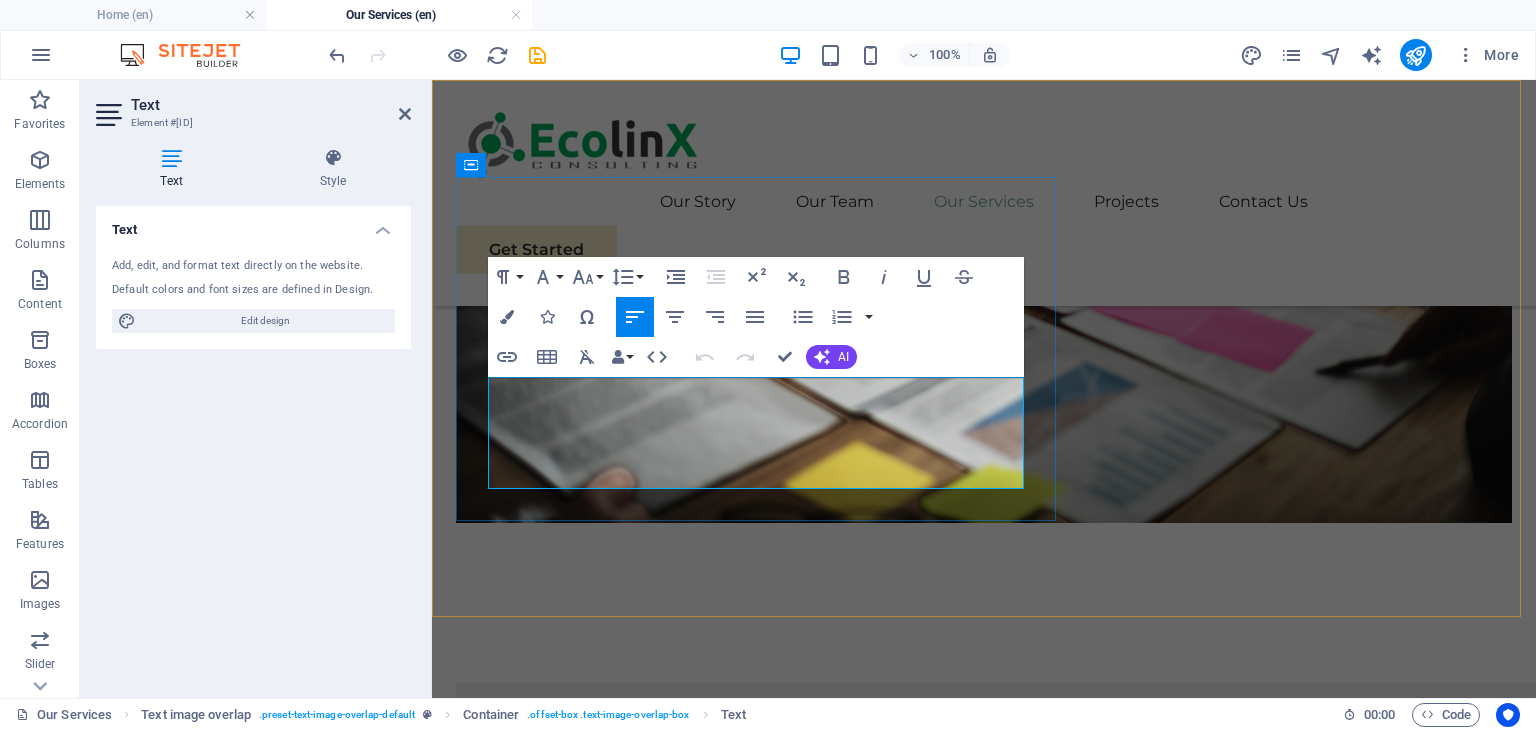 scroll, scrollTop: 2337, scrollLeft: 0, axis: vertical 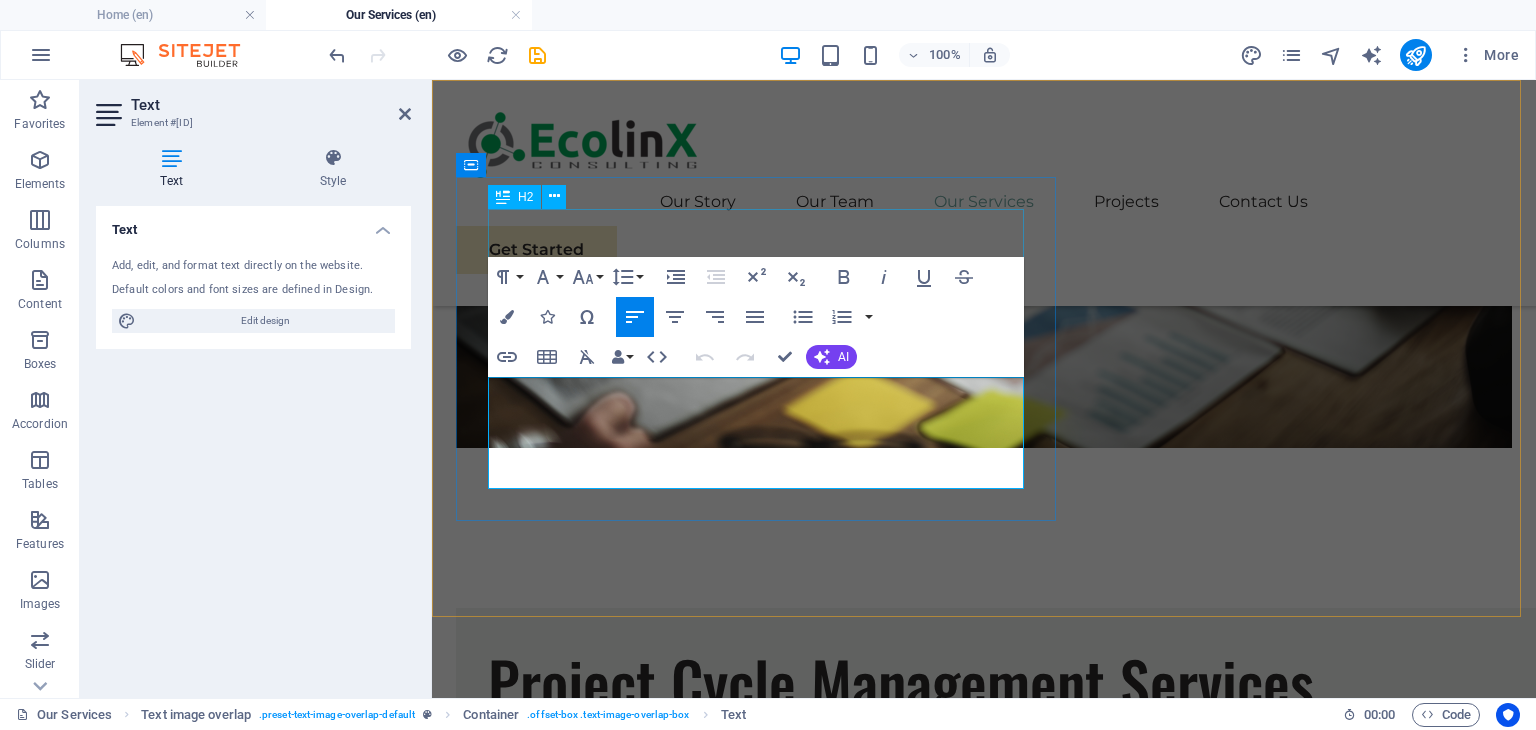 drag, startPoint x: 589, startPoint y: 477, endPoint x: 489, endPoint y: 373, distance: 144.27751 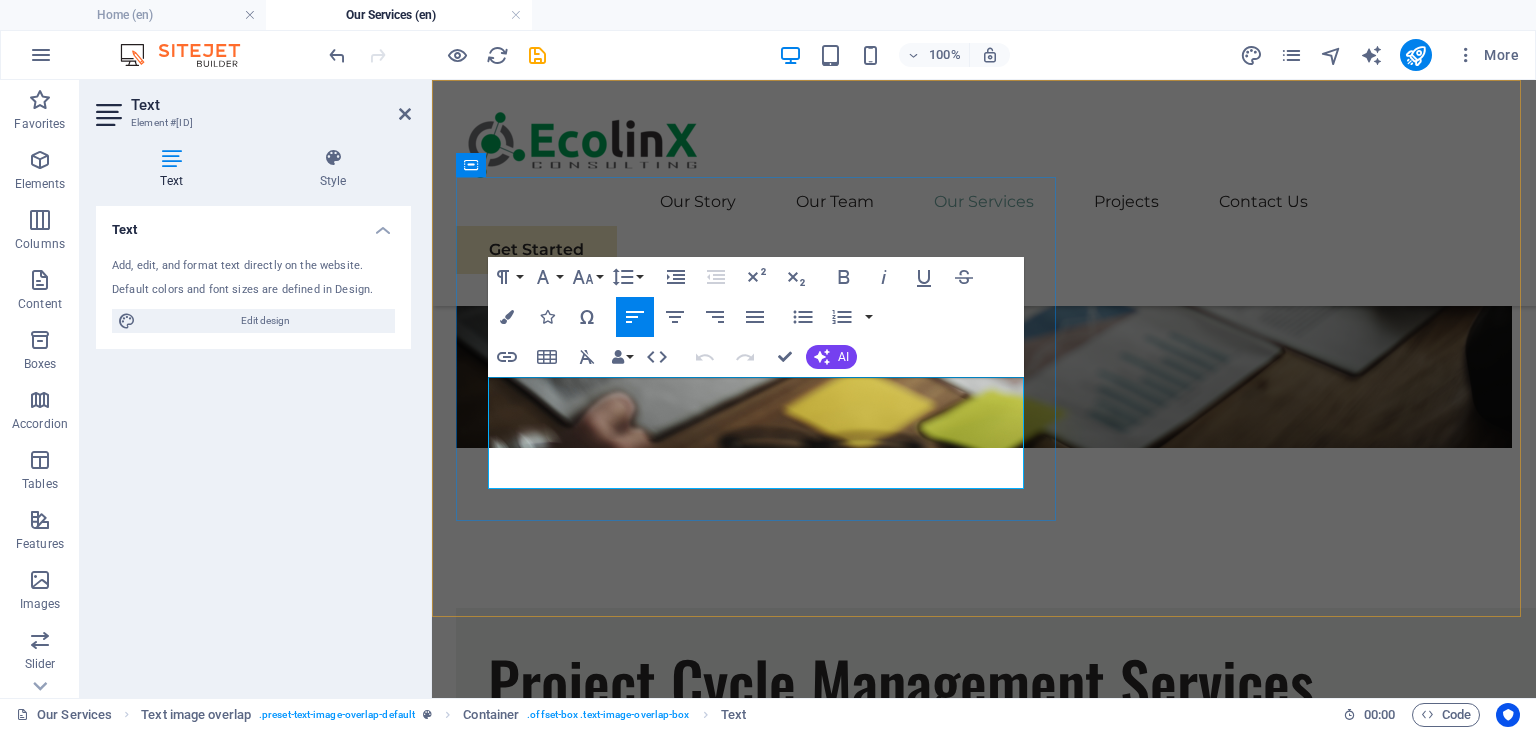 scroll, scrollTop: 2321, scrollLeft: 0, axis: vertical 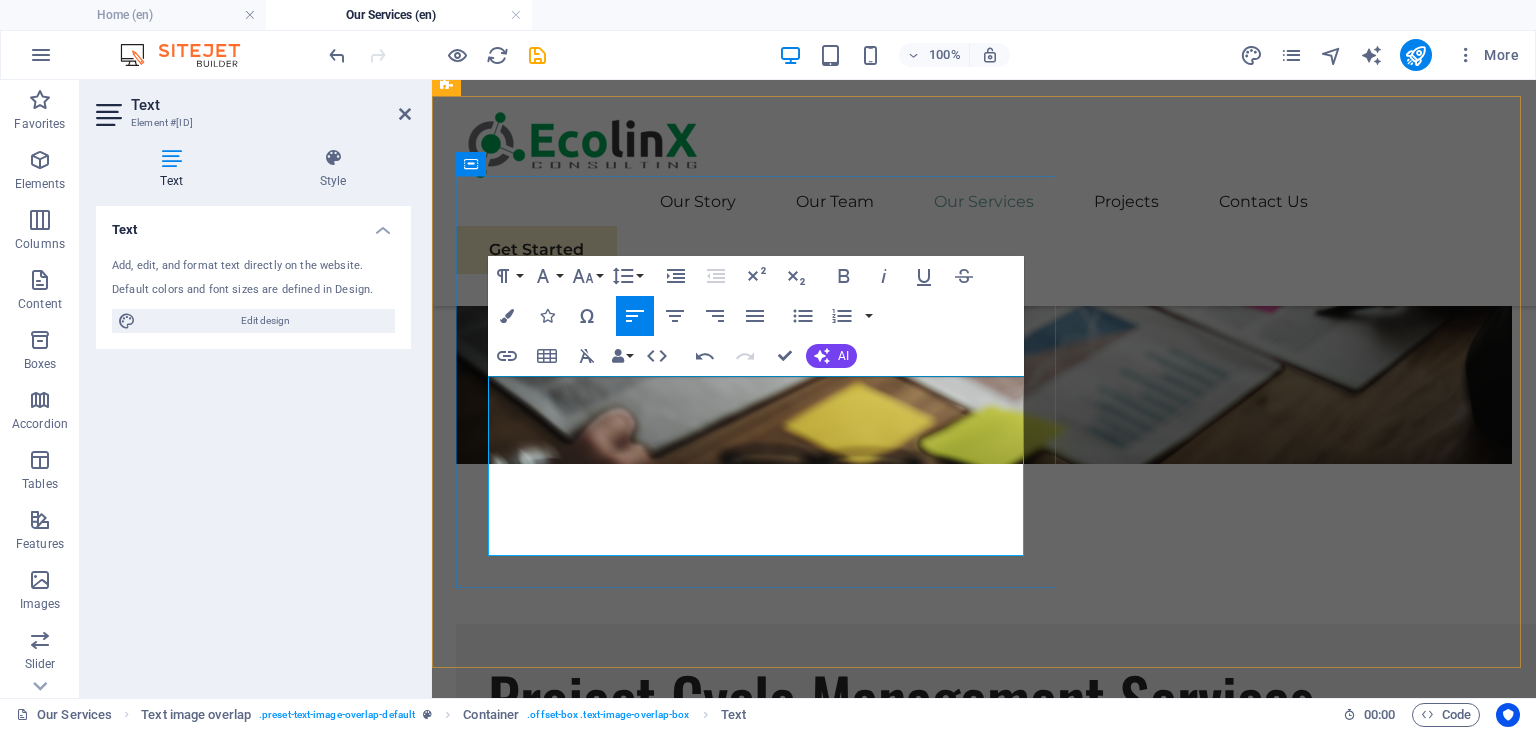 click on "EKOLINKS CONSULTING organizes and manages a wide range of environmental and professional events, including workshops, trainings, conferences, public consultations, and awareness campaigns. From concept to execution, we provide full logistical and technical support, ensuring each event is well-structured, impactful, and aligned with environmental and educational goals. Our team ensures smooth coordination, engaging content, and successful participation across all event types." at bounding box center [1024, 1799] 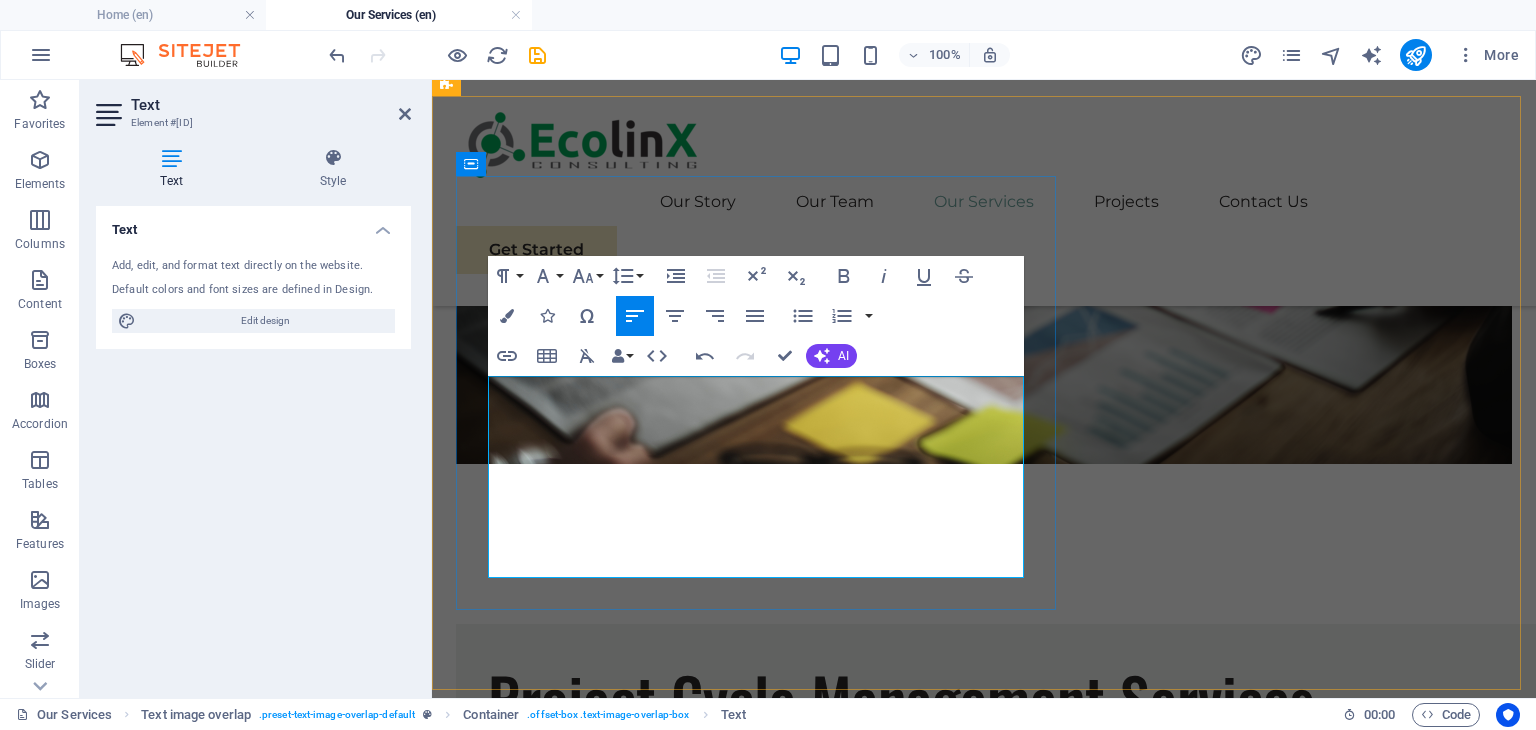 click on "EKOLINKS CONSULTING organizes and manages a wide range of professional events, including workshops, trainings, conferences, entertainments, exhibitions, meetings, public consultations, and awareness campaigns. From concept to execution, we provide full logistical and technical support, ensuring each event is well-structured, impactful, and aligned with environmental and educational goals. Our team ensures smooth coordination, engaging content, and successful participation across all event types." at bounding box center (1024, 1799) 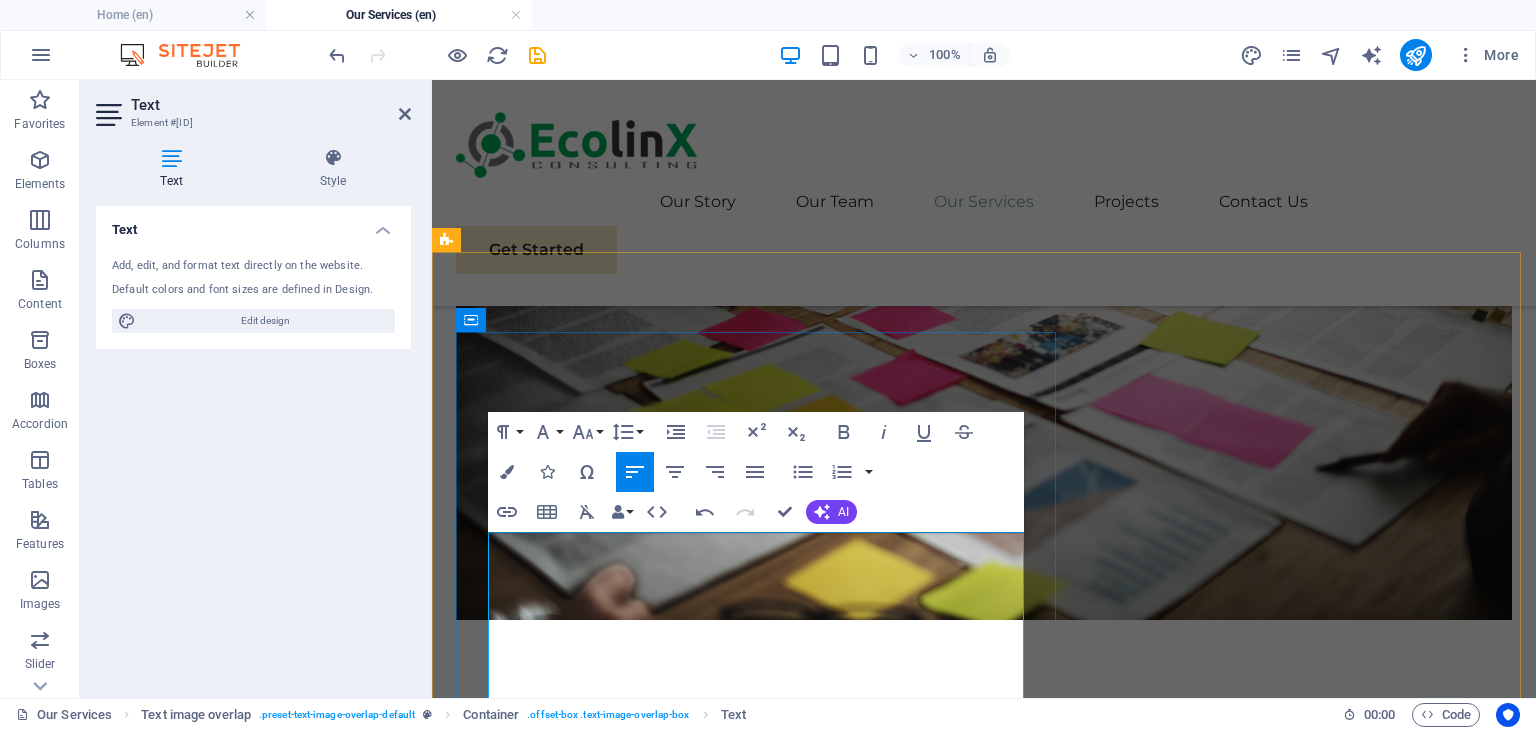 scroll, scrollTop: 2121, scrollLeft: 0, axis: vertical 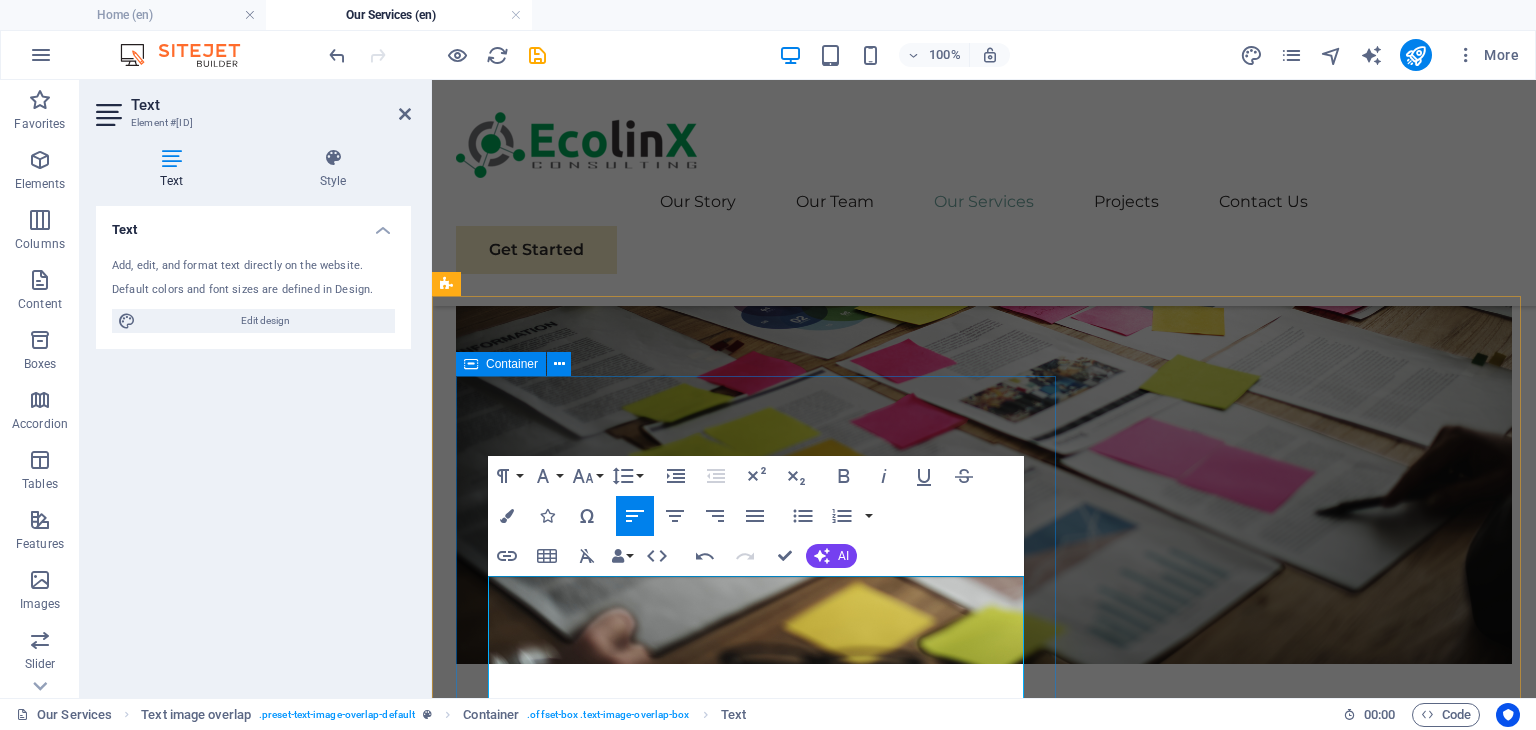 click on "Event Management Services EKOLINKS CONSULTING  organizes and manages a wide range of professional events, including workshops, trainings, conferences, entertainments, exhibitions, meetings, public consultations, awareness campaigns etc . From concept to execution, we provide full logistical and technical support, ensuring each event is well-structured, impactful, and aligned with environmental and educational goals. Our team ensures smooth coordination, engaging content, and successful participation across all event types." at bounding box center (1024, 1957) 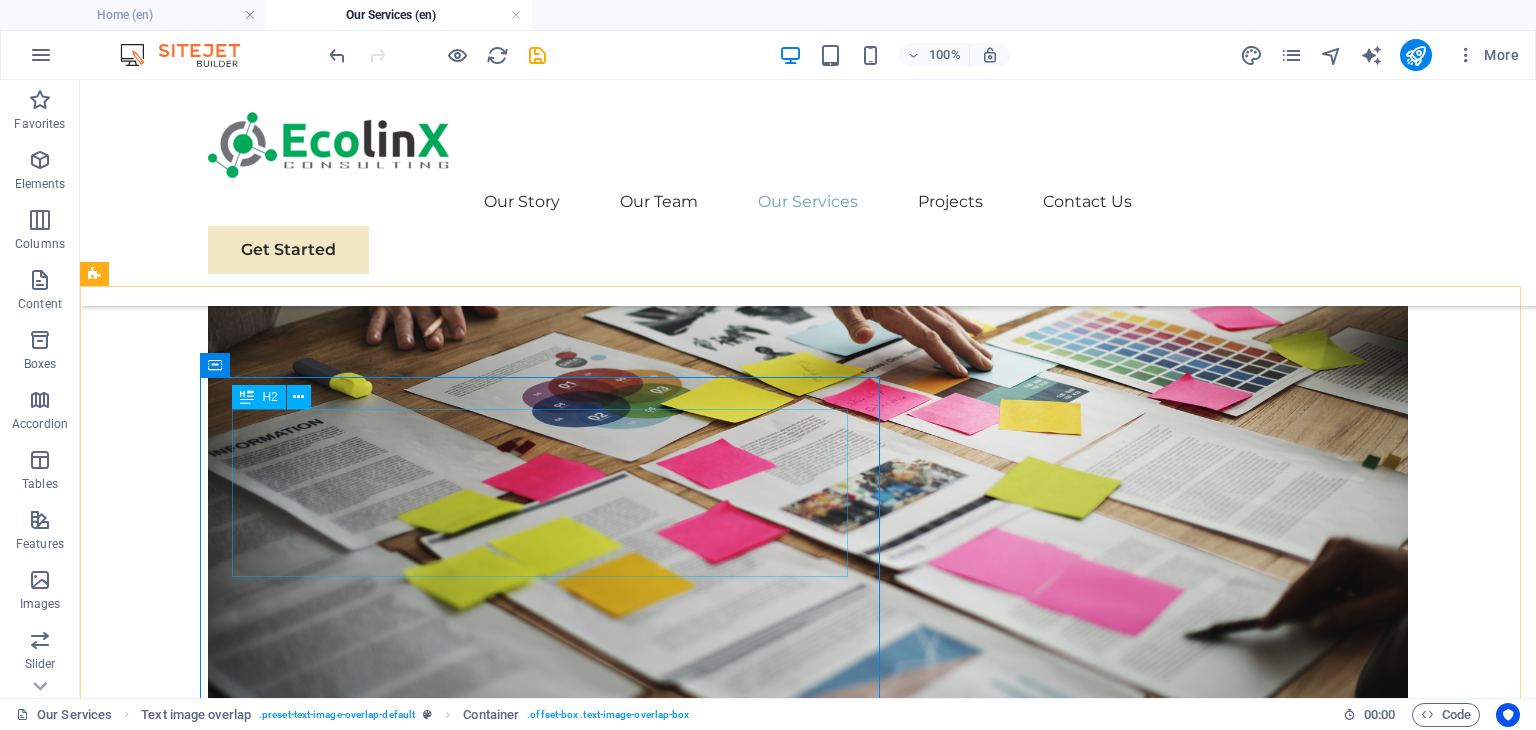 scroll, scrollTop: 2017, scrollLeft: 0, axis: vertical 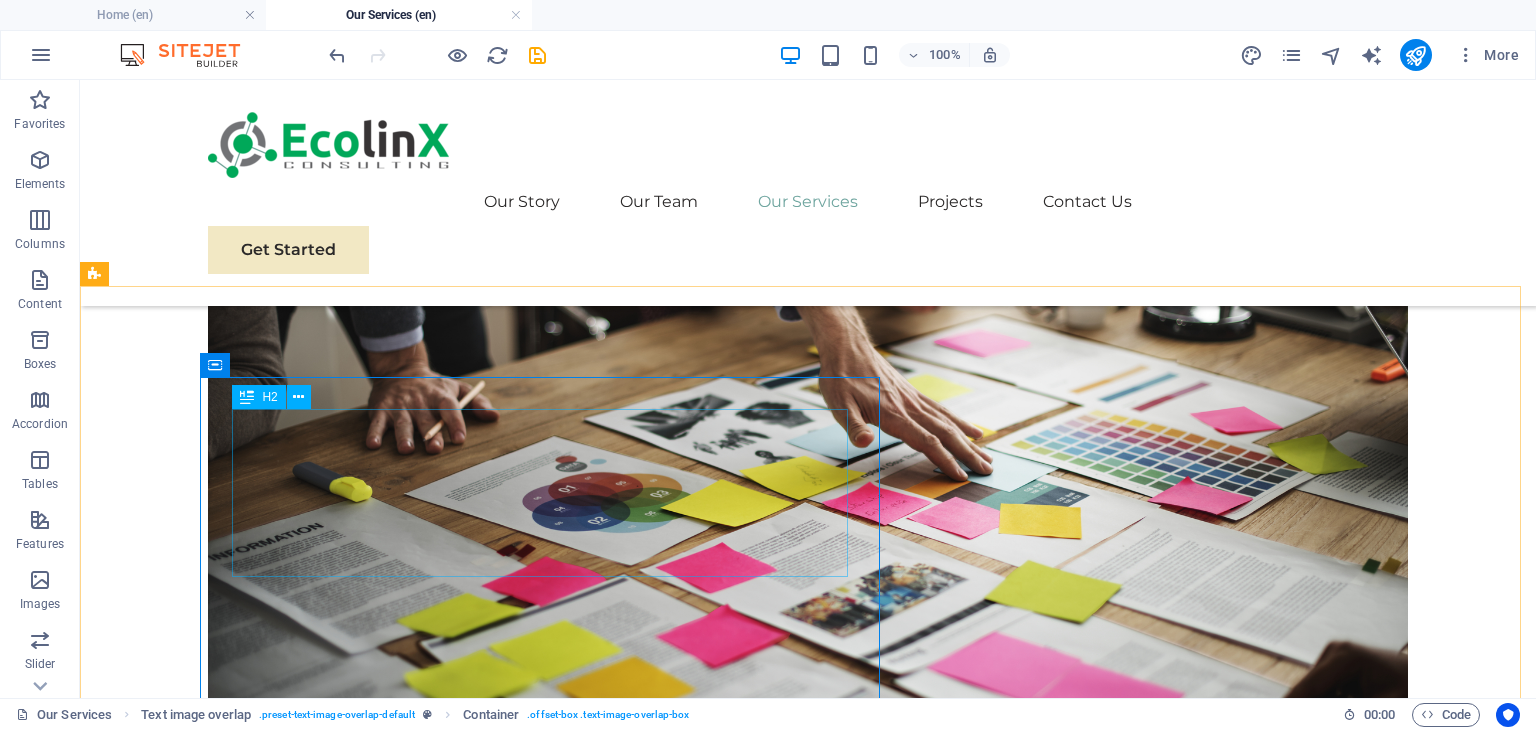 click on "Event Management Services" at bounding box center [848, 2218] 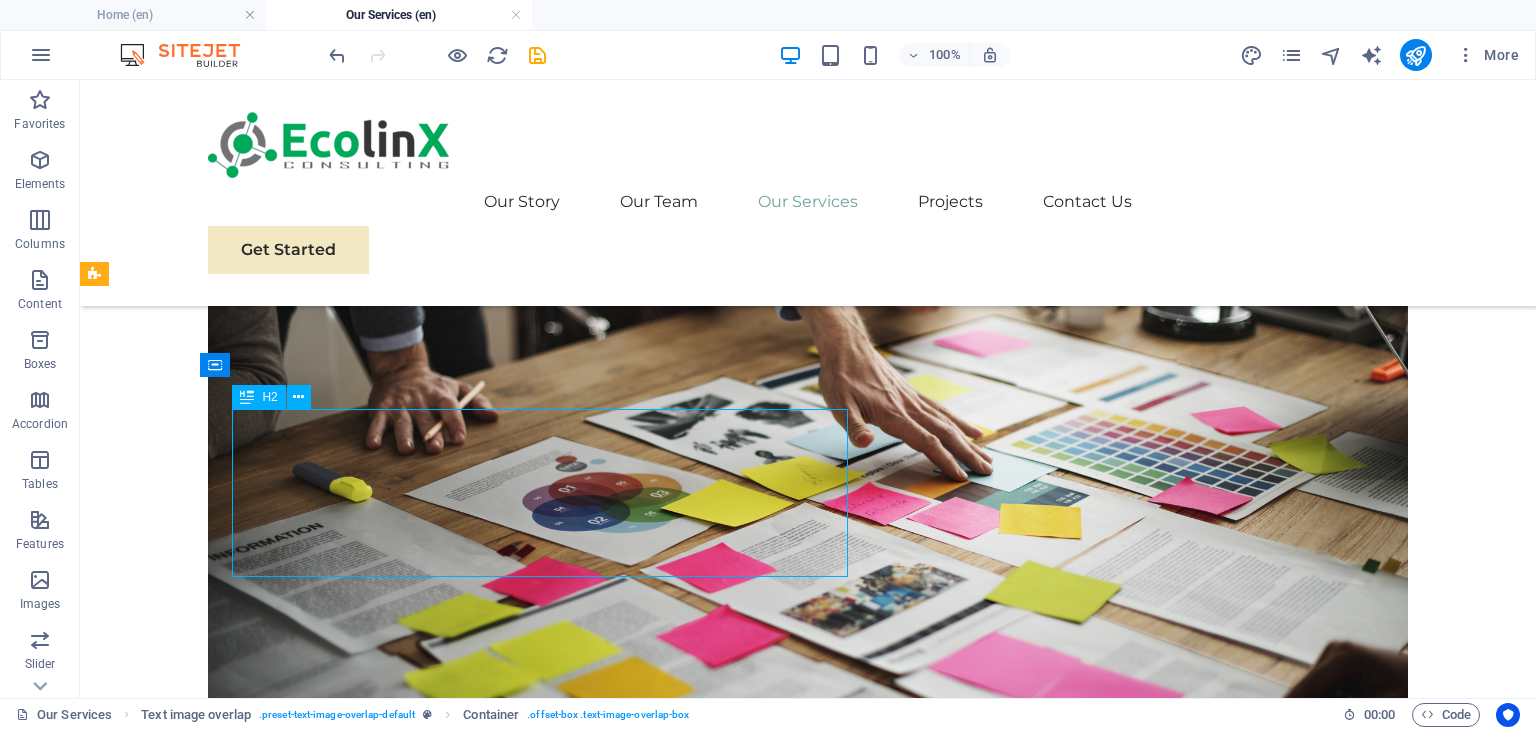 click on "Event Management Services" at bounding box center (848, 2218) 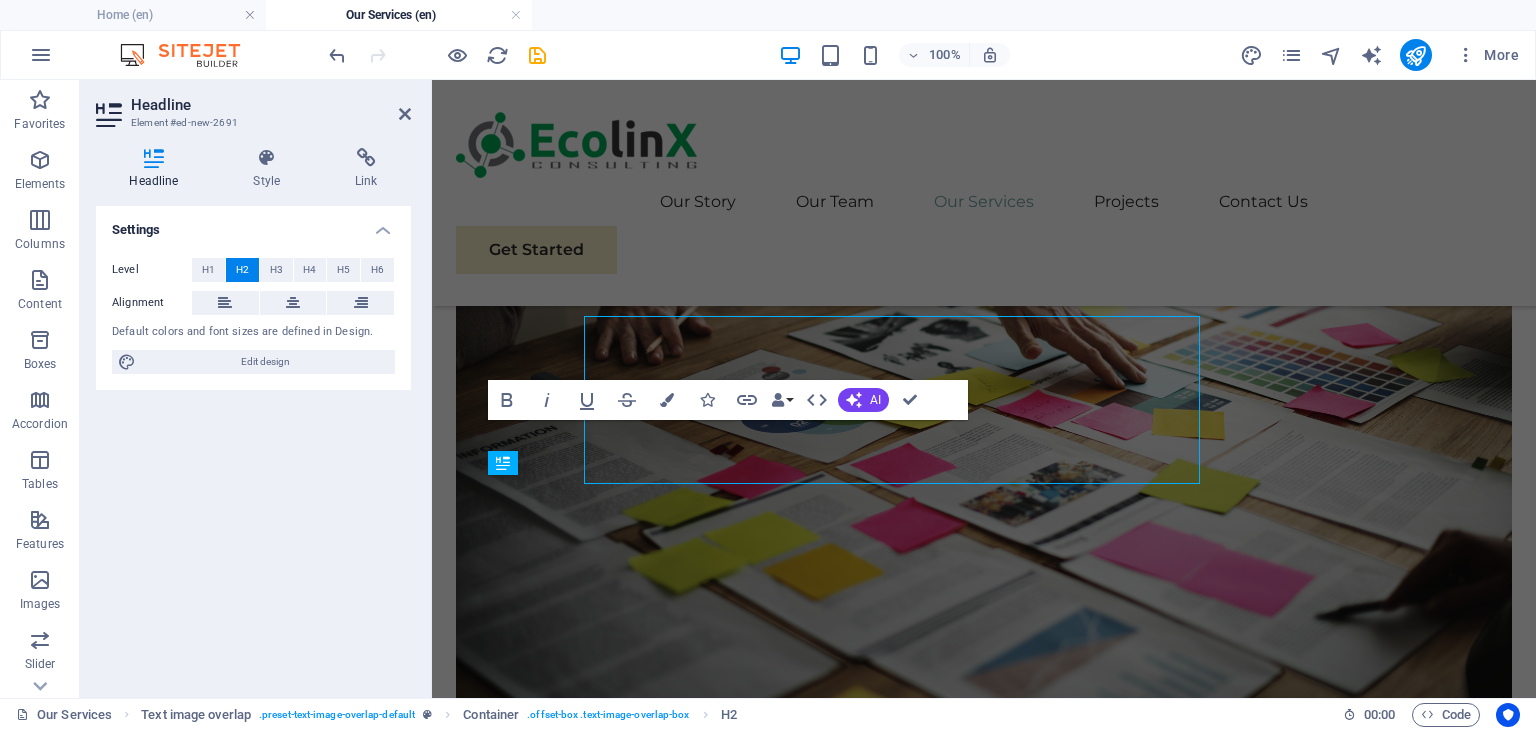 scroll, scrollTop: 2110, scrollLeft: 0, axis: vertical 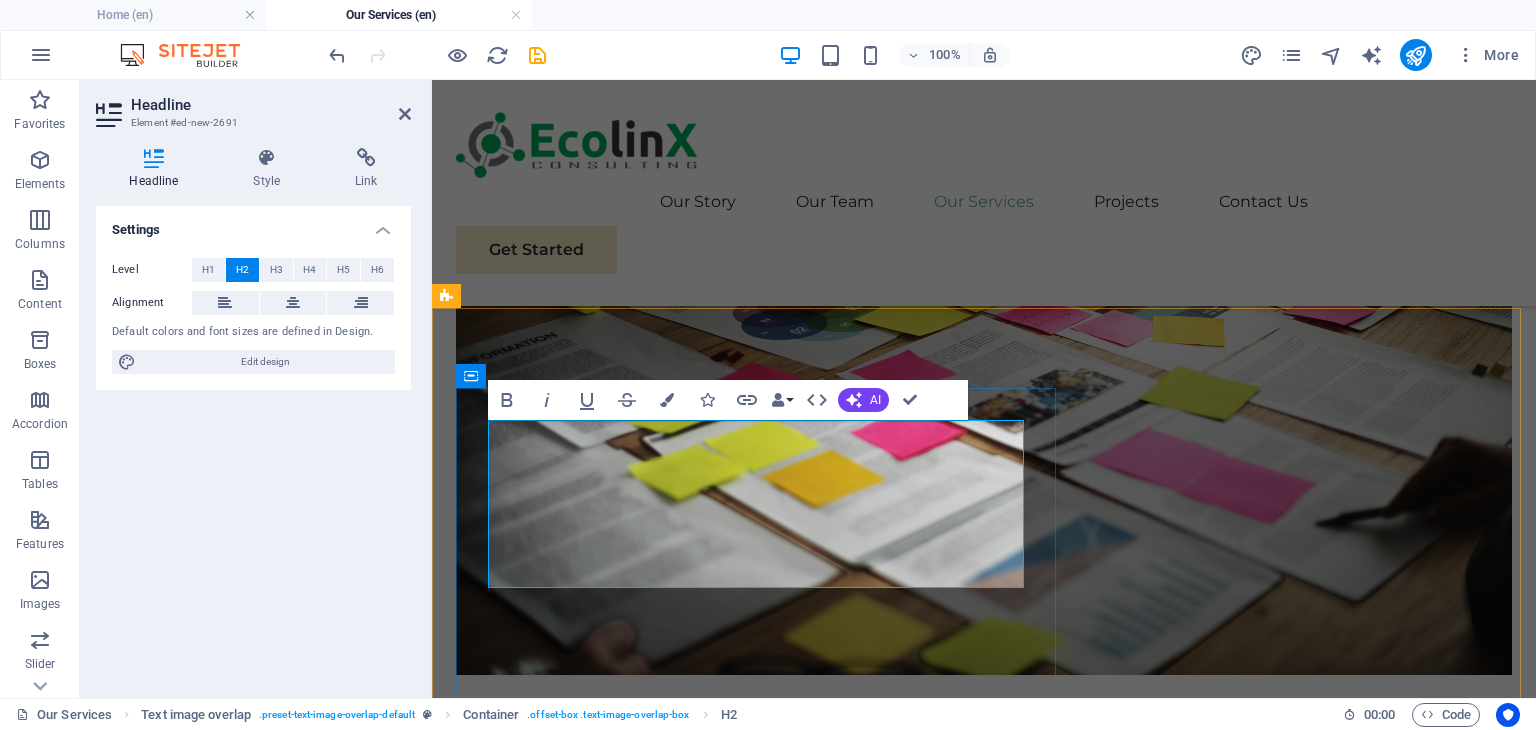 click on "Event Management Services" at bounding box center (1024, 1923) 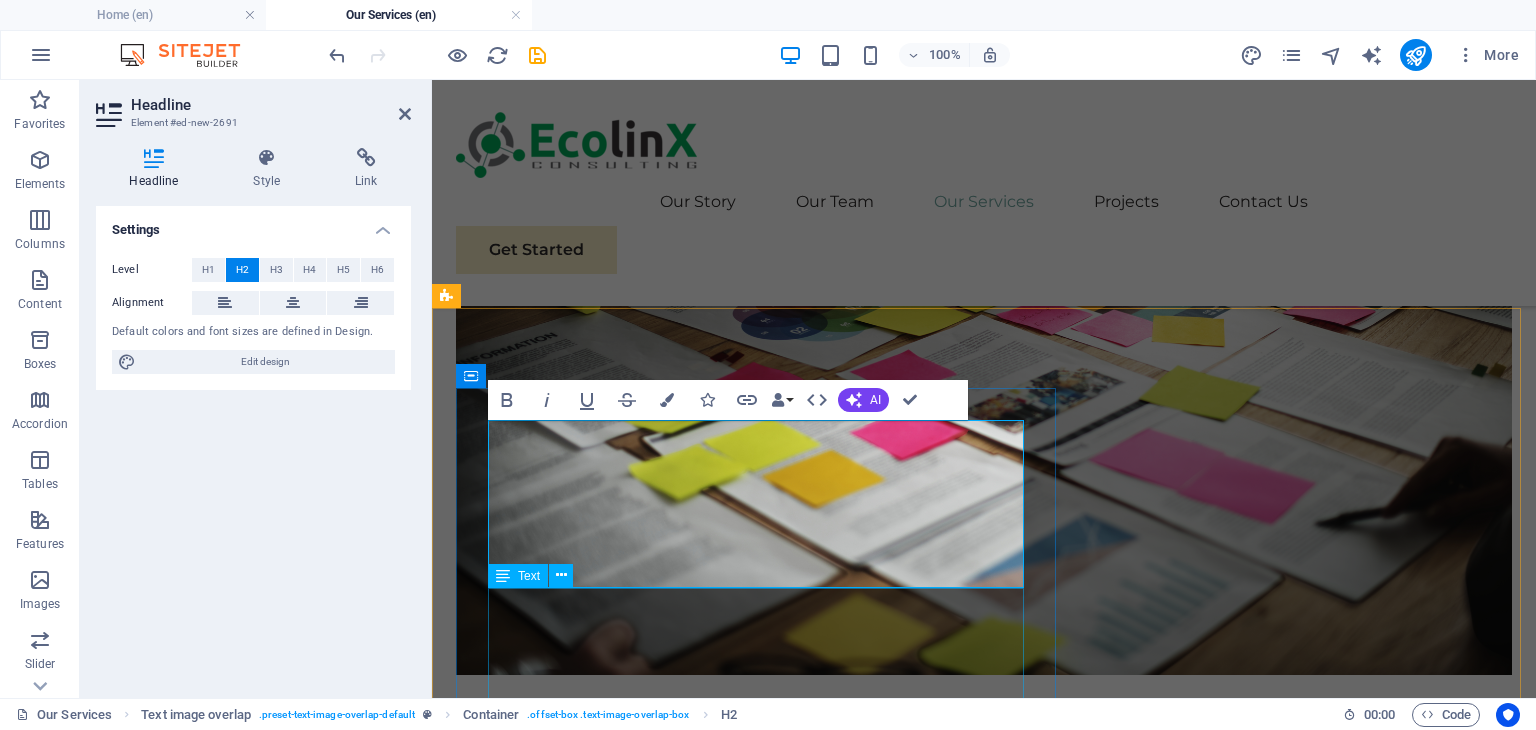 click on "EKOLINKS CONSULTING  organizes and manages a wide range of professional events, including workshops, trainings, conferences, entertainments, exhibitions, meetings, public consultations, awareness campaigns etc. From concept to execution, we provide full logistical and technical support, ensuring each event is well-structured, impactful, and aligned with environmental and educational goals. Our team ensures smooth coordination, engaging content, and successful participation across all event types." at bounding box center [1024, 2010] 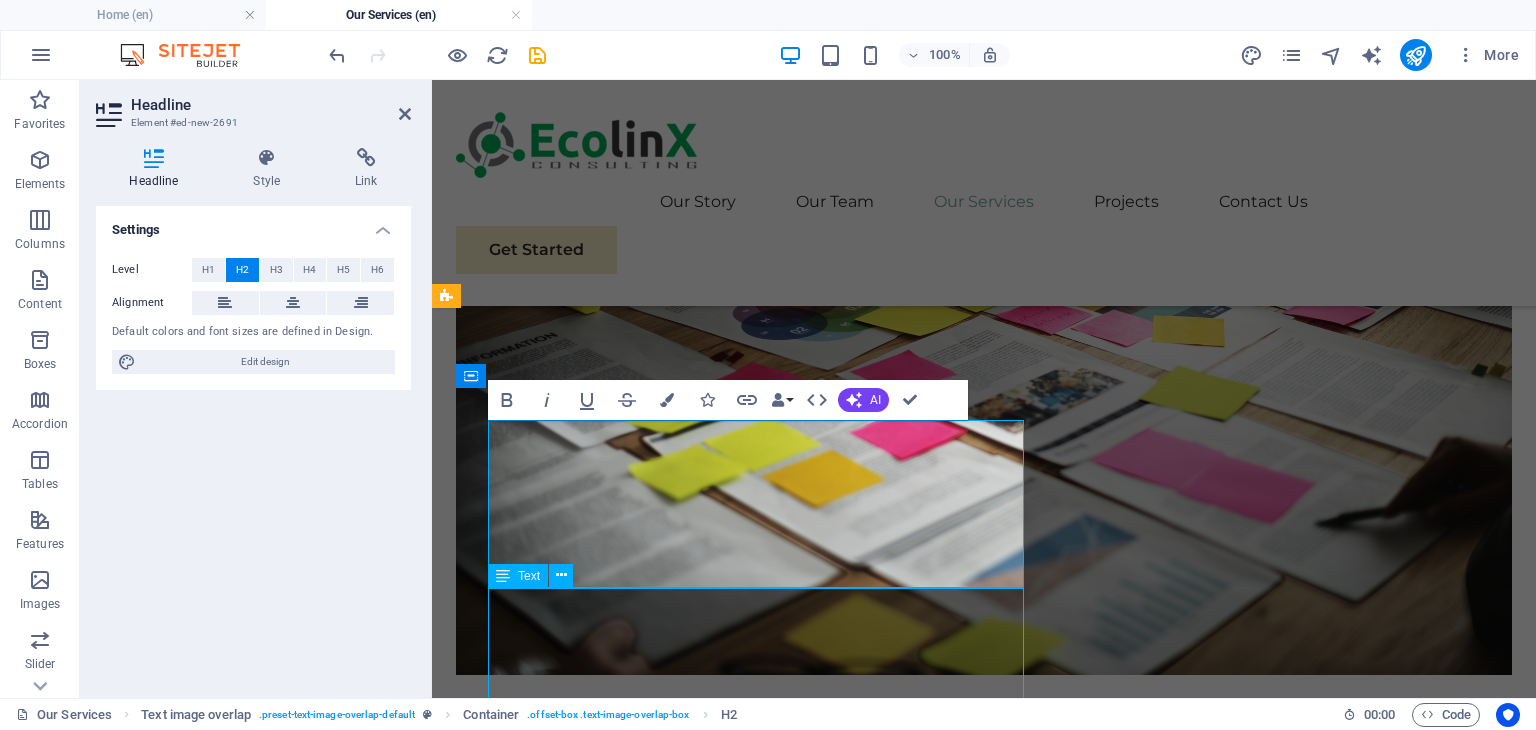 click on "EKOLINKS CONSULTING  organizes and manages a wide range of professional events, including workshops, trainings, conferences, entertainments, exhibitions, meetings, public consultations, awareness campaigns etc. From concept to execution, we provide full logistical and technical support, ensuring each event is well-structured, impactful, and aligned with environmental and educational goals. Our team ensures smooth coordination, engaging content, and successful participation across all event types." at bounding box center [1024, 2010] 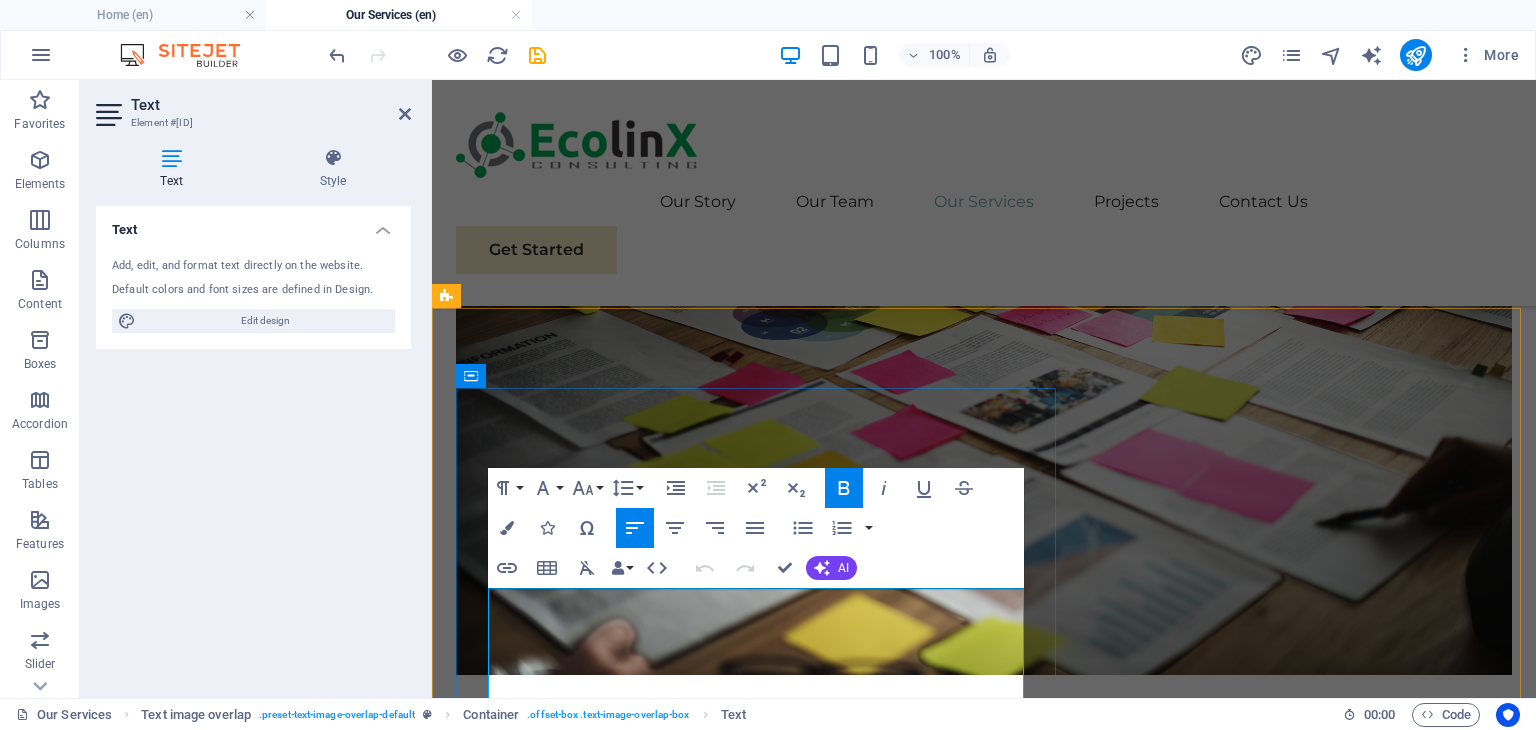 click on "EKOLINKS CONSULTING  organizes and manages a wide range of professional events, including workshops, trainings, conferences, entertainments, exhibitions, meetings, public consultations, awareness campaigns etc. From concept to execution, we provide full logistical and technical support, ensuring each event is well-structured, impactful, and aligned with environmental and educational goals. Our team ensures smooth coordination, engaging content, and successful participation across all event types." at bounding box center [1024, 2010] 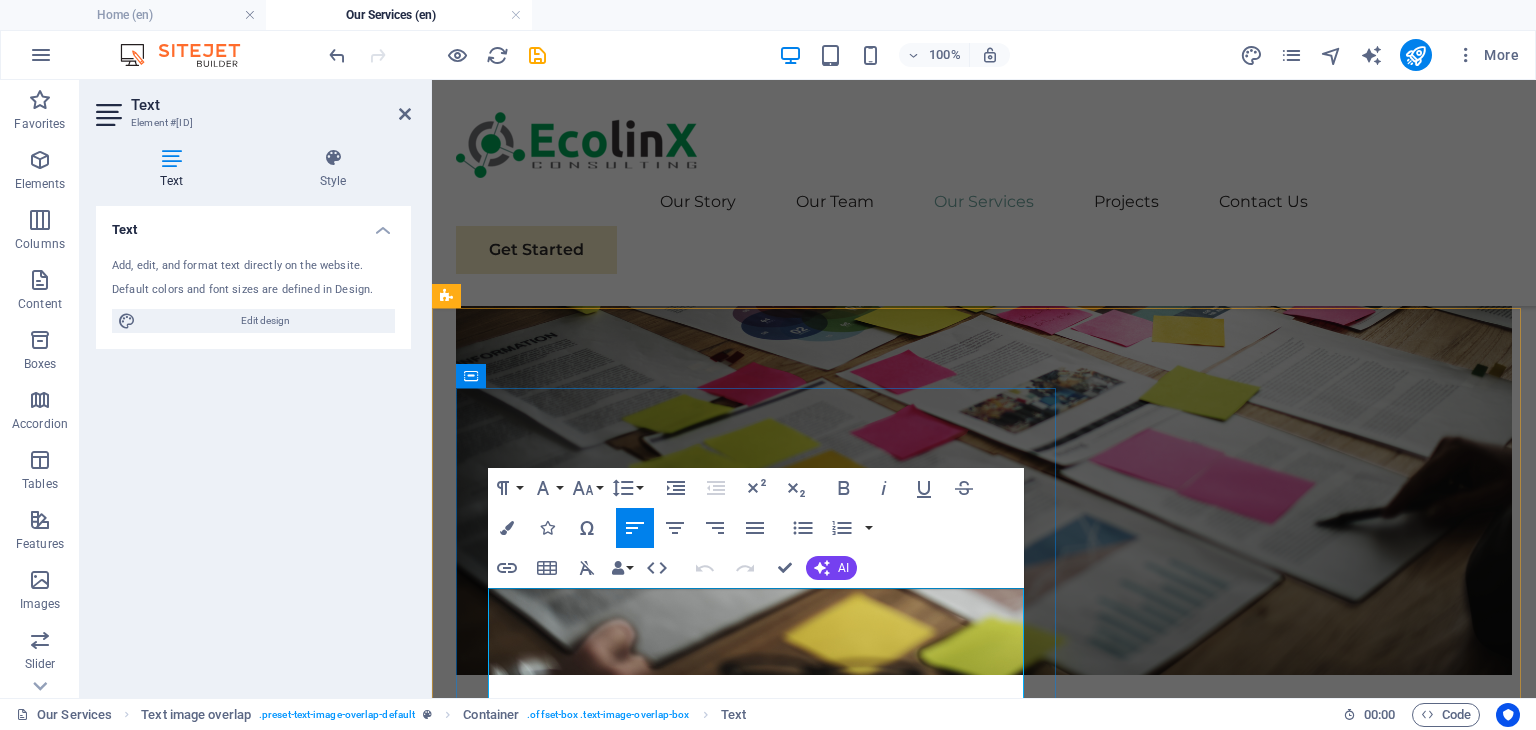 click on "EKOLINKS CONSULTING  organizes and manages a wide range of professional events, including workshops, trainings, conferences, entertainments, exhibitions, meetings, public consultations, awareness campaigns etc. From concept to execution, we provide full logistical and technical support, ensuring each event is well-structured, impactful, and aligned with environmental and educational goals. Our team ensures smooth coordination, engaging content, and successful participation across all event types." at bounding box center [1024, 2010] 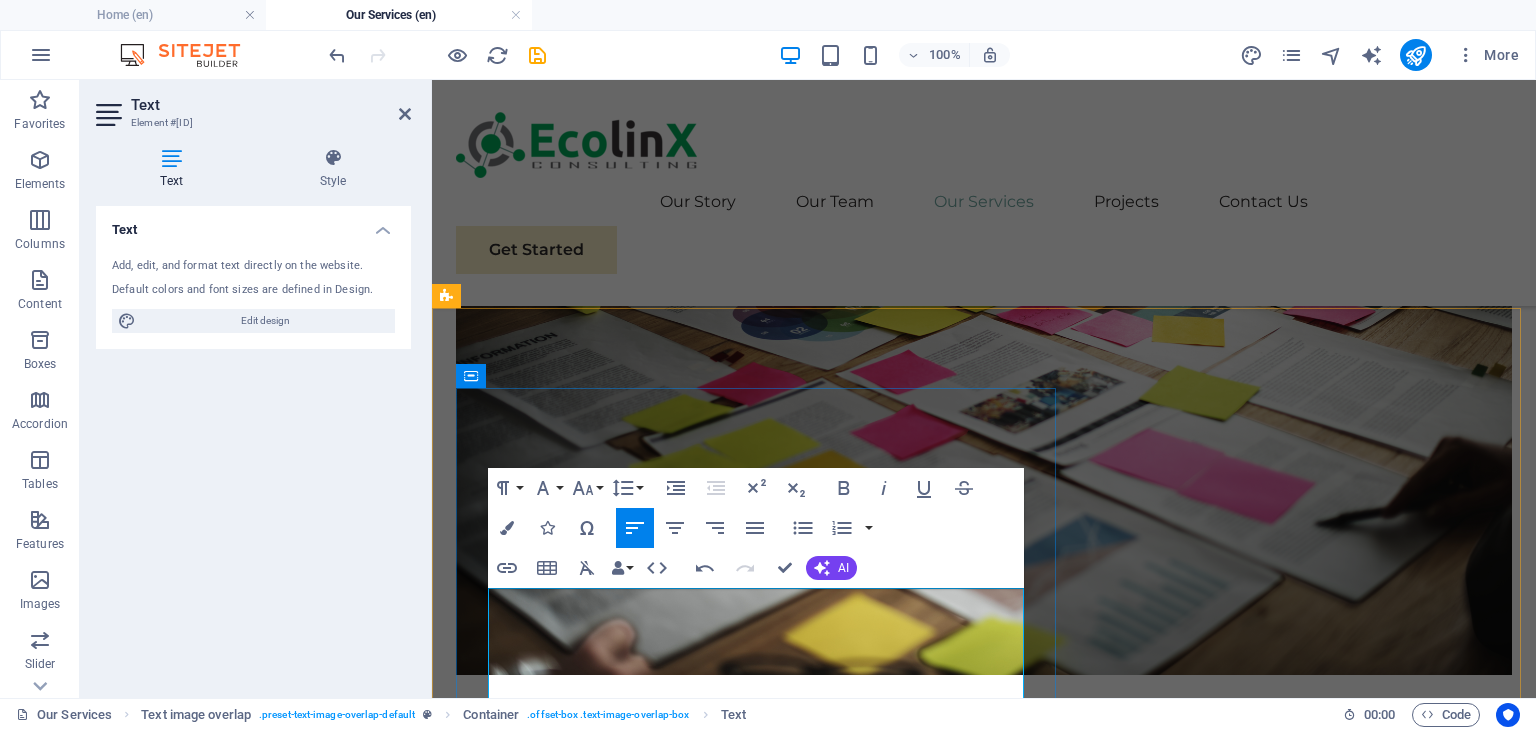 type 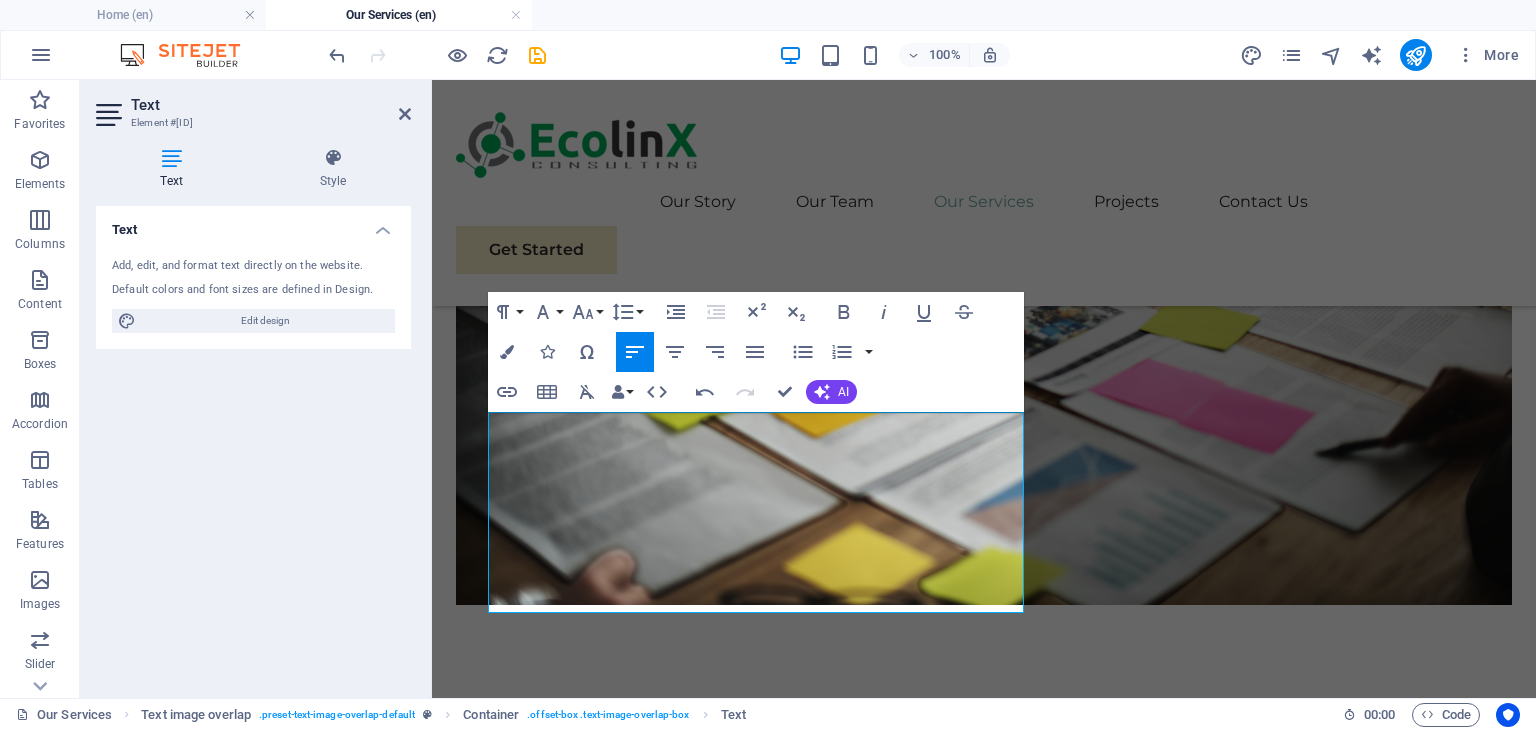 scroll, scrollTop: 2310, scrollLeft: 0, axis: vertical 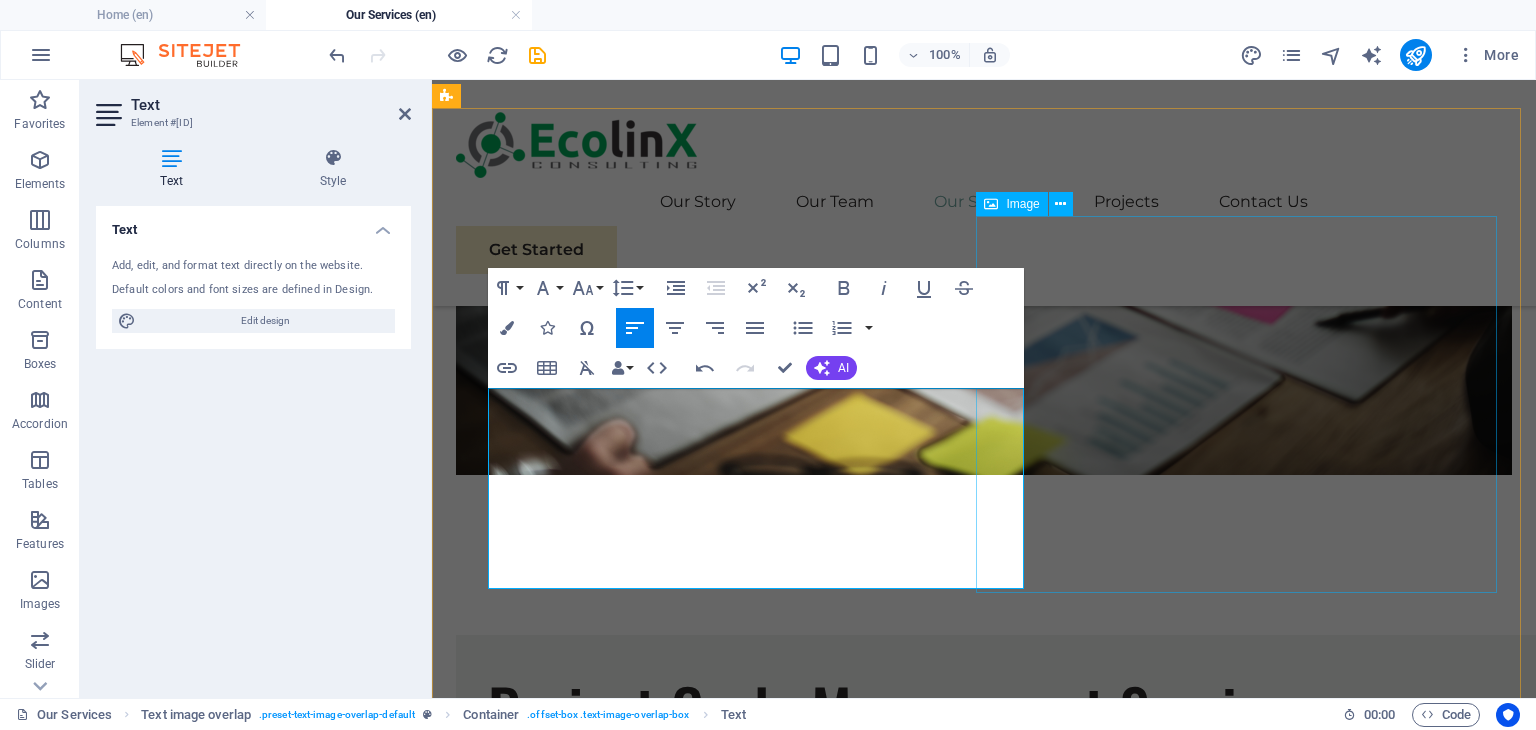 click at bounding box center (984, 2291) 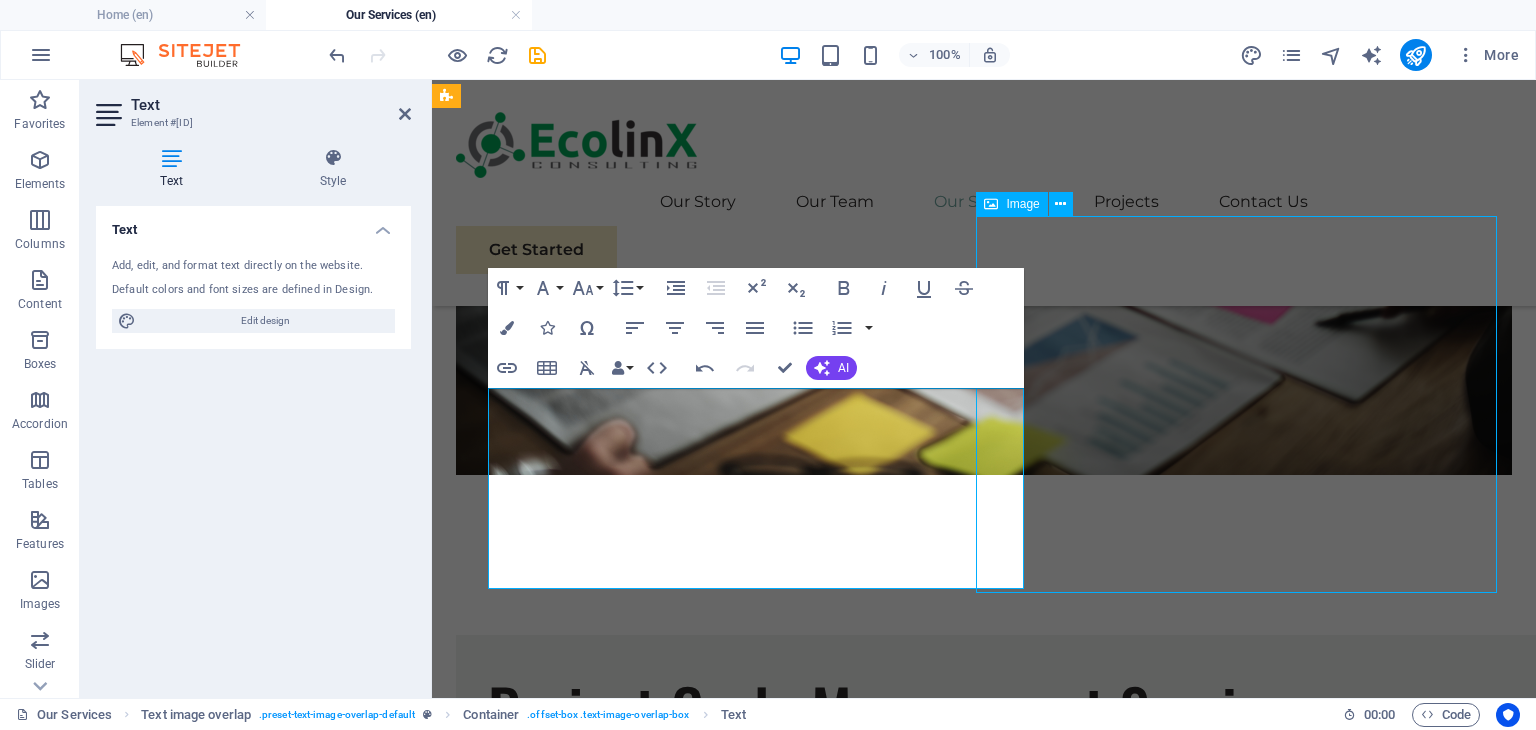 click at bounding box center [984, 2291] 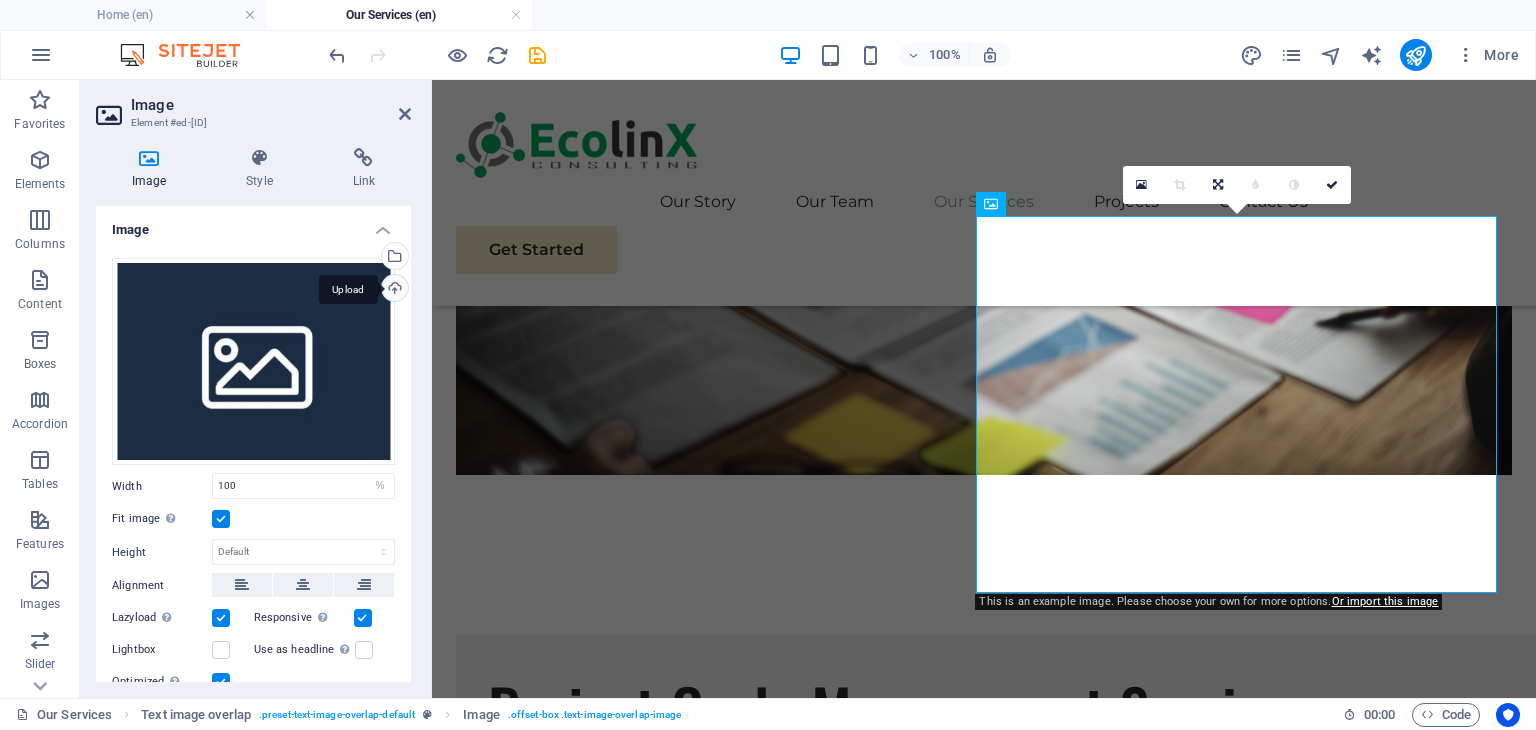 click on "Upload" at bounding box center (393, 290) 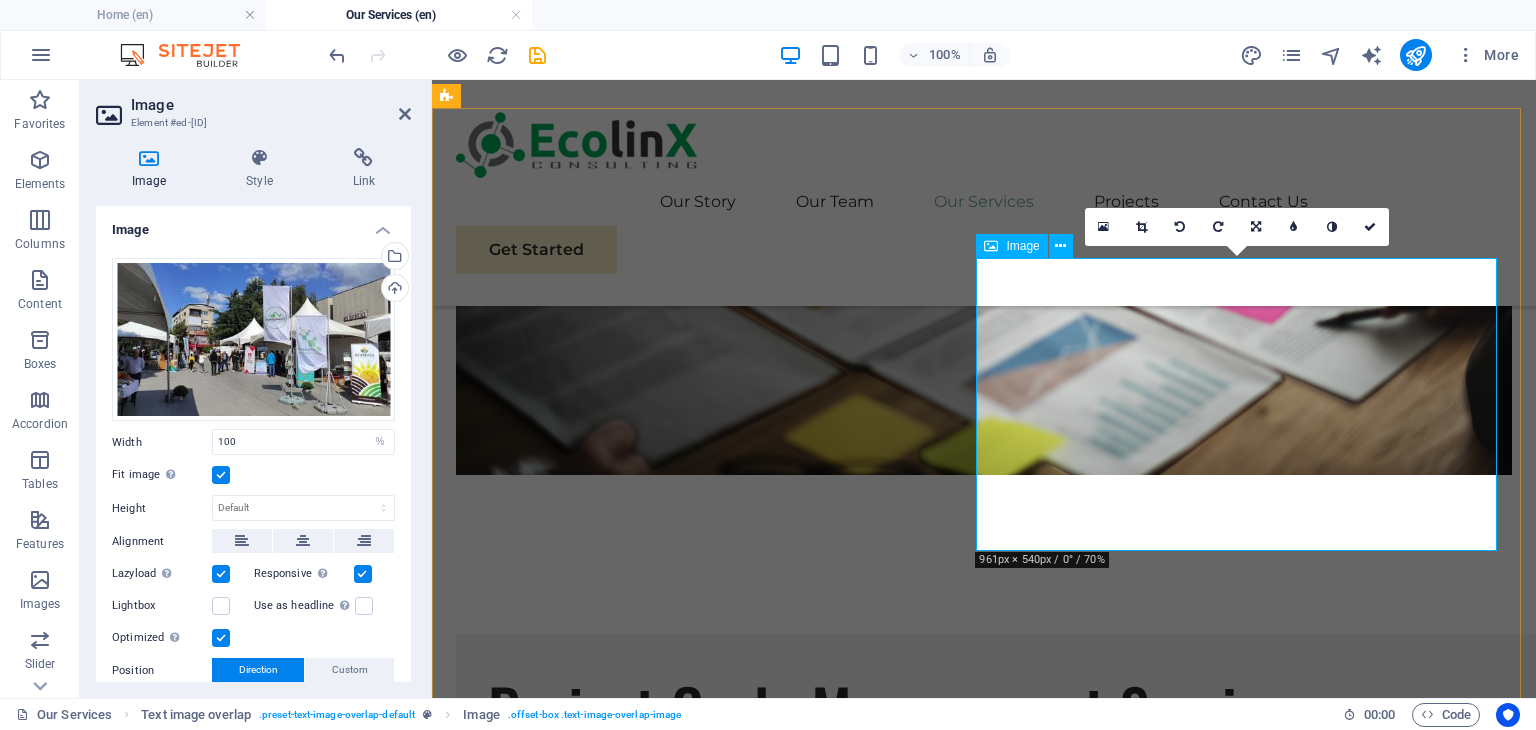 click at bounding box center (984, 2206) 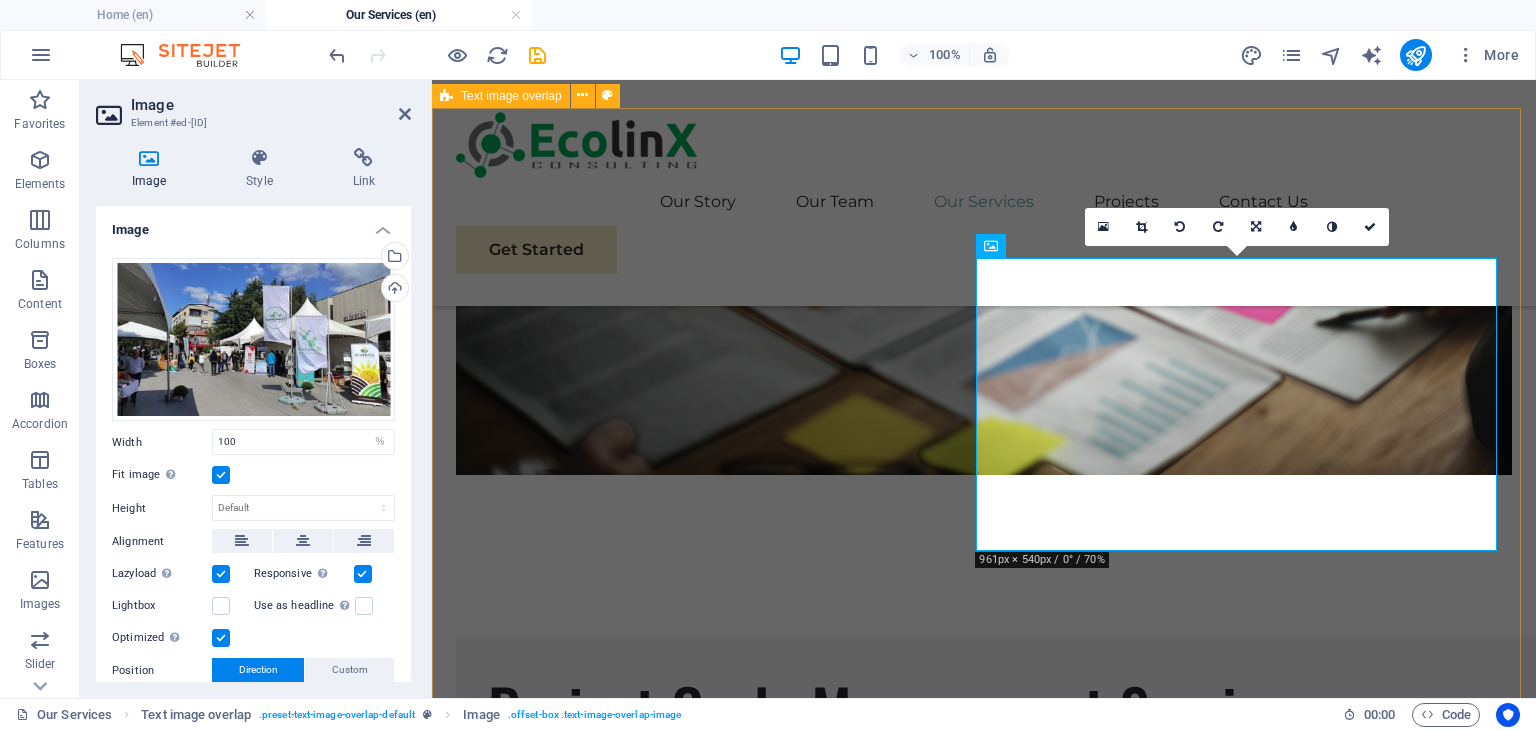 click on "Events Management Services EKOLINKS CONSULTING organizes, manages and provide full logistical support on a wide range of professional events, including workshops, trainings, conferences, entertainments, exhibitions, meetings, public consultations, awareness campaigns etc. From concept to execution, we provide full logistical and technical support, ensuring each event is well-structured, impactful, and aligned with environmental and educational goals. Our team ensures smooth coordination, engaging content, and successful participation across all event types." at bounding box center (984, 2076) 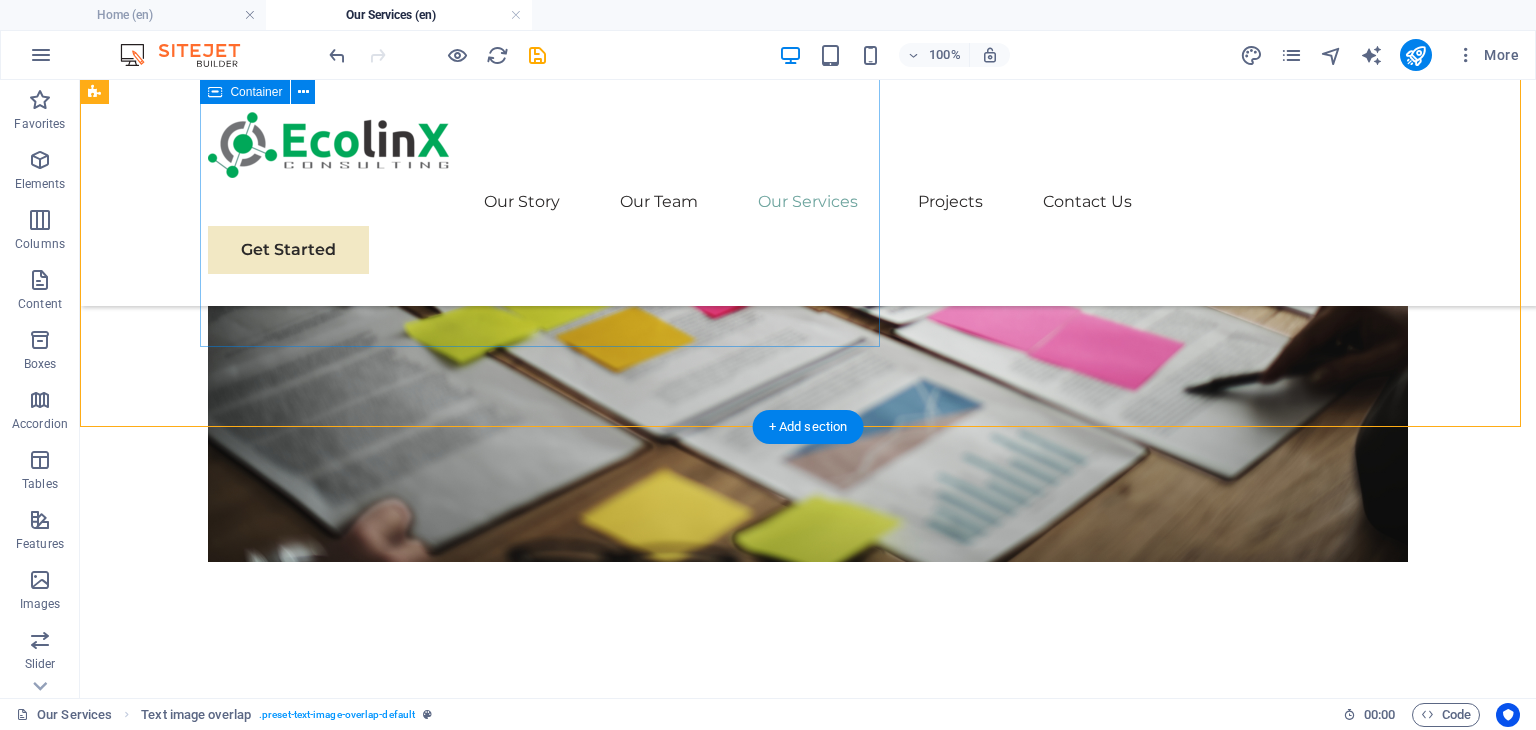 scroll, scrollTop: 2317, scrollLeft: 0, axis: vertical 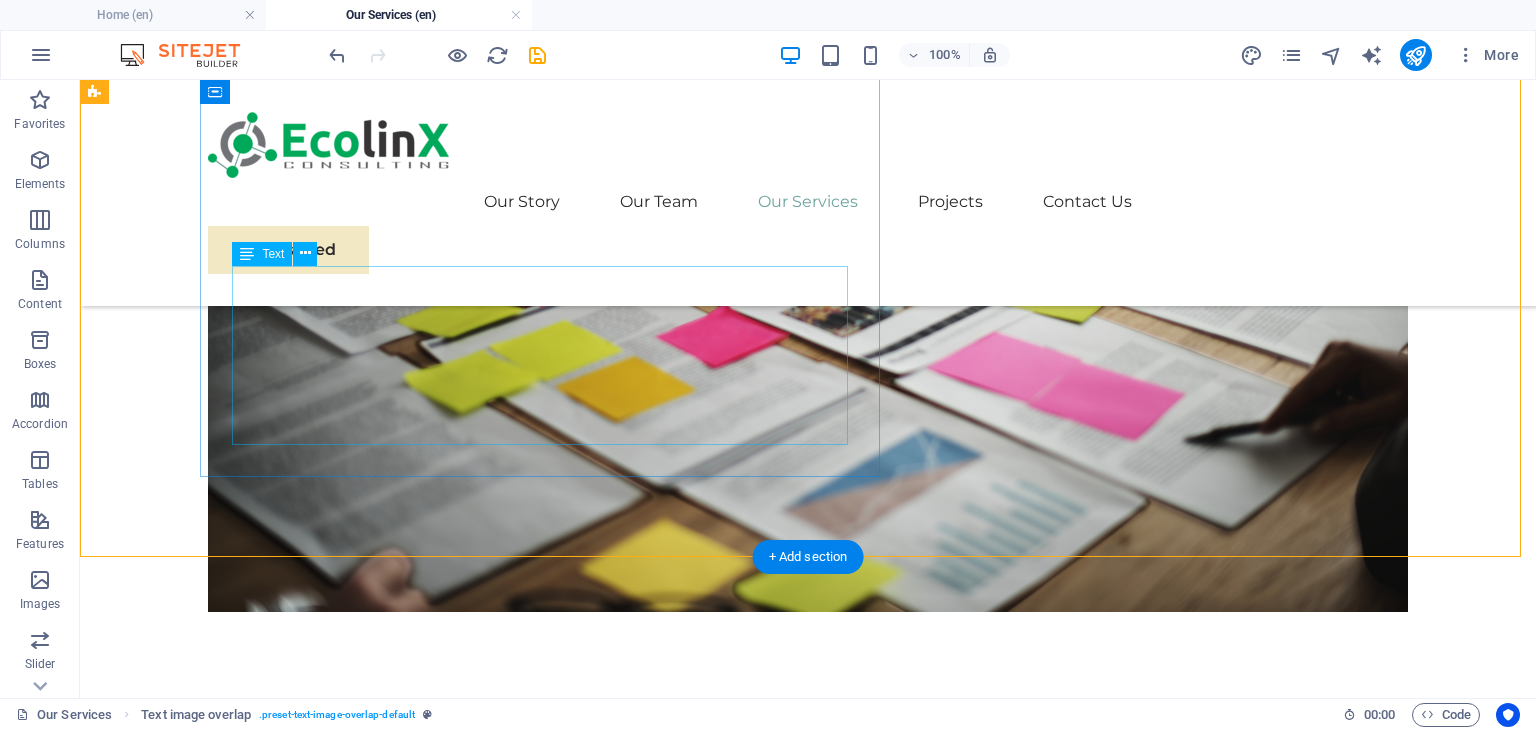 click on "EKOLINKS CONSULTING  organizes, manages and provide full logistical support on a wide range of professional events, including workshops, trainings, conferences, entertainments, exhibitions, meetings, public consultations, awareness campaigns etc. From concept to execution, we provide full logistical and technical support, ensuring each event is well-structured, impactful, and aligned with environmental and educational goals. Our team ensures smooth coordination, engaging content, and successful participation across all event types." at bounding box center (848, 2005) 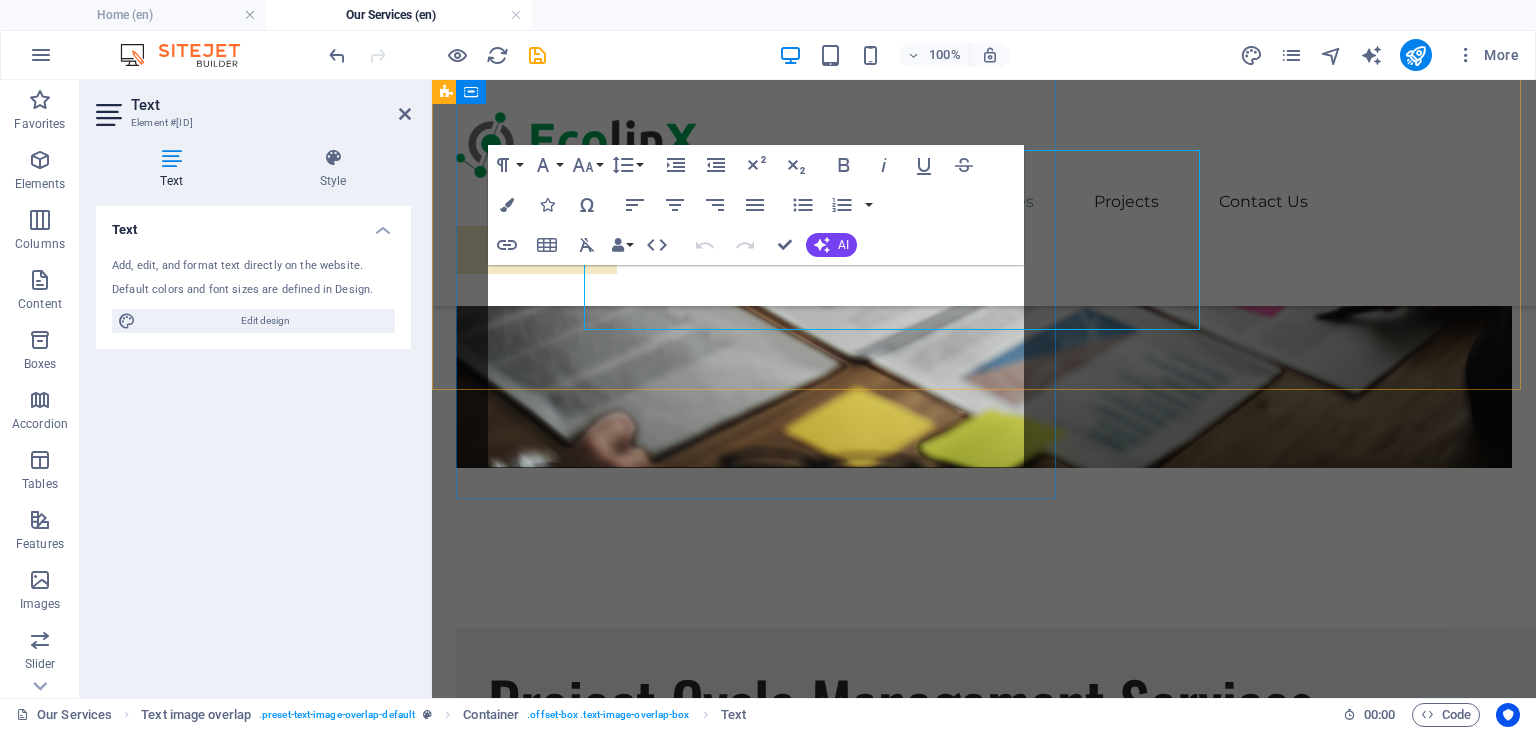 click on "EKOLINKS CONSULTING  organizes, manages and provide full logistical support on a wide range of professional events, including workshops, trainings, conferences, entertainments, exhibitions, meetings, public consultations, awareness campaigns etc. From concept to execution, we provide full logistical and technical support, ensuring each event is well-structured, impactful, and aligned with environmental and educational goals. Our team ensures smooth coordination, engaging content, and successful participation across all event types." at bounding box center (1024, 1814) 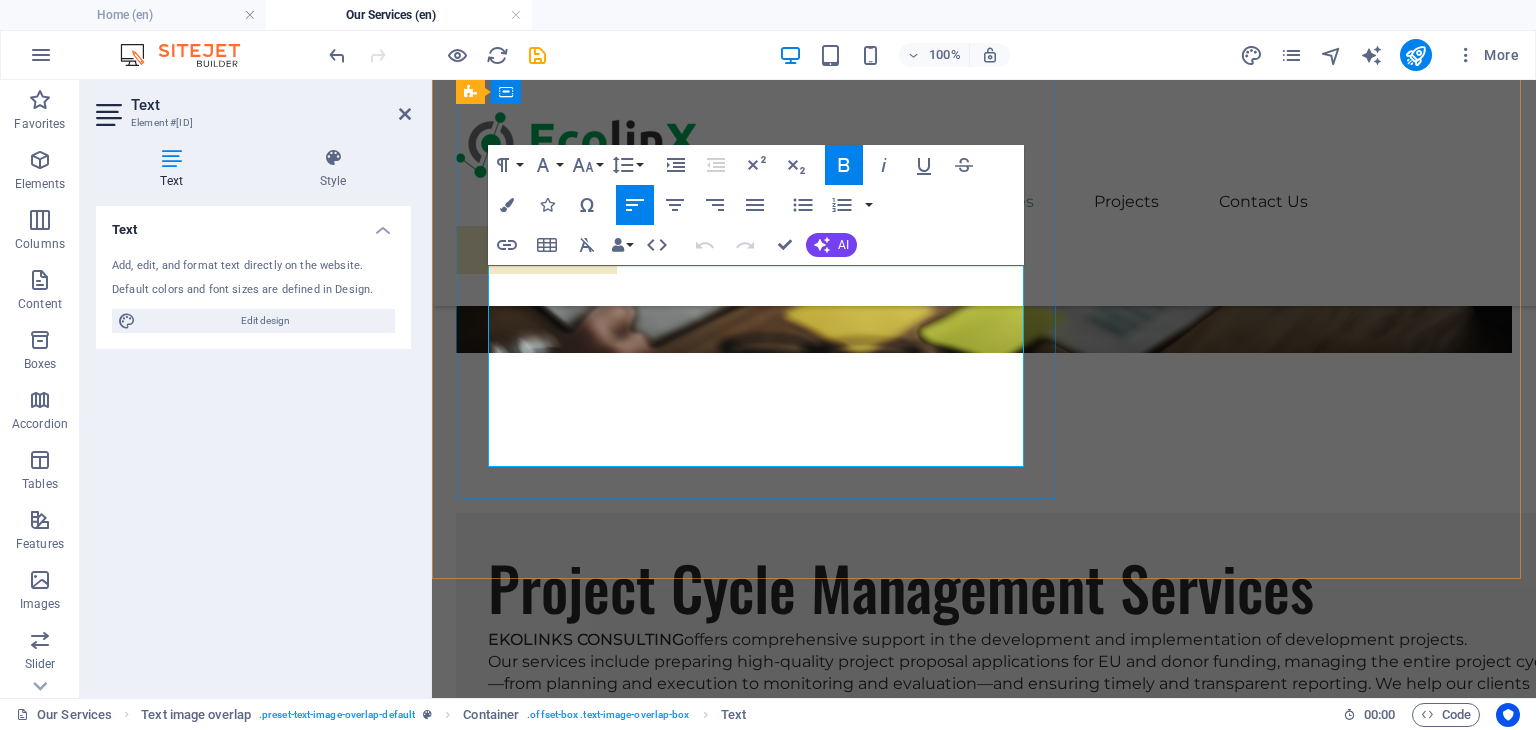 click on "EKOLINKS CONSULTING  organizes, manages and provide full logistical support on a wide range of professional events, including workshops, trainings, conferences, entertainments, exhibitions, meetings, public consultations, awareness campaigns etc. From concept to execution, we provide full logistical and technical support, ensuring each event is well-structured, impactful, and aligned with environmental and educational goals. Our team ensures smooth coordination, engaging content, and successful participation across all event types." at bounding box center [1024, 1699] 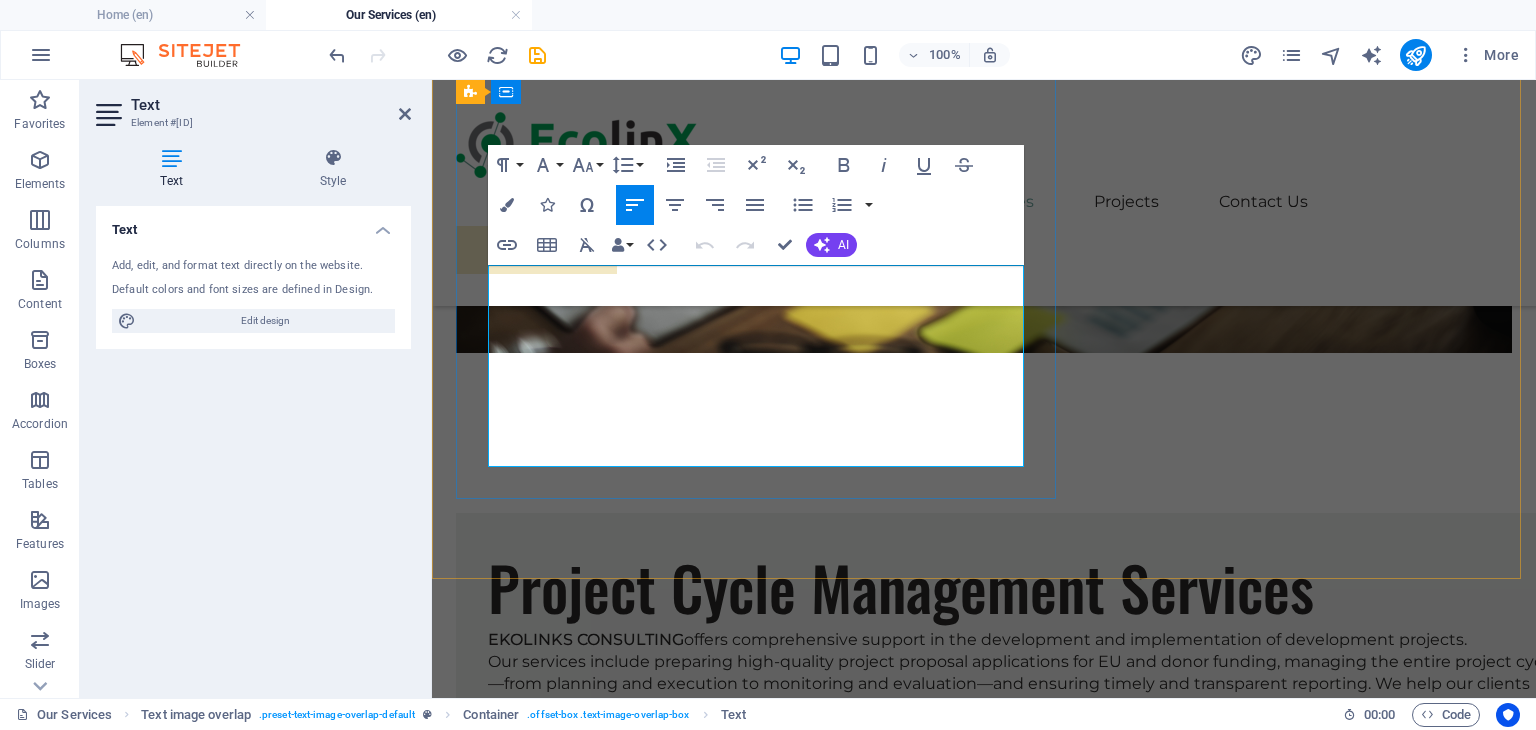 type 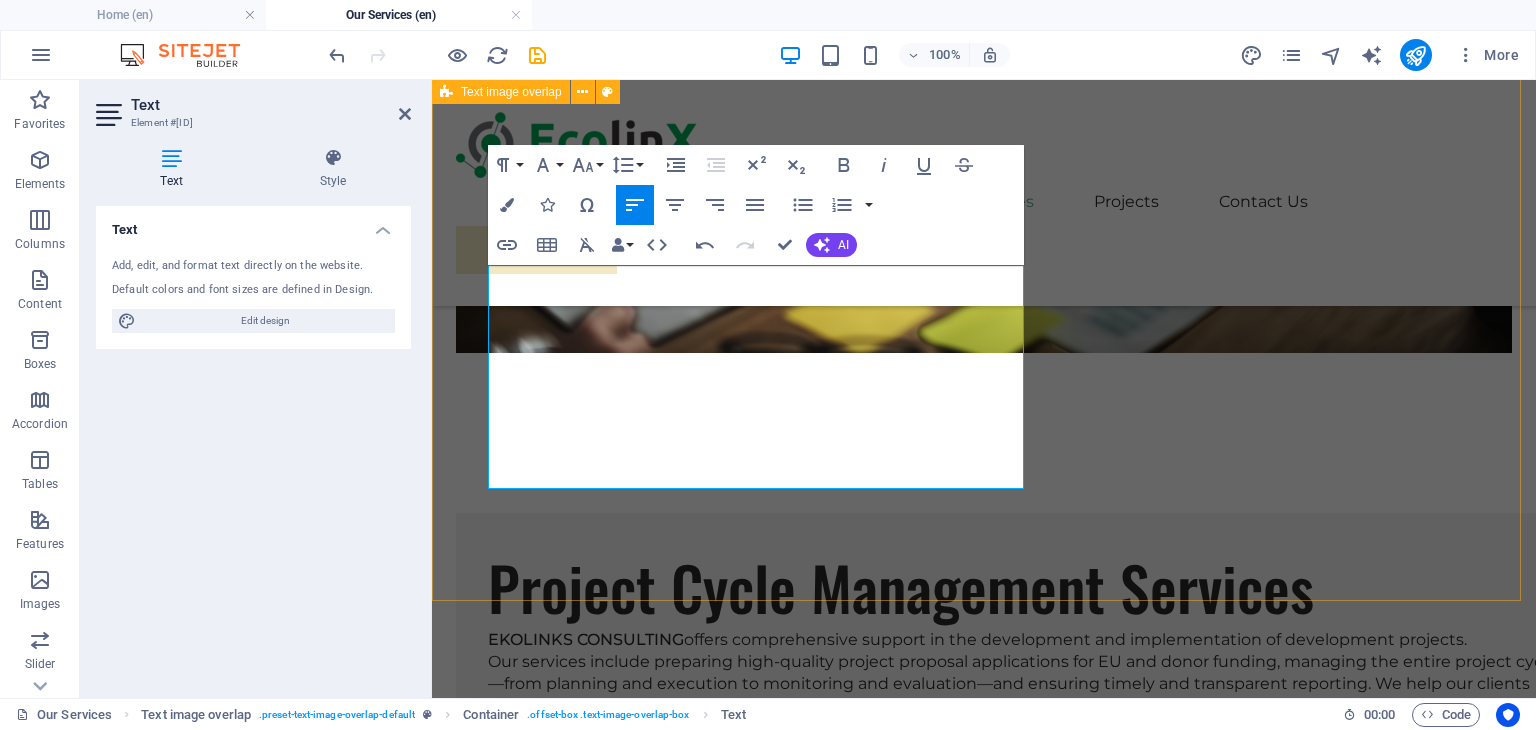 click on "Events Management Services EKOLINKS CONSULTING organizes, manages and provide full logistical support on a wide range of professional and promotional events, including workshops, trainings, conferences, entertainments, exhibitions, meetings, public consultations, awareness campaigns etc. From concept to execution, we provide full logistical and technical support, ensuring each event is well-structured, impactful, and aligned with environmental and educational goals. Our team ensures smooth coordination, engaging content, and successful participation across all event types." at bounding box center [984, 1954] 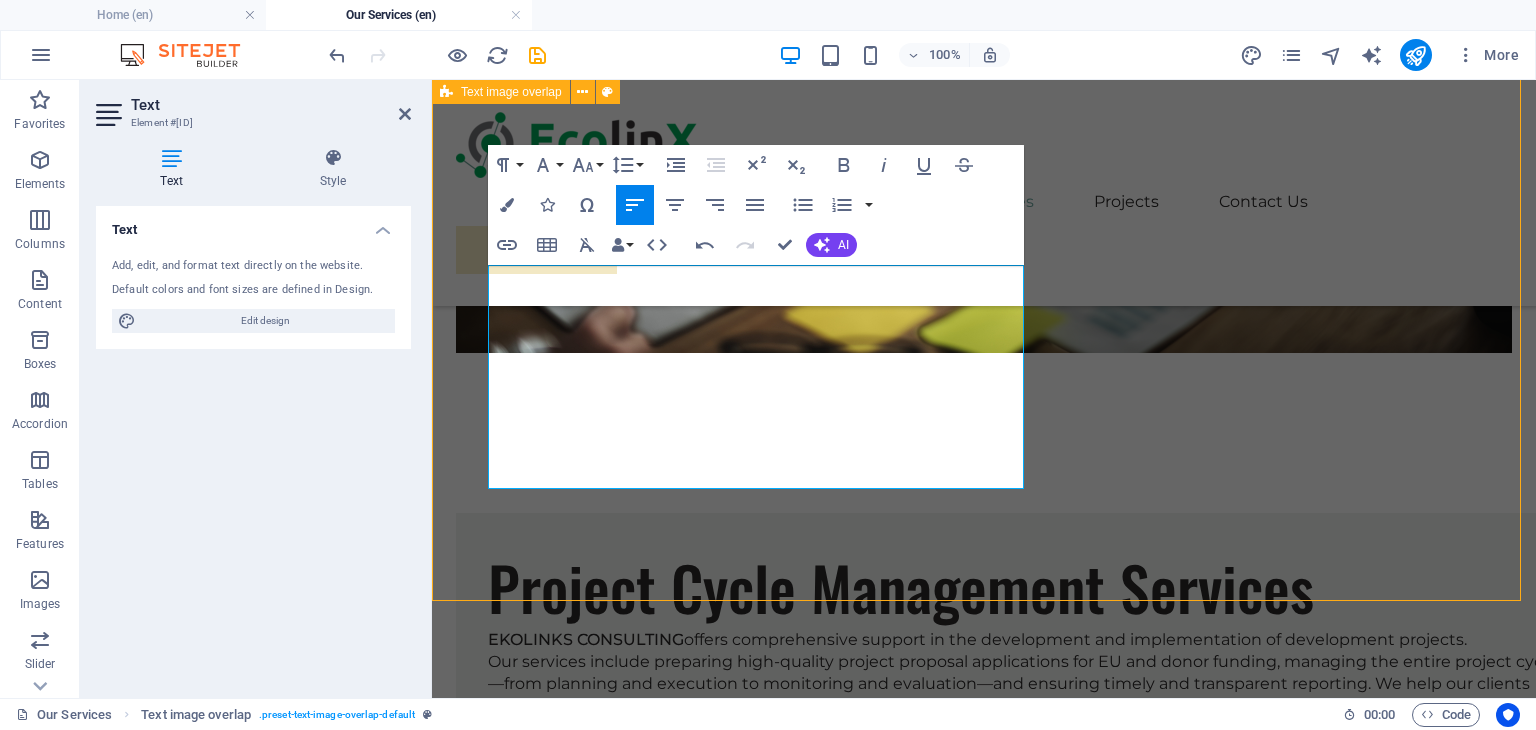 click on "Events Management Services EKOLINKS CONSULTING organizes, manages and provide full logistical support on a wide range of professional and promotional events, including workshops, trainings, conferences, entertainments, exhibitions, meetings, public consultations, awareness campaigns etc. From concept to execution, we provide full logistical and technical support, ensuring each event is well-structured, impactful, and aligned with environmental and educational goals. Our team ensures smooth coordination, engaging content, and successful participation across all event types." at bounding box center (984, 1954) 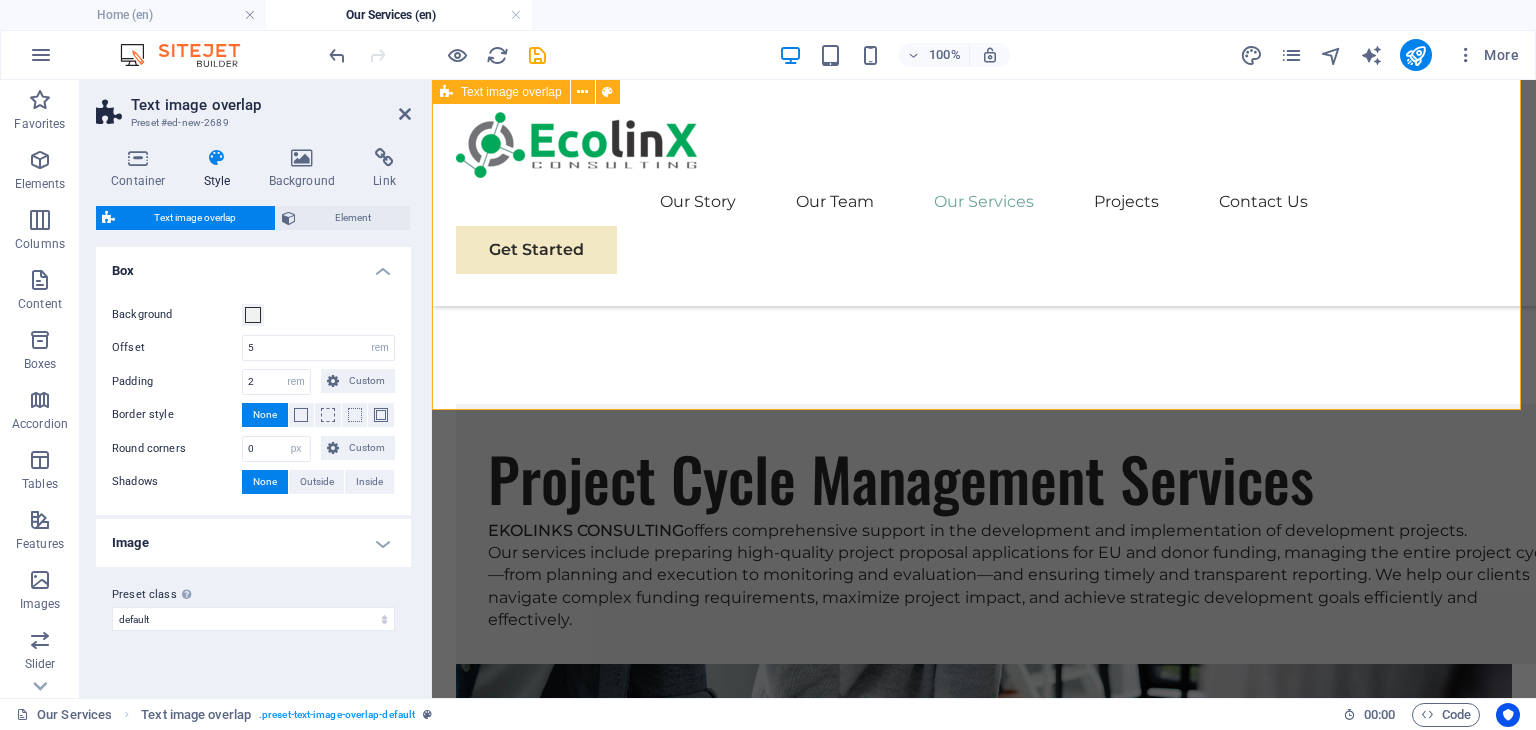 scroll, scrollTop: 2532, scrollLeft: 0, axis: vertical 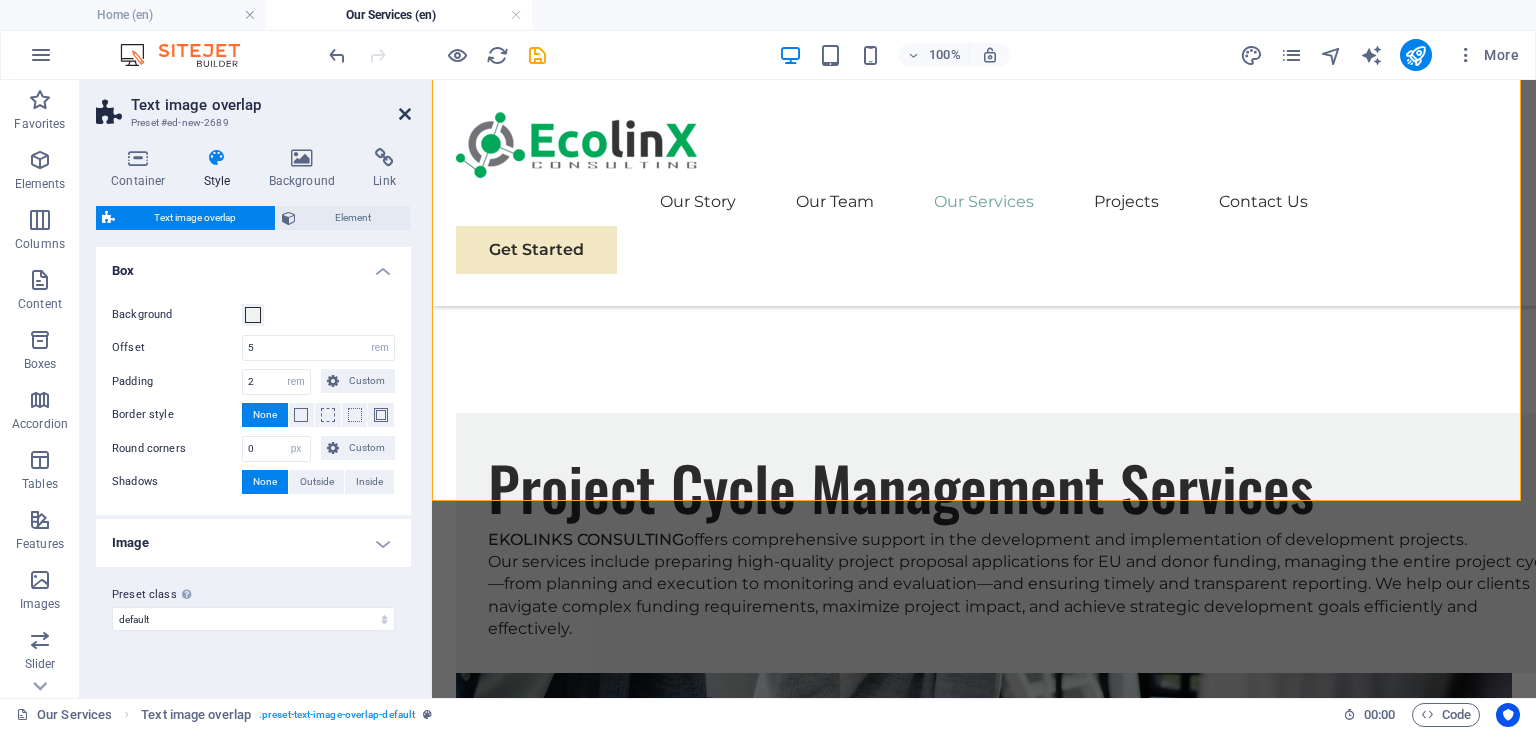 click at bounding box center (405, 114) 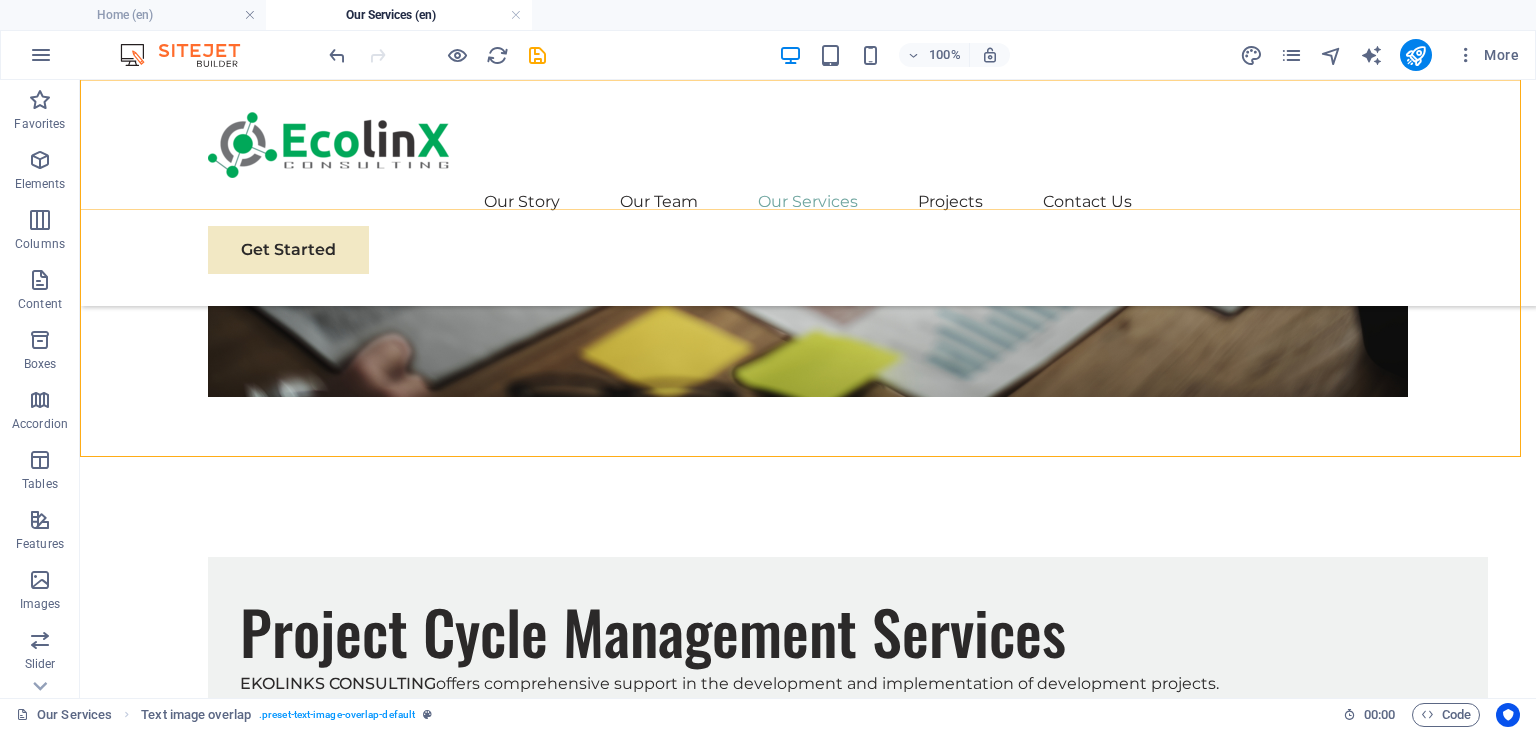 scroll, scrollTop: 2417, scrollLeft: 0, axis: vertical 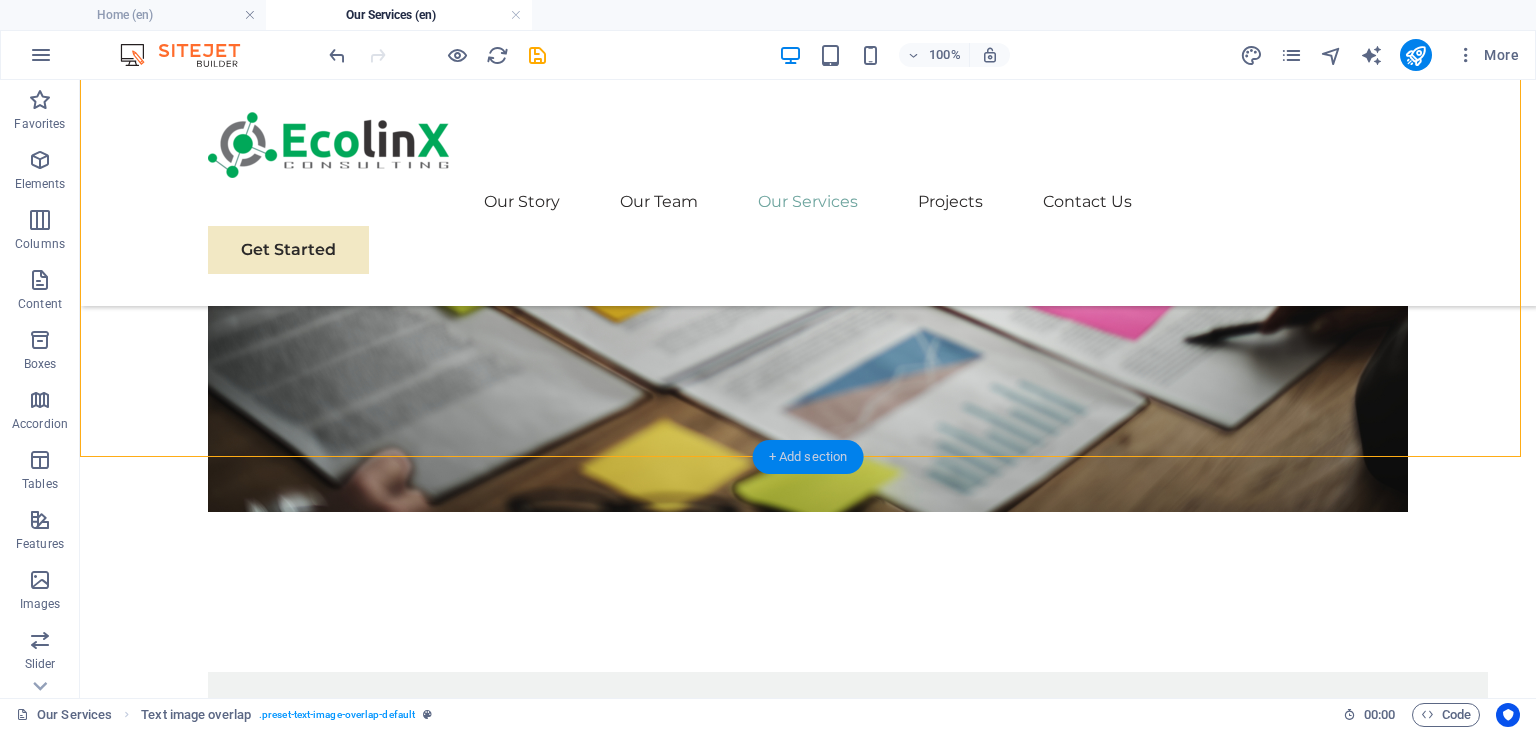 click on "+ Add section" at bounding box center (808, 457) 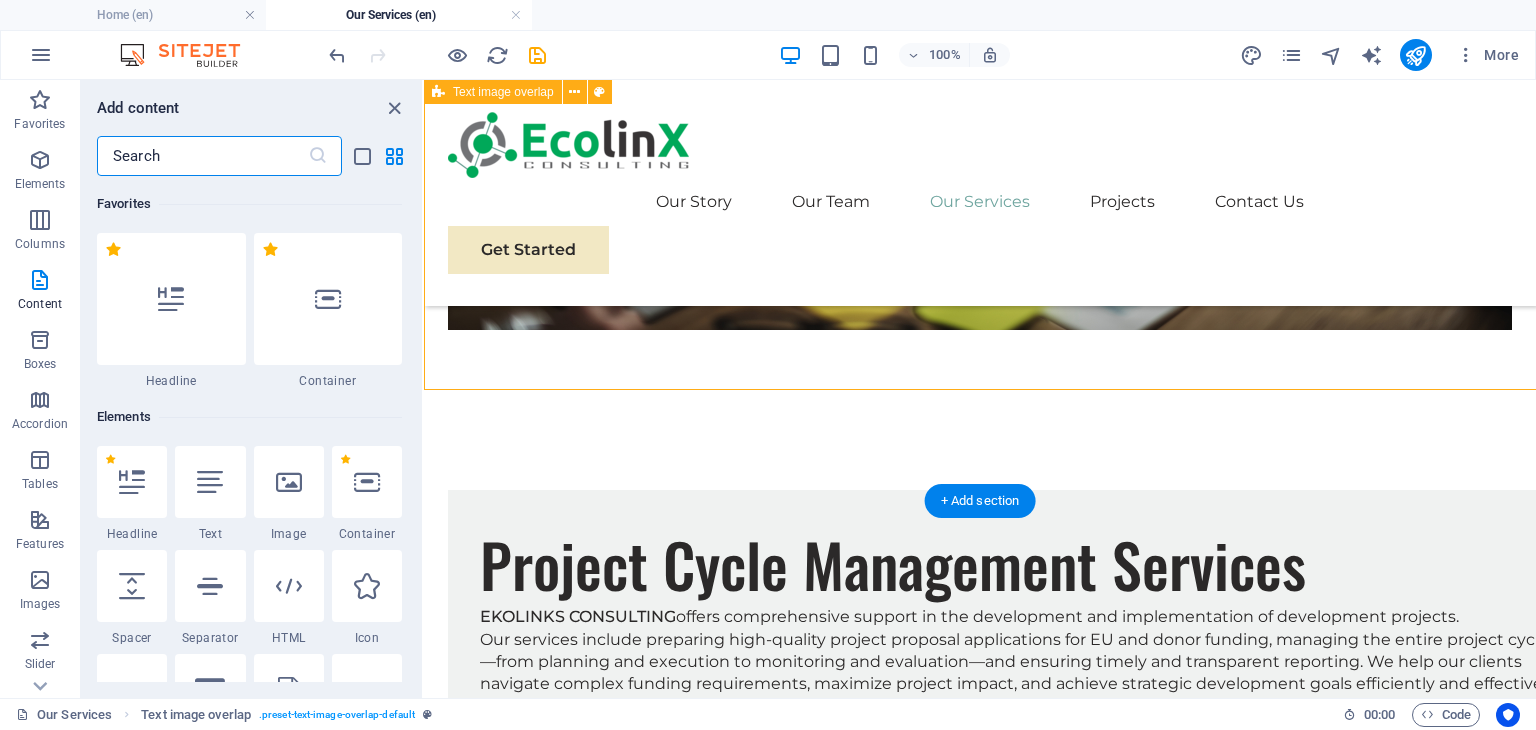 scroll, scrollTop: 2484, scrollLeft: 0, axis: vertical 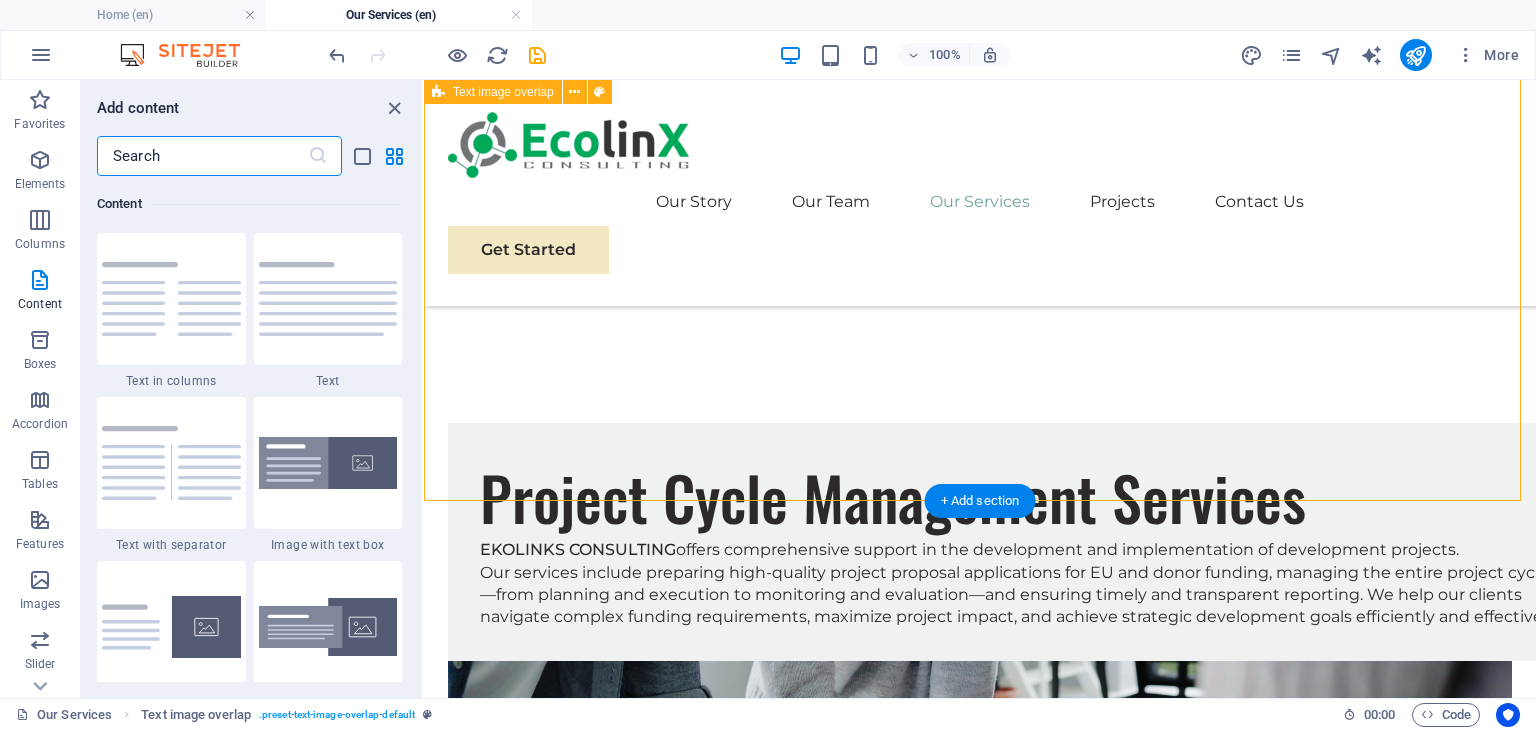 click on "Events Management Services EKOLINKS CONSULTING organizes, manages and provide full logistical support on a wide range of professional and promotional events, including workshops, trainings, conferences, entertainments, exhibitions, meetings, public consultations, awareness campaigns etc. From concept to execution, we provide full logistical and technical support, ensuring each event is well-structured, impactful, and aligned with environmental and educational goals. Our team ensures smooth coordination, engaging content, and successful participation across all event types." at bounding box center [980, 1848] 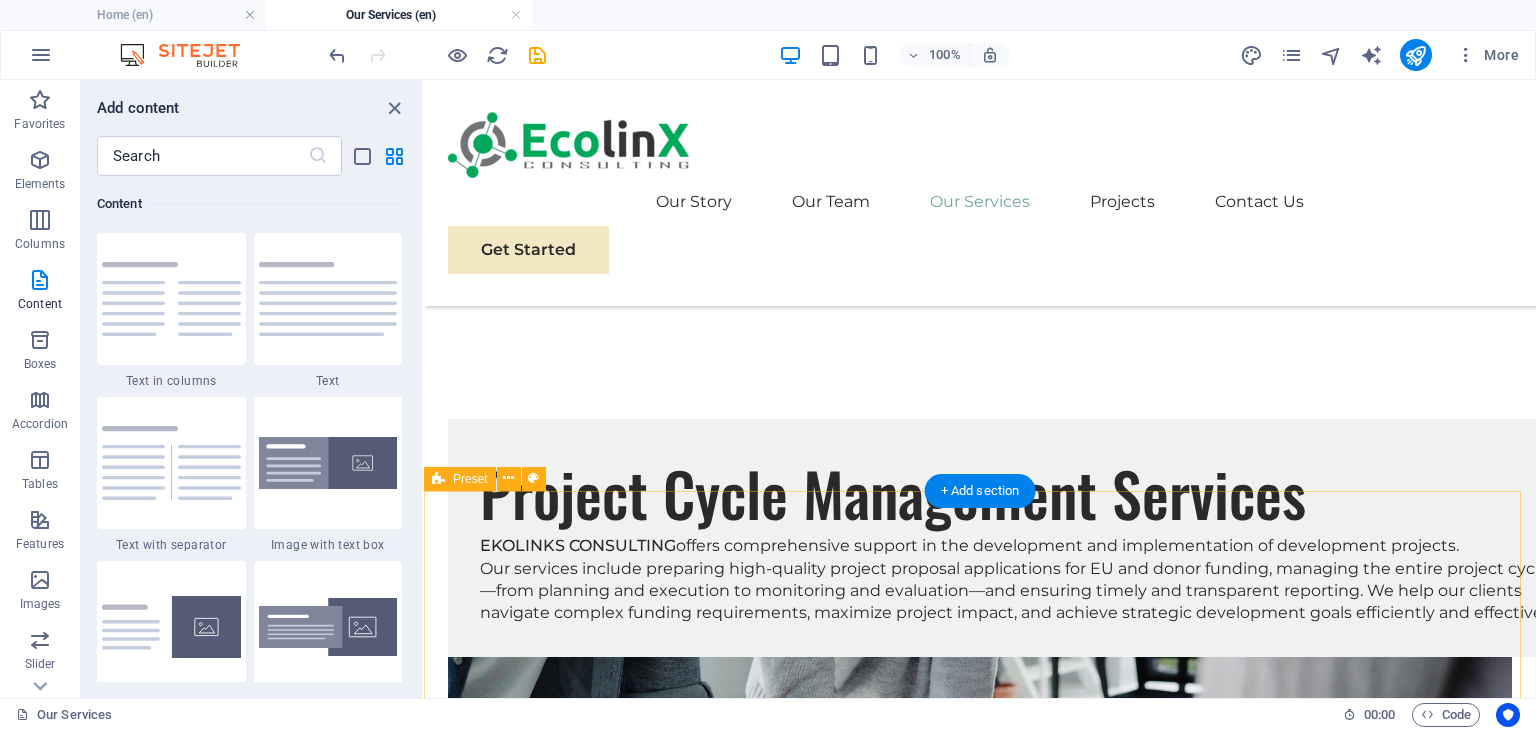 scroll, scrollTop: 2500, scrollLeft: 0, axis: vertical 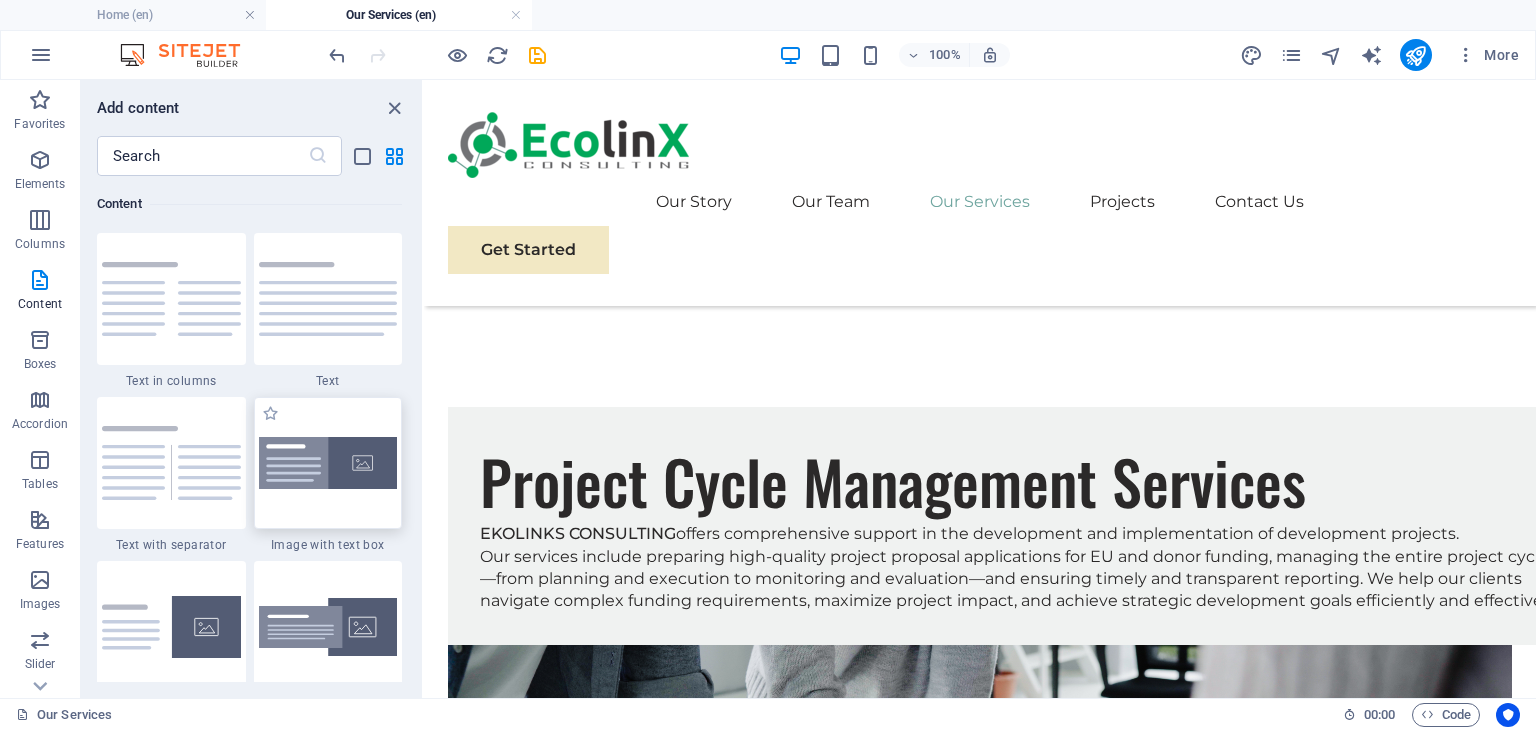 click at bounding box center (328, 463) 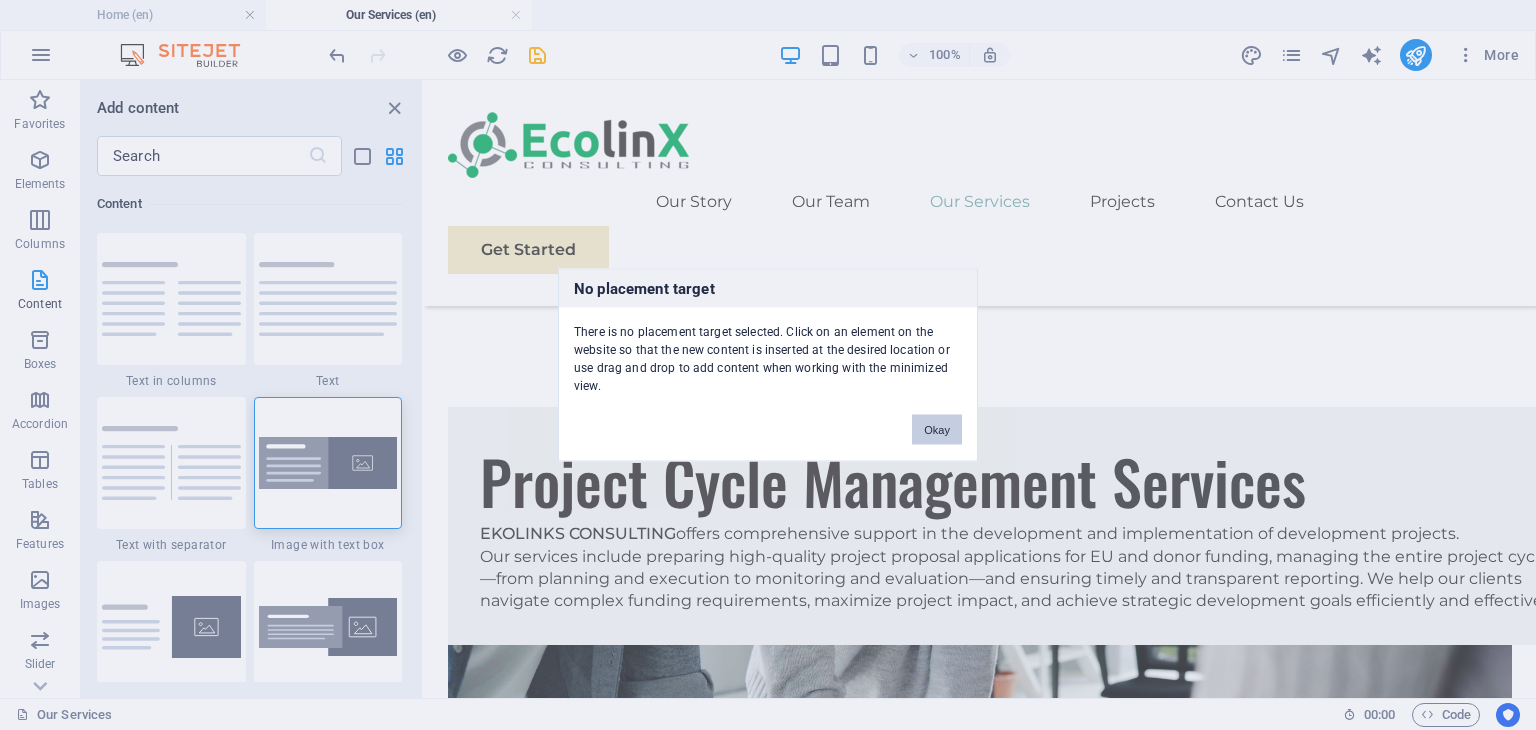 click on "Okay" at bounding box center (937, 430) 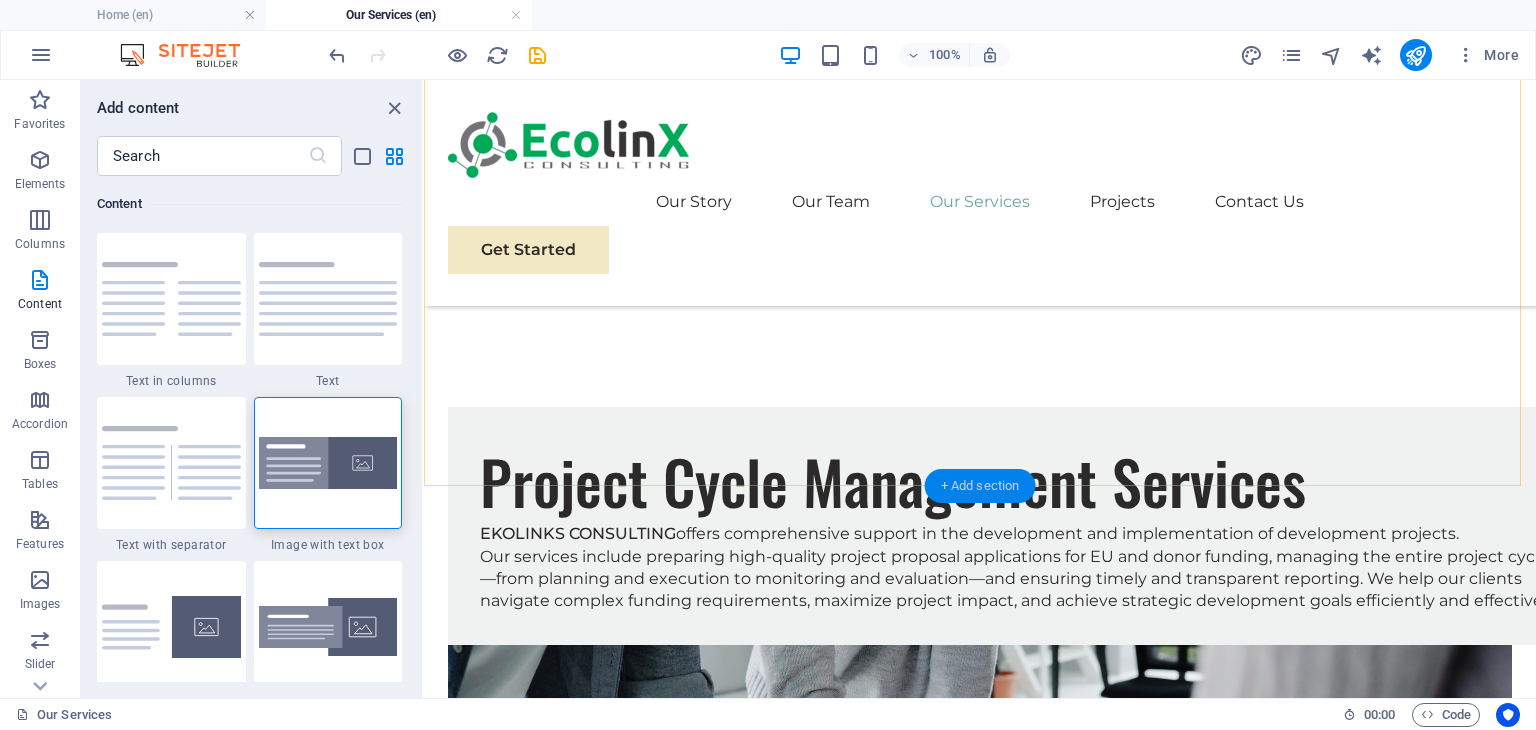 click on "+ Add section" at bounding box center (980, 486) 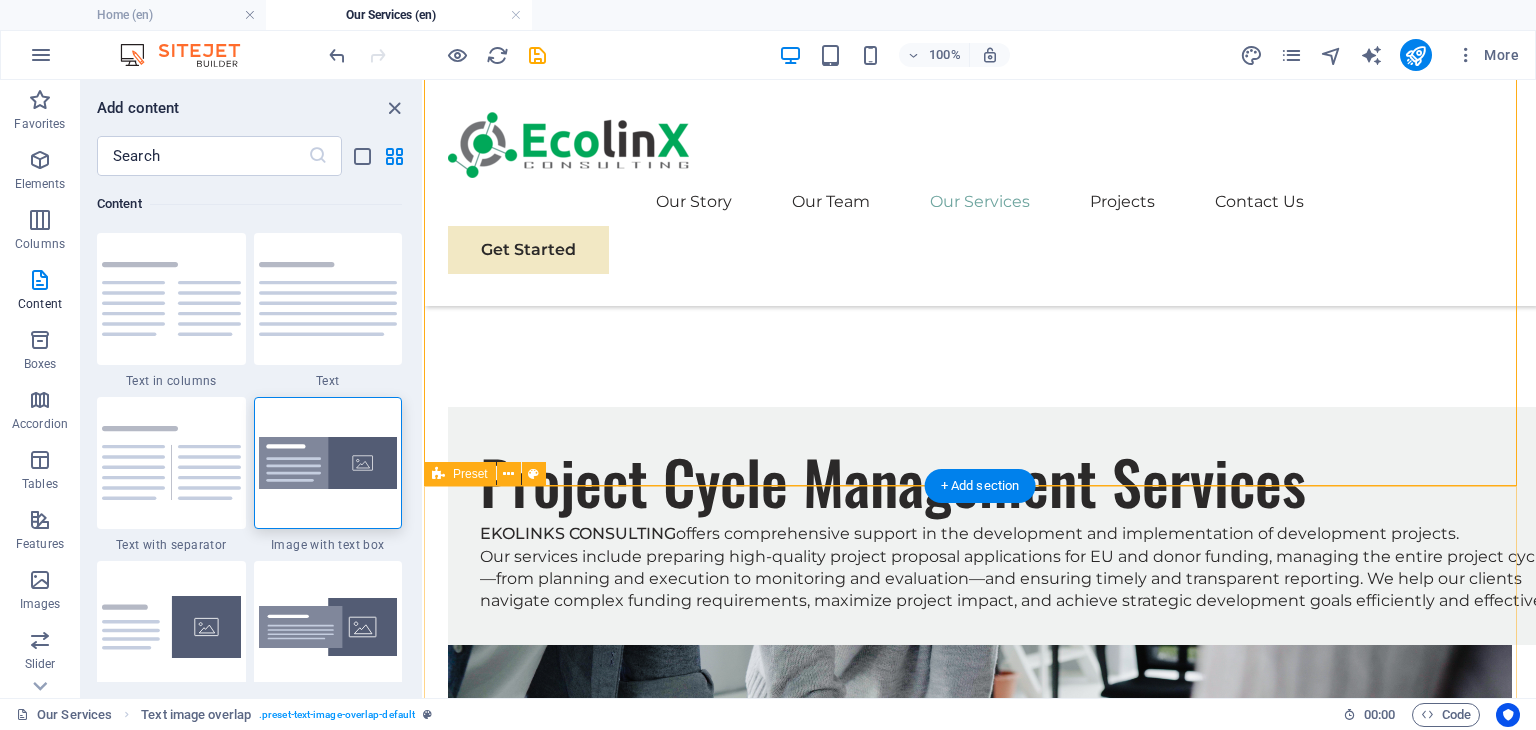 scroll, scrollTop: 2500, scrollLeft: 0, axis: vertical 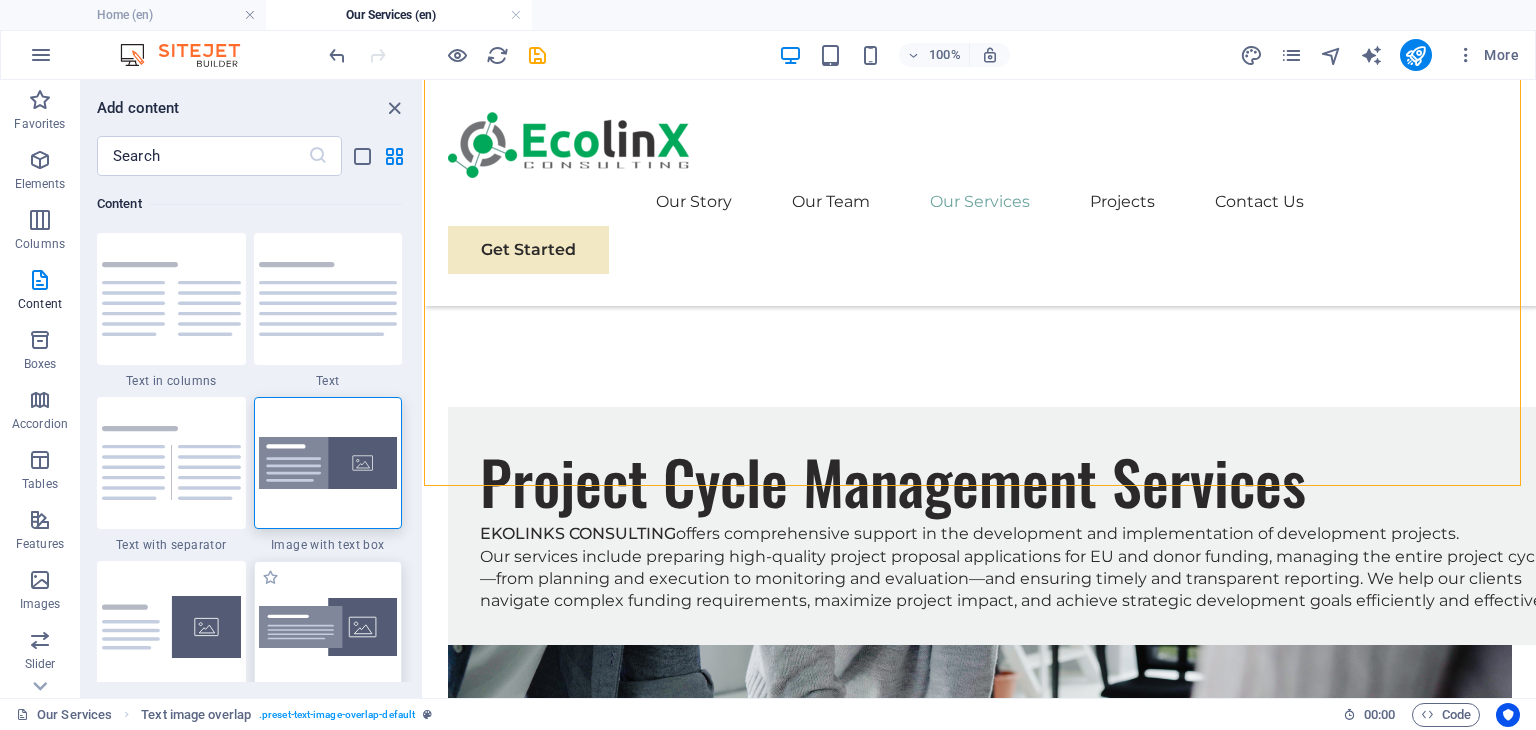 click at bounding box center (328, 627) 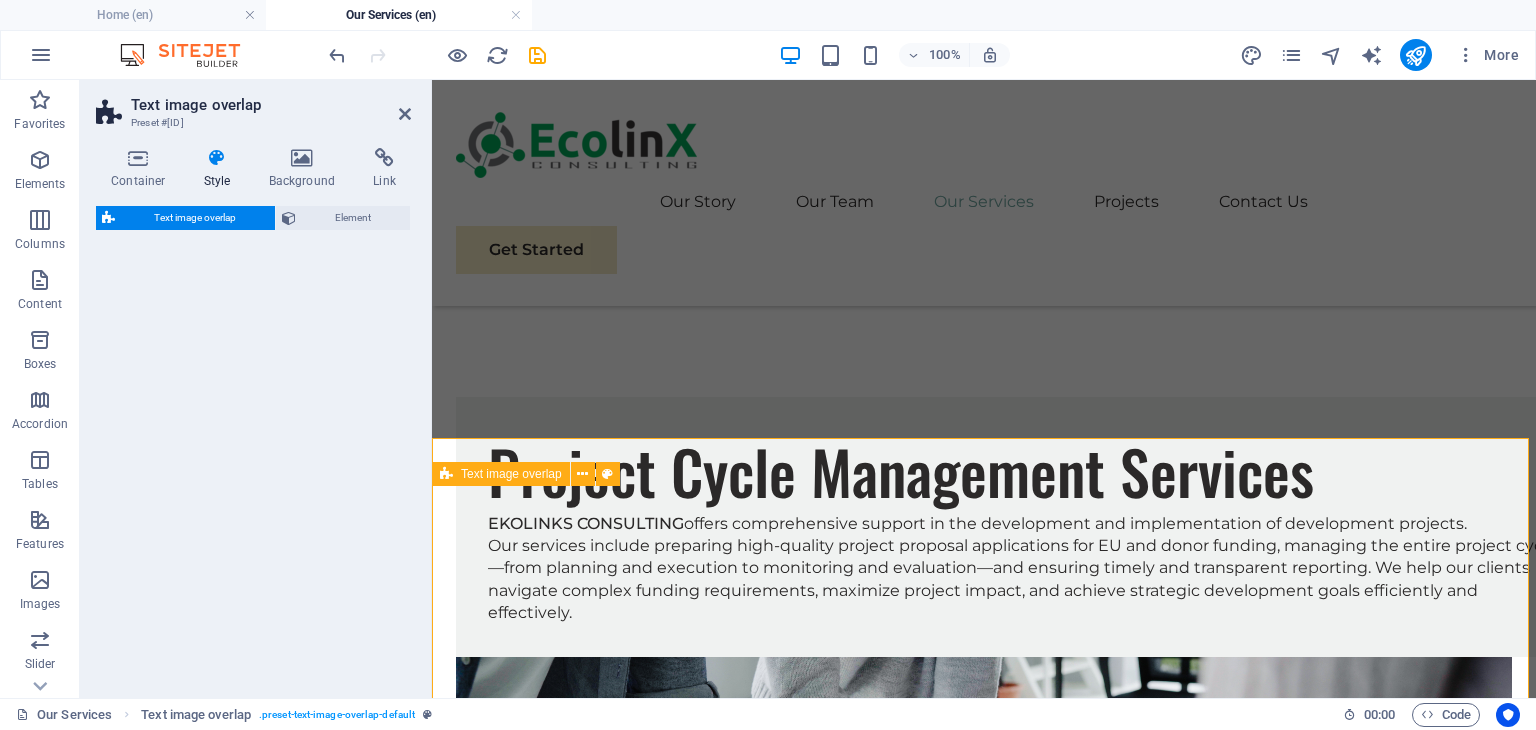 select on "rem" 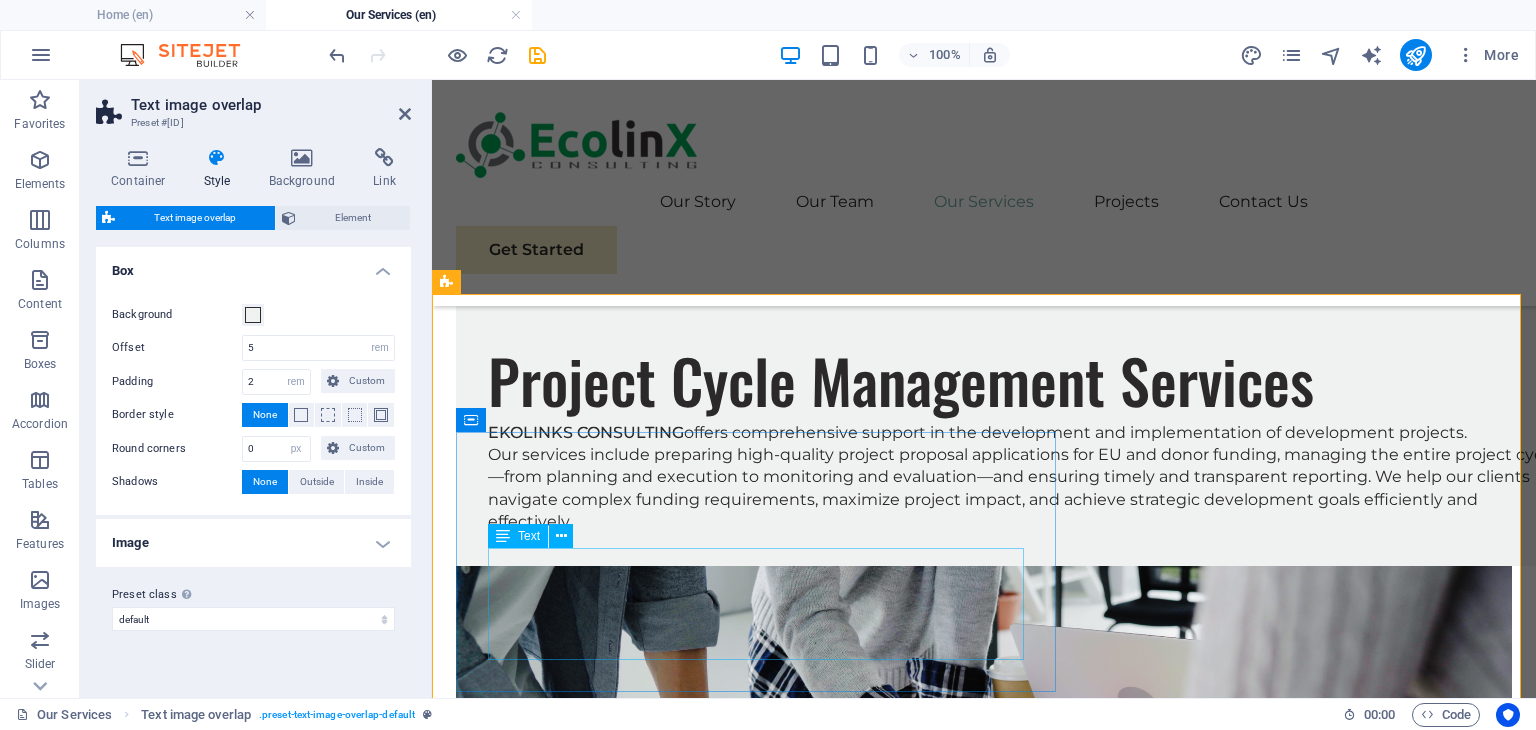 scroll, scrollTop: 2848, scrollLeft: 0, axis: vertical 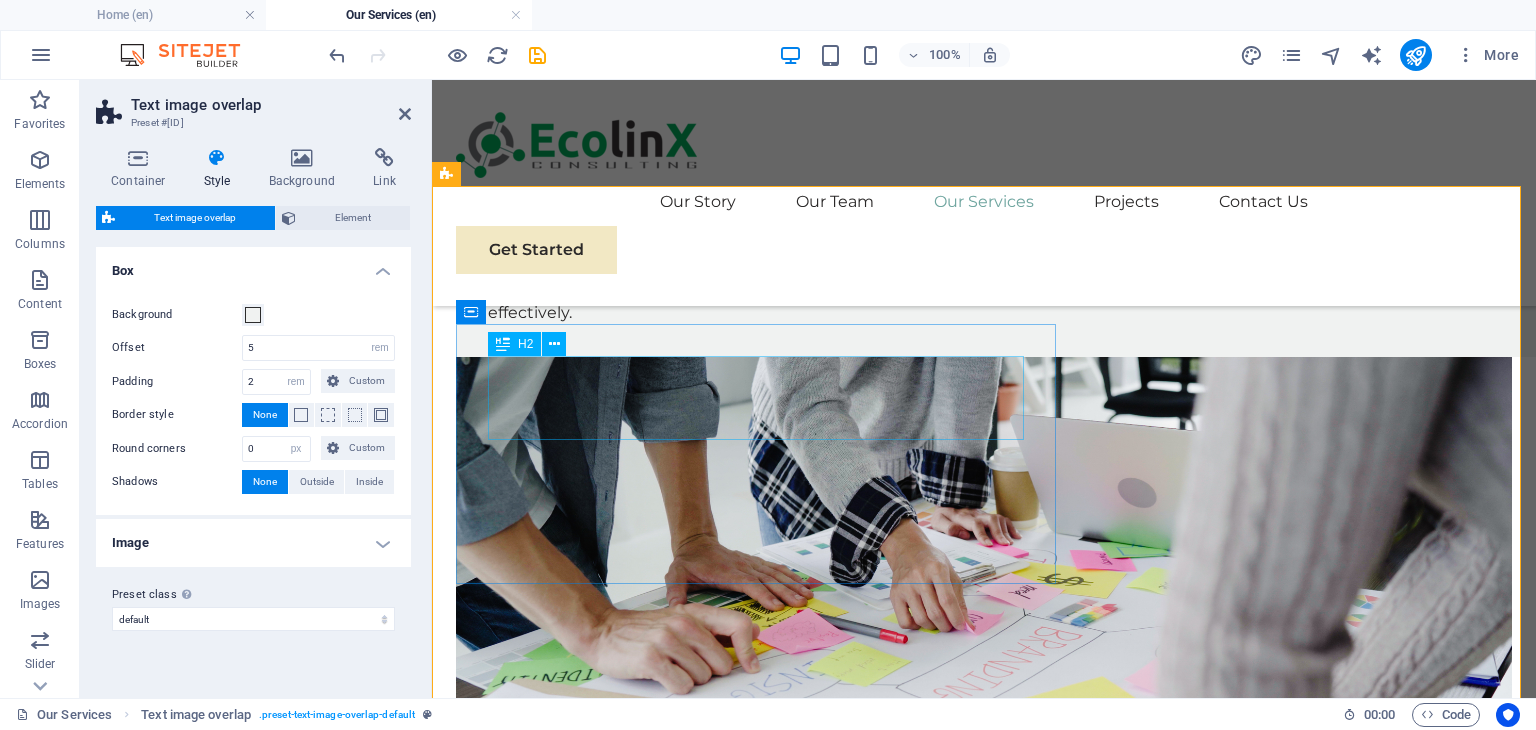 click on "New headline" at bounding box center [1024, 2199] 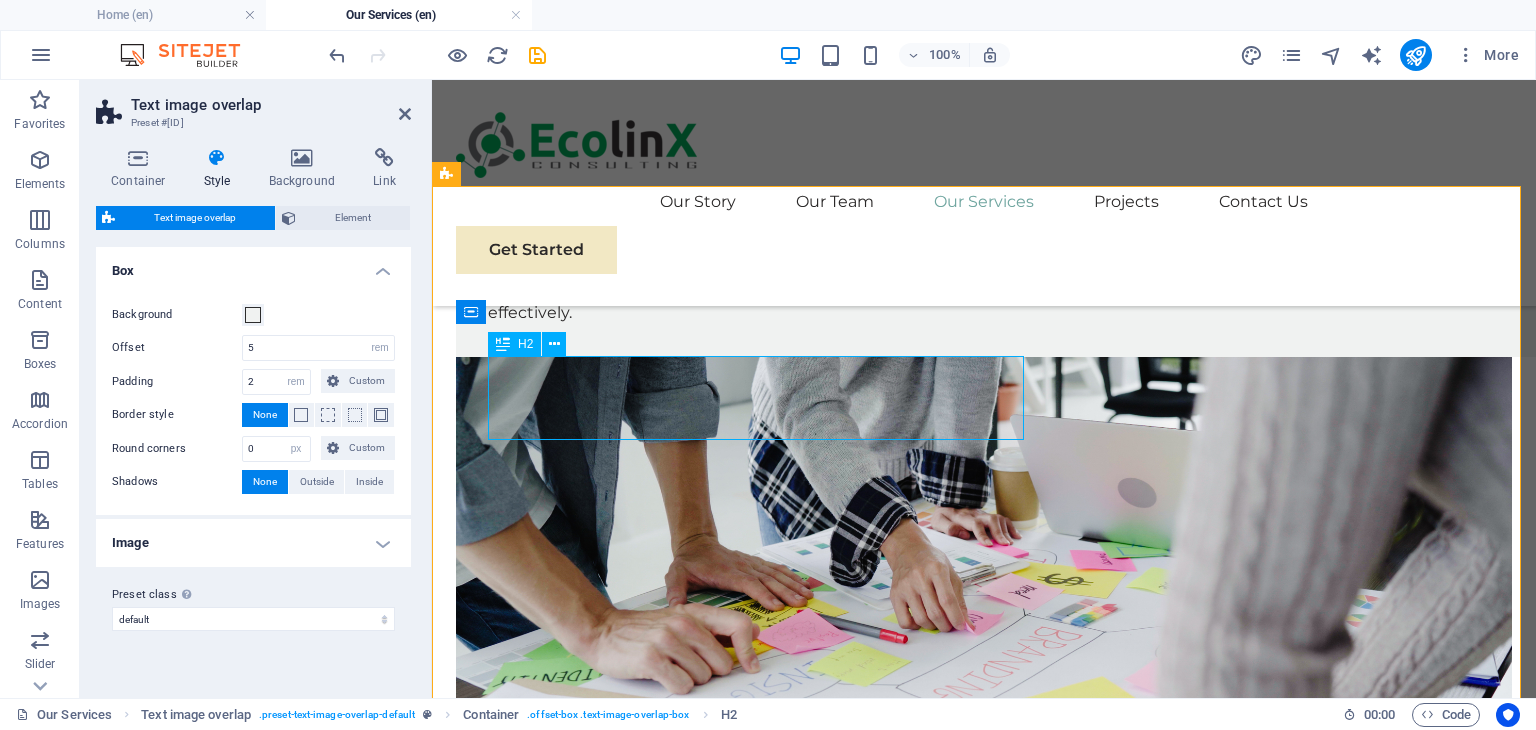 click on "New headline" at bounding box center [1024, 2199] 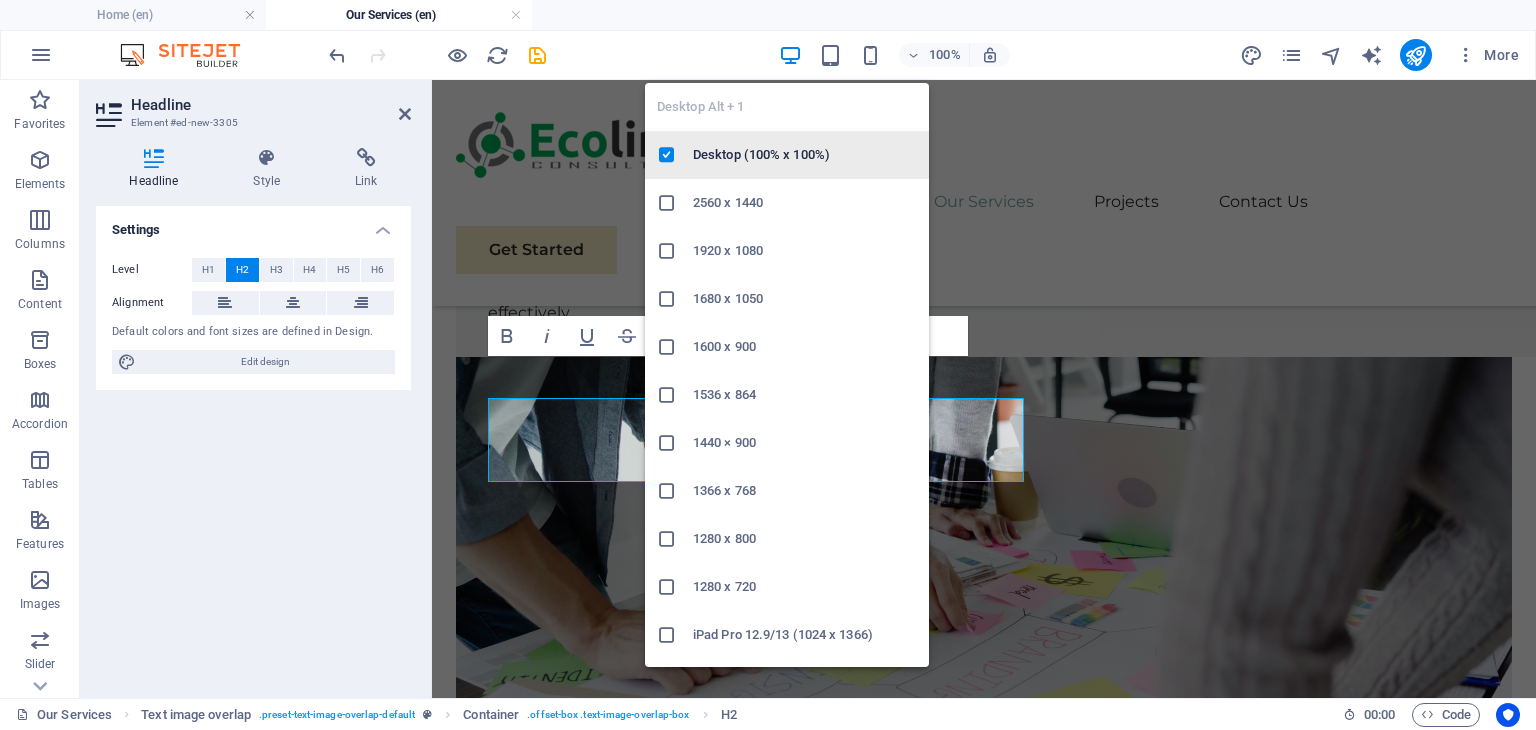 scroll, scrollTop: 2806, scrollLeft: 0, axis: vertical 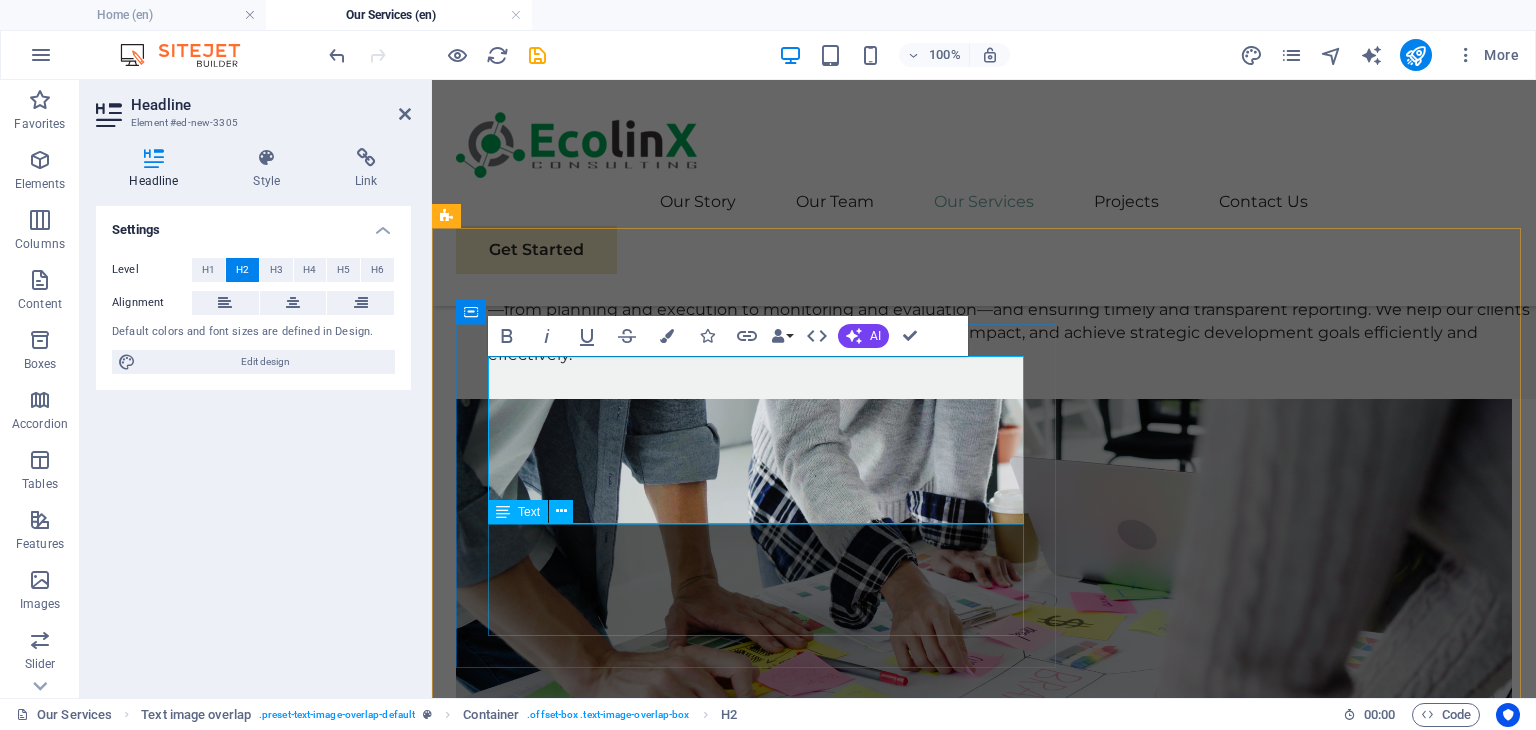click on "Lorem ipsum dolor sit amet, consectetuer adipiscing elit. Aenean commodo ligula eget dolor. Lorem ipsum dolor sit amet, consectetuer adipiscing elit leget dolor. Lorem ipsum dolor sit amet, consectetuer adipiscing elit. Aenean commodo ligula eget dolor." at bounding box center [1024, 2305] 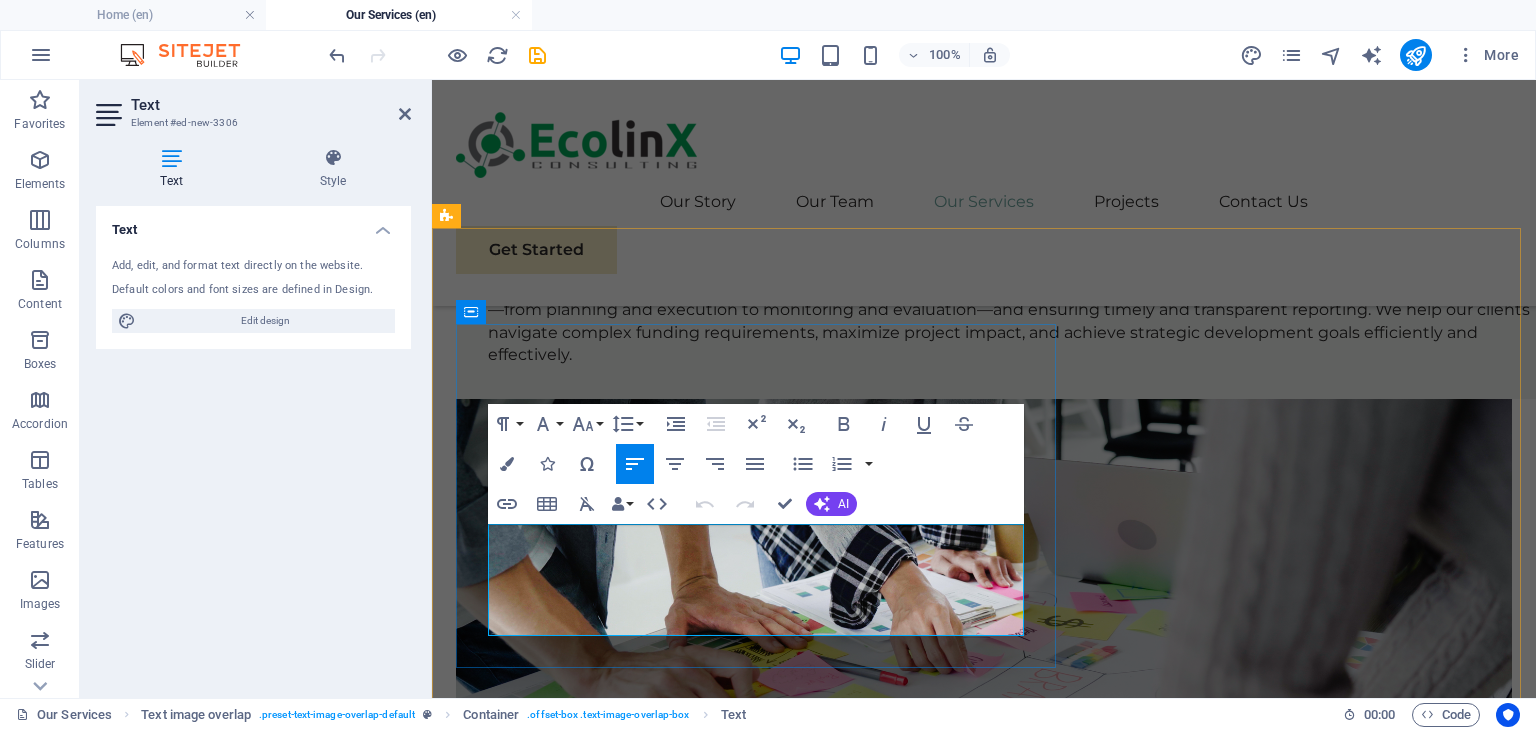 click on "Lorem ipsum dolor sit amet, consectetuer adipiscing elit. Aenean commodo ligula eget dolor. Lorem ipsum dolor sit amet, consectetuer adipiscing elit leget dolor. Lorem ipsum dolor sit amet, consectetuer adipiscing elit. Aenean commodo ligula eget dolor." at bounding box center [1024, 2305] 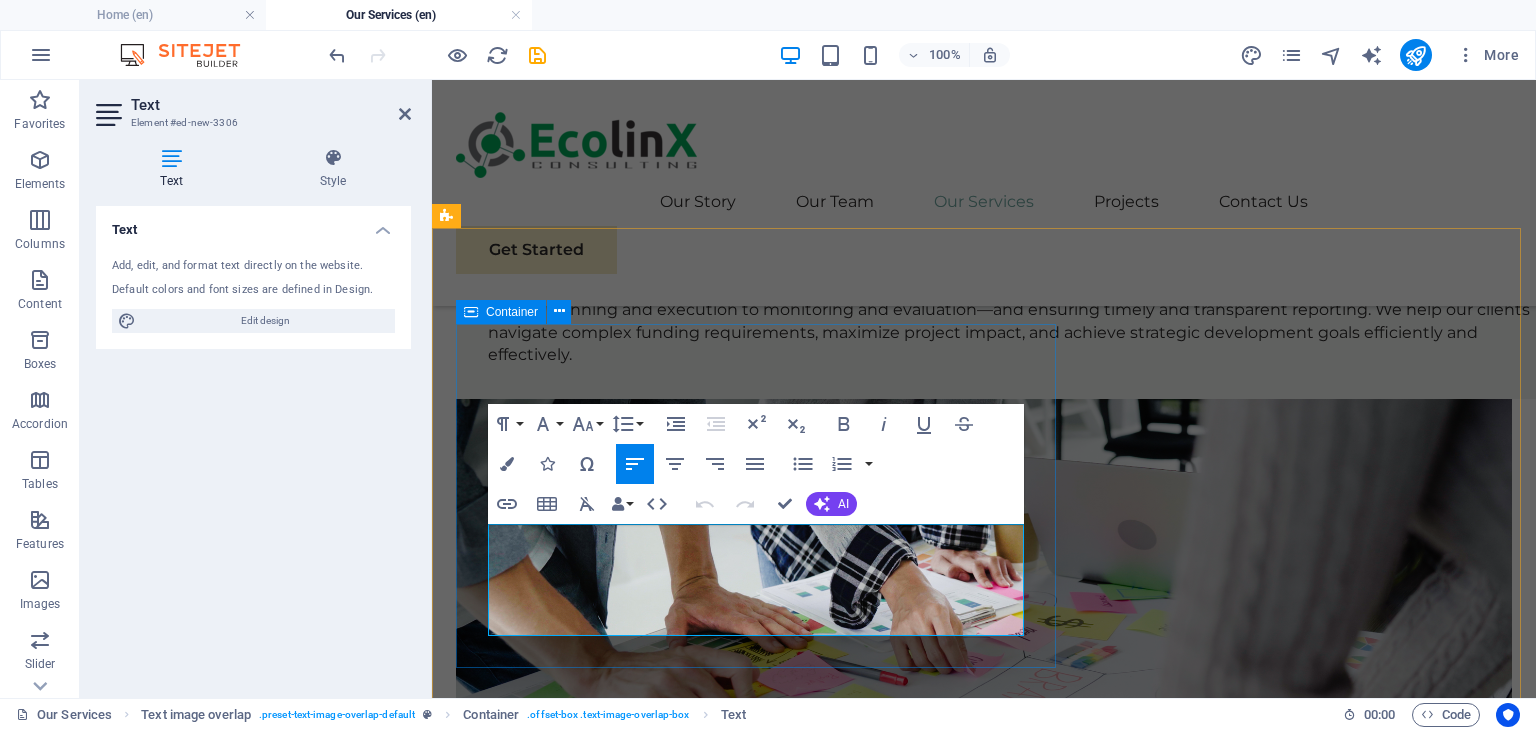 drag, startPoint x: 572, startPoint y: 603, endPoint x: 483, endPoint y: 529, distance: 115.74541 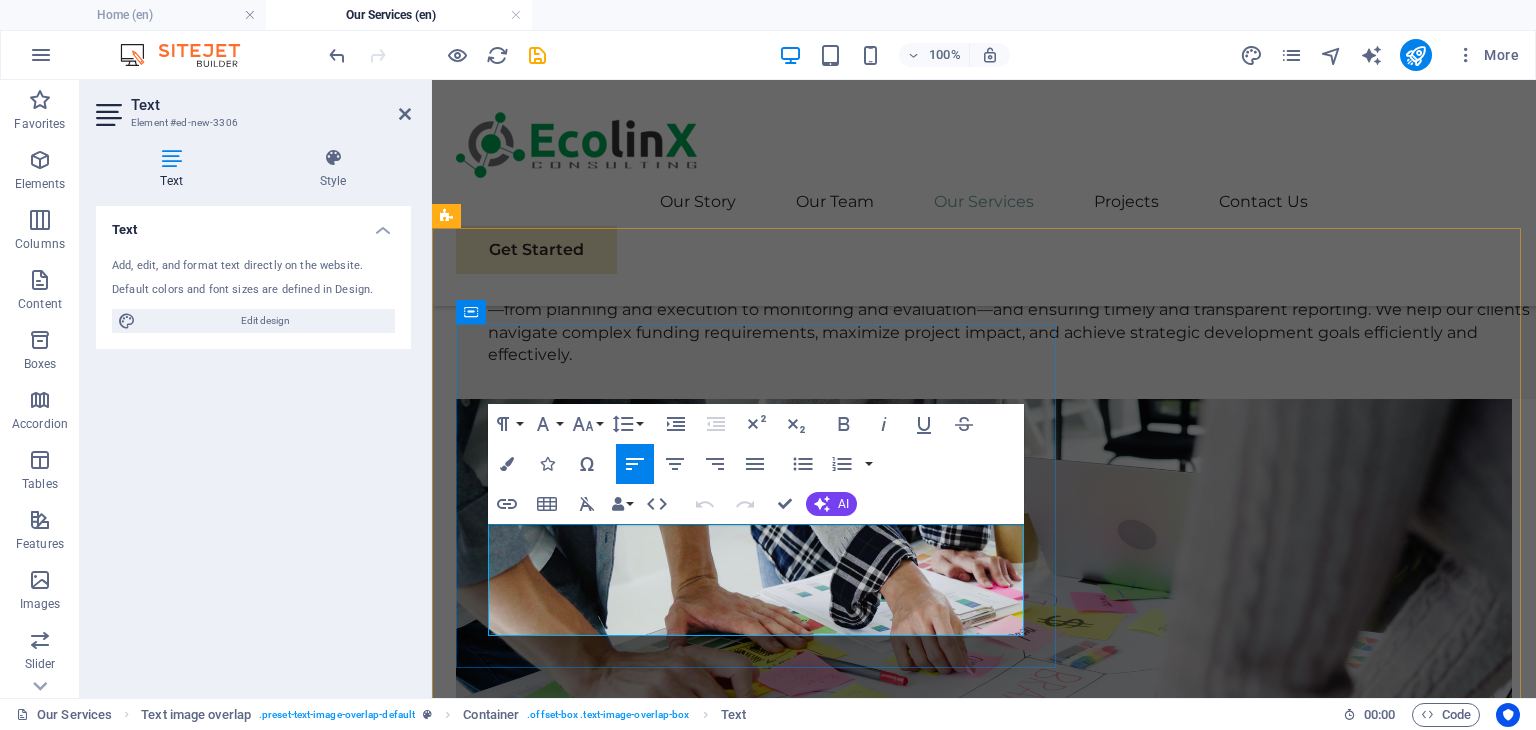 scroll, scrollTop: 2790, scrollLeft: 0, axis: vertical 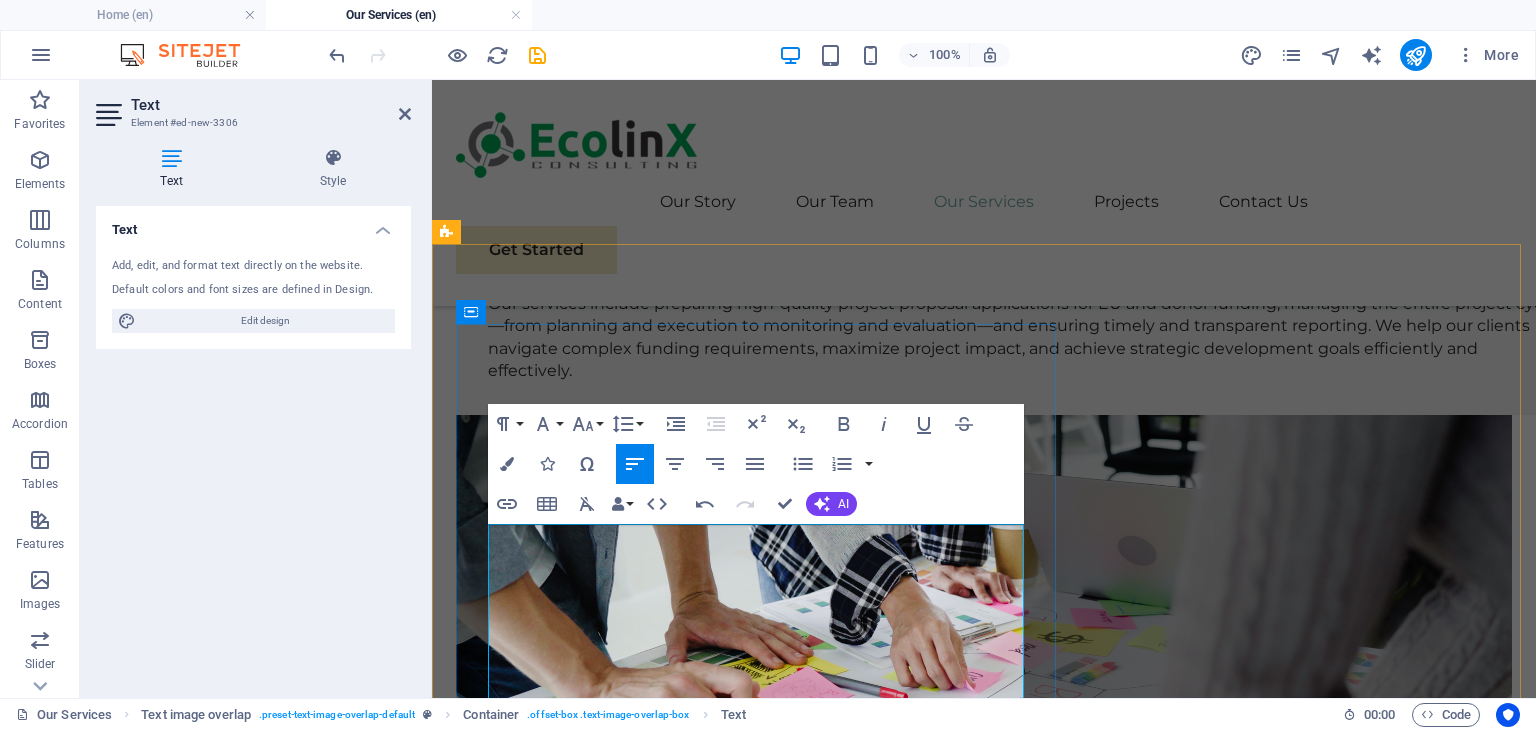 click on "provides expert assessment and research services to support informed decision-making in environmental management. We conduct environmental status assessments, impact evaluations, feasibility studies, and sector-specific research tailored to client needs. Our approach combines data analysis, fieldwork, and scientific methodologies to deliver accurate, evidence-based insights for planning, policy development, and project implementation." at bounding box center [1024, 2344] 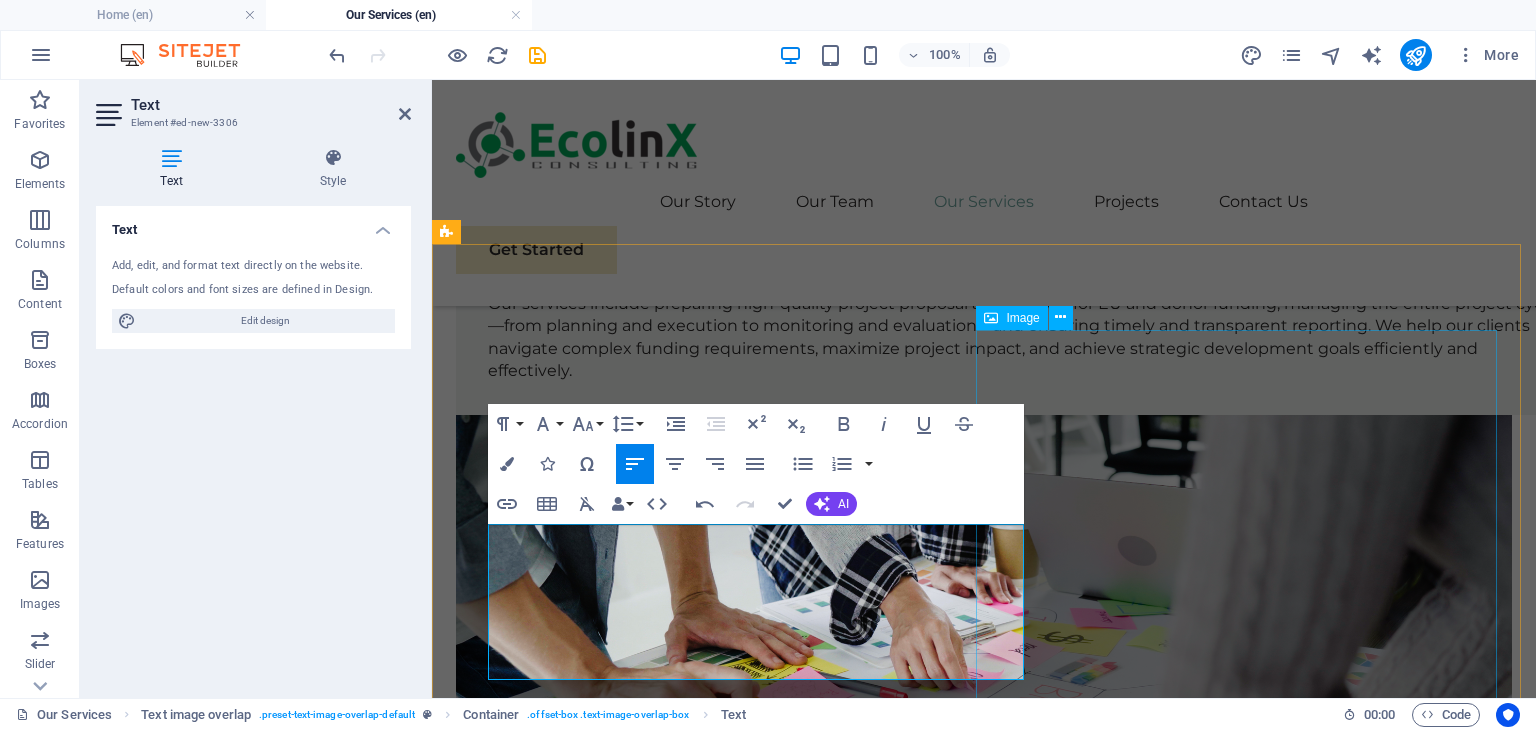 click at bounding box center (984, 2802) 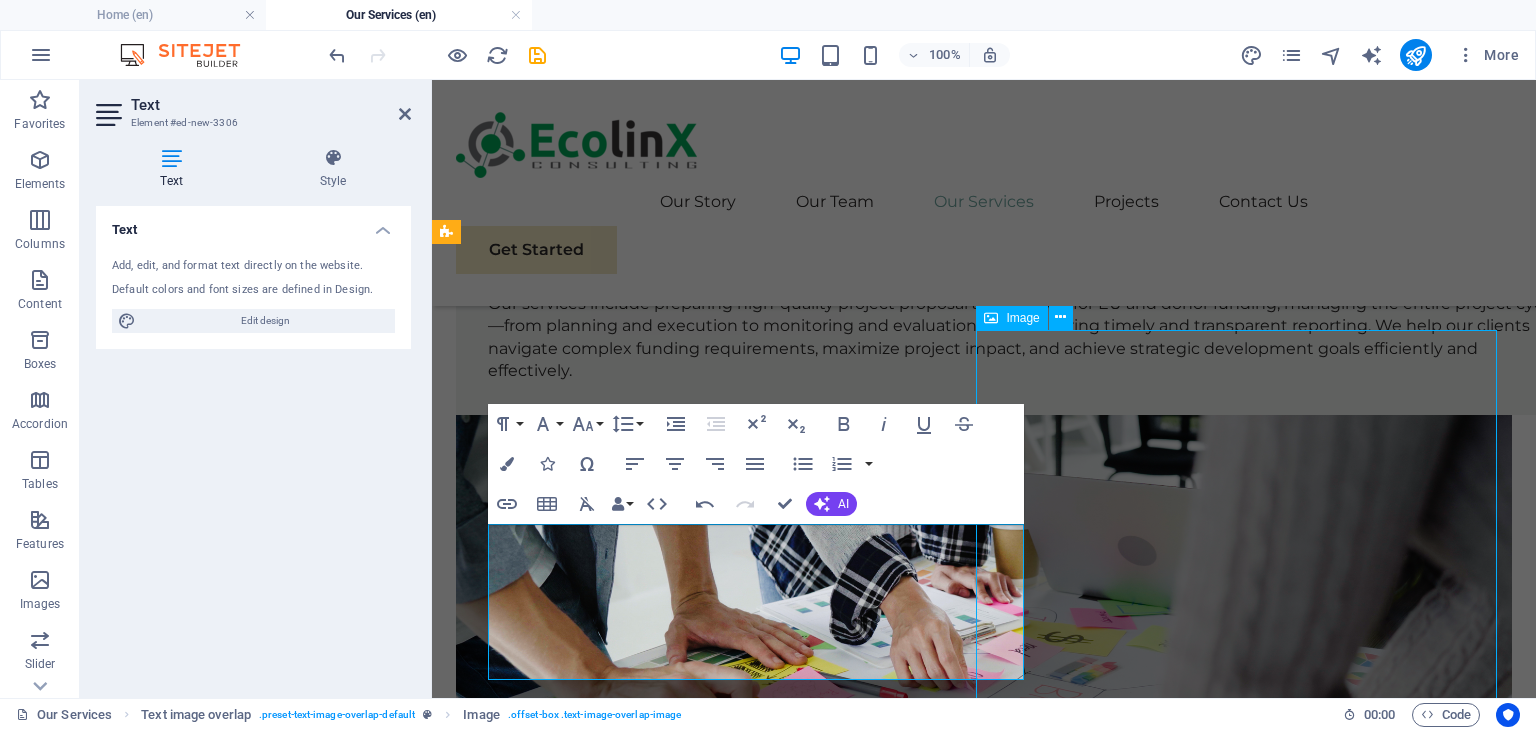 scroll, scrollTop: 2675, scrollLeft: 0, axis: vertical 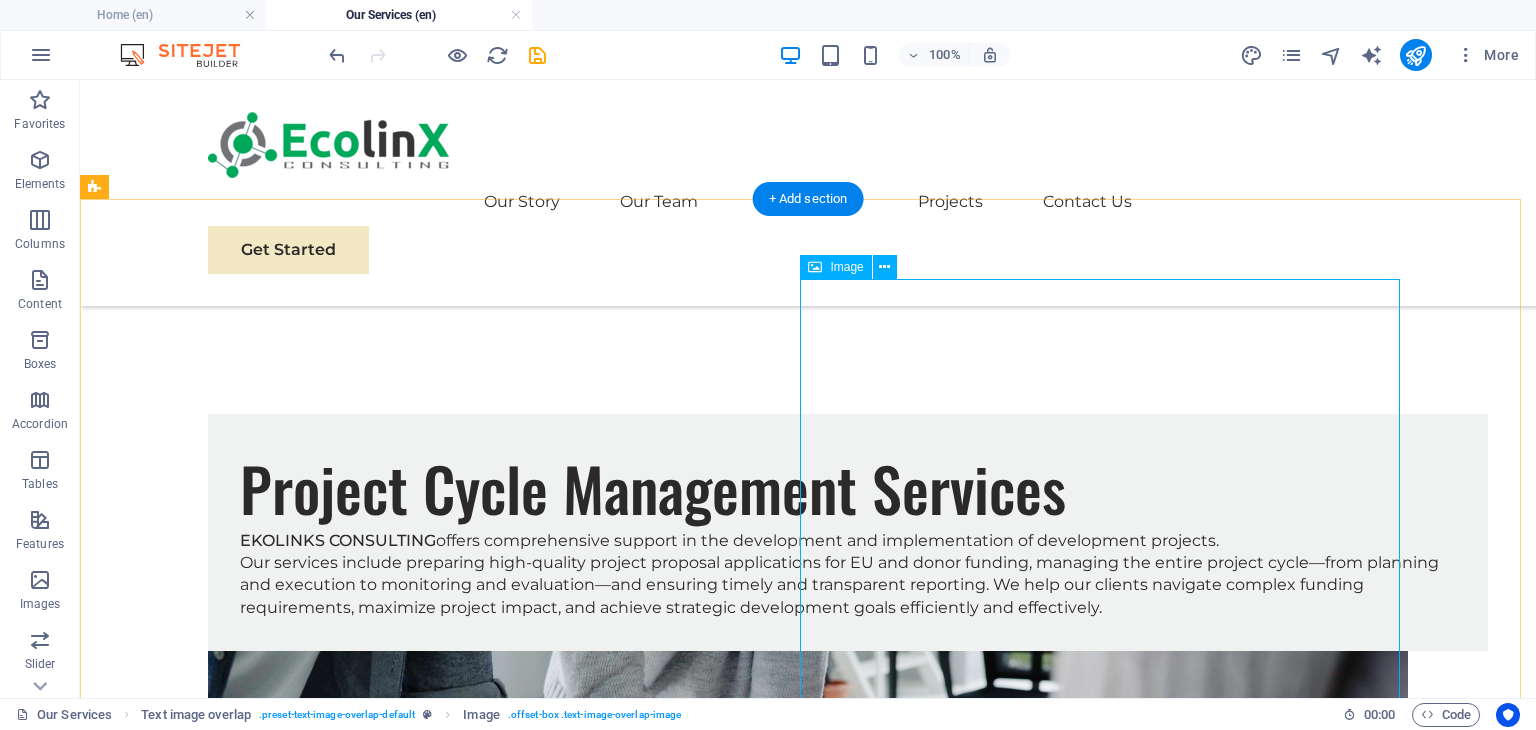 click at bounding box center (808, 3208) 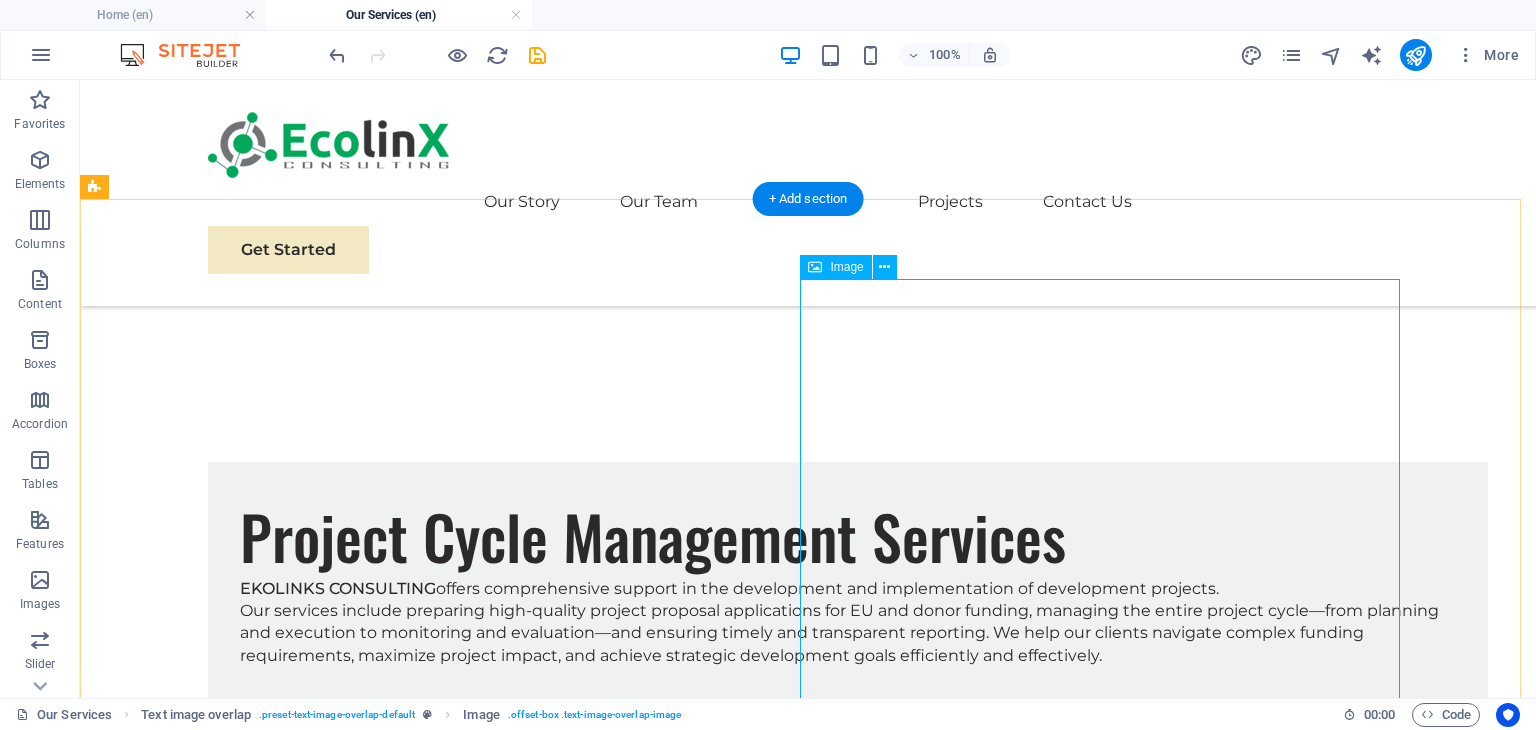 select on "%" 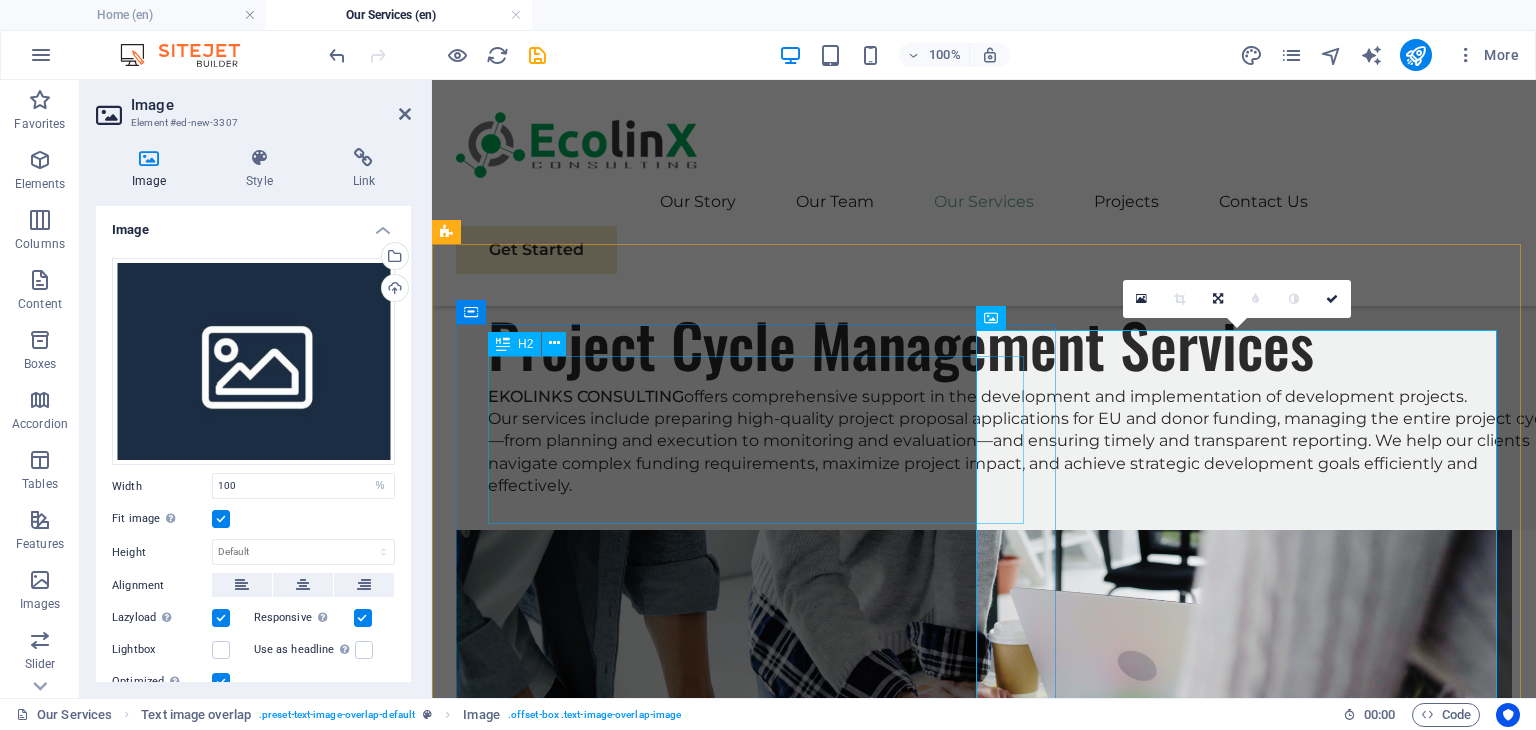 scroll, scrollTop: 2790, scrollLeft: 0, axis: vertical 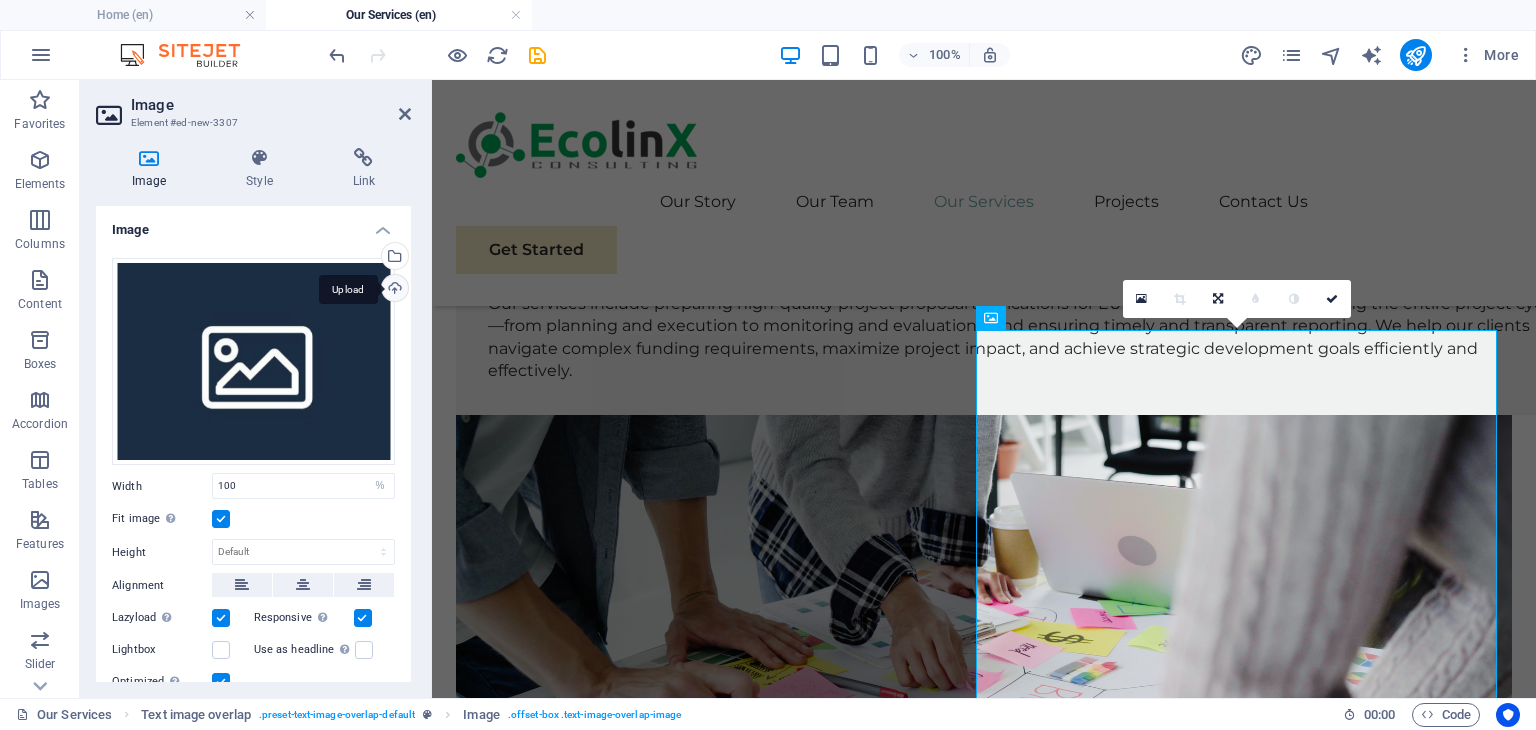 click on "Upload" at bounding box center (393, 290) 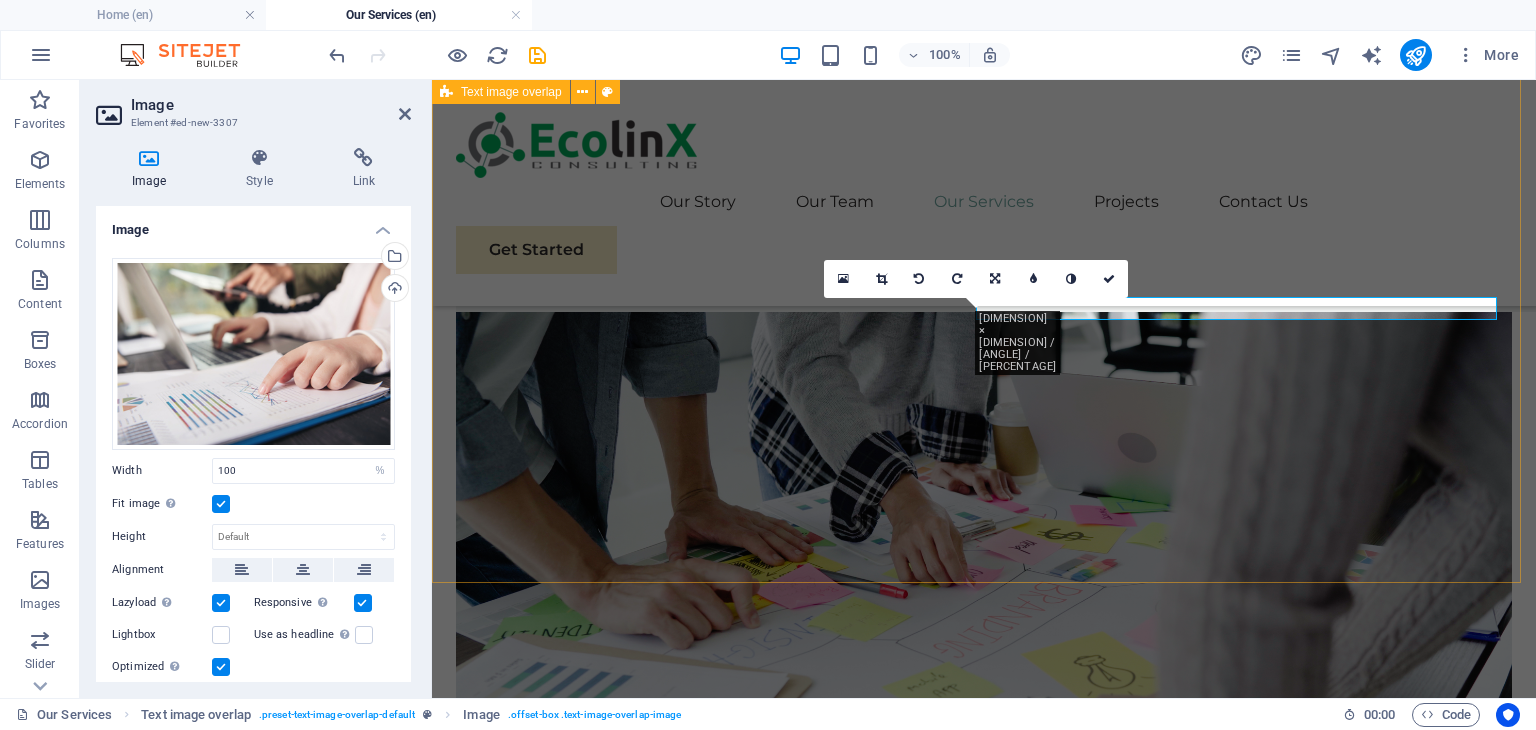 scroll, scrollTop: 2890, scrollLeft: 0, axis: vertical 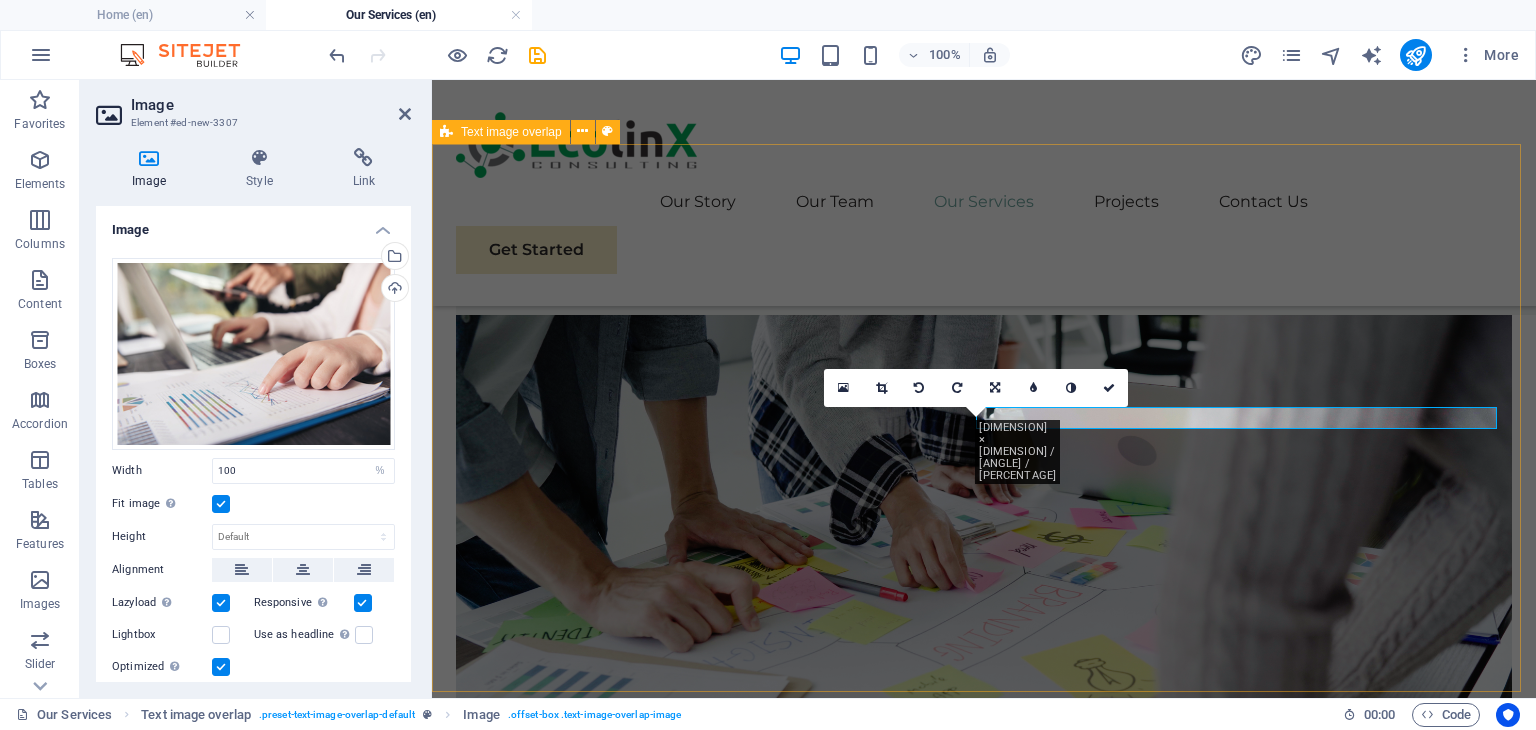 click on "Assessment and Research Services We provide expert assessment and research services to support informed decision-making in development management. We conduct needs assessments, impact evaluations, feasibility studies, and sector-specific research tailored to client needs. Our approach combines data analysis, fieldwork, and scientific methodologies to deliver accurate, evidence-based insights for planning, policy development, and project implementation." at bounding box center [984, 2554] 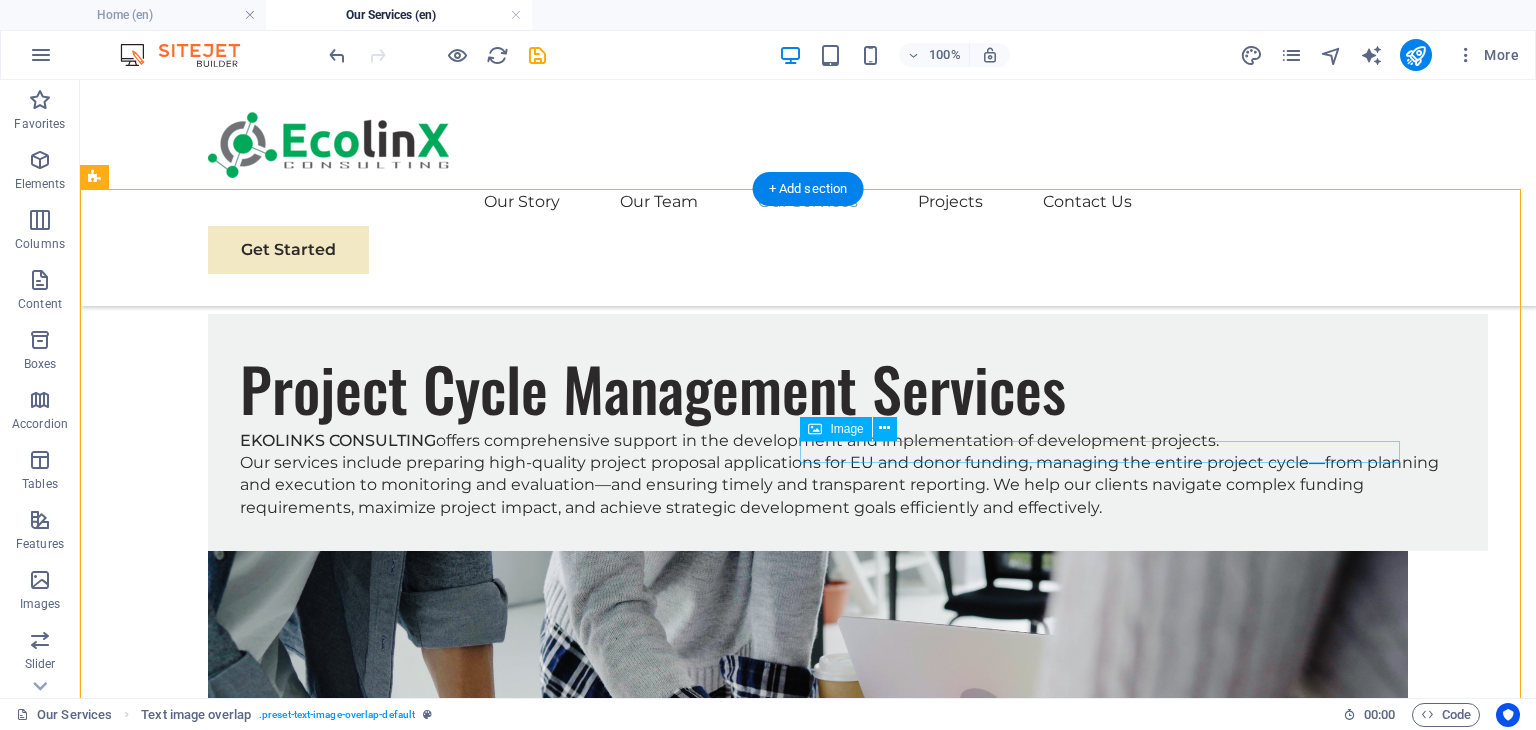 scroll, scrollTop: 2475, scrollLeft: 0, axis: vertical 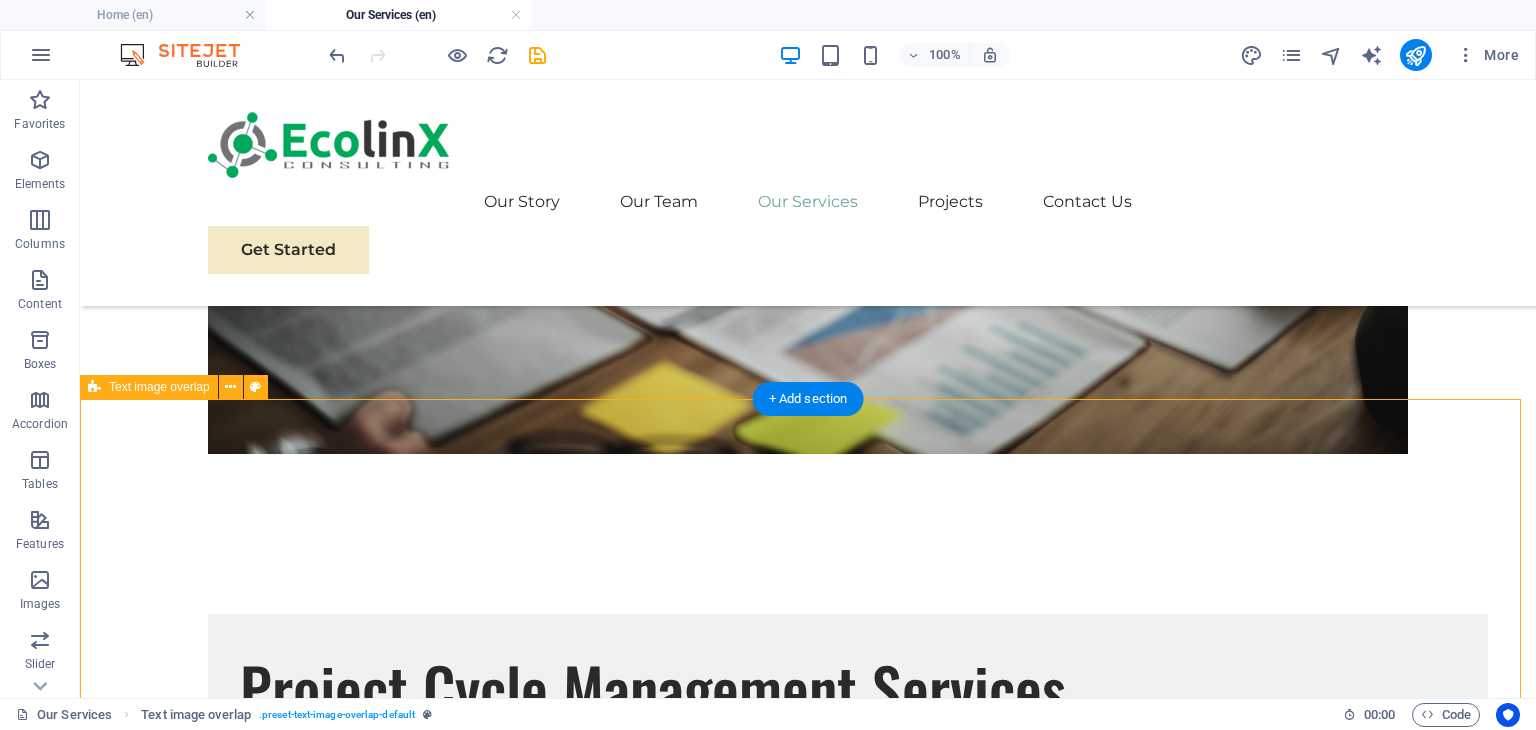 click on "Assessment and Research Services We provide expert assessment and research services to support informed decision-making in development management. We conduct needs assessments, impact evaluations, feasibility studies, and sector-specific research tailored to client needs. Our approach combines data analysis, fieldwork, and scientific methodologies to deliver accurate, evidence-based insights for planning, policy development, and project implementation." at bounding box center (808, 3267) 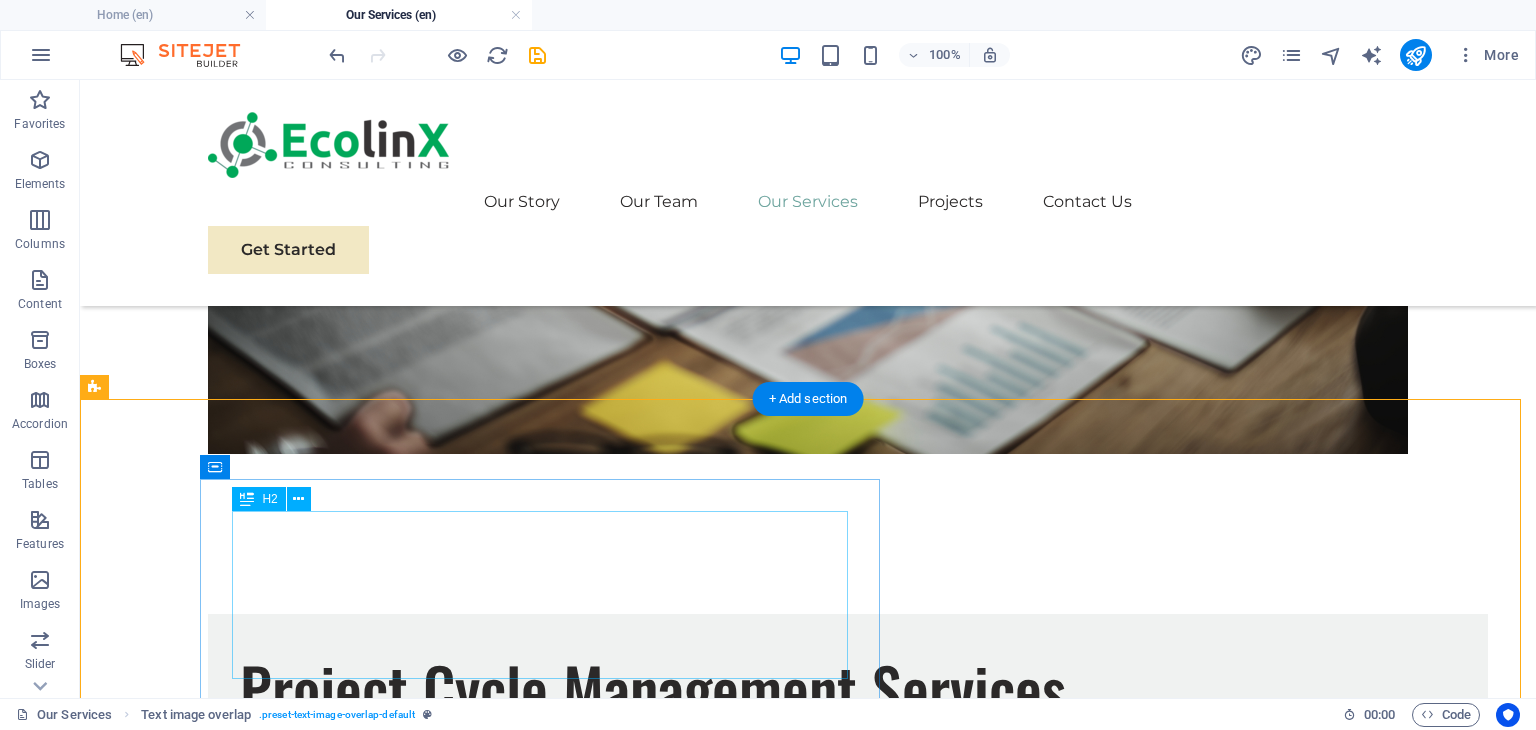 click on "Assessment and Research Services" at bounding box center [848, 2833] 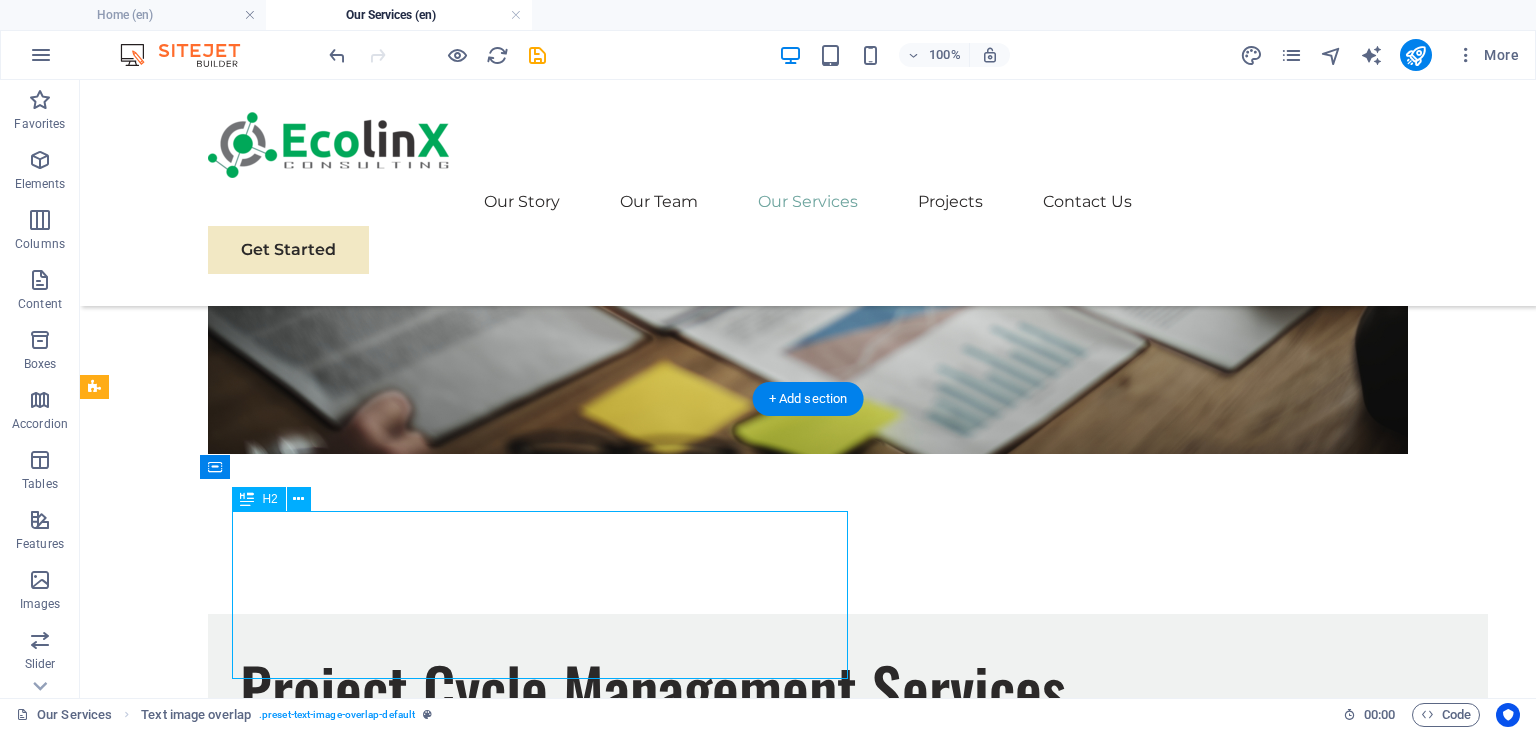 click on "Assessment and Research Services" at bounding box center (848, 2833) 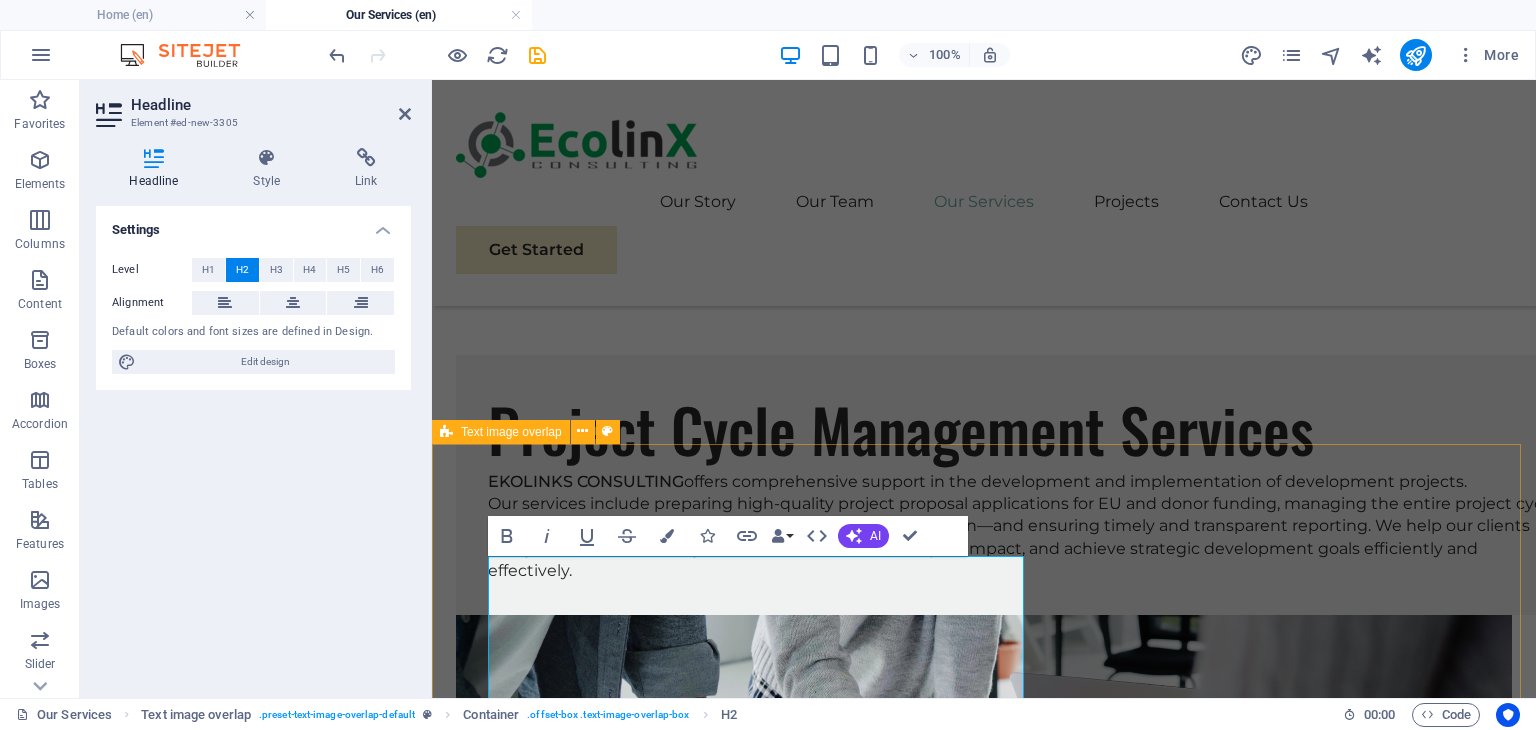 click on "Assessment and Research Services We provide expert assessment and research services to support informed decision-making in development management. We conduct needs assessments, impact evaluations, feasibility studies, and sector-specific research tailored to client needs. Our approach combines data analysis, fieldwork, and scientific methodologies to deliver accurate, evidence-based insights for planning, policy development, and project implementation." at bounding box center (984, 2854) 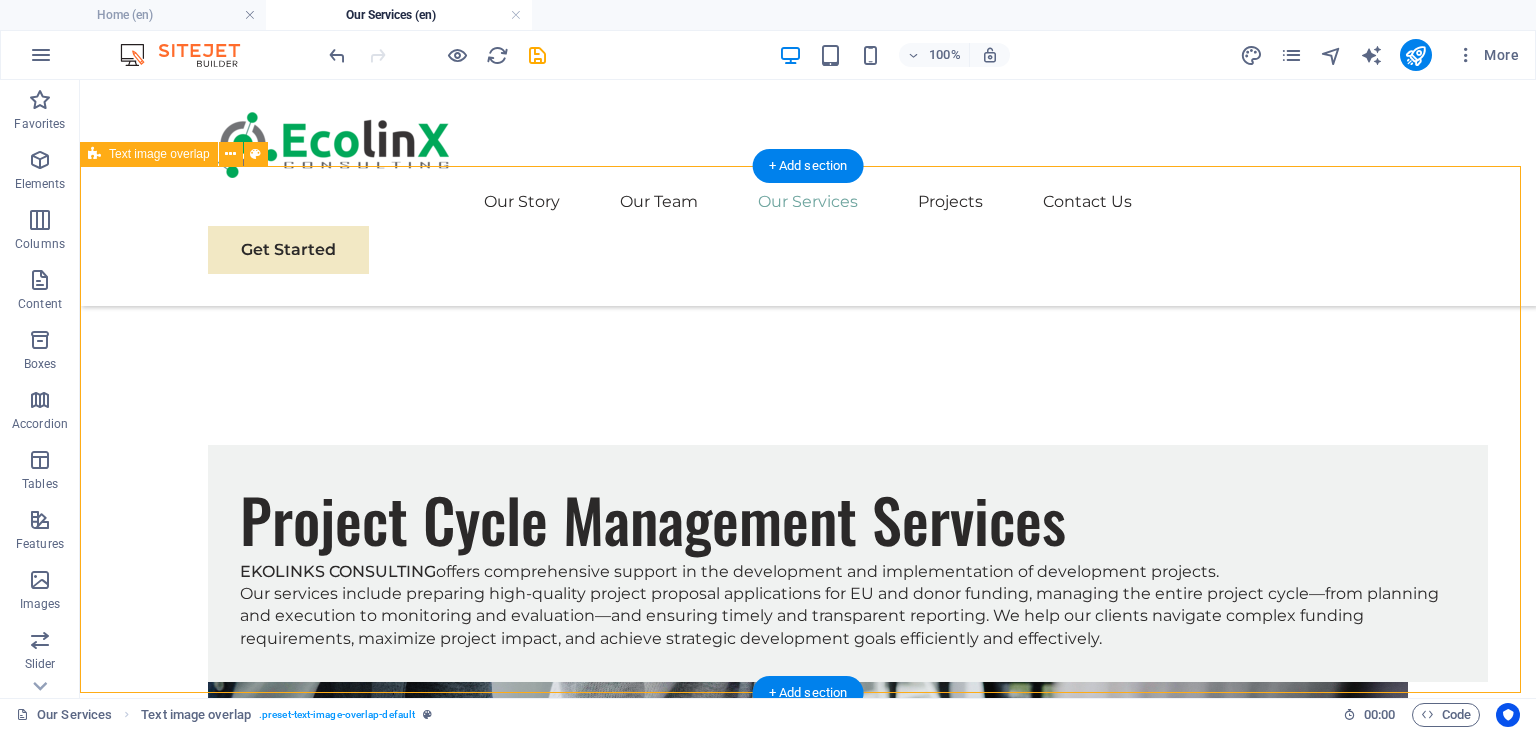 scroll, scrollTop: 2730, scrollLeft: 0, axis: vertical 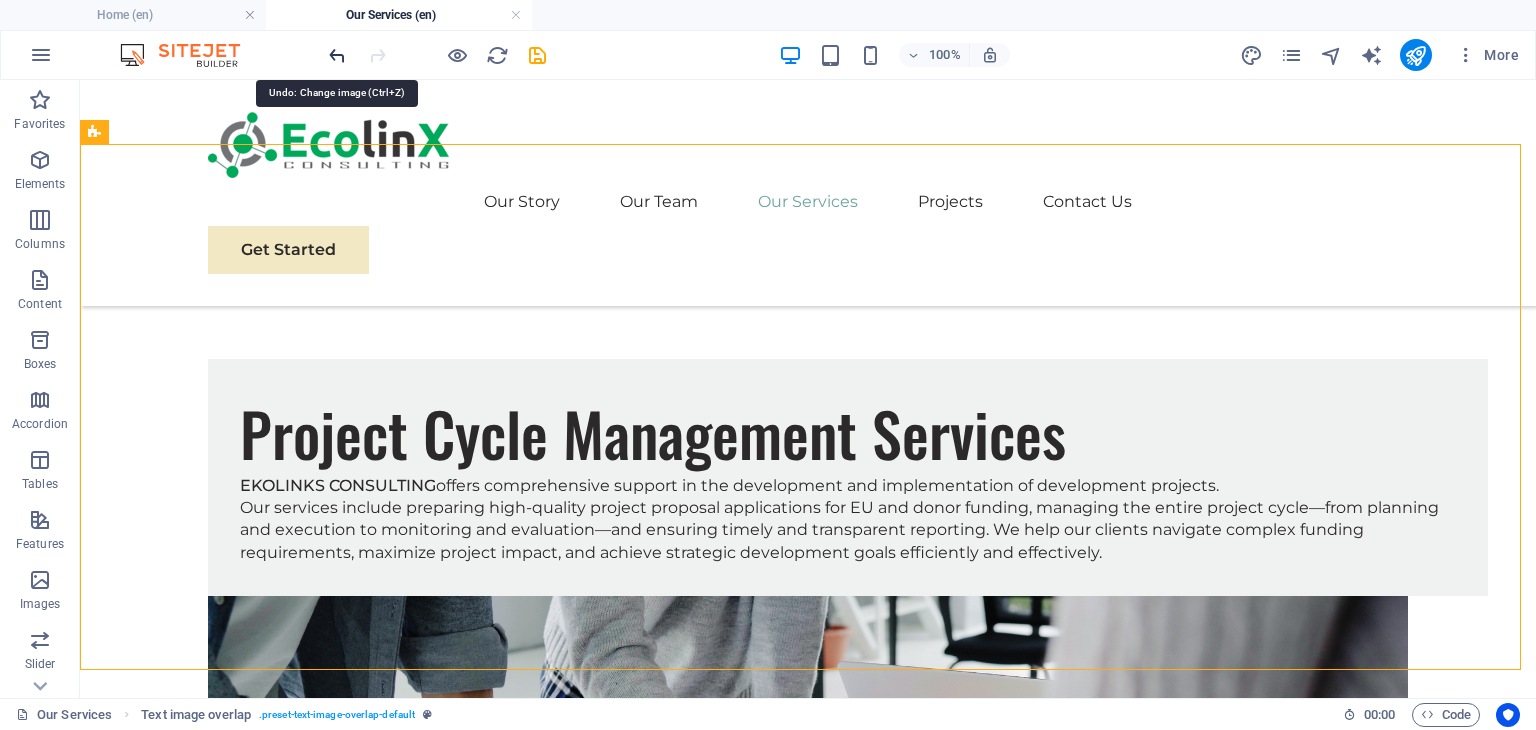 click at bounding box center [337, 55] 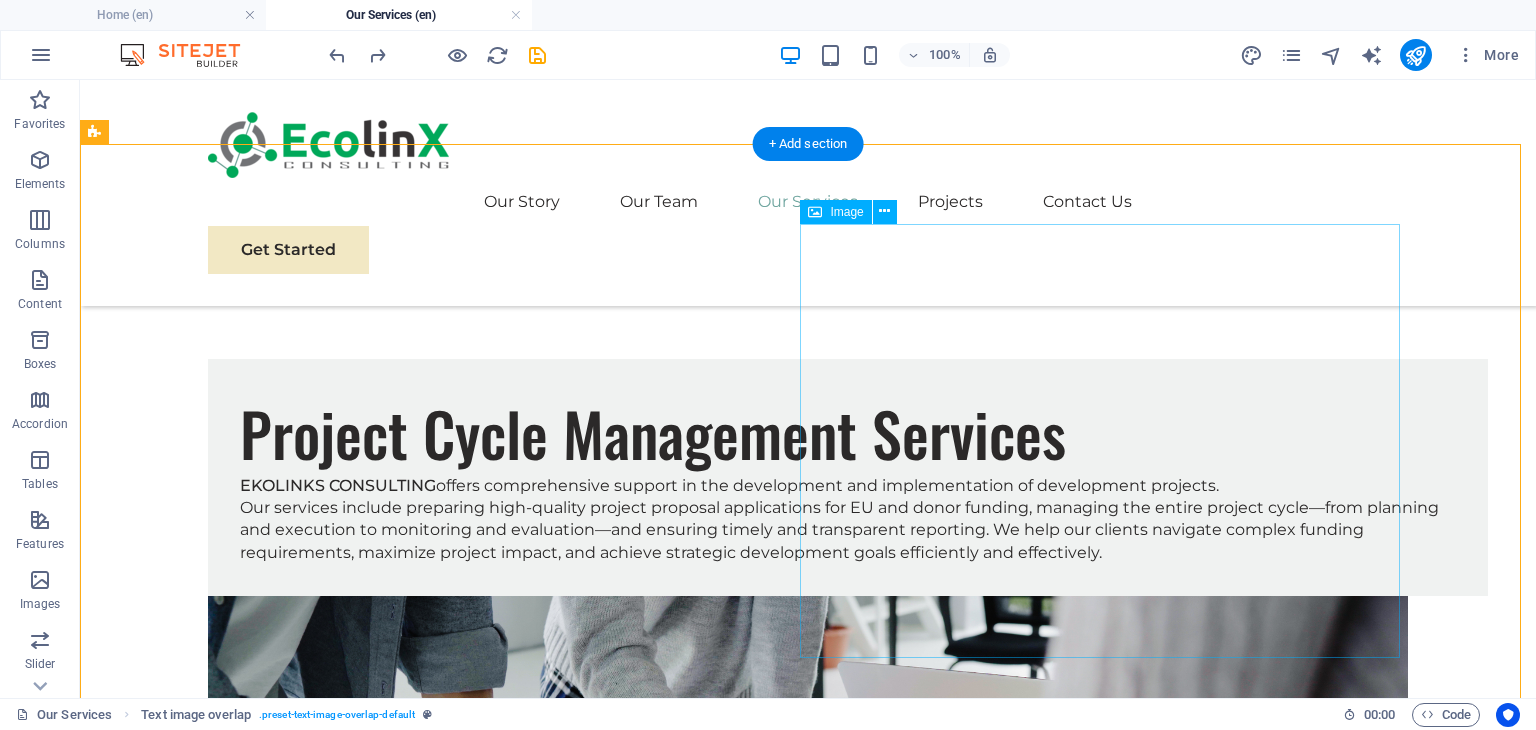 click at bounding box center (808, 3153) 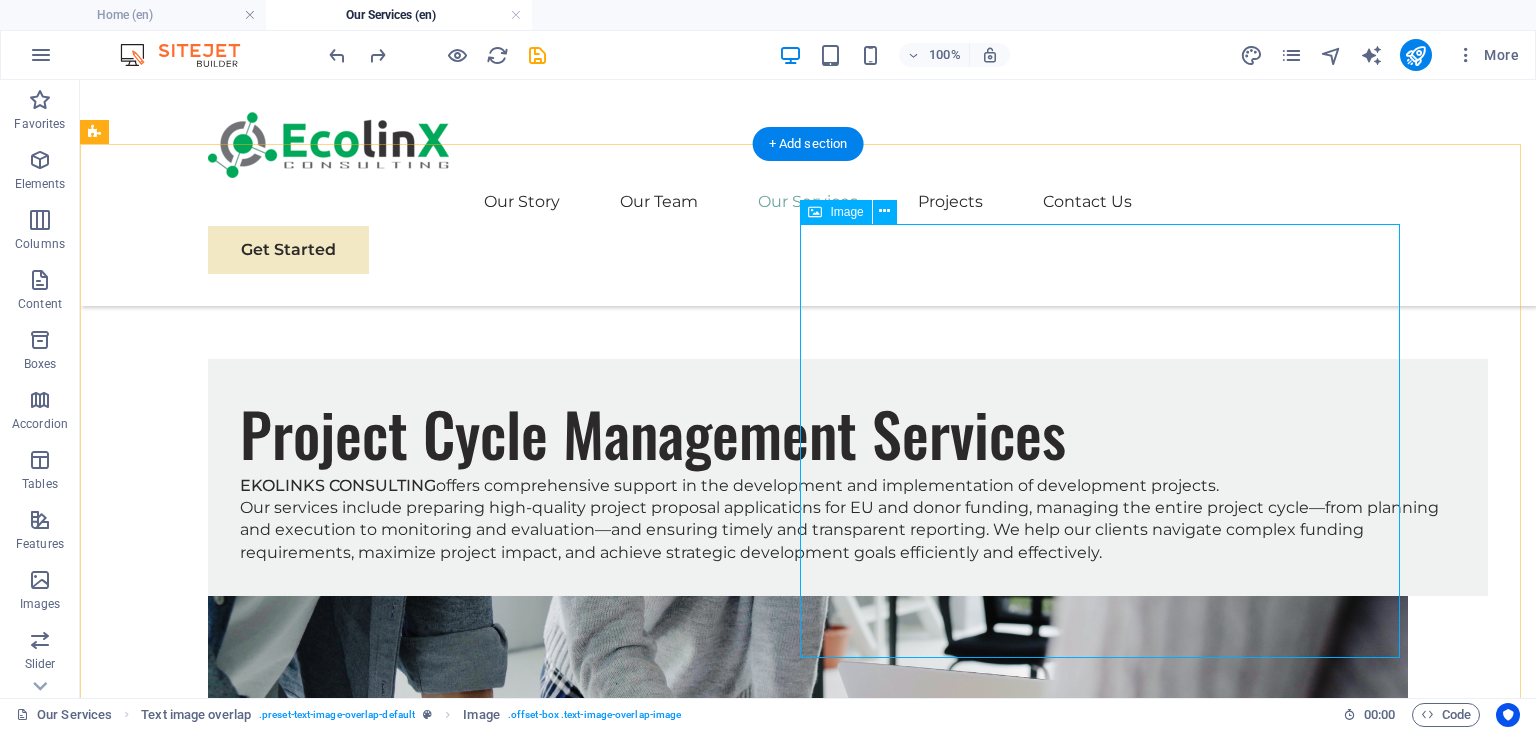click at bounding box center (808, 3153) 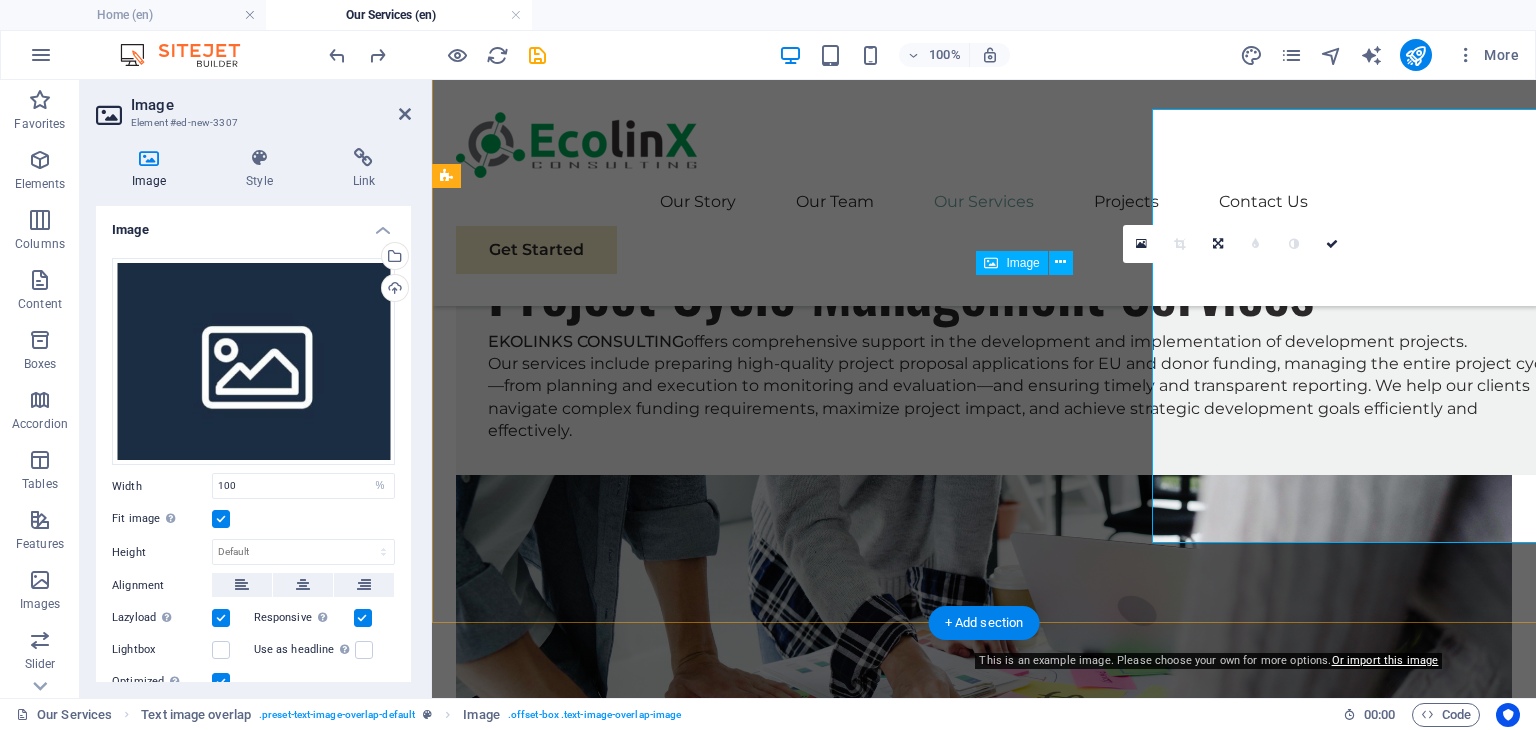 scroll, scrollTop: 2845, scrollLeft: 0, axis: vertical 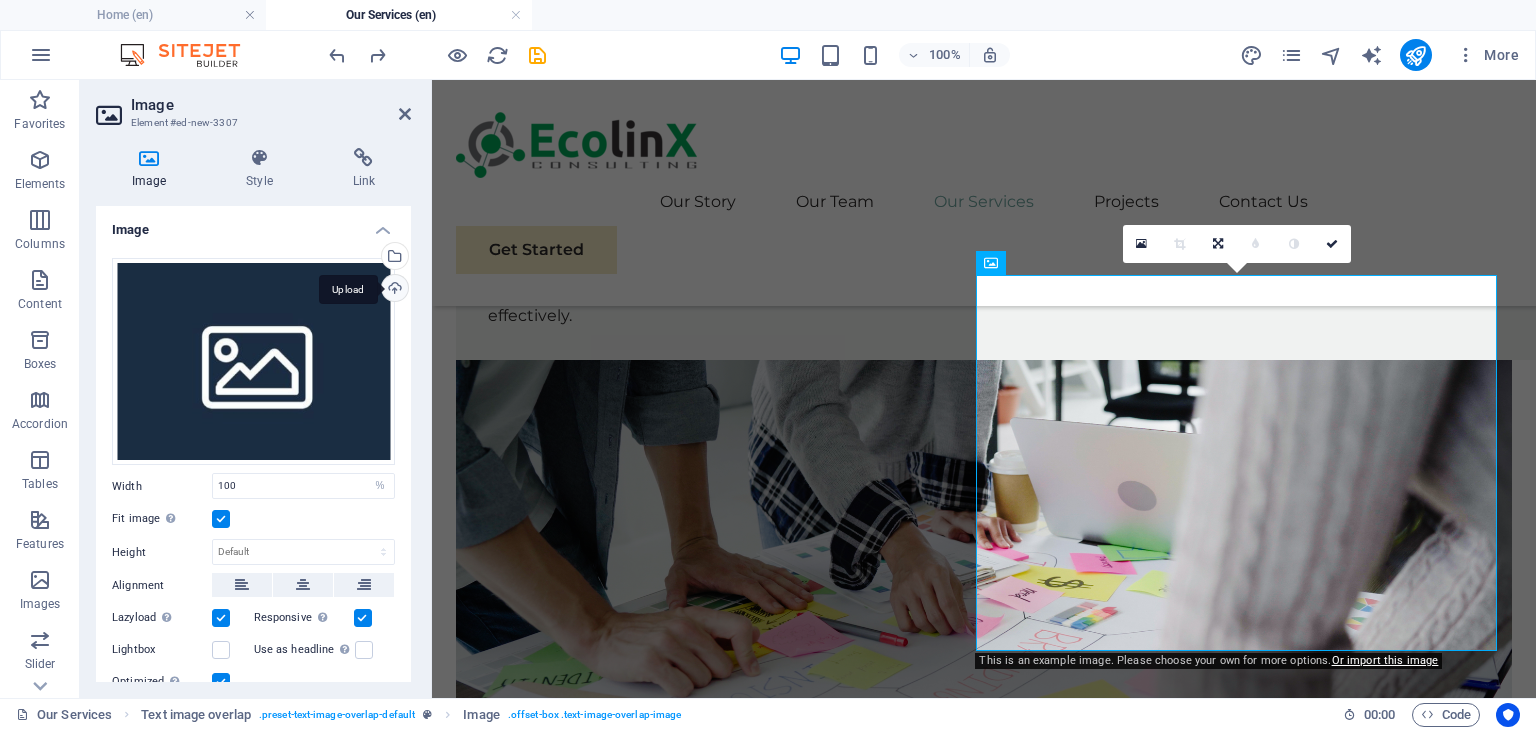 click on "Upload" at bounding box center (393, 290) 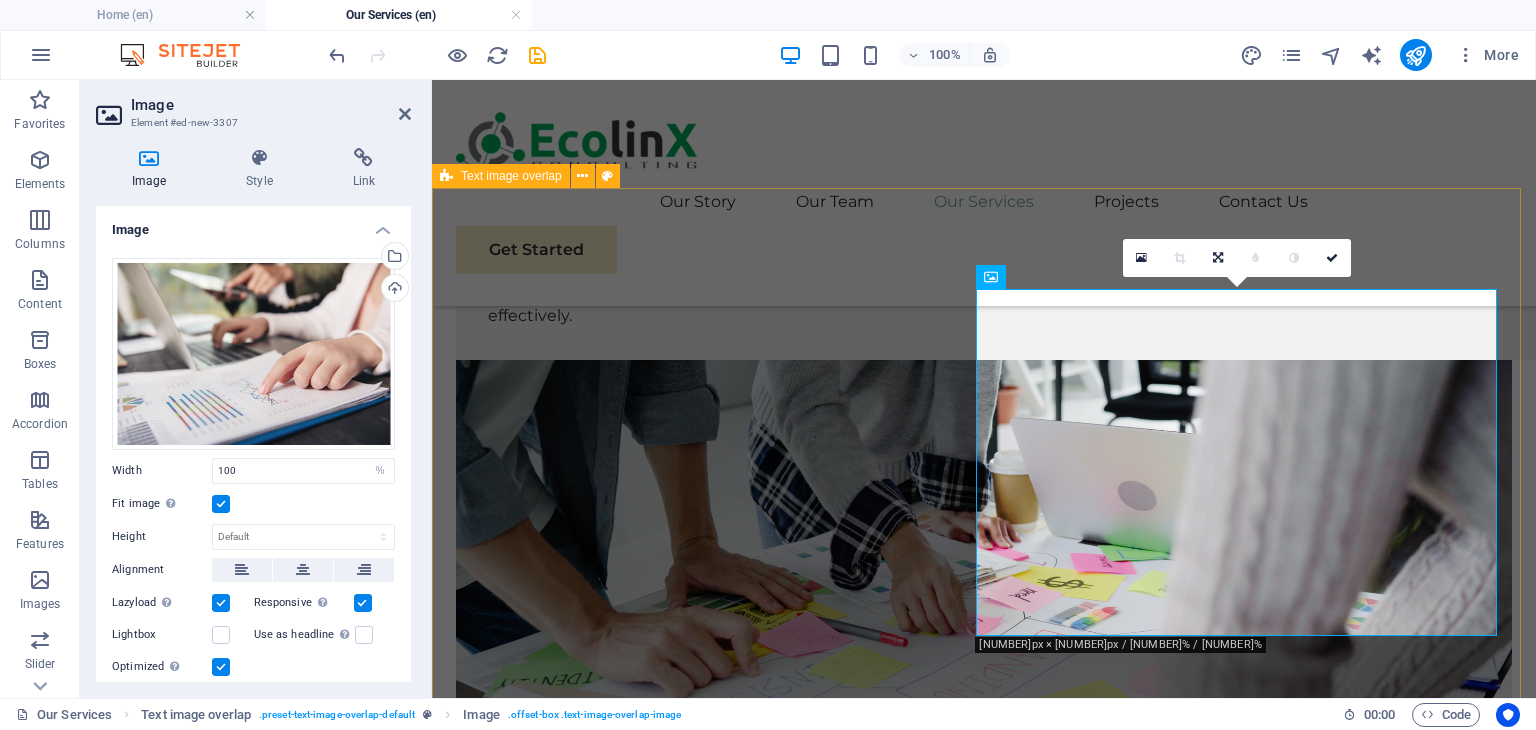click on "Assessment and Research Services We provide expert assessment and research services to support informed decision-making in development management. We conduct needs assessments, impact evaluations, feasibility studies, and sector-specific research tailored to client needs. Our approach combines data analysis, fieldwork, and scientific methodologies to deliver accurate, evidence-based insights for planning, policy development, and project implementation." at bounding box center (984, 2258) 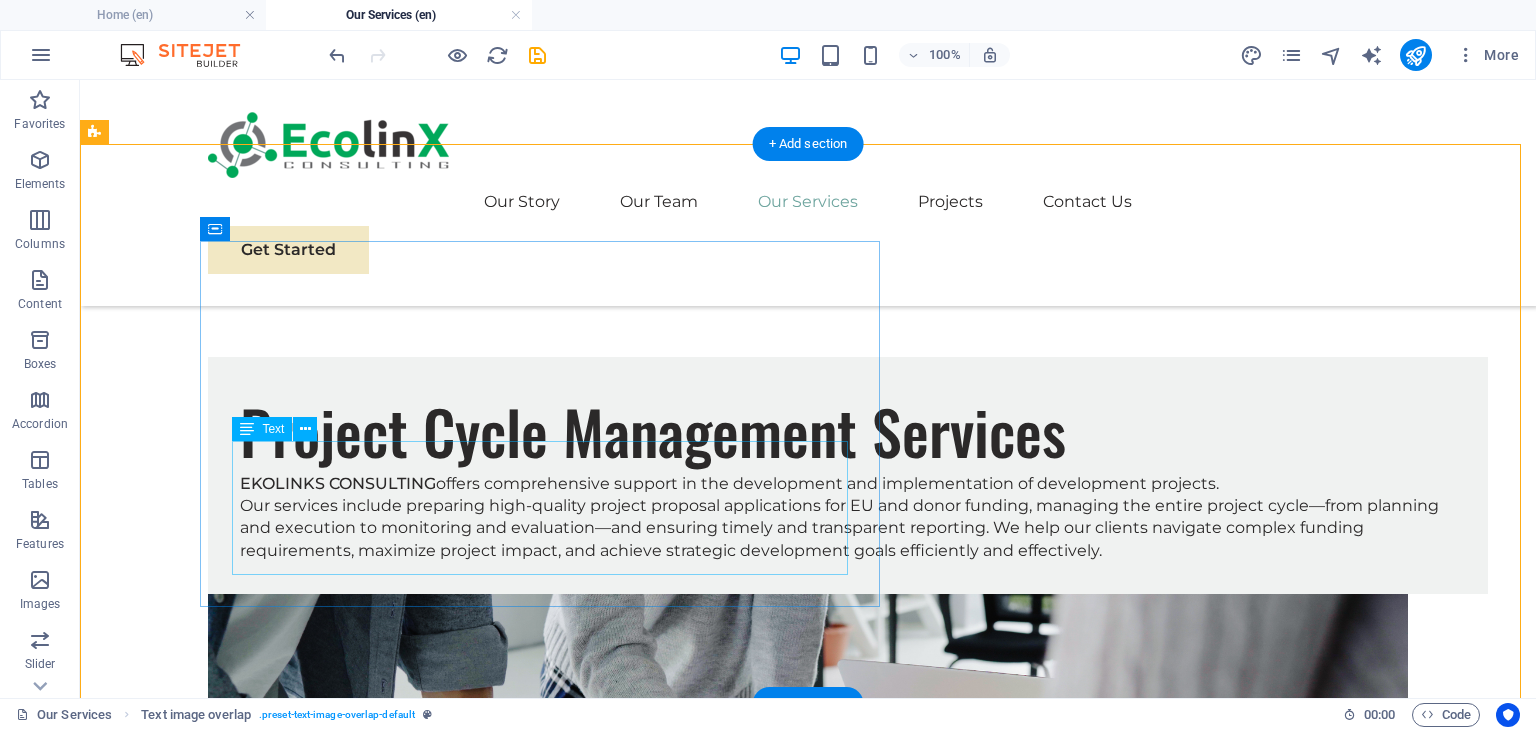 scroll, scrollTop: 2730, scrollLeft: 0, axis: vertical 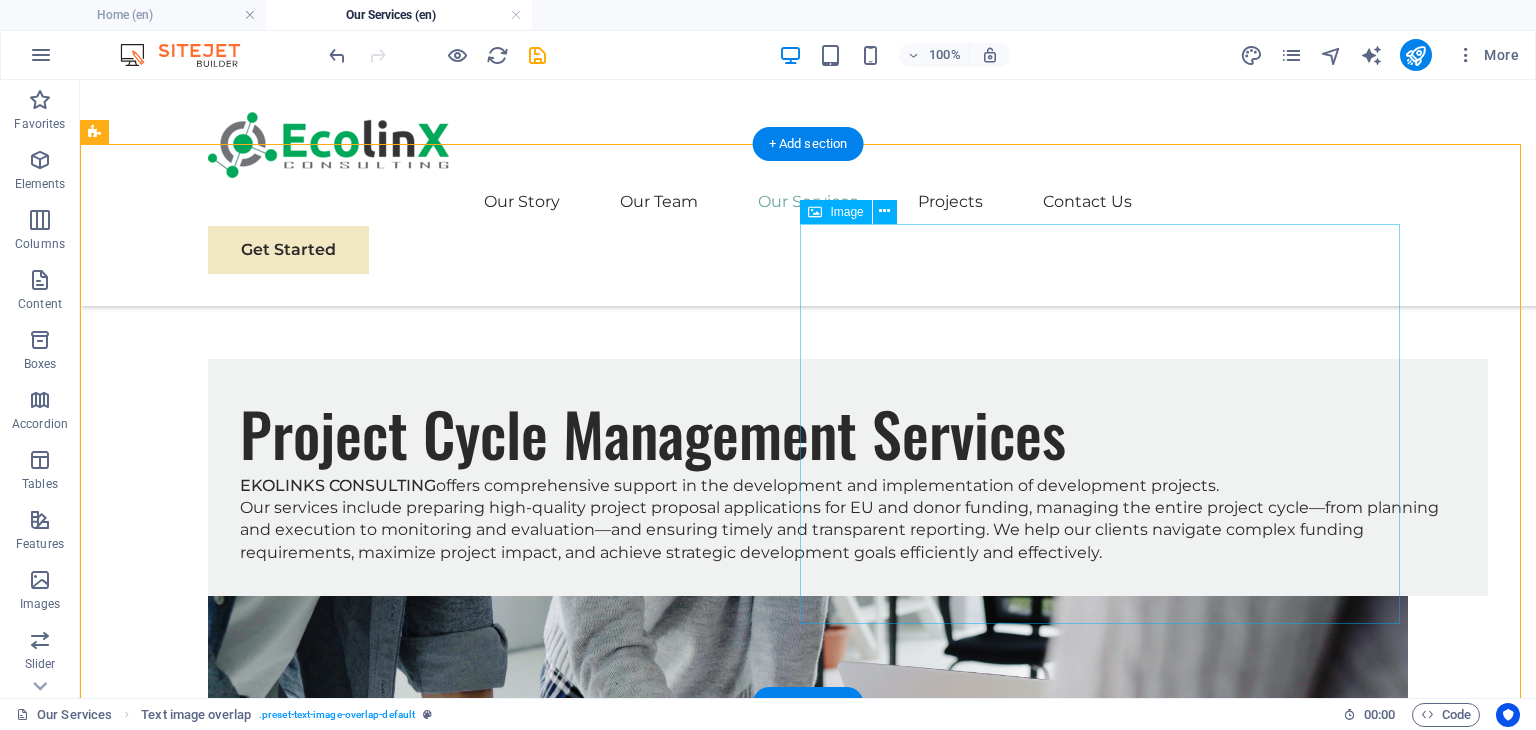 click at bounding box center [808, 2730] 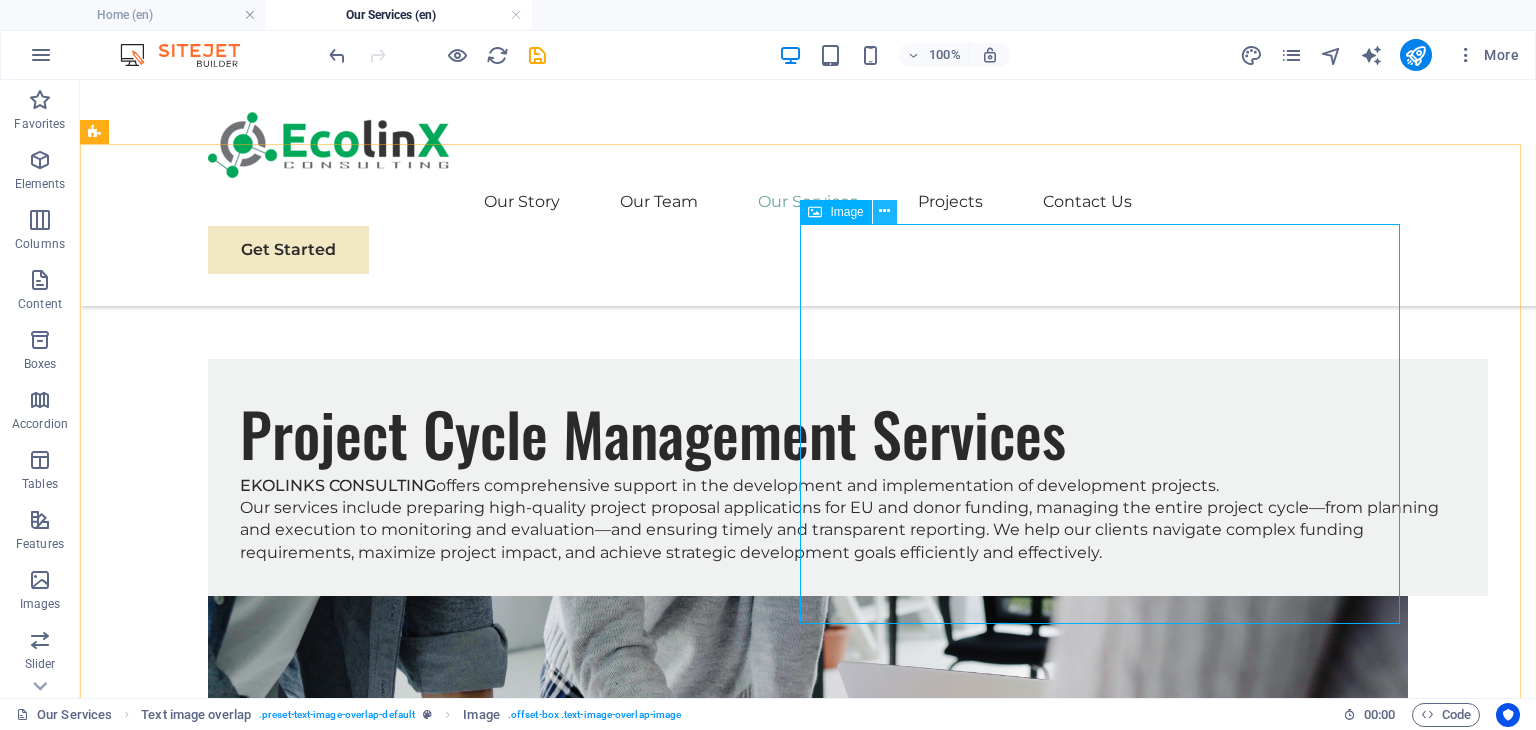 click at bounding box center (884, 211) 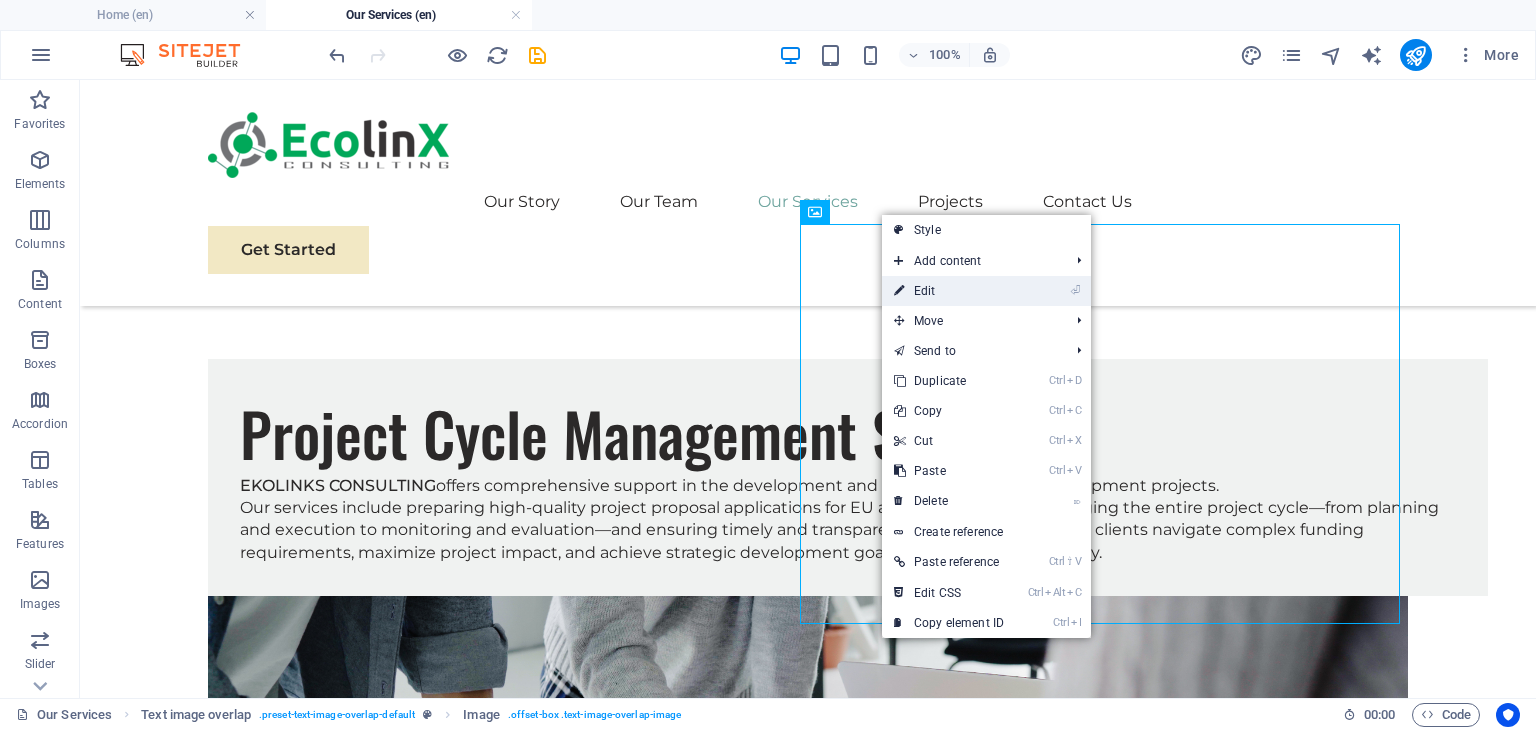 click on "⏎  Edit" at bounding box center (949, 291) 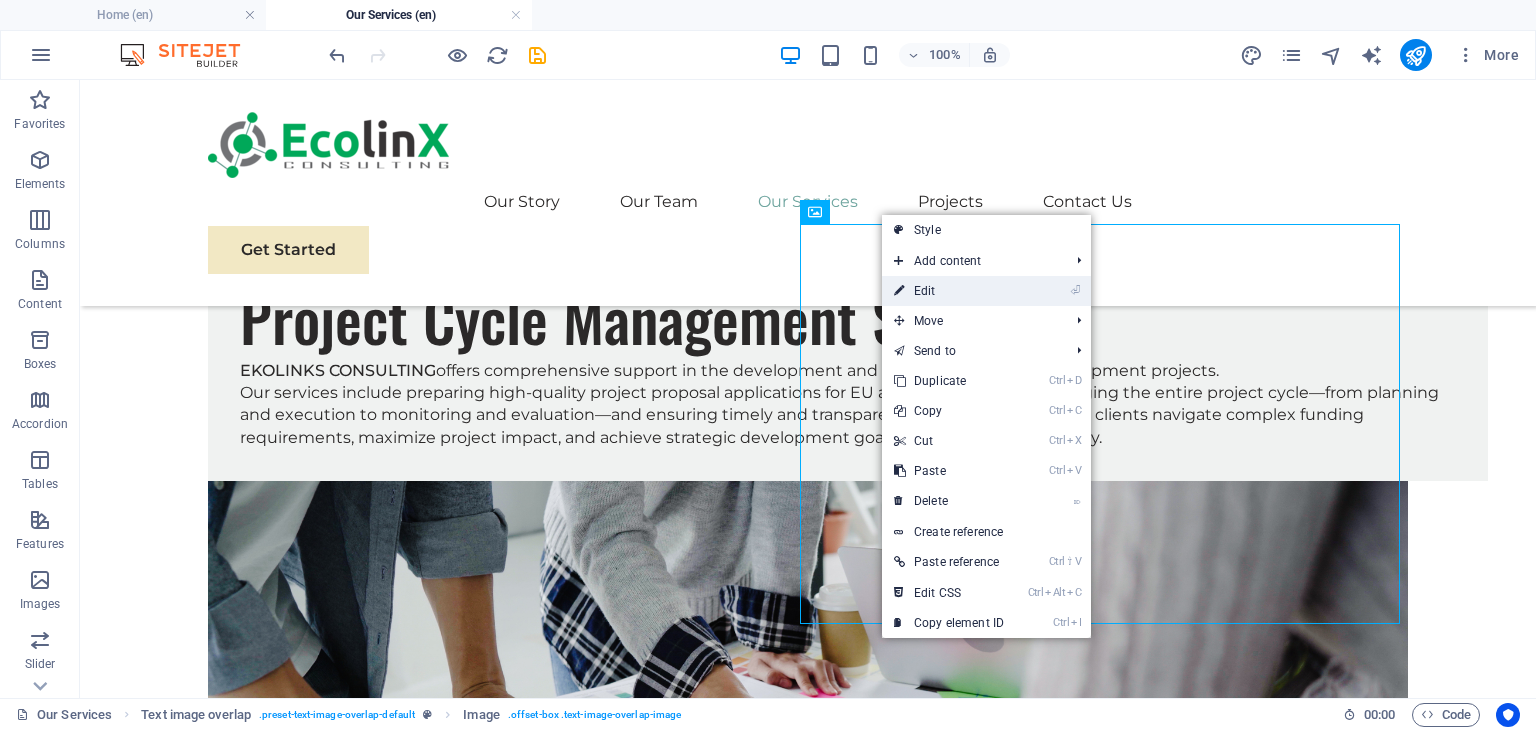 select on "%" 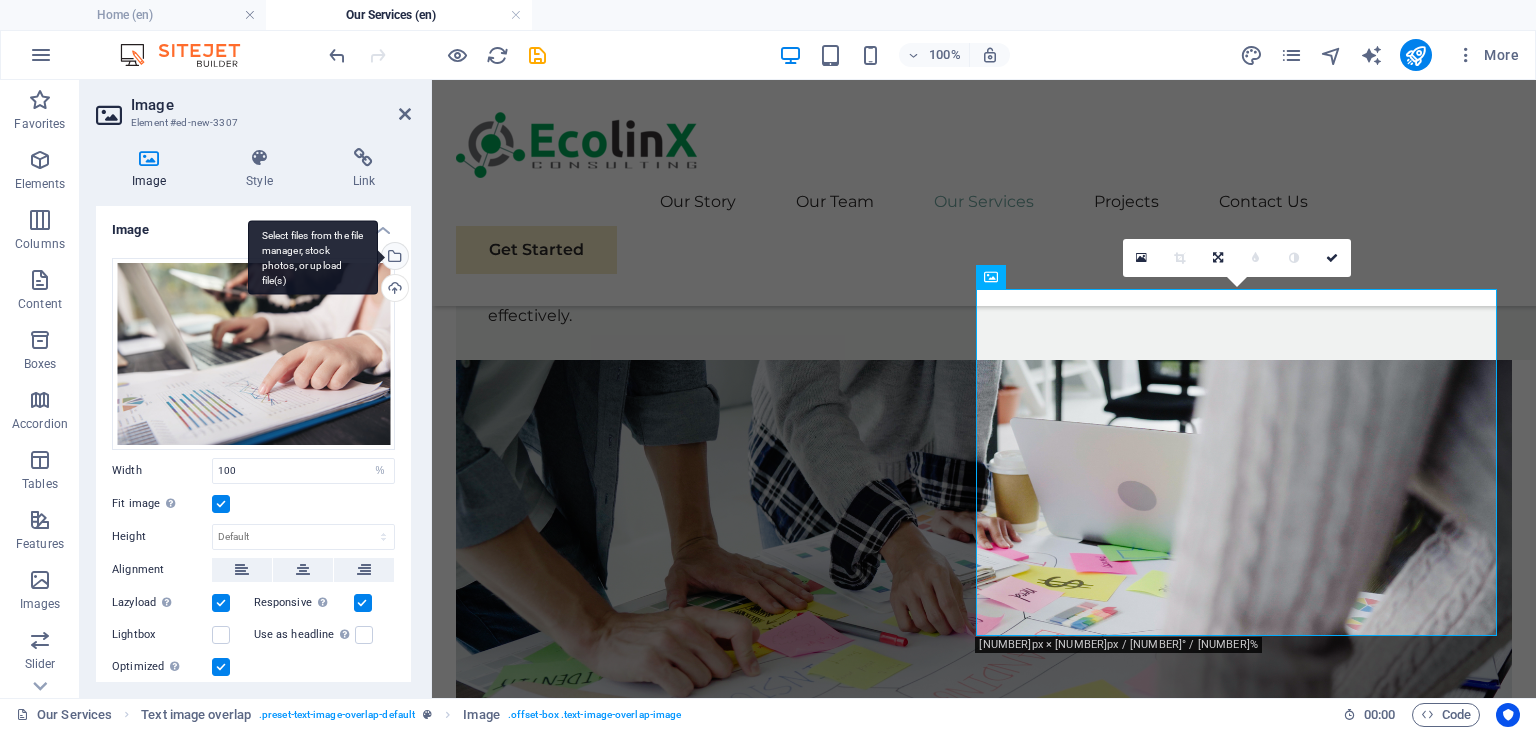 click on "Select files from the file manager, stock photos, or upload file(s)" at bounding box center [313, 257] 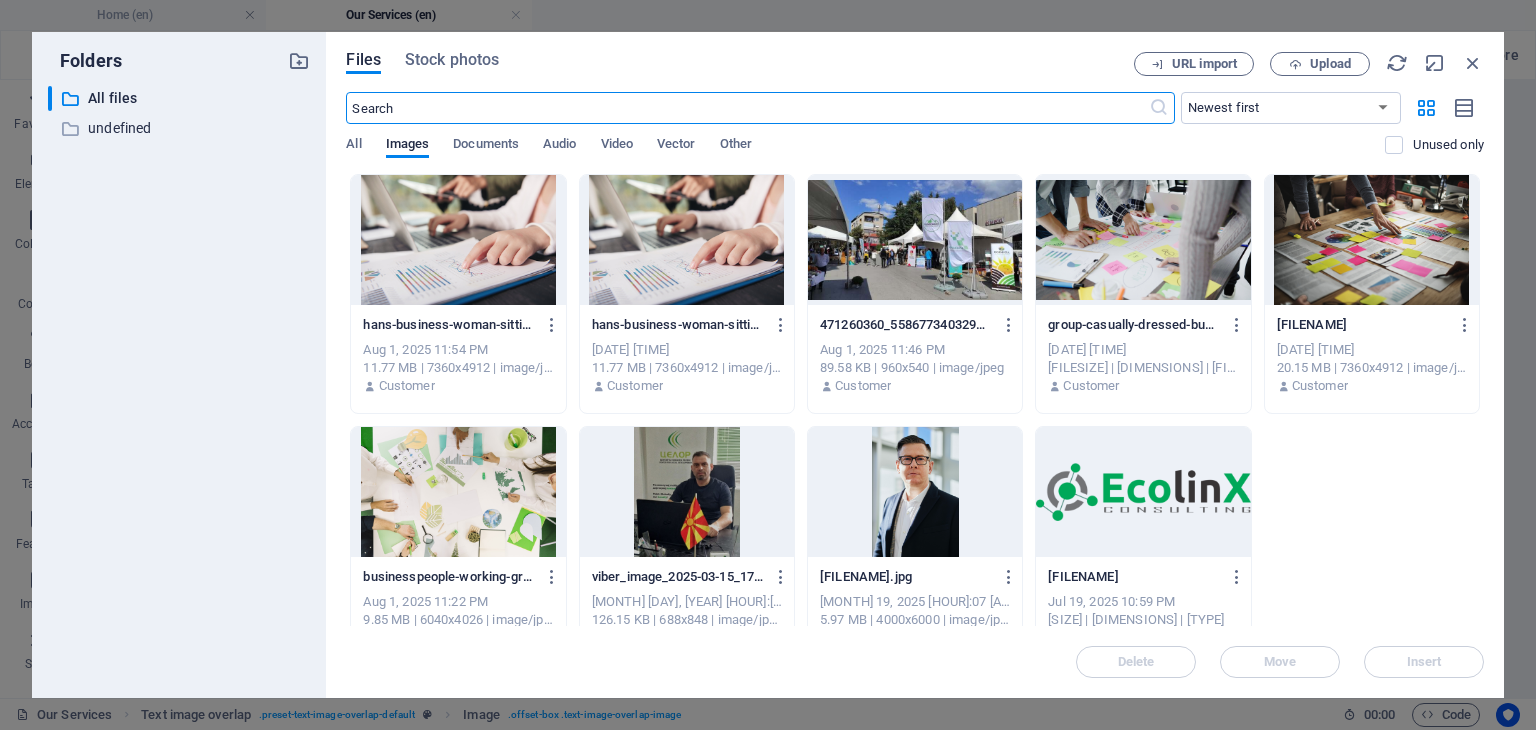 scroll, scrollTop: 3036, scrollLeft: 0, axis: vertical 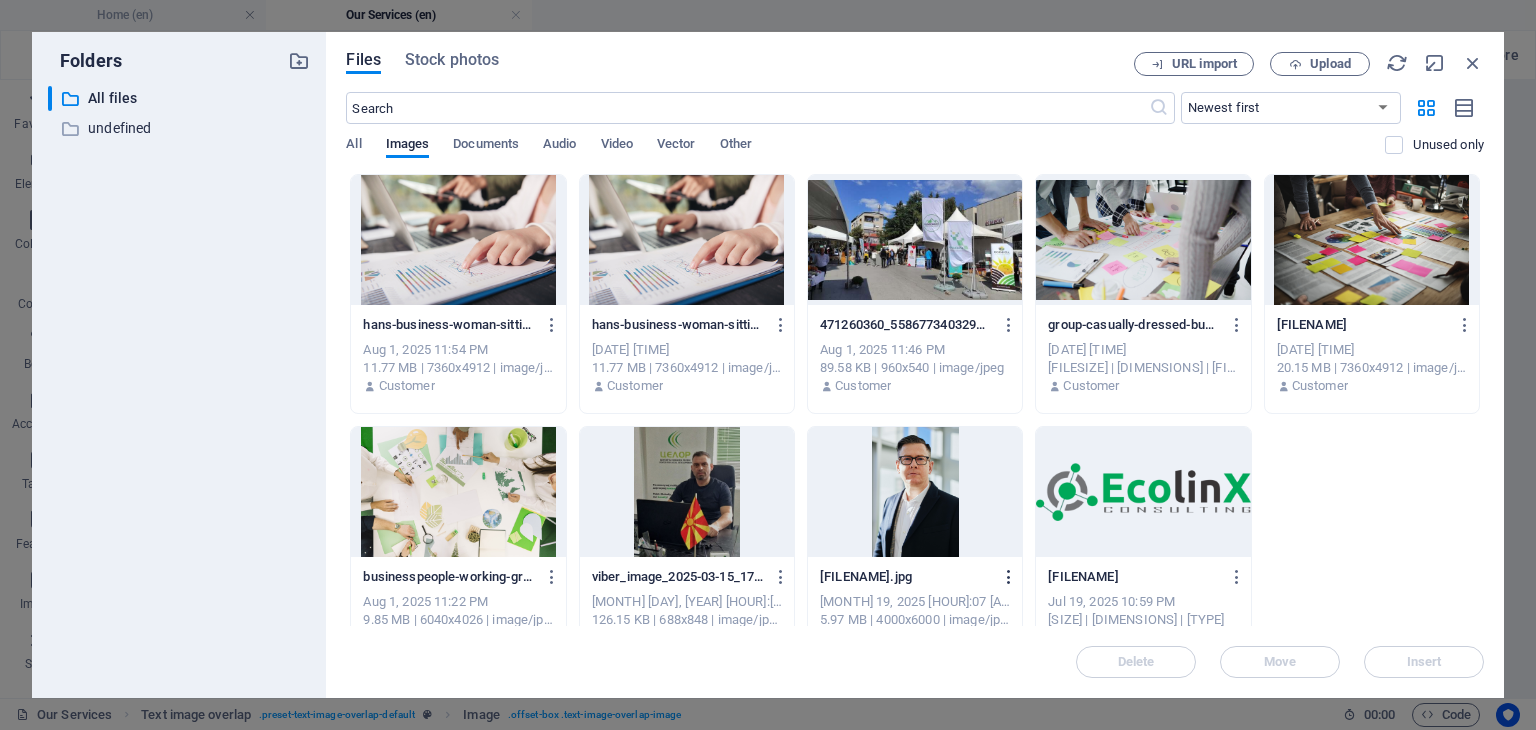 click at bounding box center (1009, 577) 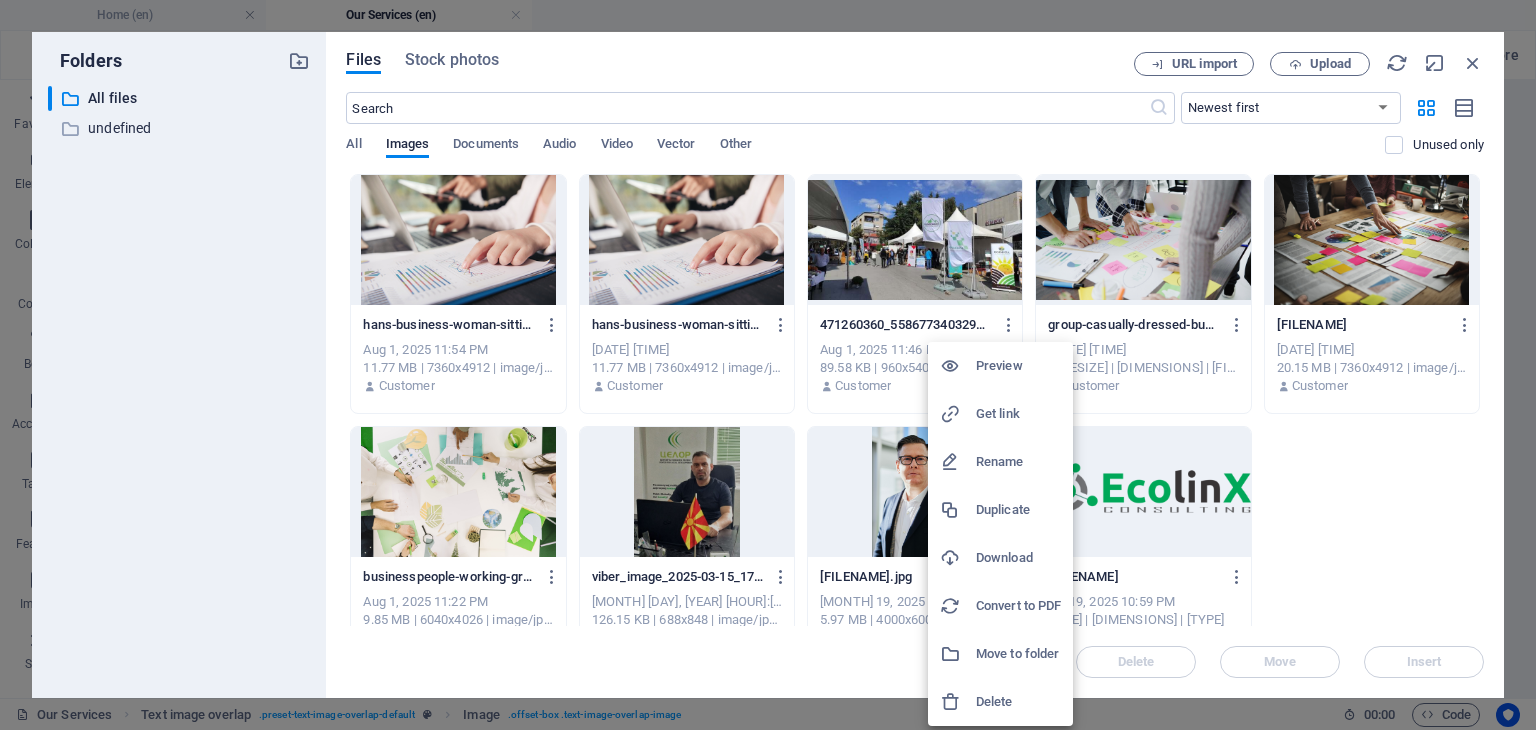 click on "Delete" at bounding box center (1018, 702) 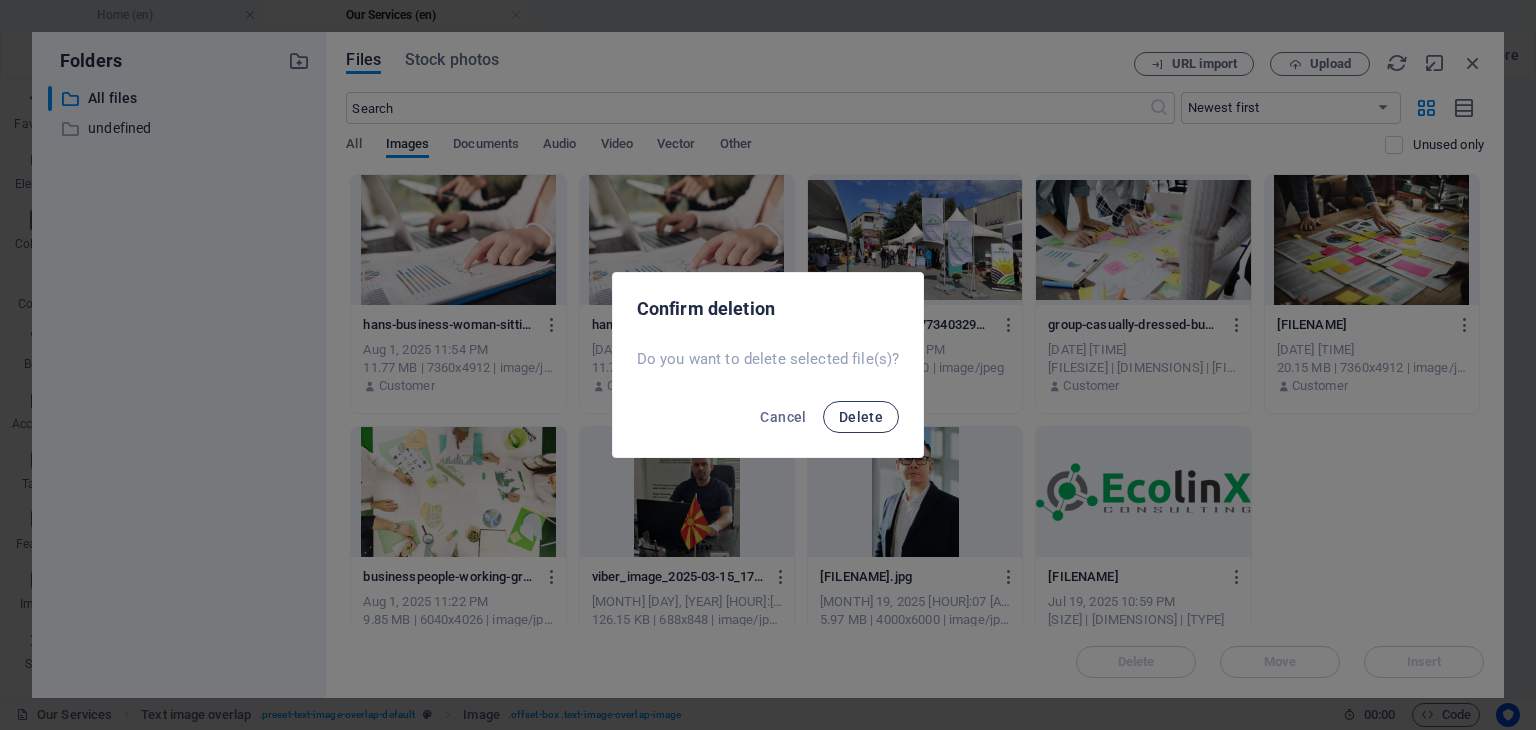 click on "Delete" at bounding box center (861, 417) 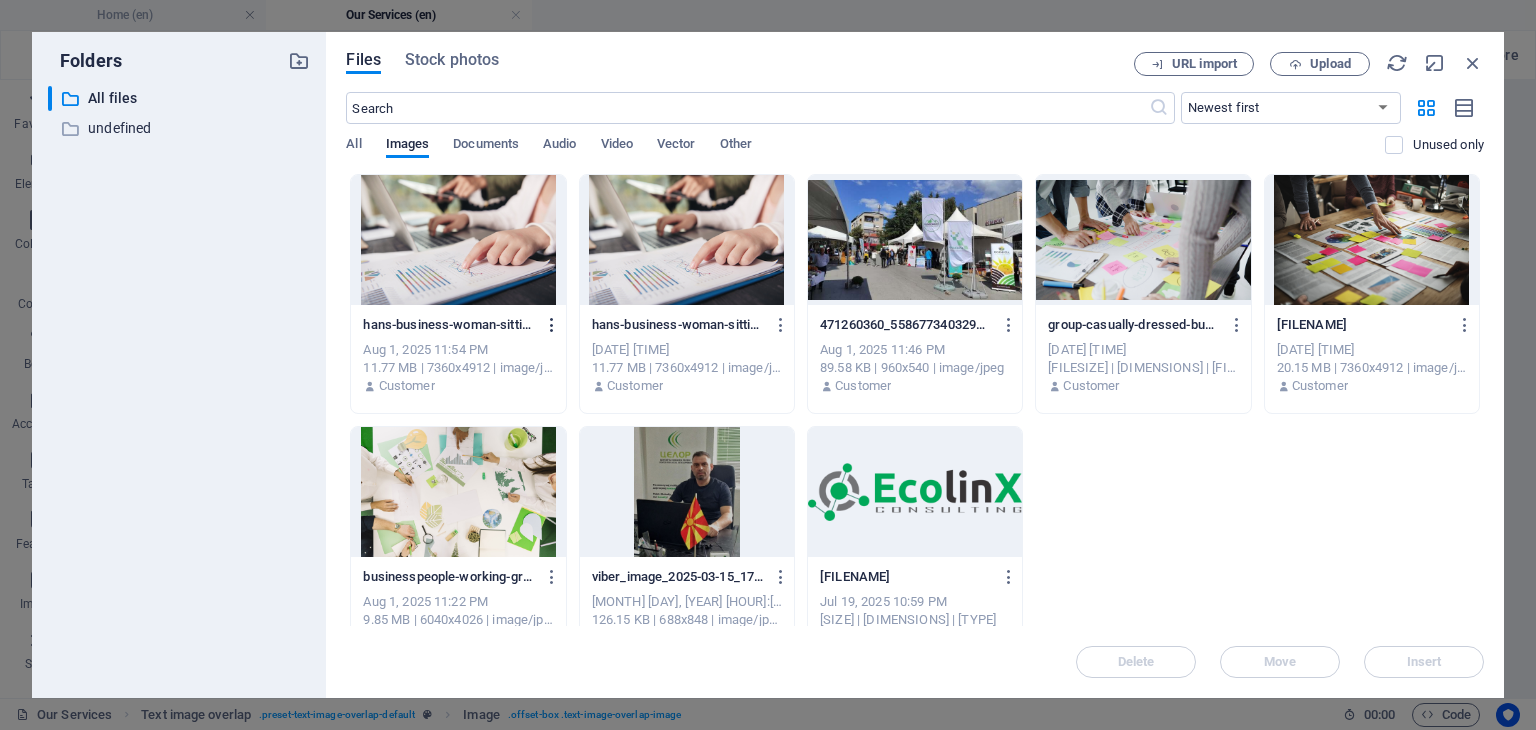 click at bounding box center (552, 325) 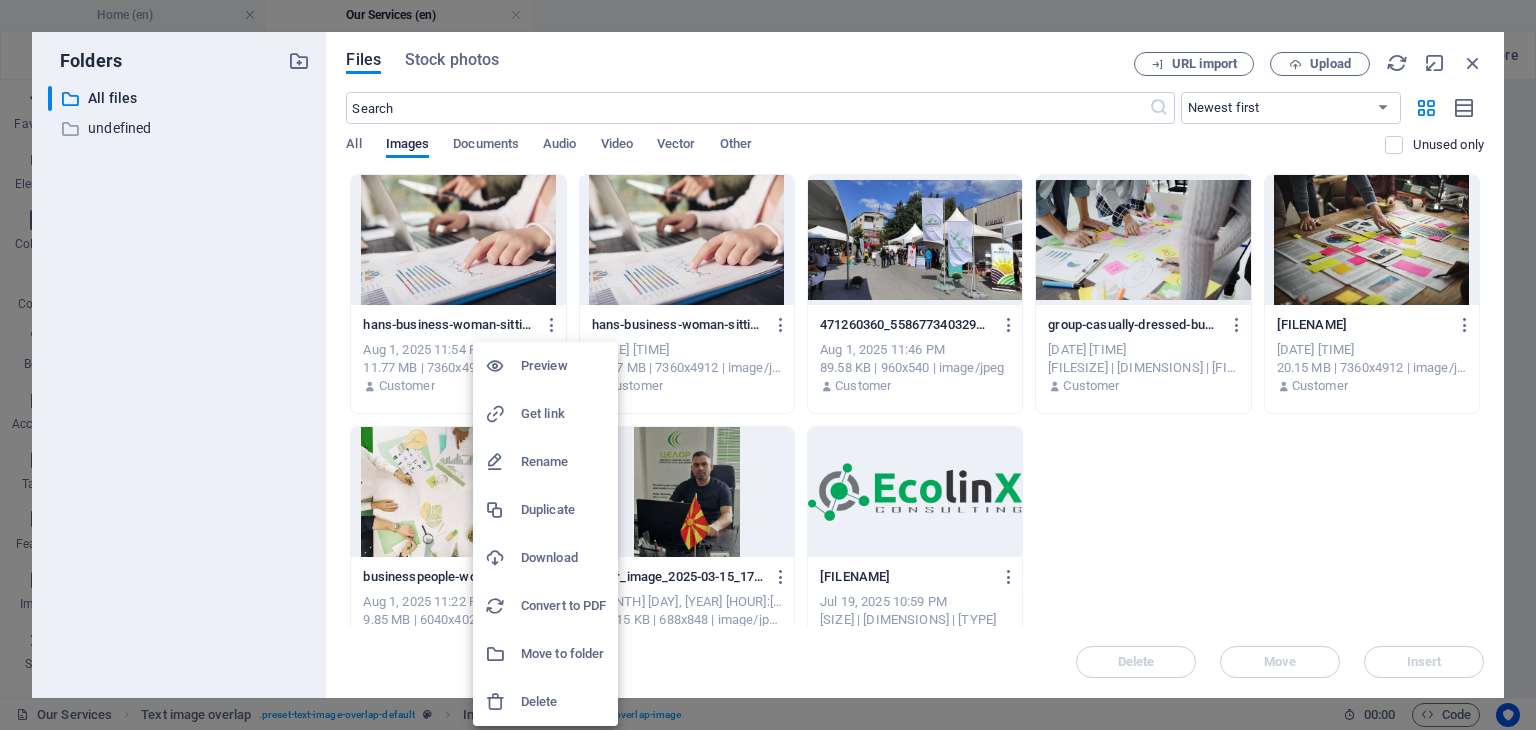 click on "Delete" at bounding box center (563, 702) 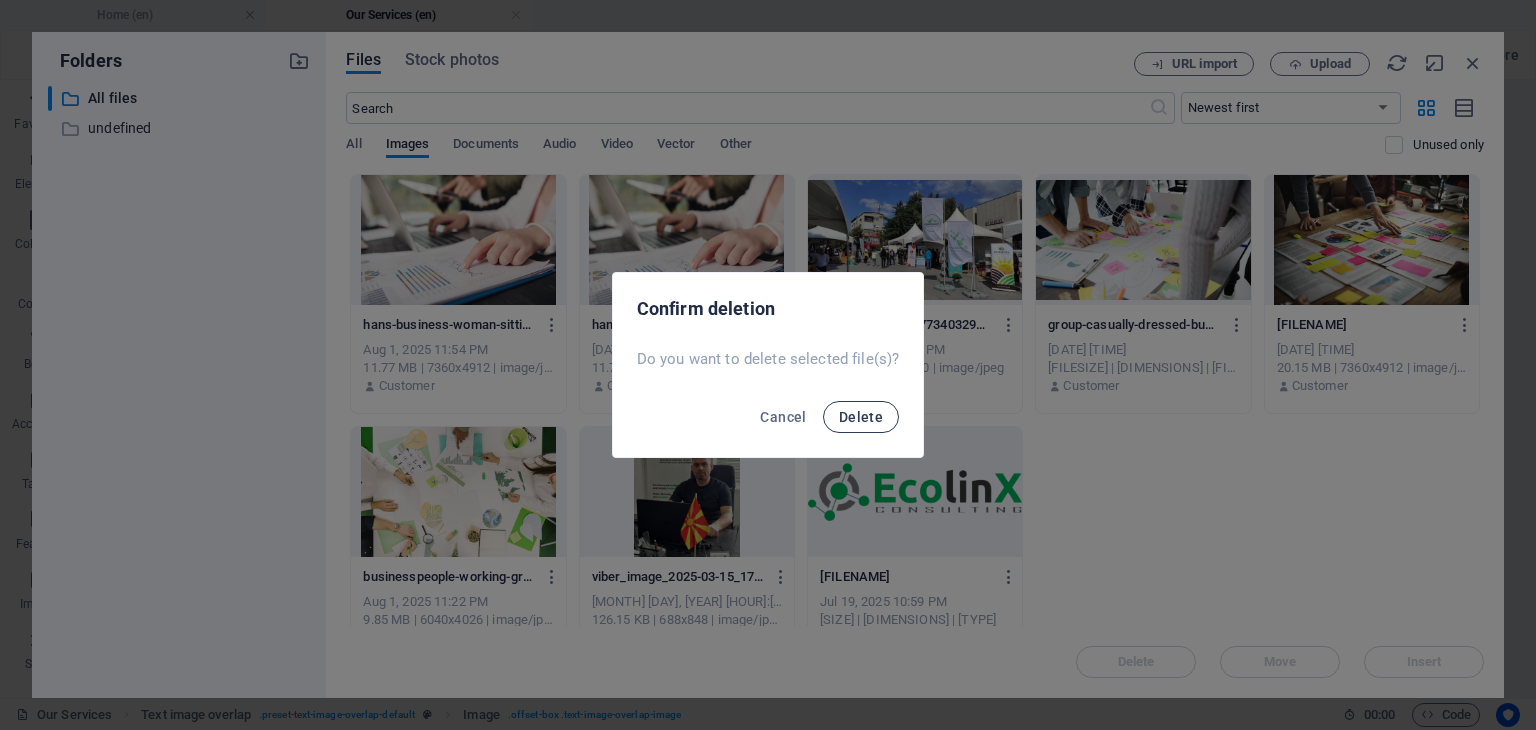 click on "Delete" at bounding box center (861, 417) 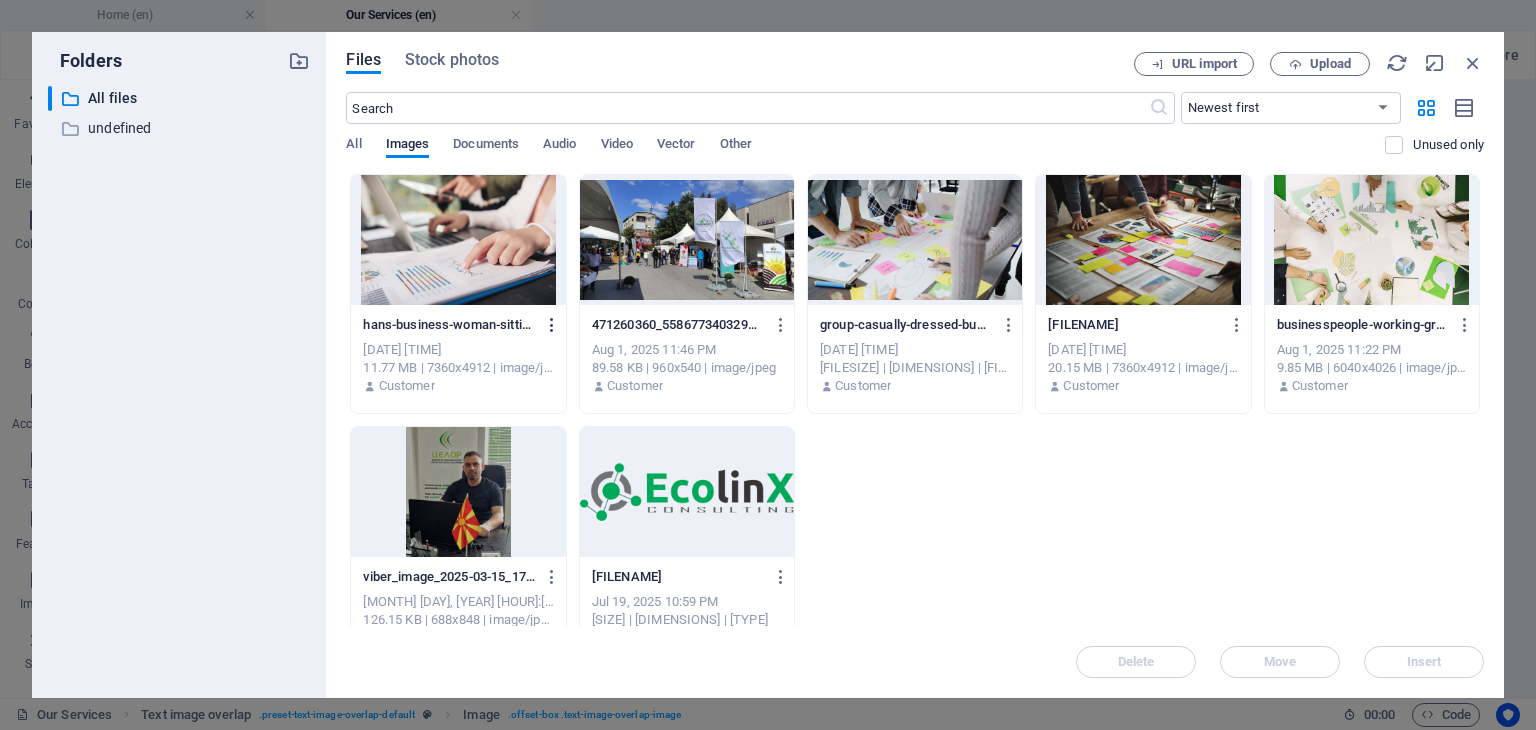 click at bounding box center (552, 325) 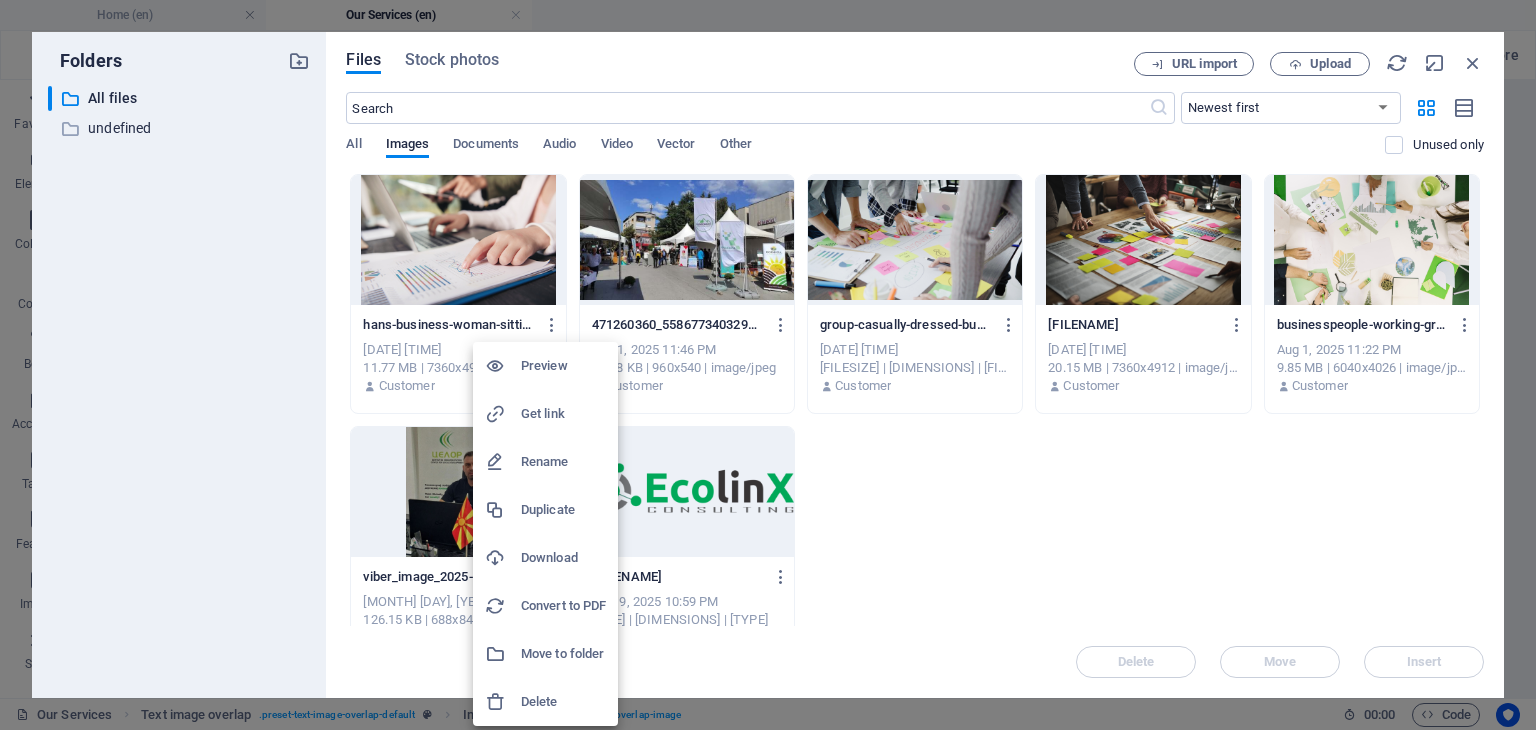 click on "Delete" at bounding box center [563, 702] 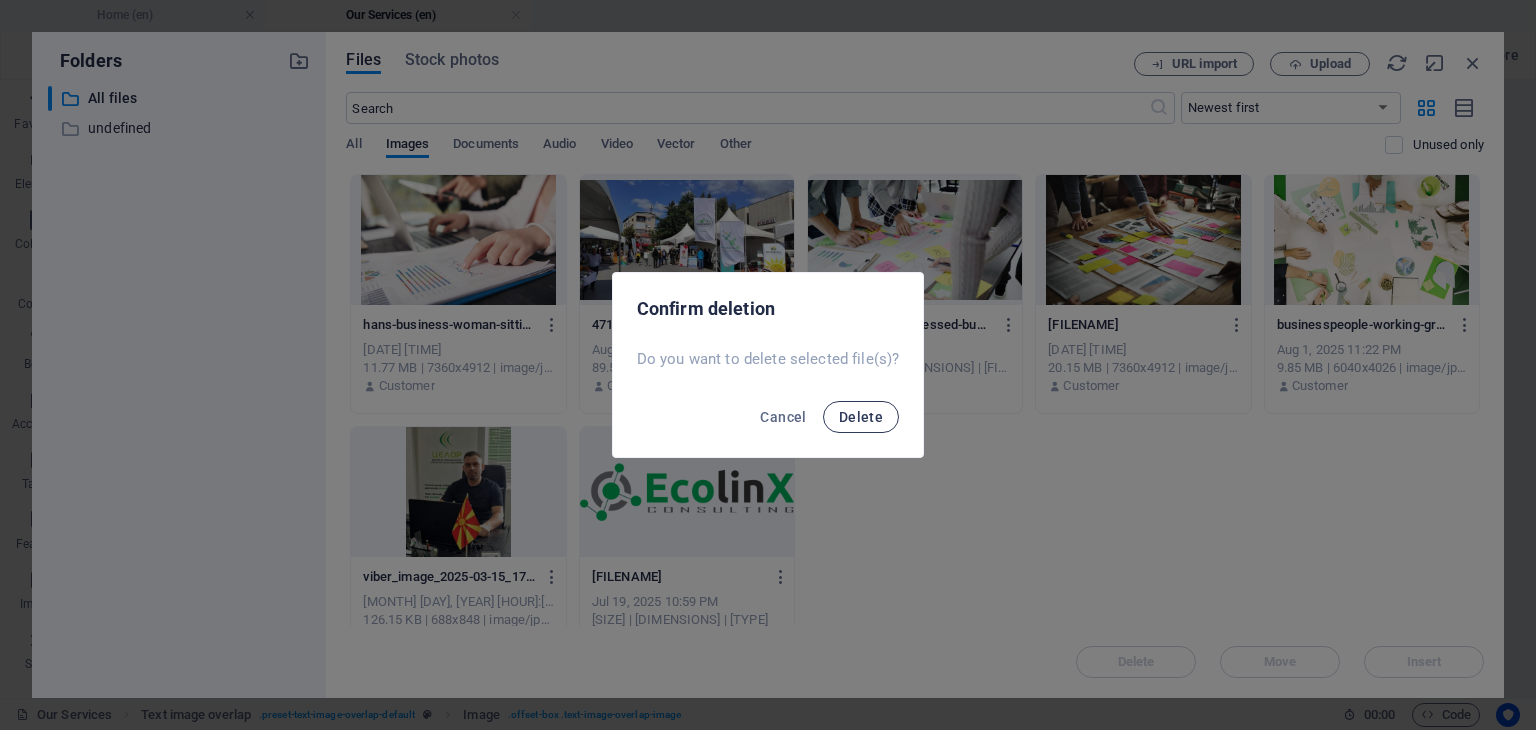 click on "Delete" at bounding box center (861, 417) 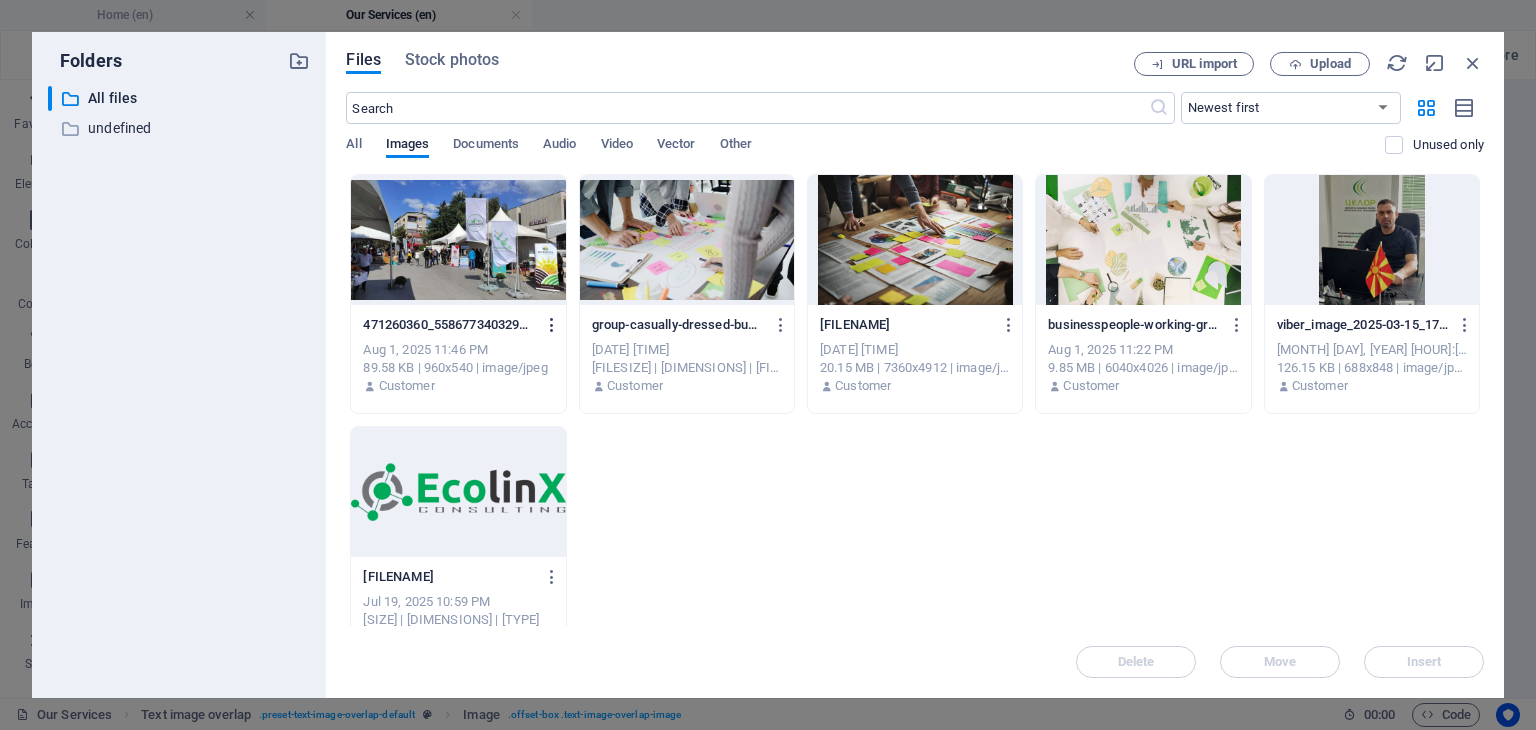 click at bounding box center [552, 325] 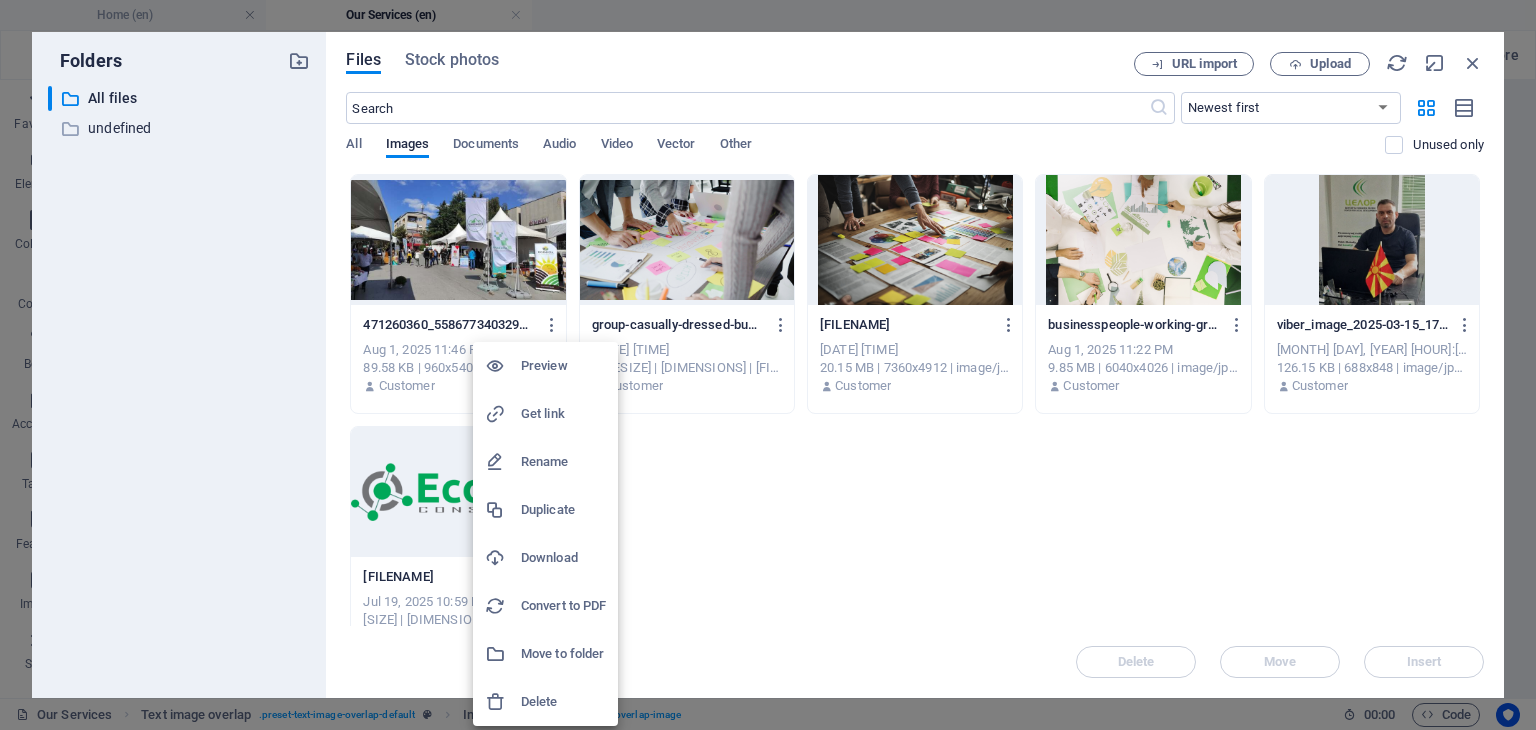 click at bounding box center [768, 365] 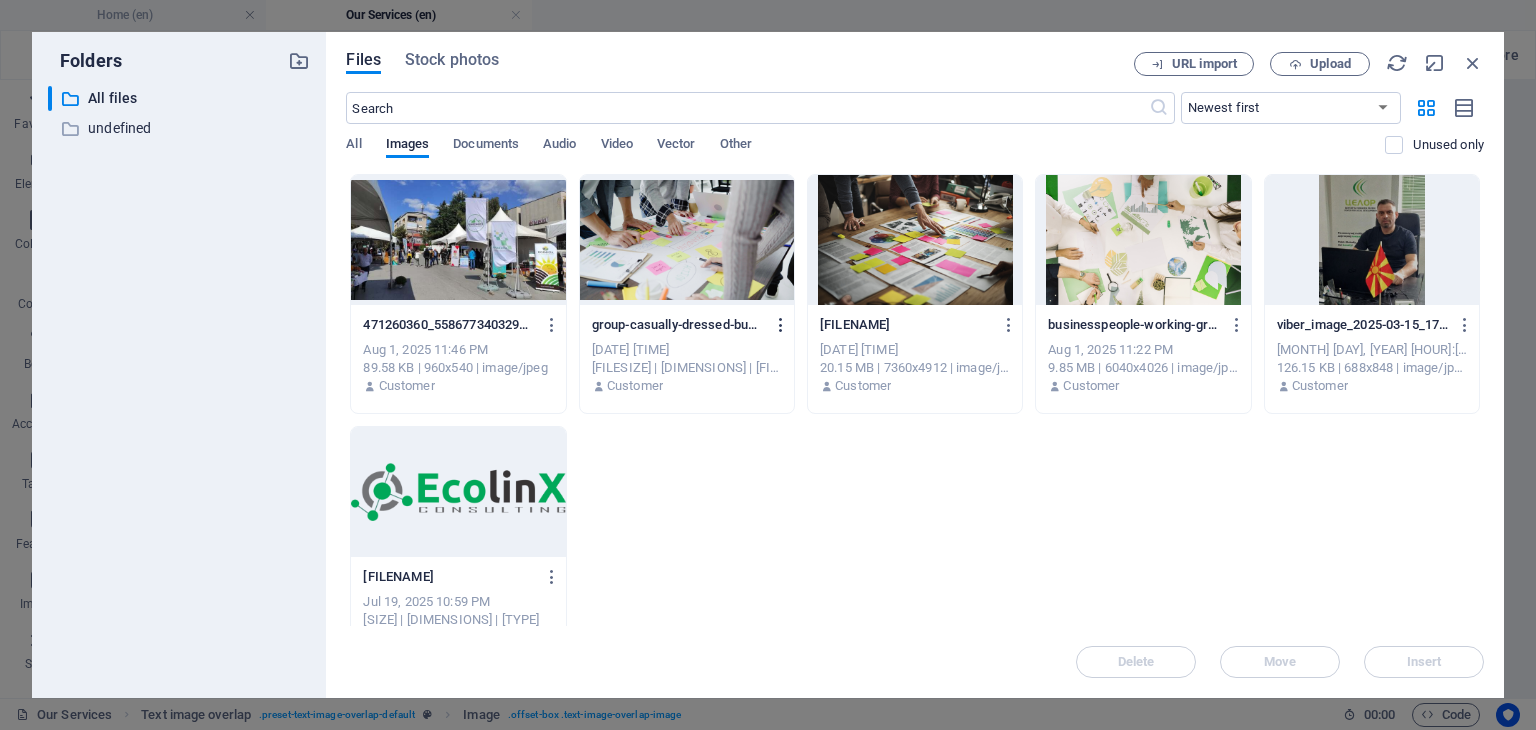 click at bounding box center (781, 325) 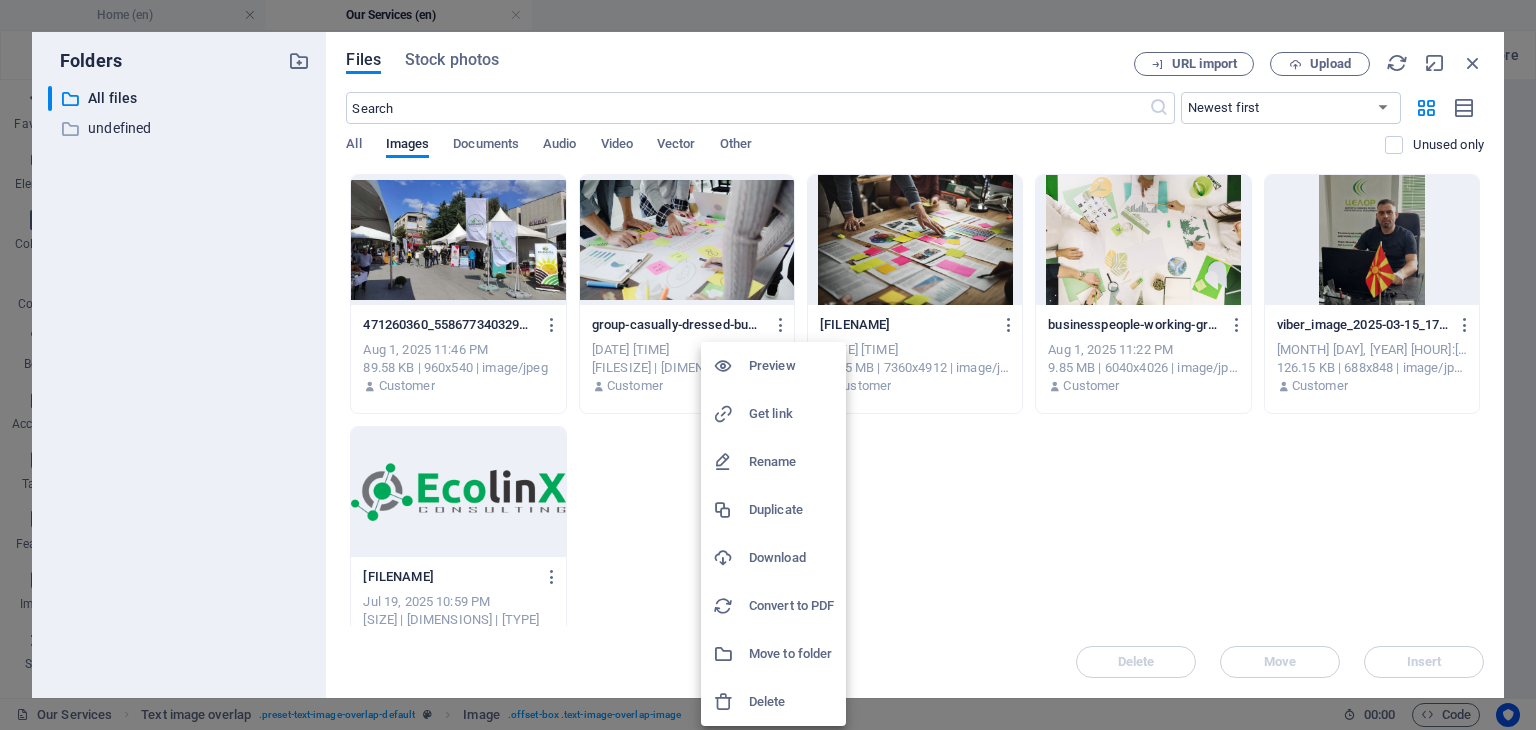 click on "Delete" at bounding box center [791, 702] 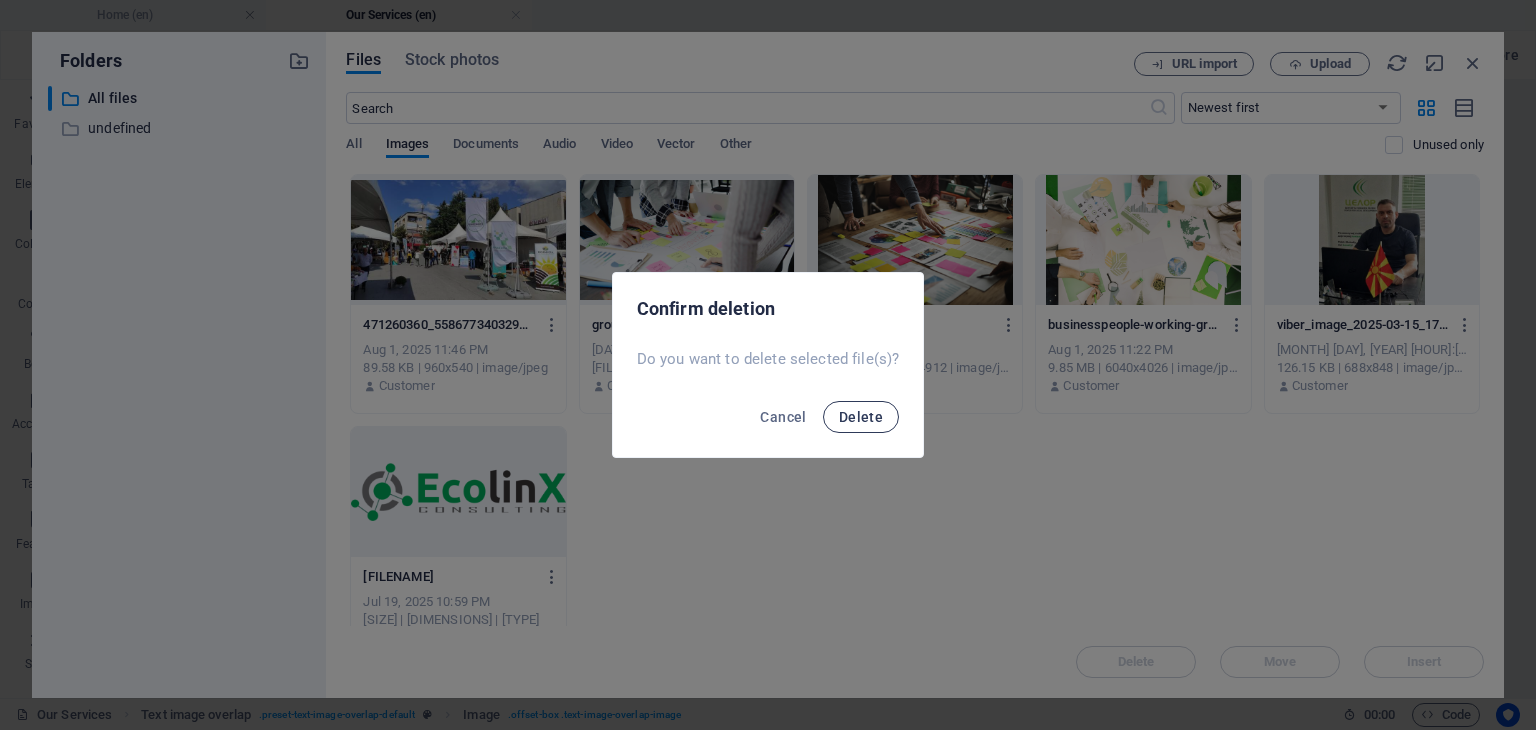 click on "Delete" at bounding box center [861, 417] 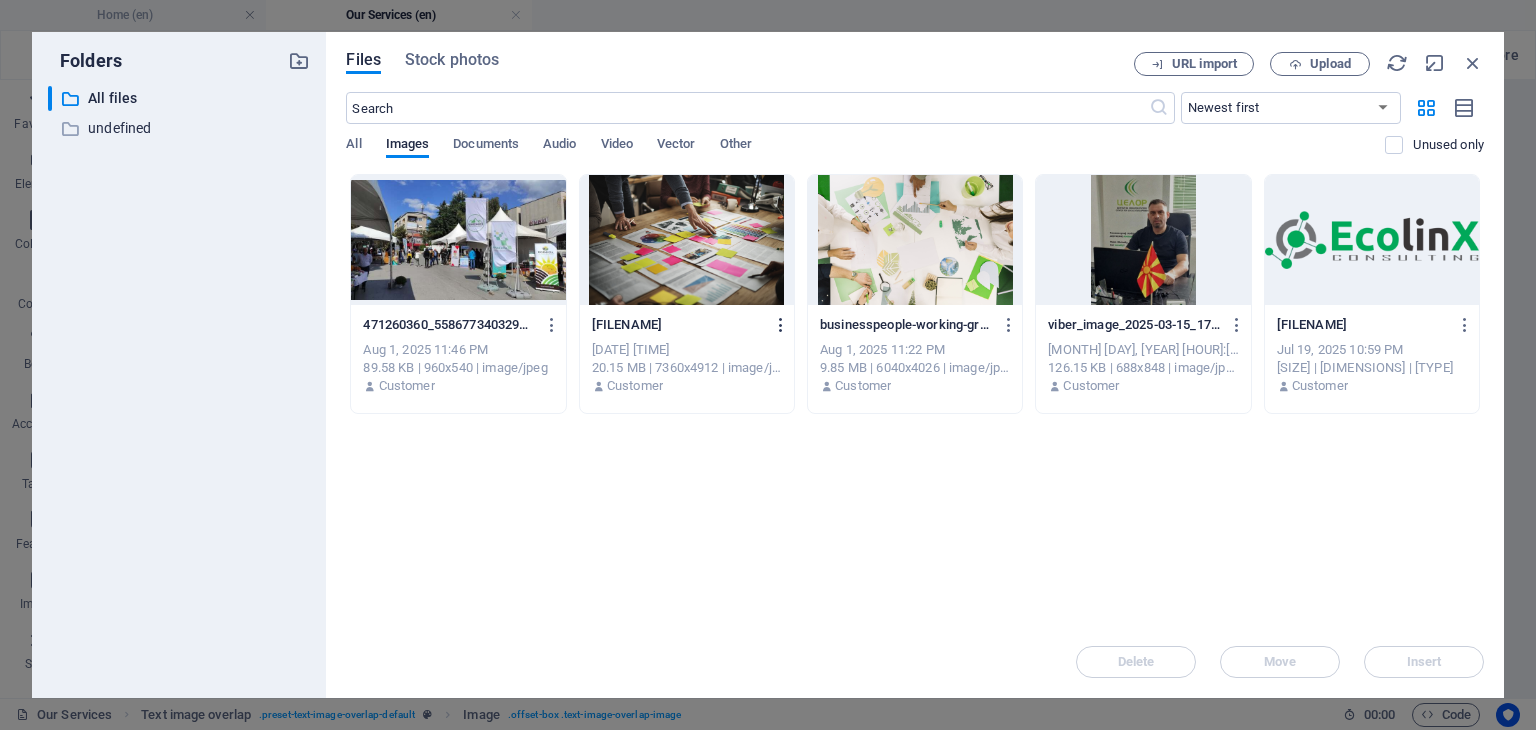 click at bounding box center (781, 325) 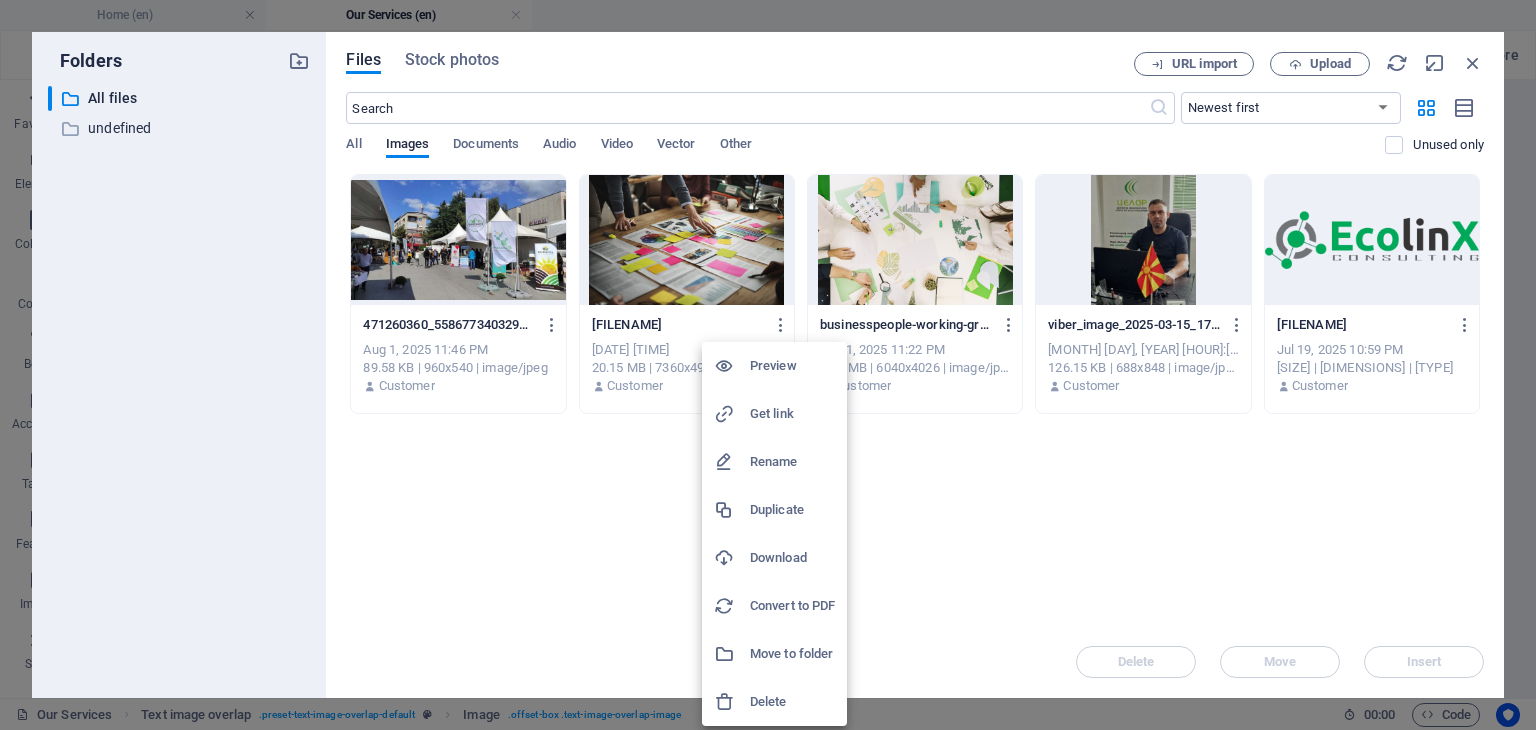 click on "Delete" at bounding box center [792, 702] 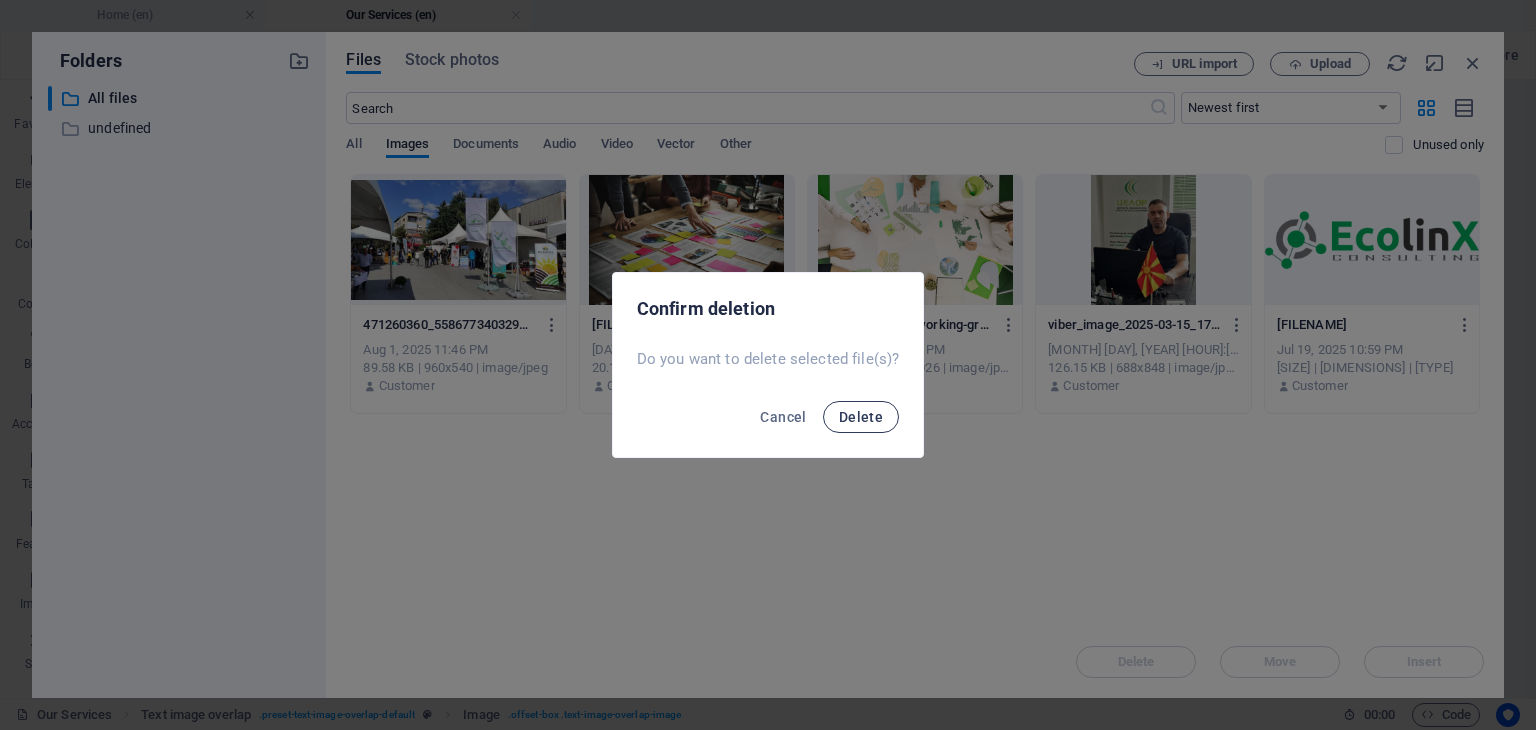 click on "Delete" at bounding box center [861, 417] 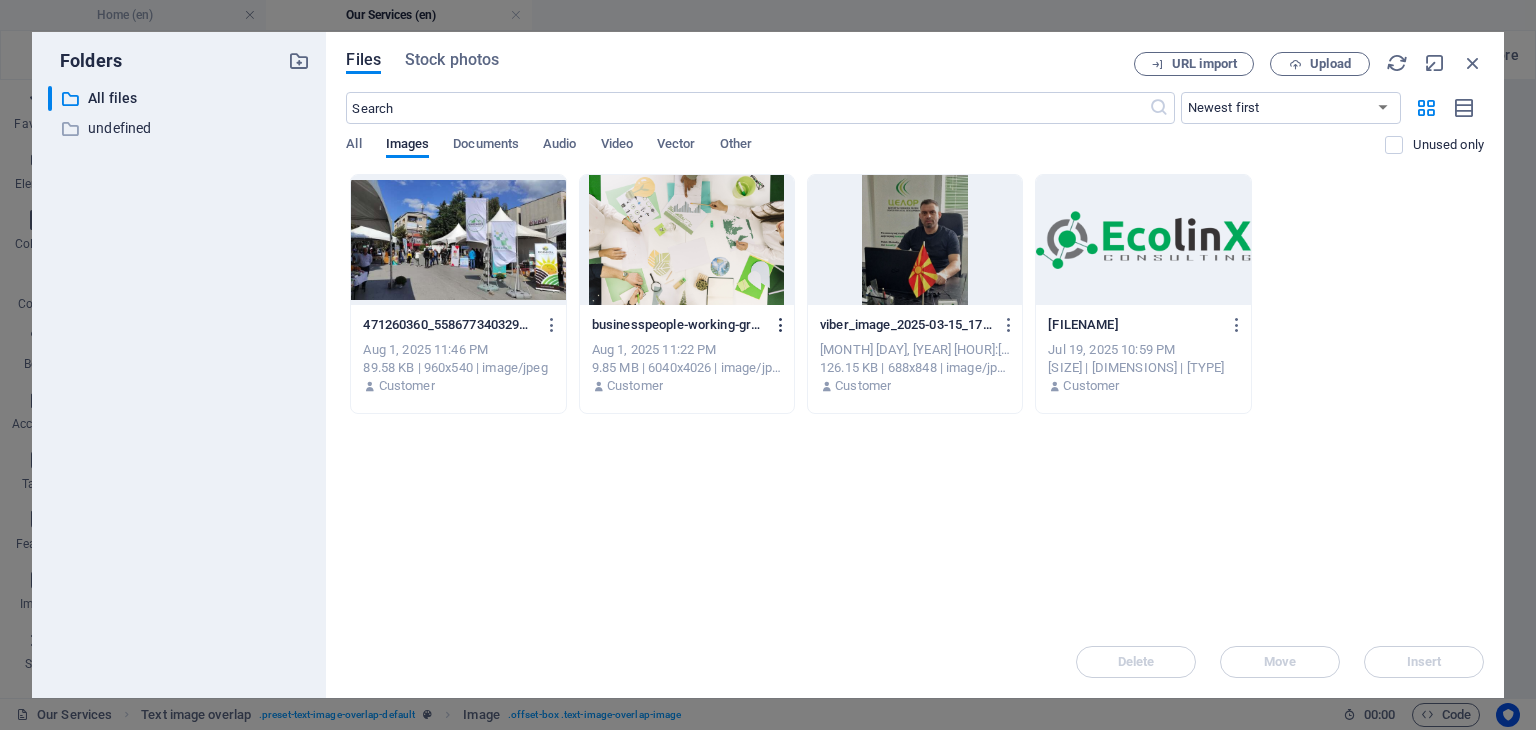 click at bounding box center [781, 325] 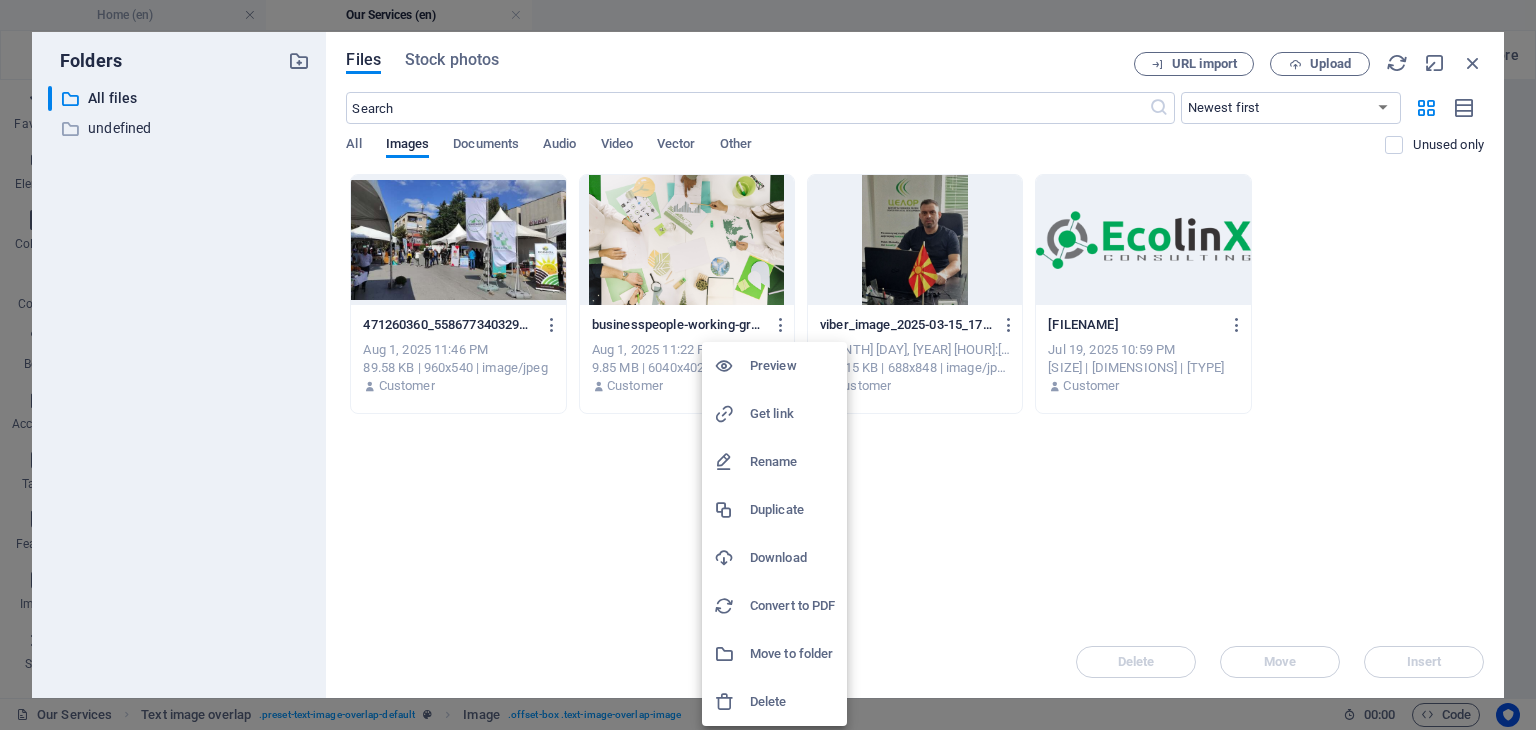 click on "Delete" at bounding box center (792, 702) 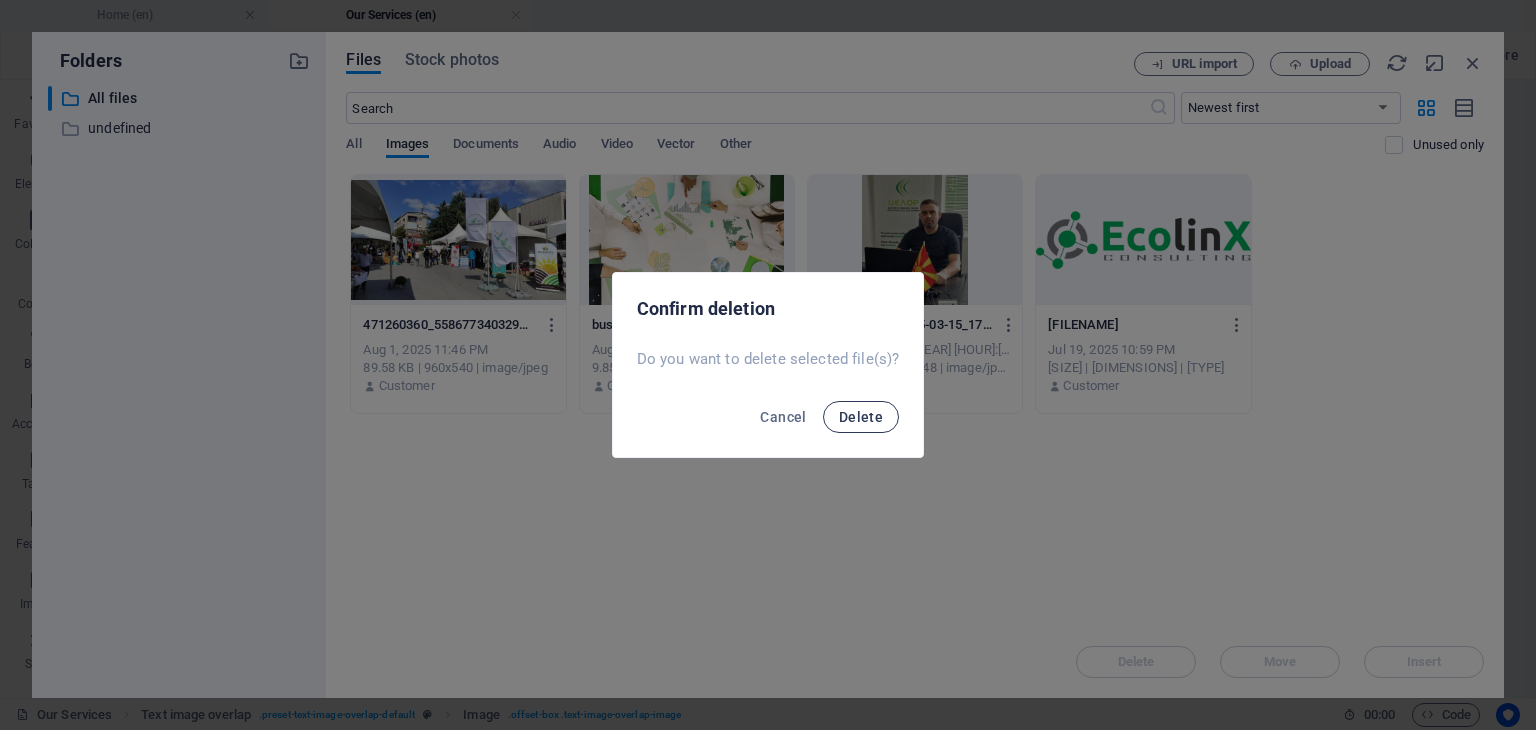 click on "Delete" at bounding box center (861, 417) 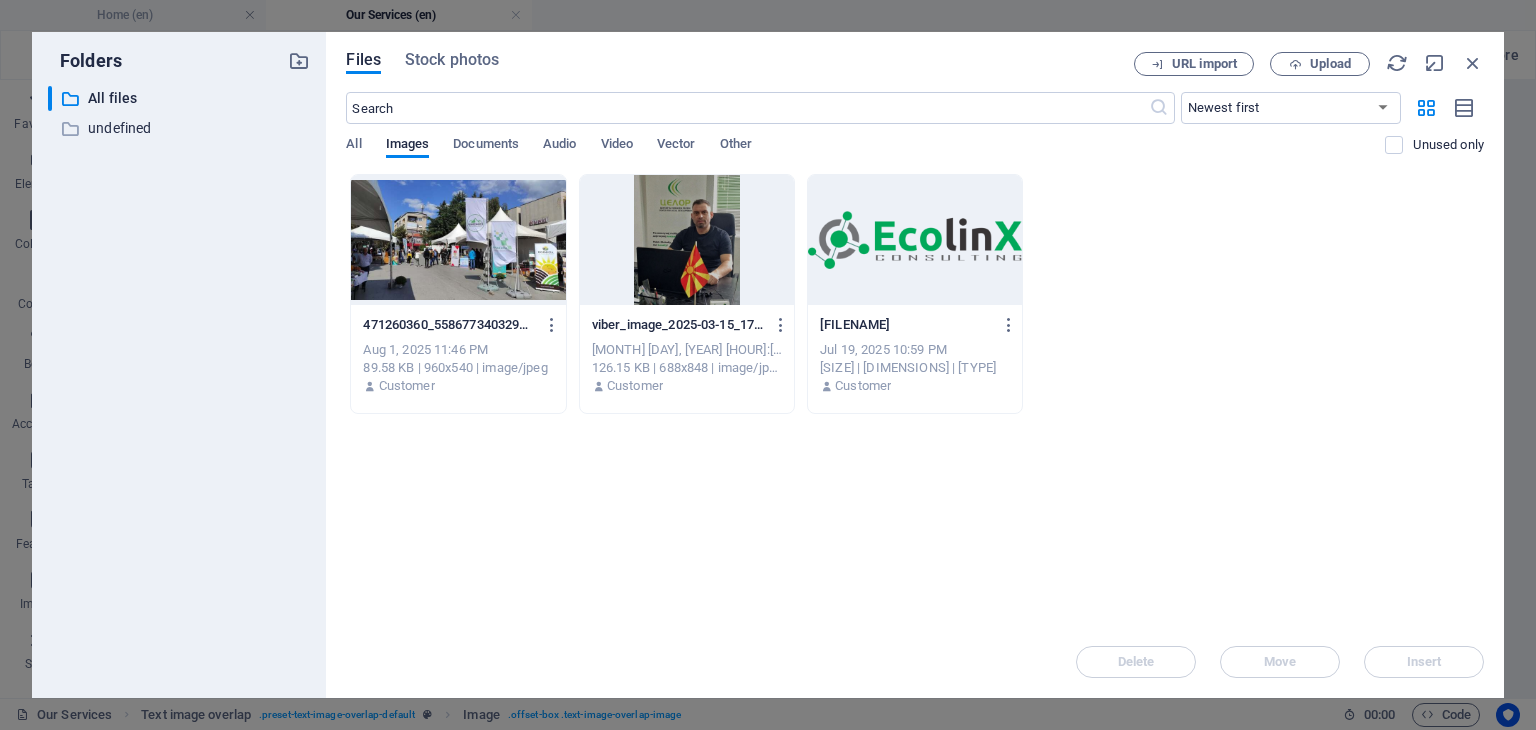 click on "Drop files here to upload them instantly 471260360_558677340329934_3414594538169891788_n-tvZFqxOyIfcyGcvXkQOhVw.jpg 471260360_558677340329934_3414594538169891788_n-tvZFqxOyIfcyGcvXkQOhVw.jpg Aug 1, 2025 11:46 PM 89.58 KB | 960x540 | image/jpeg Customer viber_image_2025-03-15_17-19-44-265-iAOAK2cfYYg6pWnB_lHvrQ.jpg viber_image_2025-03-15_17-19-44-265-iAOAK2cfYYg6pWnB_lHvrQ.jpg Jul 19, 2025 11:08 PM 126.15 KB | 688x848 | image/jpeg Customer Logo-Ecolinks-hor-JTDAojRJhLhywpDxDdo0MQ.png Logo-Ecolinks-hor-JTDAojRJhLhywpDxDdo0MQ.png Jul 19, 2025 10:59 PM 34.03 KB | 946x259 | image/png Customer" at bounding box center [915, 400] 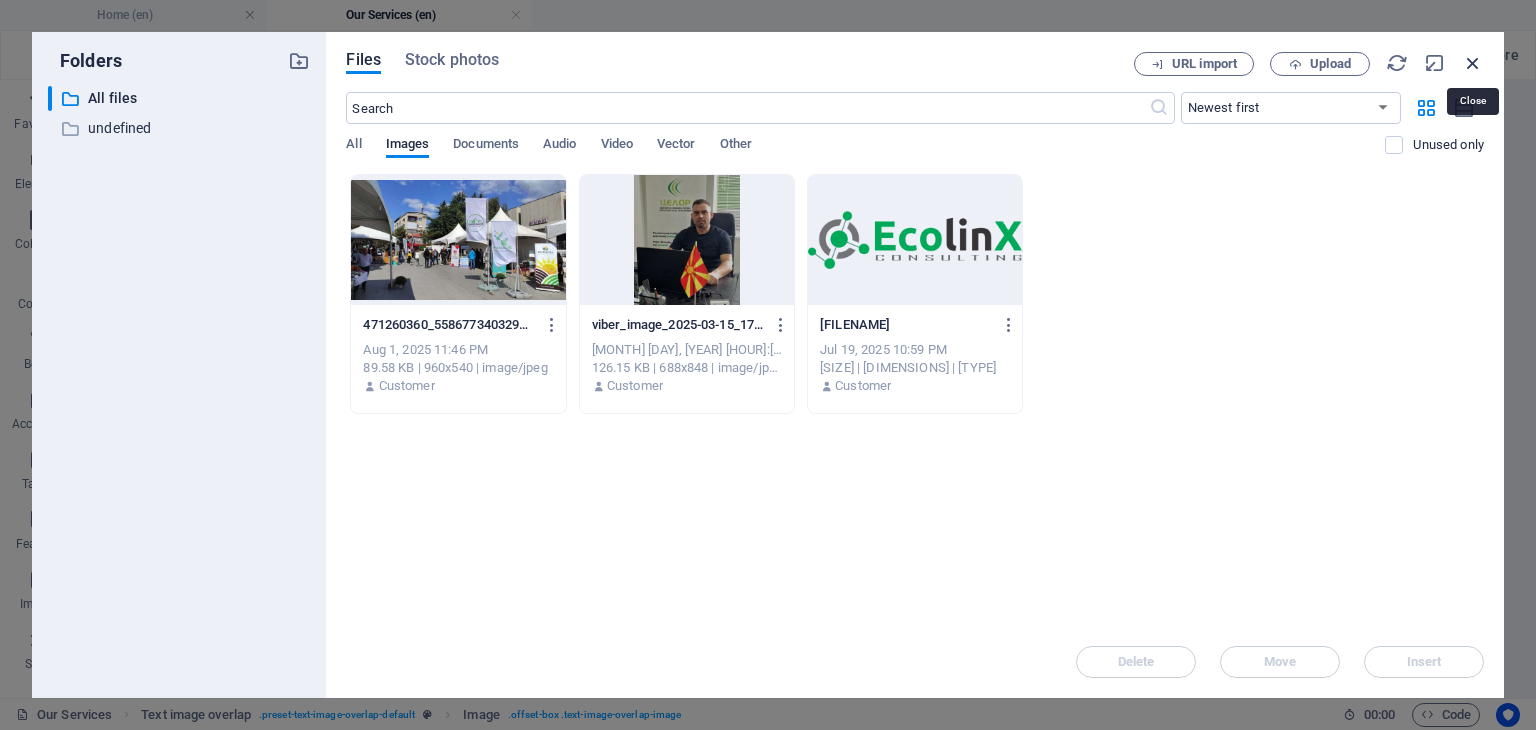 click at bounding box center (1473, 63) 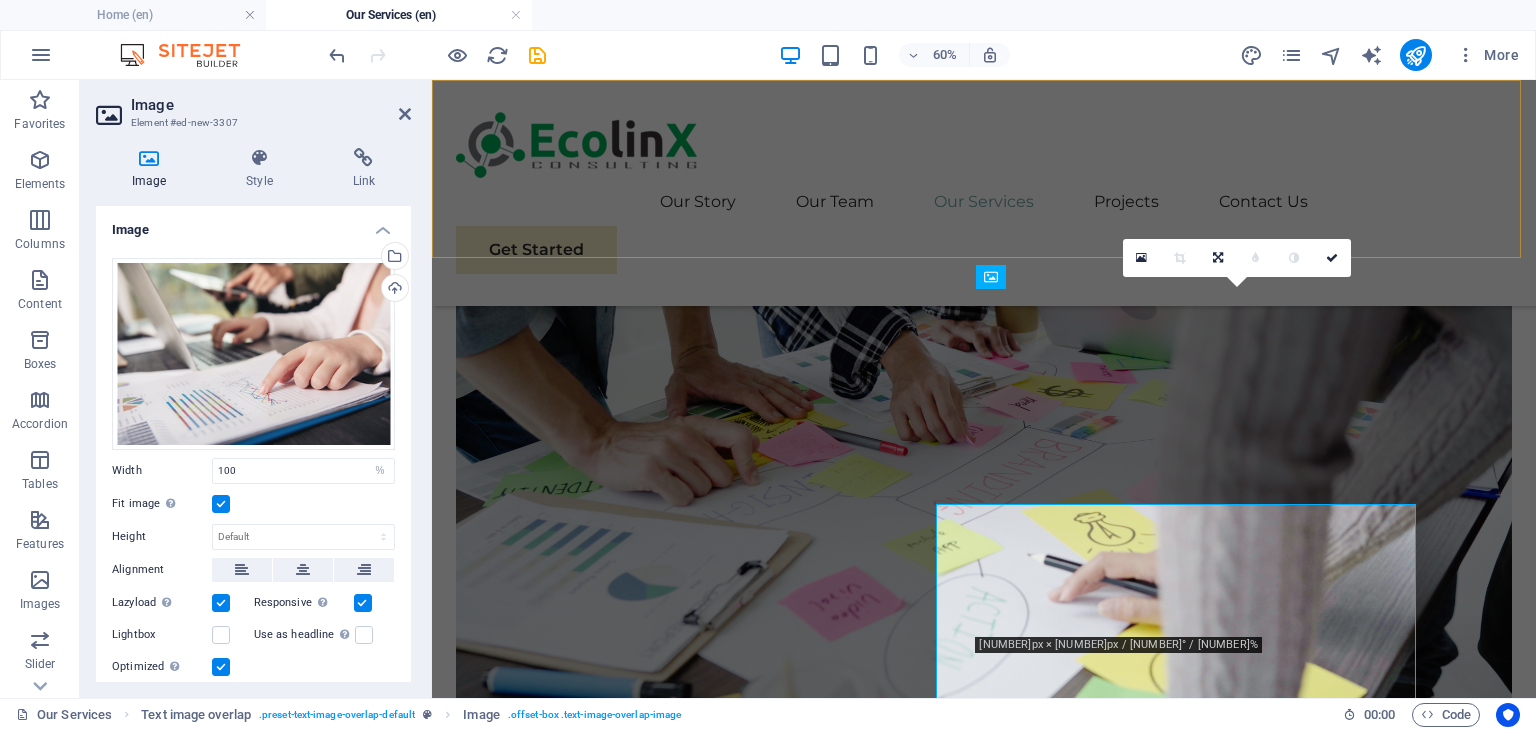 scroll, scrollTop: 2845, scrollLeft: 0, axis: vertical 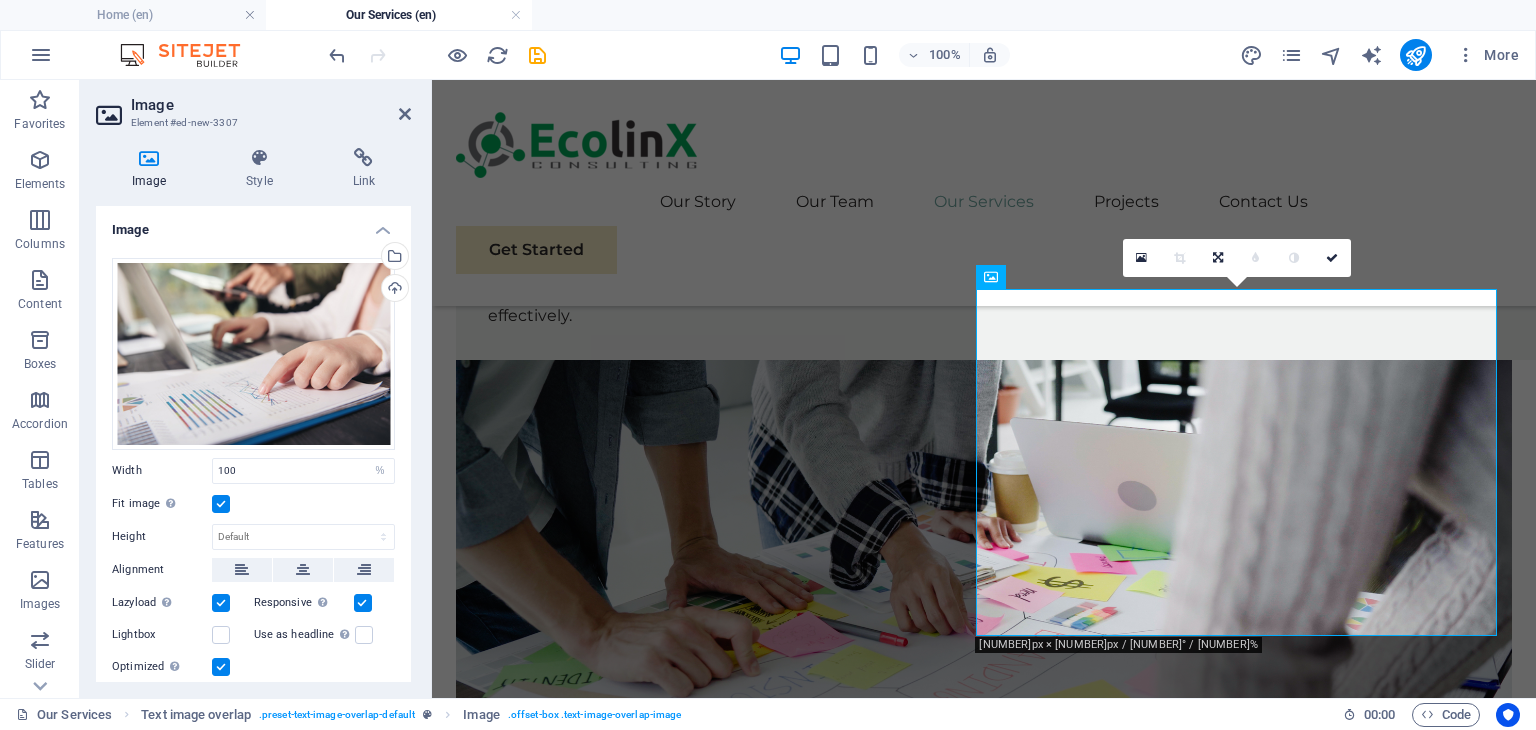 click on "Image" at bounding box center [253, 224] 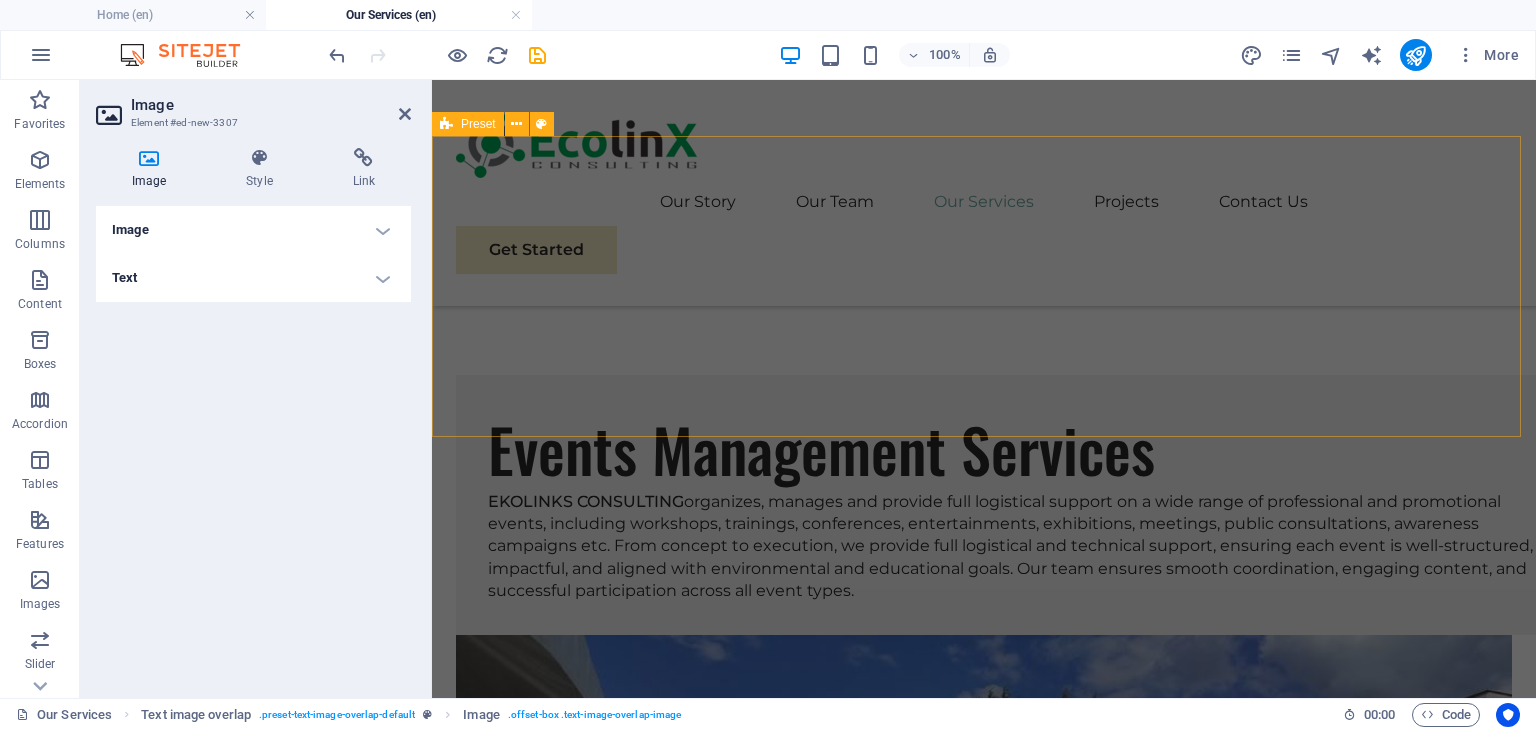 scroll, scrollTop: 3184, scrollLeft: 0, axis: vertical 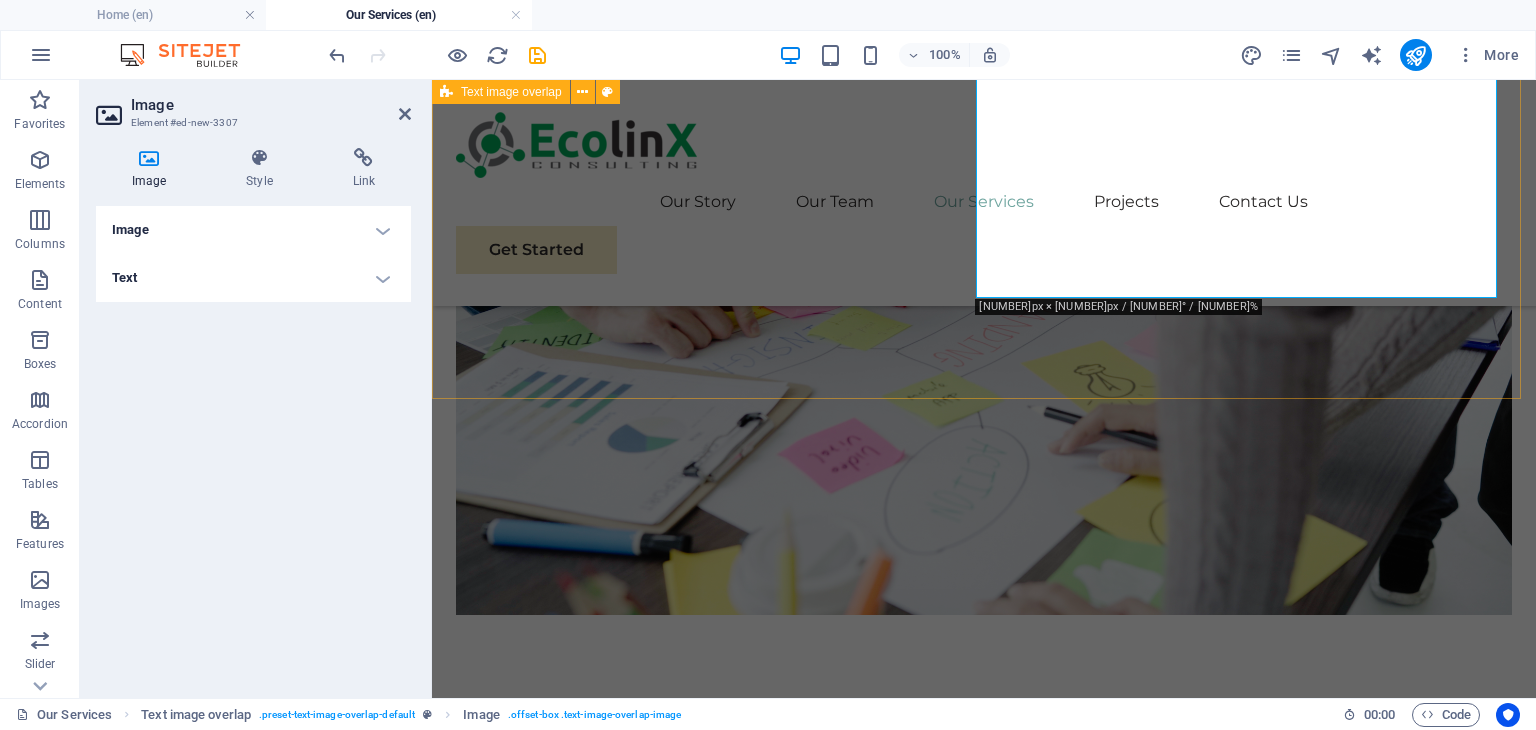 click on "Assessment and Research Services We provide expert assessment and research services to support informed decision-making in development management. We conduct needs assessments, impact evaluations, feasibility studies, and sector-specific research tailored to client needs. Our approach combines data analysis, fieldwork, and scientific methodologies to deliver accurate, evidence-based insights for planning, policy development, and project implementation." at bounding box center (984, 1919) 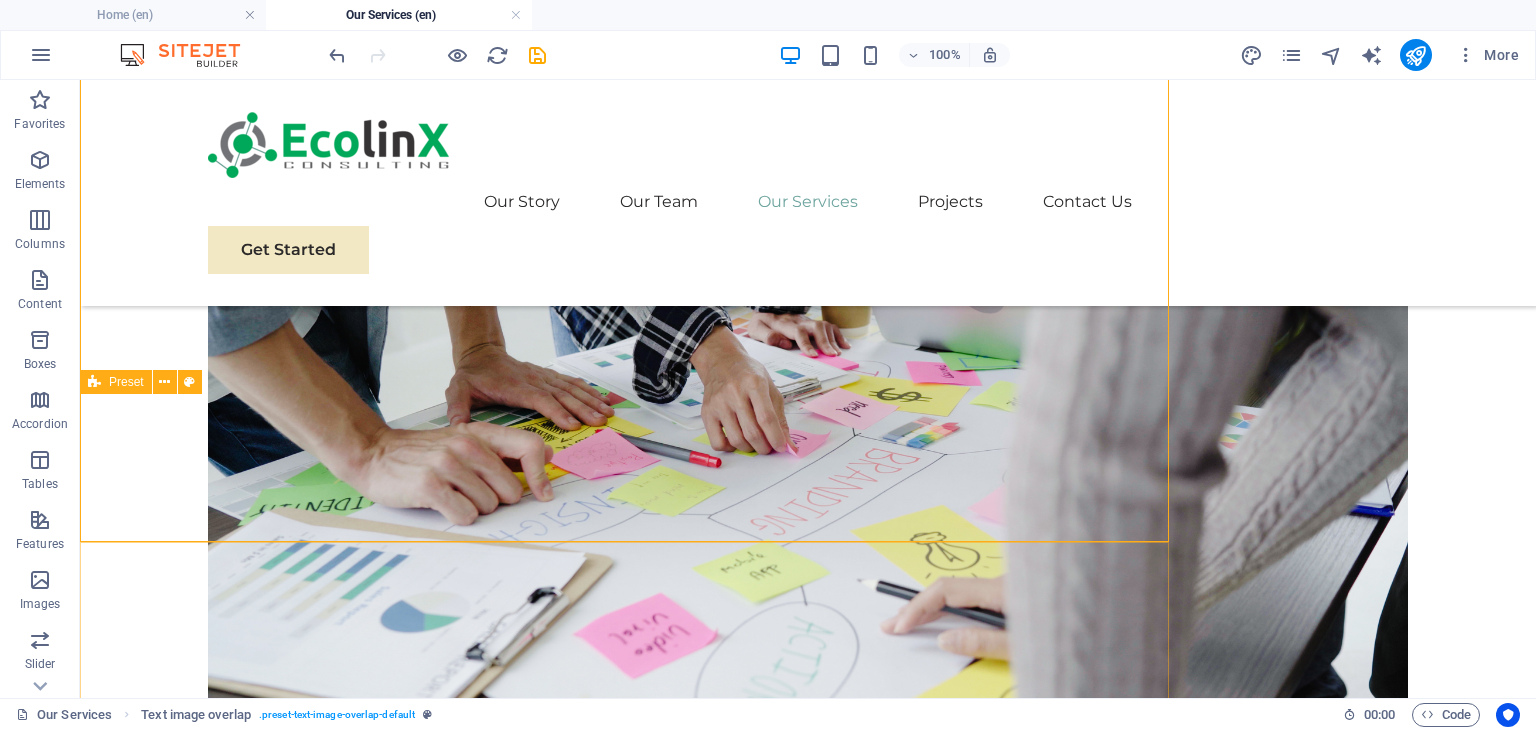 scroll, scrollTop: 3040, scrollLeft: 0, axis: vertical 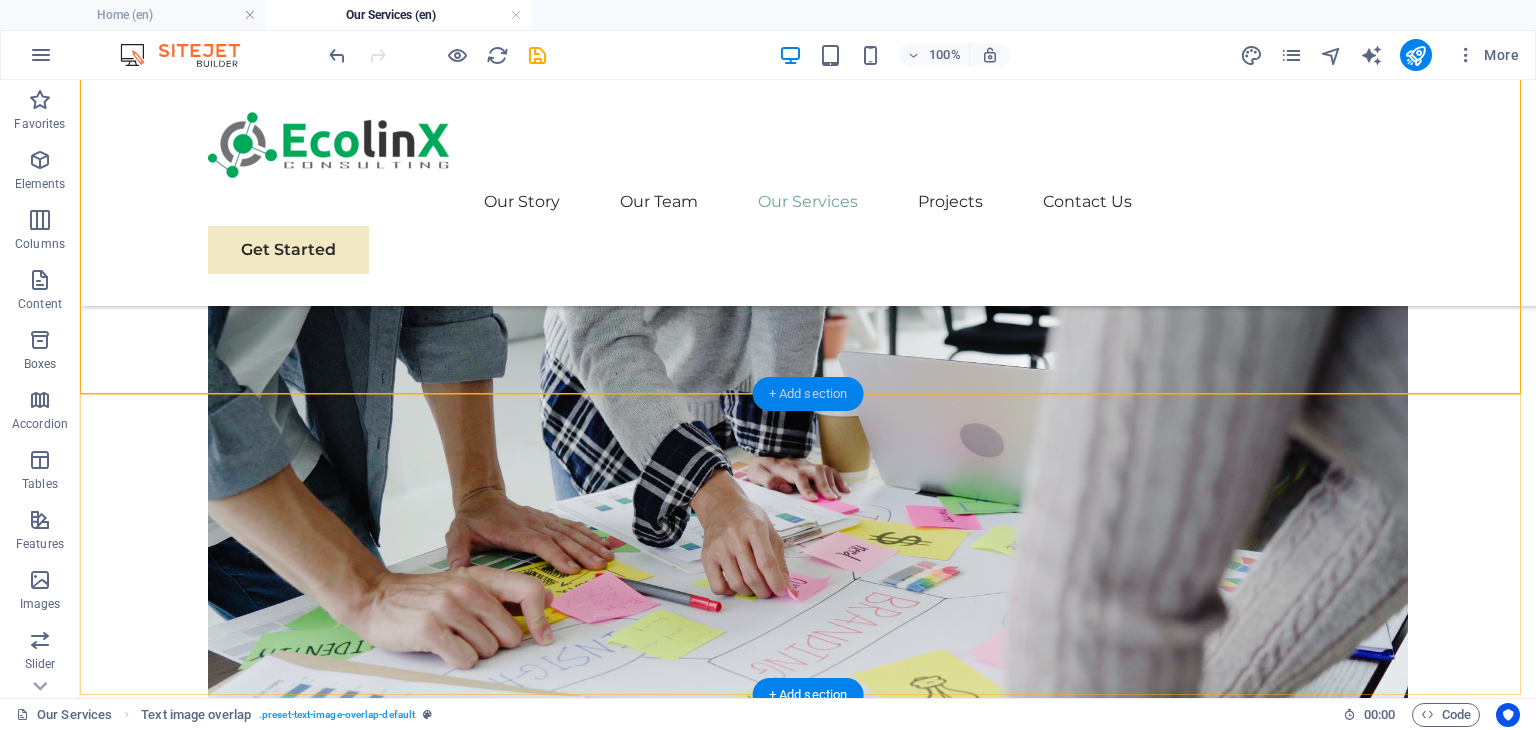 drag, startPoint x: 817, startPoint y: 397, endPoint x: 396, endPoint y: 317, distance: 428.53354 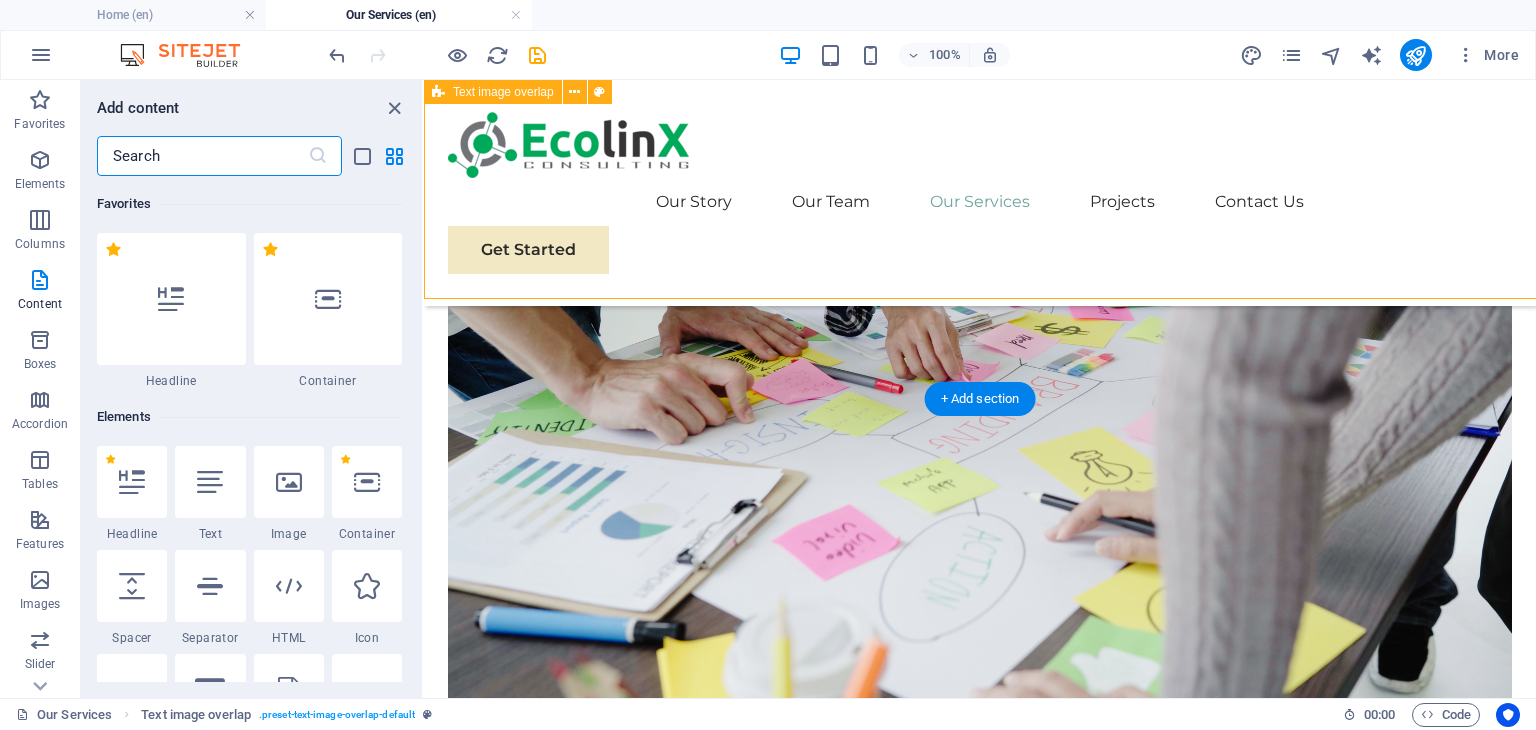scroll, scrollTop: 3136, scrollLeft: 0, axis: vertical 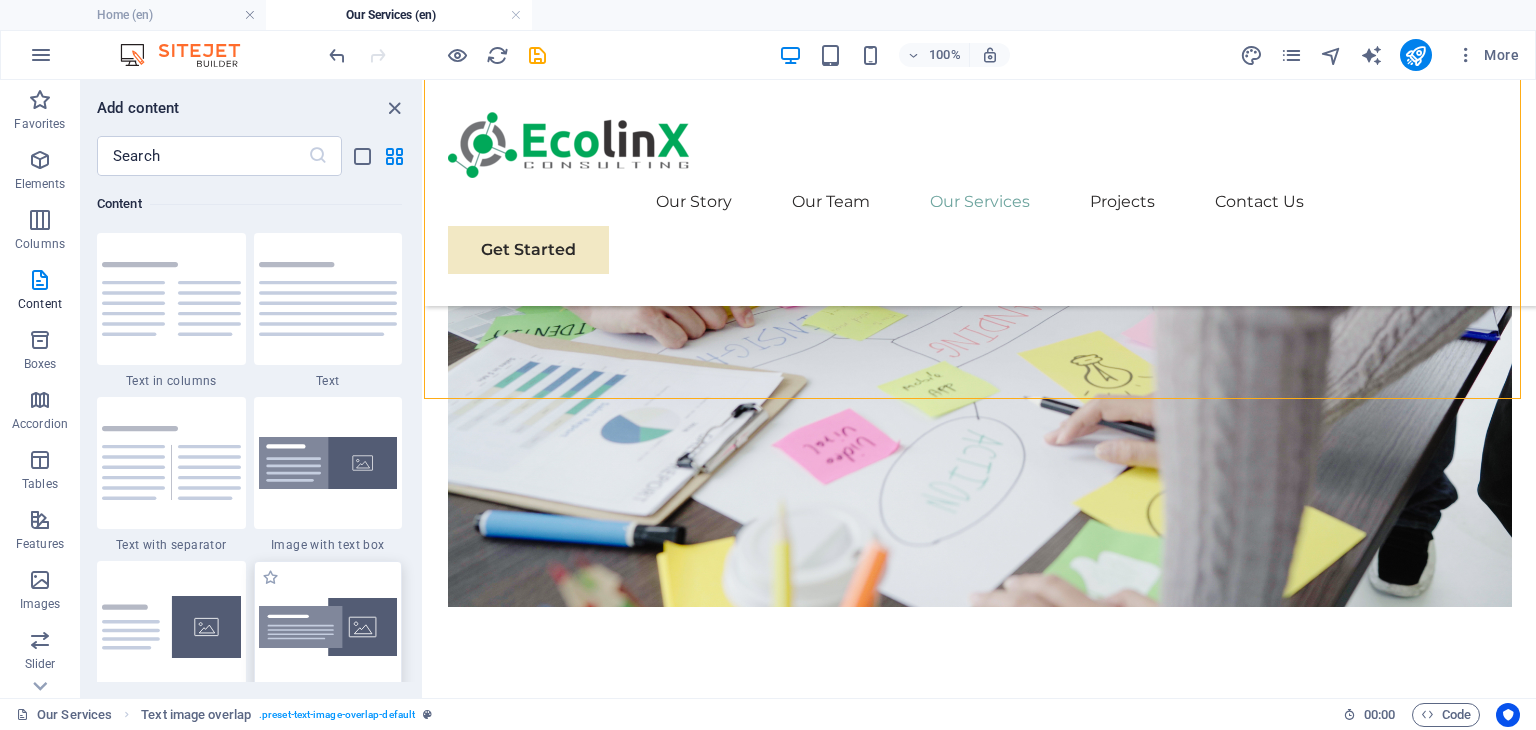 click at bounding box center [328, 627] 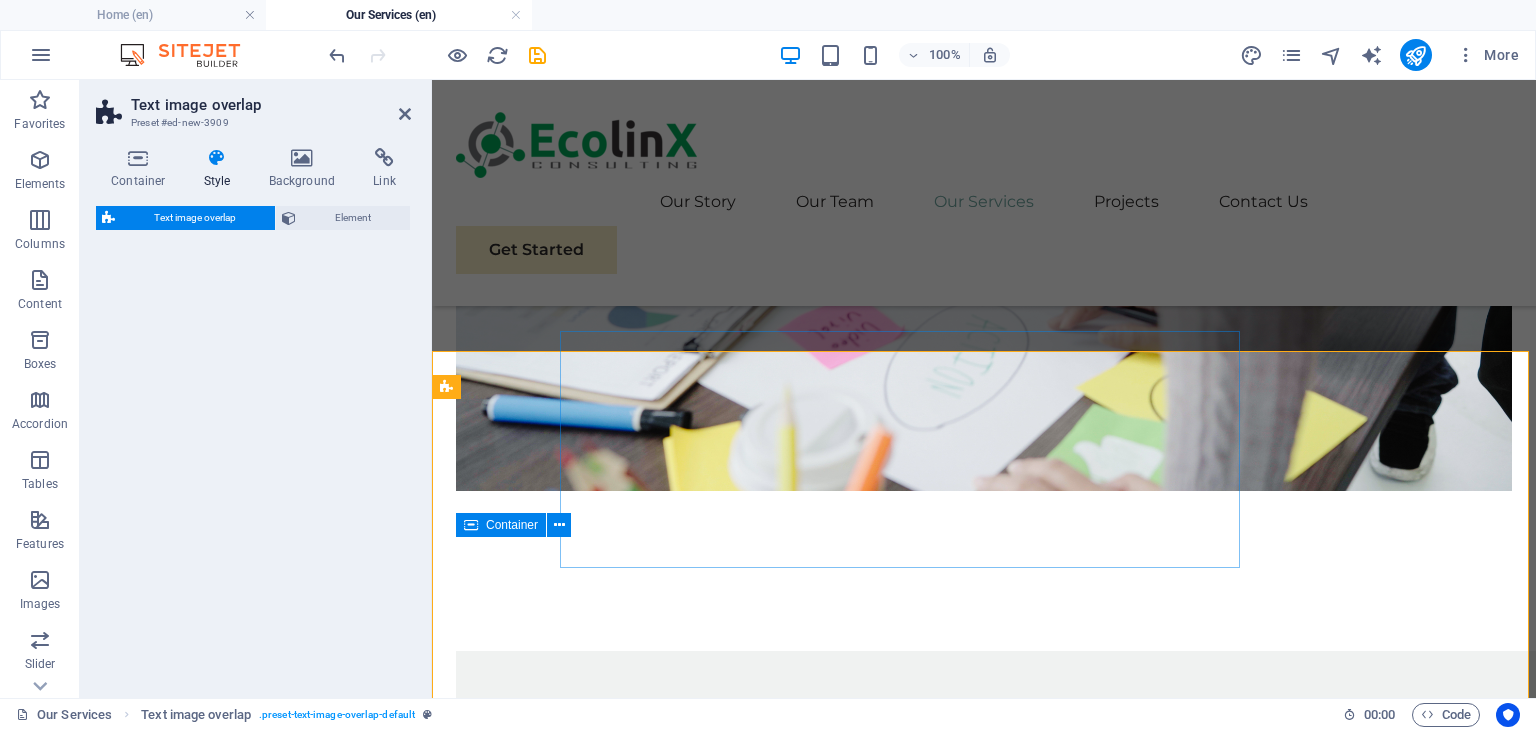 scroll, scrollTop: 3384, scrollLeft: 0, axis: vertical 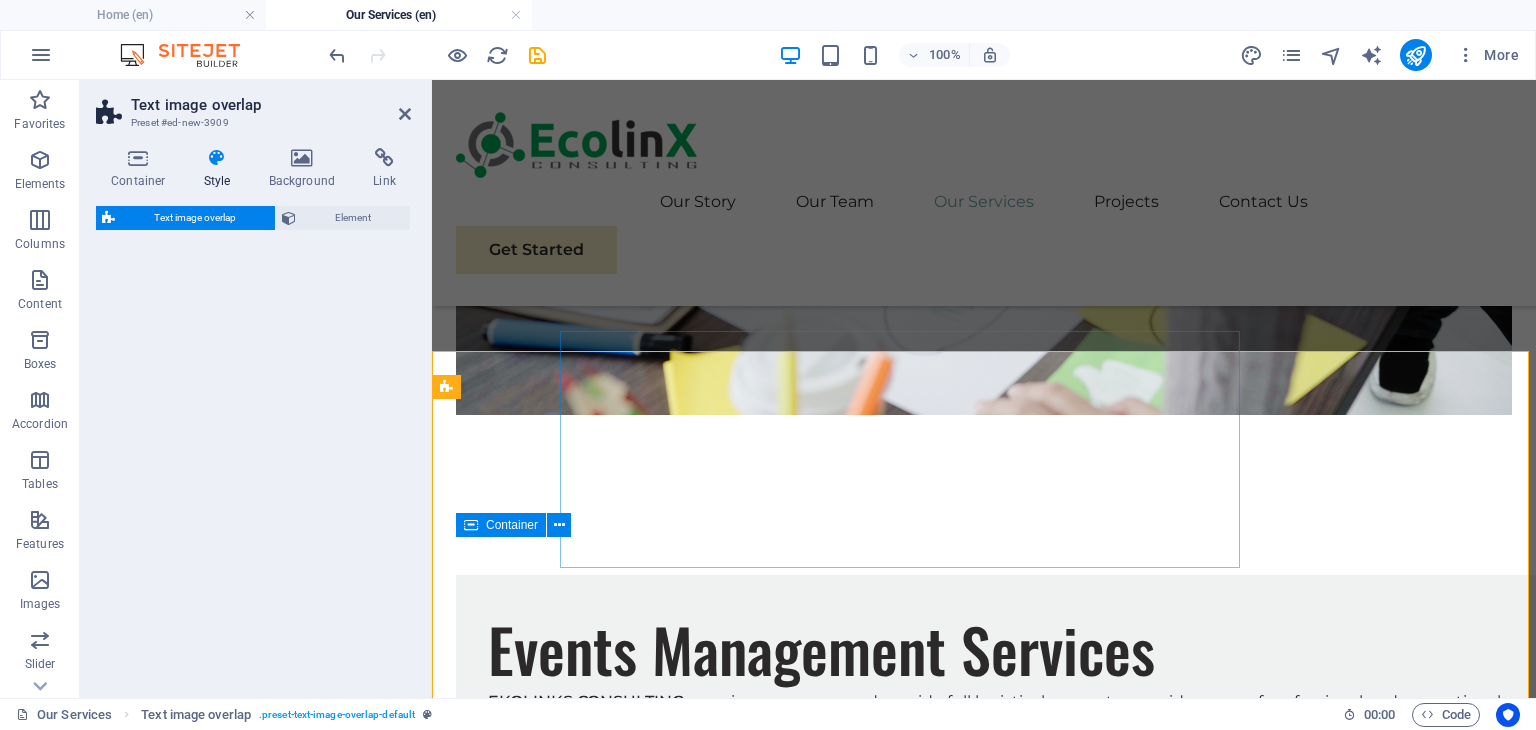 select on "rem" 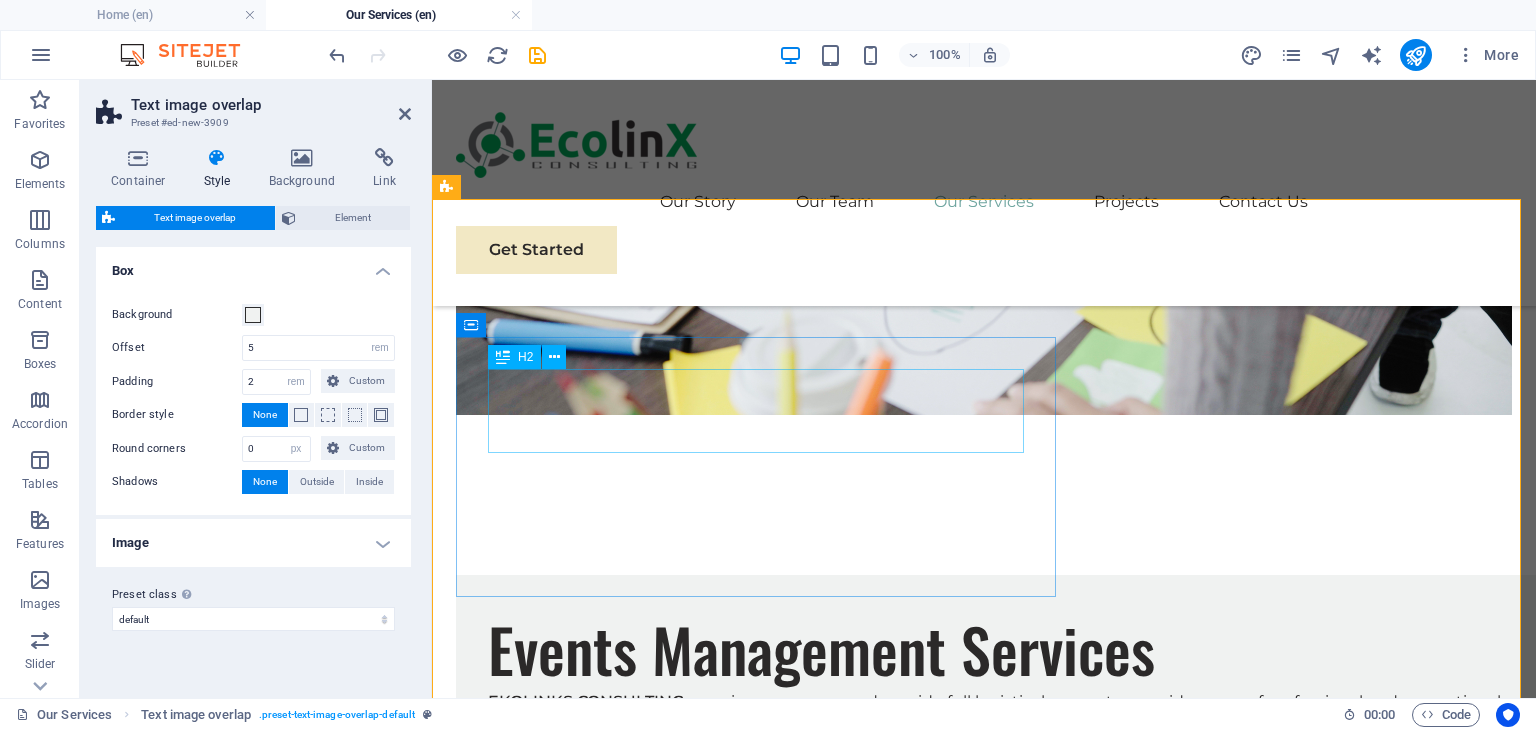 click on "New headline" at bounding box center (1024, 2082) 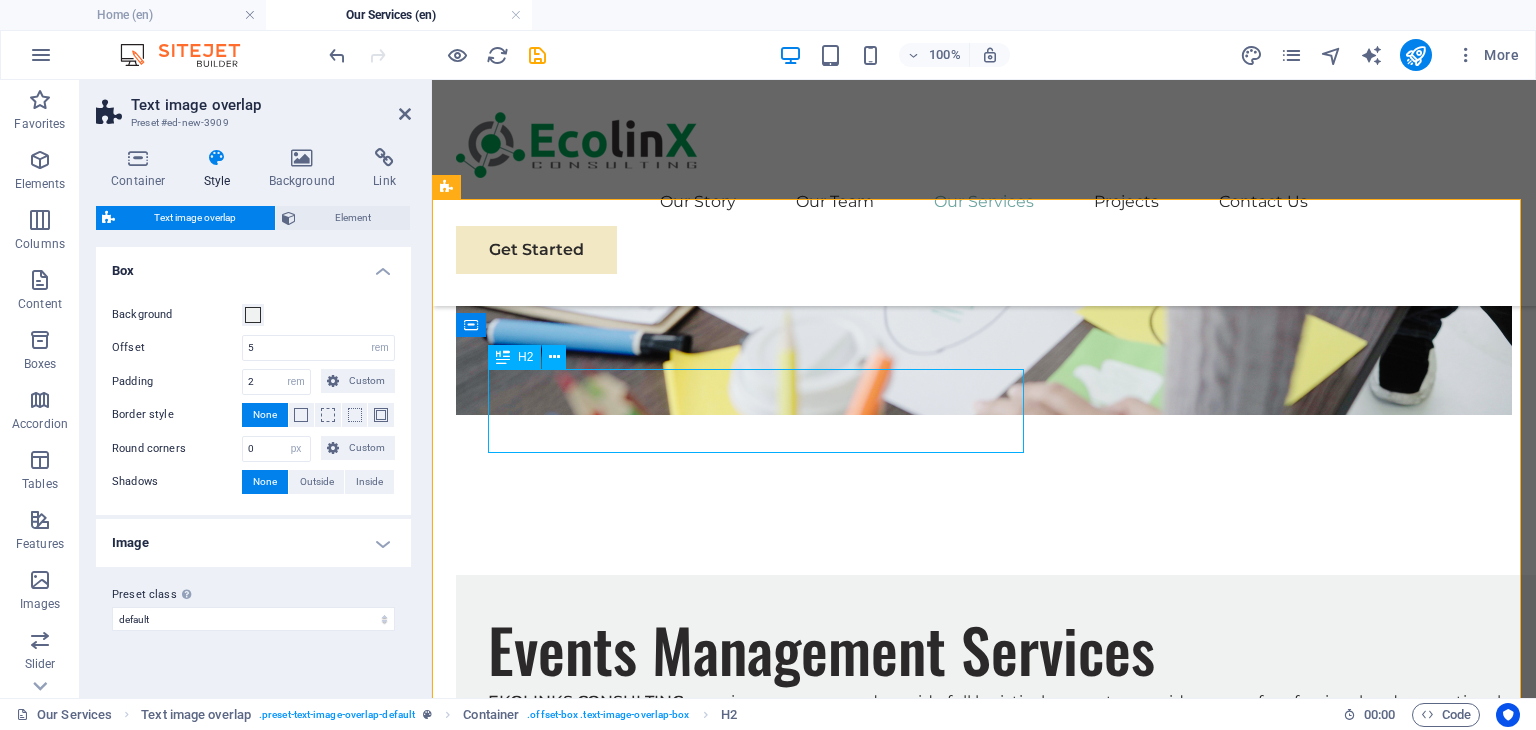 click on "New headline" at bounding box center (1024, 2082) 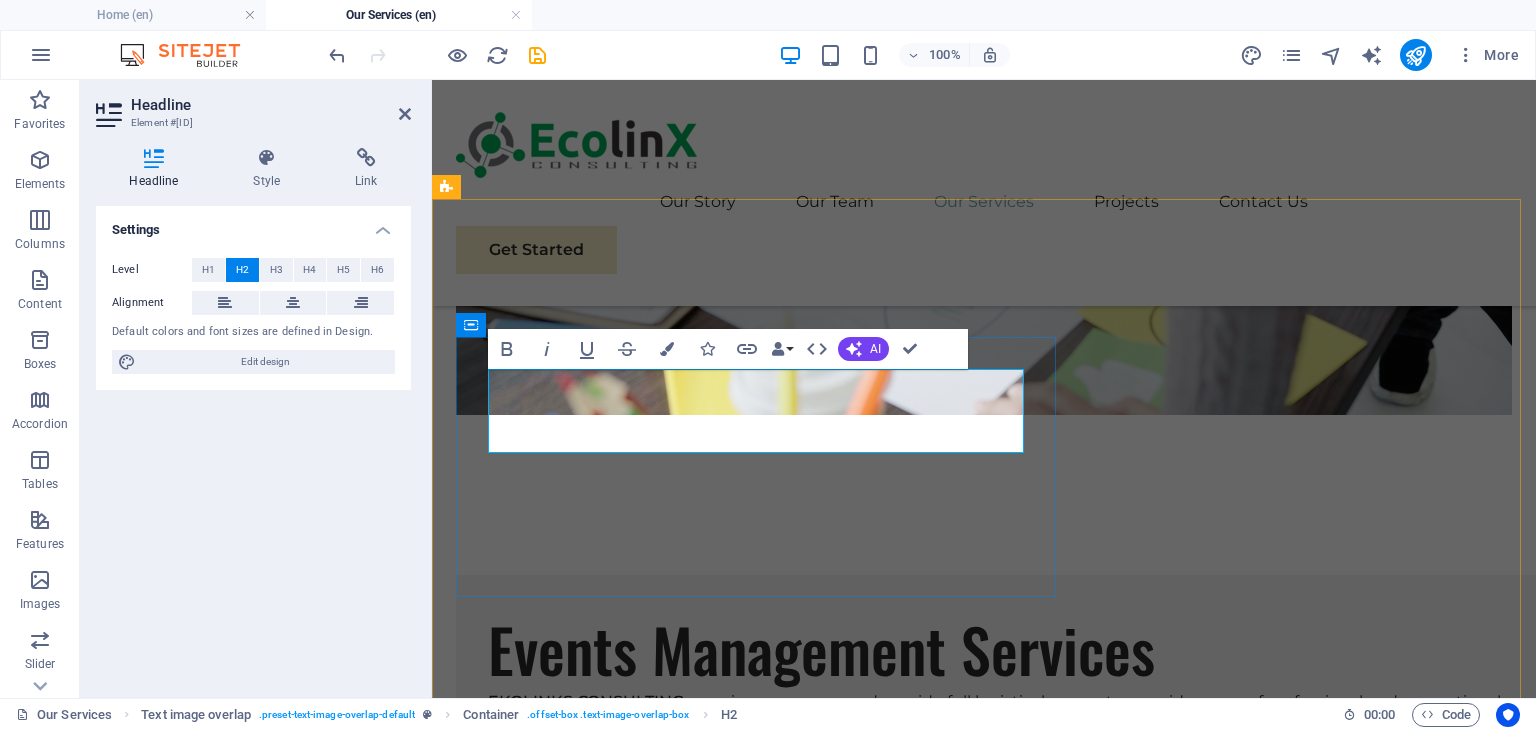 scroll, scrollTop: 3326, scrollLeft: 0, axis: vertical 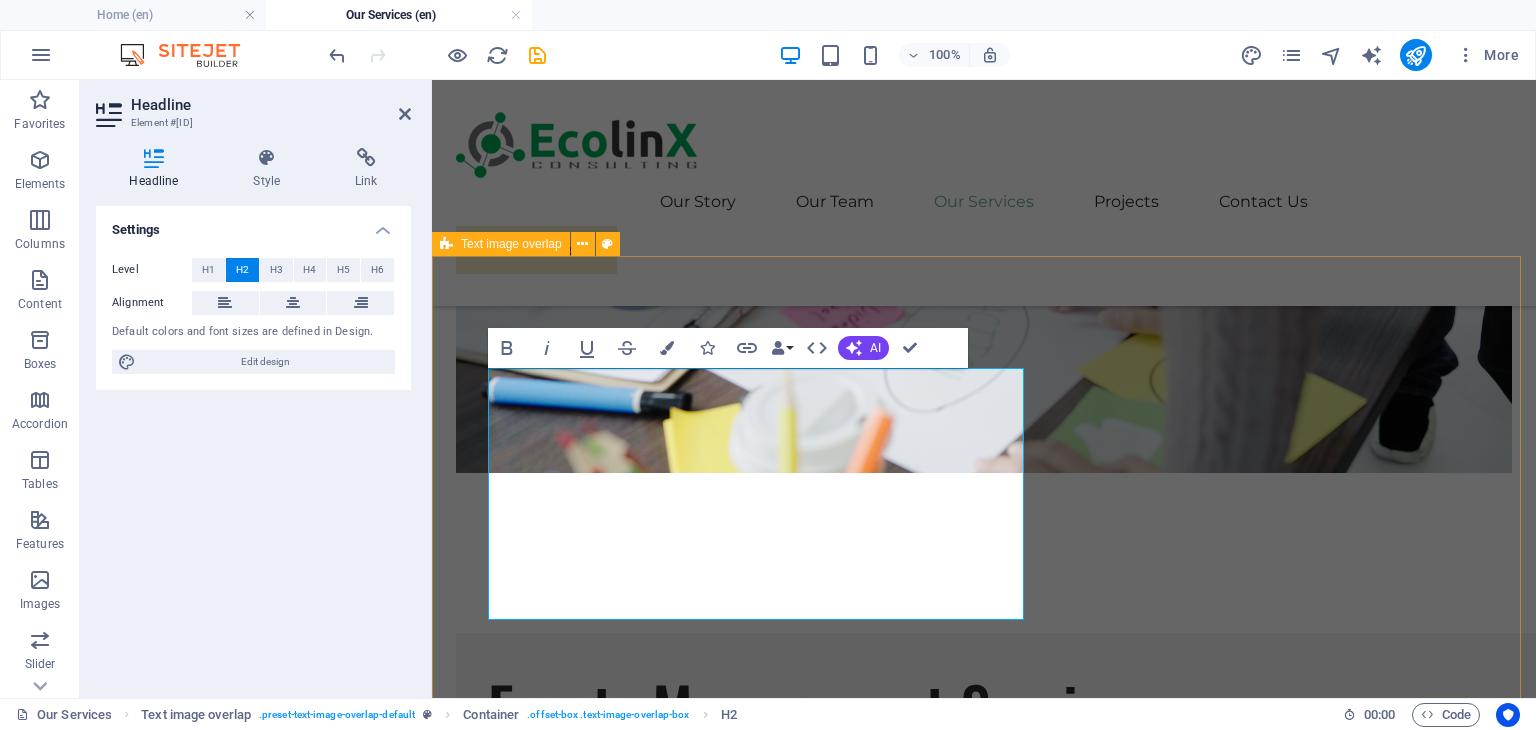 click on "Education and Capacity Building Services Lorem ipsum dolor sit amet, consectetuer adipiscing elit. Aenean commodo ligula eget dolor. Lorem ipsum dolor sit amet, consectetuer adipiscing elit leget dolor. Lorem ipsum dolor sit amet, consectetuer adipiscing elit. Aenean commodo ligula eget dolor." at bounding box center [984, 2544] 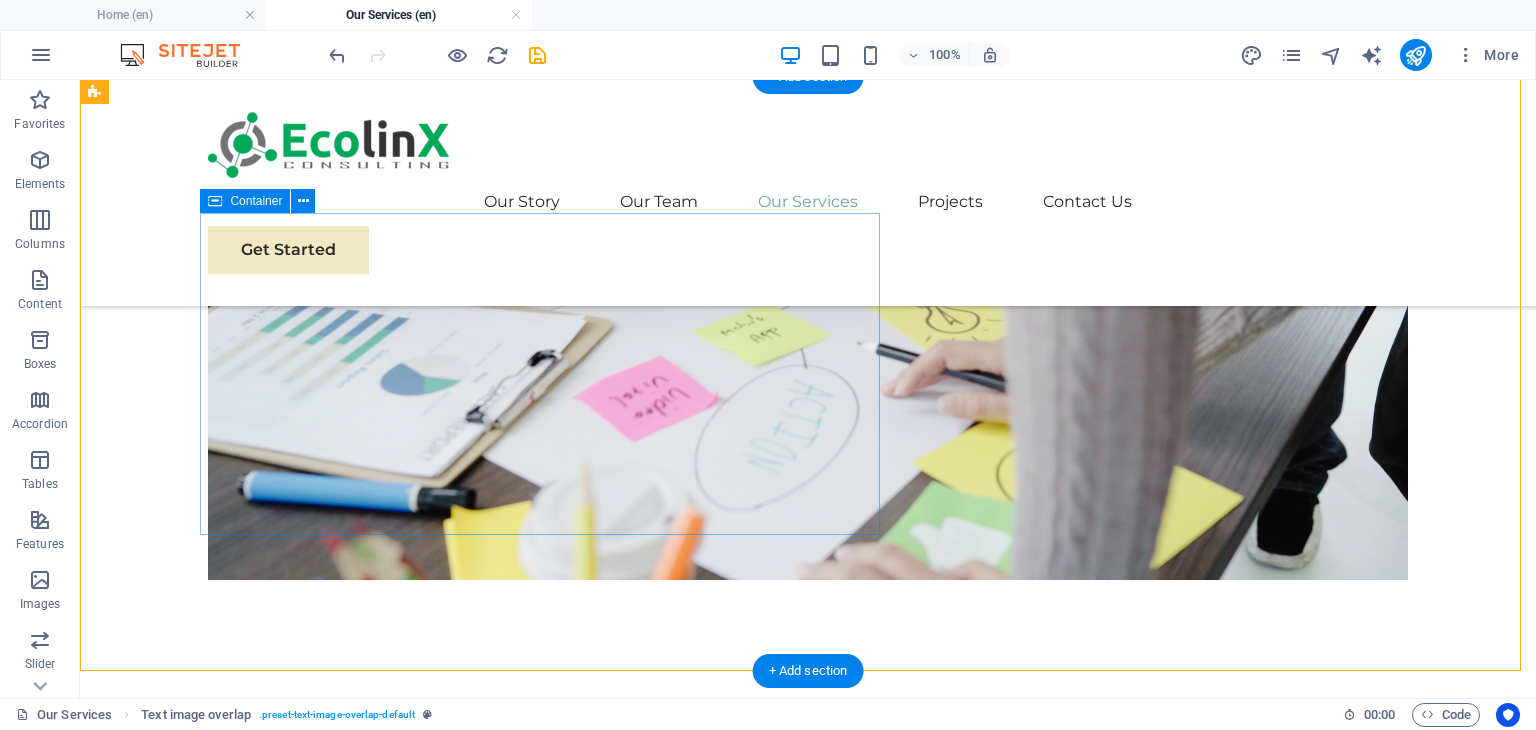 scroll, scrollTop: 3434, scrollLeft: 0, axis: vertical 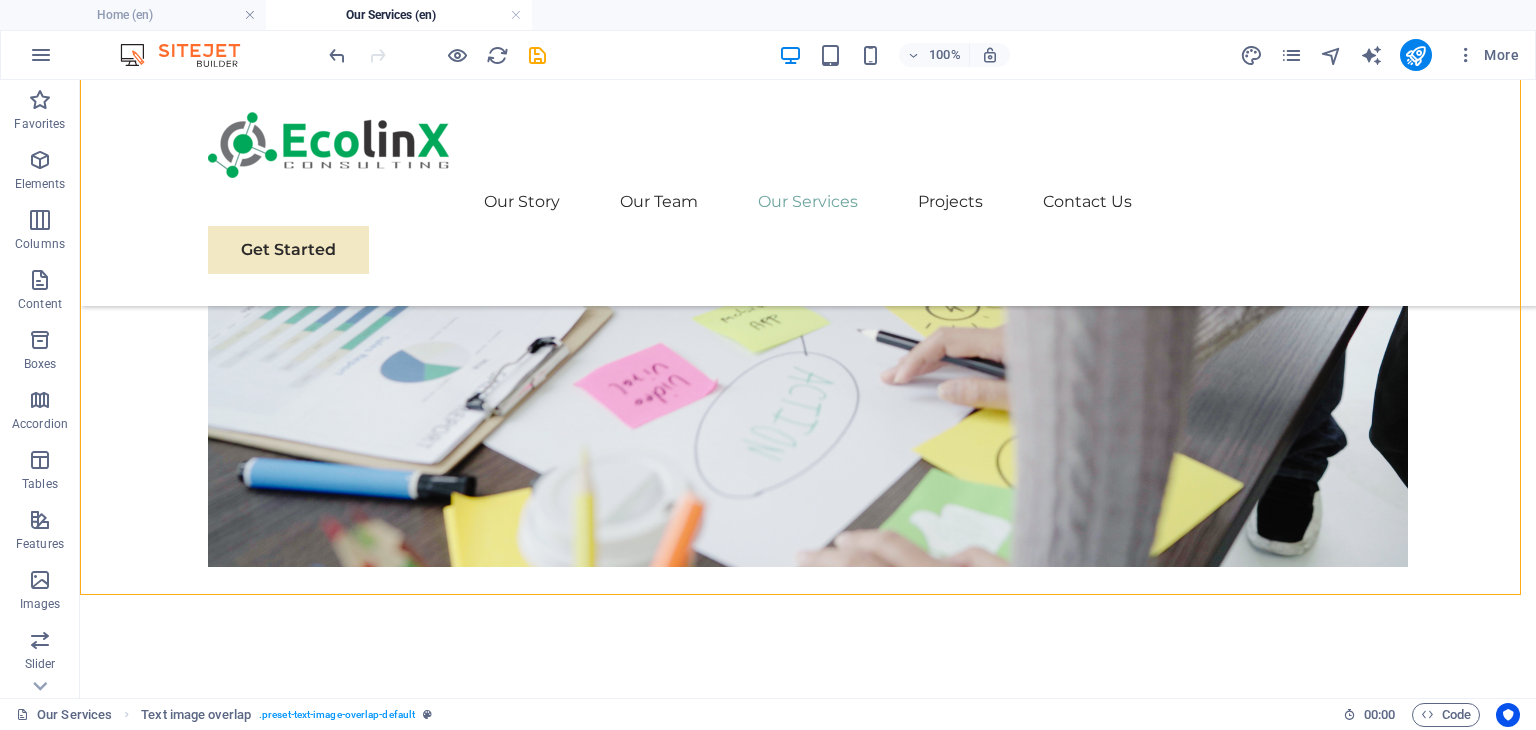 click on "Lorem ipsum dolor sit amet, consectetuer adipiscing elit. Aenean commodo ligula eget dolor. Lorem ipsum dolor sit amet, consectetuer adipiscing elit leget dolor. Lorem ipsum dolor sit amet, consectetuer adipiscing elit. Aenean commodo ligula eget dolor." at bounding box center [848, 2335] 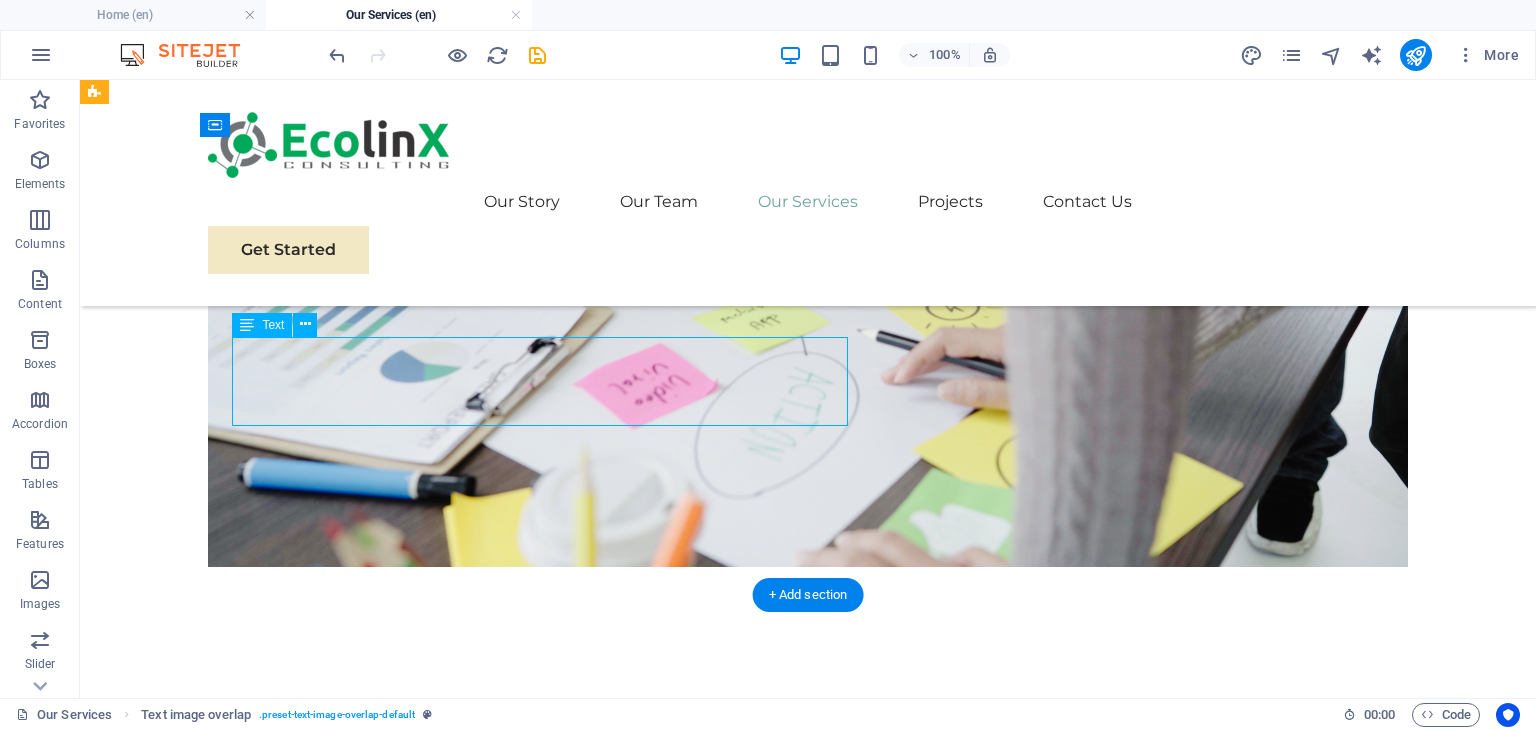 drag, startPoint x: 1015, startPoint y: 789, endPoint x: 600, endPoint y: 495, distance: 508.58725 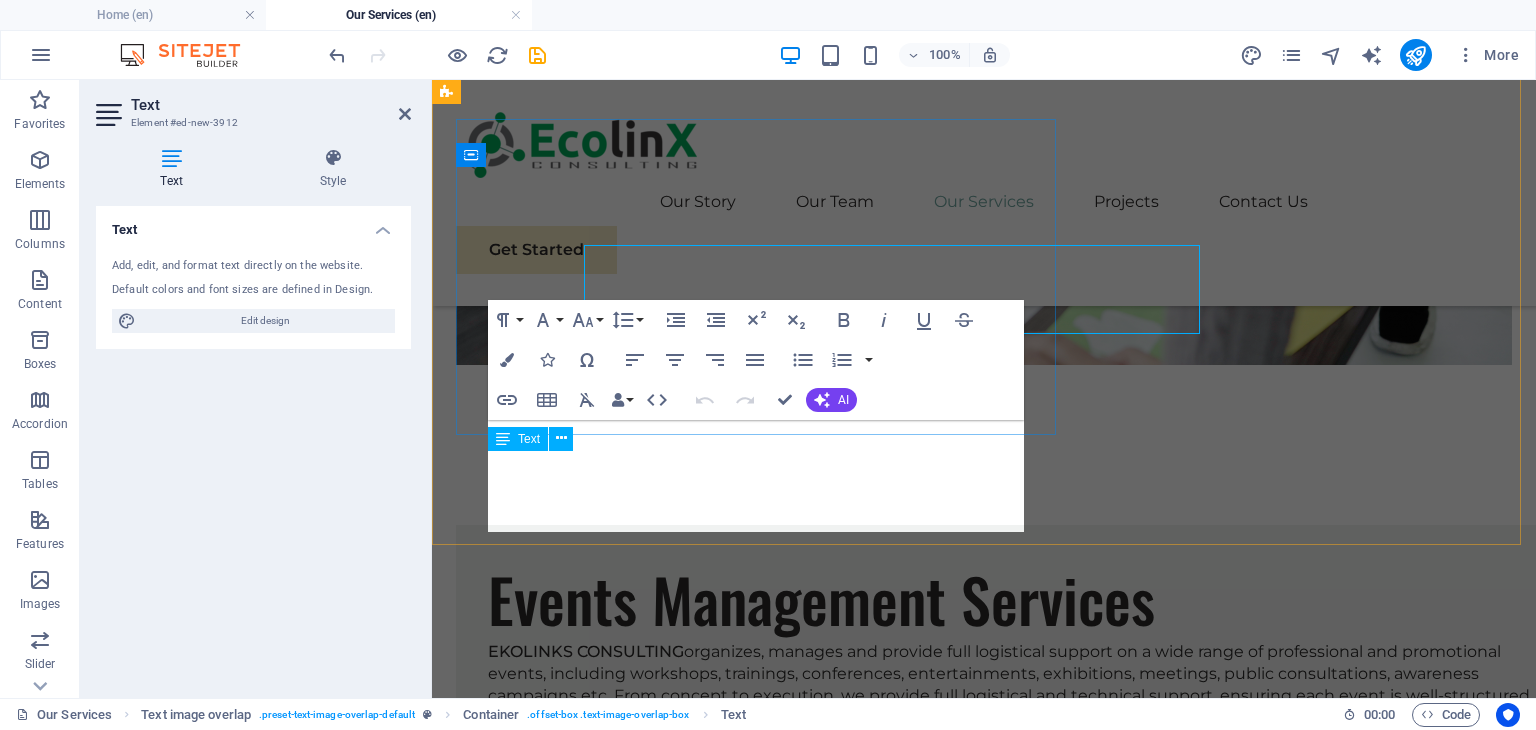 scroll, scrollTop: 3526, scrollLeft: 0, axis: vertical 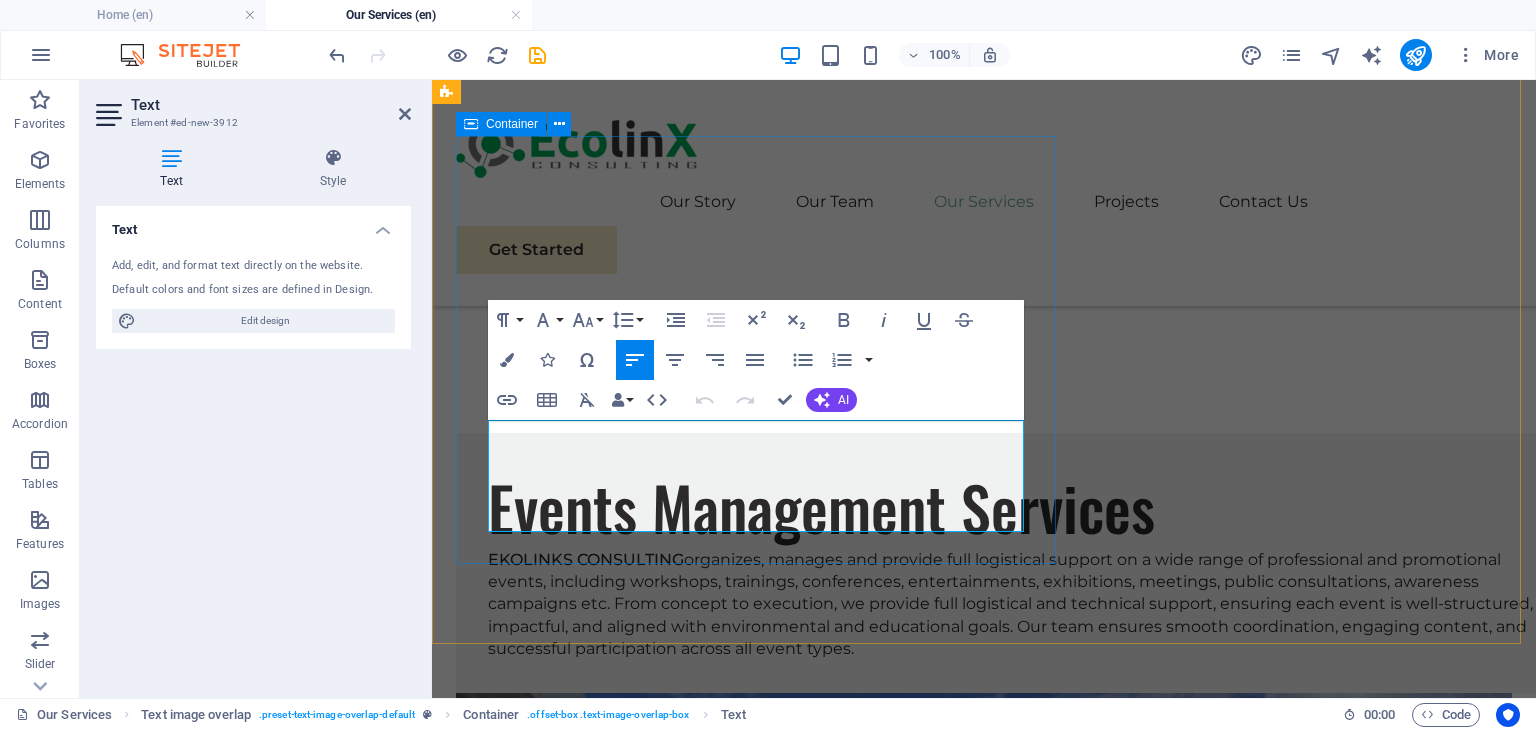 drag, startPoint x: 576, startPoint y: 522, endPoint x: 481, endPoint y: 433, distance: 130.1768 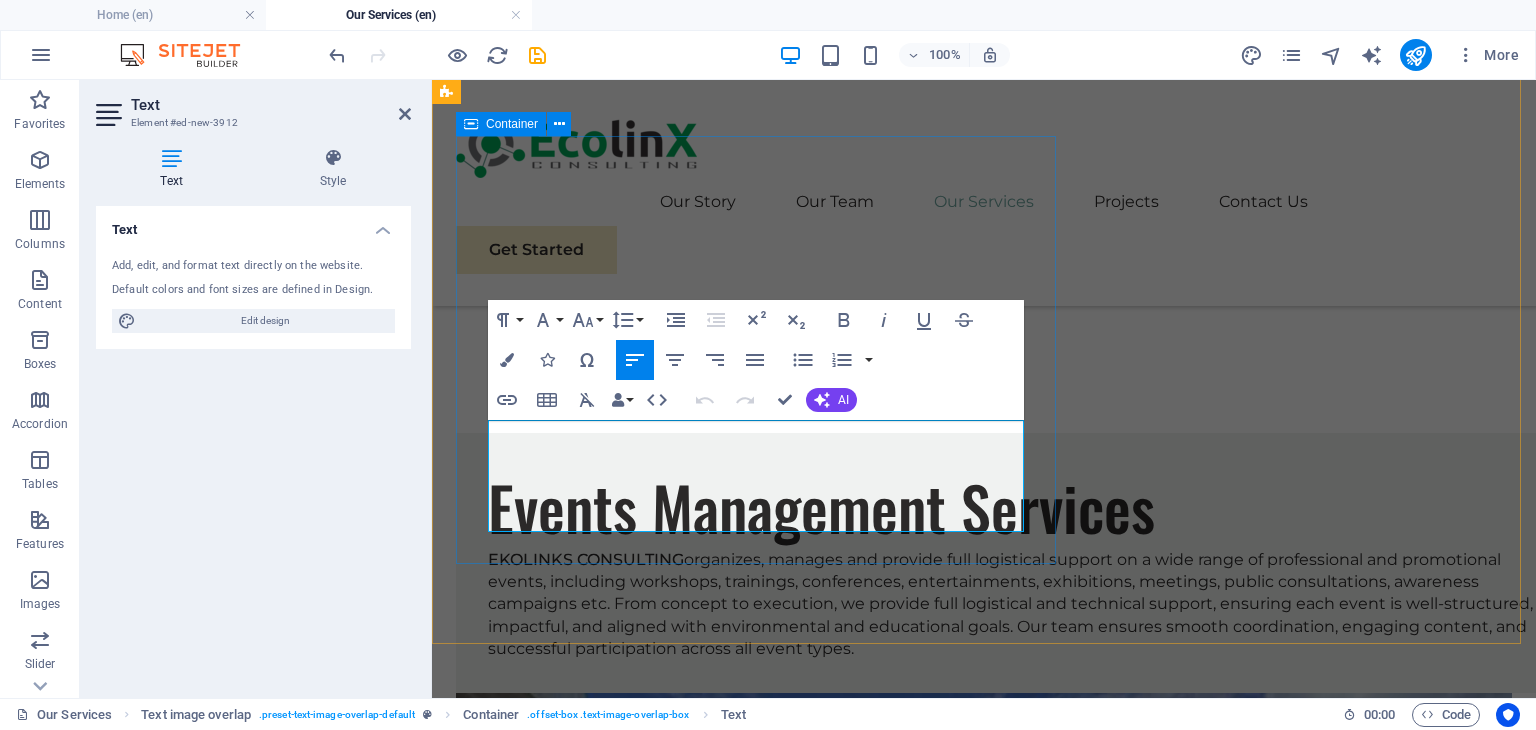 click on "Education and Capacity Building Services Lorem ipsum dolor sit amet, consectetuer adipiscing elit. Aenean commodo ligula eget dolor. Lorem ipsum dolor sit amet, consectetuer adipiscing elit leget dolor. Lorem ipsum dolor sit amet, consectetuer adipiscing elit. Aenean commodo ligula eget dolor." at bounding box center [1024, 1962] 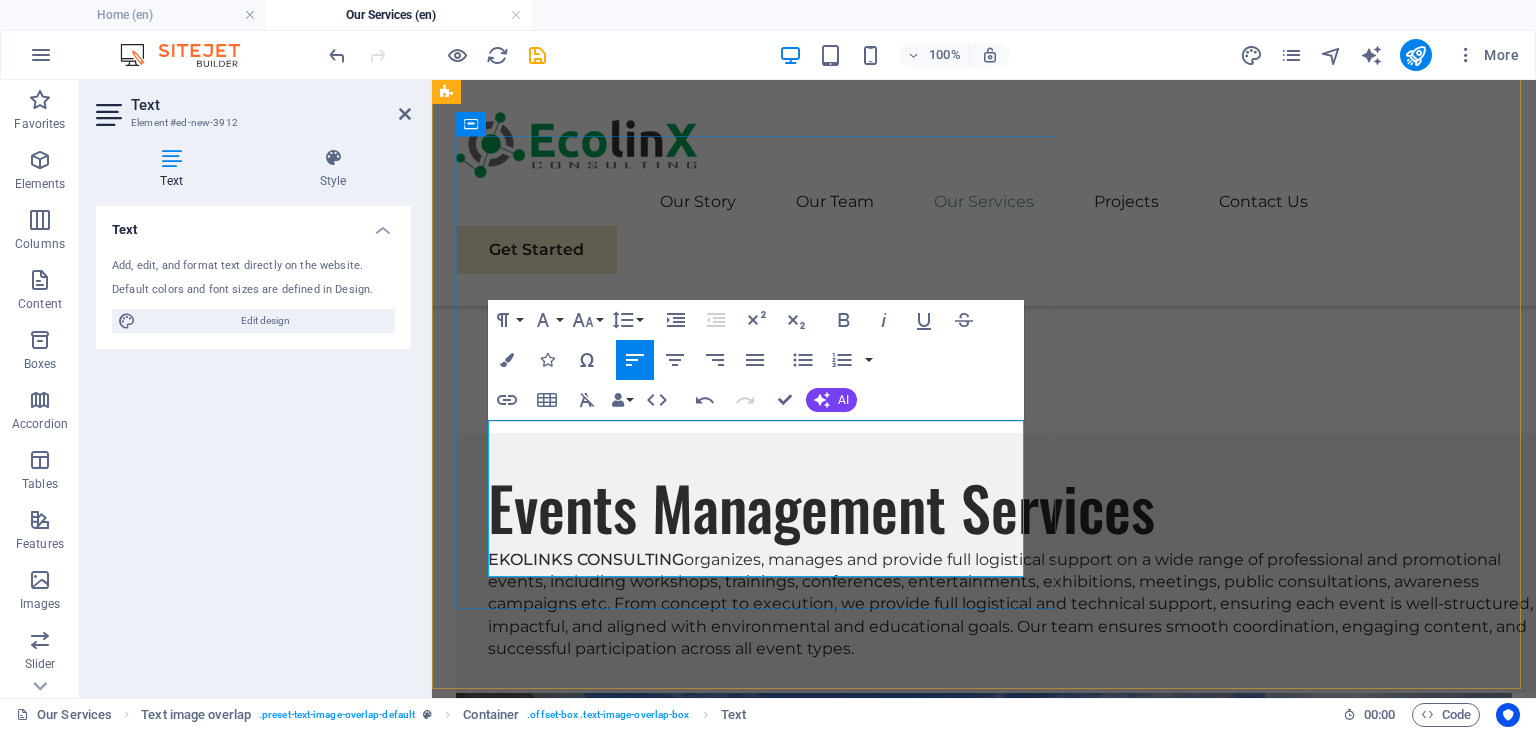 click on "offers education and capacity building services aimed at strengthening knowledge and skills in the field of environmental protection. We design and deliver tailored trainings, workshops, and awareness programs for public institutions, private companies, and civil society. Our goal is to empower individuals and organizations to understand environmental challenges, comply with regulations, and implement sustainable practices effectively." at bounding box center (1024, 2027) 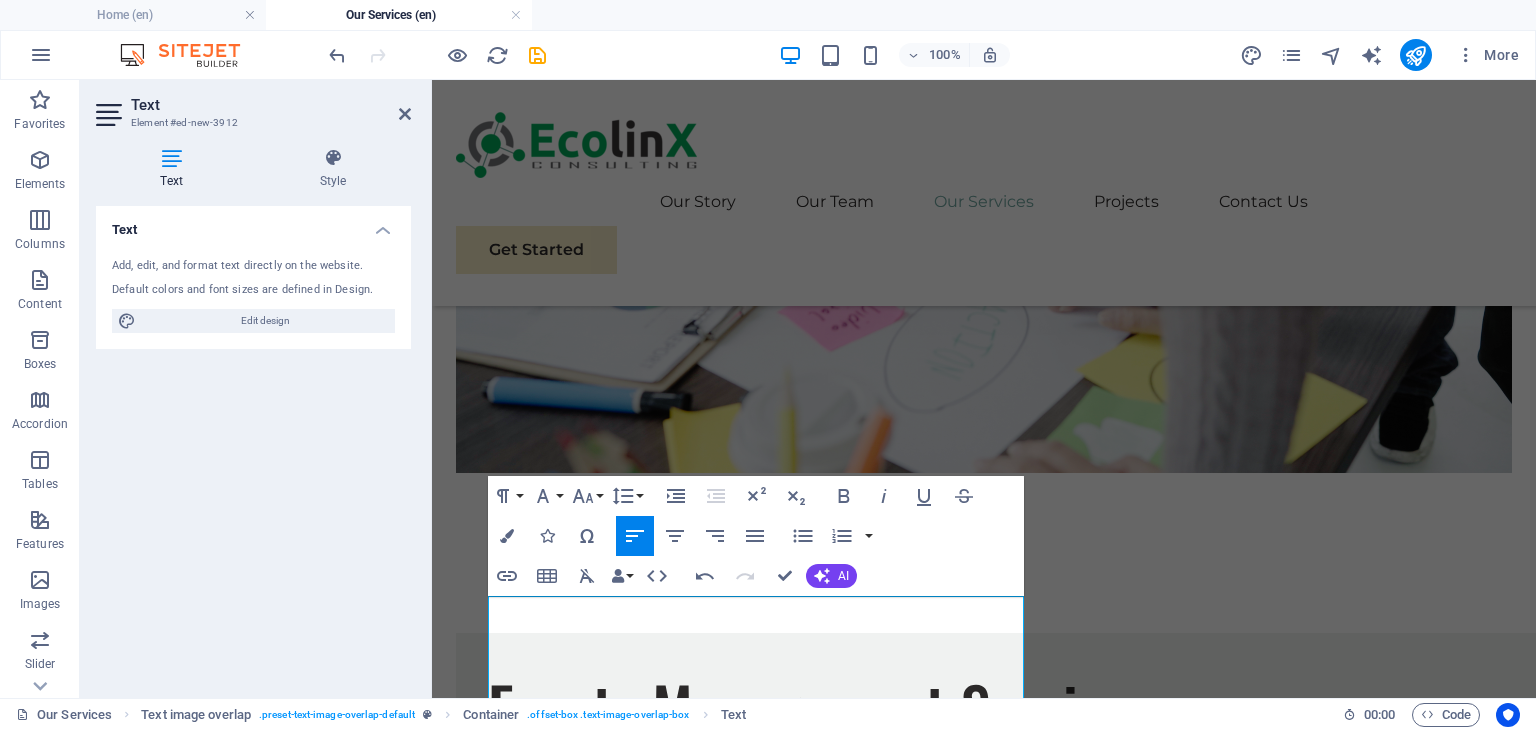 scroll, scrollTop: 3426, scrollLeft: 0, axis: vertical 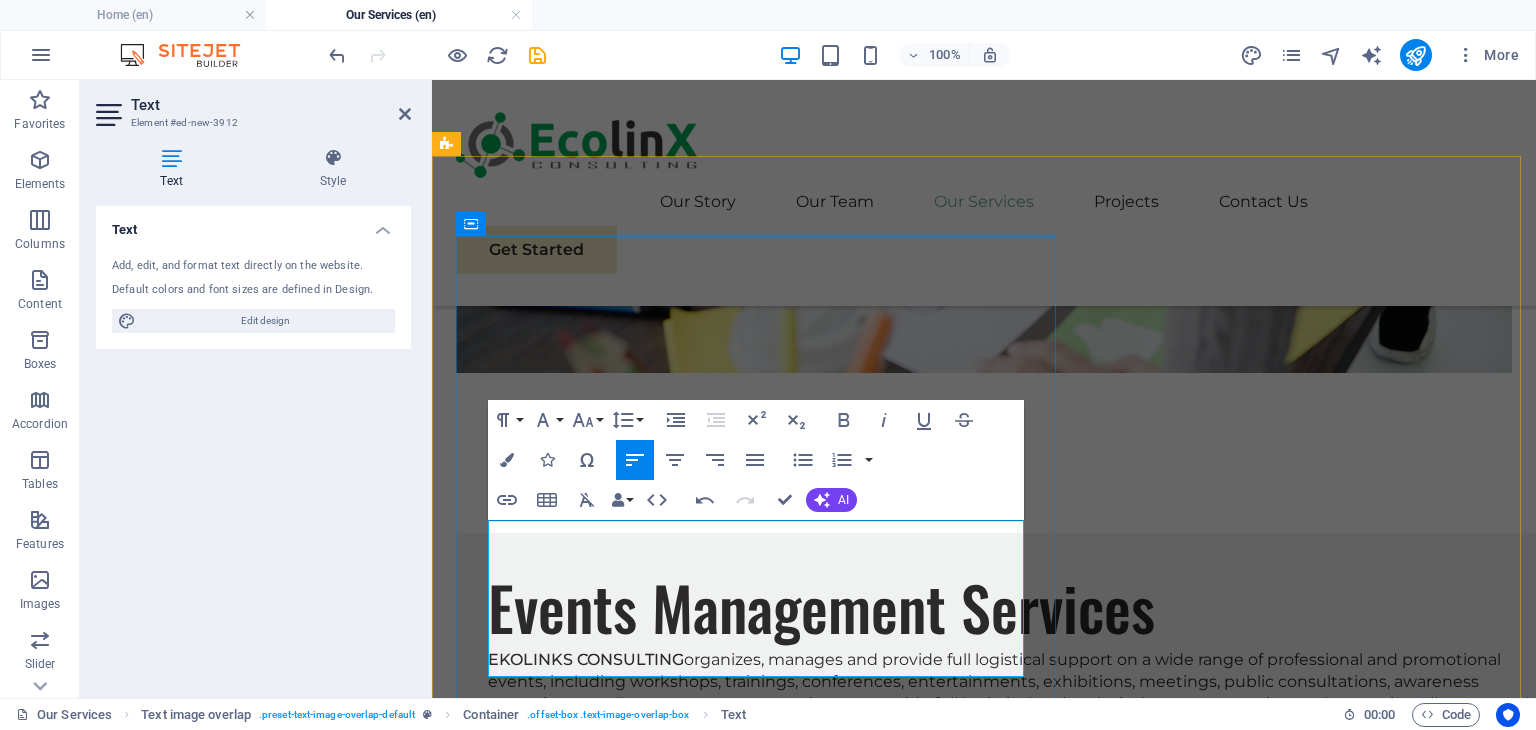 drag, startPoint x: 493, startPoint y: 529, endPoint x: 1027, endPoint y: 673, distance: 553.075 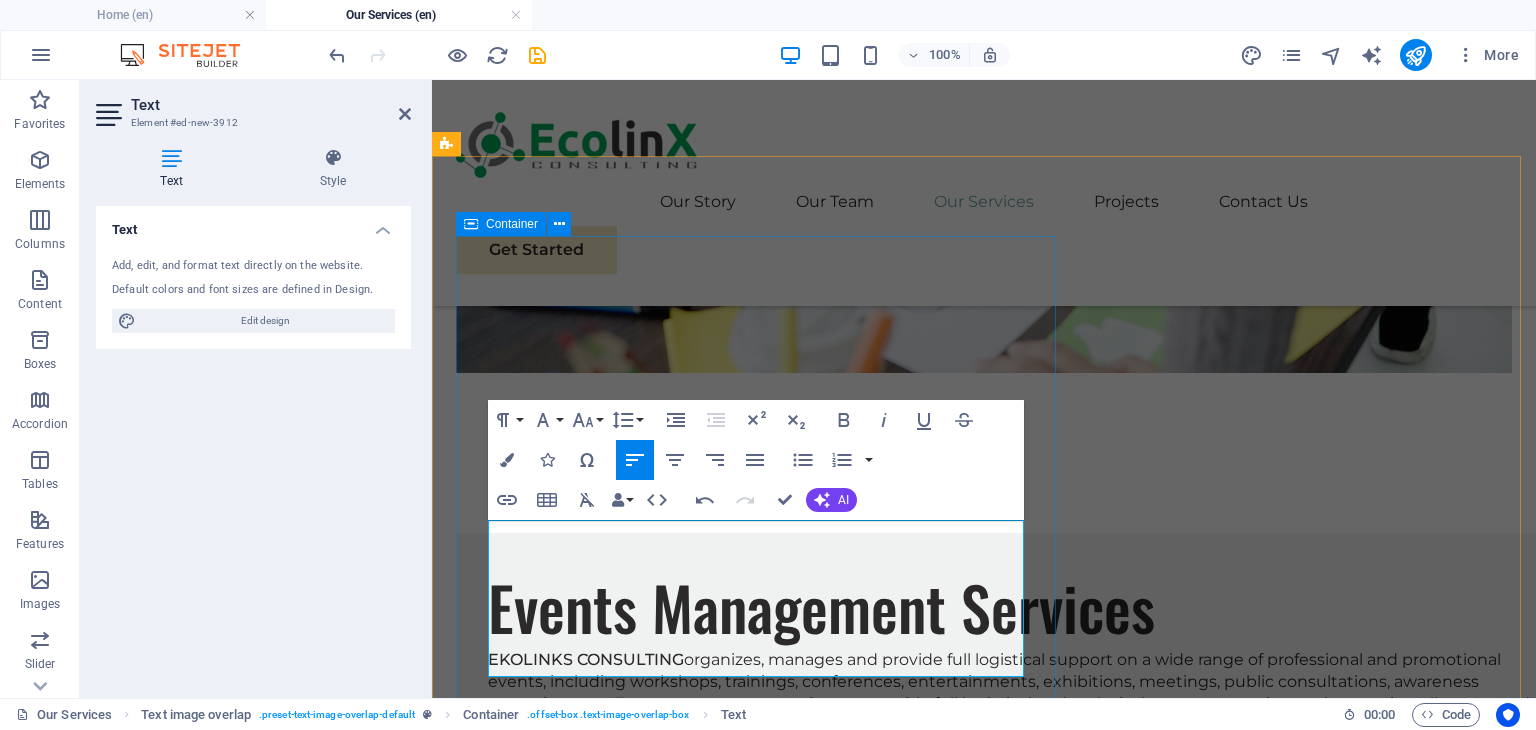 drag, startPoint x: 1014, startPoint y: 671, endPoint x: 485, endPoint y: 533, distance: 546.70374 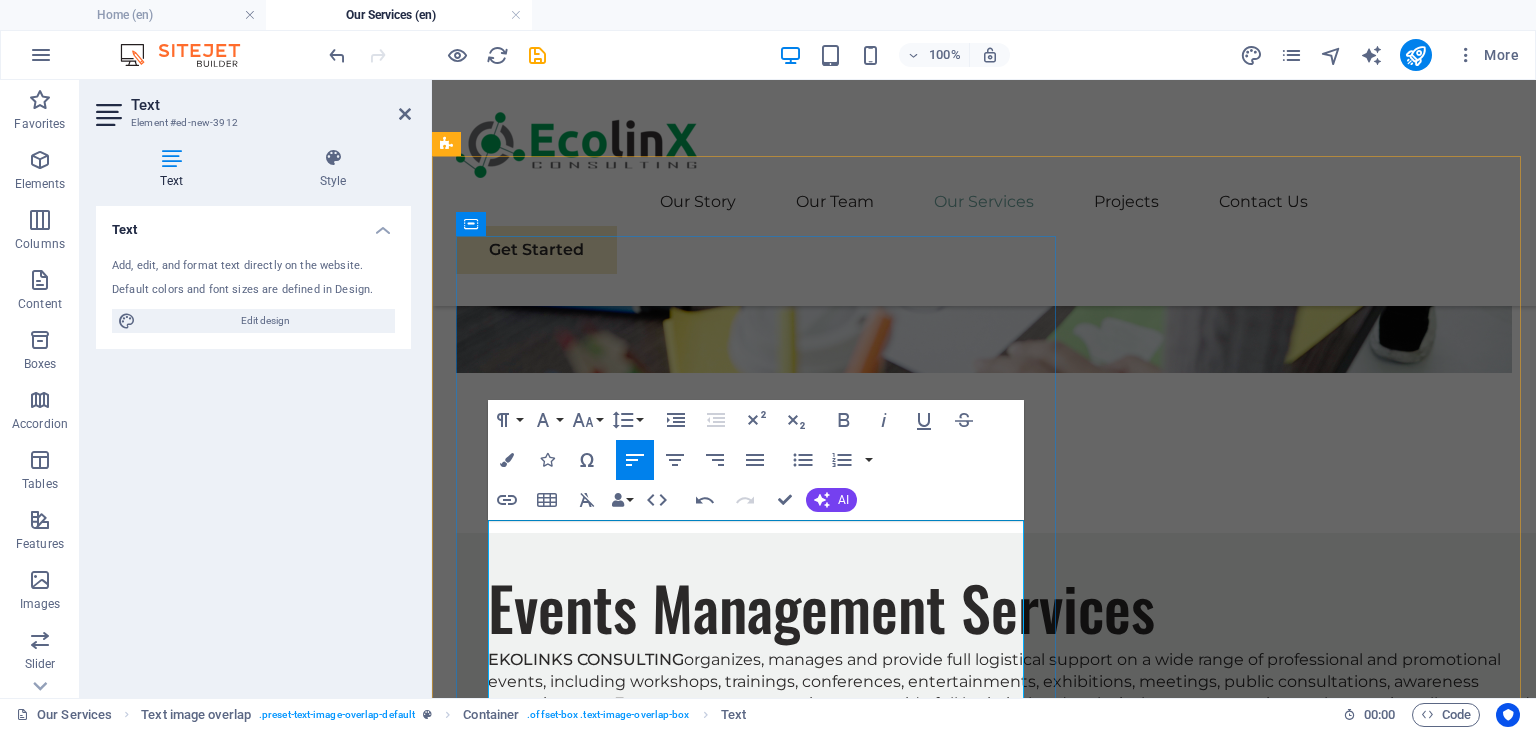 click on "EKOLINKS CONSULTING offers education and capacity building services aimed at strengthening knowledge and skills in the field of environmental protection. We design and deliver tailored trainings, workshops, and awareness programs for public institutions, private companies, and civil society. Our goal is to empower individuals and organizations to understand environmental challenges, comply with regulations, and implement sustainable practices effectively." at bounding box center [1024, 2127] 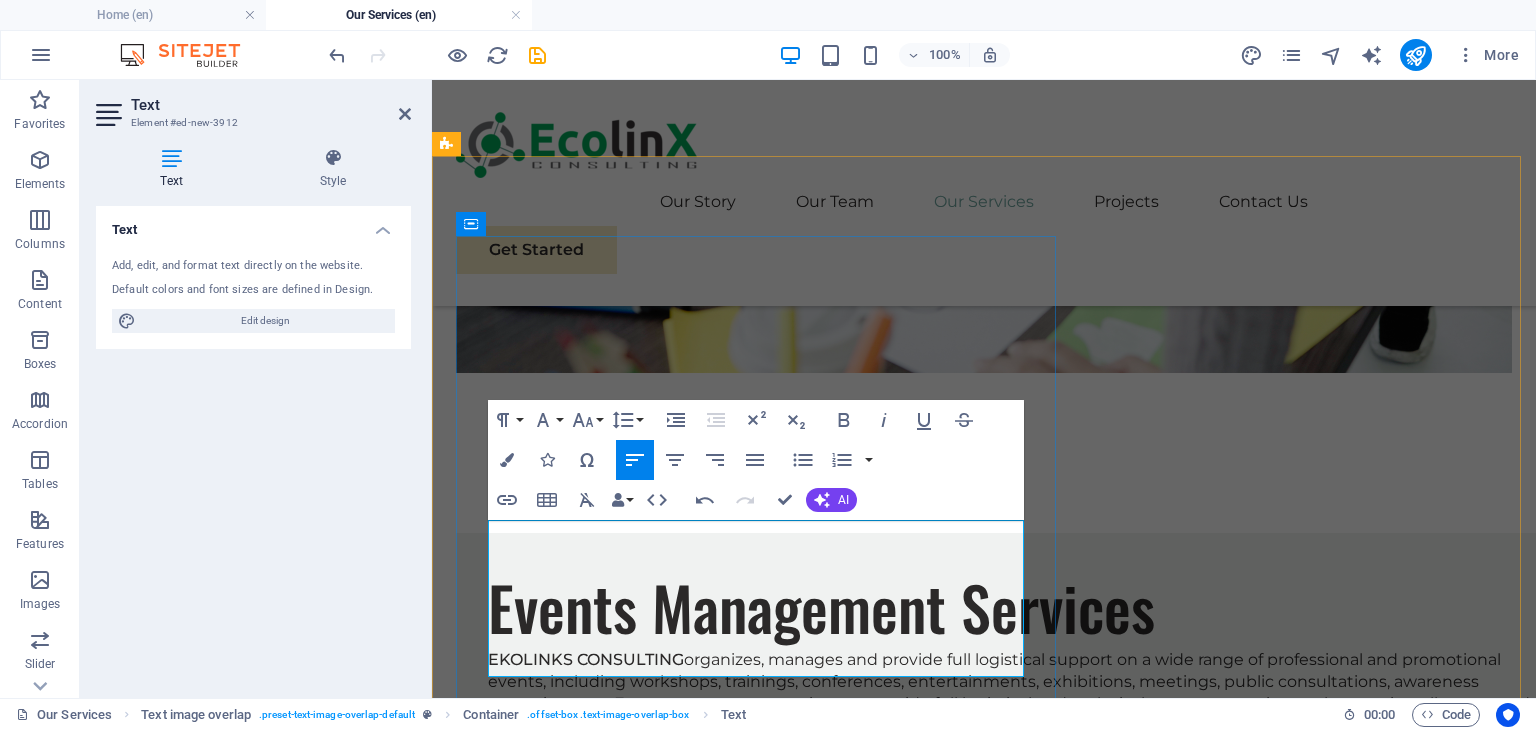 type 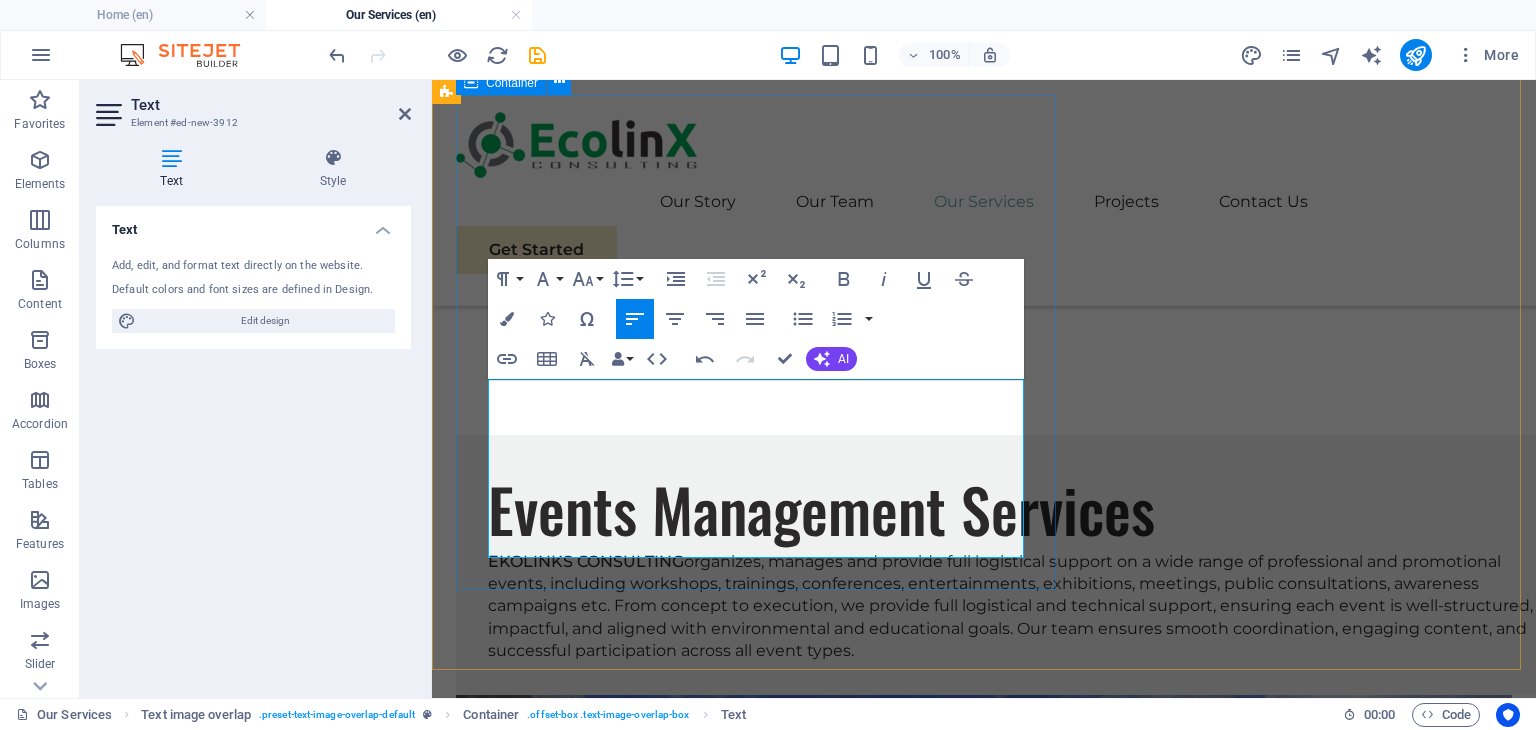 scroll, scrollTop: 3626, scrollLeft: 0, axis: vertical 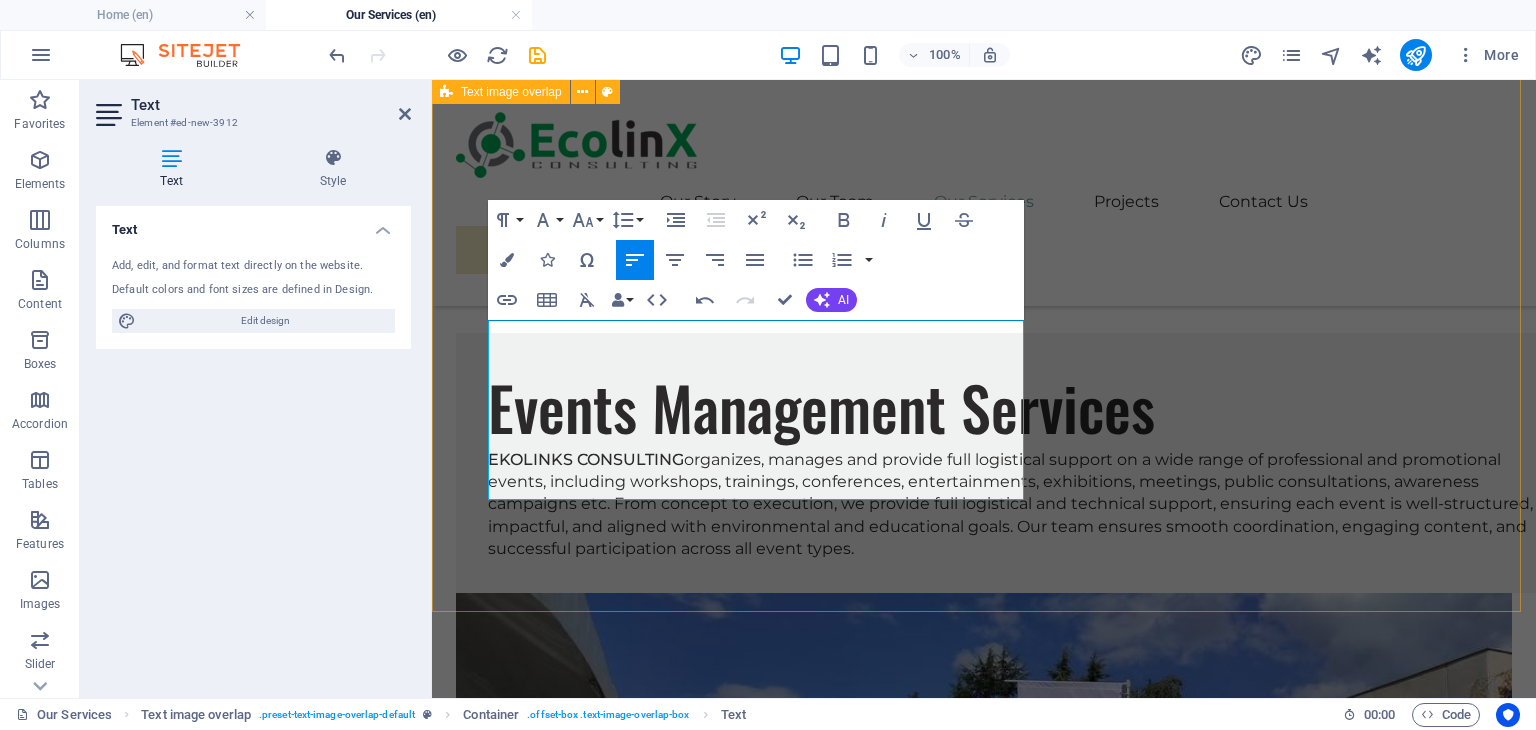 click on "Education and Capacity Building Services EKOLINKS CONSULTING  offers education and capacity building services aimed at strengthening knowledge and skills in the field of Sustainable. We design and deliver tailored trainings, workshops, and awareness programs for public institutions, private companies, and civil society. Our goal is to empower individuals and organizations to understand environmental challenges, comply with regulations, and implement sustainable practices effectively." at bounding box center [984, 2267] 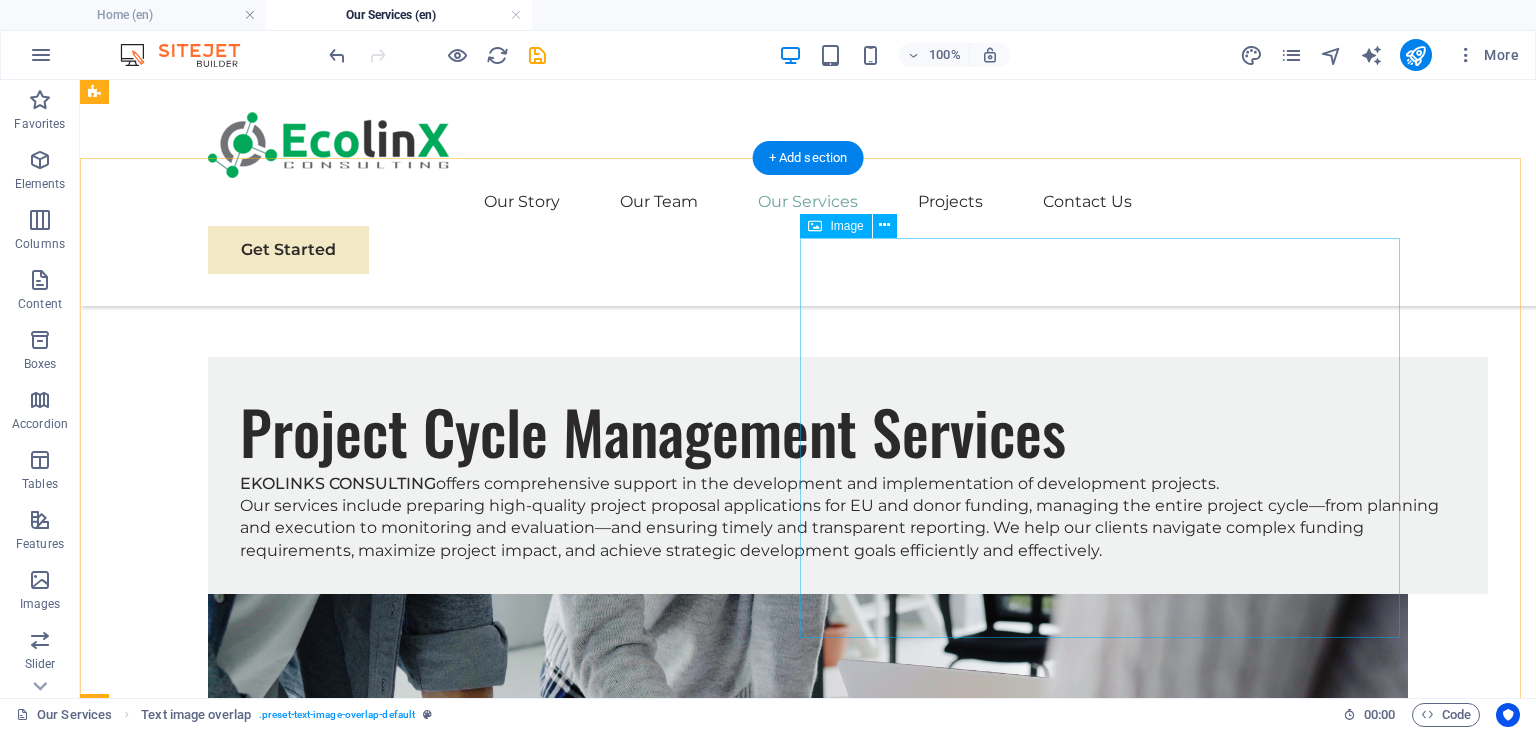 scroll, scrollTop: 2716, scrollLeft: 0, axis: vertical 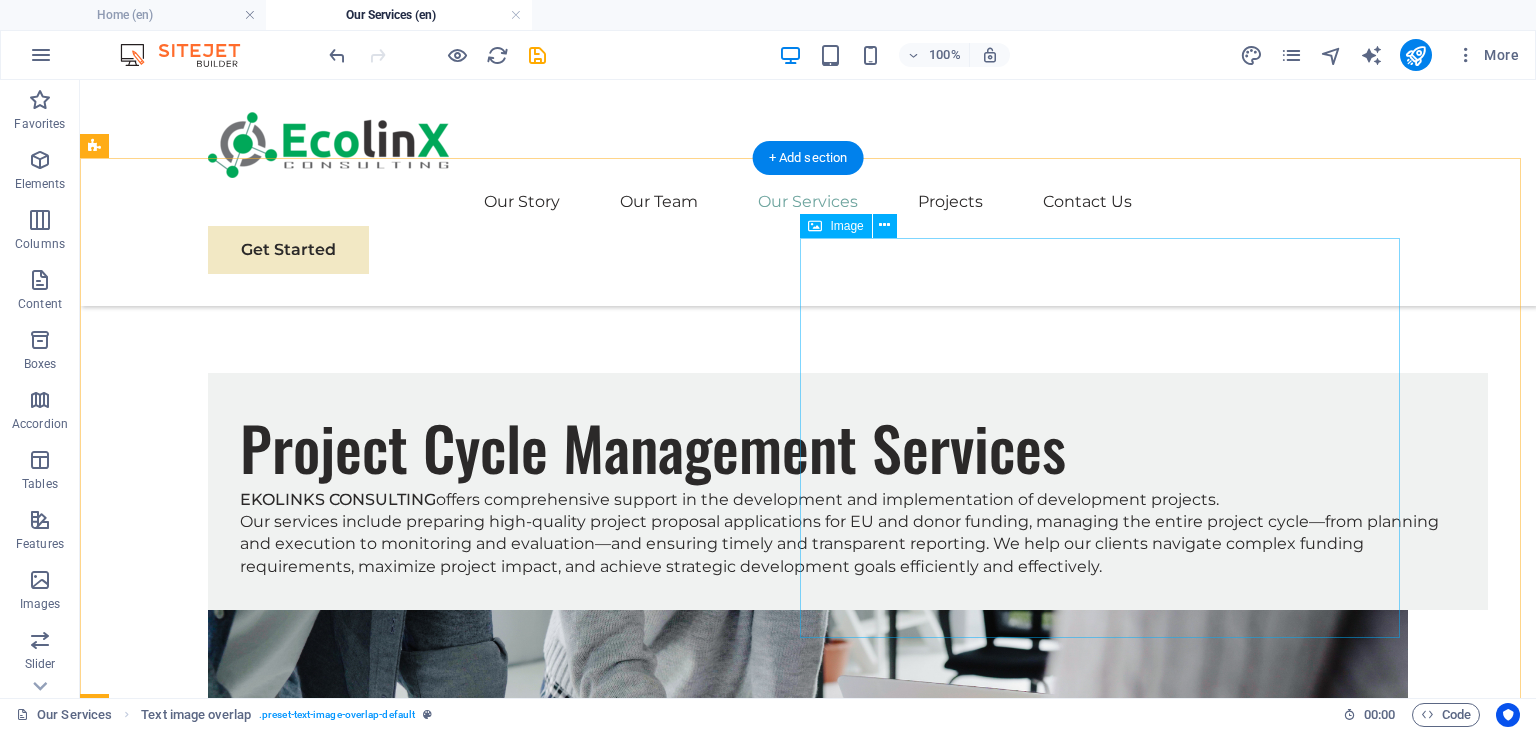 click at bounding box center (808, 2744) 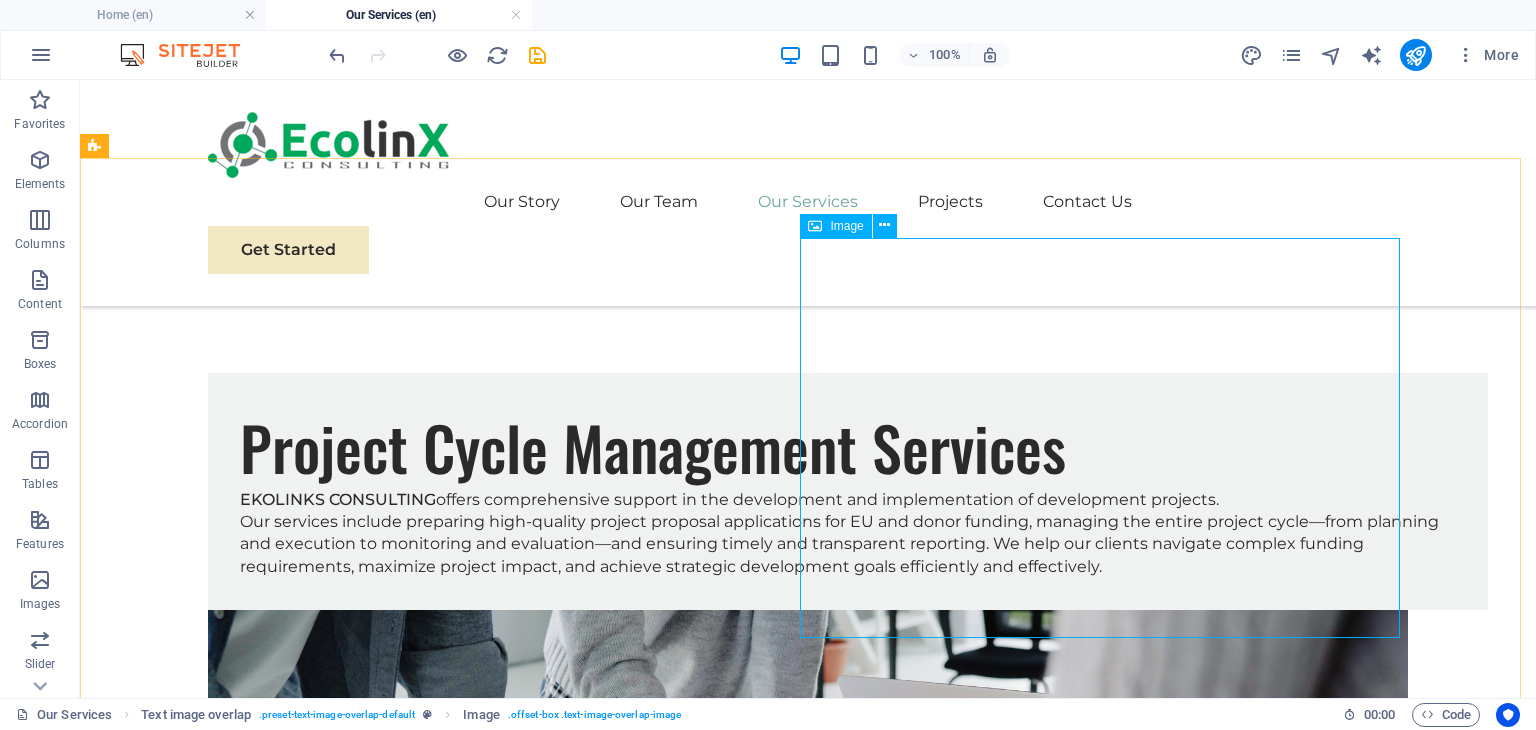 click on "Image" at bounding box center [846, 226] 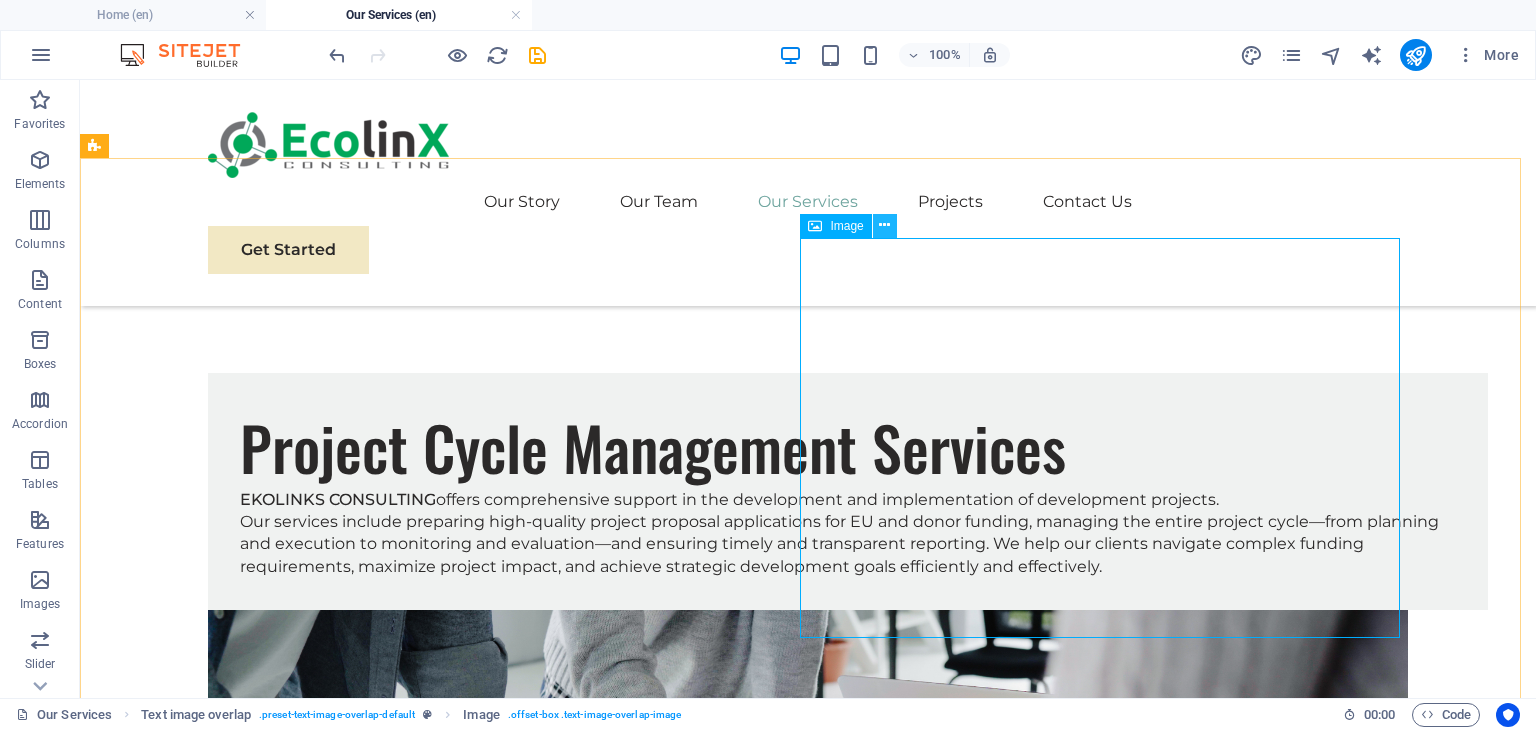 click at bounding box center [885, 226] 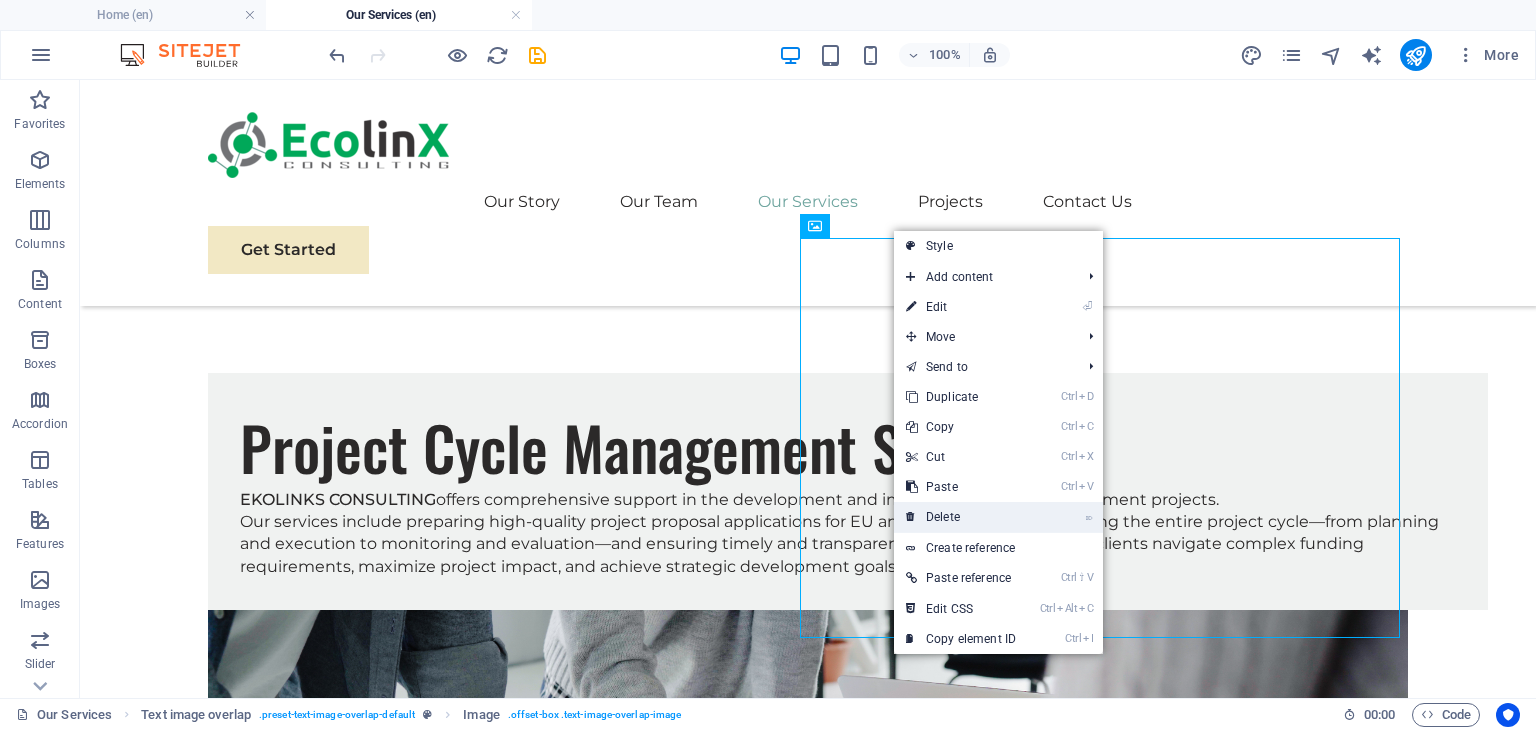 click on "⌦  Delete" at bounding box center [961, 517] 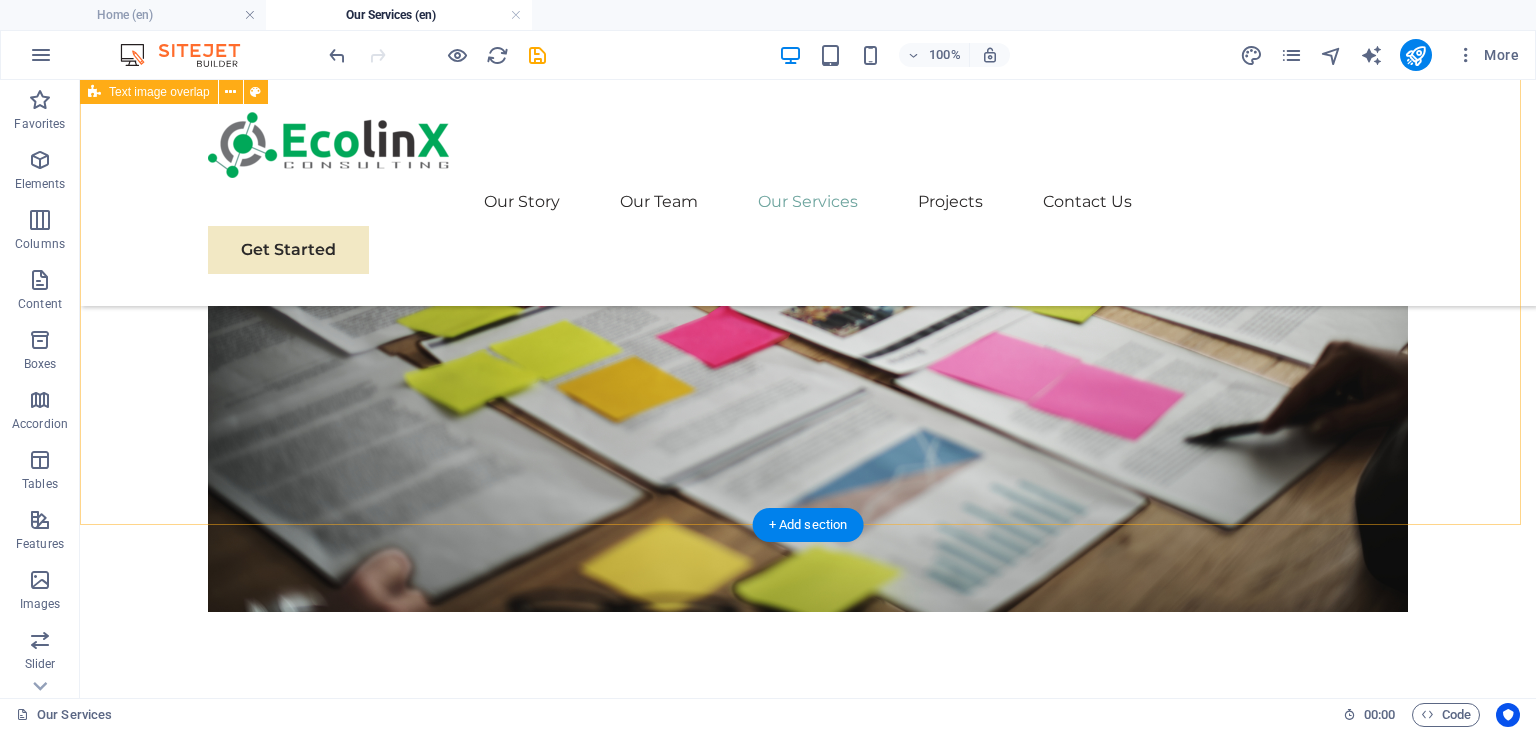 scroll, scrollTop: 2316, scrollLeft: 0, axis: vertical 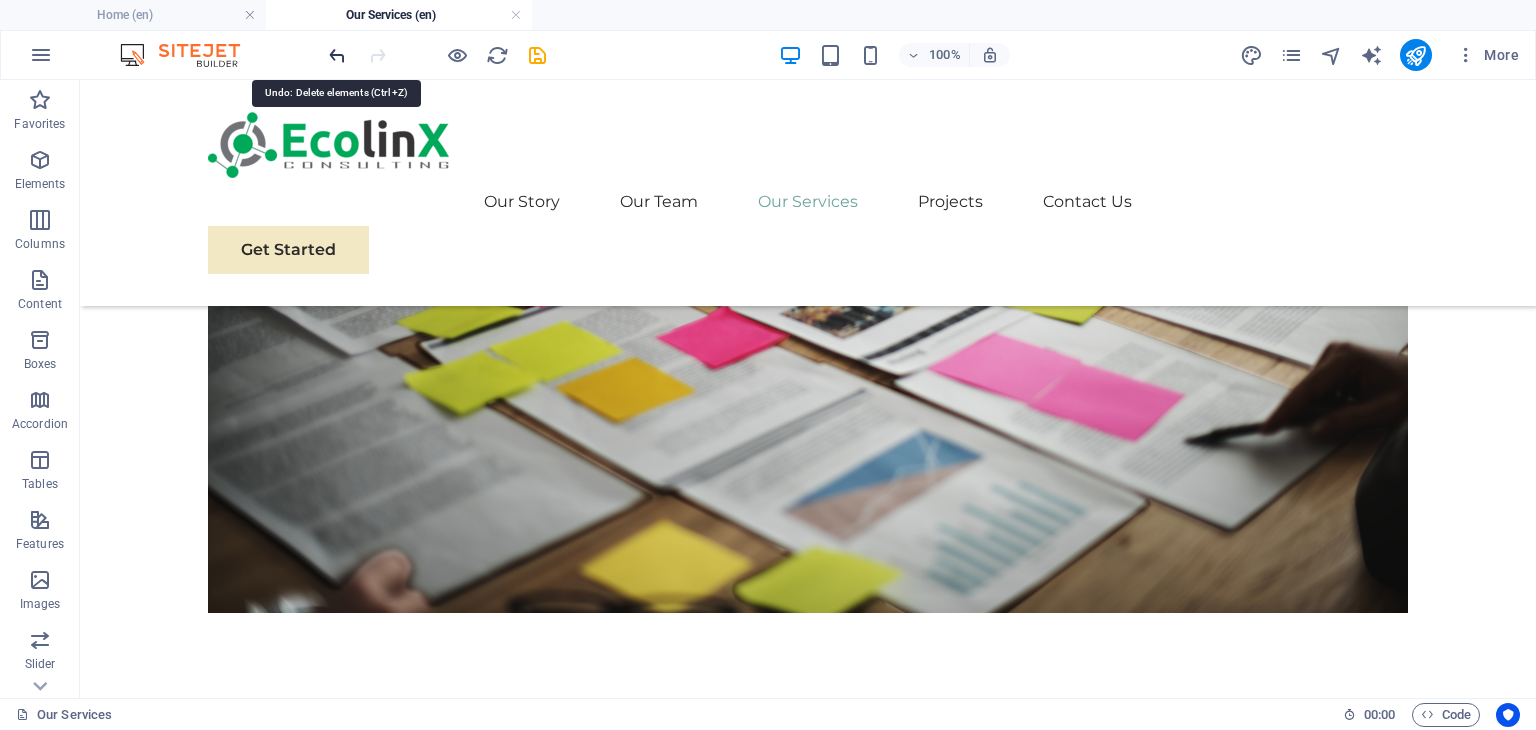 click at bounding box center (337, 55) 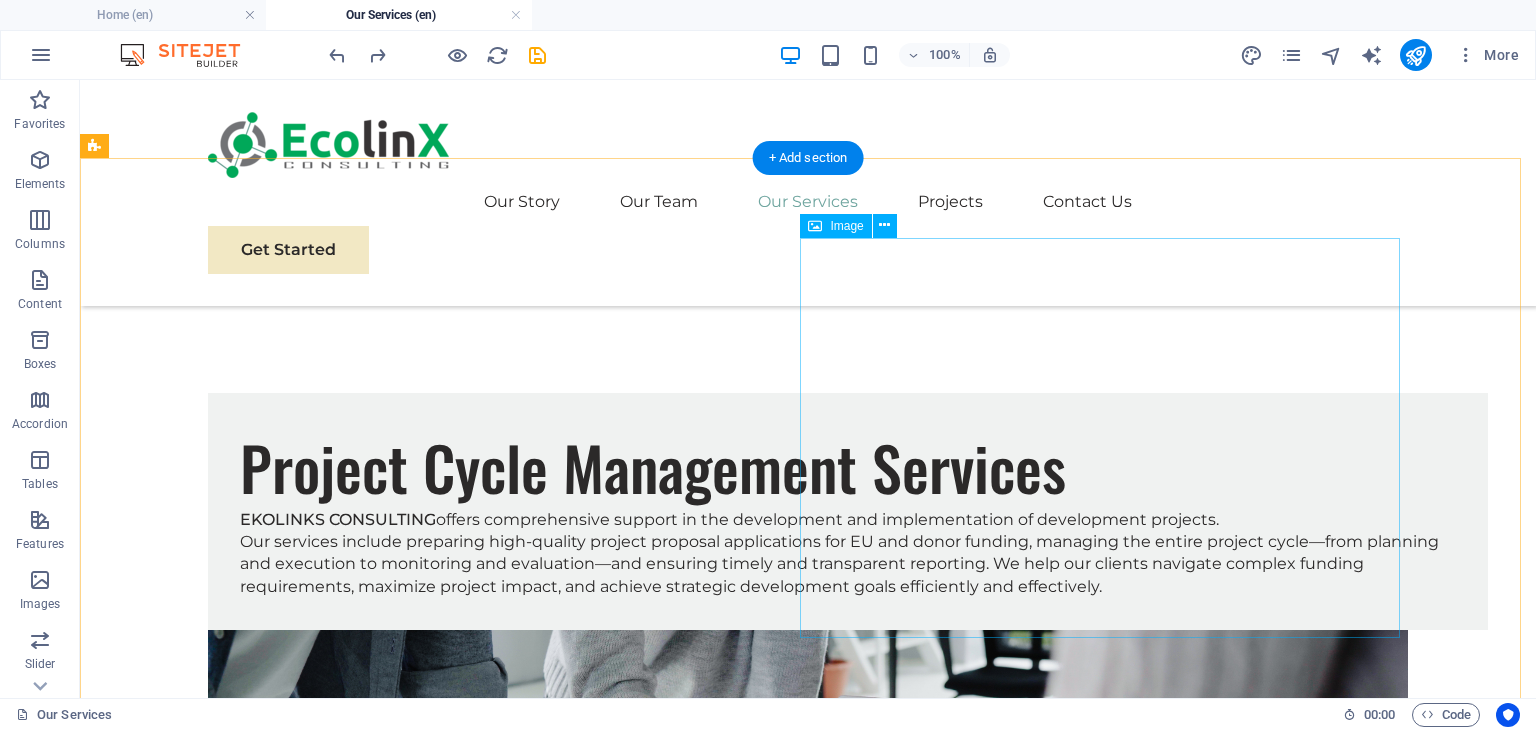 scroll, scrollTop: 2716, scrollLeft: 0, axis: vertical 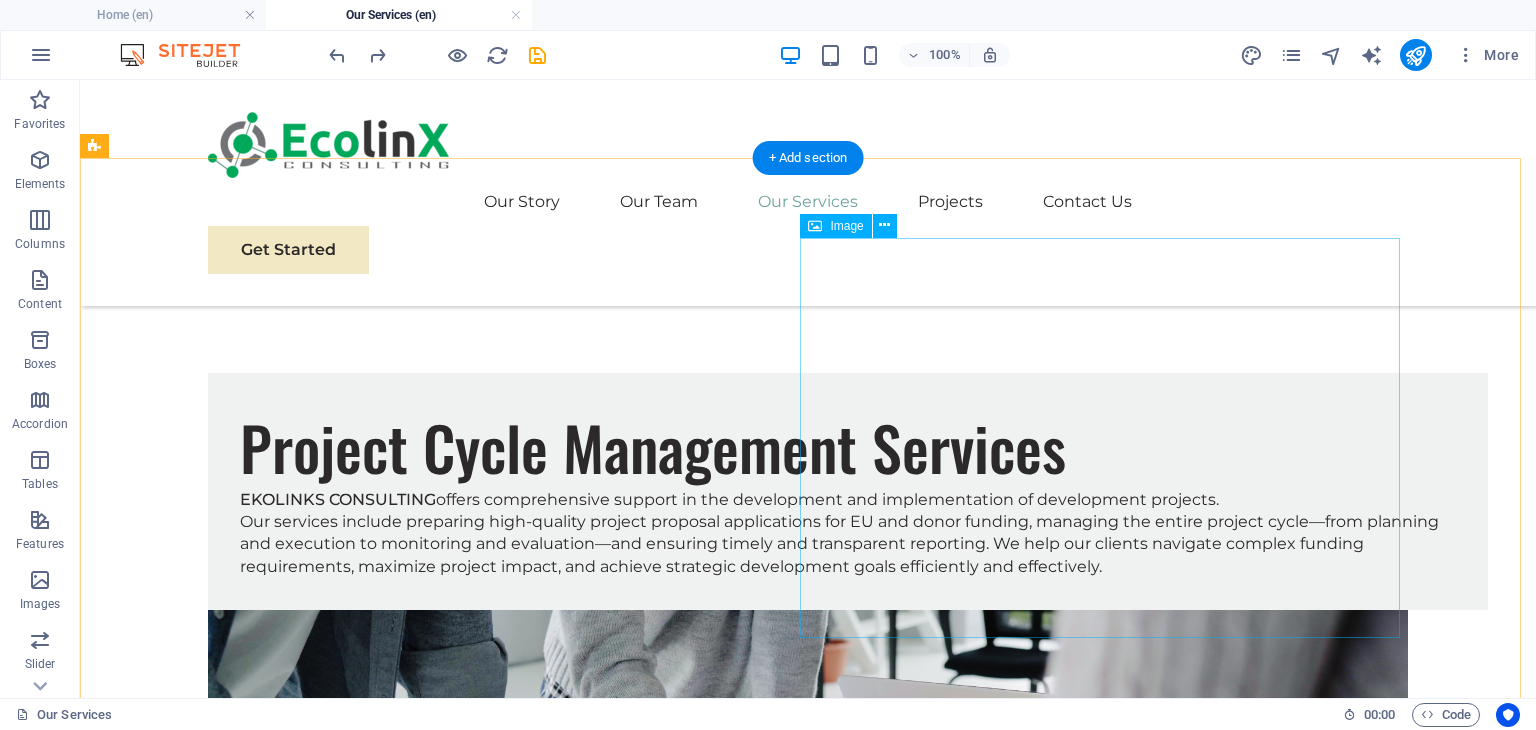 click at bounding box center (808, 2744) 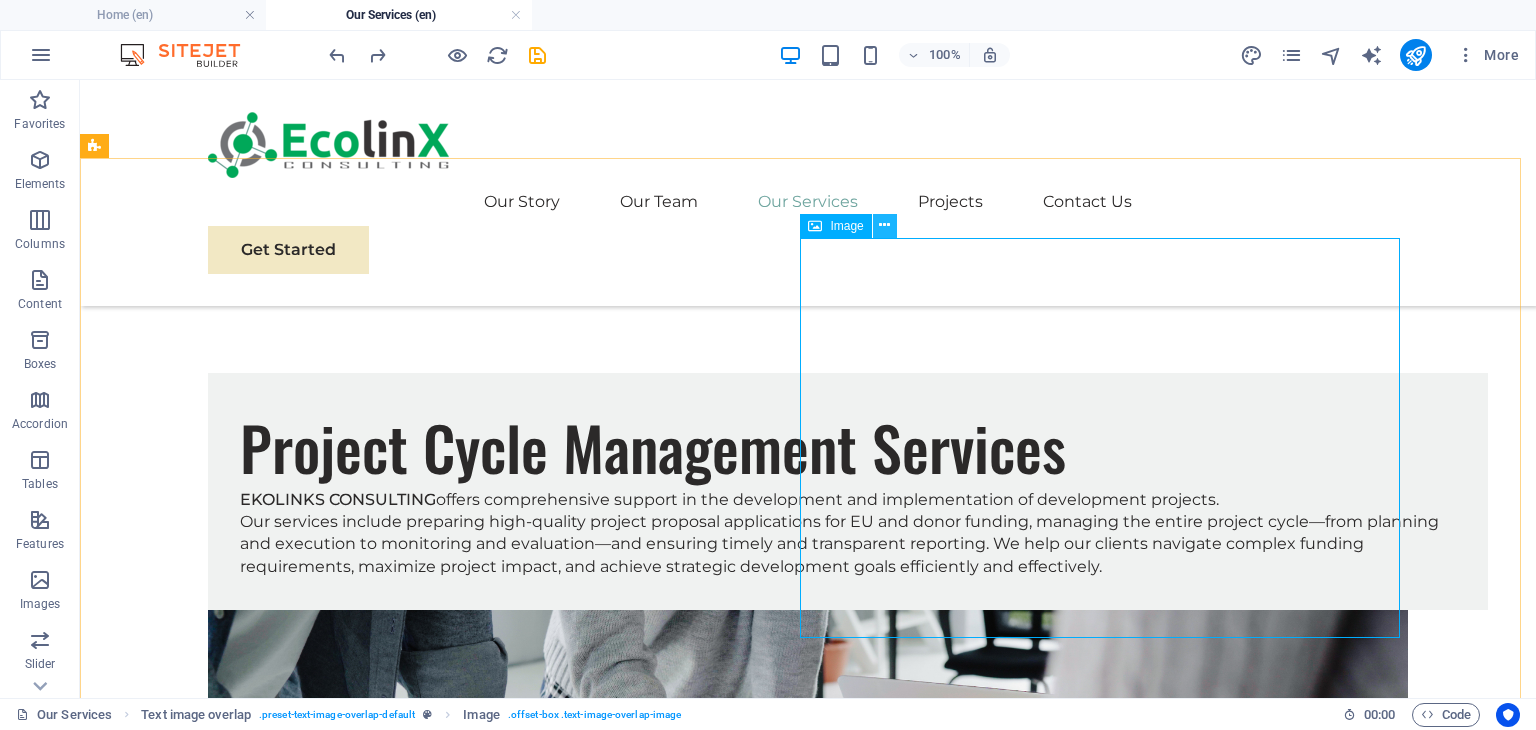 click at bounding box center [884, 225] 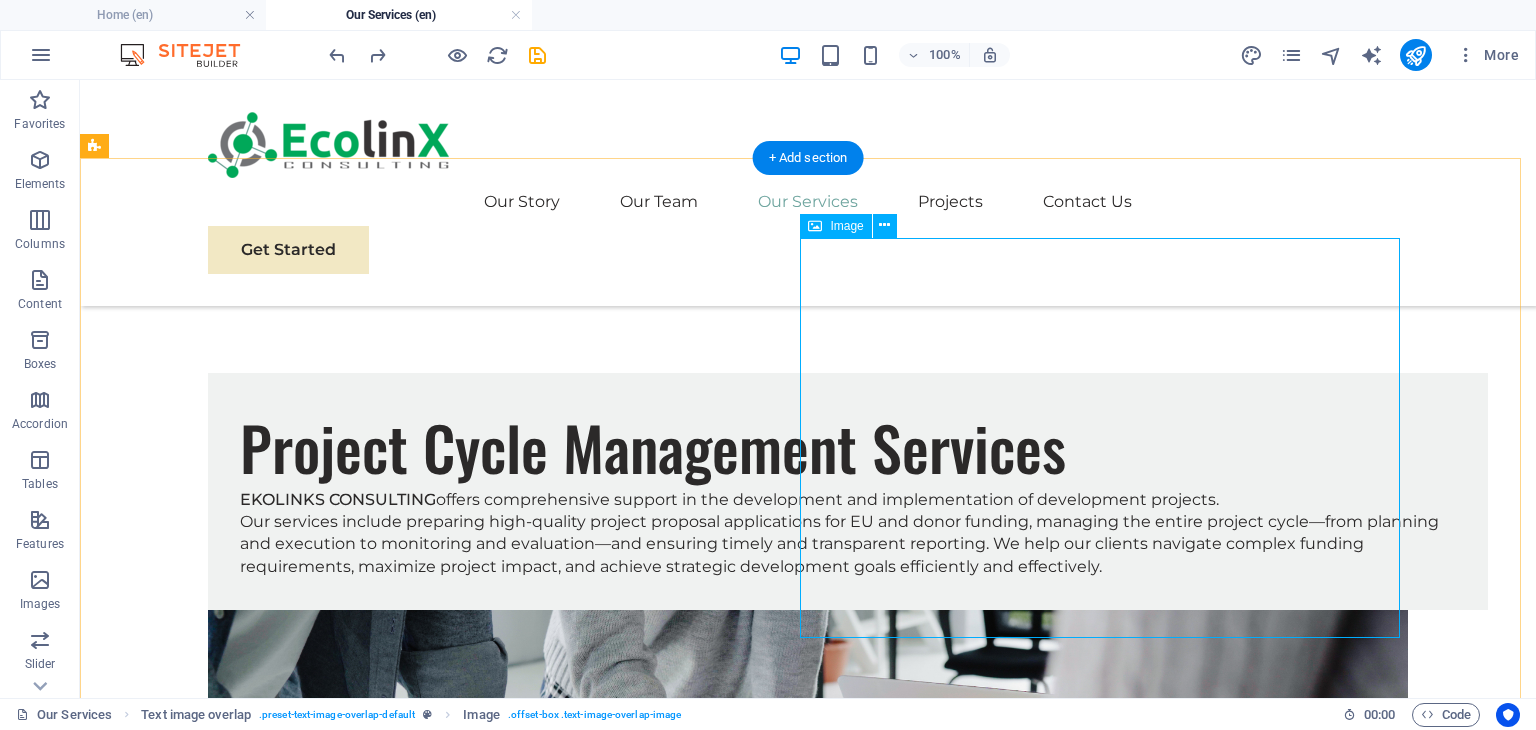 click at bounding box center (808, 2744) 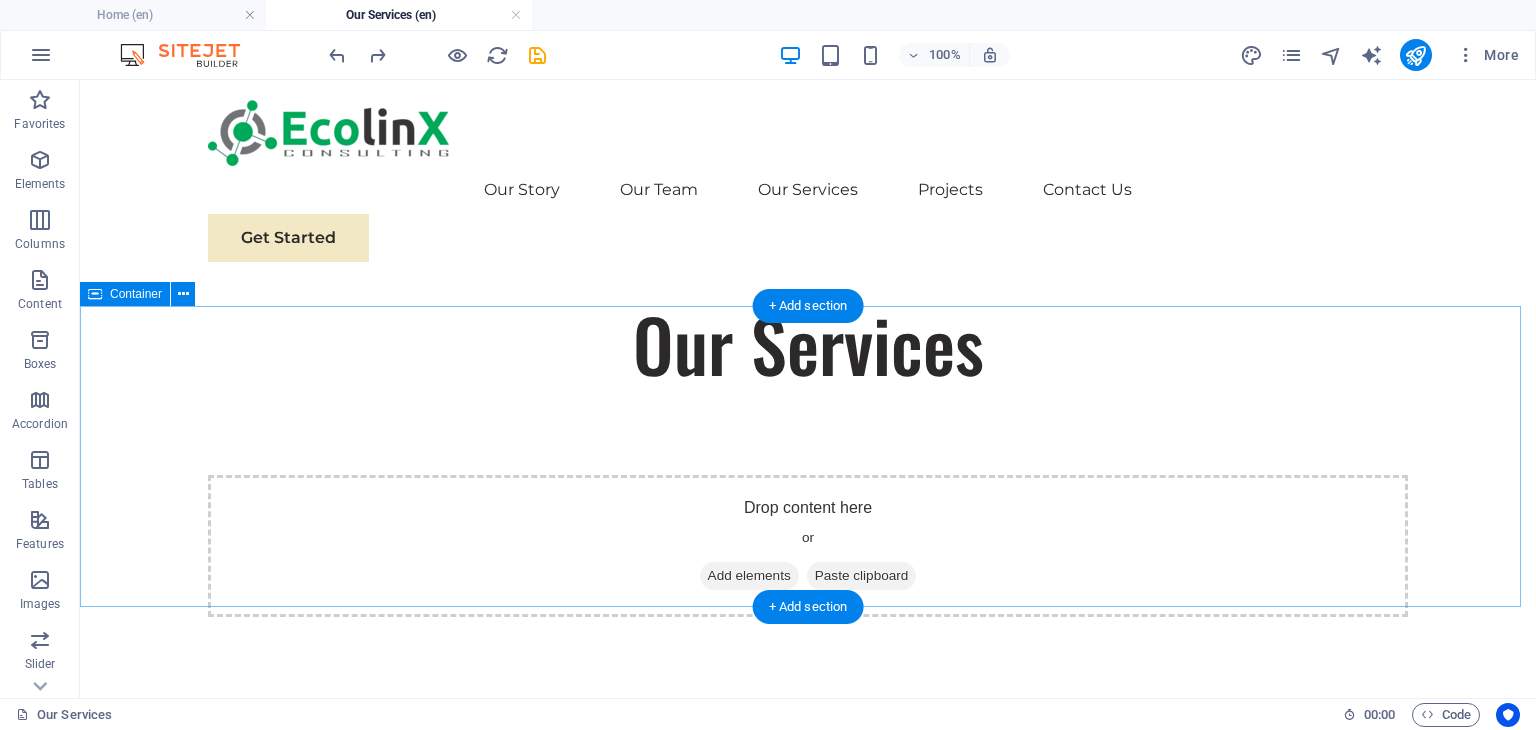 scroll, scrollTop: 0, scrollLeft: 0, axis: both 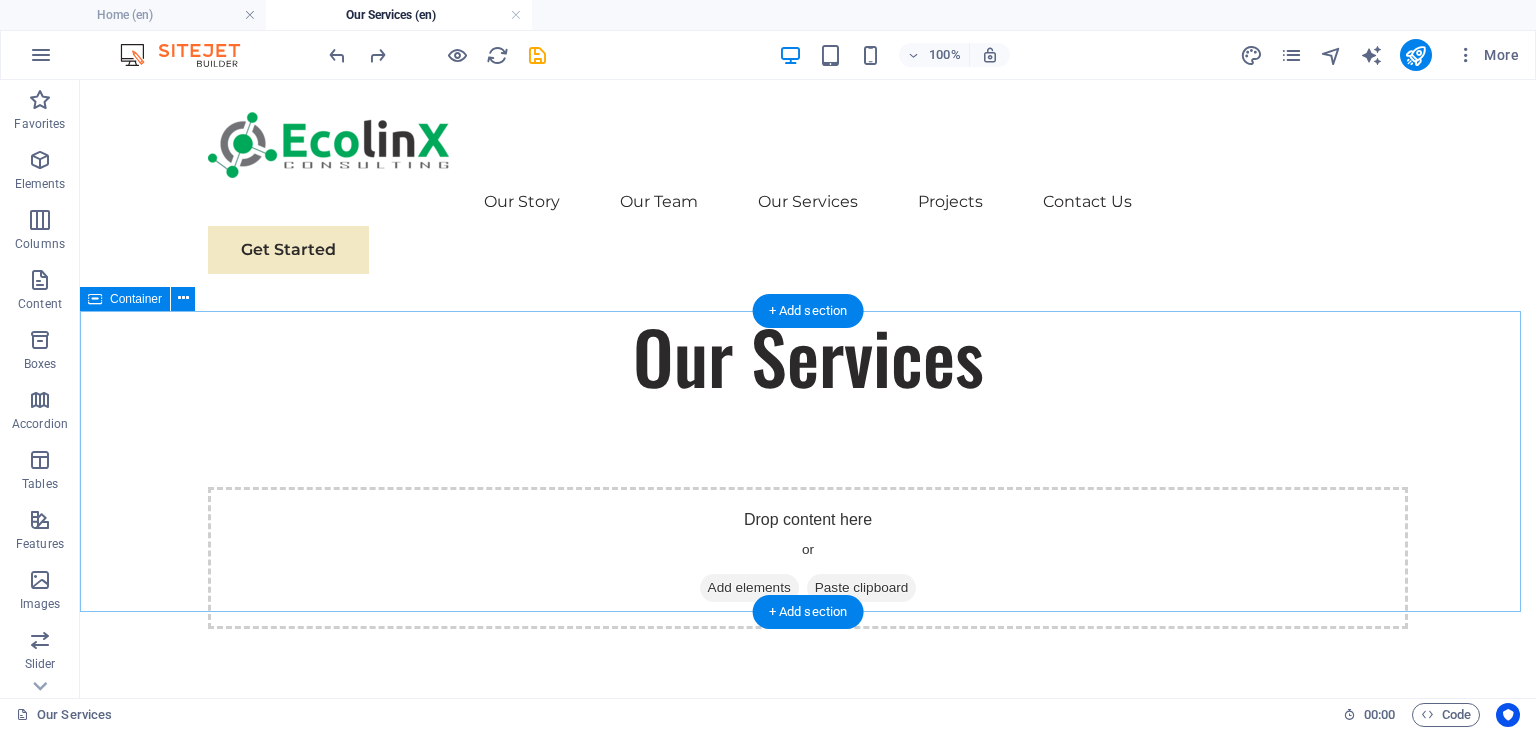 click on "Drop content here or  Add elements  Paste clipboard" at bounding box center [808, 558] 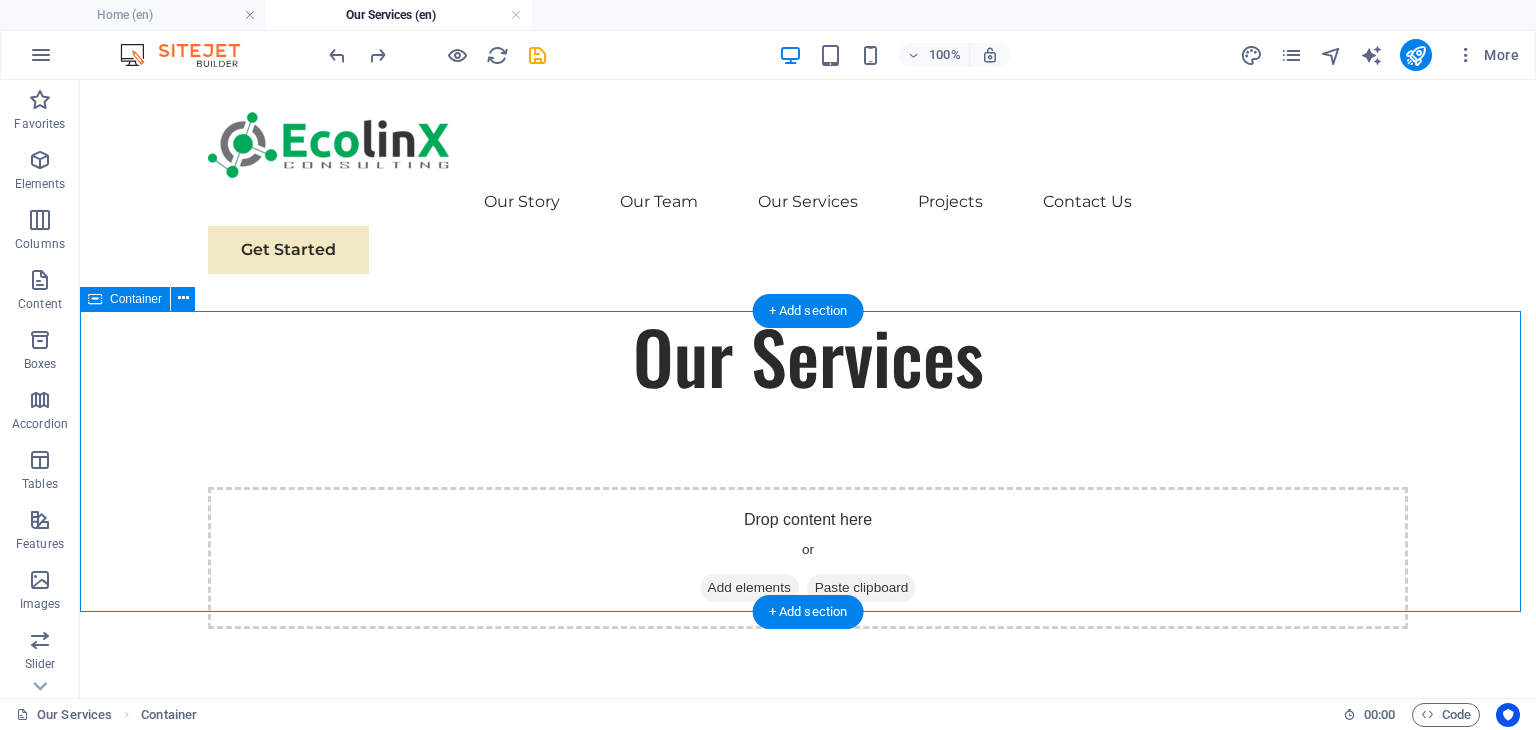 click on "Drop content here or  Add elements  Paste clipboard" at bounding box center [808, 558] 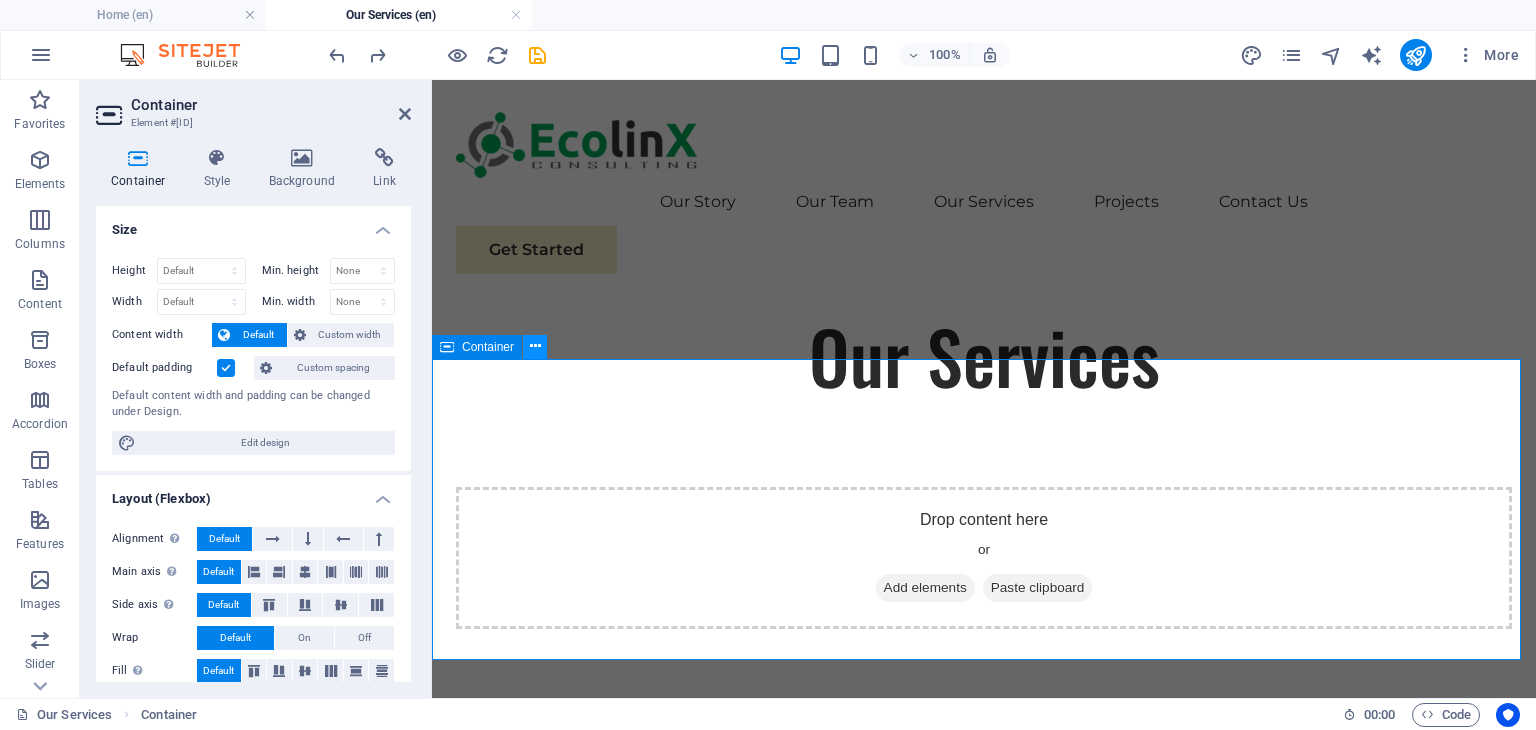 click at bounding box center [535, 346] 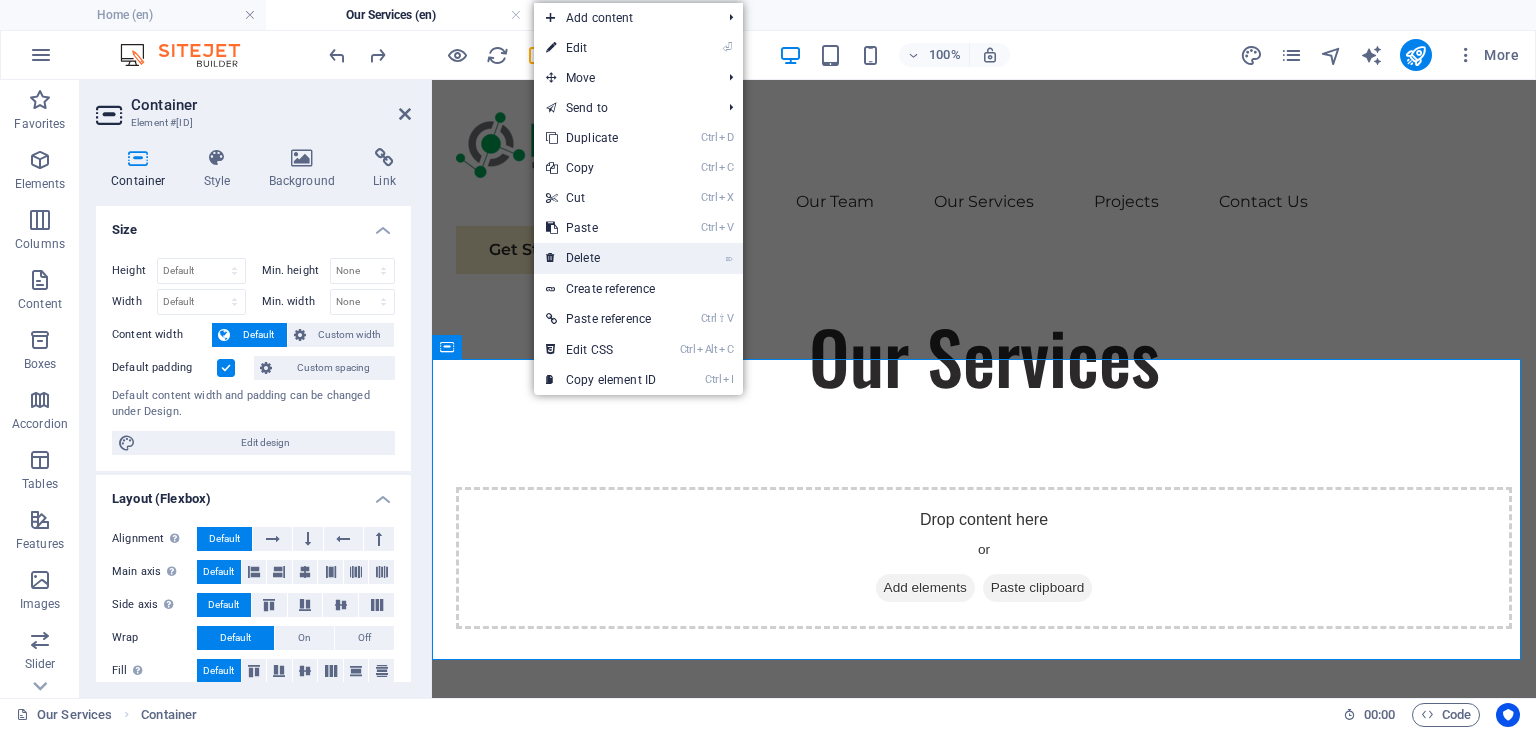 click on "⌦  Delete" at bounding box center (601, 258) 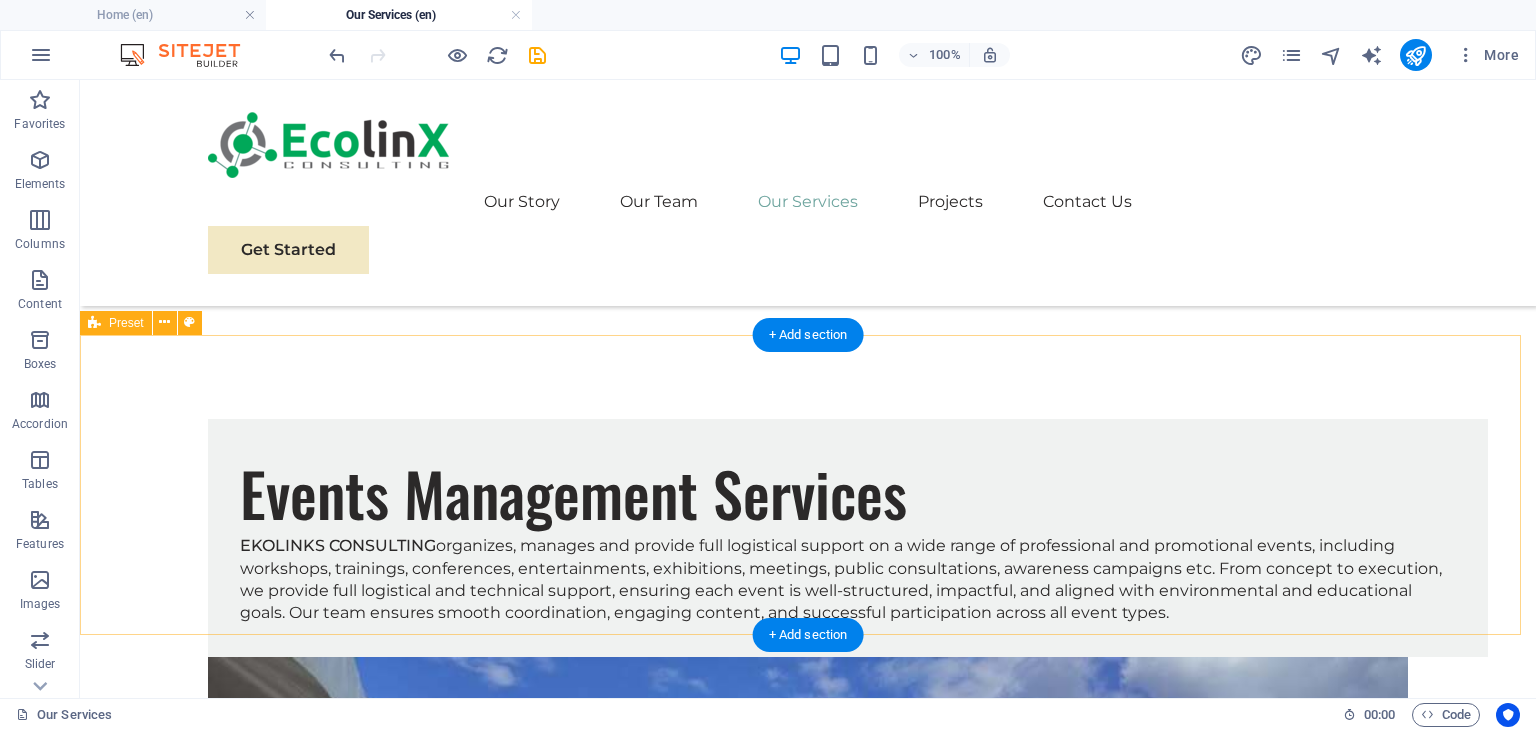 scroll, scrollTop: 3500, scrollLeft: 0, axis: vertical 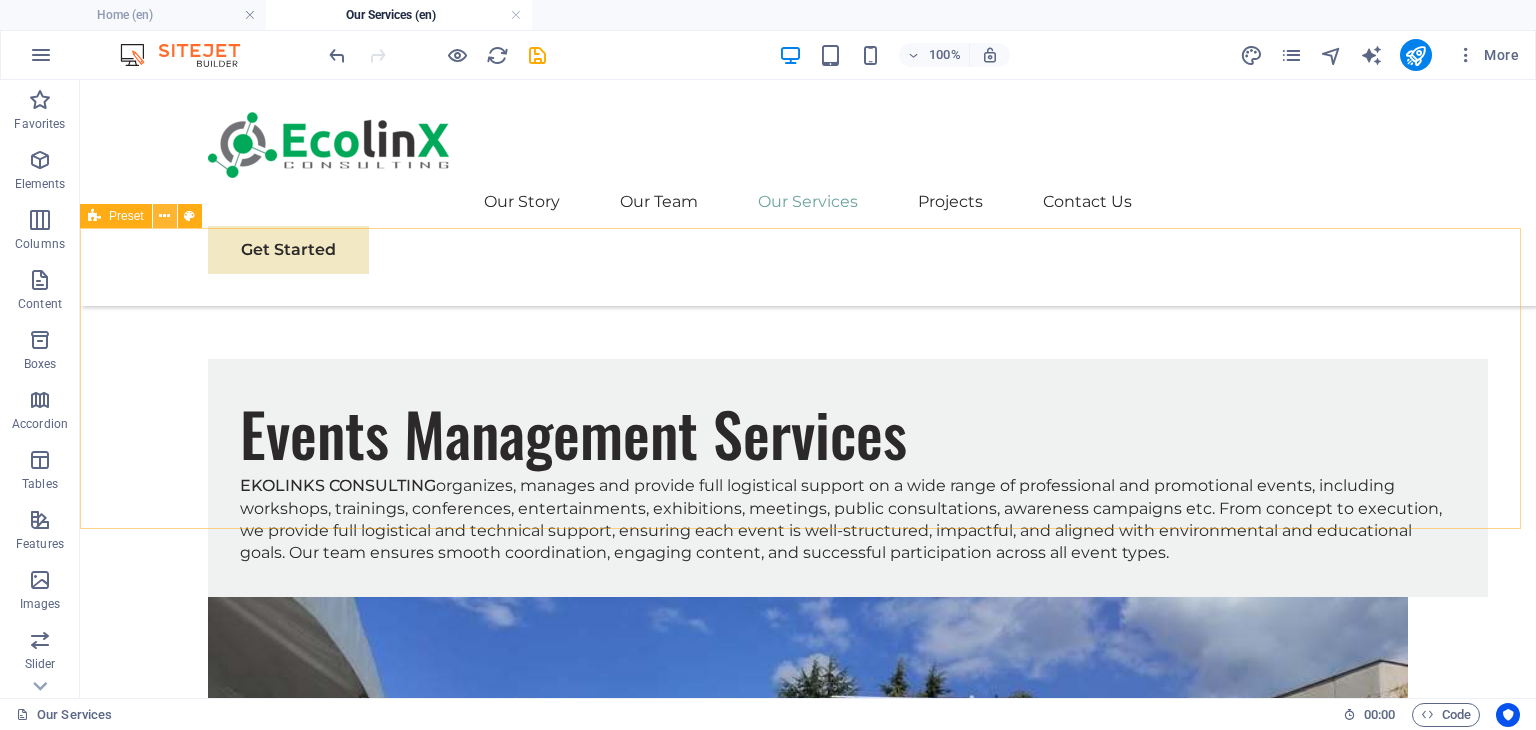 click at bounding box center [164, 216] 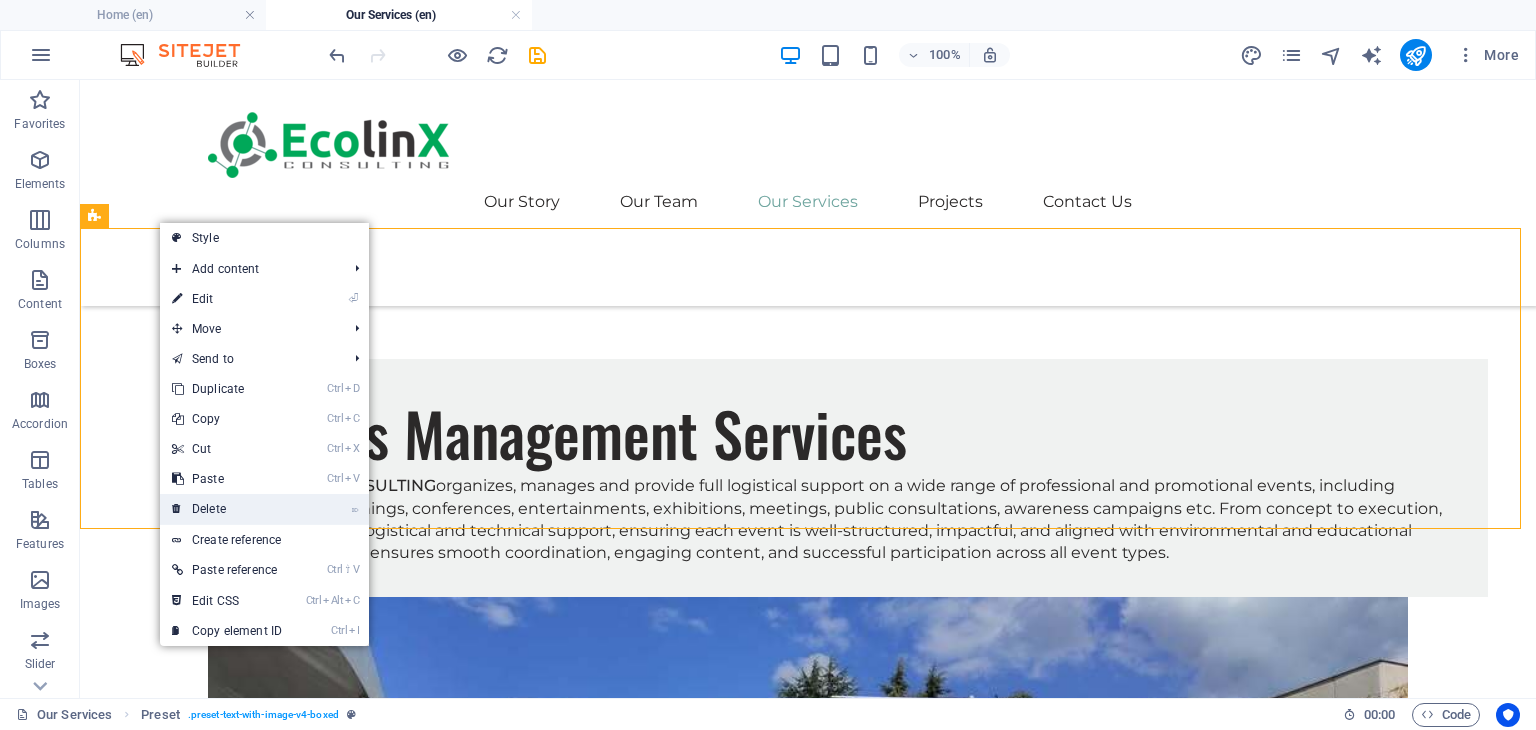 click on "⌦  Delete" at bounding box center [227, 509] 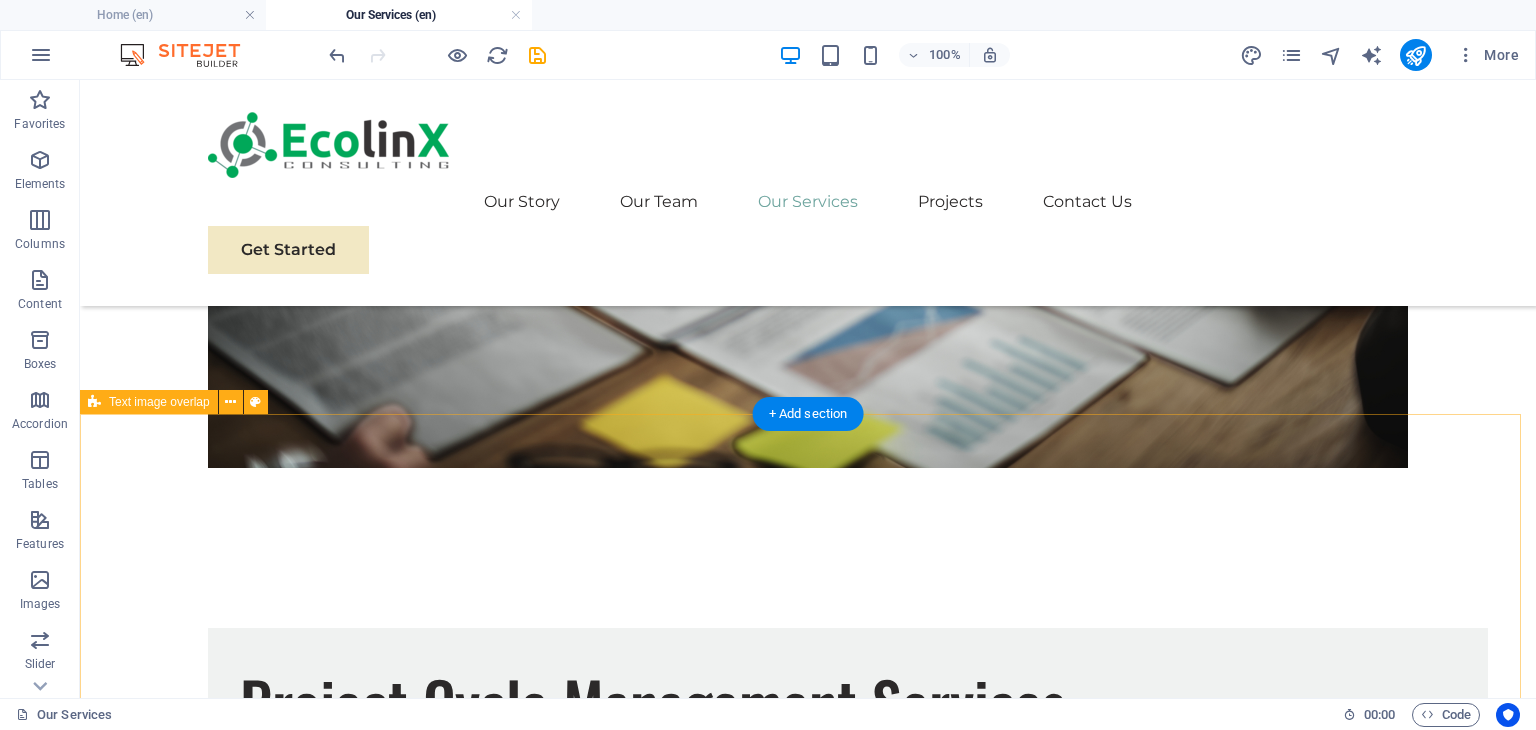 scroll, scrollTop: 2200, scrollLeft: 0, axis: vertical 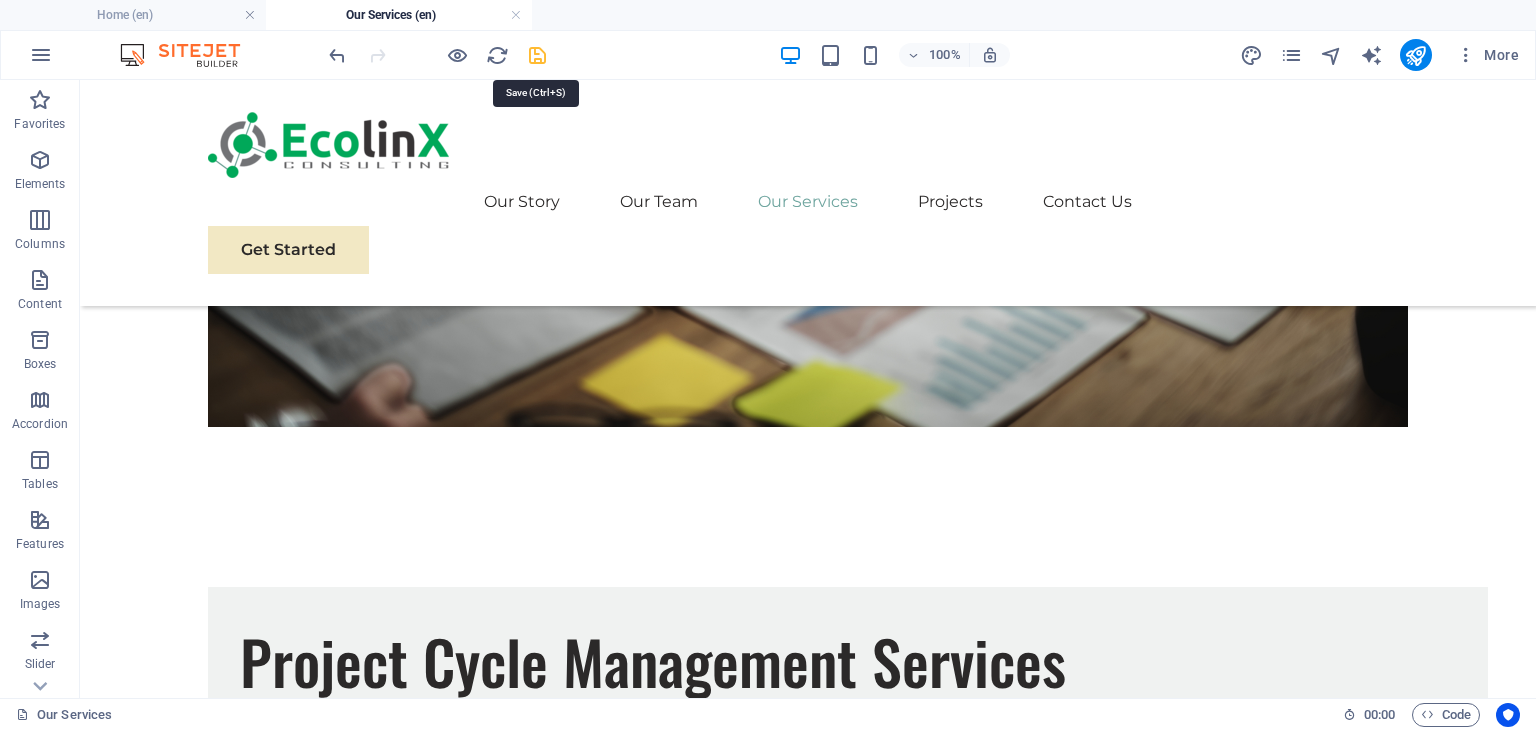 click at bounding box center (537, 55) 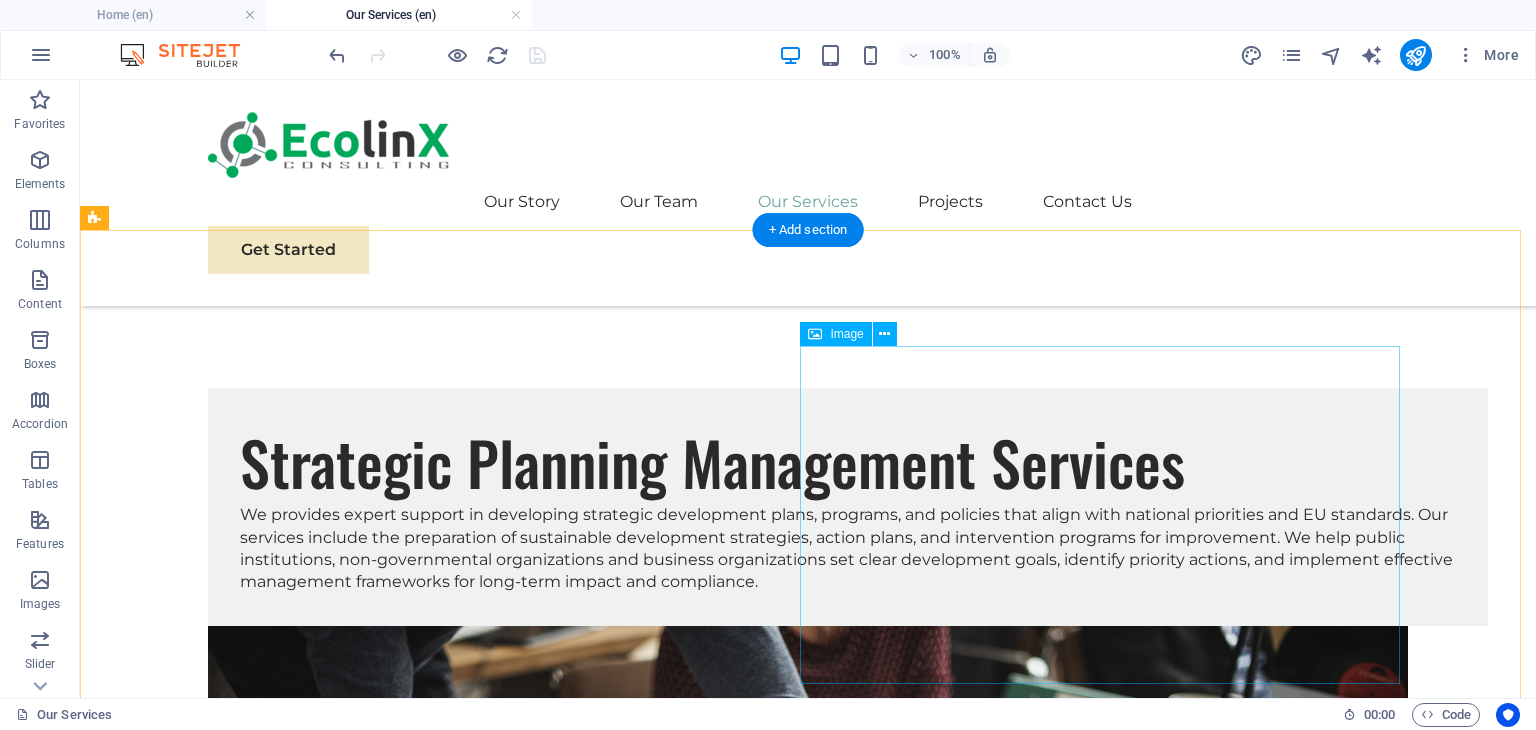 scroll, scrollTop: 1300, scrollLeft: 0, axis: vertical 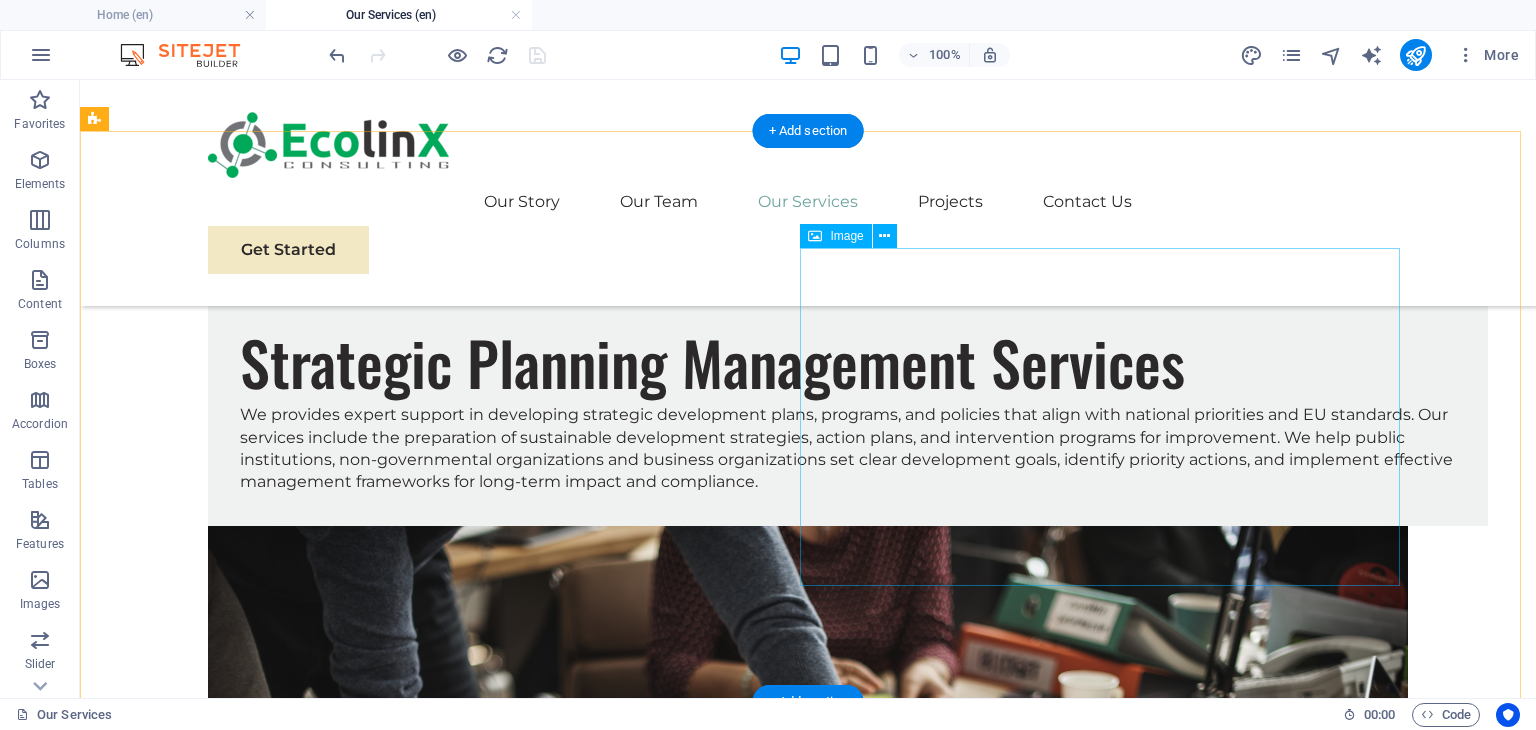click at bounding box center [808, 2061] 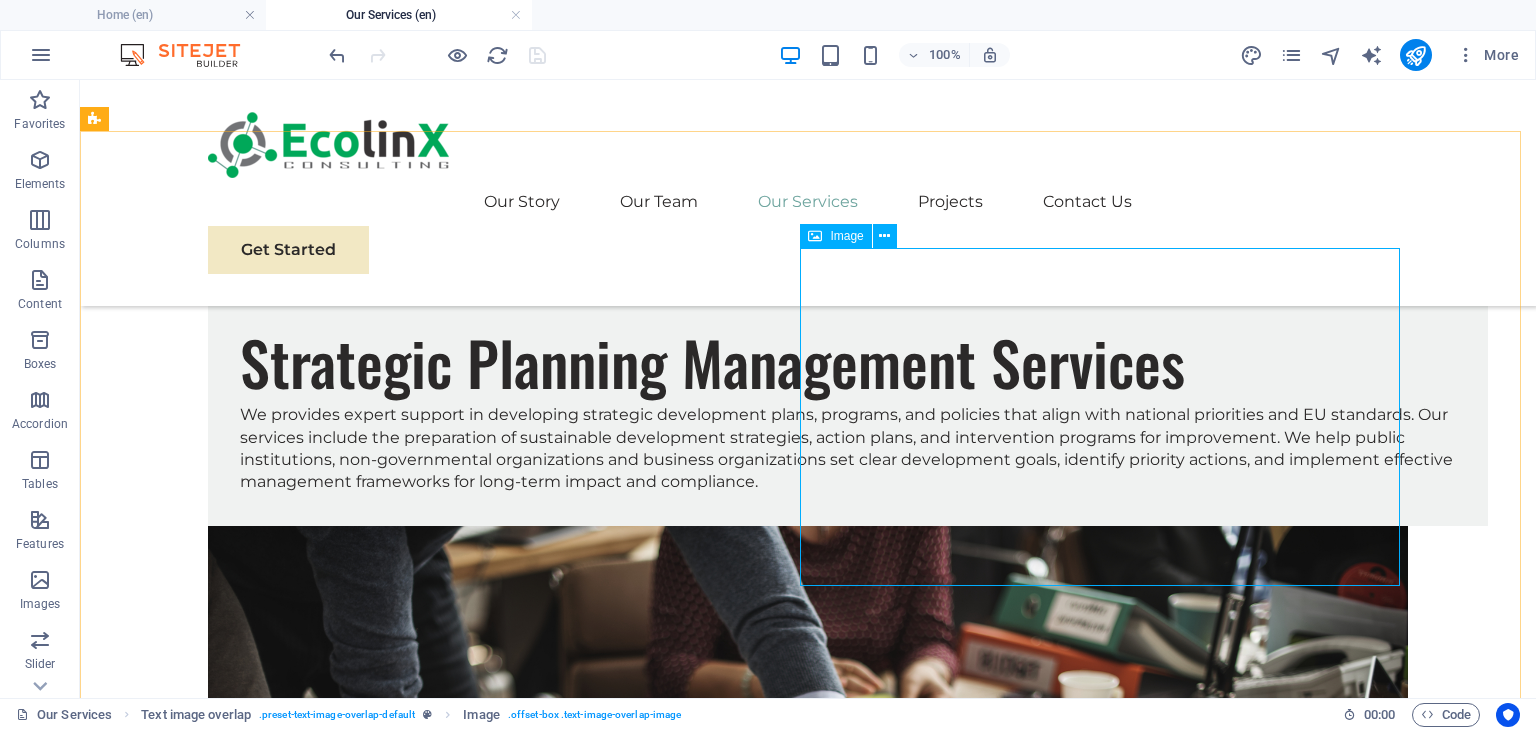 click at bounding box center [815, 236] 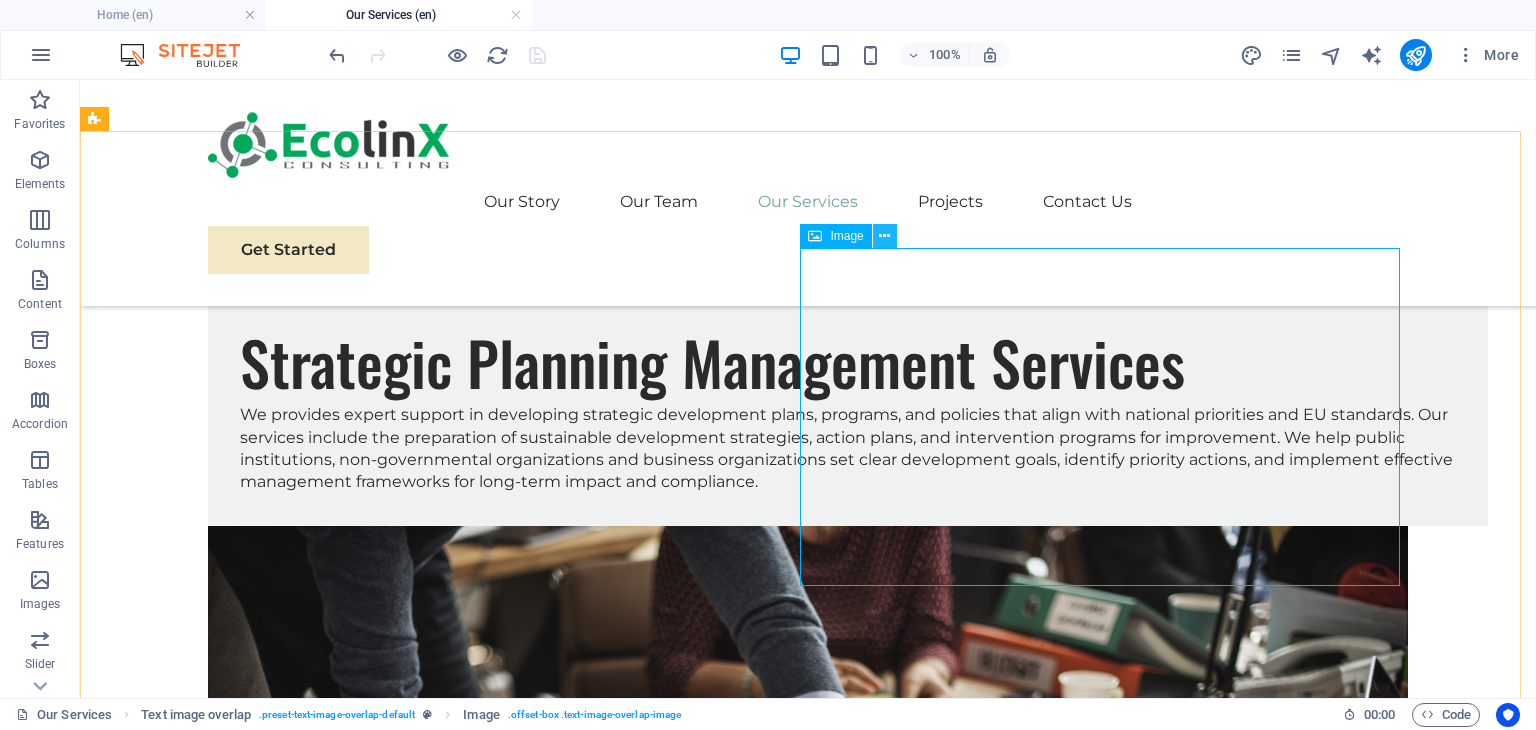 click at bounding box center [884, 236] 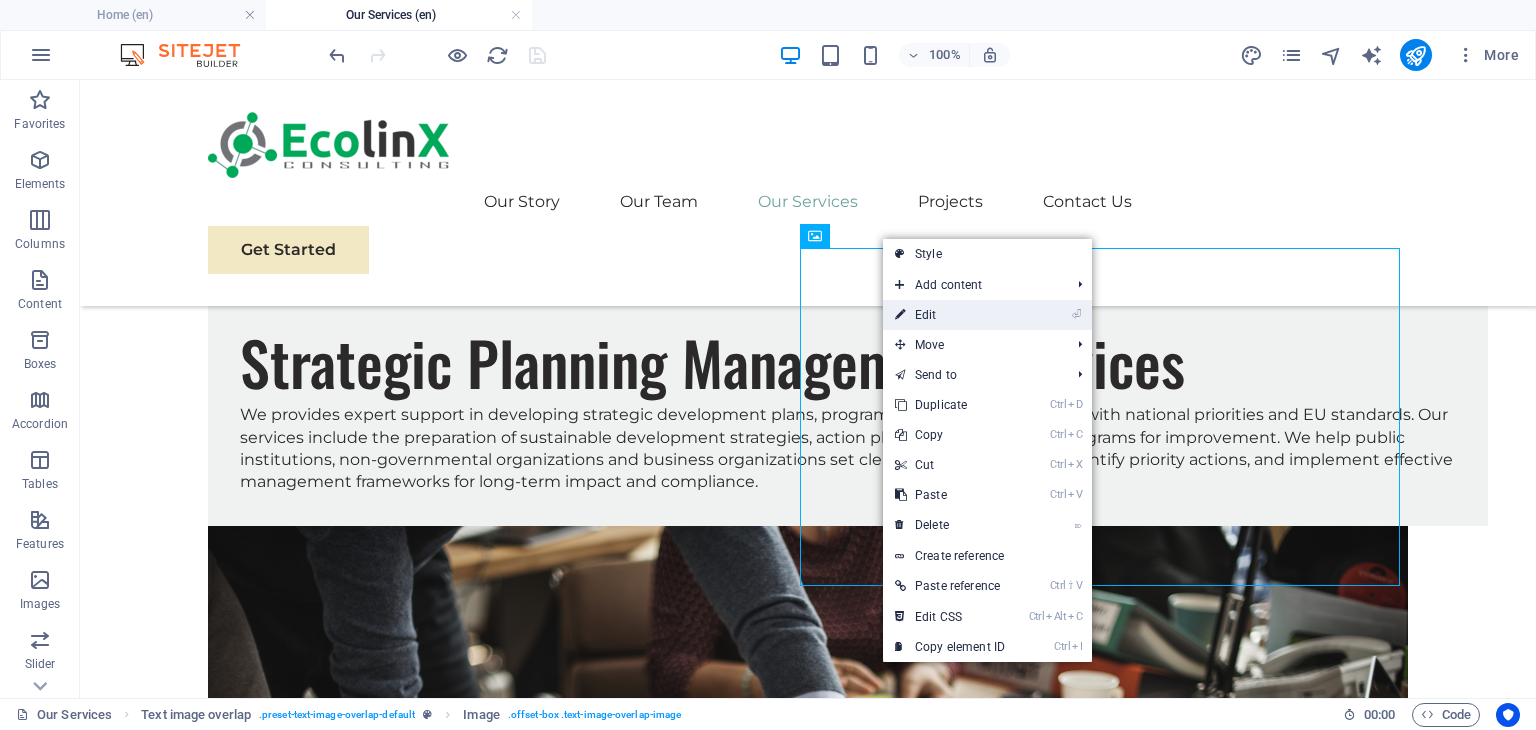 click on "⏎  Edit" at bounding box center (950, 315) 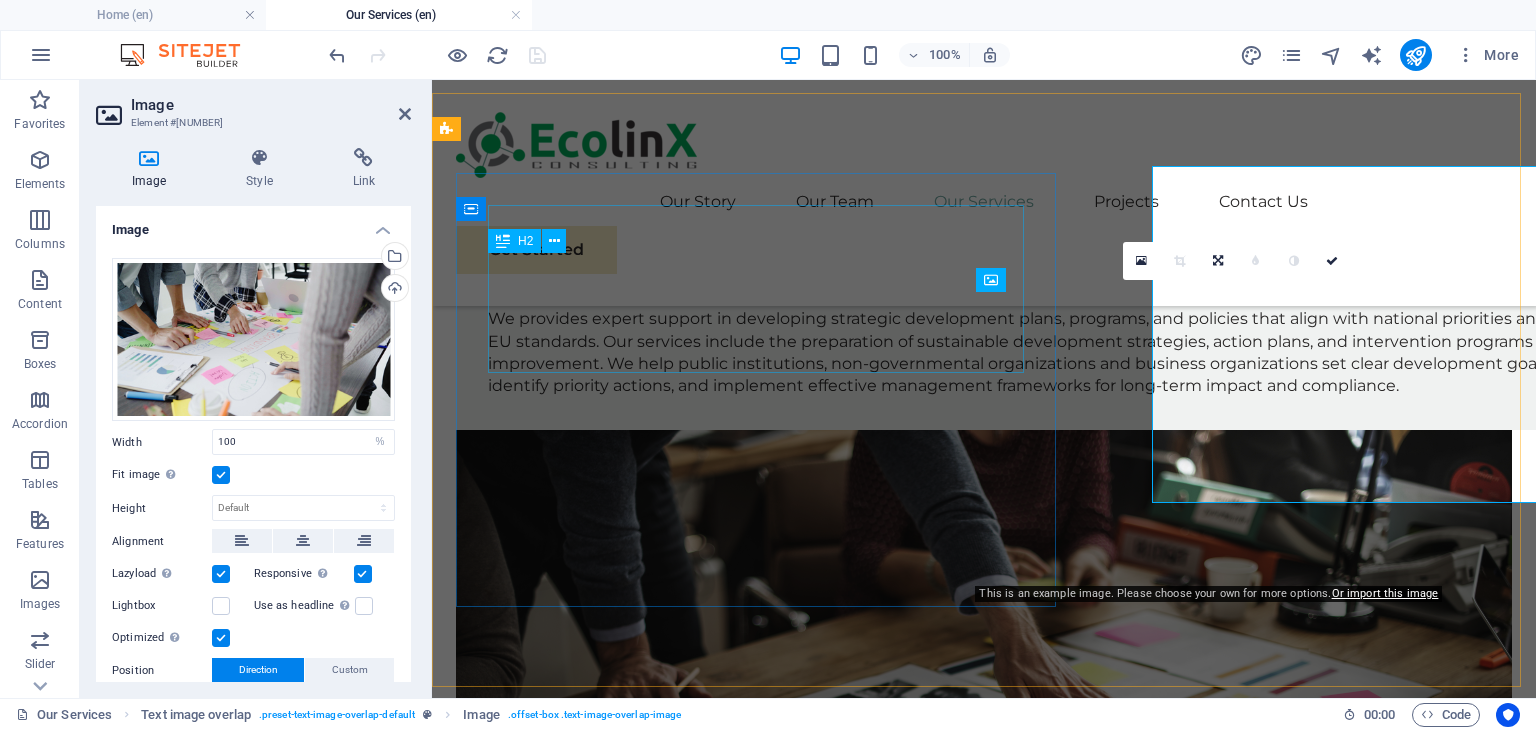 scroll, scrollTop: 1382, scrollLeft: 0, axis: vertical 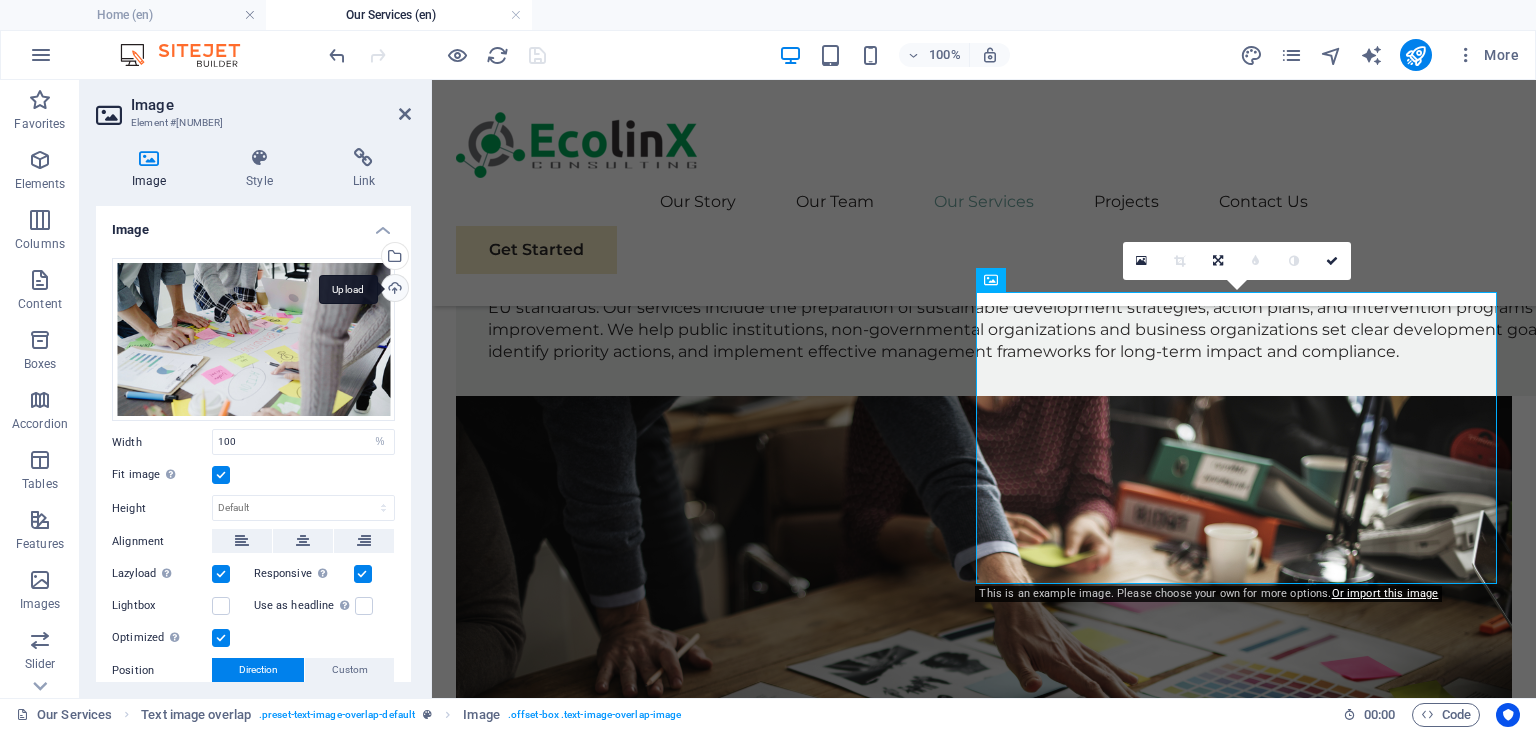 click on "Upload" at bounding box center [393, 290] 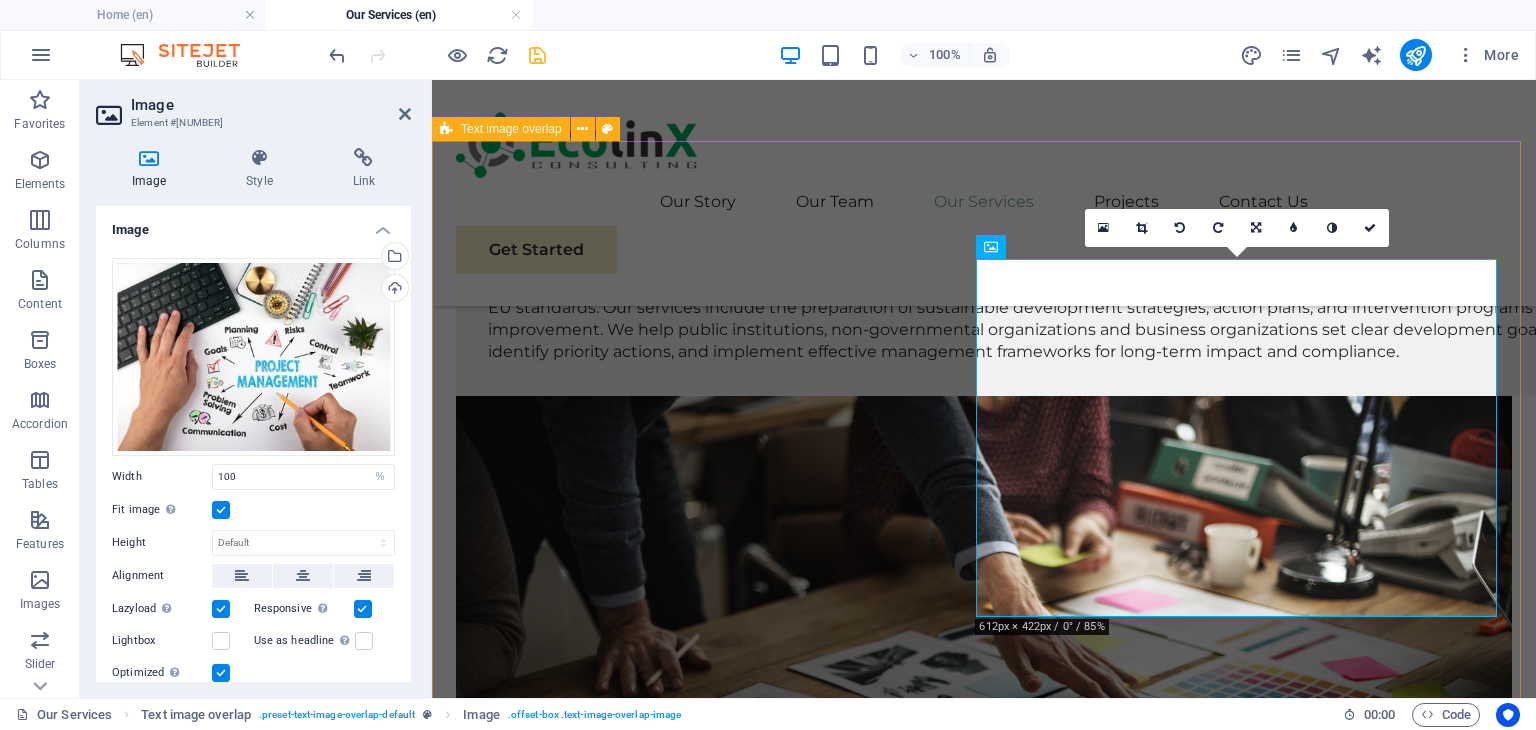click on "Project Cycle Management Services EKOLINKS CONSULTING offers comprehensive support in the development and implementation of development projects. Our services include preparing high-quality project proposal applications for EU and donor funding, managing the entire project cycle—from planning and execution to monitoring and evaluation—and ensuring timely and transparent reporting. We help our clients navigate complex funding requirements, maximize project impact, and achieve strategic development goals efficiently and effectively." at bounding box center (984, 1755) 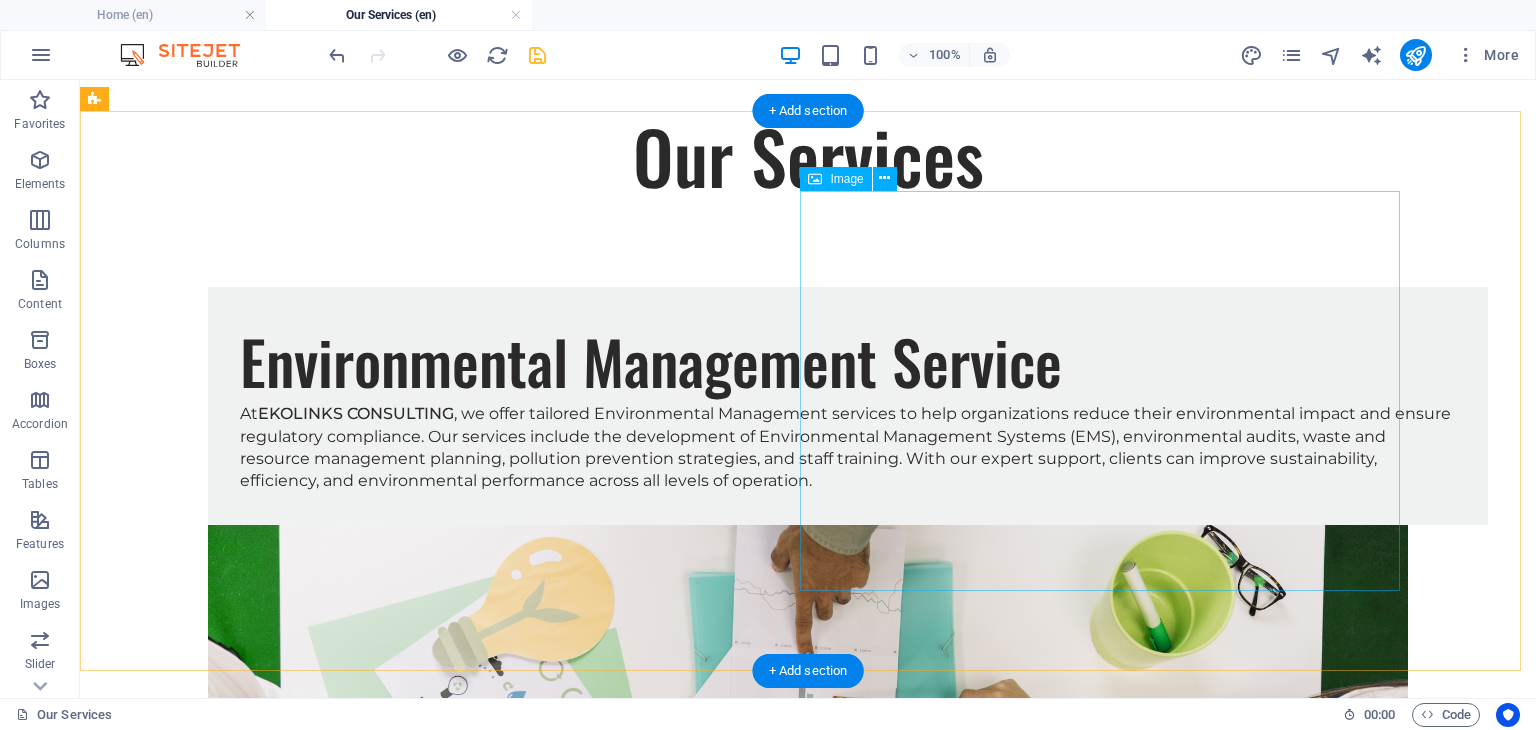 scroll, scrollTop: 0, scrollLeft: 0, axis: both 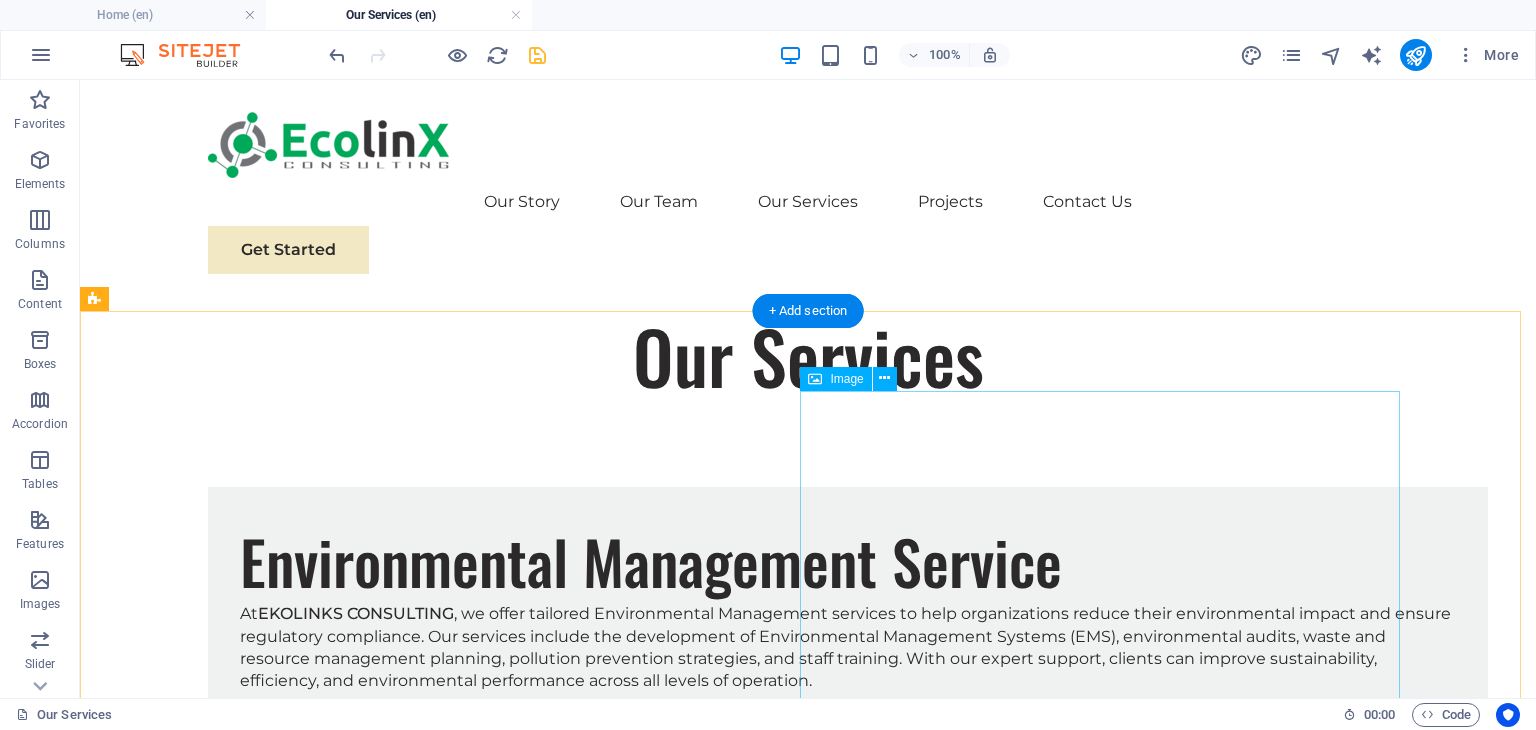 click at bounding box center [808, 1125] 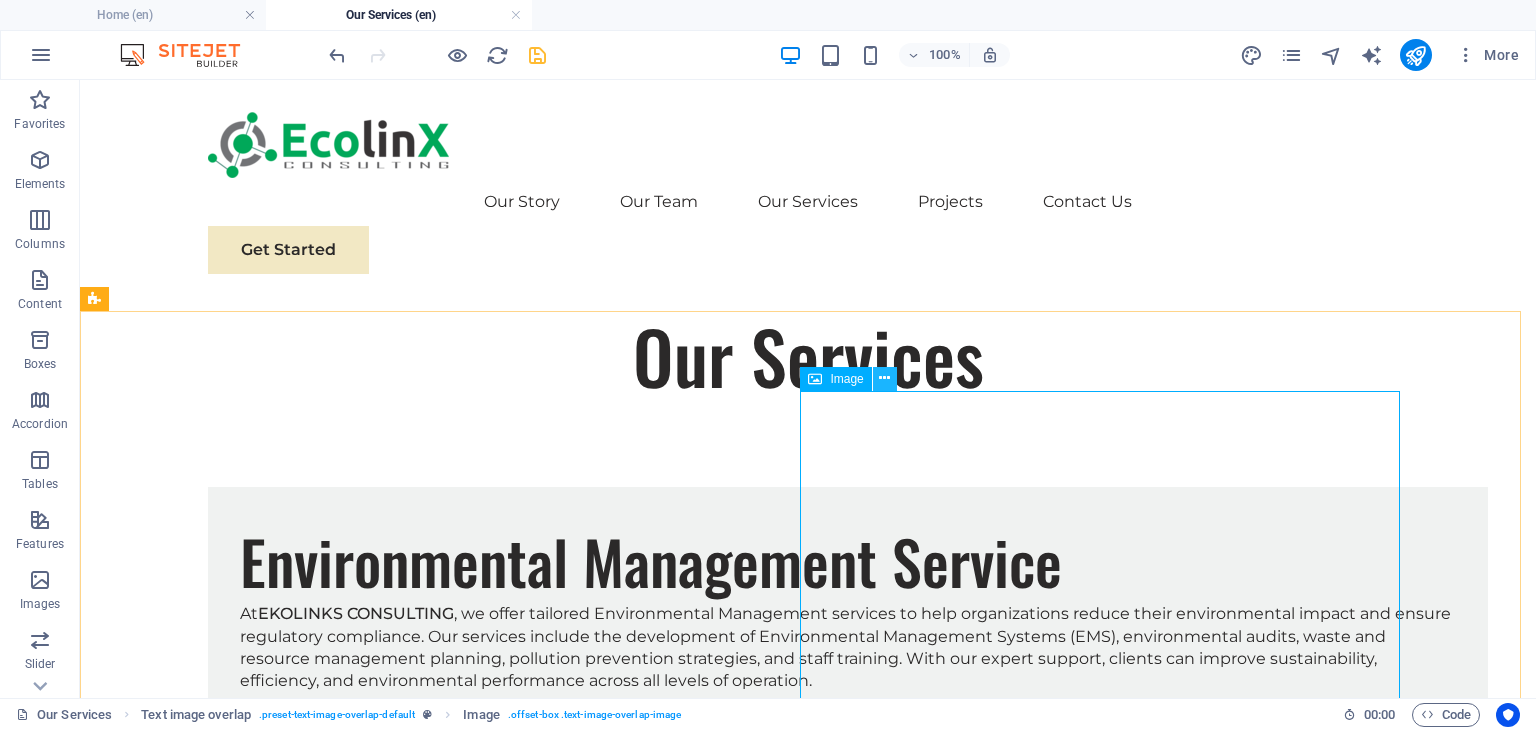 click at bounding box center (884, 378) 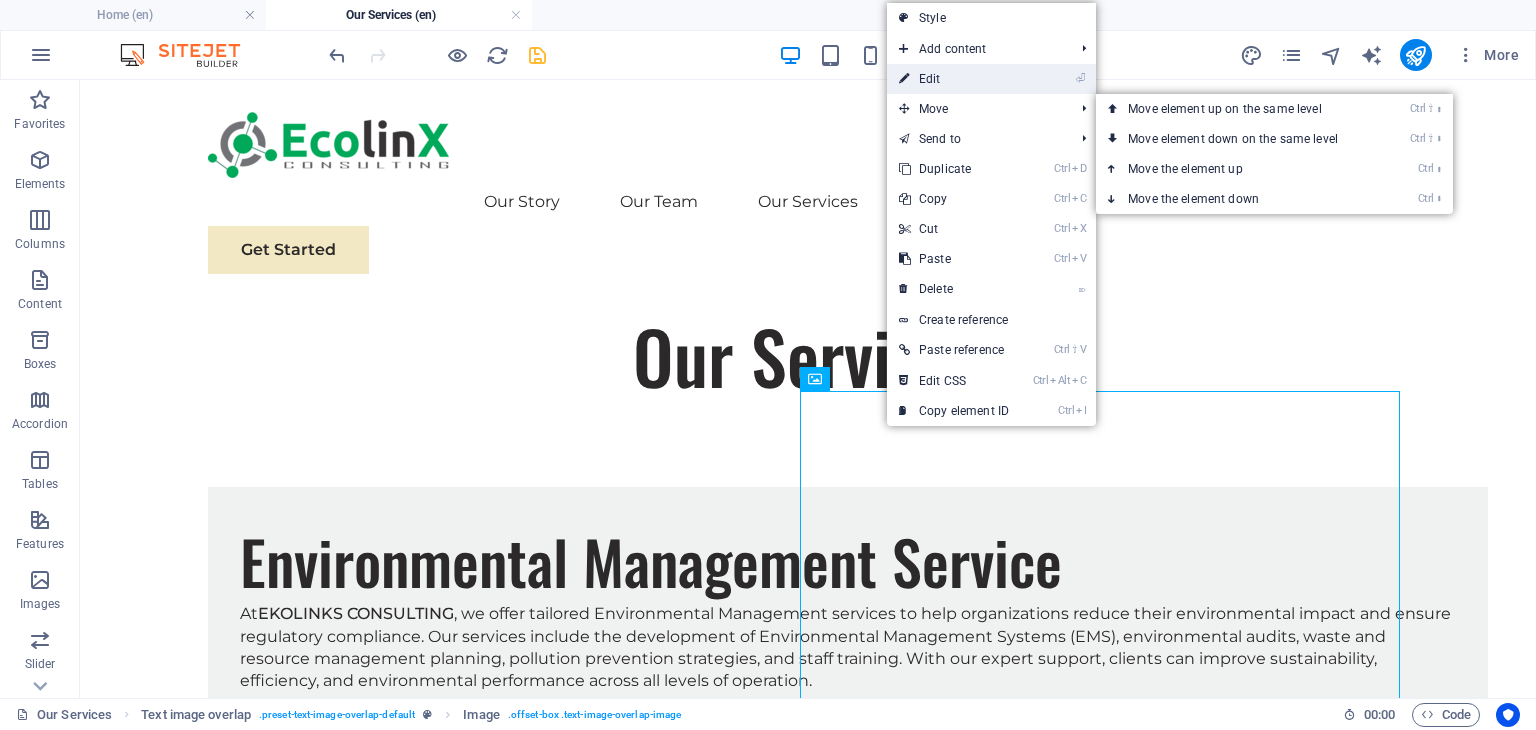 click on "⏎  Edit" at bounding box center [954, 79] 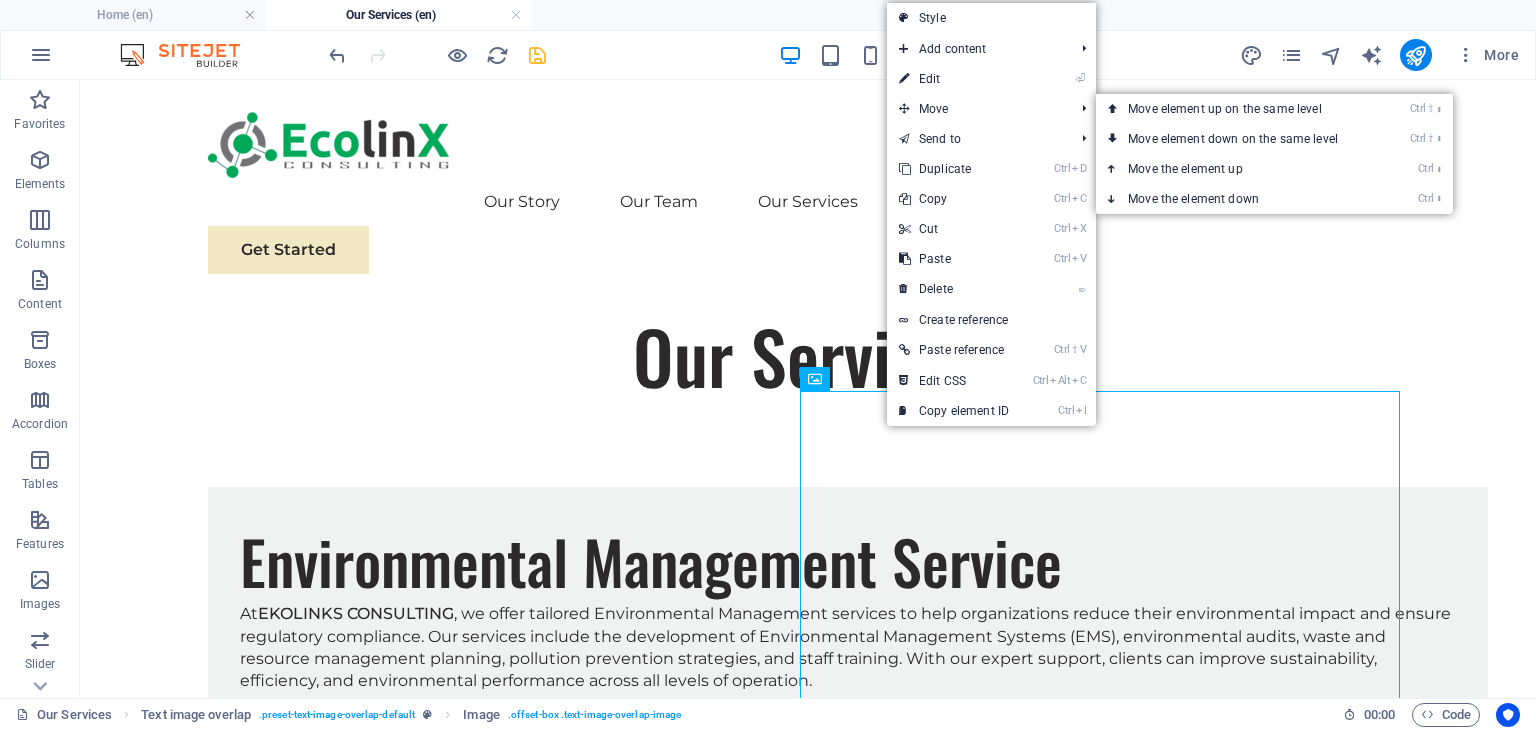 select on "%" 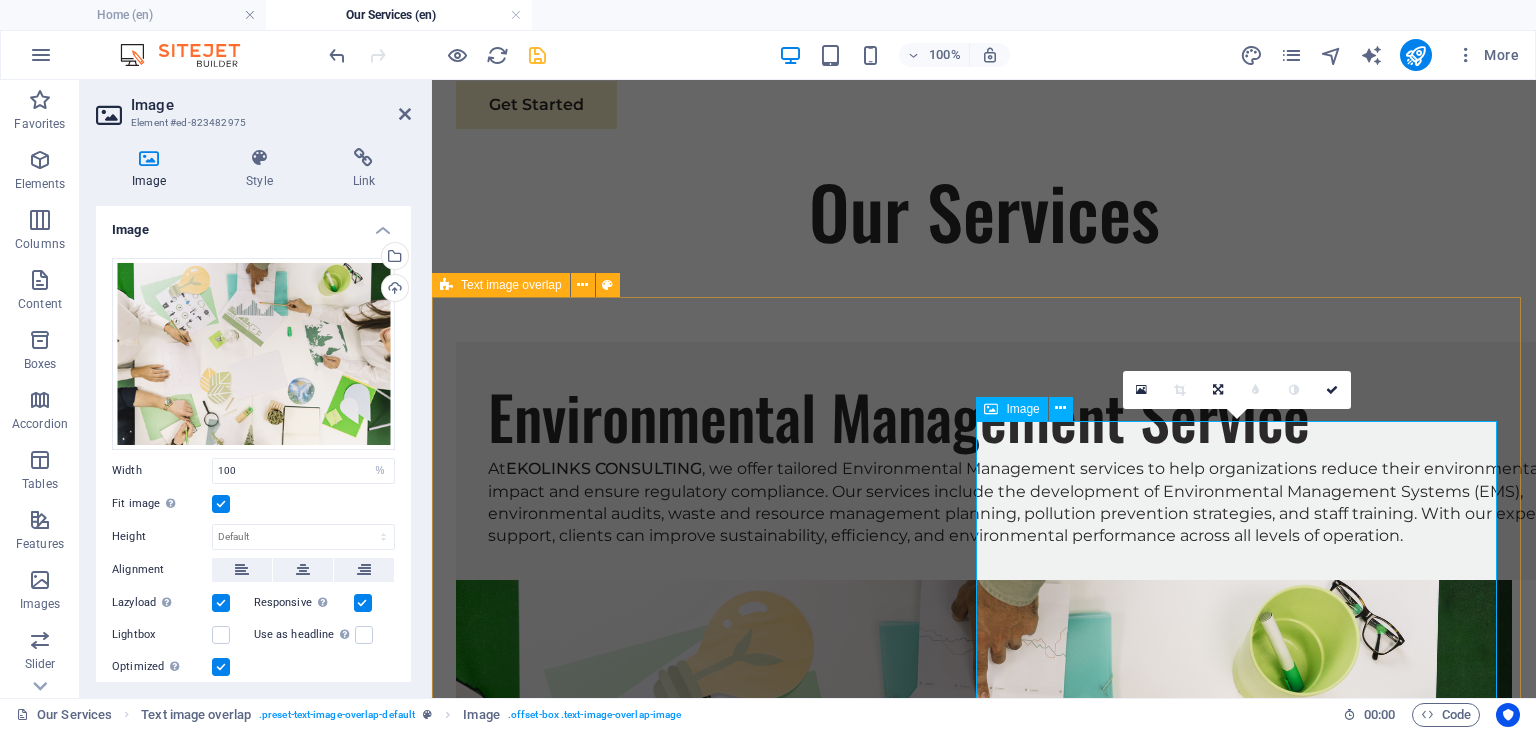 scroll, scrollTop: 200, scrollLeft: 0, axis: vertical 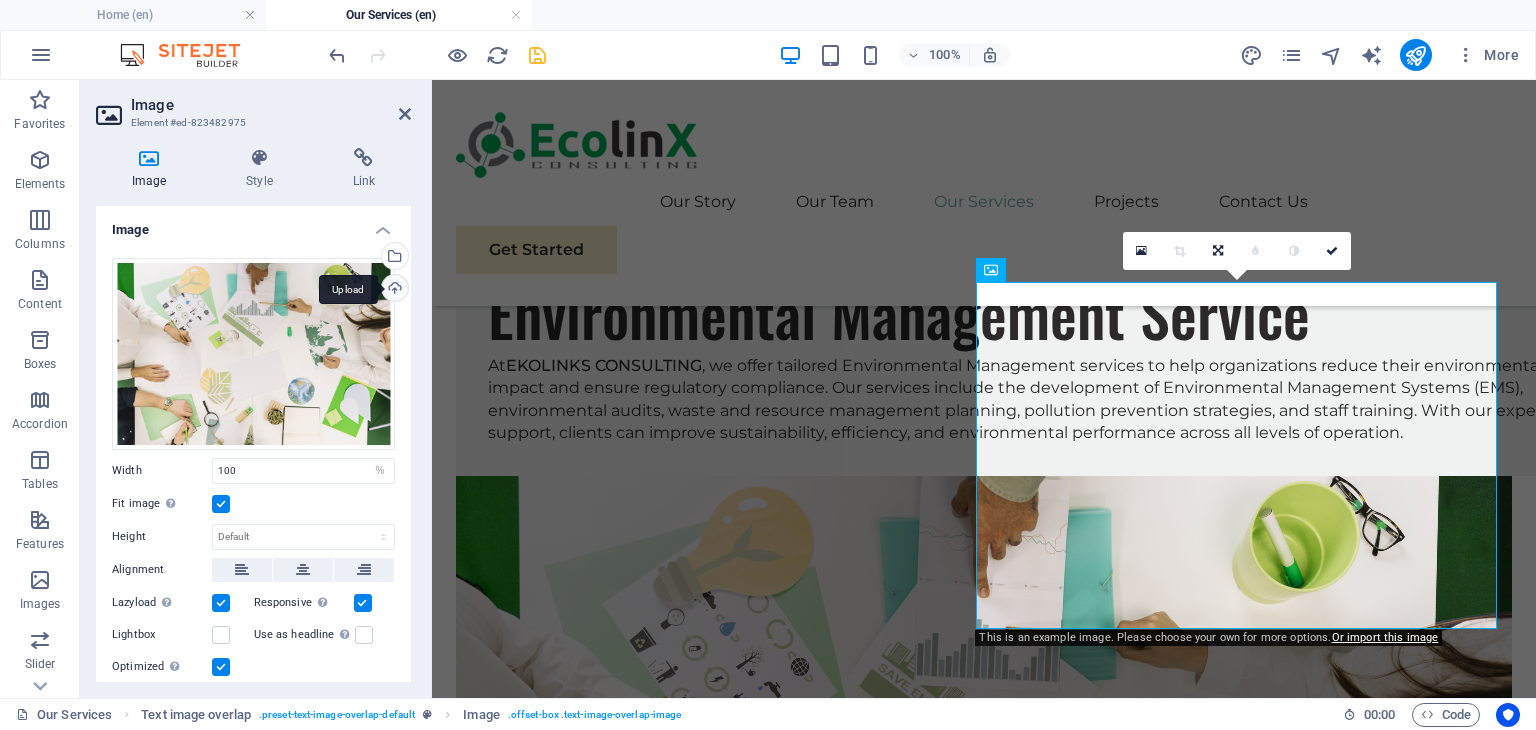 click on "Upload" at bounding box center [393, 290] 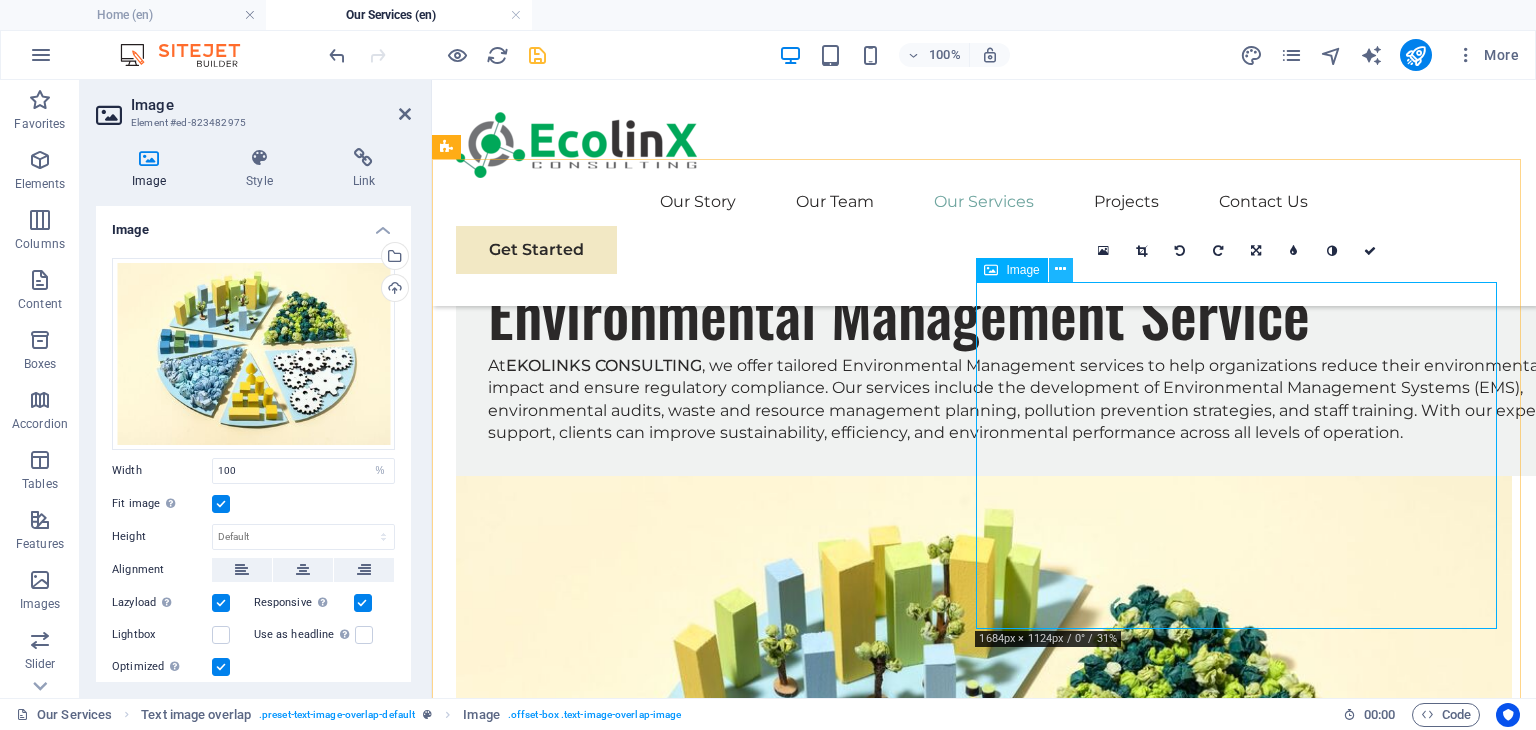 click at bounding box center [1060, 269] 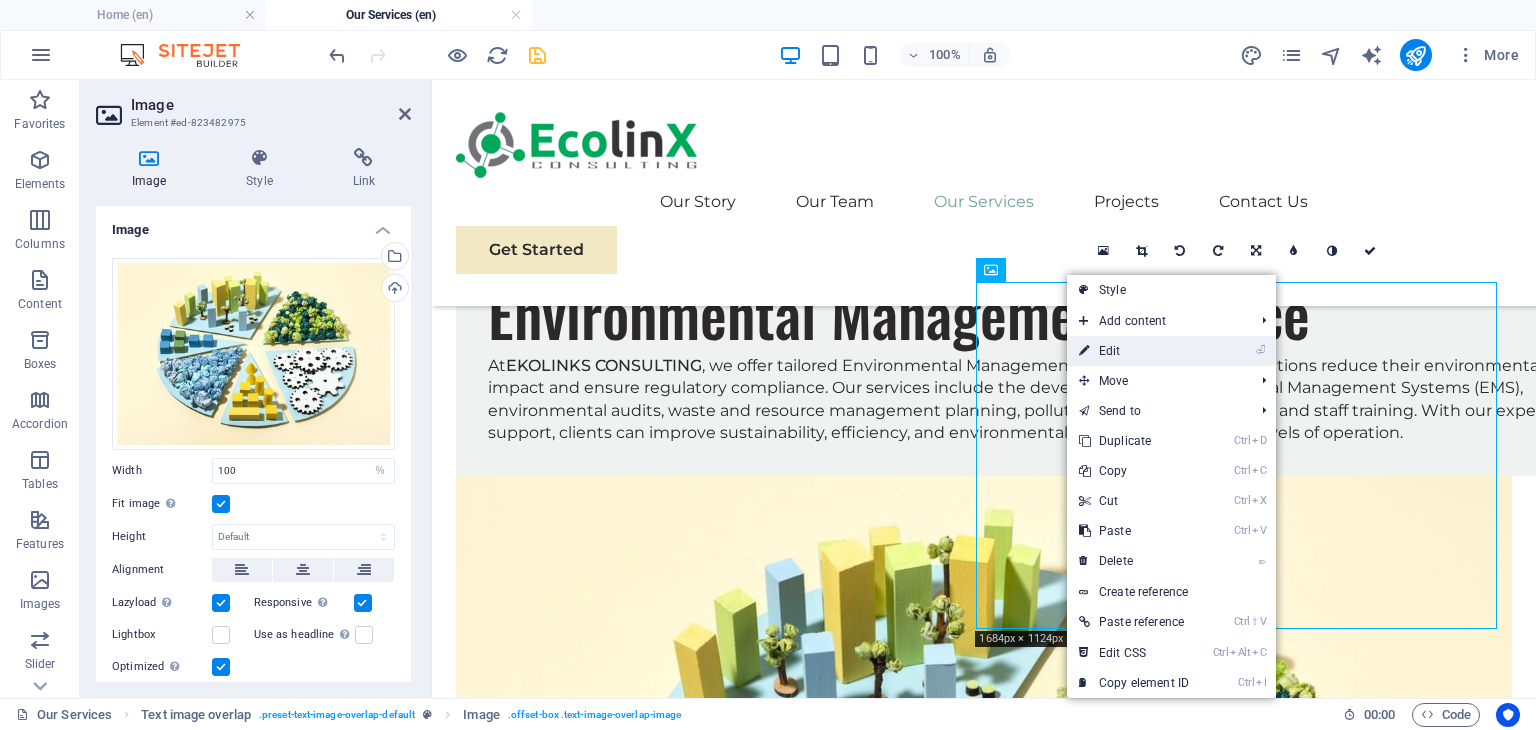 click on "⏎  Edit" at bounding box center (1134, 351) 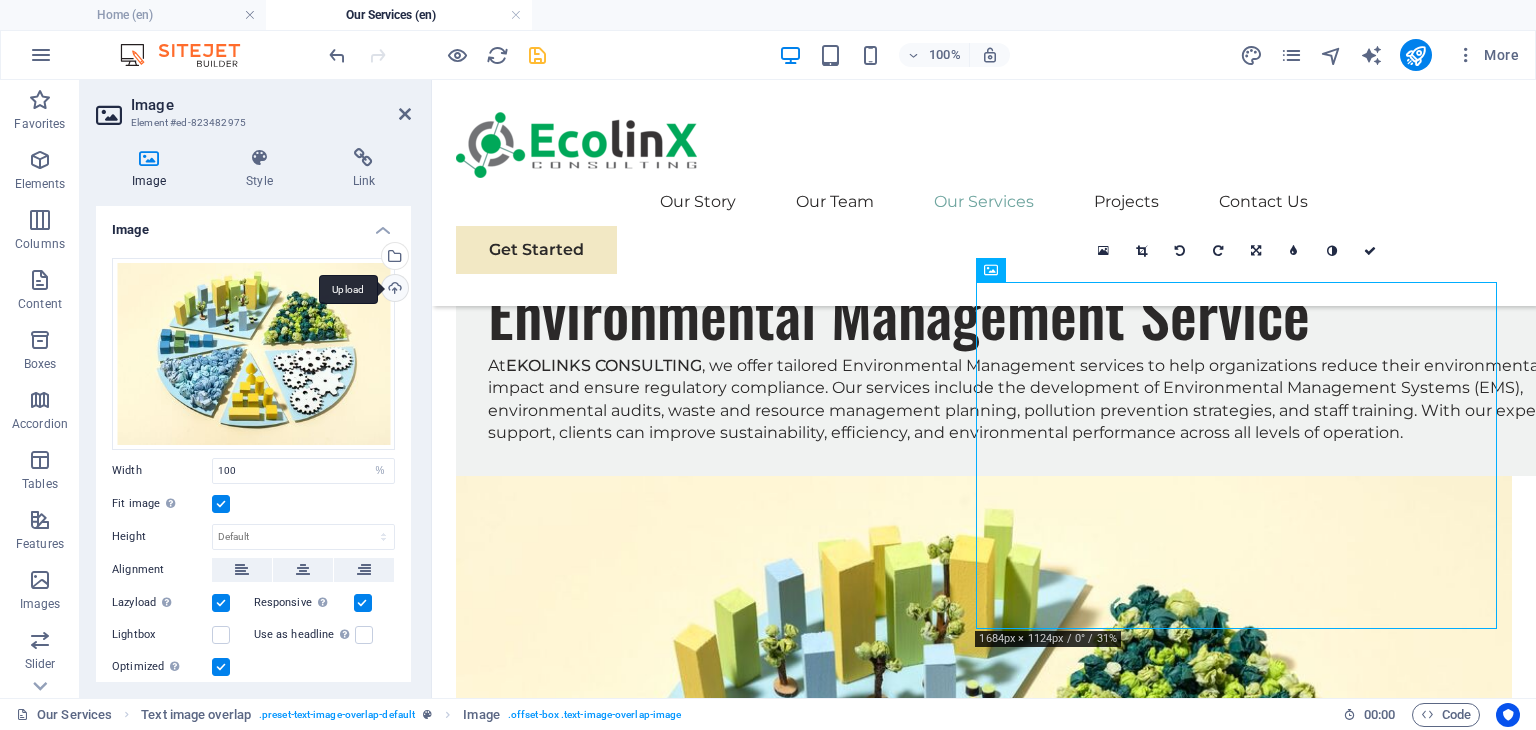 click on "Upload" at bounding box center [393, 290] 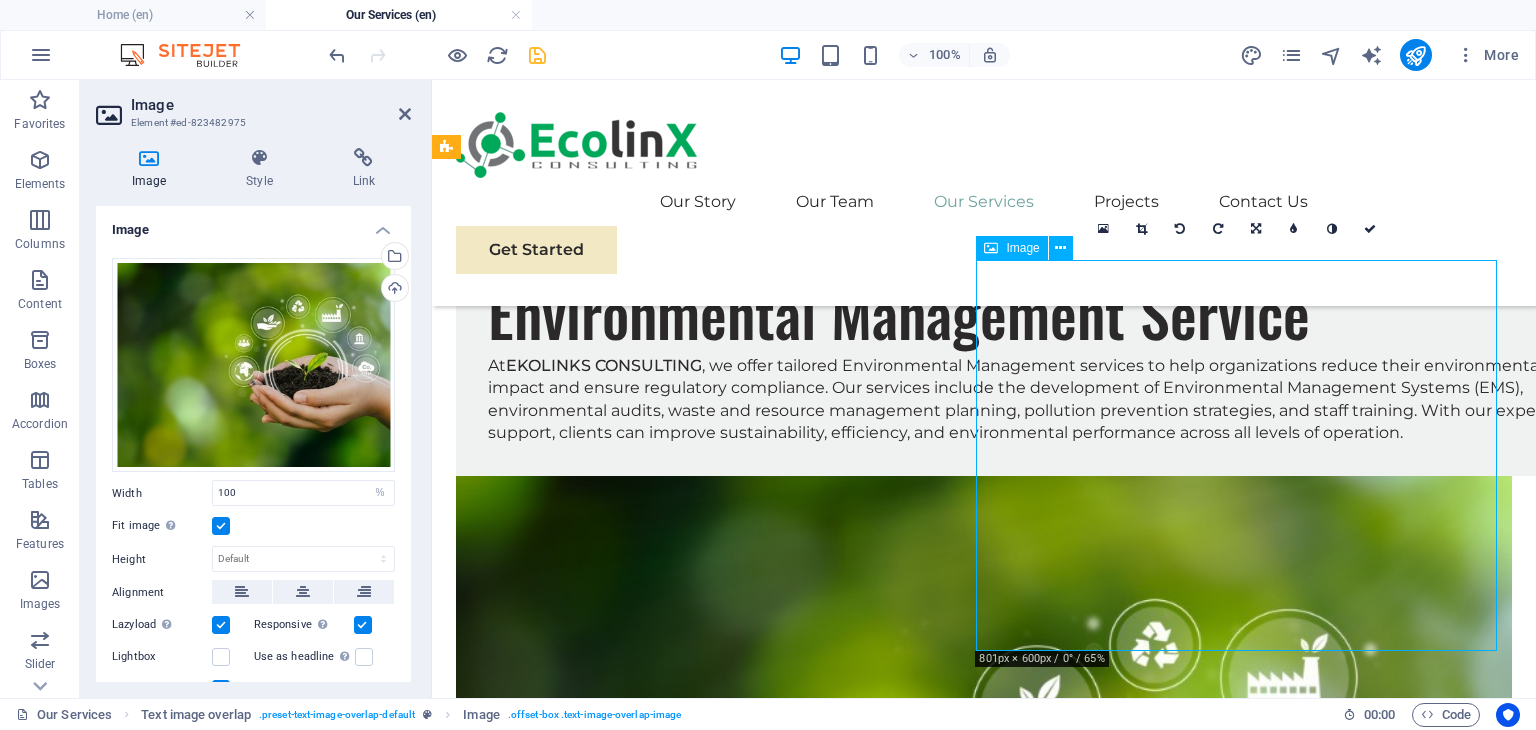 drag, startPoint x: 1342, startPoint y: 512, endPoint x: 1292, endPoint y: 519, distance: 50.48762 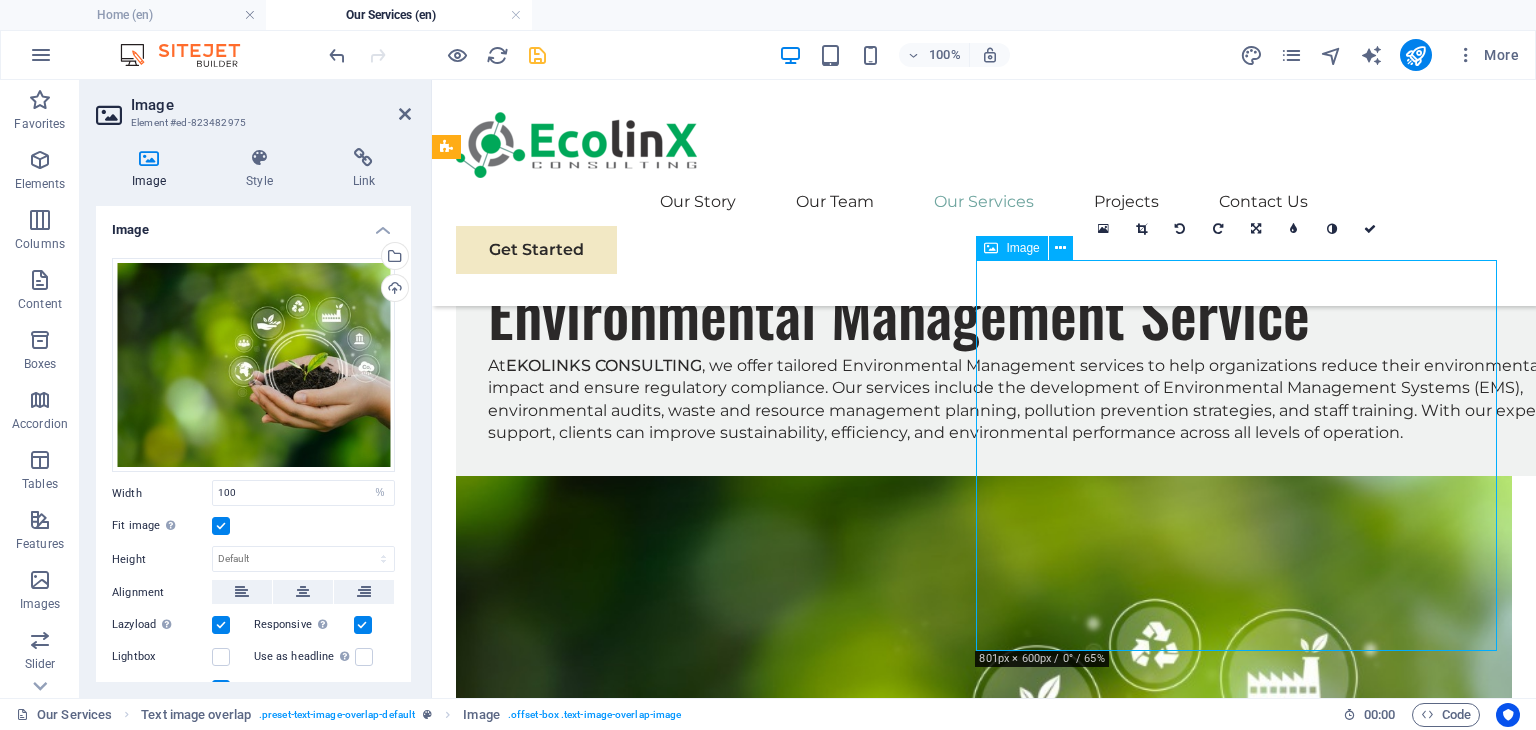 click at bounding box center (984, 872) 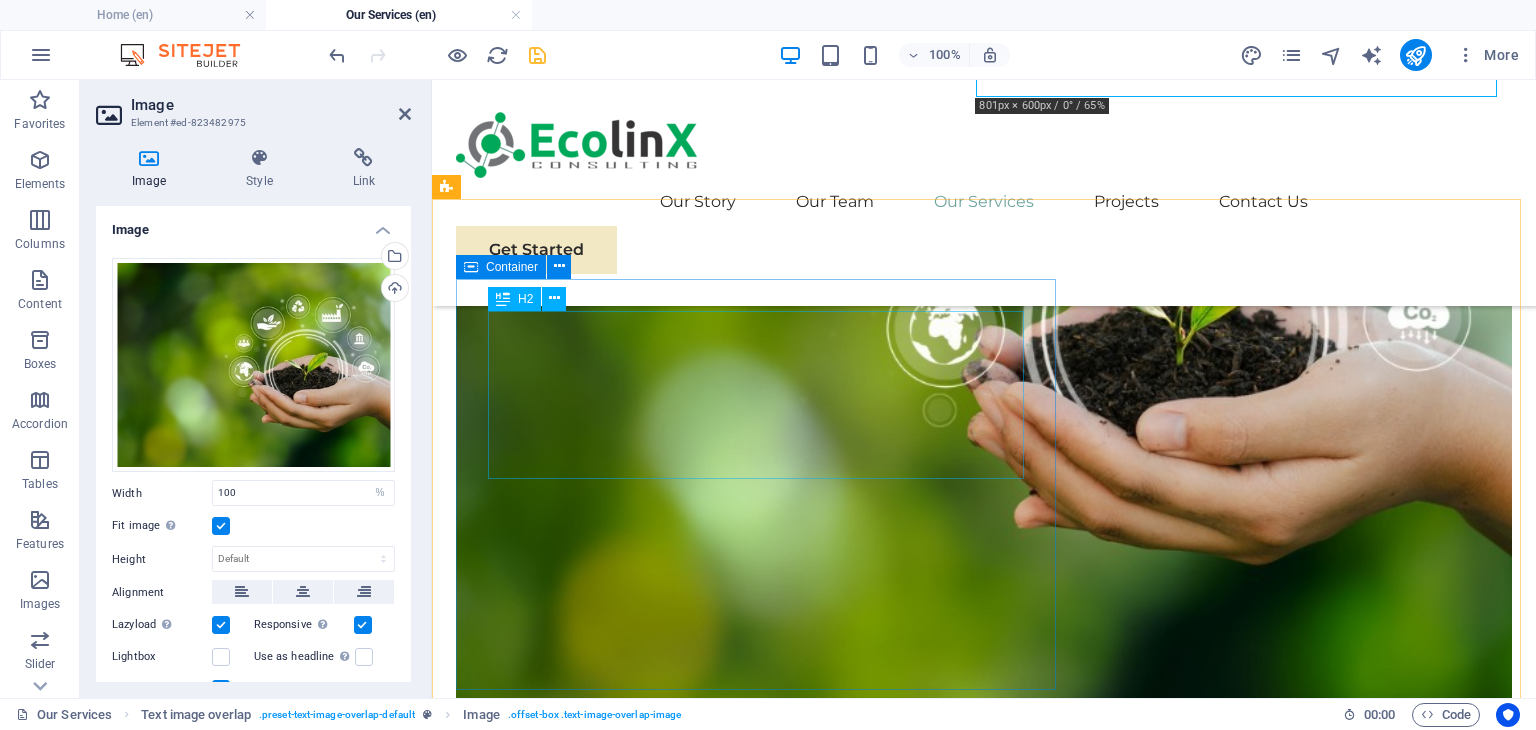 scroll, scrollTop: 800, scrollLeft: 0, axis: vertical 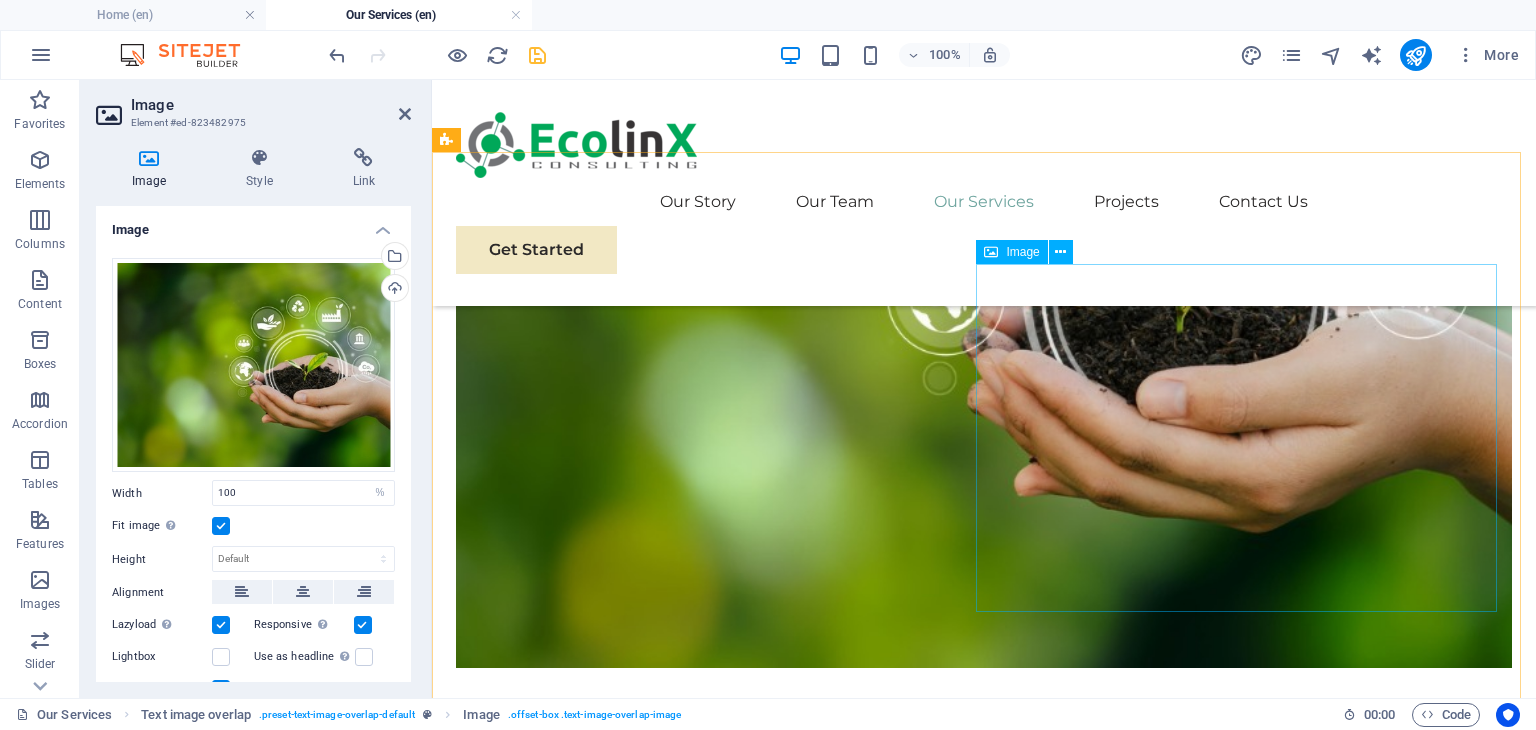 click at bounding box center [984, 1418] 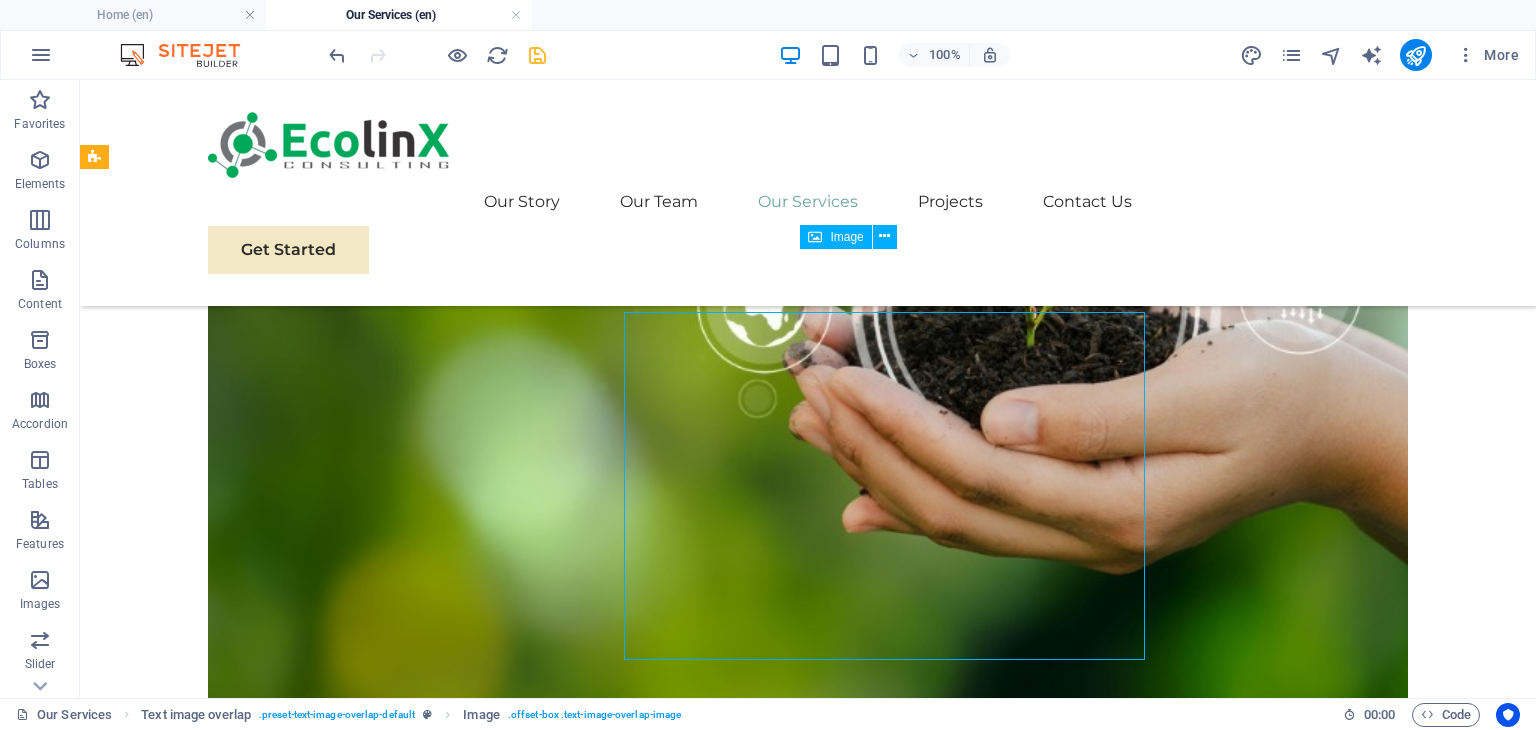 scroll, scrollTop: 752, scrollLeft: 0, axis: vertical 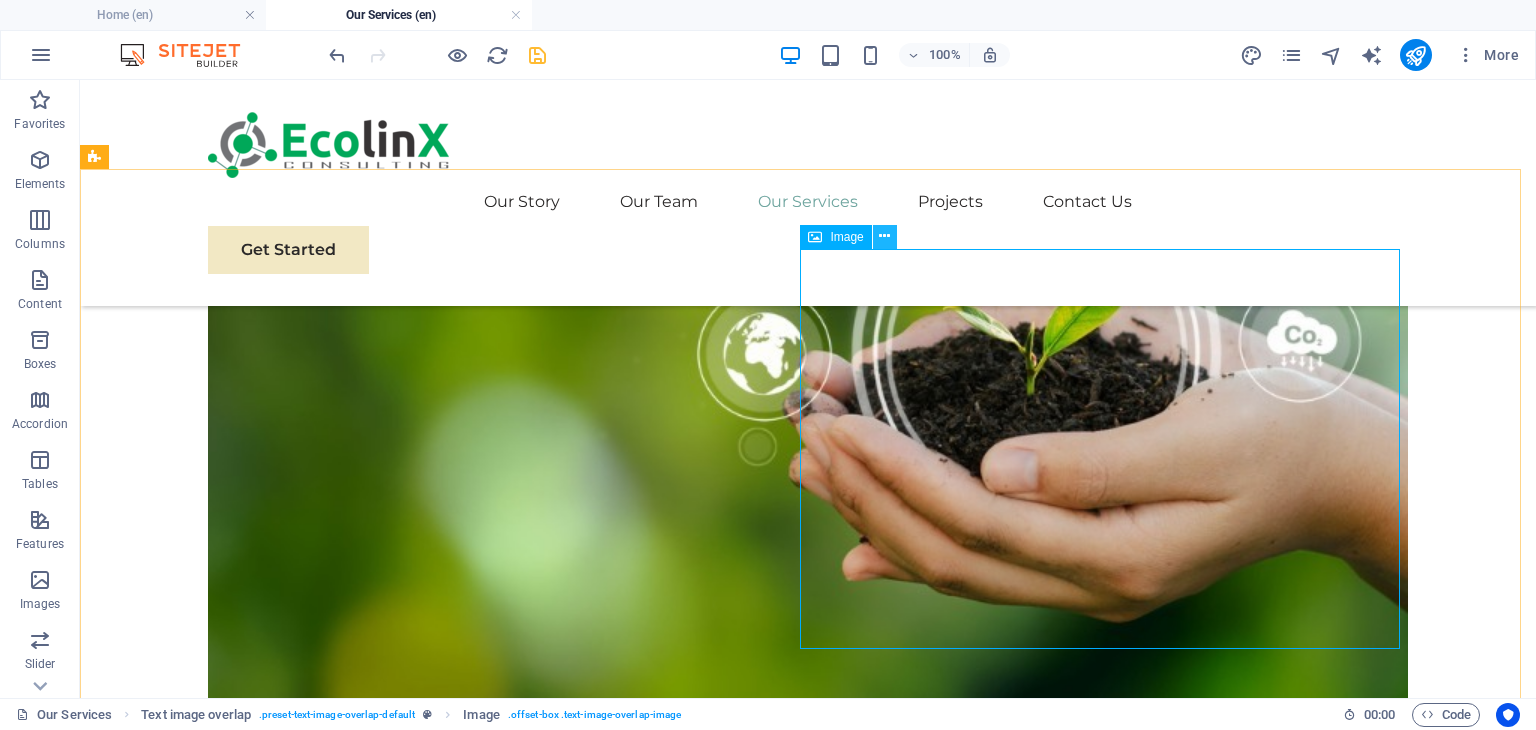 click at bounding box center (884, 236) 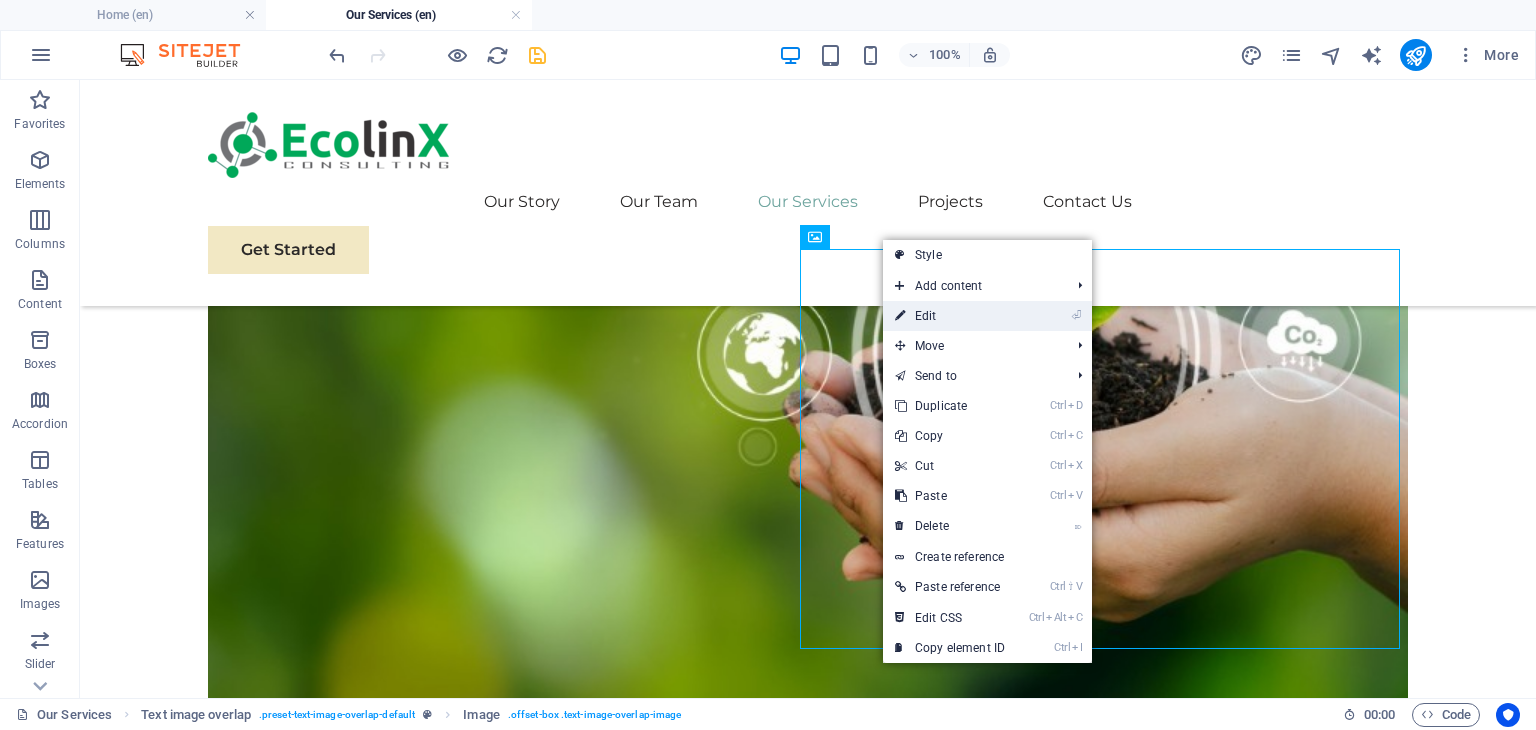 click on "⏎  Edit" at bounding box center (950, 316) 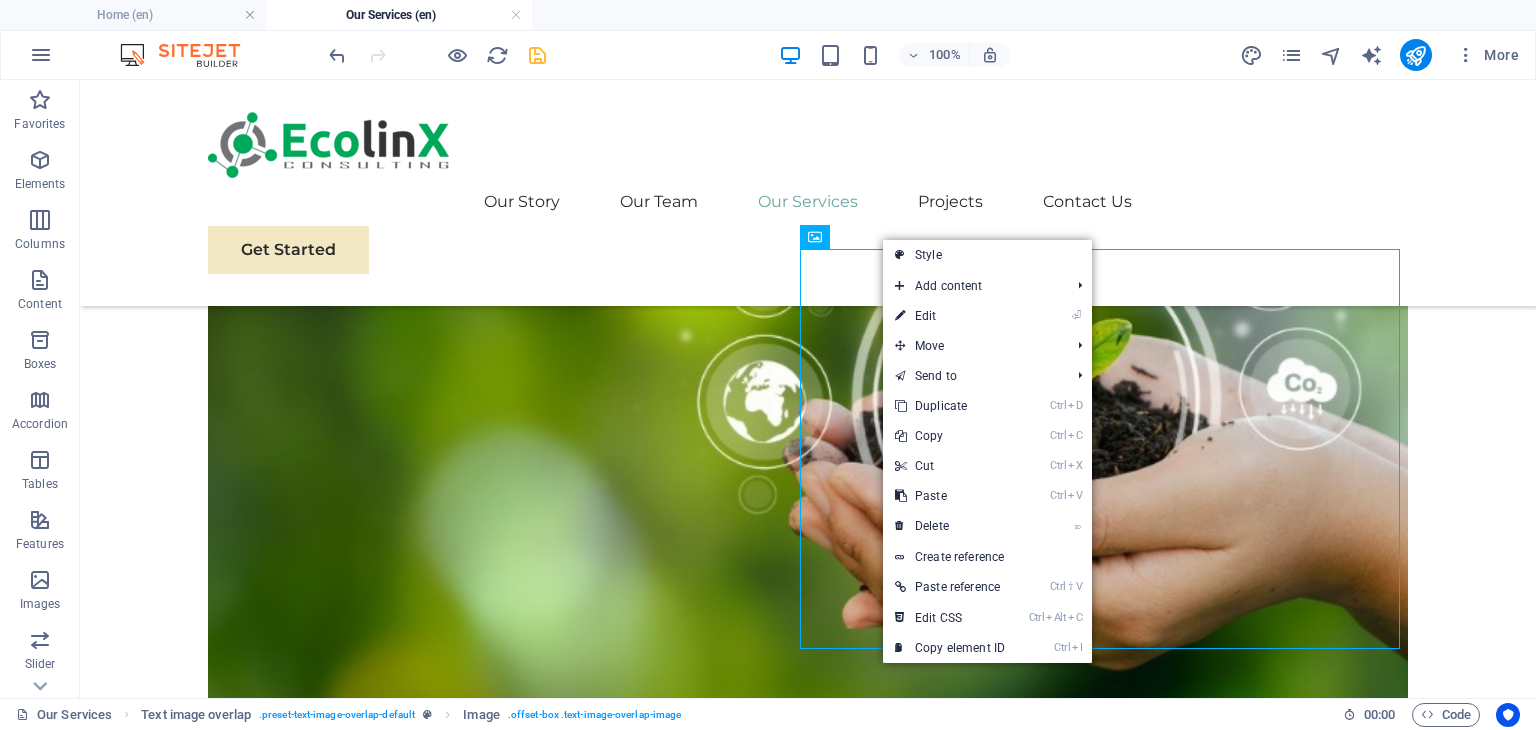 scroll, scrollTop: 800, scrollLeft: 0, axis: vertical 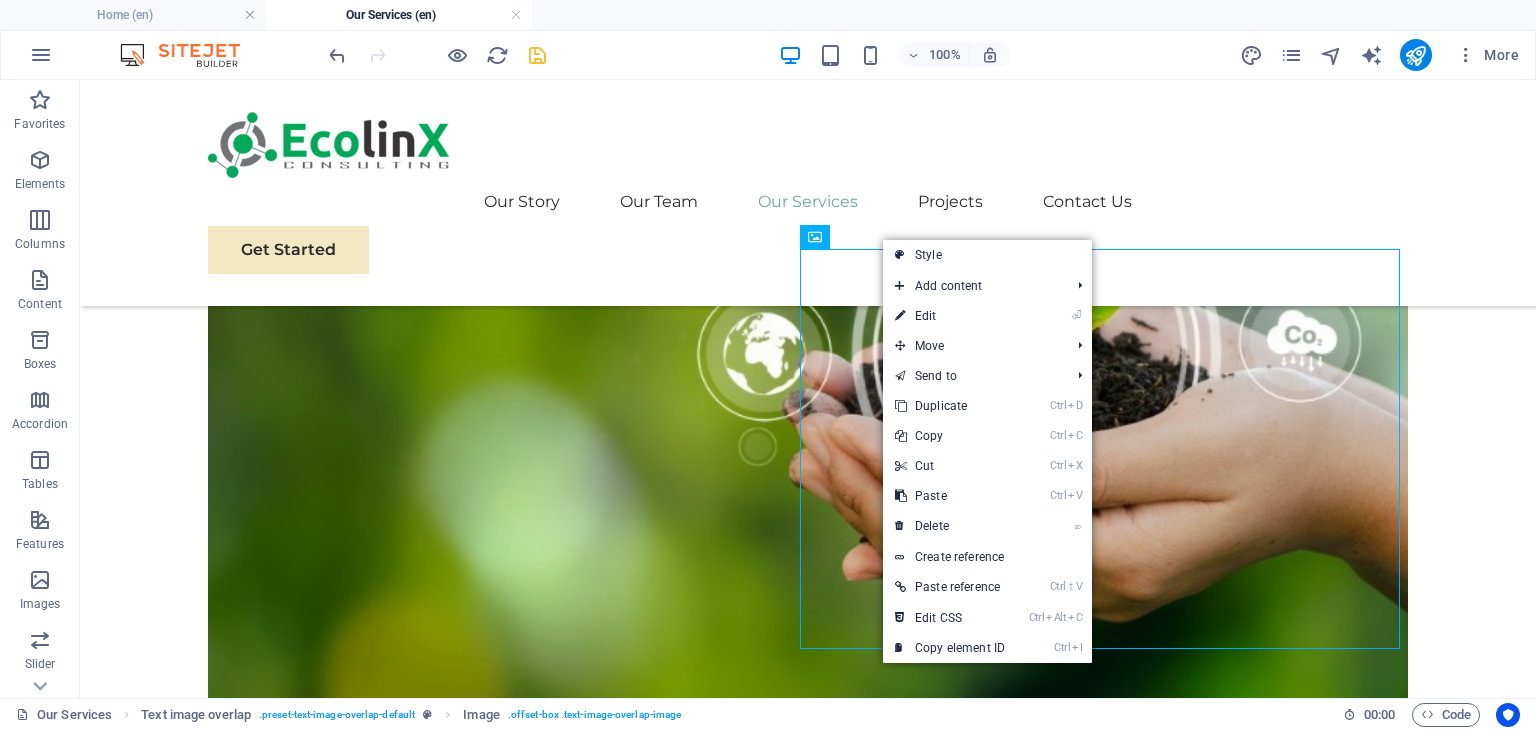 select on "%" 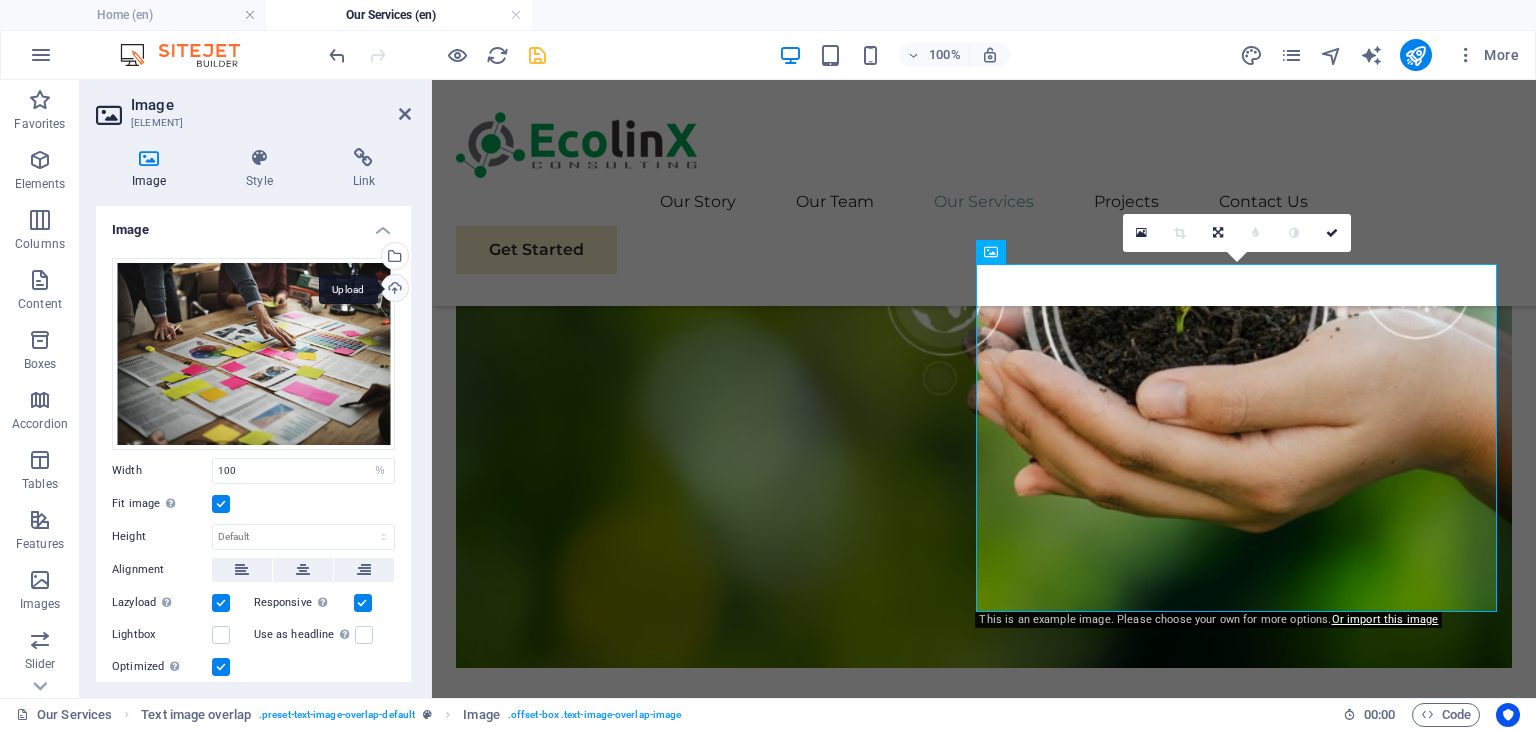 click on "Upload" at bounding box center (393, 290) 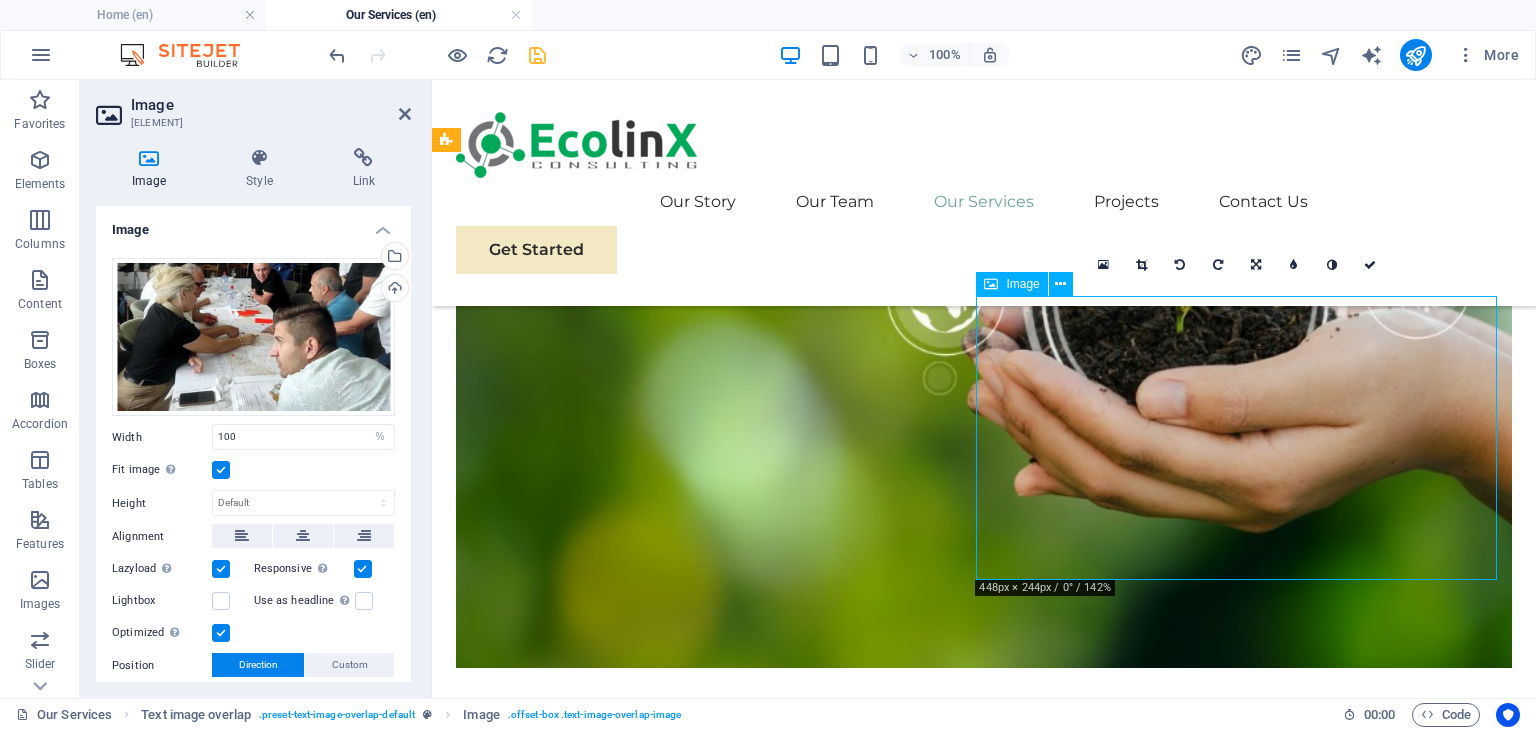 drag, startPoint x: 1197, startPoint y: 495, endPoint x: 1211, endPoint y: 493, distance: 14.142136 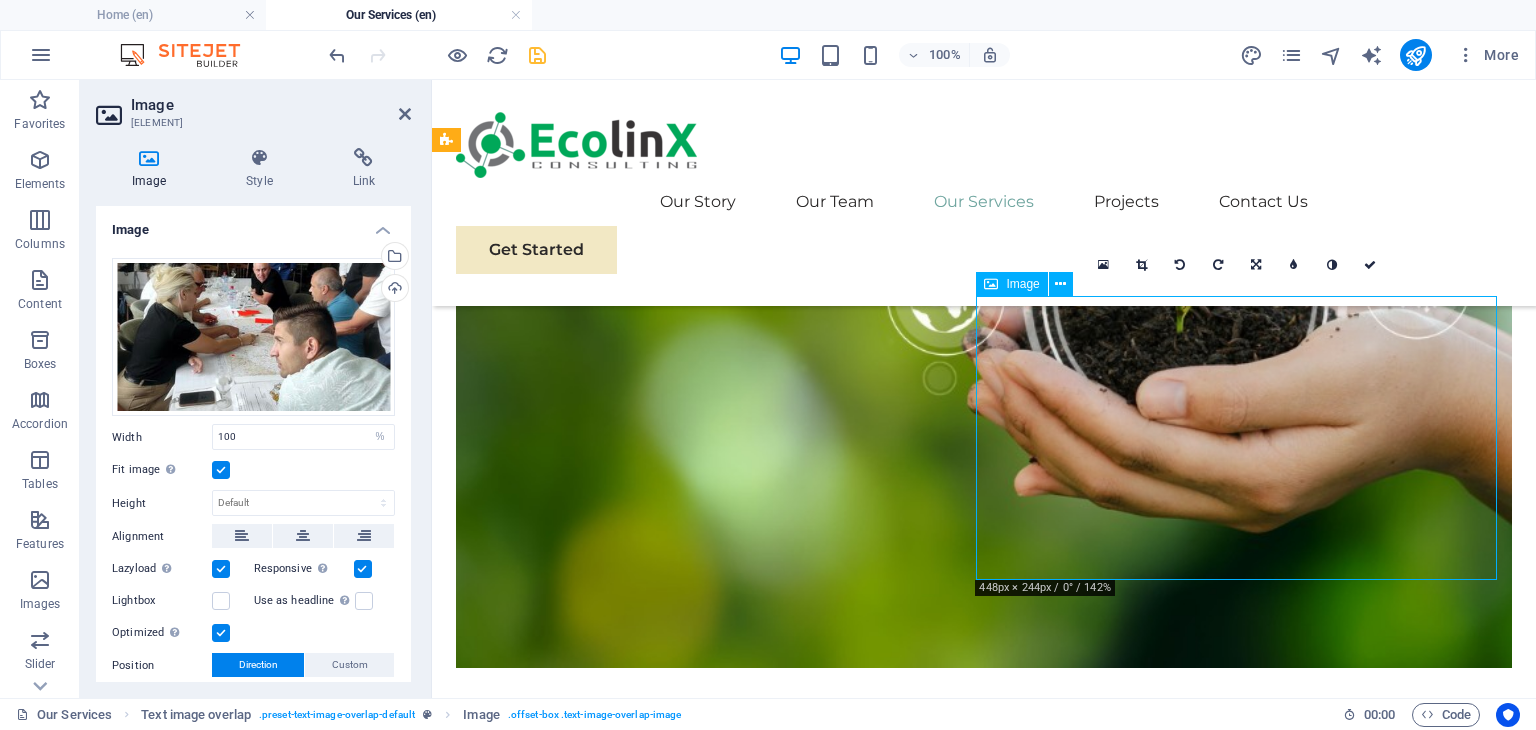 click at bounding box center [984, 1353] 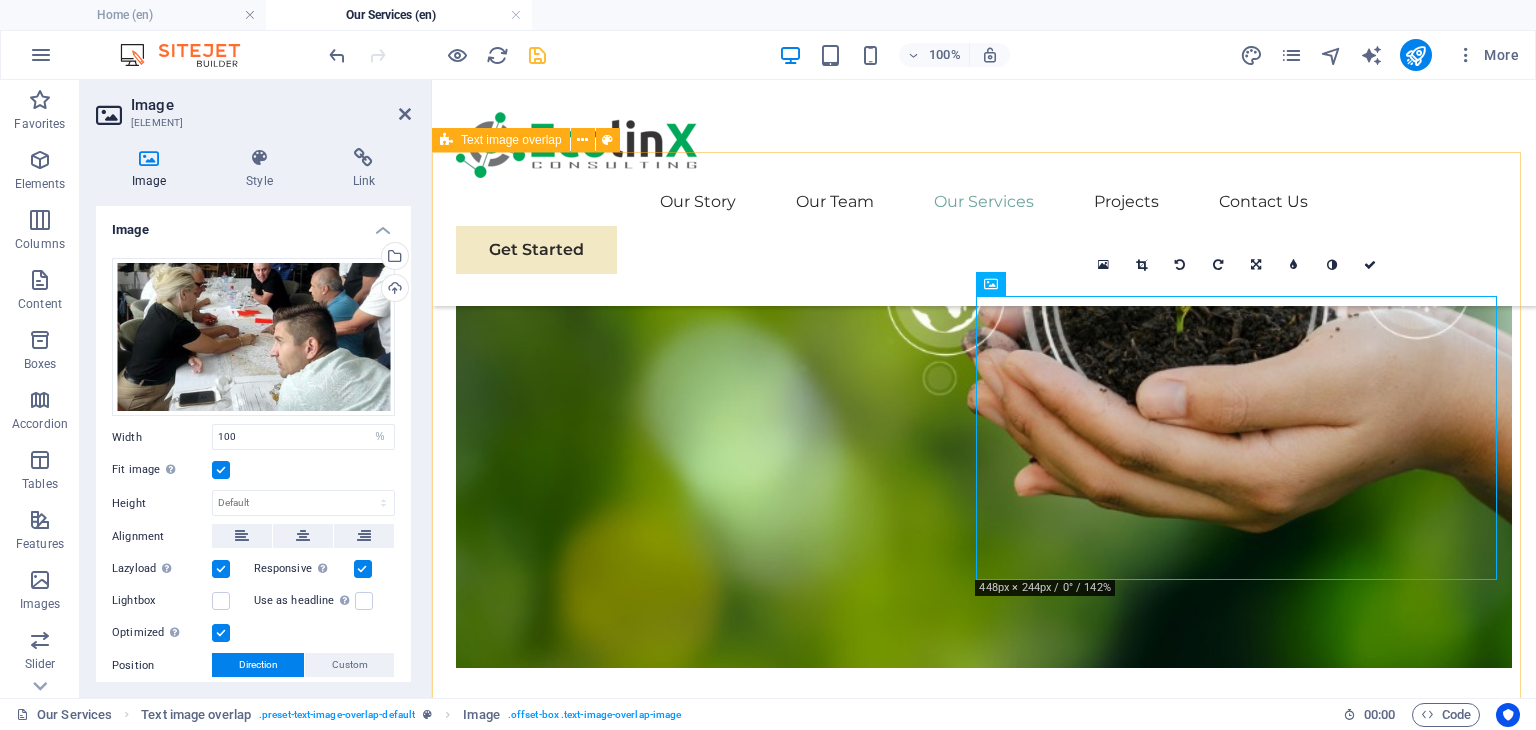 click on "Strategic Planning Management Services We provides expert support in developing strategic development plans, programs, and policies that align with national priorities and EU standards. Our services include the preparation of sustainable development strategies, action plans, and intervention programs for improvement. We help public institutions, non-governmental organizations and business organizations set clear development goals, identify priority actions, and implement effective management frameworks for long-term impact and compliance." at bounding box center [984, 1234] 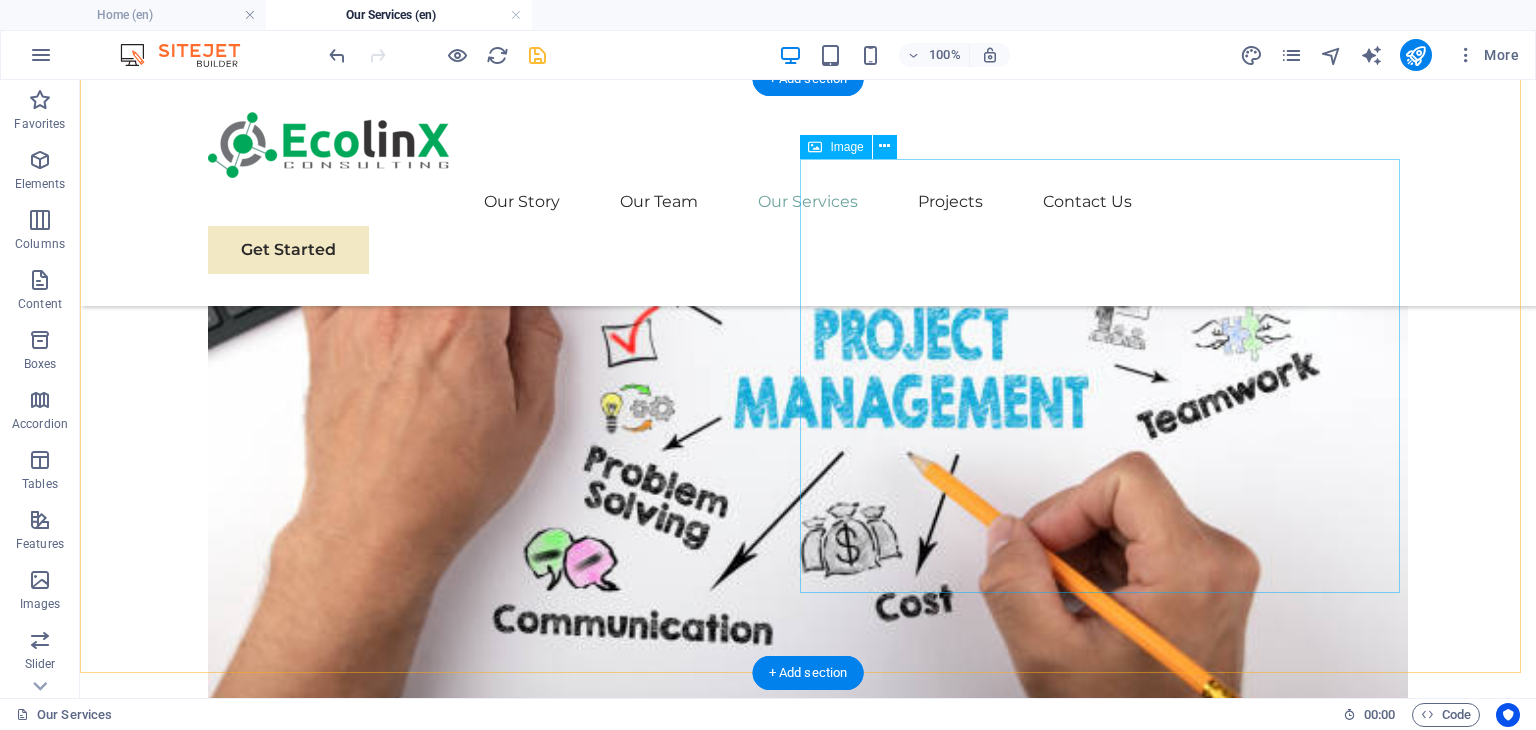 scroll, scrollTop: 3152, scrollLeft: 0, axis: vertical 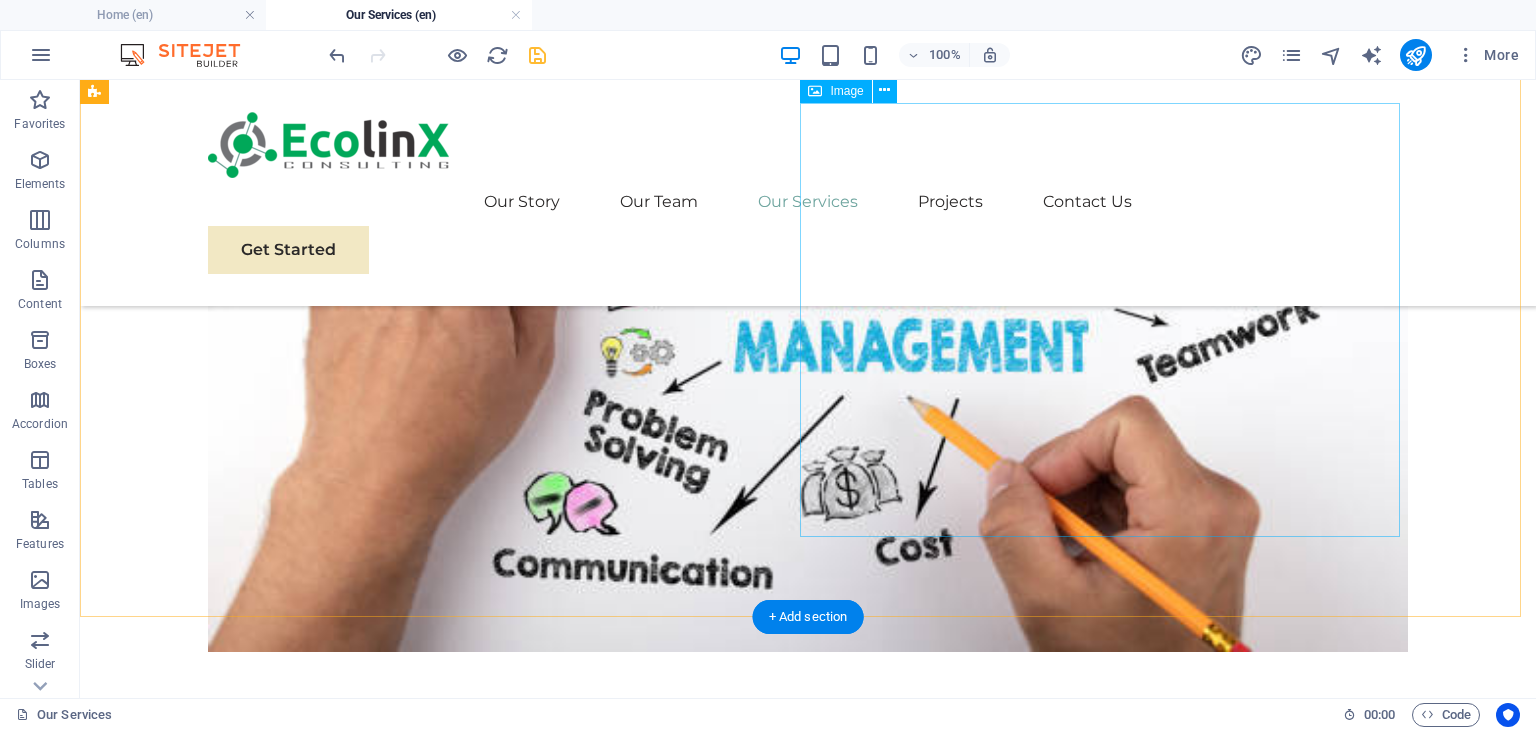 click at bounding box center [808, 2954] 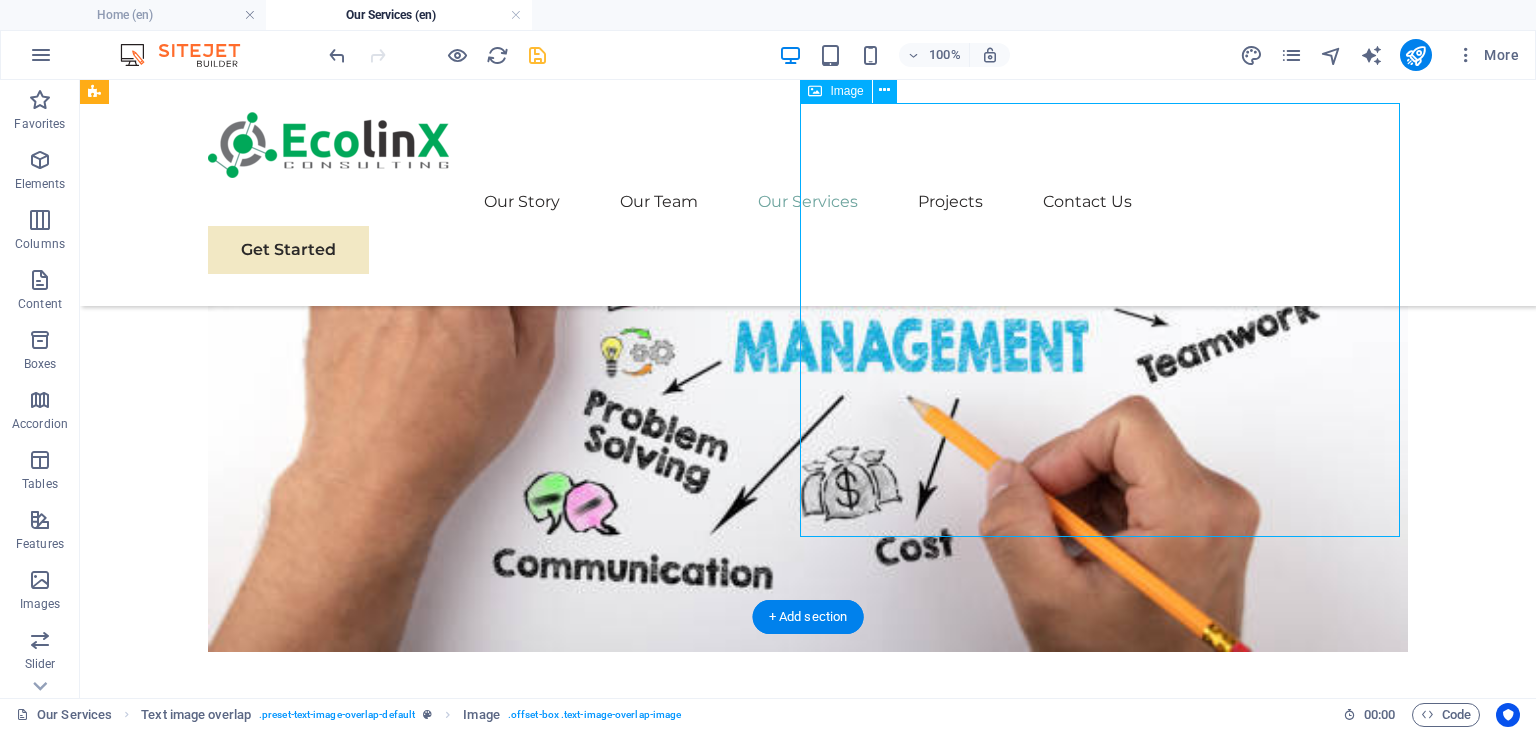 click at bounding box center (808, 2954) 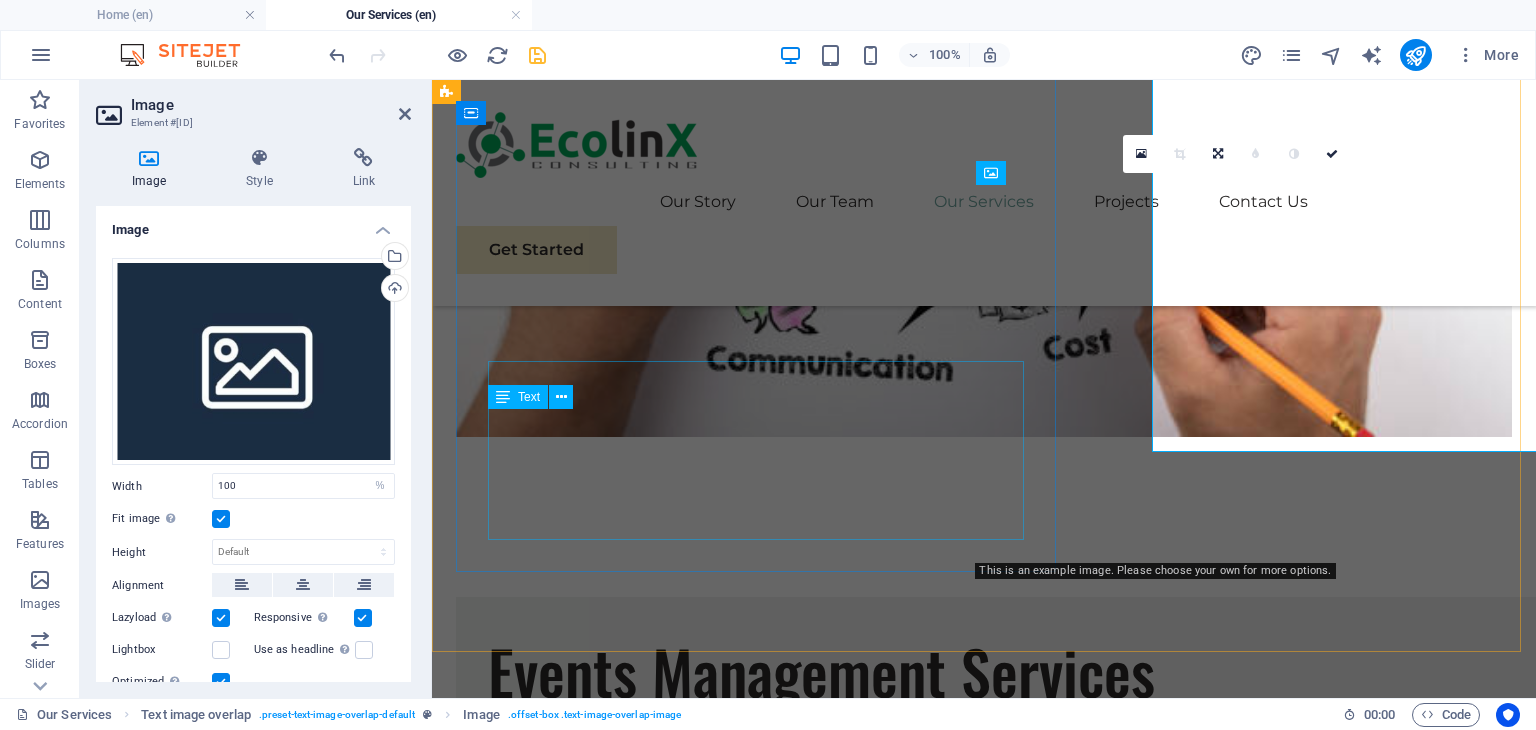 scroll, scrollTop: 3236, scrollLeft: 0, axis: vertical 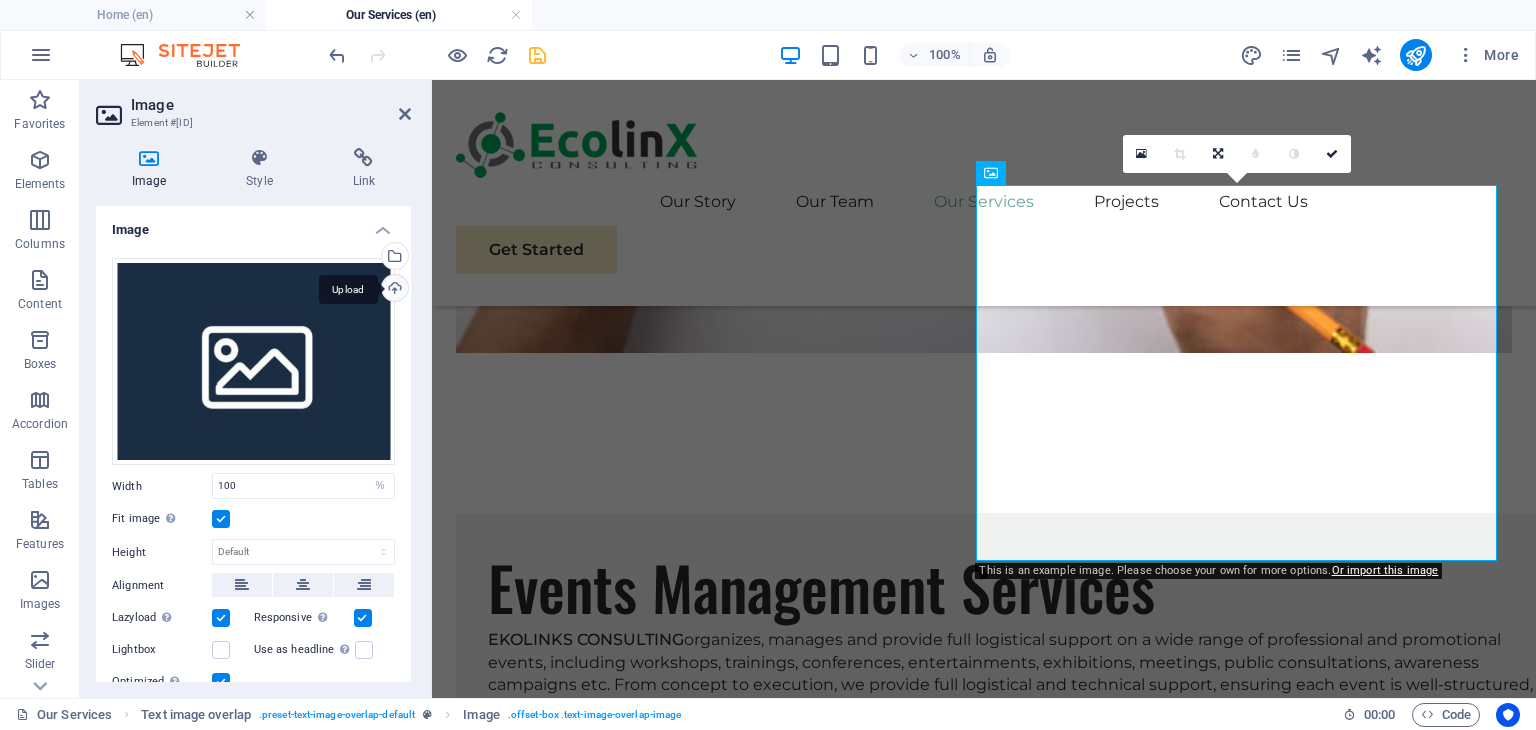 click on "Upload" at bounding box center [393, 290] 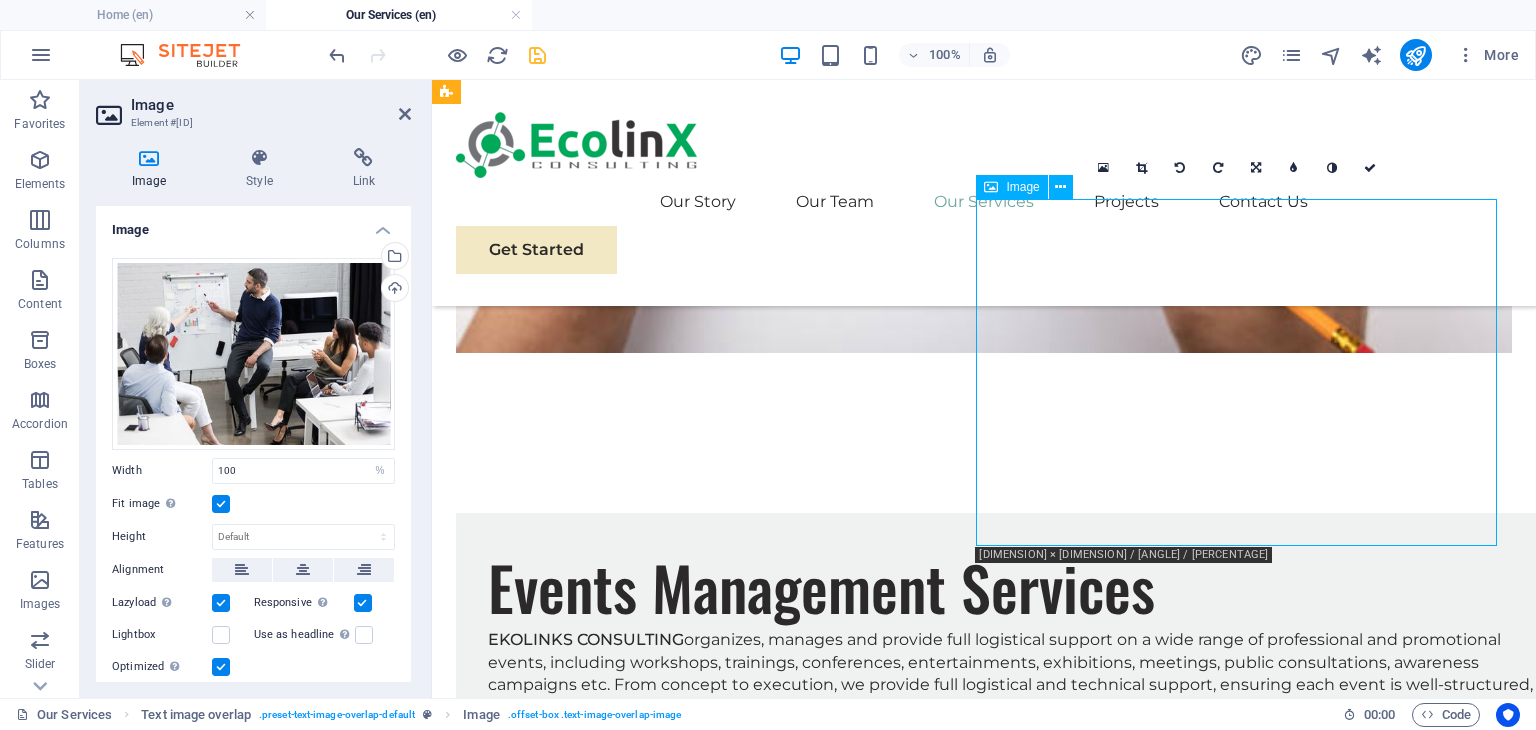 drag, startPoint x: 1251, startPoint y: 415, endPoint x: 1252, endPoint y: 475, distance: 60.00833 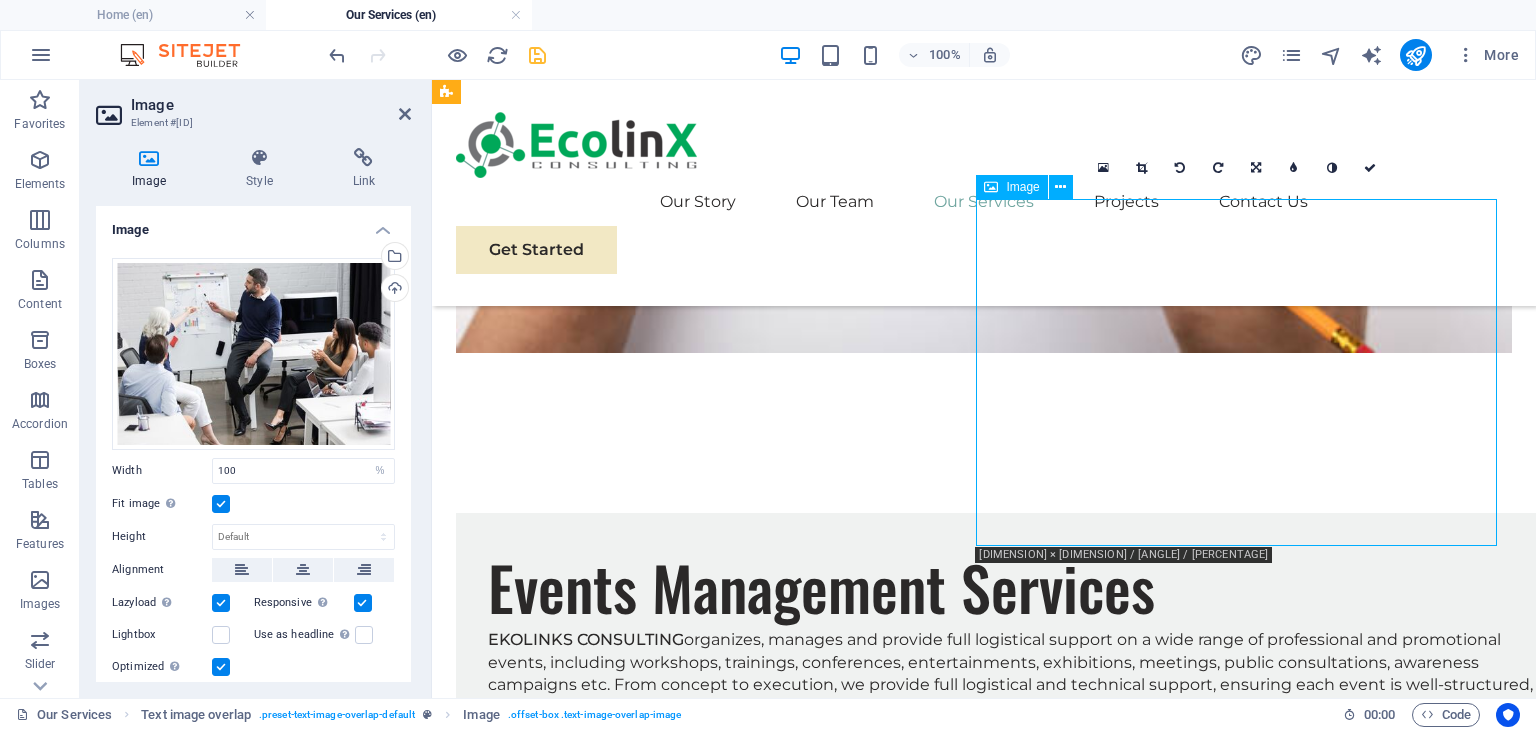 click at bounding box center (984, 2537) 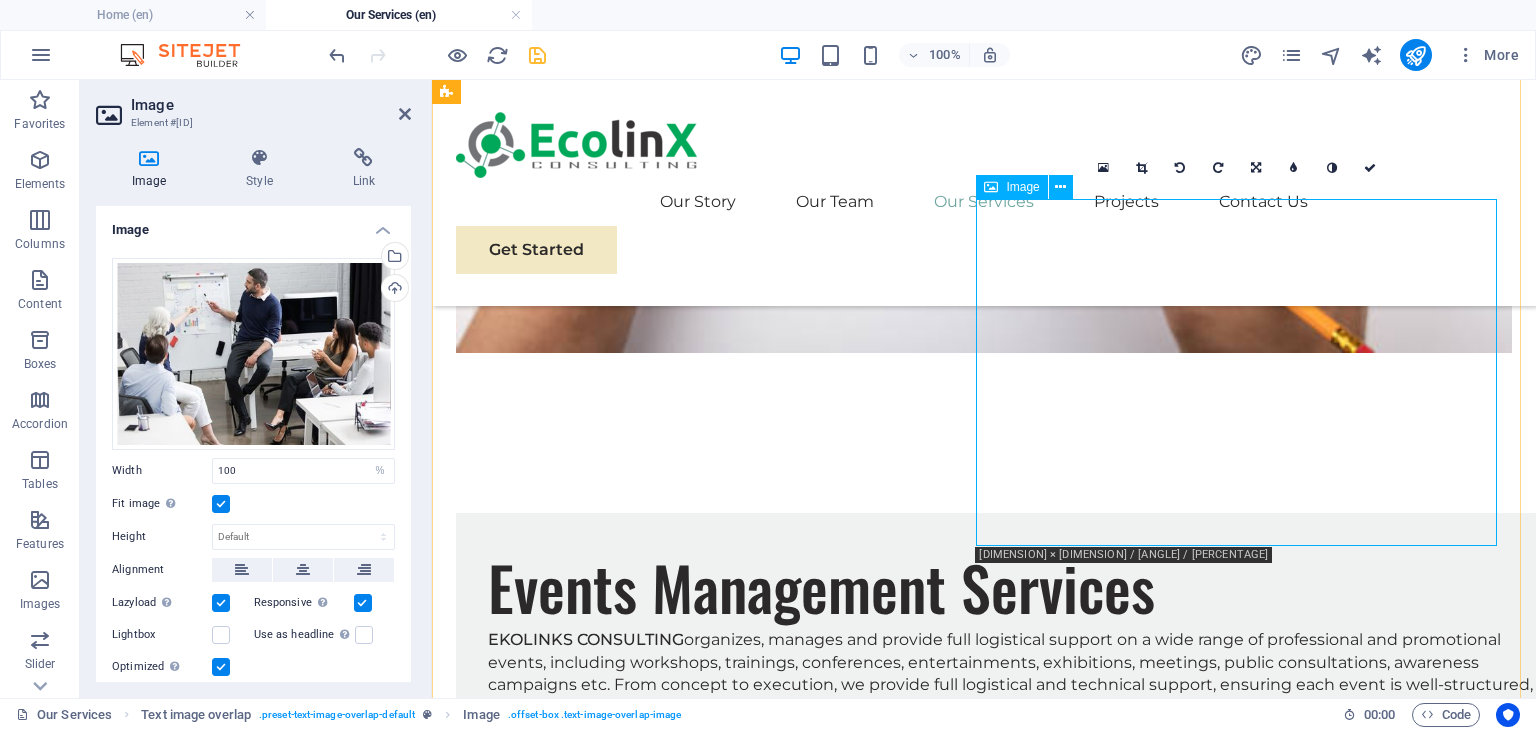 drag, startPoint x: 1166, startPoint y: 257, endPoint x: 1168, endPoint y: 375, distance: 118.016945 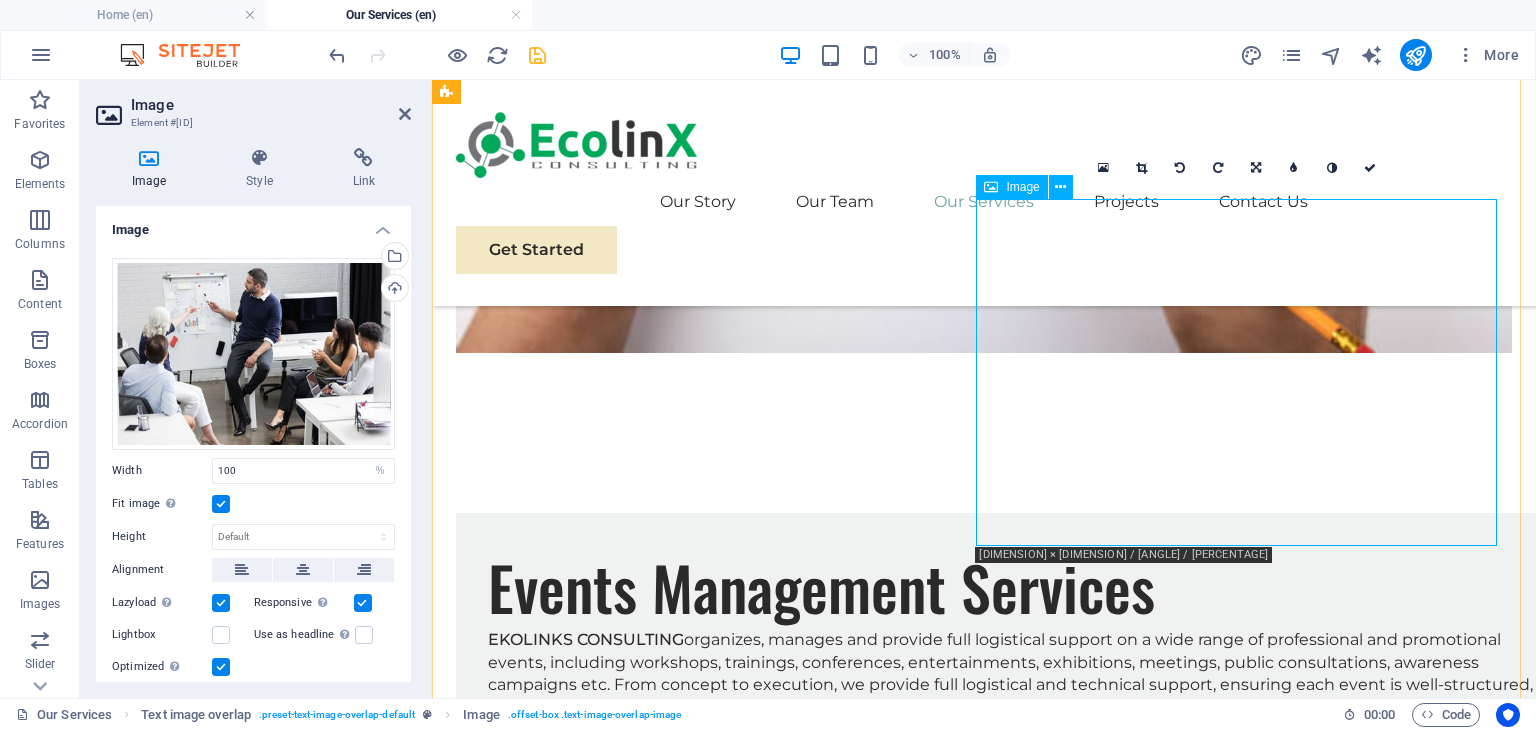 click on "Our Story Our Team Our Services Projects Contact Us Get Started Our Services Environmental Management Service At EKOLINKS CONSULTING , we offer tailored Environmental Management services to help organizations reduce their environmental impact and ensure regulatory compliance. Our services include the development of Environmental Management Systems (EMS), environmental audits, waste and resource management planning, pollution prevention strategies, and staff training. With our expert support, clients can improve sustainability, efficiency, and environmental performance across all levels of operation. Strategic Planning Management Services Project Cycle Management Services EKOLINKS CONSULTING offers comprehensive support in the development and implementation of development projects. Events Management Services EKOLINKS CONSULTING Assessment and Research Services Education and Capacity Building Services EKOLINKS CONSULTING Our Story Our Team Our Strengths Projects Contact Us Stay connected with us:" at bounding box center [984, 254] 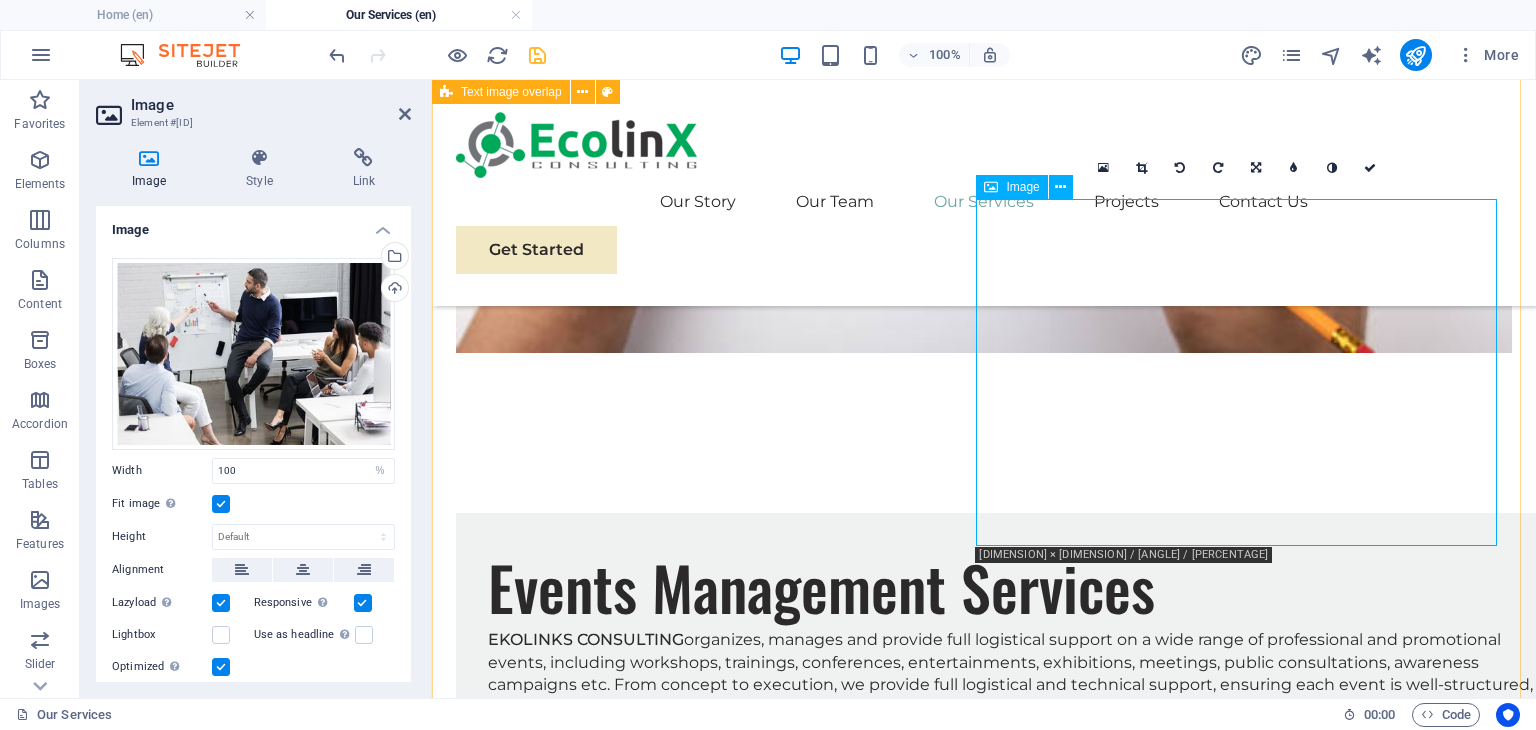 scroll, scrollTop: 3135, scrollLeft: 0, axis: vertical 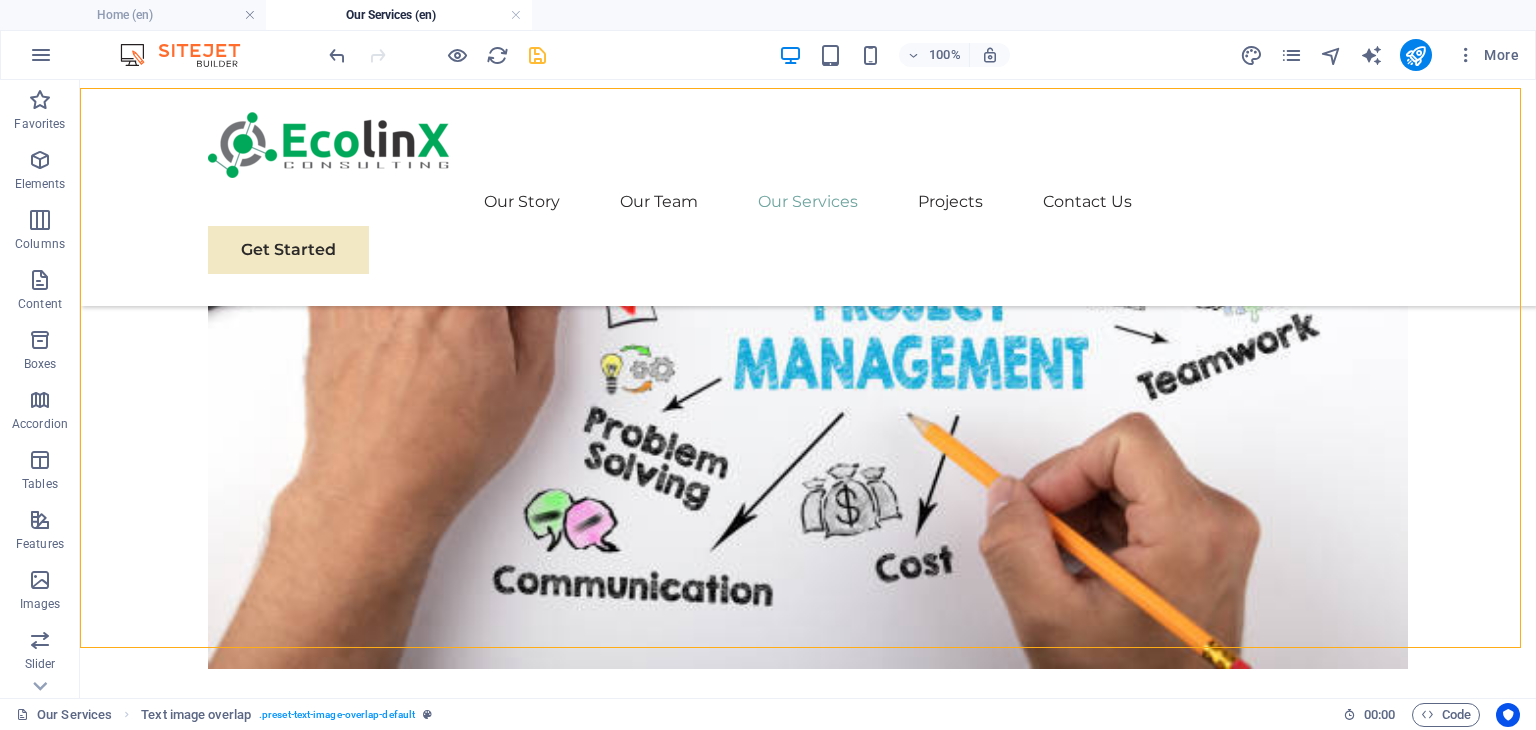 drag, startPoint x: 1136, startPoint y: 544, endPoint x: 1525, endPoint y: 588, distance: 391.48053 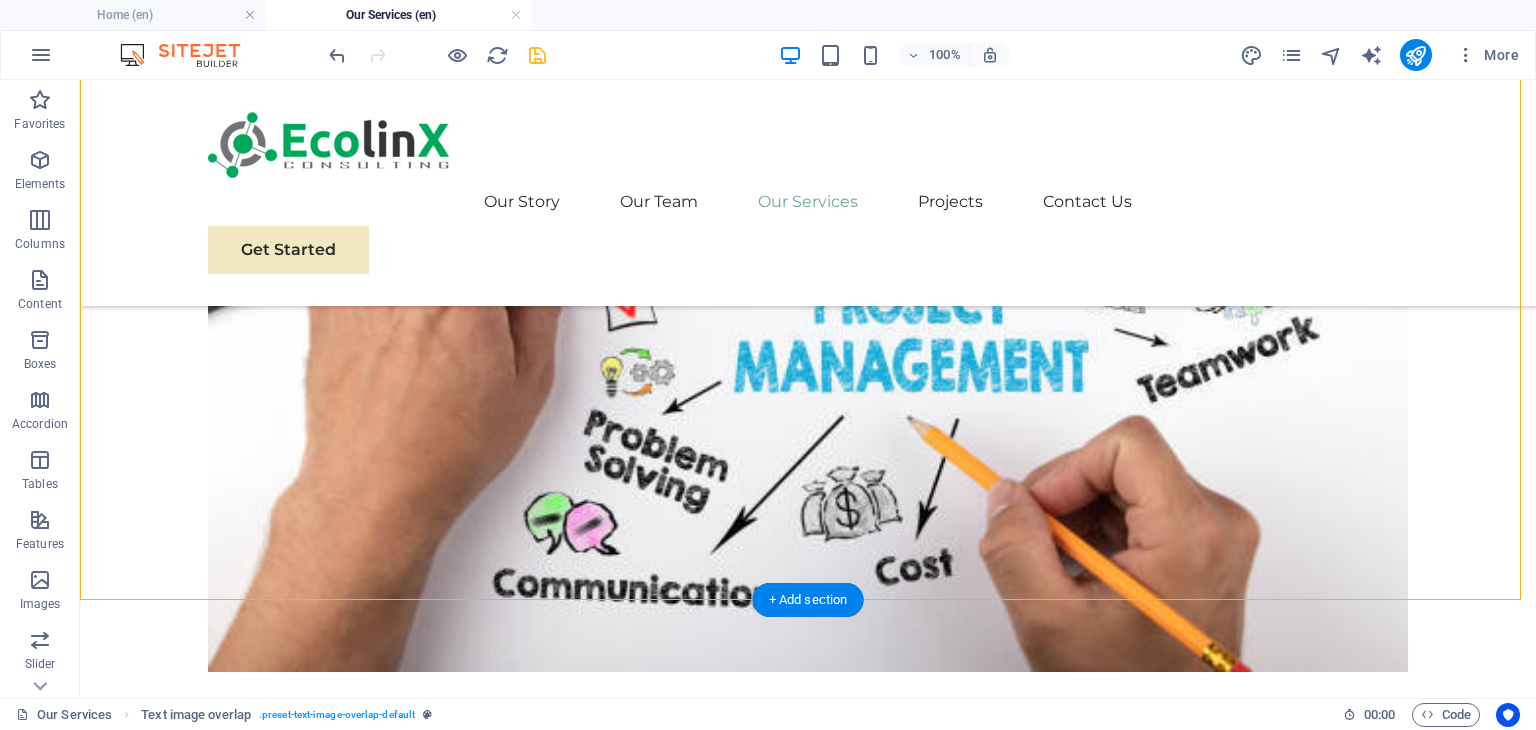 scroll, scrollTop: 3135, scrollLeft: 0, axis: vertical 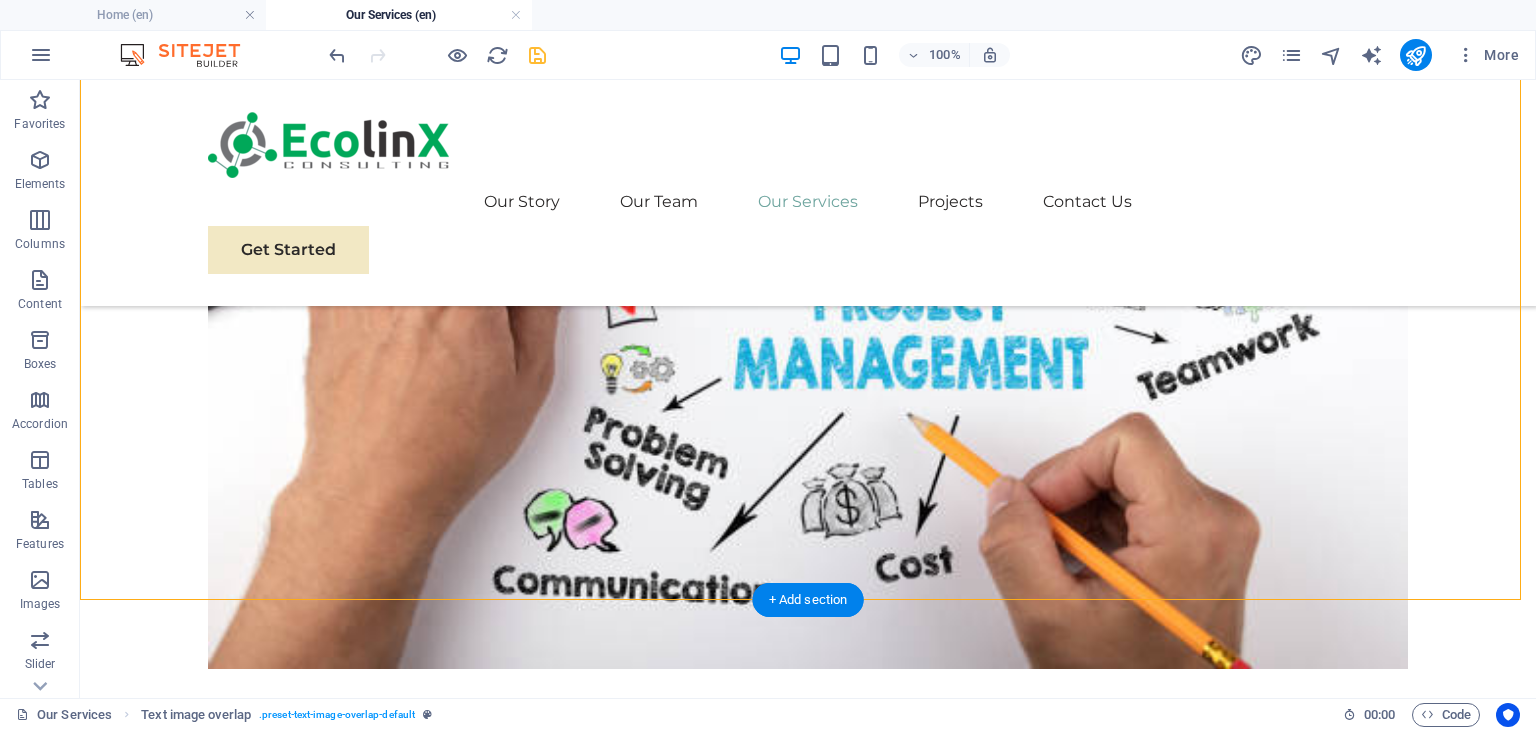 click on "Education and Capacity Building Services EKOLINKS CONSULTING  offers education and capacity building services aimed at strengthening knowledge and skills in the field of Sustainable. We design and deliver tailored trainings, workshops, and awareness programs for public institutions, private companies, and civil society. Our goal is to empower individuals and organizations to understand environmental challenges, comply with regulations, and implement sustainable practices effectively." at bounding box center (808, 2819) 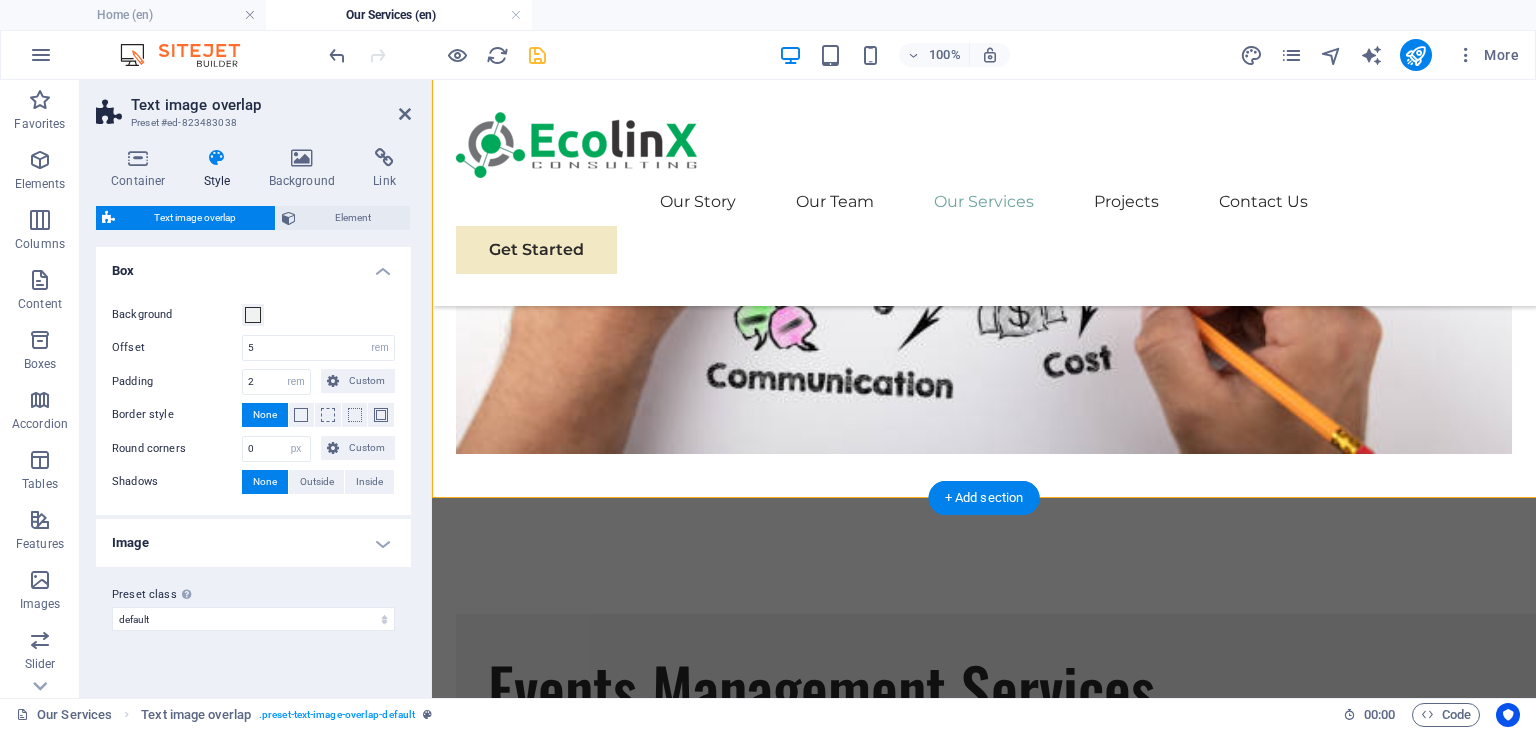 scroll, scrollTop: 3236, scrollLeft: 0, axis: vertical 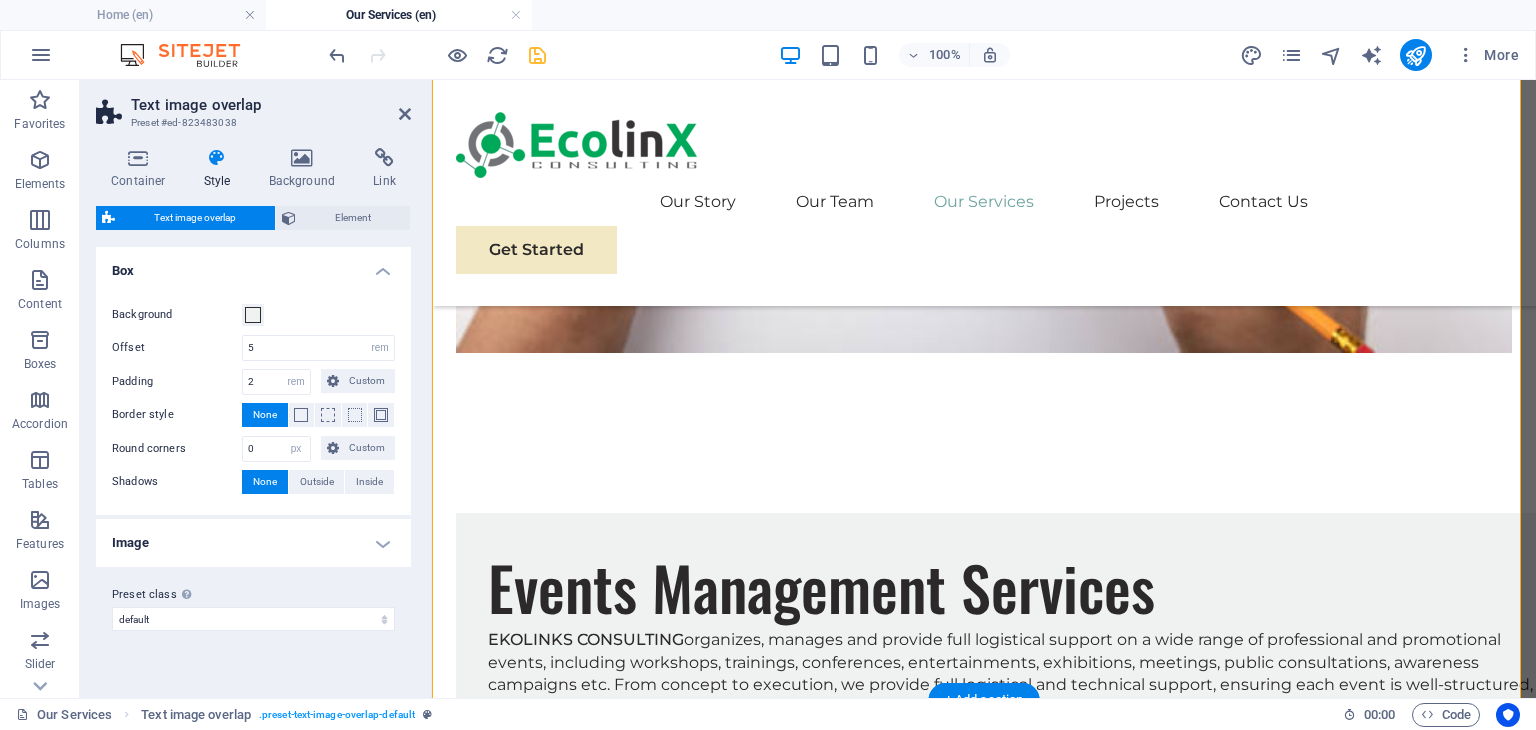 click on "Education and Capacity Building Services EKOLINKS CONSULTING  offers education and capacity building services aimed at strengthening knowledge and skills in the field of Sustainable. We design and deliver tailored trainings, workshops, and awareness programs for public institutions, private companies, and civil society. Our goal is to empower individuals and organizations to understand environmental challenges, comply with regulations, and implement sustainable practices effectively." at bounding box center (984, 2418) 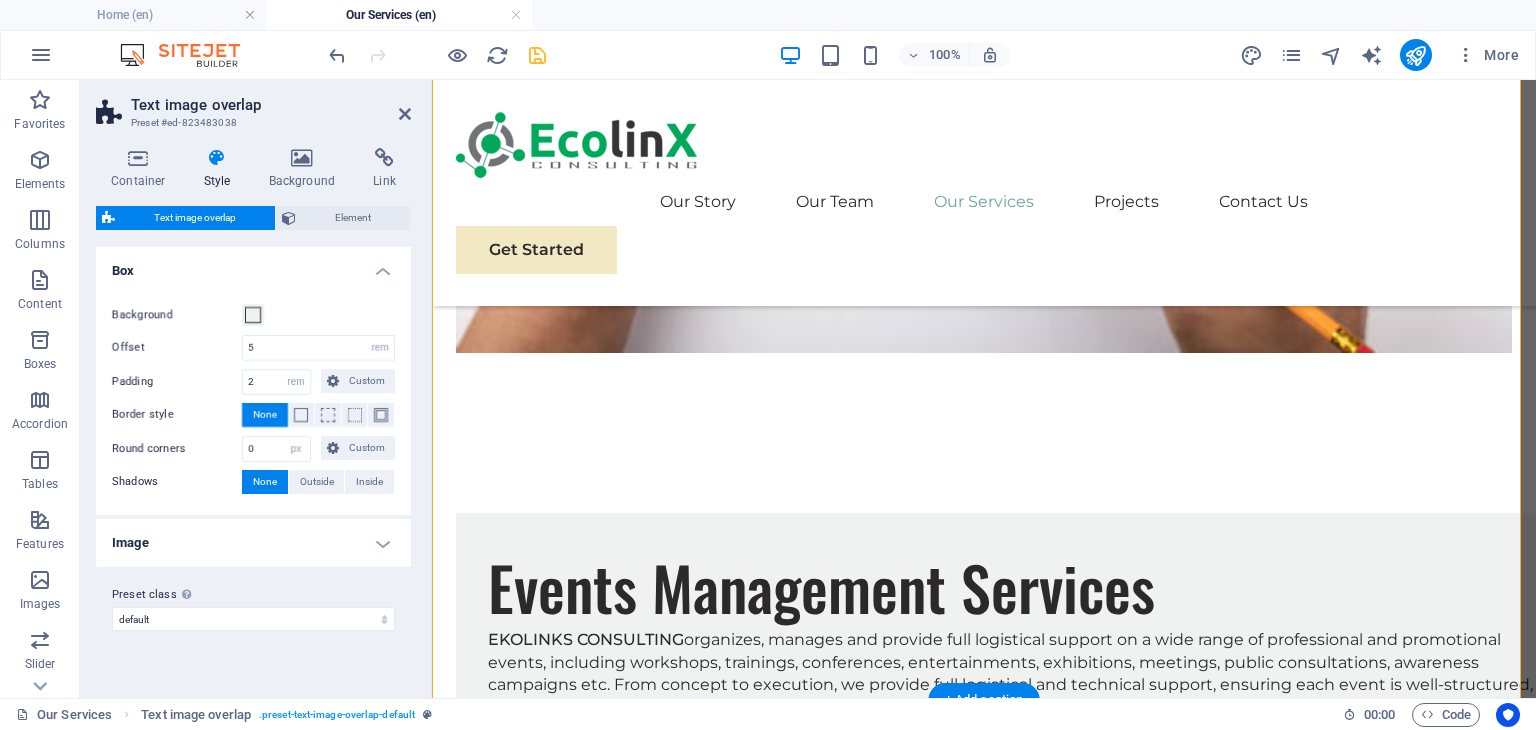 click on "Education and Capacity Building Services EKOLINKS CONSULTING  offers education and capacity building services aimed at strengthening knowledge and skills in the field of Sustainable. We design and deliver tailored trainings, workshops, and awareness programs for public institutions, private companies, and civil society. Our goal is to empower individuals and organizations to understand environmental challenges, comply with regulations, and implement sustainable practices effectively." at bounding box center (984, 2418) 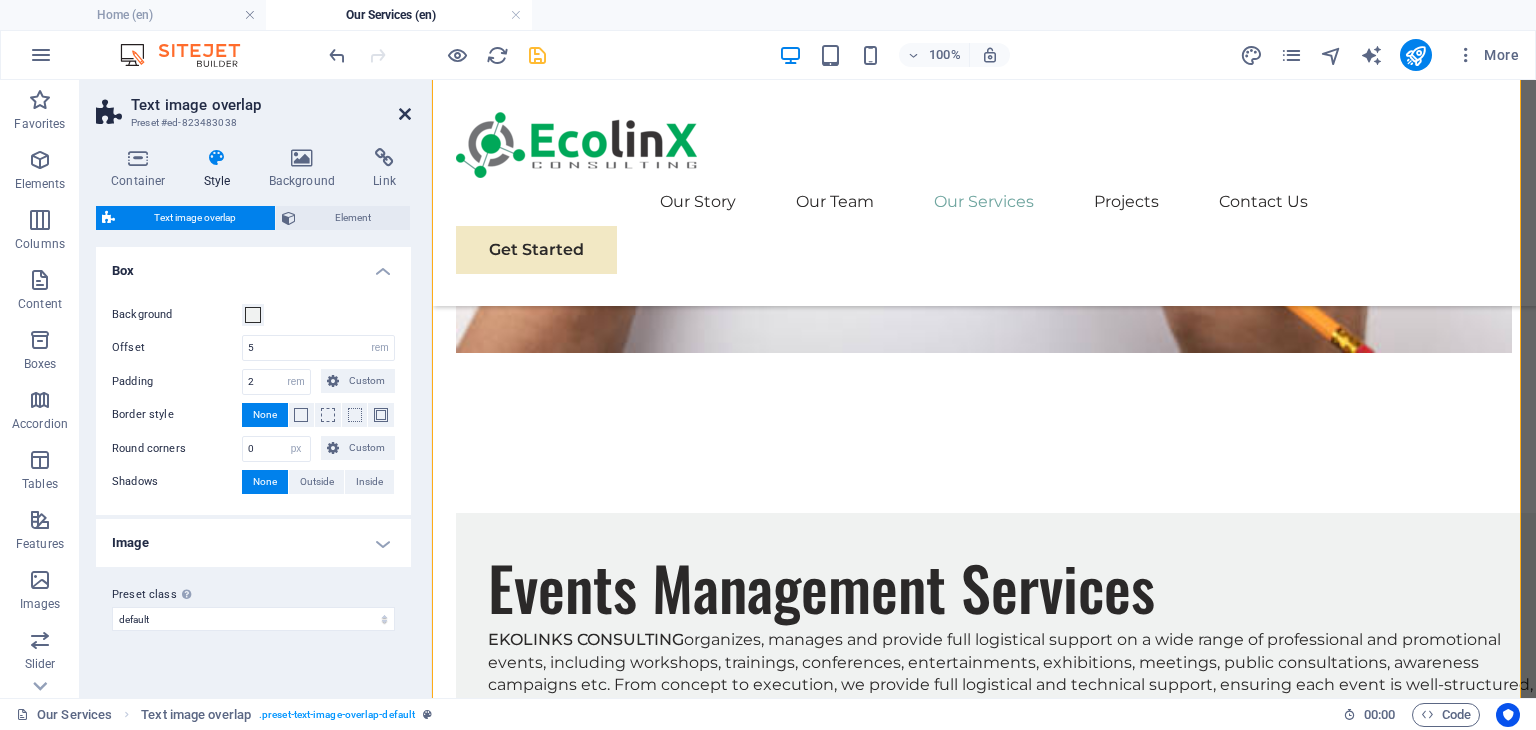 click at bounding box center (405, 114) 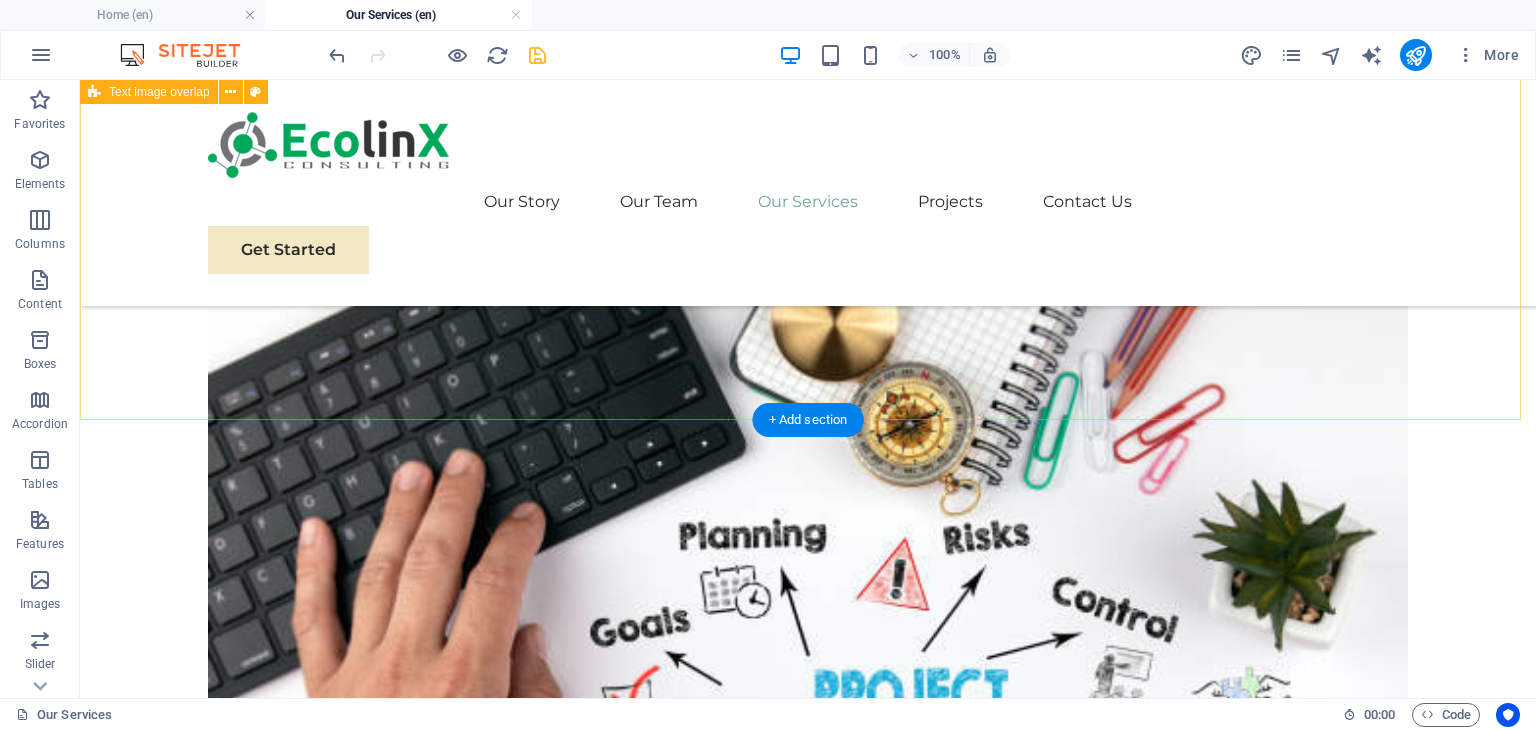 scroll, scrollTop: 3135, scrollLeft: 0, axis: vertical 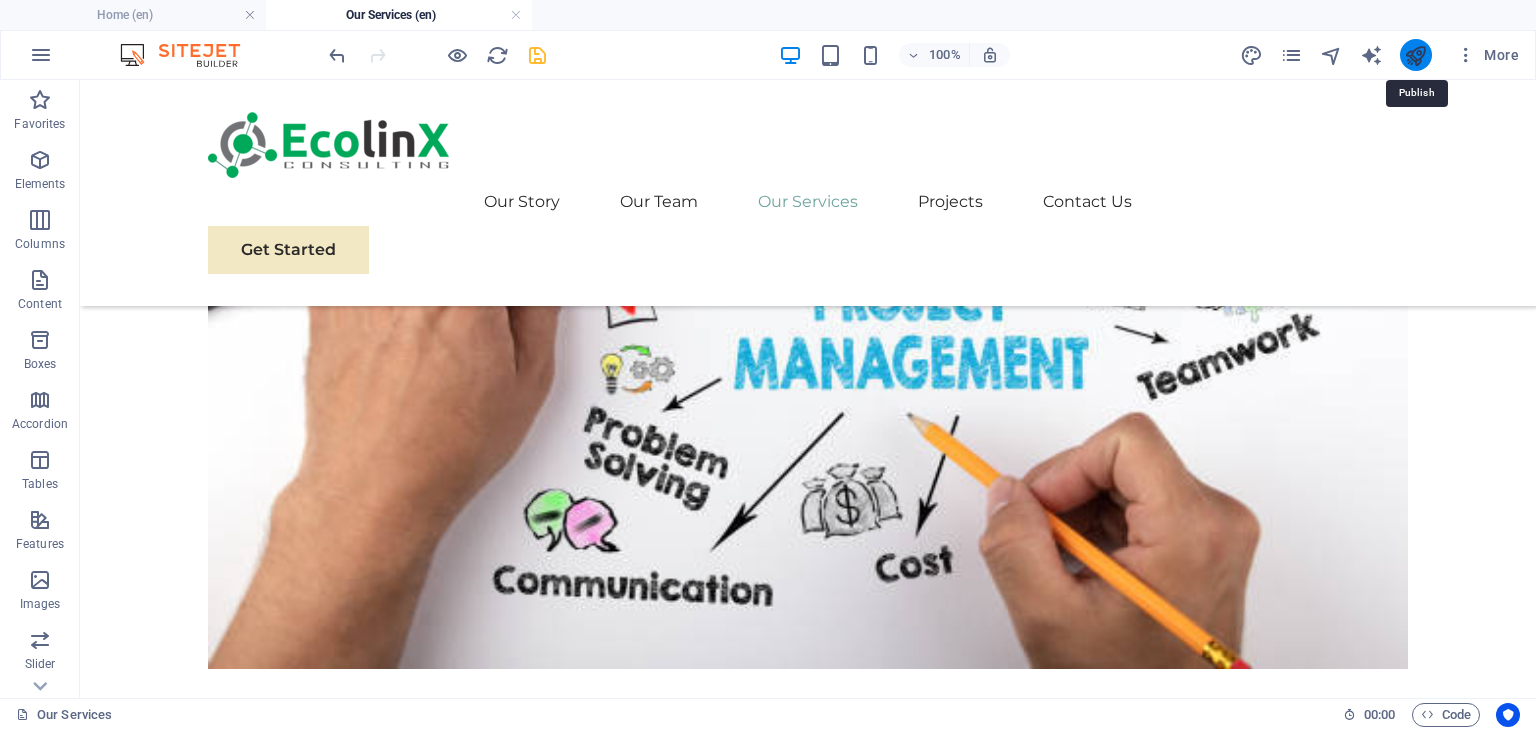 click at bounding box center (1415, 55) 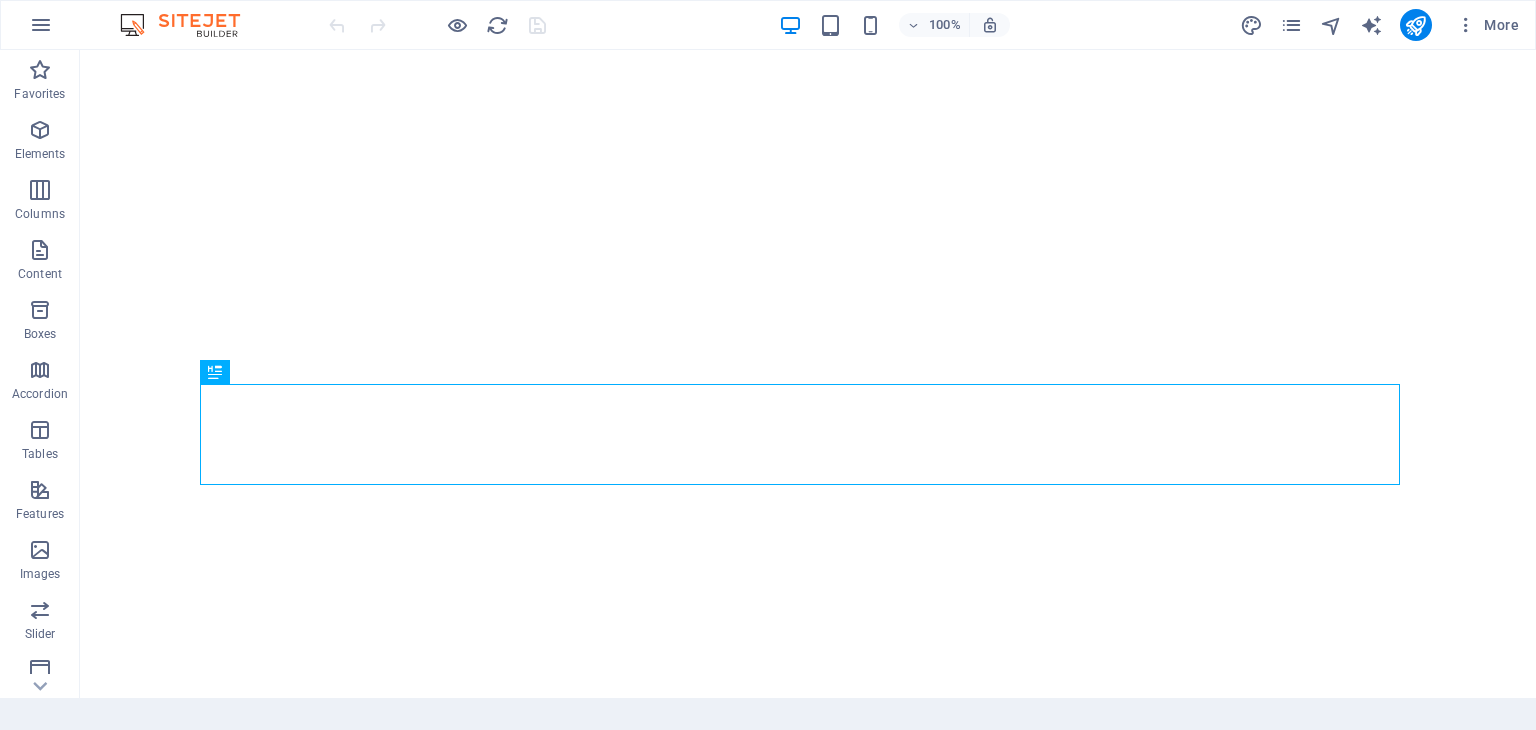 scroll, scrollTop: 0, scrollLeft: 0, axis: both 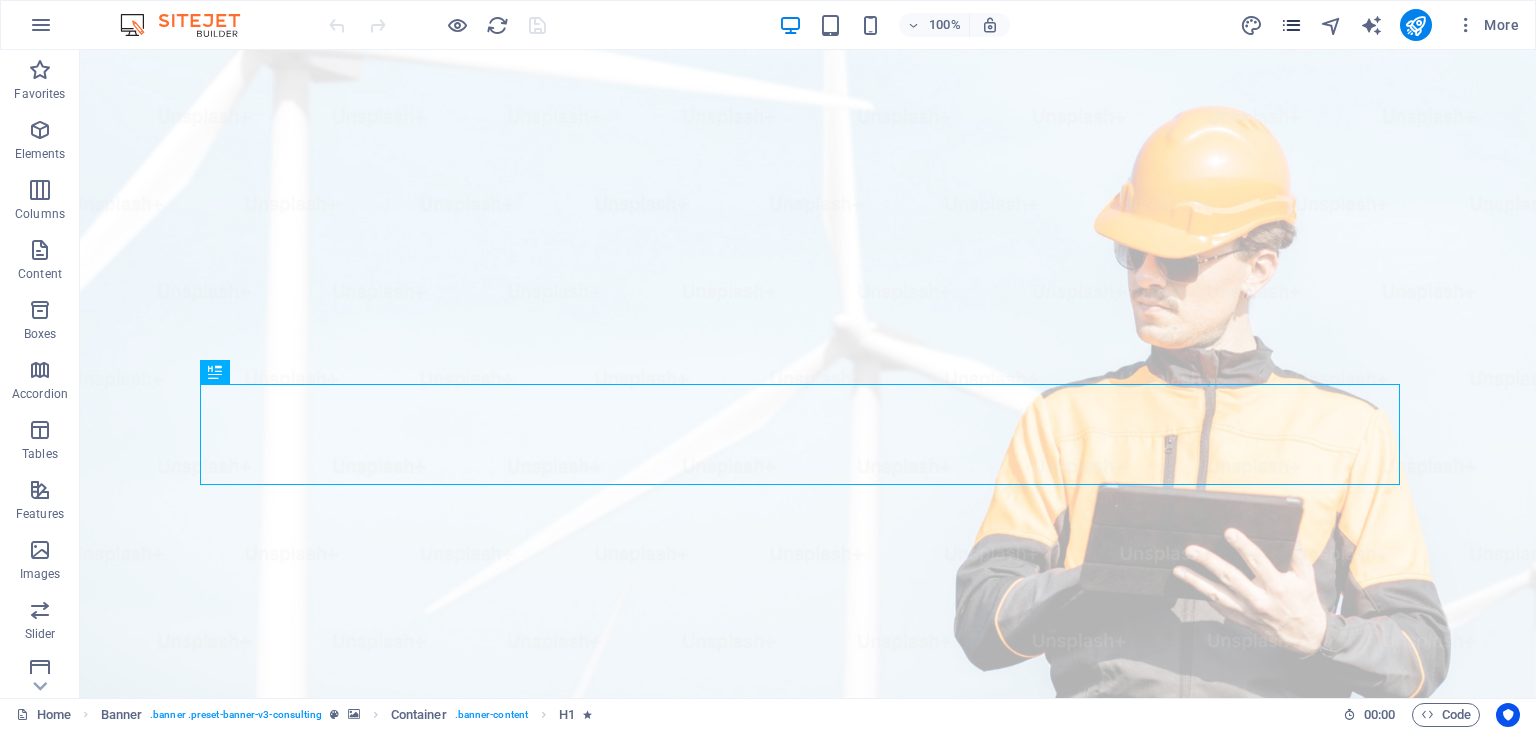 click at bounding box center [1291, 25] 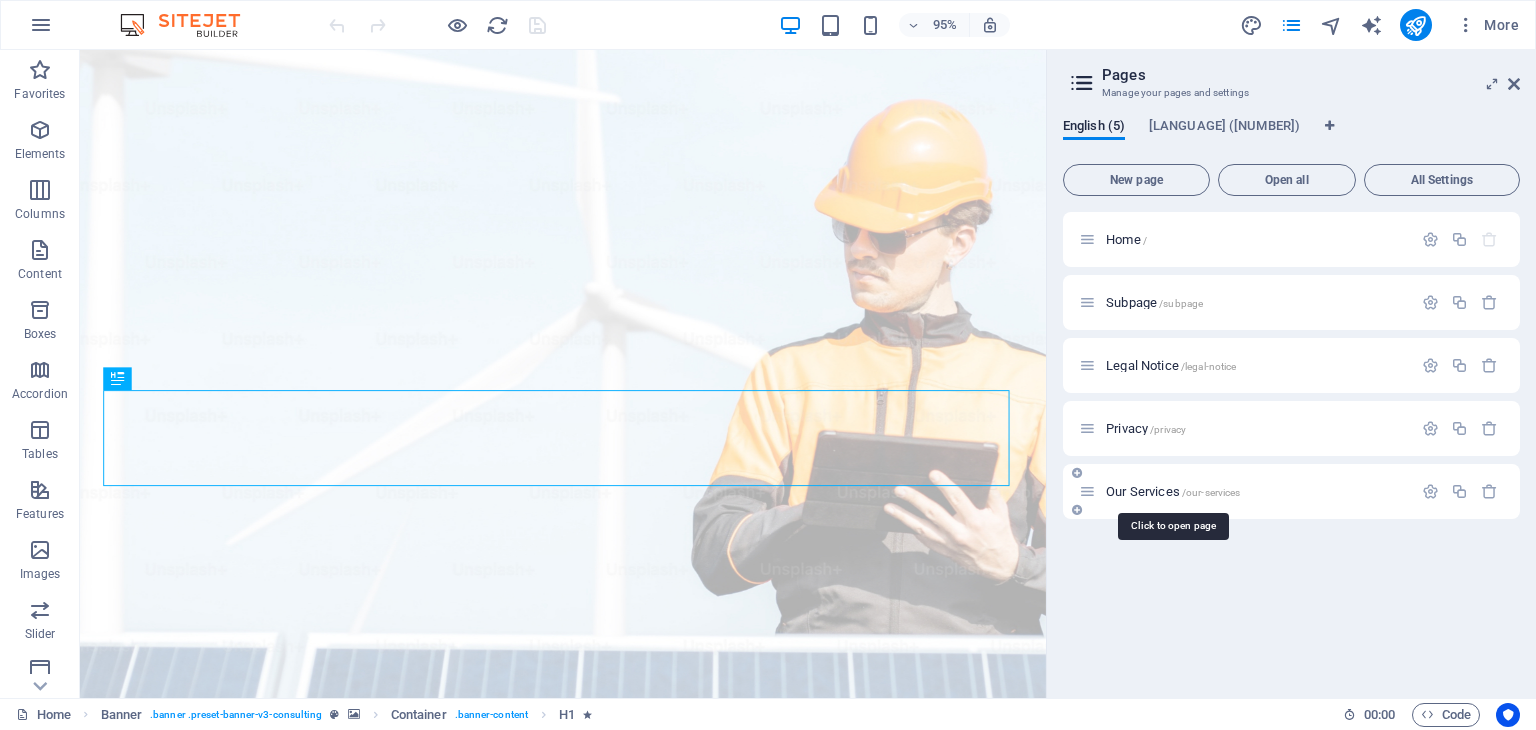 click on "/our-services" at bounding box center (1211, 492) 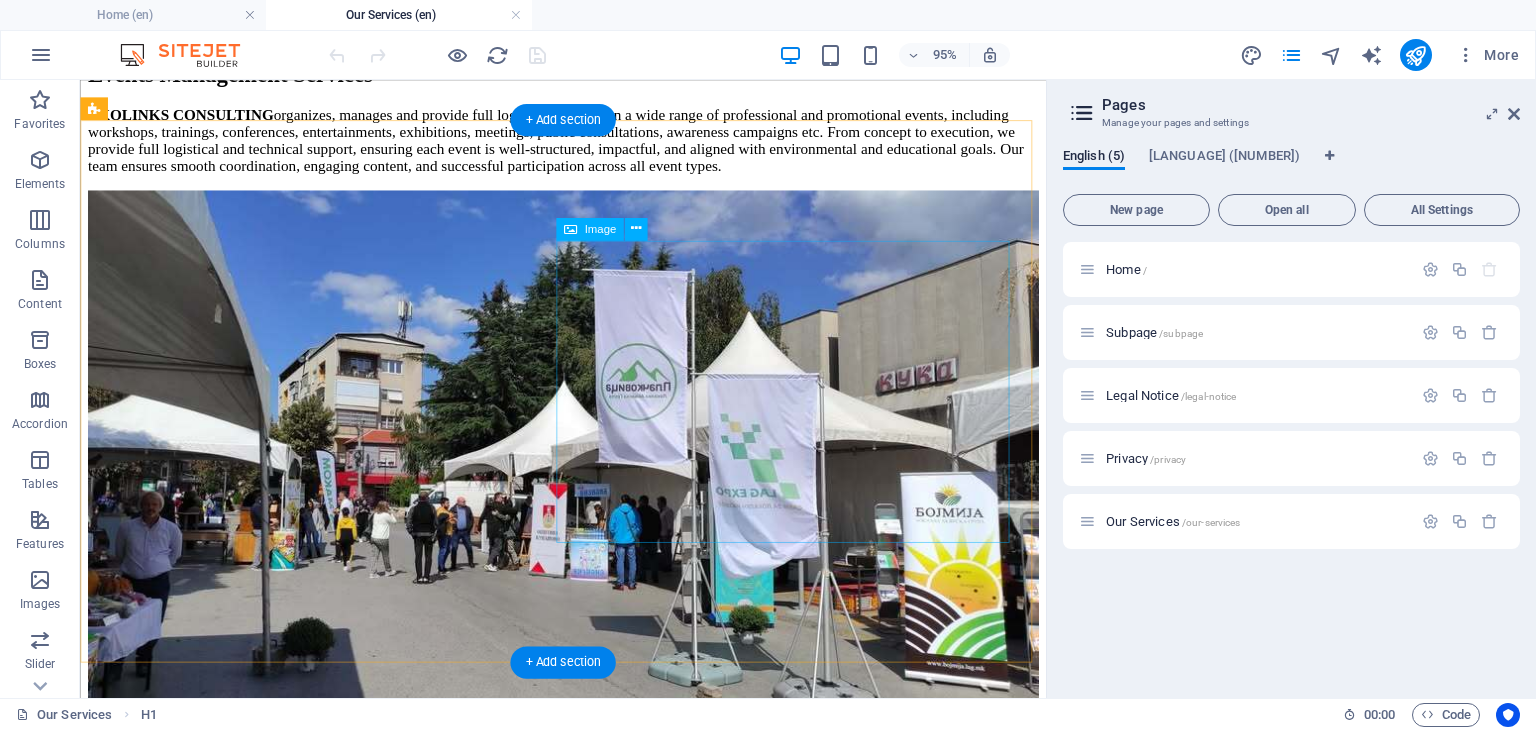 scroll, scrollTop: 2900, scrollLeft: 0, axis: vertical 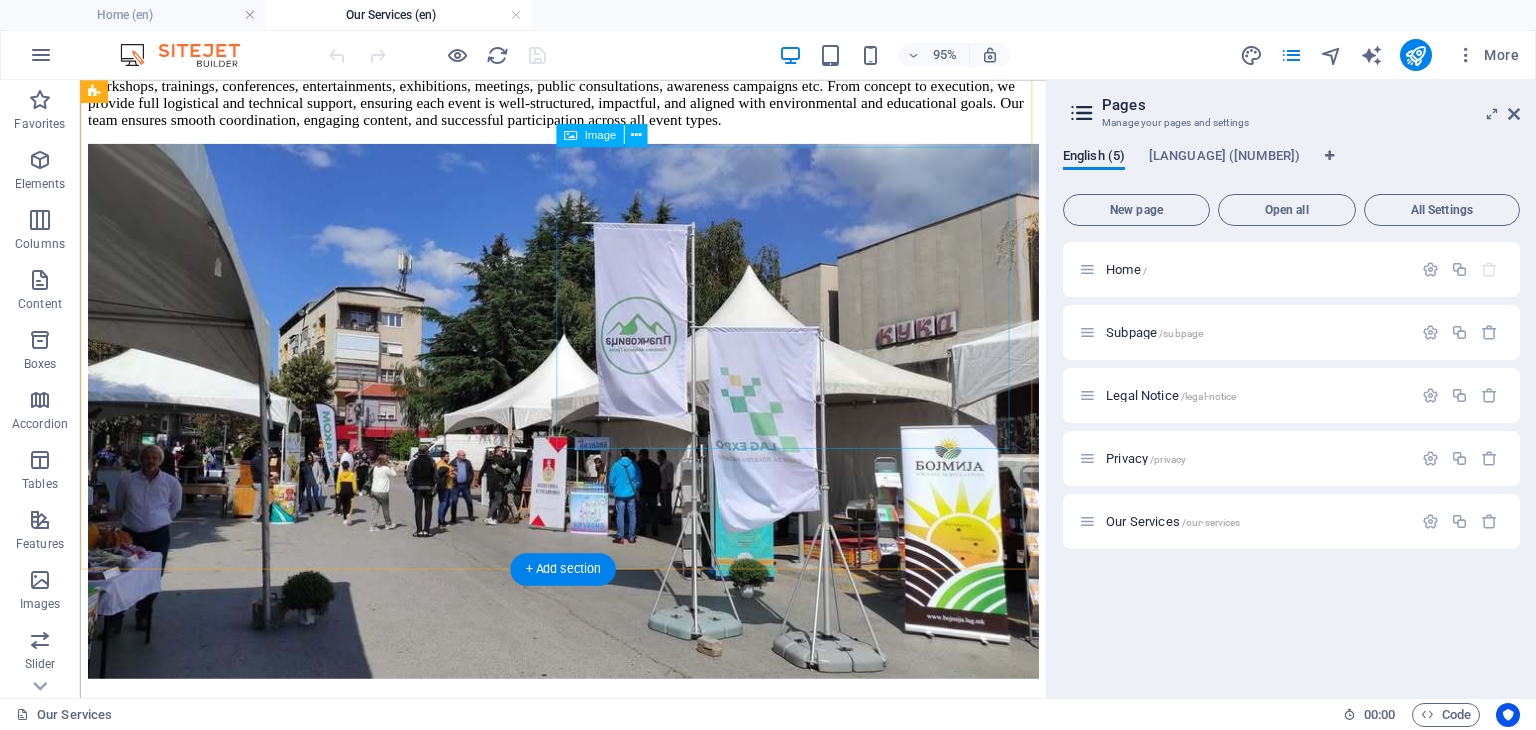 click at bounding box center [588, 860] 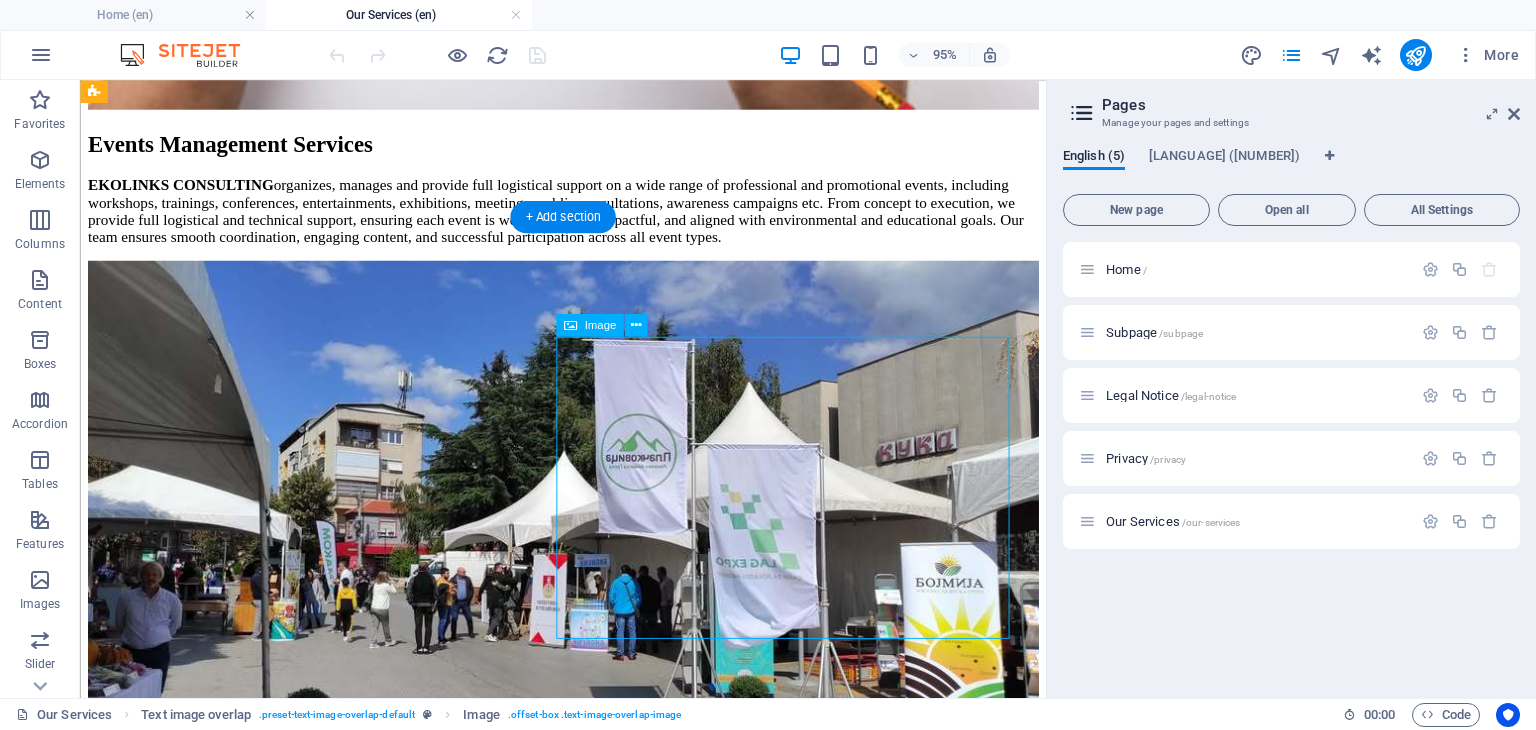 scroll, scrollTop: 2700, scrollLeft: 0, axis: vertical 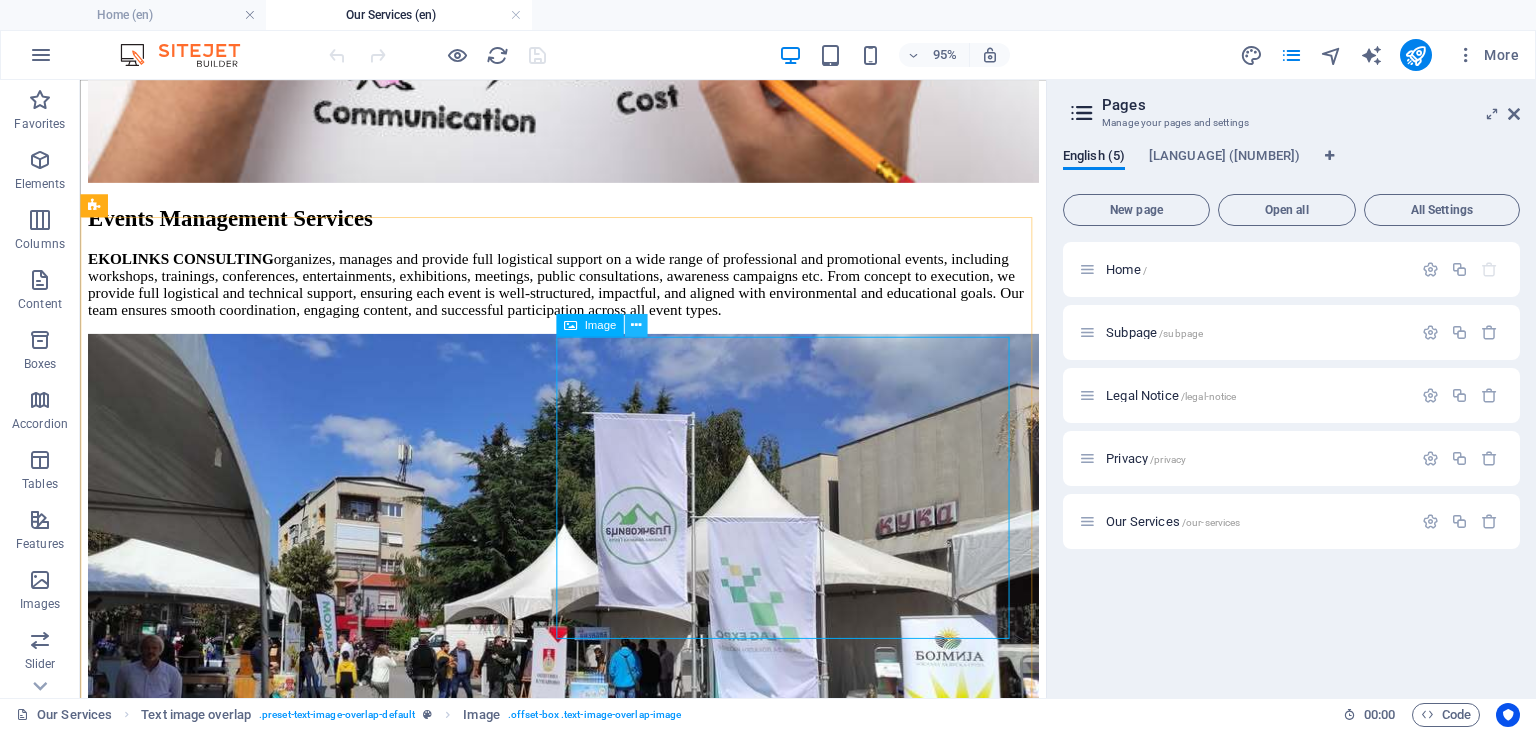 click at bounding box center (636, 325) 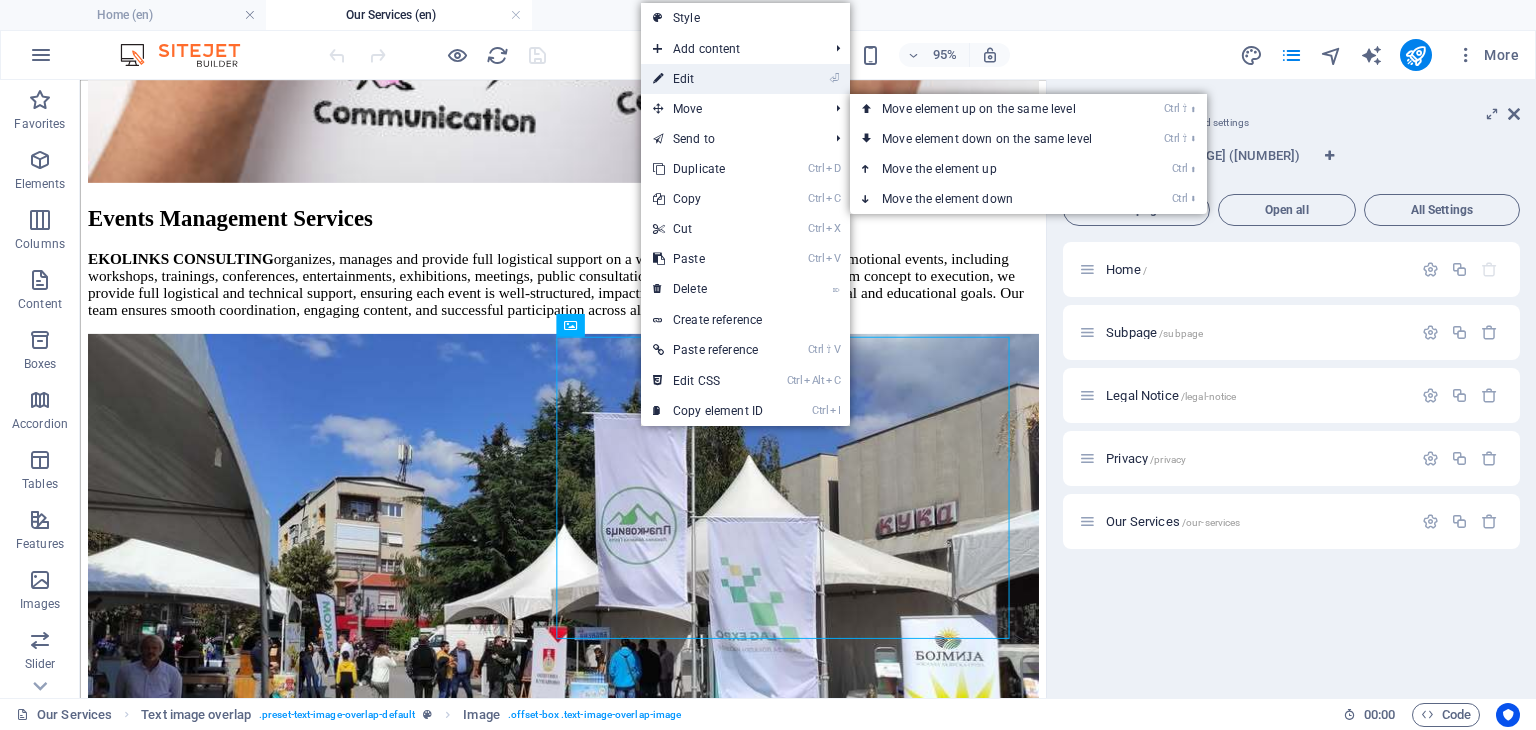 click on "⏎  Edit" at bounding box center (708, 79) 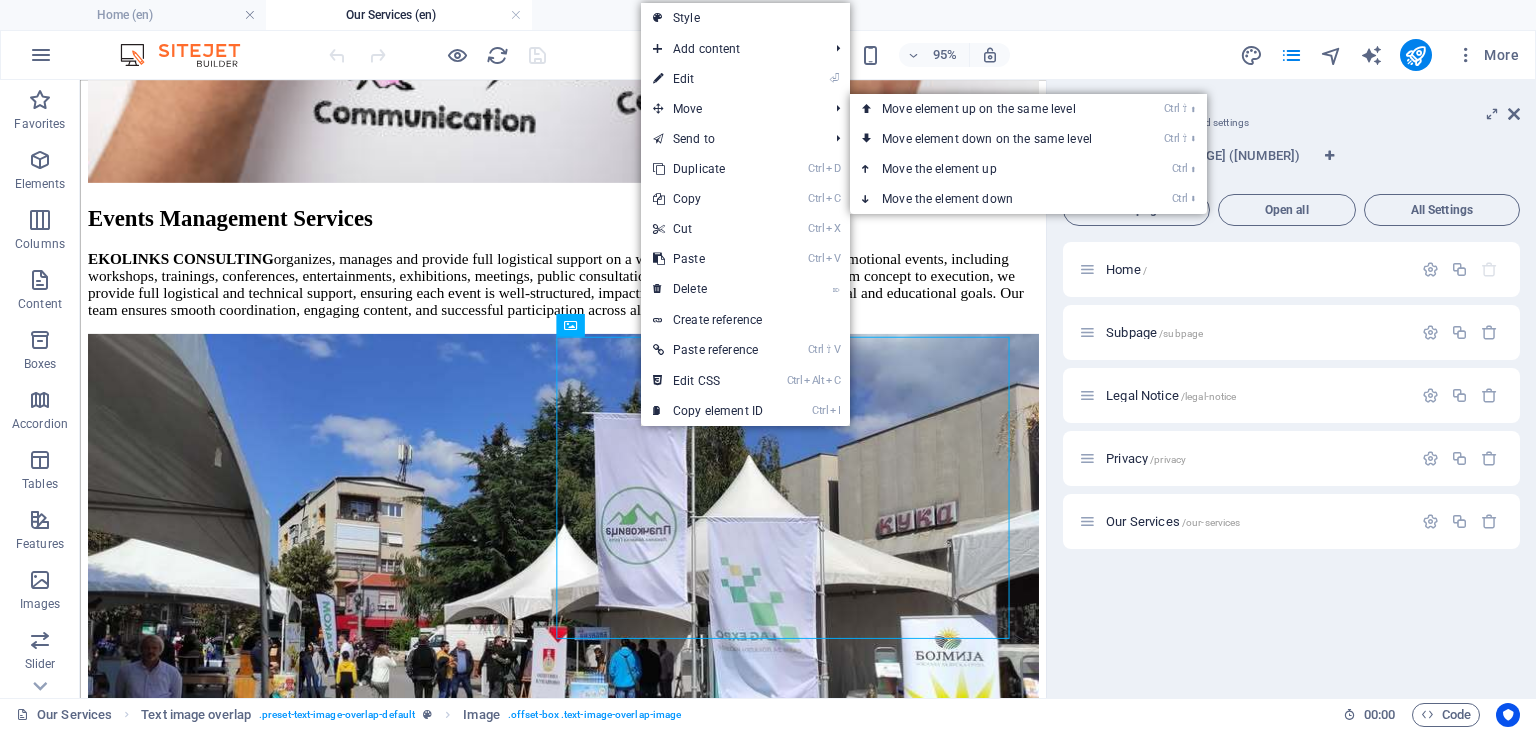 select on "%" 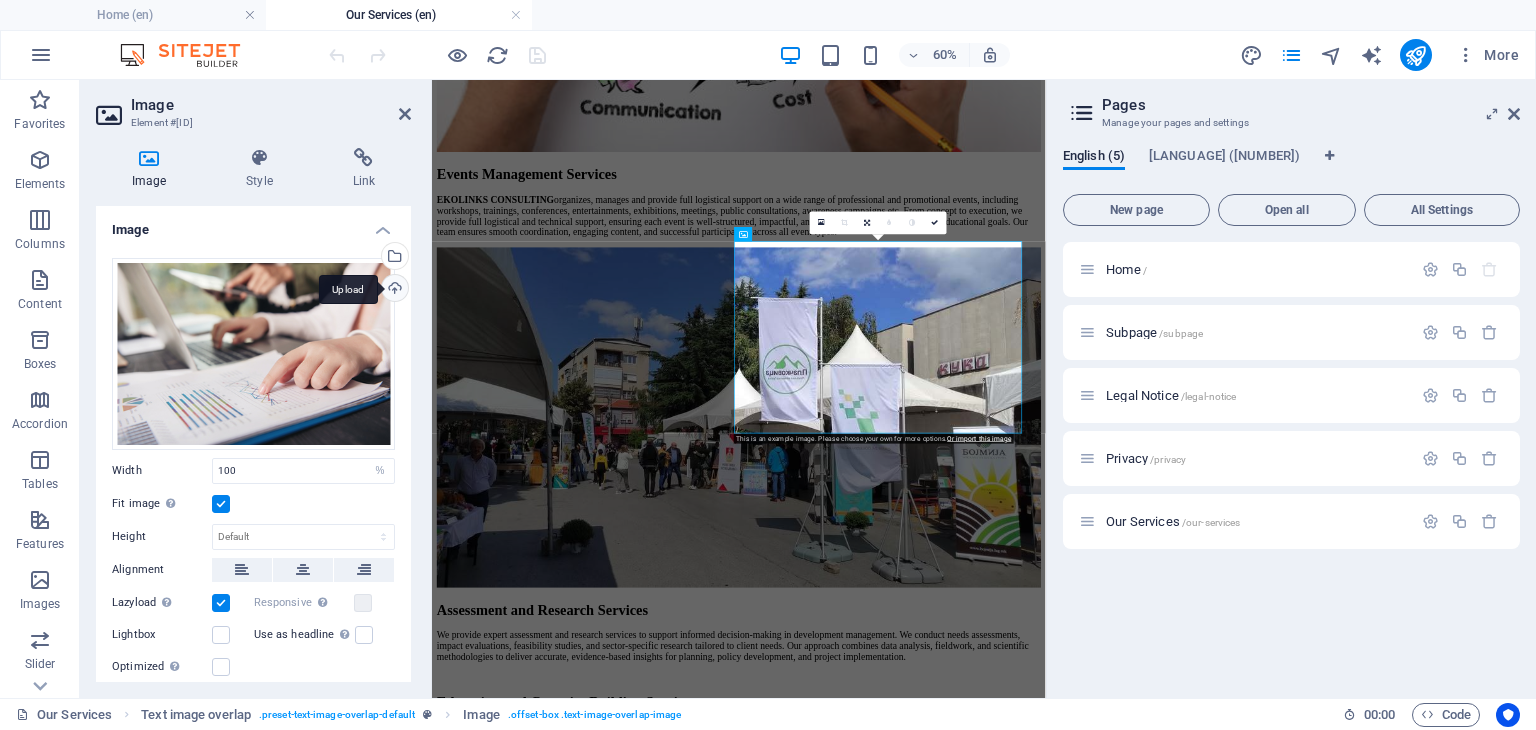 click on "Upload" at bounding box center [393, 290] 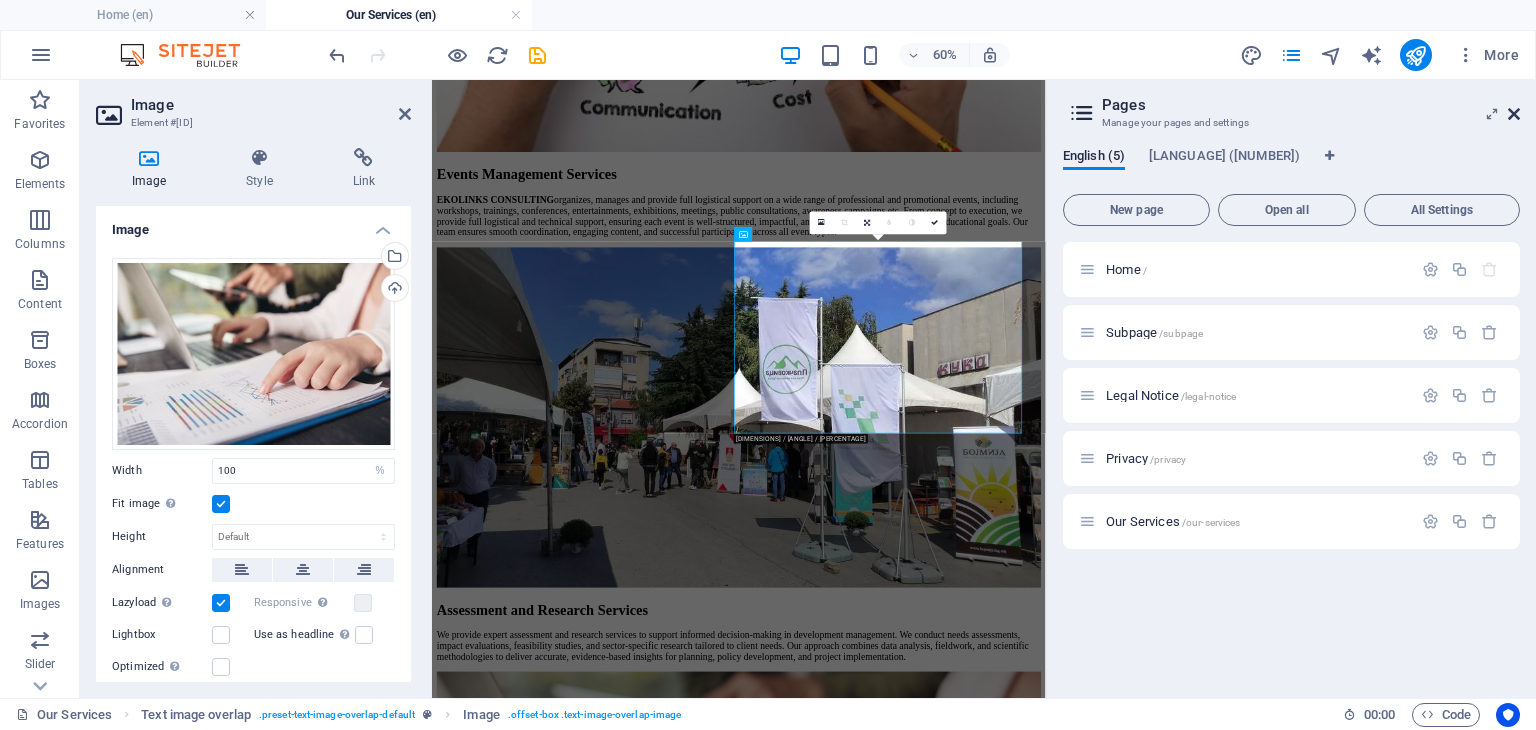 click at bounding box center (1514, 114) 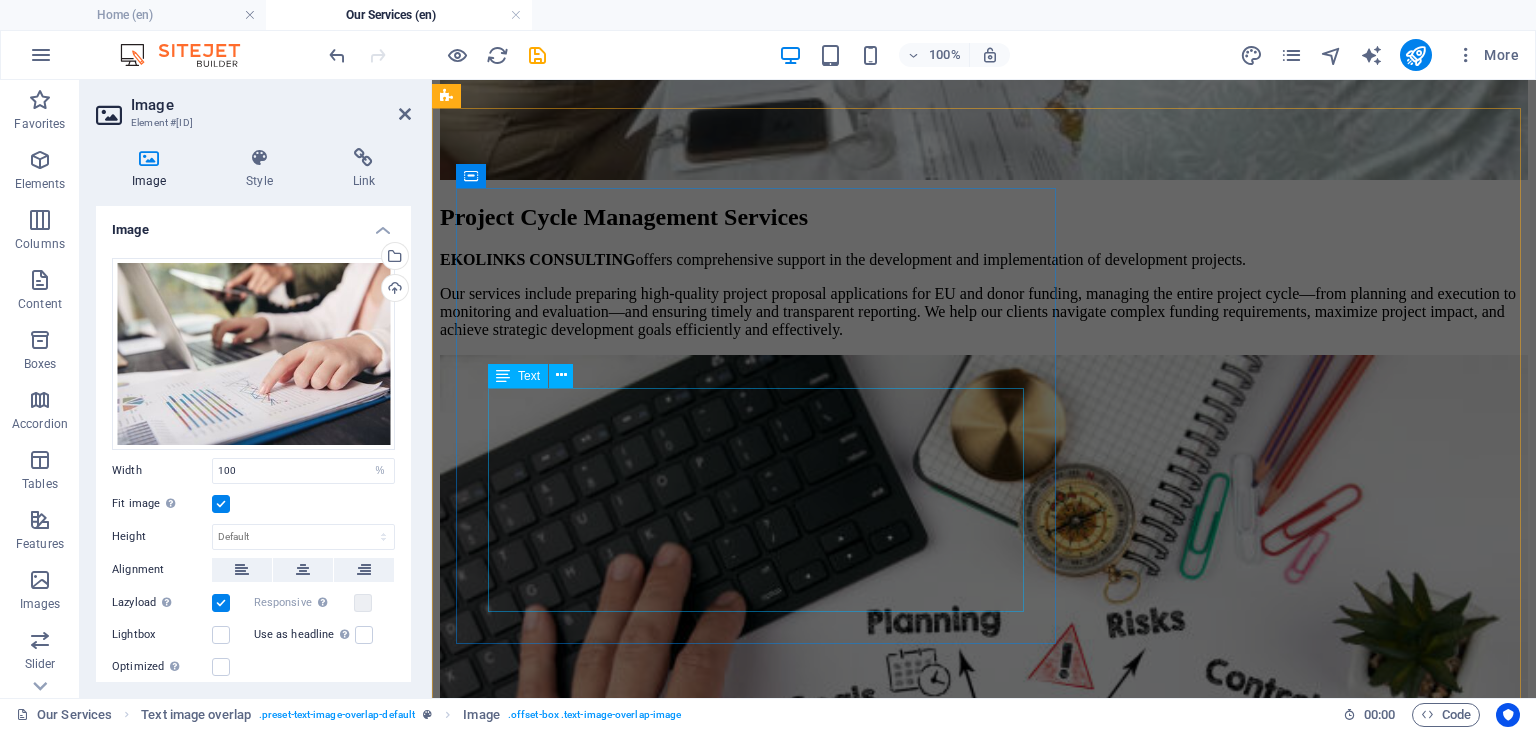 scroll, scrollTop: 1909, scrollLeft: 0, axis: vertical 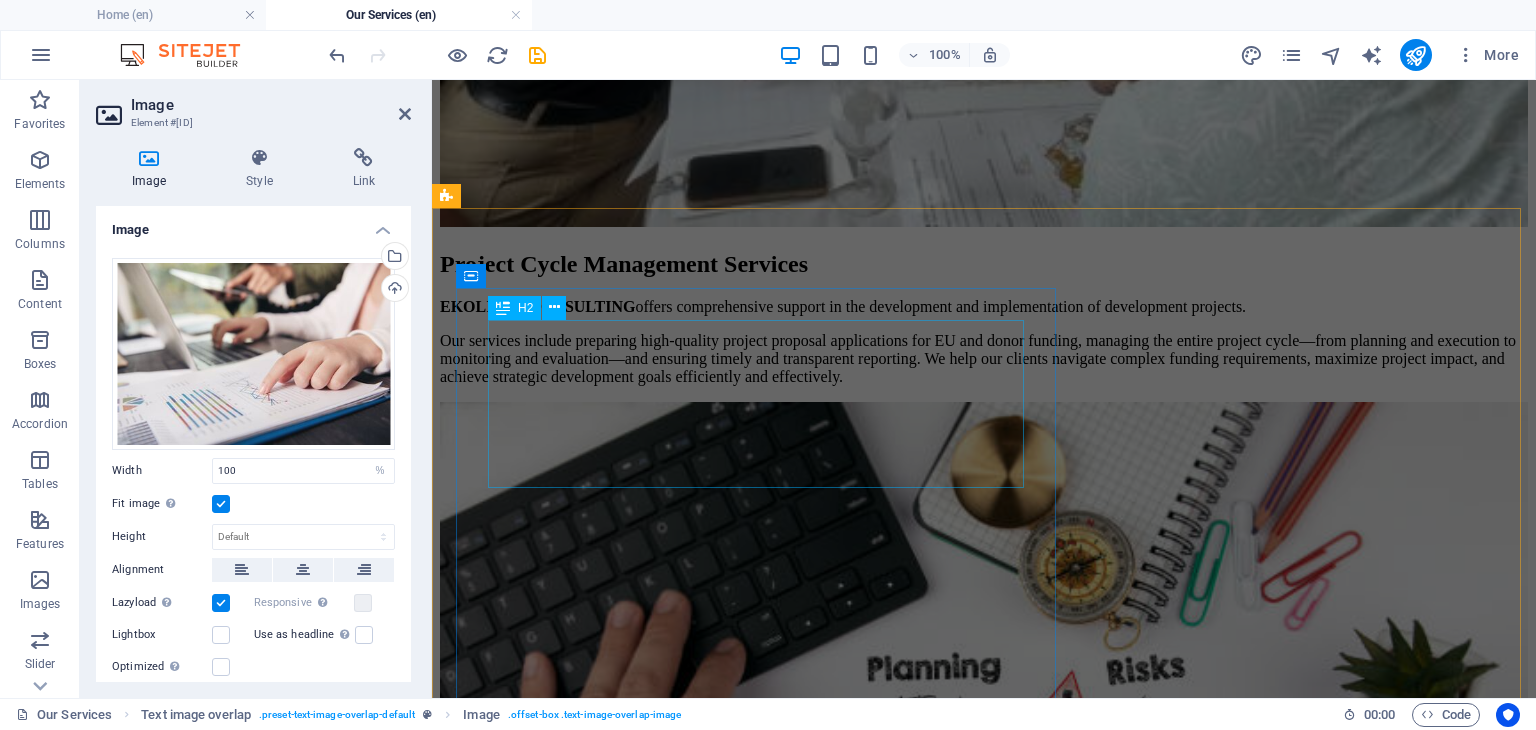 click on "Events Management Services" at bounding box center (984, 1189) 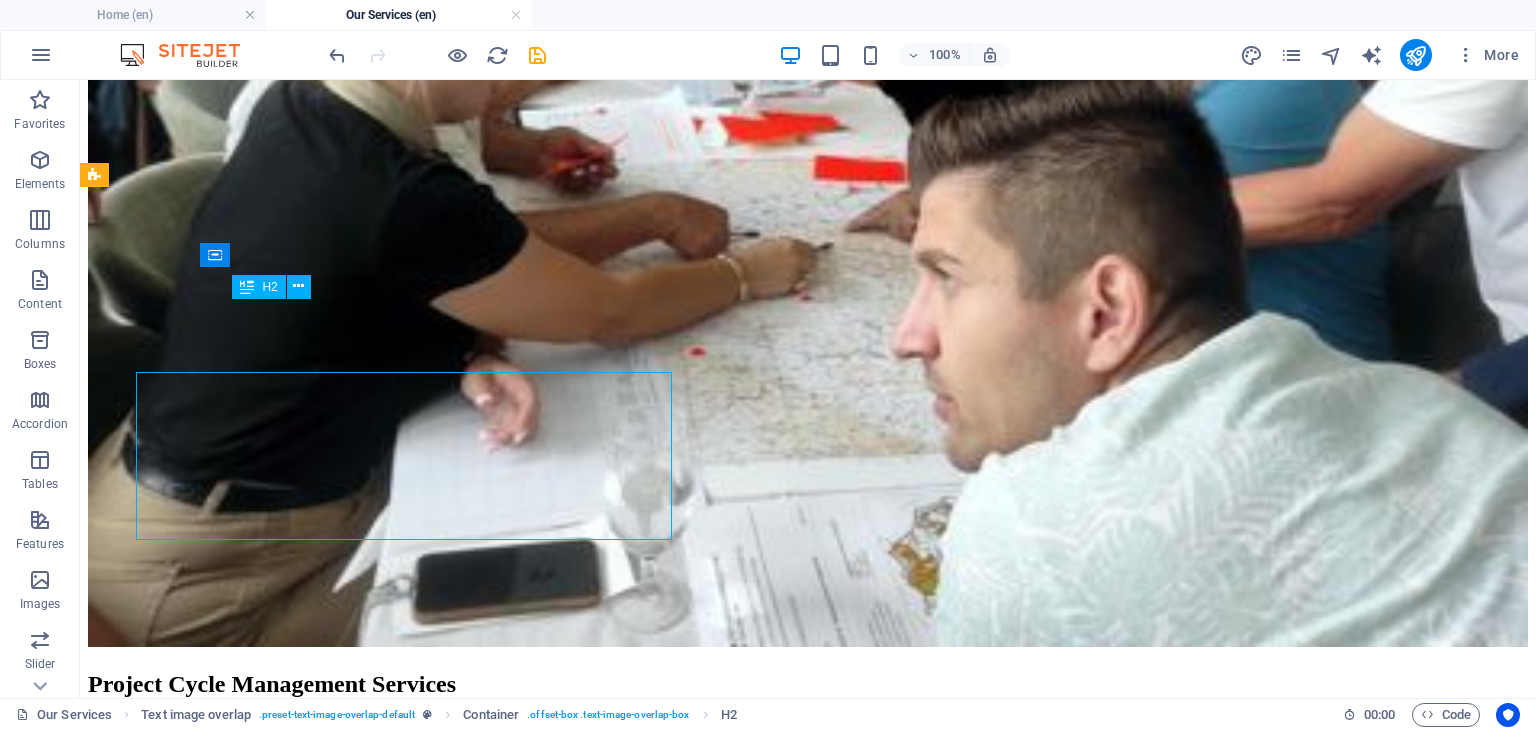 scroll, scrollTop: 1856, scrollLeft: 0, axis: vertical 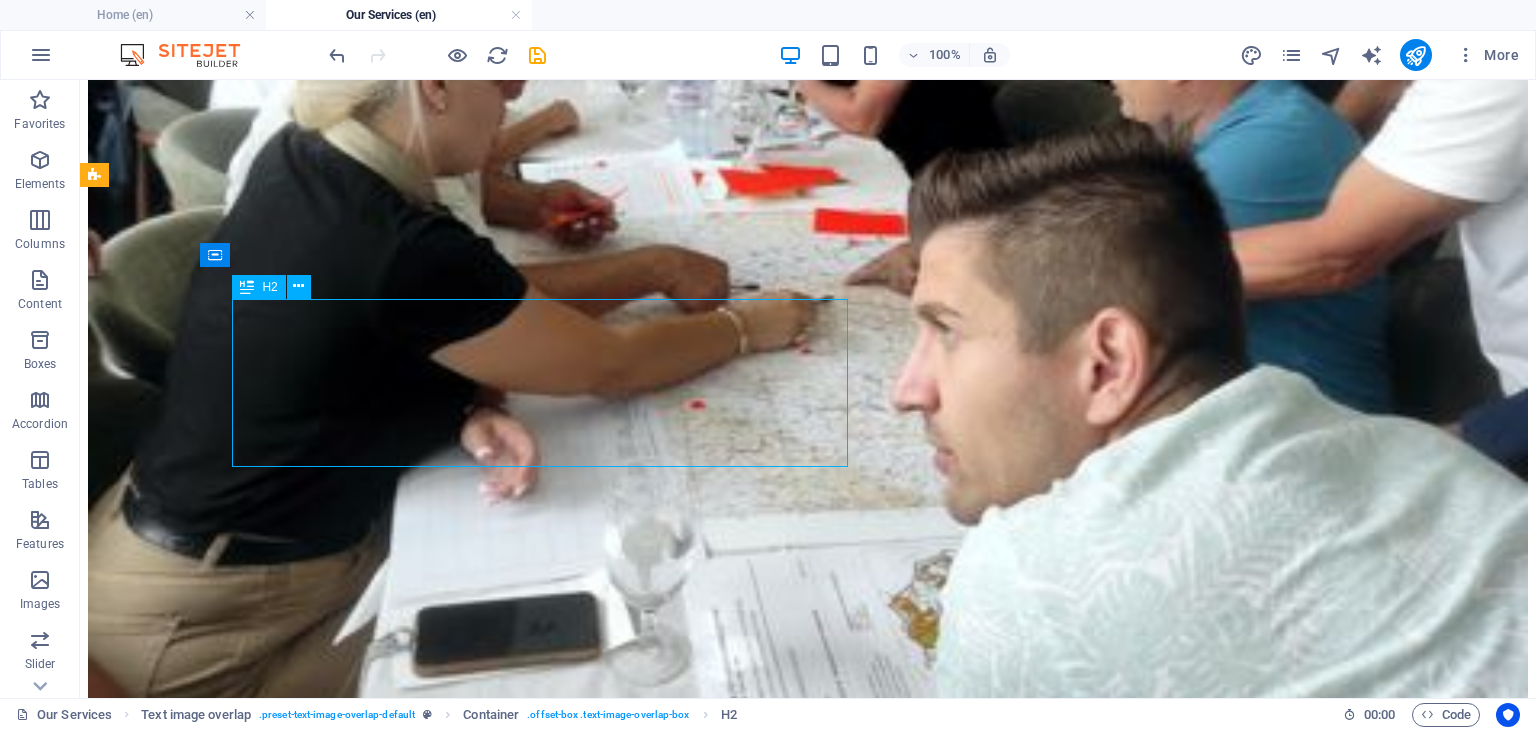click on "Events Management Services" at bounding box center [808, 1886] 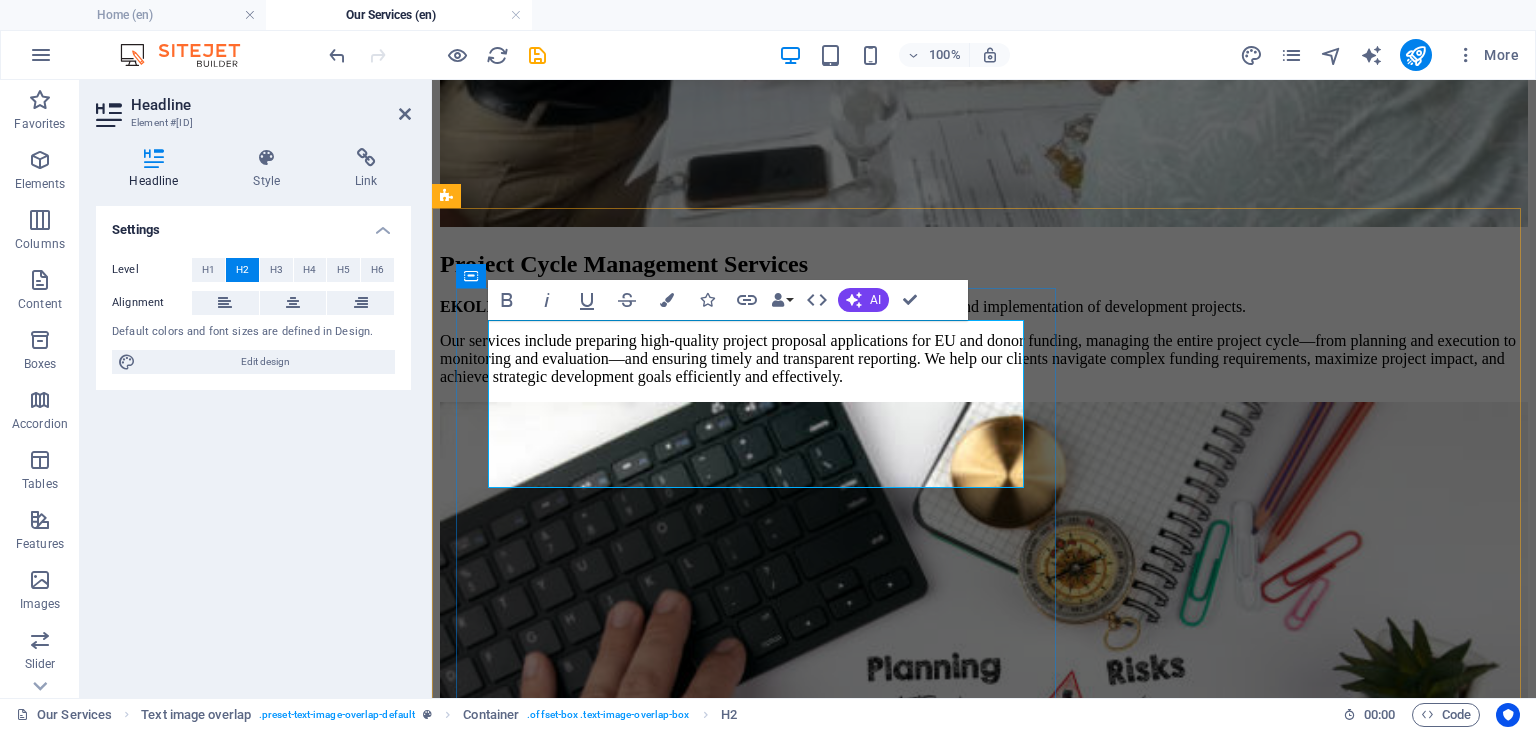 click on "Events Management Services" at bounding box center [984, 1189] 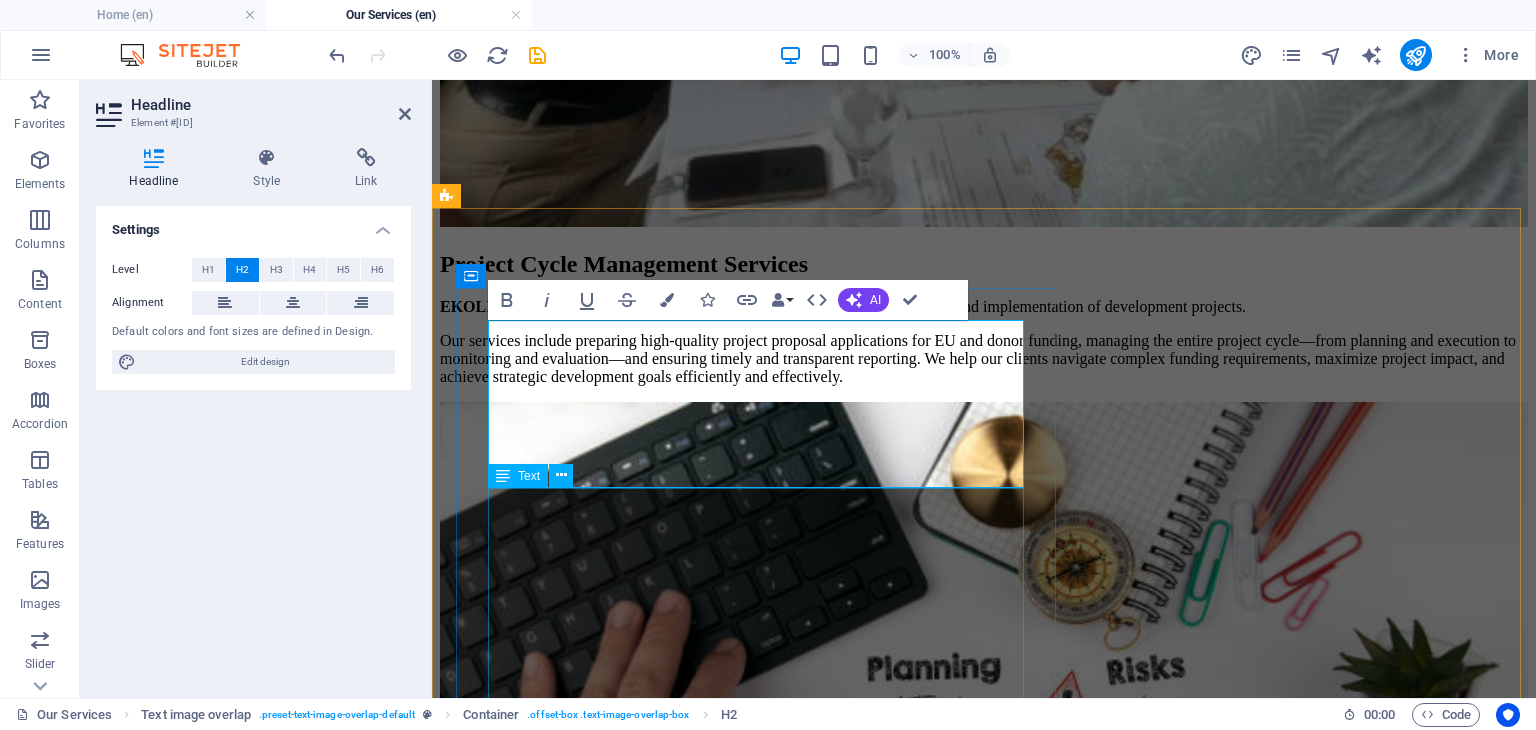 click on "EKOLINKS CONSULTING  organizes, manages and provide full logistical support on a wide range of professional and promotional events, including workshops, trainings, conferences, entertainments, exhibitions, meetings, public consultations, awareness campaigns etc. From concept to execution, we provide full logistical and technical support, ensuring each event is well-structured, impactful, and aligned with environmental and educational goals. Our team ensures smooth coordination, engaging content, and successful participation across all event types." at bounding box center [984, 1259] 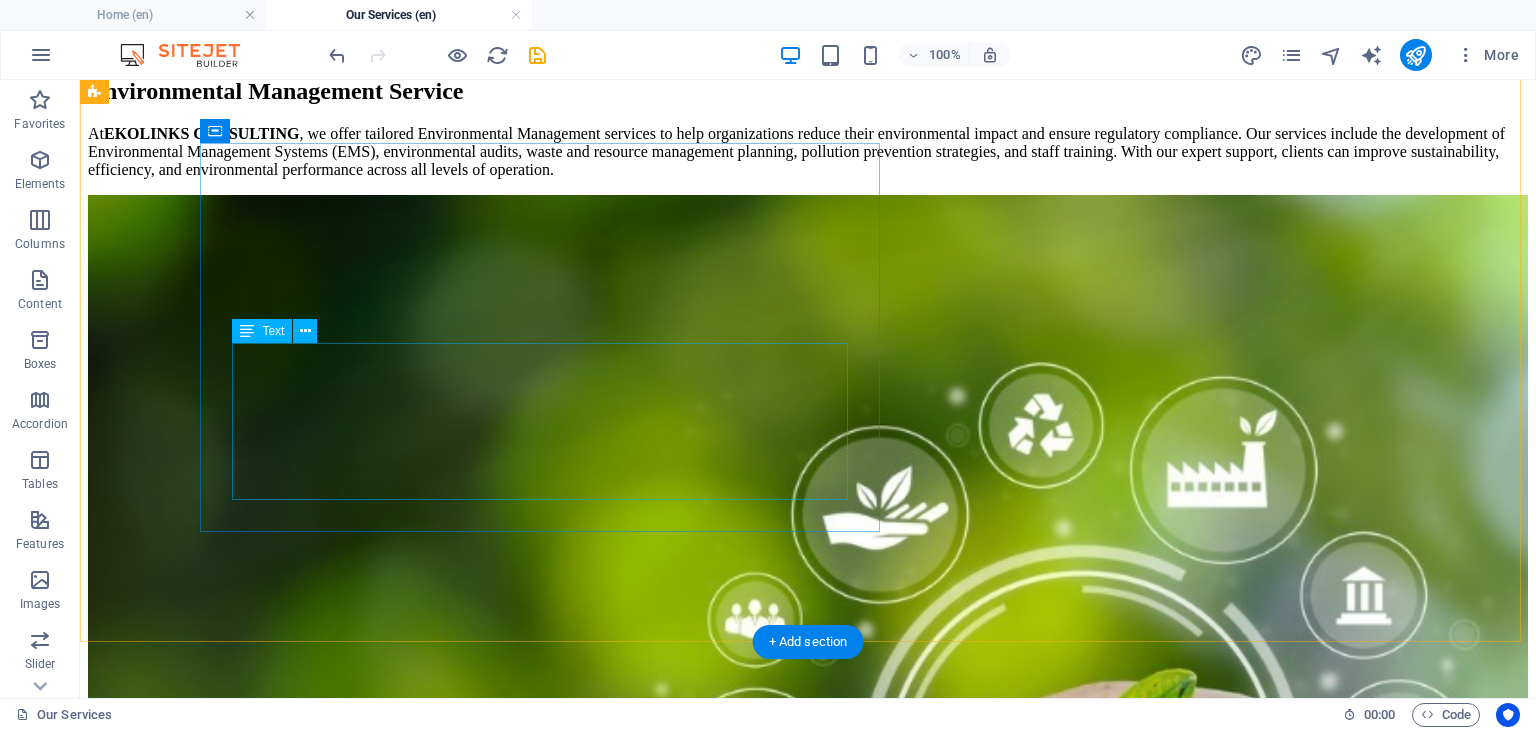 scroll, scrollTop: 156, scrollLeft: 0, axis: vertical 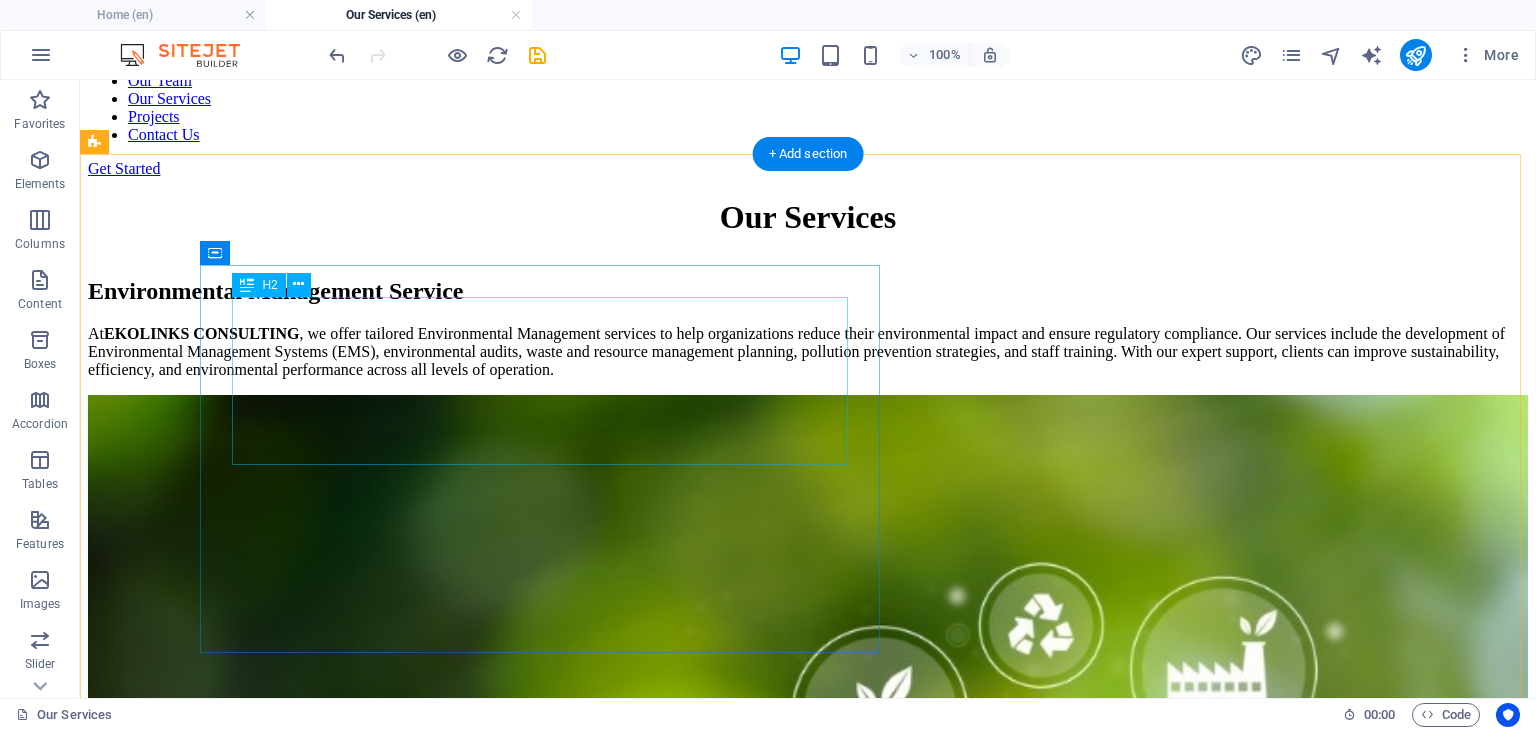 click on "Environmental Management Service" at bounding box center (808, 291) 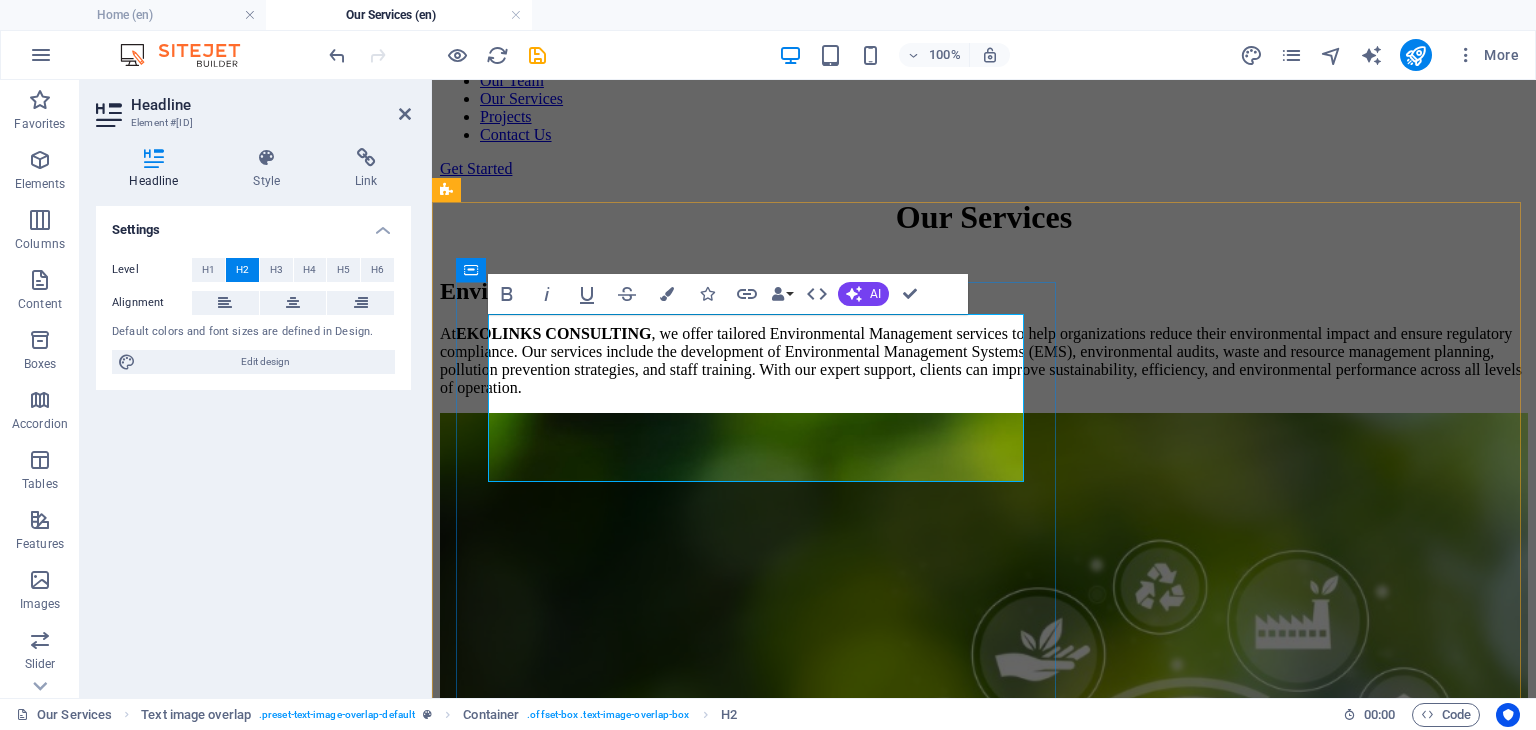click on "Environmental Management Service" at bounding box center [984, 291] 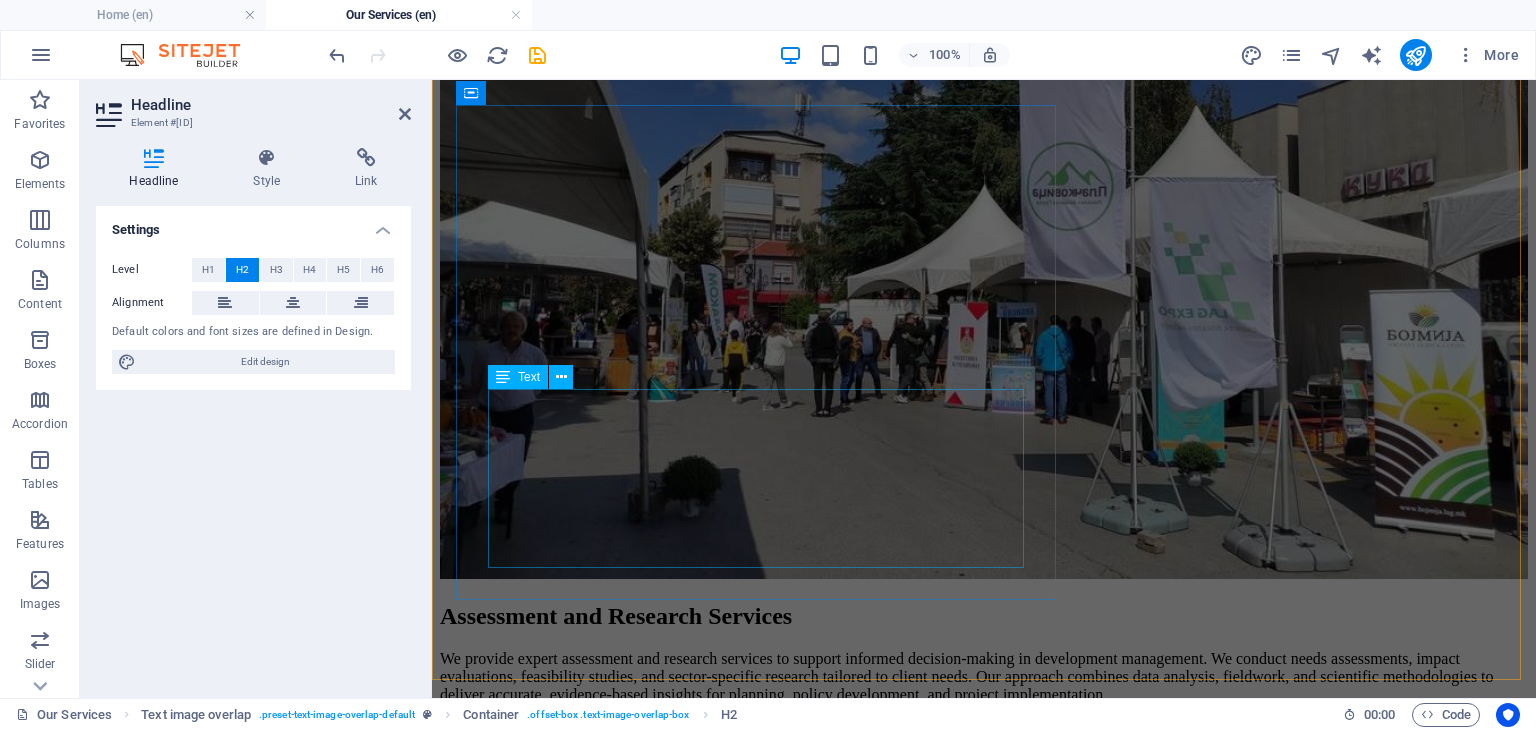 scroll, scrollTop: 3256, scrollLeft: 0, axis: vertical 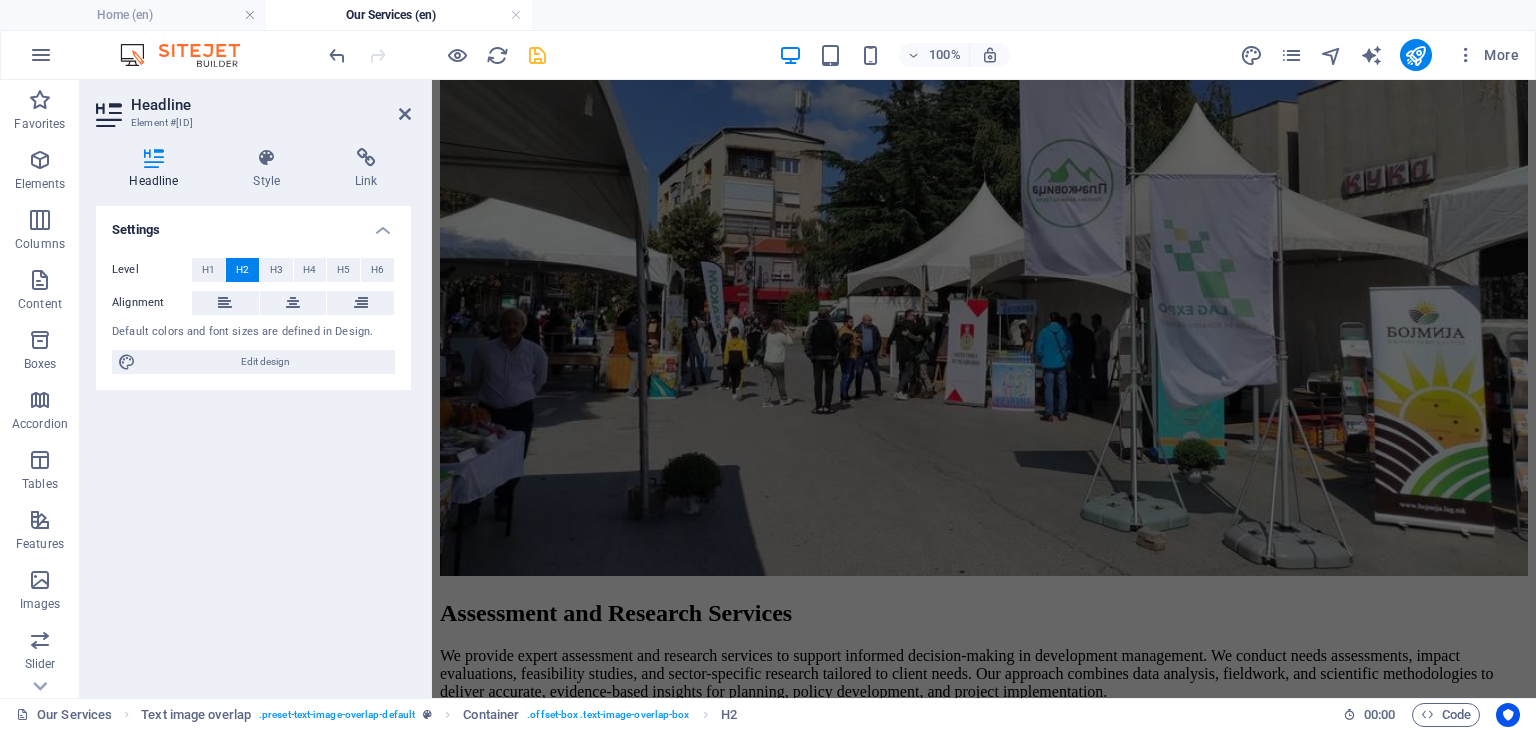 click at bounding box center (537, 55) 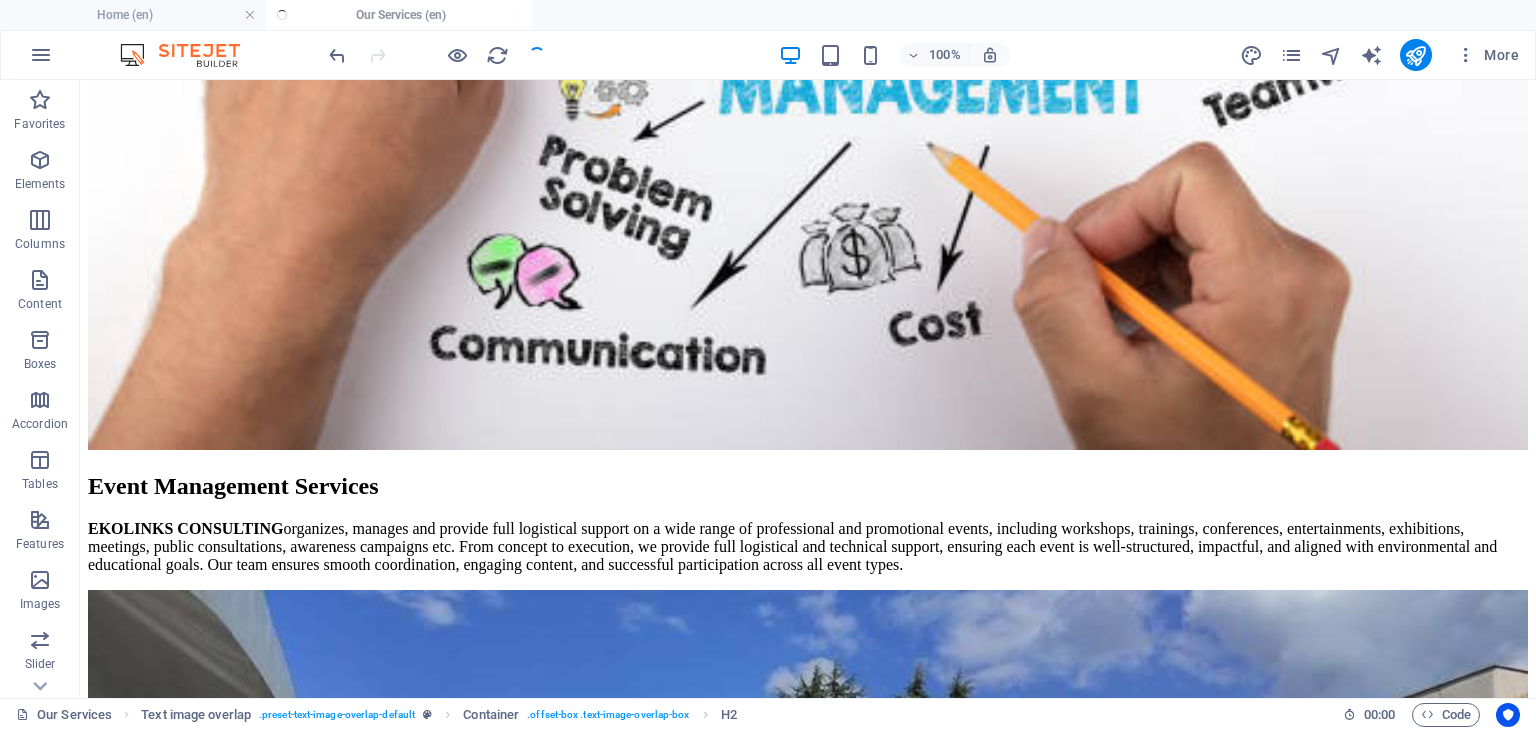 scroll, scrollTop: 148, scrollLeft: 0, axis: vertical 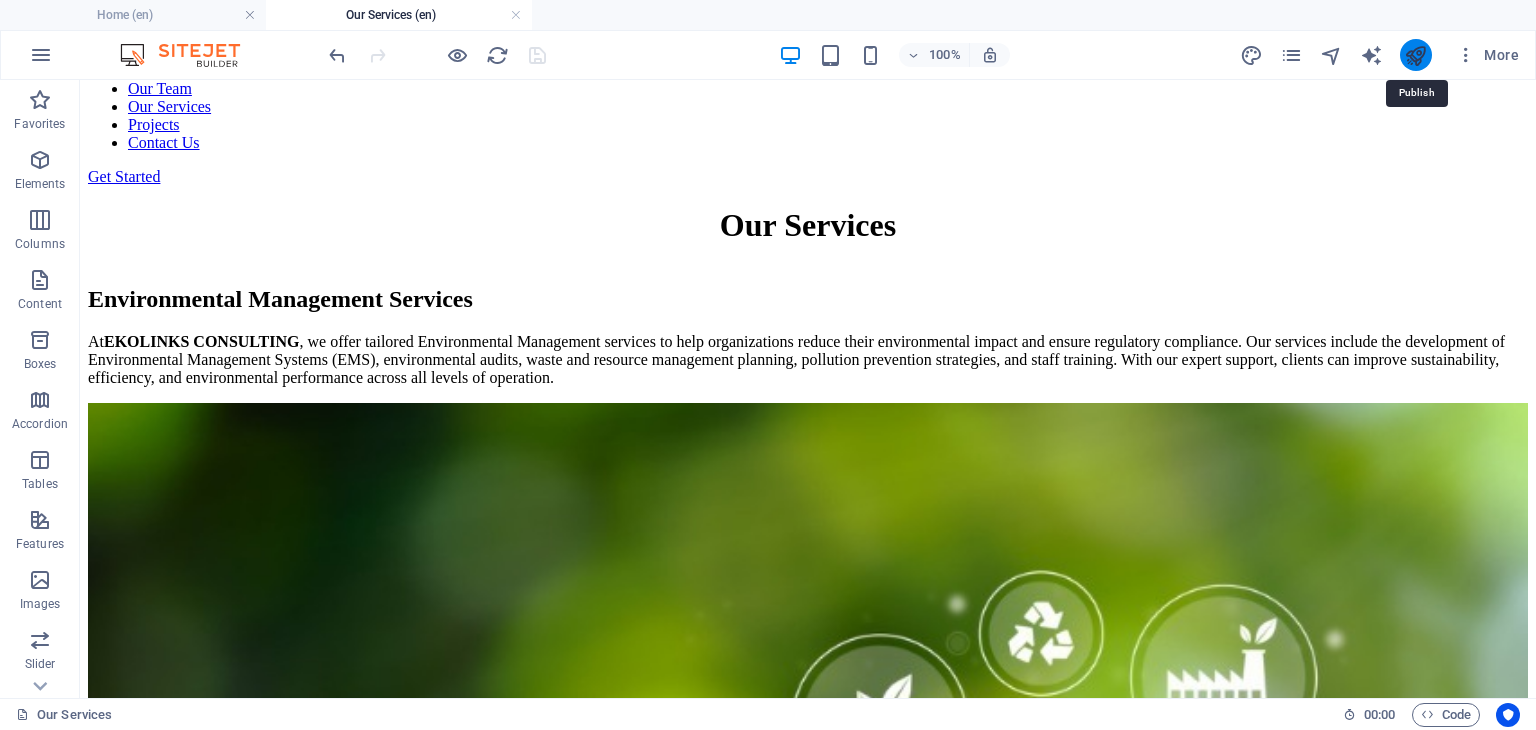 click at bounding box center (1415, 55) 